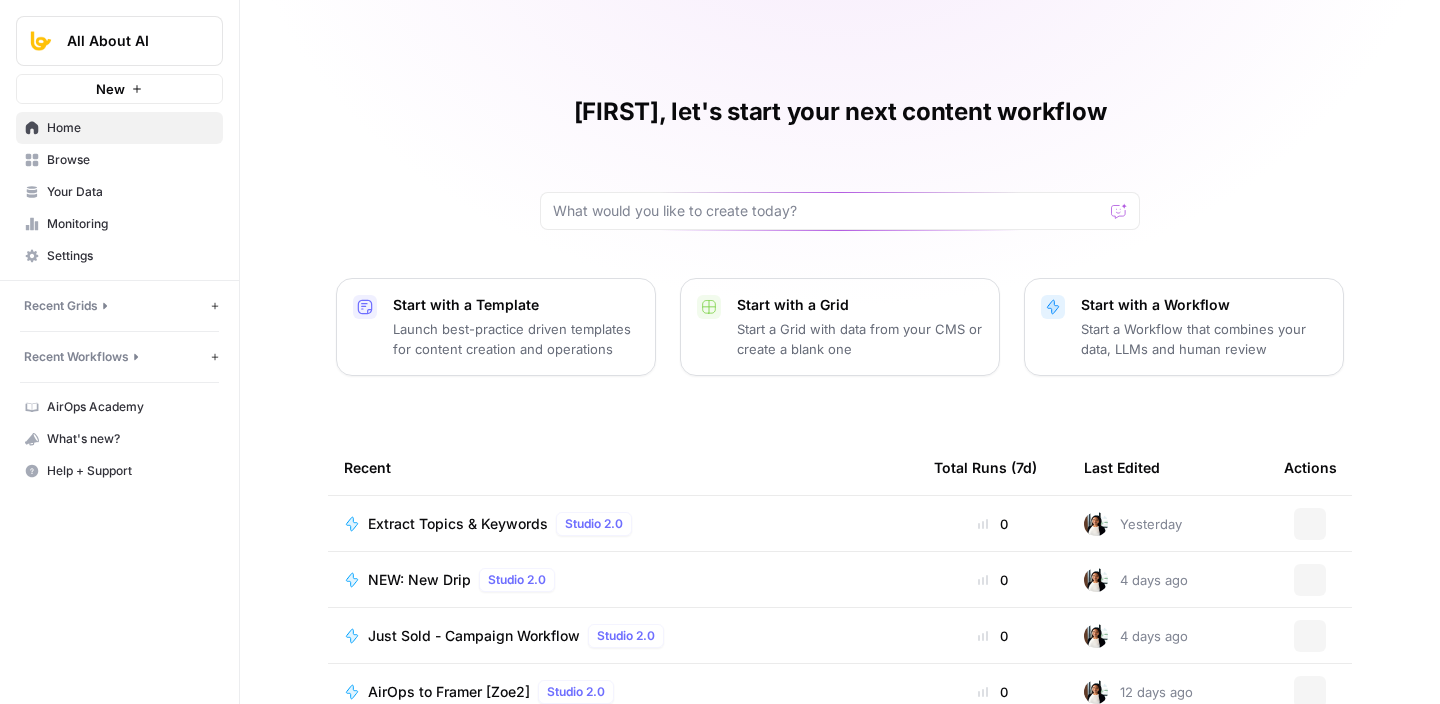 scroll, scrollTop: 0, scrollLeft: 0, axis: both 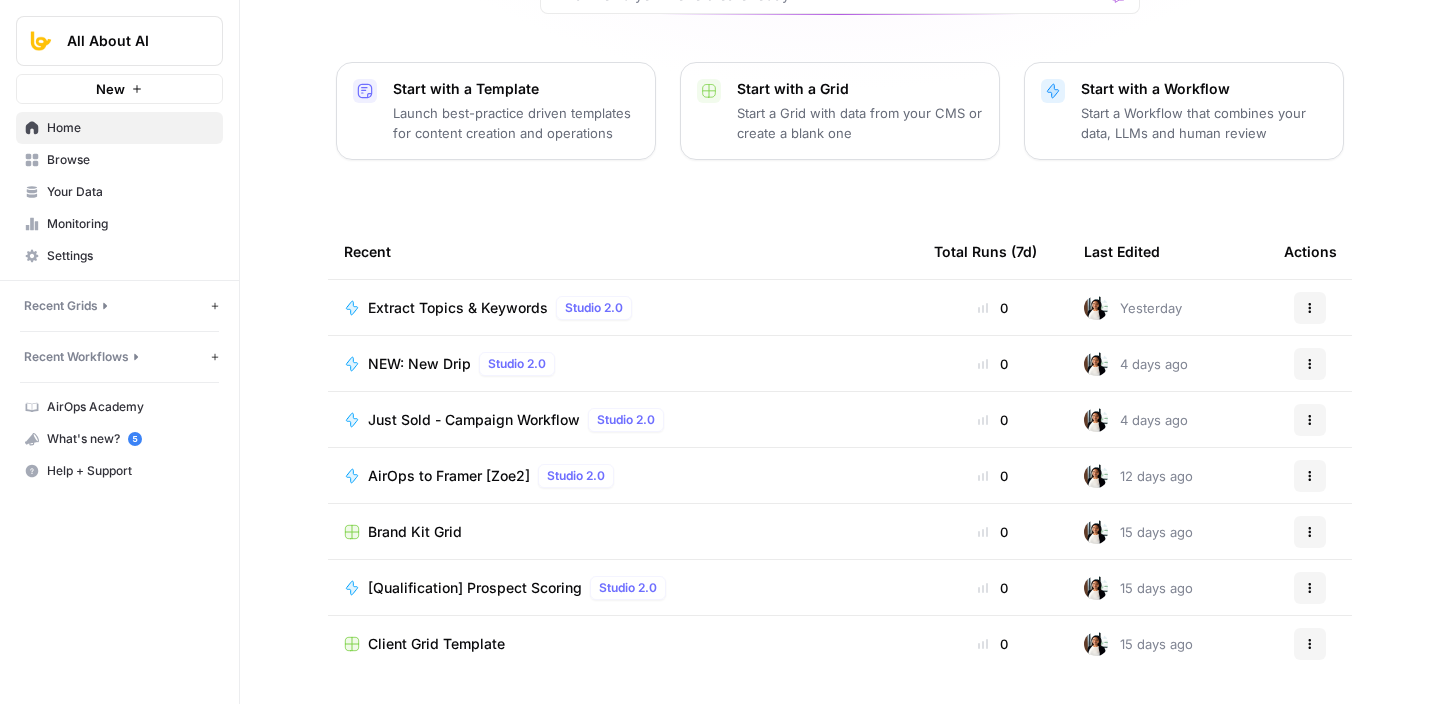 click on "Extract Topics & Keywords" at bounding box center [458, 308] 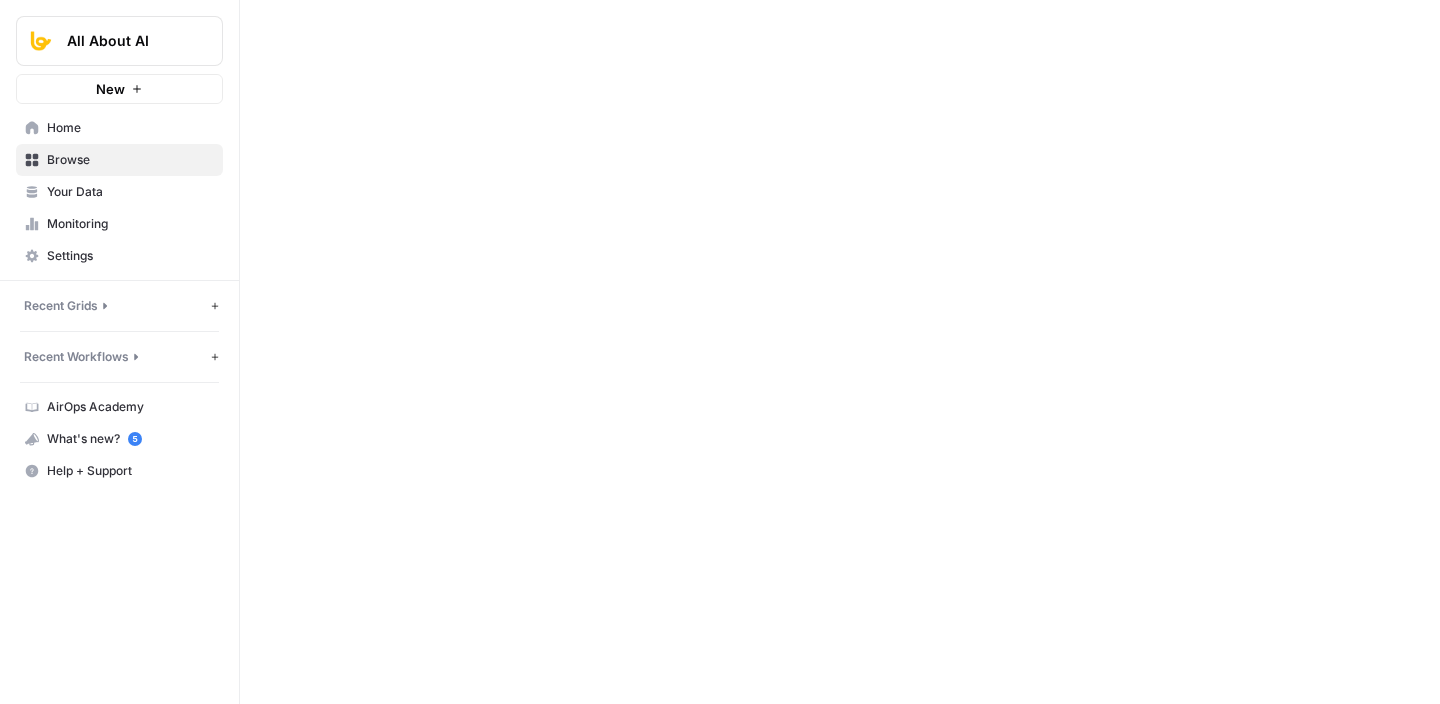 scroll, scrollTop: 0, scrollLeft: 0, axis: both 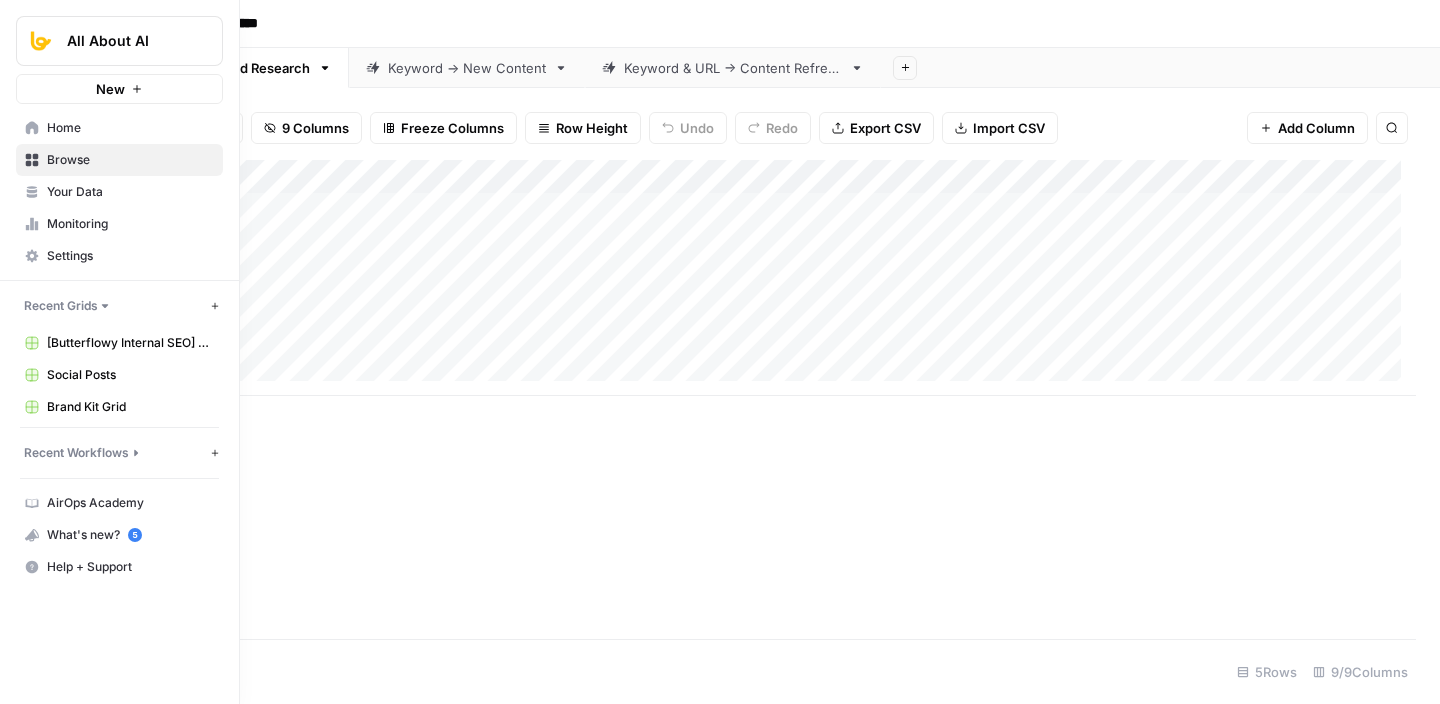 click on "Home" at bounding box center (119, 128) 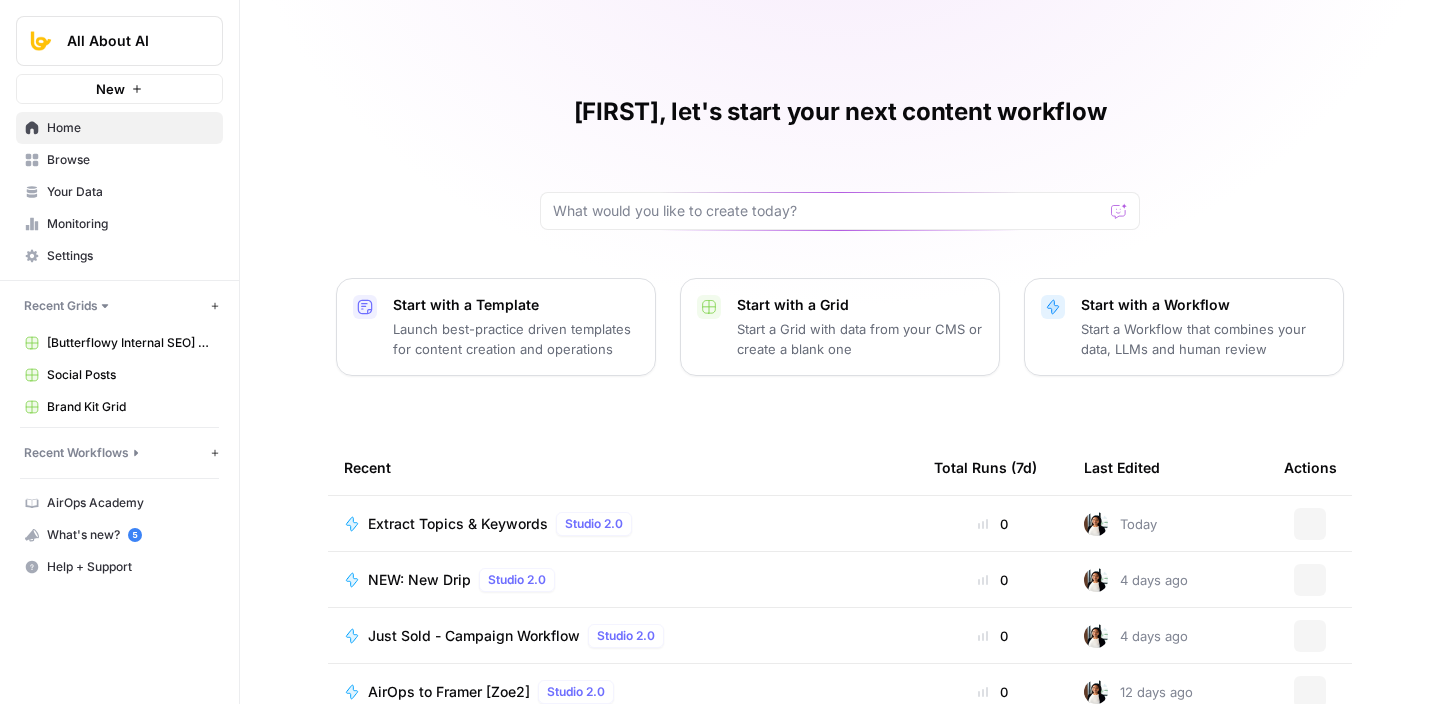 click on "Browse" at bounding box center (130, 160) 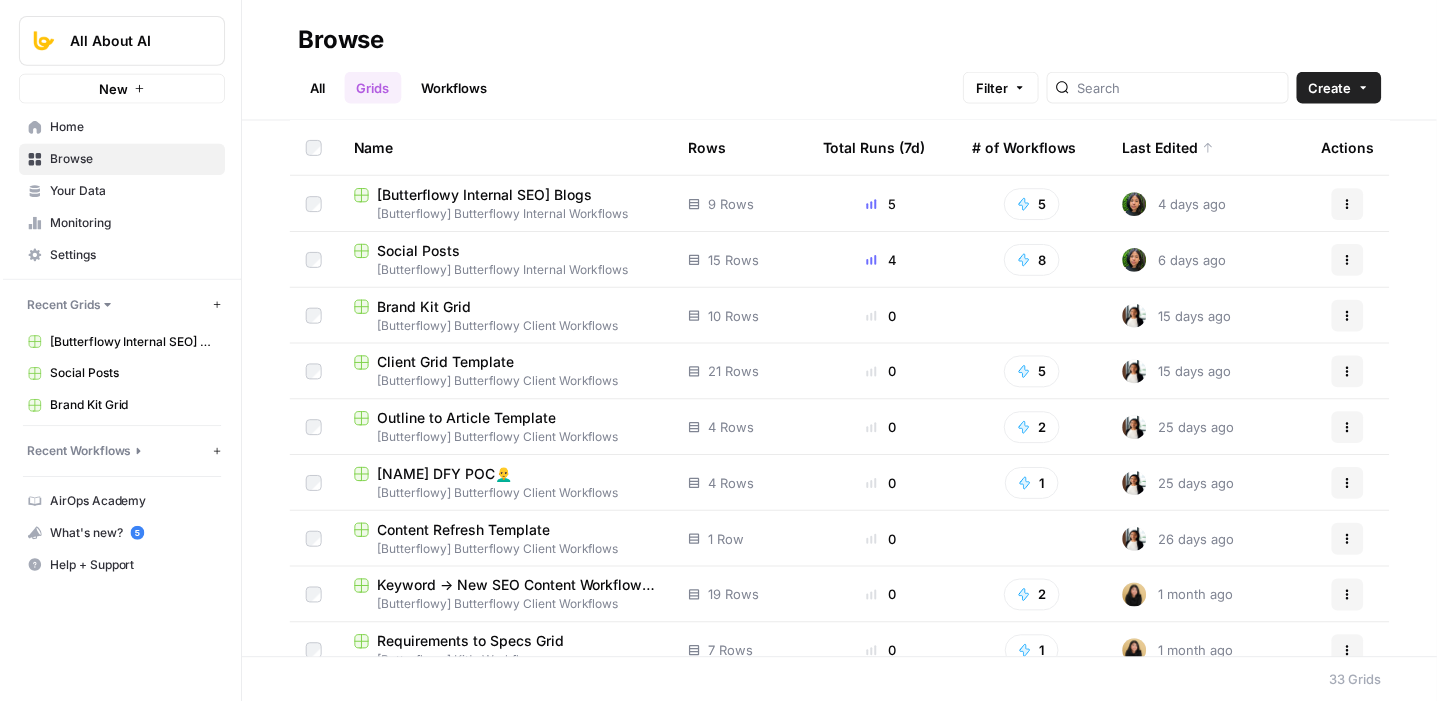 scroll, scrollTop: 30, scrollLeft: 0, axis: vertical 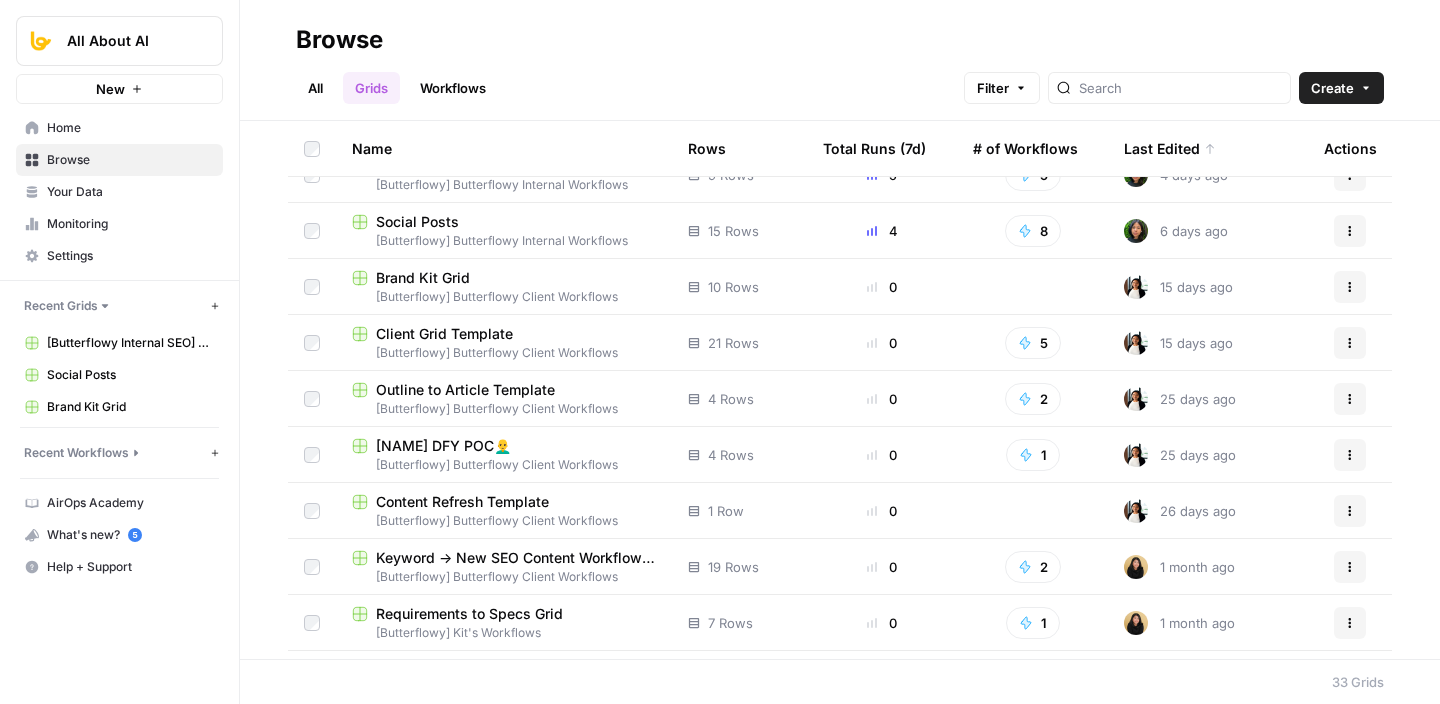 click 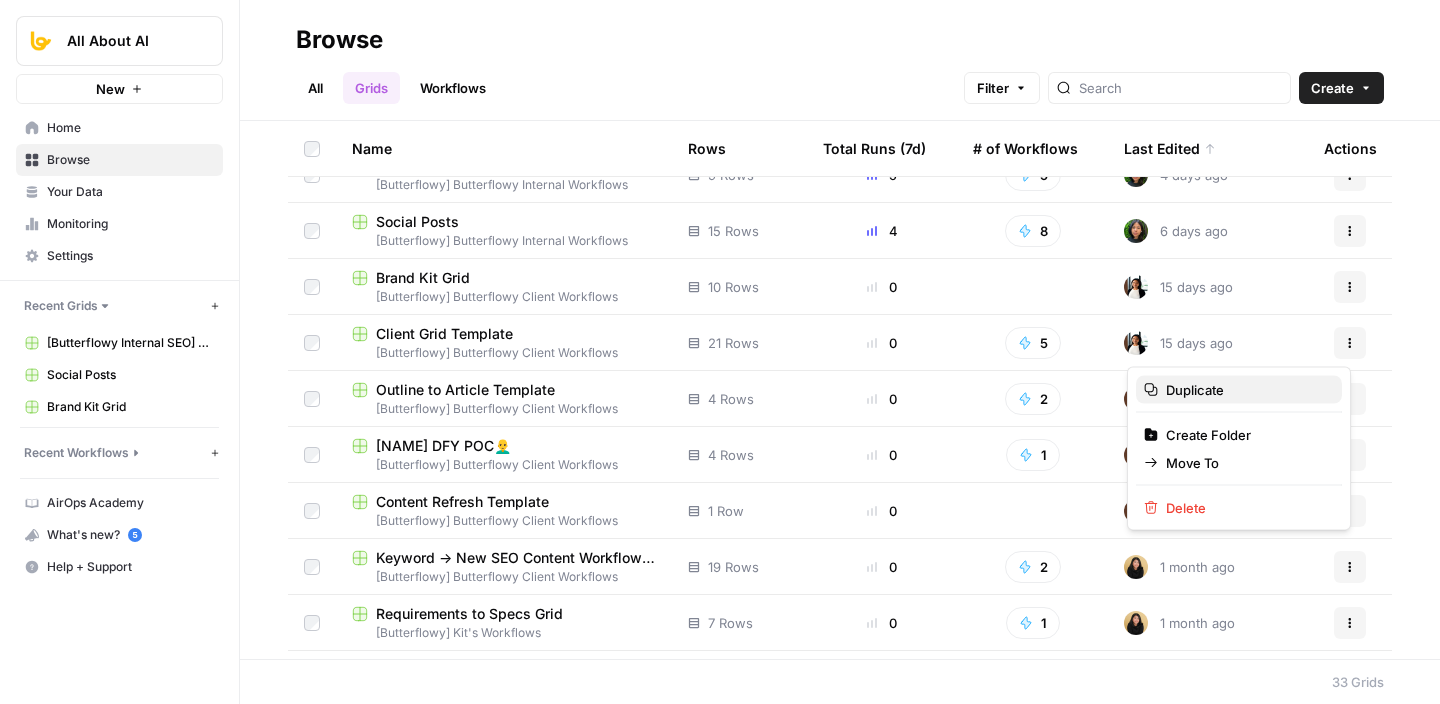 click on "Duplicate" at bounding box center (1246, 390) 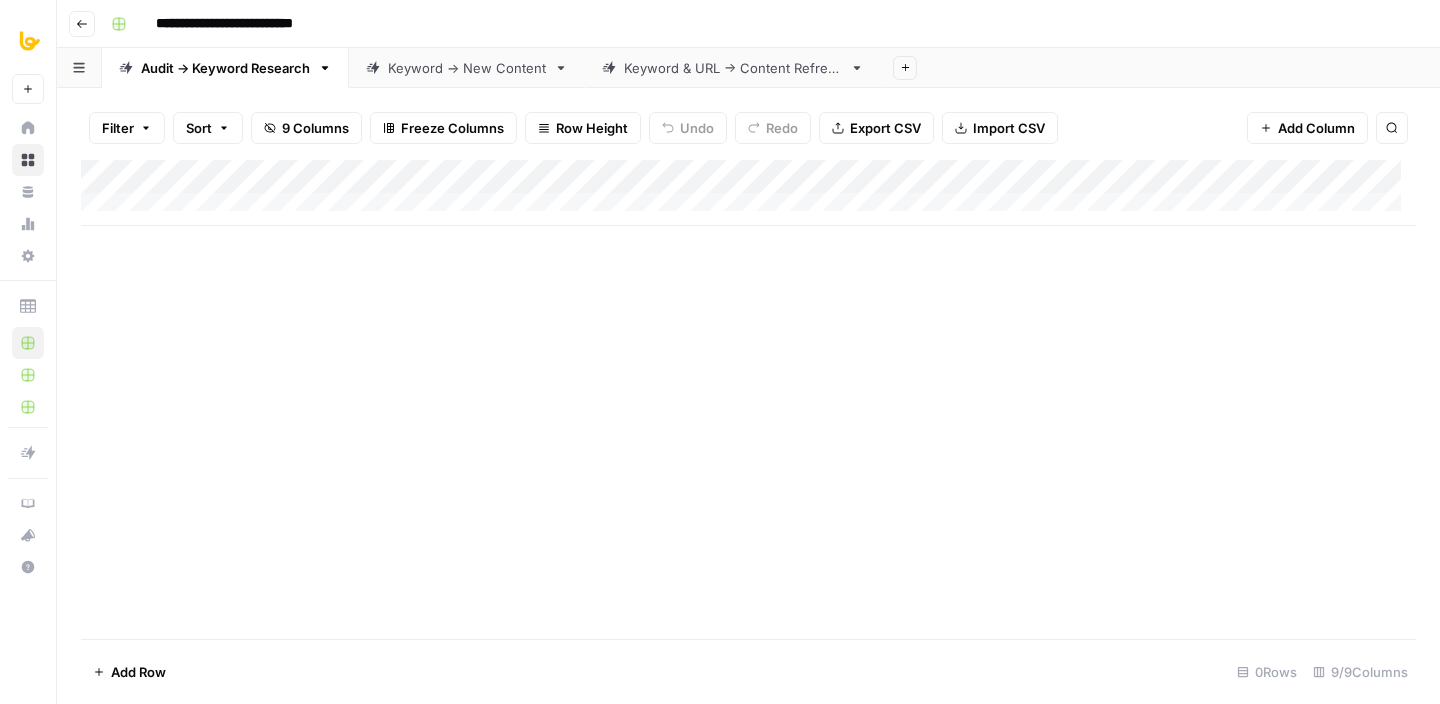 click on "**********" at bounding box center [250, 24] 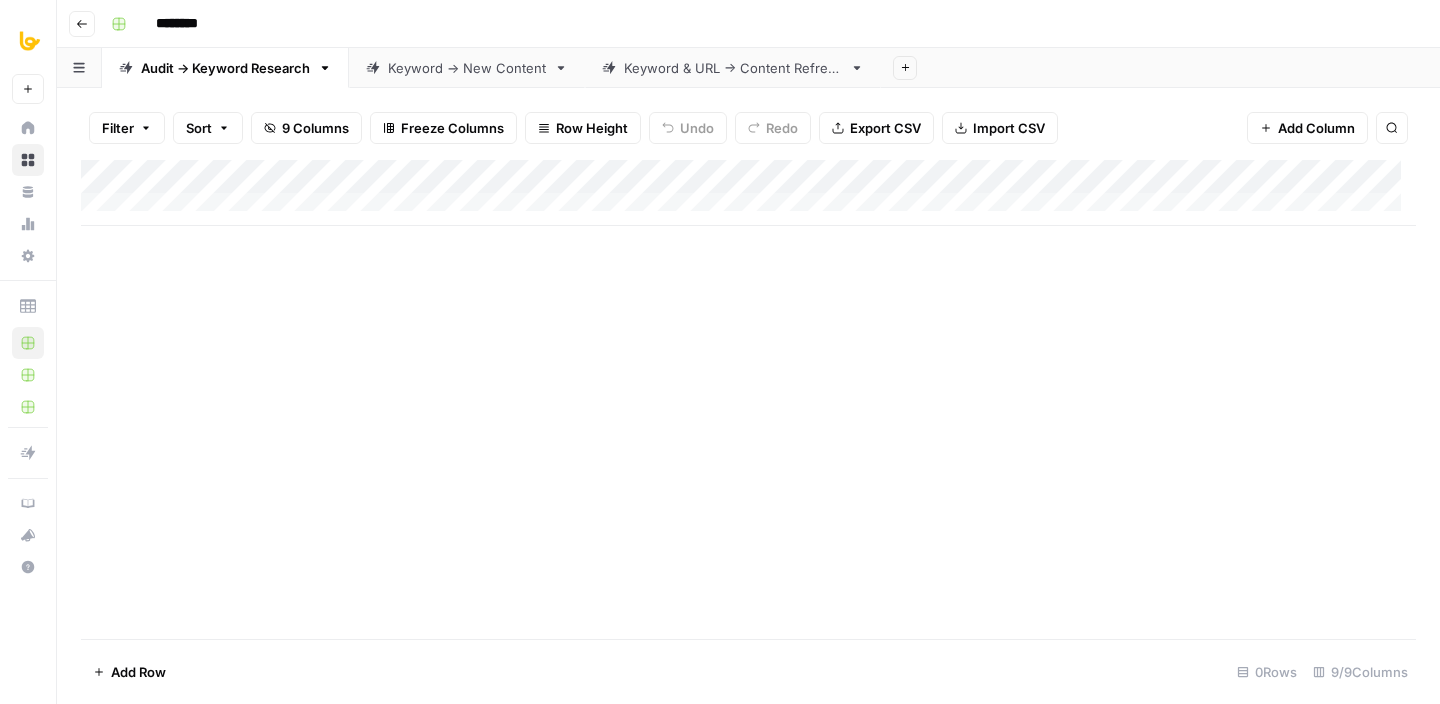 type on "********" 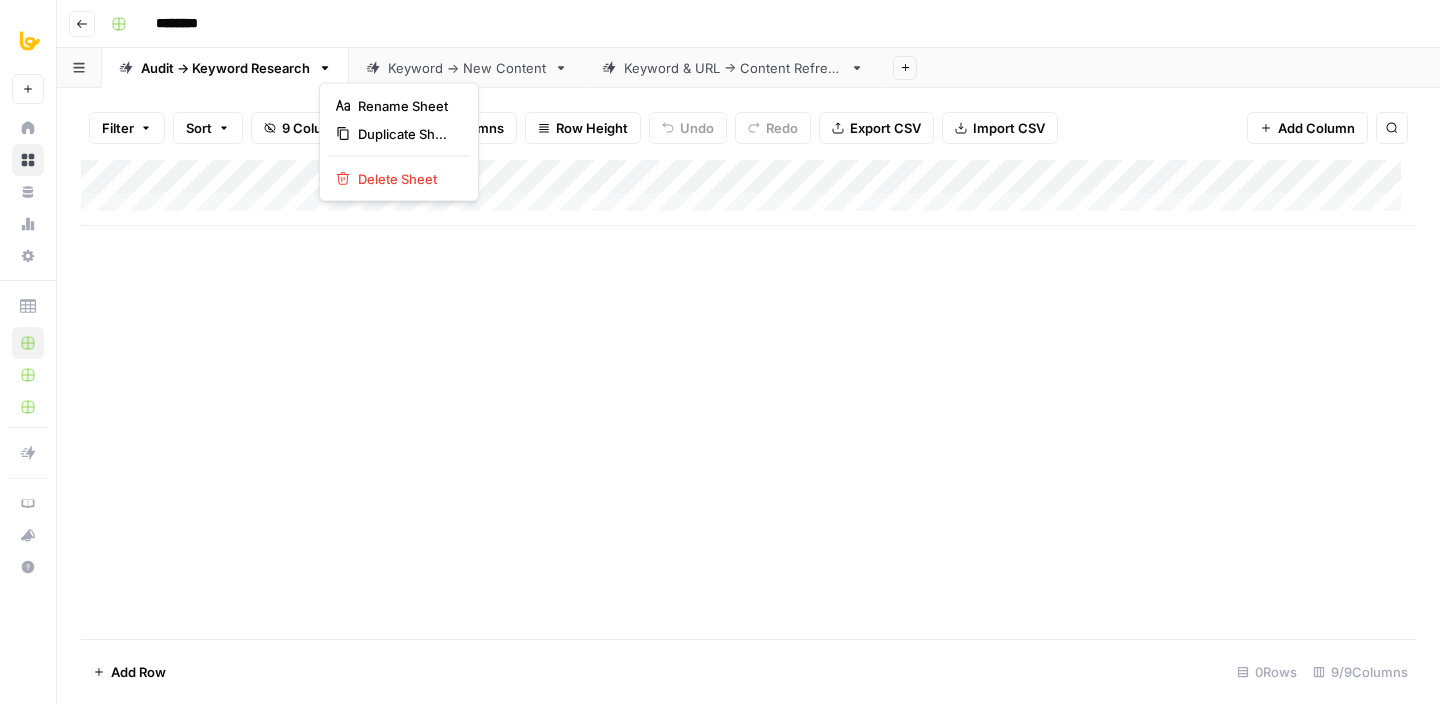 click 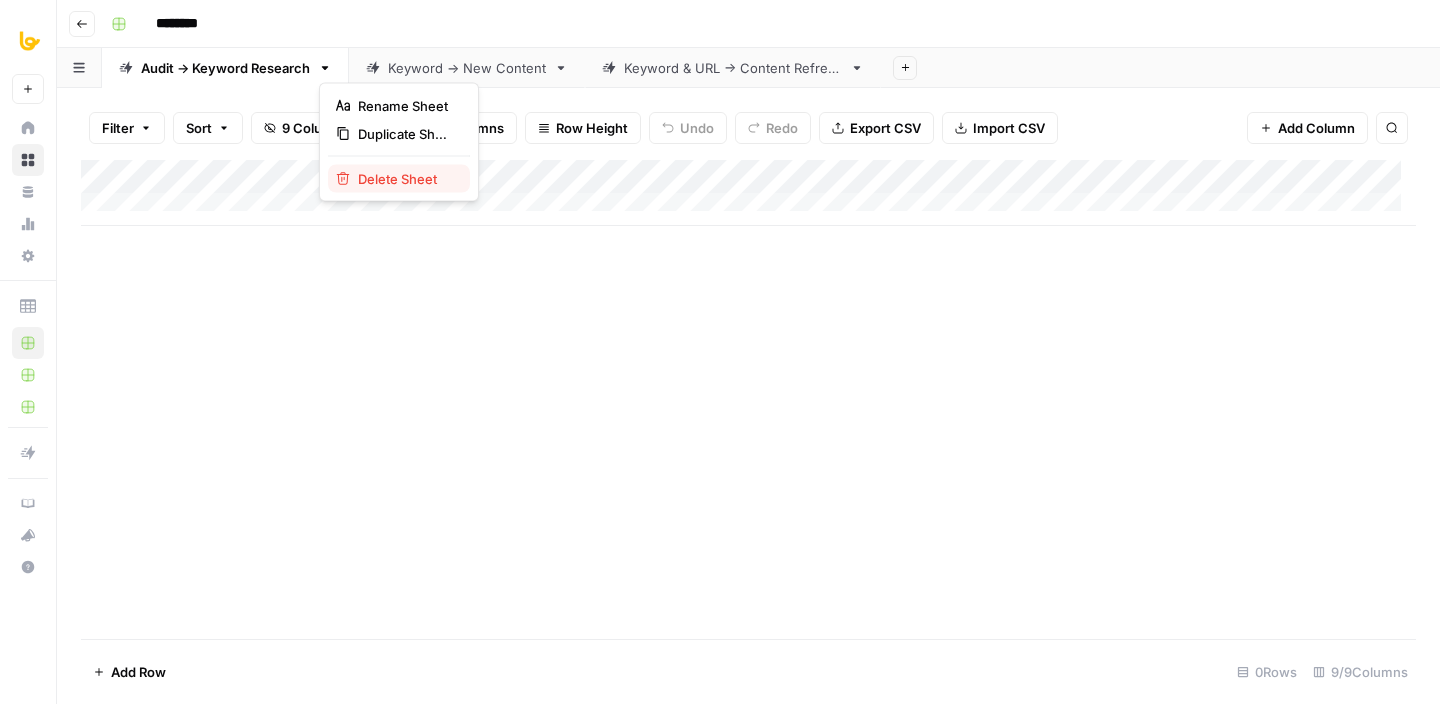 click on "Delete Sheet" at bounding box center [406, 179] 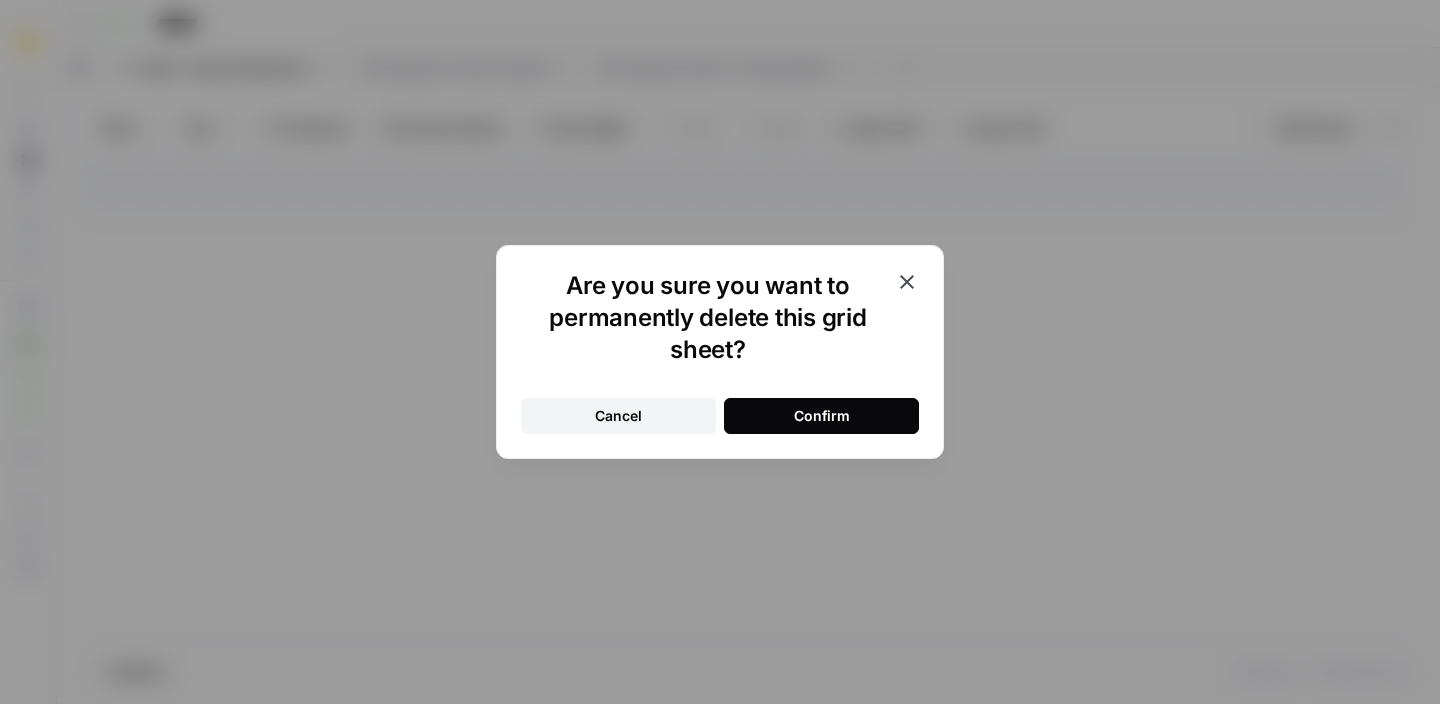 click on "Confirm" at bounding box center (822, 416) 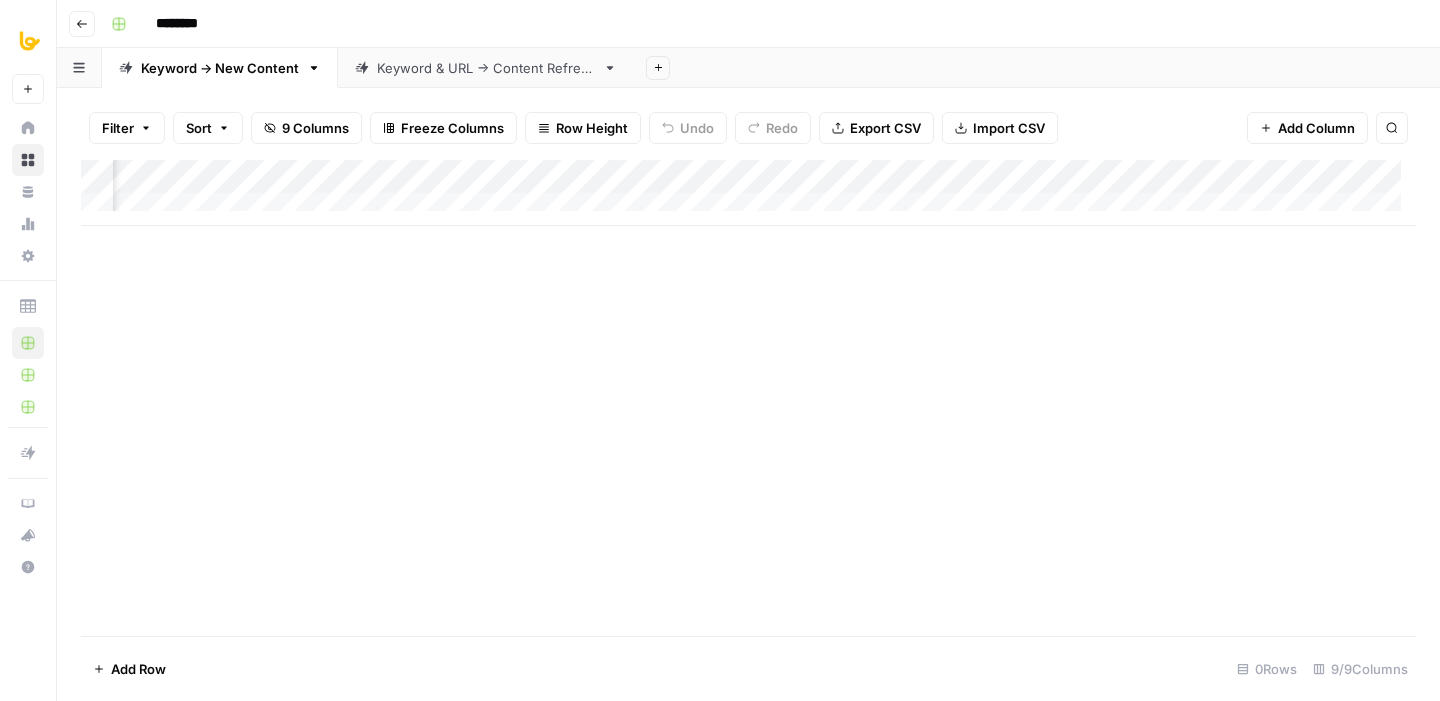 scroll, scrollTop: 0, scrollLeft: 451, axis: horizontal 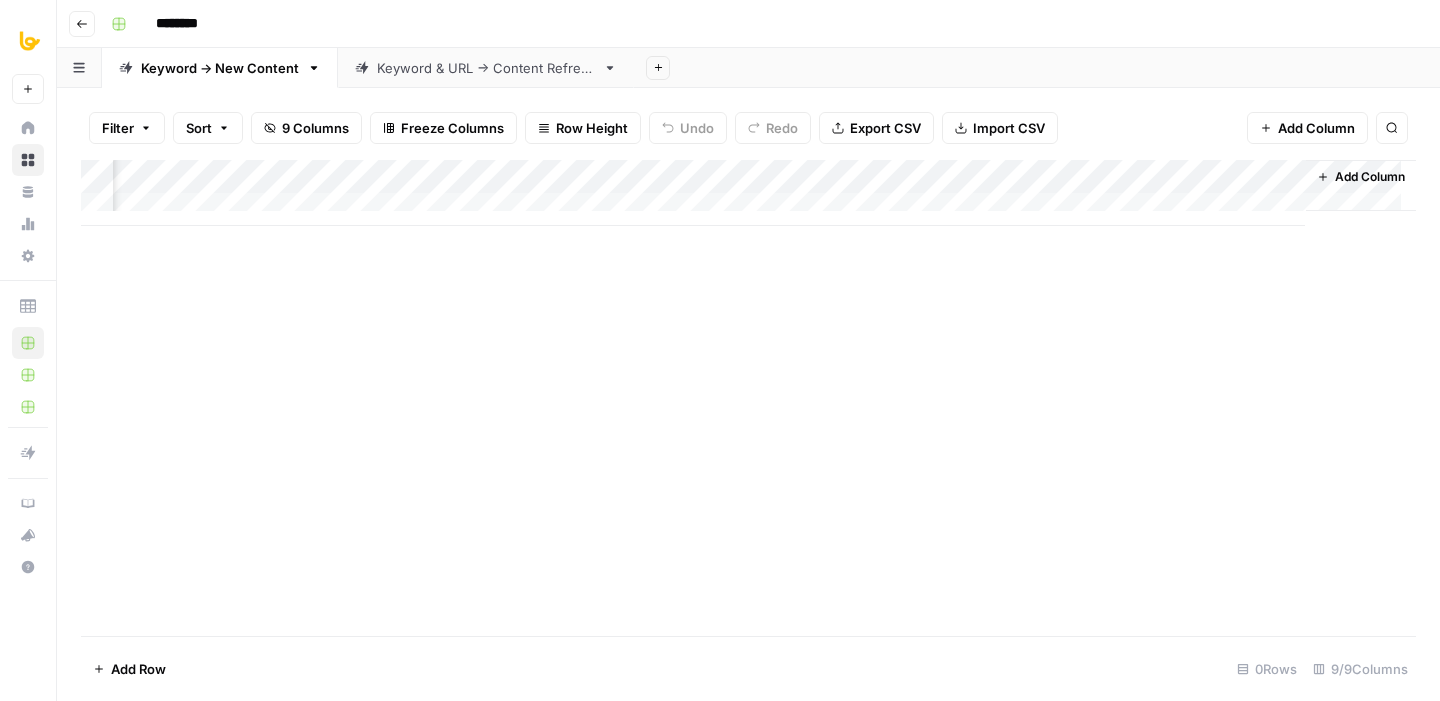 click on "Add Column" at bounding box center [1370, 177] 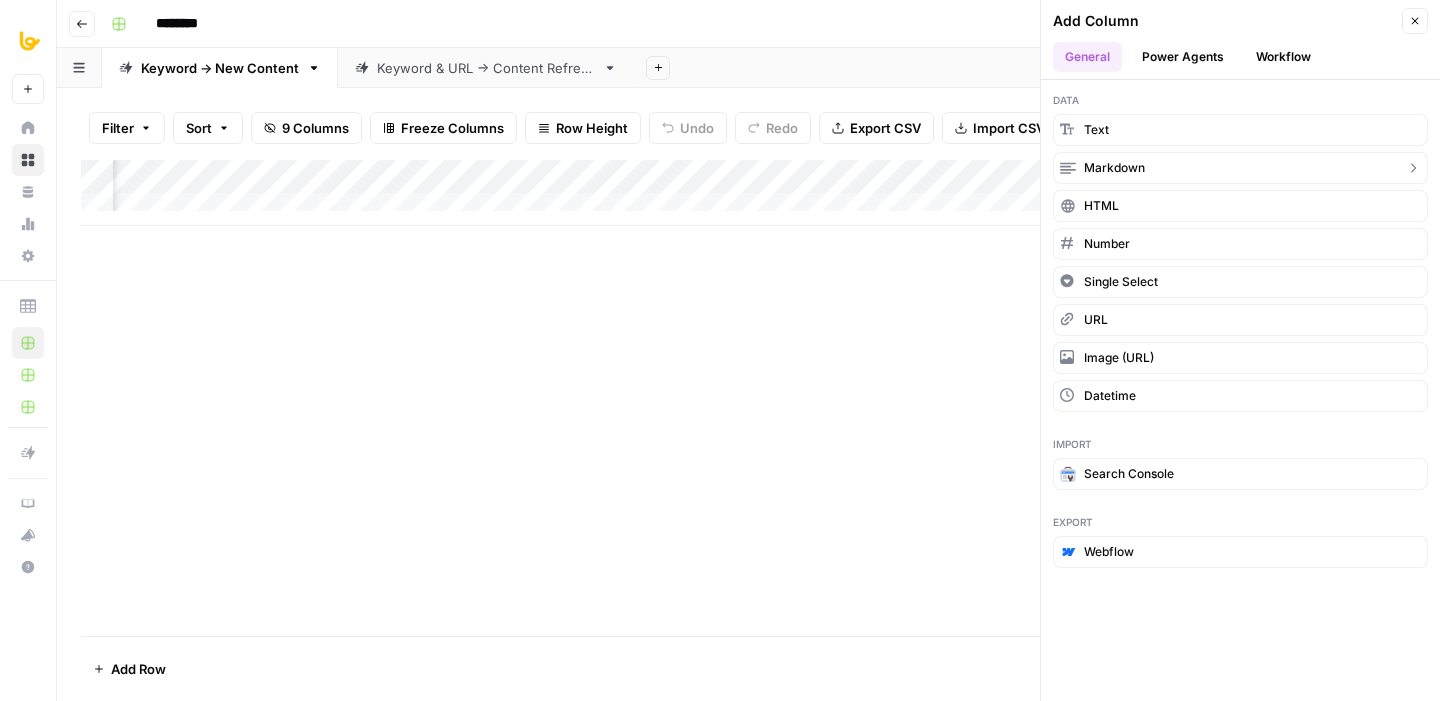 click on "markdown" at bounding box center (1240, 168) 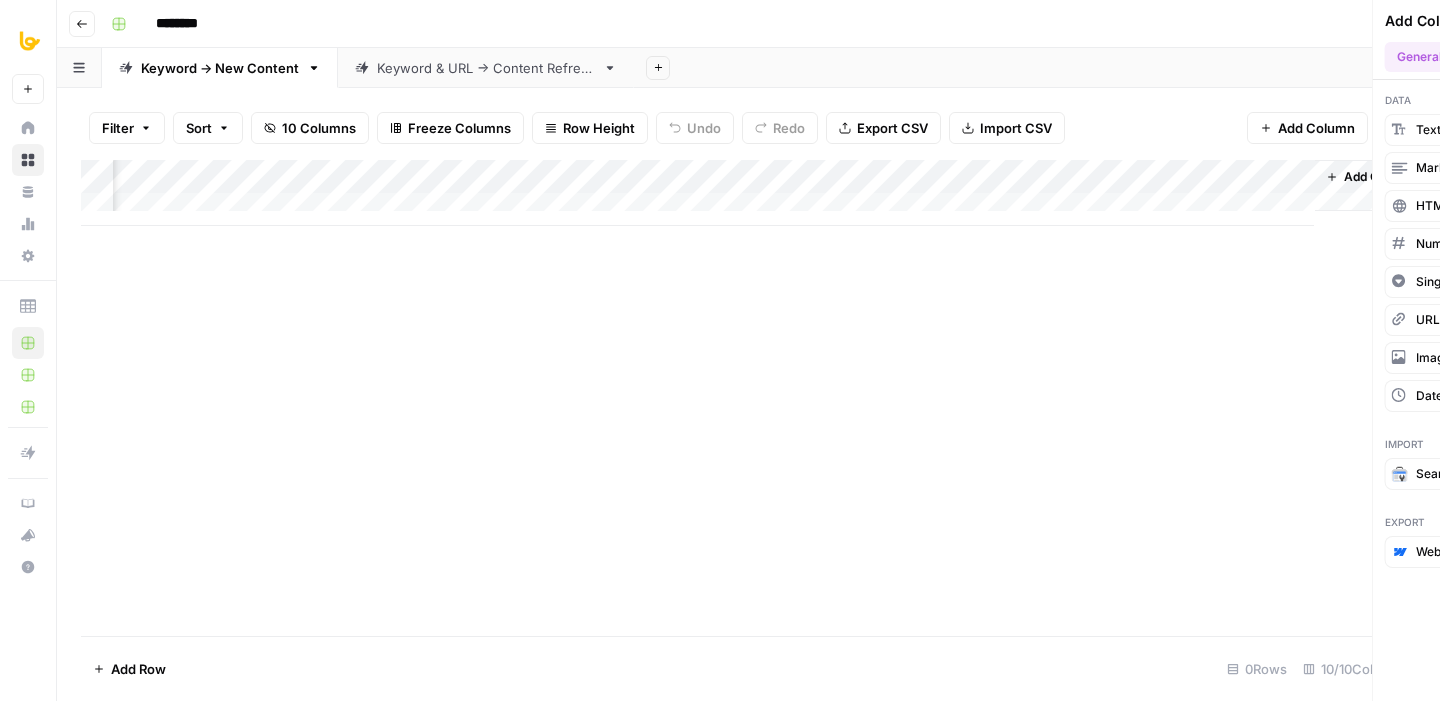 scroll, scrollTop: 0, scrollLeft: 631, axis: horizontal 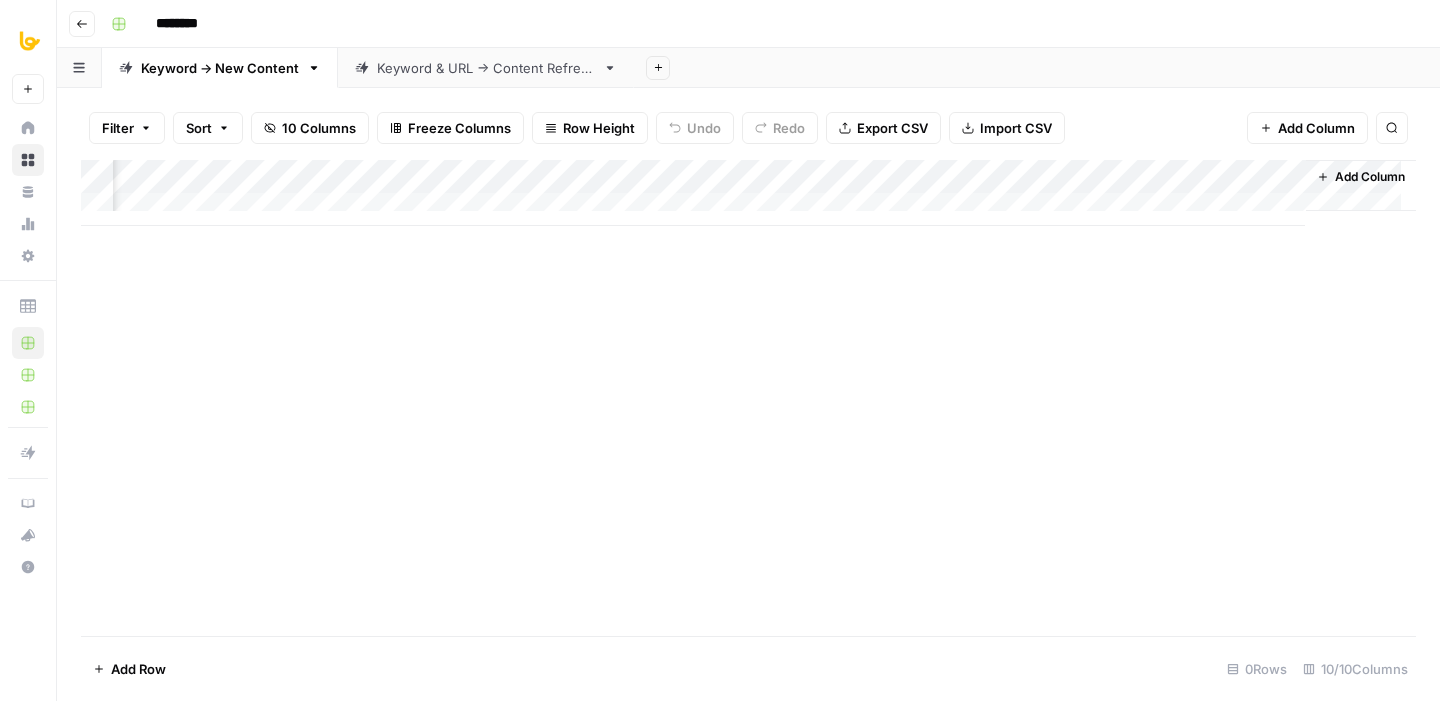 click on "Add Column" at bounding box center [1370, 177] 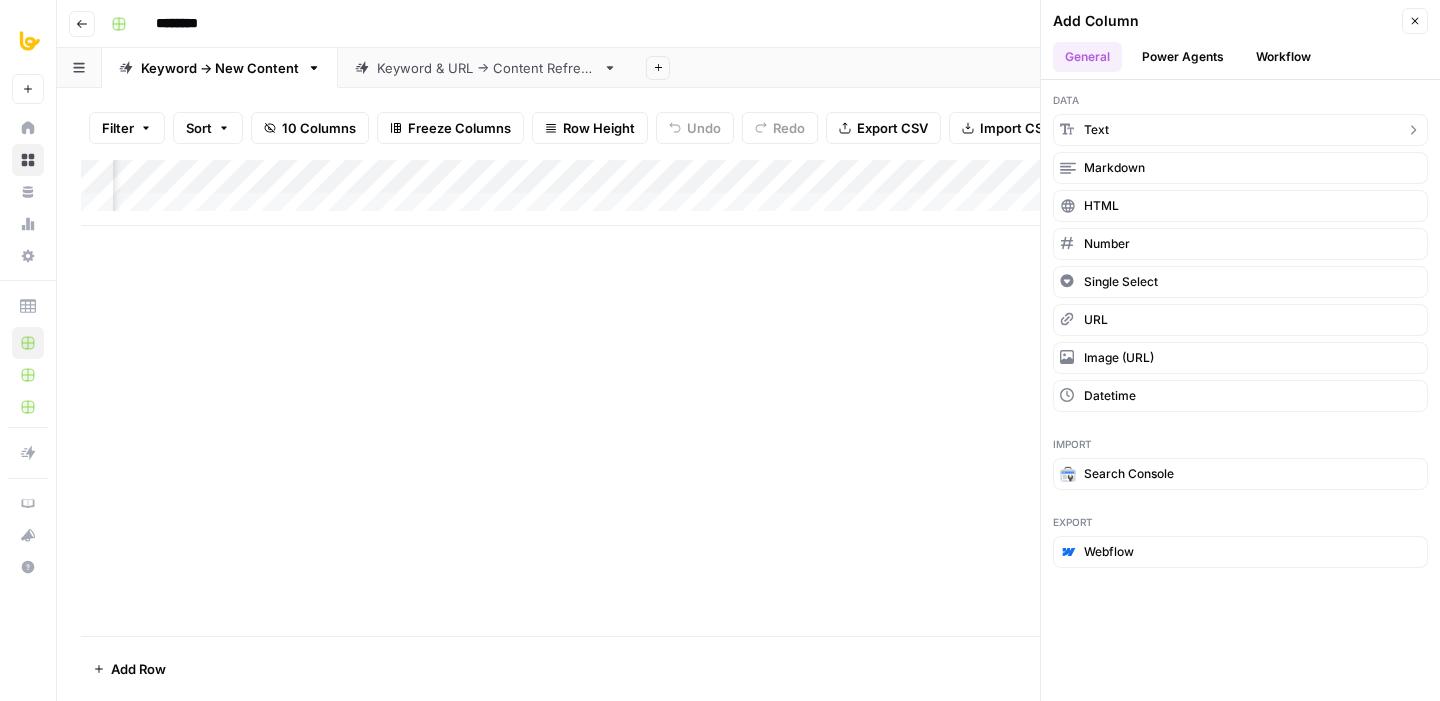 click on "text" at bounding box center [1240, 130] 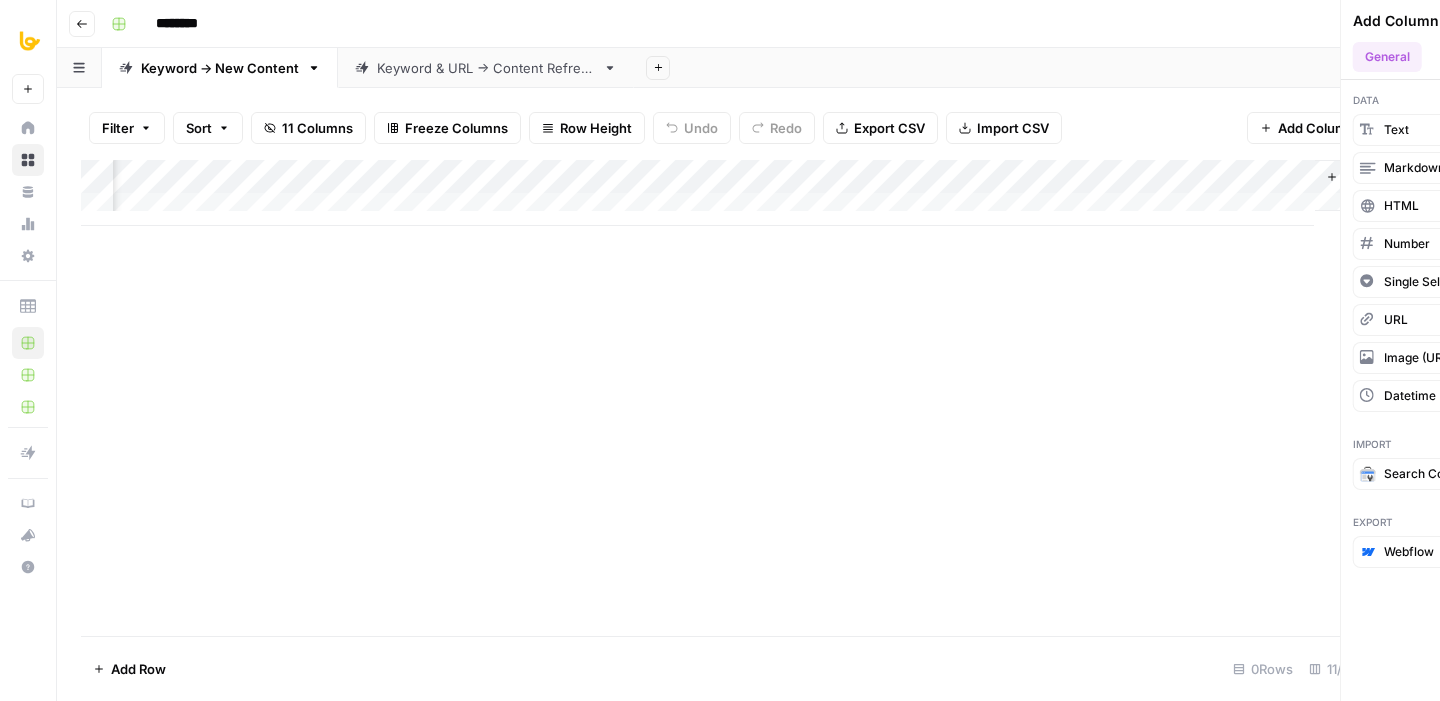 scroll, scrollTop: 0, scrollLeft: 811, axis: horizontal 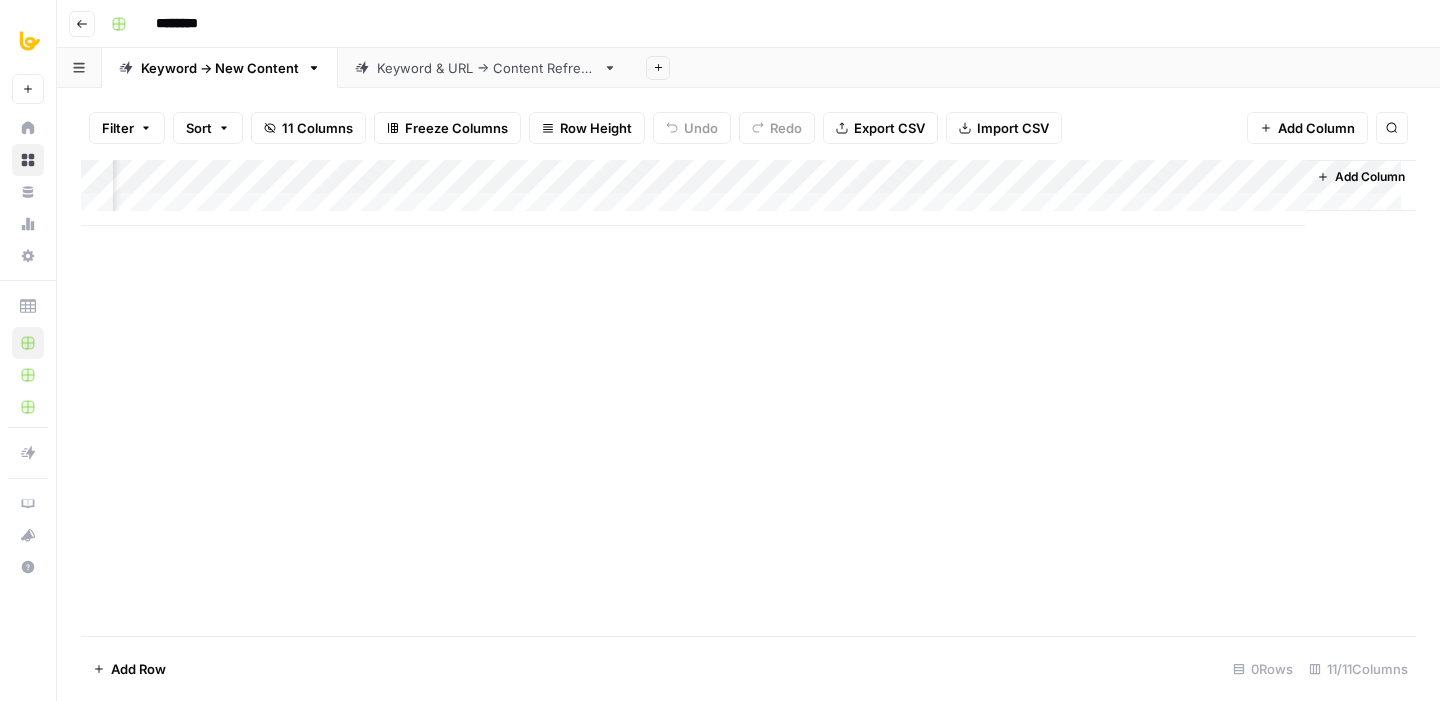 drag, startPoint x: 1037, startPoint y: 177, endPoint x: 37, endPoint y: 151, distance: 1000.33795 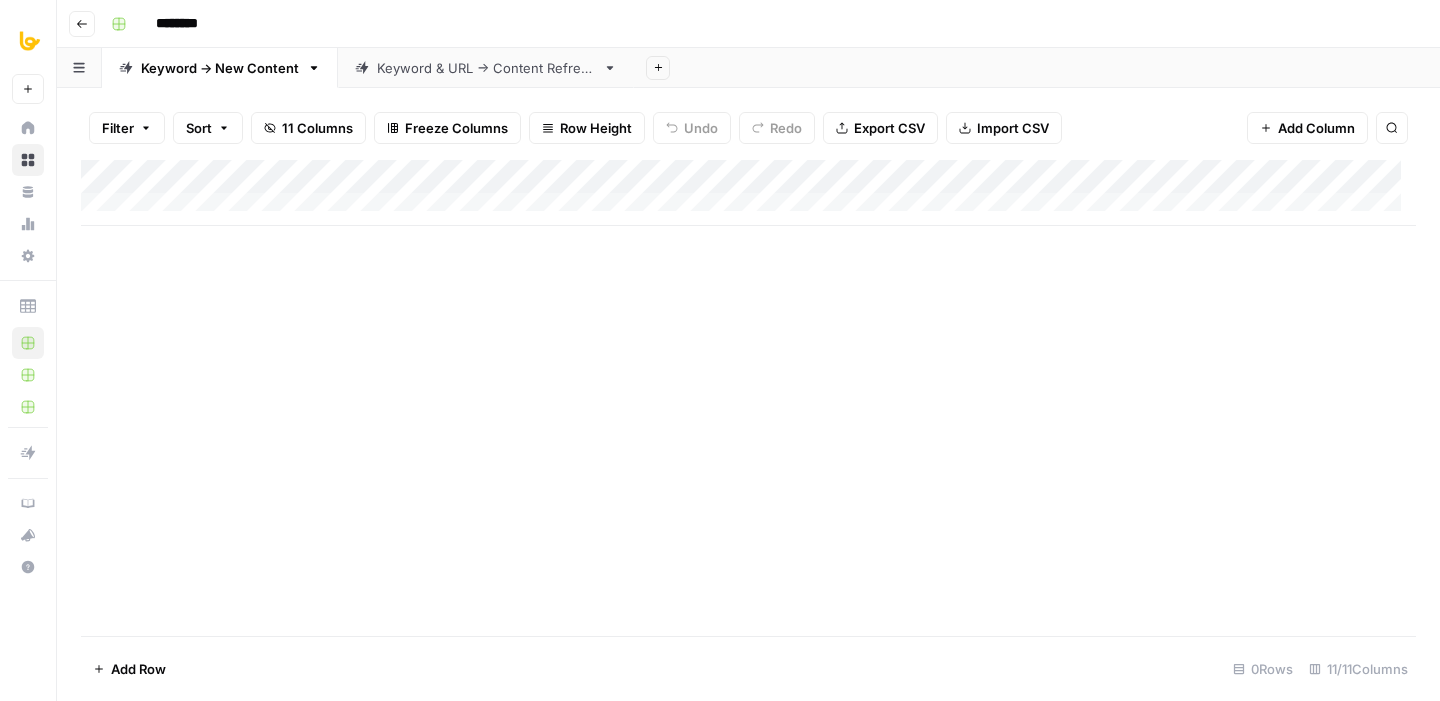 scroll, scrollTop: 0, scrollLeft: 0, axis: both 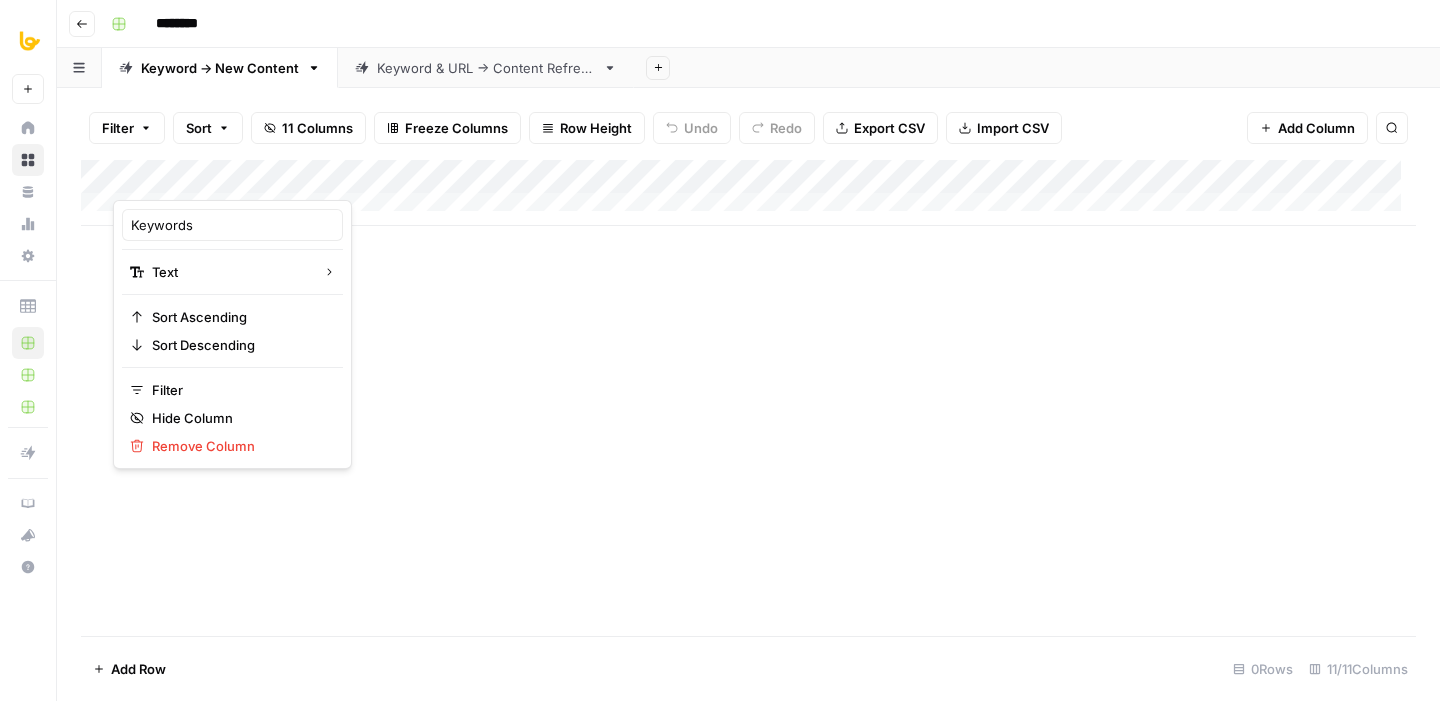 click at bounding box center [203, 180] 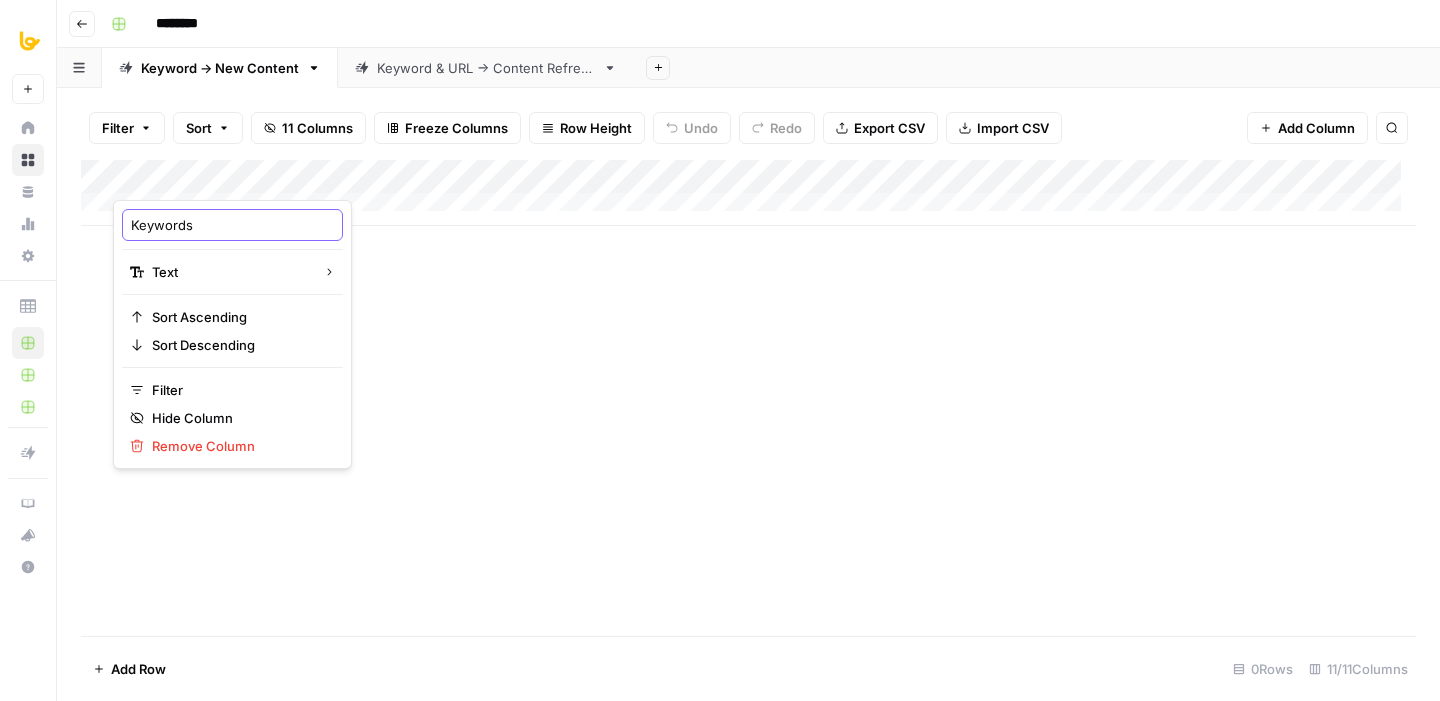 click on "Keywords" at bounding box center (232, 225) 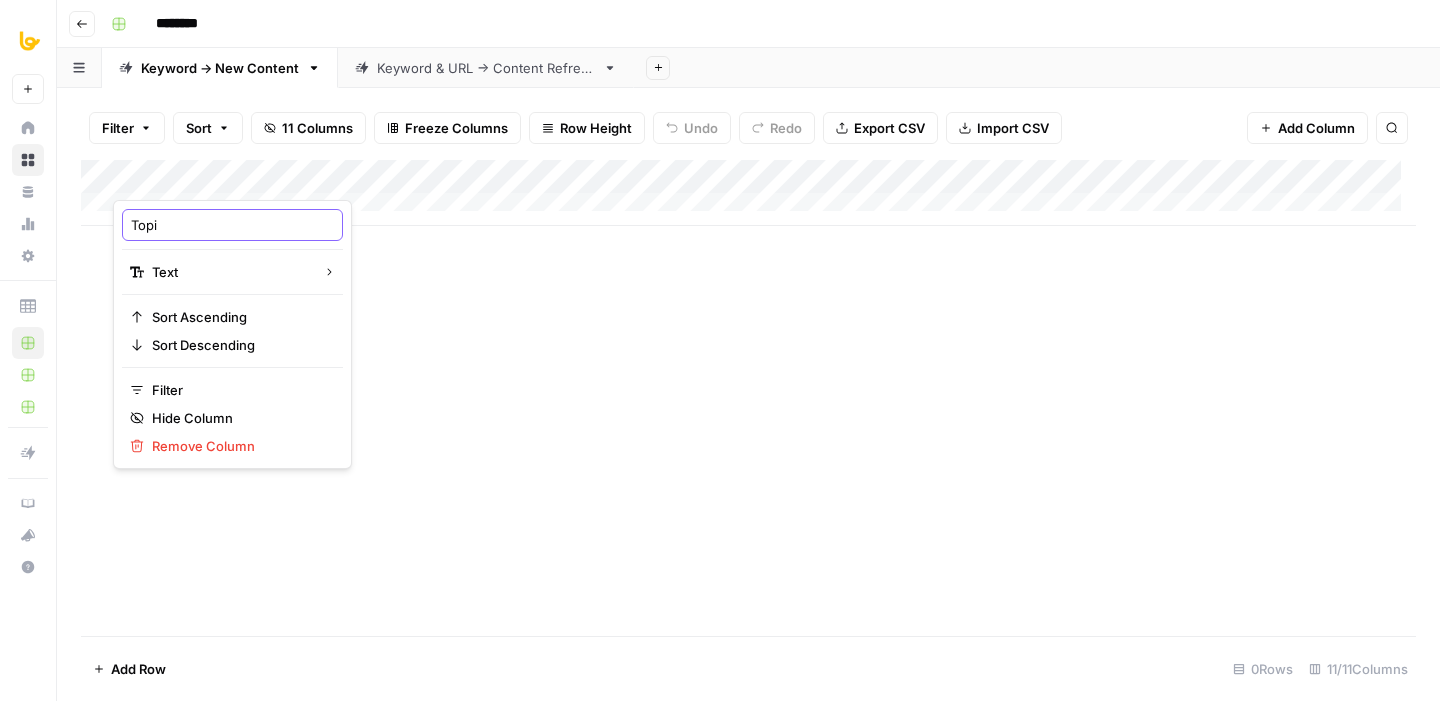 type on "Topic" 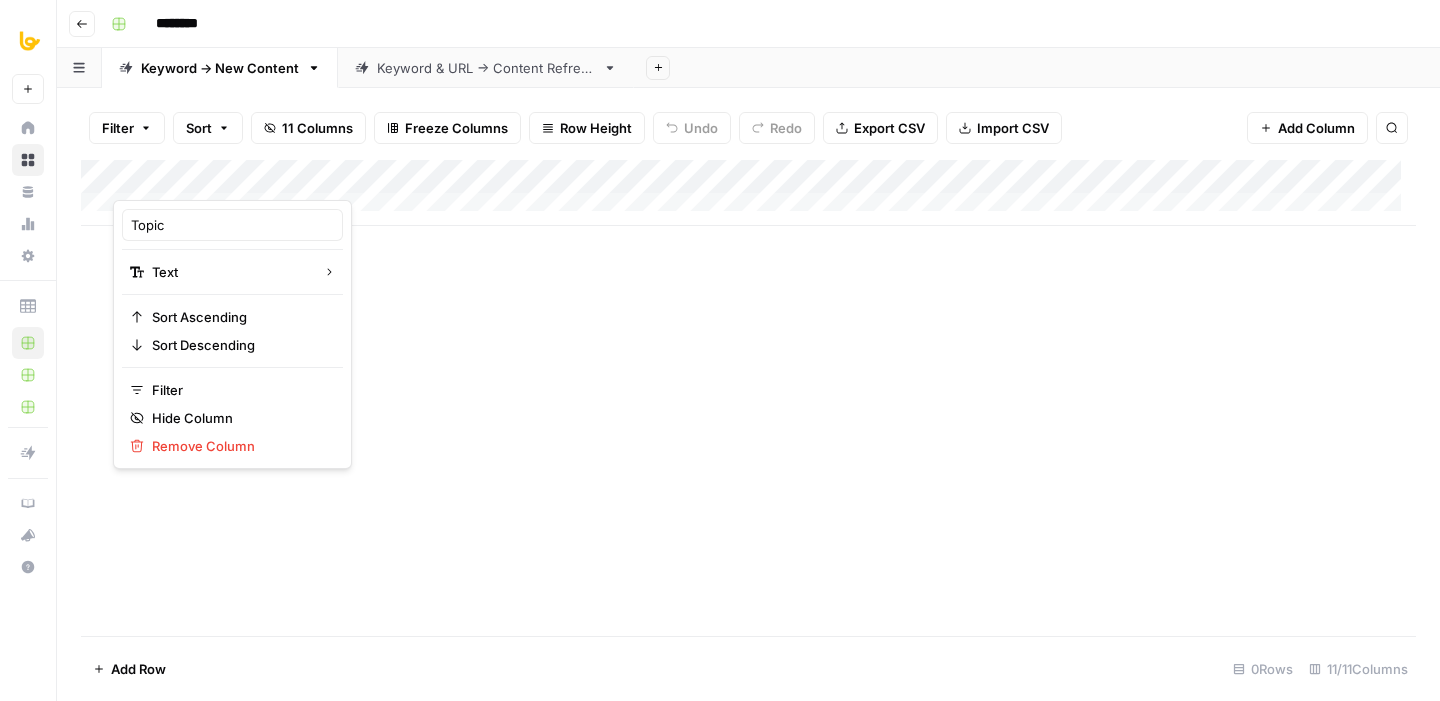 click on "Add Column" at bounding box center (748, 193) 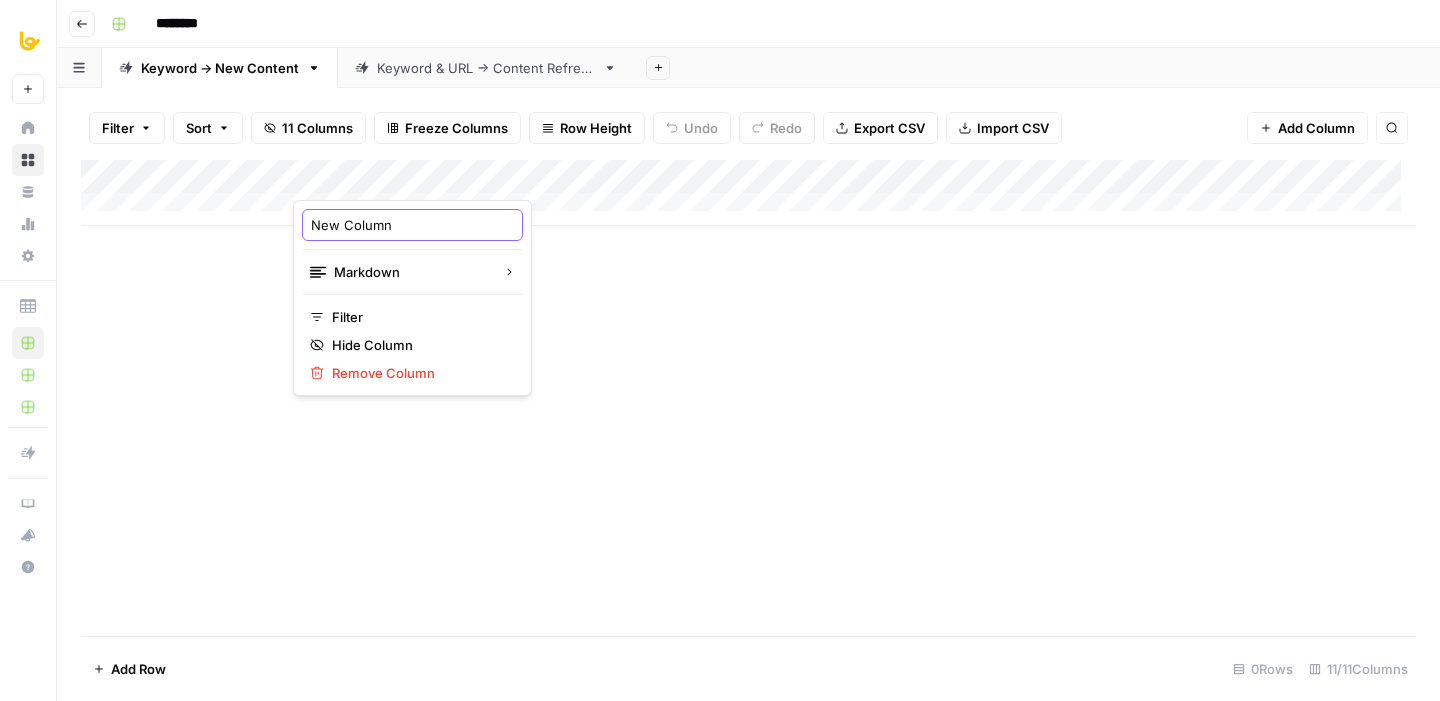 click on "New Column" at bounding box center (412, 225) 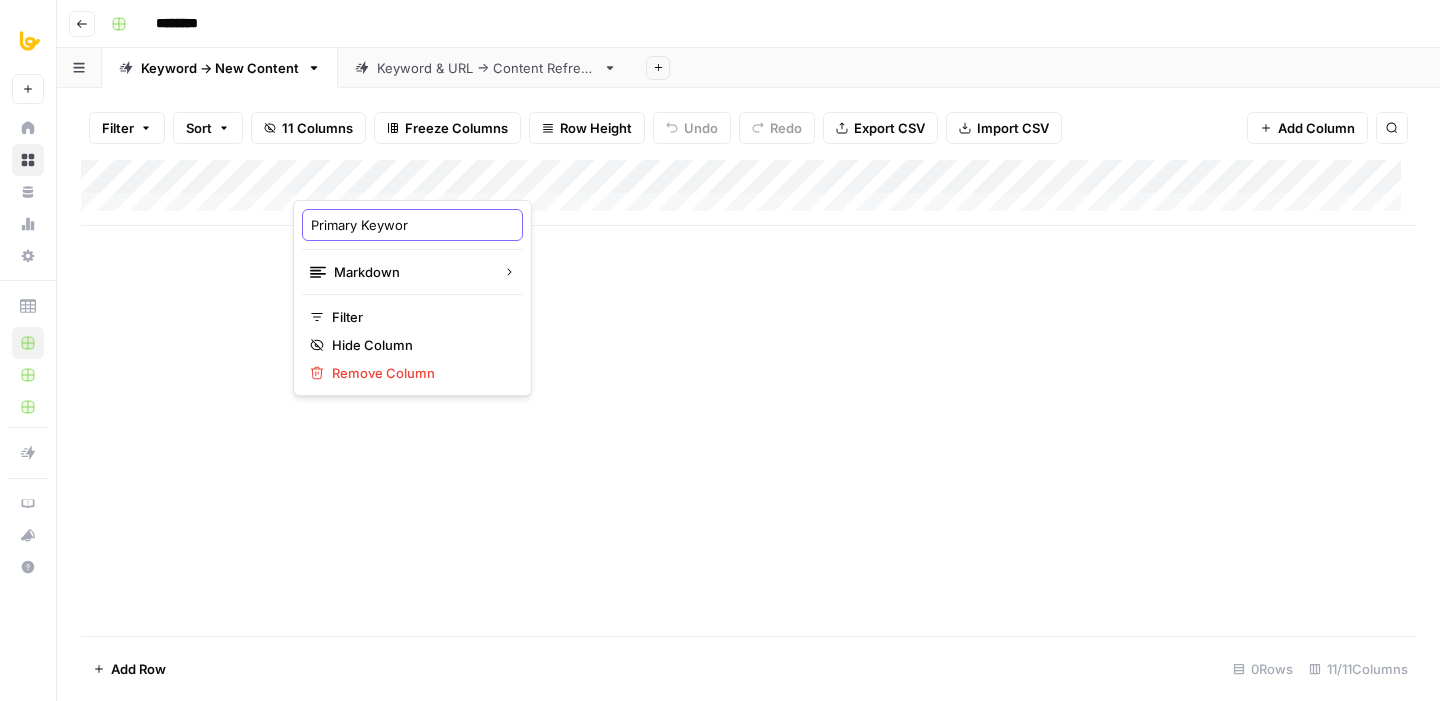 type on "Primary Keyword" 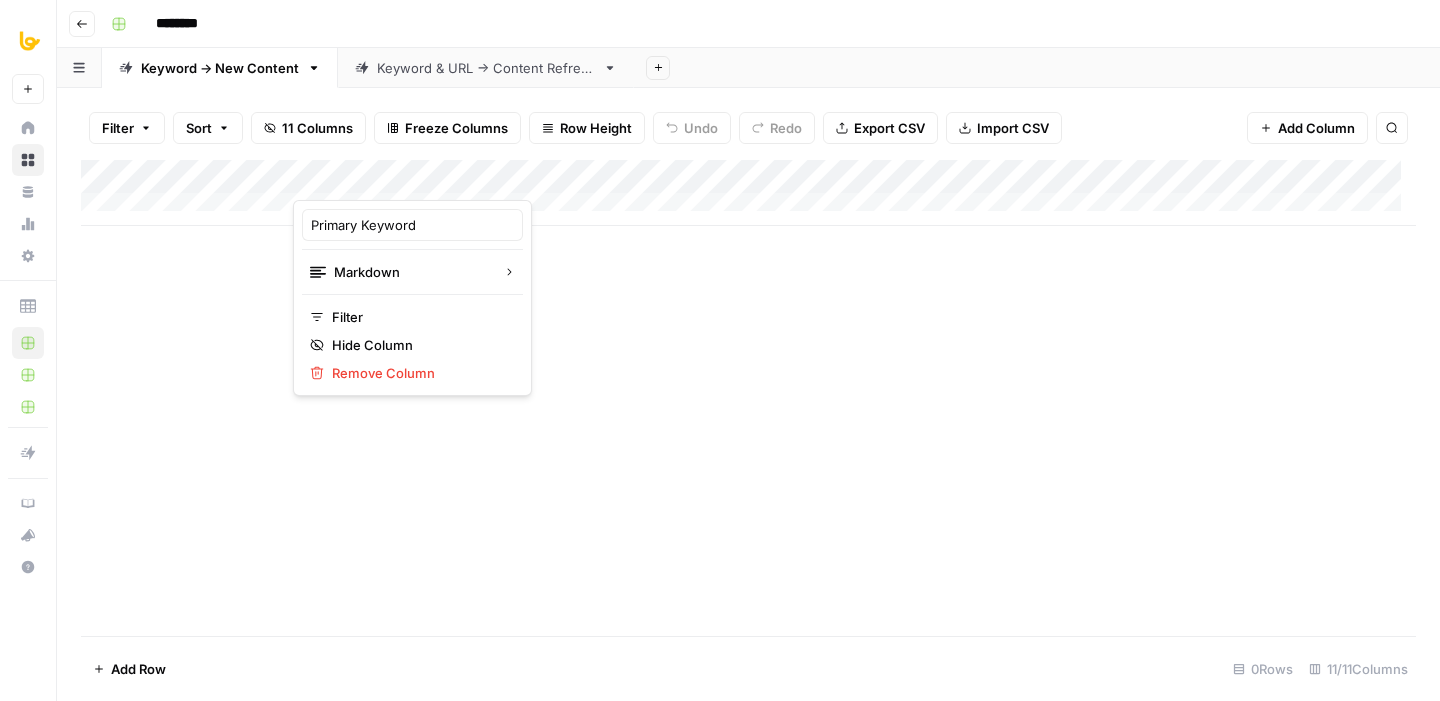 click on "Add Column" at bounding box center [748, 193] 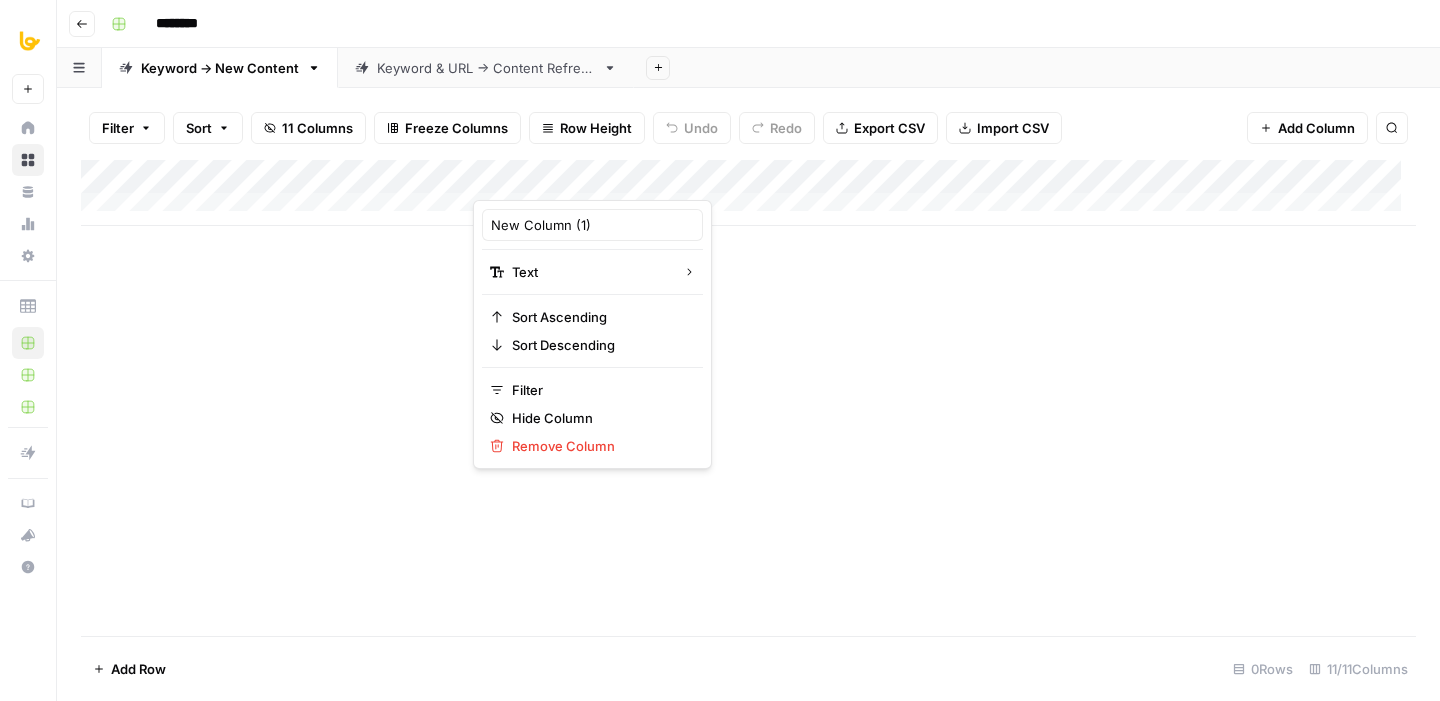 click at bounding box center [563, 180] 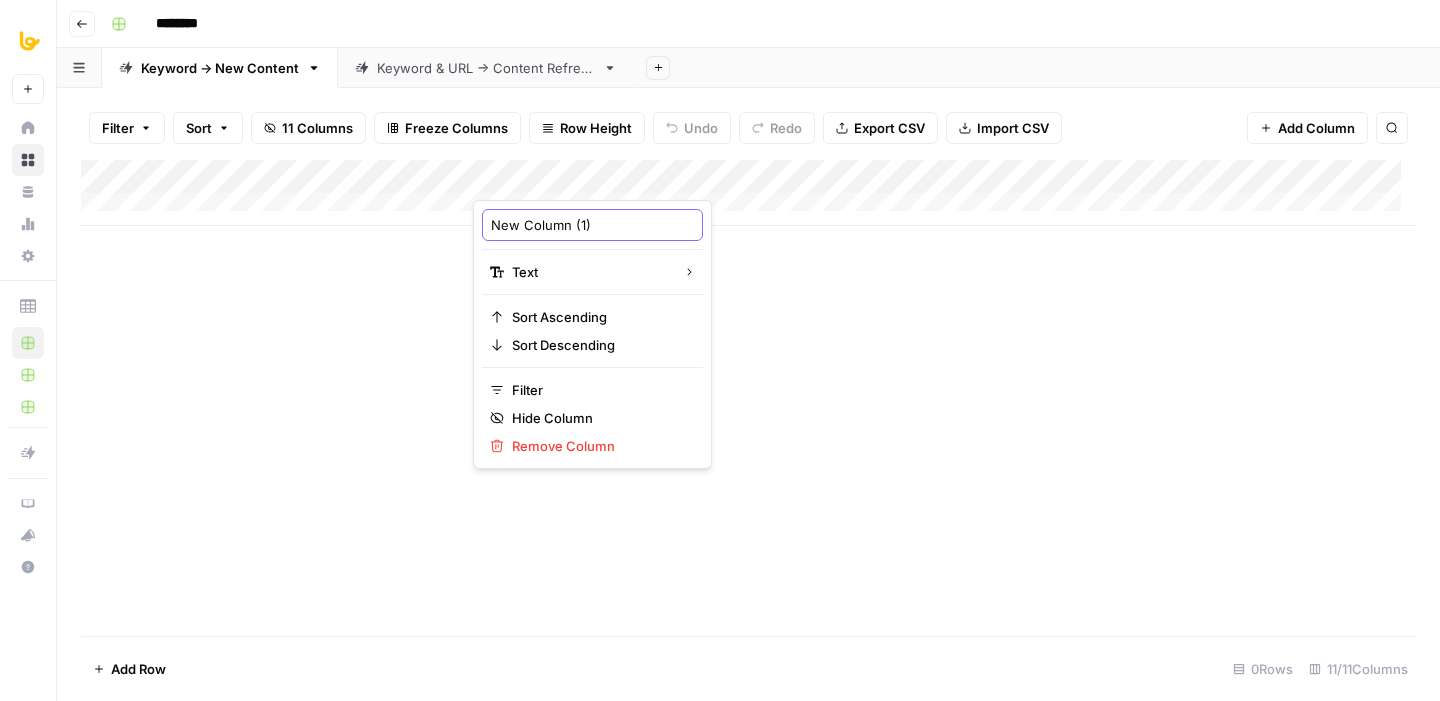 click on "New Column (1)" at bounding box center [592, 225] 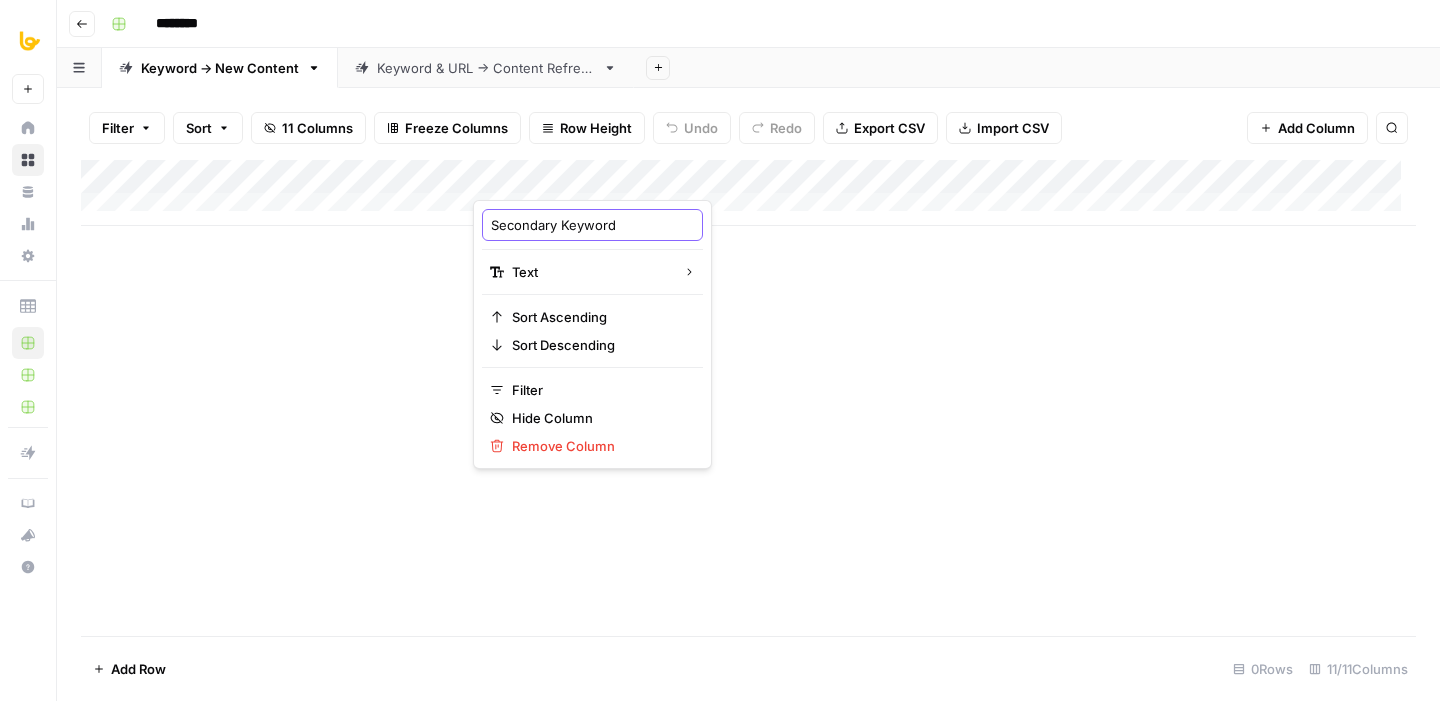 type on "Secondary Keywords" 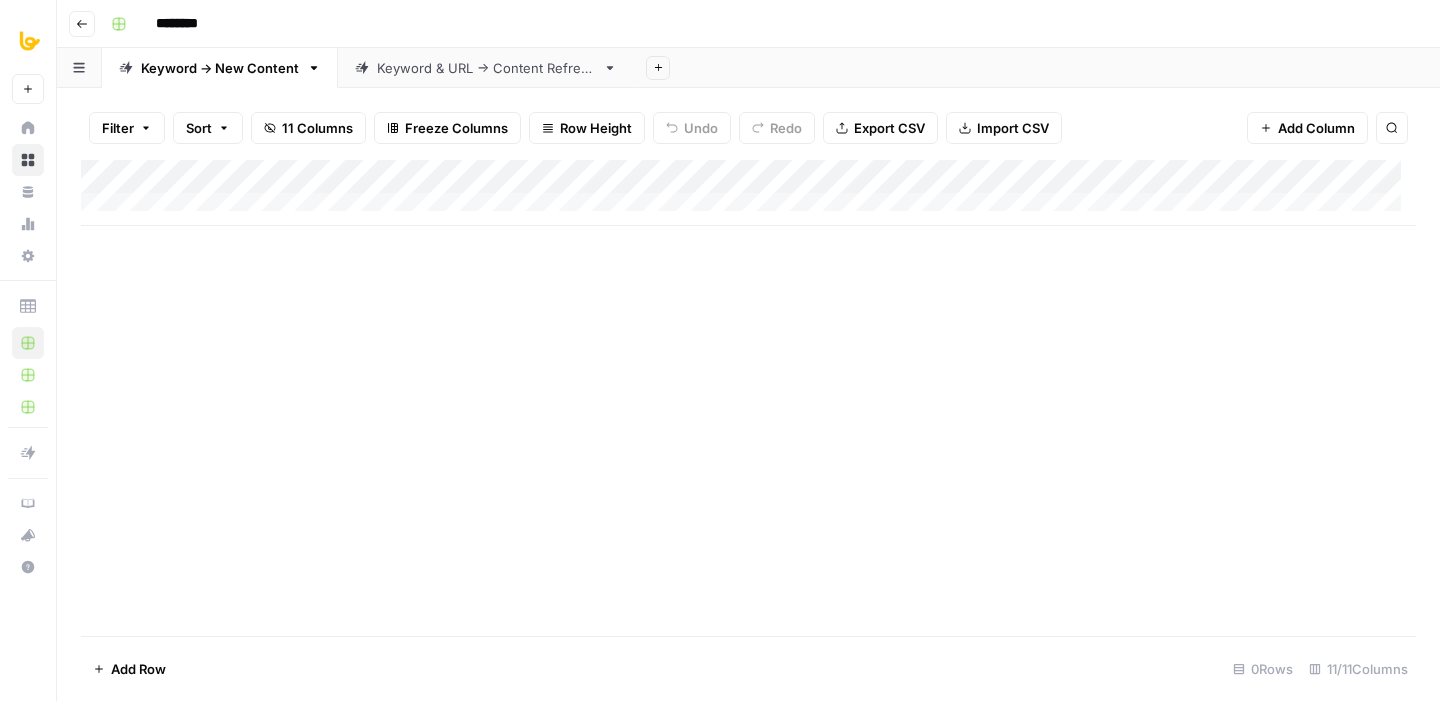 click on "Add Column" at bounding box center (748, 193) 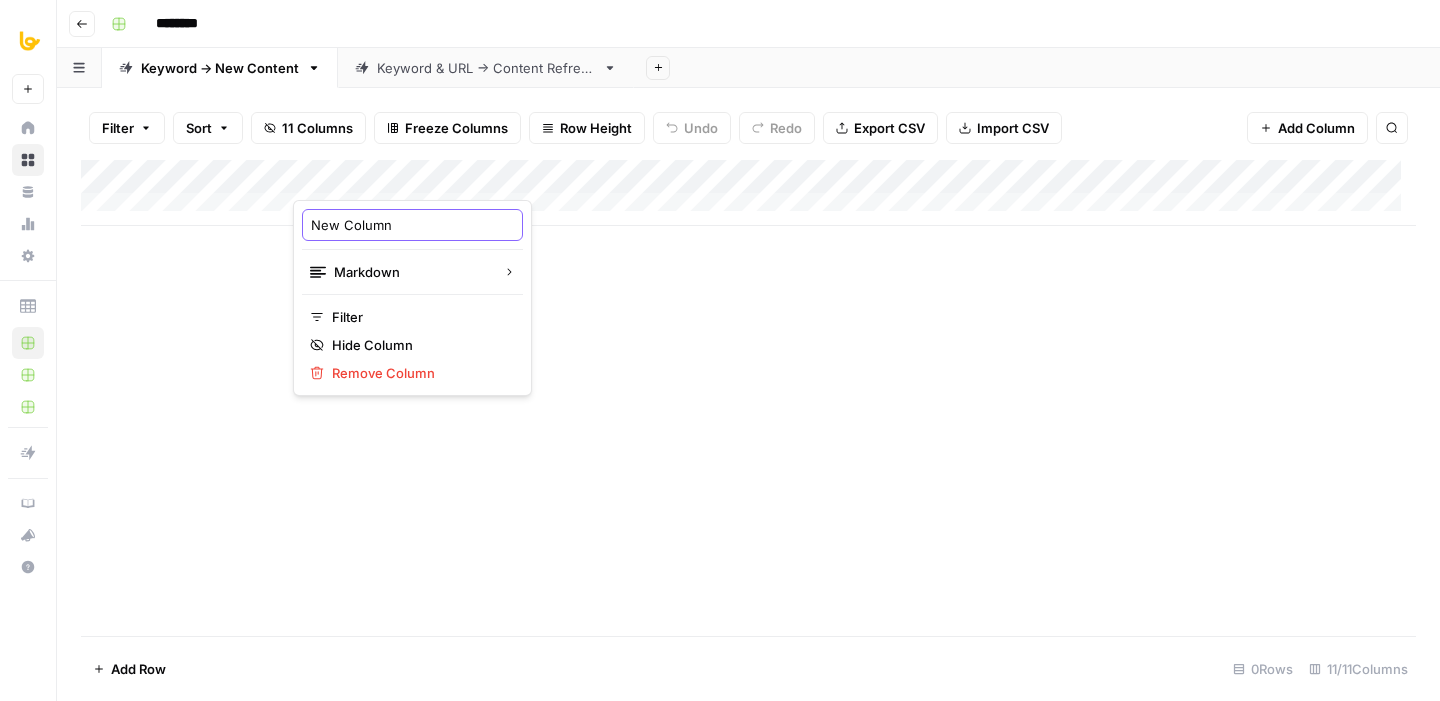 click on "New Column" at bounding box center [412, 225] 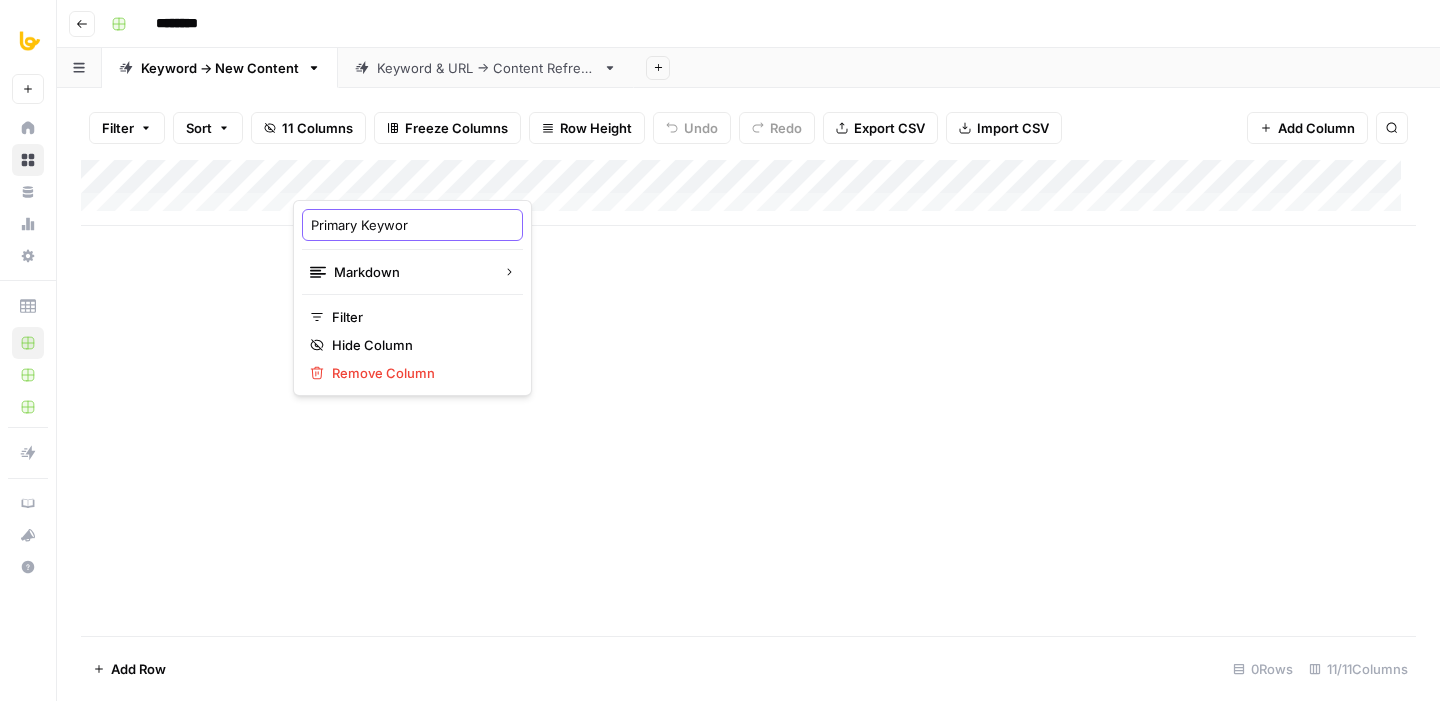 type on "Primary Keyword" 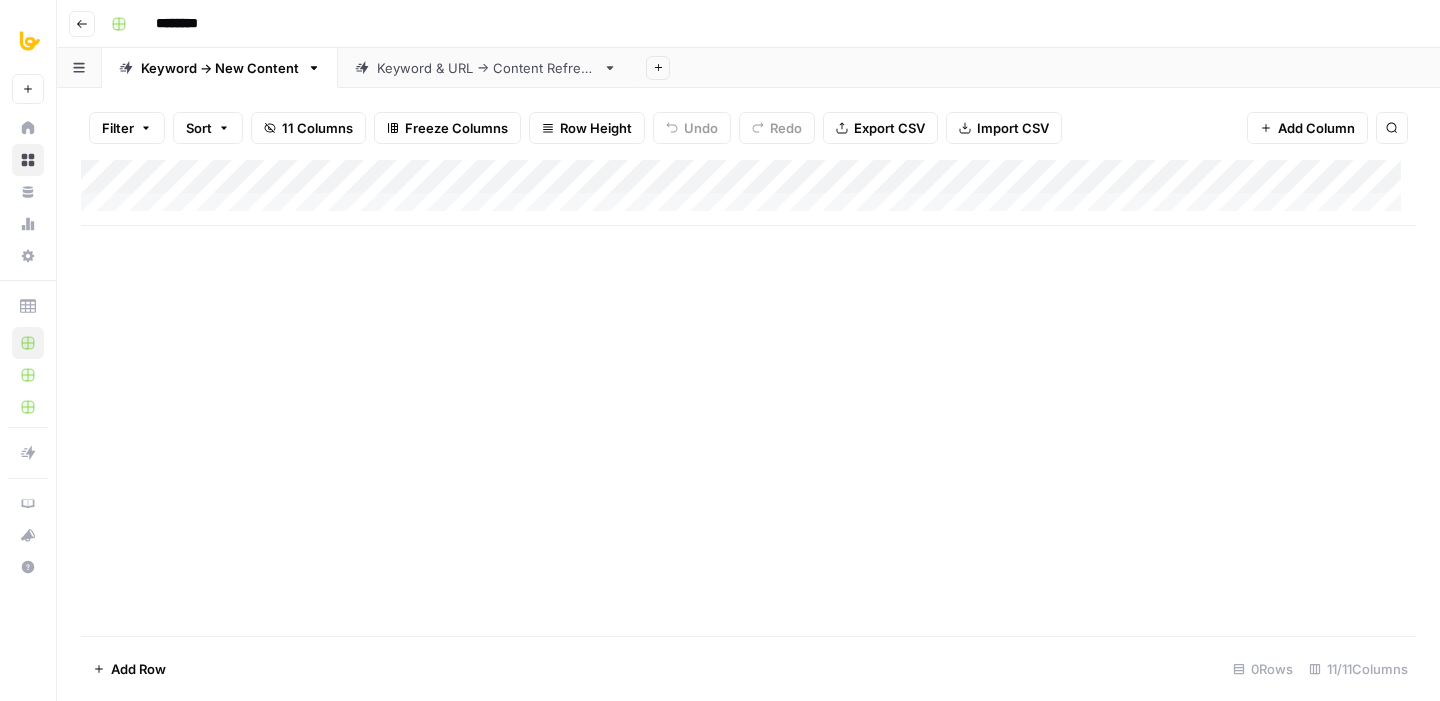 click on "Add Column" at bounding box center [748, 193] 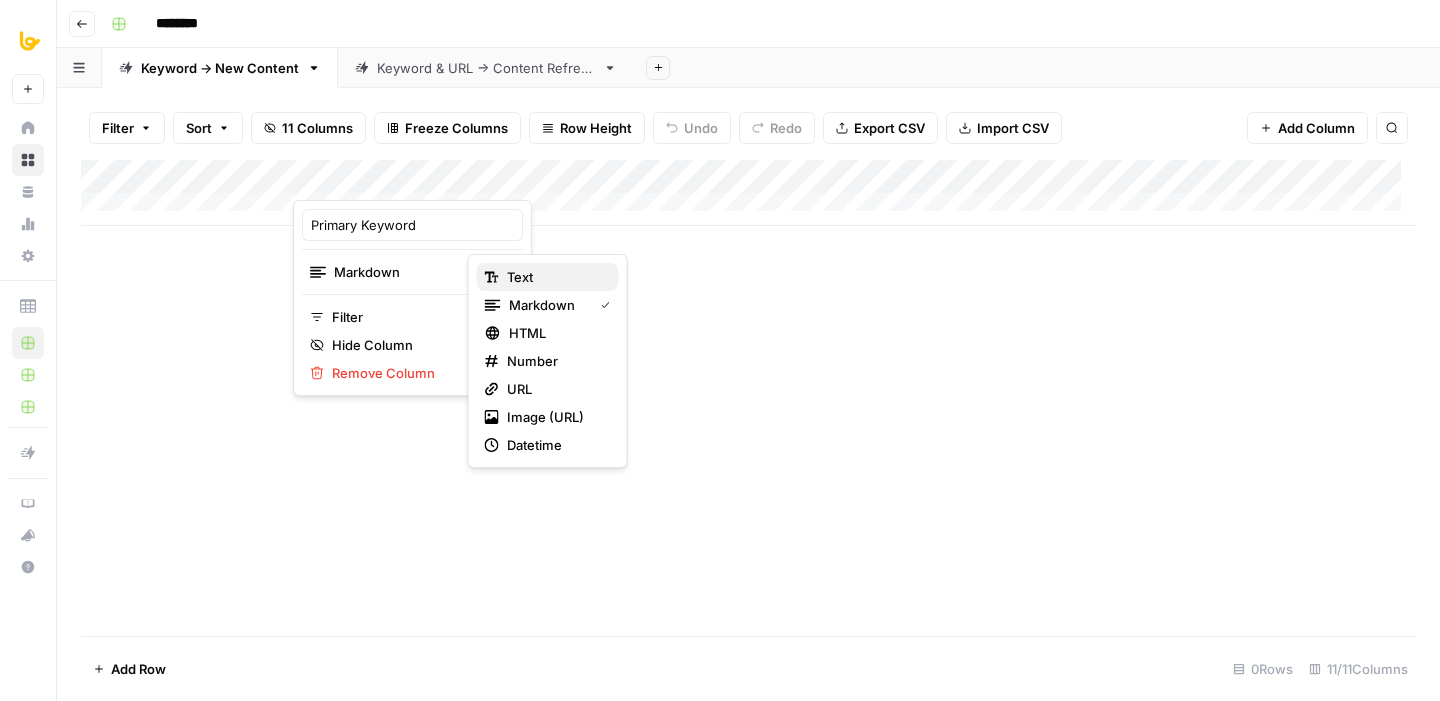click on "text" at bounding box center (555, 277) 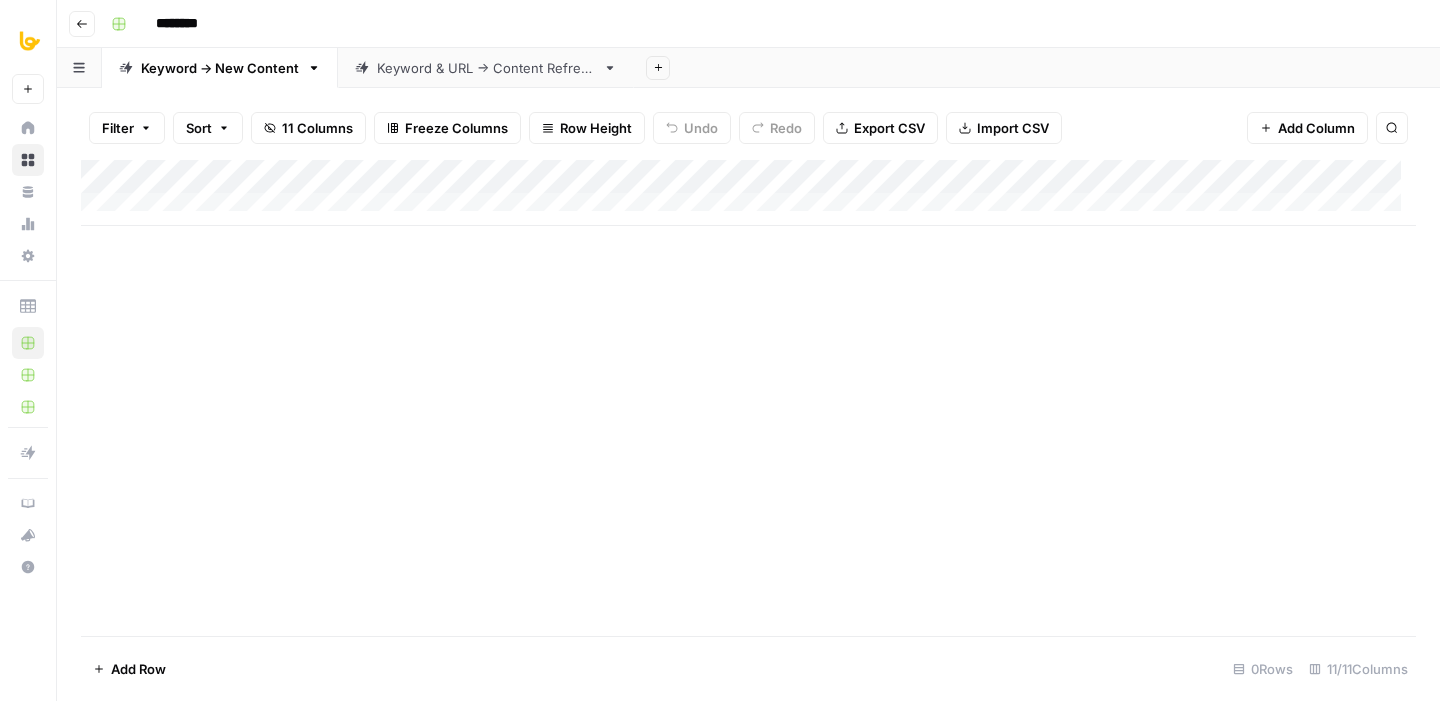 click on "Add Column" at bounding box center (748, 398) 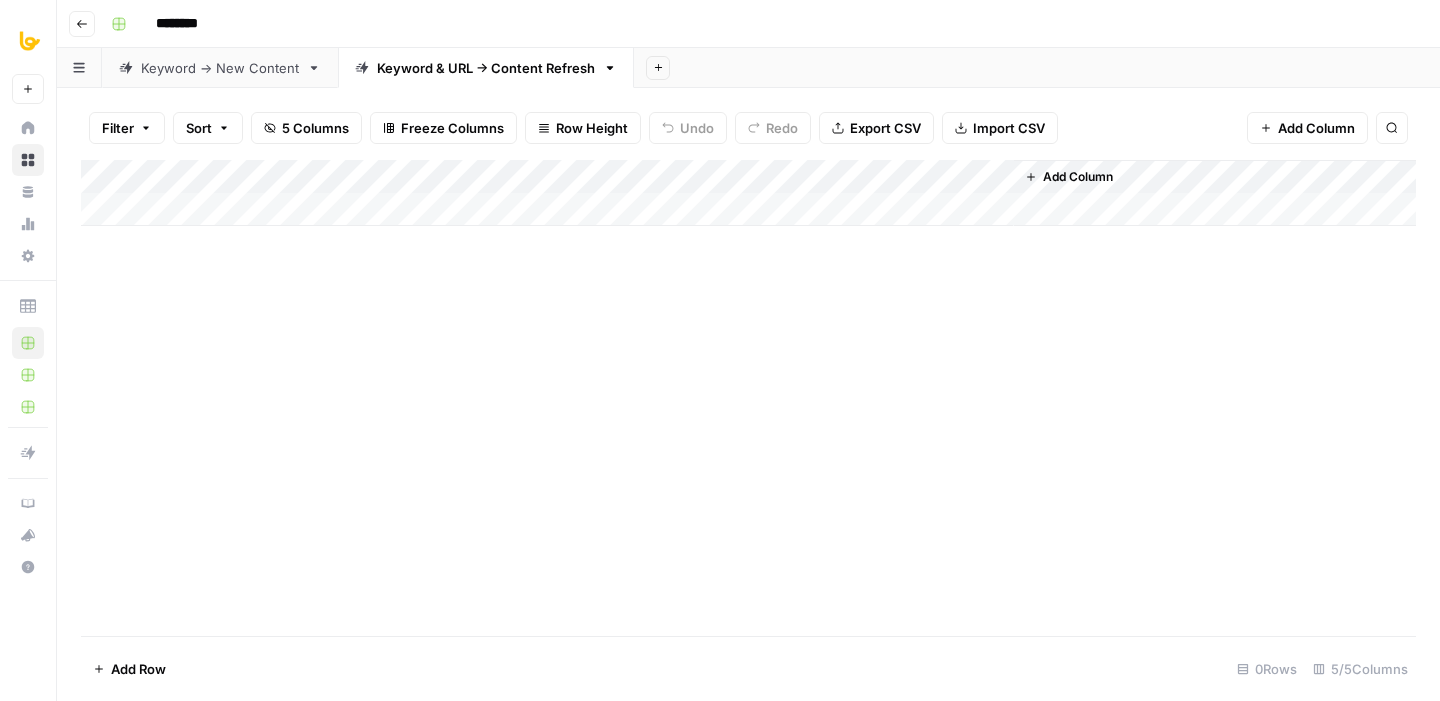 click on "Add Column" at bounding box center [1078, 177] 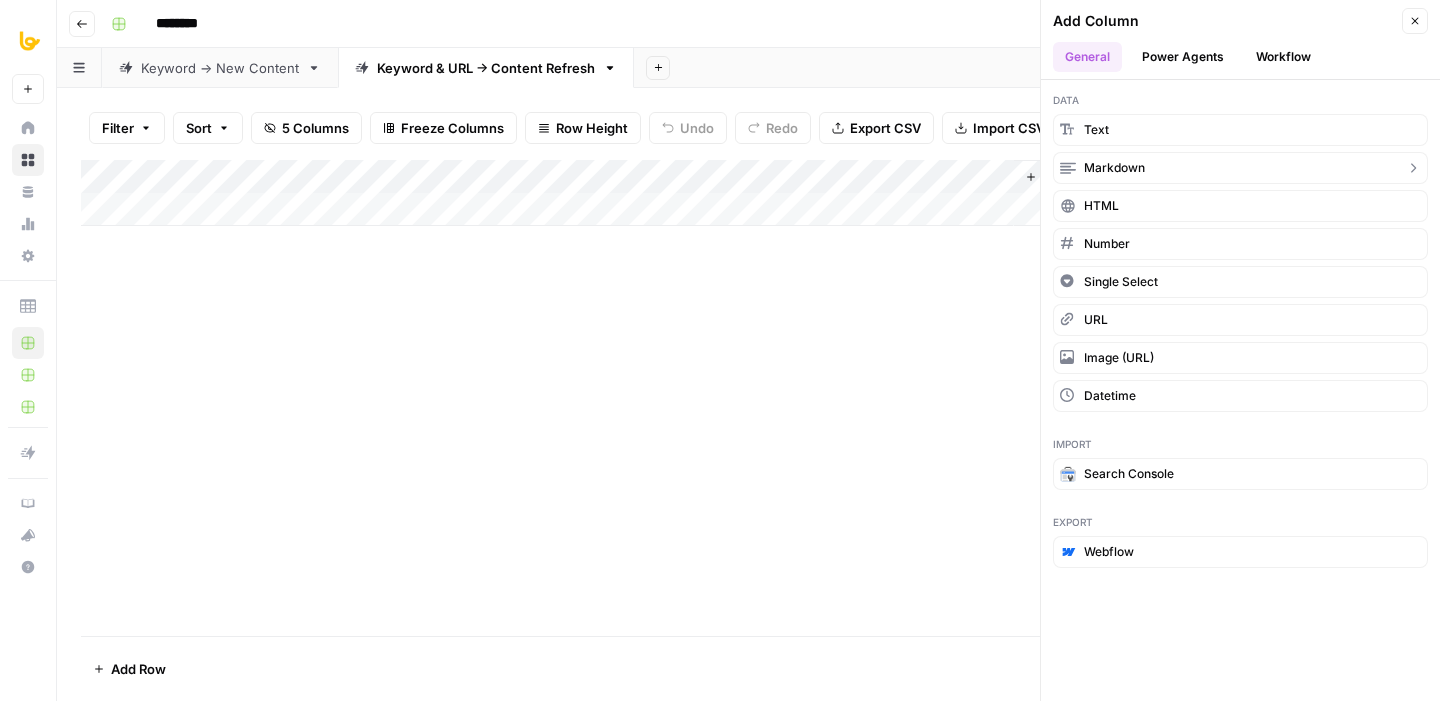 click on "markdown" at bounding box center [1240, 168] 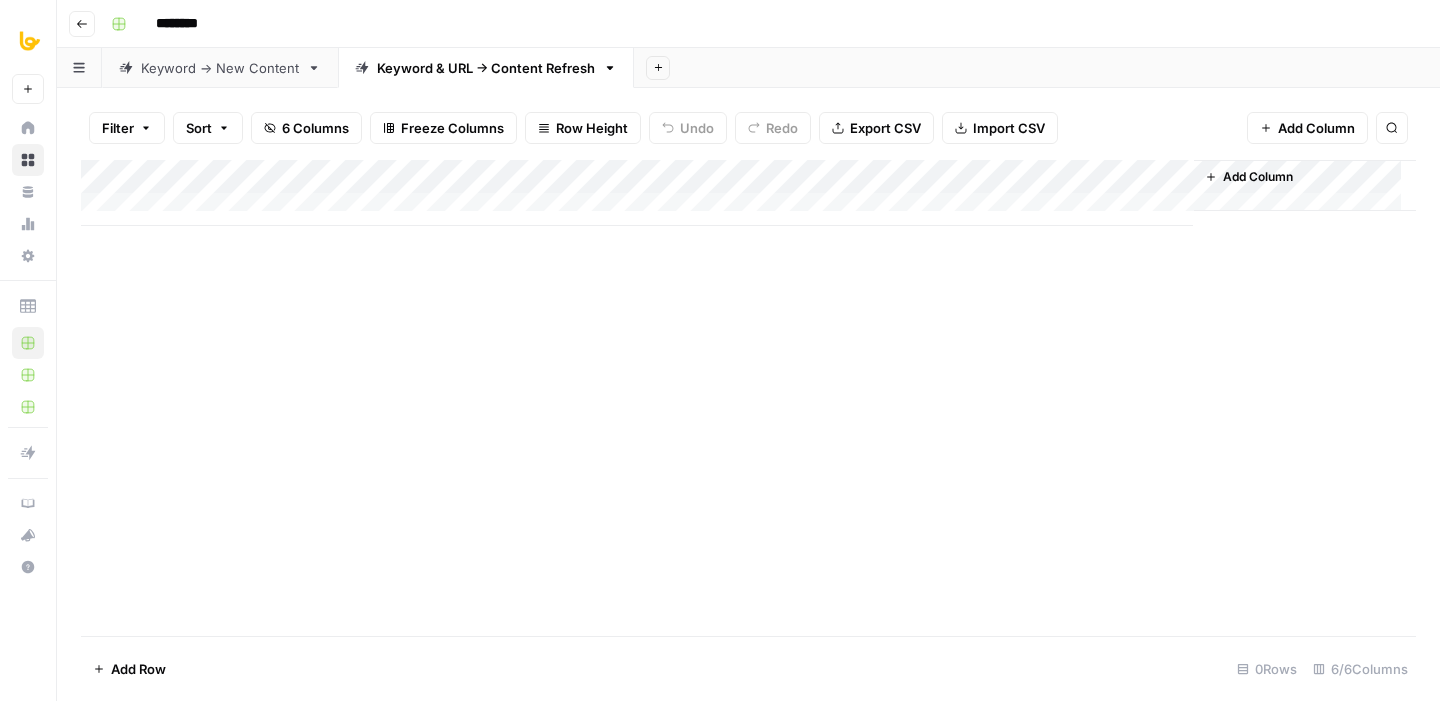 drag, startPoint x: 1077, startPoint y: 184, endPoint x: 393, endPoint y: 198, distance: 684.14325 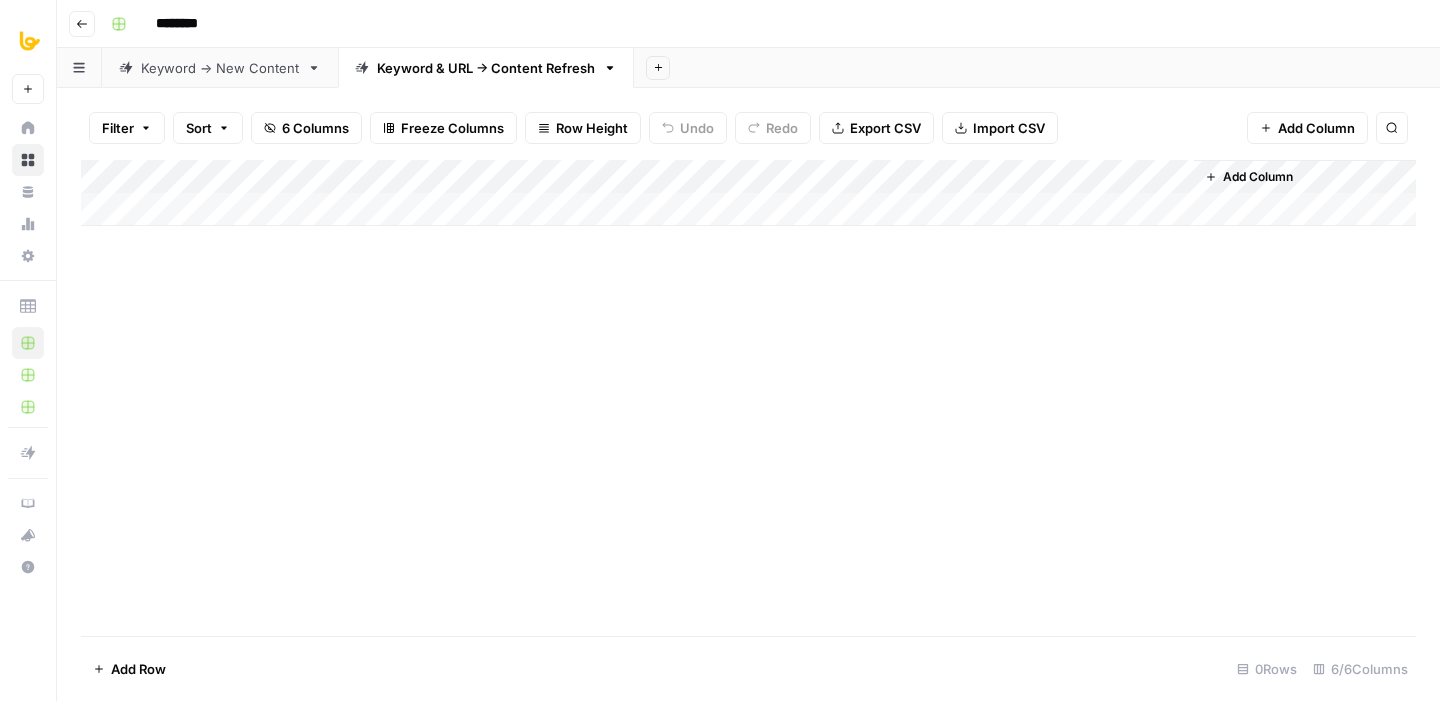 click on "Add Column" at bounding box center (748, 193) 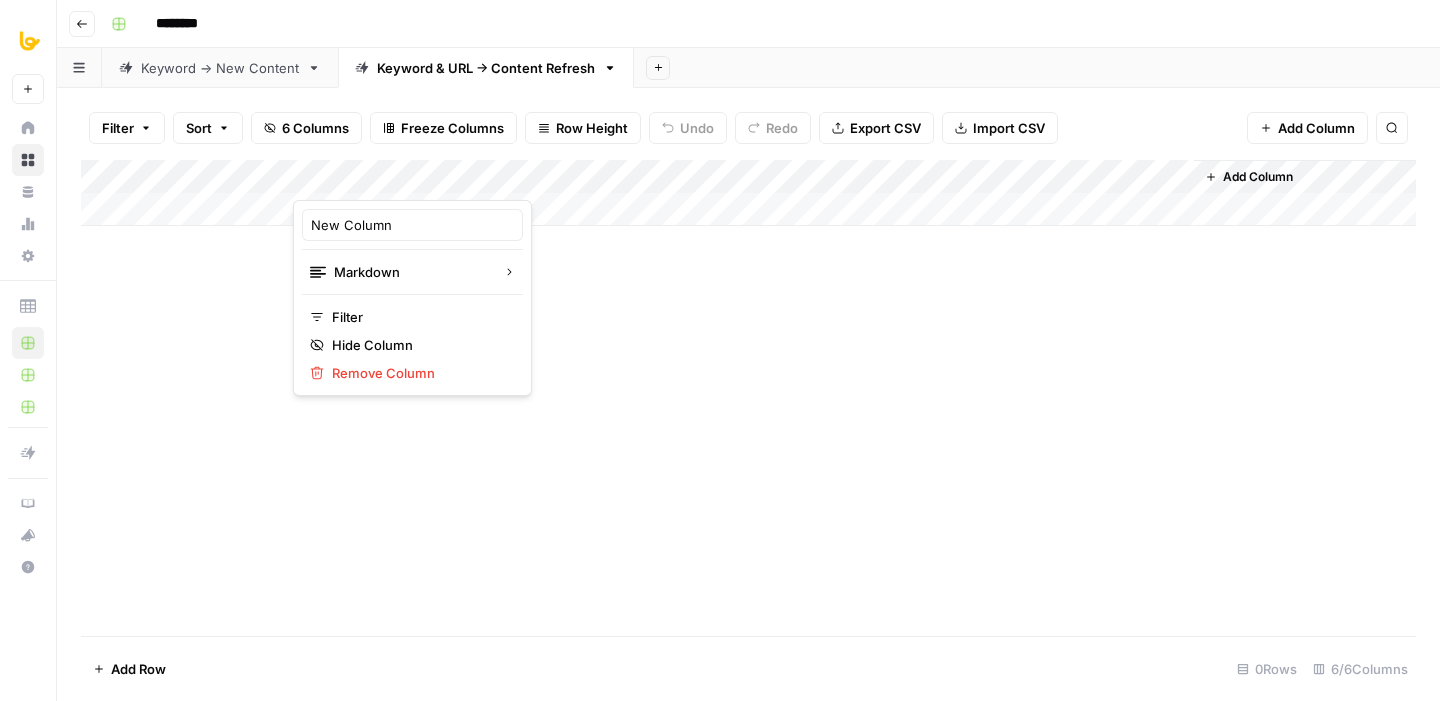 click at bounding box center (383, 180) 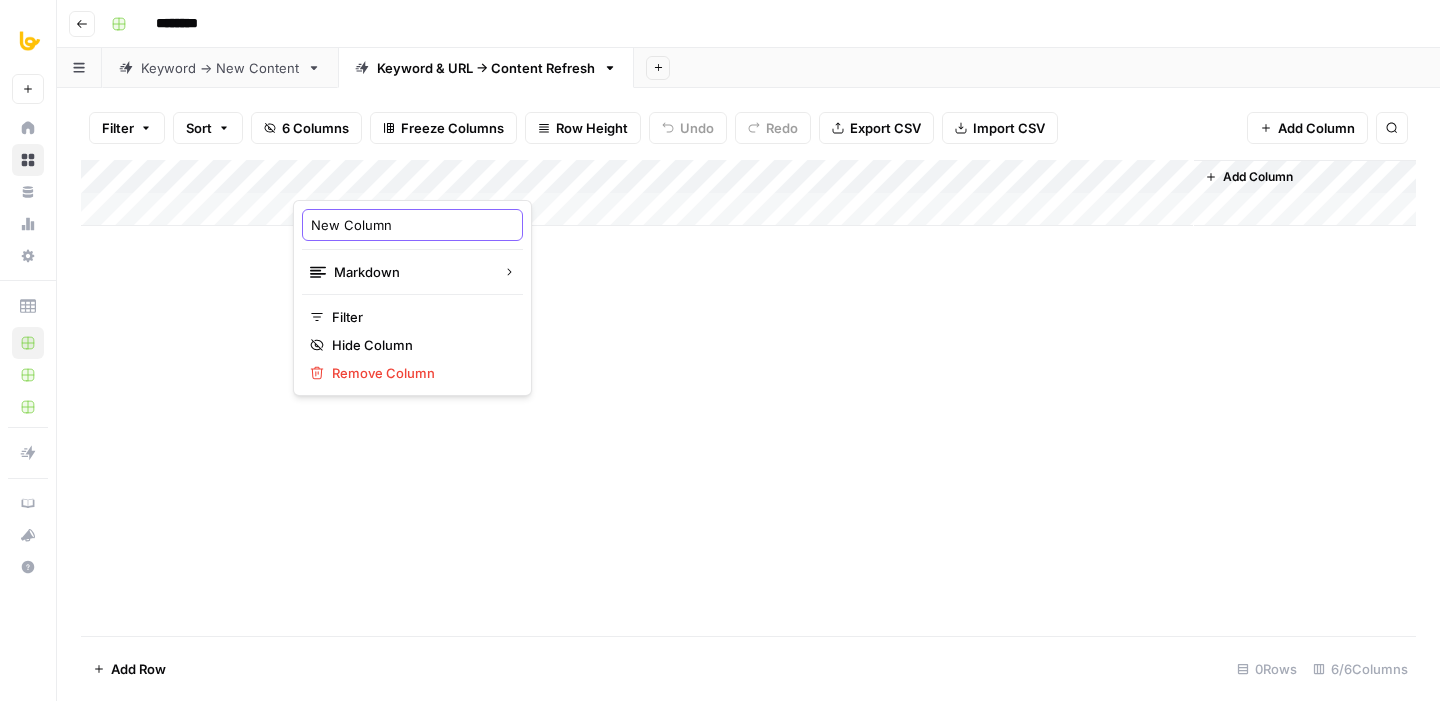 click on "New Column" at bounding box center [412, 225] 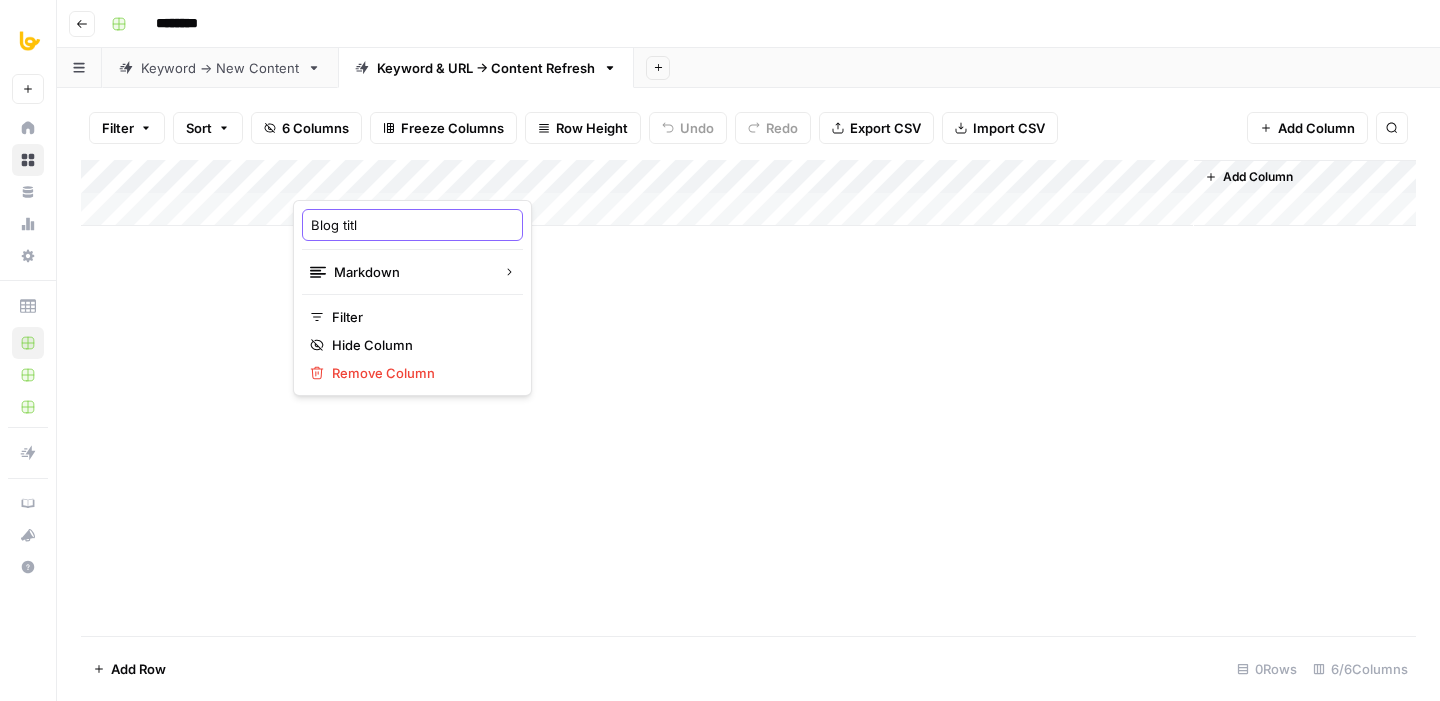 type on "Blog title" 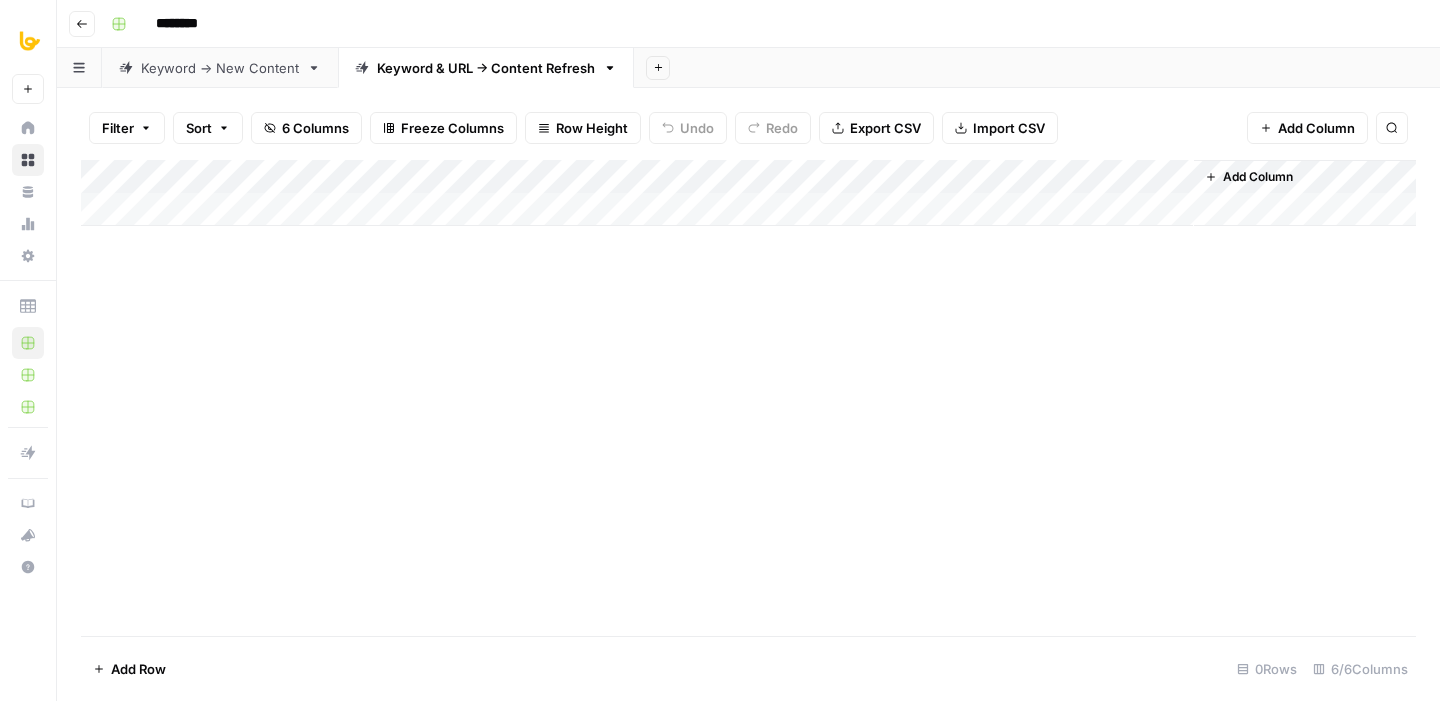 click on "Add Column" at bounding box center [748, 193] 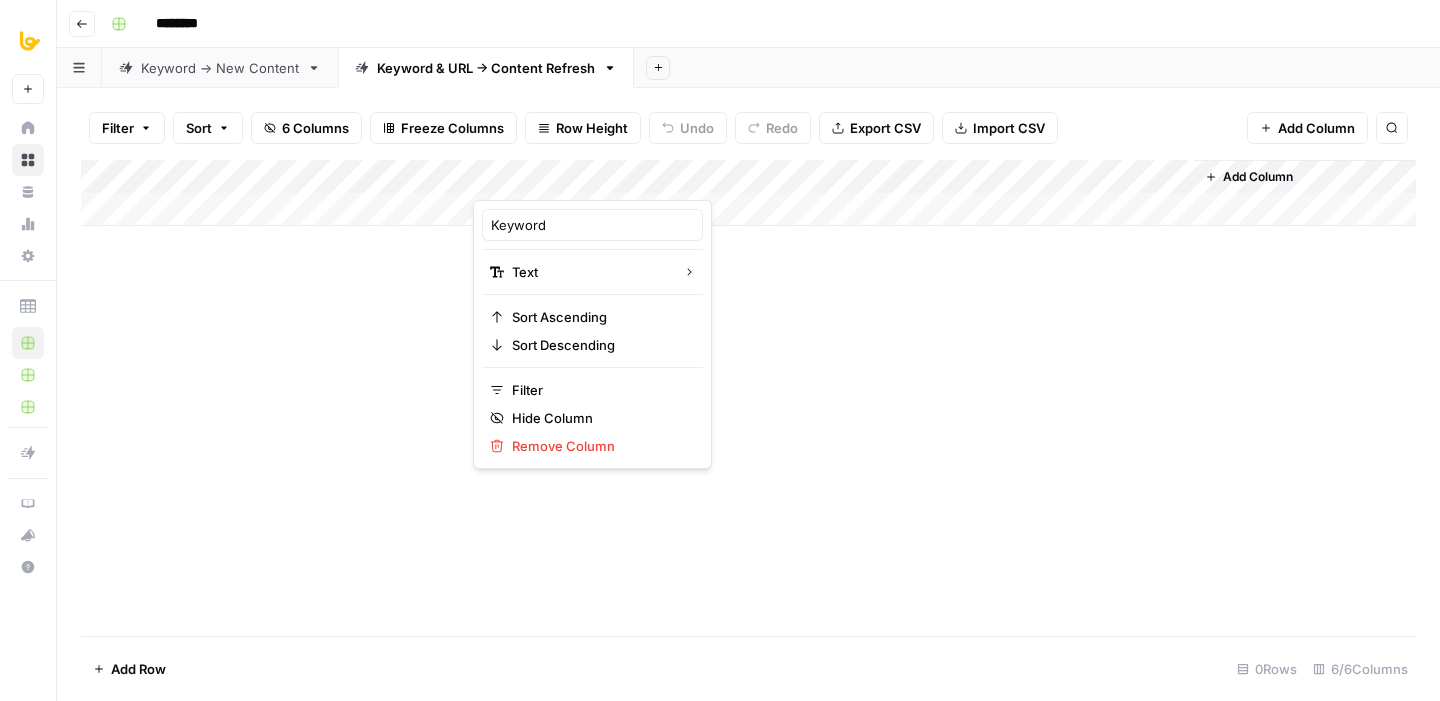 drag, startPoint x: 535, startPoint y: 174, endPoint x: 425, endPoint y: 174, distance: 110 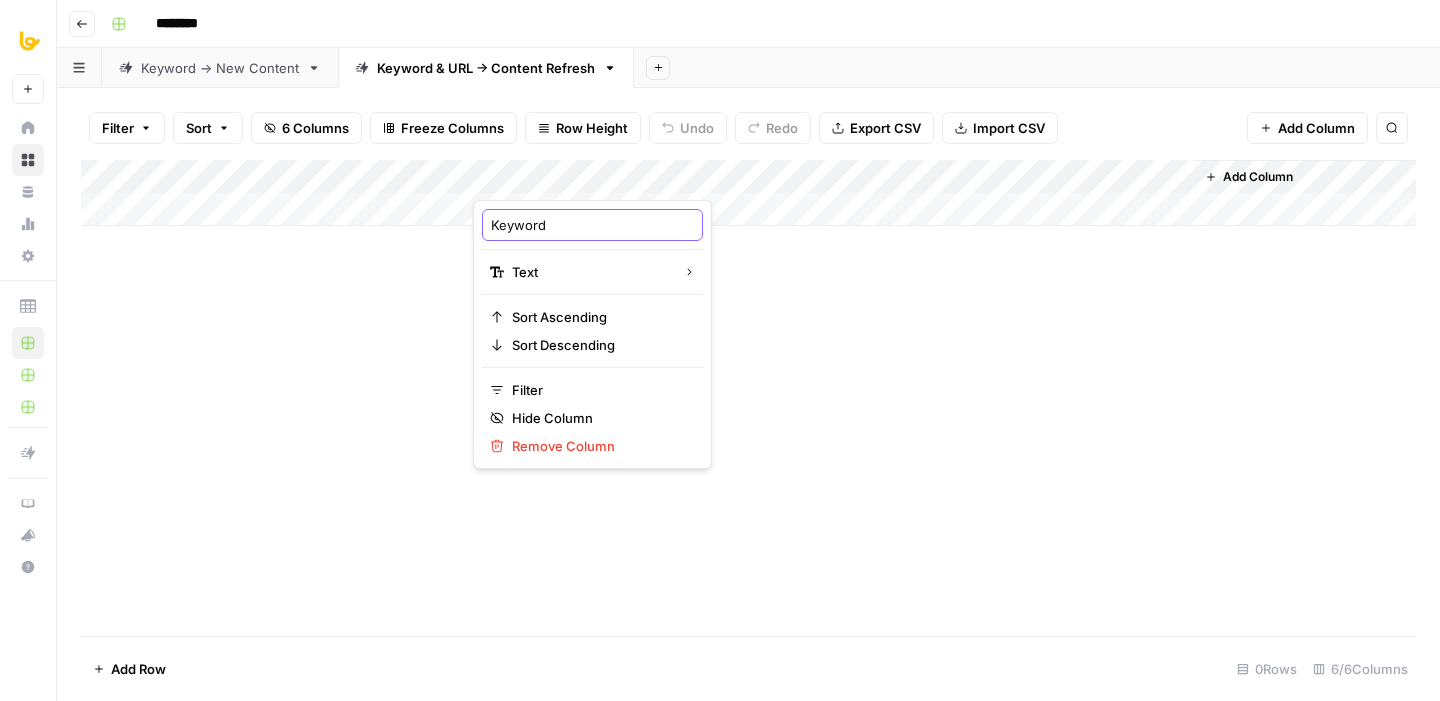 click on "Keyword" at bounding box center [592, 225] 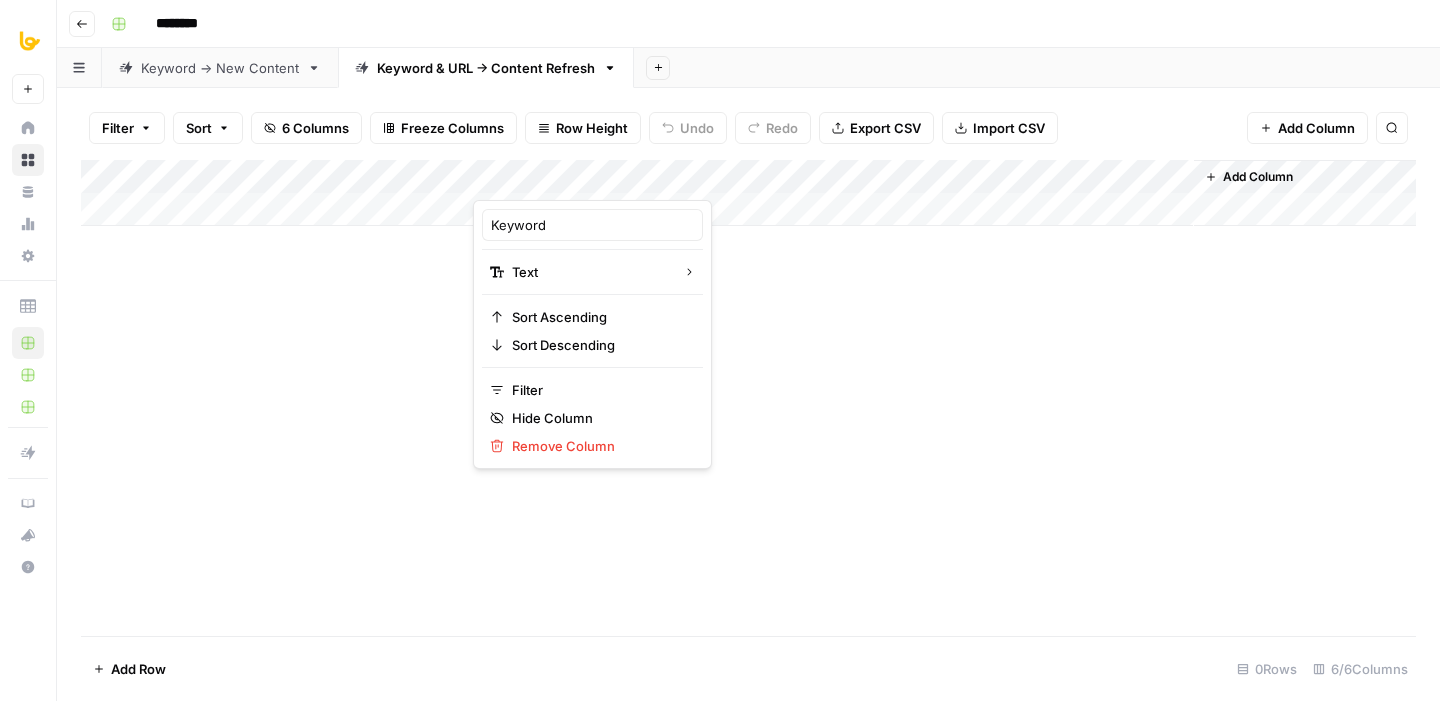 click on "Add Column" at bounding box center (748, 193) 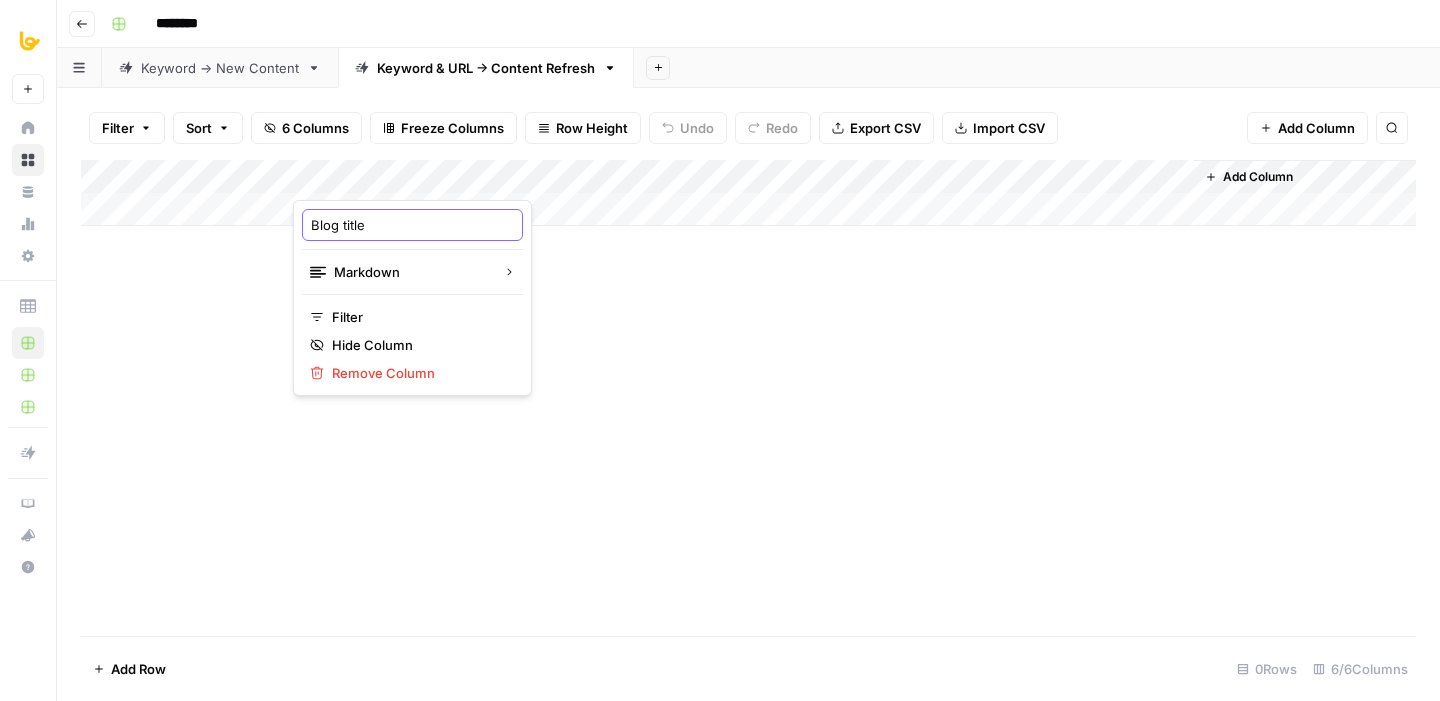 click on "Blog title" at bounding box center [412, 225] 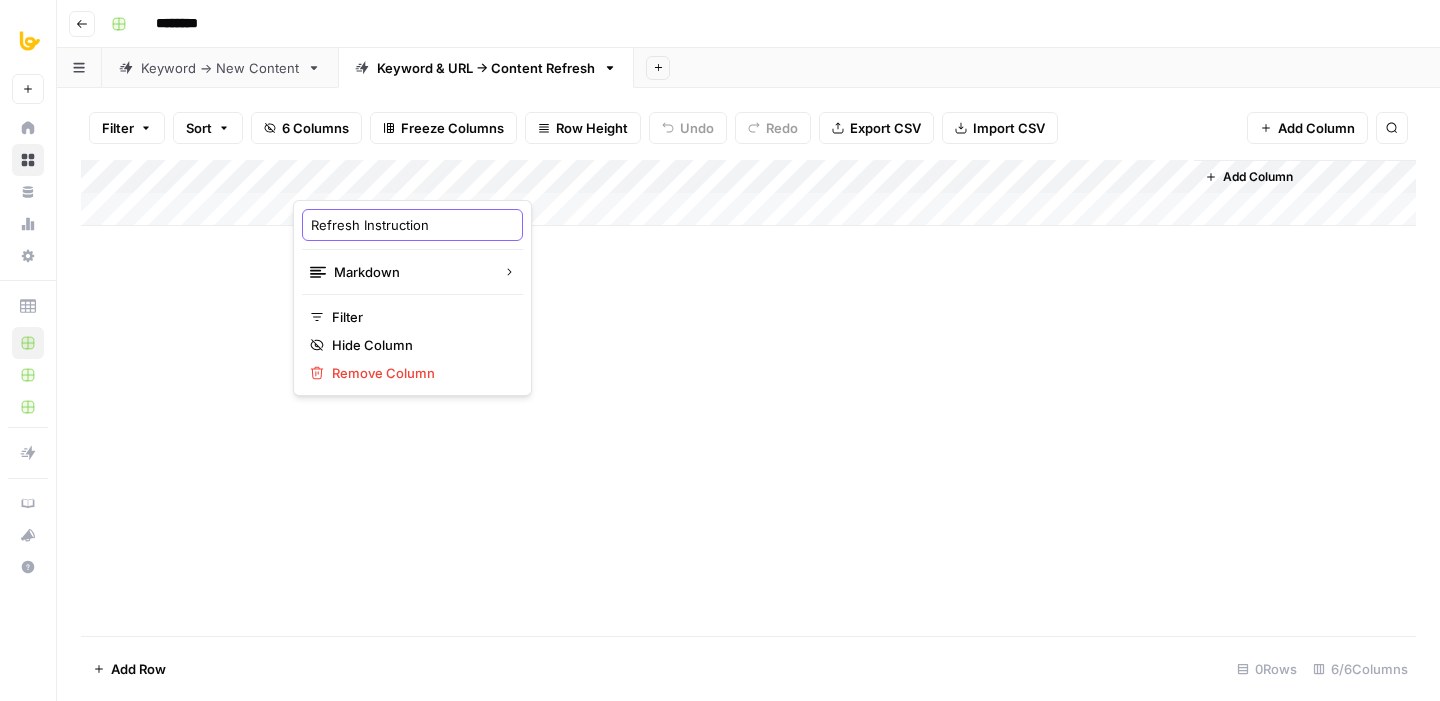 type on "Refresh Instructions" 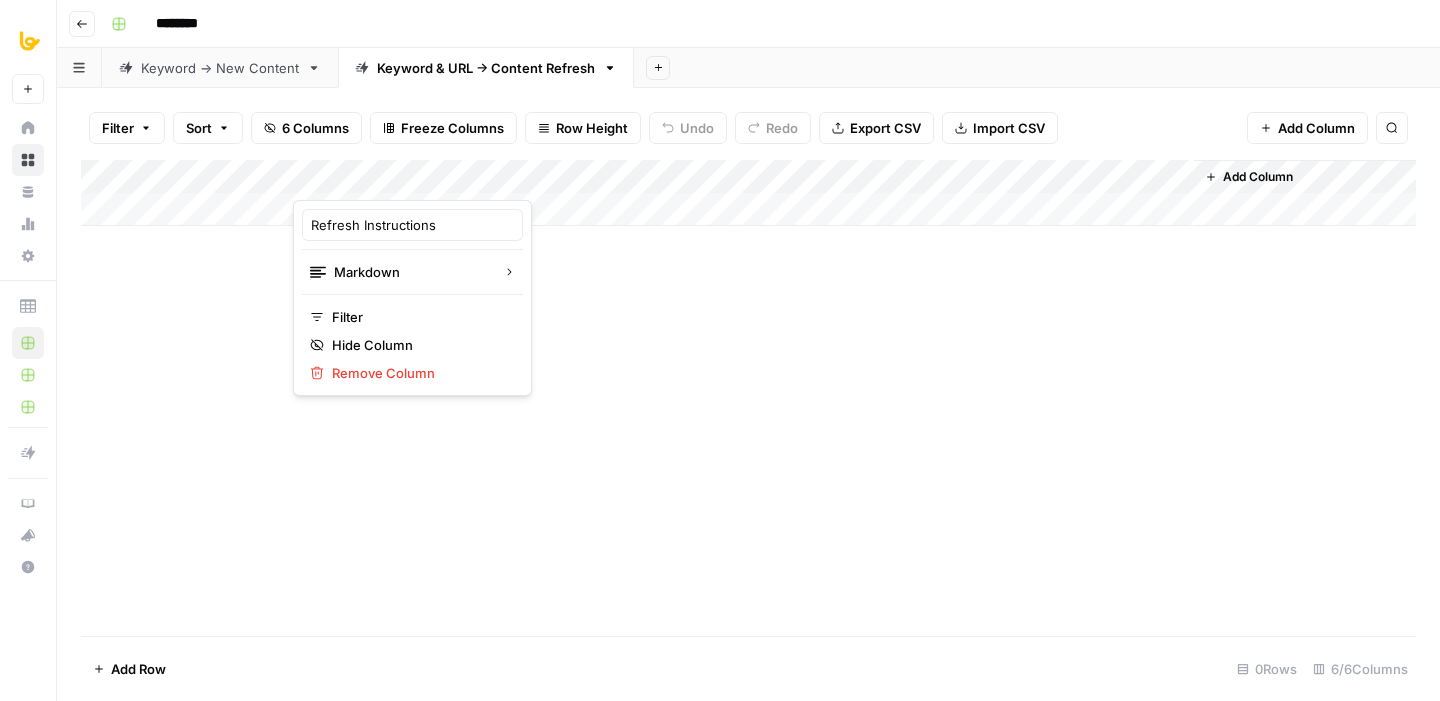 click on "Add Column" at bounding box center (748, 193) 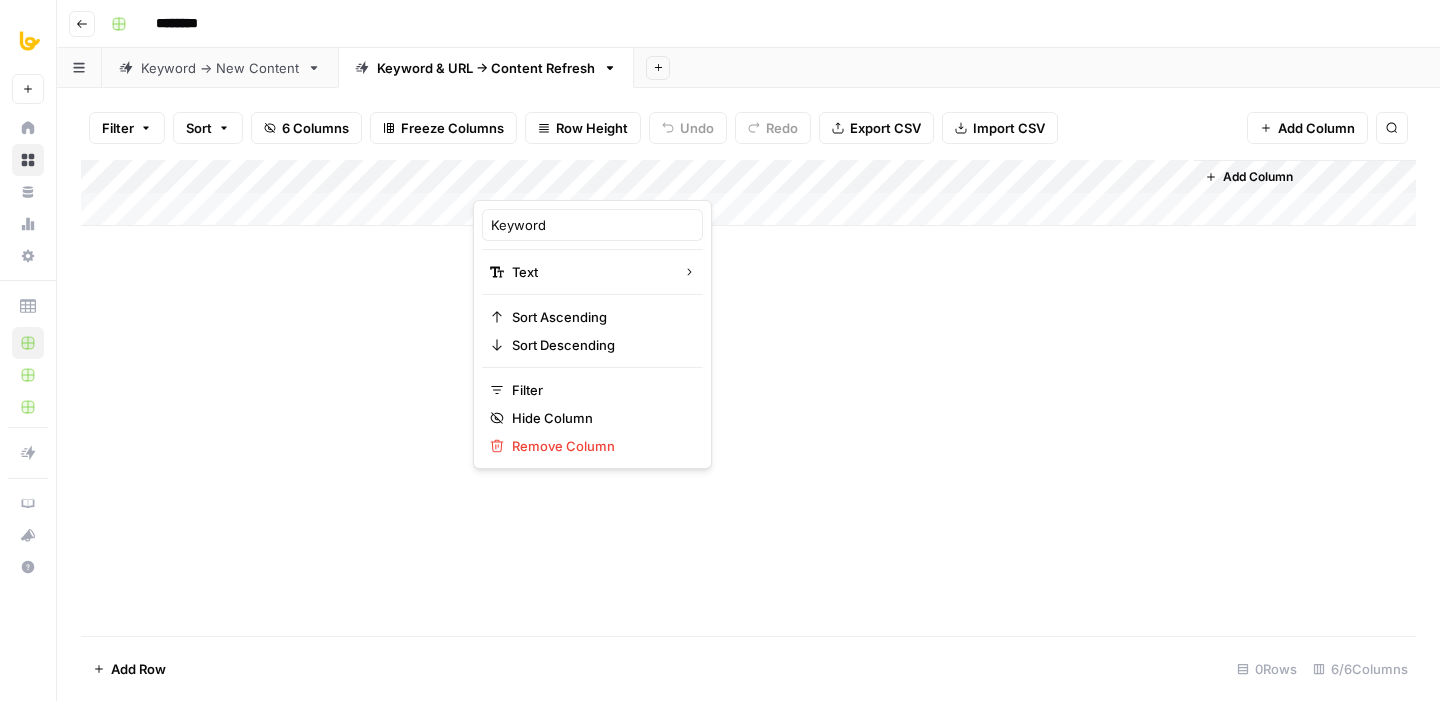 click on "Add Column" at bounding box center [748, 193] 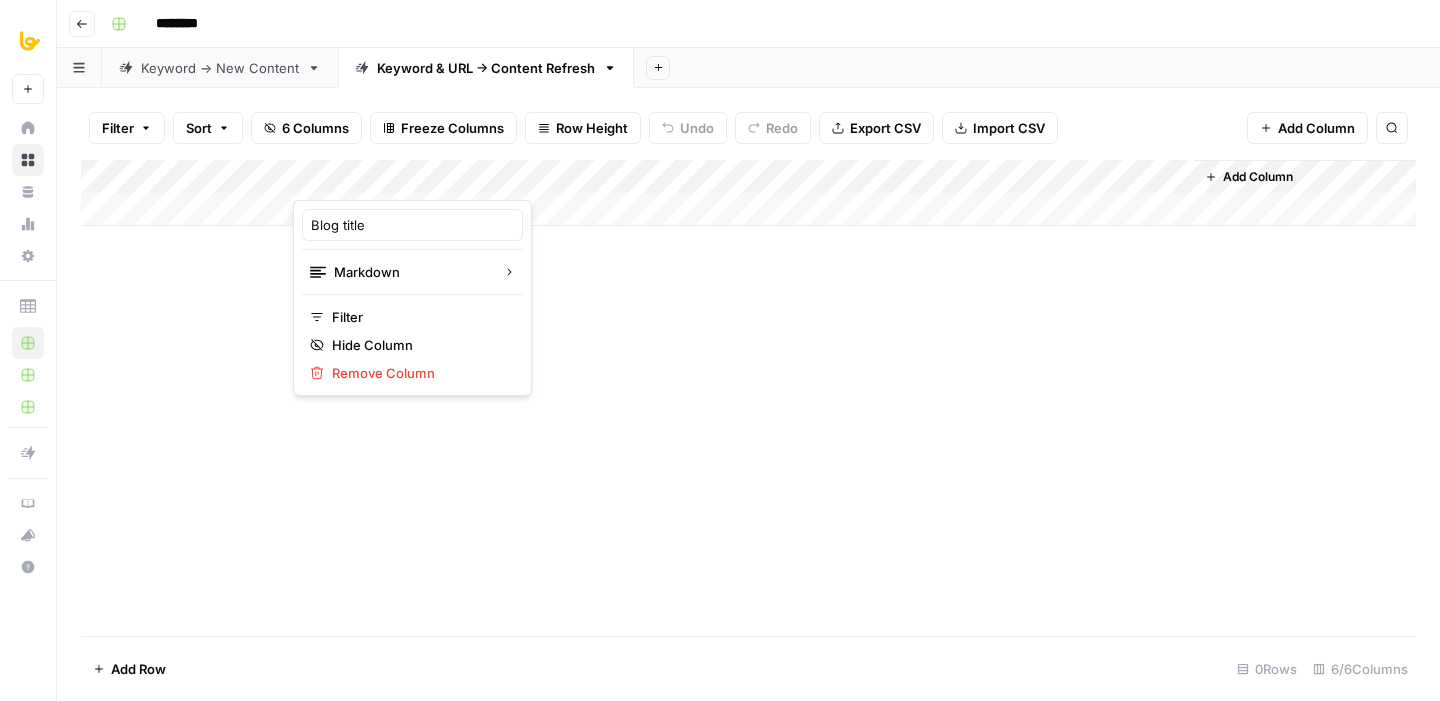 click at bounding box center (383, 180) 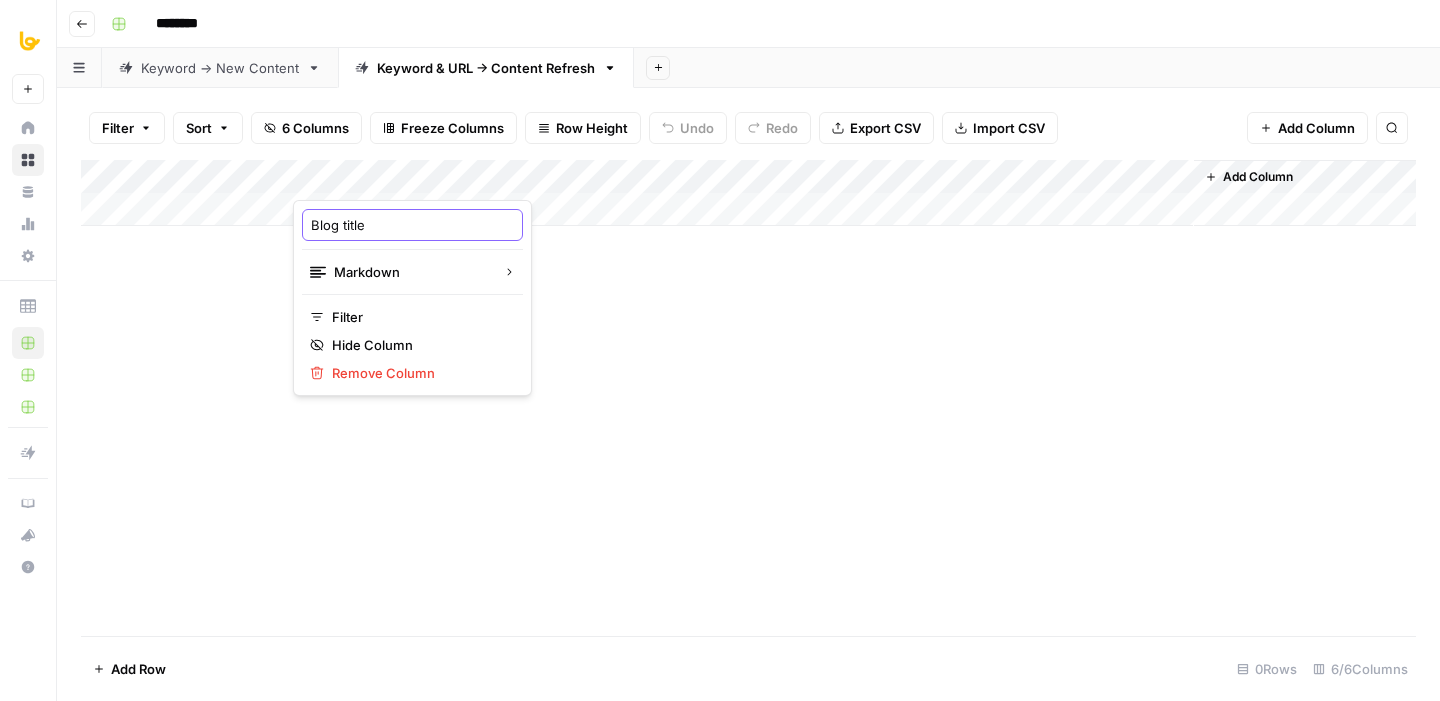 click on "Blog title" at bounding box center [412, 225] 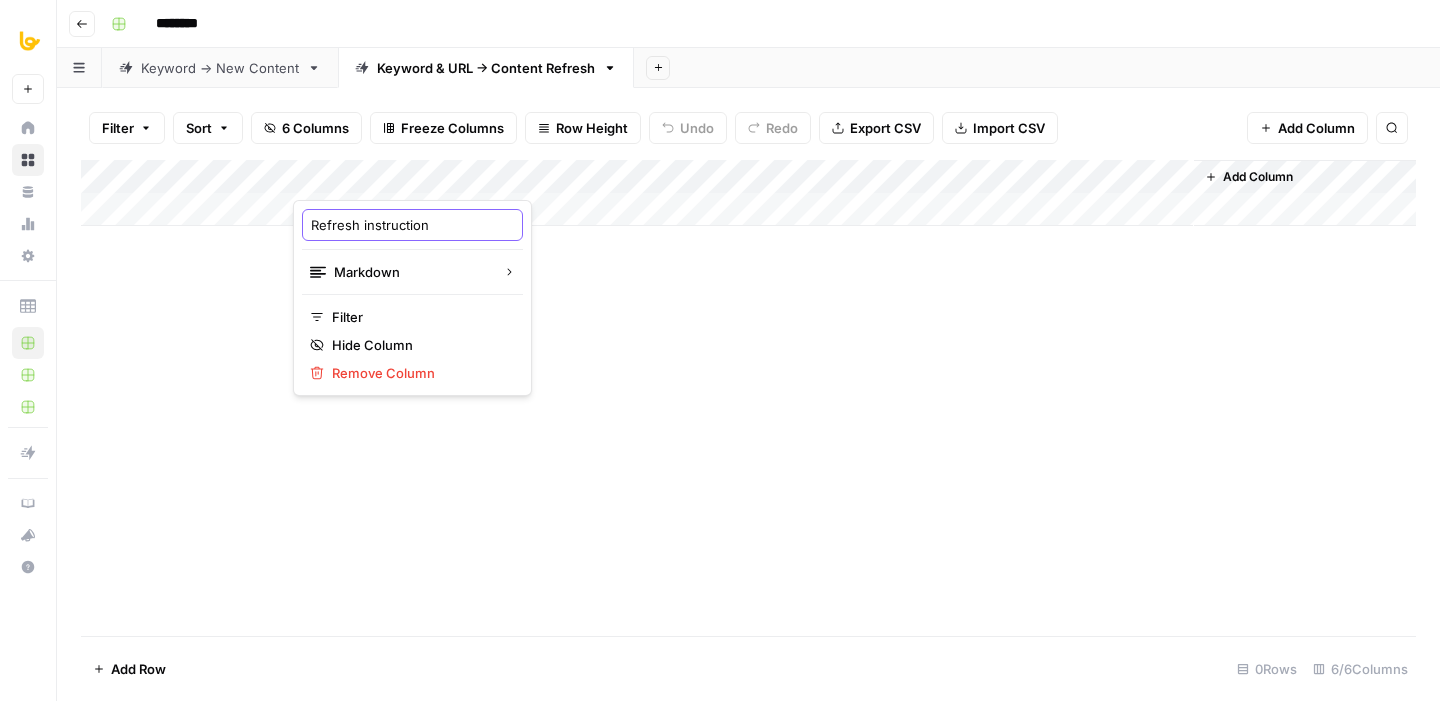 type on "Refresh instructions" 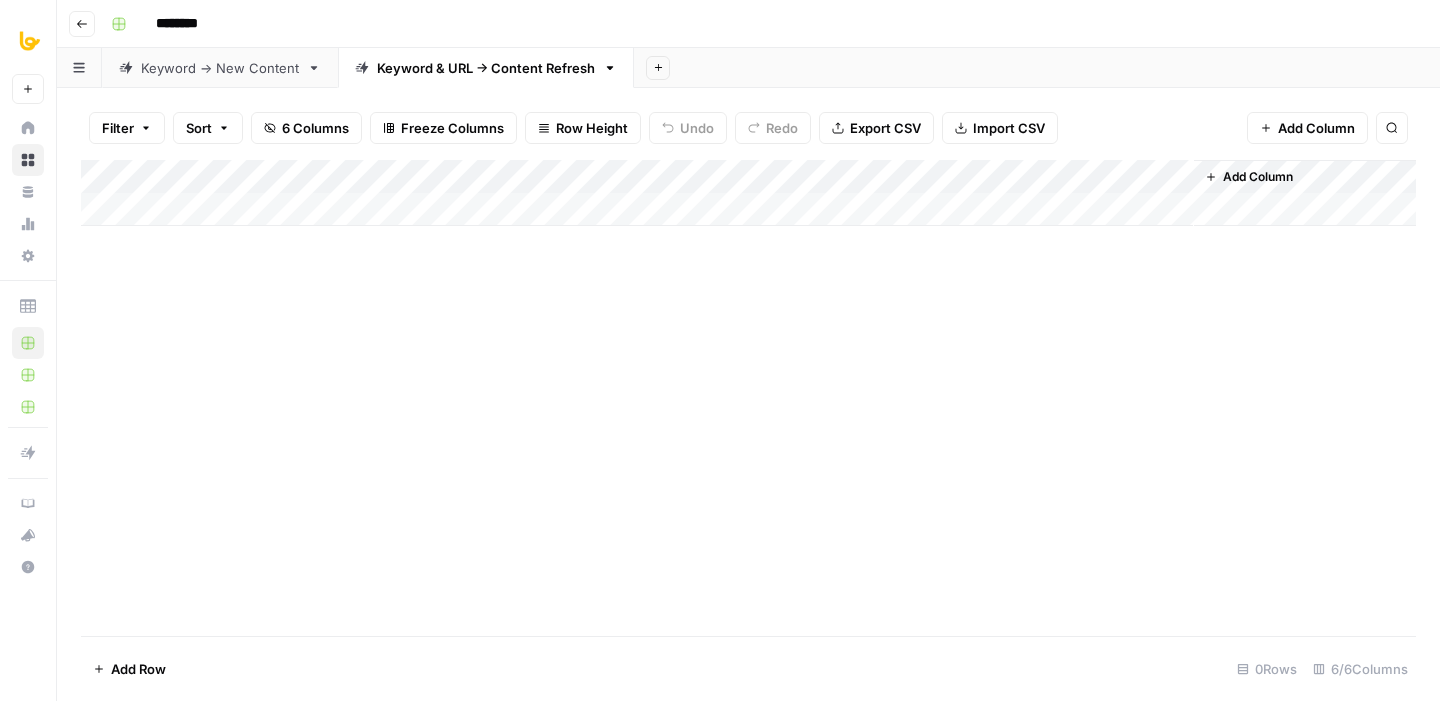 click on "Add Column" at bounding box center [748, 193] 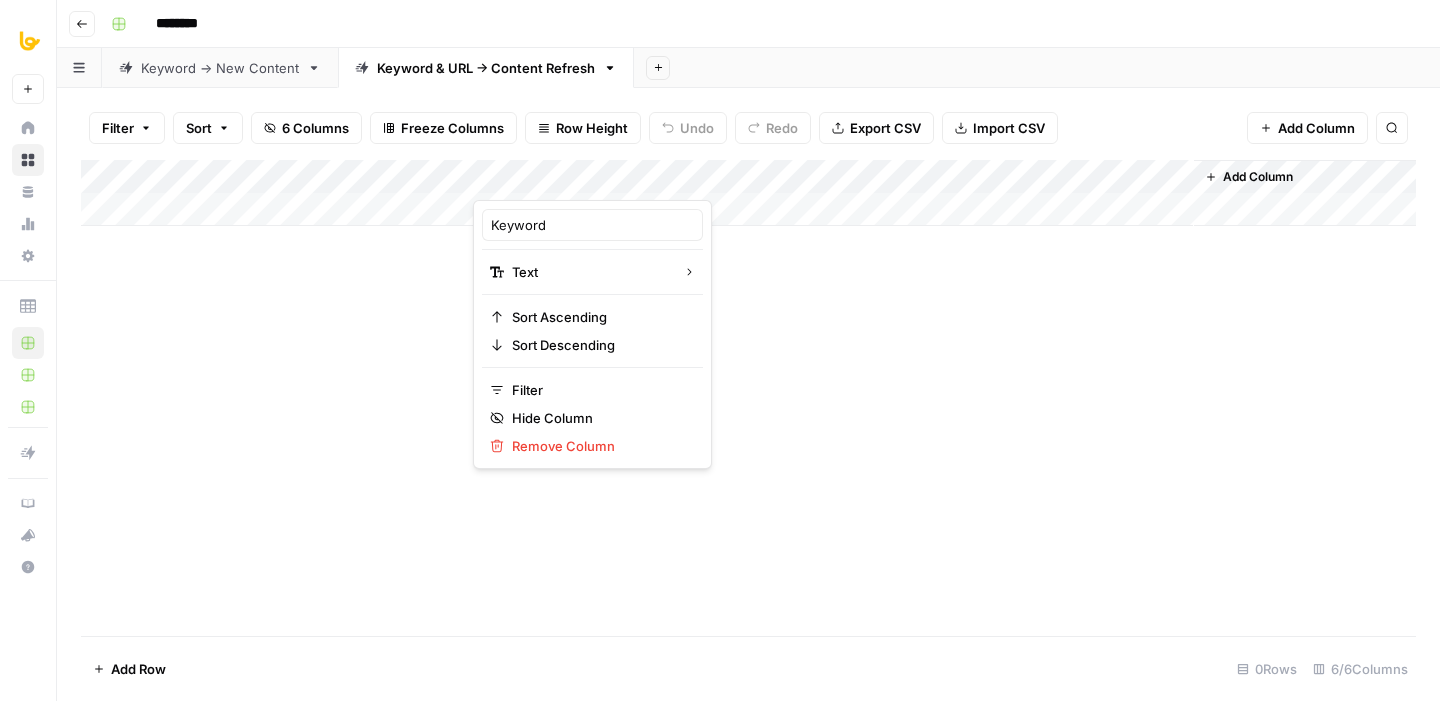 click on "Keyword" at bounding box center (592, 225) 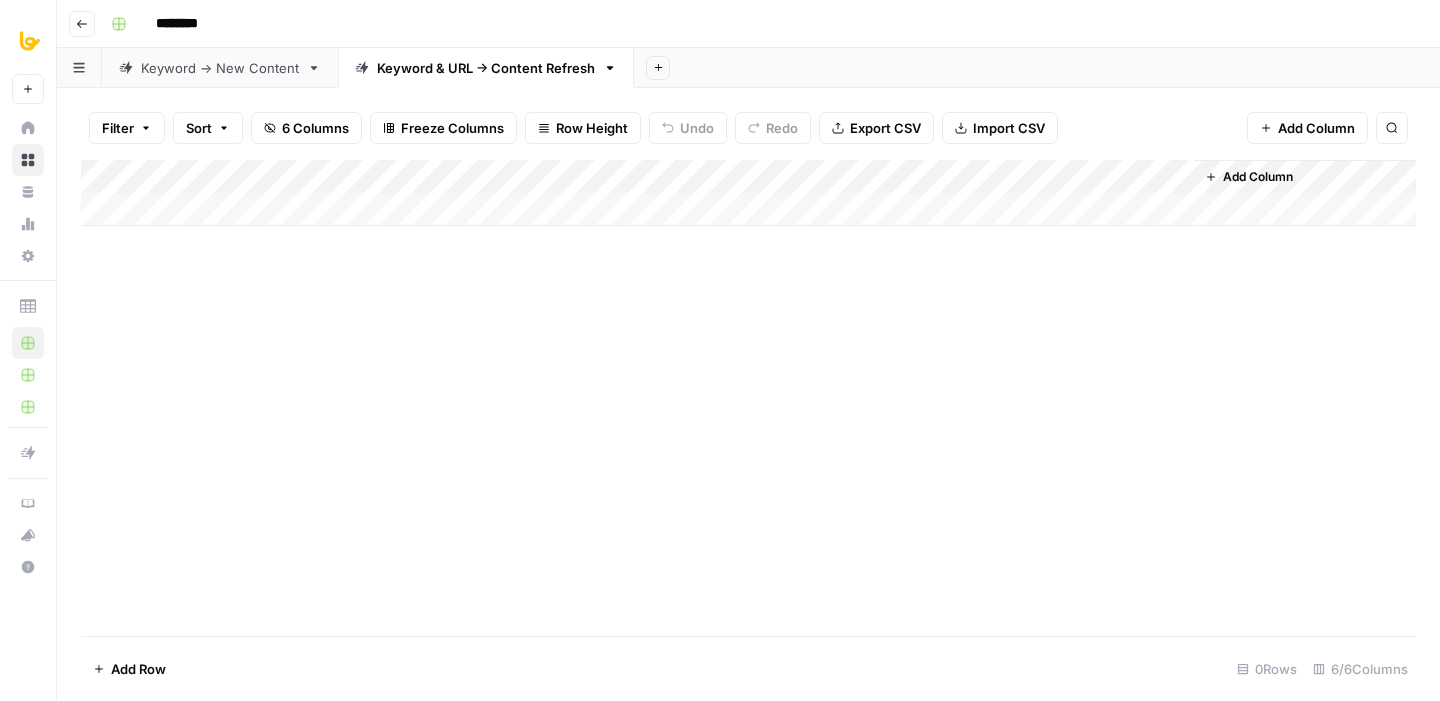 click on "Add Column" at bounding box center (748, 193) 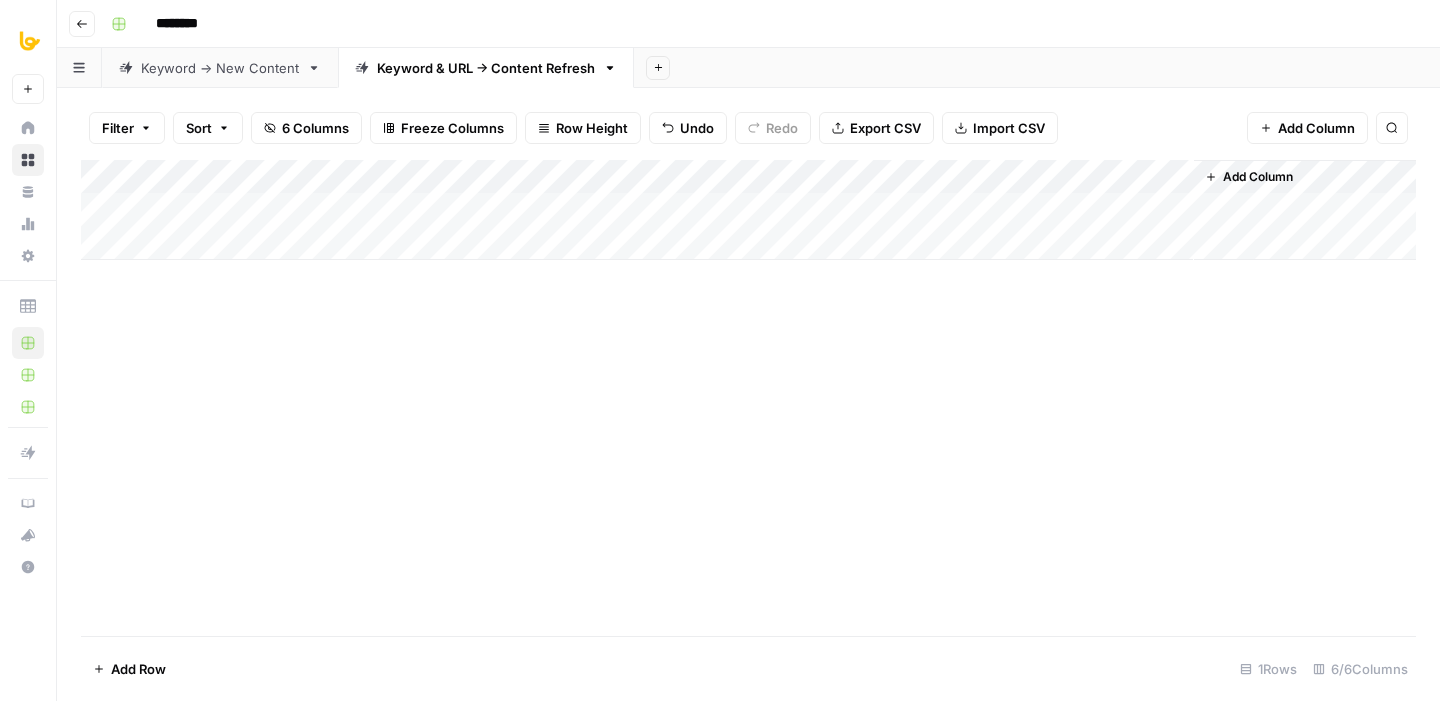 click on "Add Column" at bounding box center (748, 210) 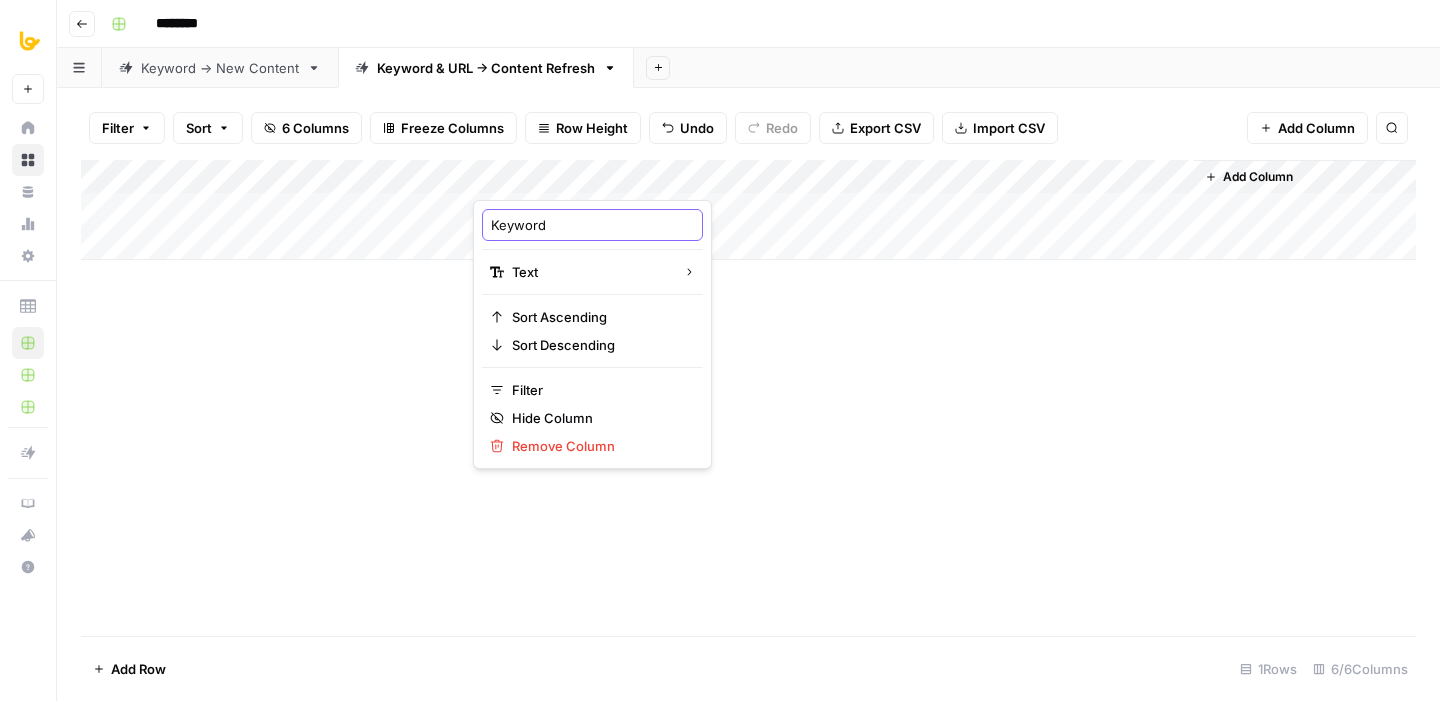 click on "Keyword" at bounding box center (592, 225) 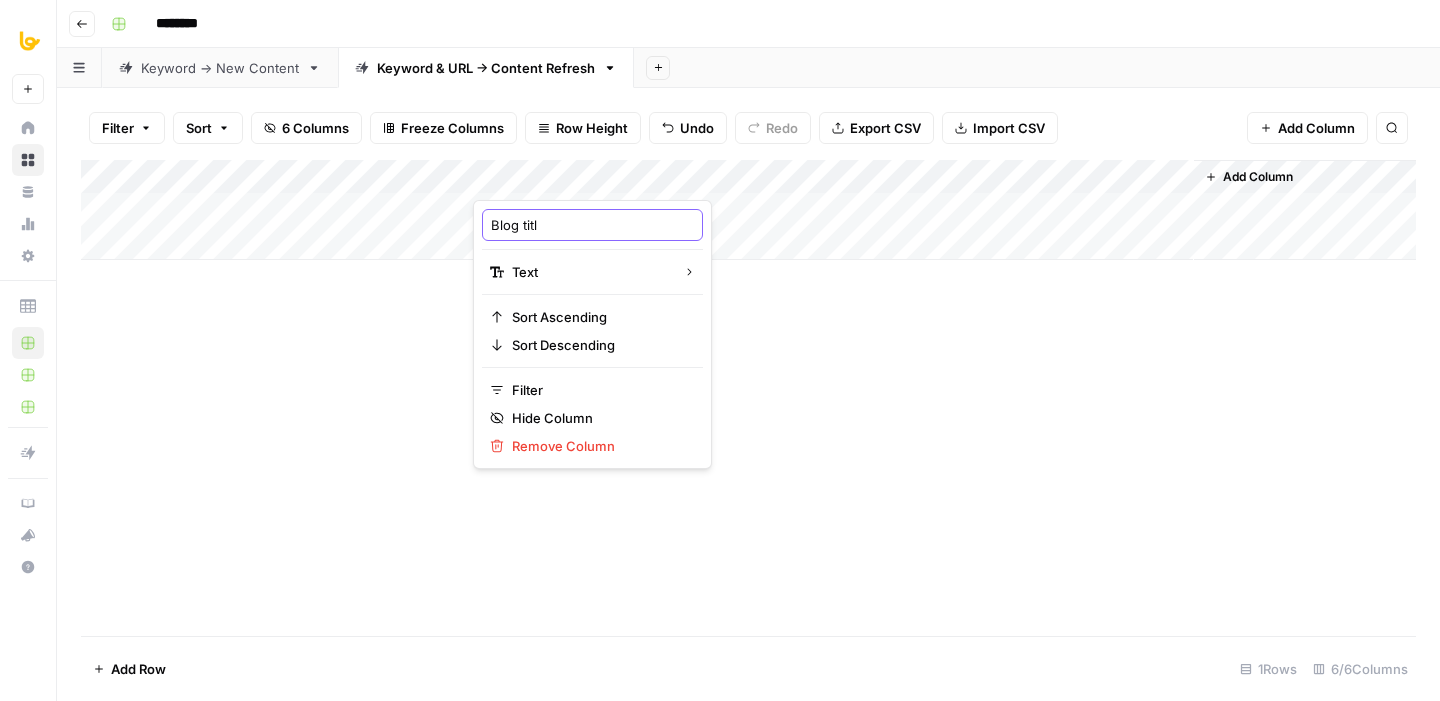 type on "Blog title" 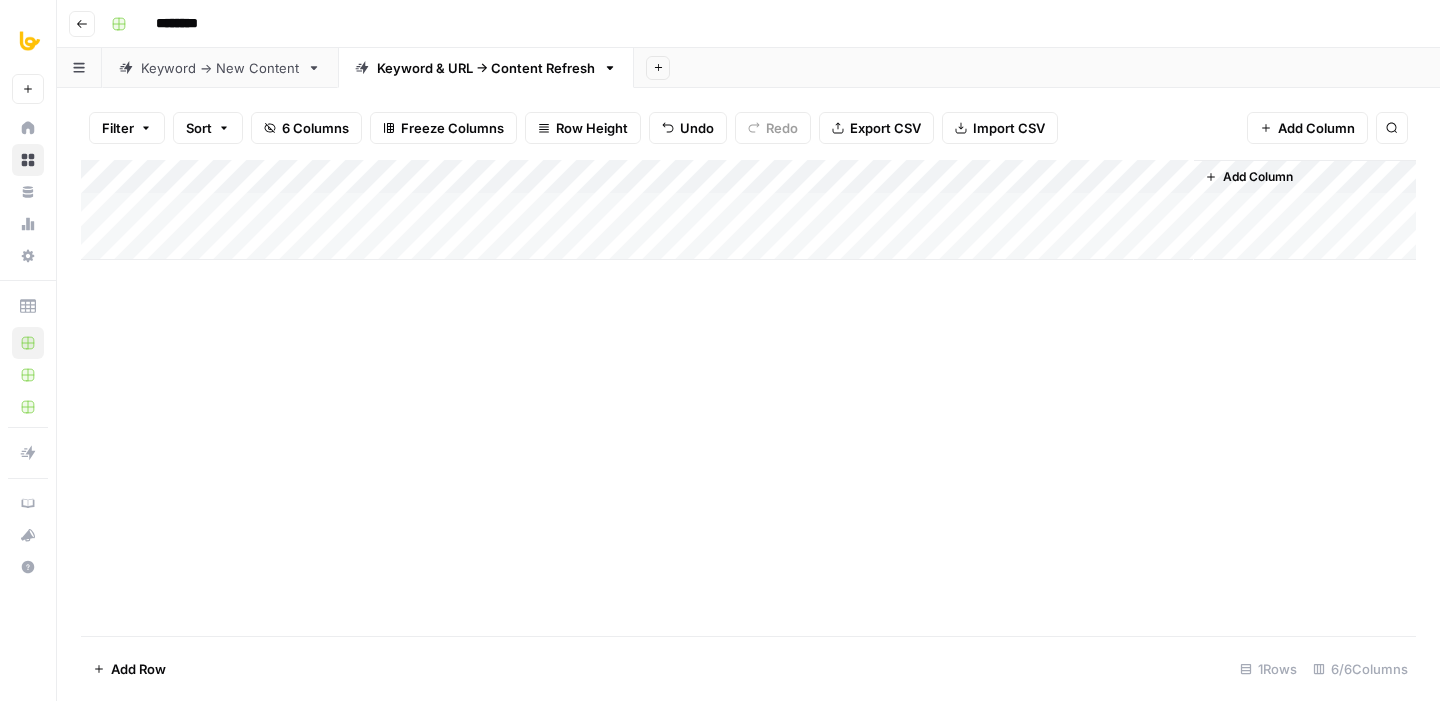 drag, startPoint x: 532, startPoint y: 179, endPoint x: 426, endPoint y: 179, distance: 106 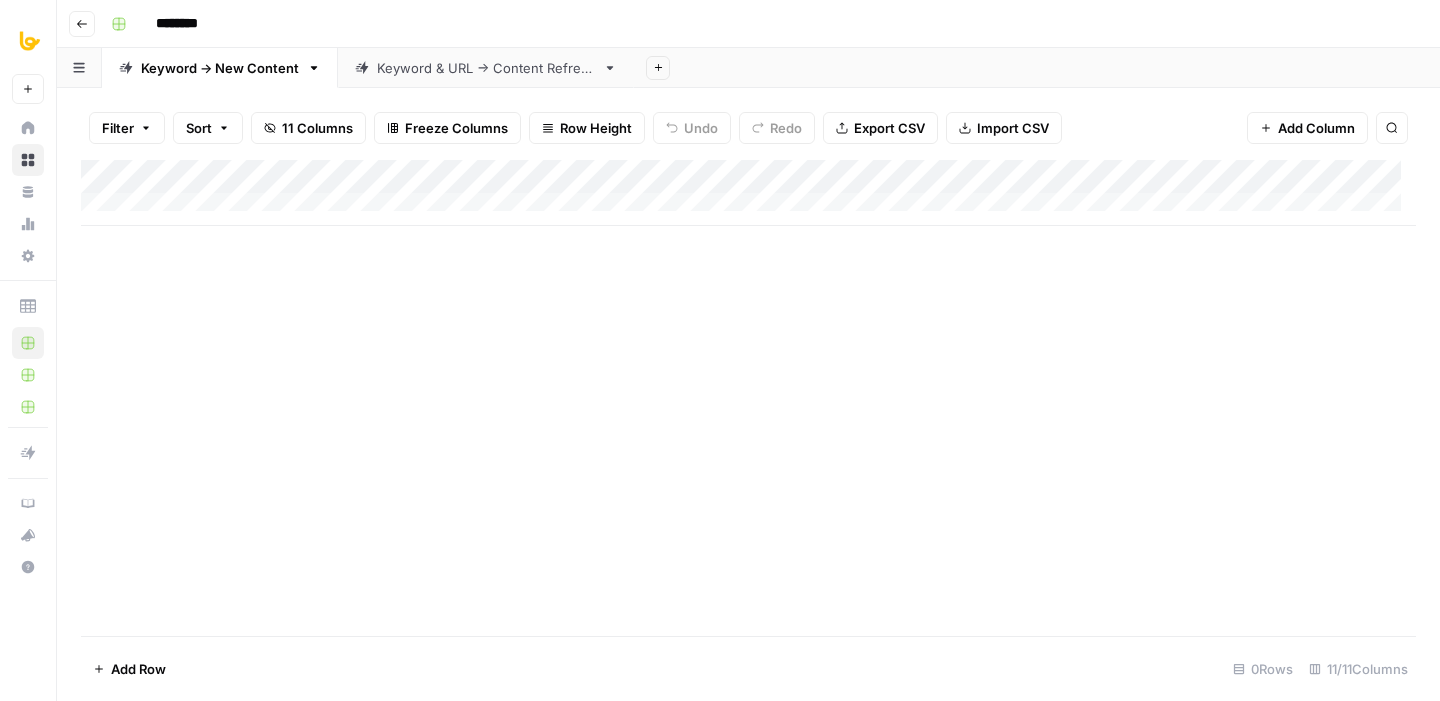 click on "Add Column" at bounding box center (748, 193) 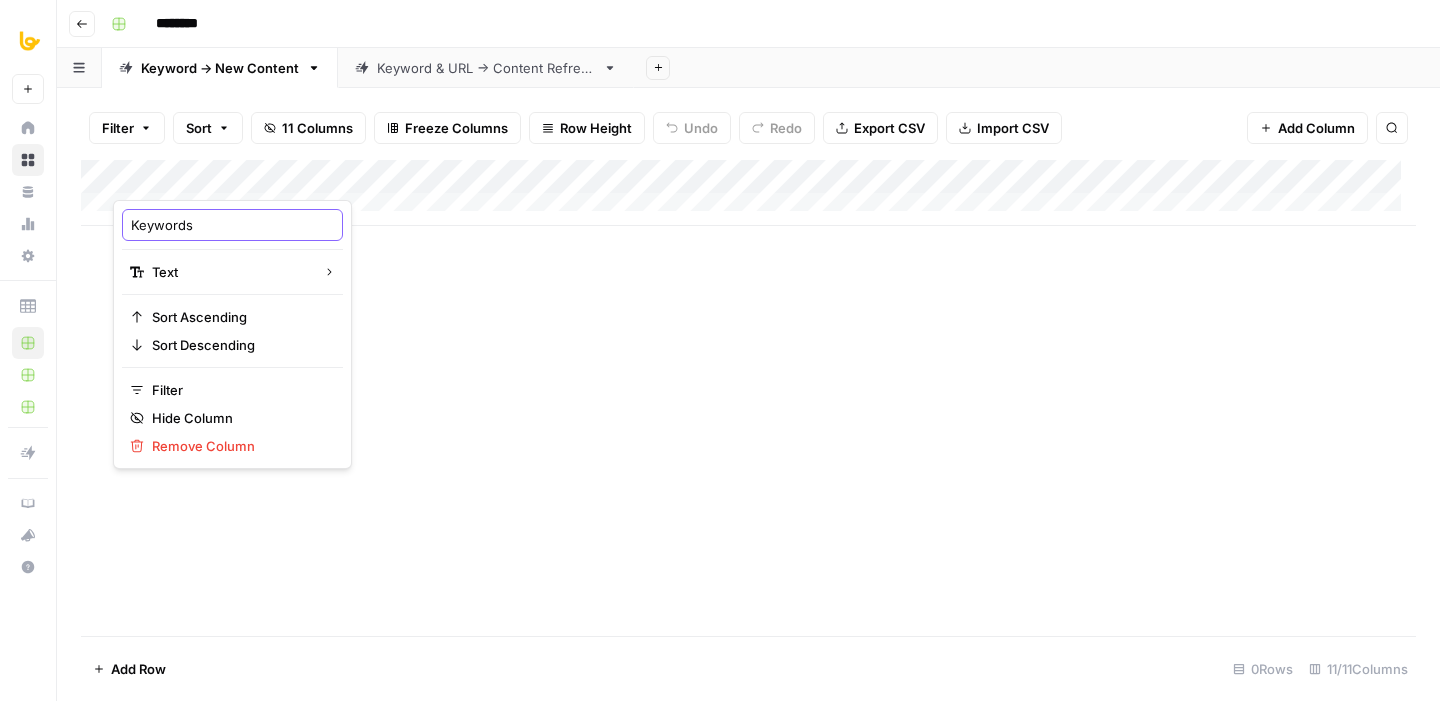 click on "Keywords" at bounding box center (232, 225) 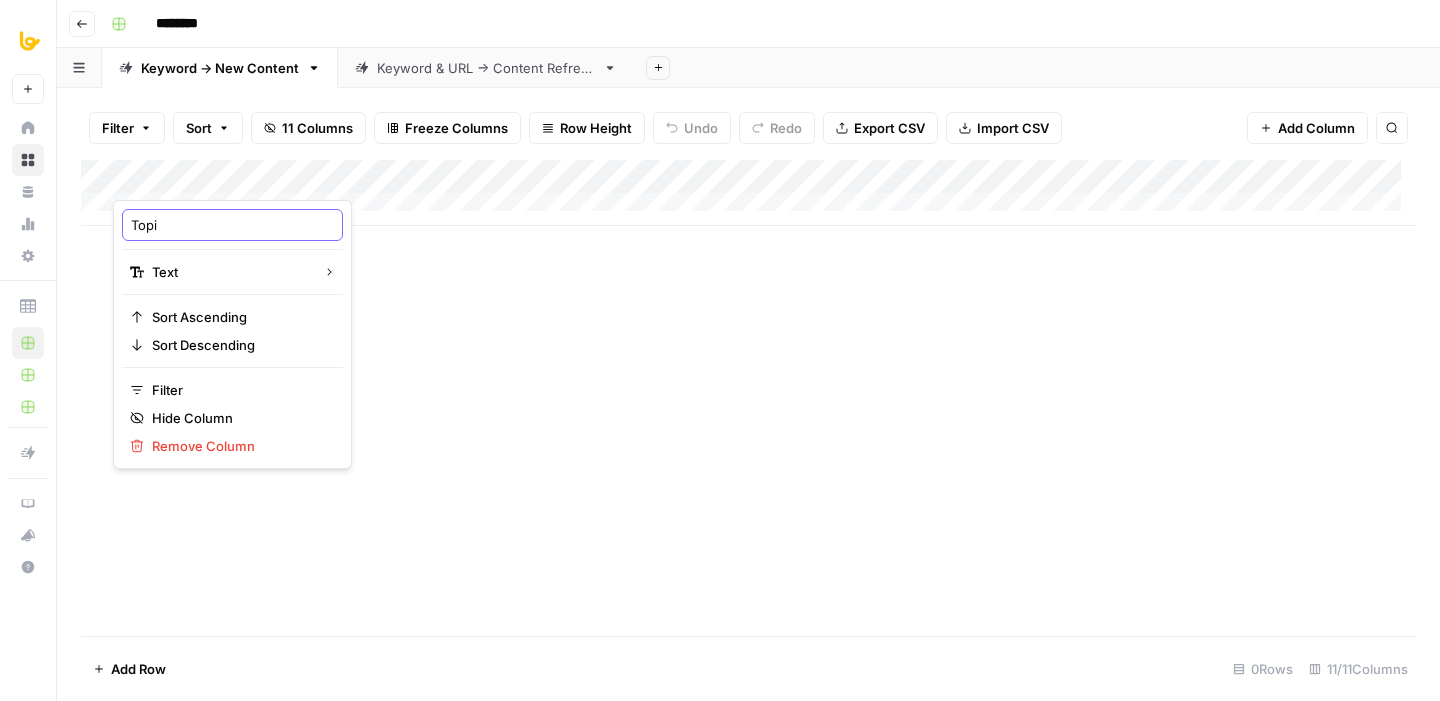 type on "Topic" 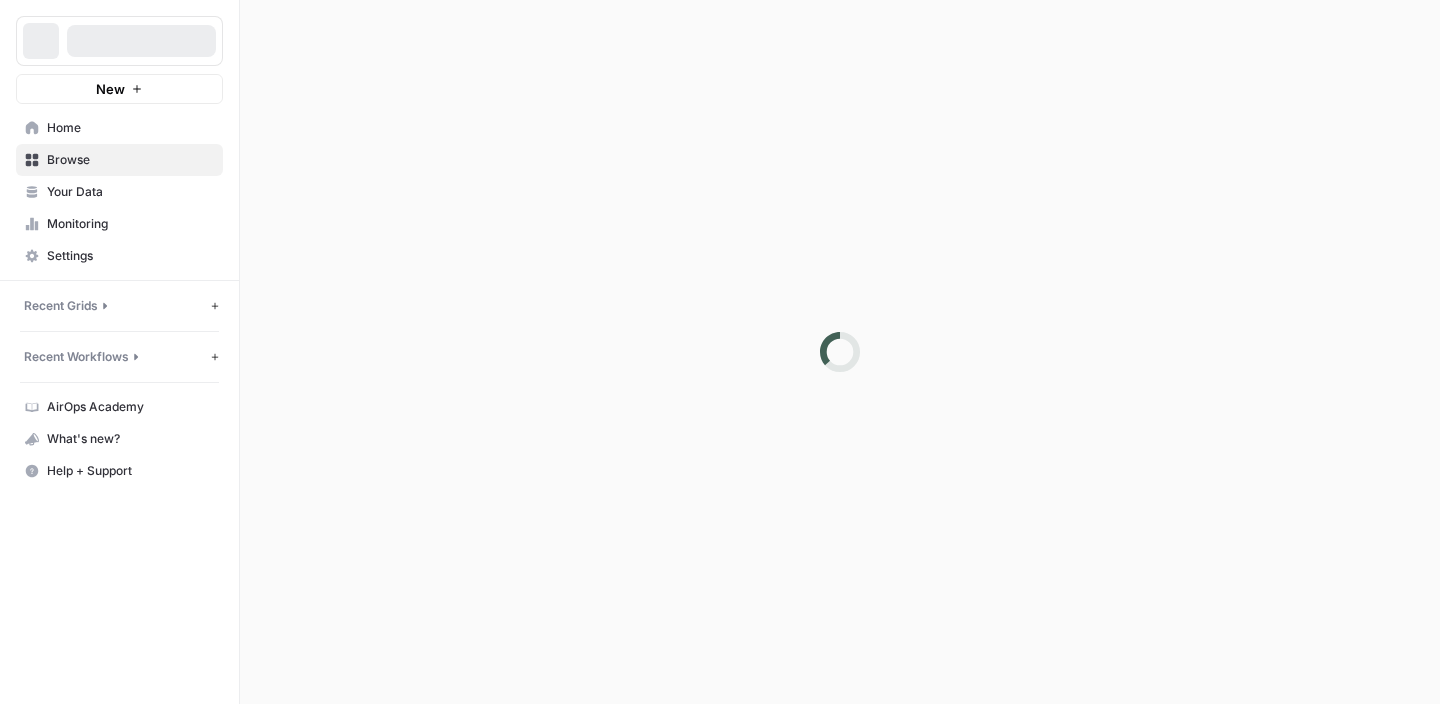 scroll, scrollTop: 0, scrollLeft: 0, axis: both 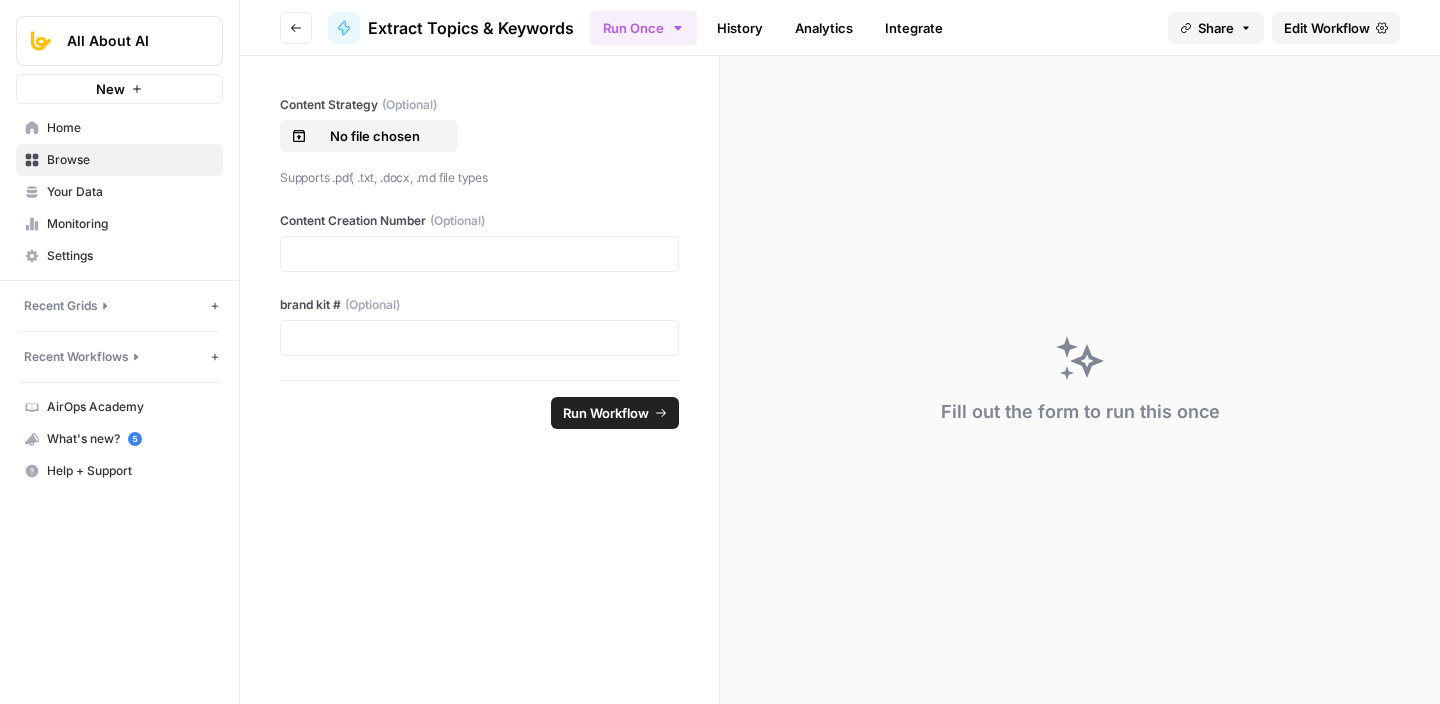 click on "Edit Workflow" at bounding box center [1327, 28] 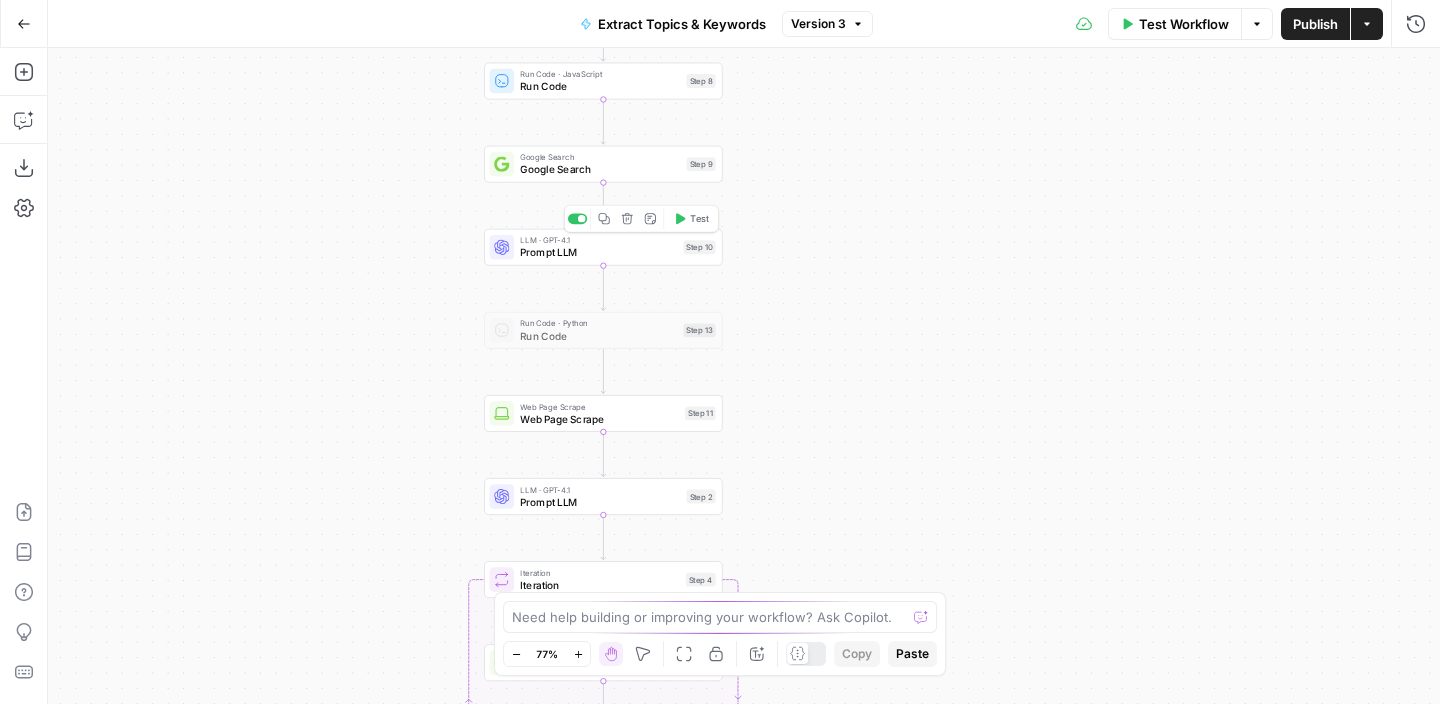 click on "LLM · GPT-4.1 Prompt LLM Step 10 Copy step Delete step Add Note Test" at bounding box center [603, 247] 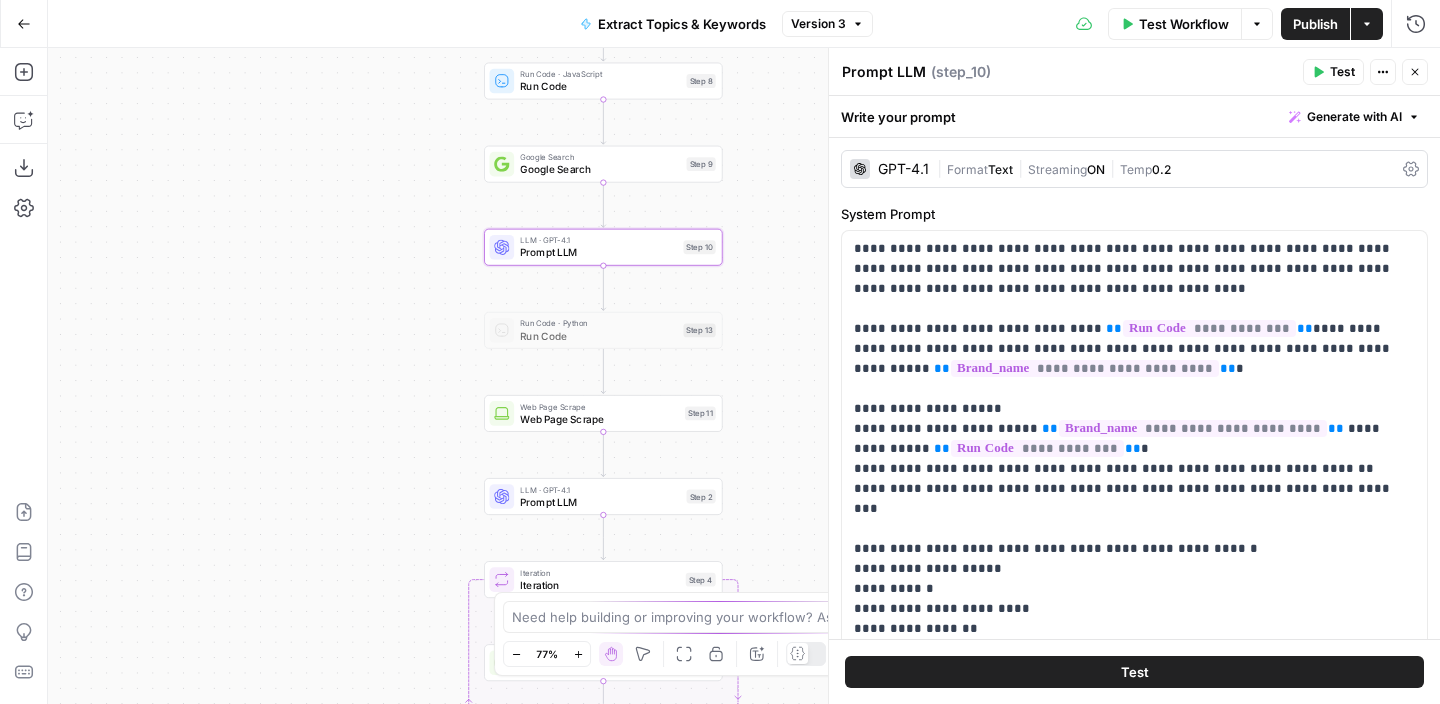 click on "Close" at bounding box center [1415, 72] 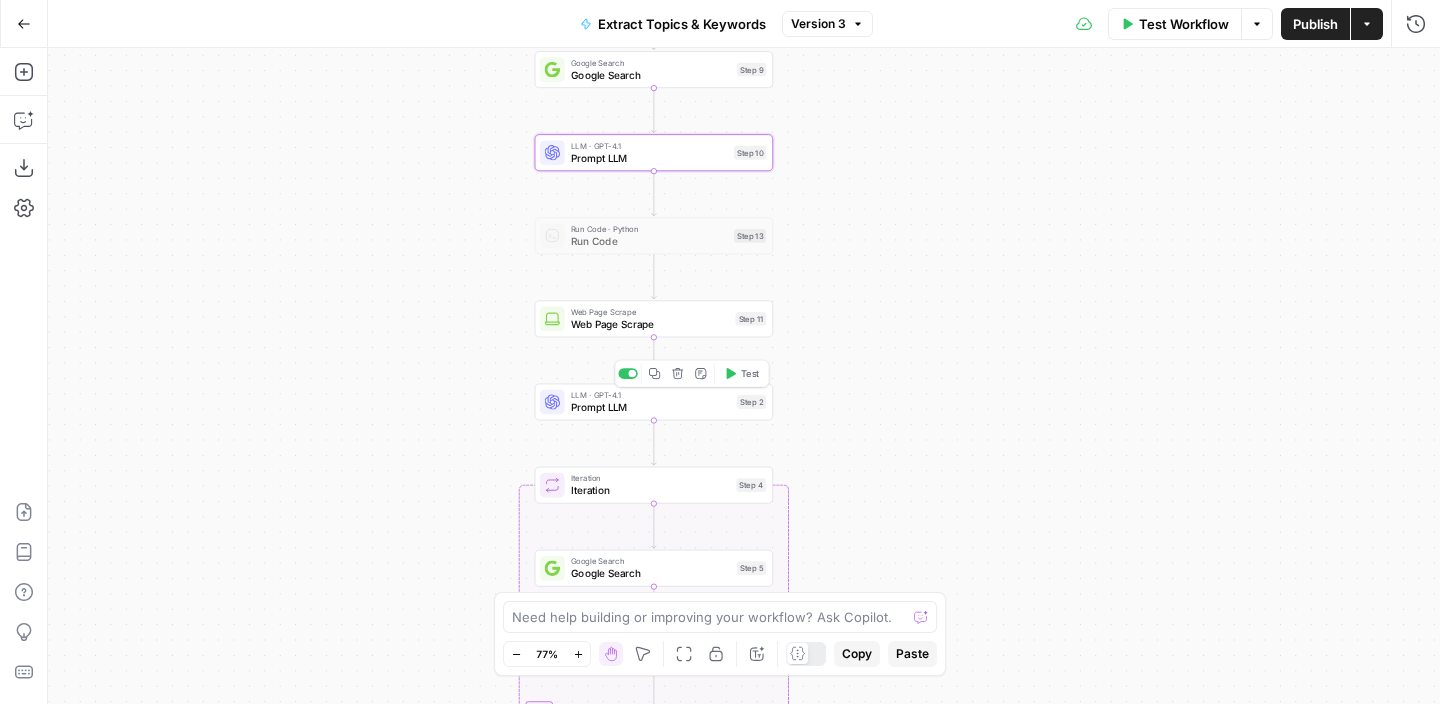 click on "Prompt LLM" at bounding box center (651, 407) 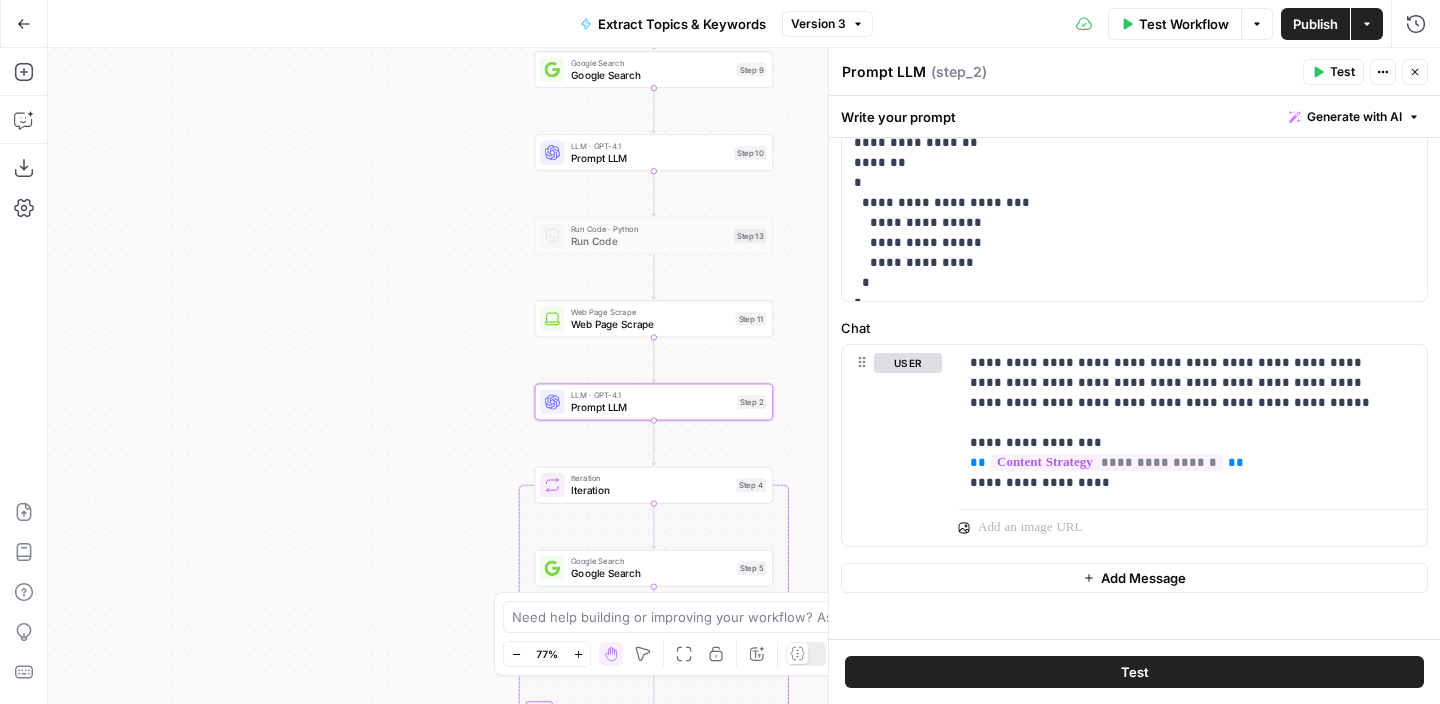 scroll, scrollTop: 380, scrollLeft: 0, axis: vertical 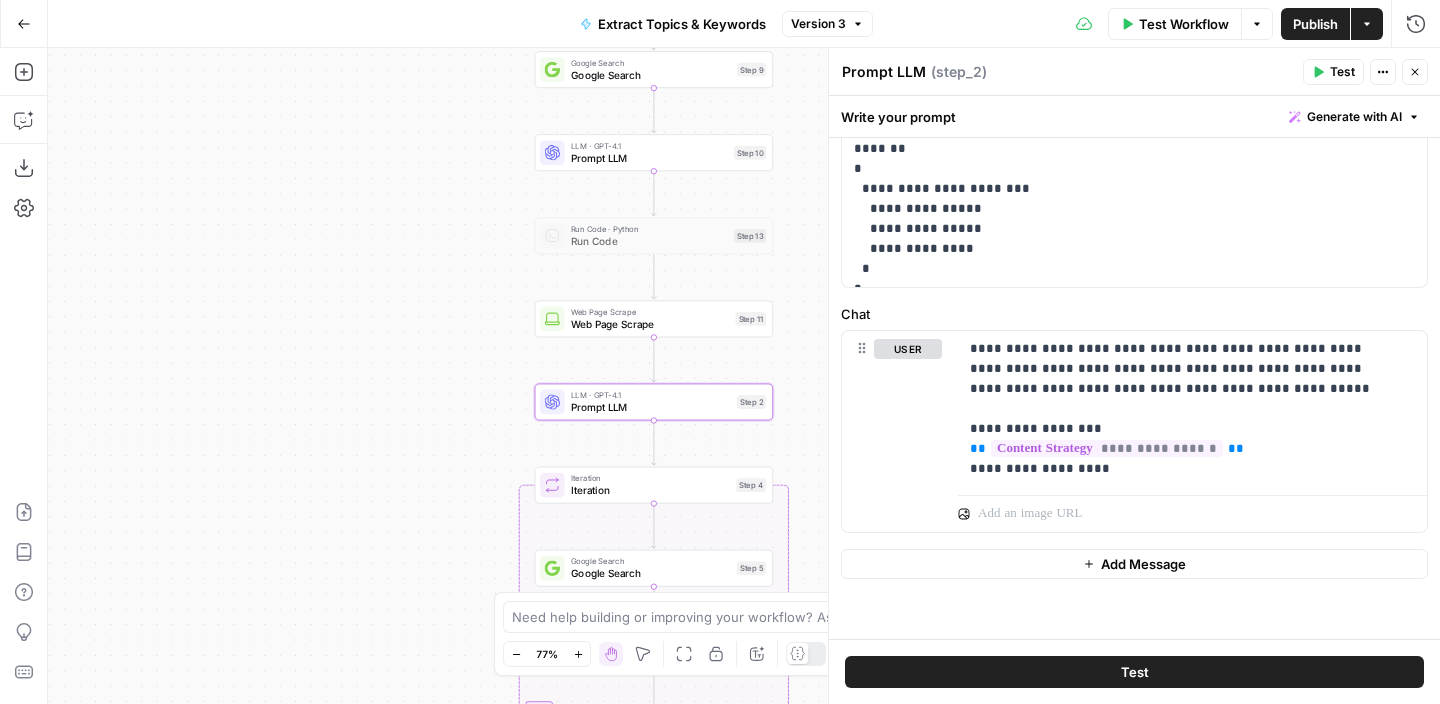 click on "Close" at bounding box center [1415, 72] 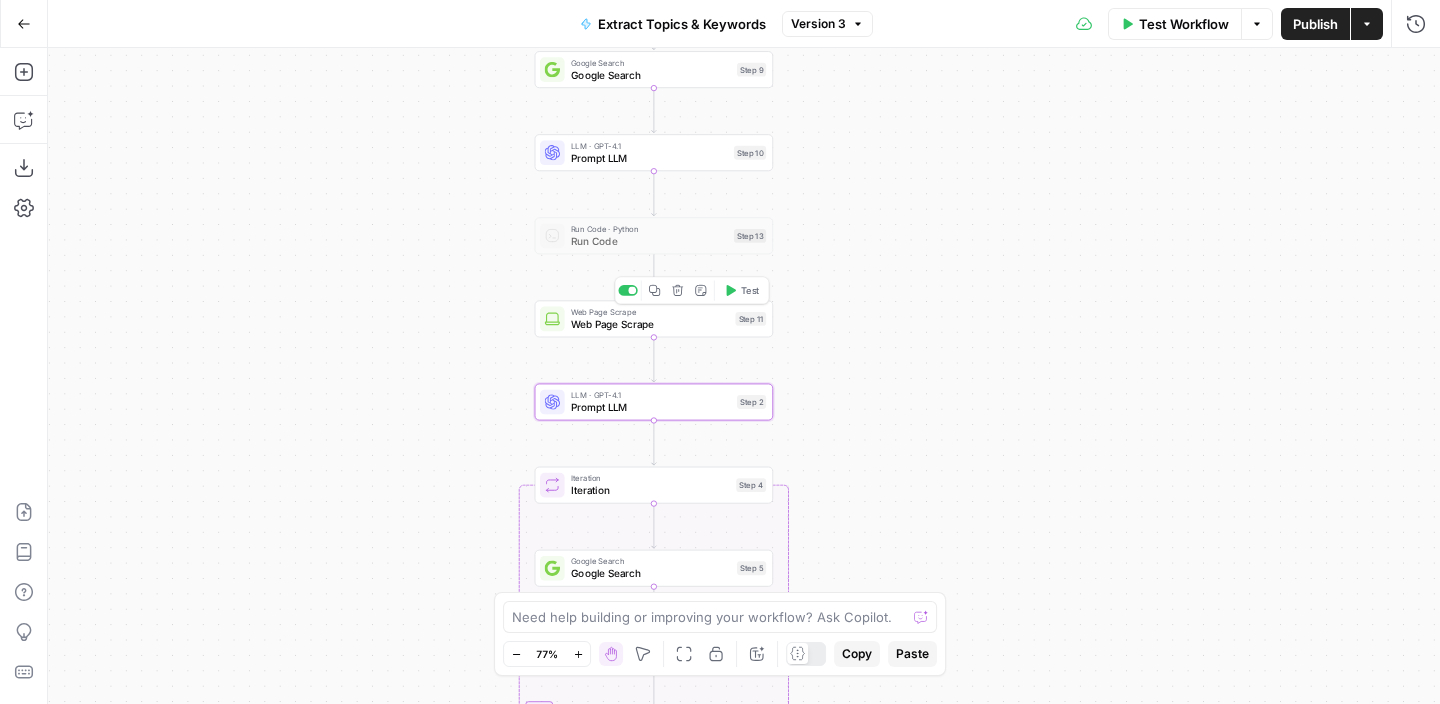 click on "Test" at bounding box center [750, 291] 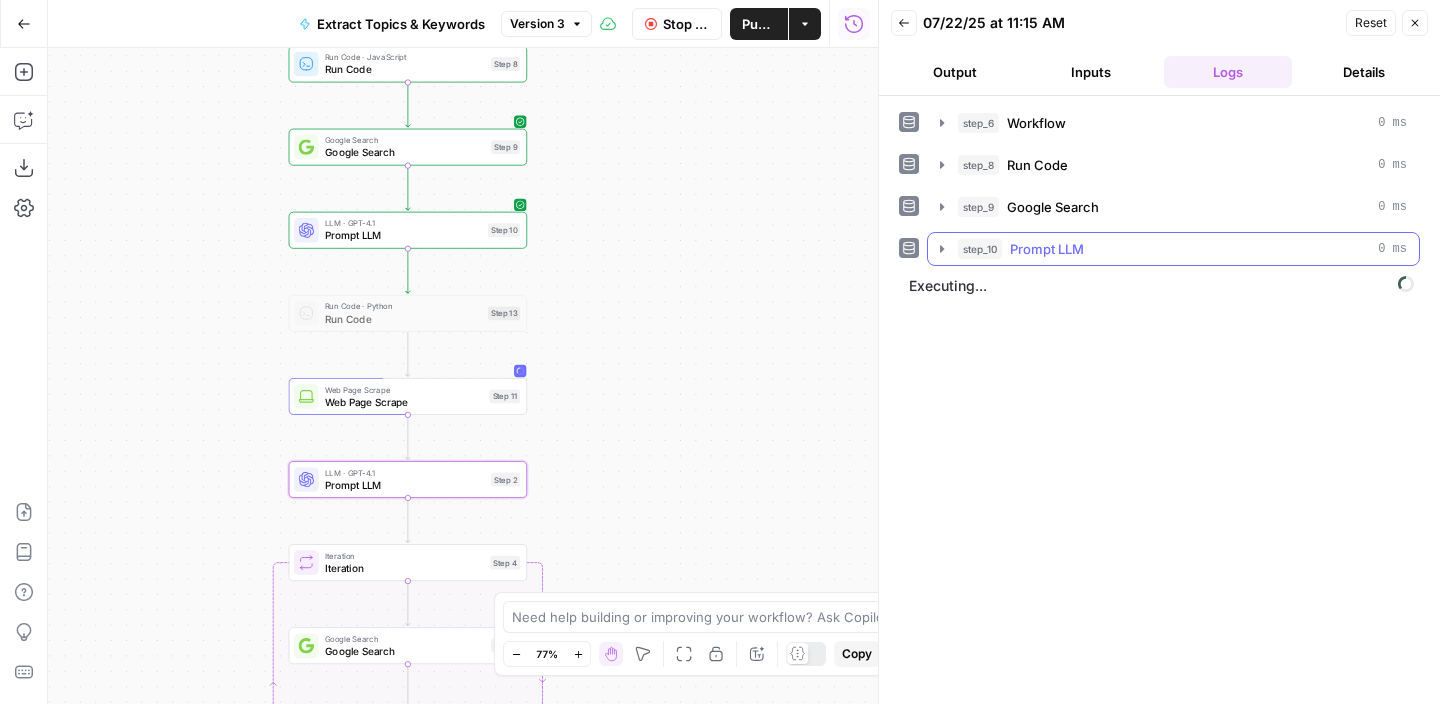 click on "step_10 Prompt LLM 0 ms" at bounding box center [1182, 249] 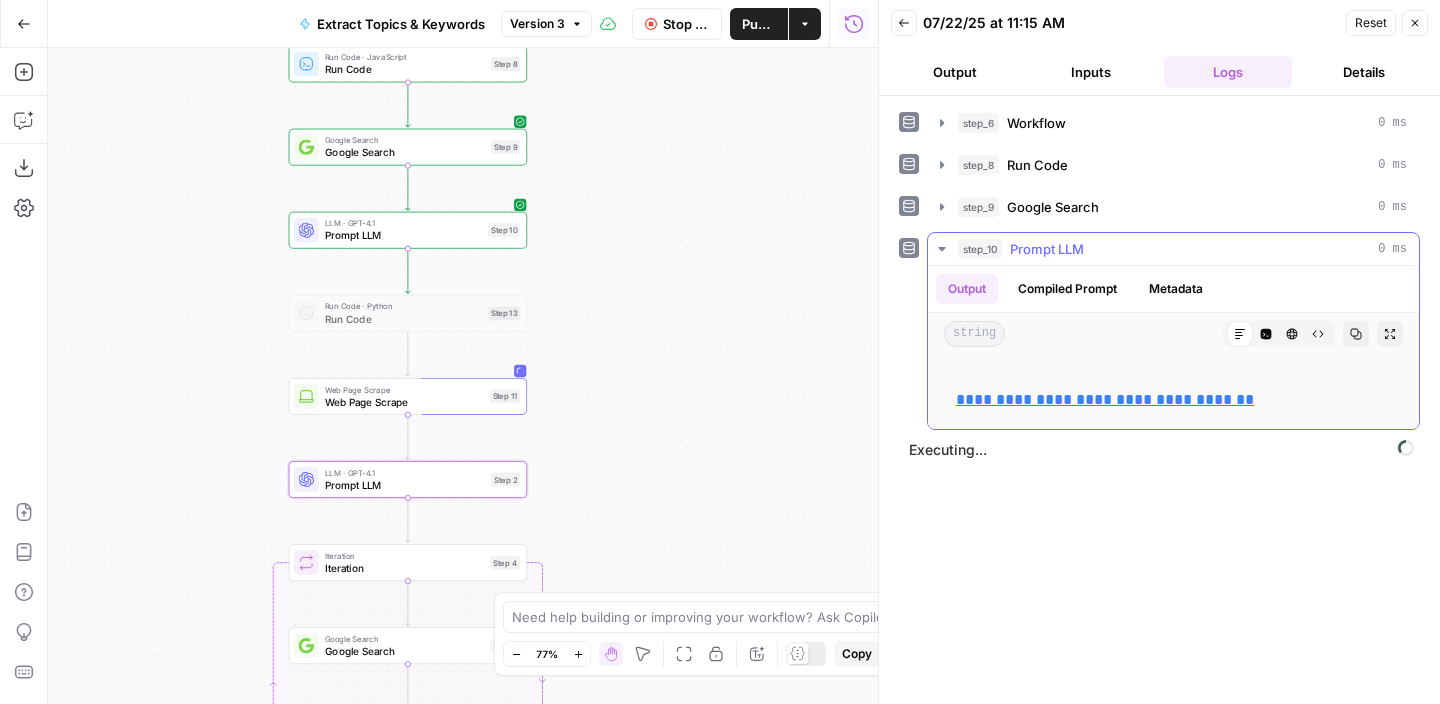 click on "step_10 Prompt LLM 0 ms" at bounding box center [1182, 249] 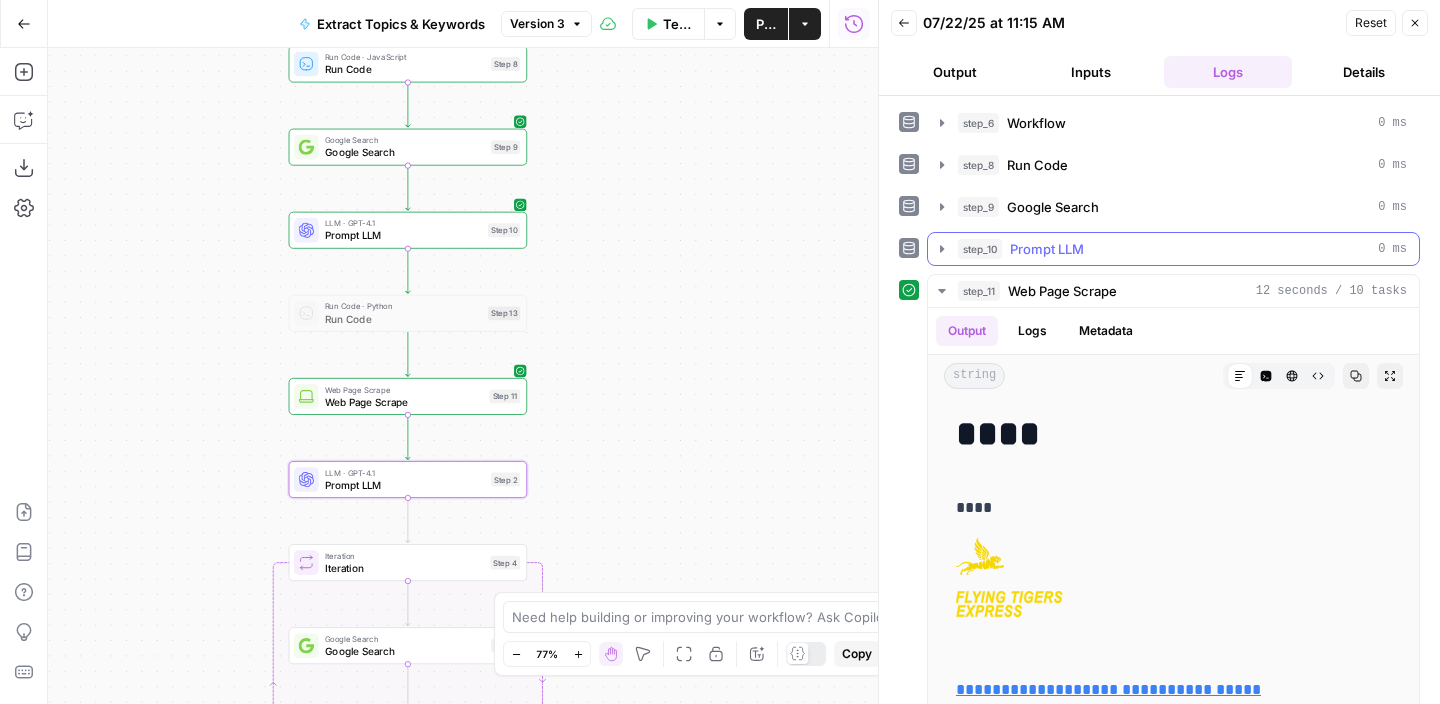 scroll, scrollTop: 115, scrollLeft: 0, axis: vertical 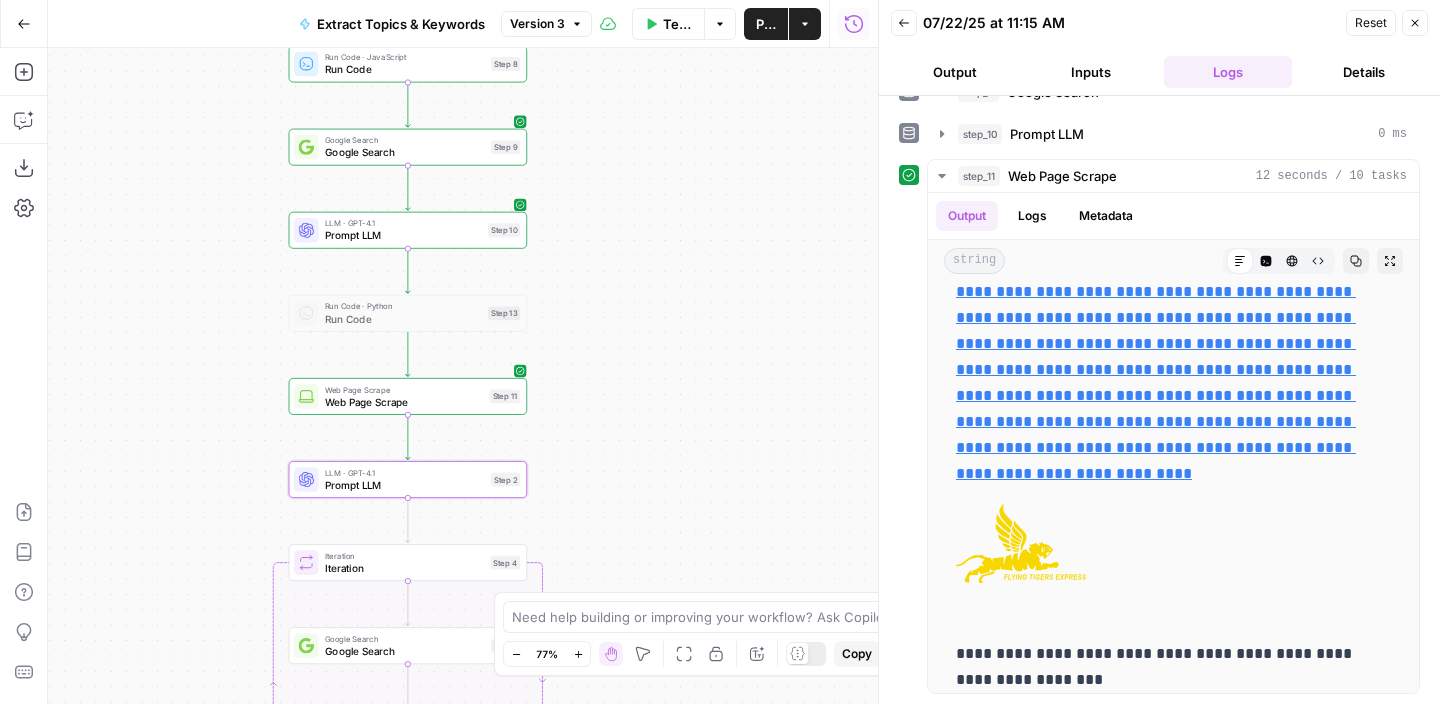 click on "LLM · GPT-4.1 Prompt LLM Step 2 Copy step Delete step Add Note Test" at bounding box center (408, 479) 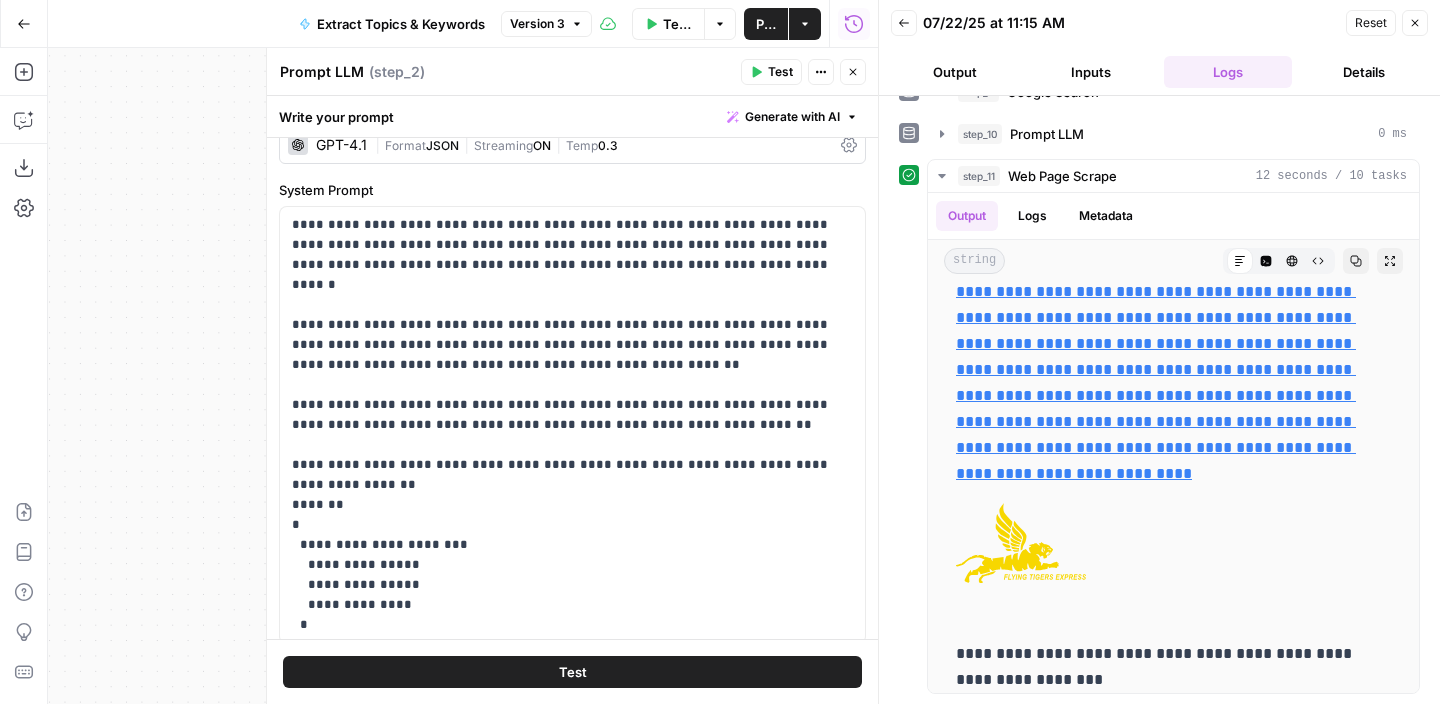 scroll, scrollTop: 0, scrollLeft: 0, axis: both 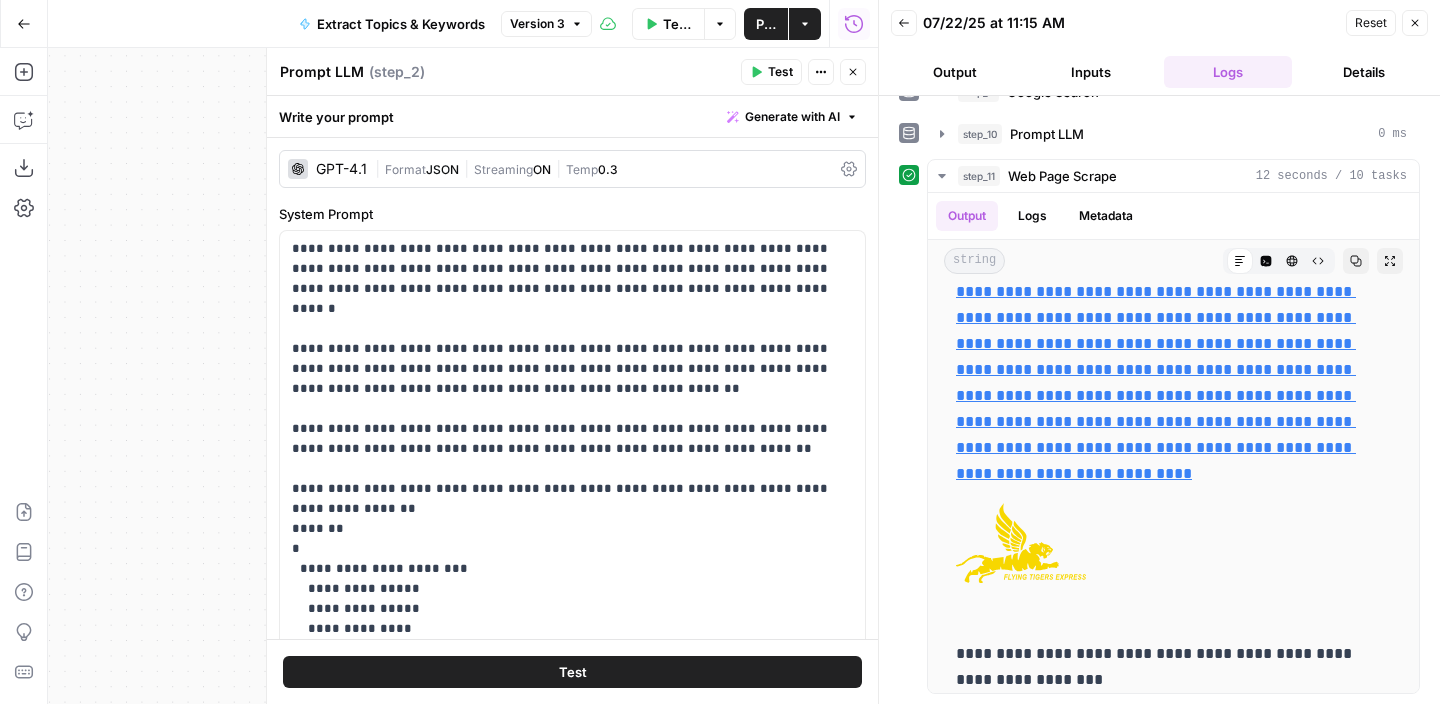 click on "Close" at bounding box center (853, 72) 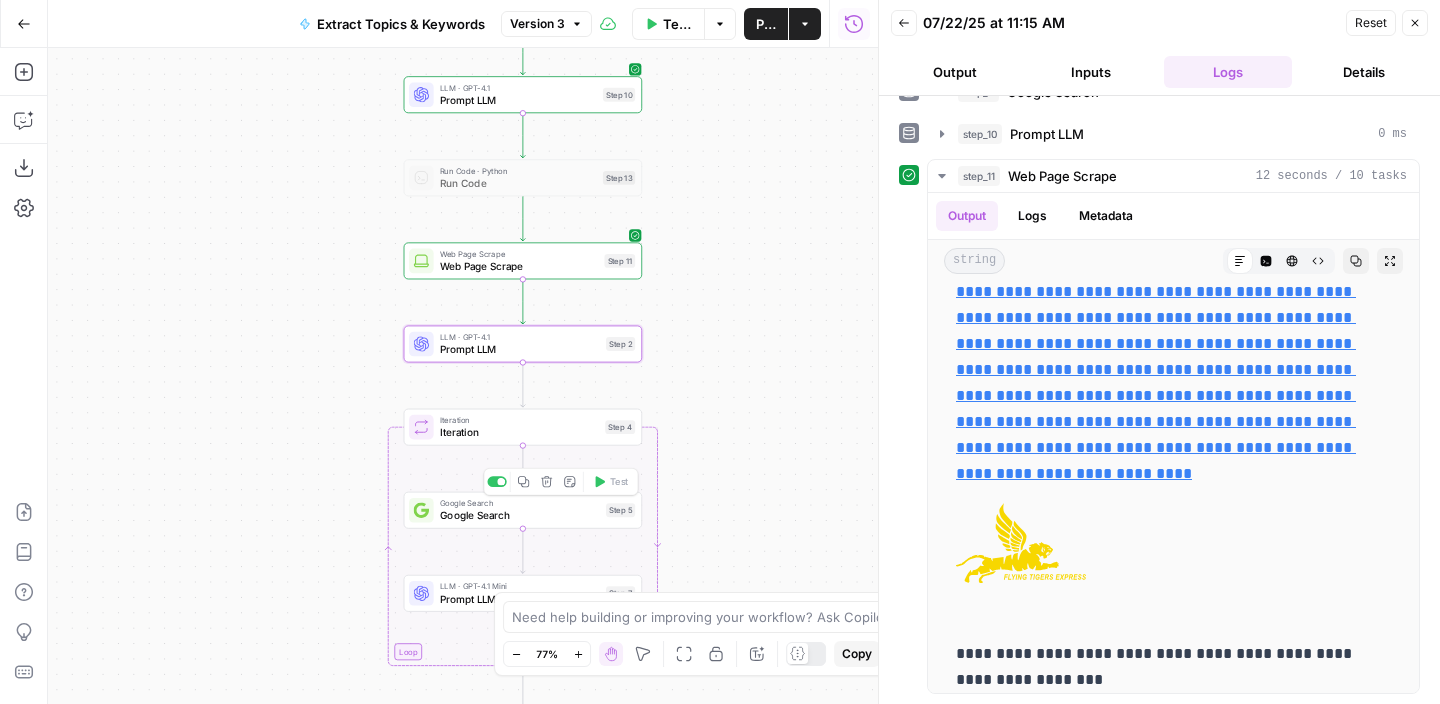 click on "Google Search" at bounding box center [520, 515] 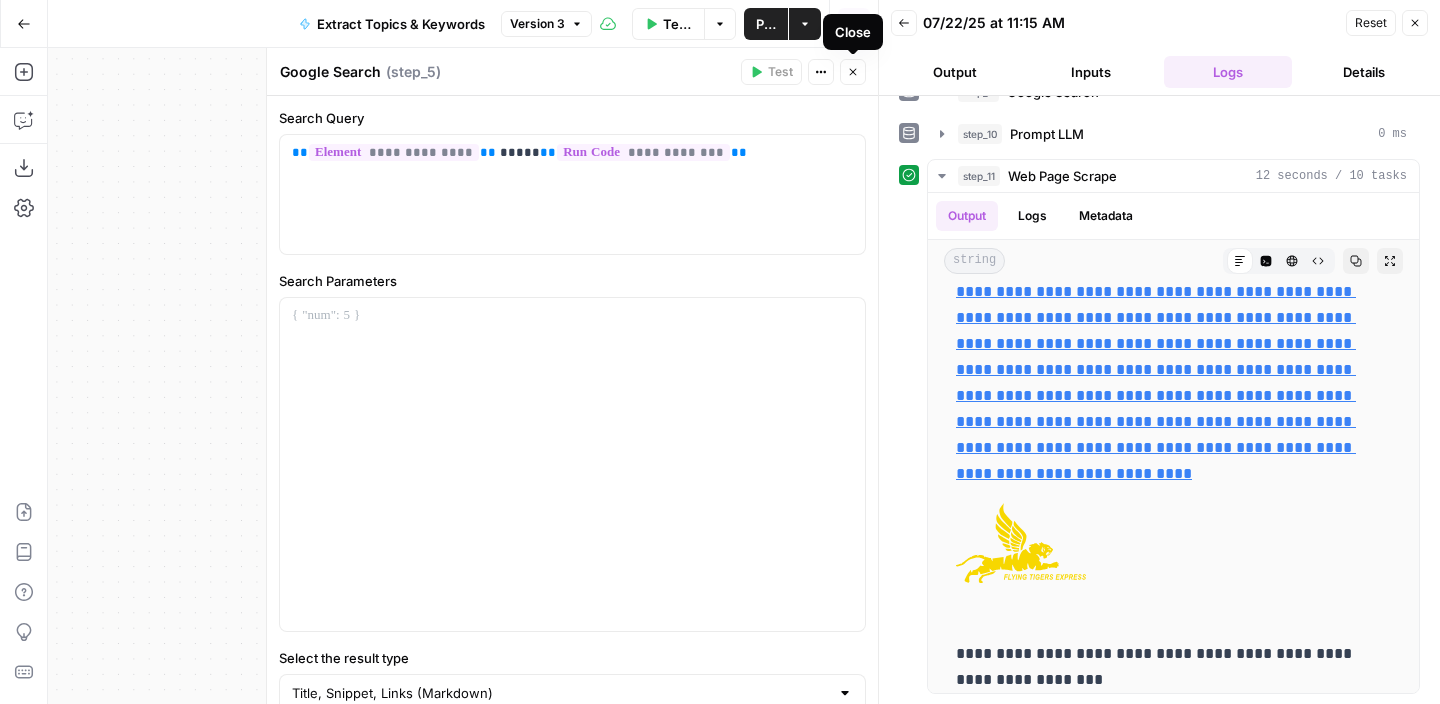 click on "Close" at bounding box center (853, 72) 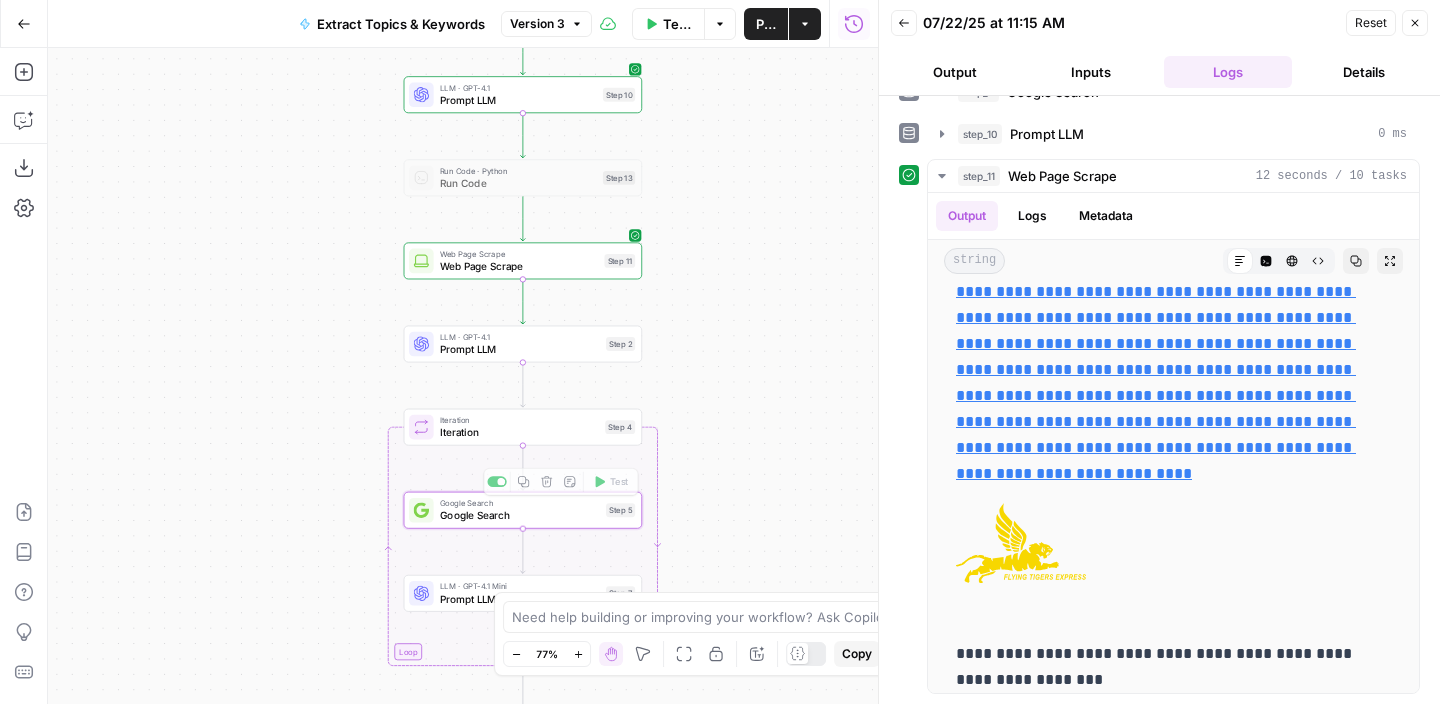 click on "Workflow Set Inputs Inputs Workflow Workflow Step 6 Run Code · JavaScript Run Code Step 8 Google Search Google Search Step 9 LLM · GPT-4.1 Prompt LLM Step 10 Run Code · Python Run Code Step 13 Web Page Scrape Web Page Scrape Step 11 LLM · GPT-4.1 Prompt LLM Step 2 Loop Iteration Iteration Step 4 Google Search Google Search Step 5 Copy step Delete step Add Note Test LLM · GPT-4.1 Mini Prompt LLM Step 7 Complete LLM · GPT-4.1 Prompt LLM Step 1 End Output" at bounding box center (463, 376) 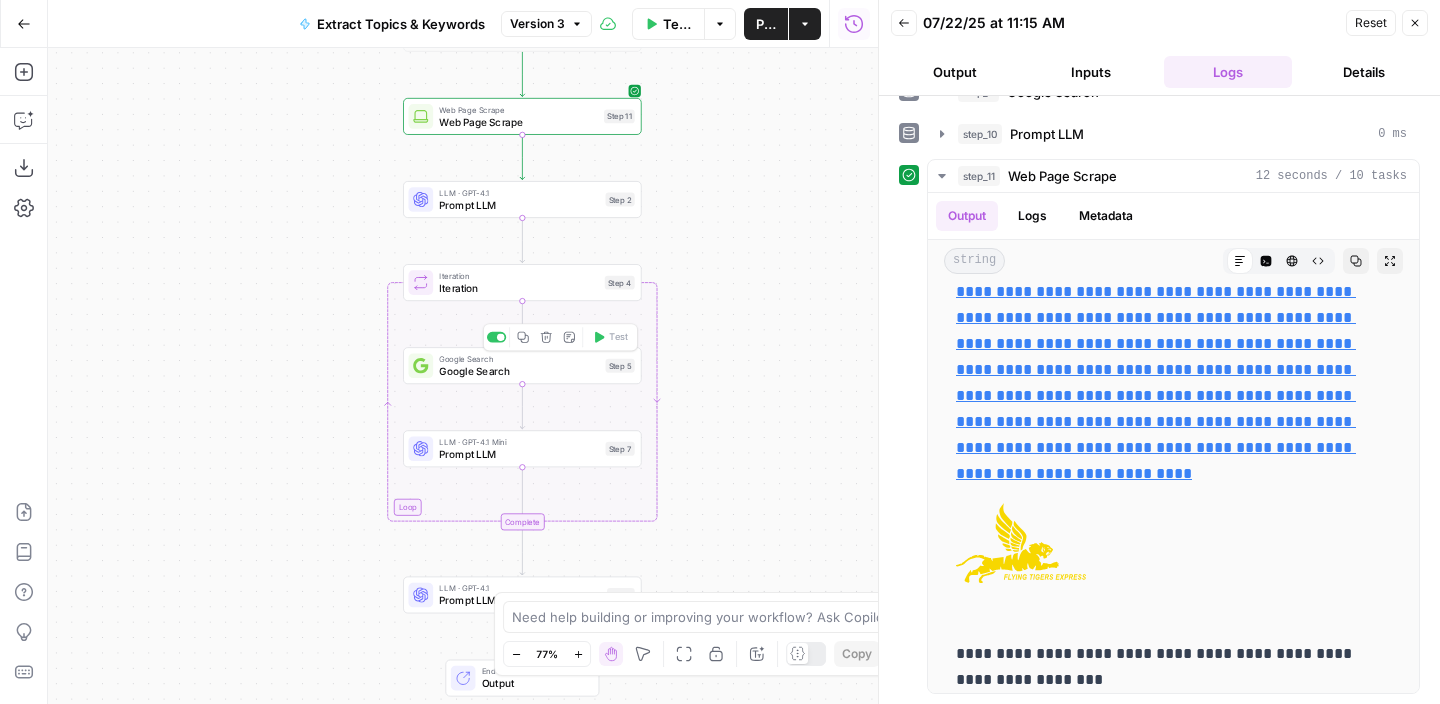 click at bounding box center (501, 337) 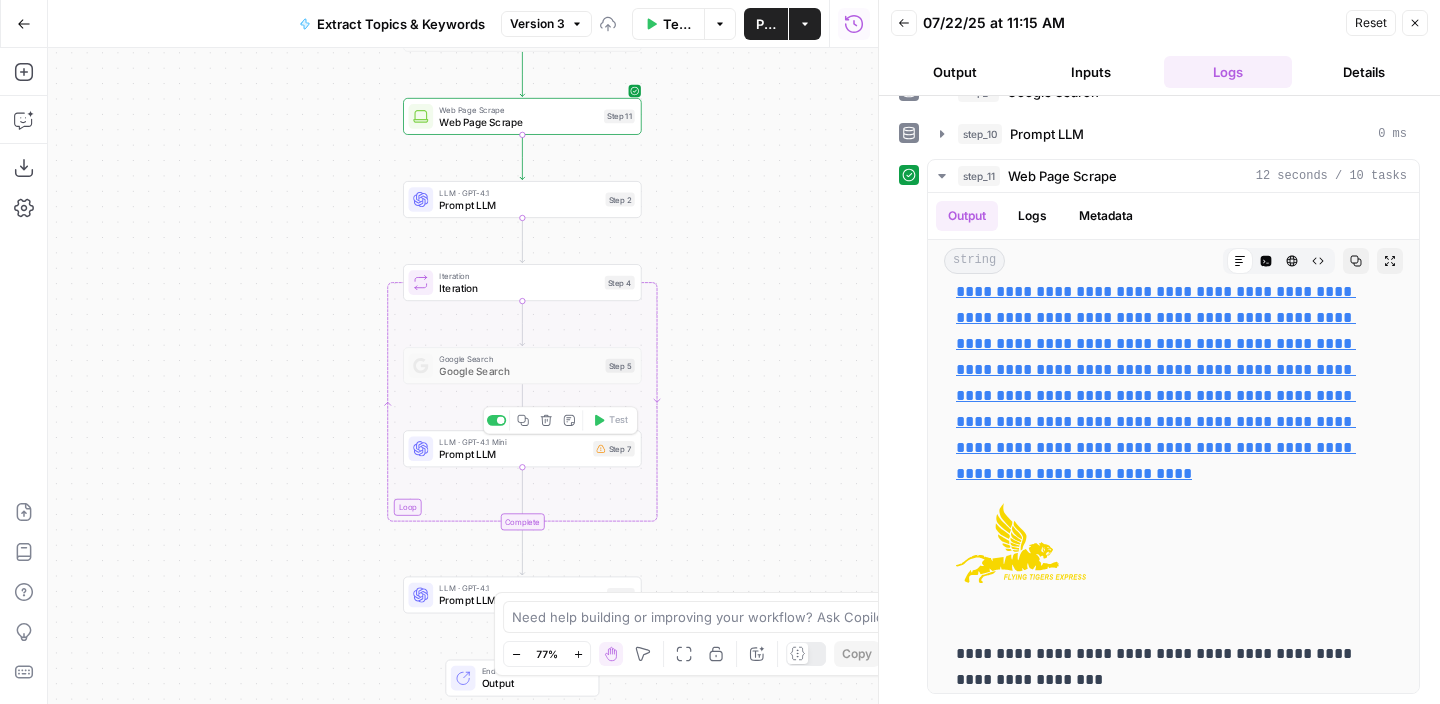 click on "Prompt LLM" at bounding box center (513, 453) 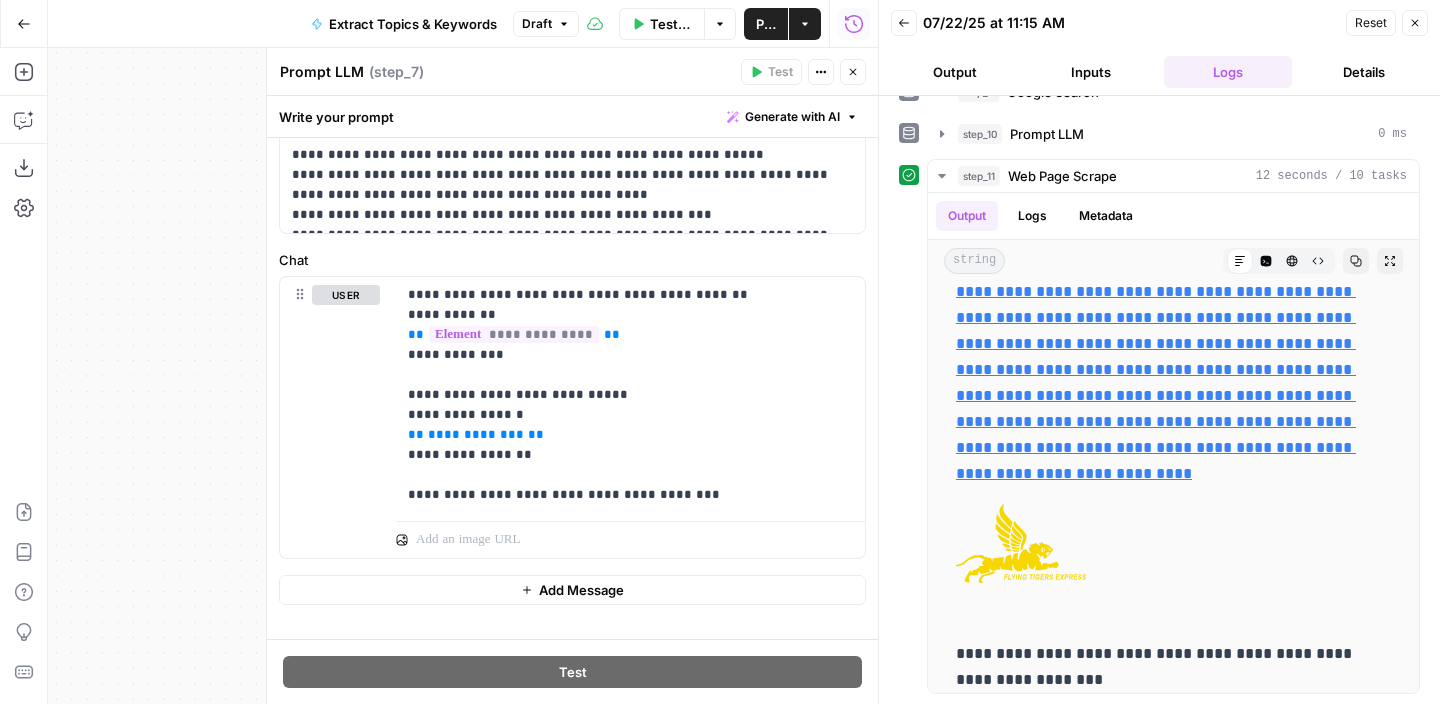 scroll, scrollTop: 320, scrollLeft: 0, axis: vertical 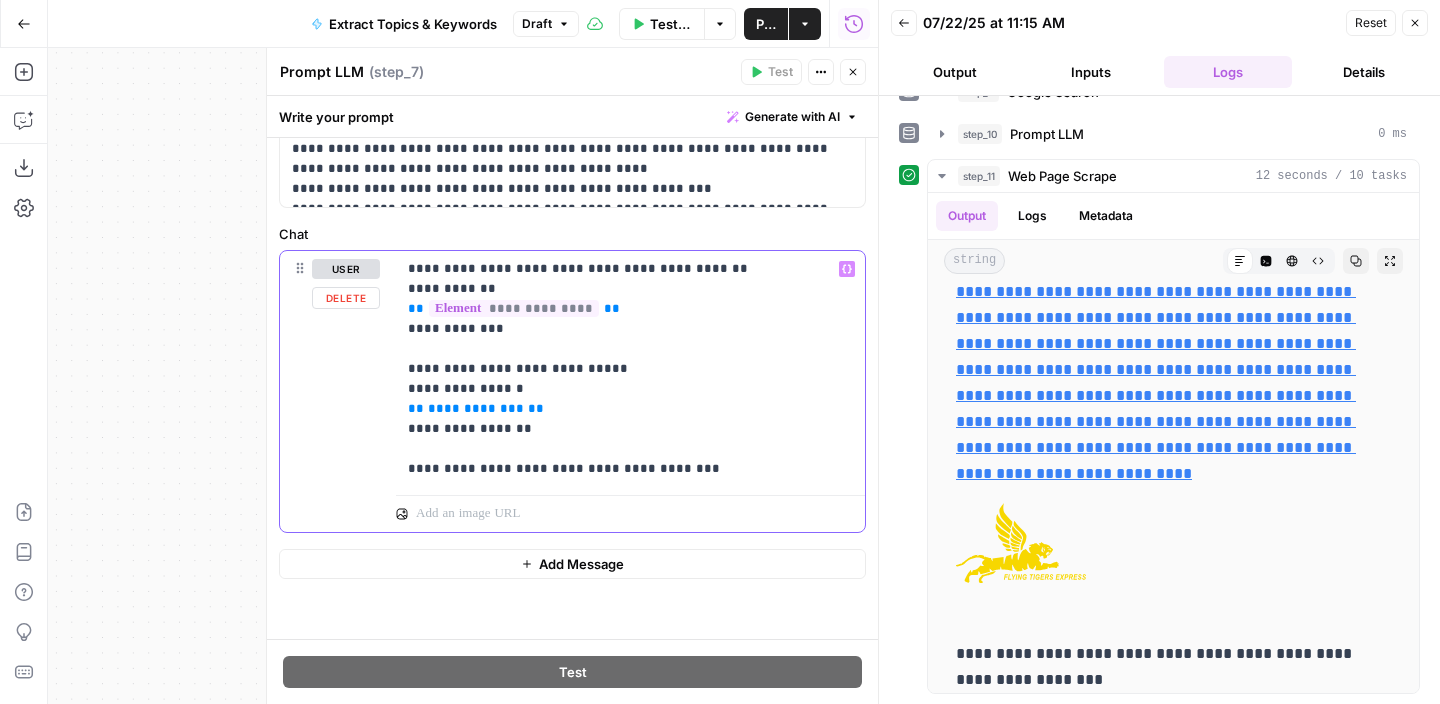 drag, startPoint x: 487, startPoint y: 369, endPoint x: 592, endPoint y: 369, distance: 105 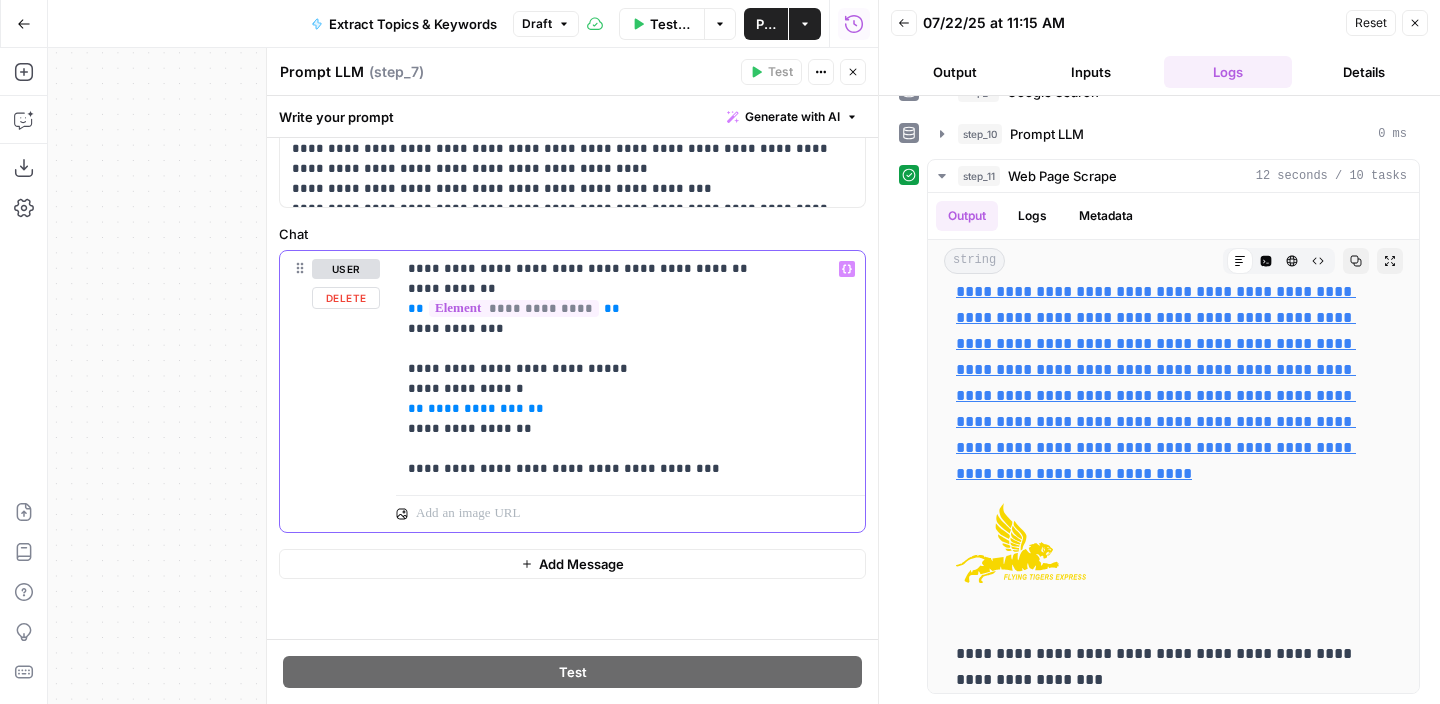 click on "**********" at bounding box center [623, 369] 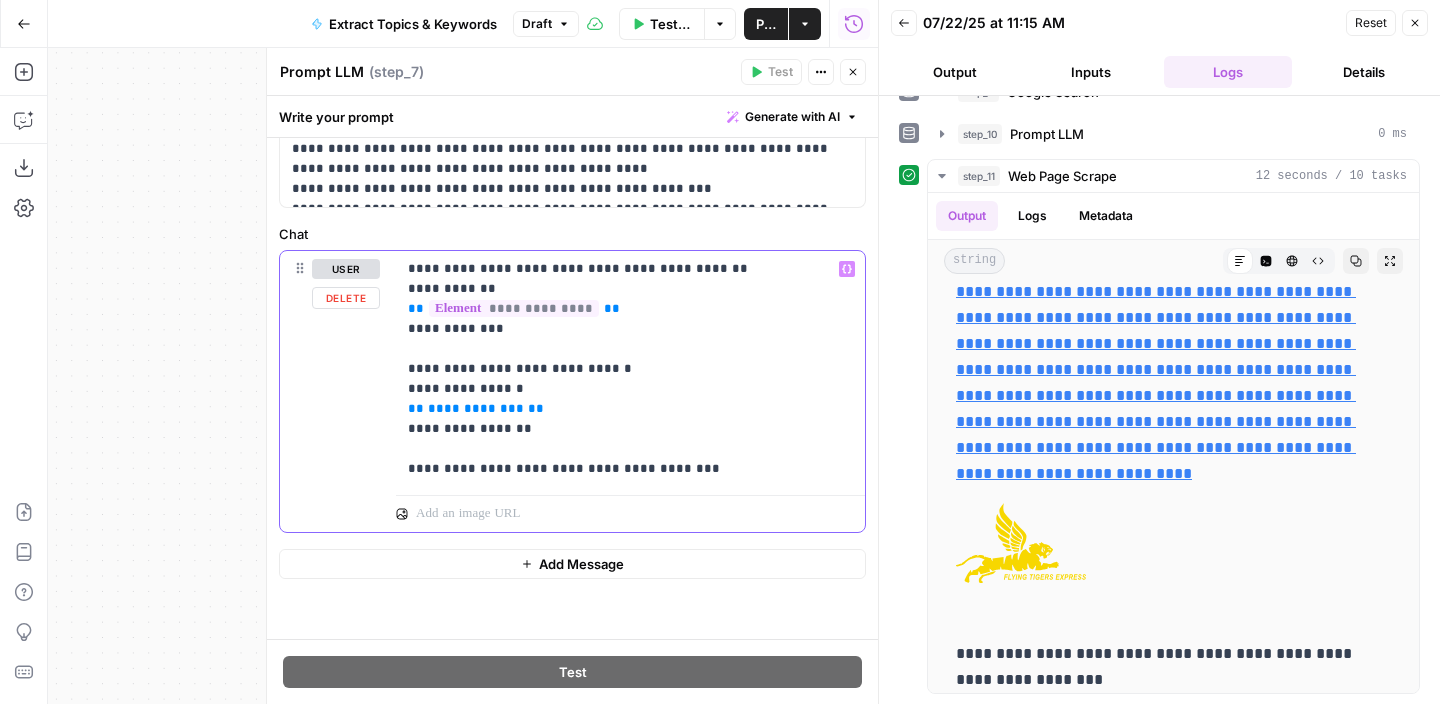 drag, startPoint x: 522, startPoint y: 385, endPoint x: 338, endPoint y: 385, distance: 184 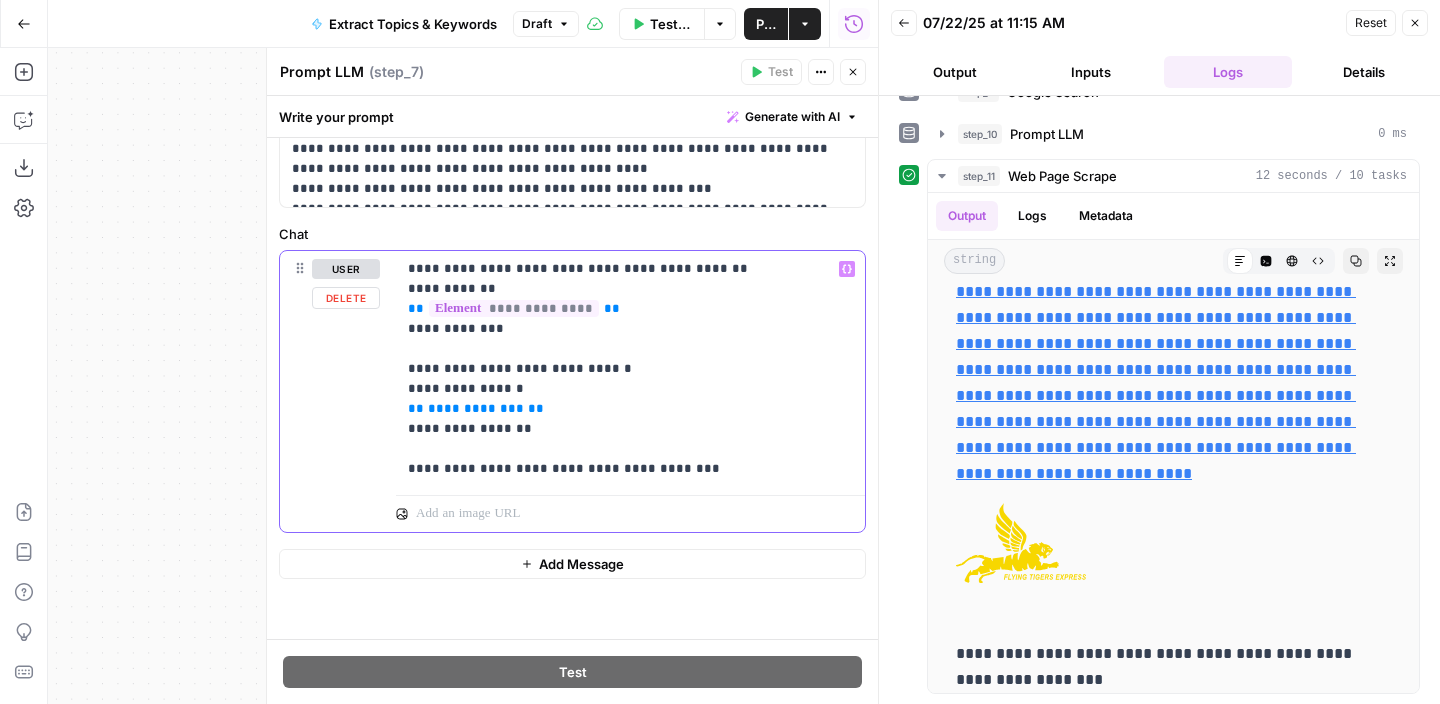 click on "**********" at bounding box center [572, 391] 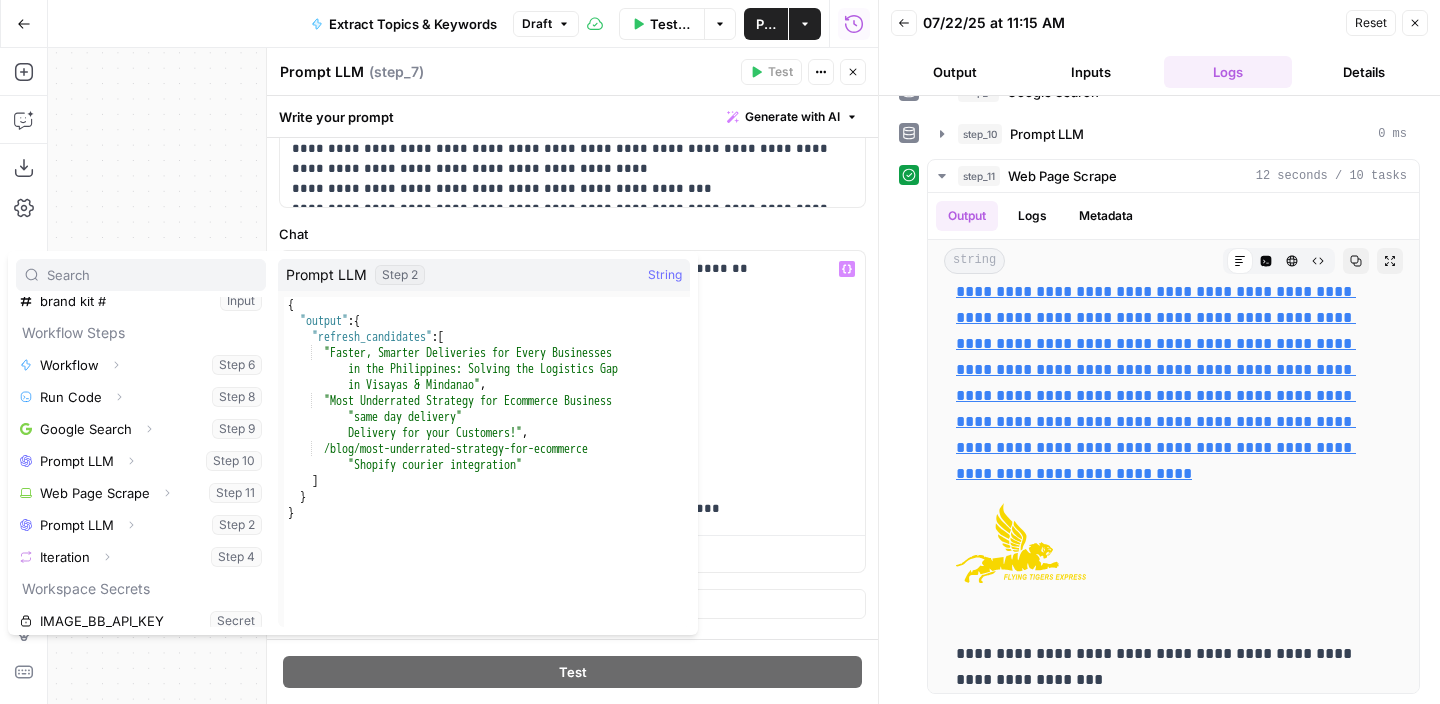 scroll, scrollTop: 118, scrollLeft: 0, axis: vertical 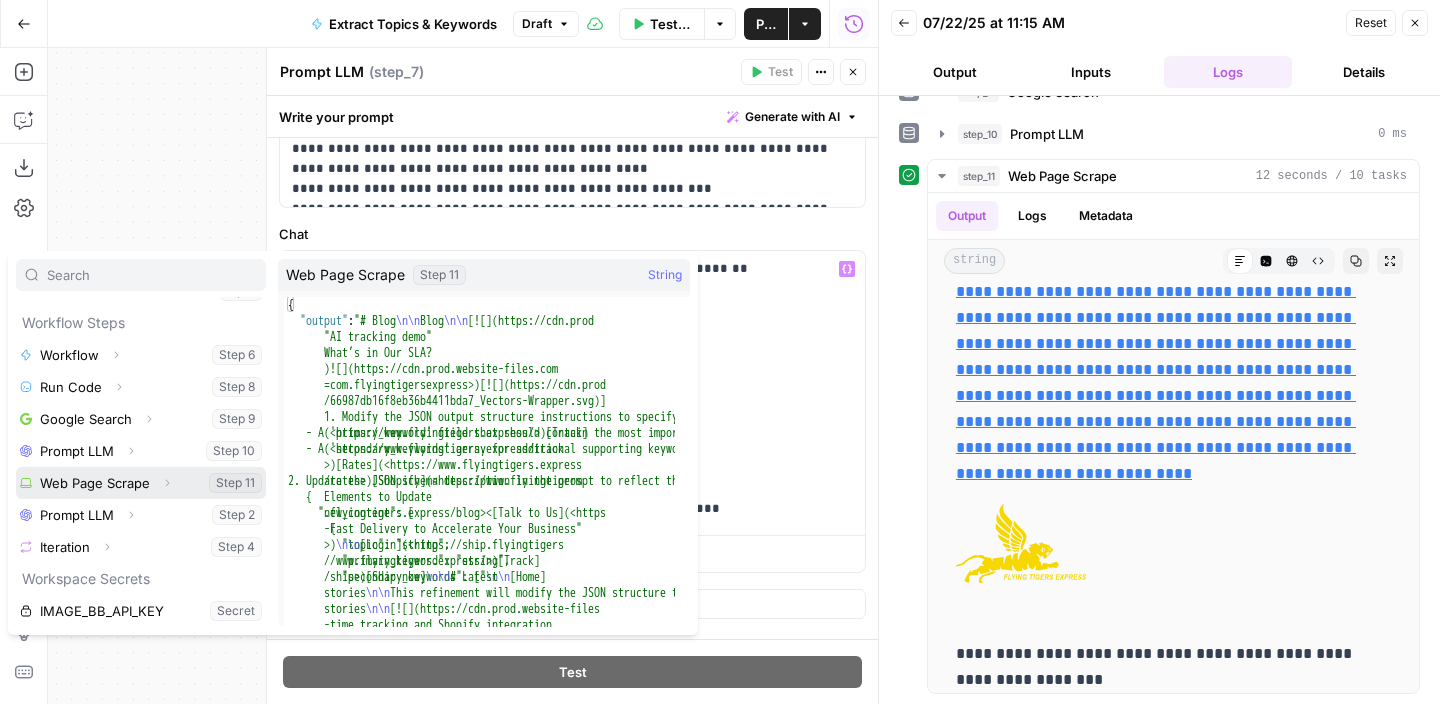 click 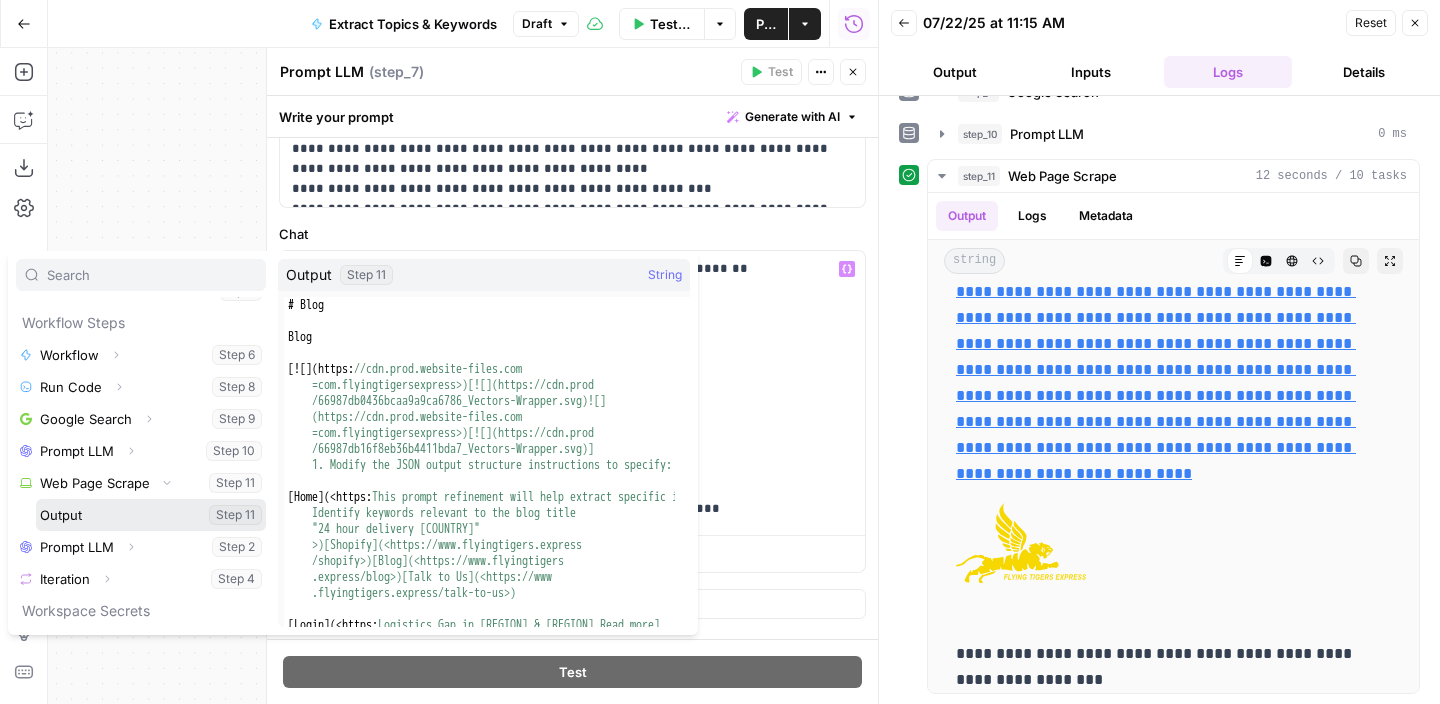 click at bounding box center (151, 515) 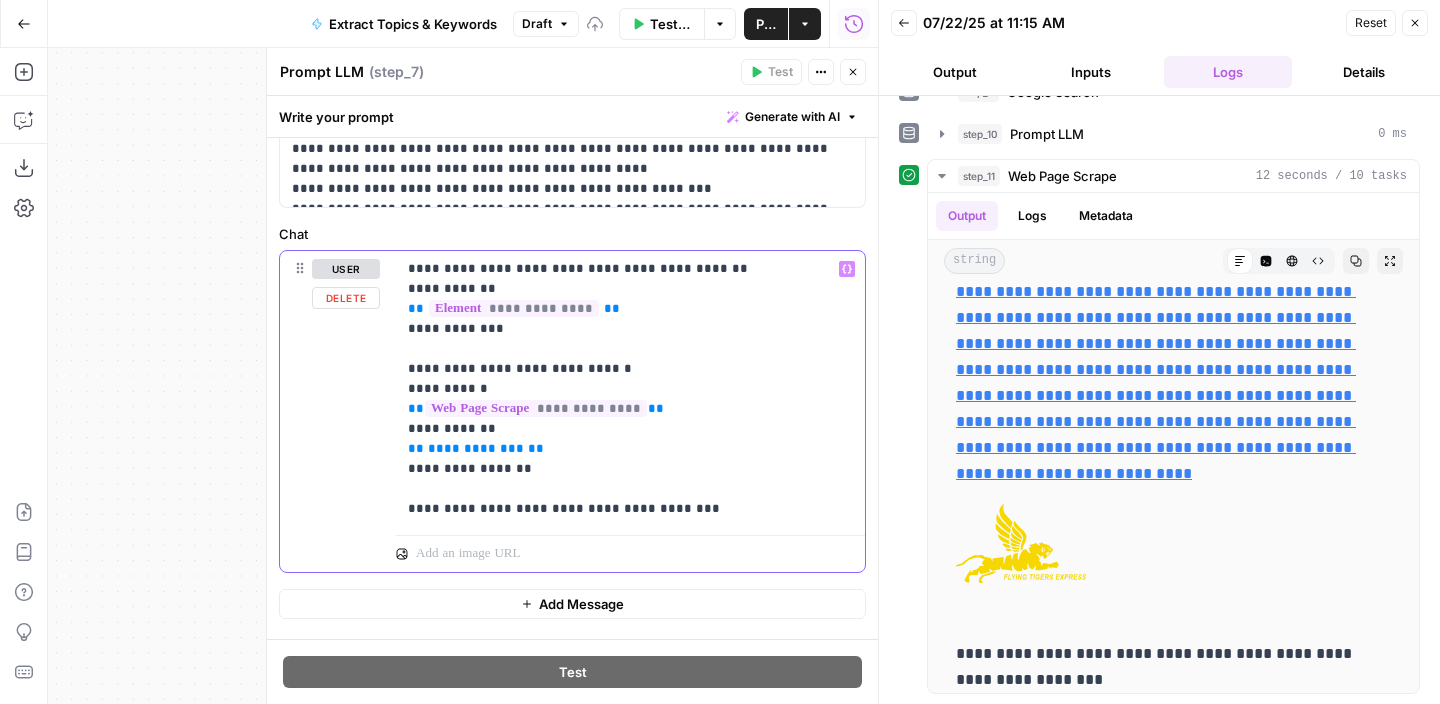 drag, startPoint x: 562, startPoint y: 467, endPoint x: 390, endPoint y: 449, distance: 172.9393 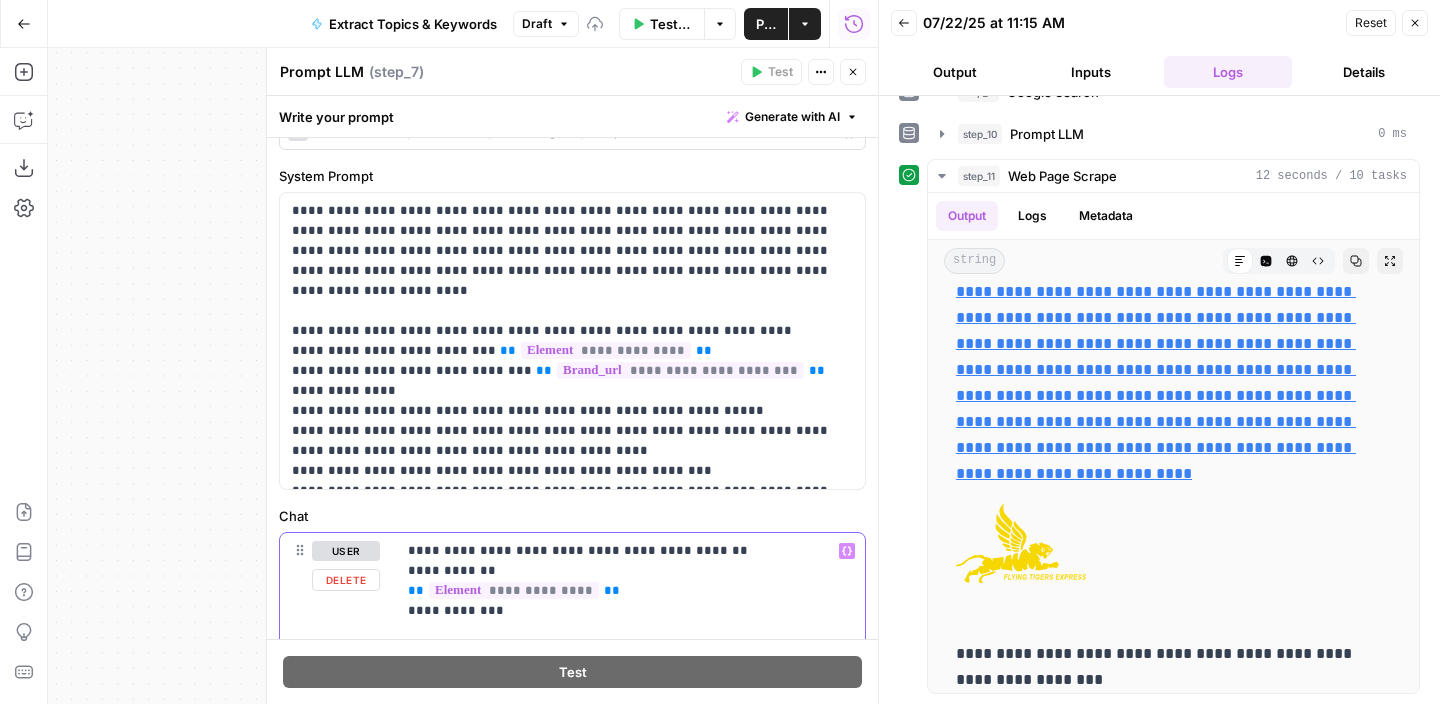 scroll, scrollTop: 0, scrollLeft: 0, axis: both 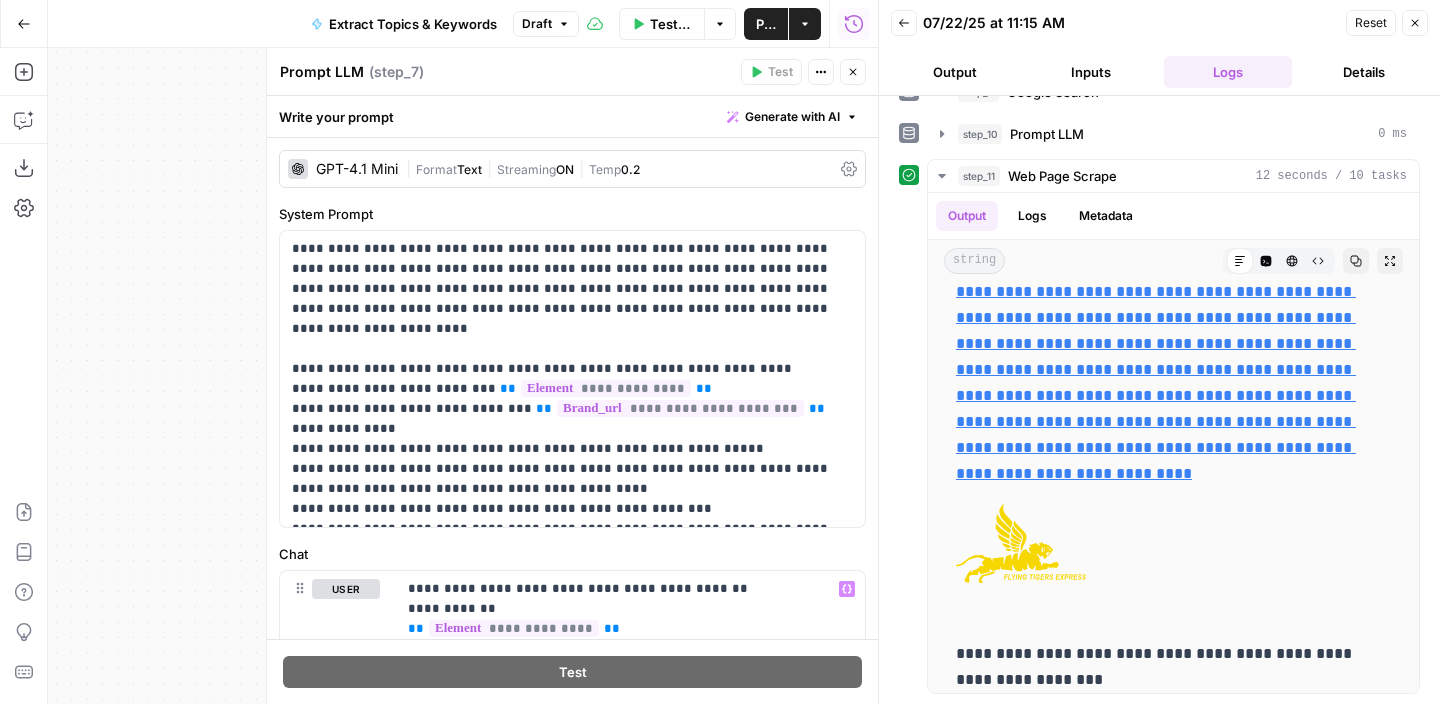 click on "Close" at bounding box center (858, 72) 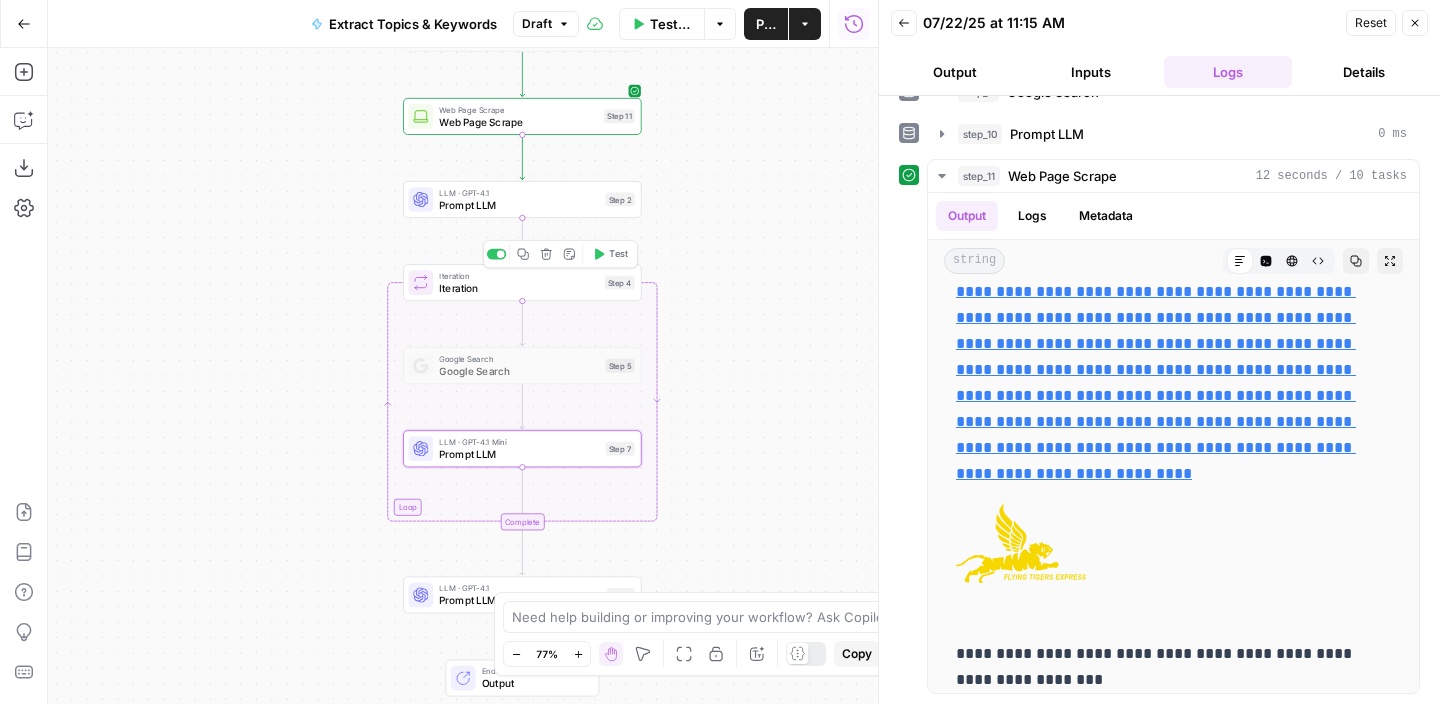 click on "Test" at bounding box center (618, 254) 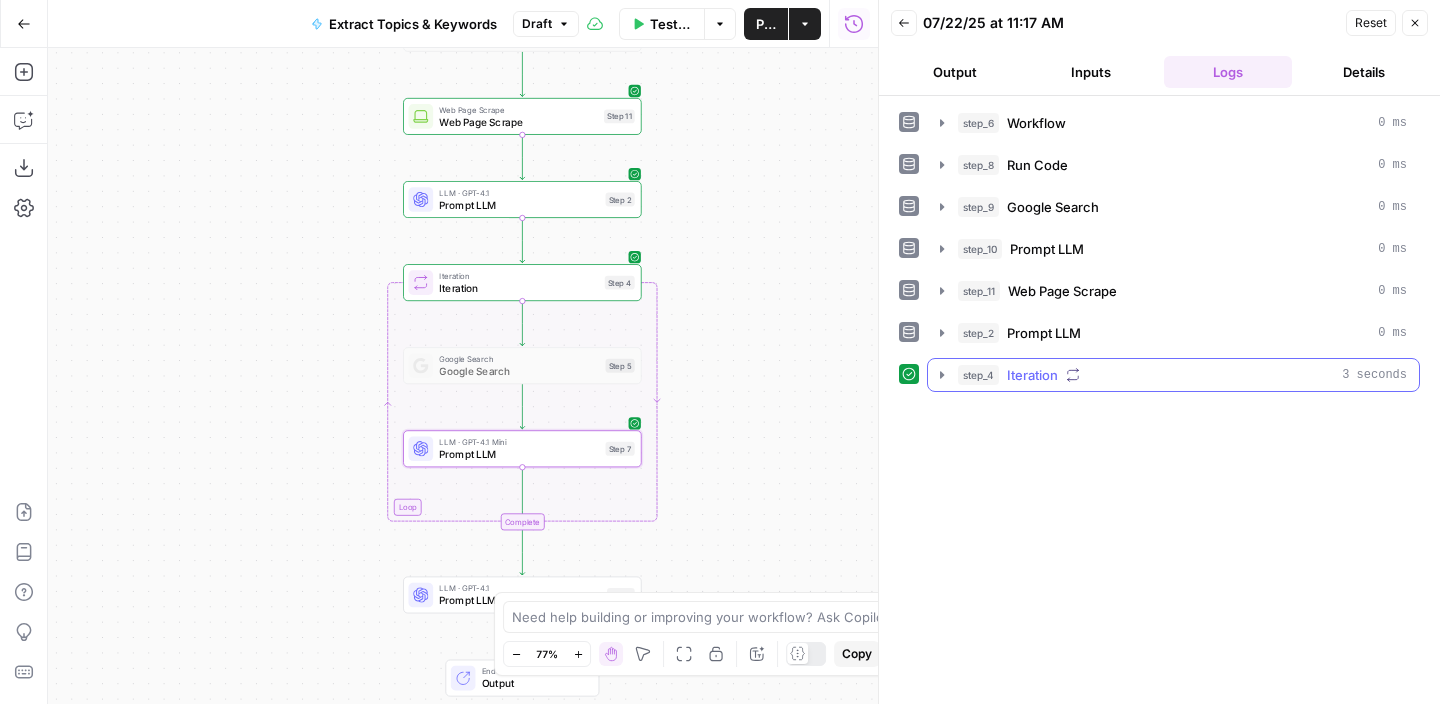 click on "step_4" at bounding box center [978, 375] 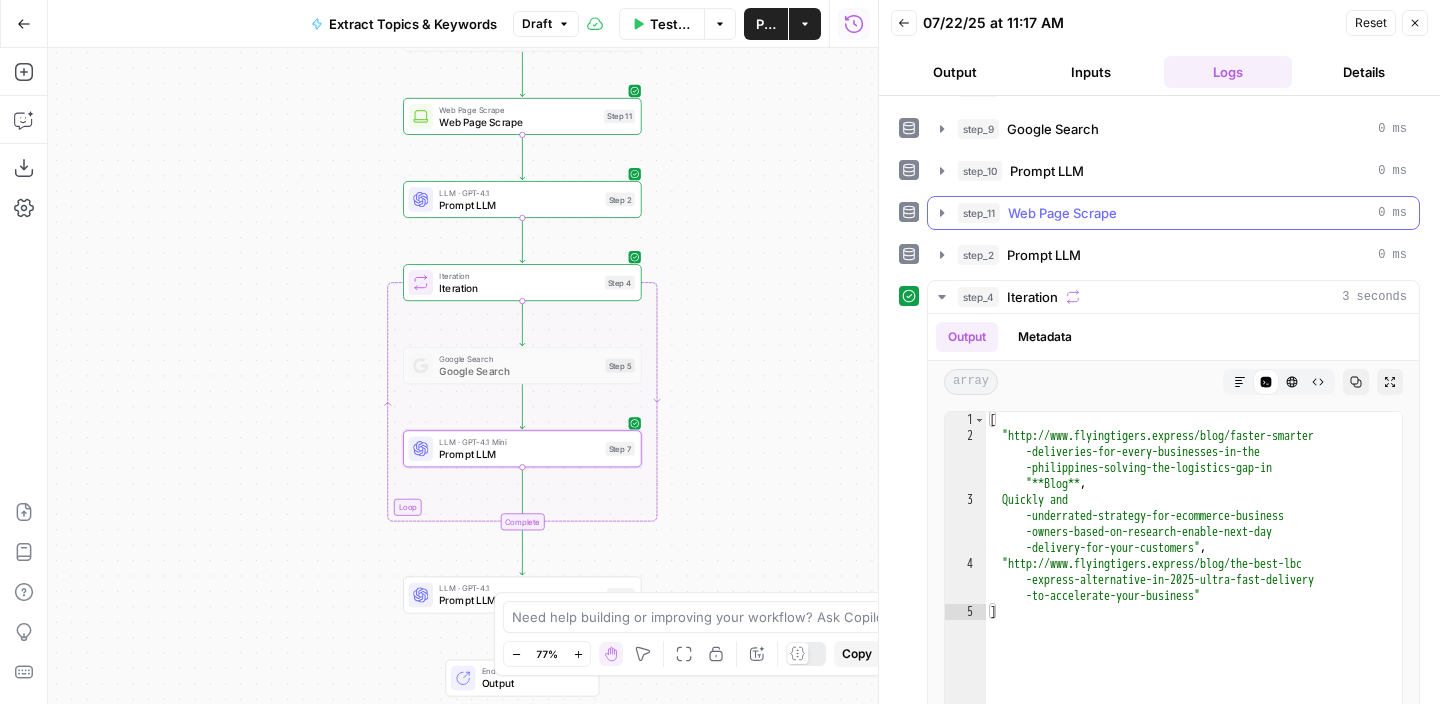 scroll, scrollTop: 79, scrollLeft: 0, axis: vertical 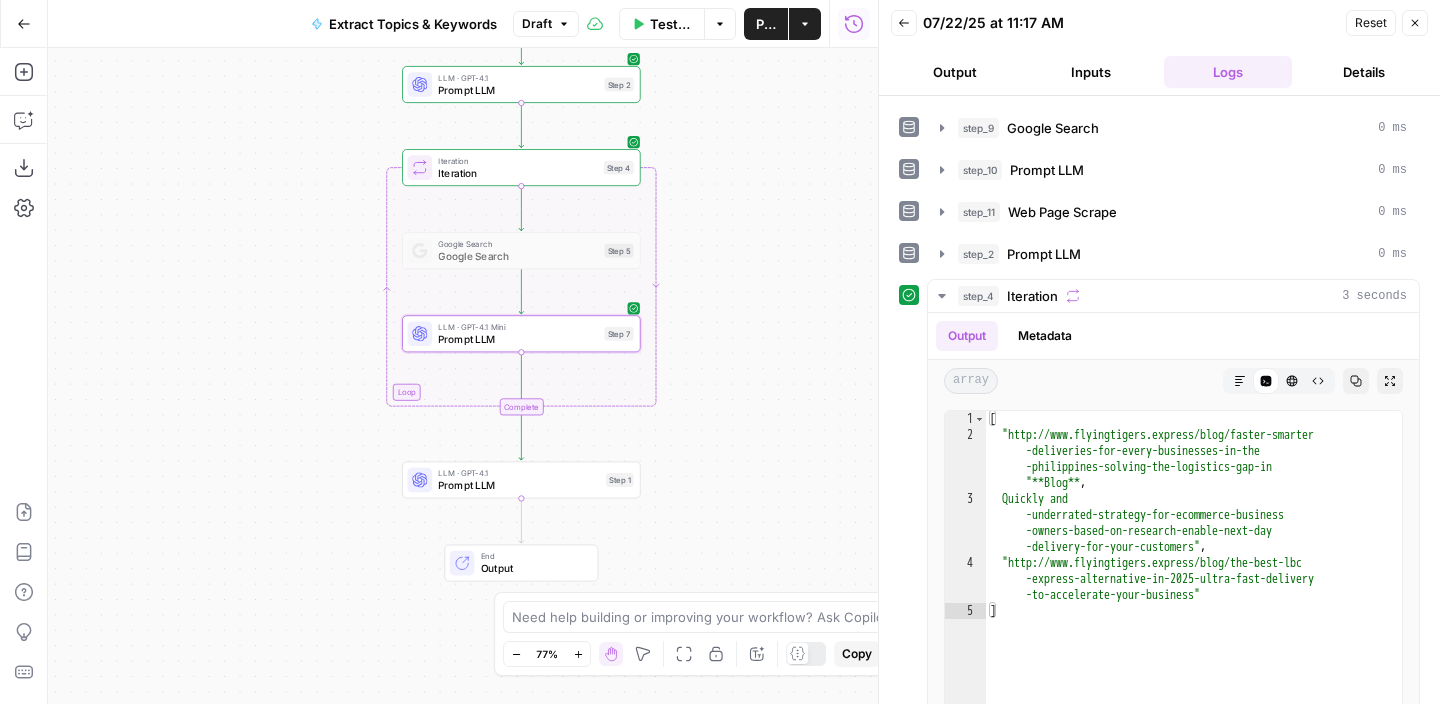 click on "Step 1" at bounding box center (620, 480) 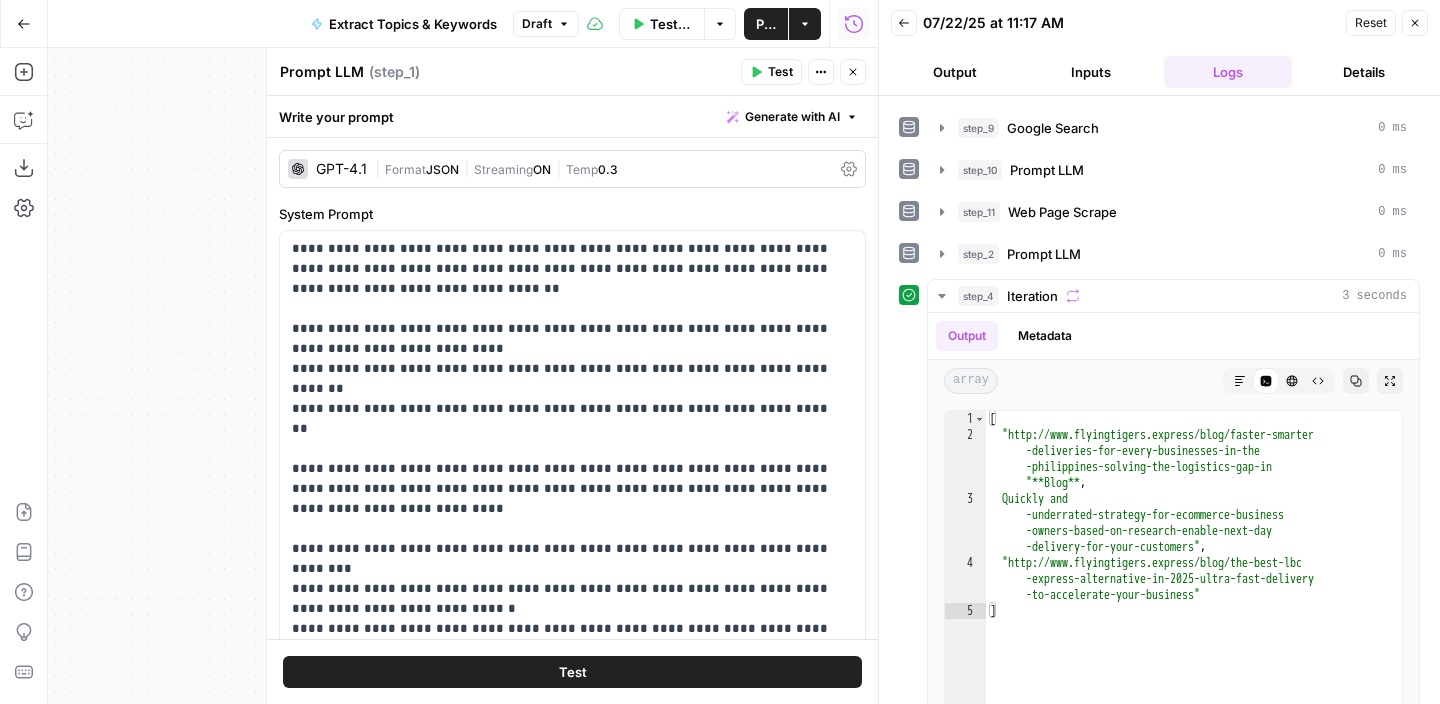 scroll, scrollTop: 208, scrollLeft: 0, axis: vertical 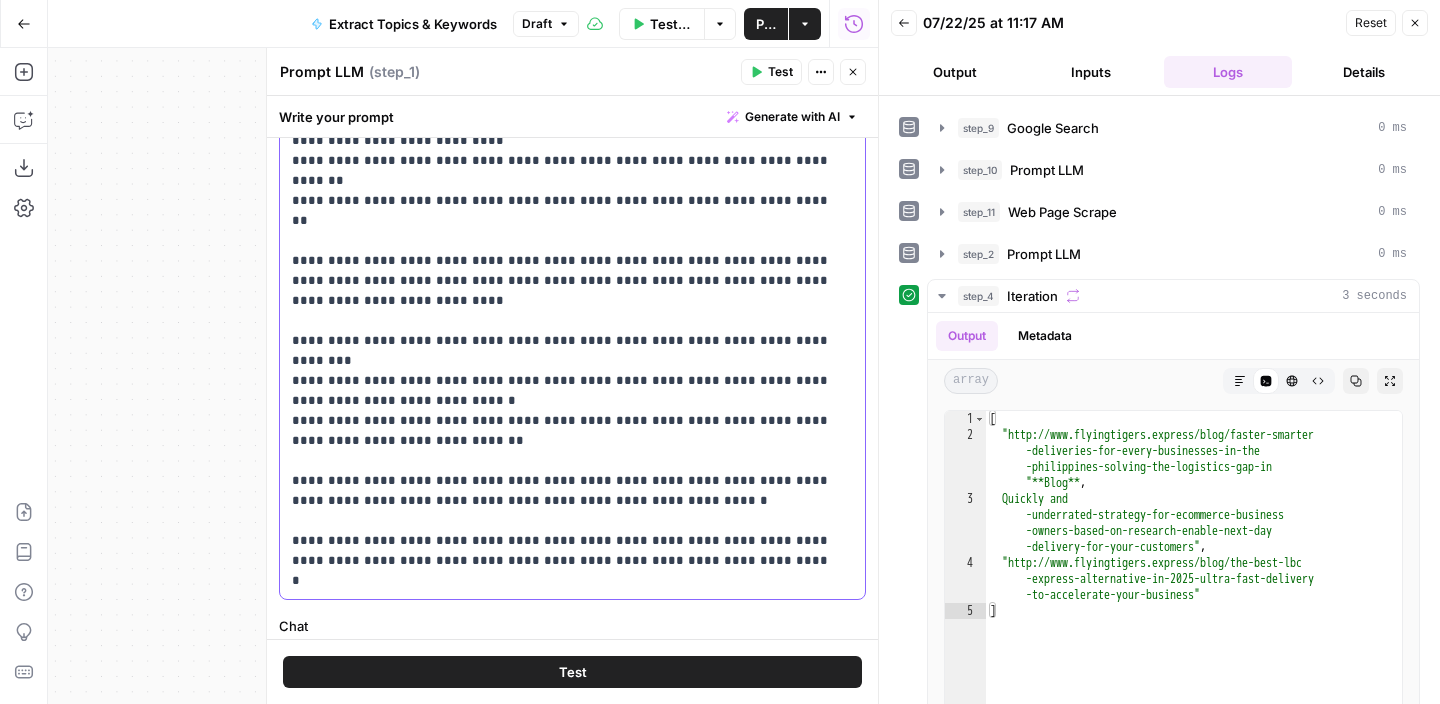 click on "**********" at bounding box center [565, 311] 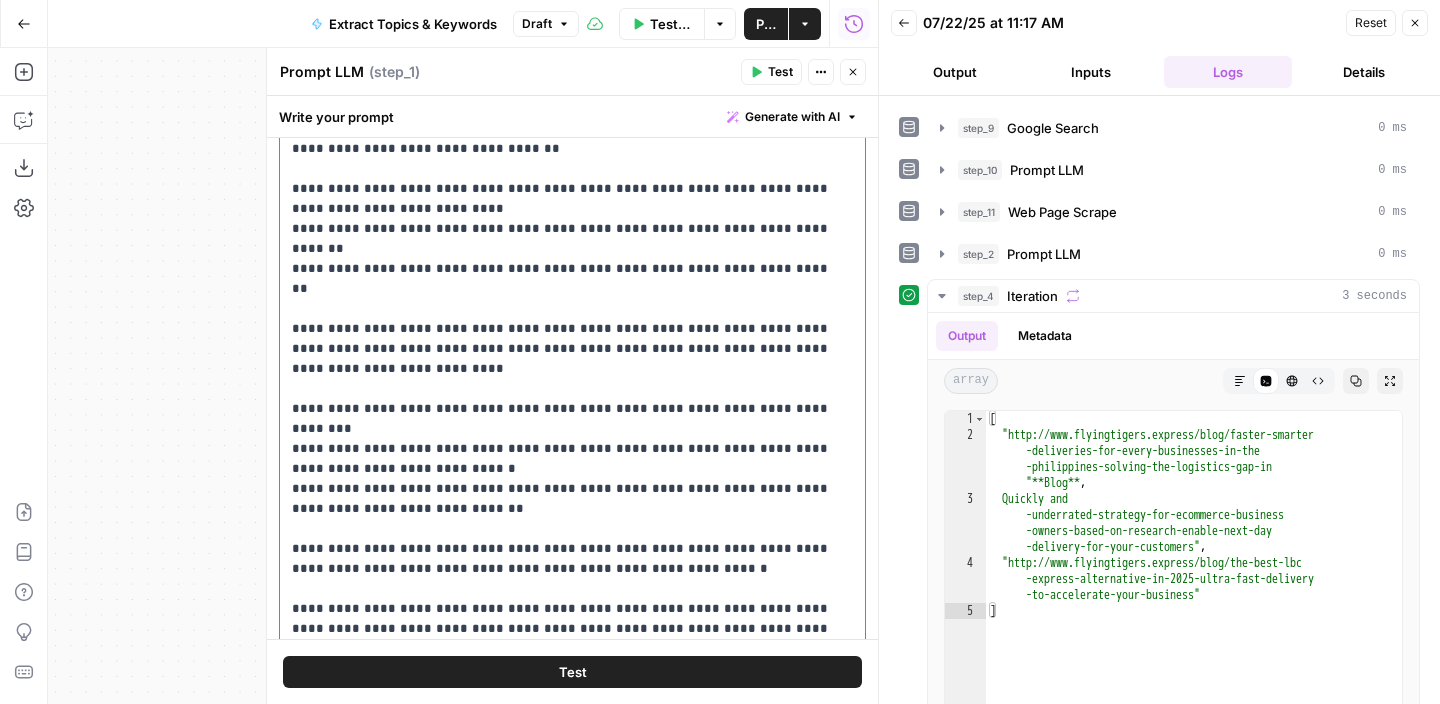 scroll, scrollTop: 115, scrollLeft: 0, axis: vertical 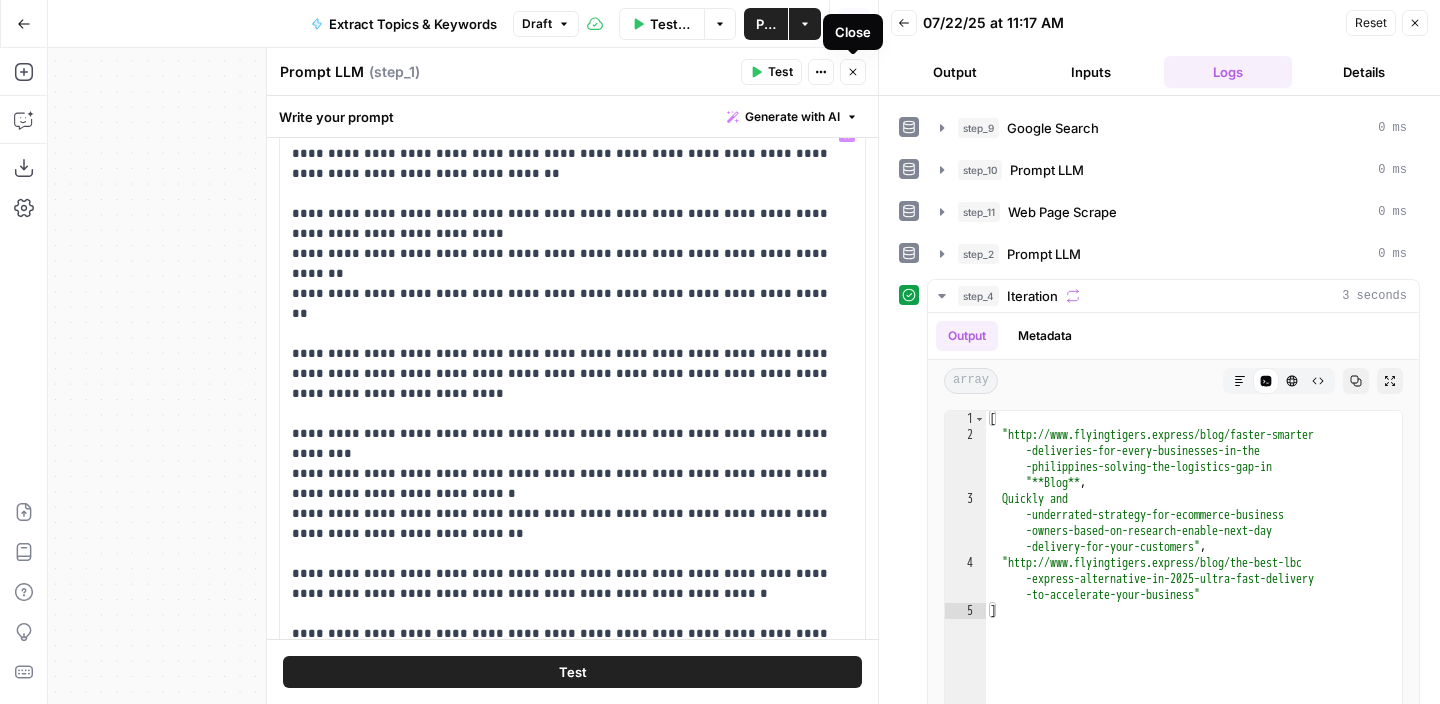 click 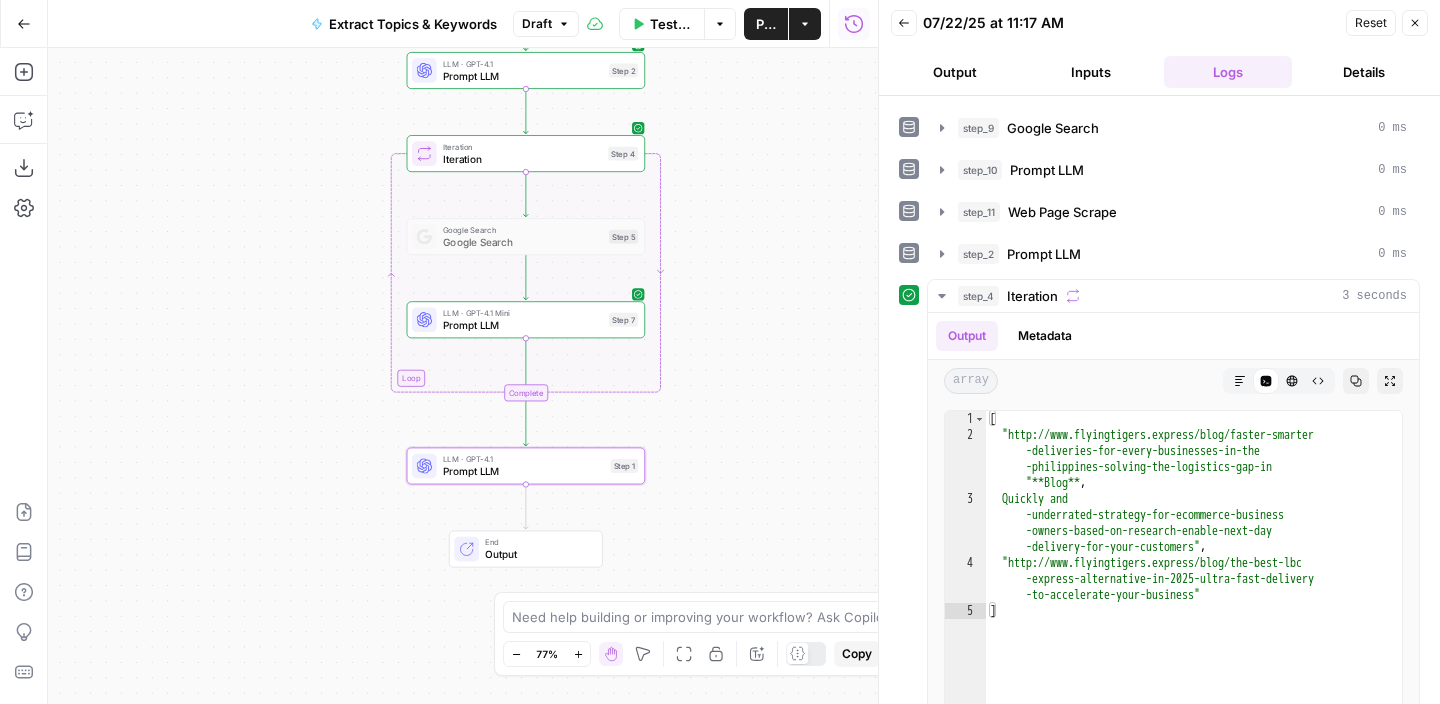 click on "Prompt LLM" at bounding box center (524, 471) 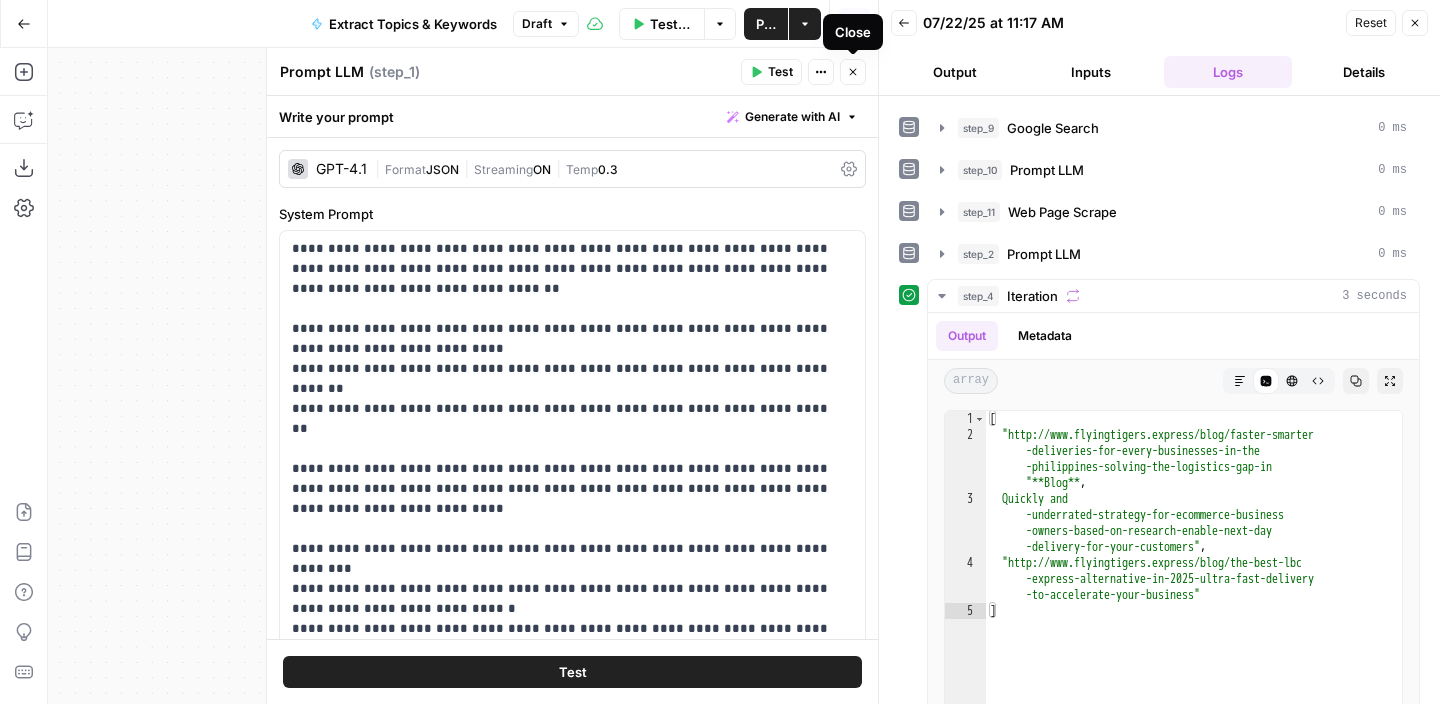click on "Close" at bounding box center [853, 72] 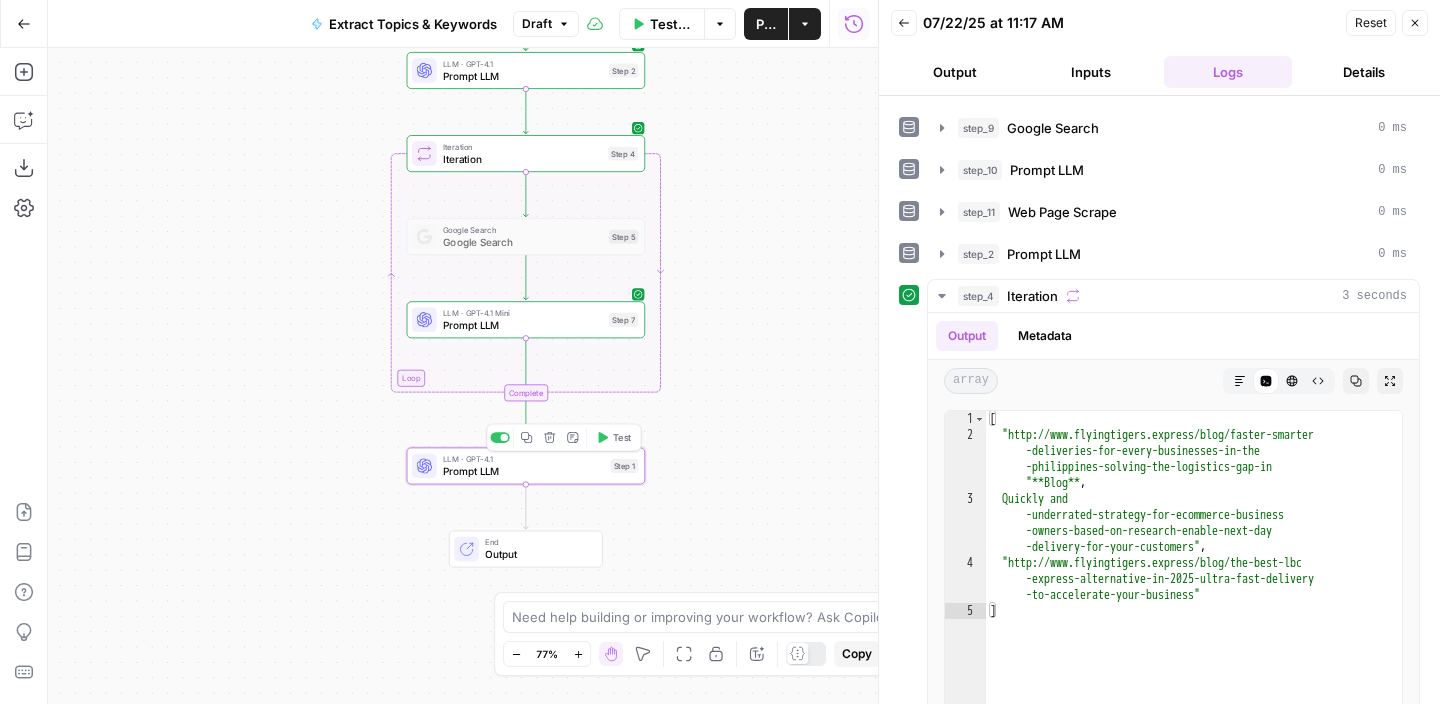 click on "Prompt LLM" at bounding box center (524, 471) 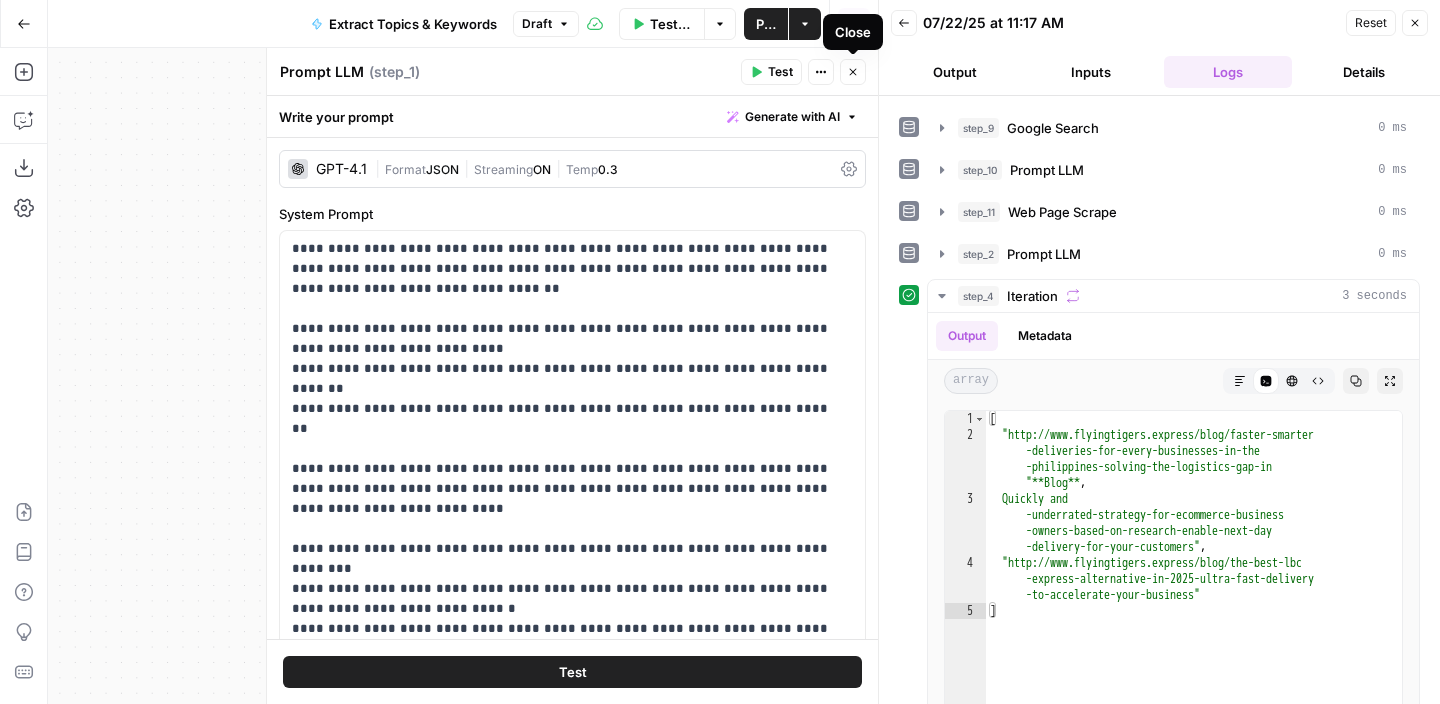 click 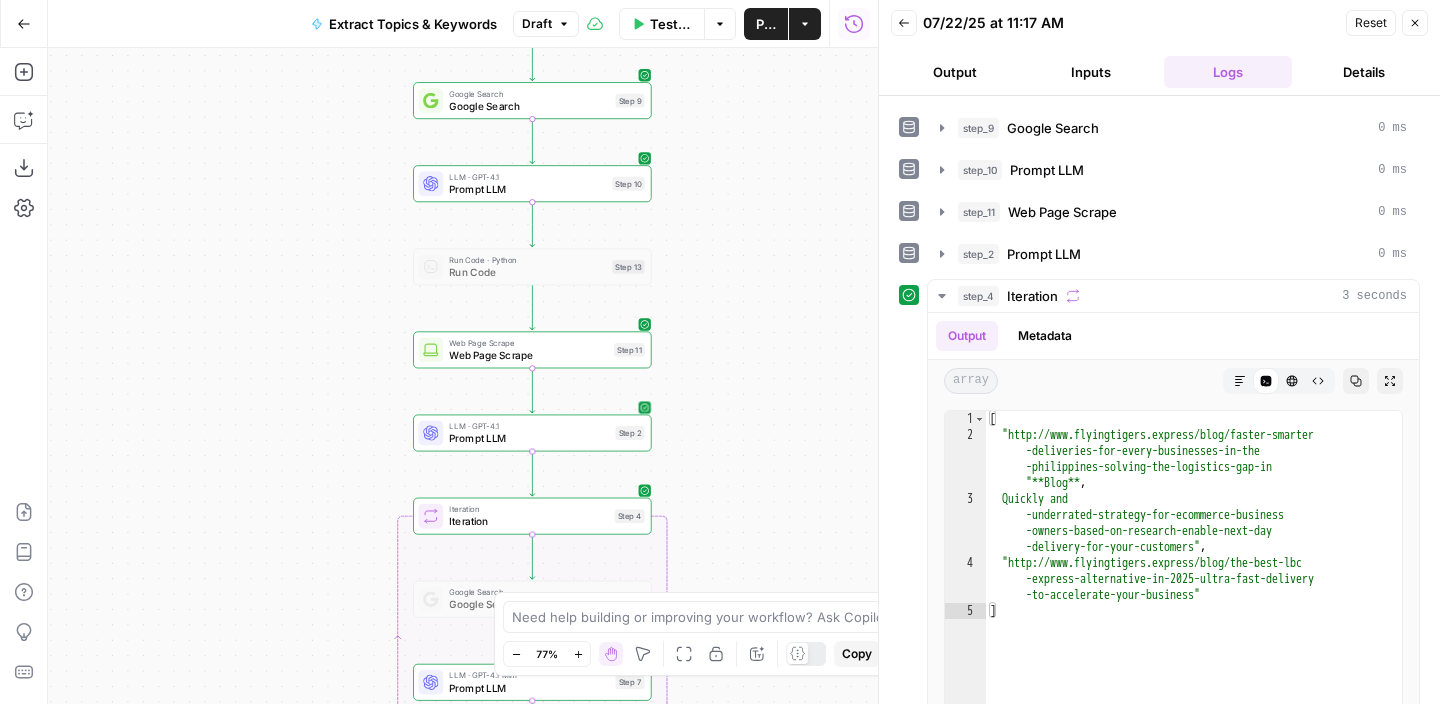 click on "LLM · GPT-4.1 Prompt LLM Step 2 Copy step Delete step Add Note Test" at bounding box center (532, 433) 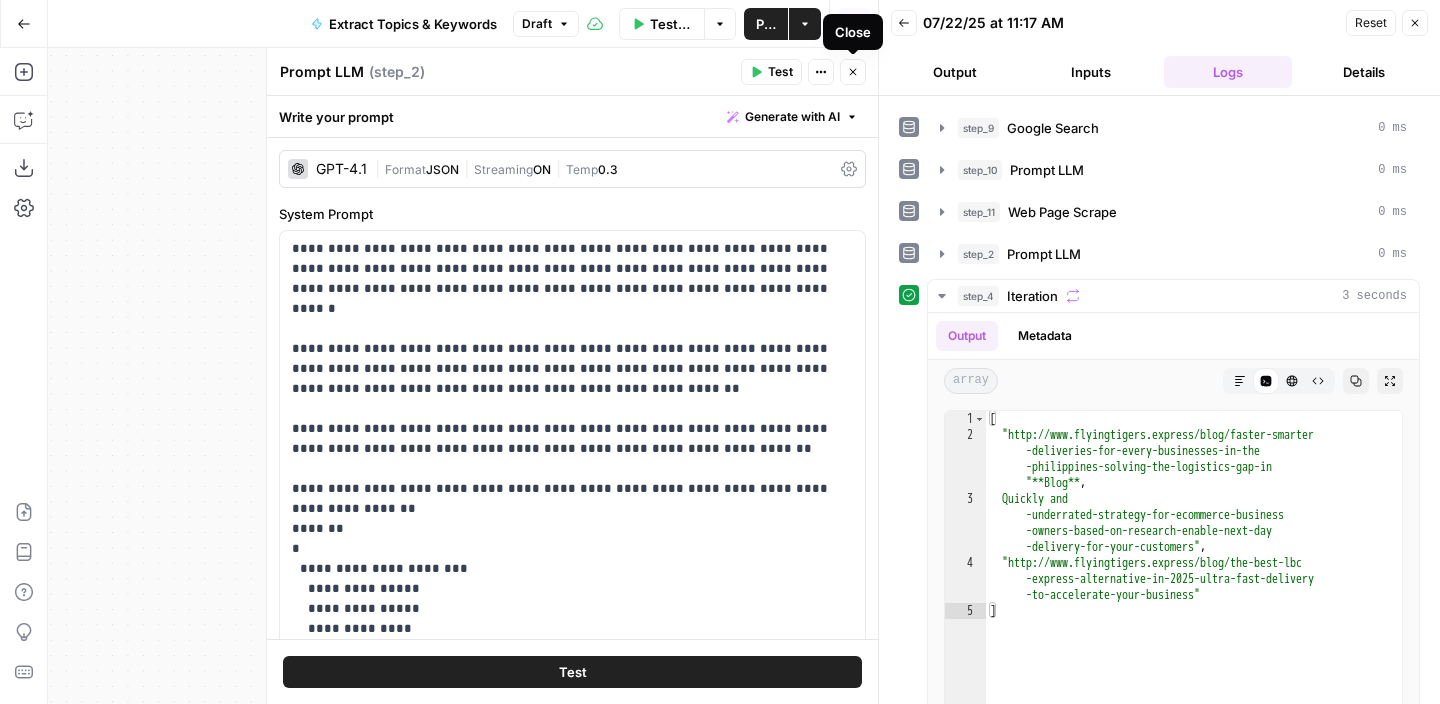 click on "Close" at bounding box center (853, 72) 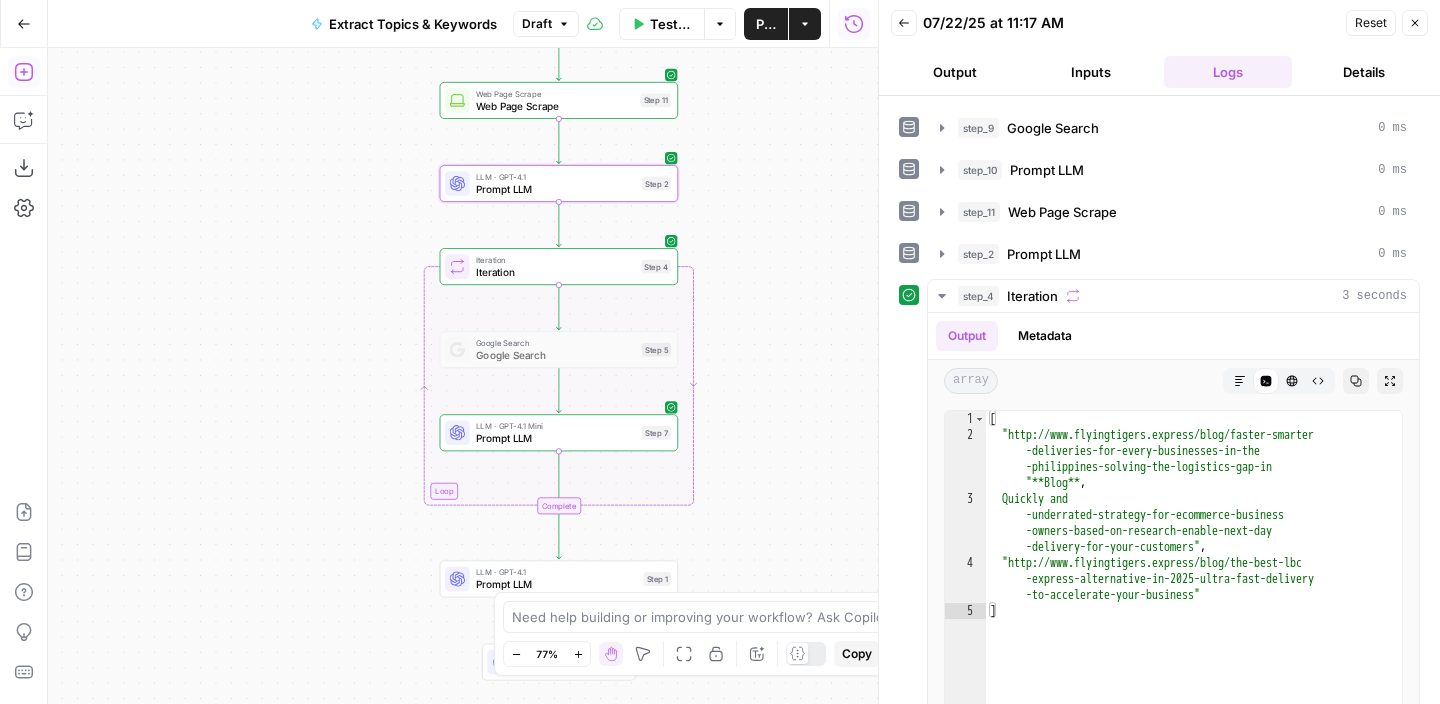 click 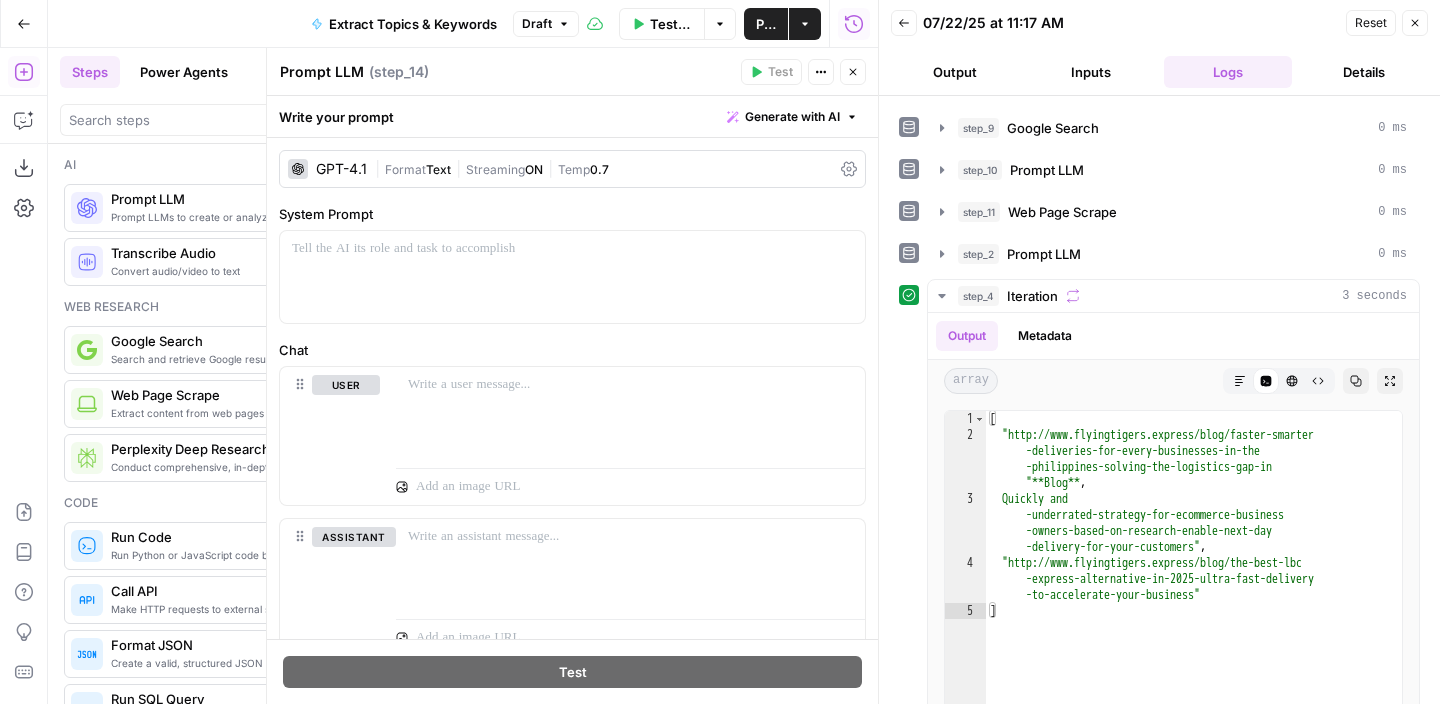 click on "Close" at bounding box center (543, 72) 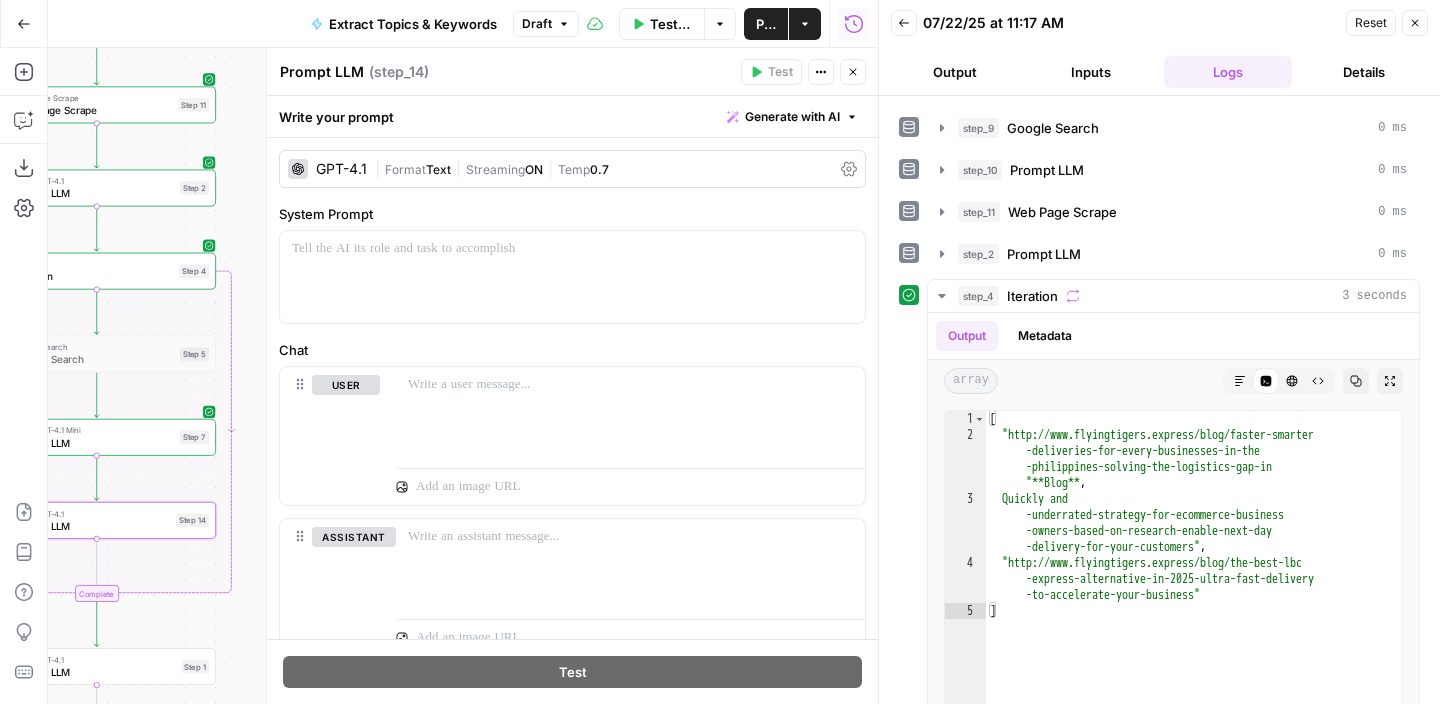 click on "GPT-4.1   |   Format  Text   |   Streaming  ON   |   Temp  0.7" at bounding box center (572, 169) 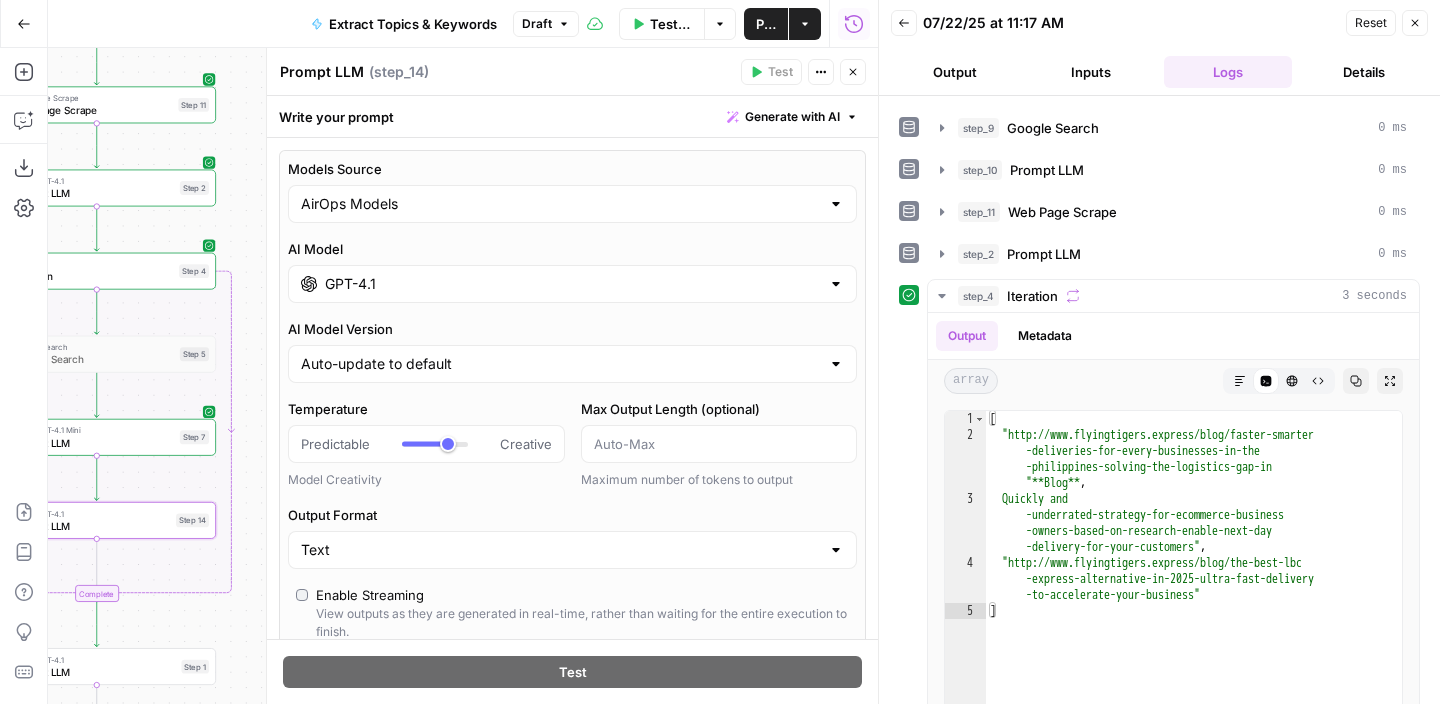 click on "GPT-4.1" at bounding box center [572, 284] 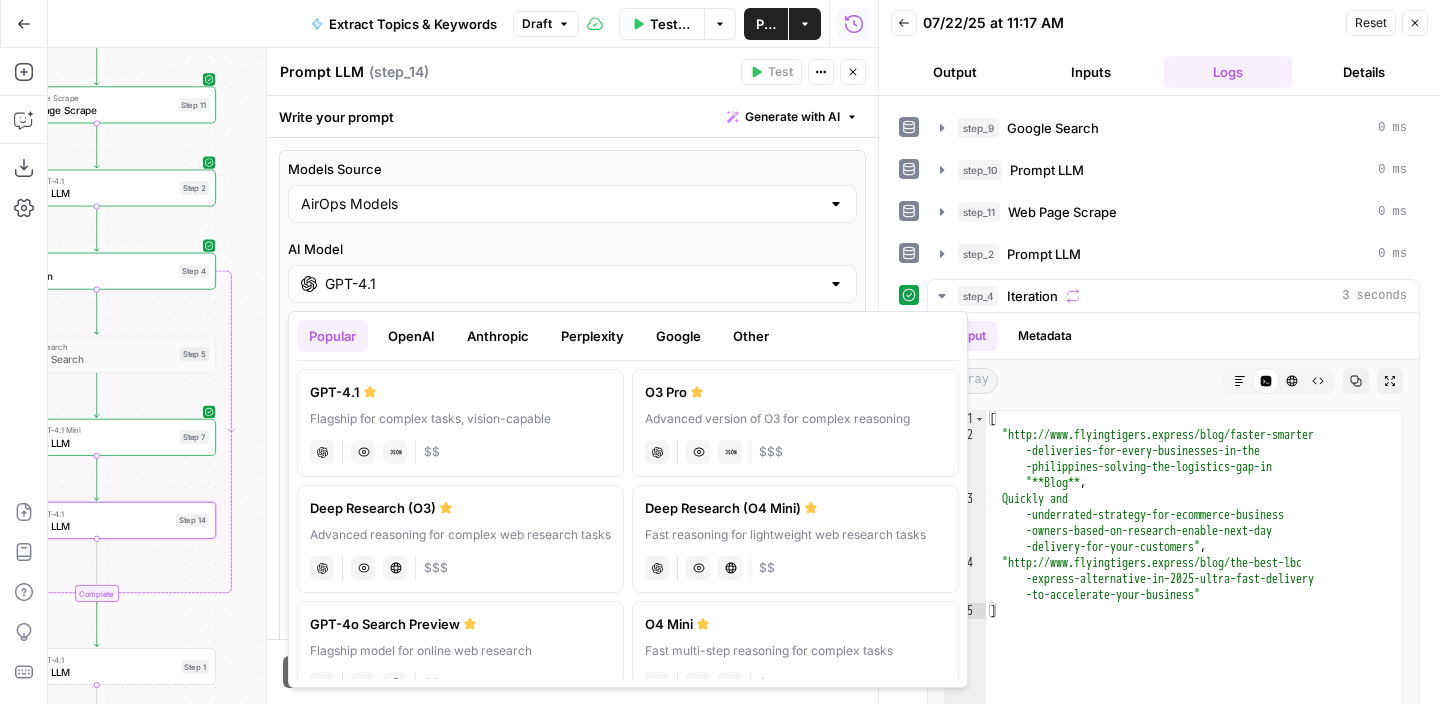 click on "OpenAI" at bounding box center (411, 336) 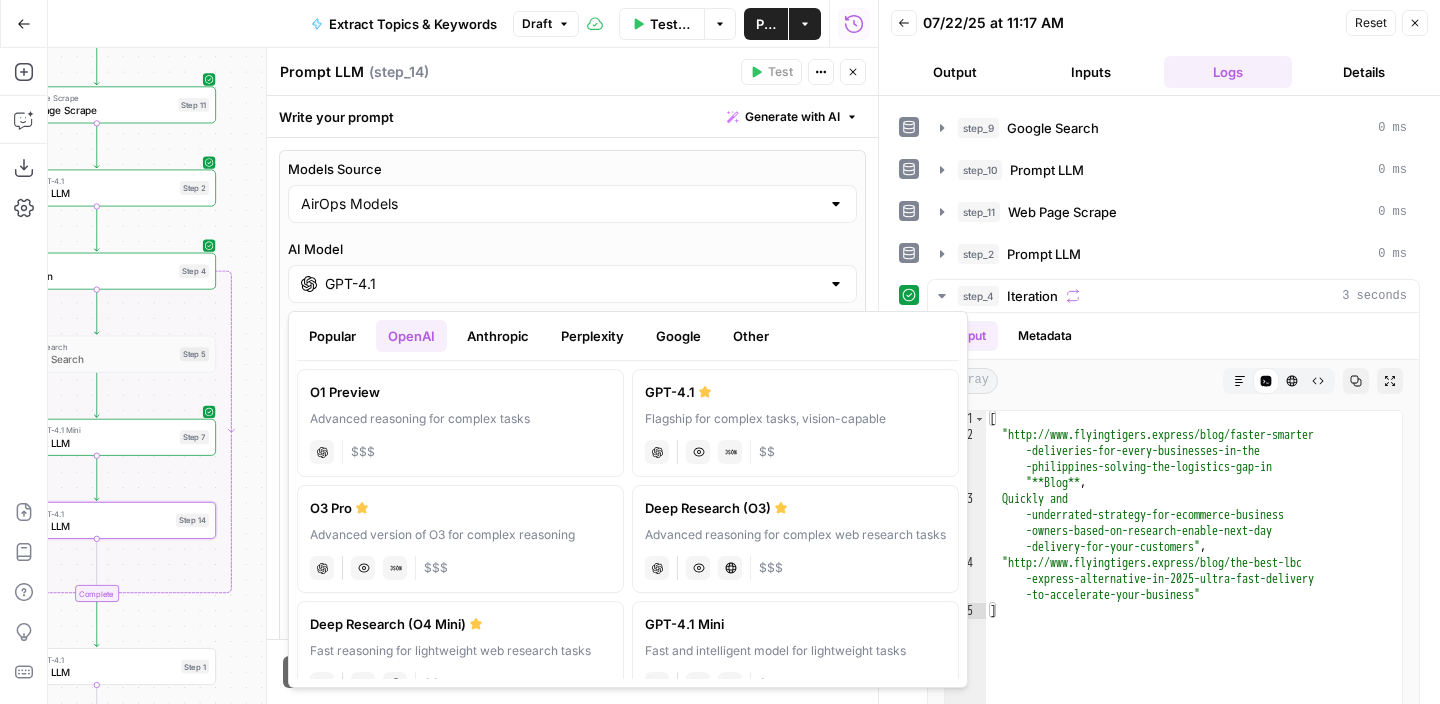 click on "GPT-4.1 Mini" at bounding box center [795, 624] 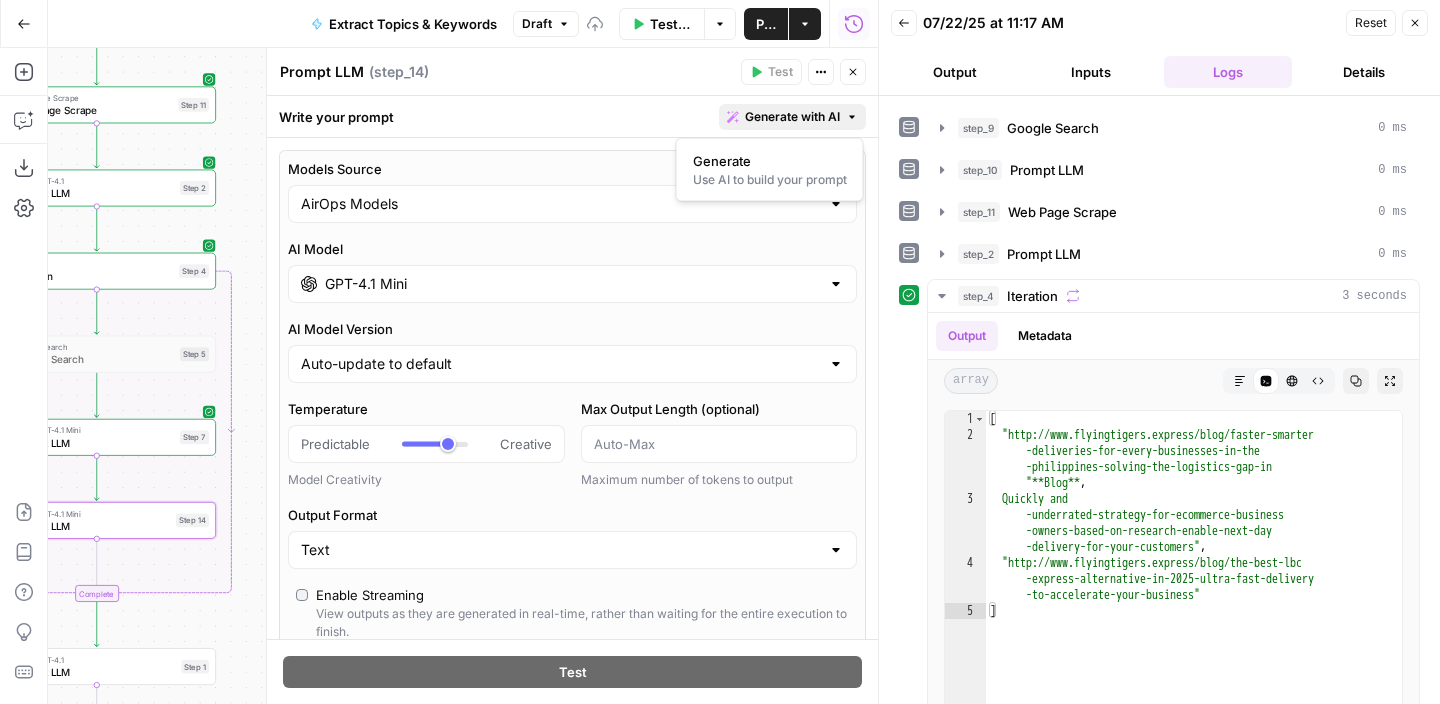 click on "Generate with AI" at bounding box center (792, 117) 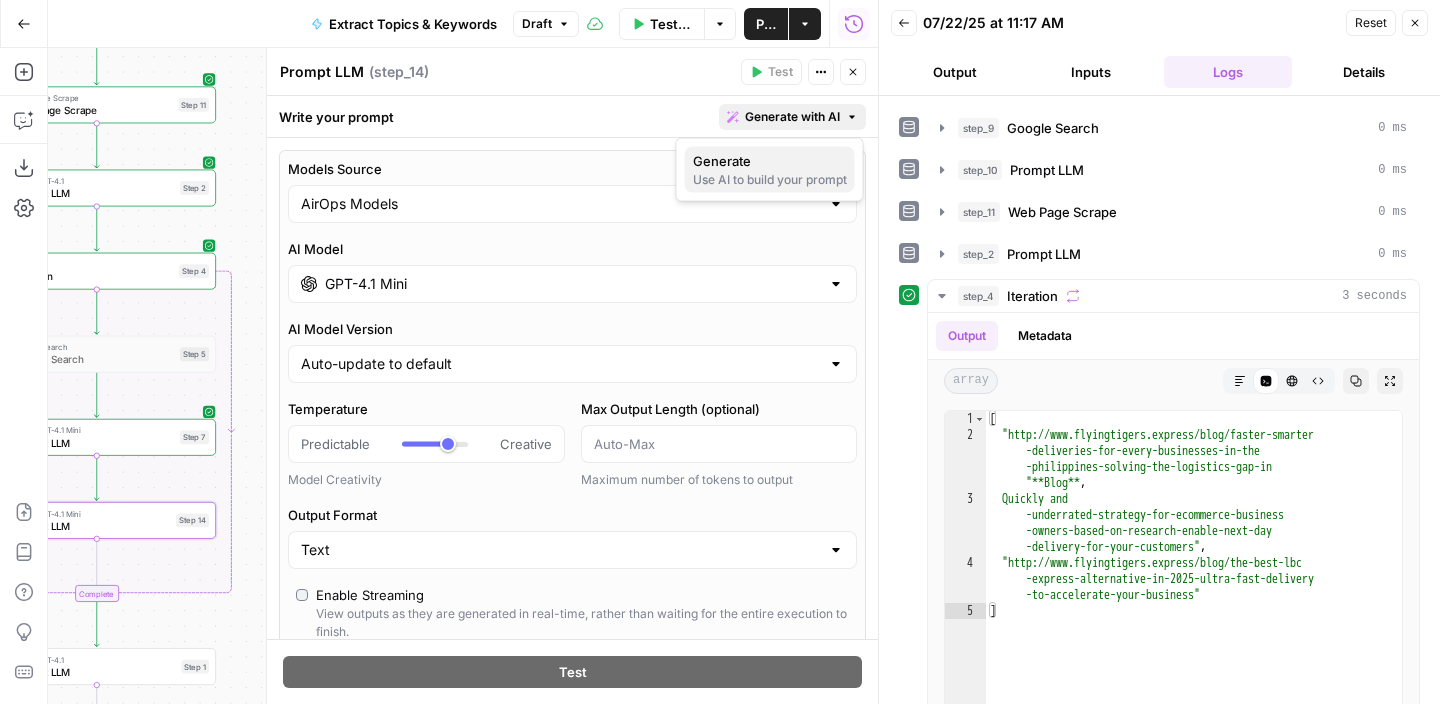 click on "Generate" at bounding box center (766, 161) 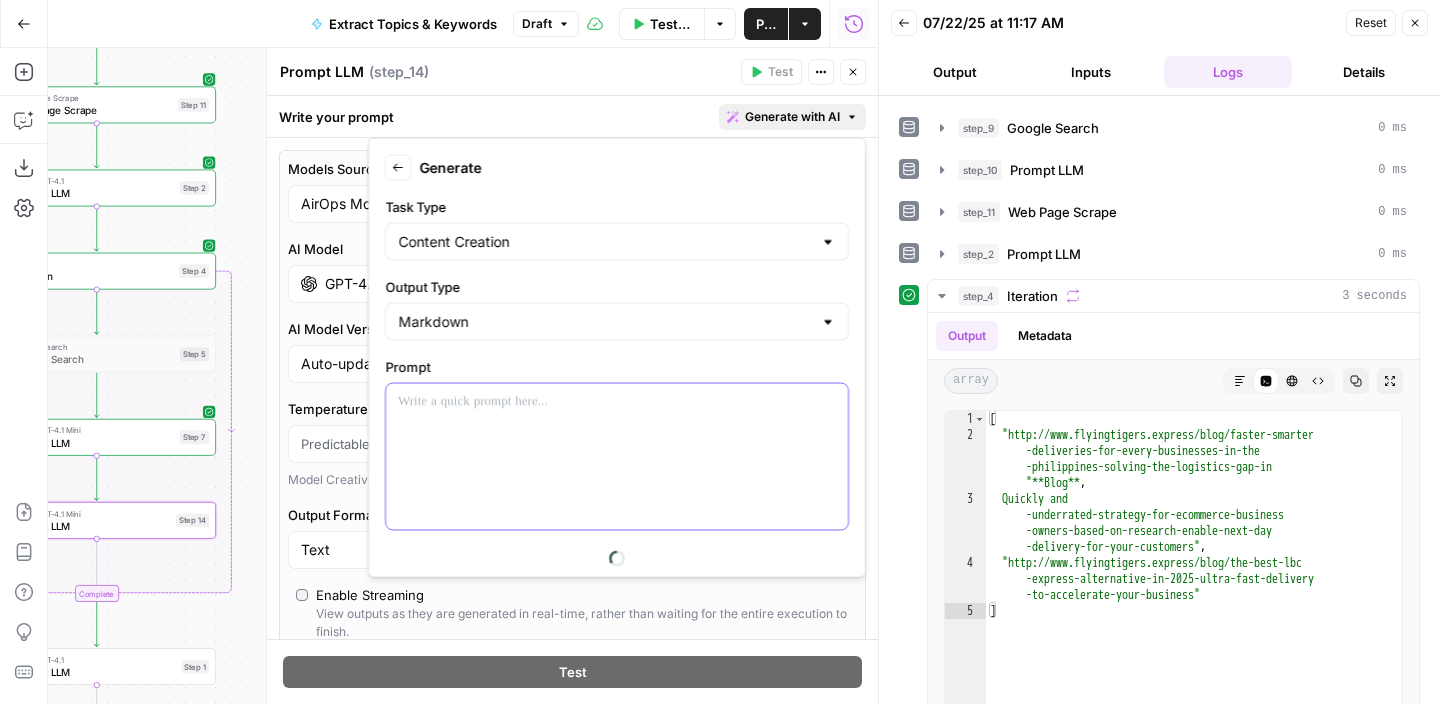 click at bounding box center (617, 457) 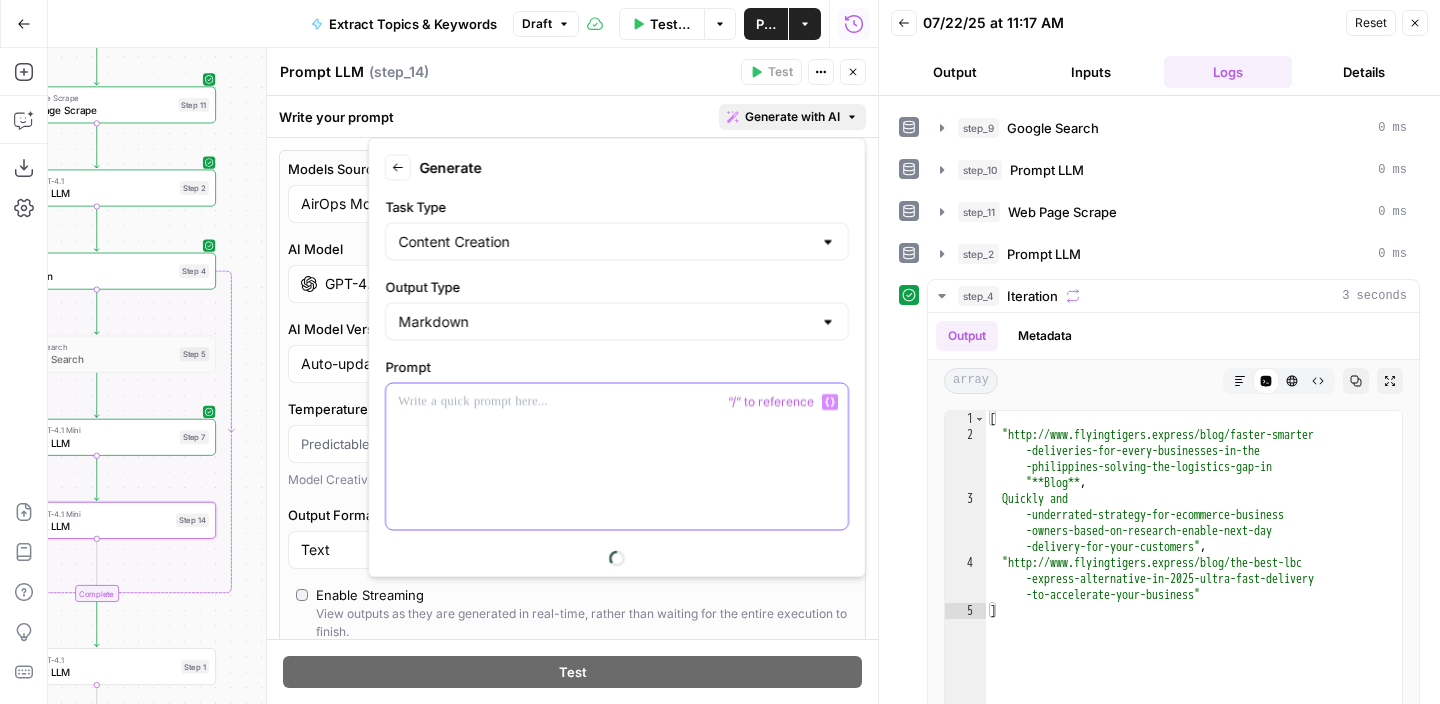 type 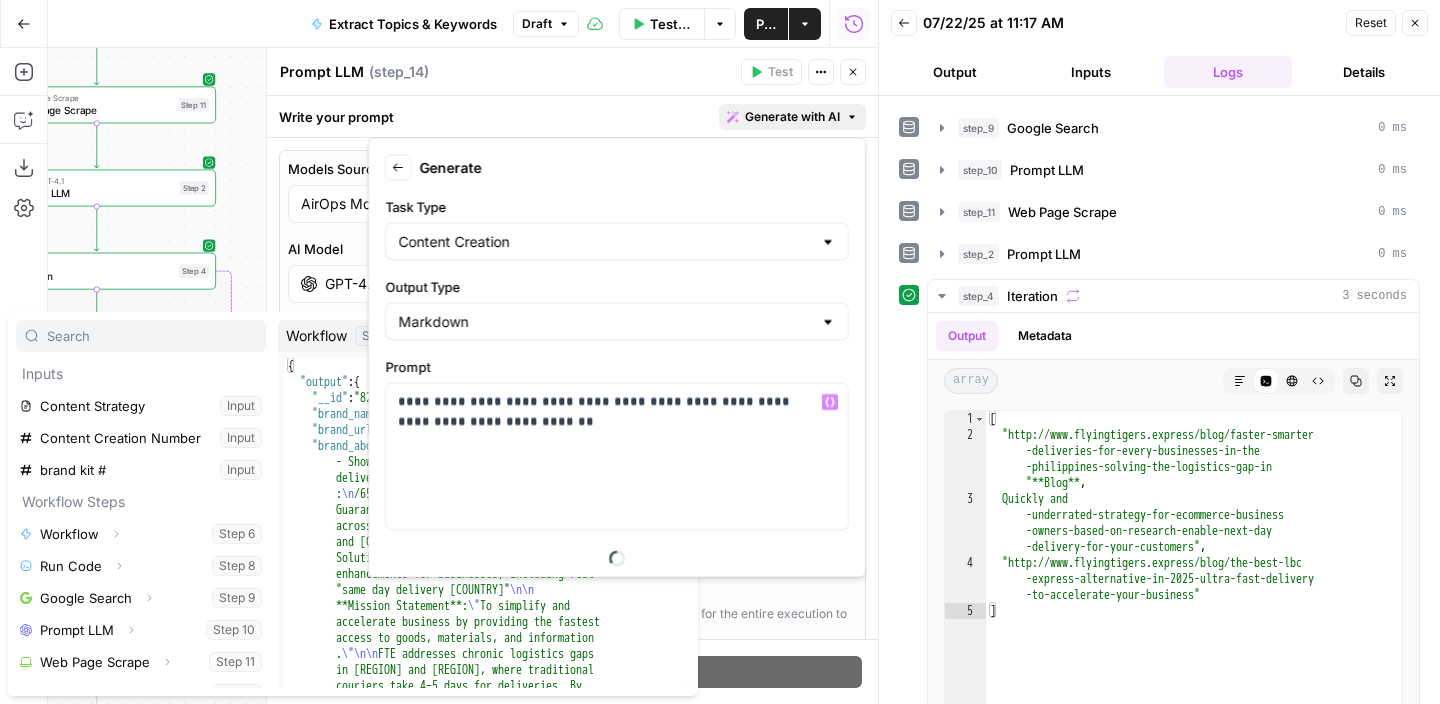 scroll, scrollTop: 150, scrollLeft: 0, axis: vertical 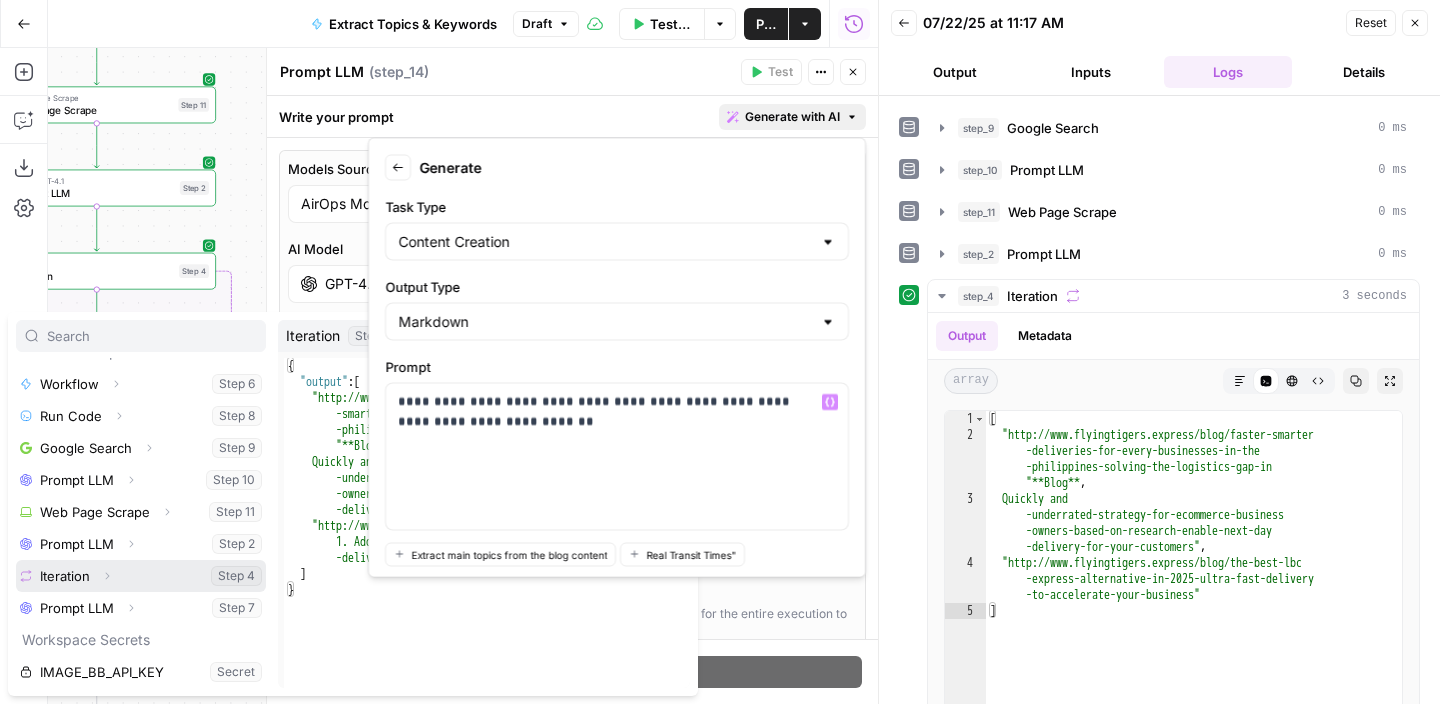 click 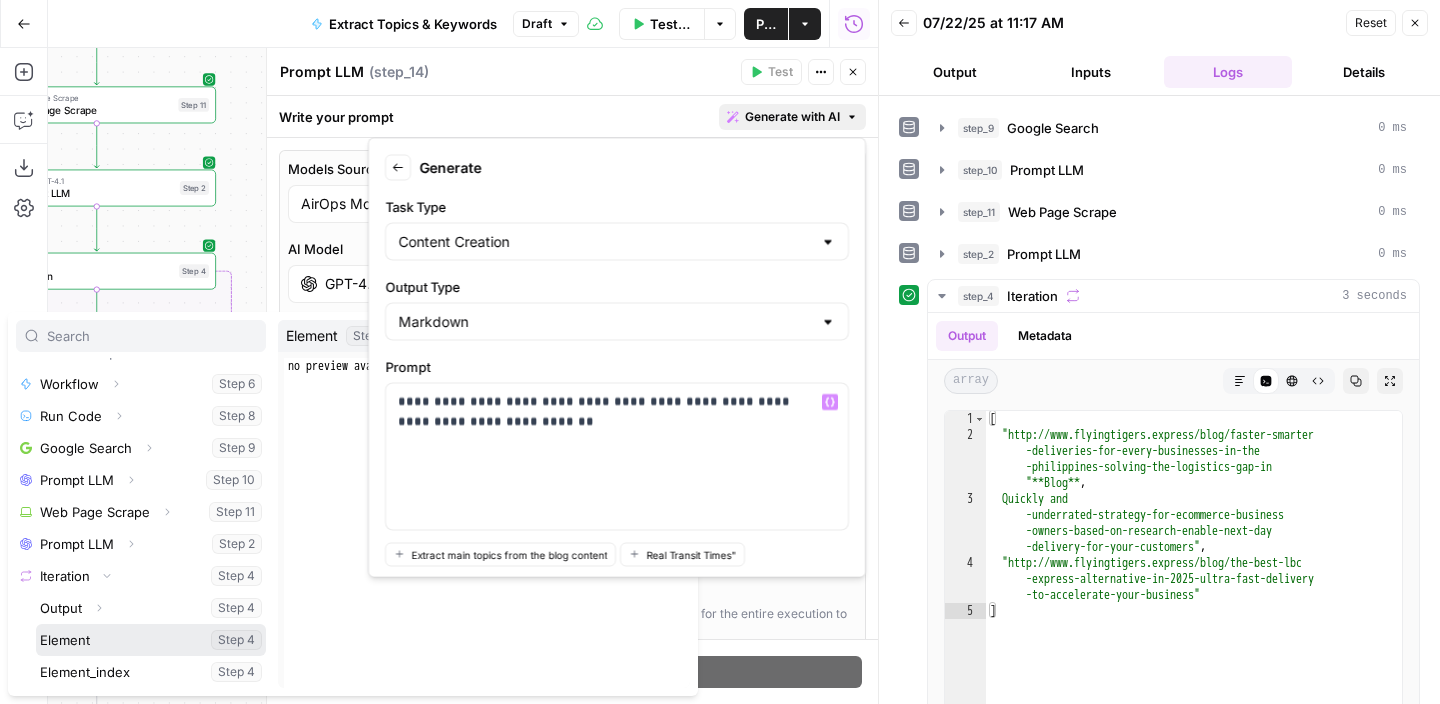 click at bounding box center (151, 640) 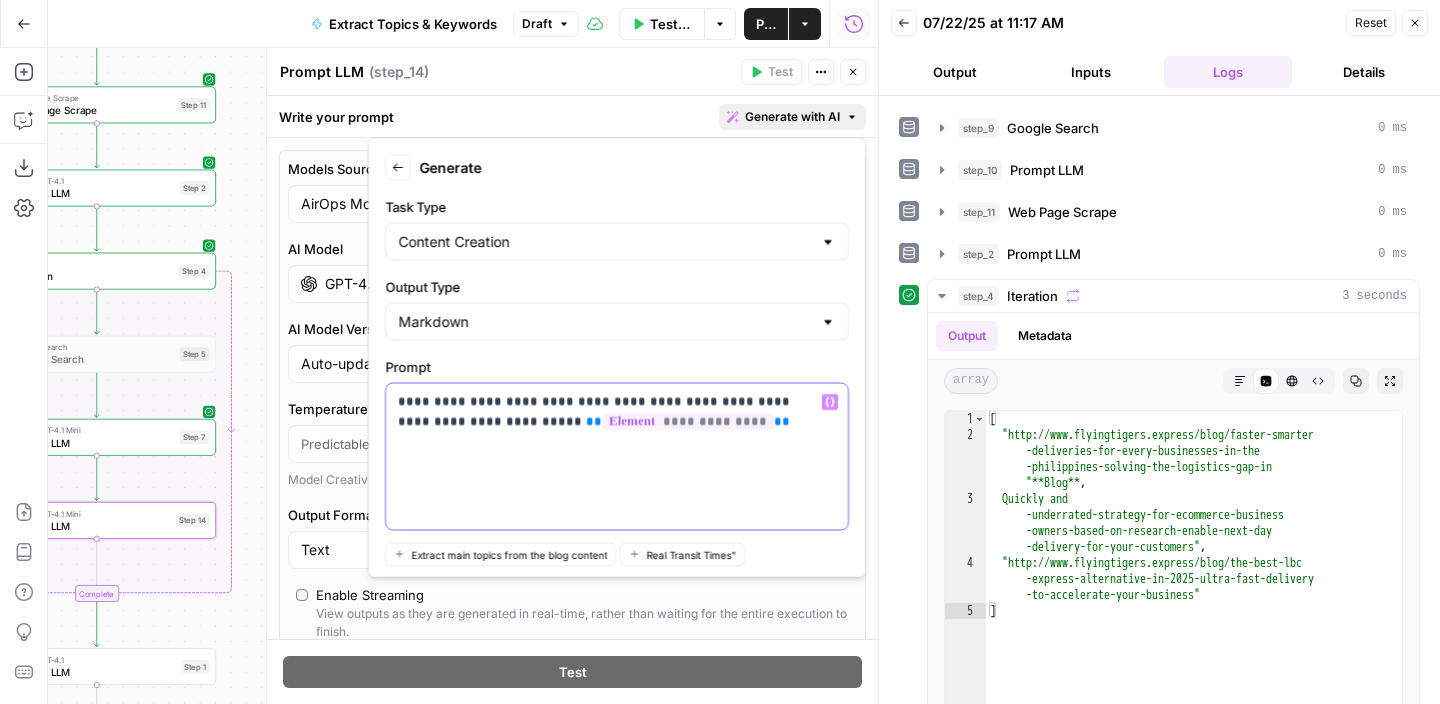 click on "**********" at bounding box center [609, 412] 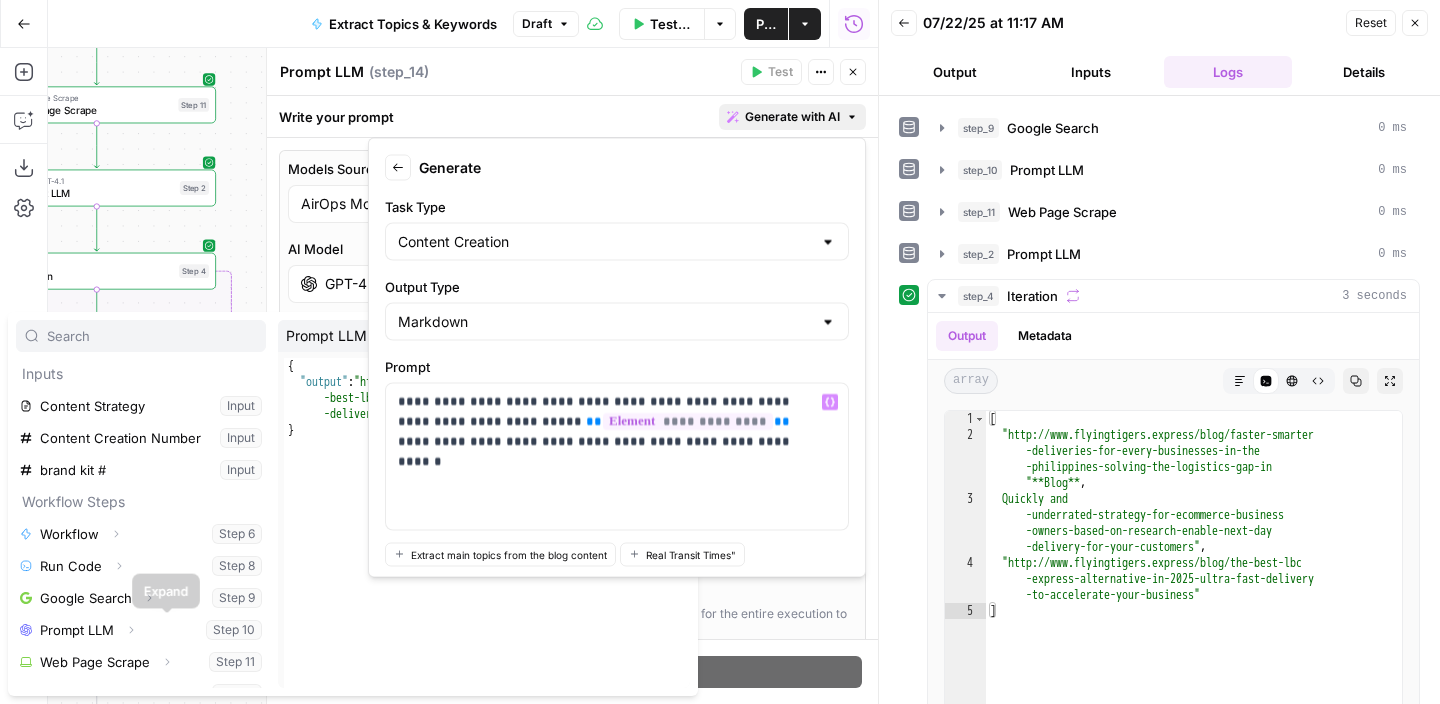 scroll, scrollTop: 150, scrollLeft: 0, axis: vertical 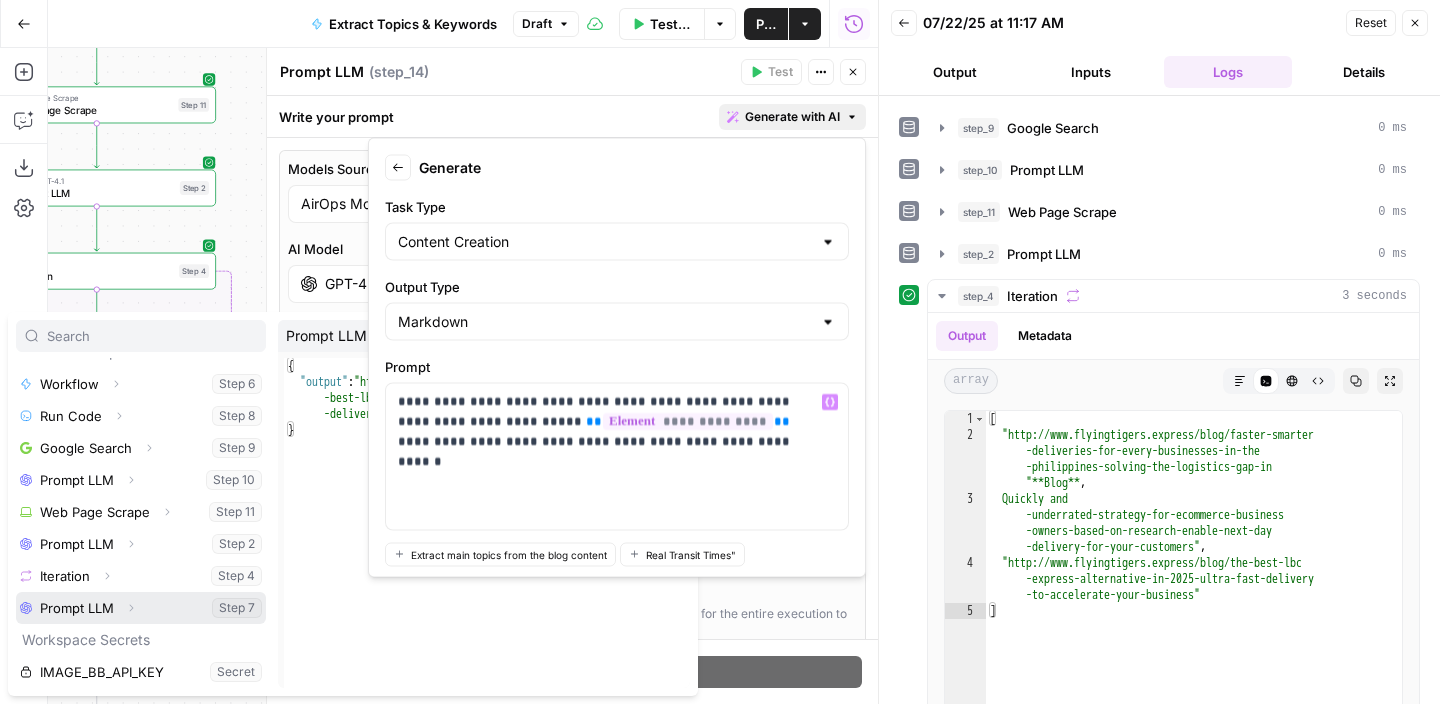 click 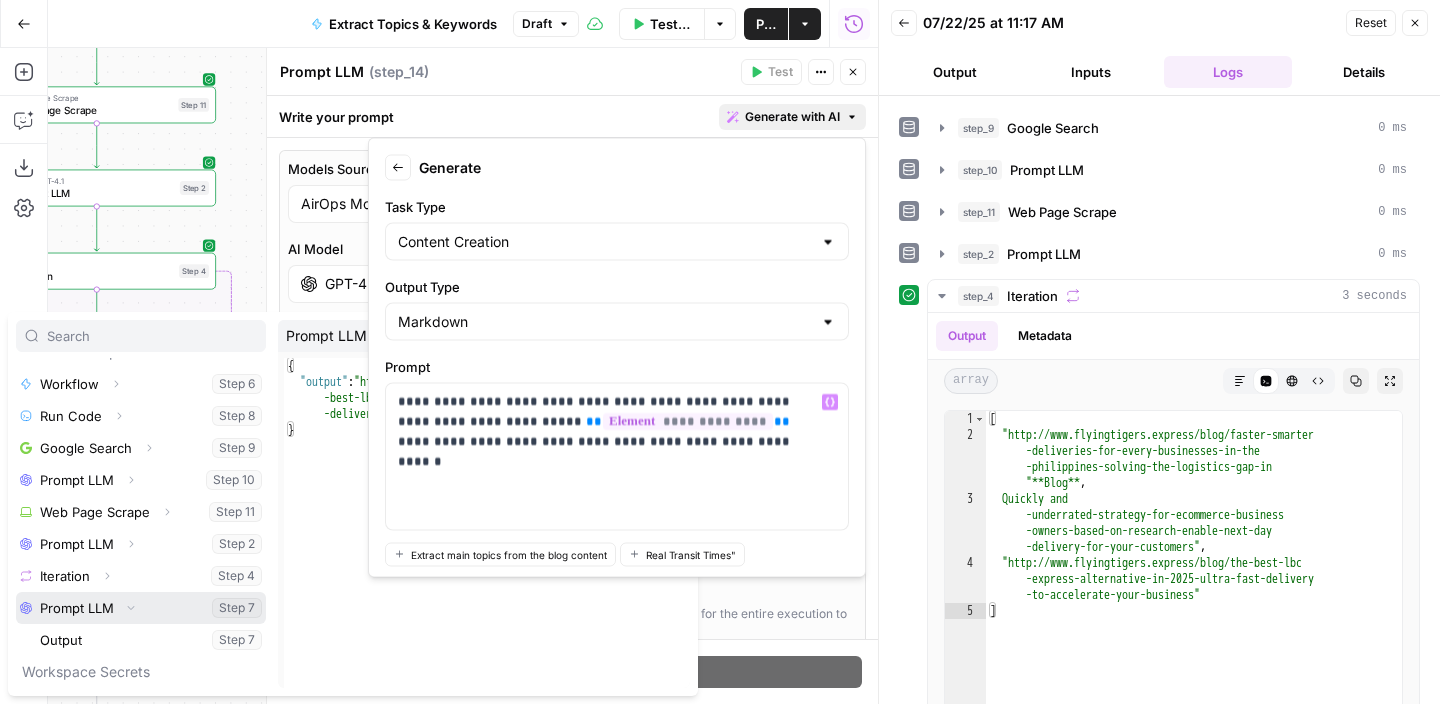 click 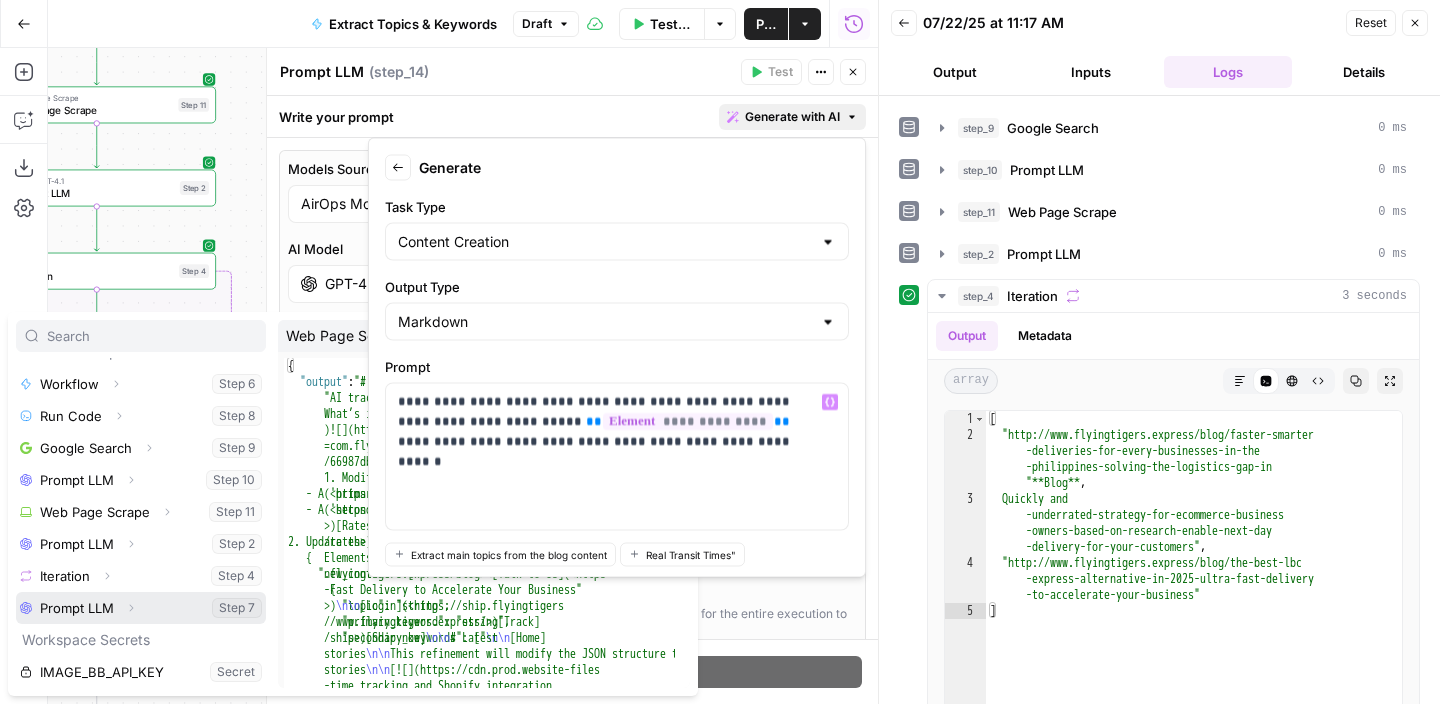 scroll, scrollTop: 0, scrollLeft: 0, axis: both 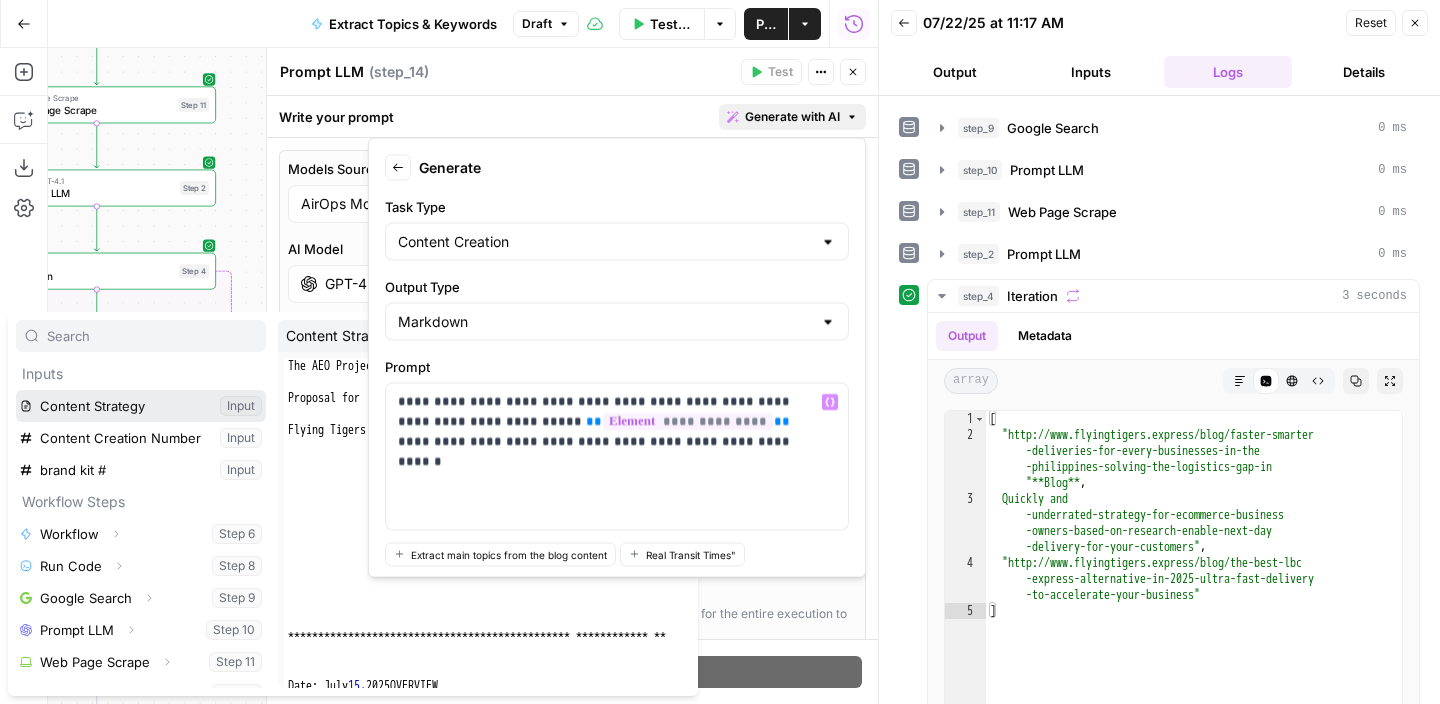click at bounding box center (141, 406) 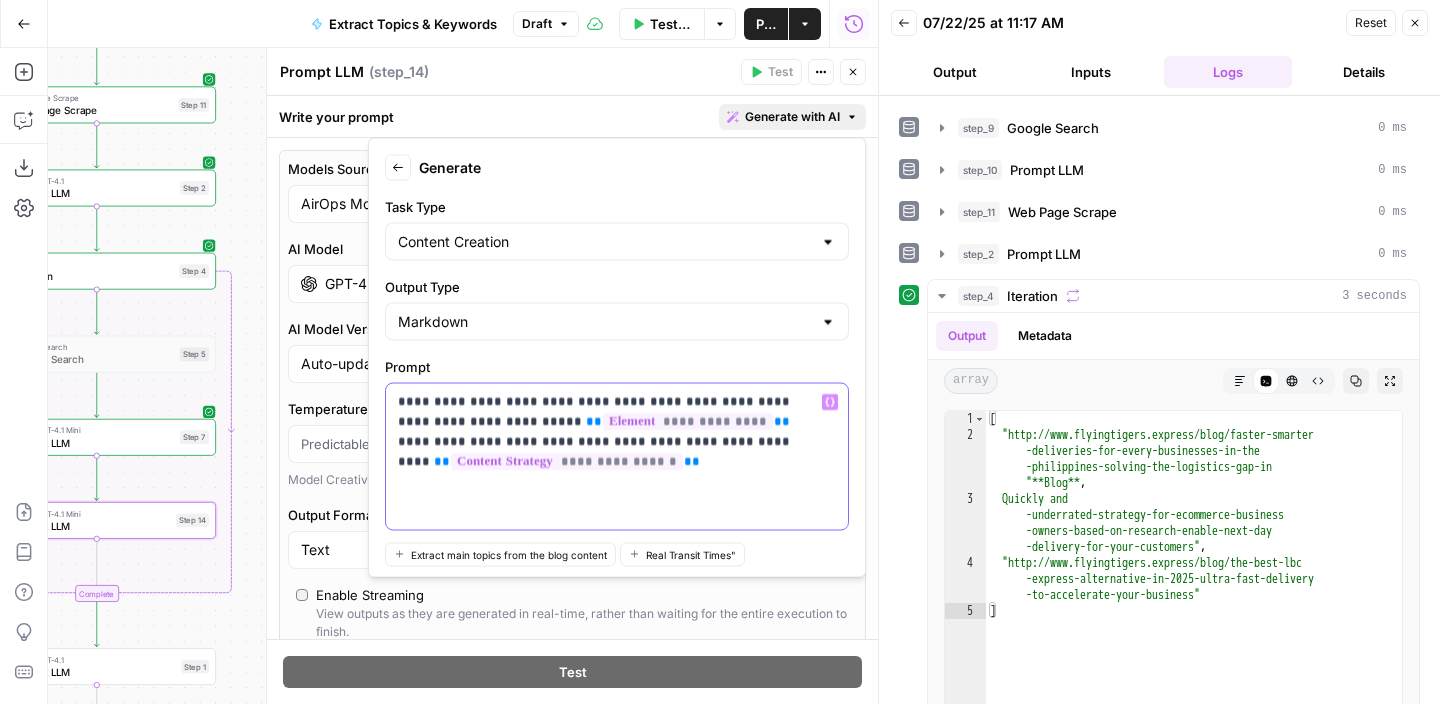 scroll, scrollTop: 143, scrollLeft: 0, axis: vertical 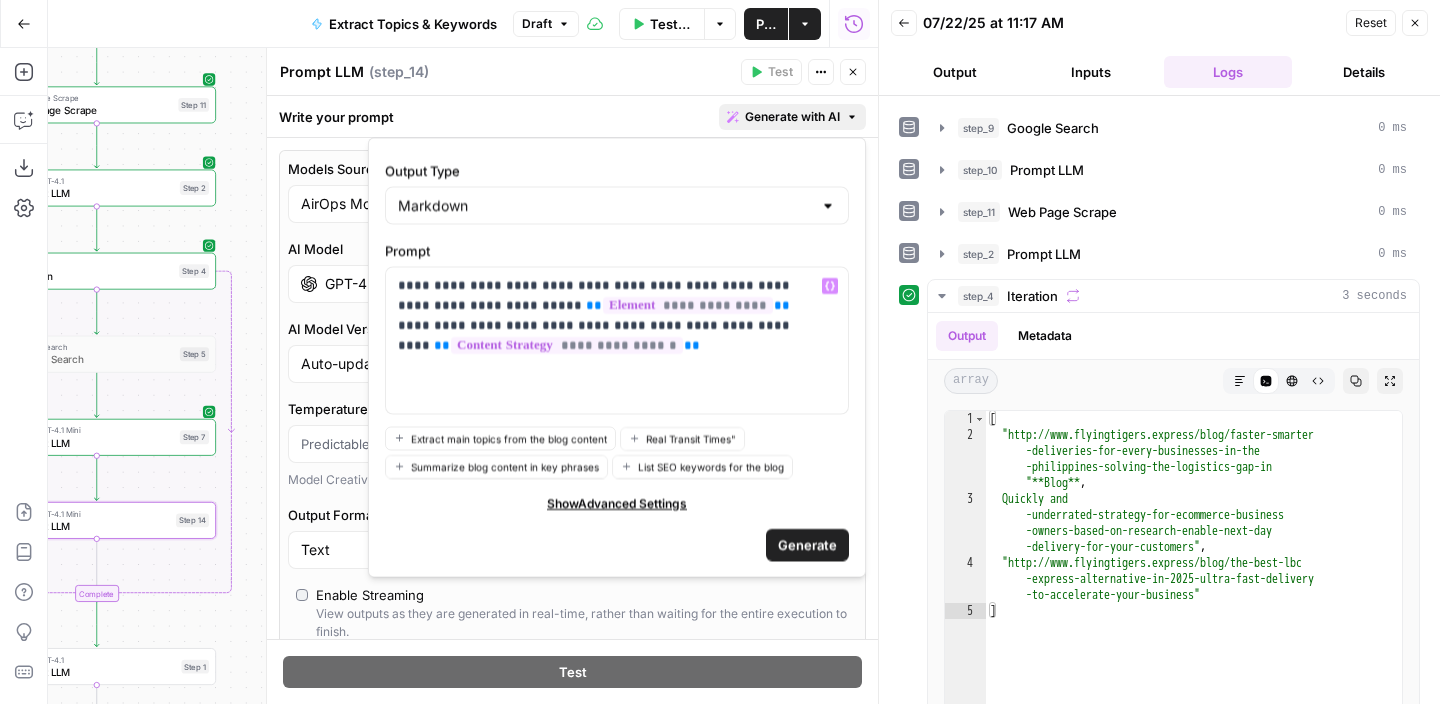 click on "Generate" at bounding box center [807, 544] 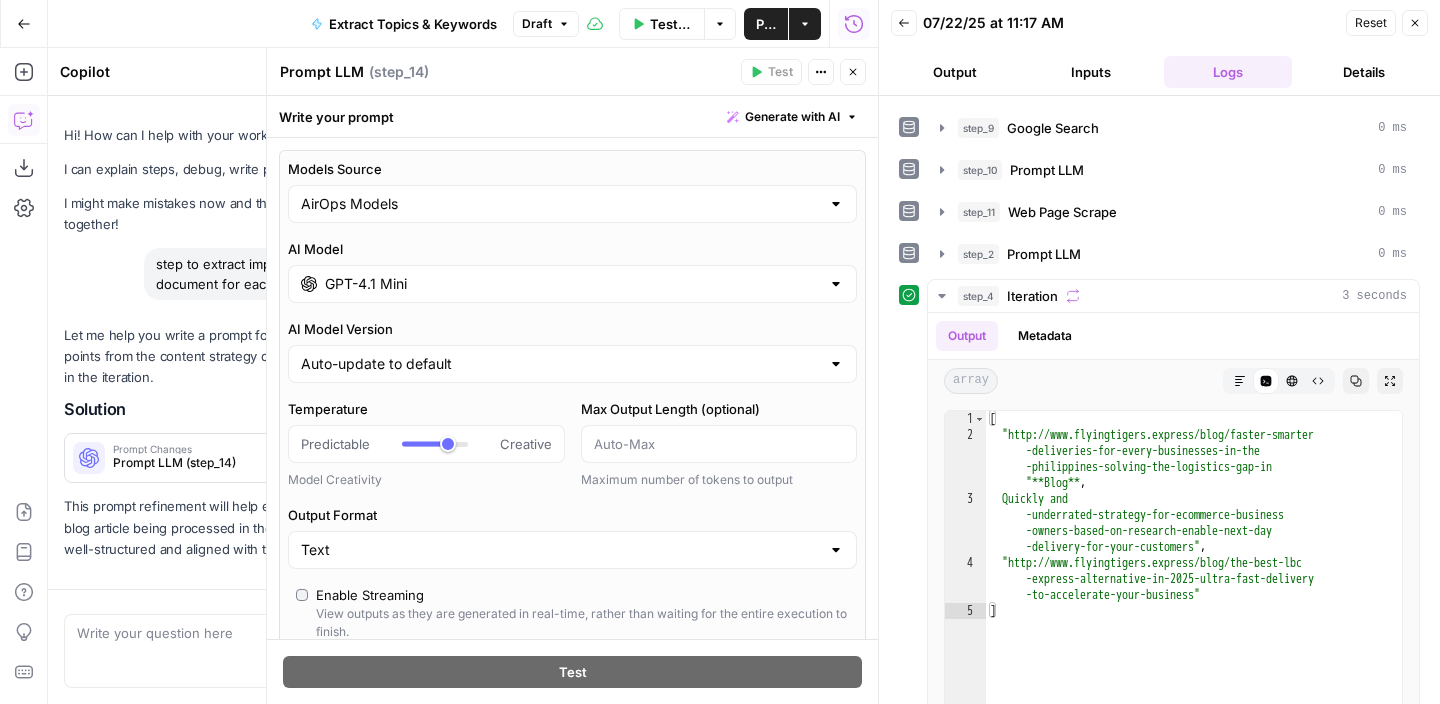 scroll, scrollTop: 265, scrollLeft: 0, axis: vertical 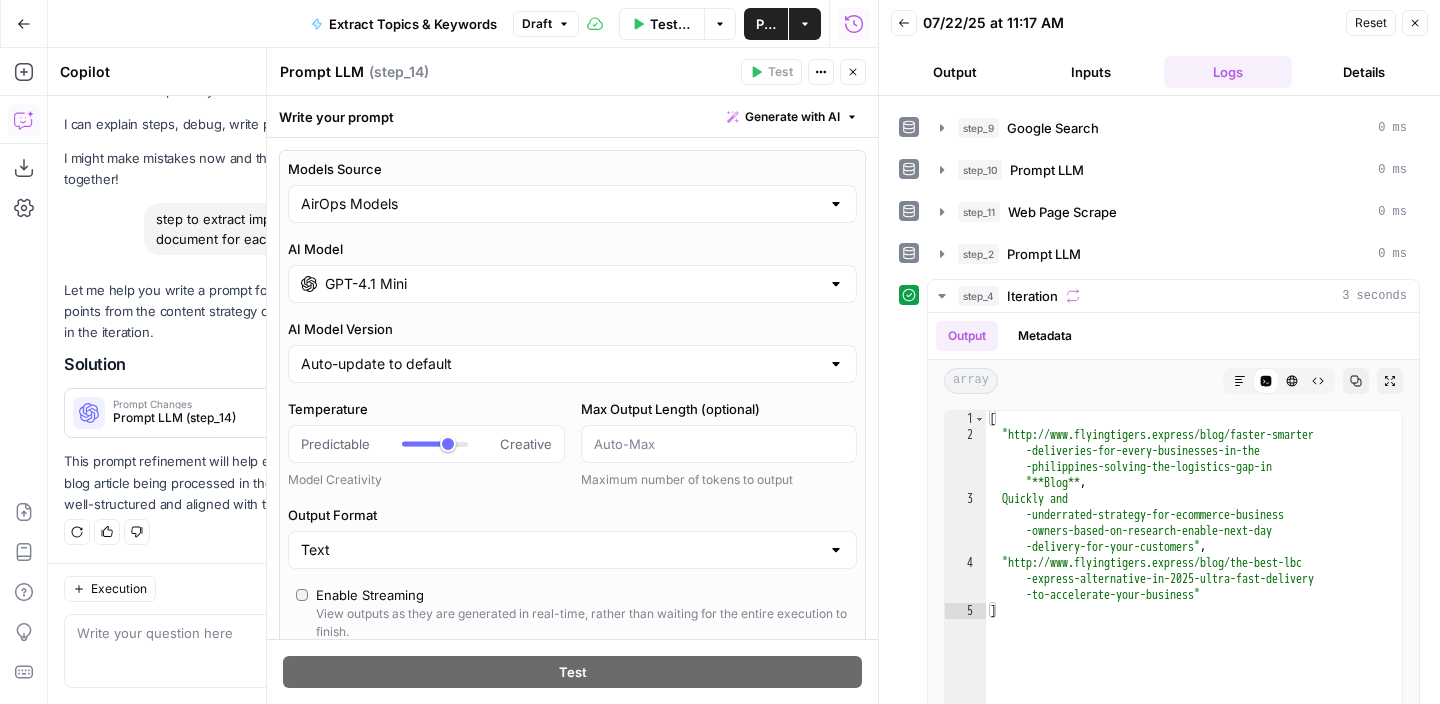 click on "Apply" at bounding box center (513, 413) 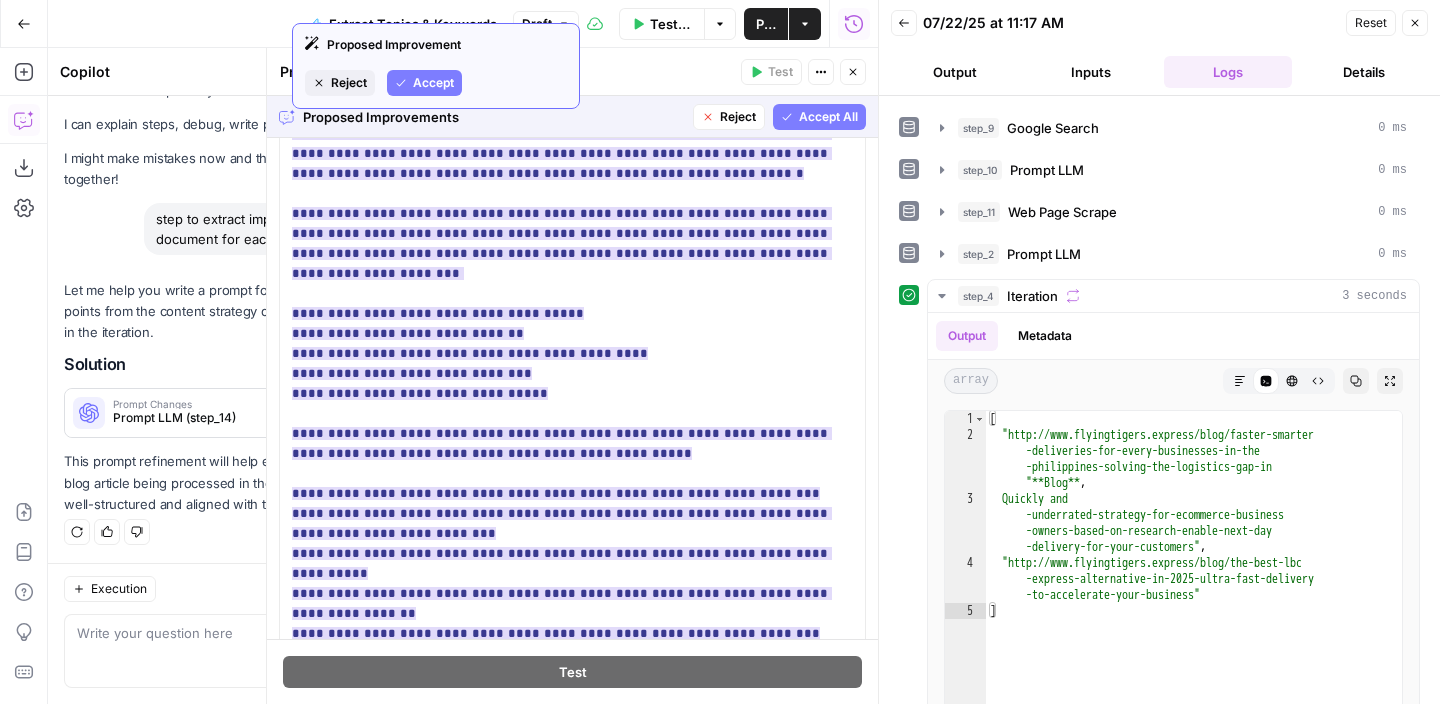 scroll, scrollTop: 0, scrollLeft: 0, axis: both 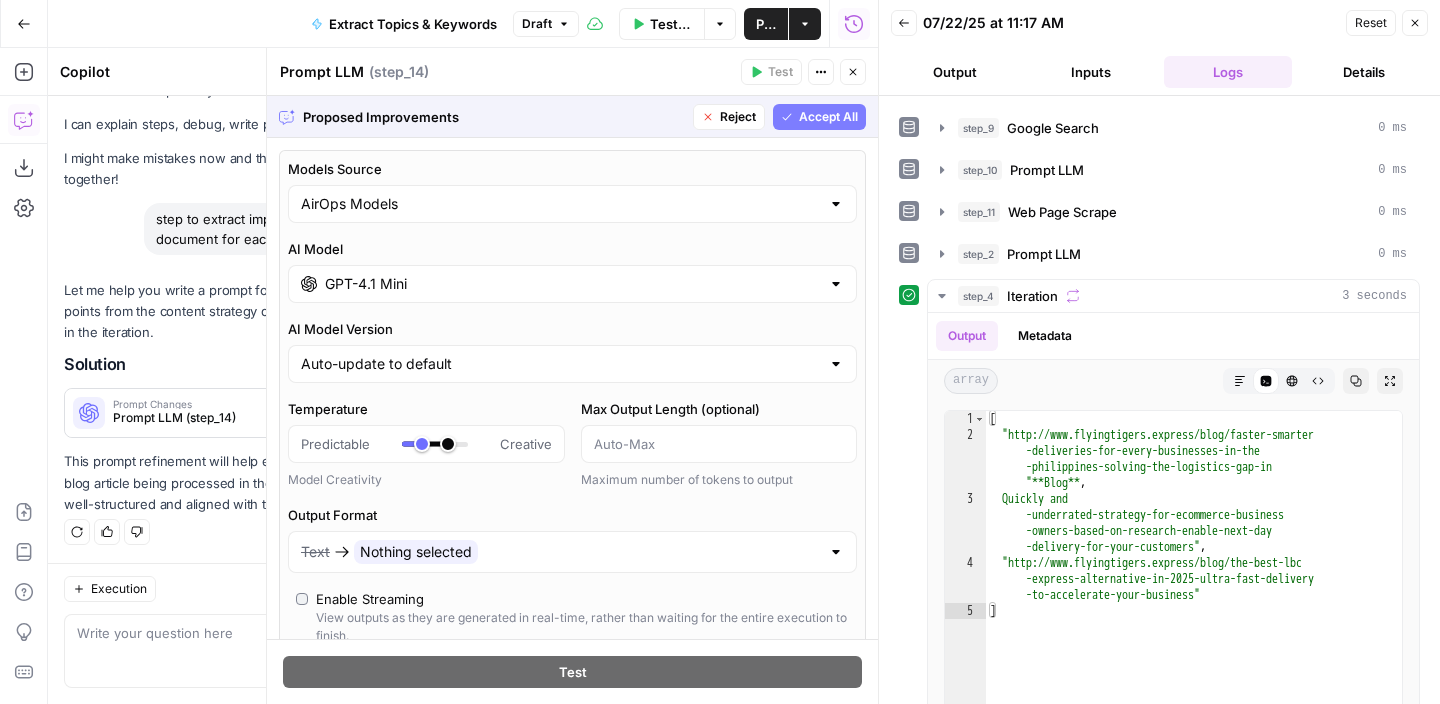 click on "Accept All" at bounding box center (819, 117) 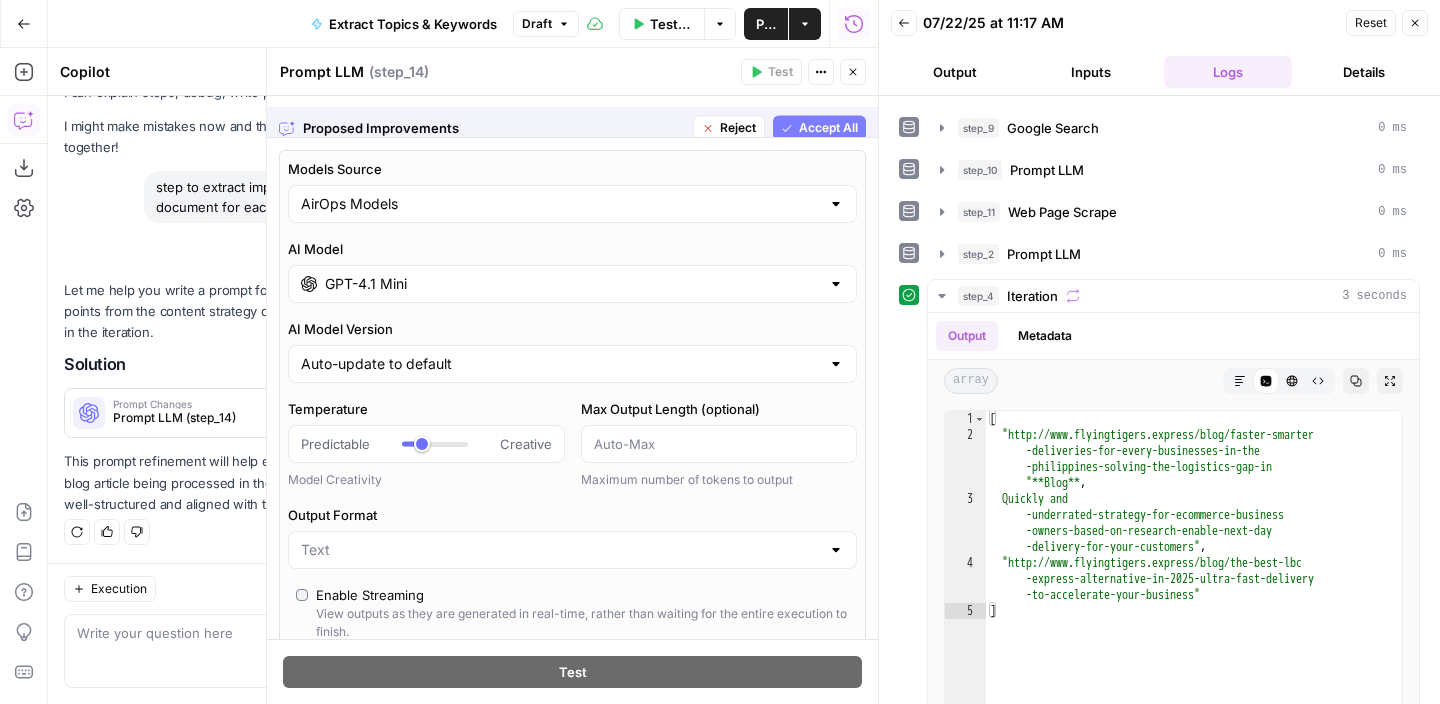 type on "***" 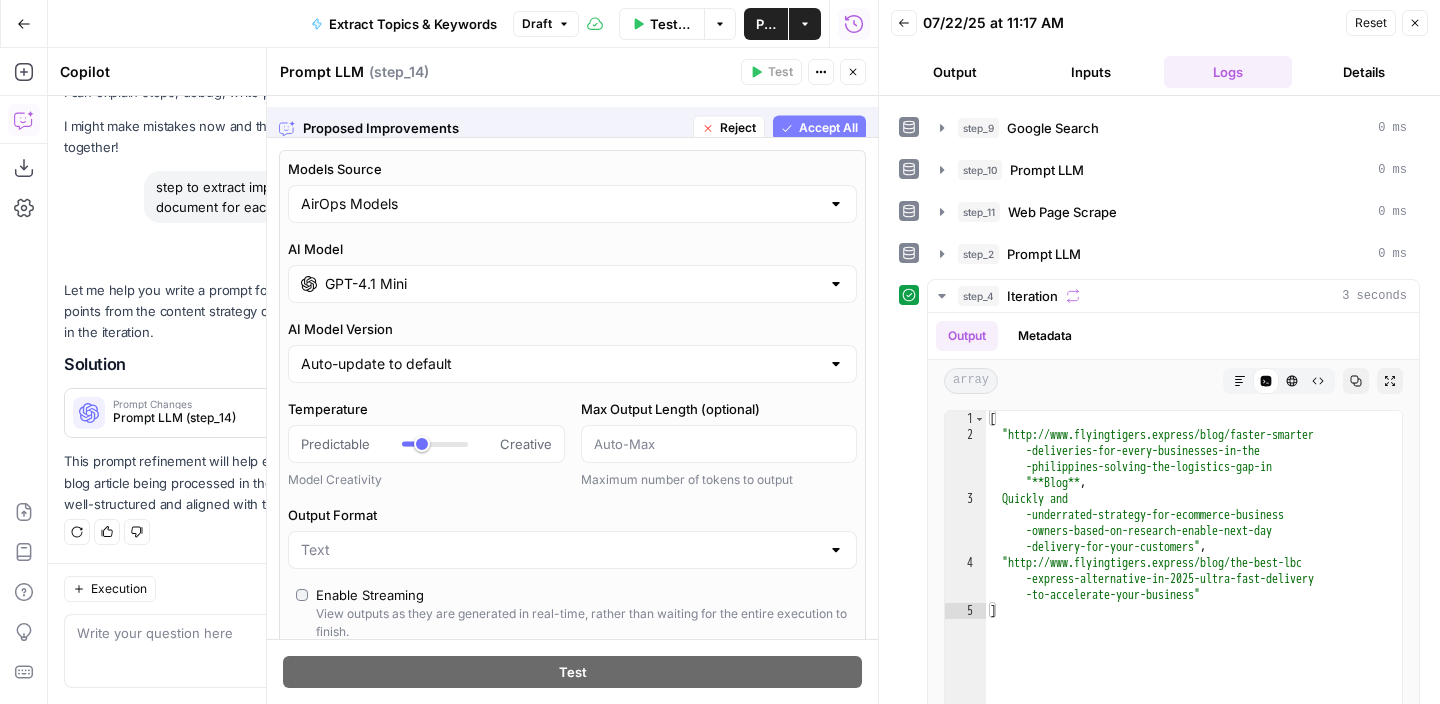 scroll, scrollTop: 297, scrollLeft: 0, axis: vertical 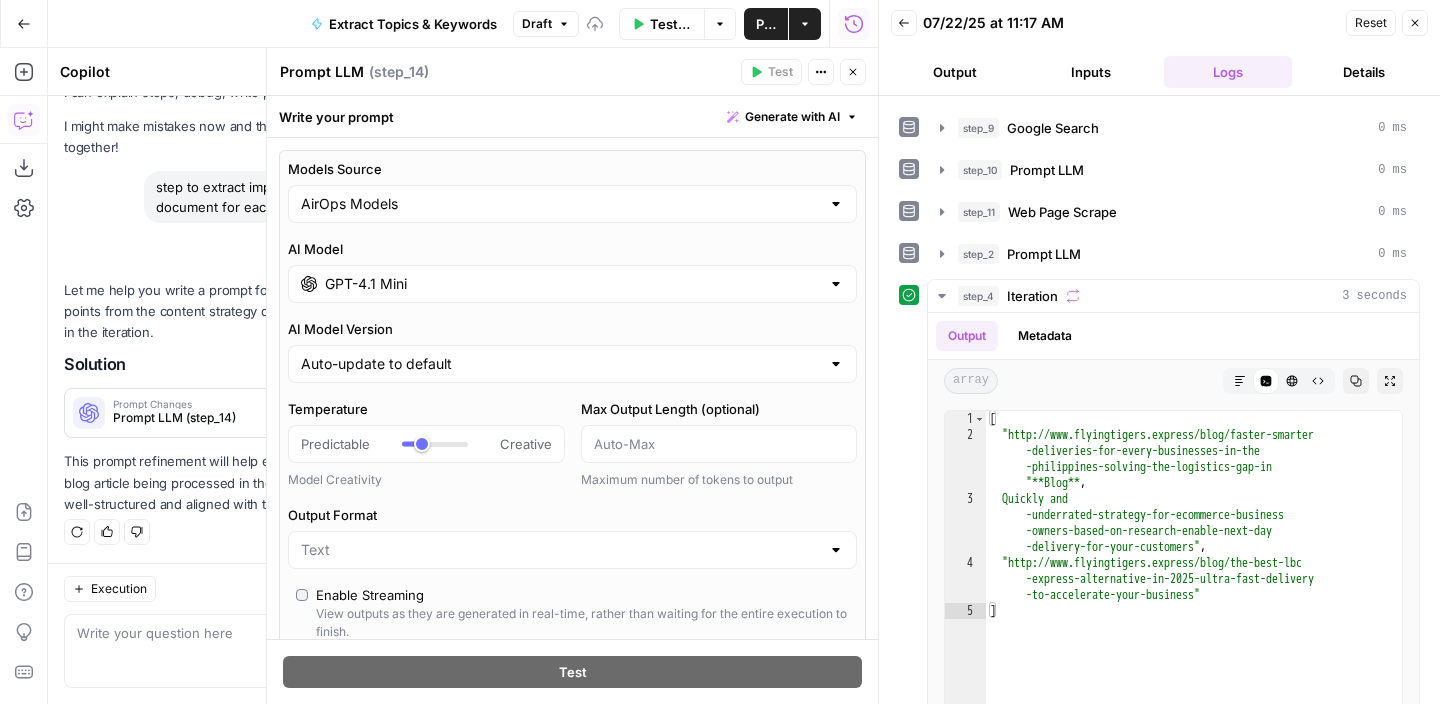 click on "Generate with AI" at bounding box center [792, 117] 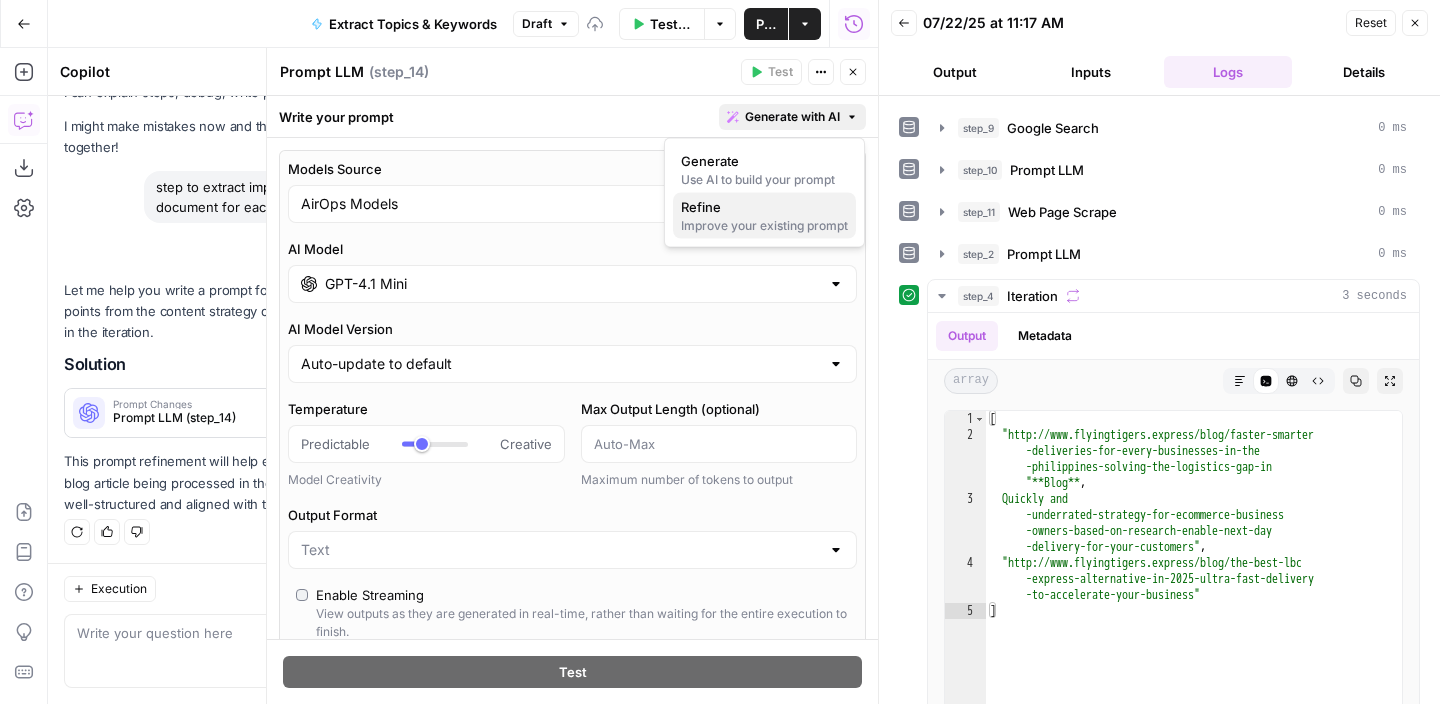 click on "Improve your existing prompt" at bounding box center (764, 226) 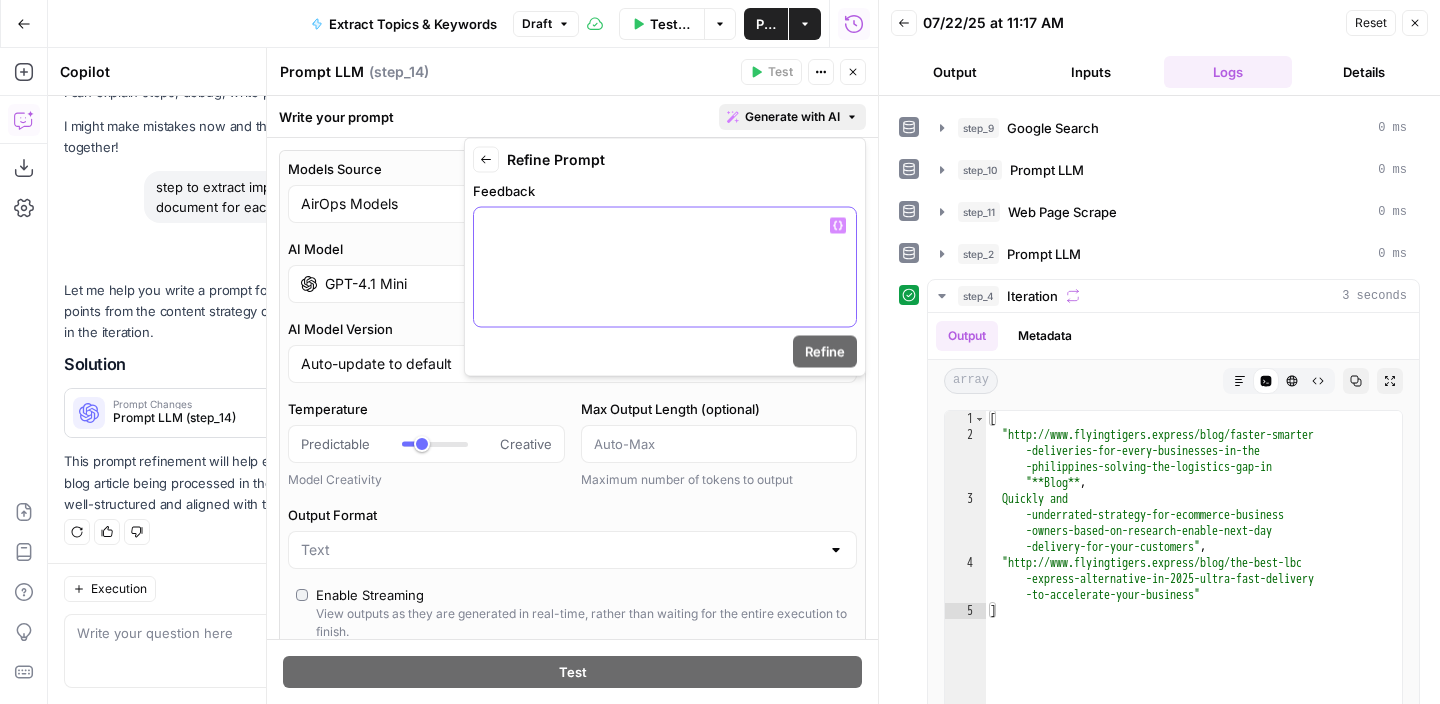 click at bounding box center [665, 267] 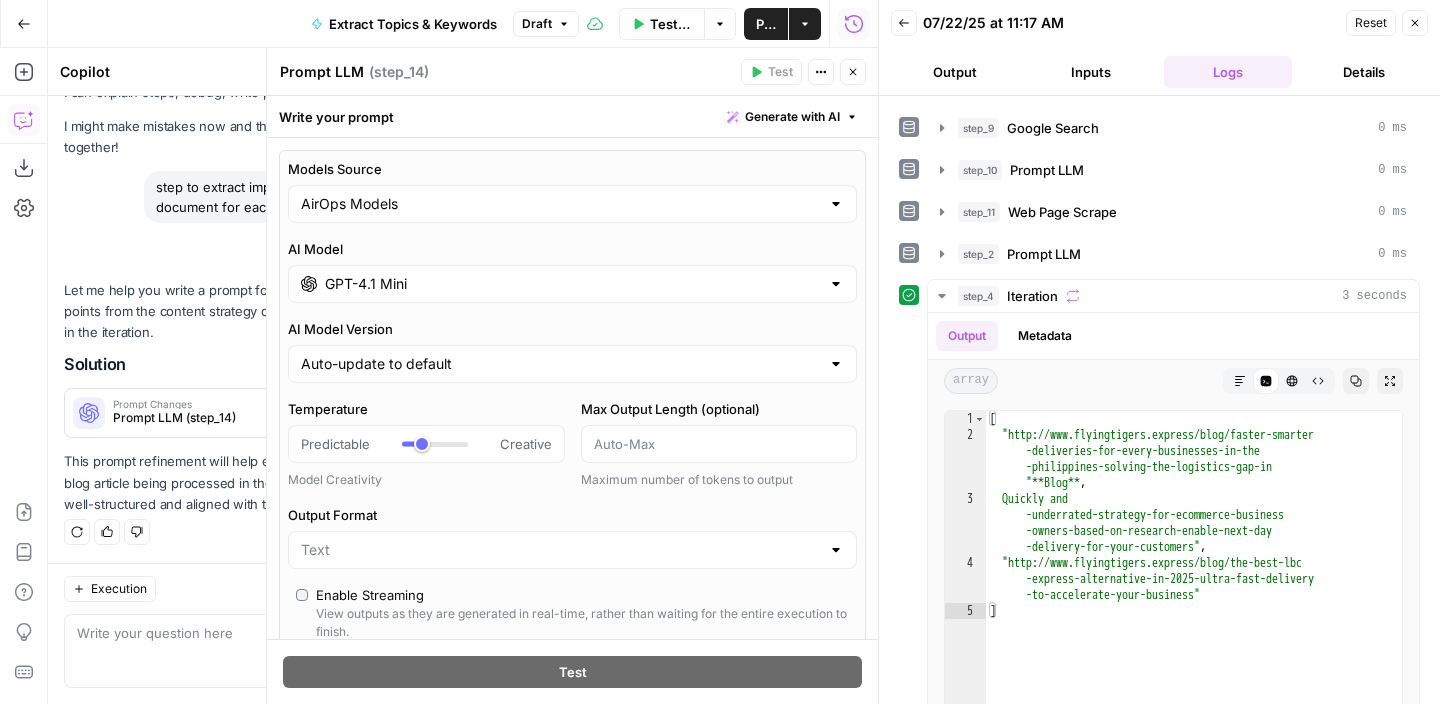 click on "Write your prompt Generate with AI" at bounding box center [572, 116] 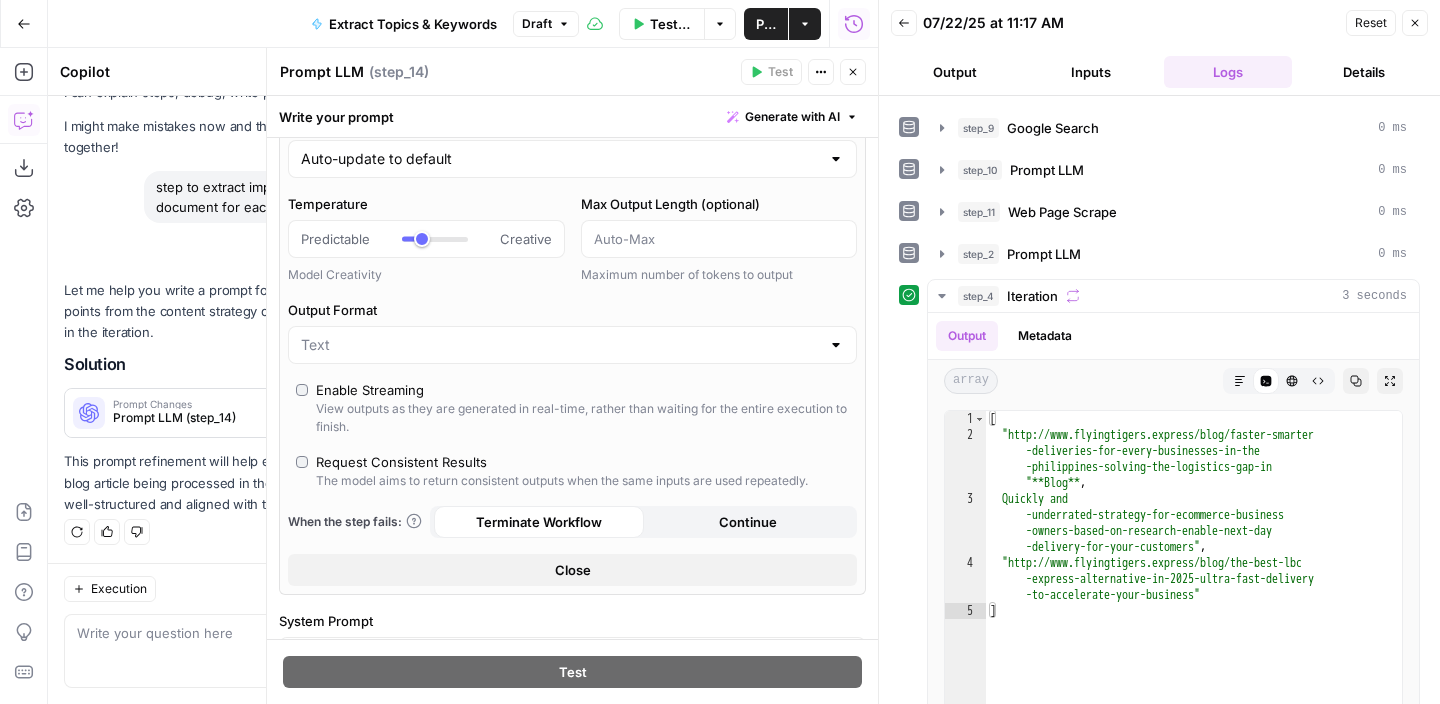 scroll, scrollTop: 0, scrollLeft: 0, axis: both 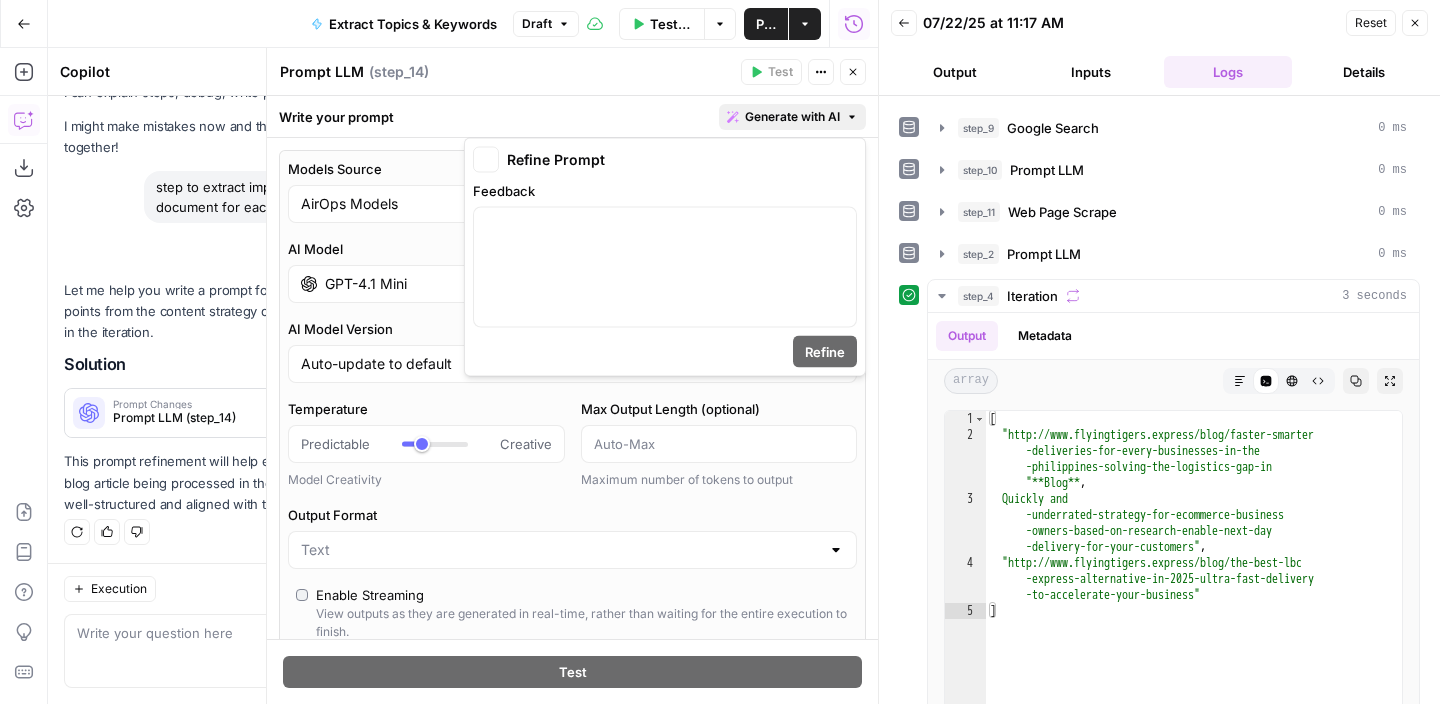 click on "Generate with AI" at bounding box center [792, 117] 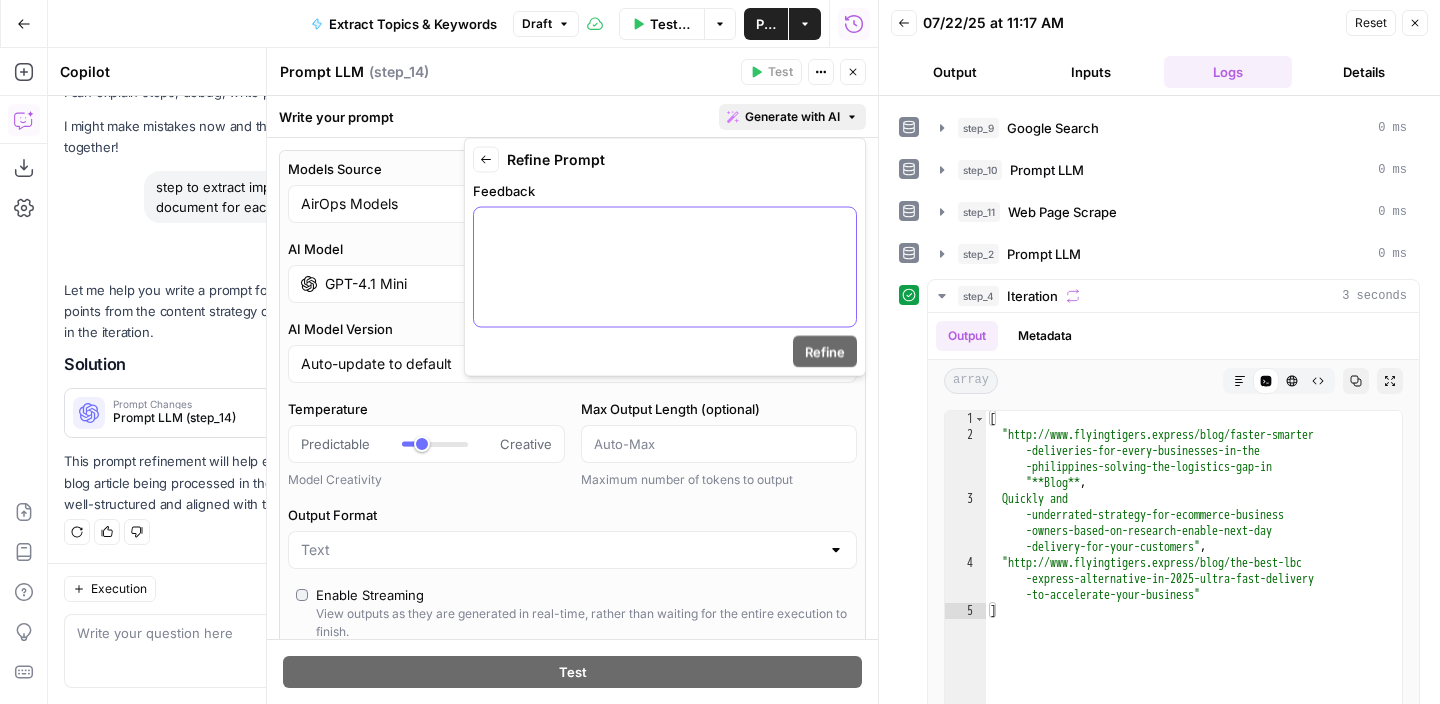 click at bounding box center (665, 267) 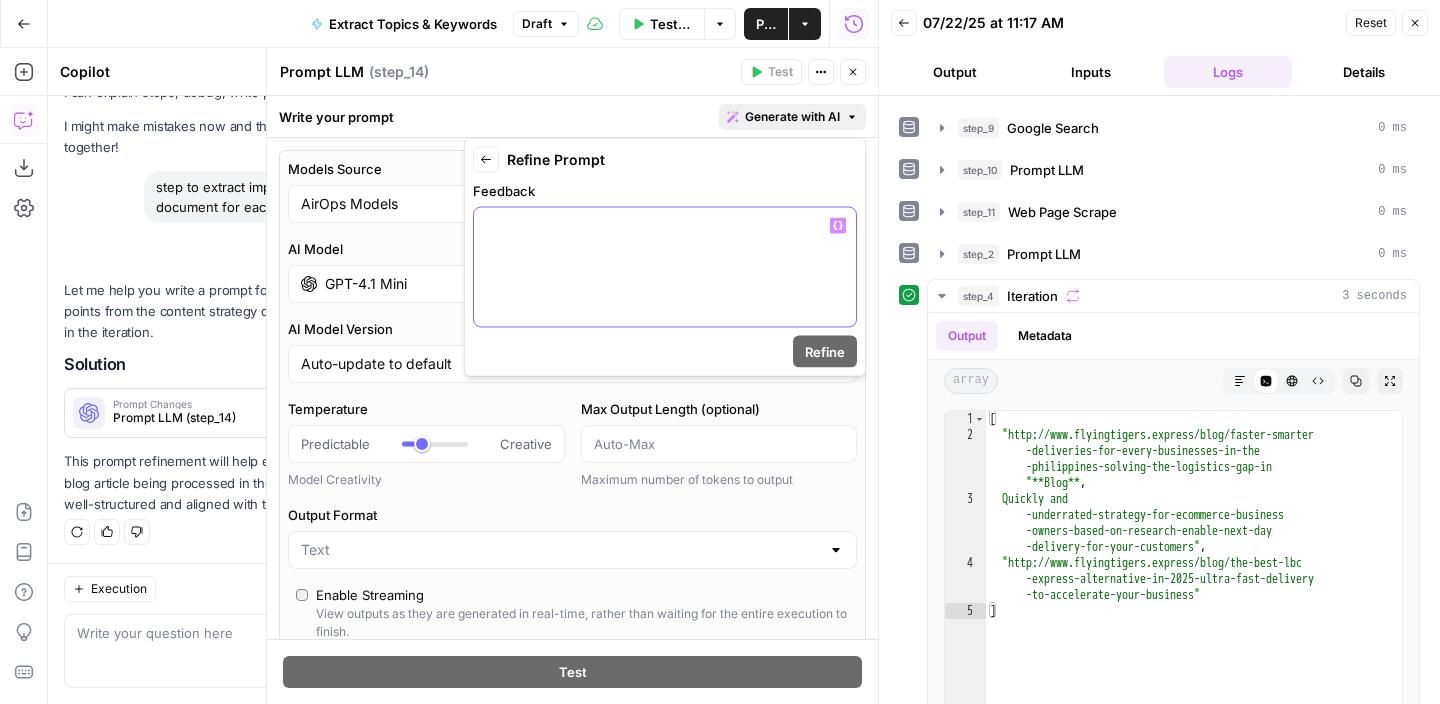 type 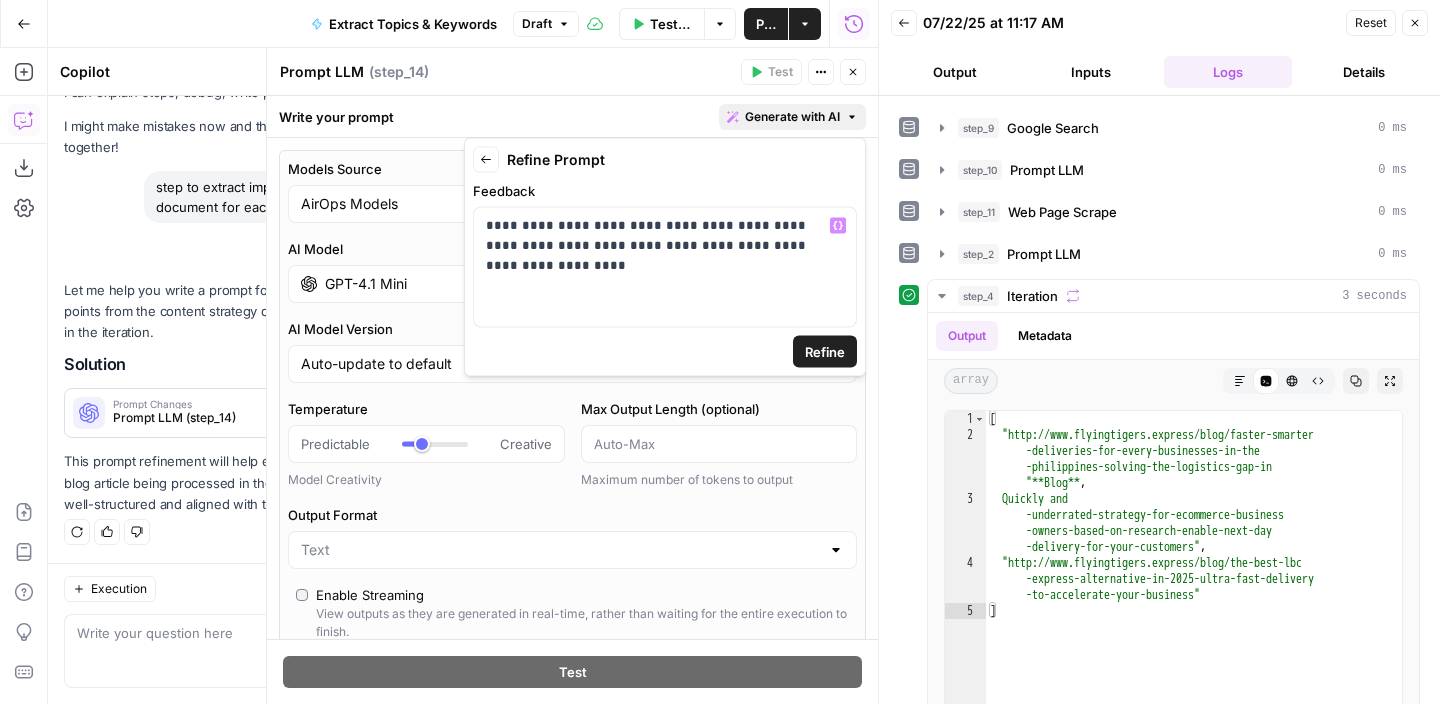 click on "Refine" at bounding box center (825, 352) 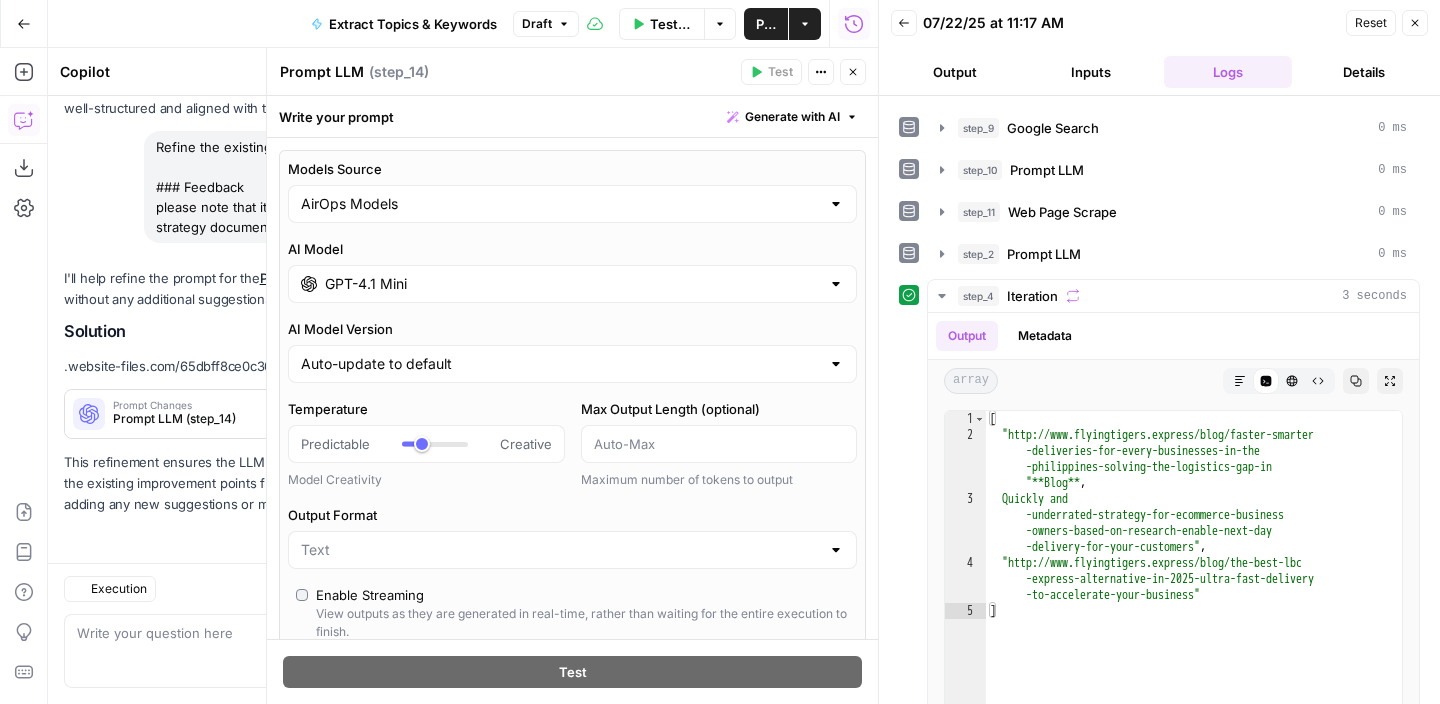 scroll, scrollTop: 714, scrollLeft: 0, axis: vertical 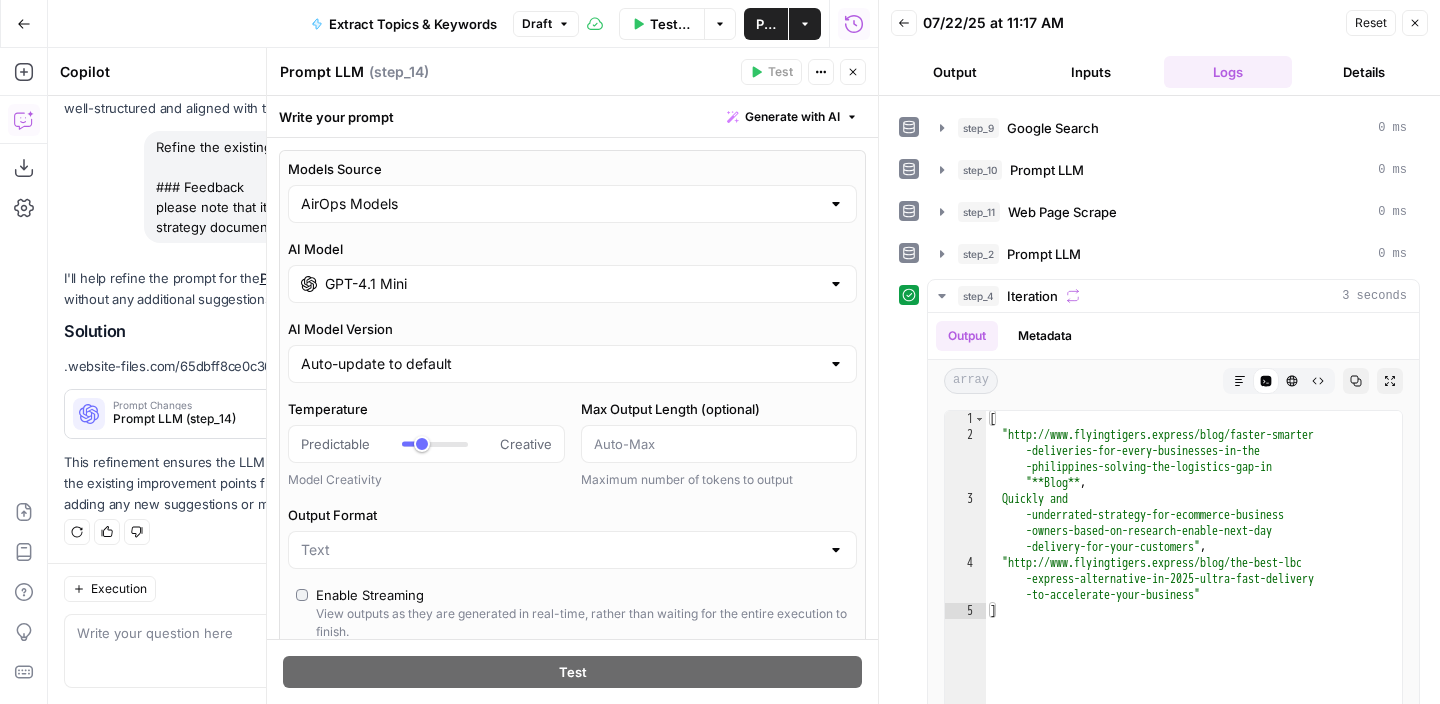 click on "Apply" at bounding box center (513, 414) 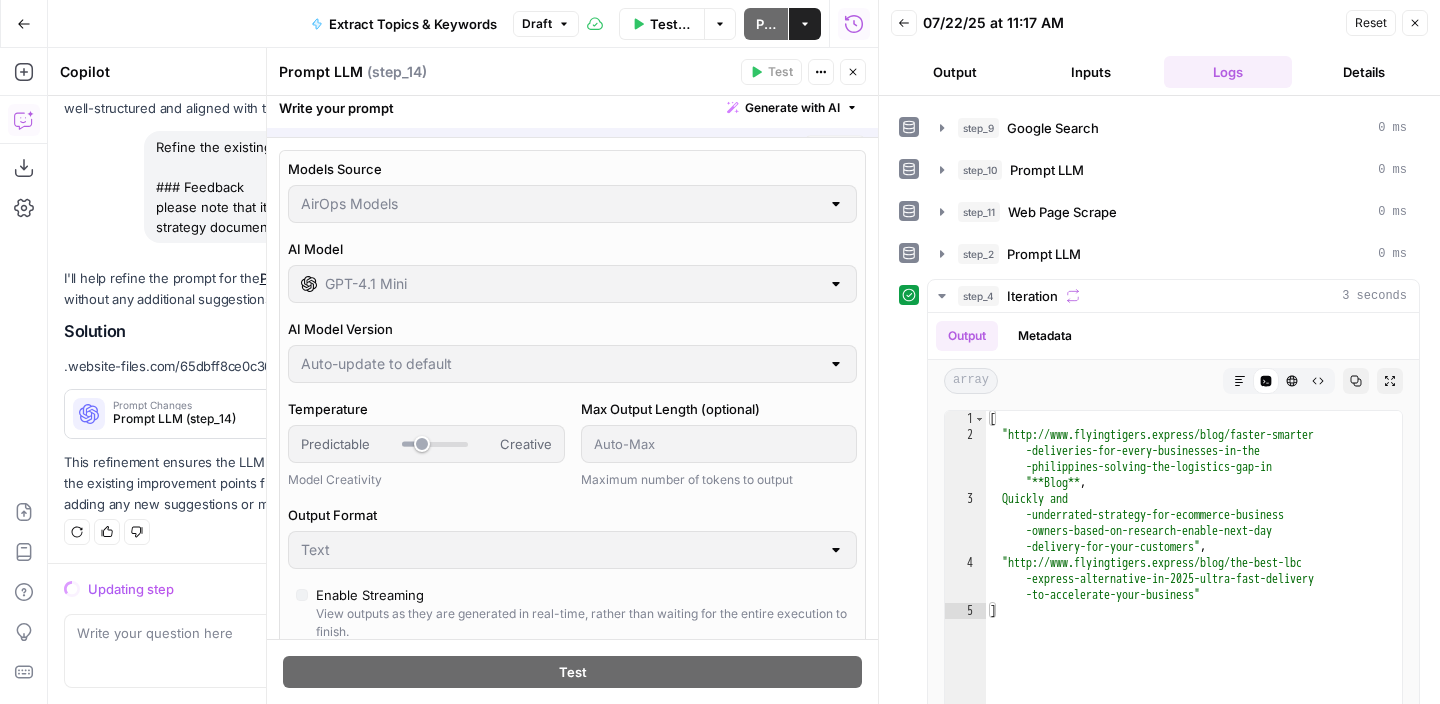scroll, scrollTop: 682, scrollLeft: 0, axis: vertical 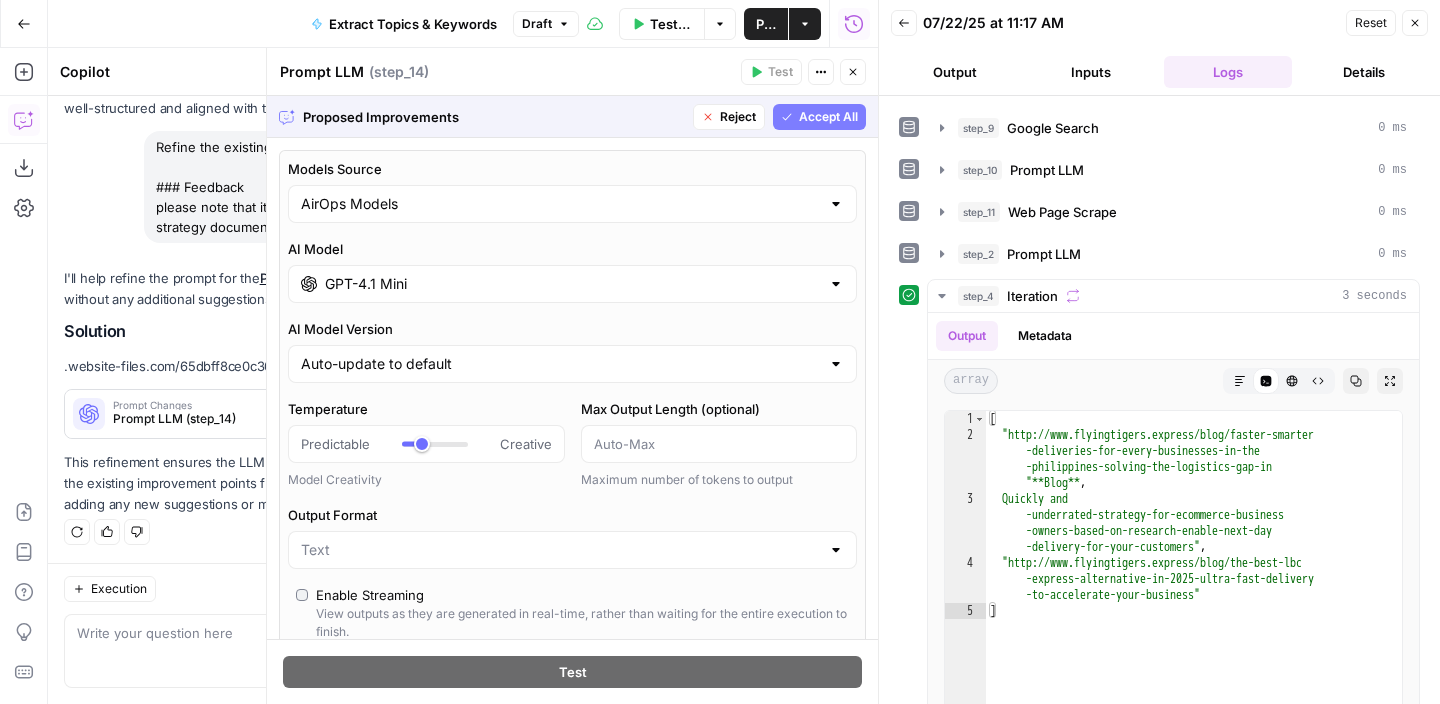 click on "Accept All" at bounding box center [828, 117] 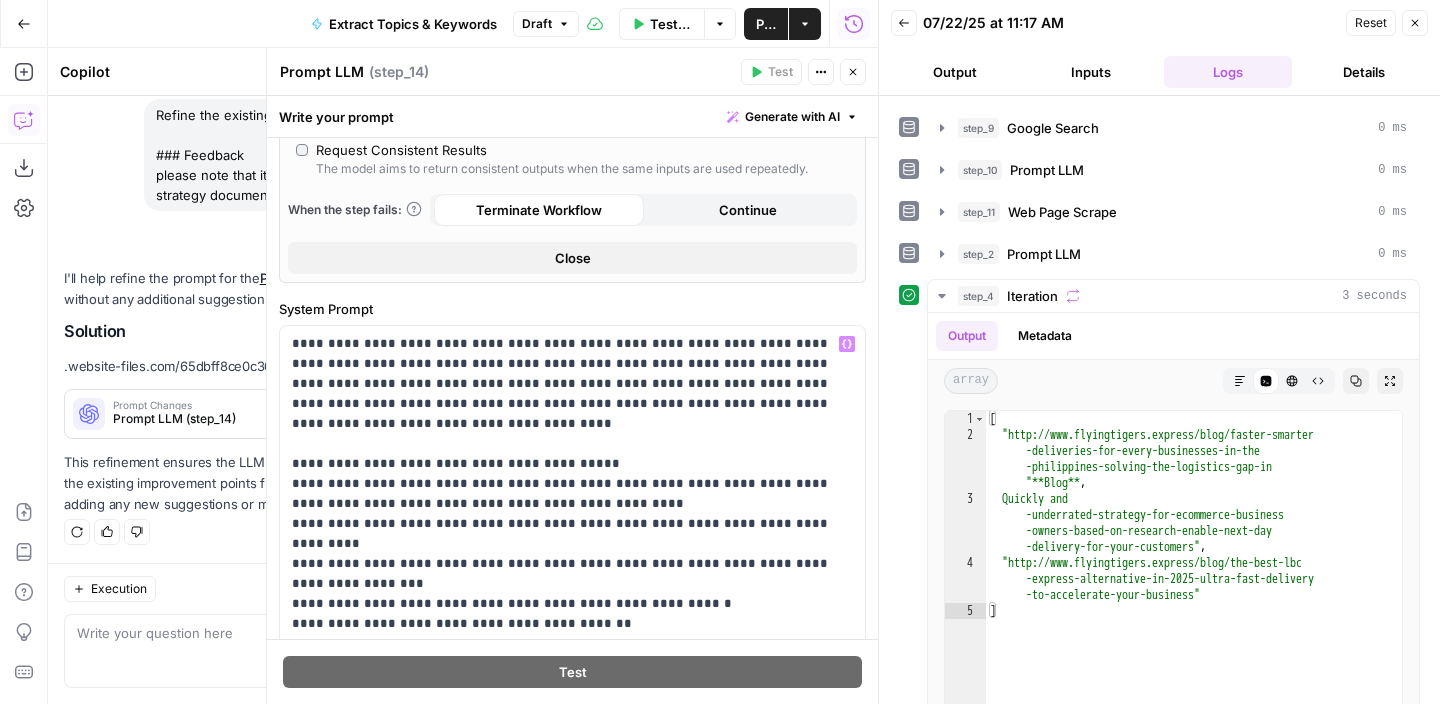 scroll, scrollTop: 521, scrollLeft: 0, axis: vertical 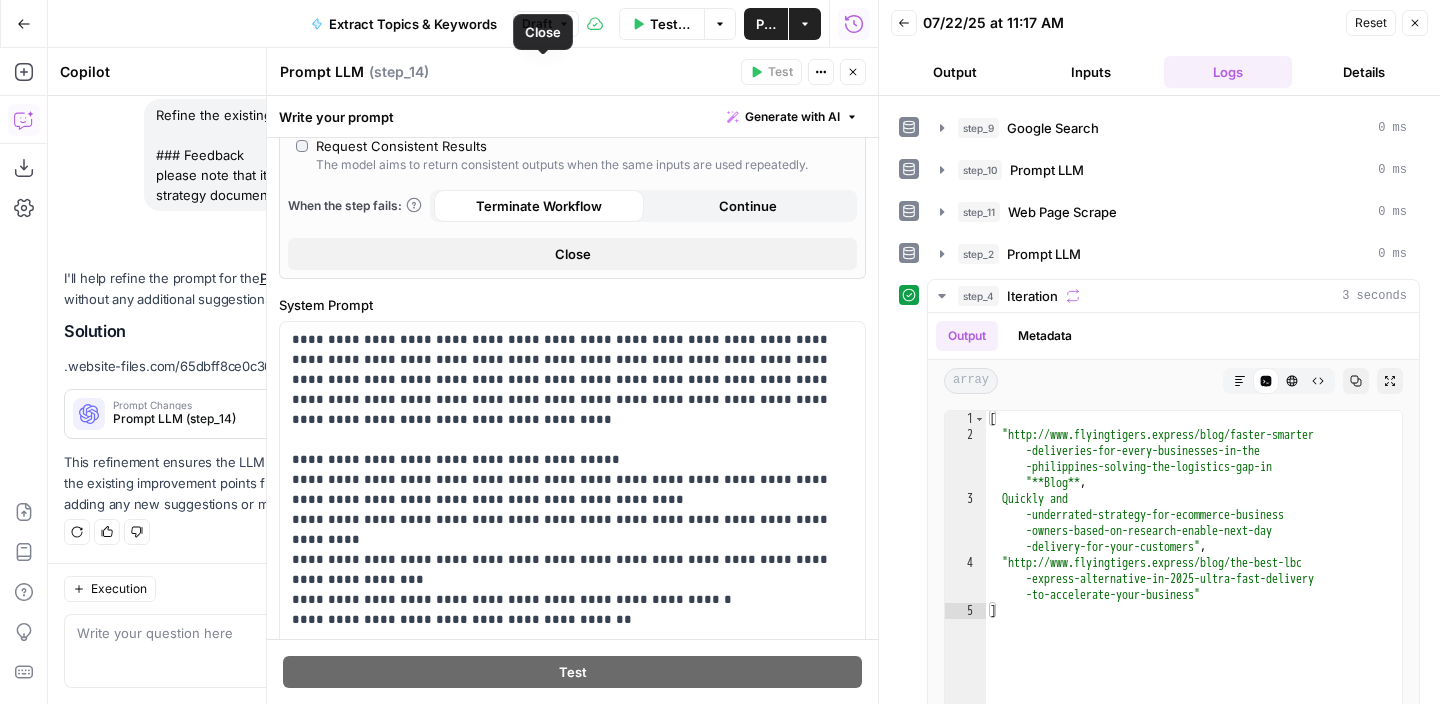 click 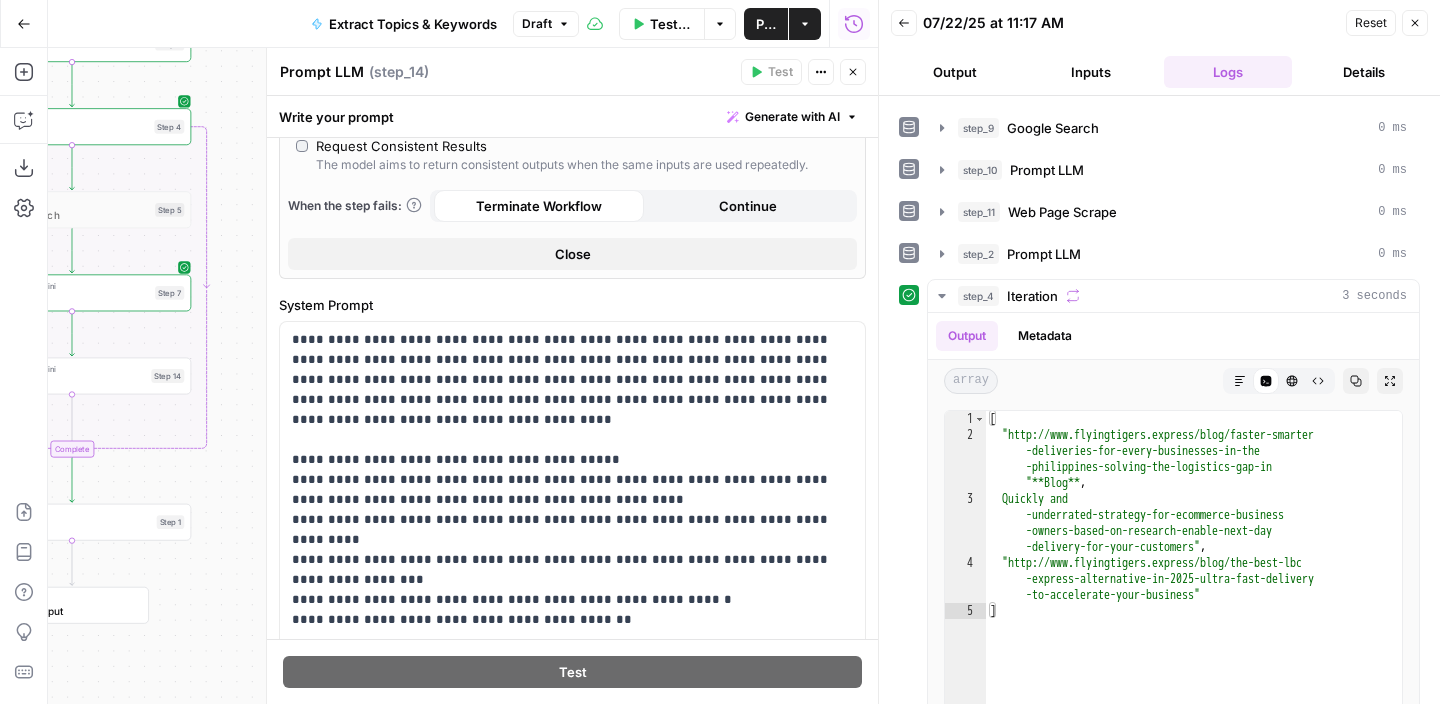click 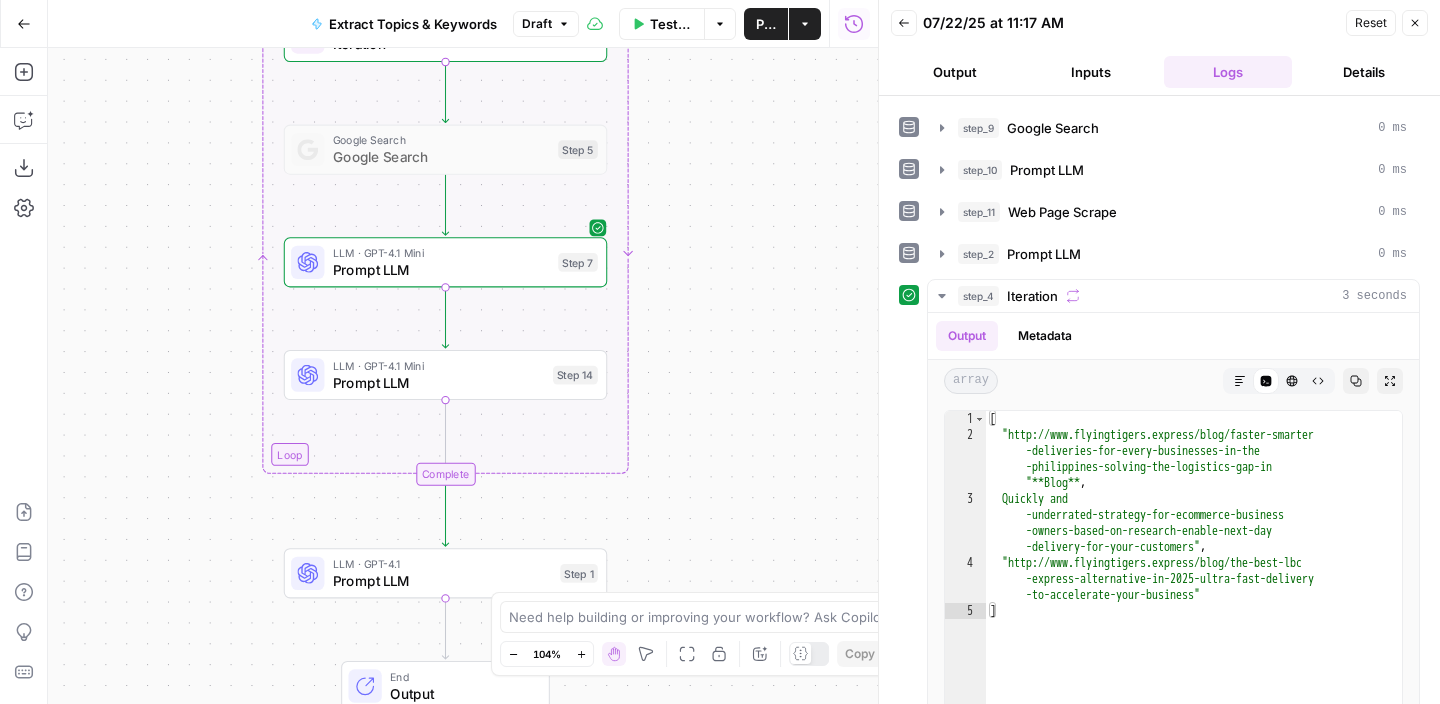 click on "Add Steps" at bounding box center [24, 72] 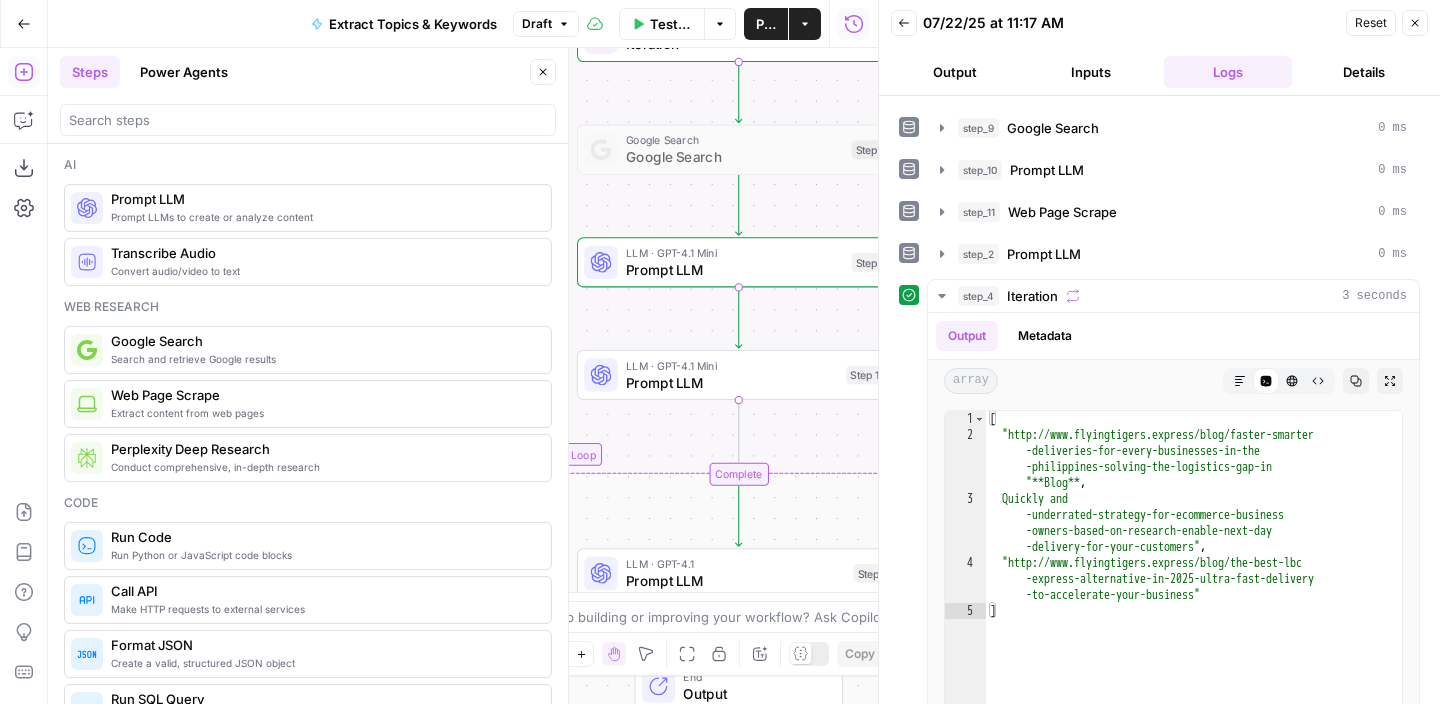 scroll, scrollTop: 72, scrollLeft: 0, axis: vertical 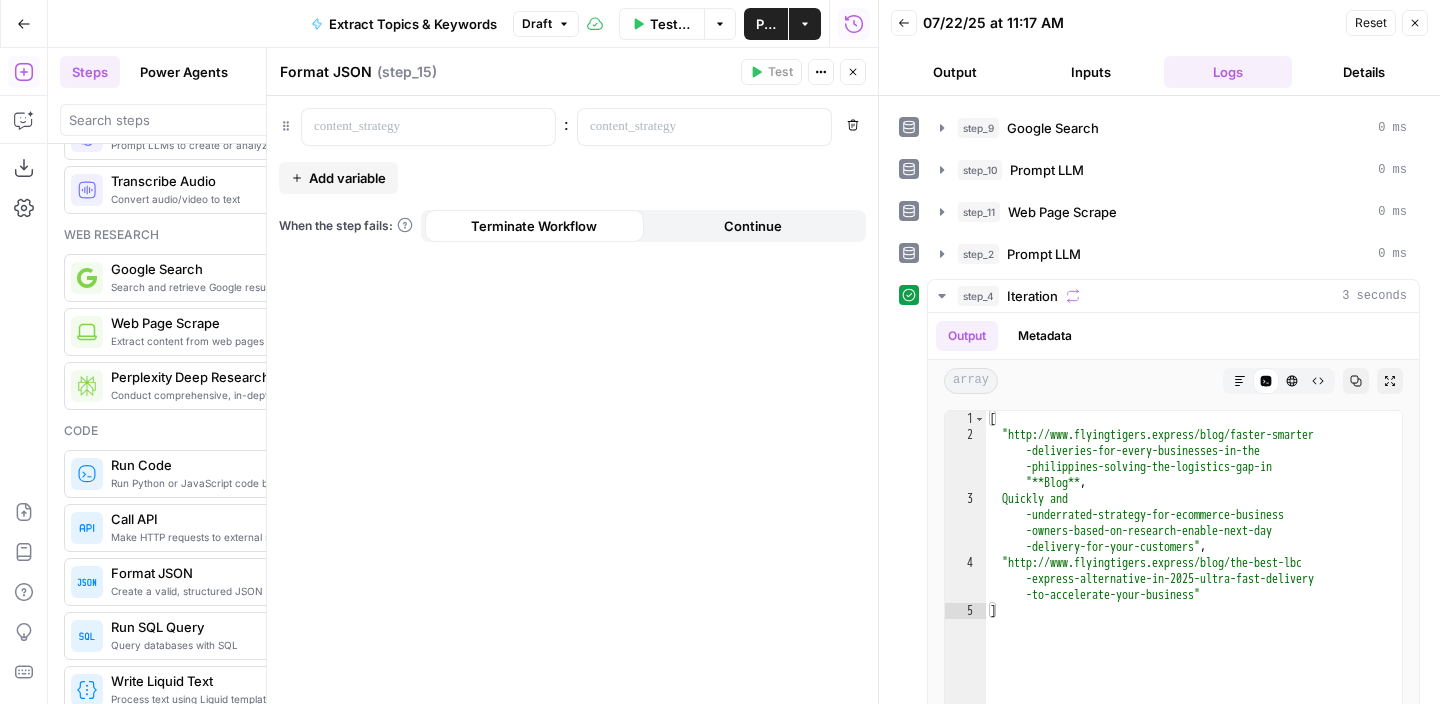 click 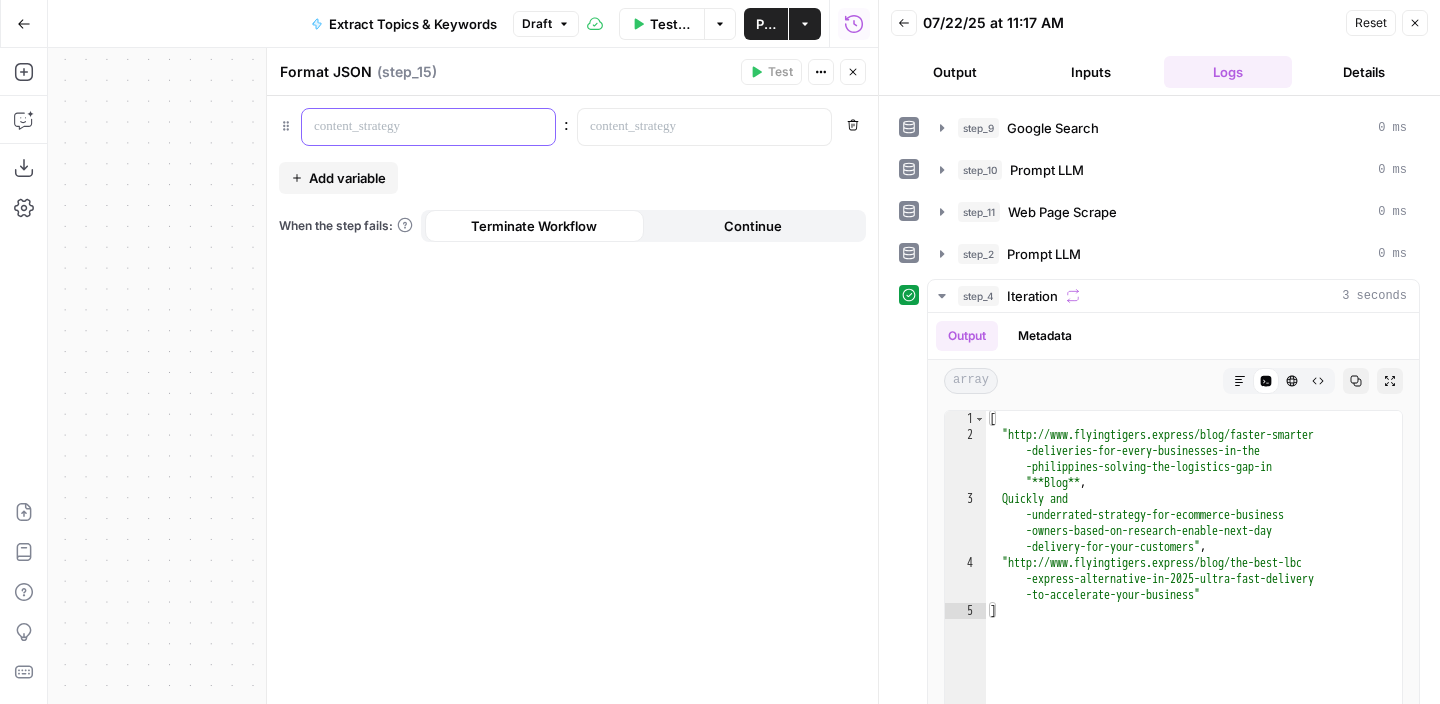click at bounding box center (412, 127) 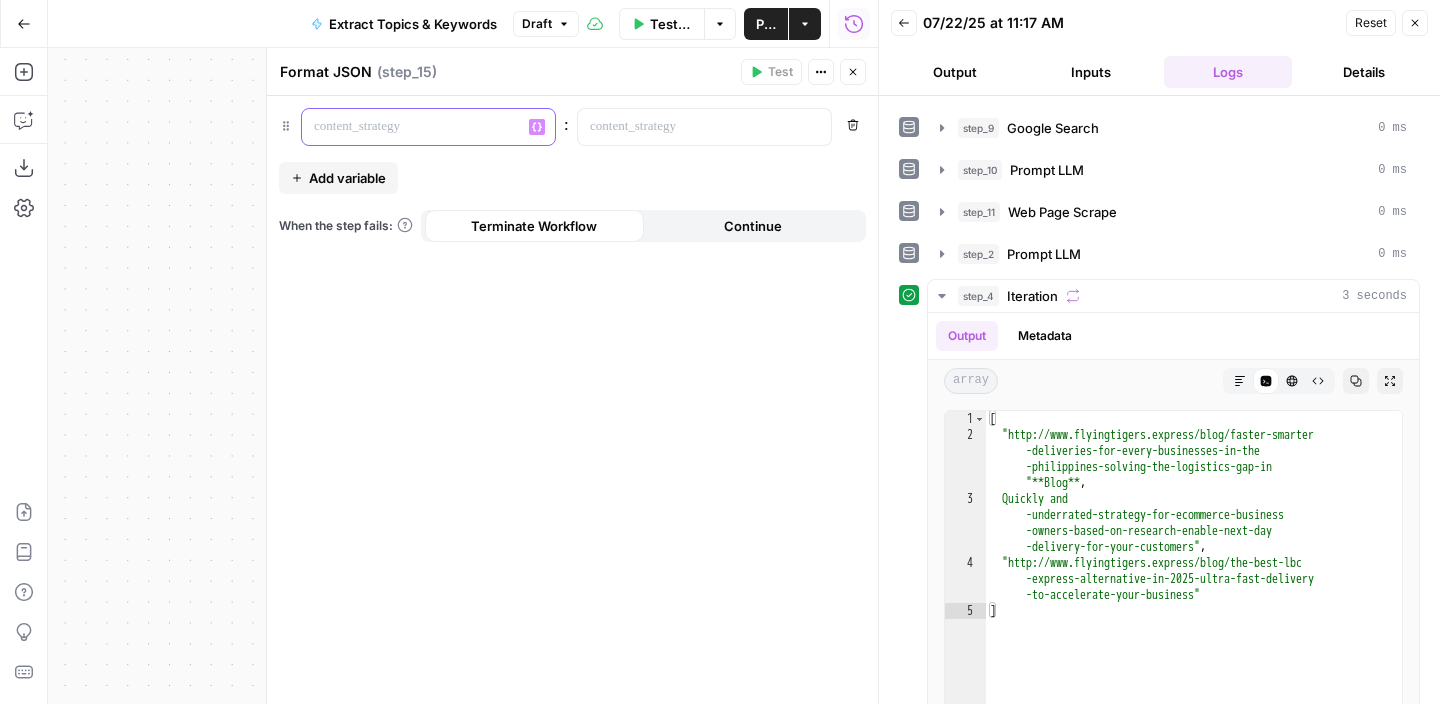 type 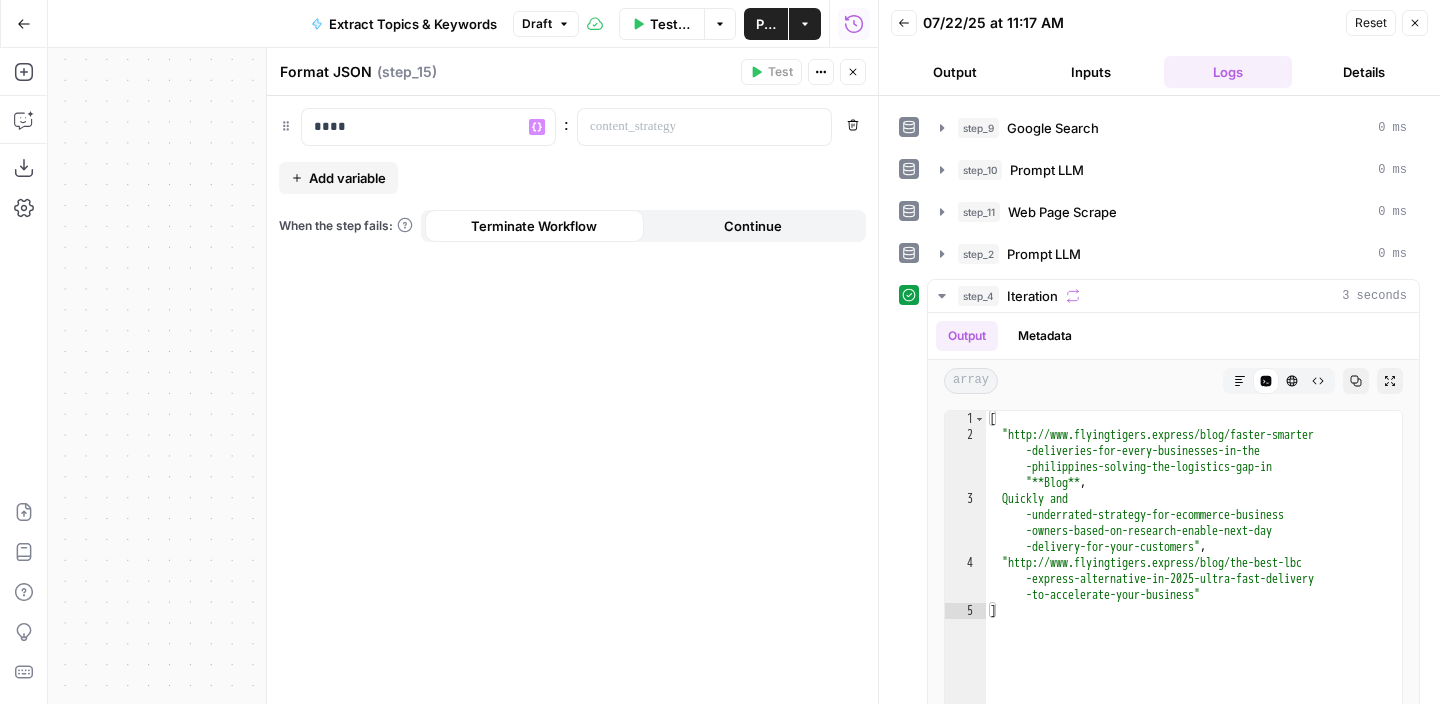click on "Add variable" at bounding box center [347, 178] 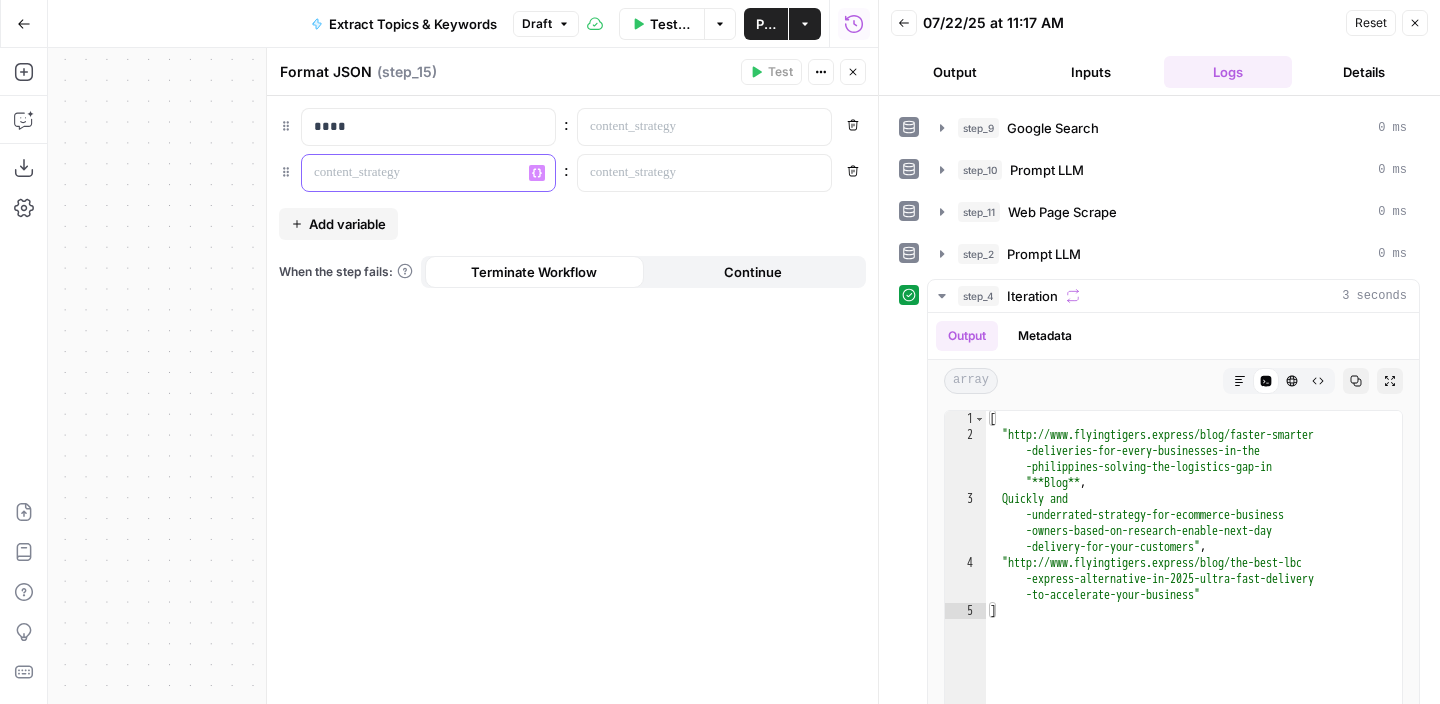 click at bounding box center [412, 173] 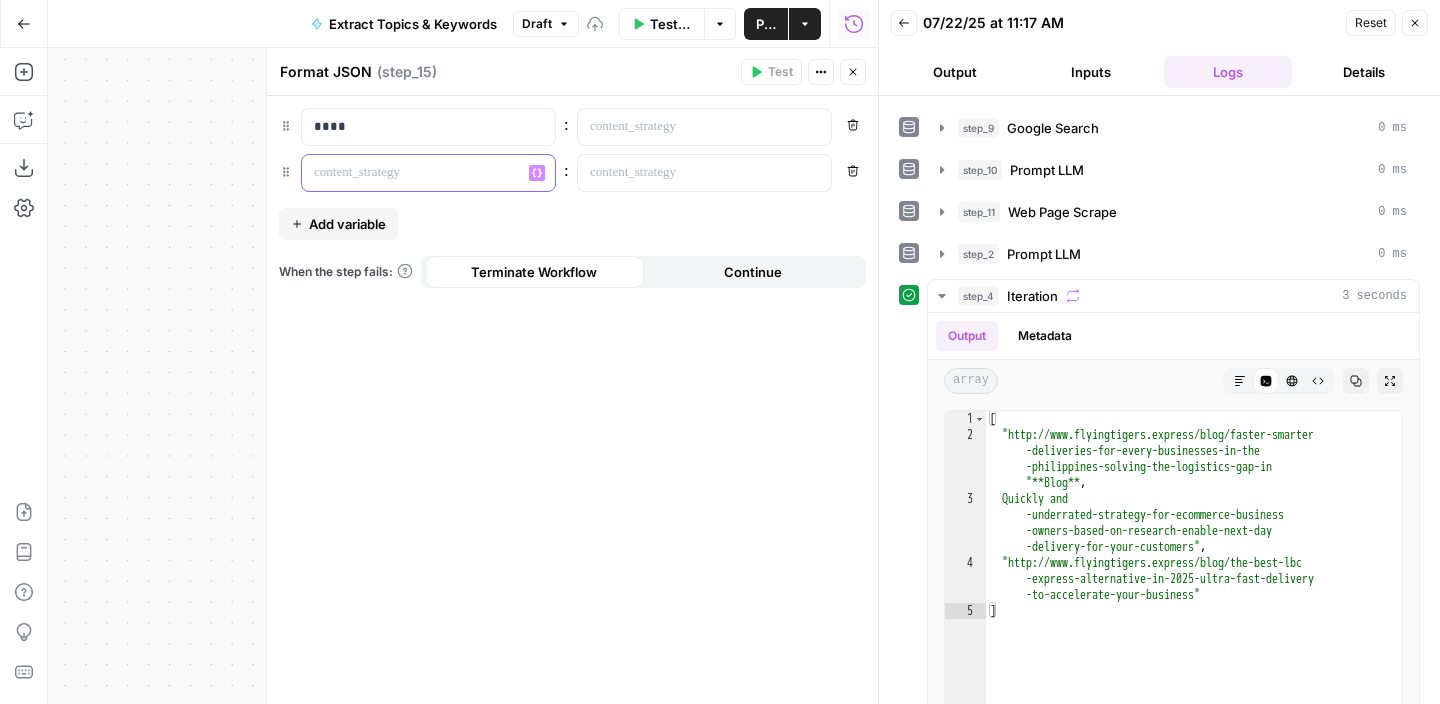 type 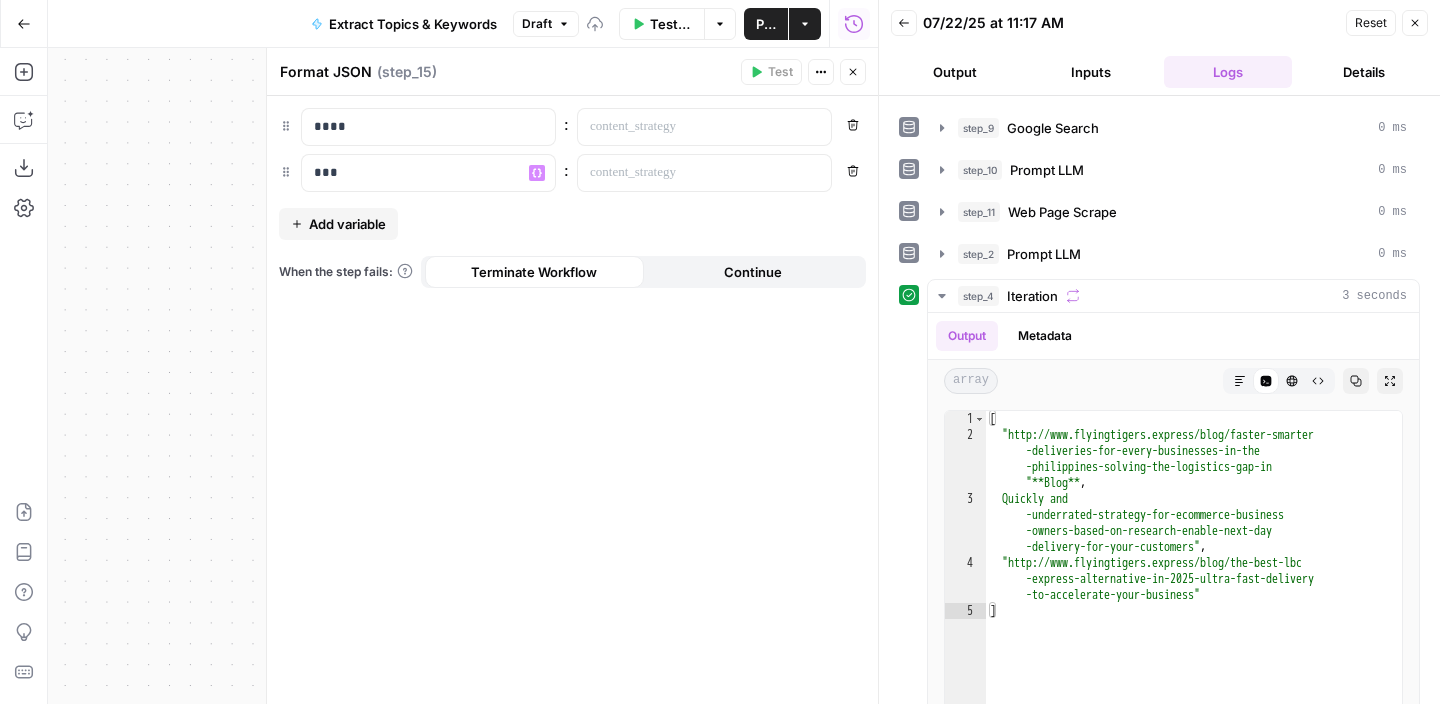 click on "Add variable" at bounding box center [347, 224] 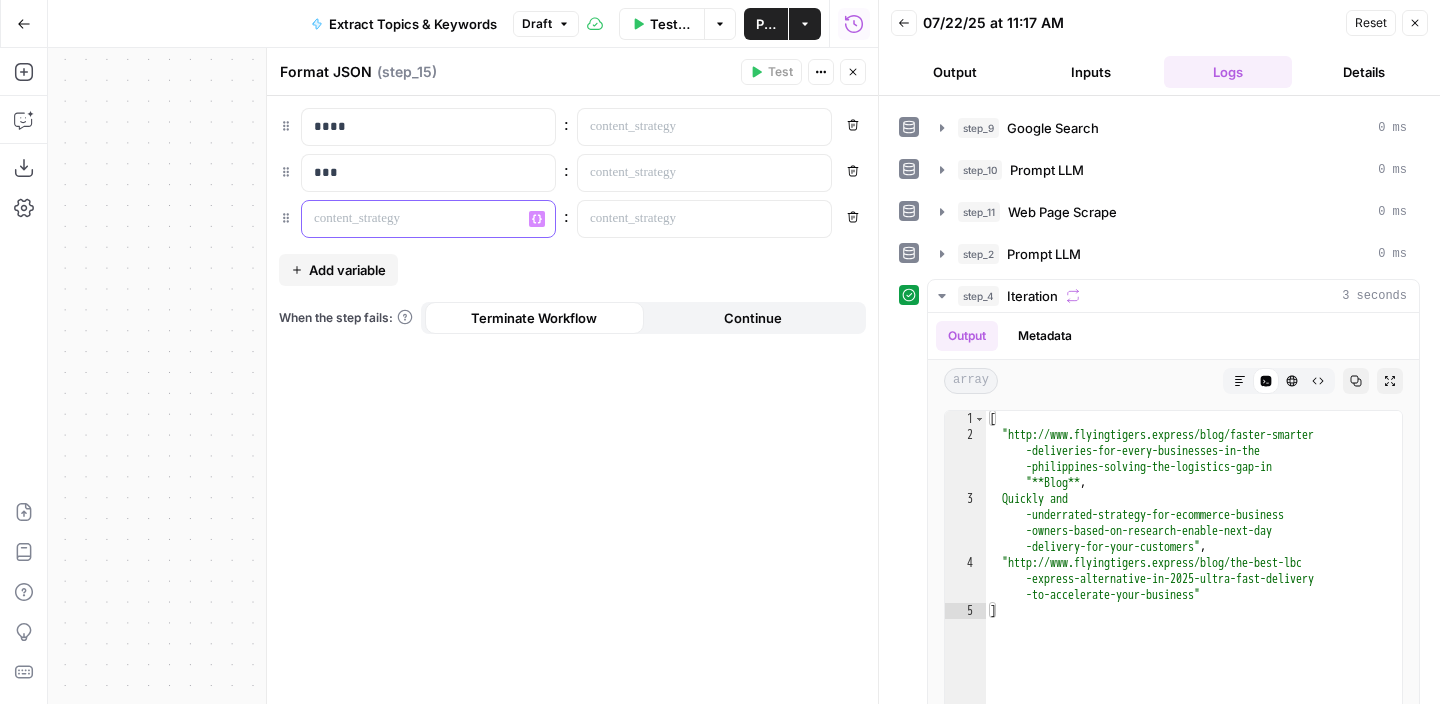 click at bounding box center [412, 219] 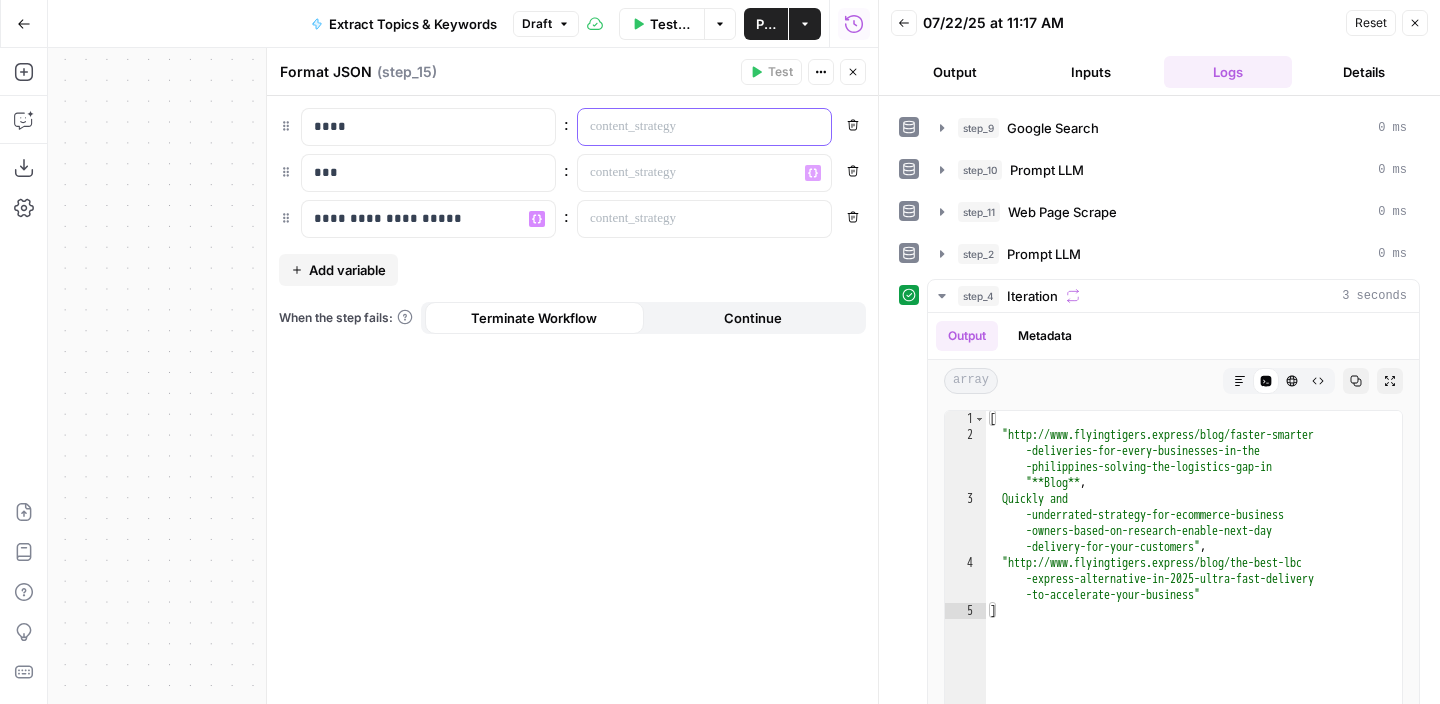 click at bounding box center [688, 127] 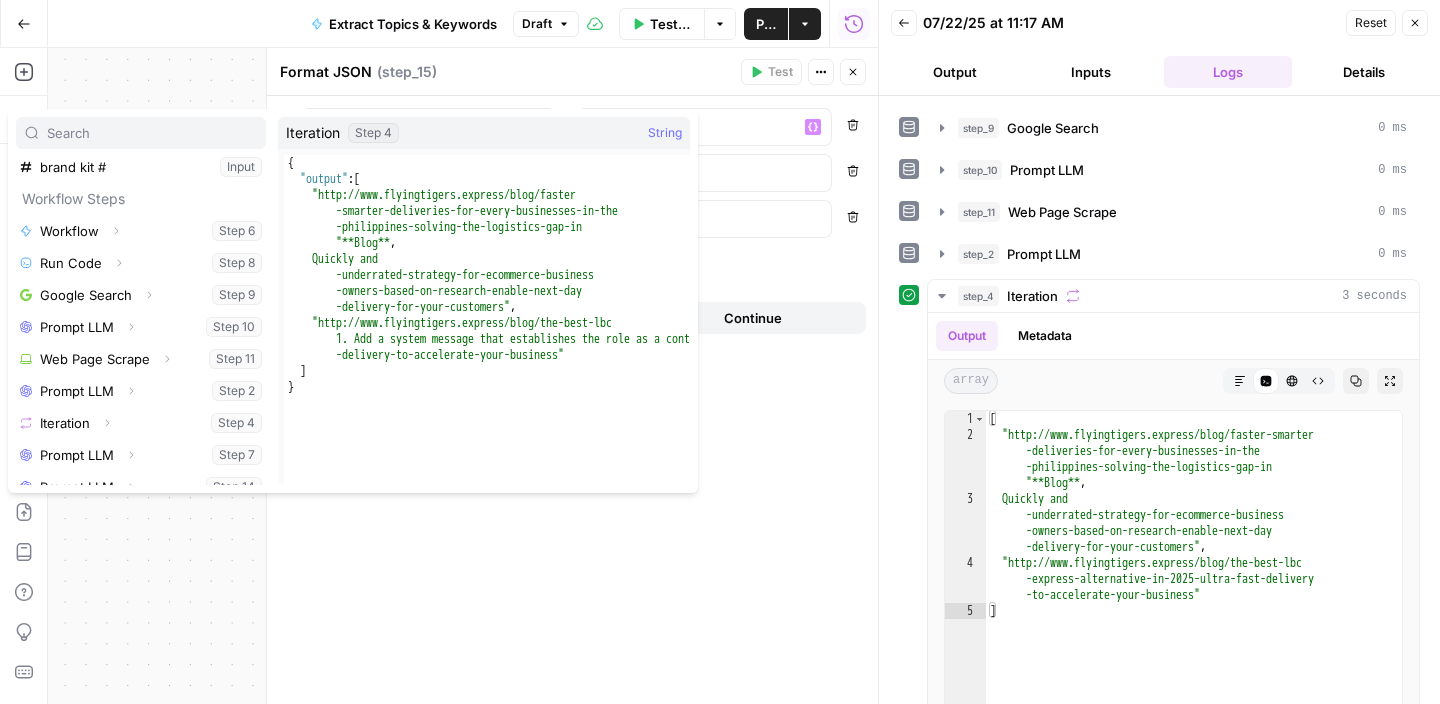 scroll, scrollTop: 182, scrollLeft: 0, axis: vertical 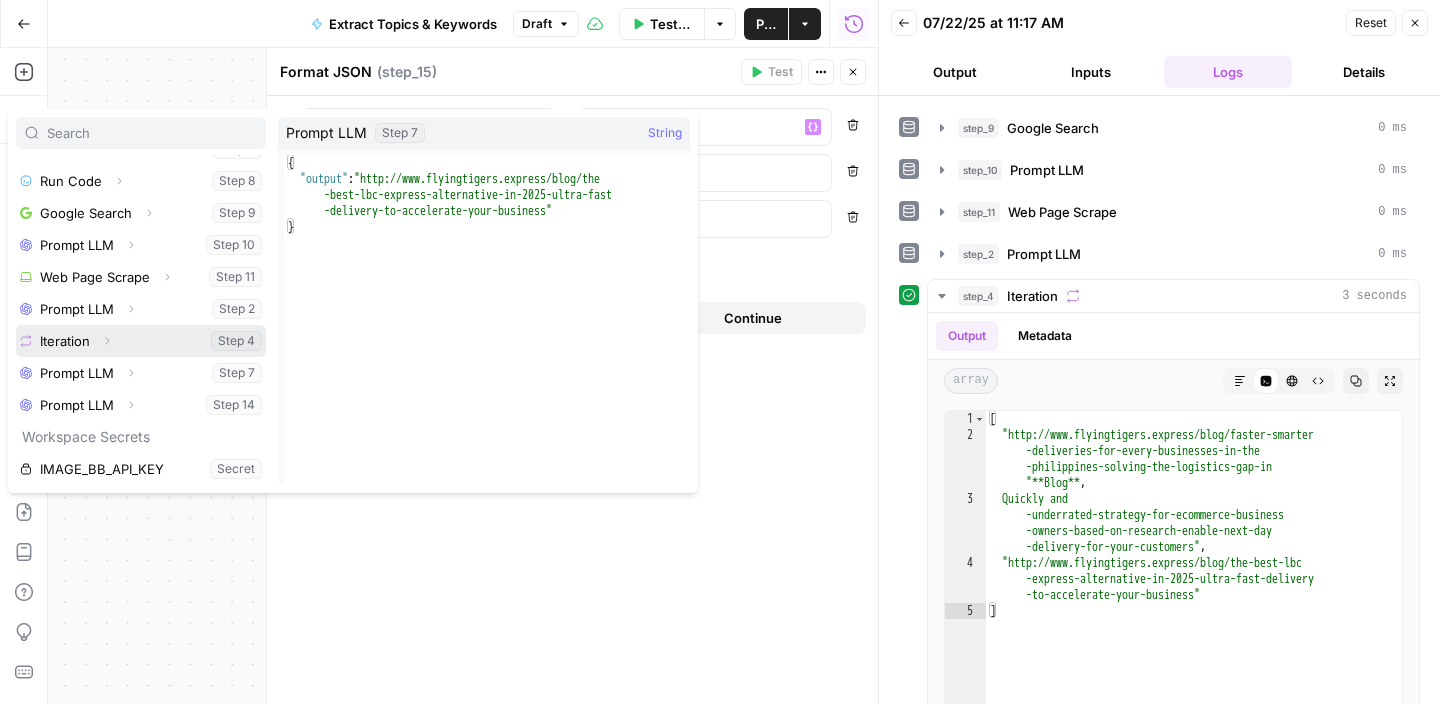 click 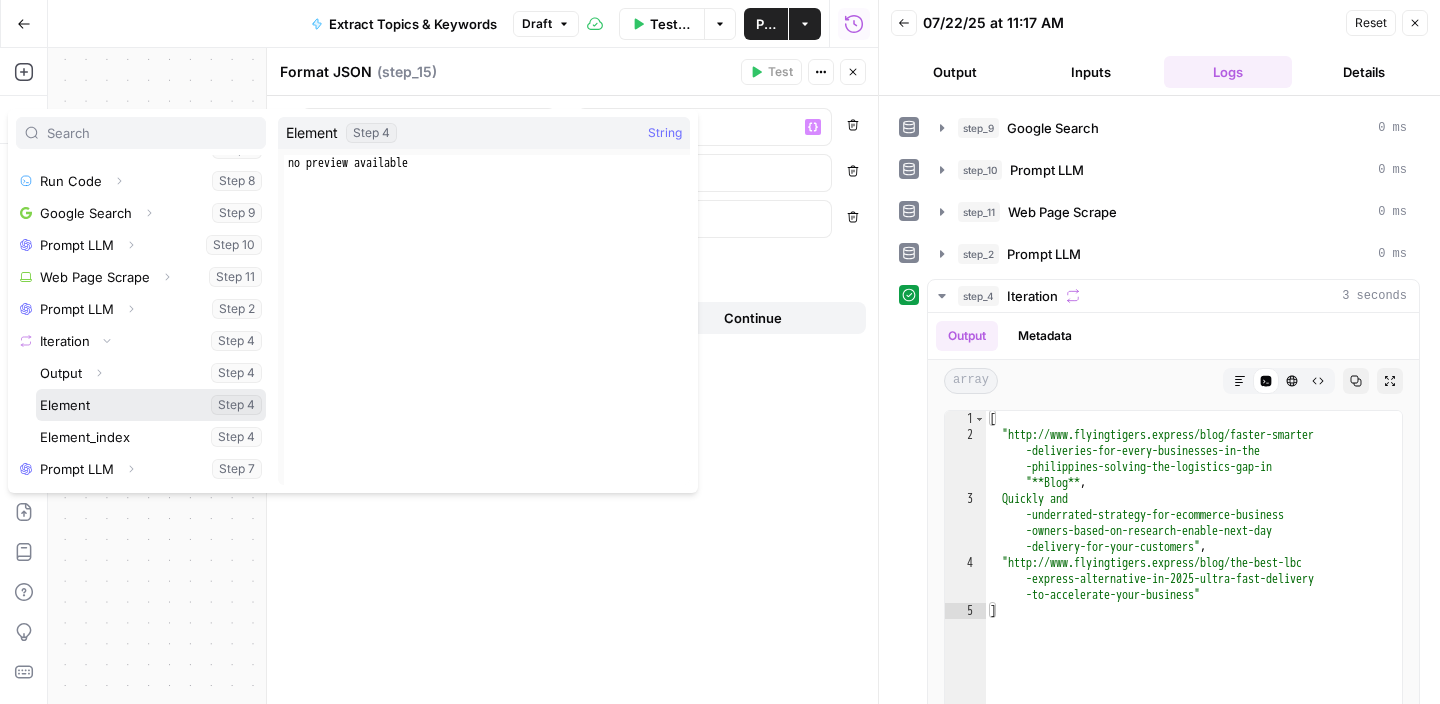 click at bounding box center (151, 405) 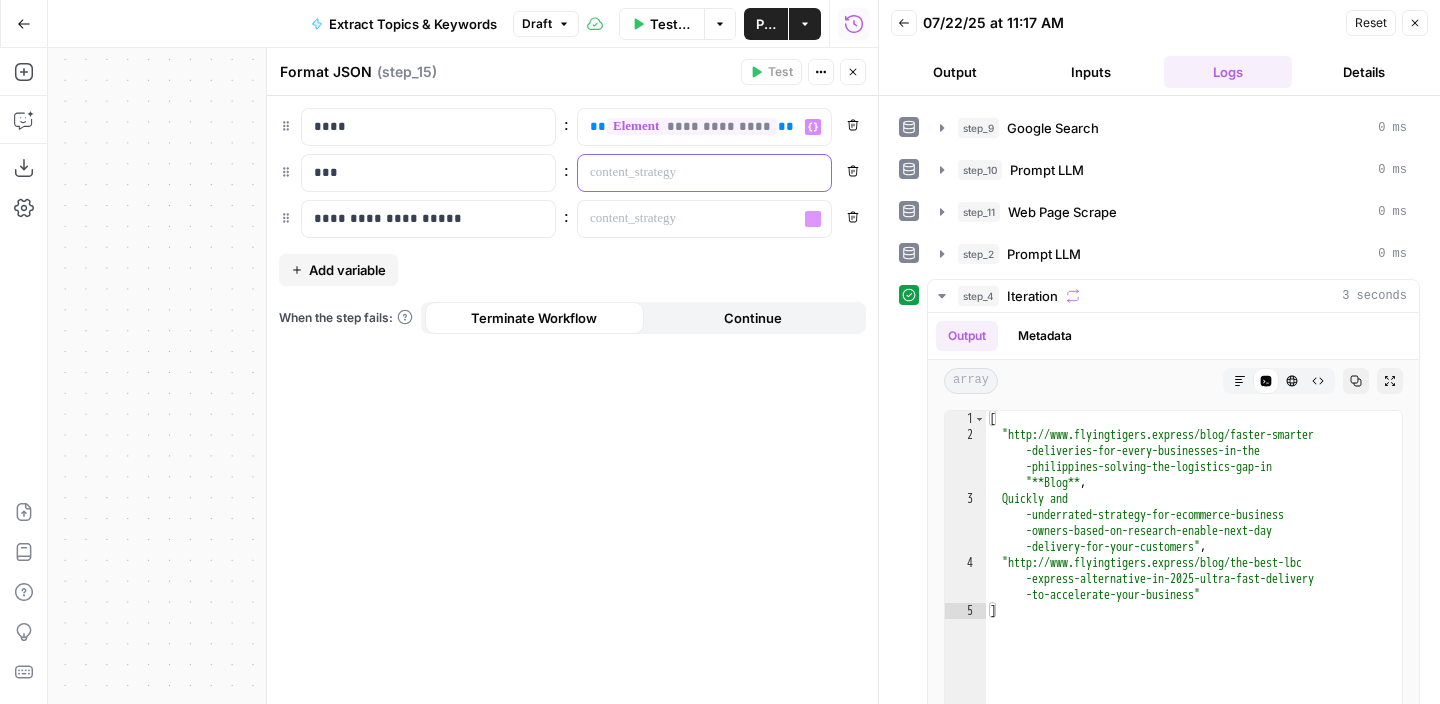 click at bounding box center [688, 173] 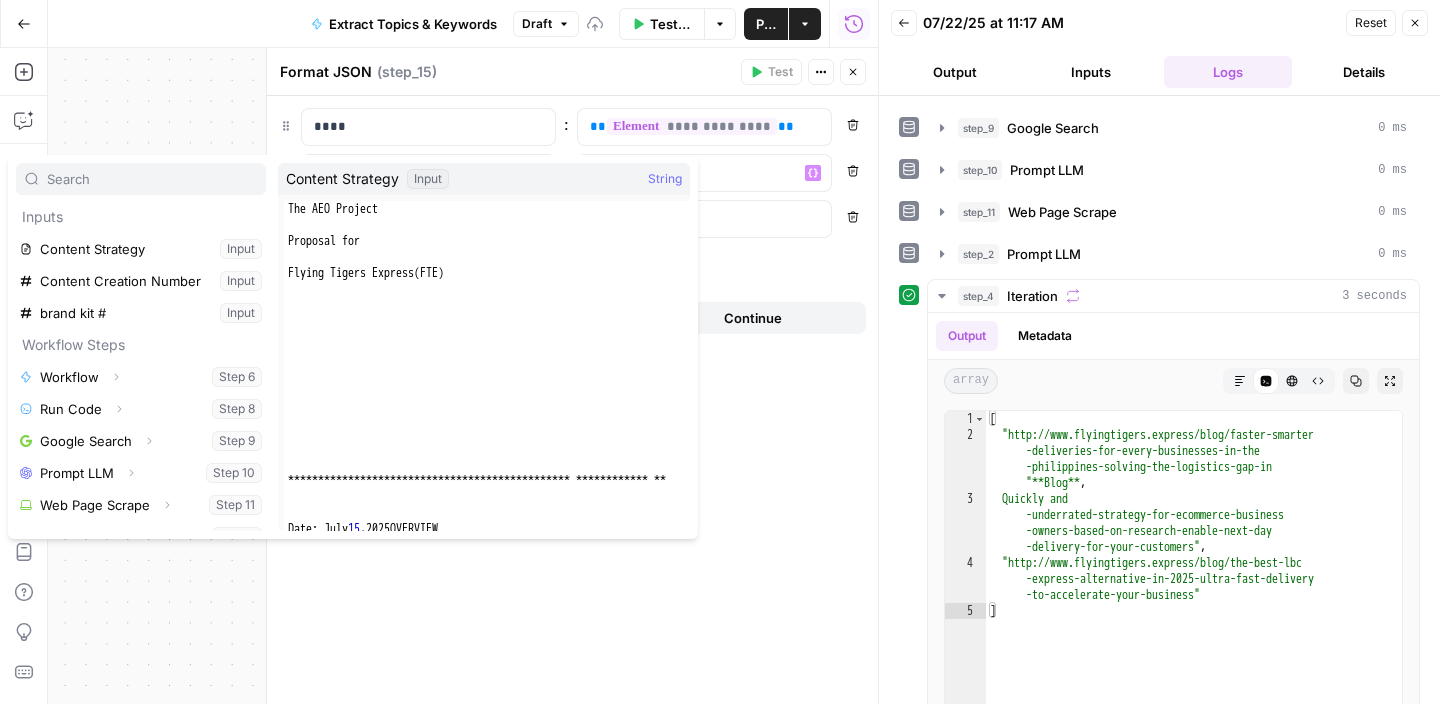 scroll, scrollTop: 182, scrollLeft: 0, axis: vertical 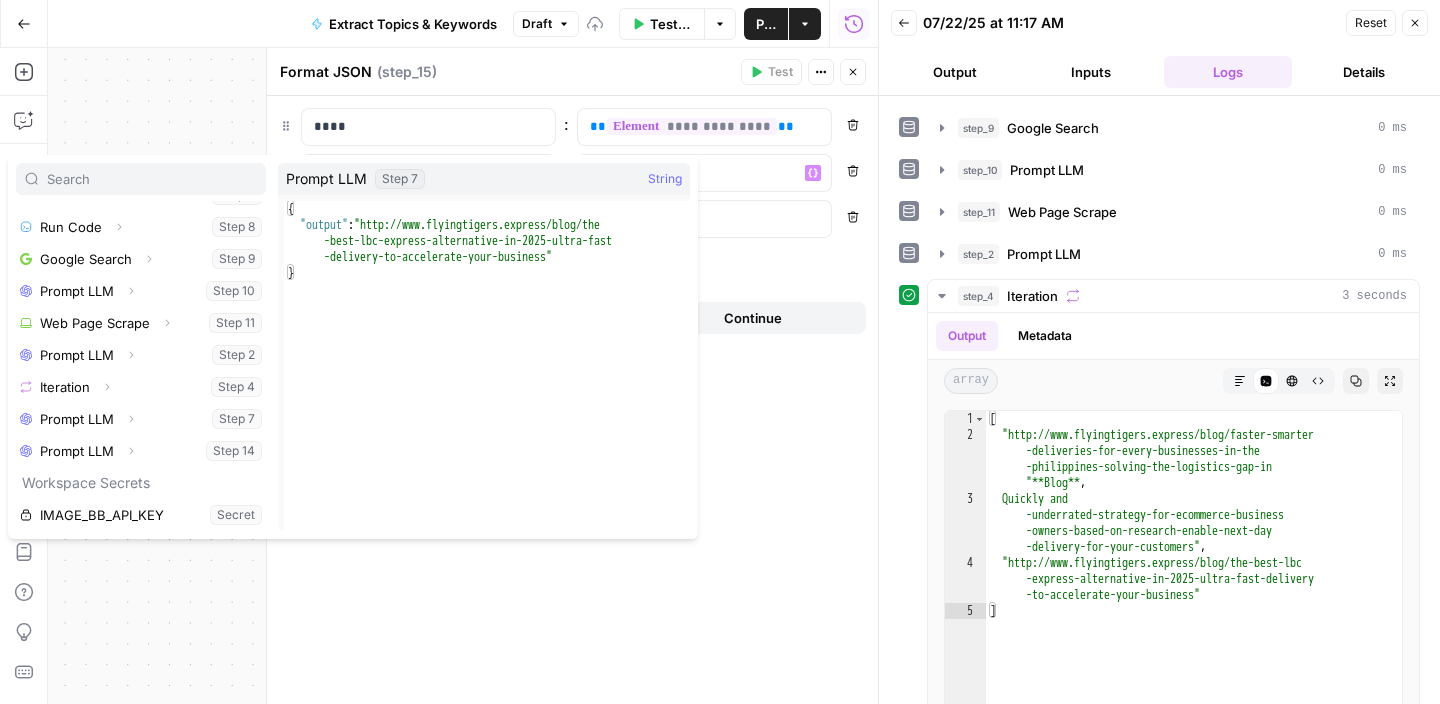click on "Expand" at bounding box center [131, 411] 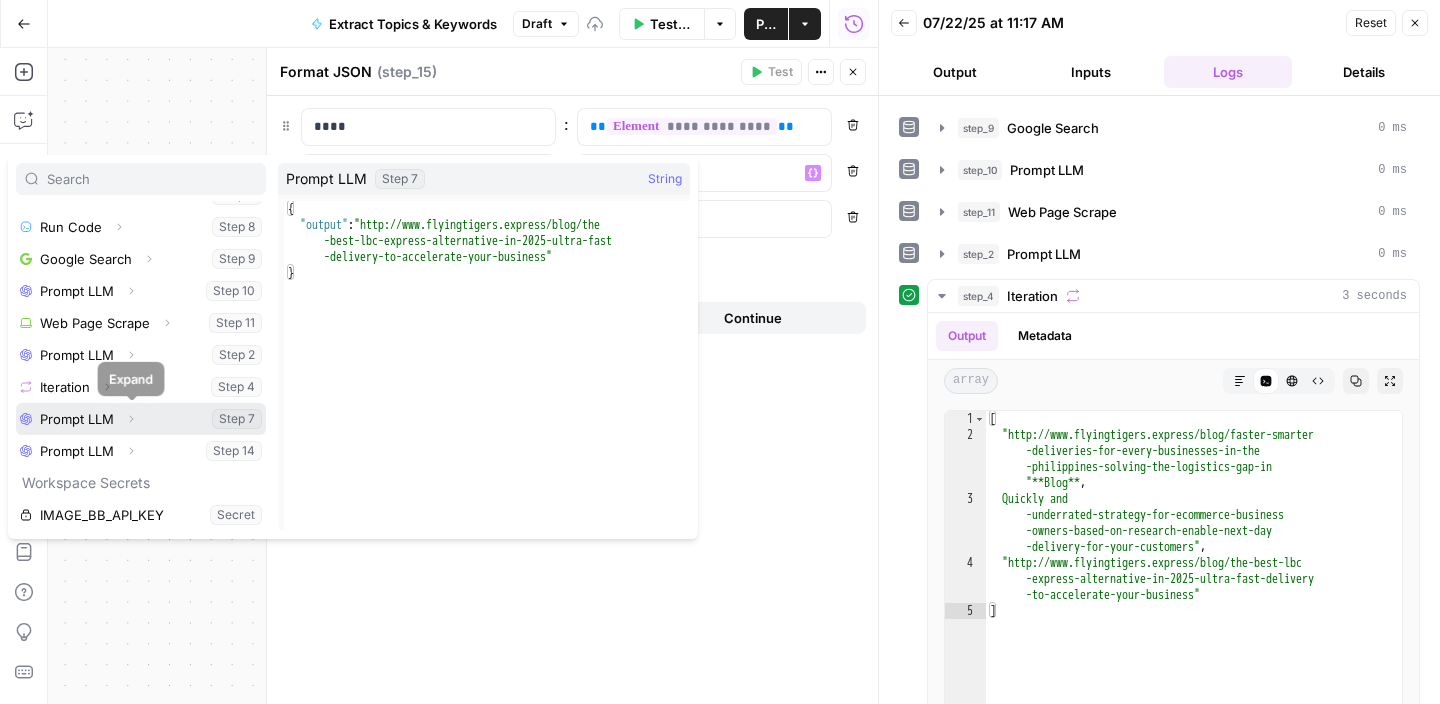 click 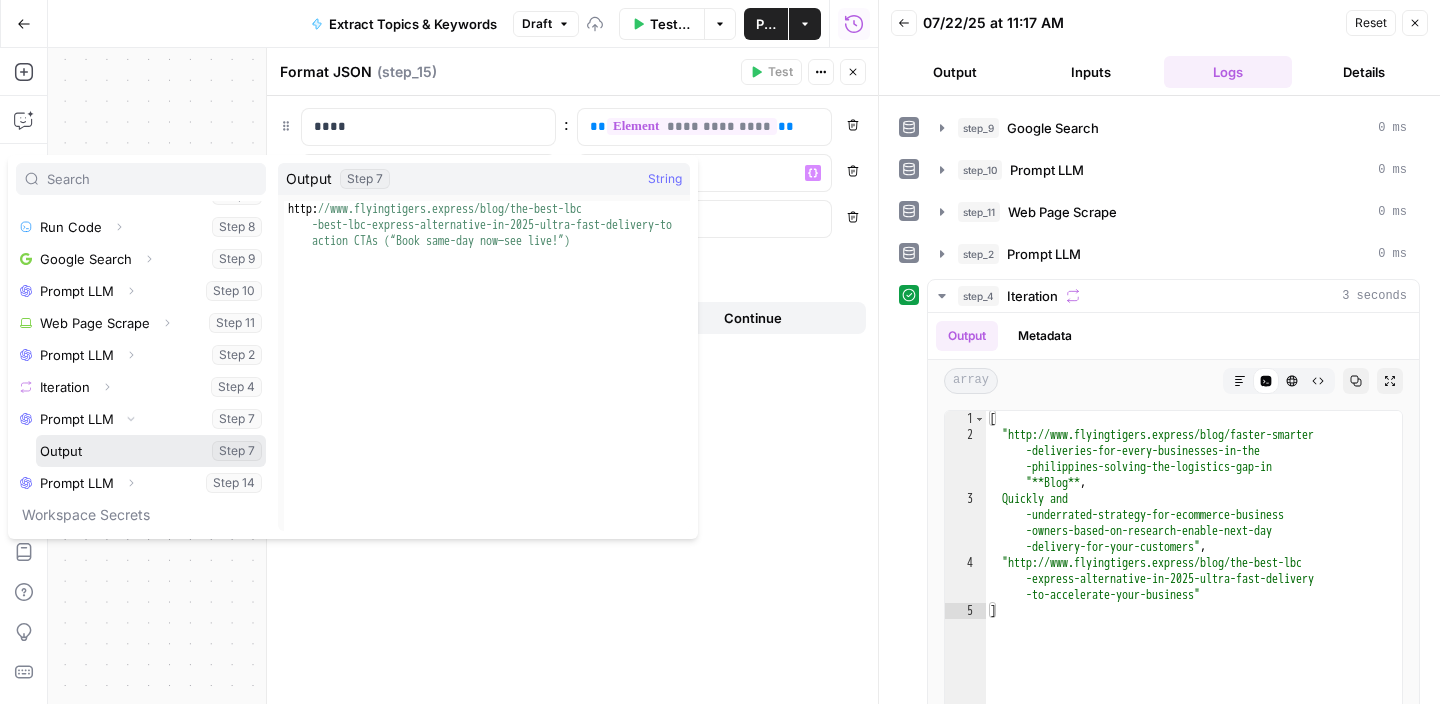 click at bounding box center (151, 451) 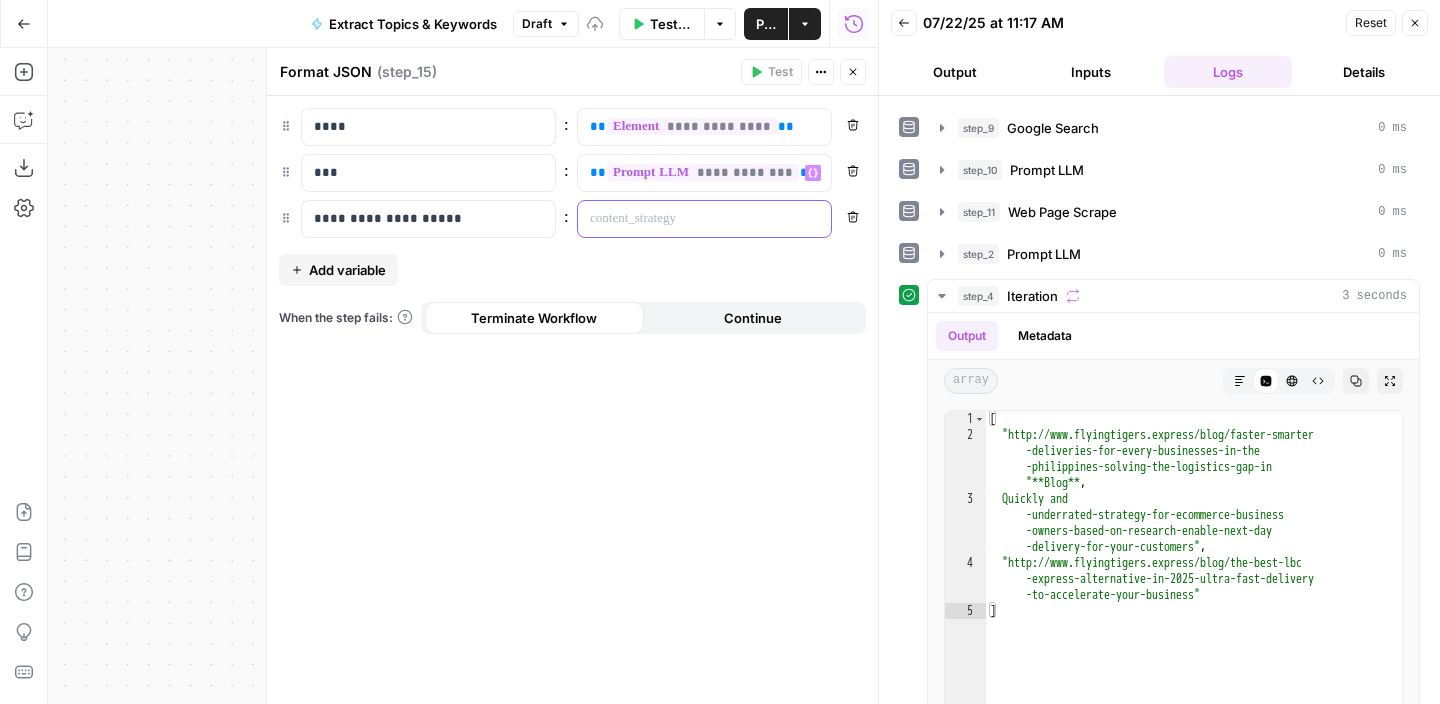 click at bounding box center (688, 219) 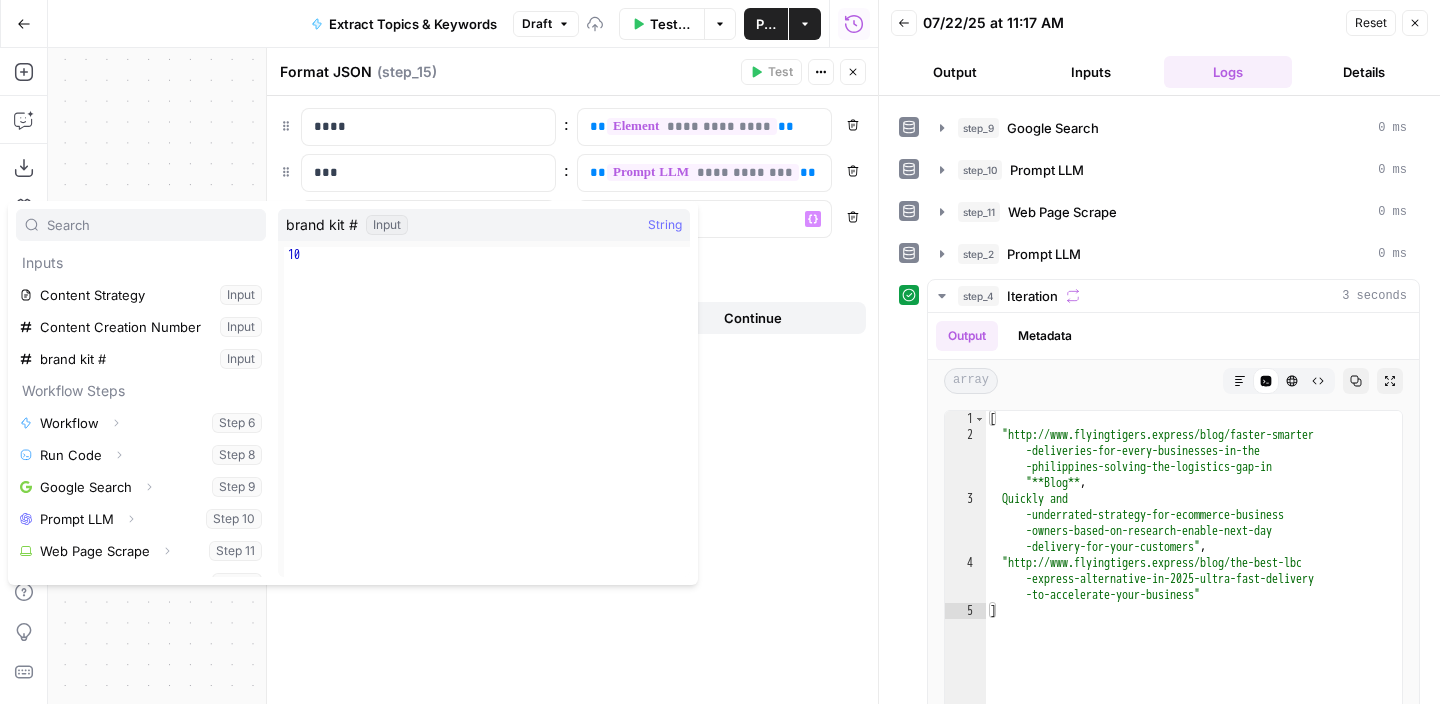 scroll, scrollTop: 182, scrollLeft: 0, axis: vertical 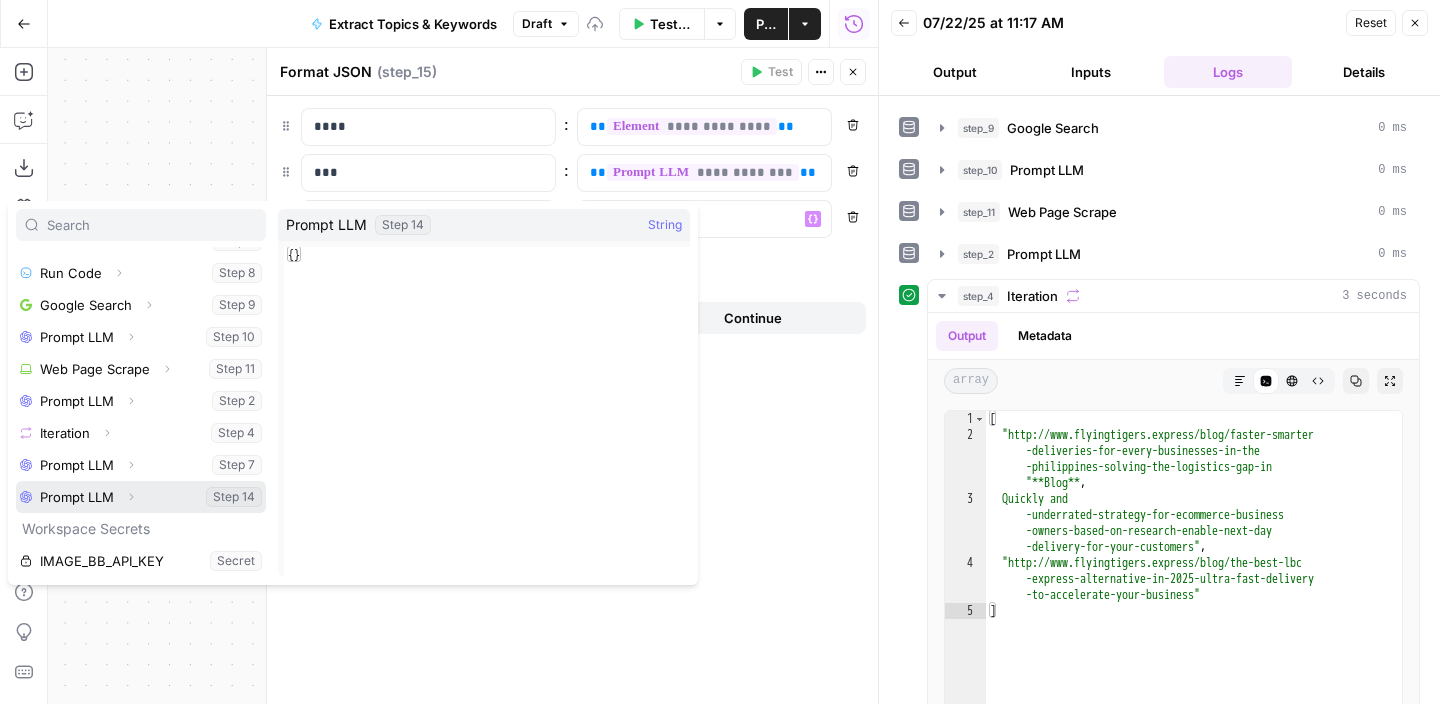 click 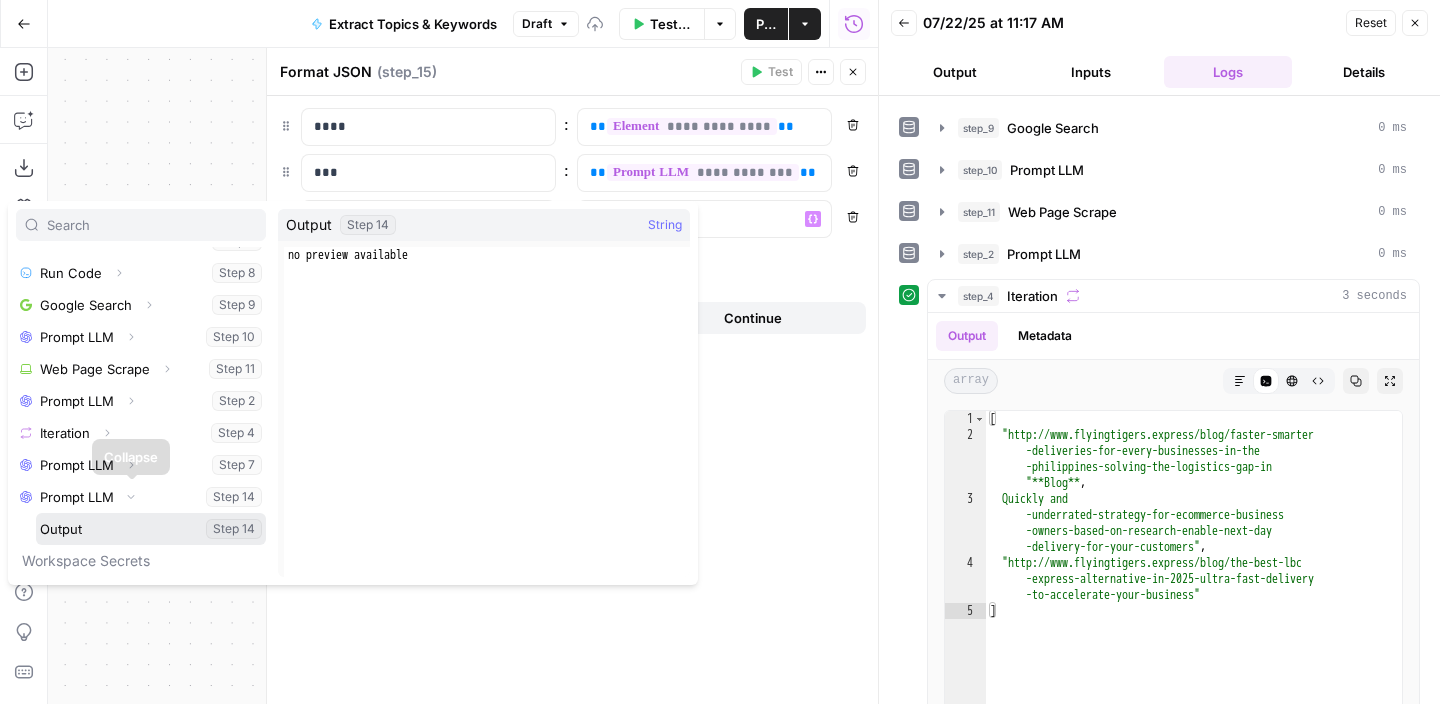 click at bounding box center (151, 529) 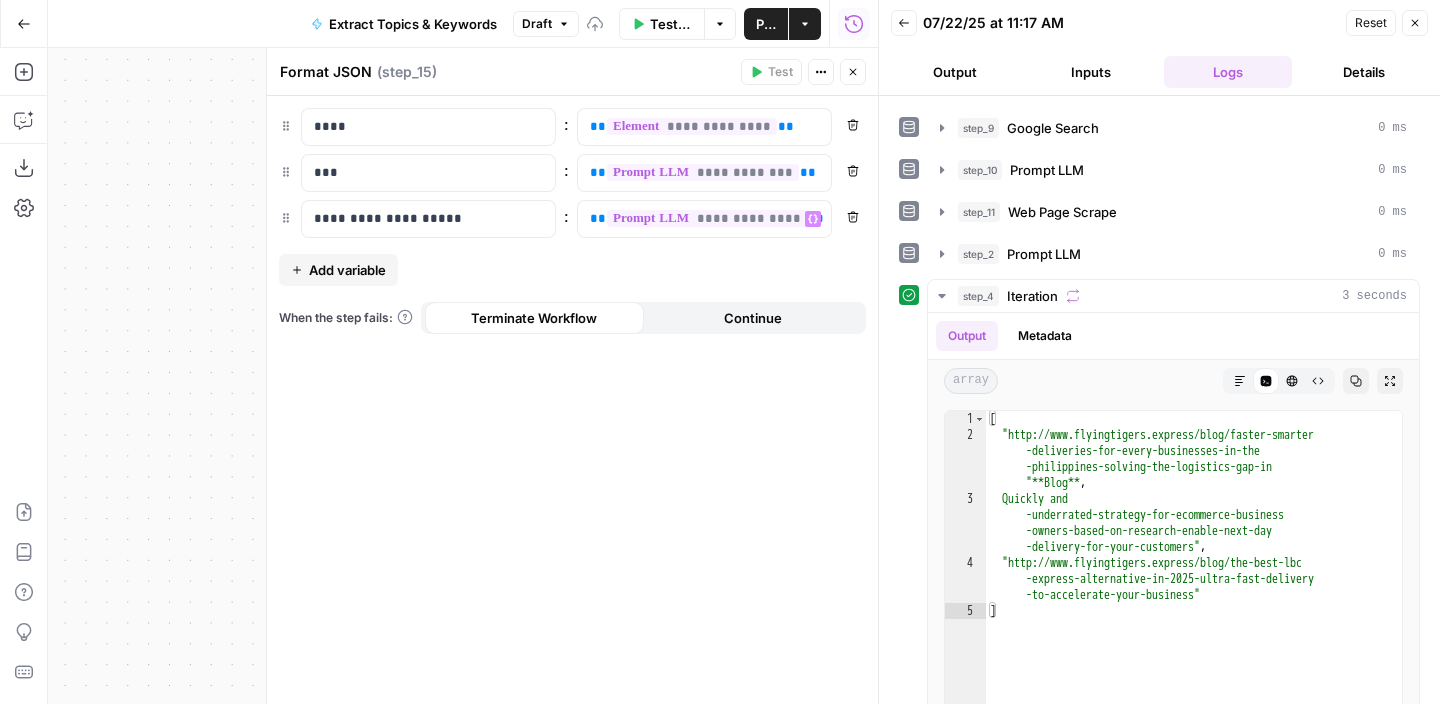 click 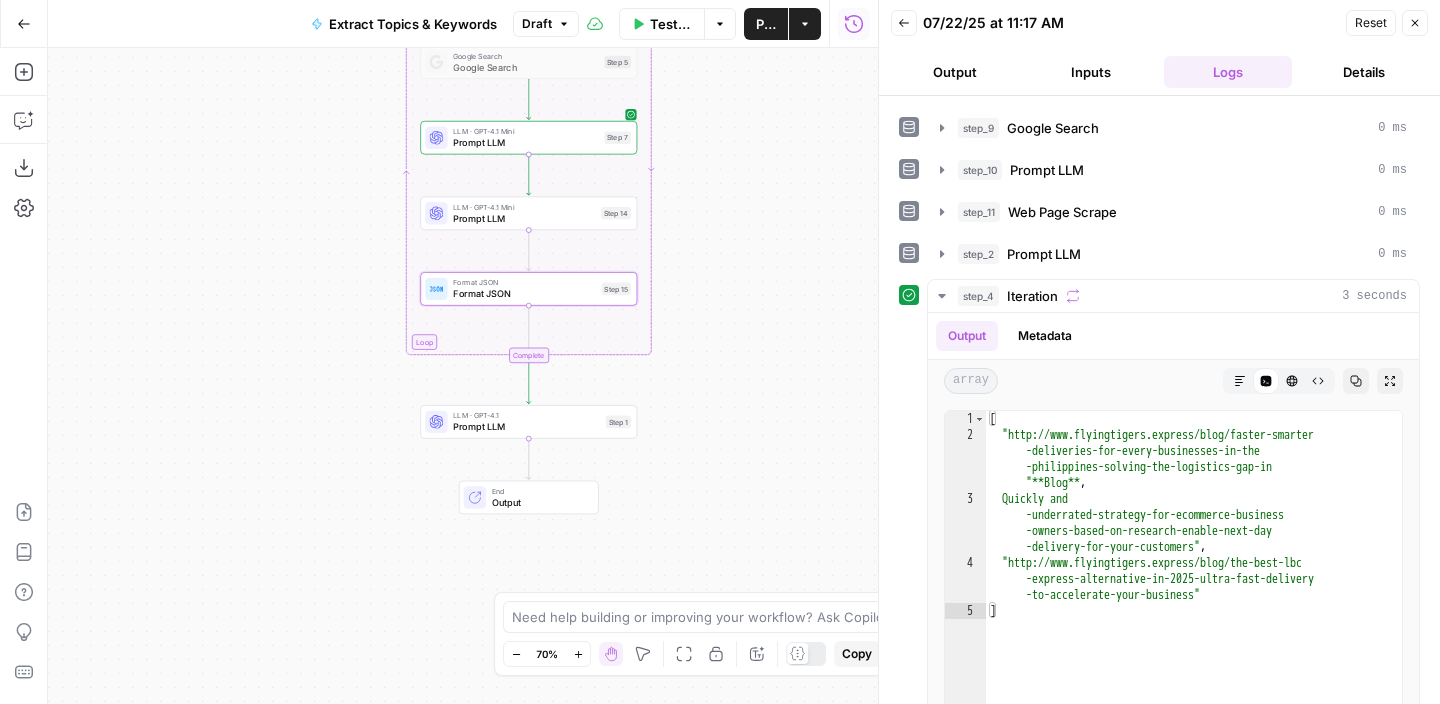 click on "Prompt LLM" at bounding box center (526, 427) 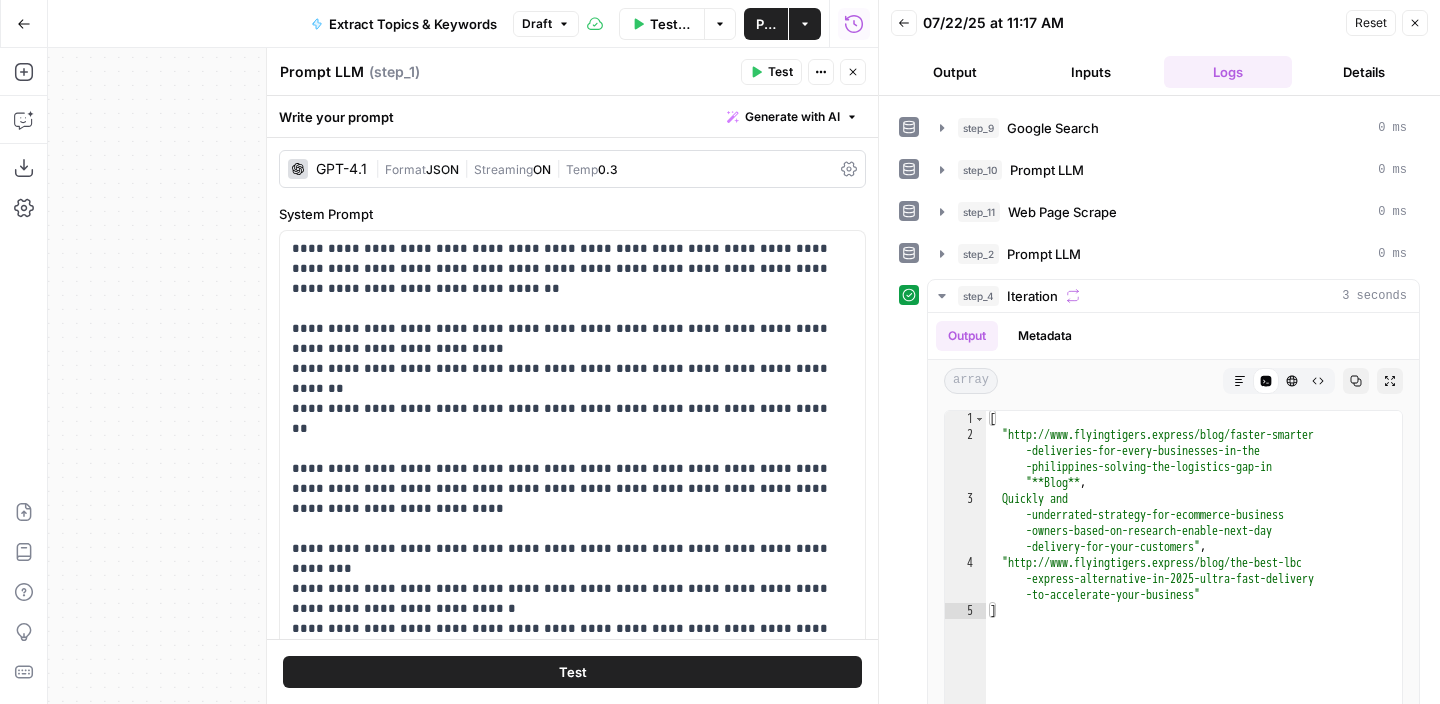 click on "Generate with AI" at bounding box center [792, 117] 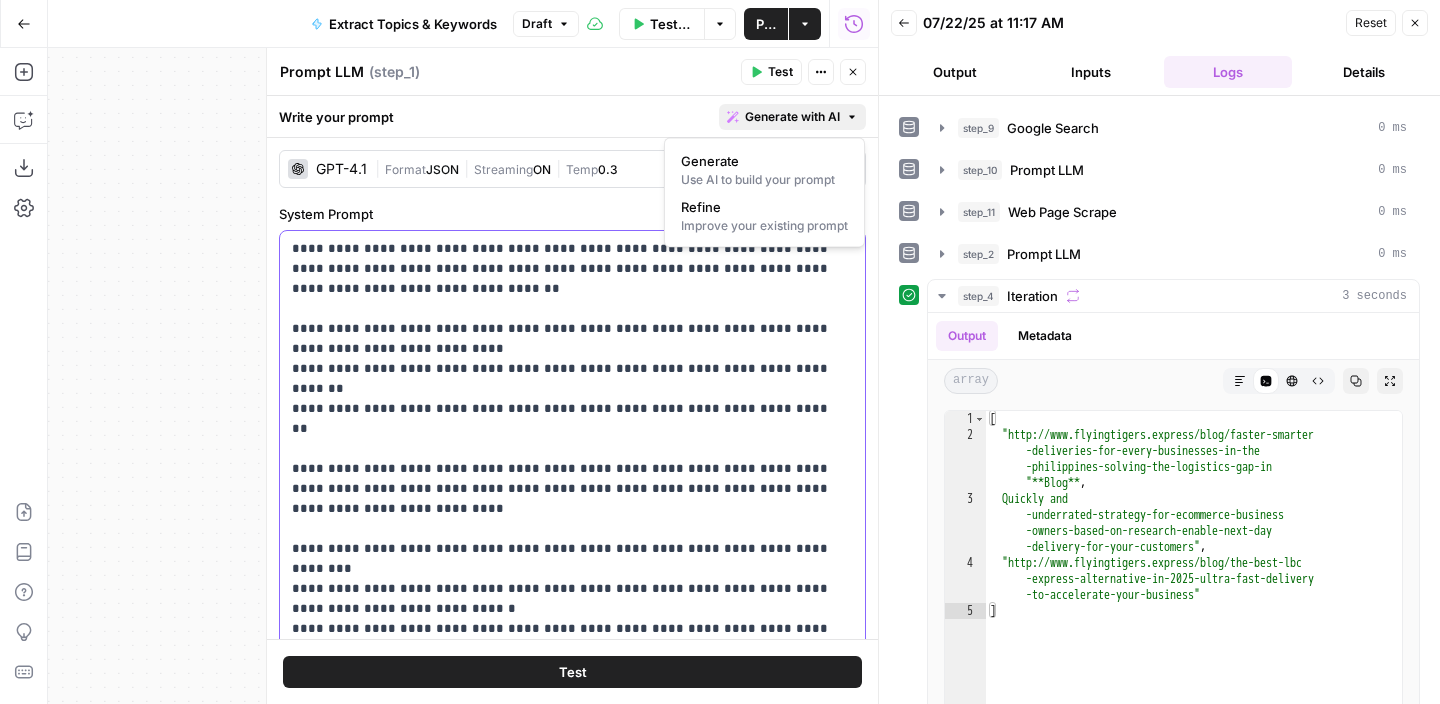 click on "**********" at bounding box center (565, 519) 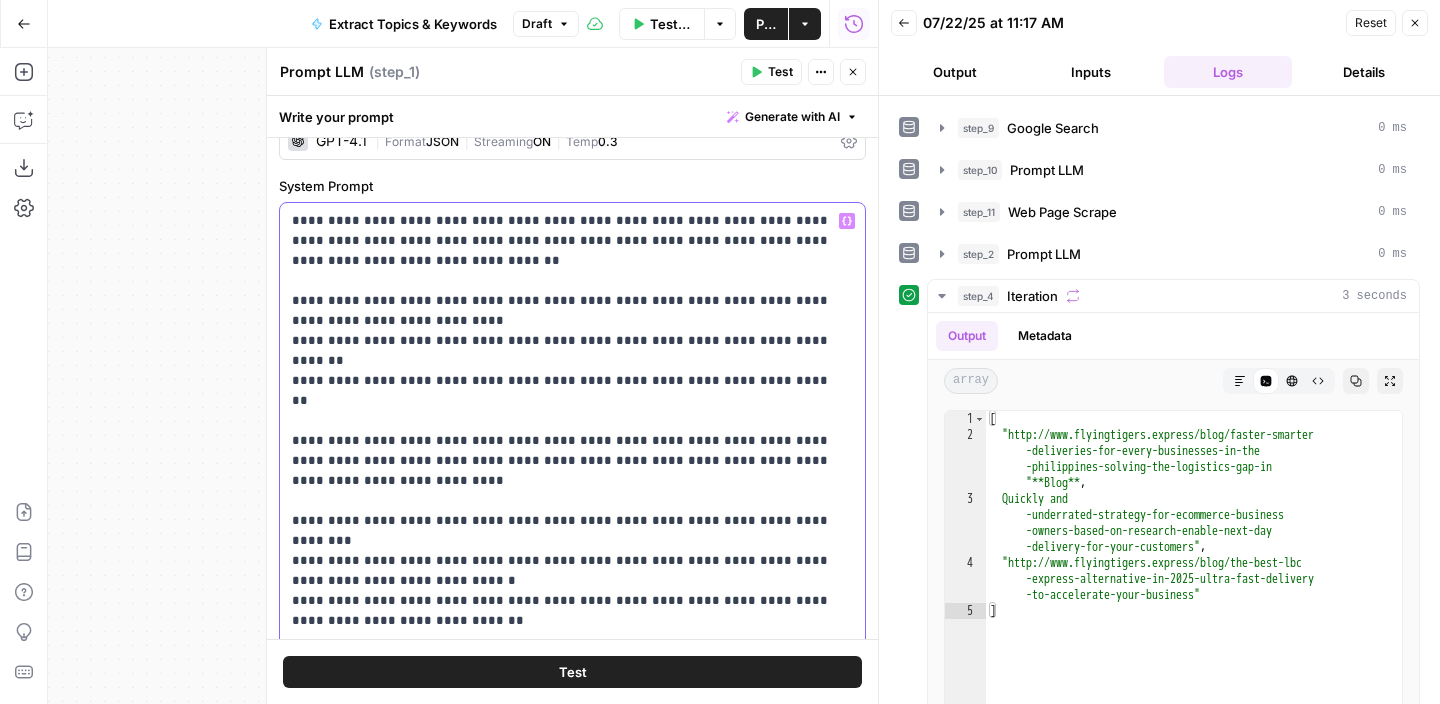 scroll, scrollTop: 30, scrollLeft: 0, axis: vertical 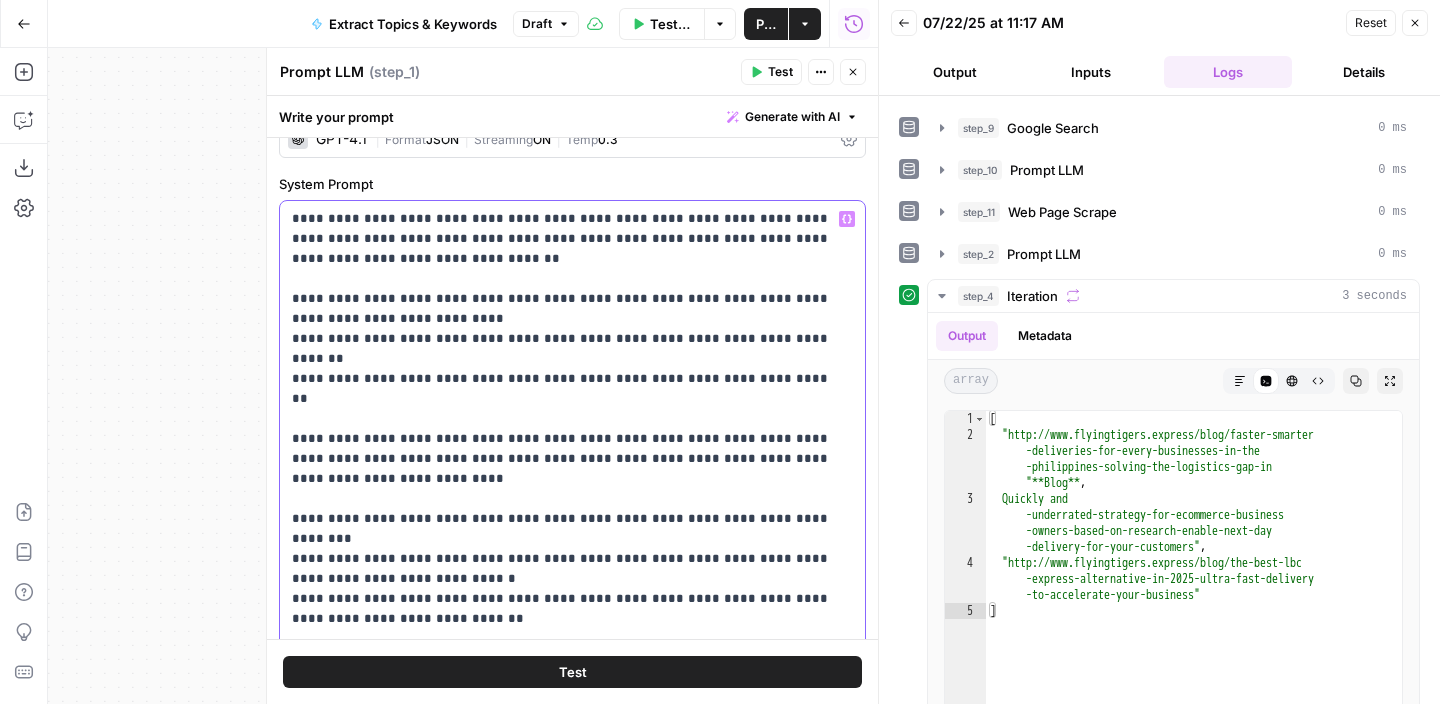 drag, startPoint x: 508, startPoint y: 559, endPoint x: 270, endPoint y: 547, distance: 238.30232 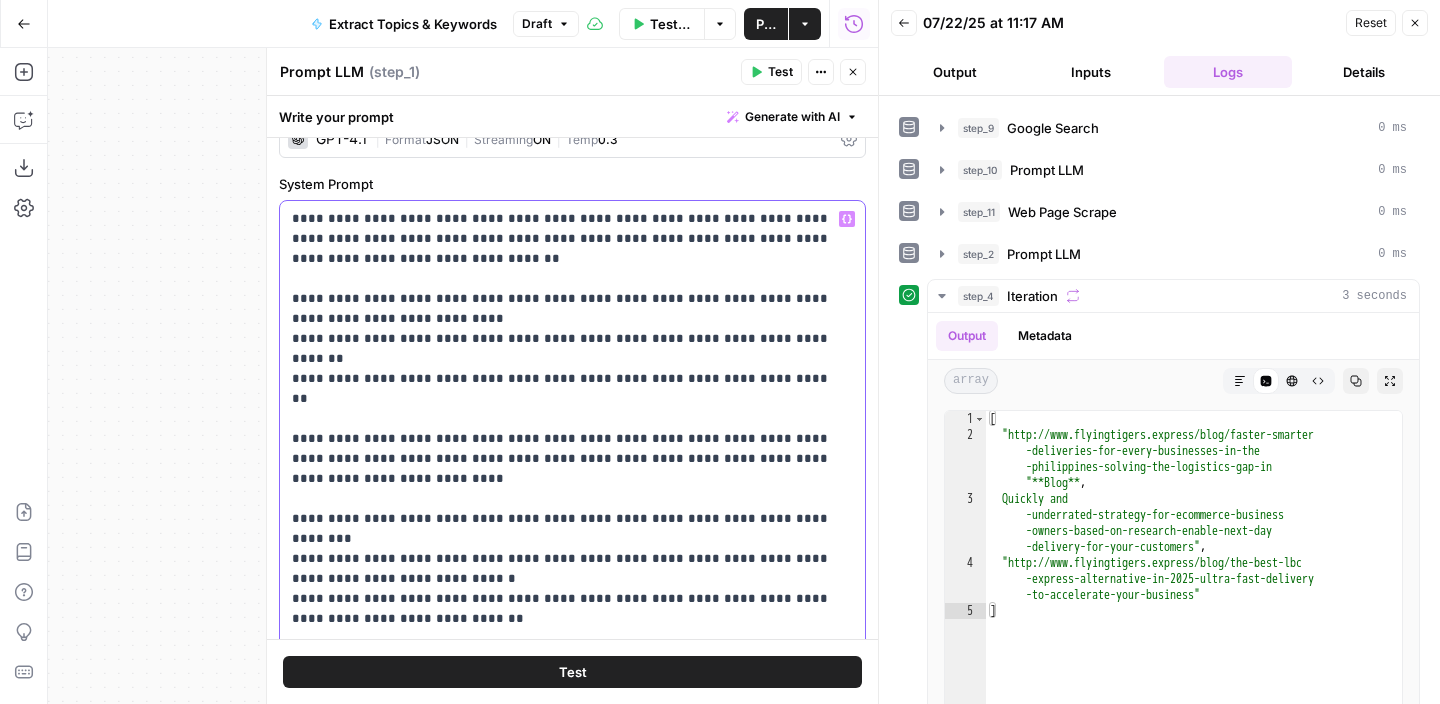 click on "**********" at bounding box center [572, 376] 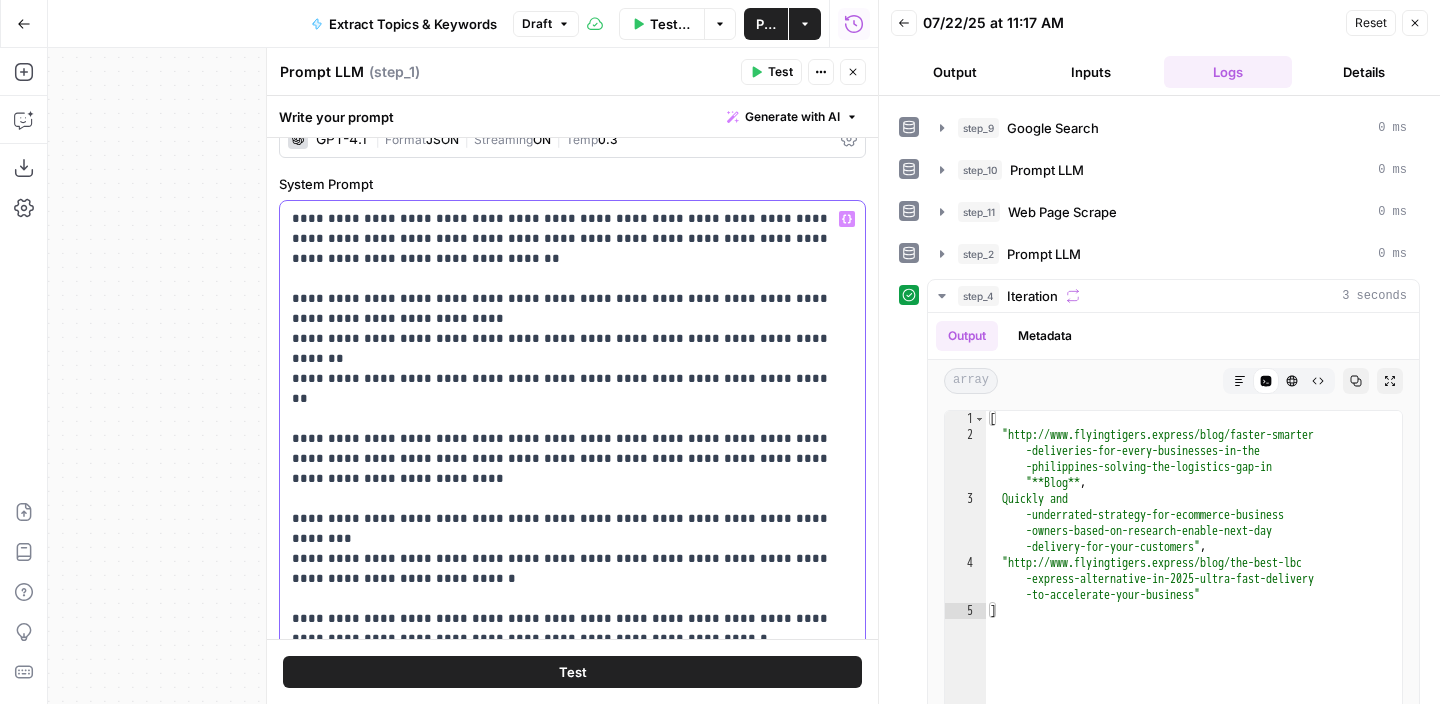 click on "**********" at bounding box center (565, 469) 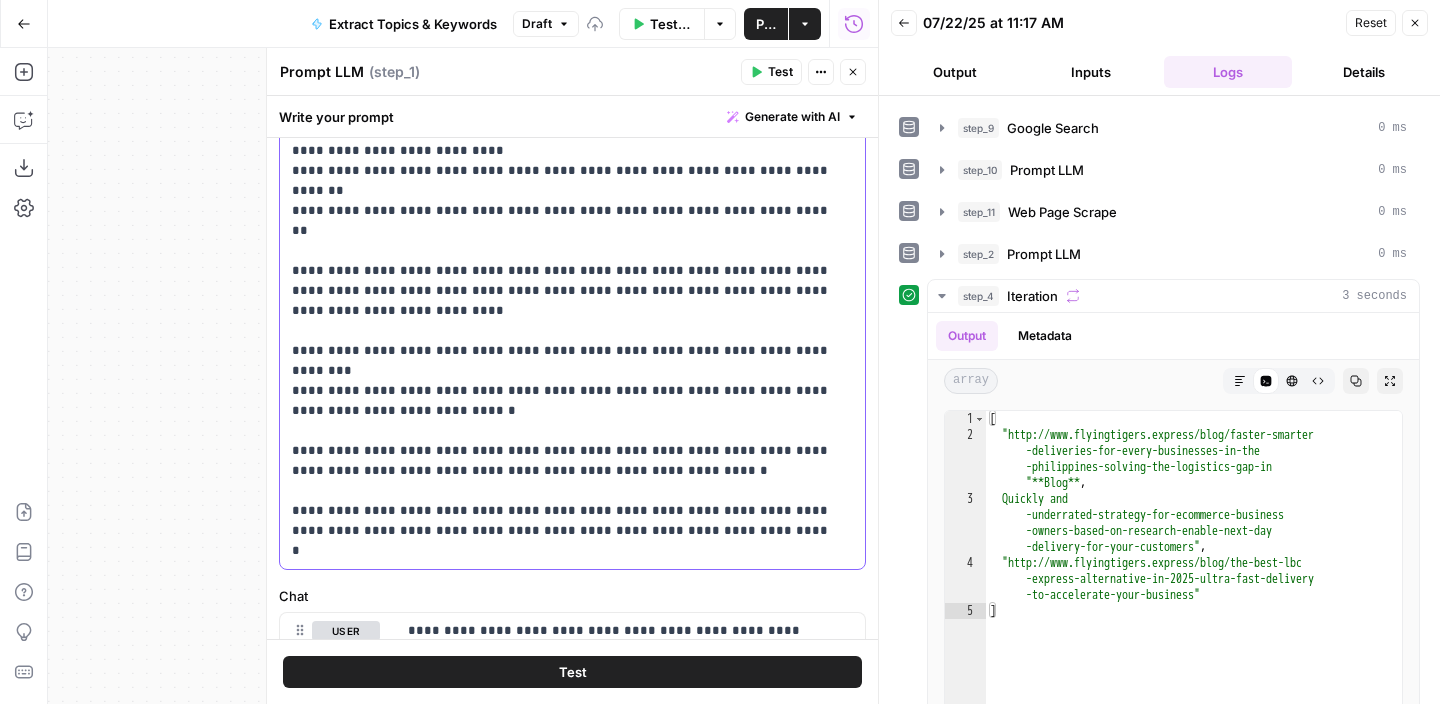 scroll, scrollTop: 211, scrollLeft: 0, axis: vertical 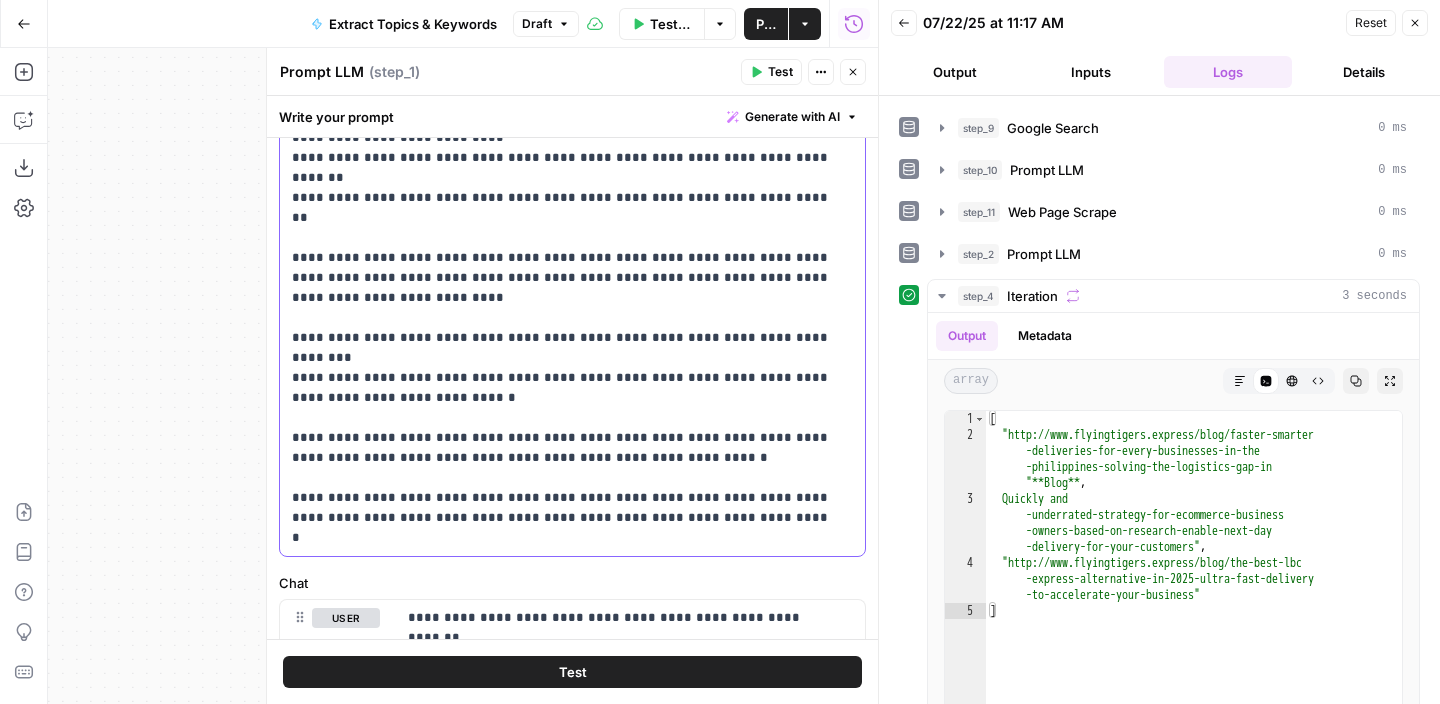 drag, startPoint x: 695, startPoint y: 460, endPoint x: 282, endPoint y: 434, distance: 413.8176 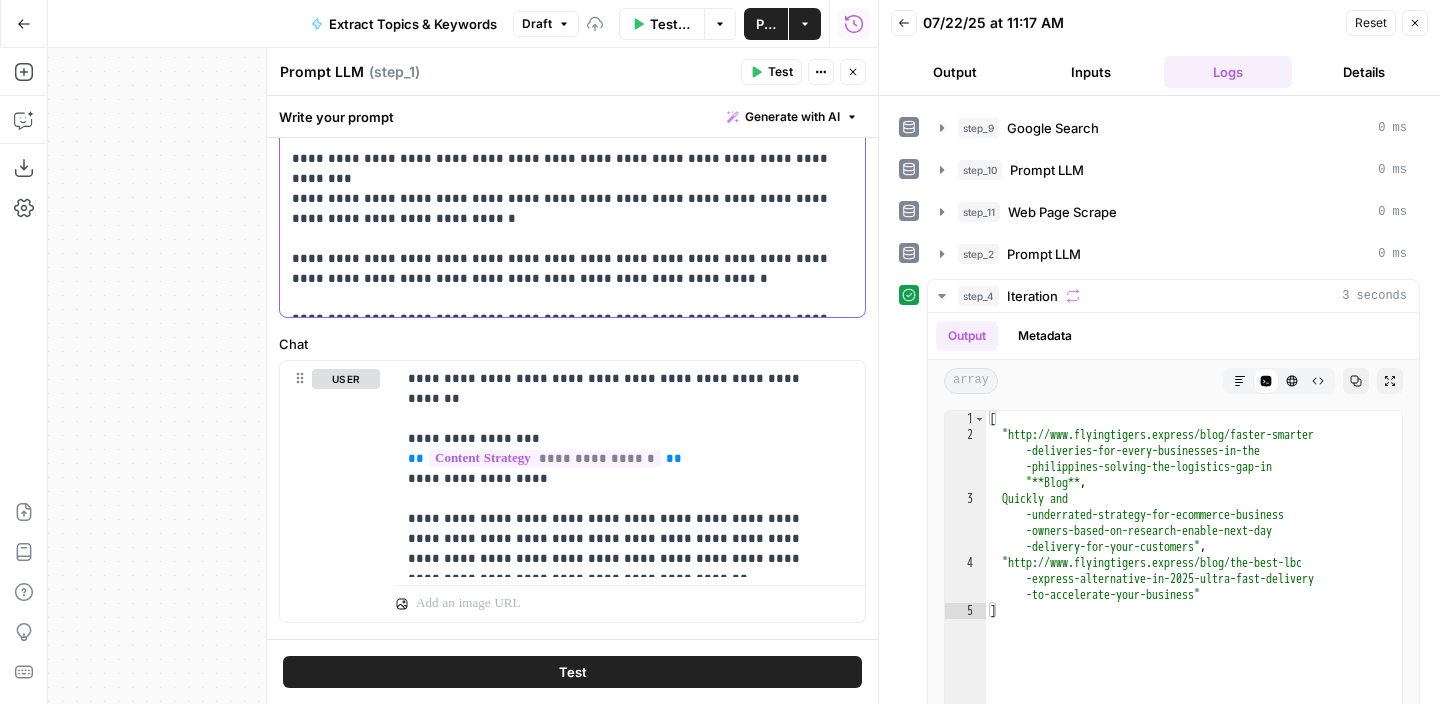scroll, scrollTop: 480, scrollLeft: 0, axis: vertical 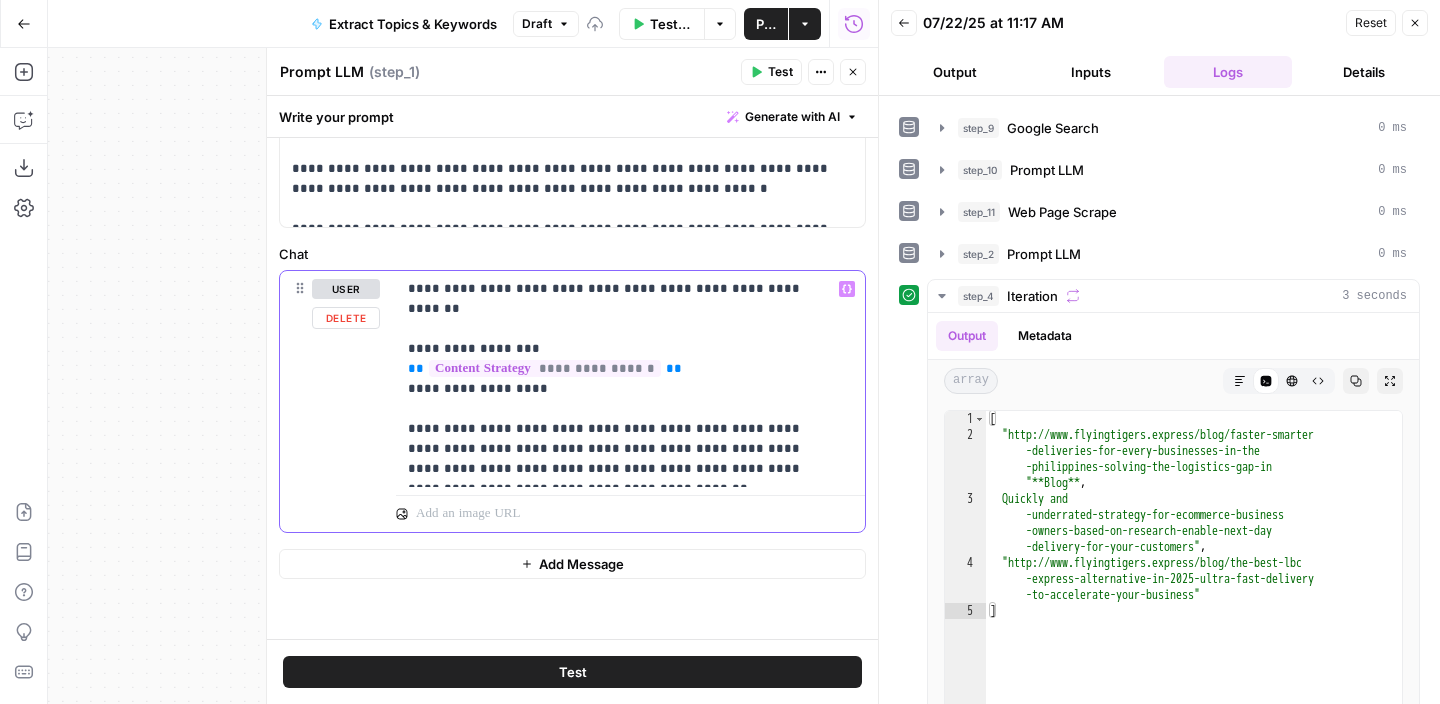 click on "**********" at bounding box center [623, 379] 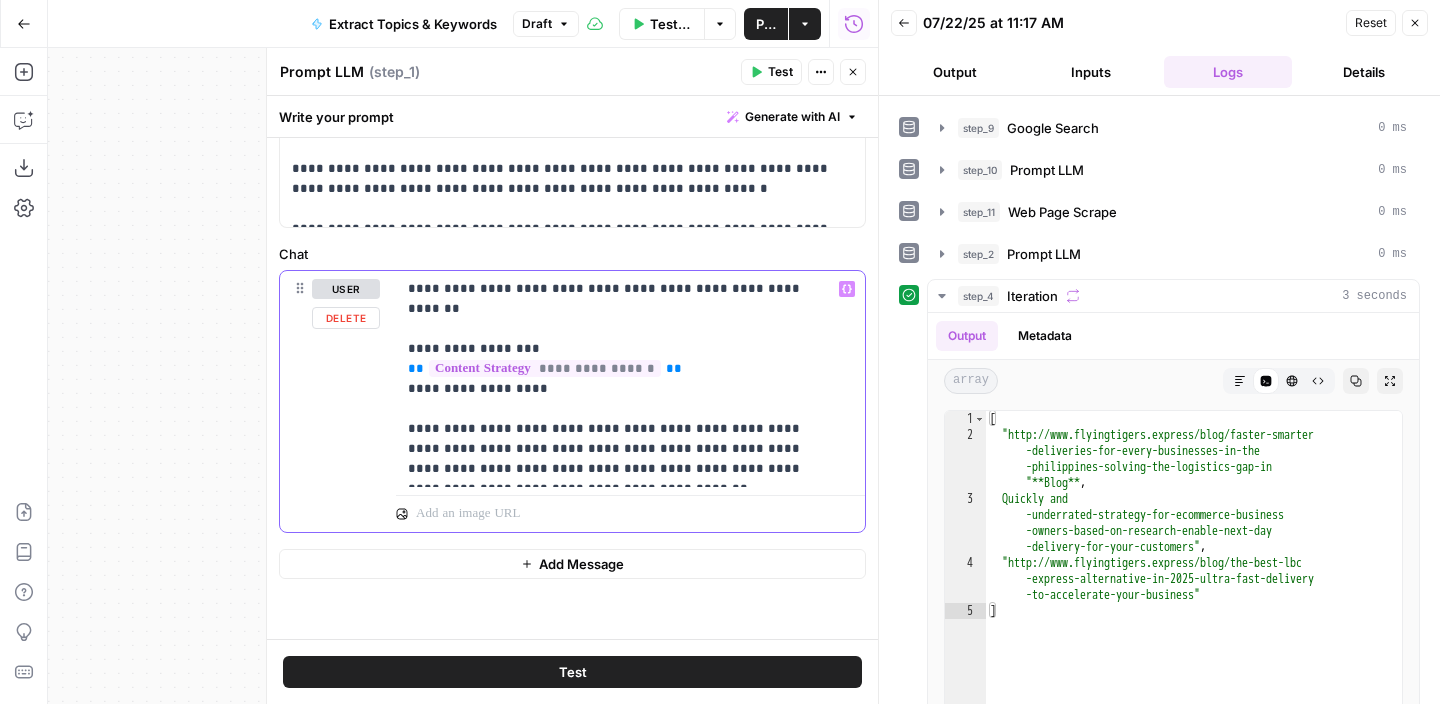 drag, startPoint x: 698, startPoint y: 448, endPoint x: 849, endPoint y: 444, distance: 151.05296 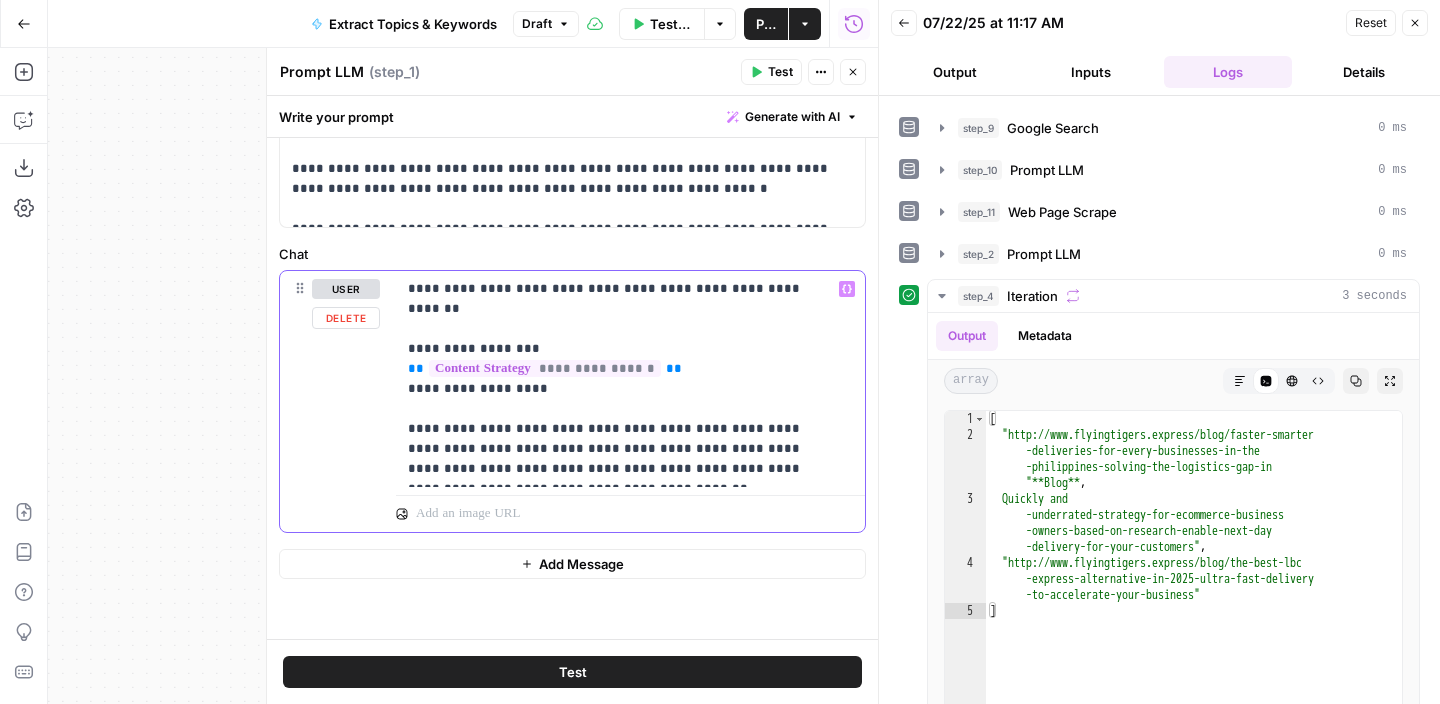 click on "**********" at bounding box center [630, 379] 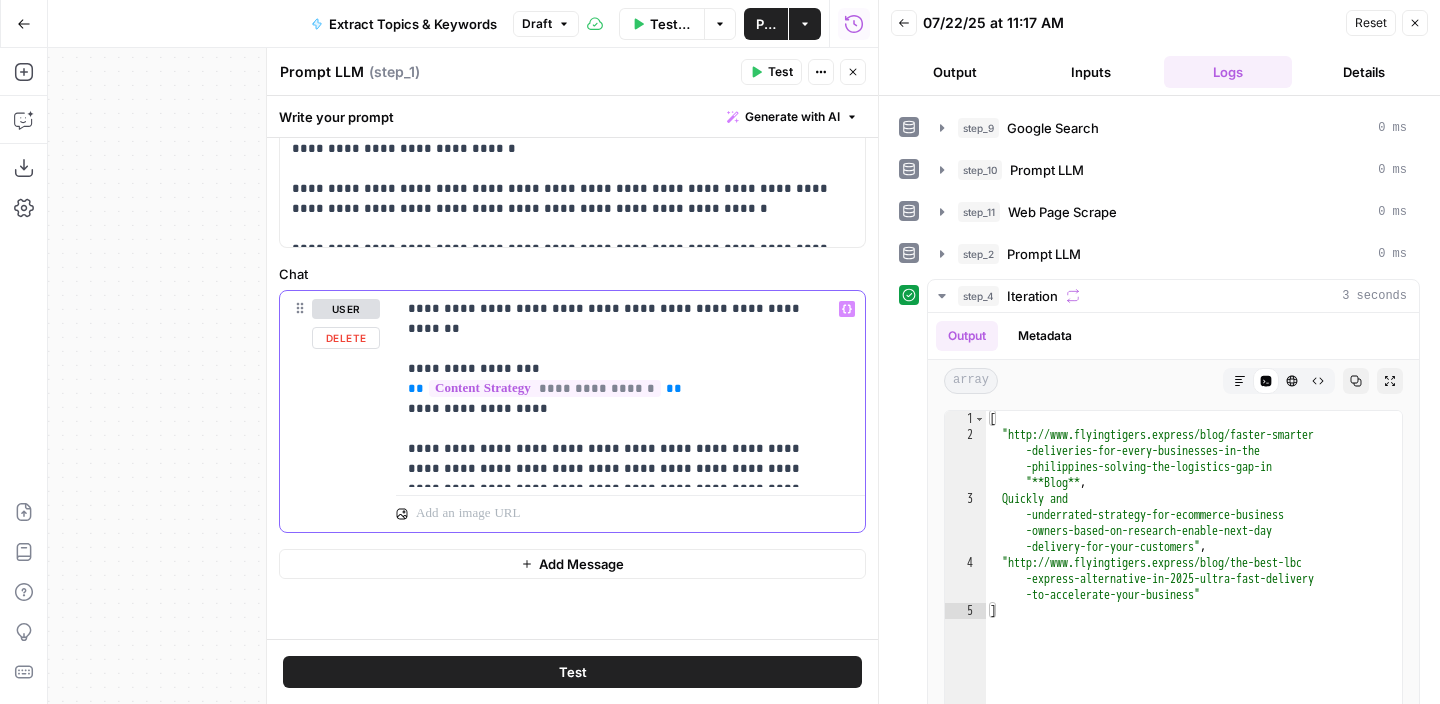 type 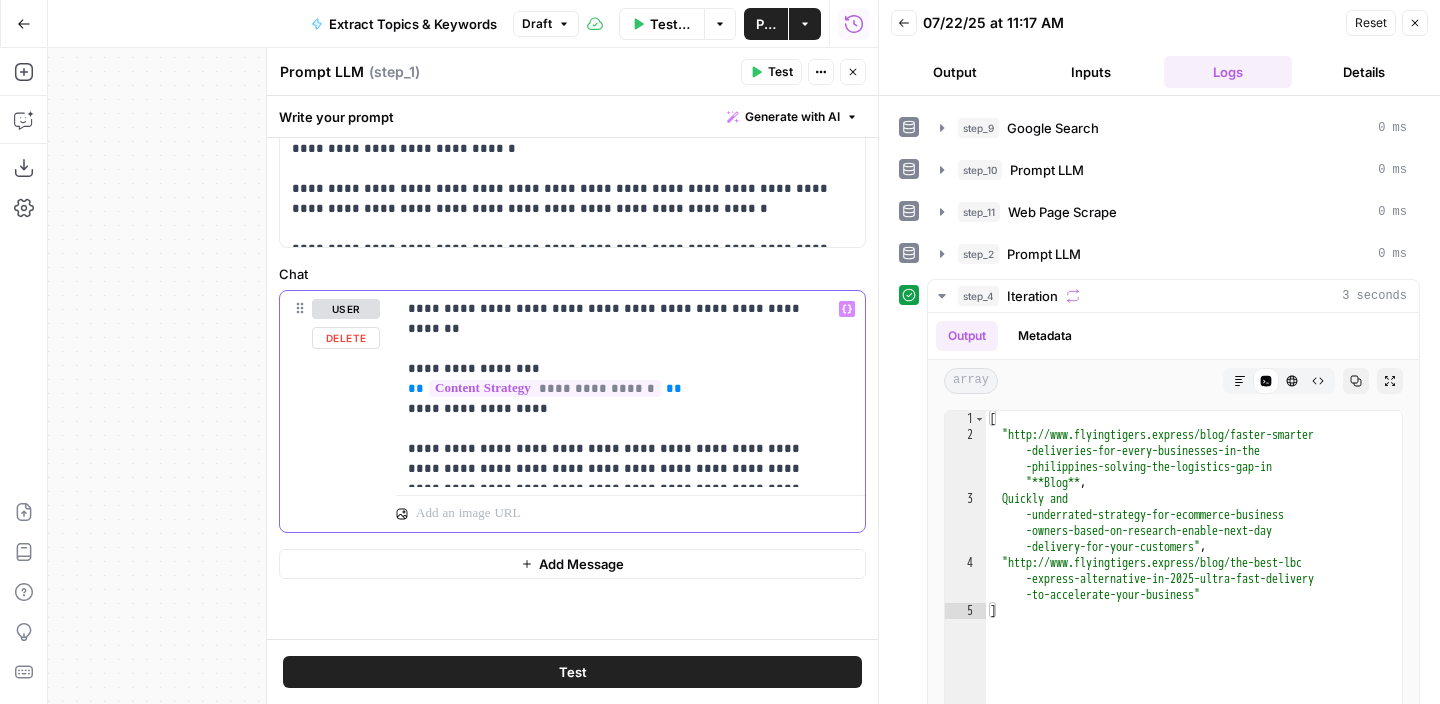 scroll, scrollTop: 0, scrollLeft: 0, axis: both 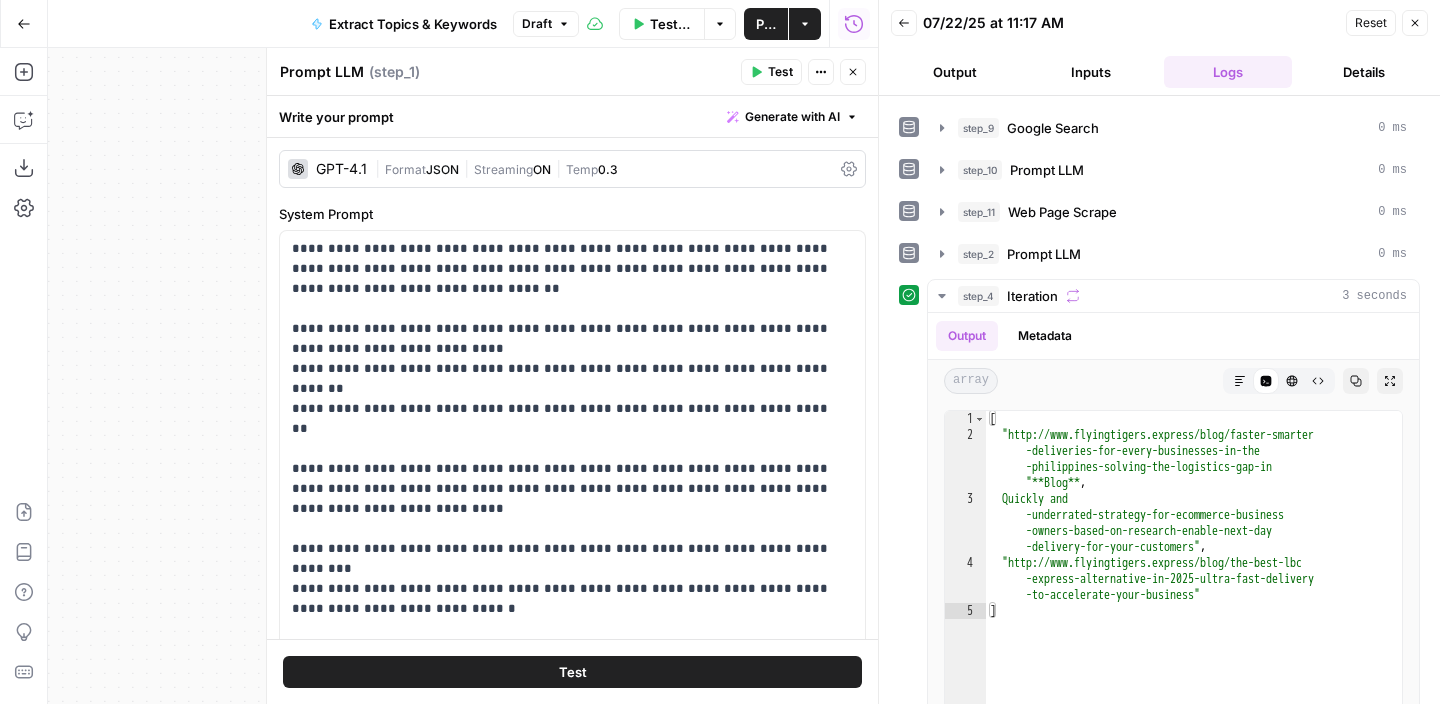 click on "Close" at bounding box center (853, 72) 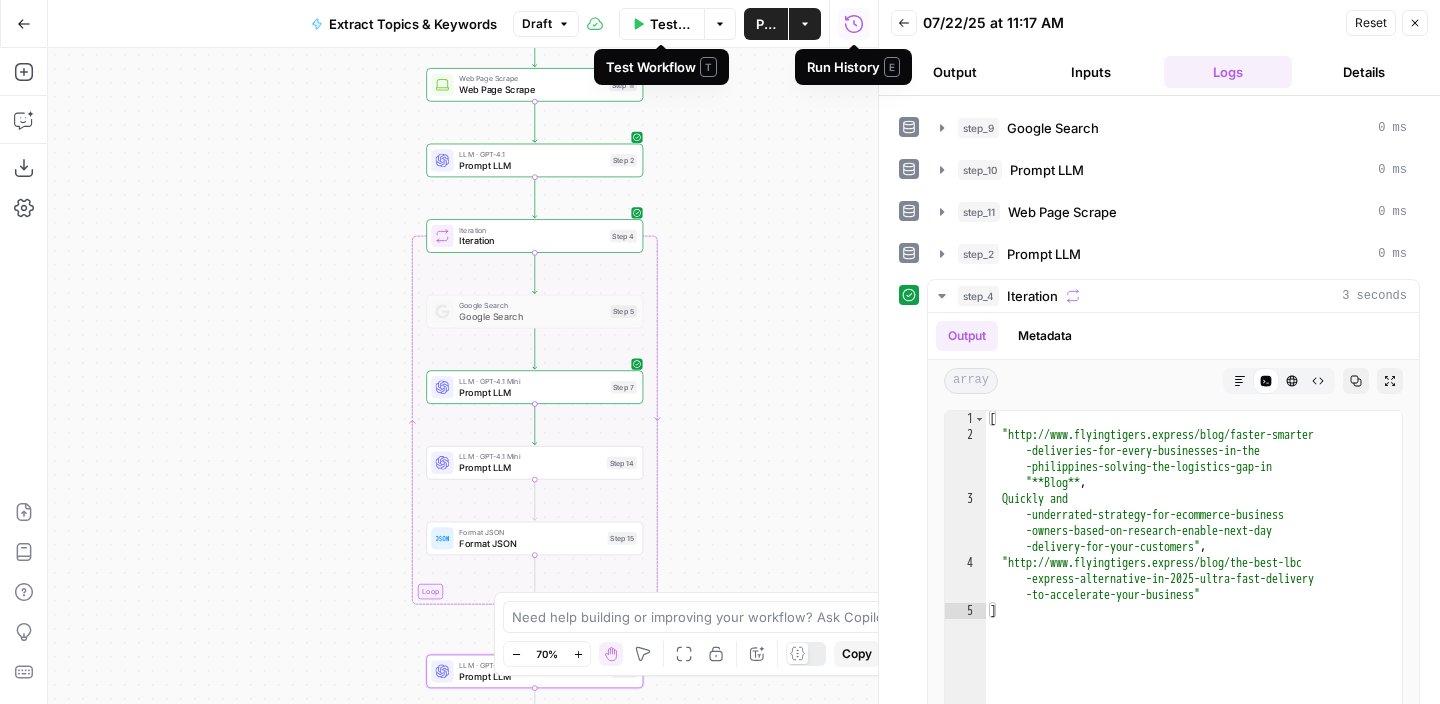 click on "Test Workflow" at bounding box center [662, 24] 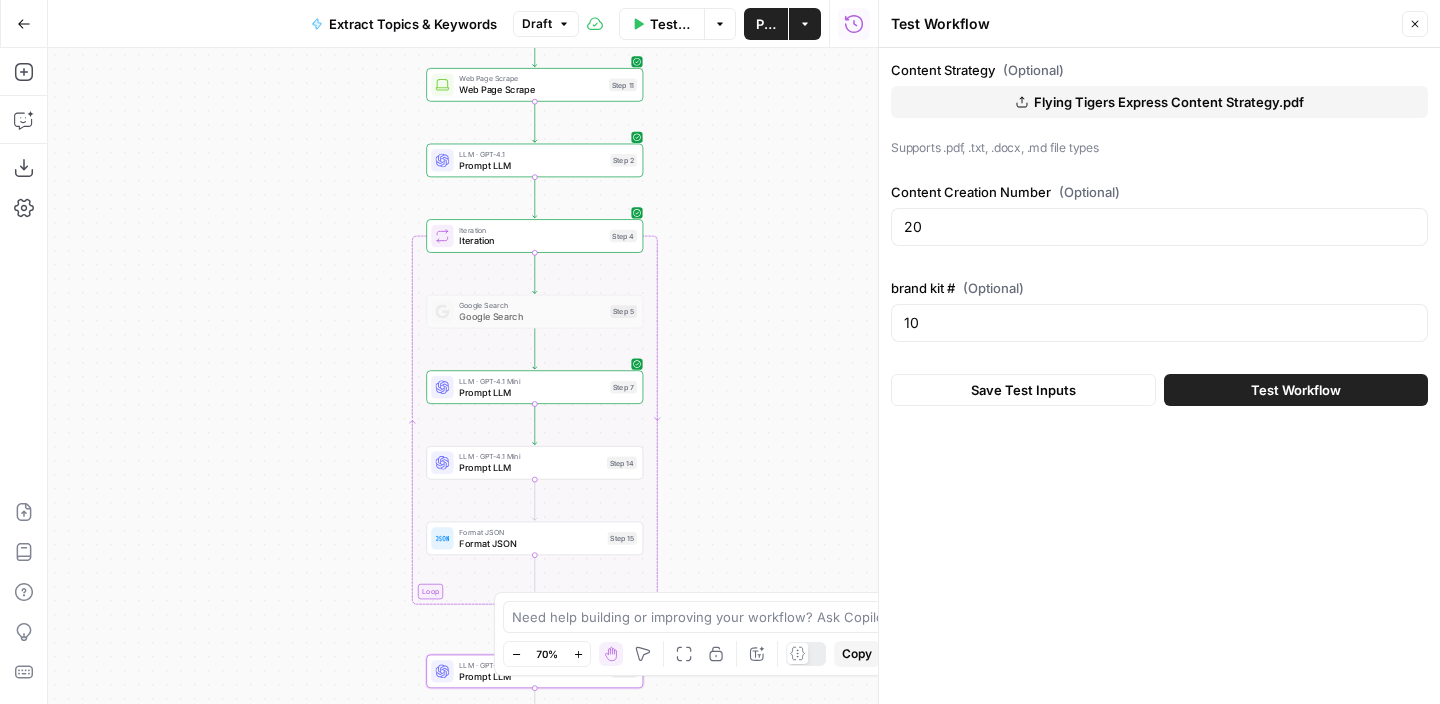 click on "Test Workflow" at bounding box center (1296, 390) 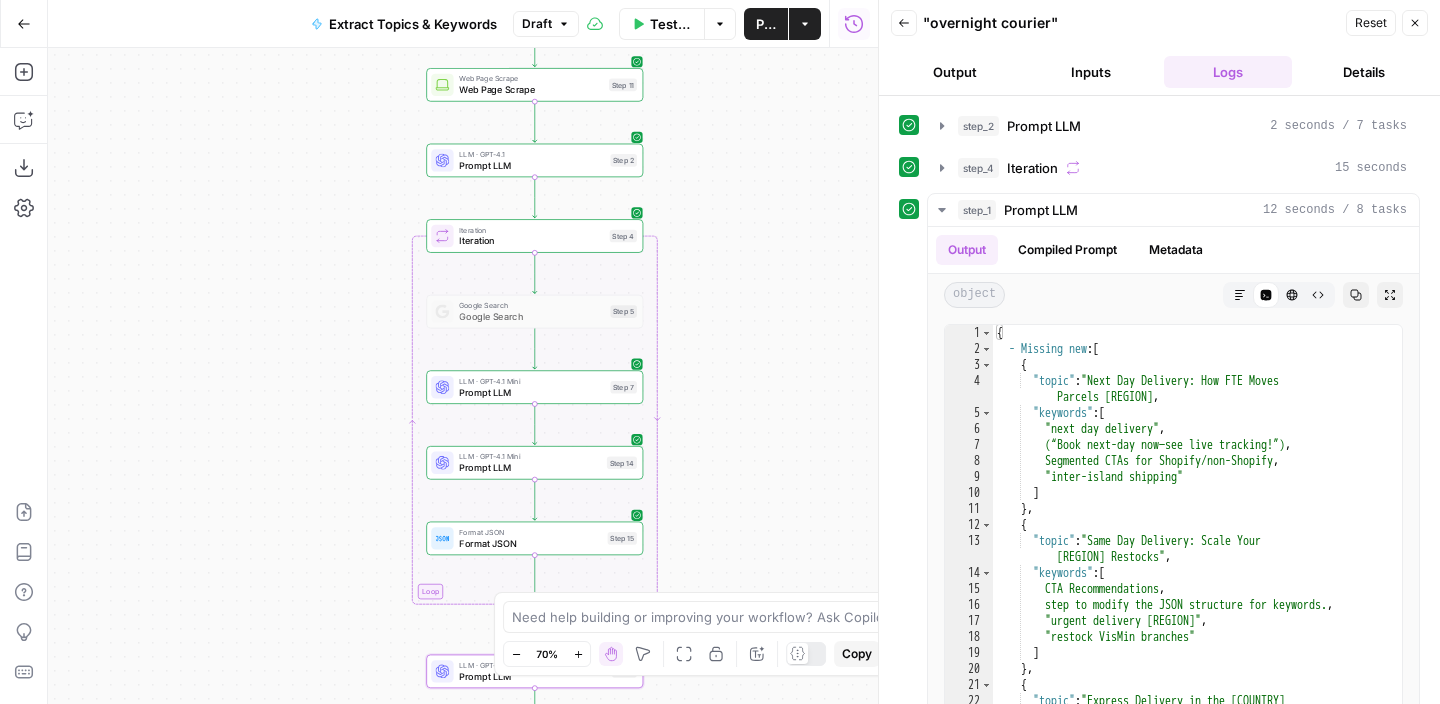 scroll, scrollTop: 241, scrollLeft: 0, axis: vertical 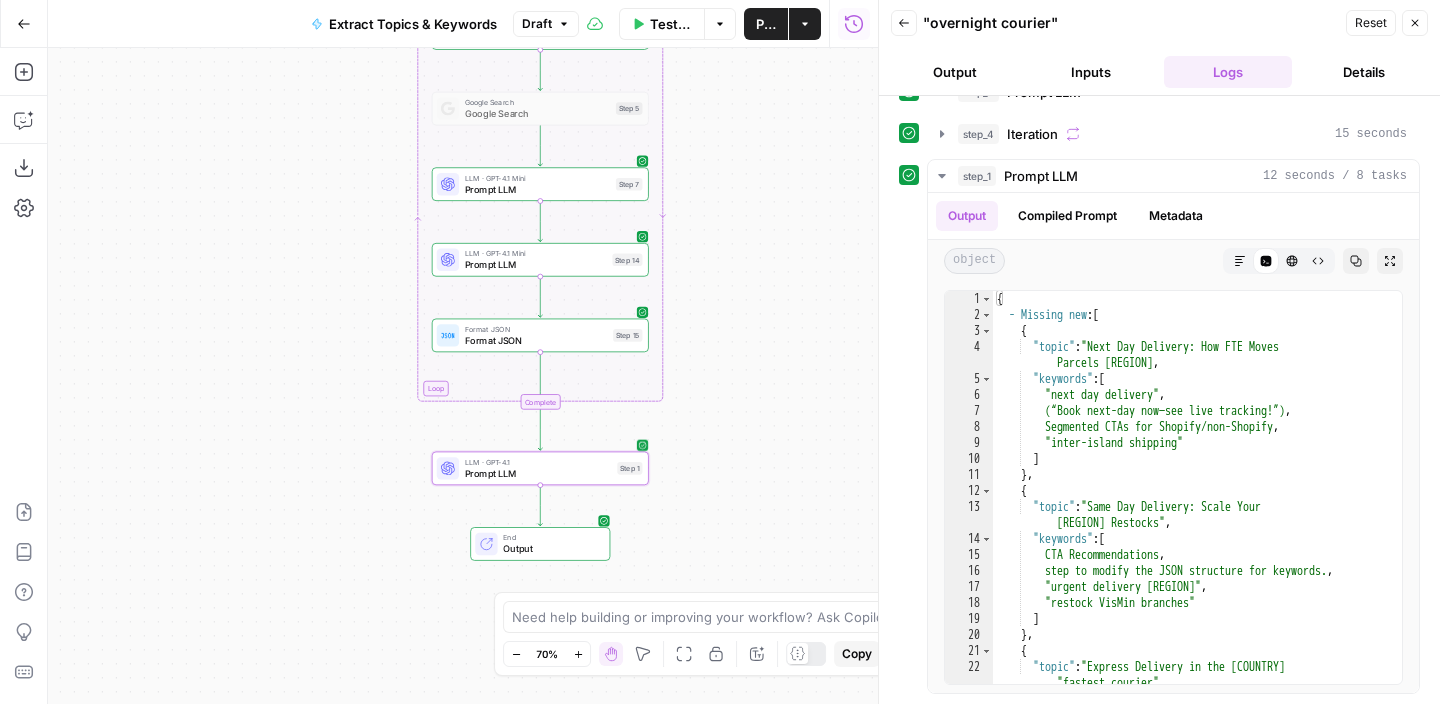 click on "Prompt LLM" at bounding box center (538, 473) 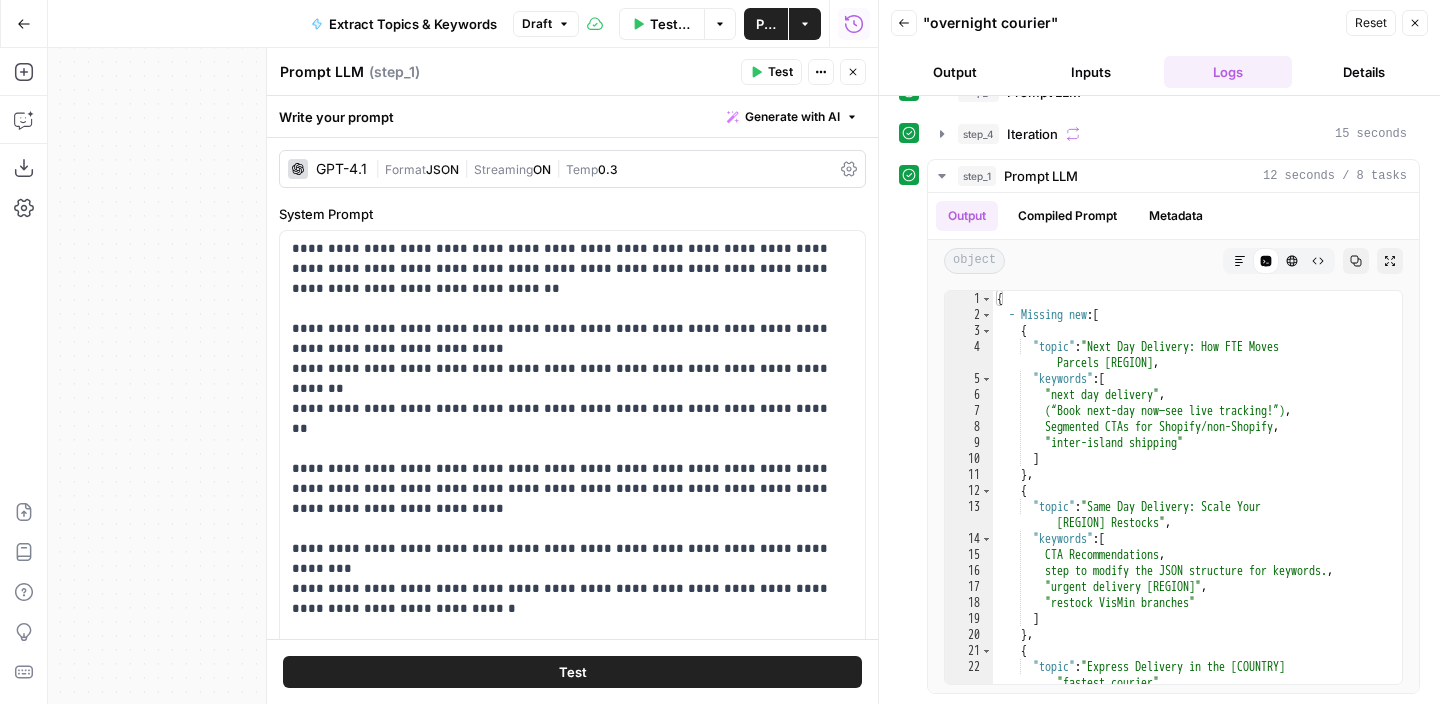 click on "Generate with AI" at bounding box center [792, 117] 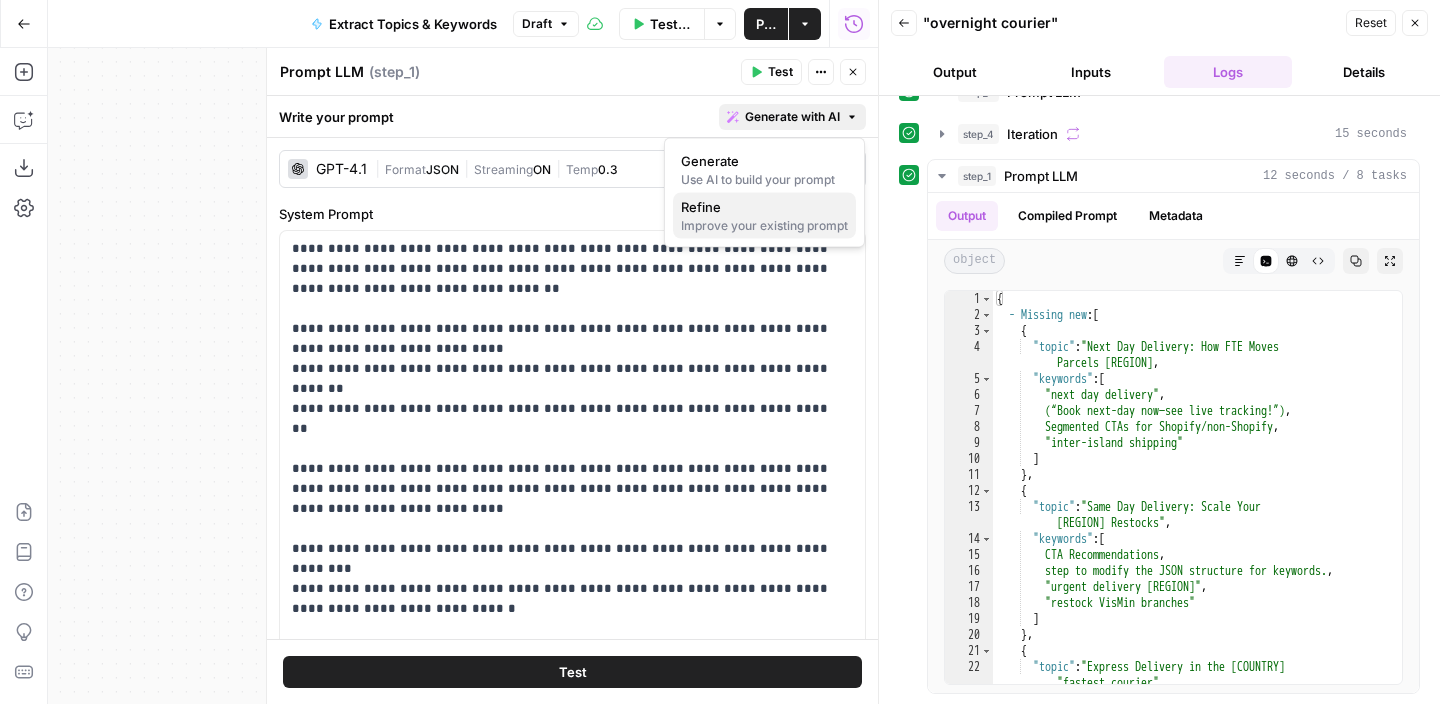 click on "Improve your existing prompt" at bounding box center (764, 226) 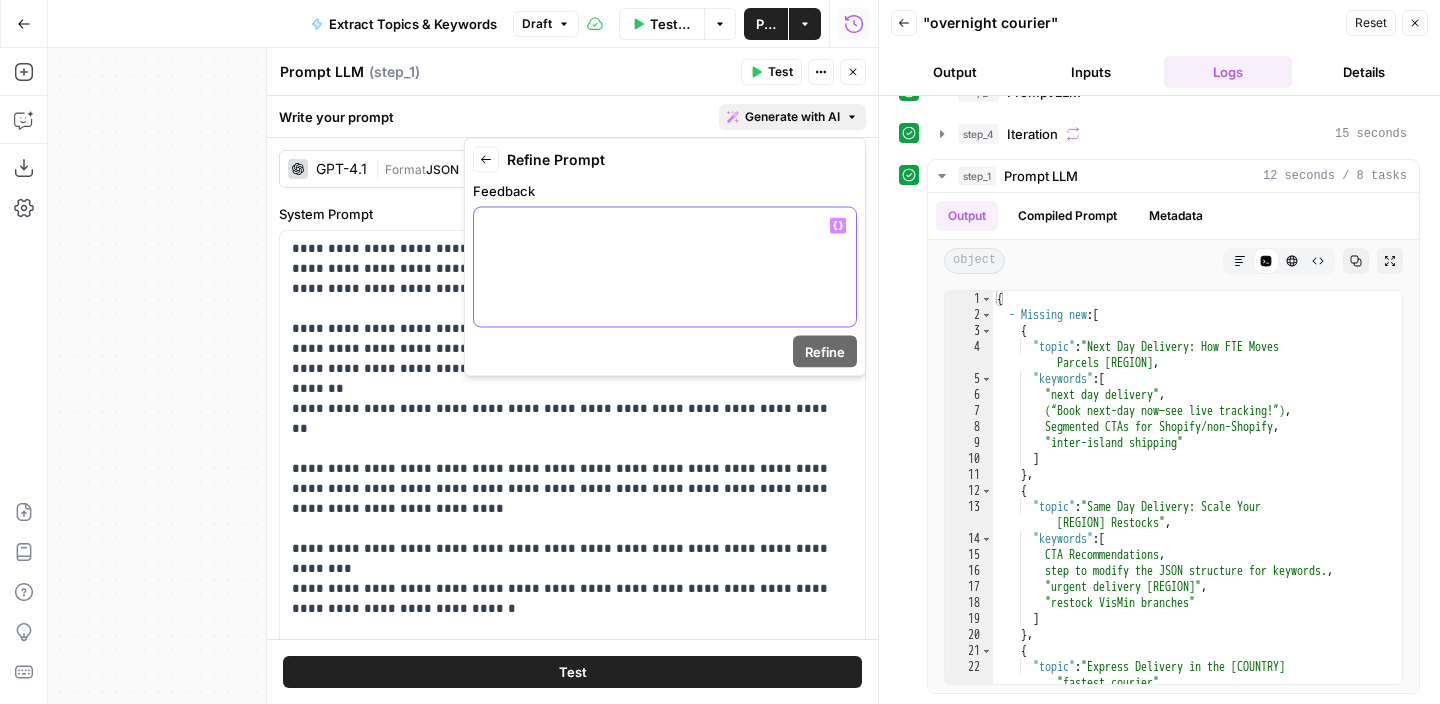 click at bounding box center [665, 267] 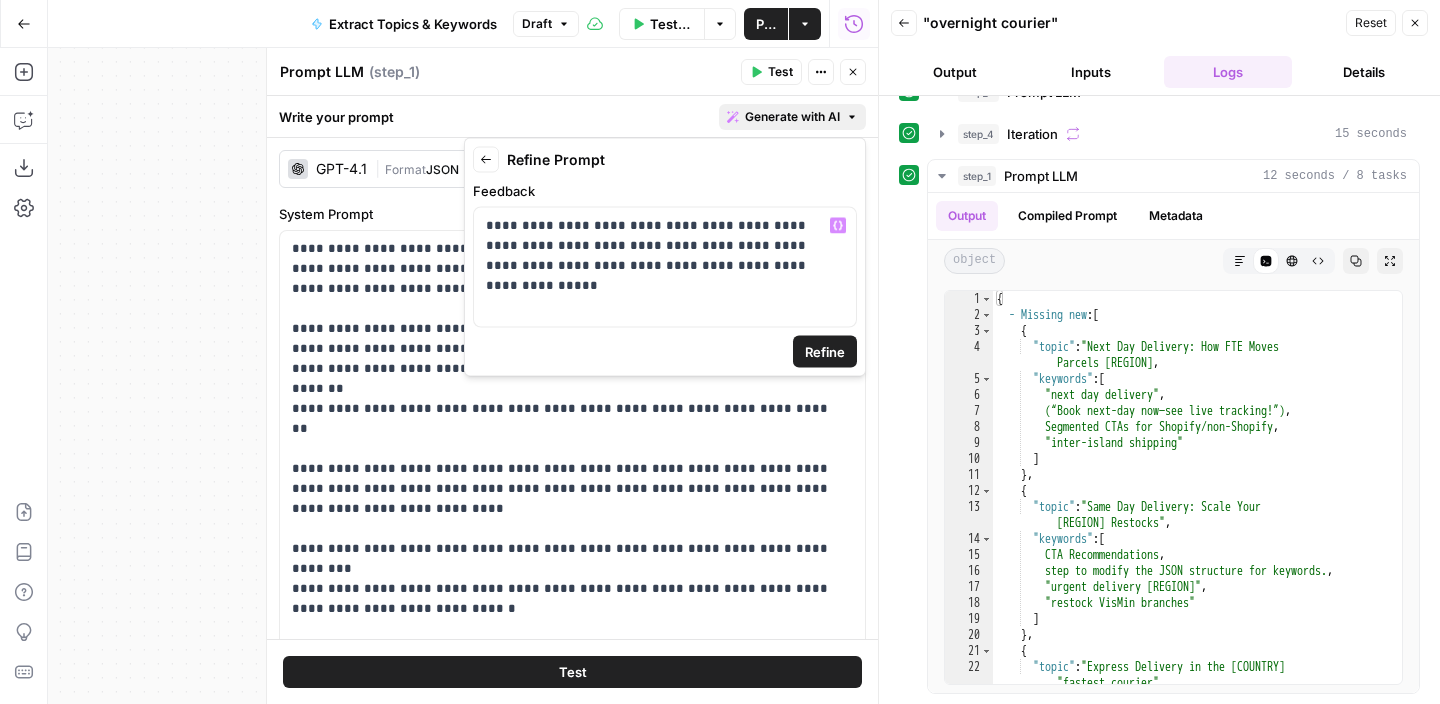 click on "Refine" at bounding box center (825, 352) 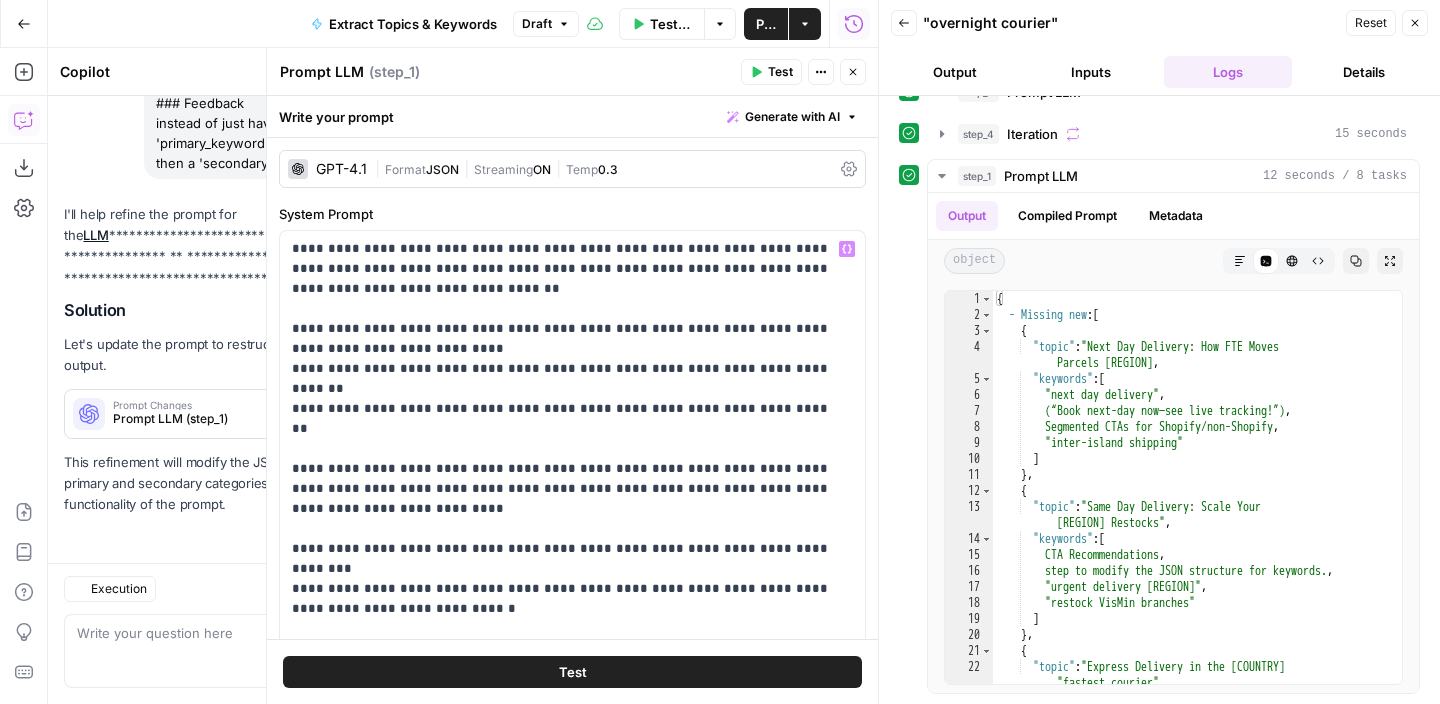 scroll, scrollTop: 1184, scrollLeft: 0, axis: vertical 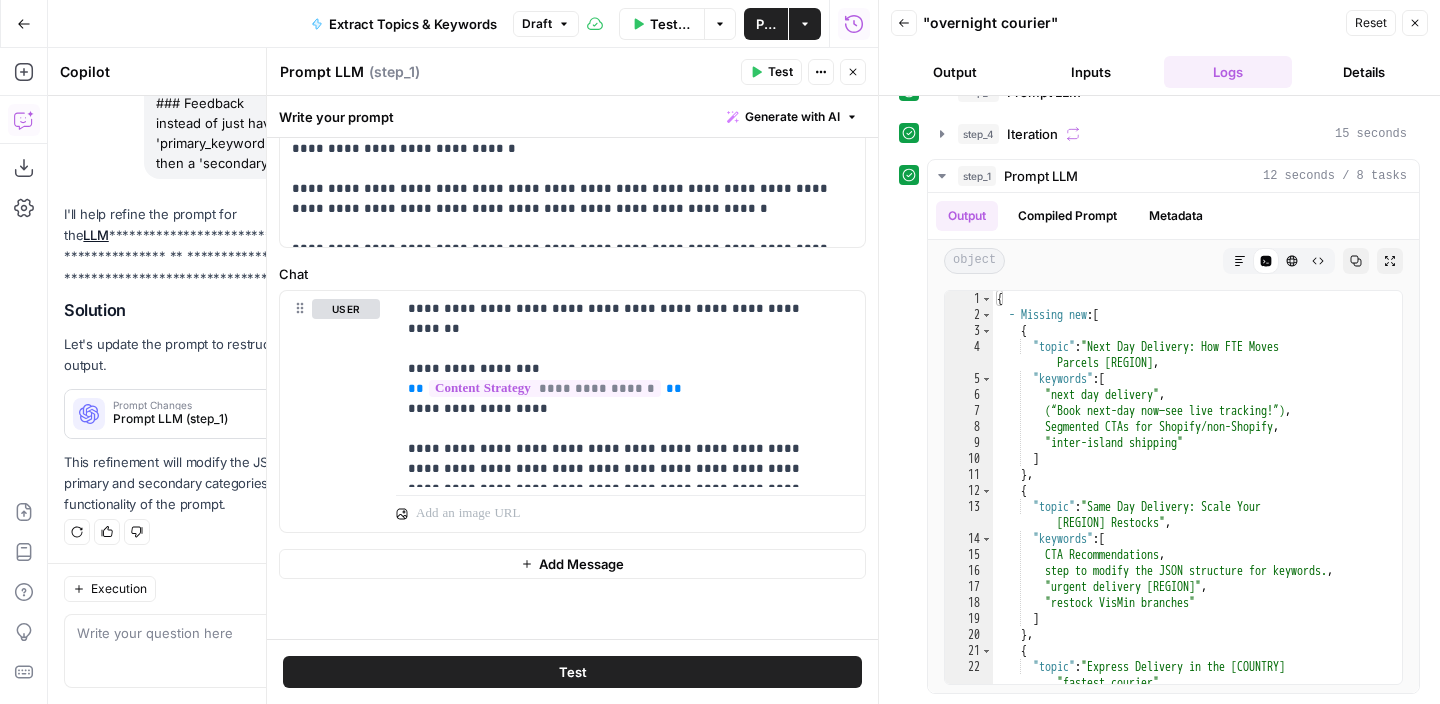click on "Apply" at bounding box center (513, 414) 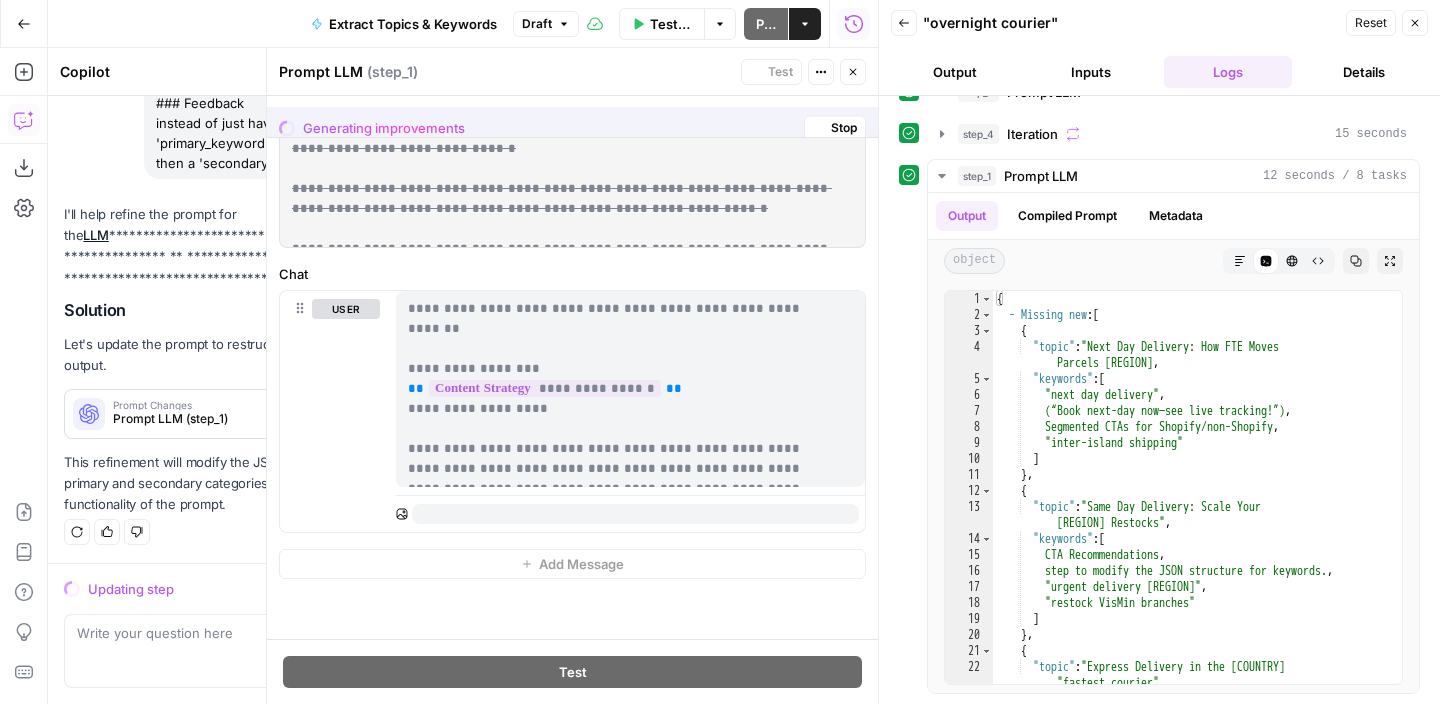scroll, scrollTop: 1120, scrollLeft: 0, axis: vertical 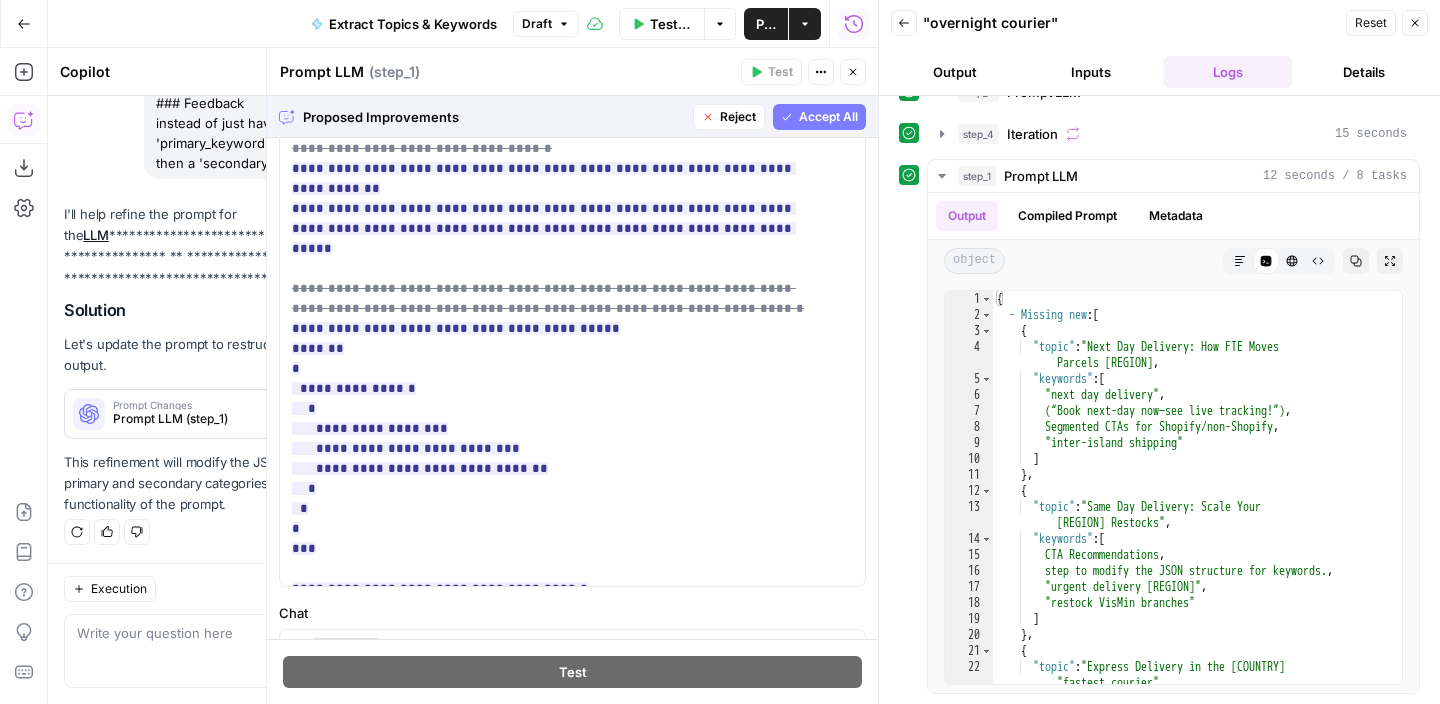 click on "Accept All" at bounding box center (828, 117) 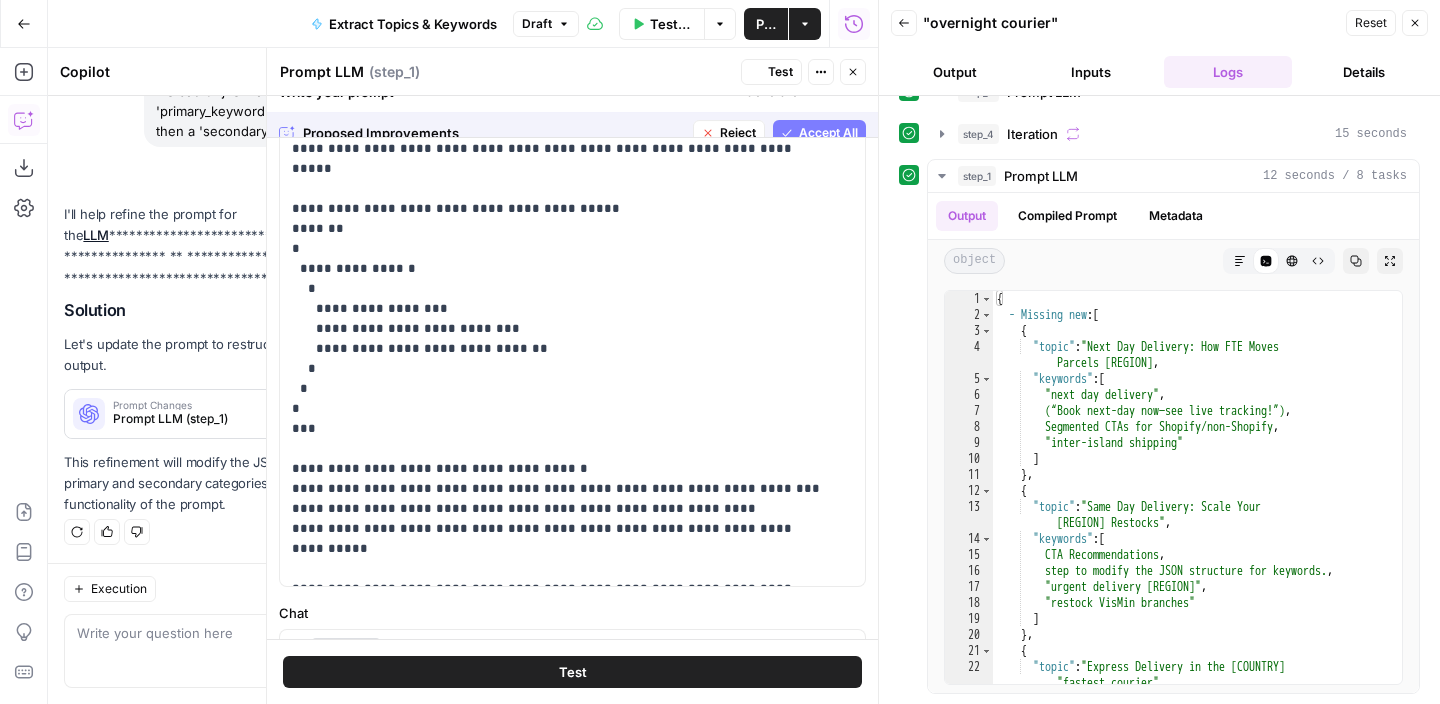 scroll, scrollTop: 1216, scrollLeft: 0, axis: vertical 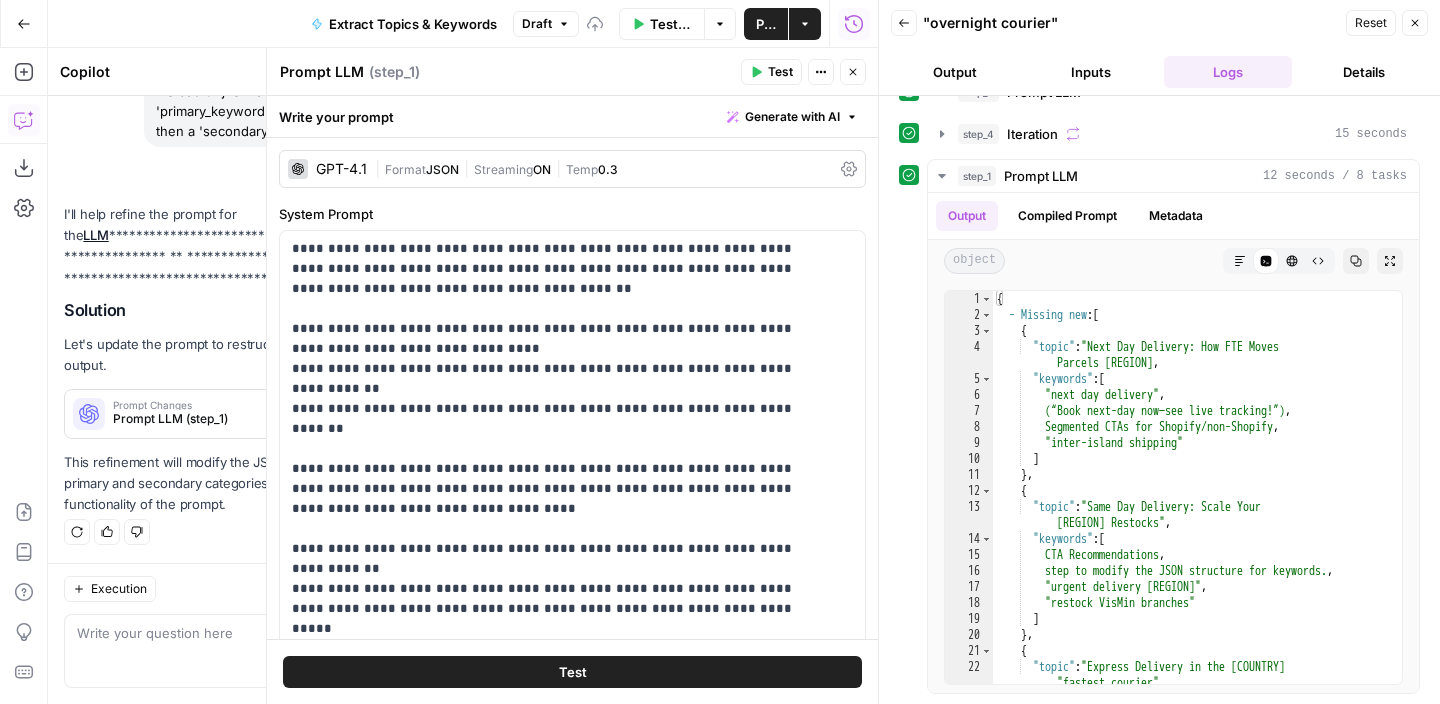 click on "Close" at bounding box center [853, 72] 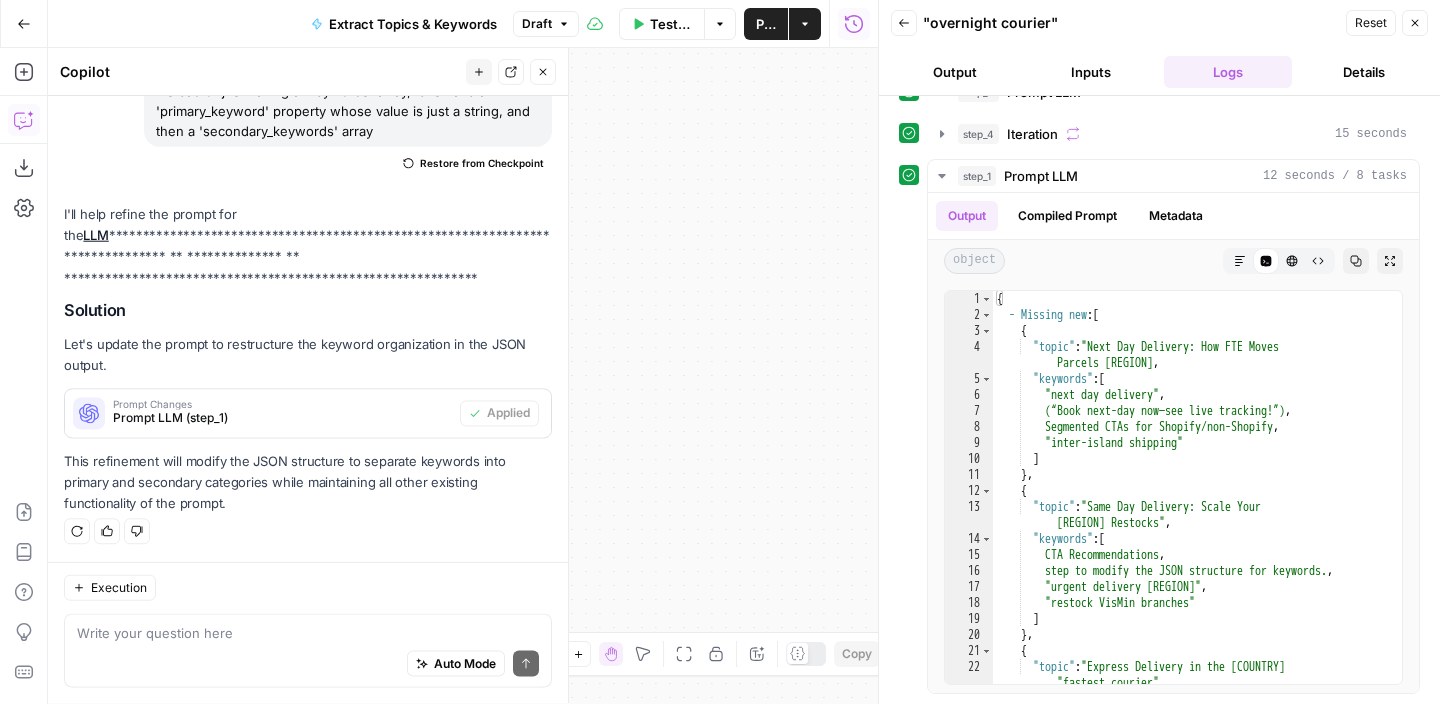 scroll, scrollTop: 1216, scrollLeft: 0, axis: vertical 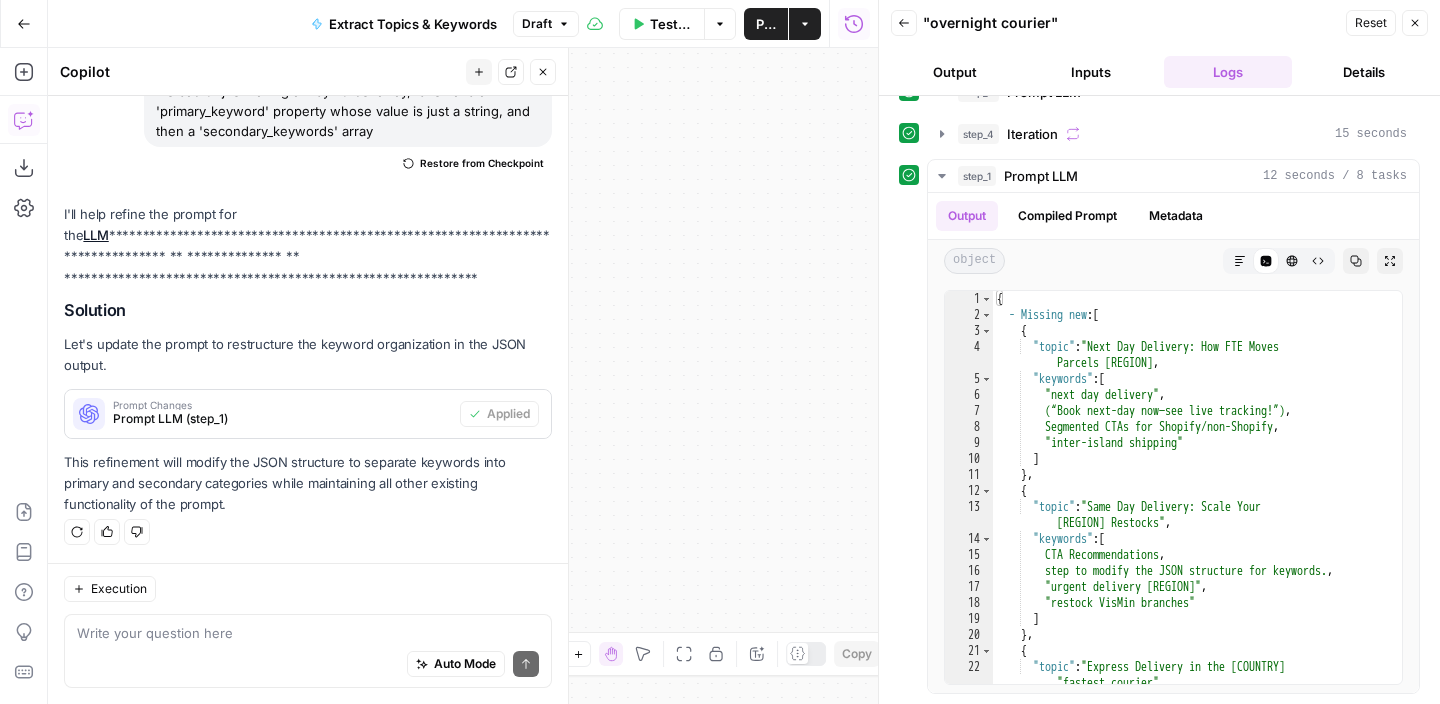 click 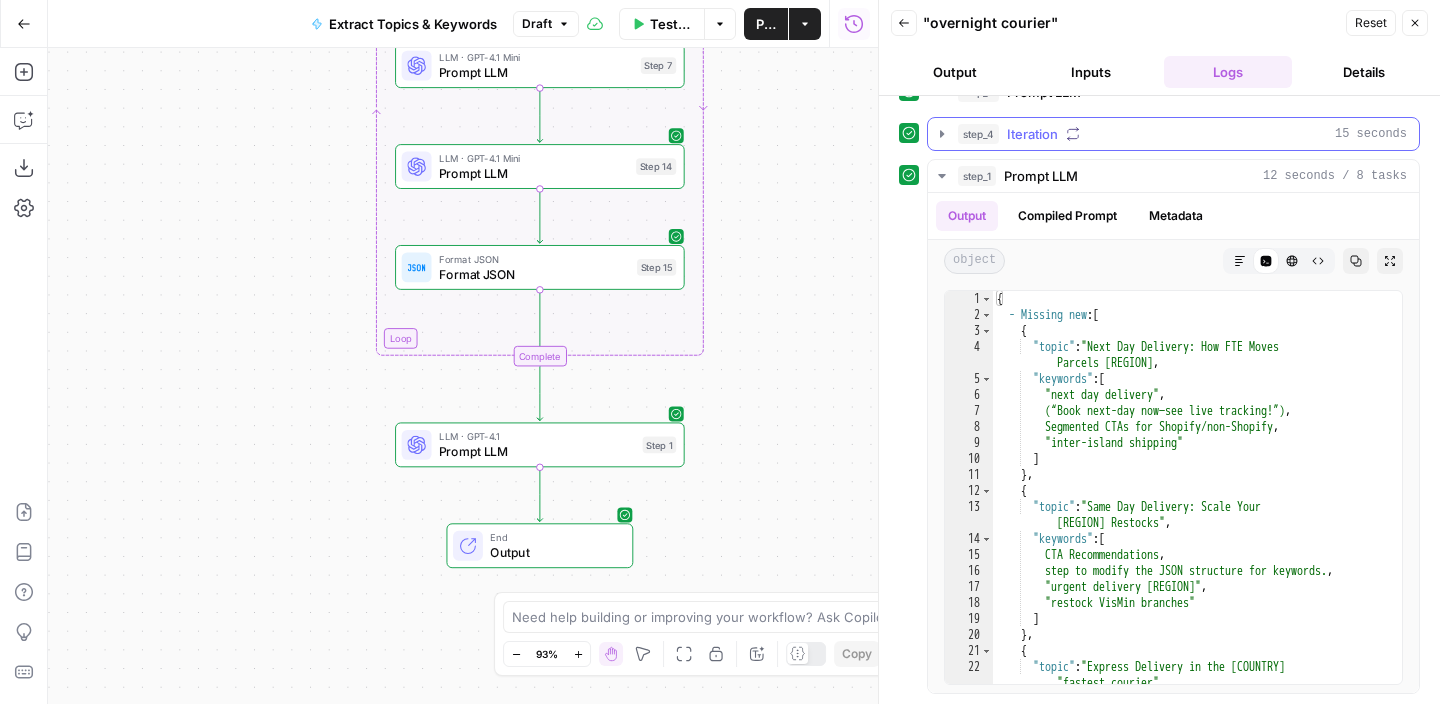 click on "Iteration" at bounding box center [1032, 134] 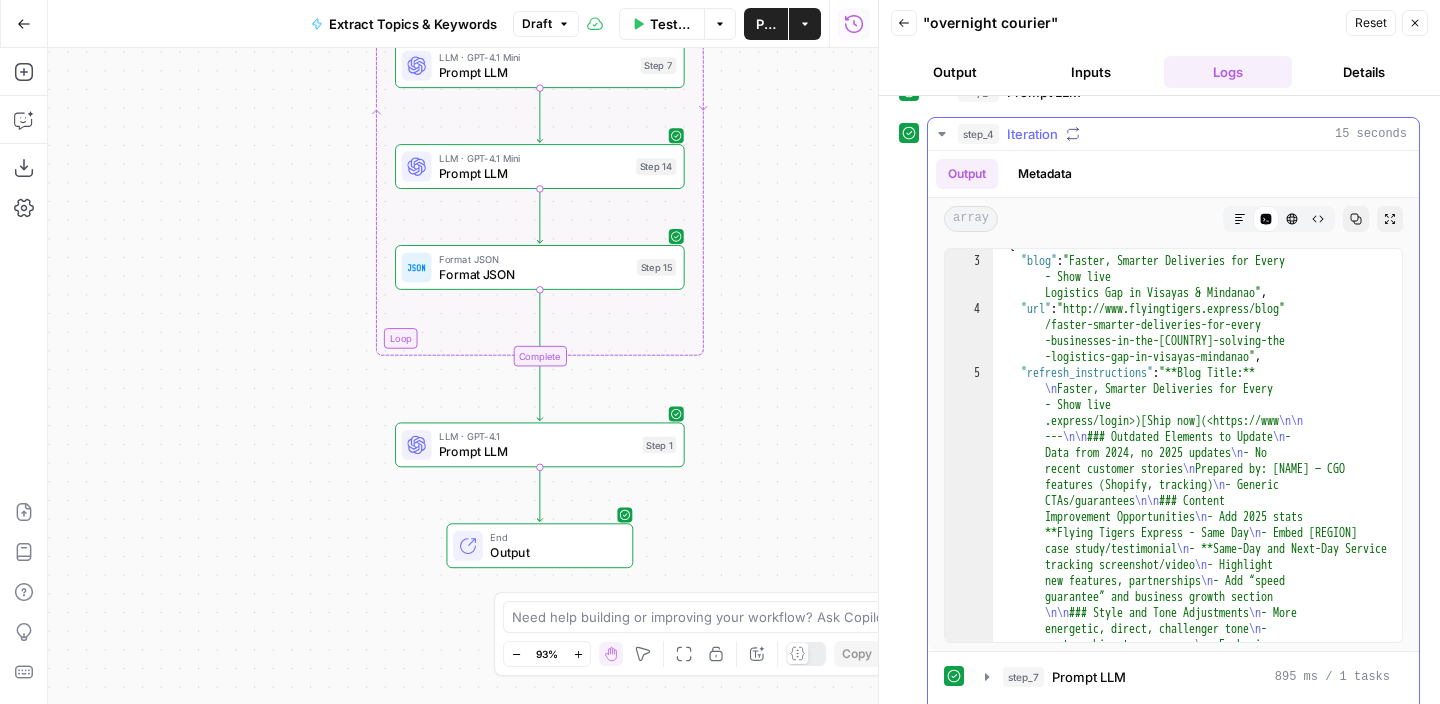 scroll, scrollTop: 0, scrollLeft: 0, axis: both 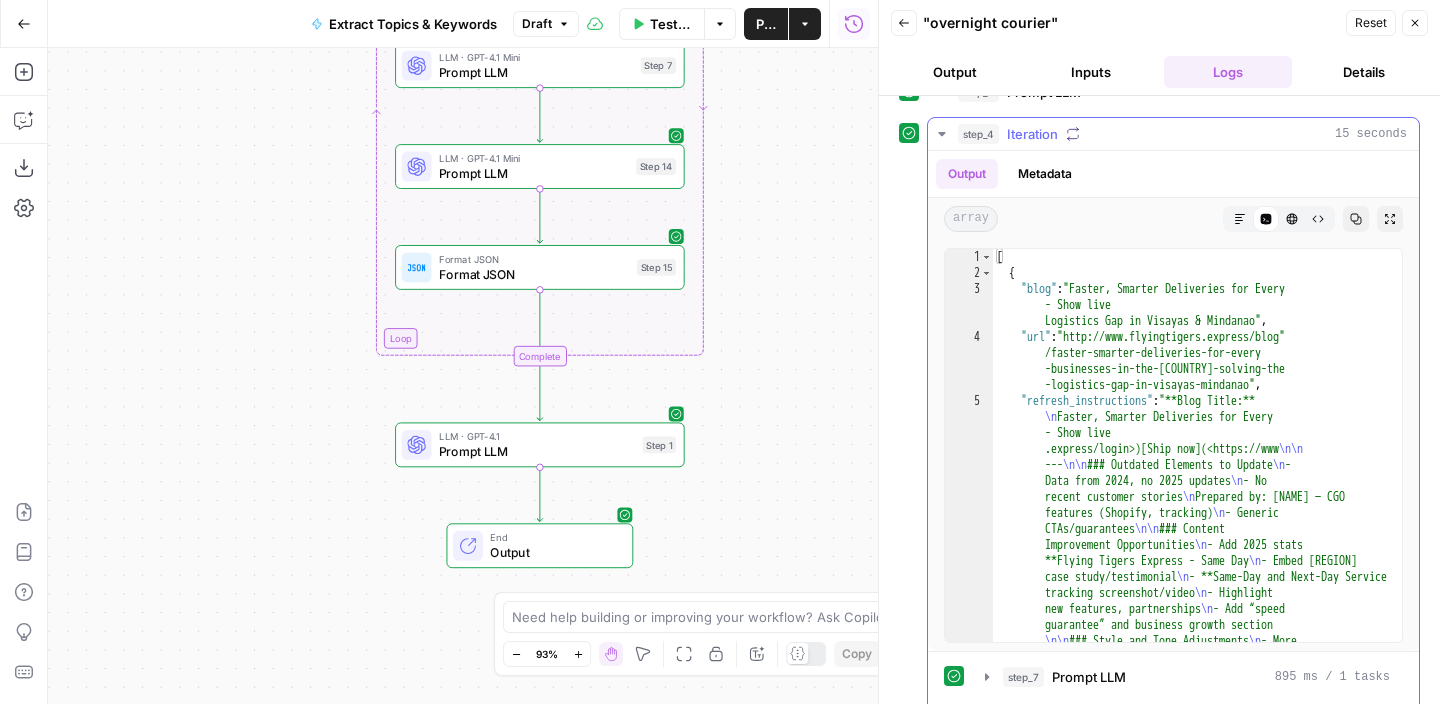 click on "step_4 Iteration 15 seconds" at bounding box center (1182, 134) 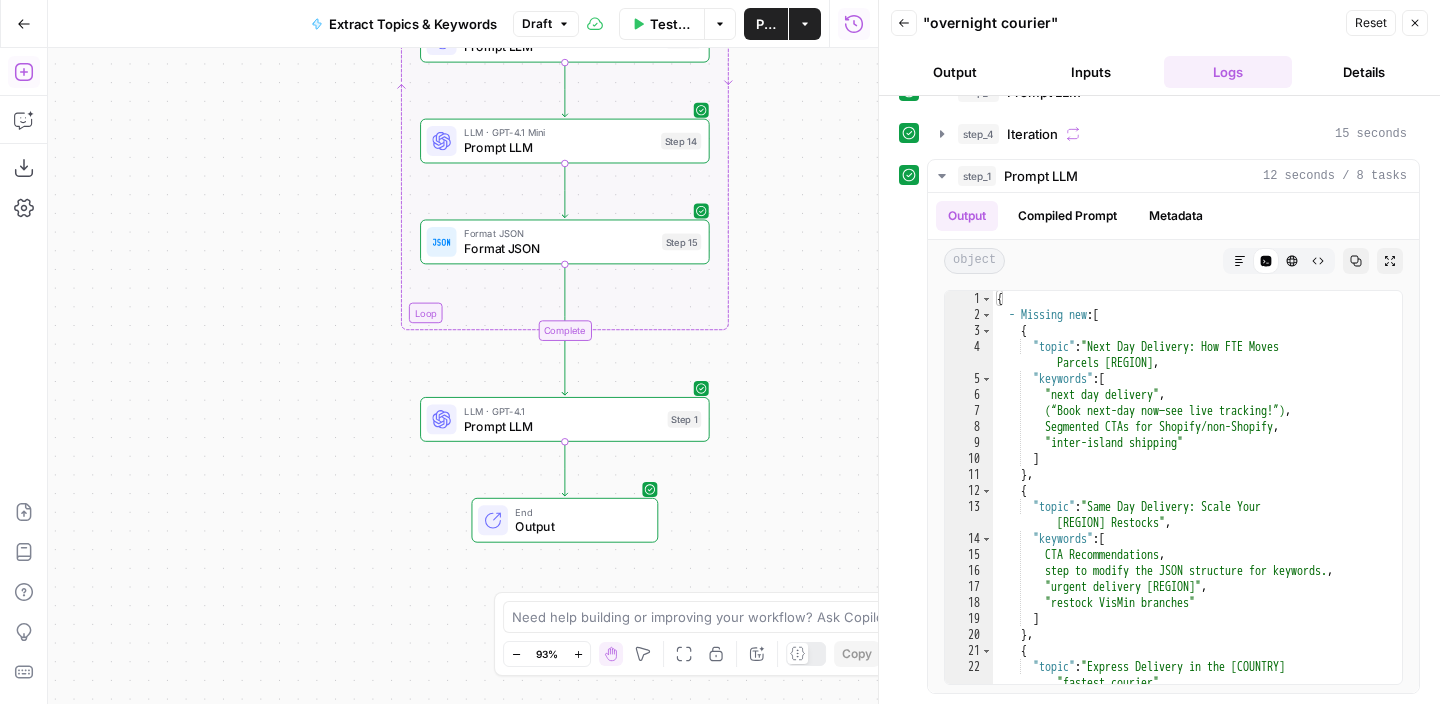 click 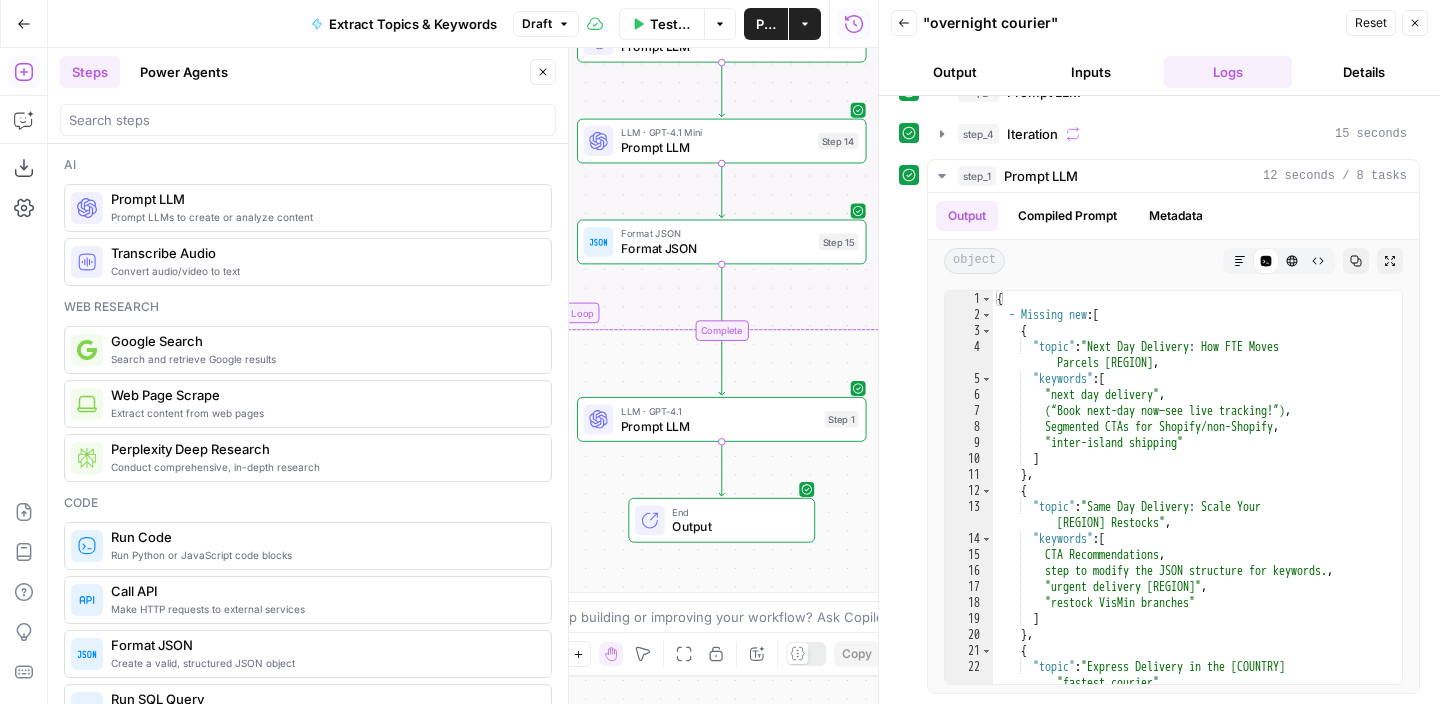 scroll, scrollTop: 109, scrollLeft: 0, axis: vertical 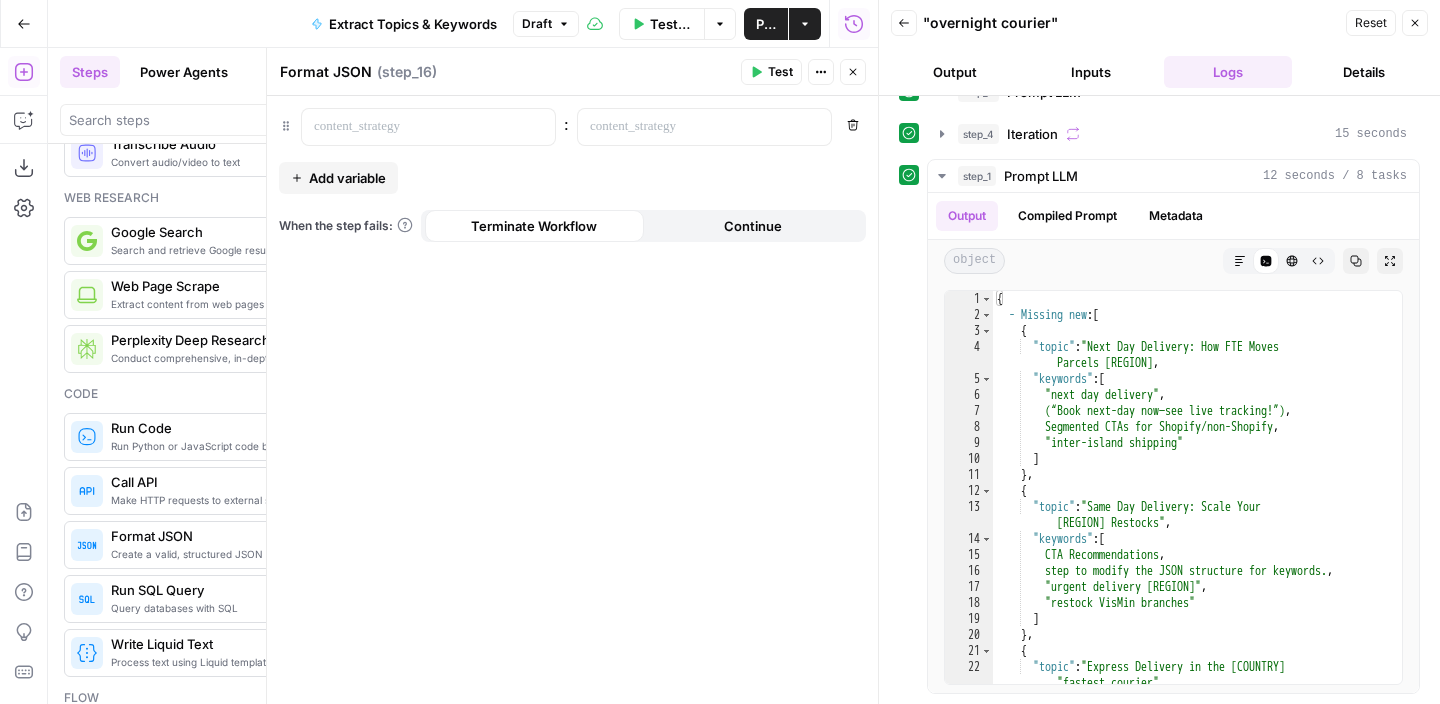 click on "Steps Power Agents" at bounding box center (292, 72) 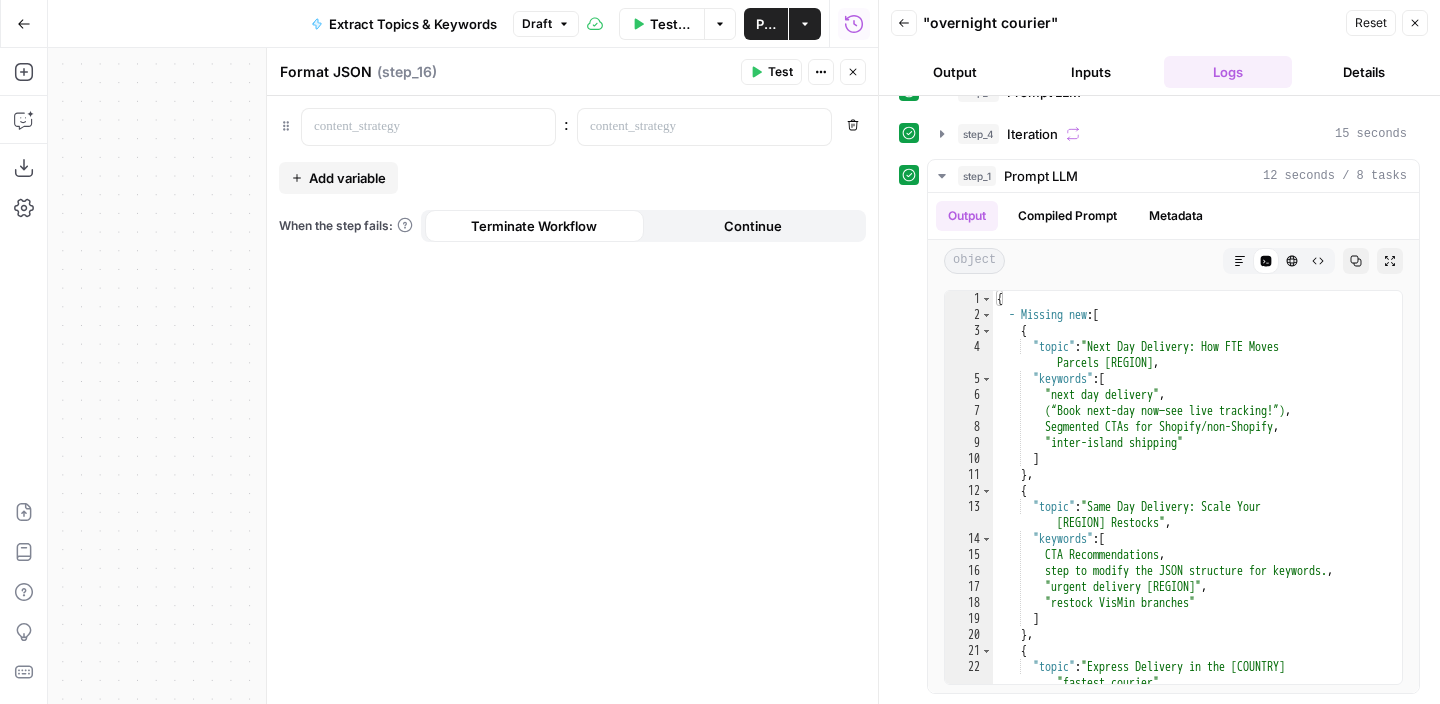 click on "Close" at bounding box center [1415, 23] 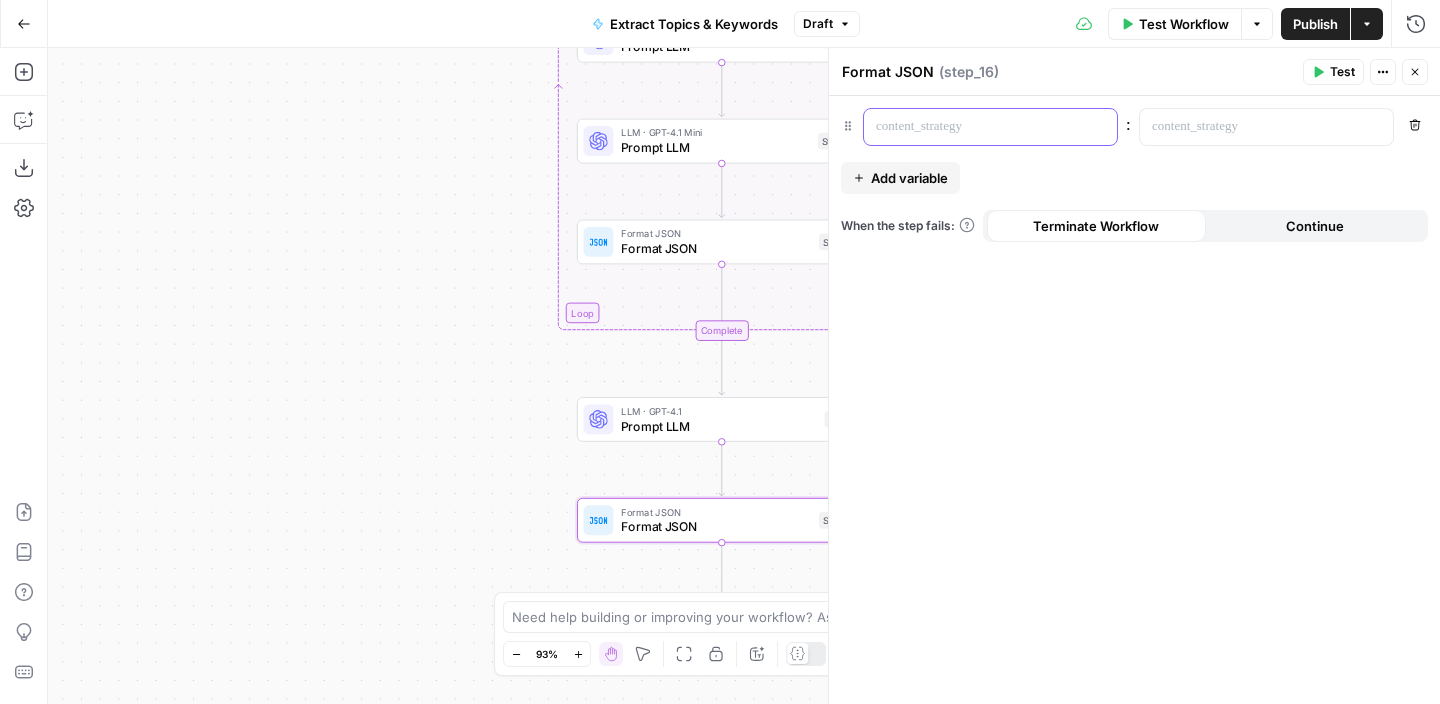 click at bounding box center [974, 127] 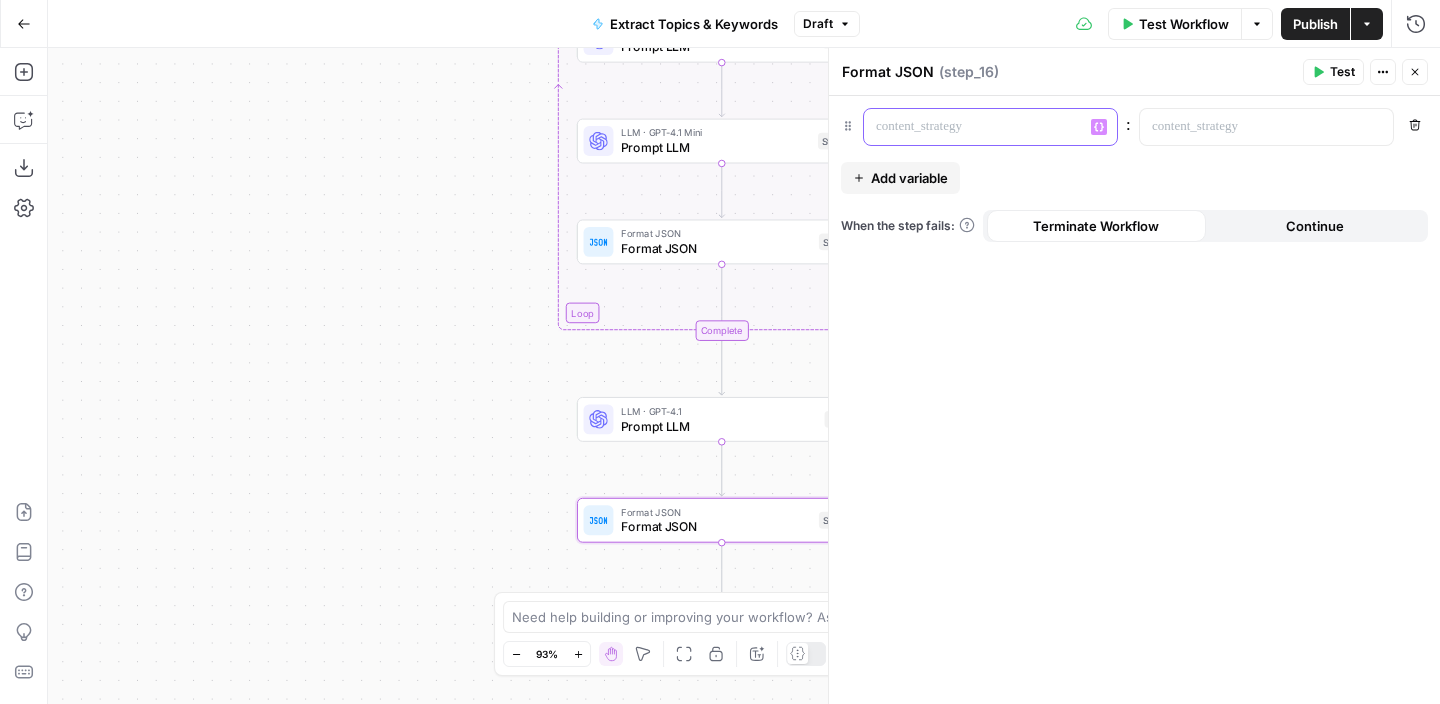 type 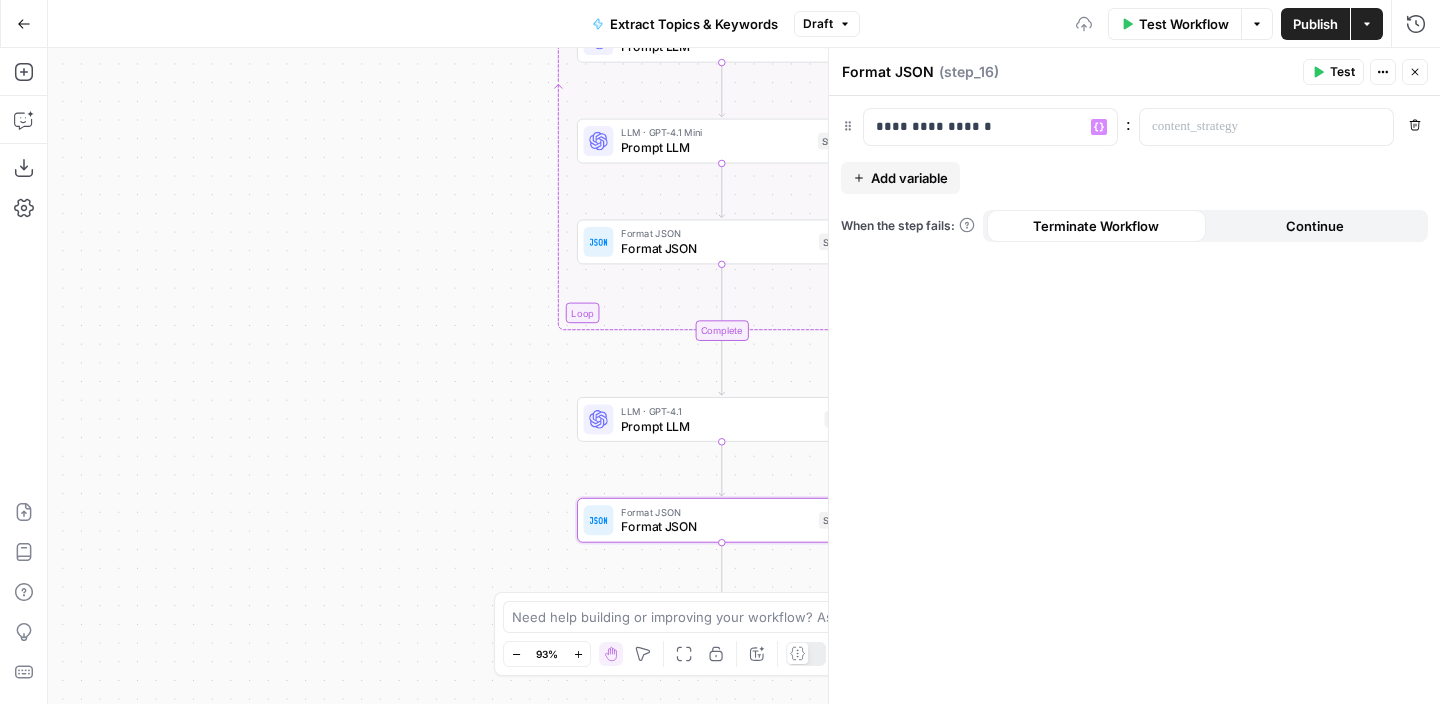 click on "Add variable" at bounding box center (909, 178) 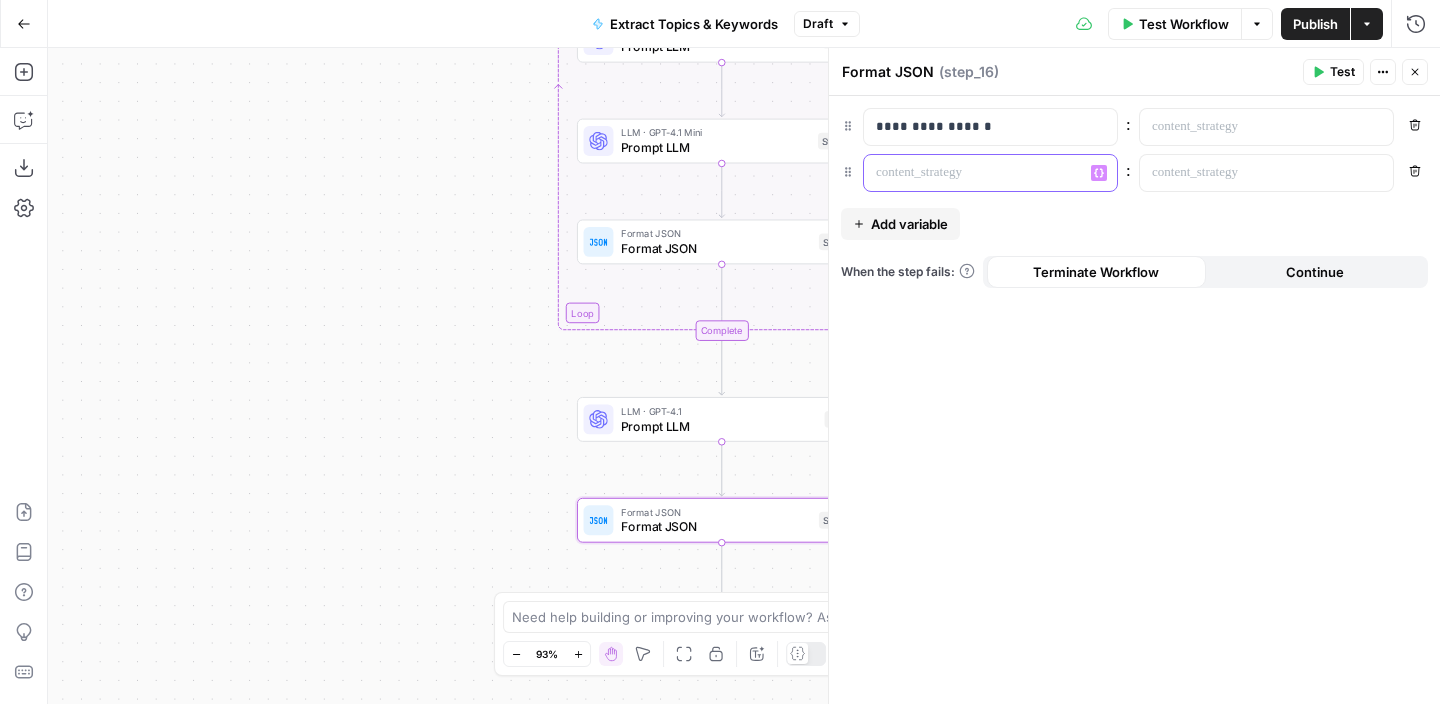 click at bounding box center [974, 173] 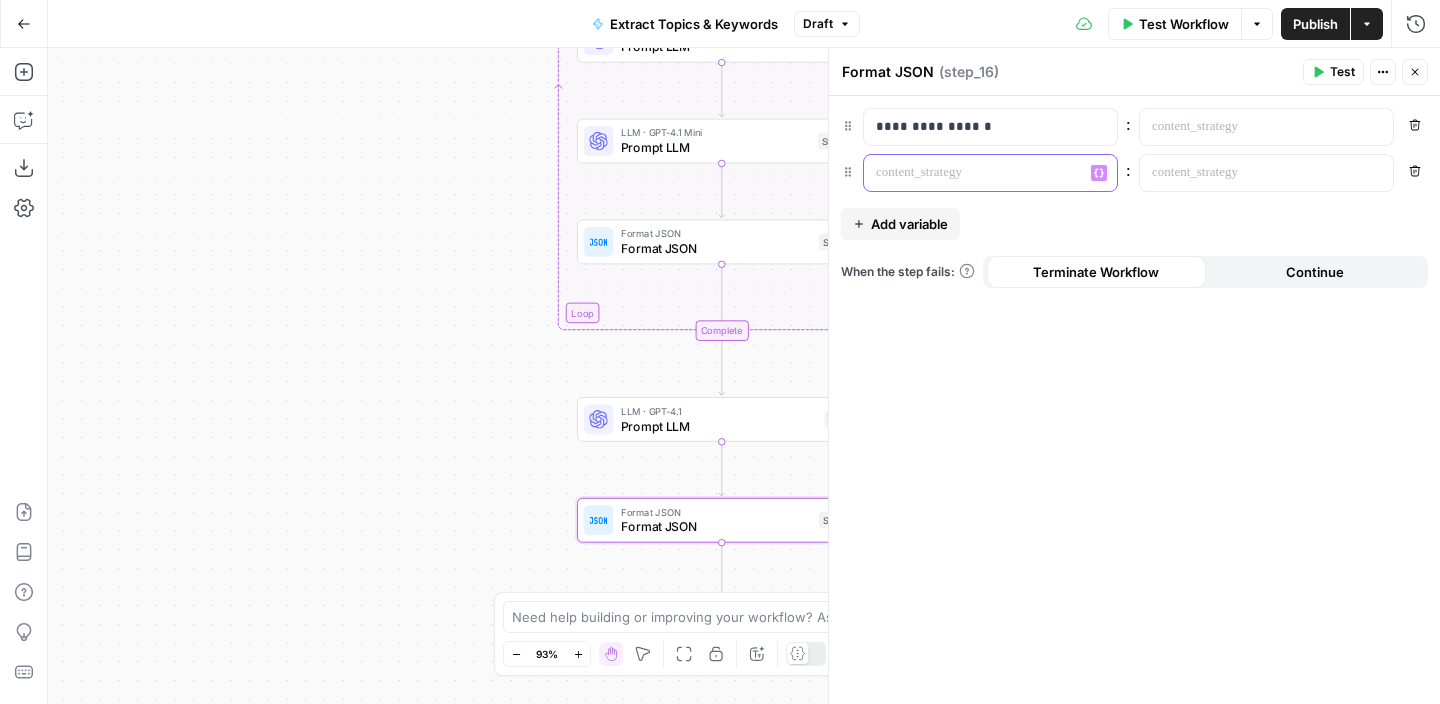 type 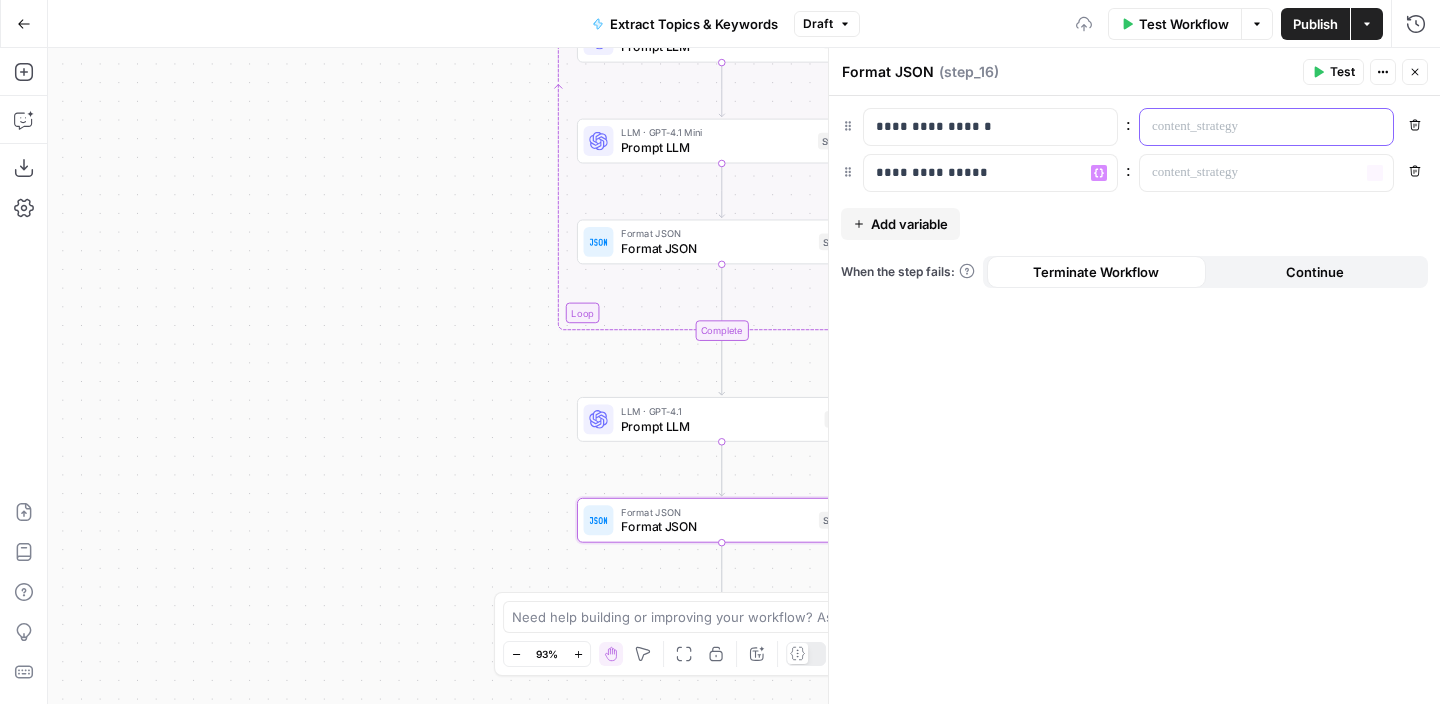 click at bounding box center (1250, 127) 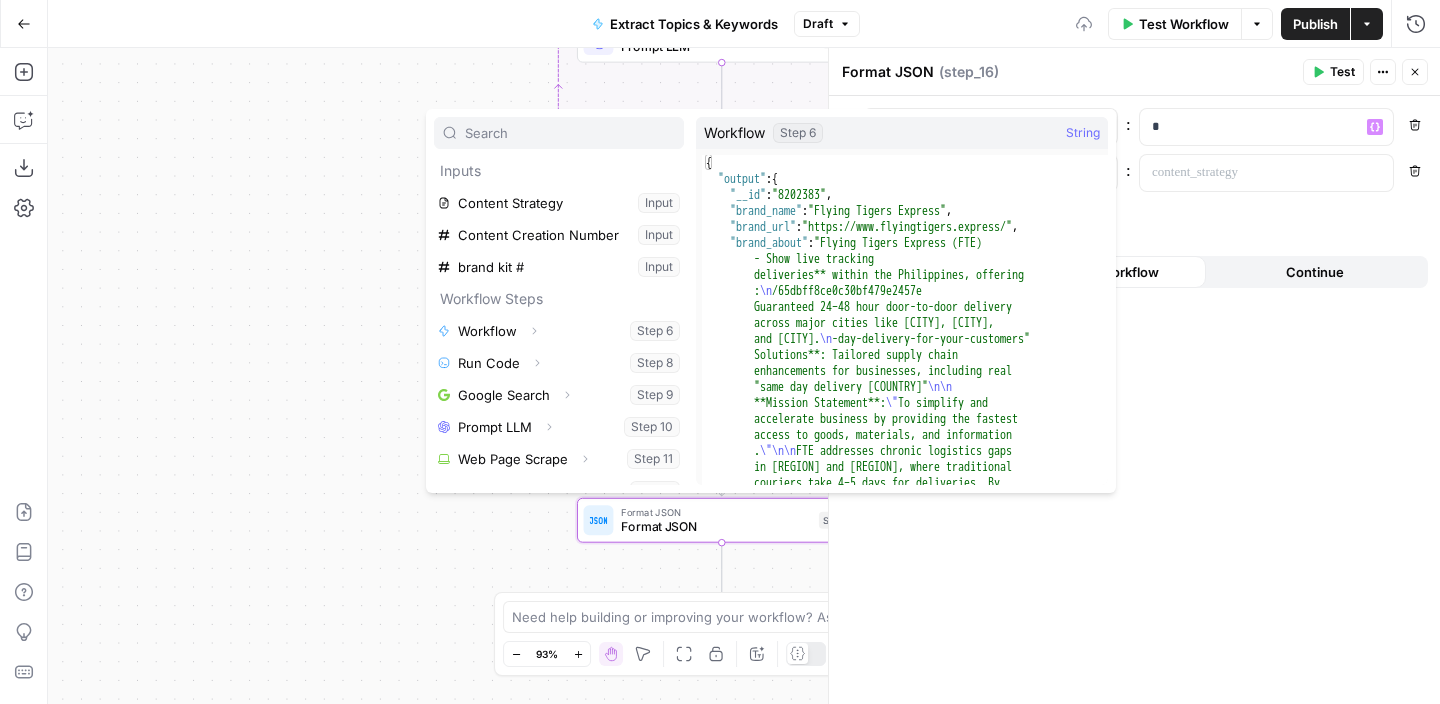 scroll, scrollTop: 150, scrollLeft: 0, axis: vertical 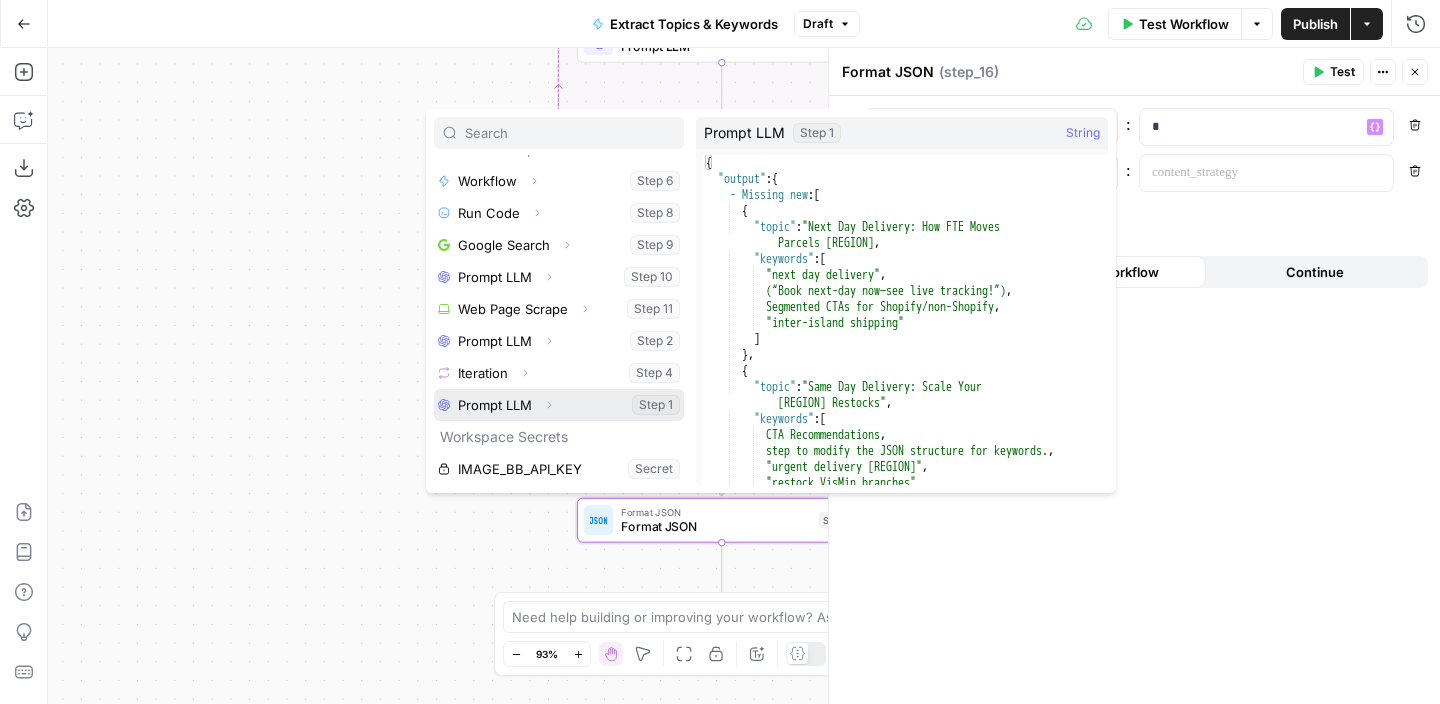 click on "Expand" at bounding box center (549, 405) 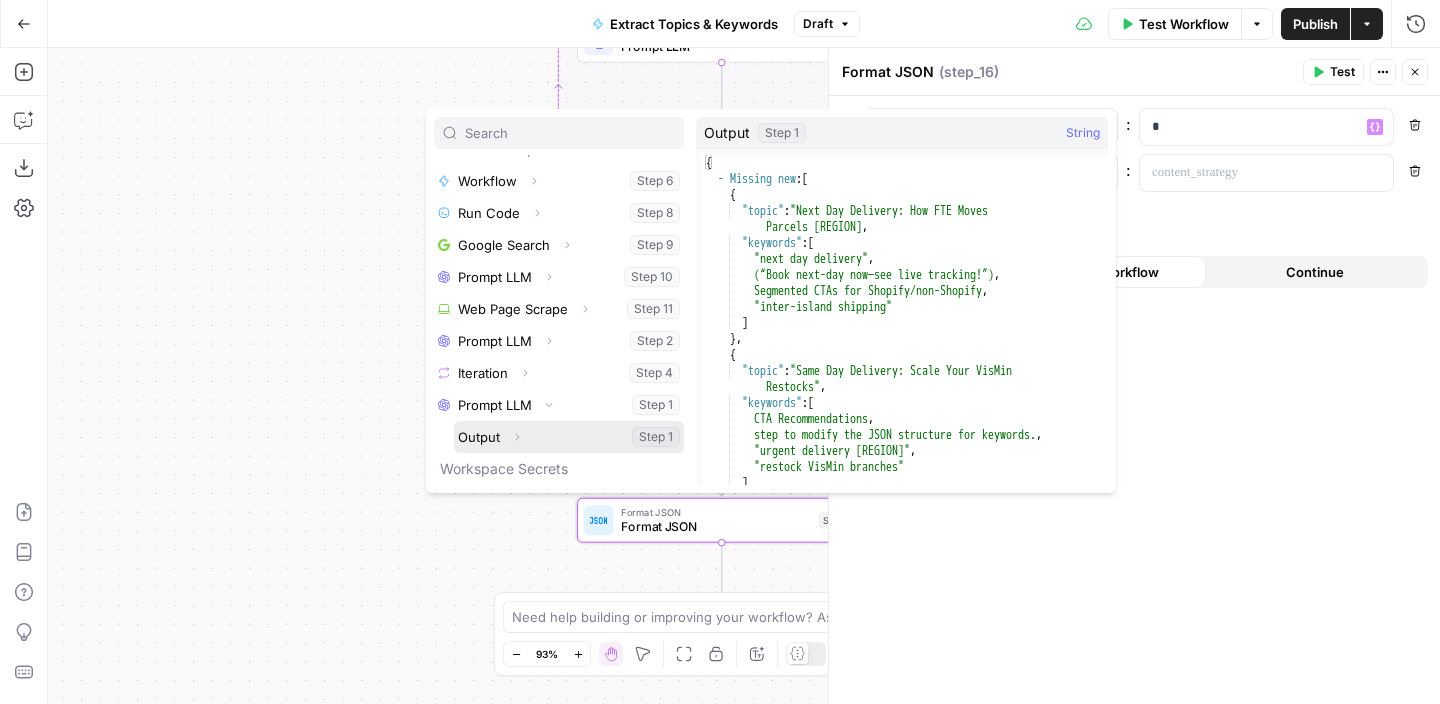click 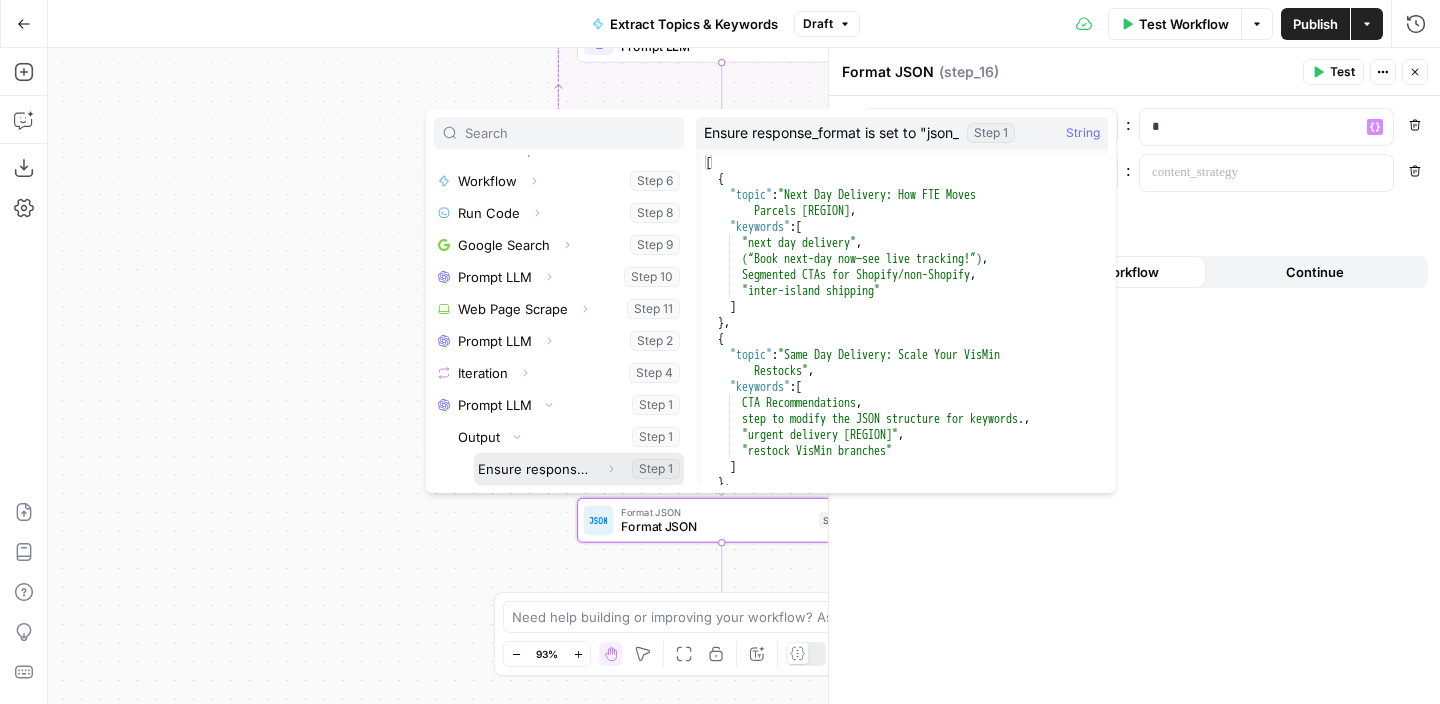 click at bounding box center [579, 469] 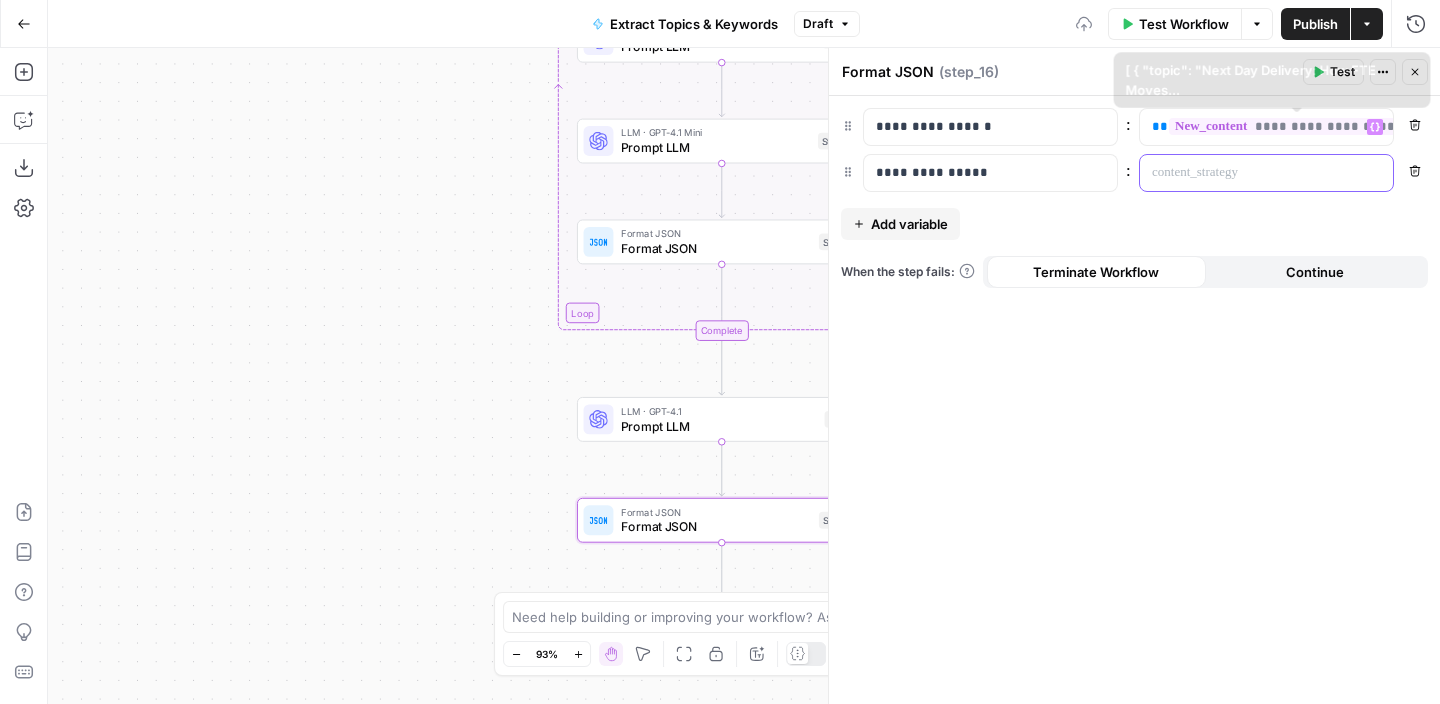 click at bounding box center (1250, 173) 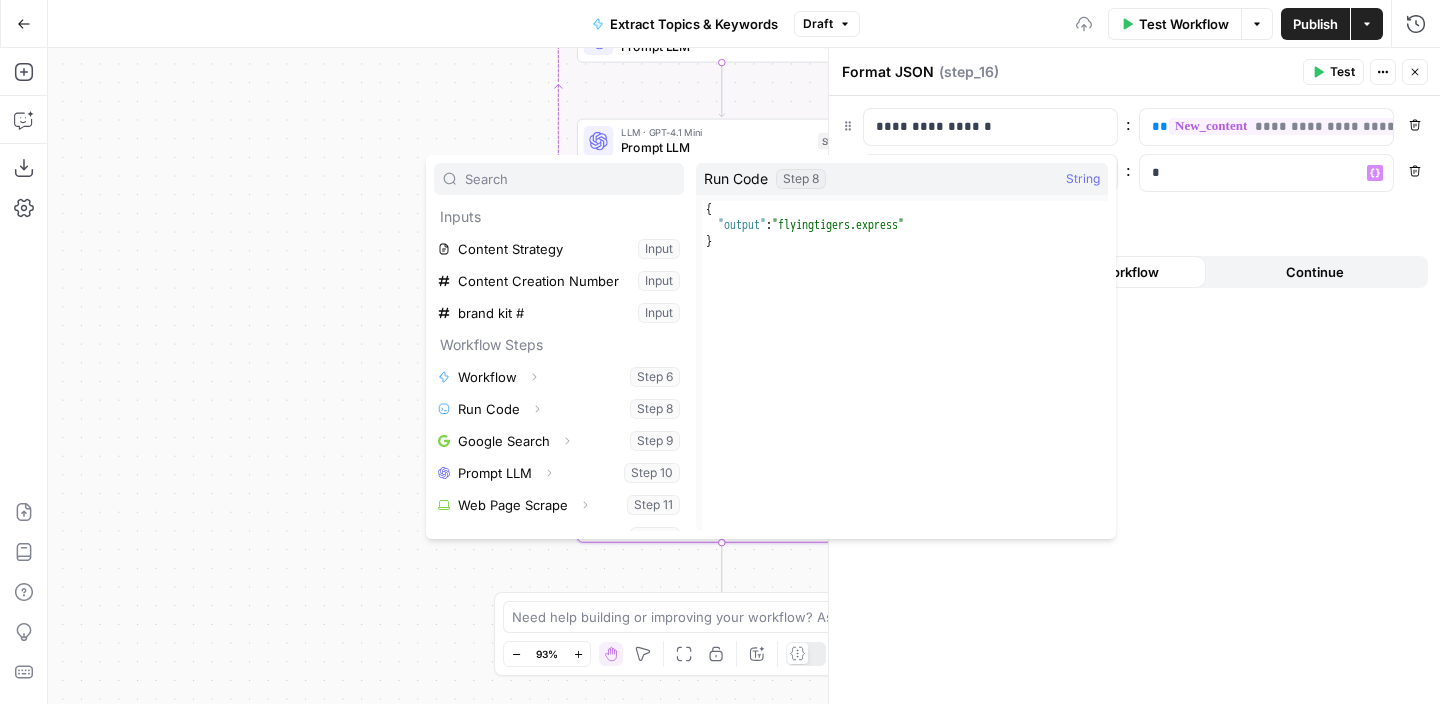 scroll, scrollTop: 150, scrollLeft: 0, axis: vertical 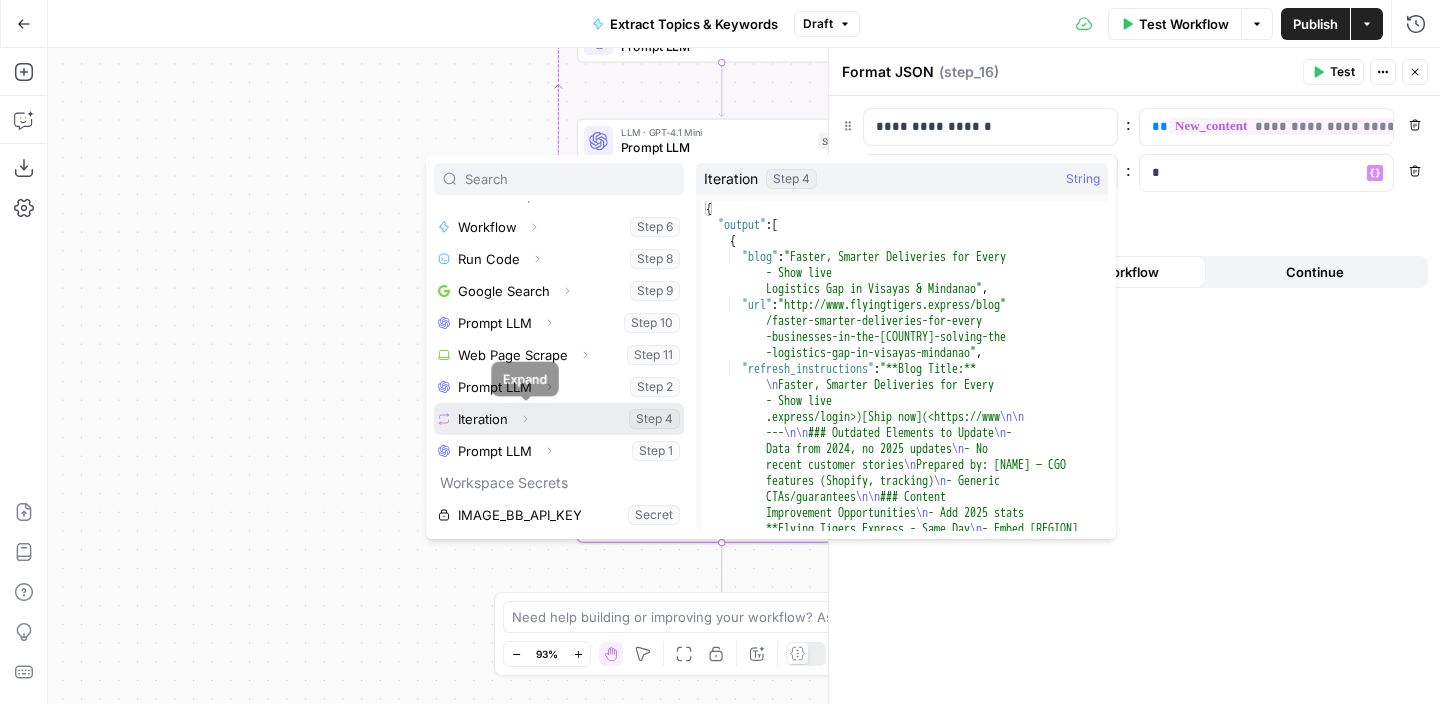 click 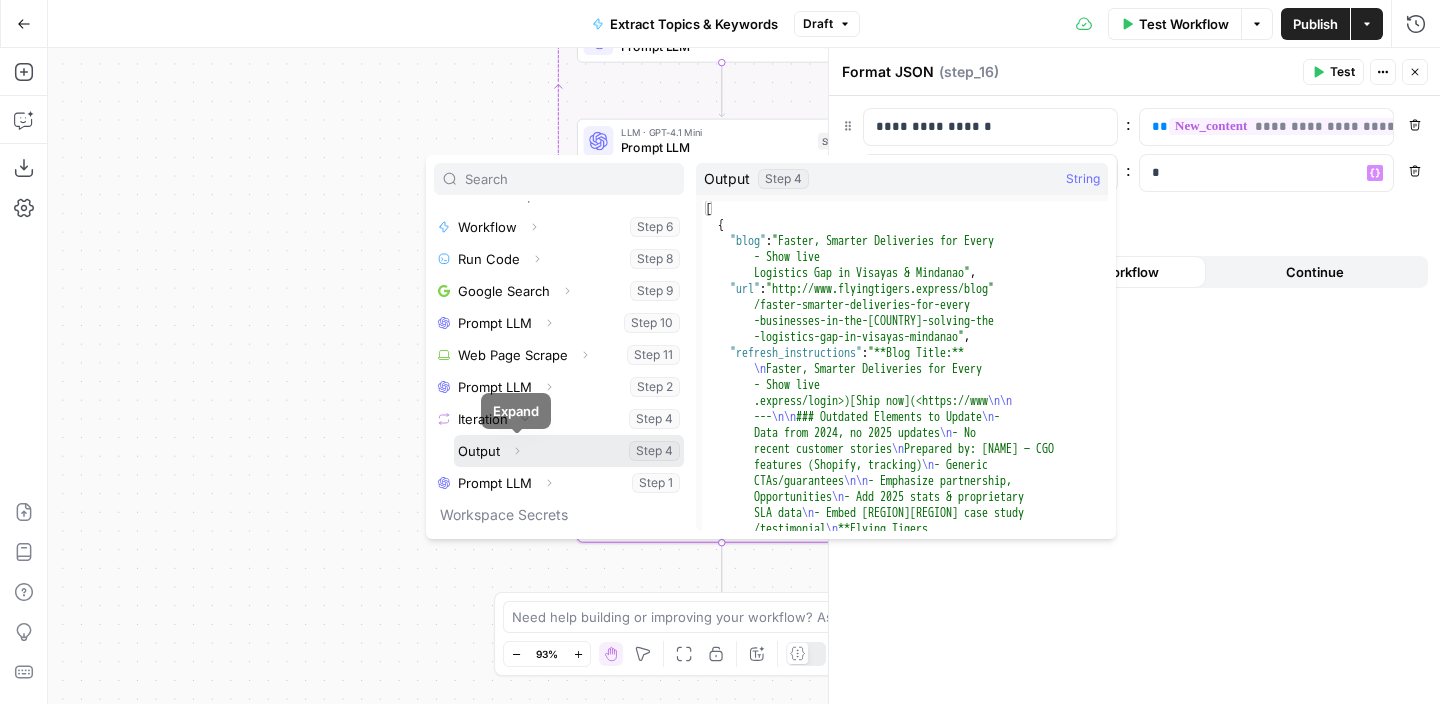 click 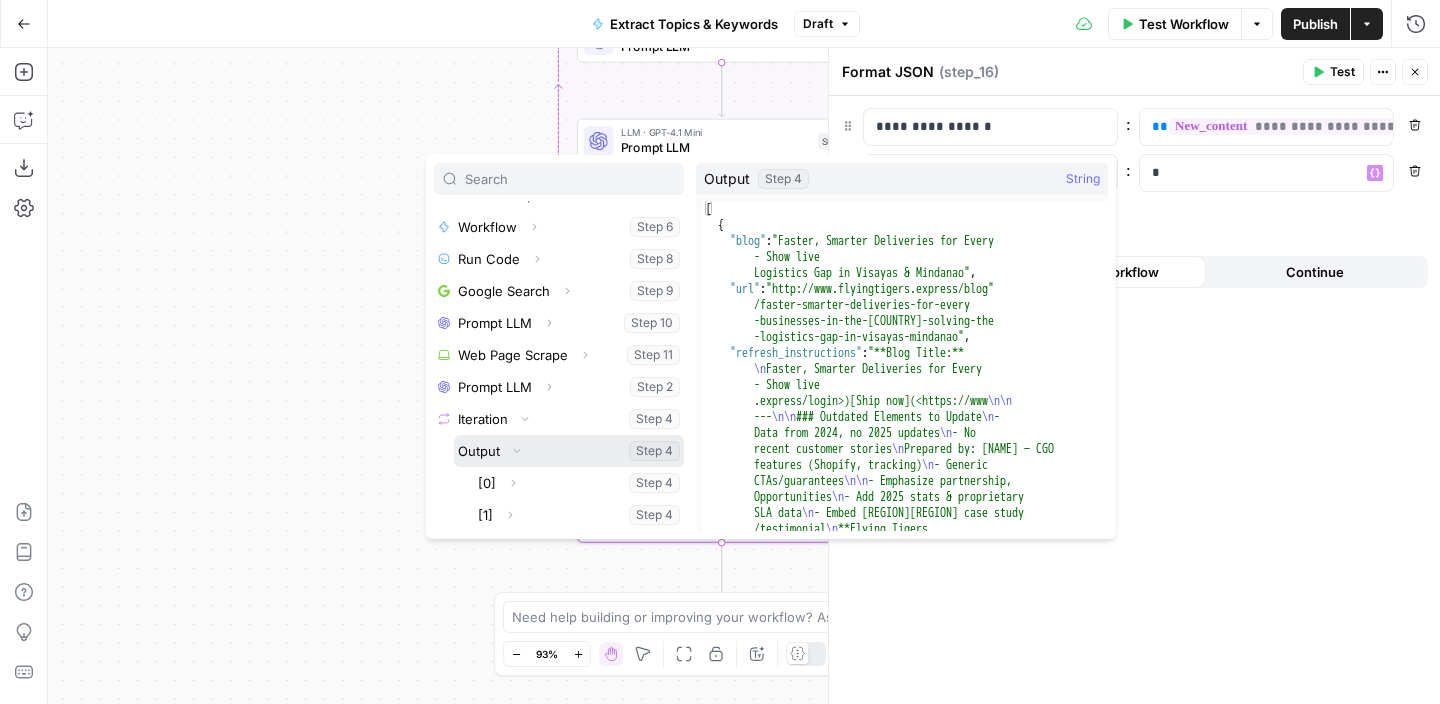 click at bounding box center [569, 451] 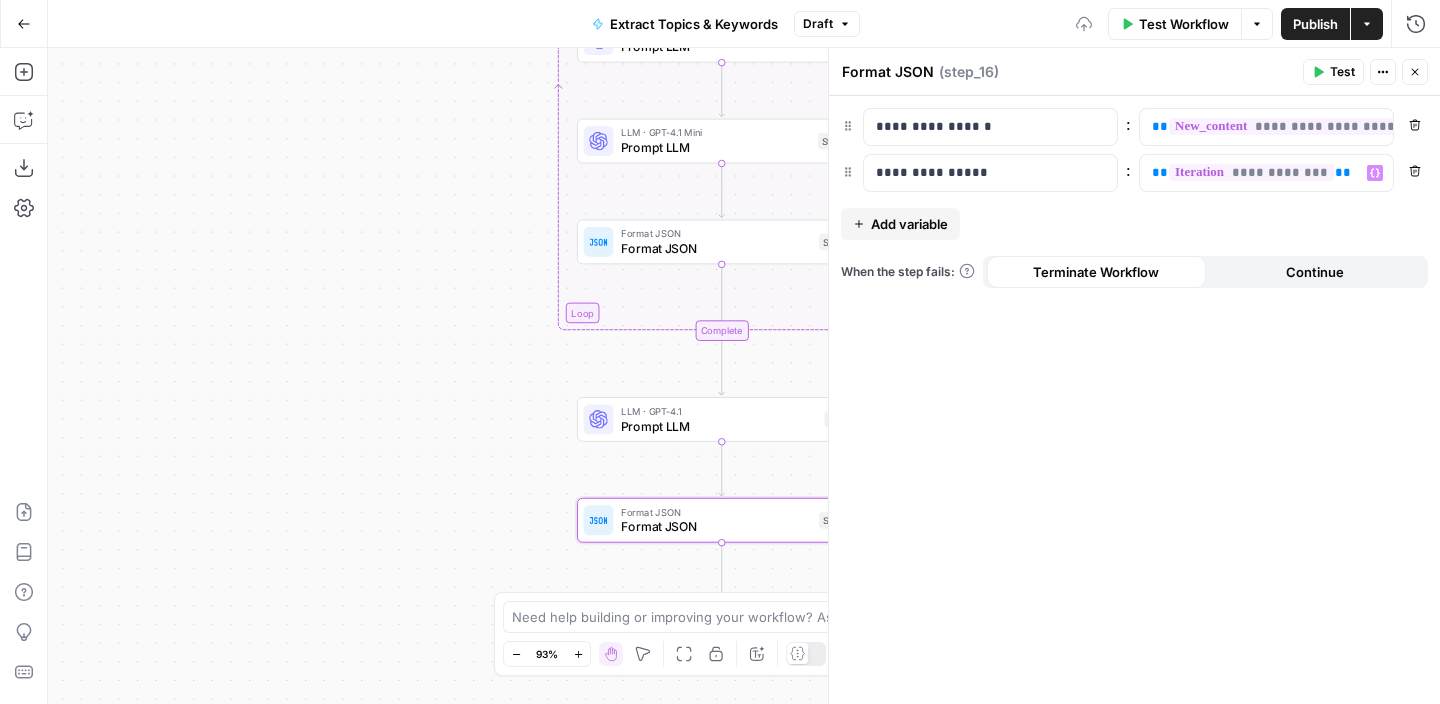 click on "Close" at bounding box center [1415, 72] 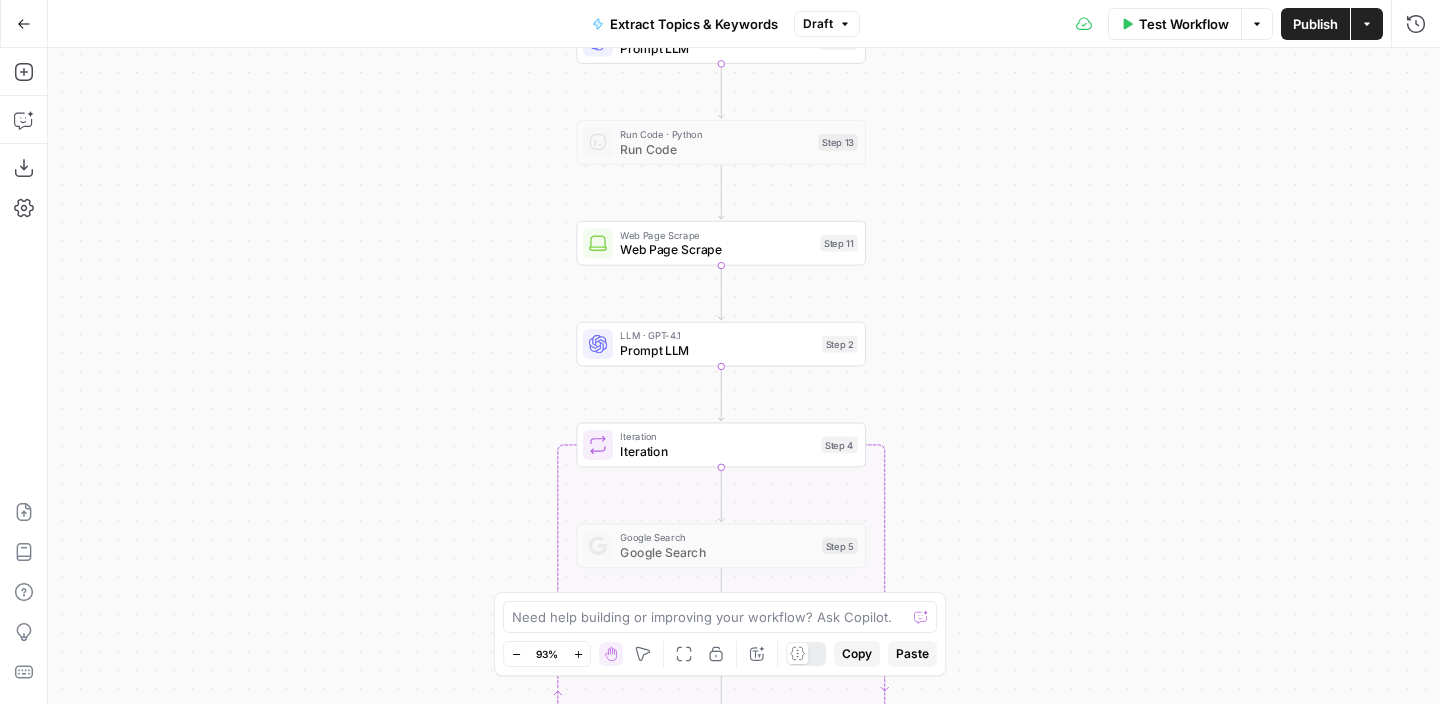 click on "Publish" at bounding box center (1315, 24) 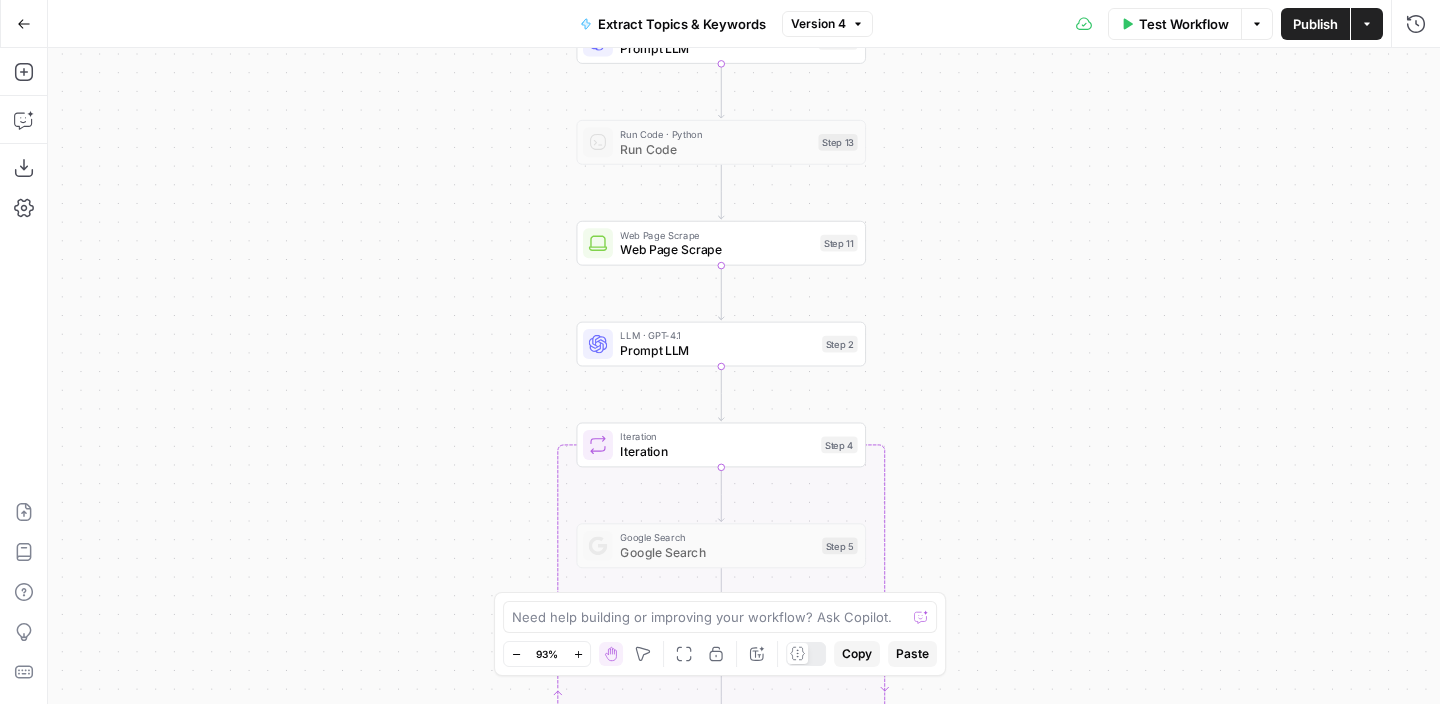click on "Test Workflow" at bounding box center [1184, 24] 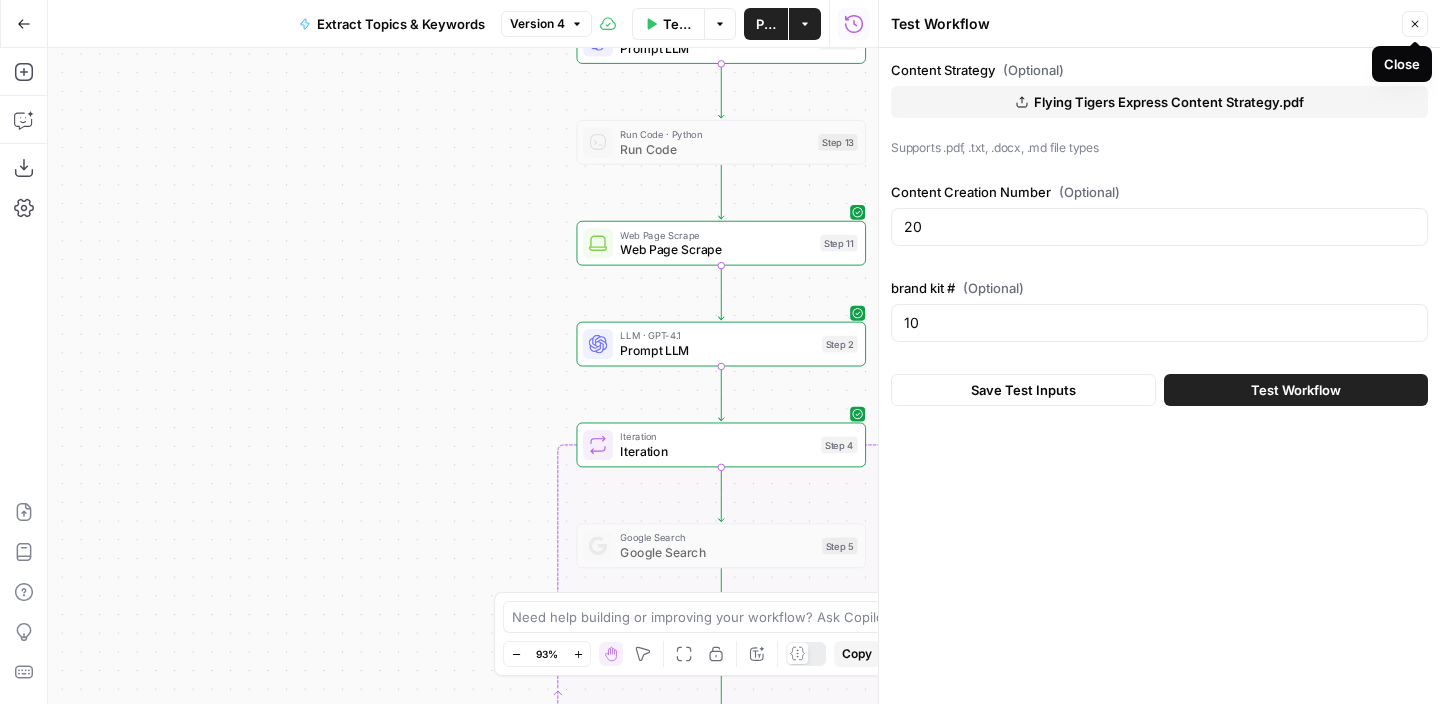 click on "Close" at bounding box center [1415, 24] 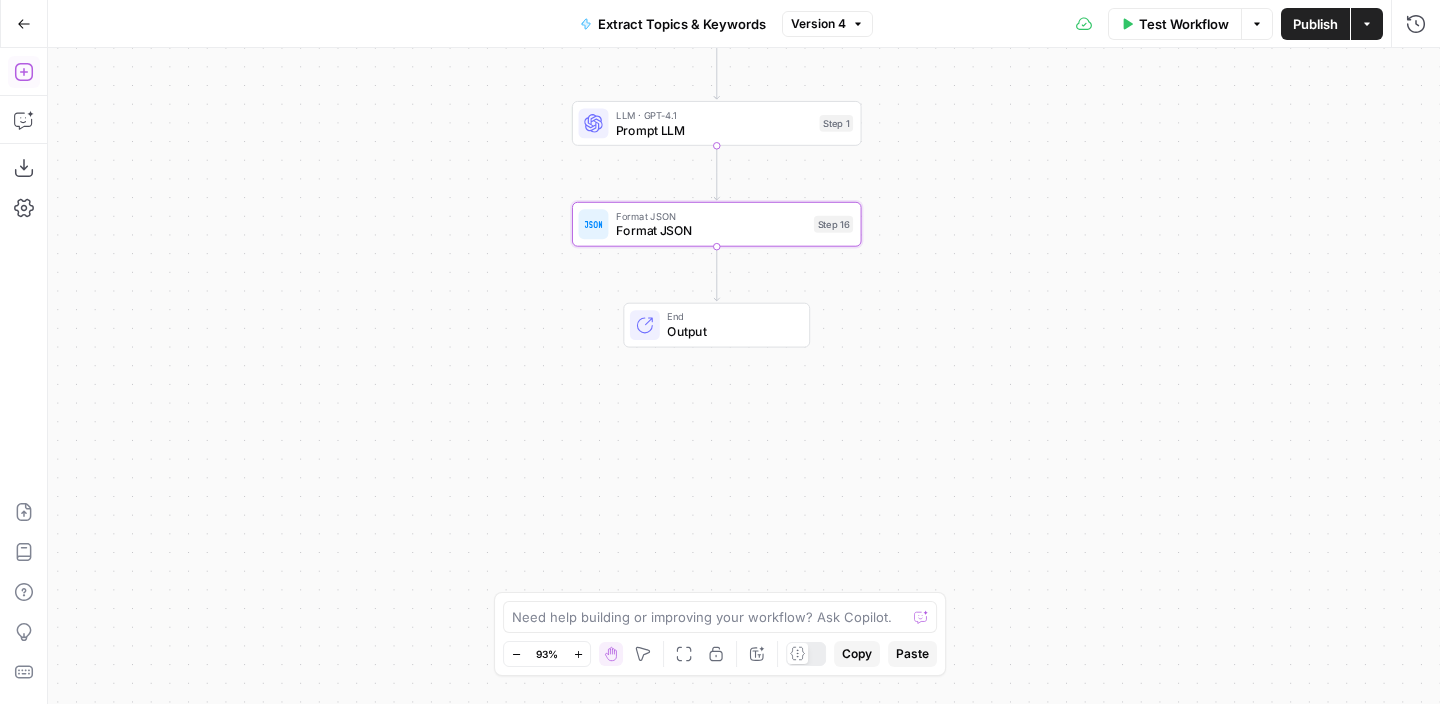 click 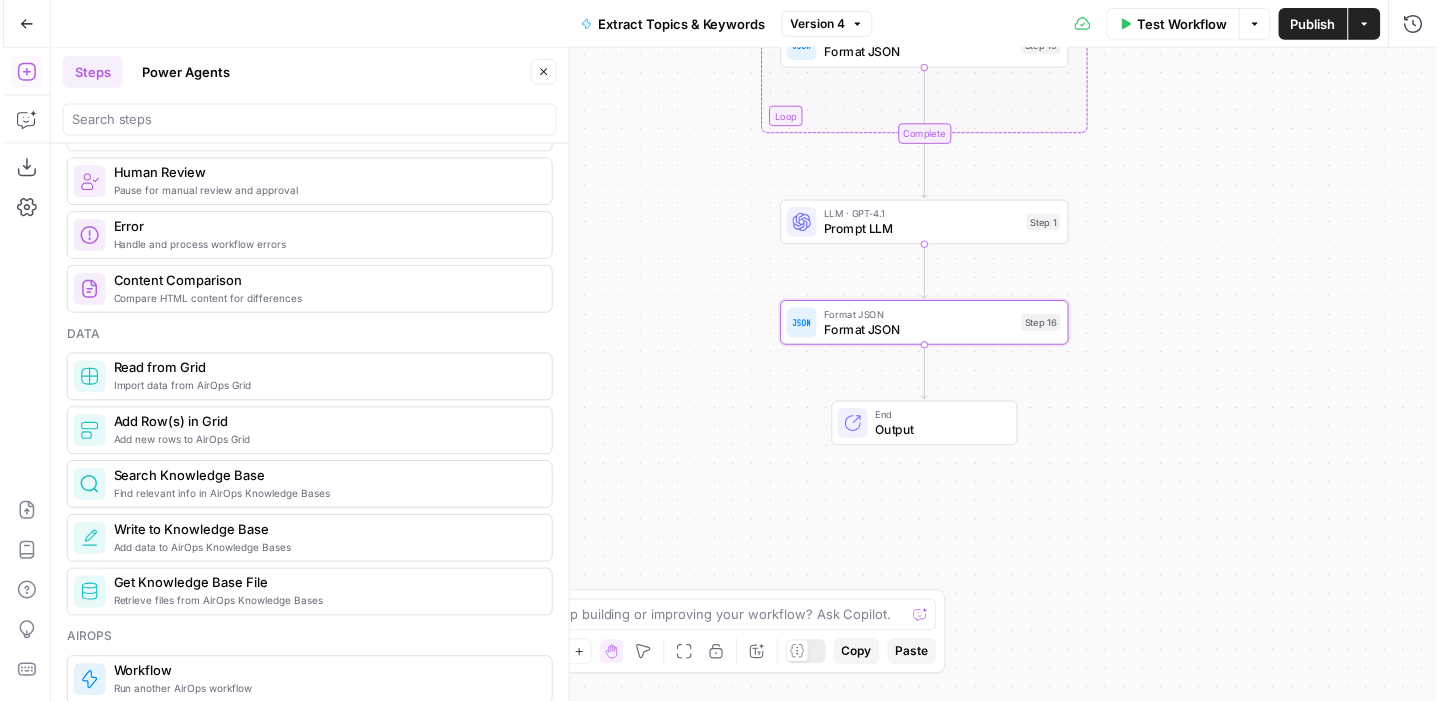 scroll, scrollTop: 778, scrollLeft: 0, axis: vertical 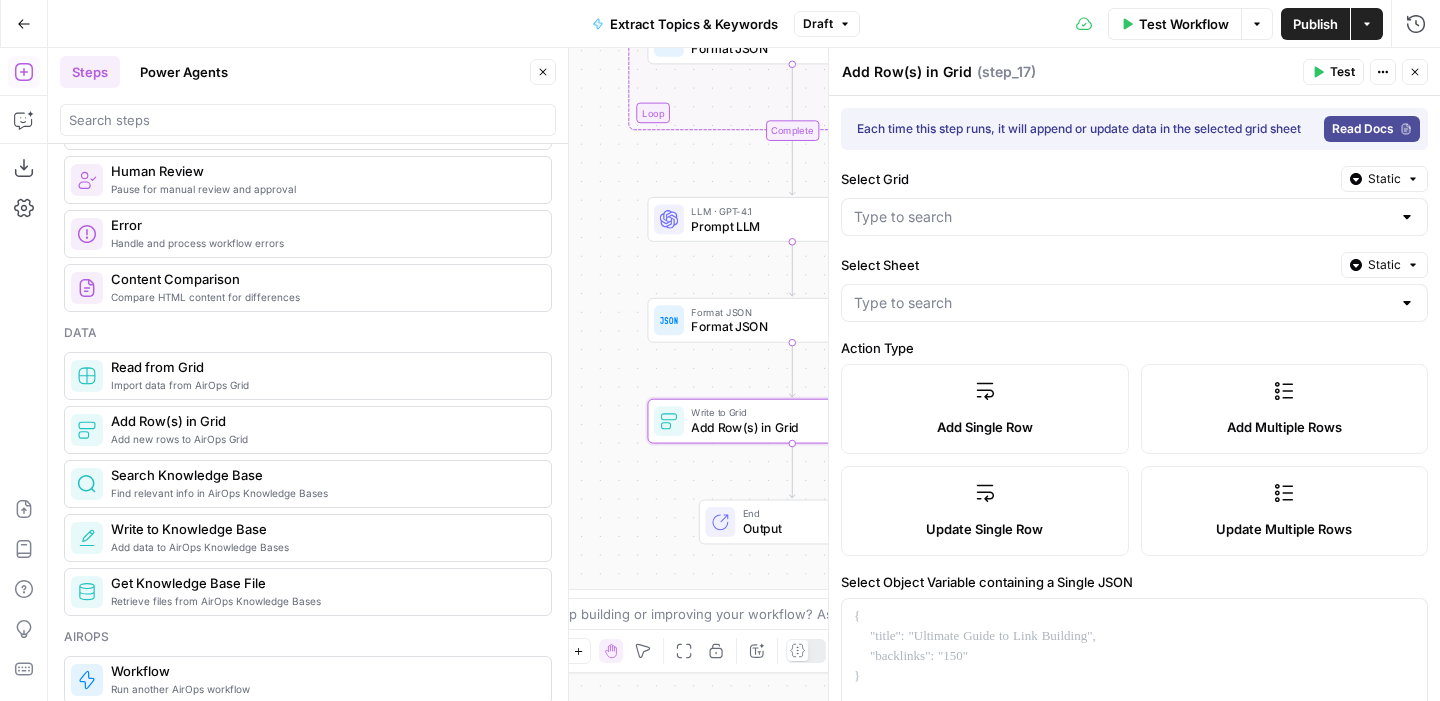 click on "Static" at bounding box center (1384, 179) 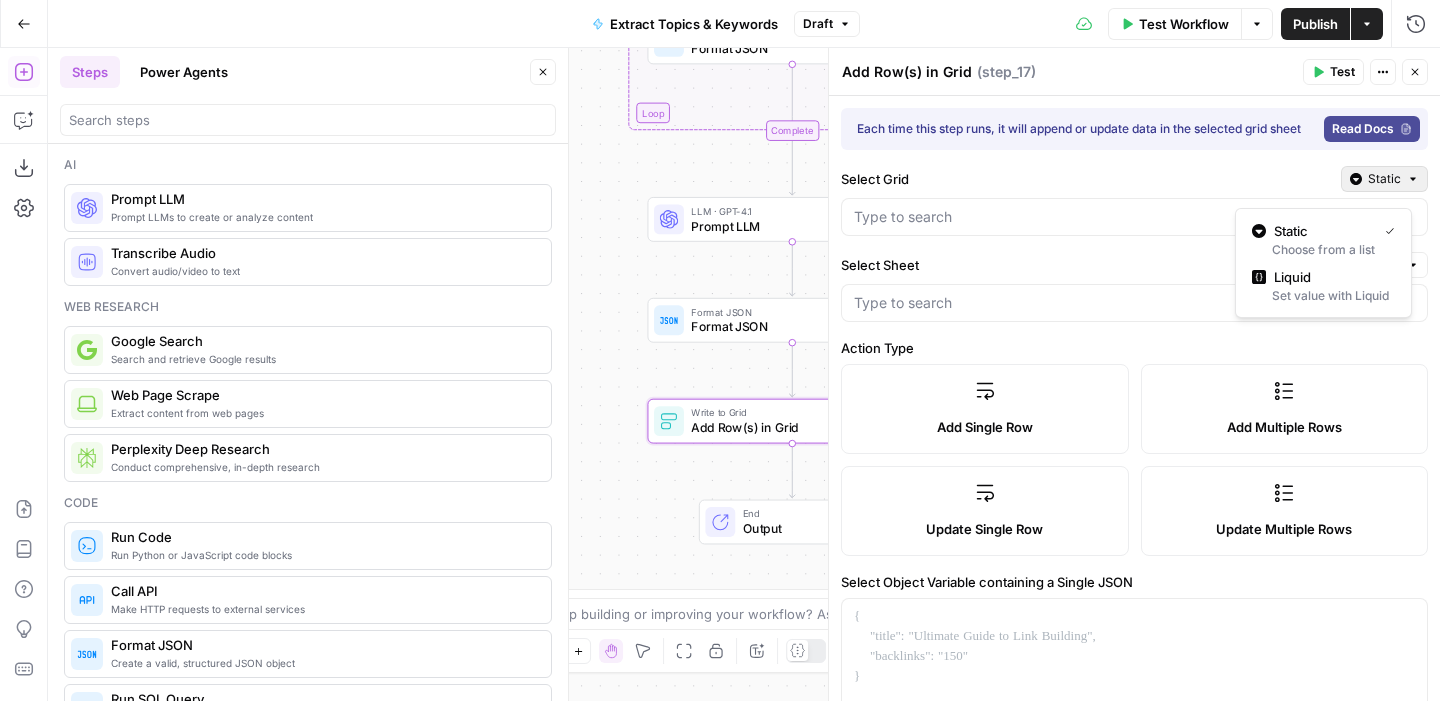 scroll, scrollTop: 0, scrollLeft: 0, axis: both 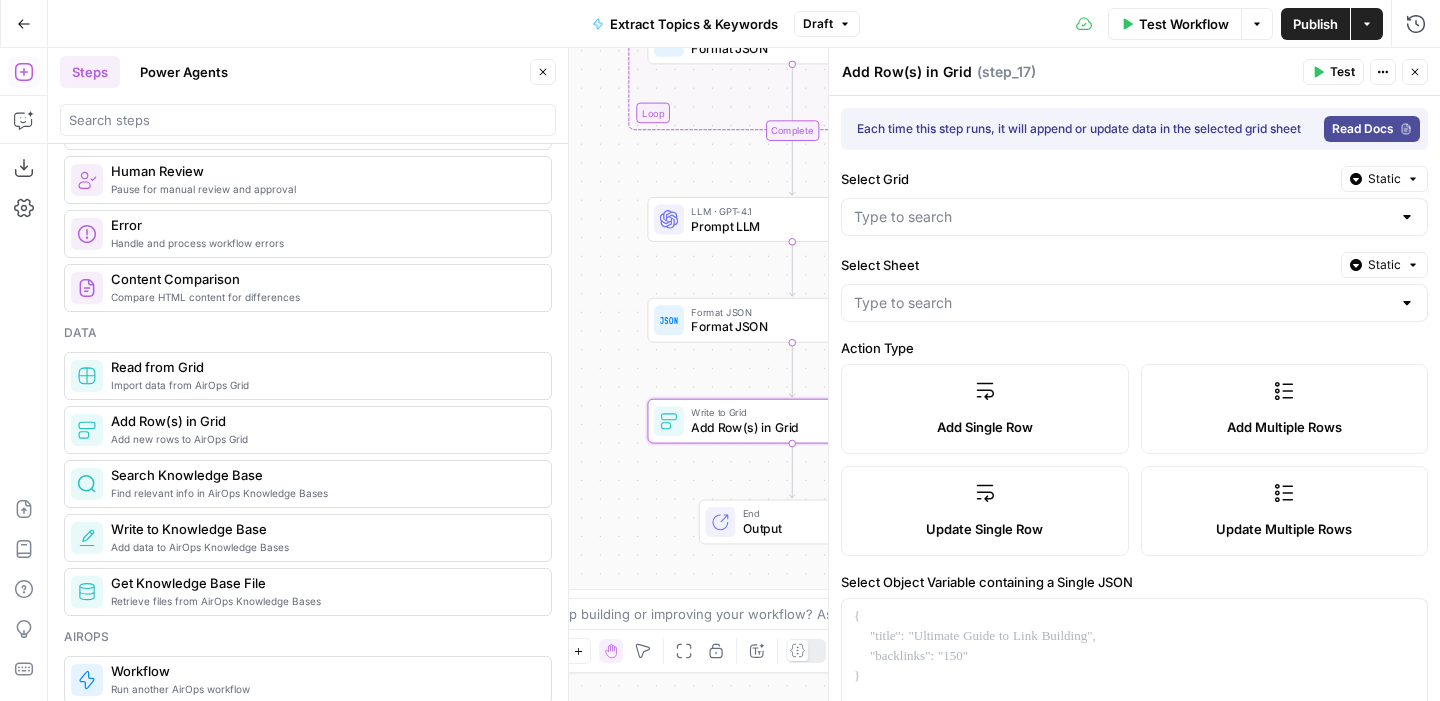 click 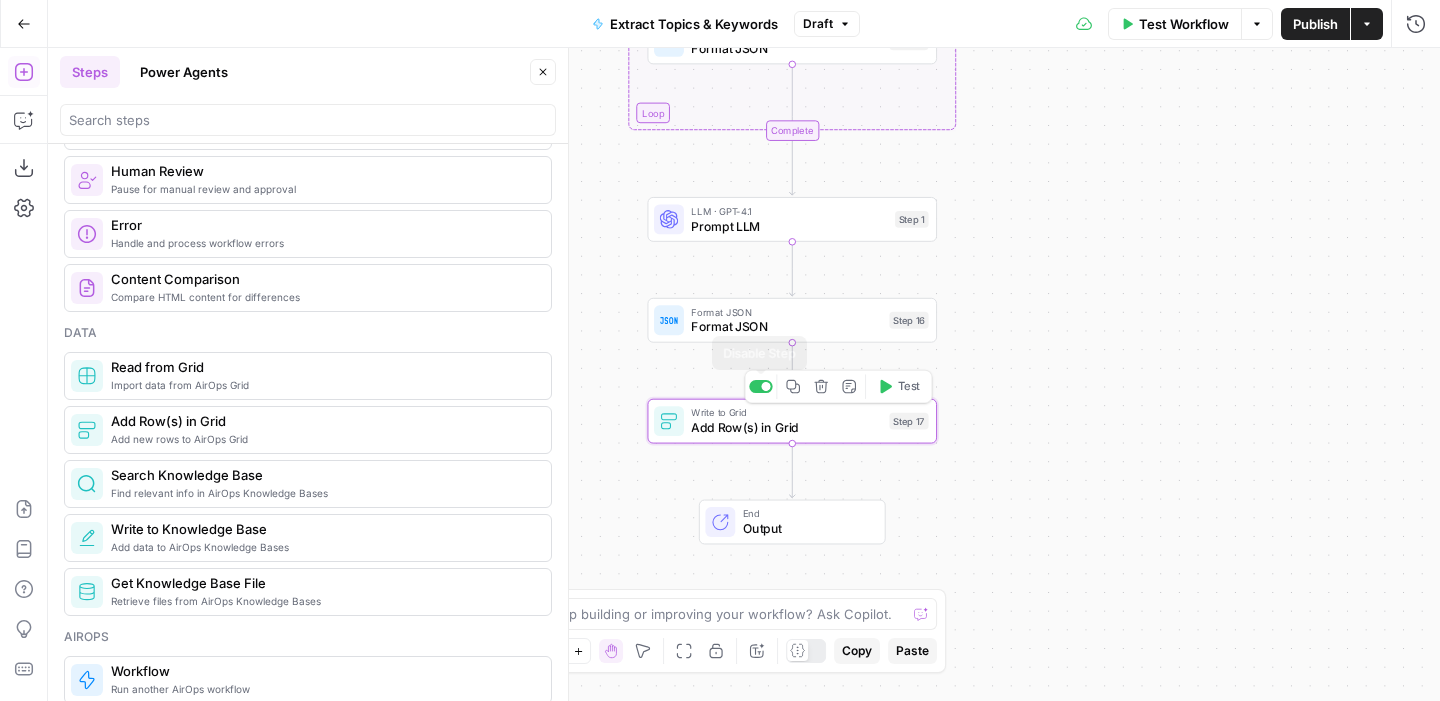 click at bounding box center (761, 386) 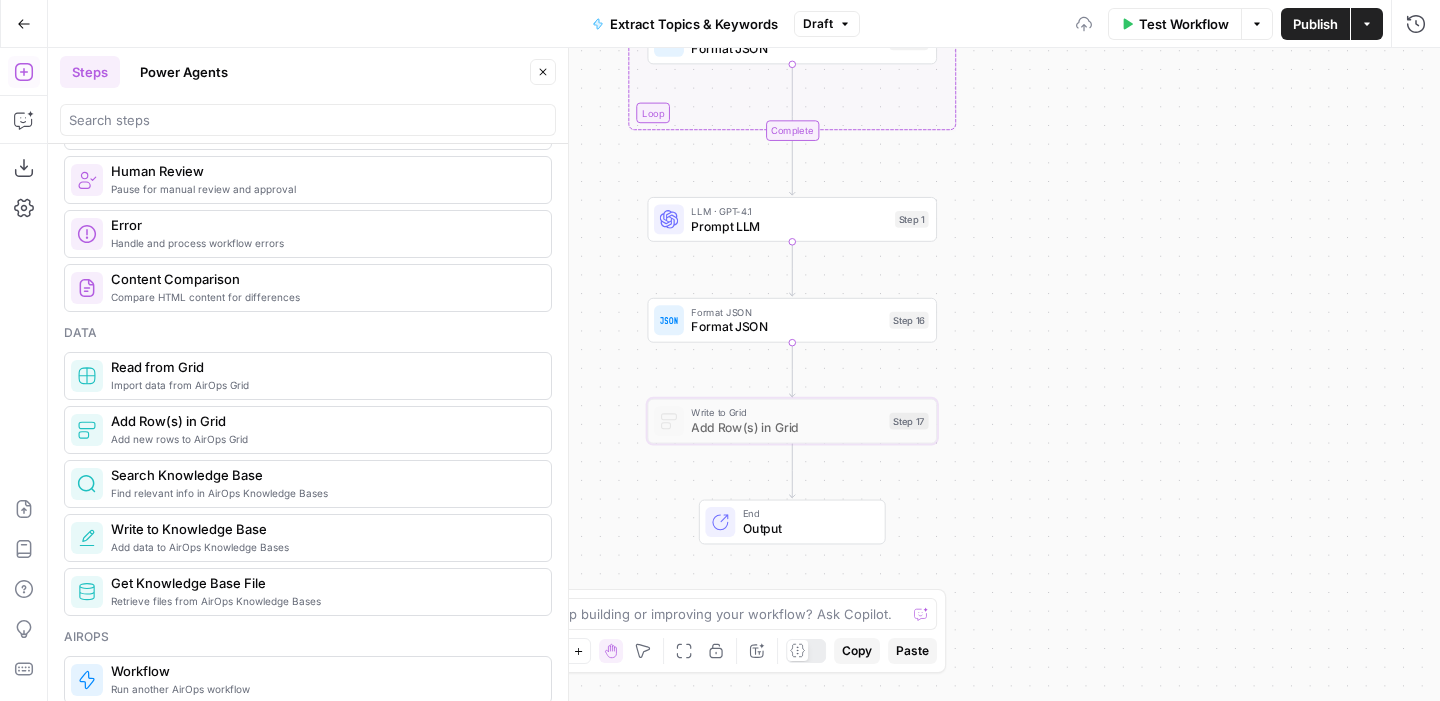 click on "Steps Power Agents Close" at bounding box center (308, 72) 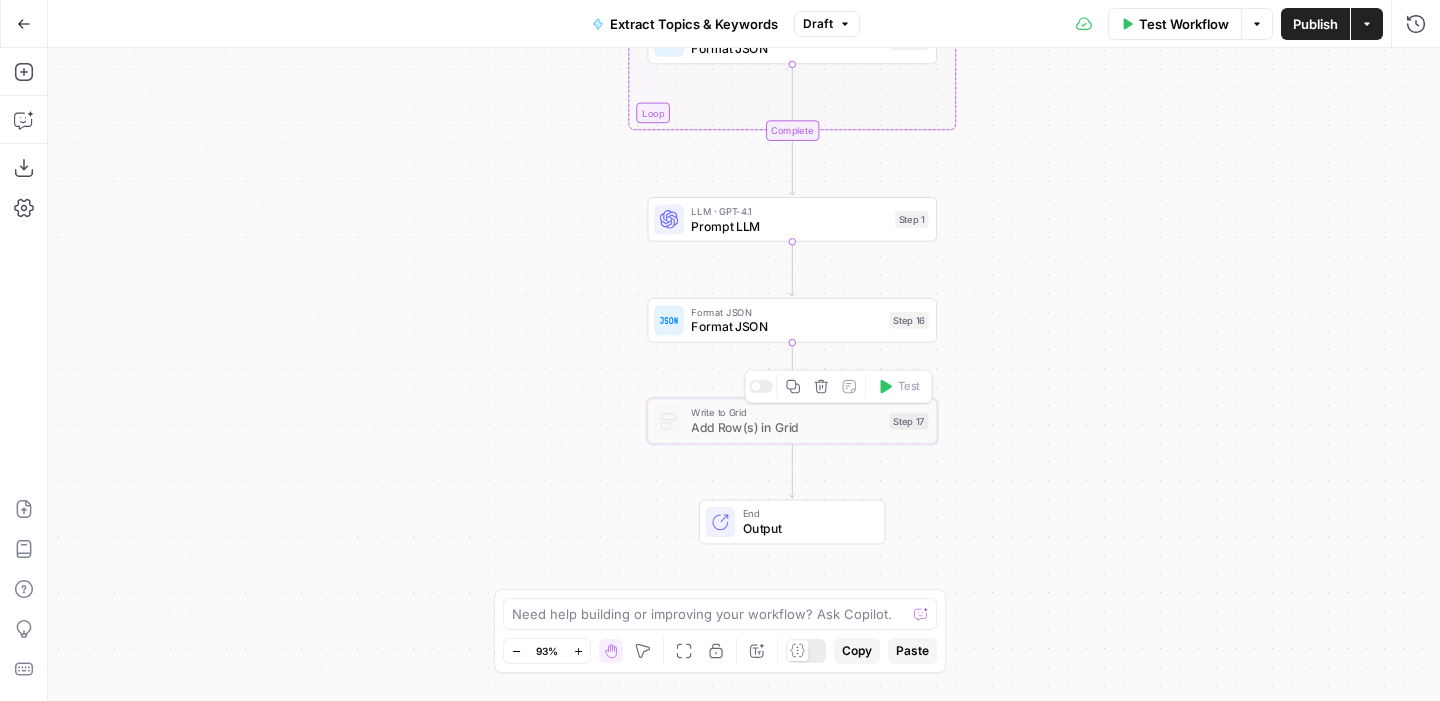 click at bounding box center (761, 386) 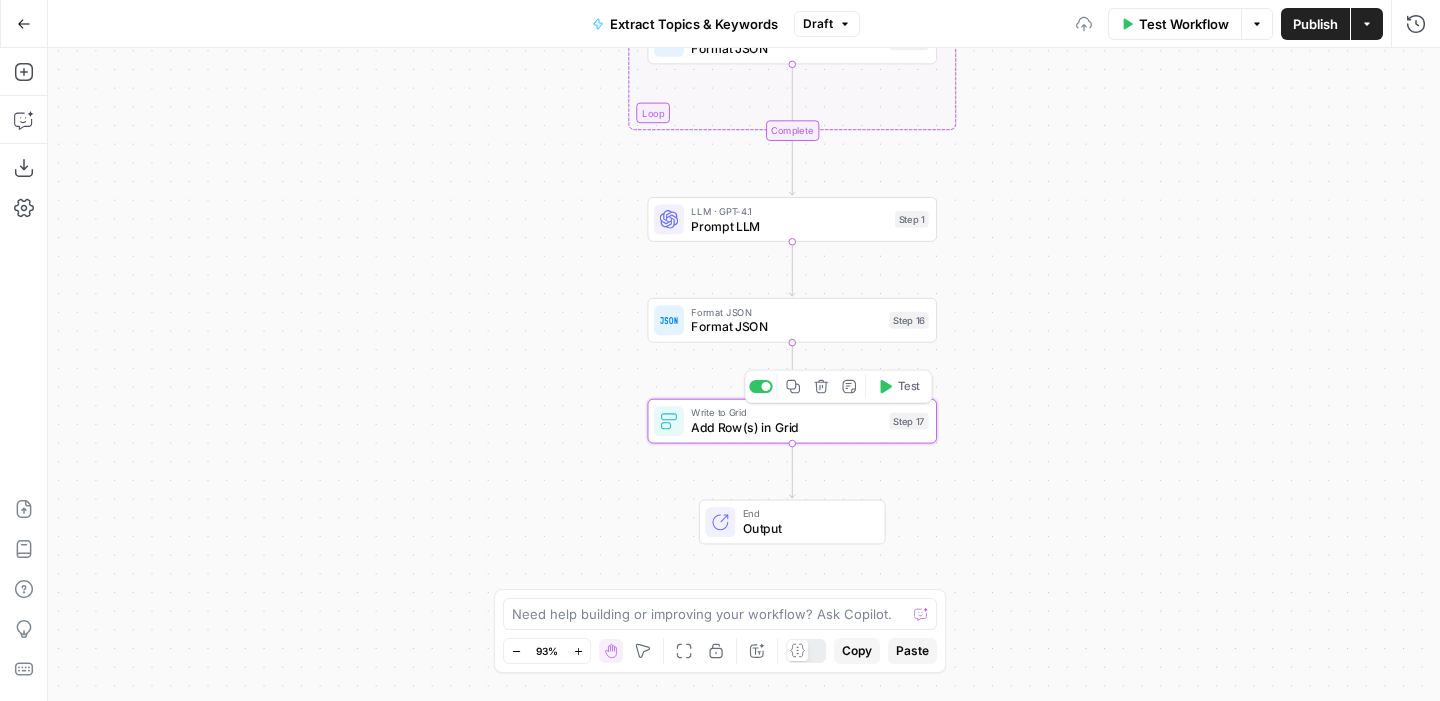 click on "Add Row(s) in Grid" at bounding box center (786, 427) 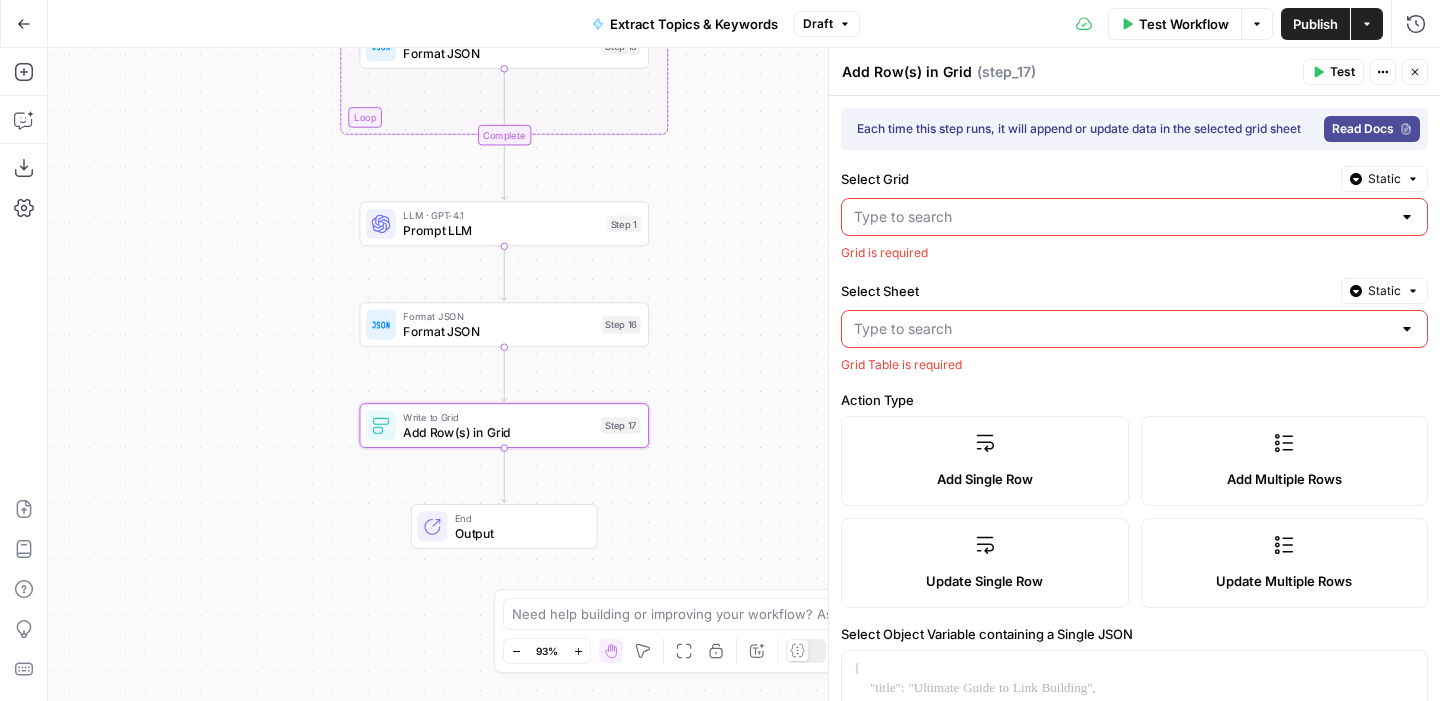 click at bounding box center [1134, 217] 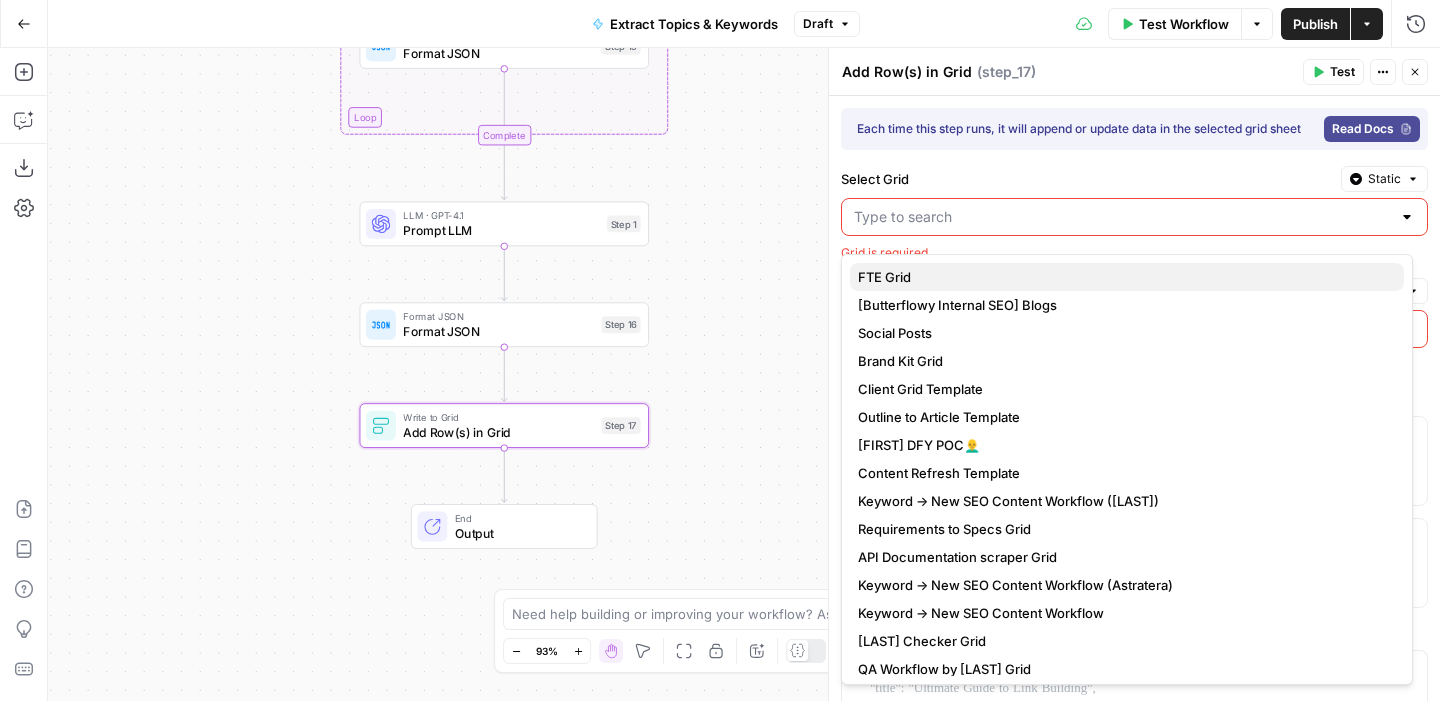click on "FTE Grid" at bounding box center (1123, 277) 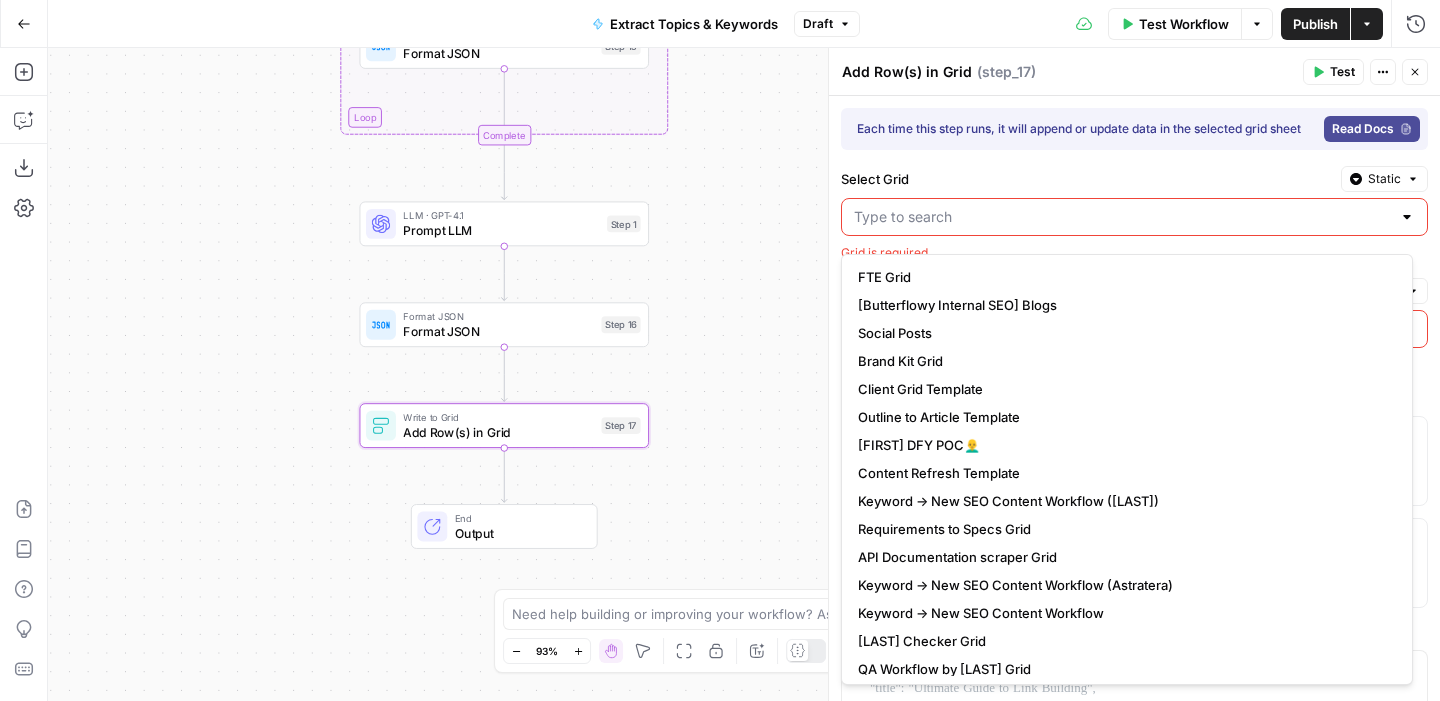 type on "FTE Grid" 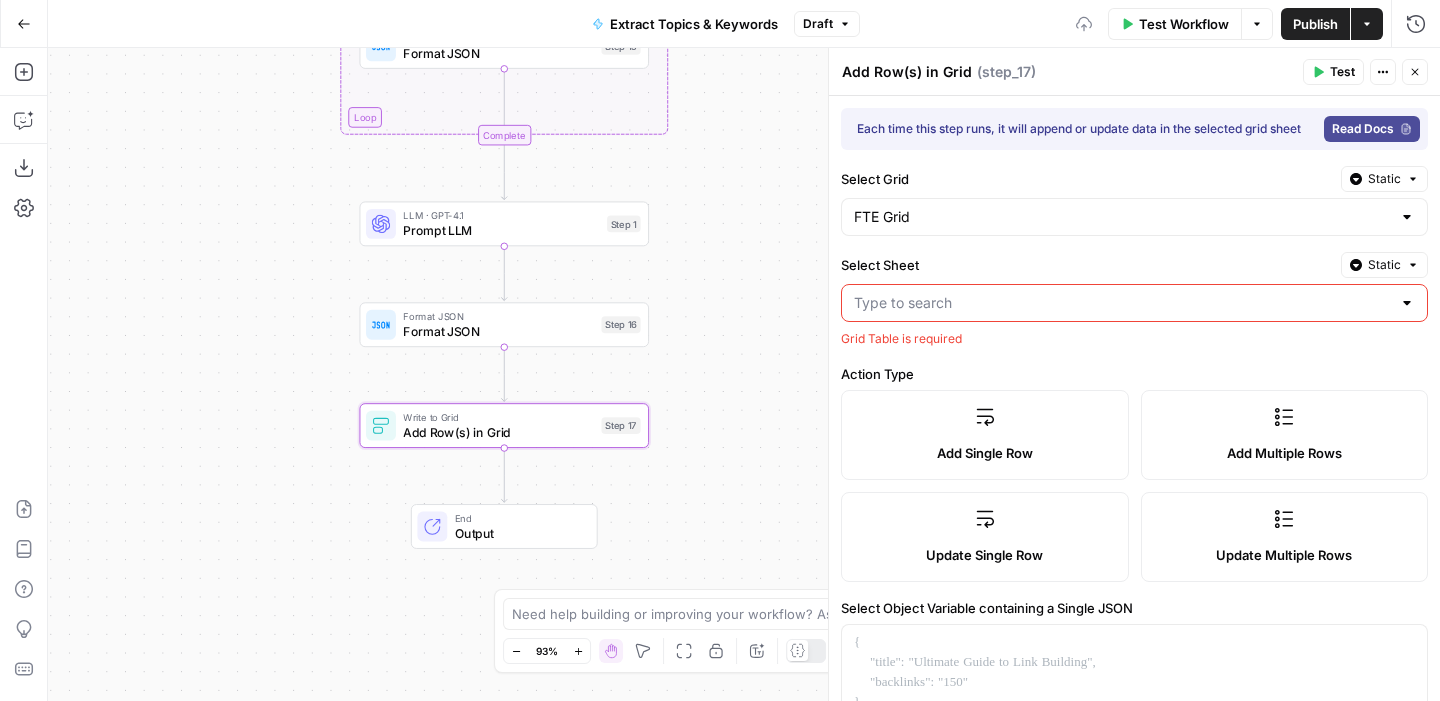 click on "Select Sheet" at bounding box center (1122, 303) 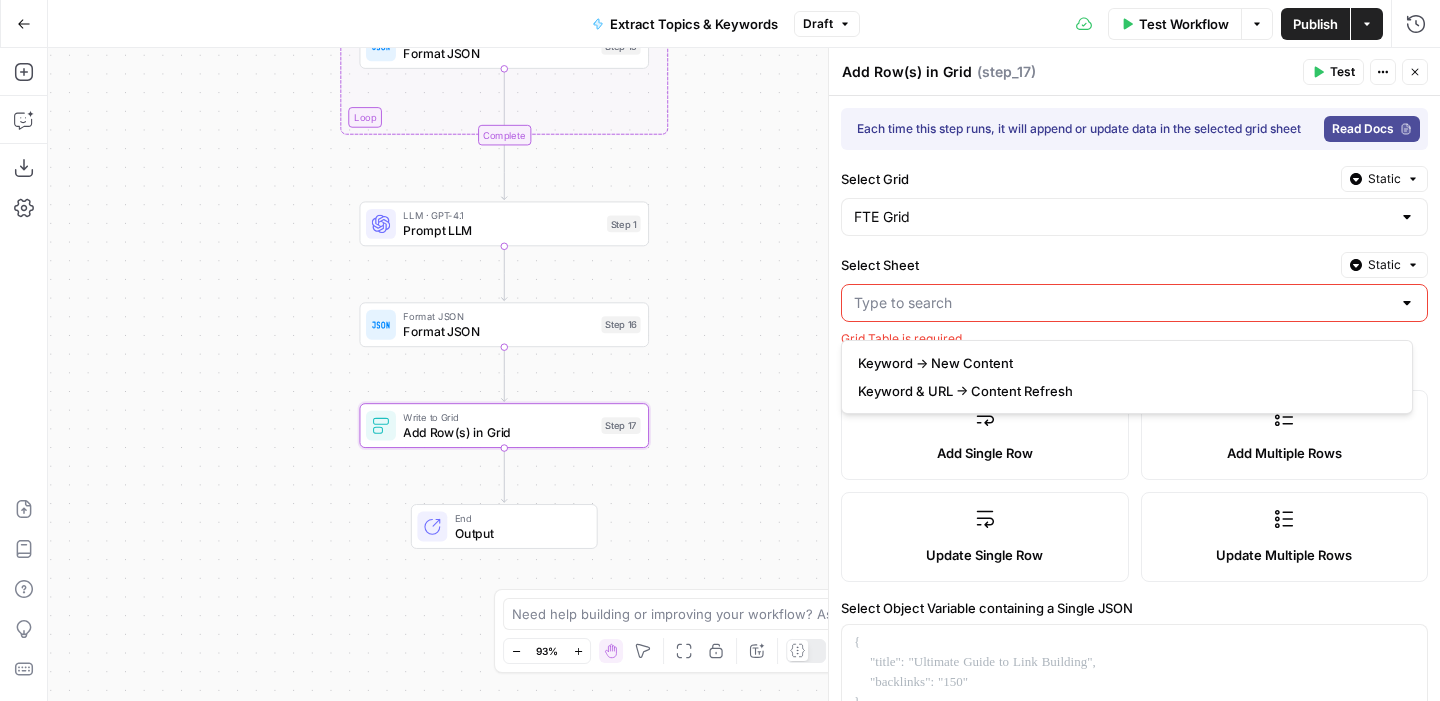 click on "Keyword -> New Content" at bounding box center [1123, 363] 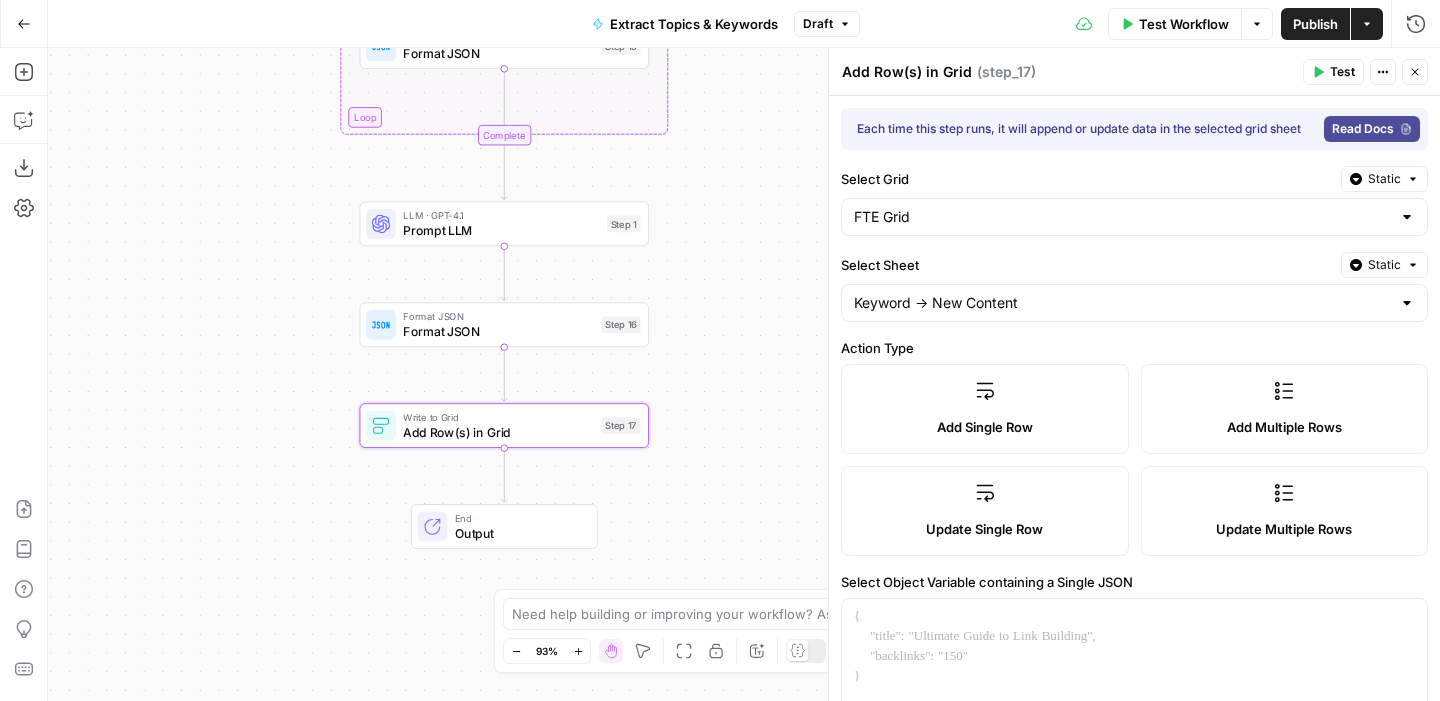 click on "Add Row(s) in Grid" at bounding box center [907, 72] 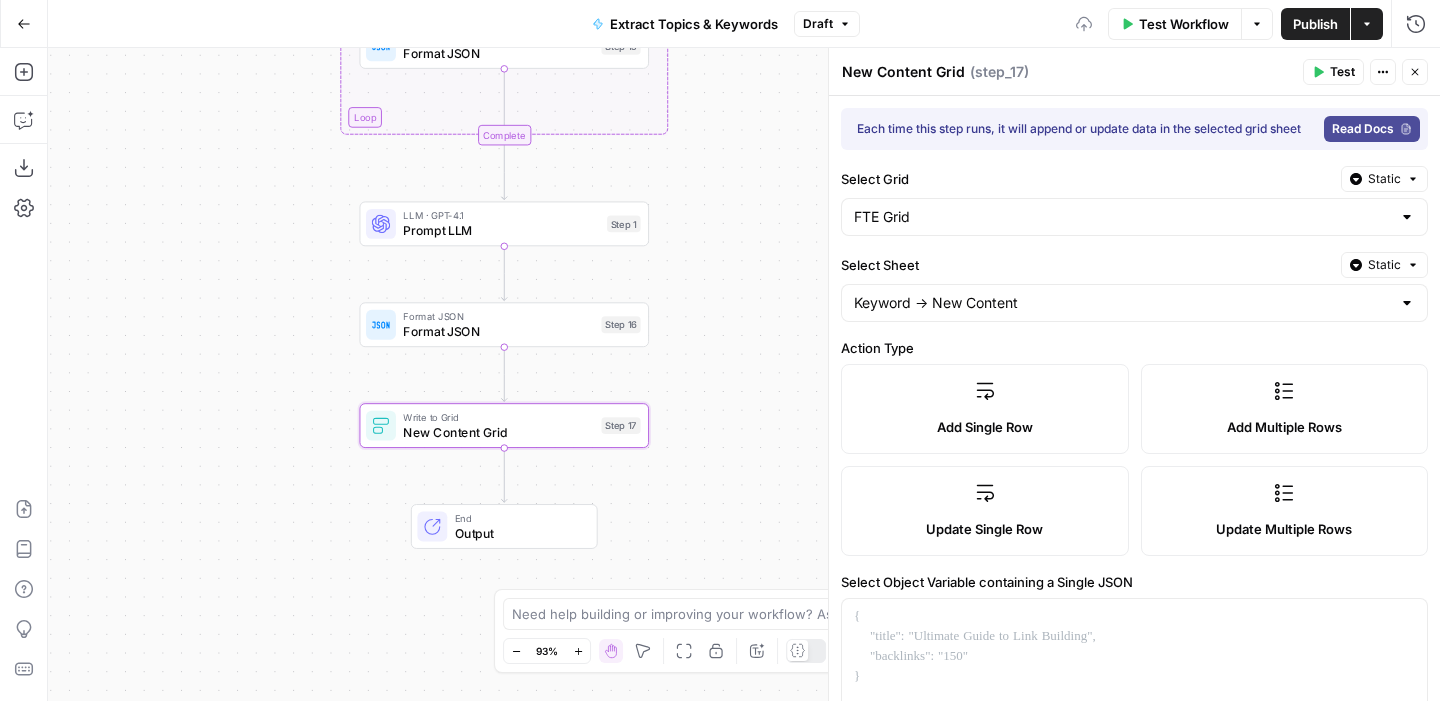 type on "New Content Grid" 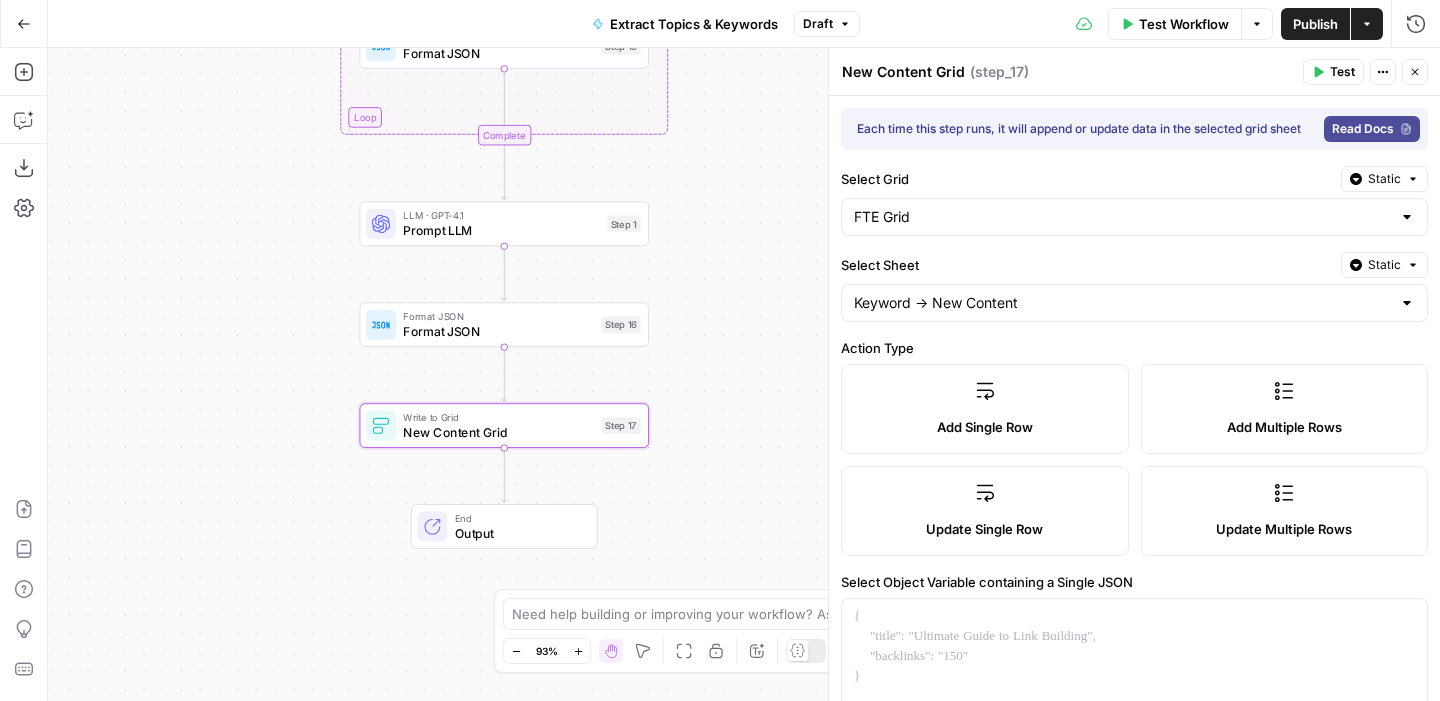 click on "Add Multiple Rows" at bounding box center (1285, 409) 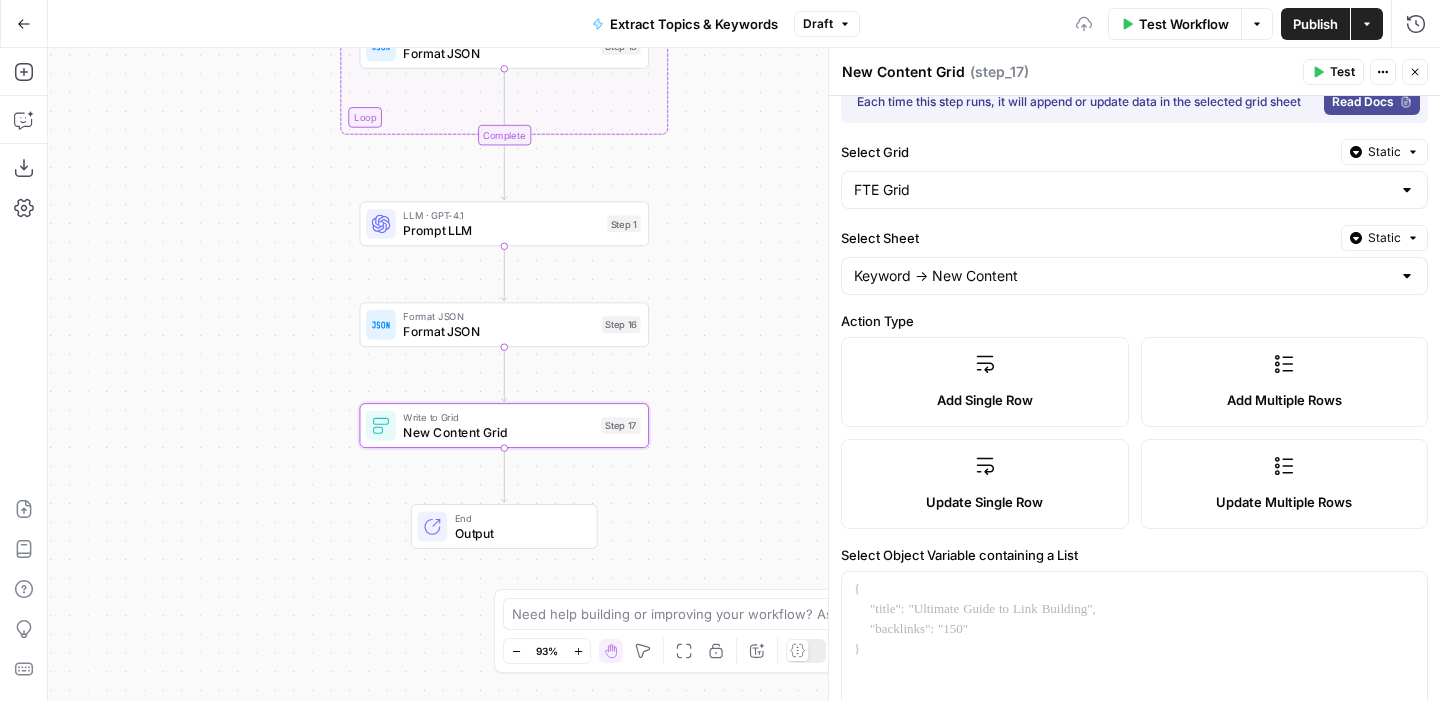 scroll, scrollTop: 43, scrollLeft: 0, axis: vertical 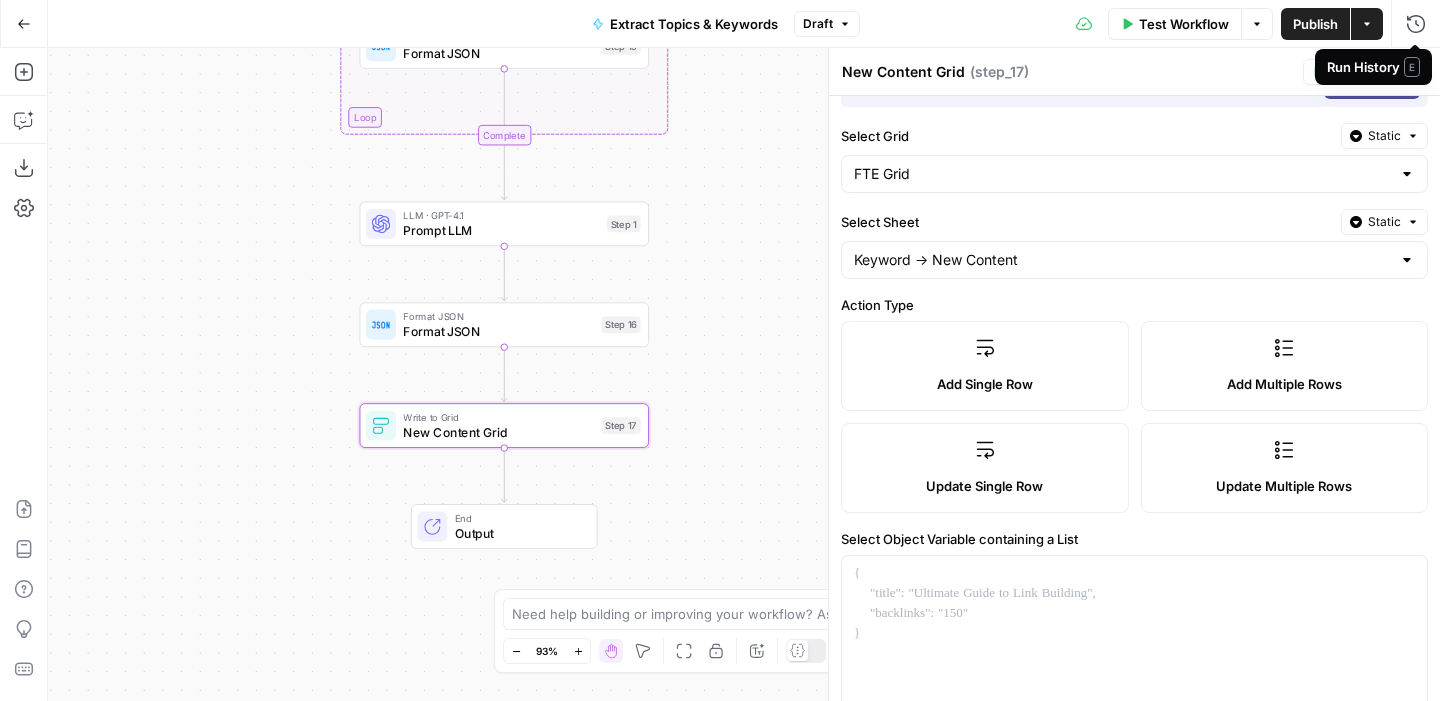 click on "E" at bounding box center [1412, 67] 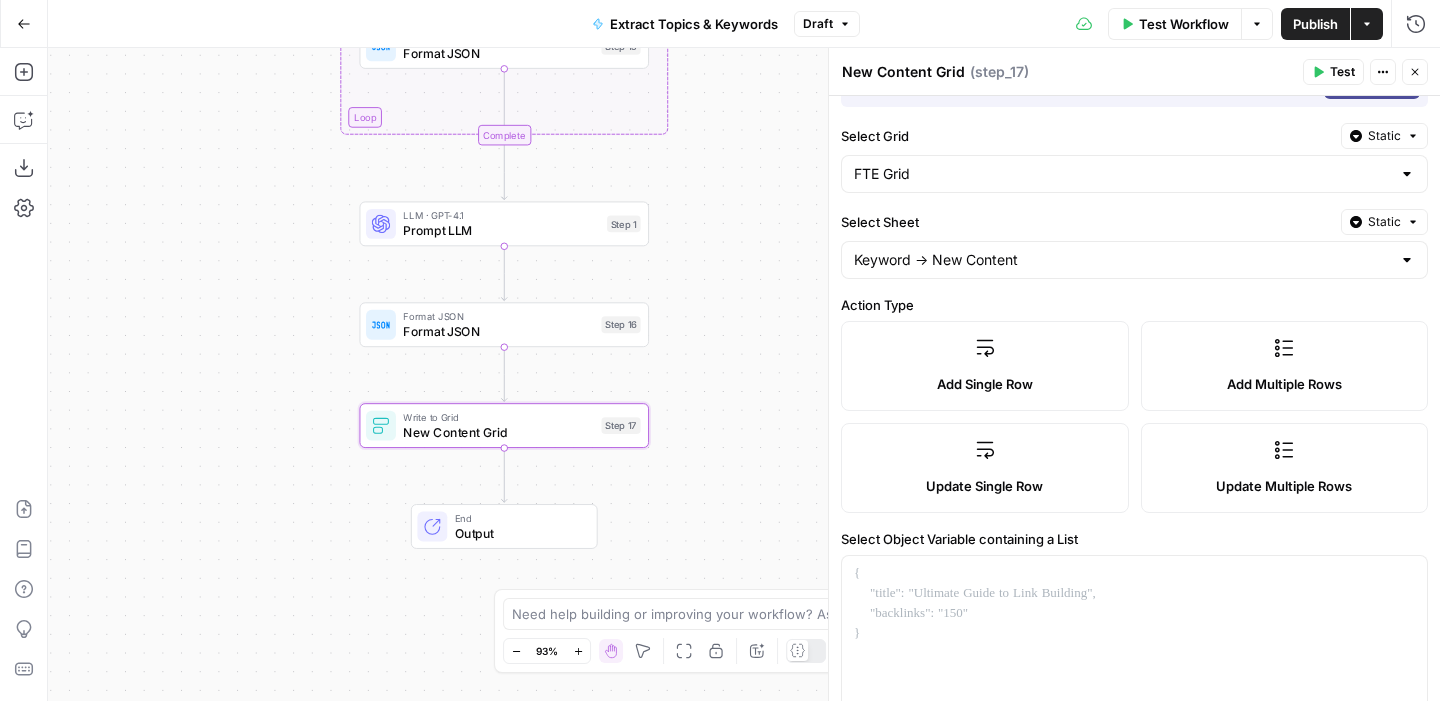 click 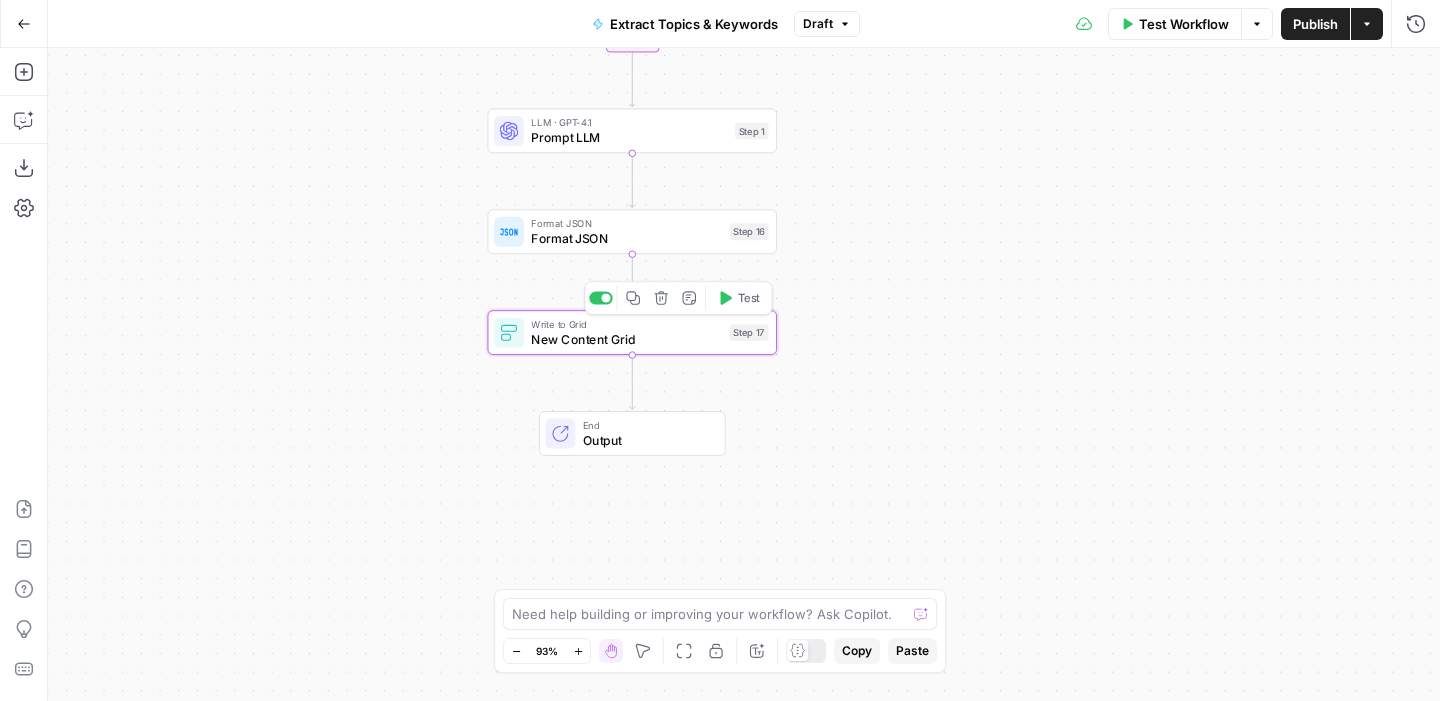 click 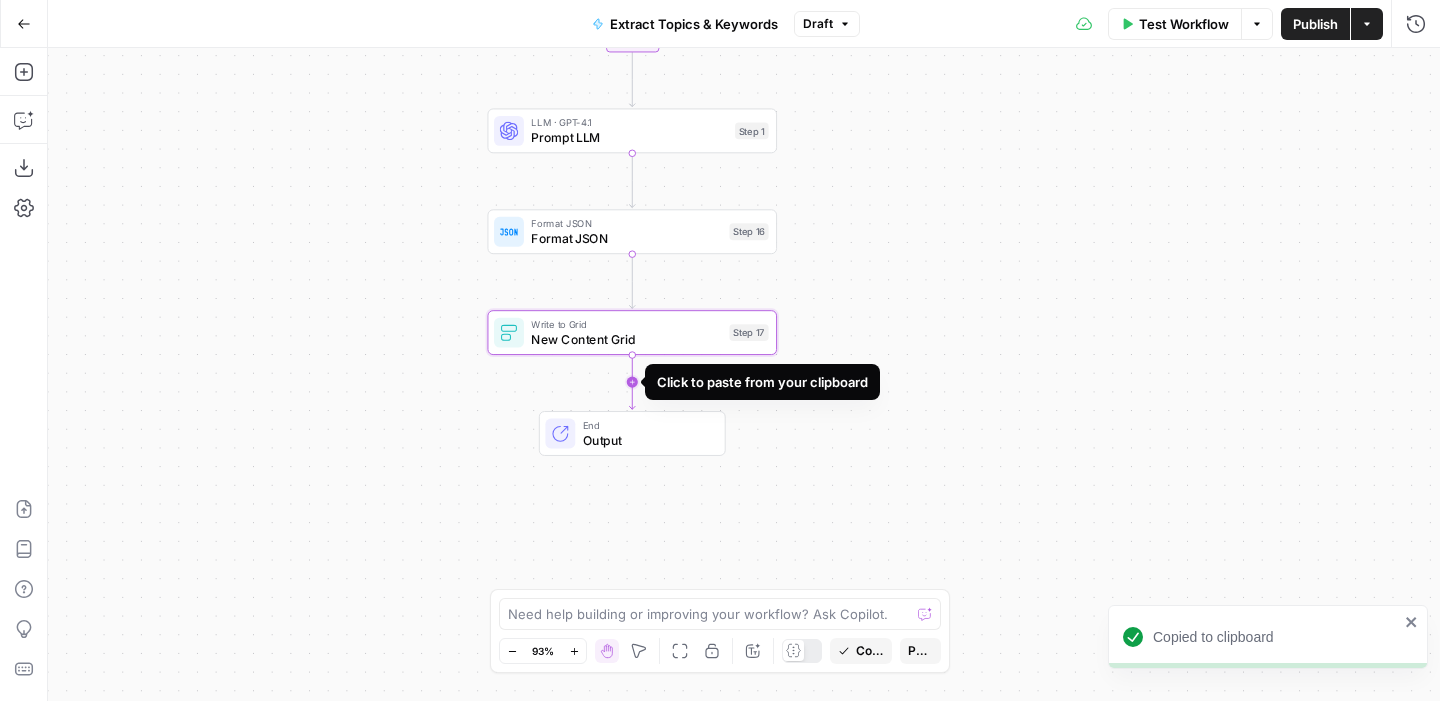 click 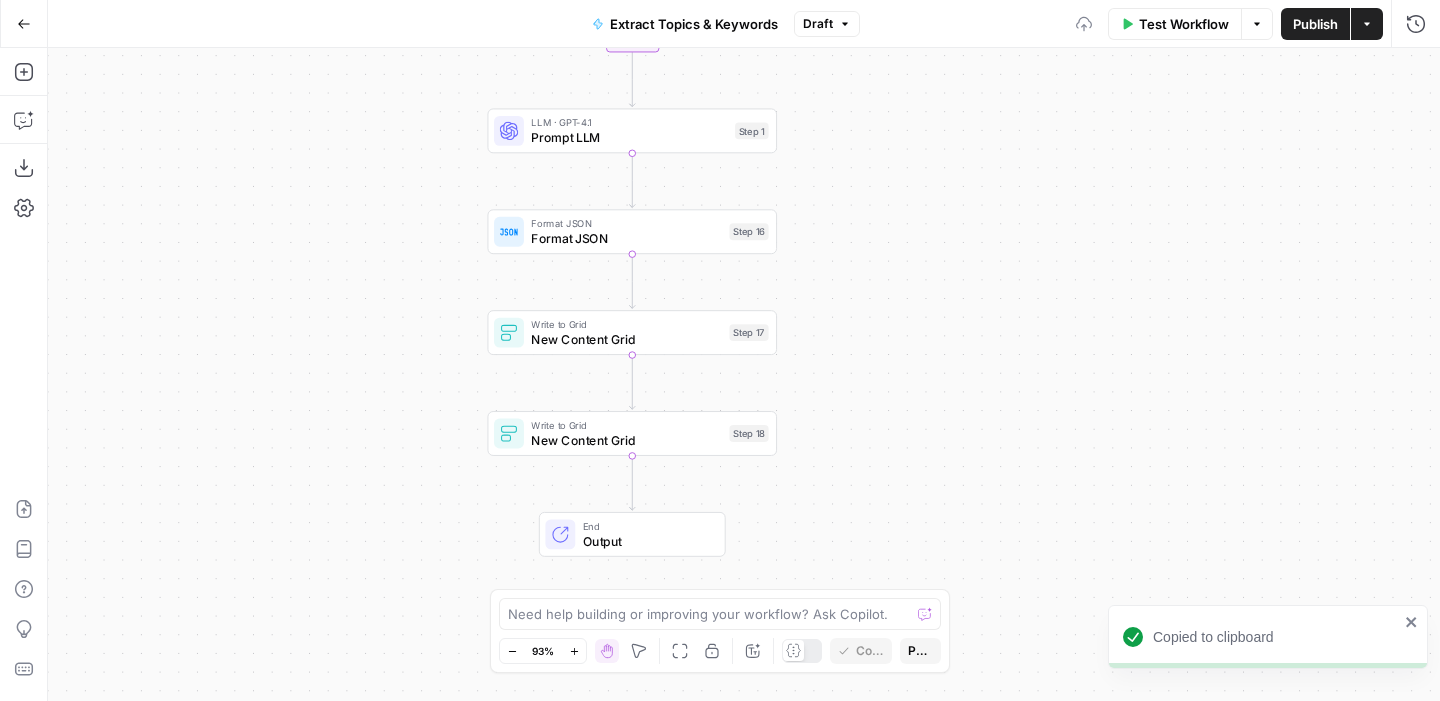 click on "Write to Grid" at bounding box center [626, 425] 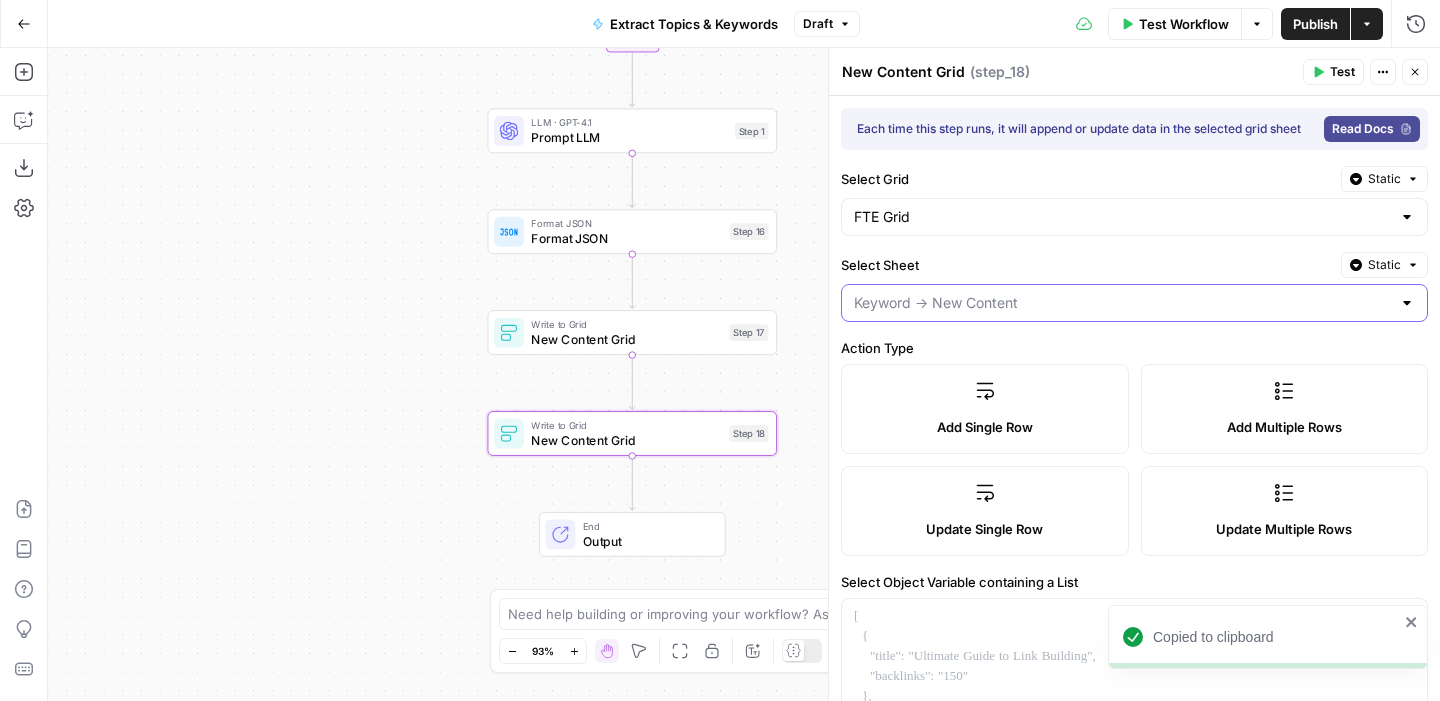 click on "Select Sheet" at bounding box center [1122, 303] 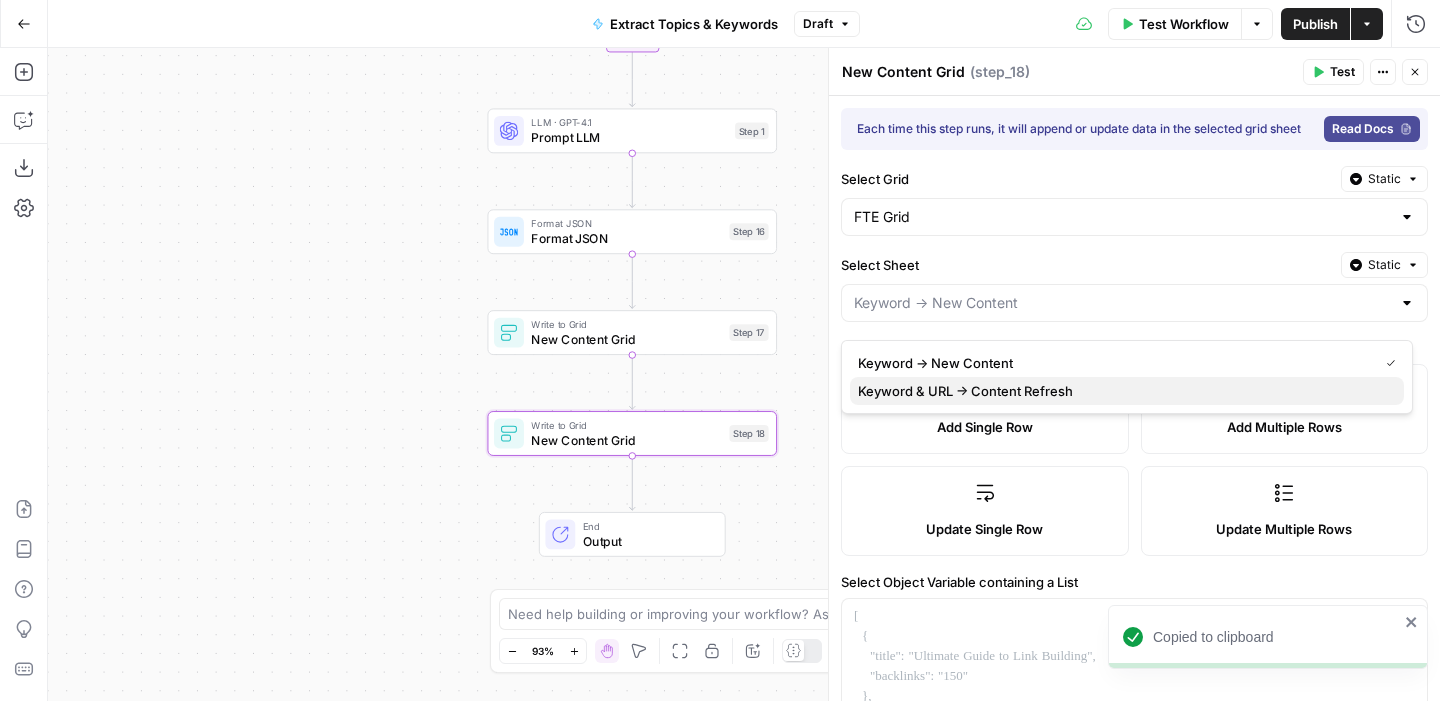 click on "Keyword & URL -> Content Refresh" at bounding box center (1123, 391) 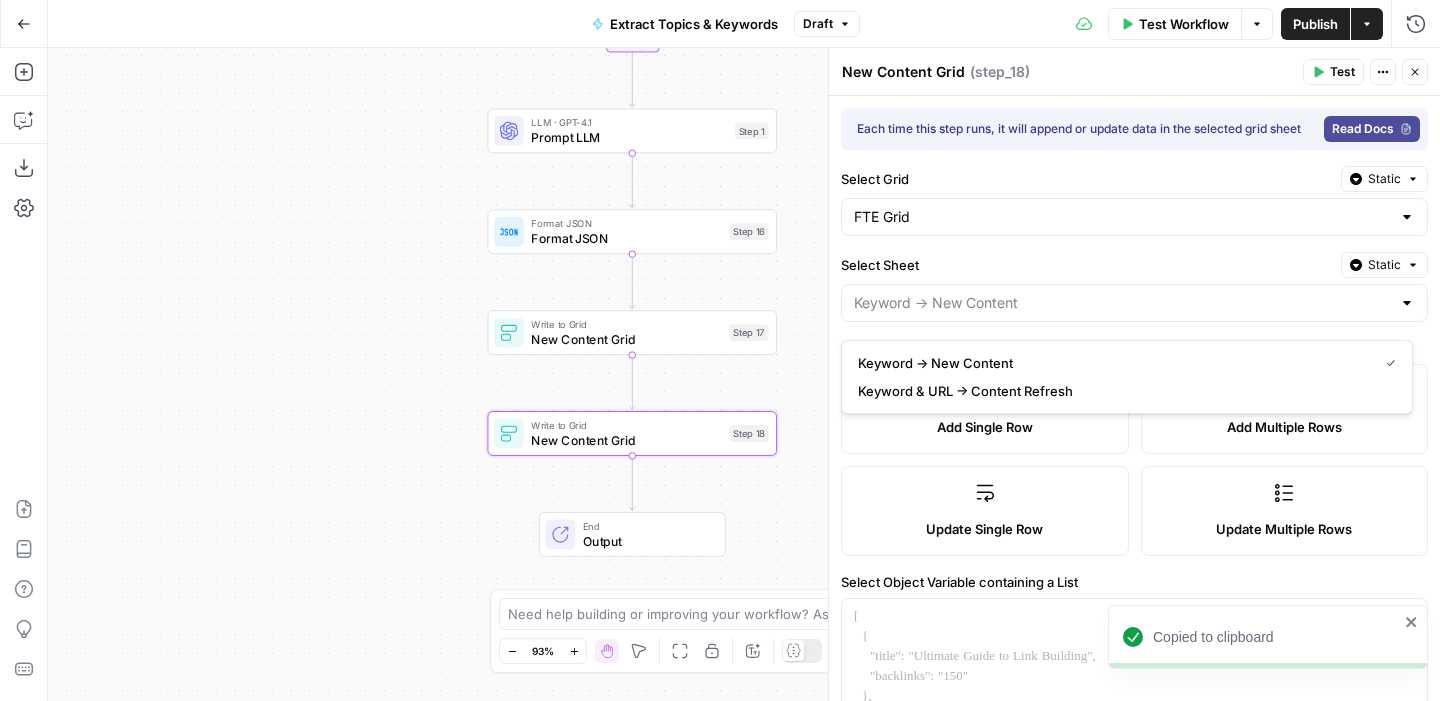 type on "Keyword & URL -> Content Refresh" 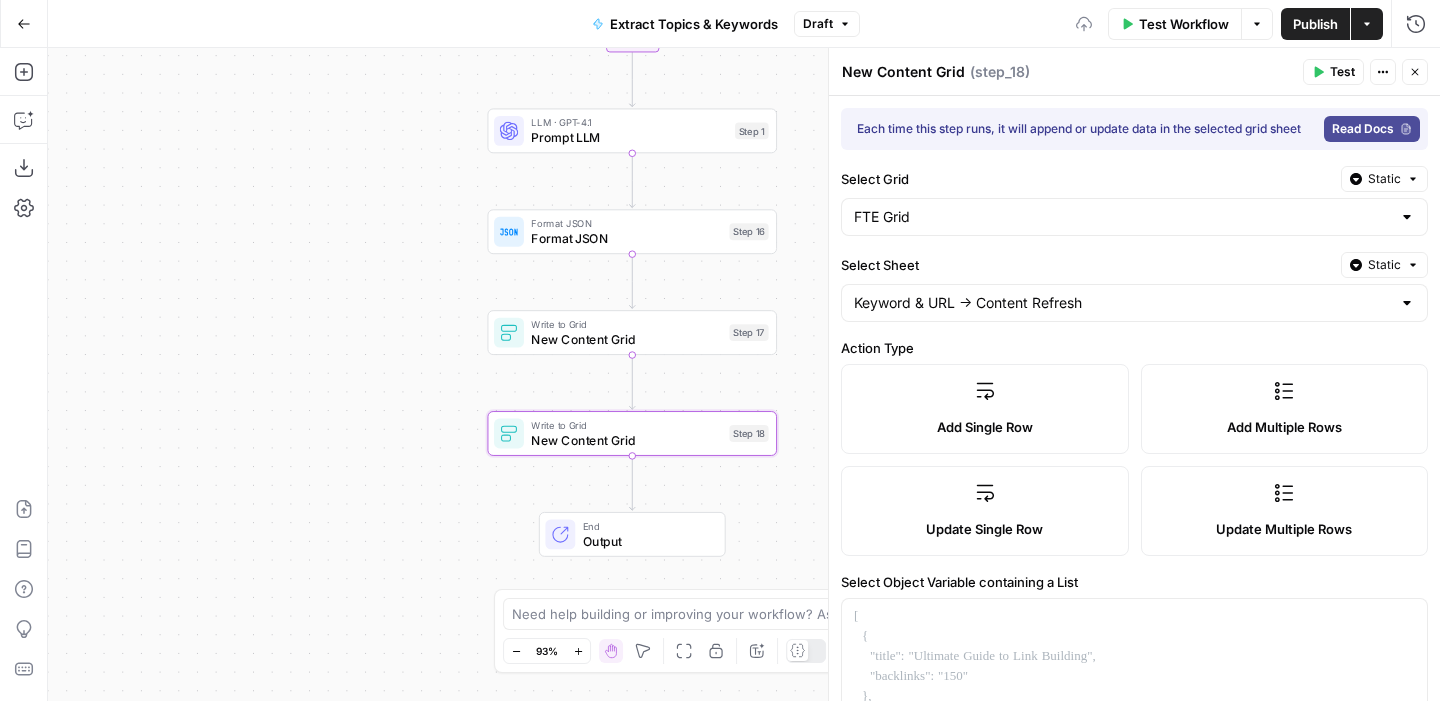 click on "New Content Grid" at bounding box center [903, 72] 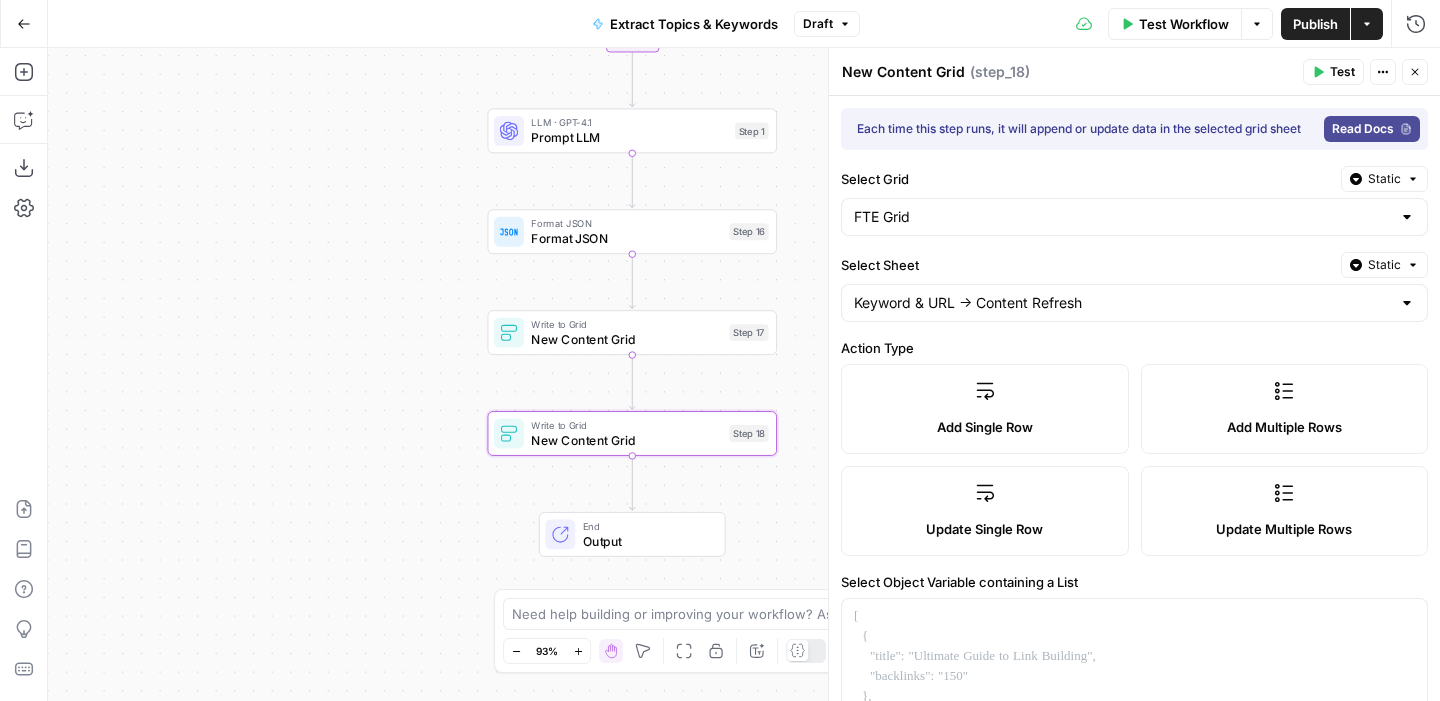 click on "New Content Grid" at bounding box center [903, 72] 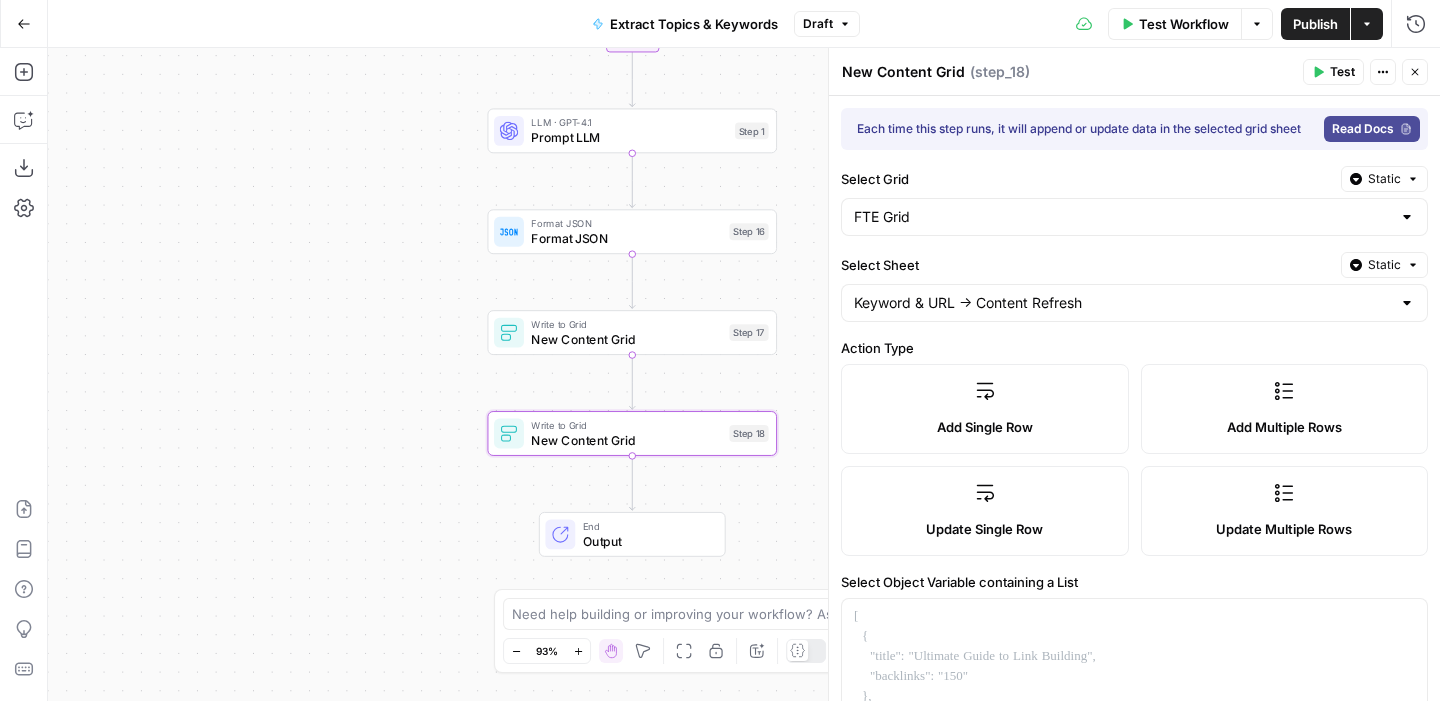 click on "New Content Grid" at bounding box center [903, 72] 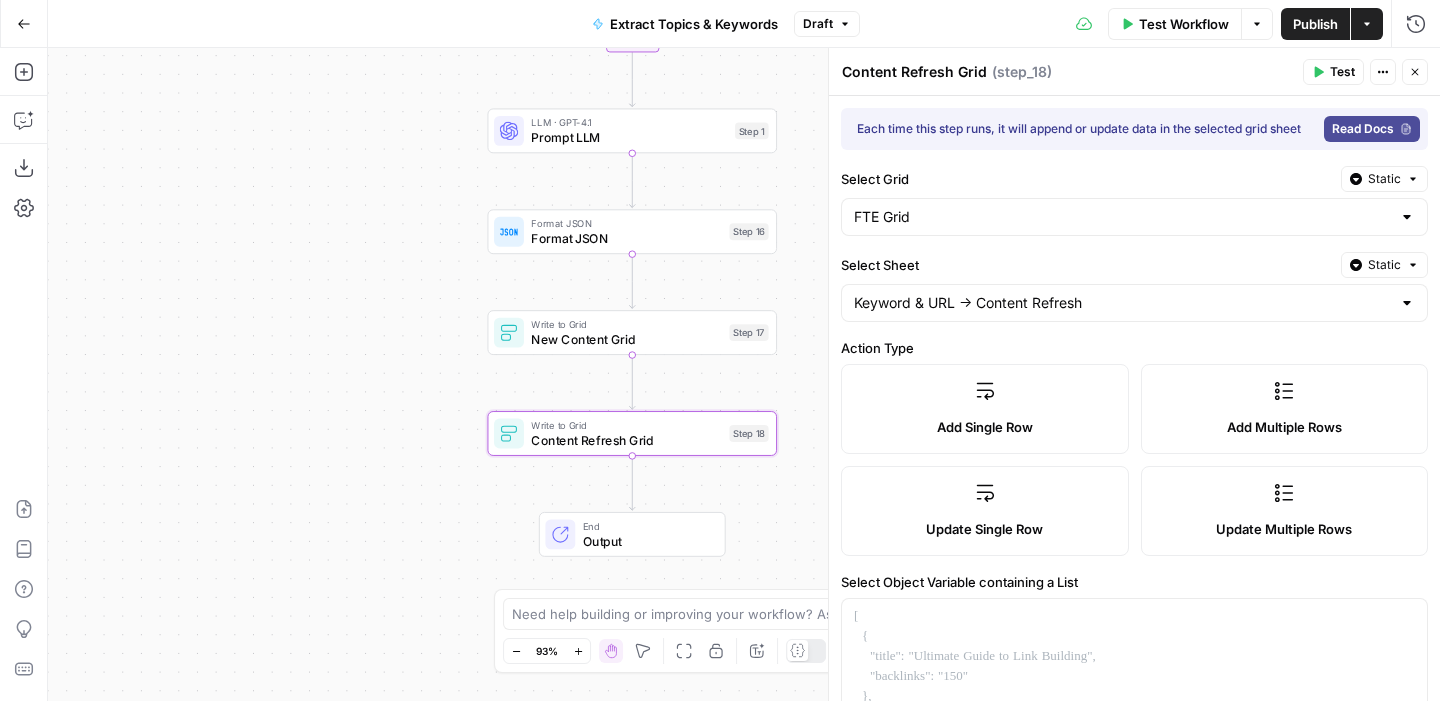 type on "Content Refresh Grid" 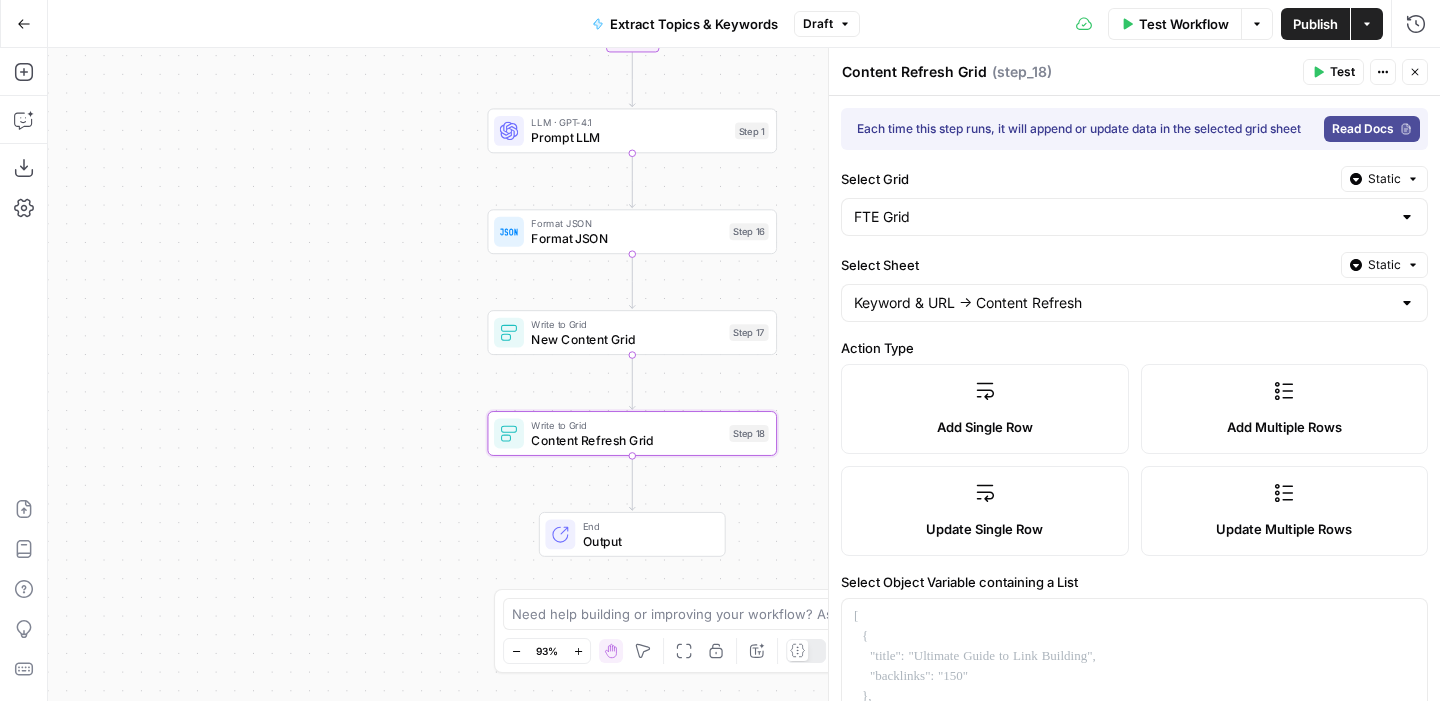 click on "Close" at bounding box center (1415, 72) 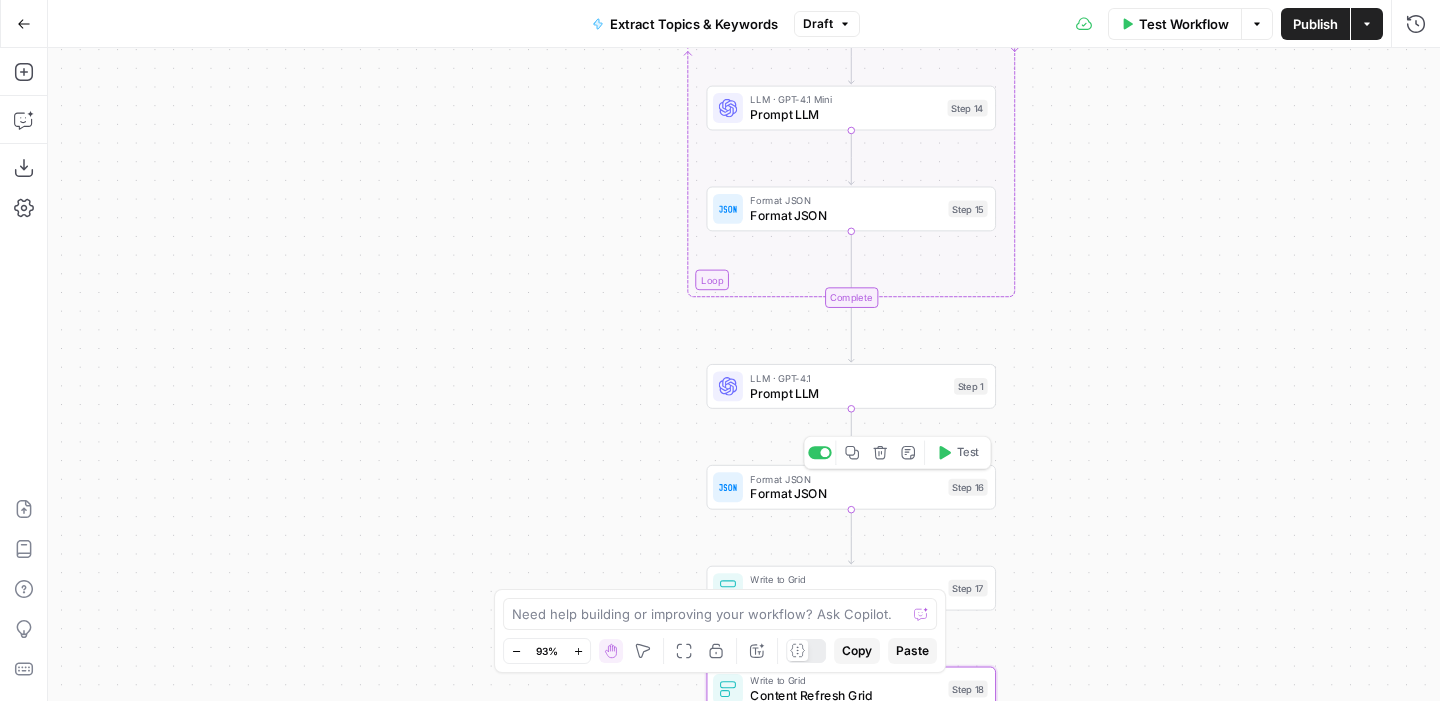 click 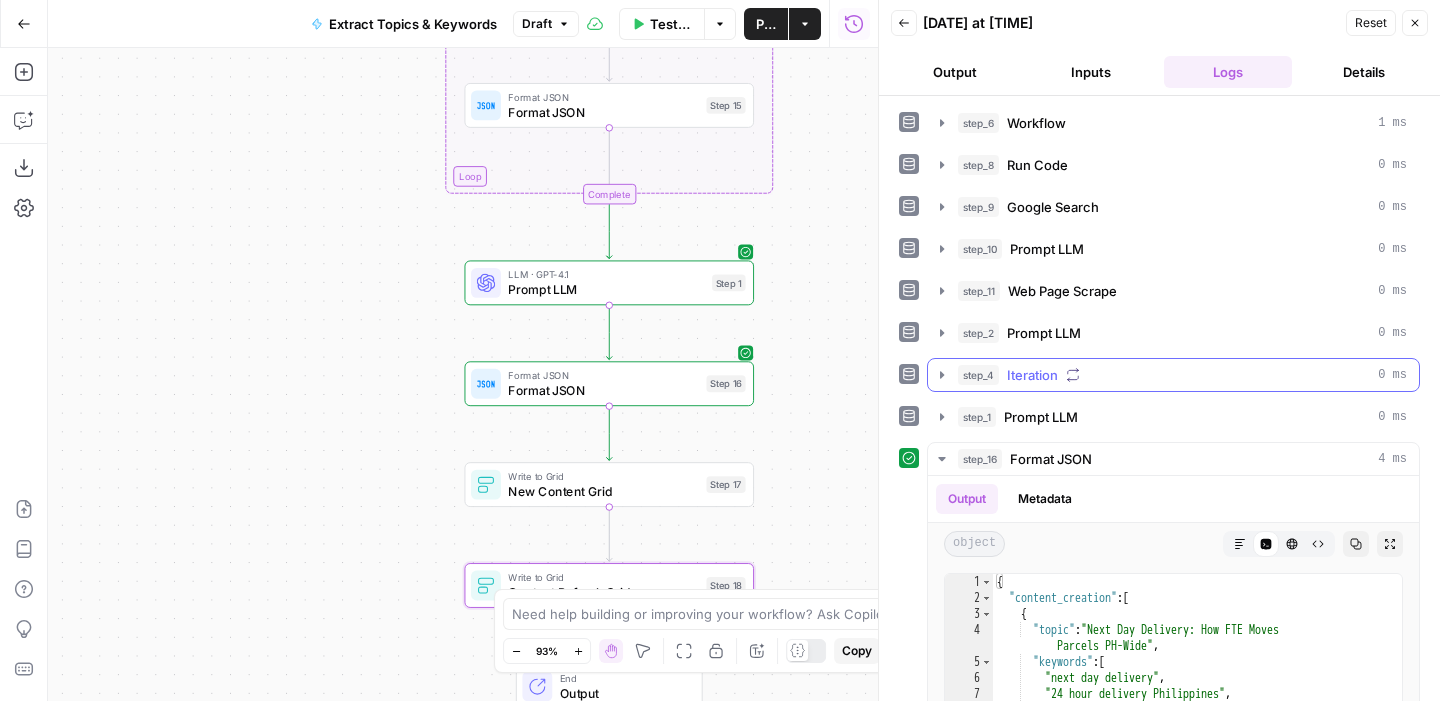 scroll, scrollTop: 286, scrollLeft: 0, axis: vertical 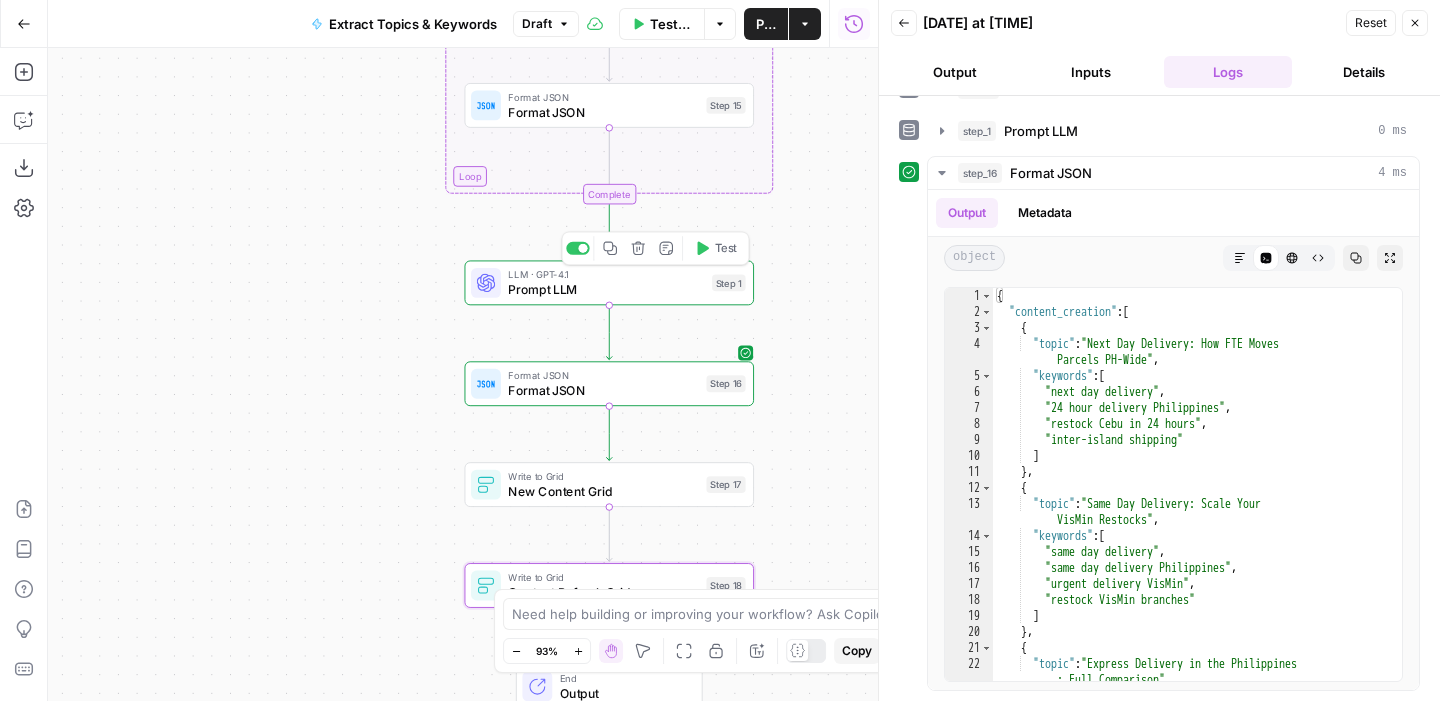 click 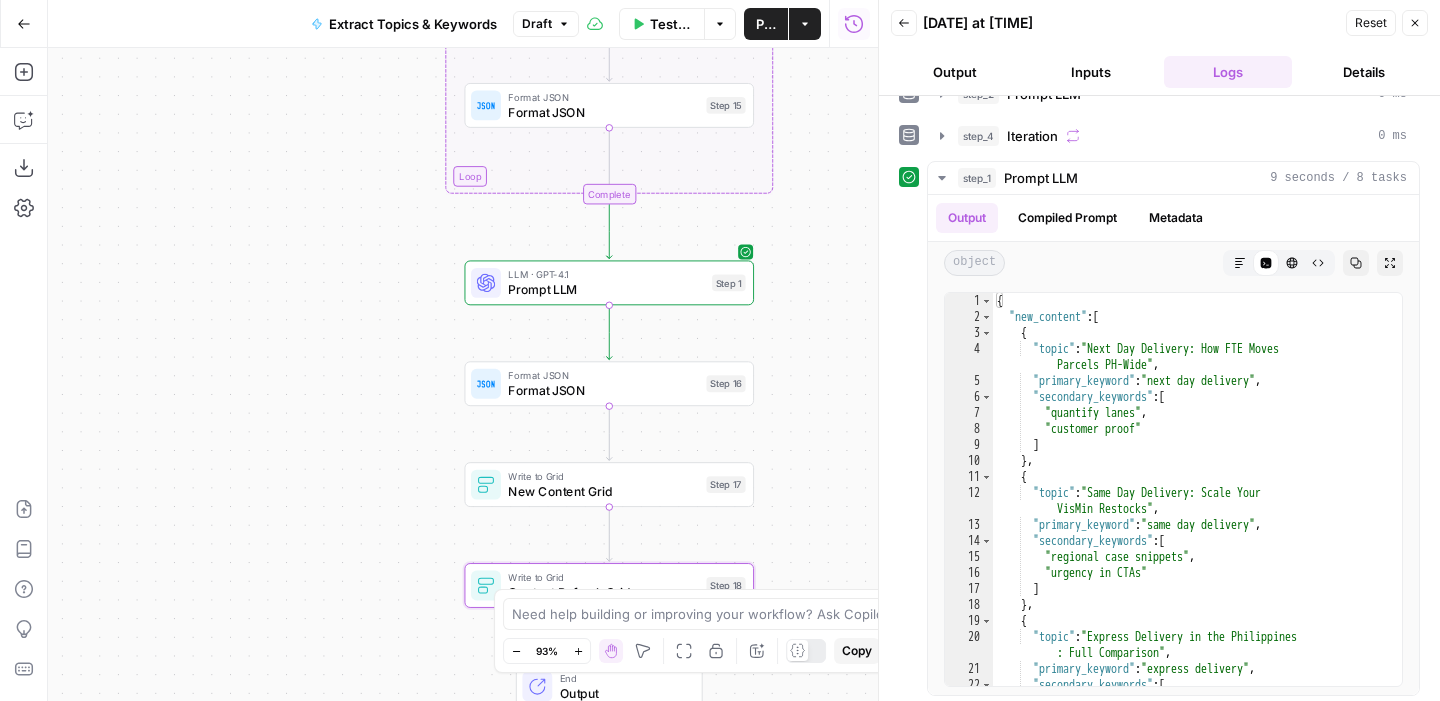 scroll, scrollTop: 244, scrollLeft: 0, axis: vertical 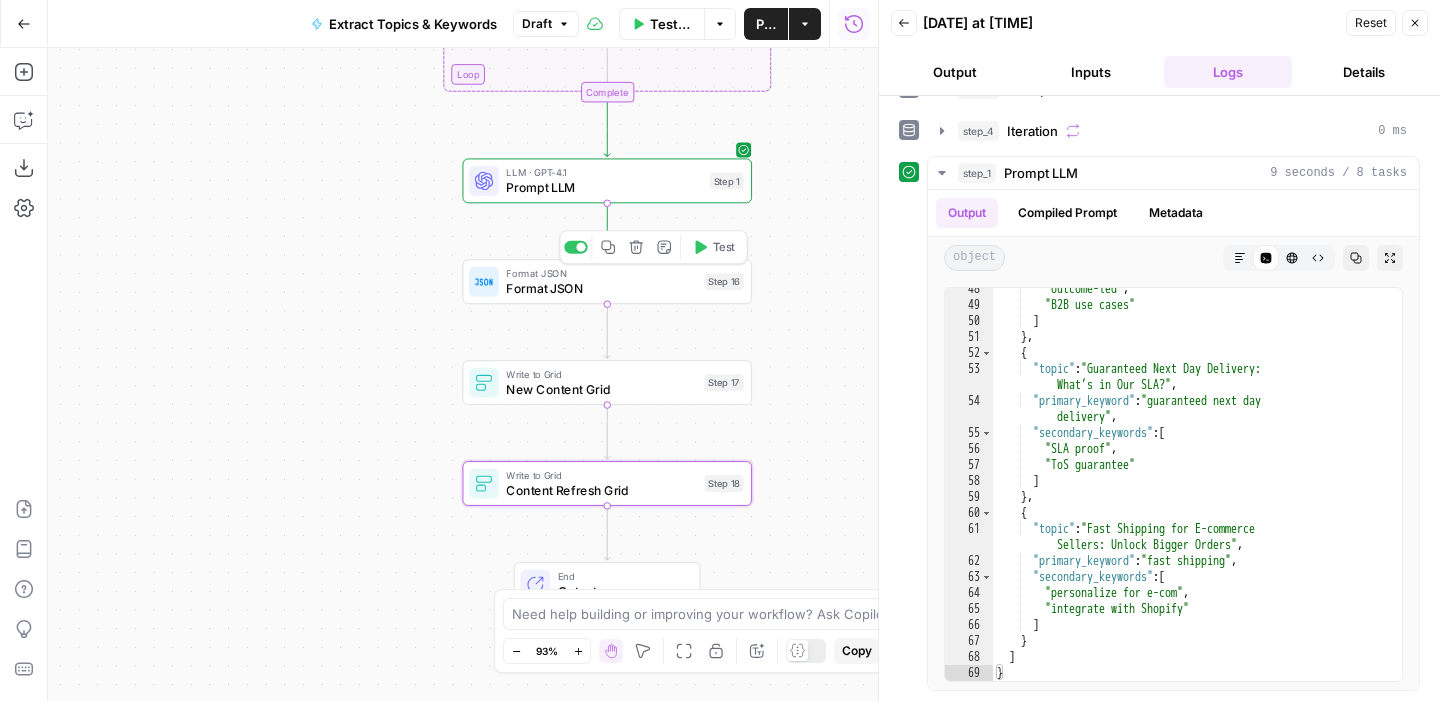 click on "Test" at bounding box center (714, 247) 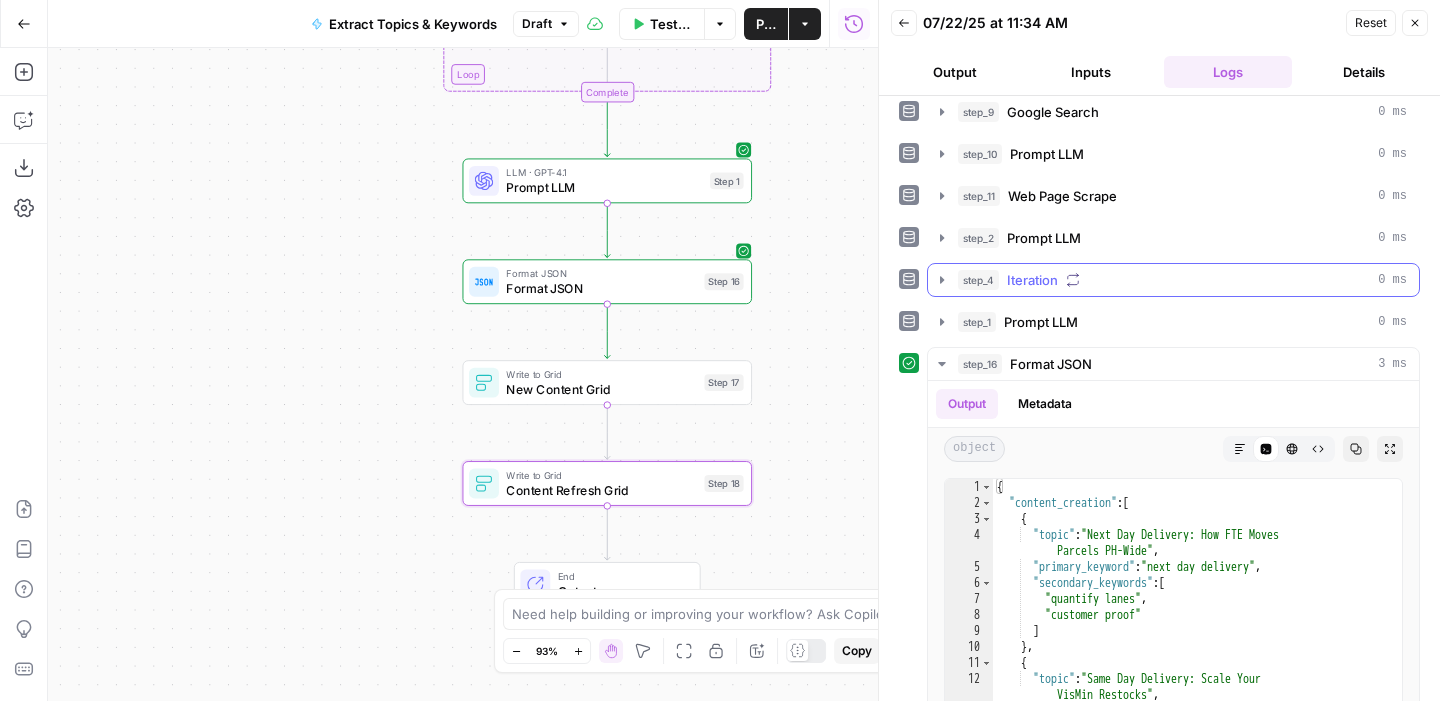 scroll, scrollTop: 238, scrollLeft: 0, axis: vertical 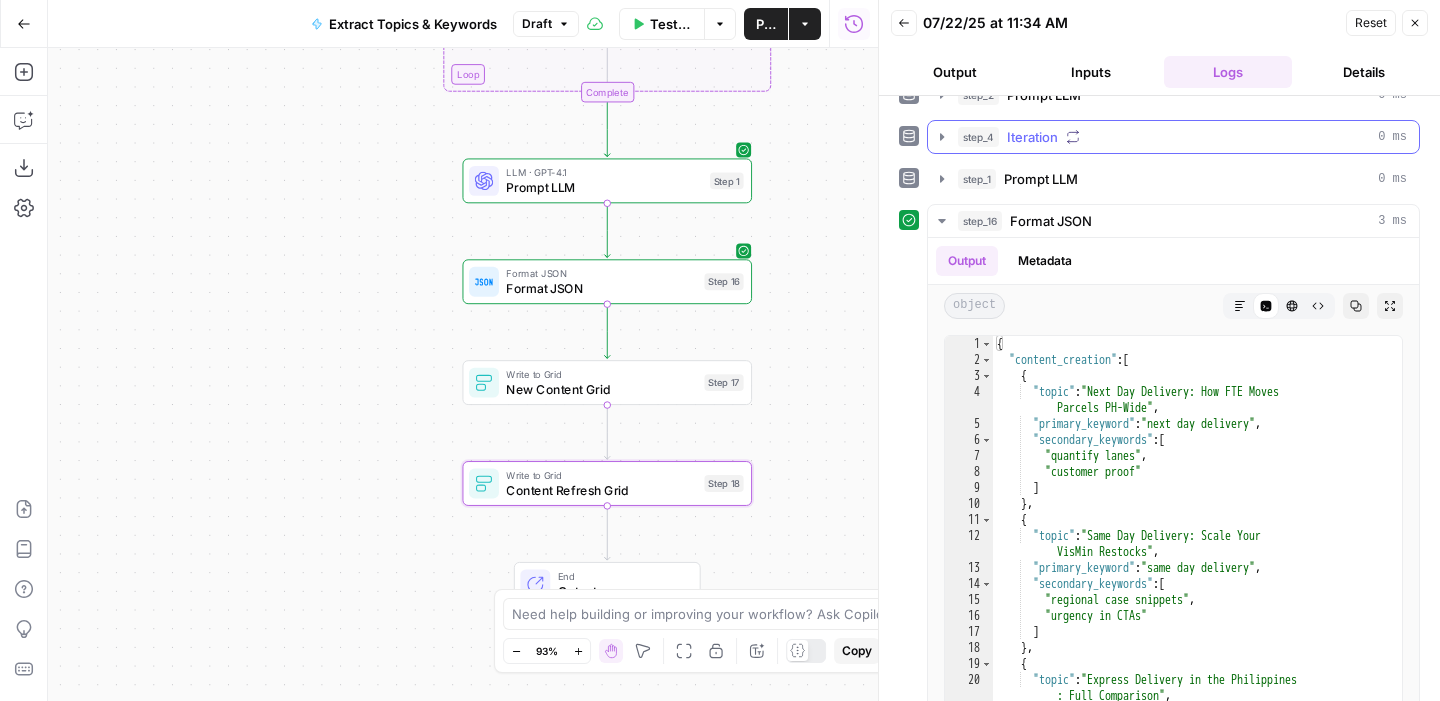 click 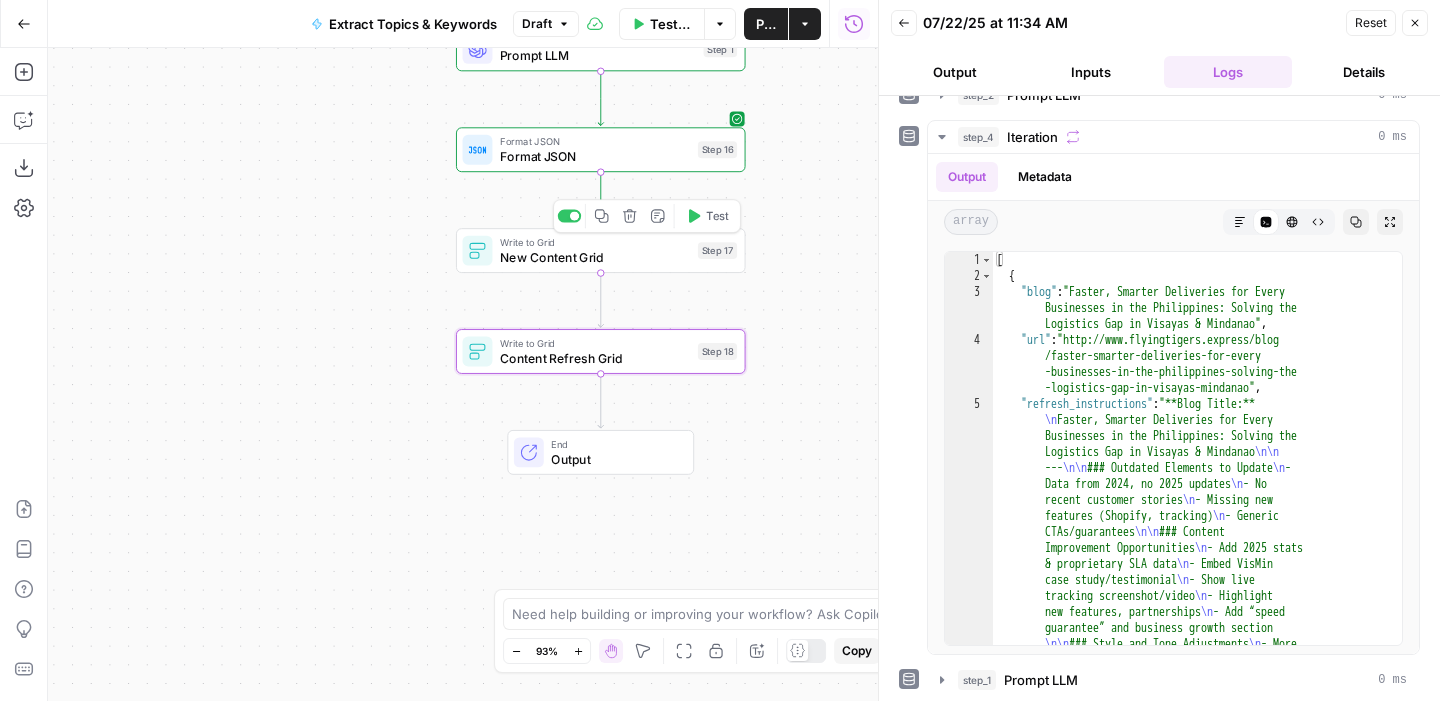 click on "New Content Grid" at bounding box center (595, 257) 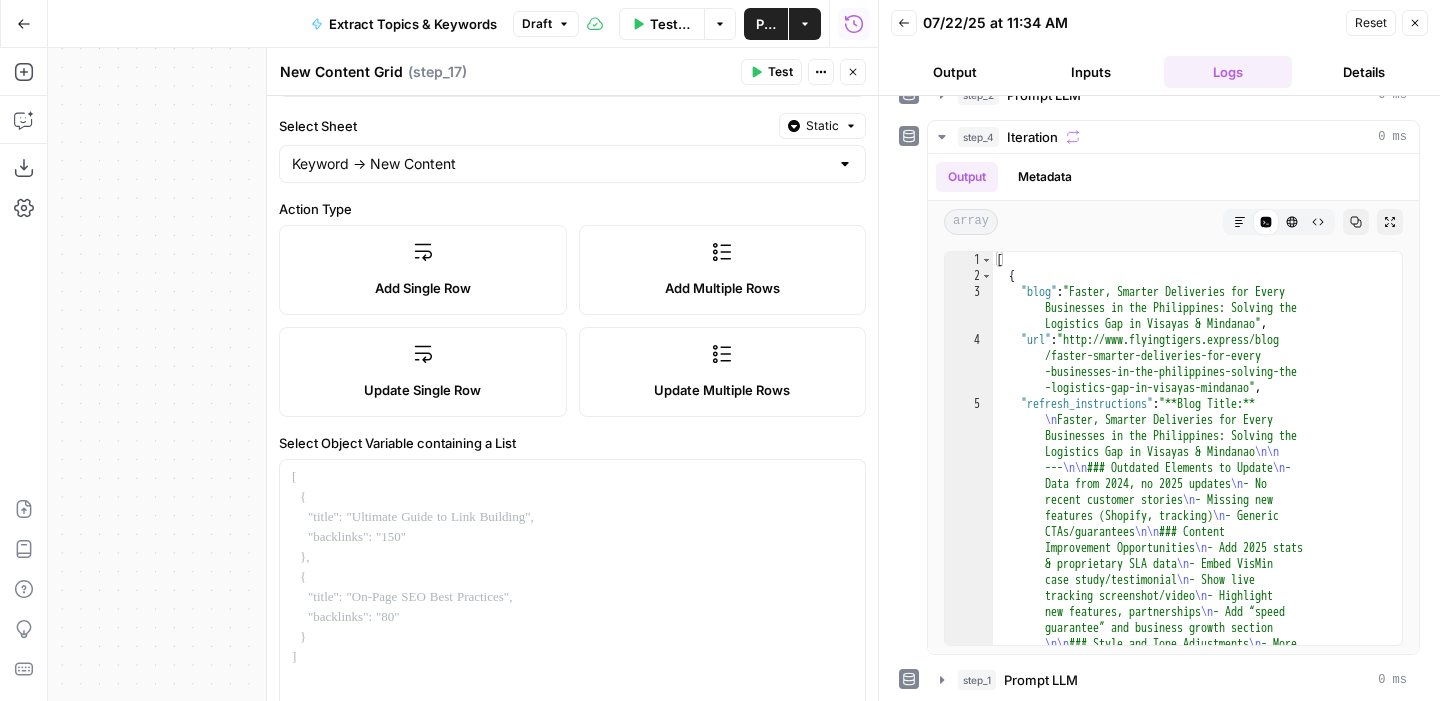 scroll, scrollTop: 244, scrollLeft: 0, axis: vertical 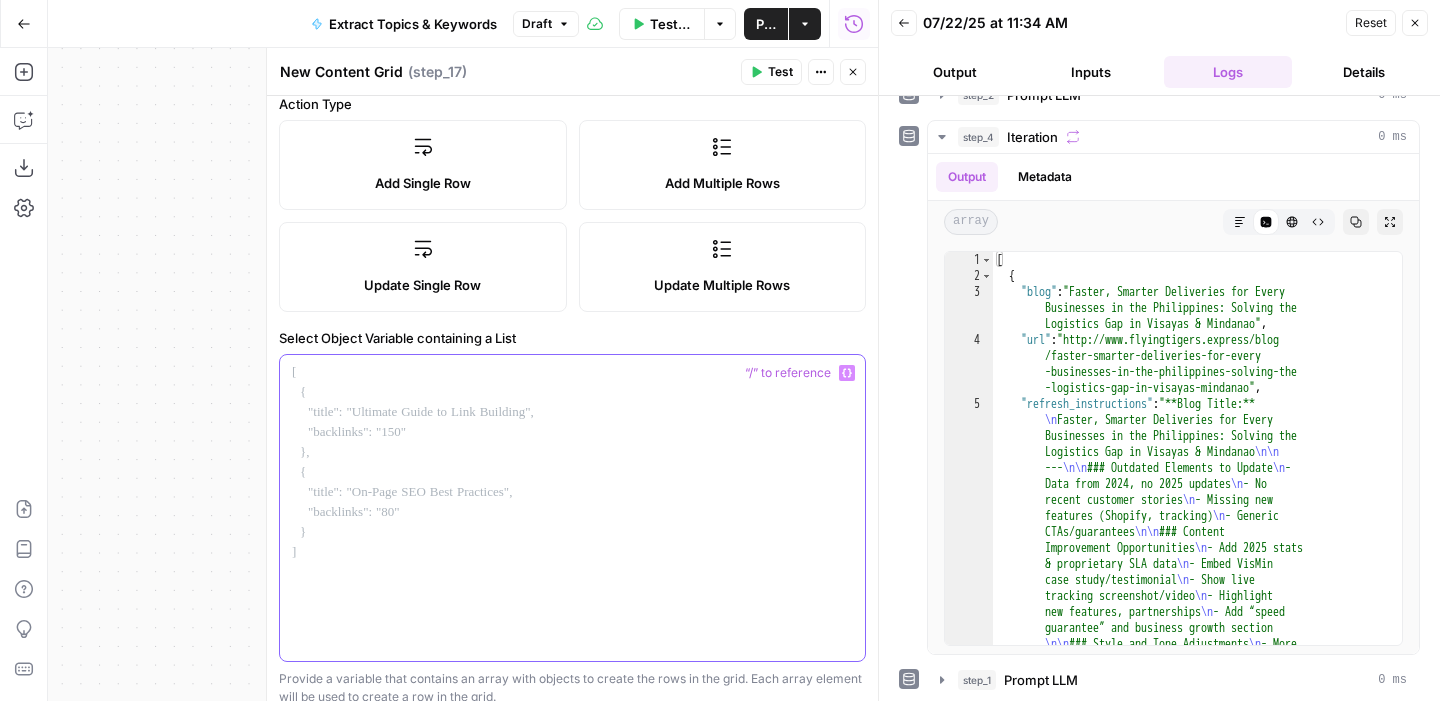 click at bounding box center [572, 508] 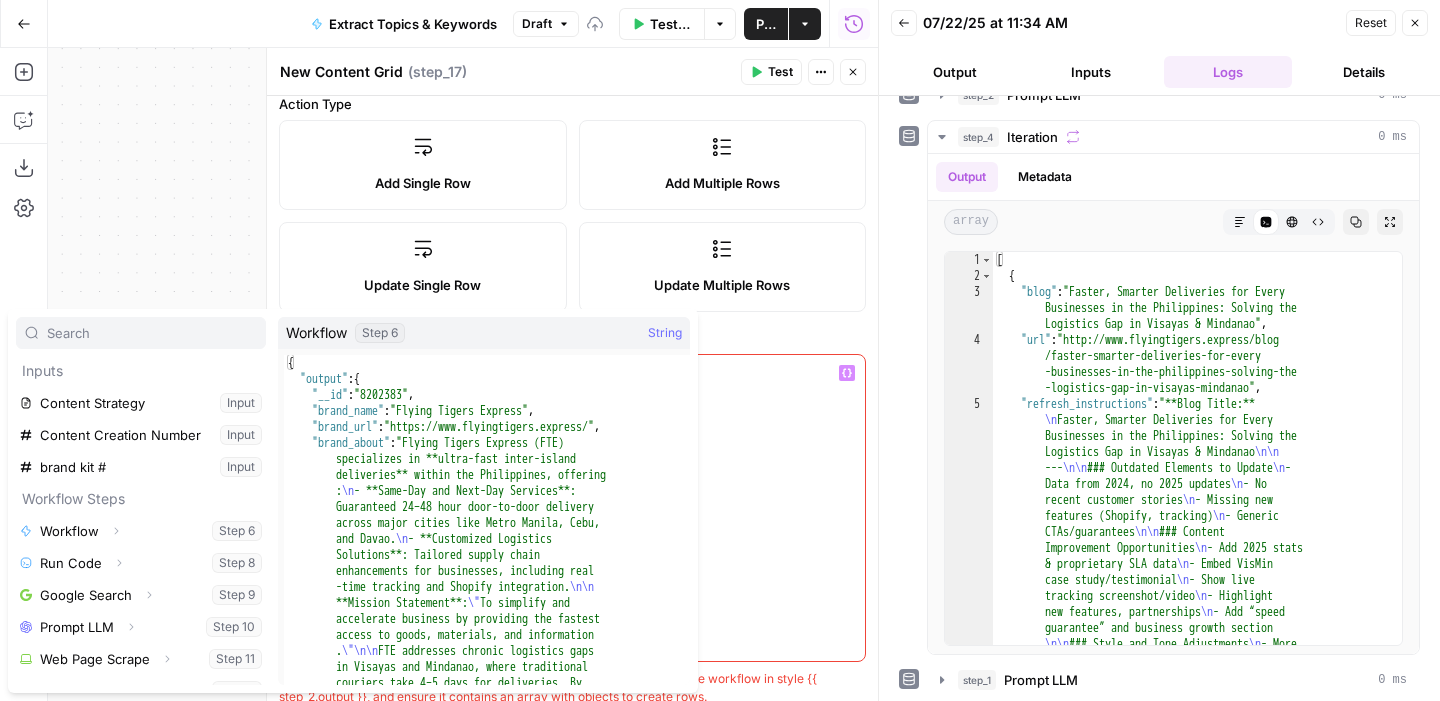 scroll, scrollTop: 182, scrollLeft: 0, axis: vertical 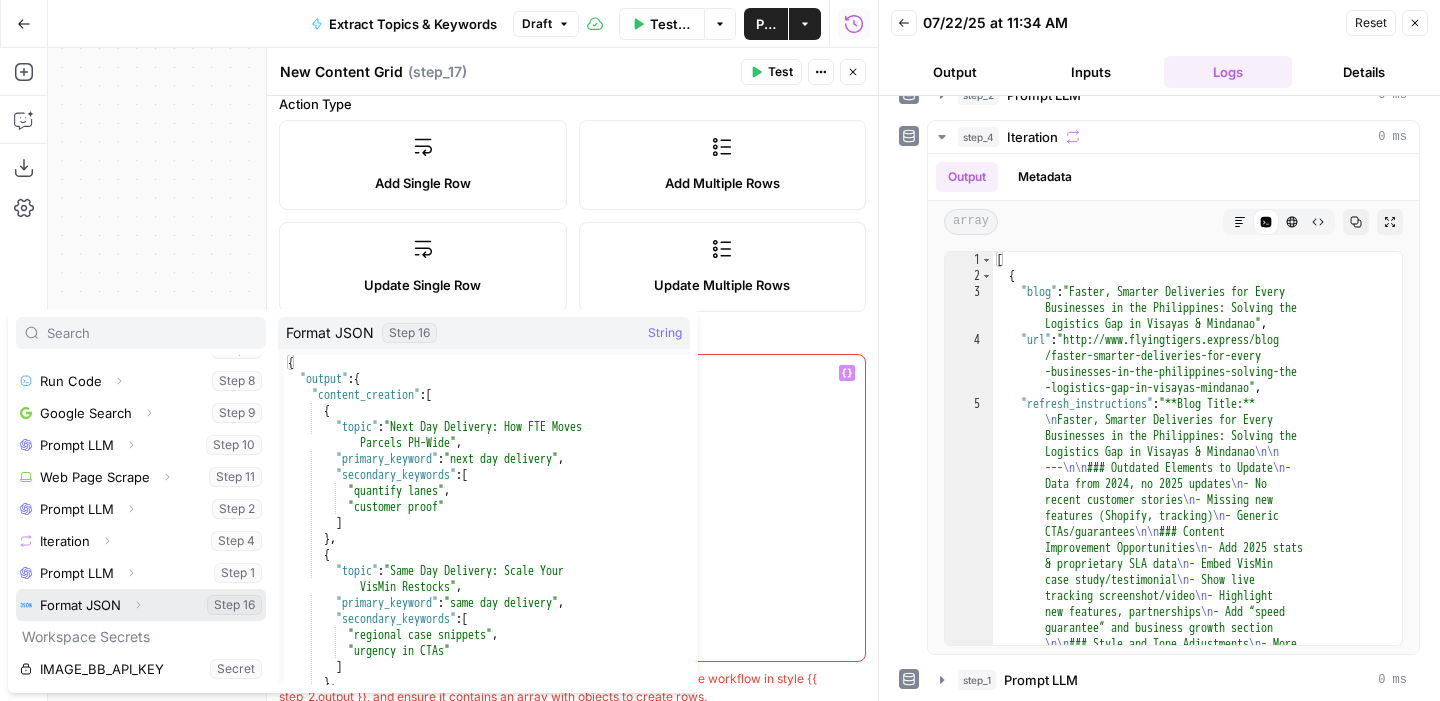 click 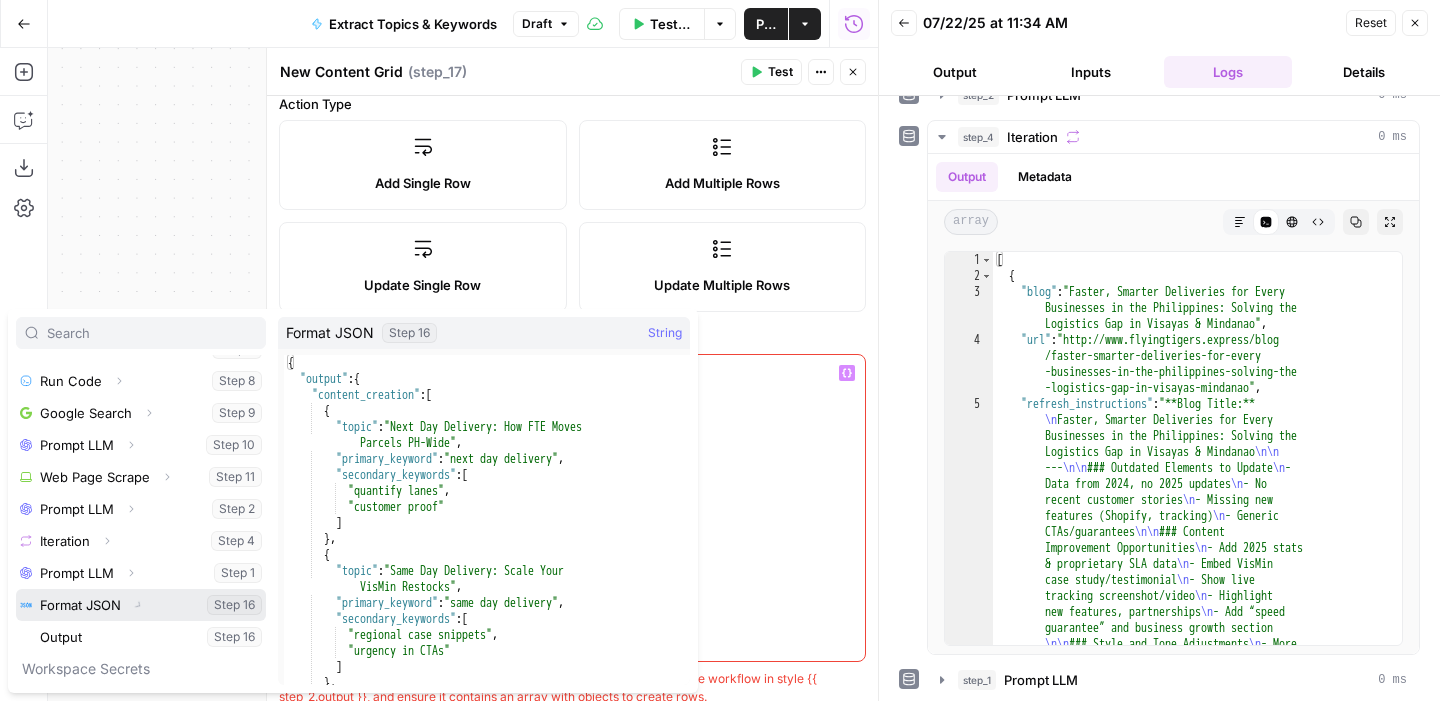 scroll, scrollTop: 214, scrollLeft: 0, axis: vertical 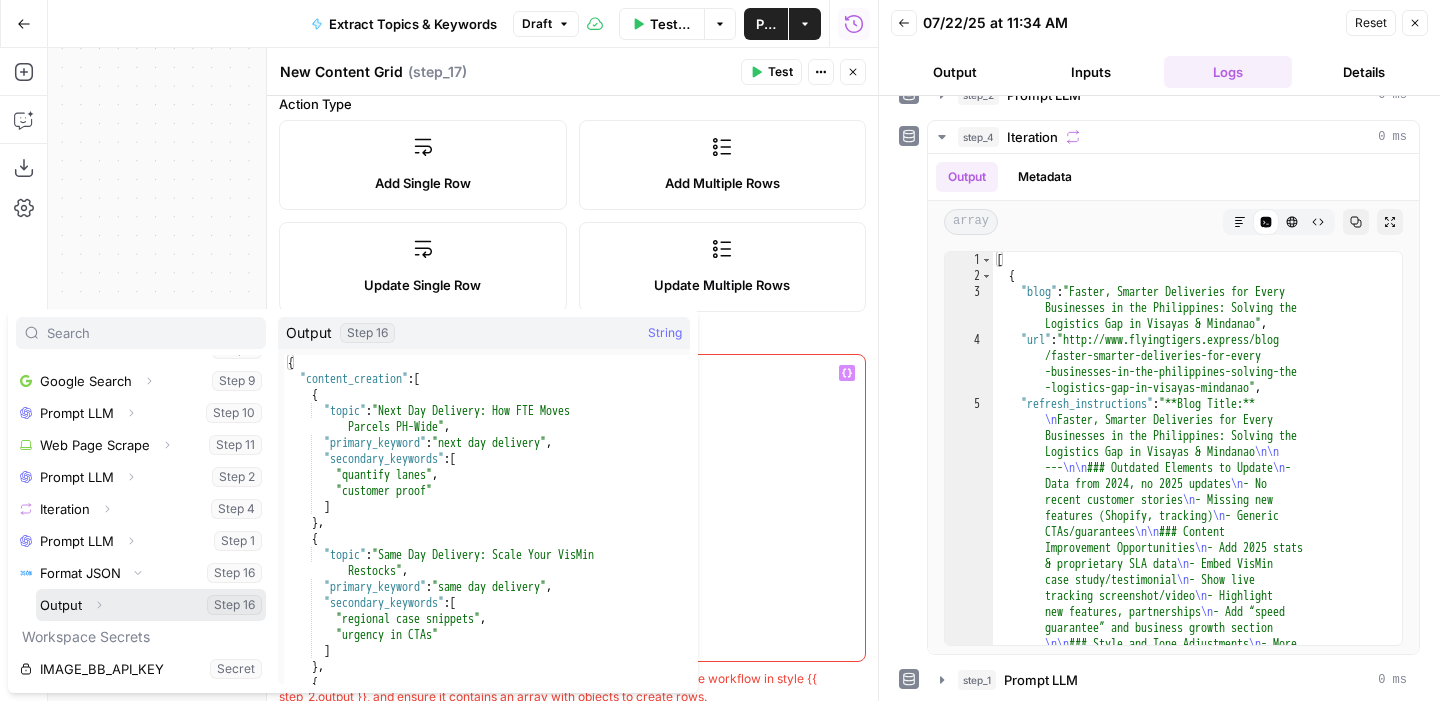 click 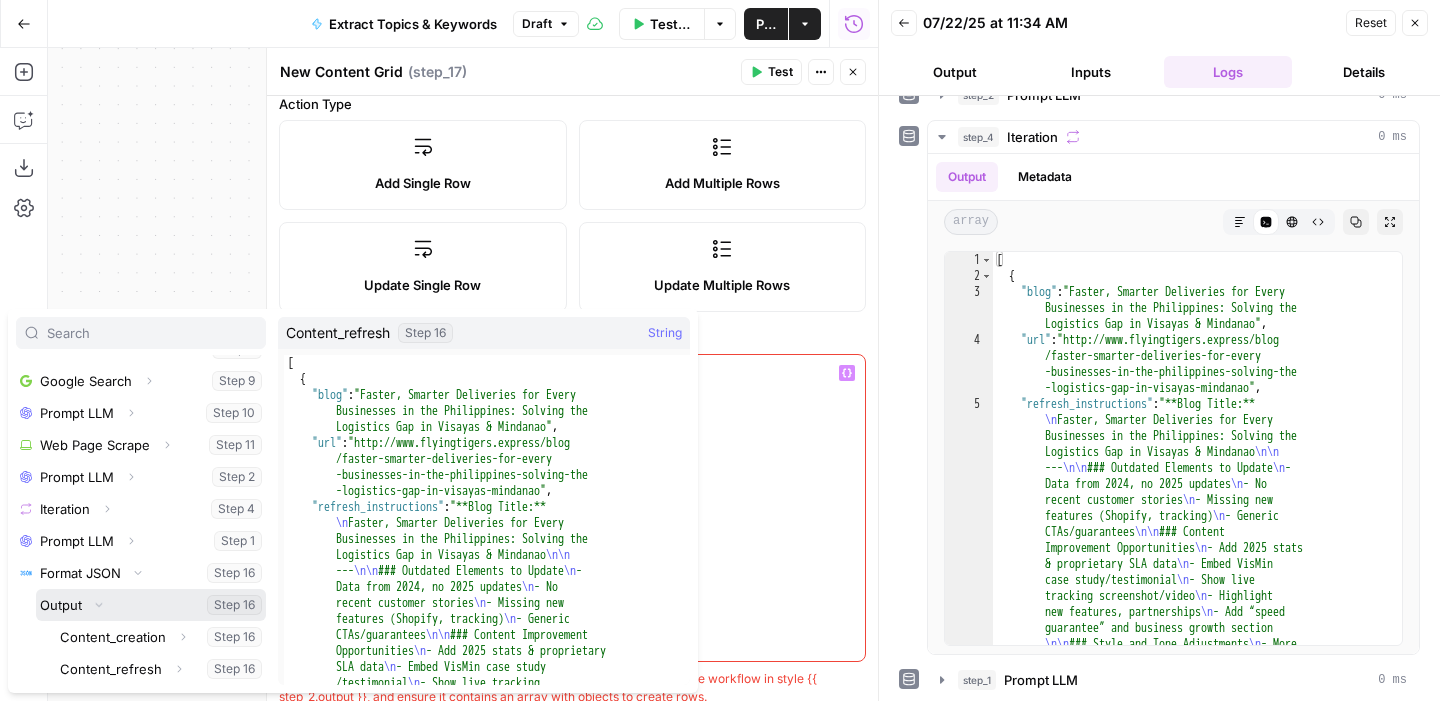 scroll, scrollTop: 278, scrollLeft: 0, axis: vertical 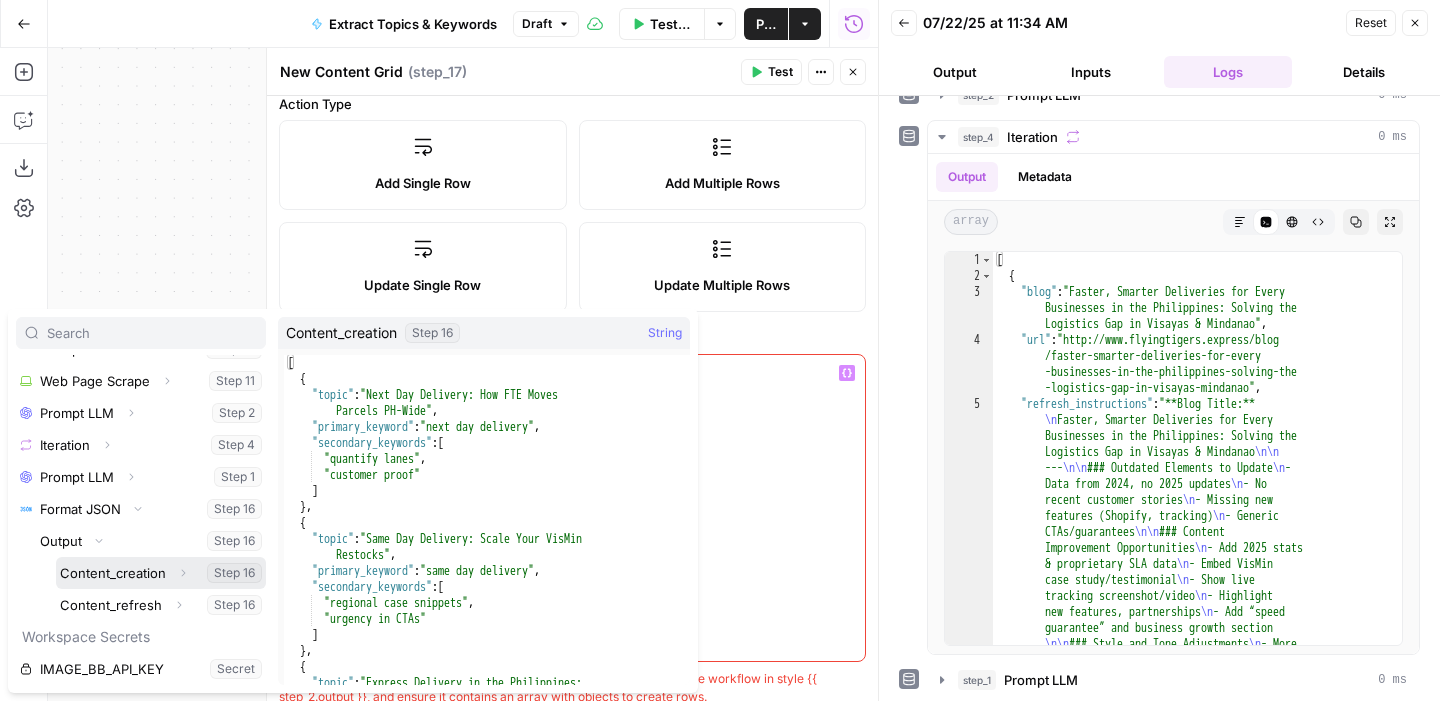 click at bounding box center (161, 573) 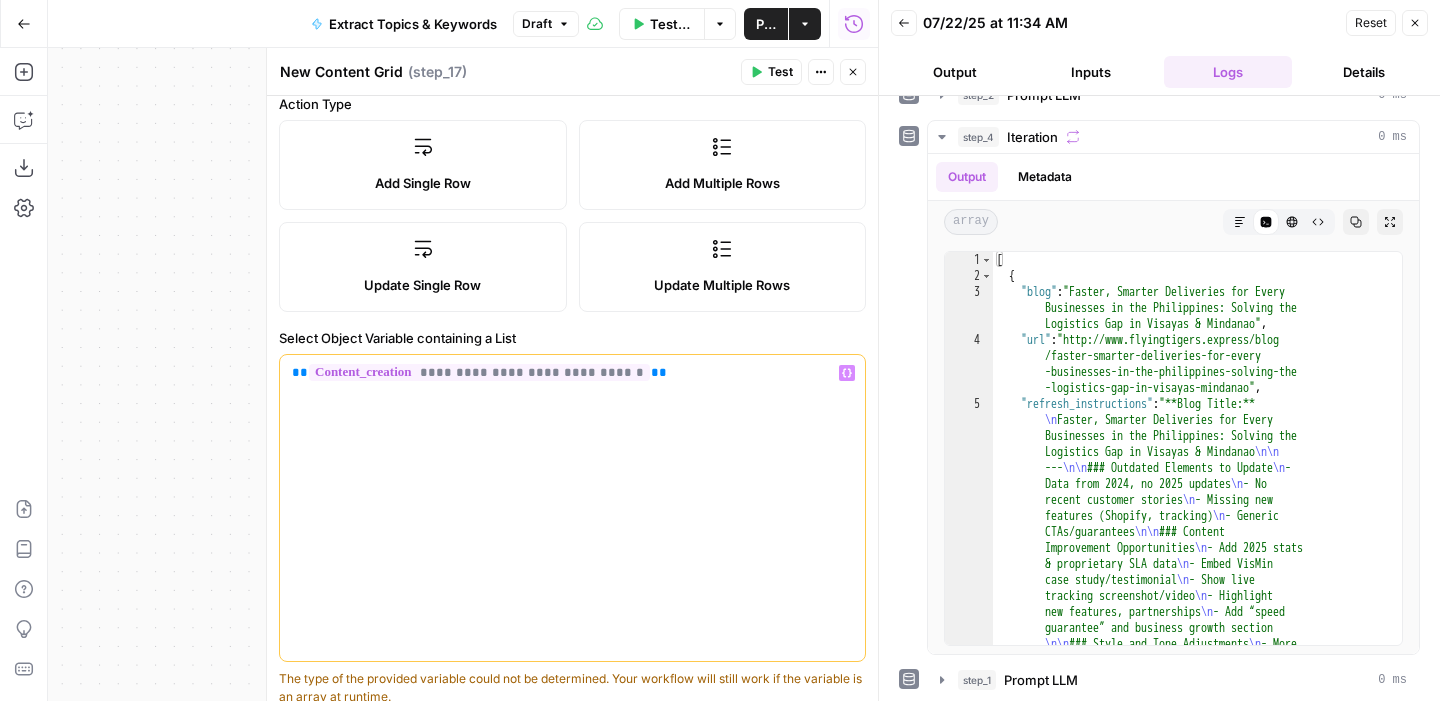 scroll, scrollTop: 423, scrollLeft: 0, axis: vertical 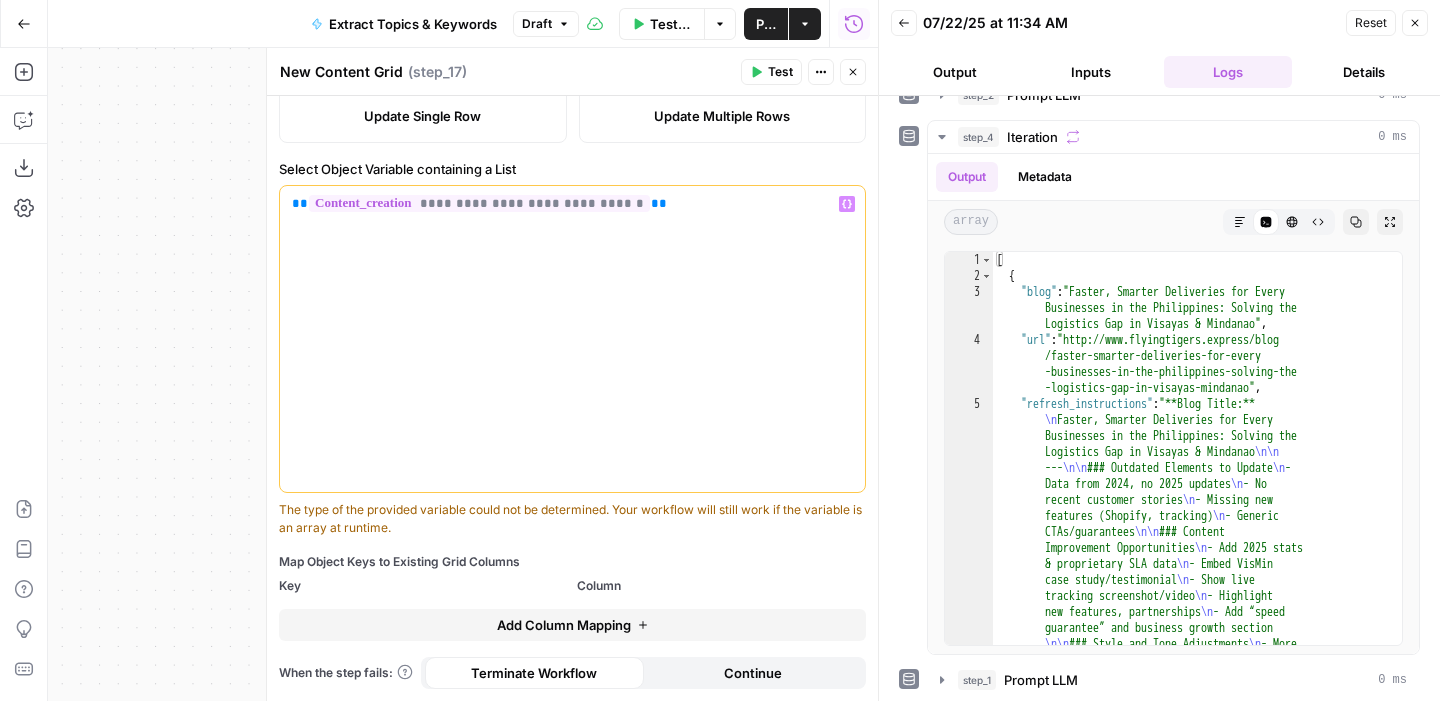 click on "Add Column Mapping" at bounding box center [564, 625] 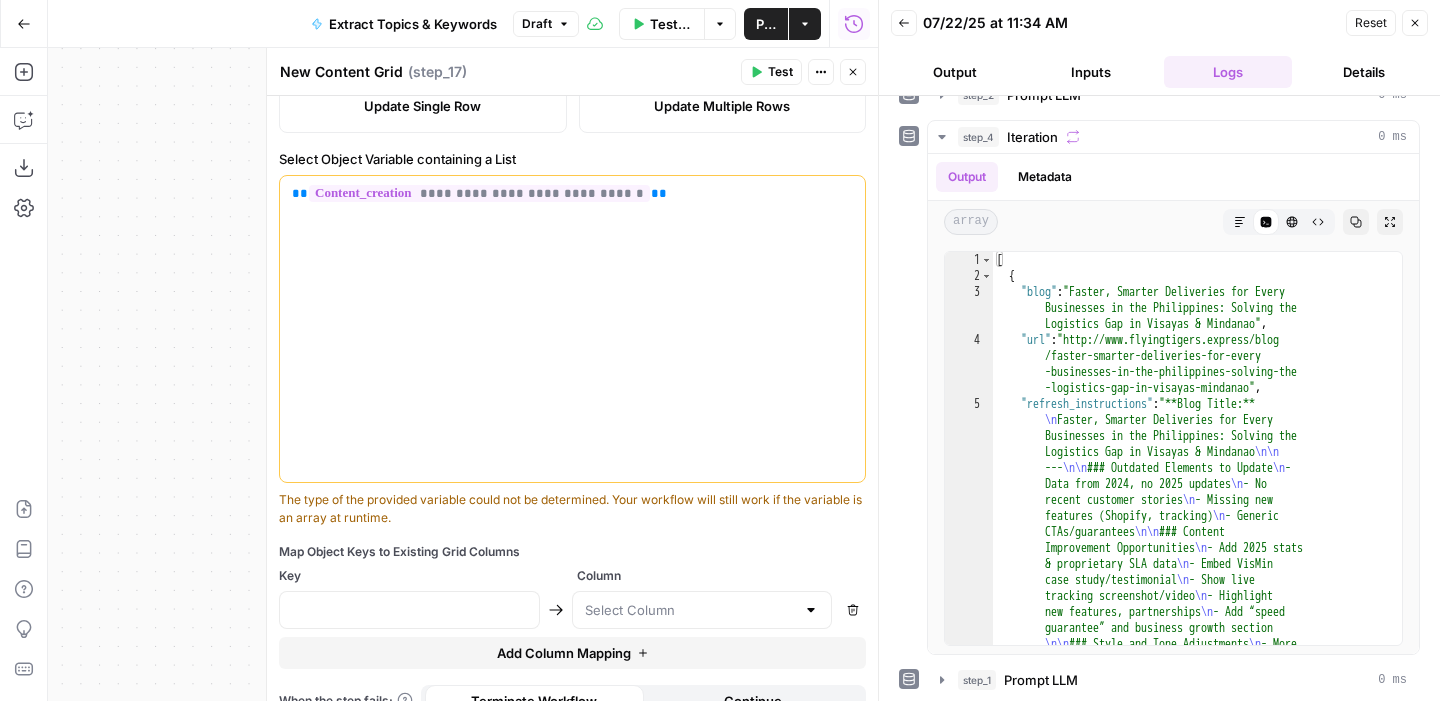 scroll, scrollTop: 461, scrollLeft: 0, axis: vertical 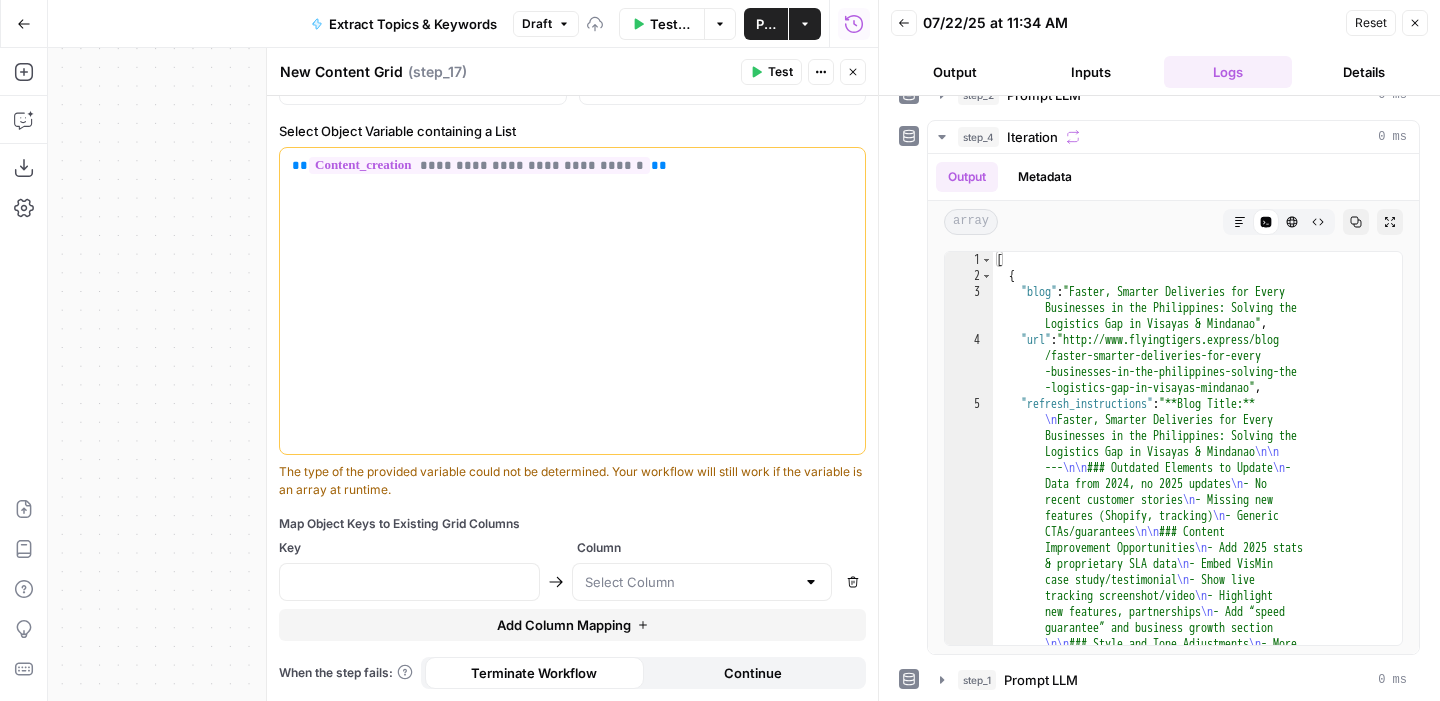 click on "Add Column Mapping" at bounding box center [564, 625] 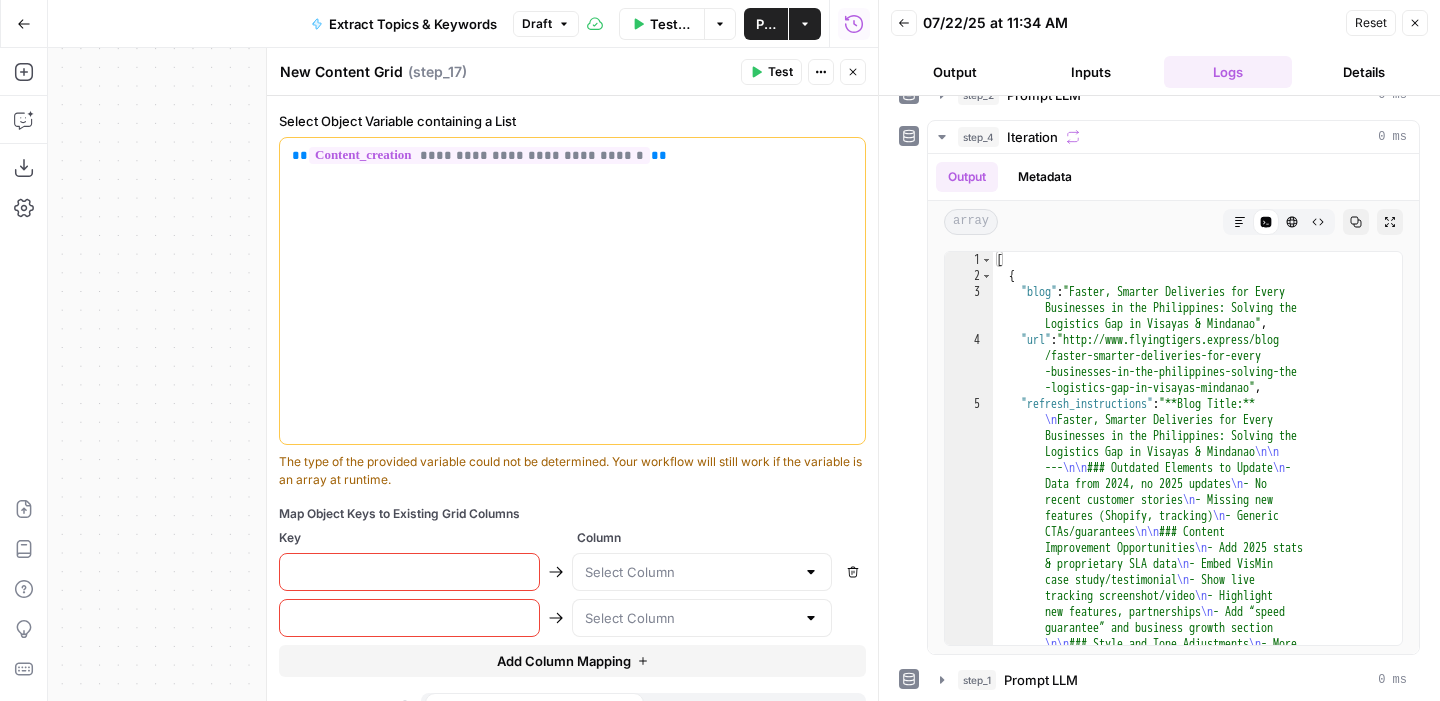 scroll, scrollTop: 507, scrollLeft: 0, axis: vertical 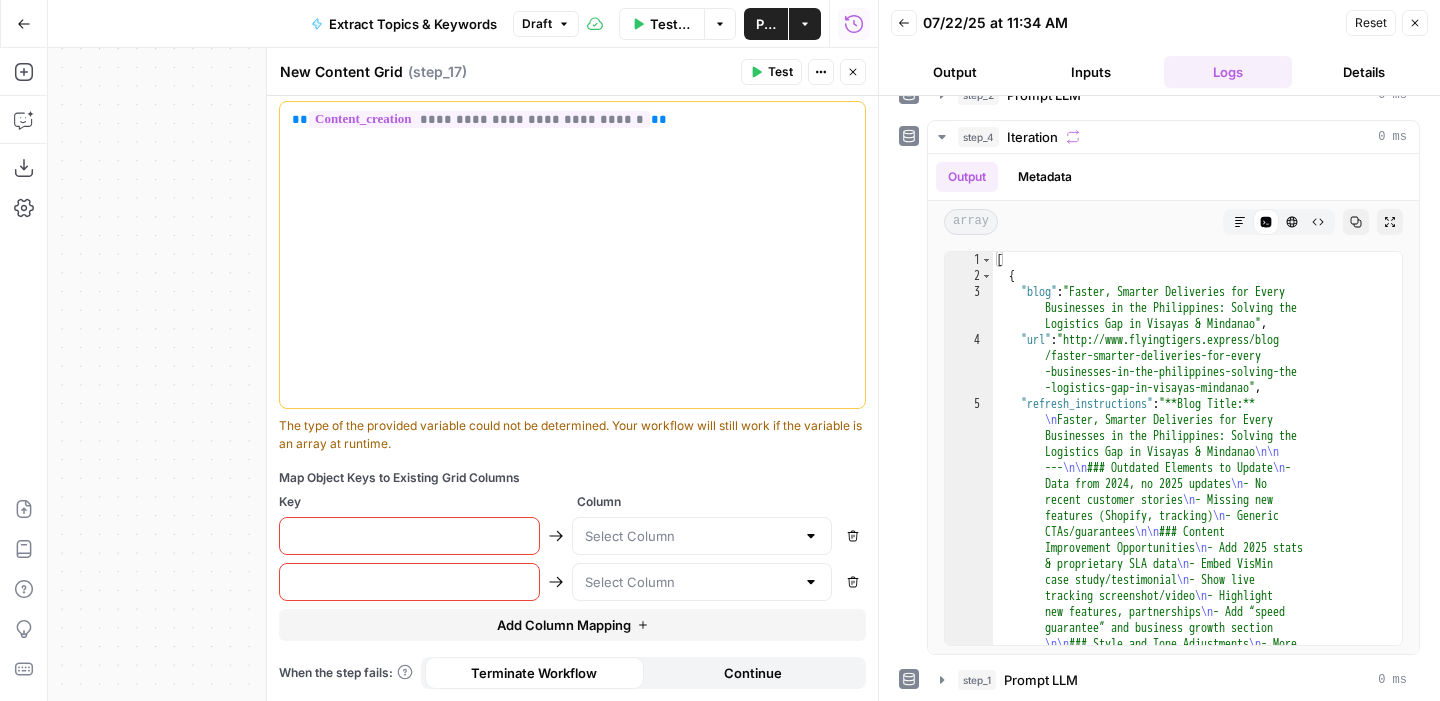 click on "Add Column Mapping" at bounding box center (564, 625) 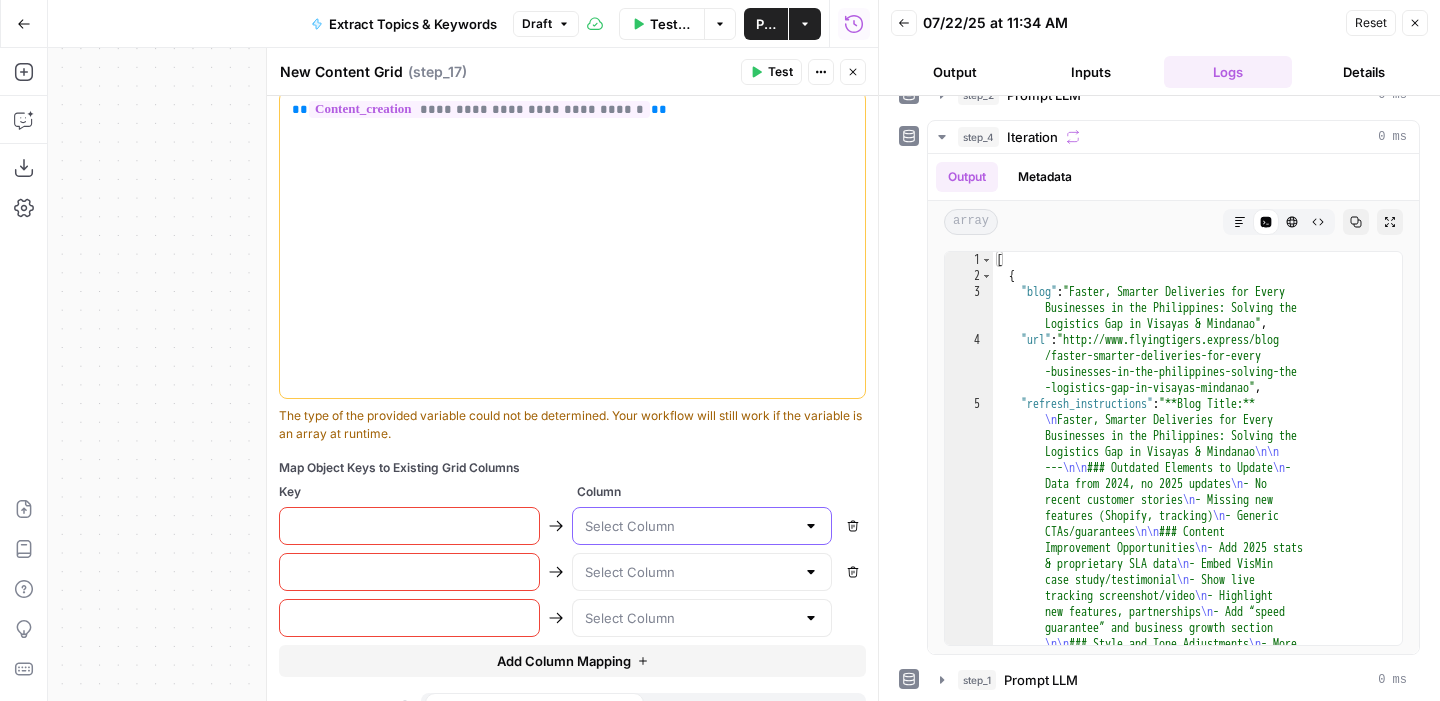 click at bounding box center [690, 526] 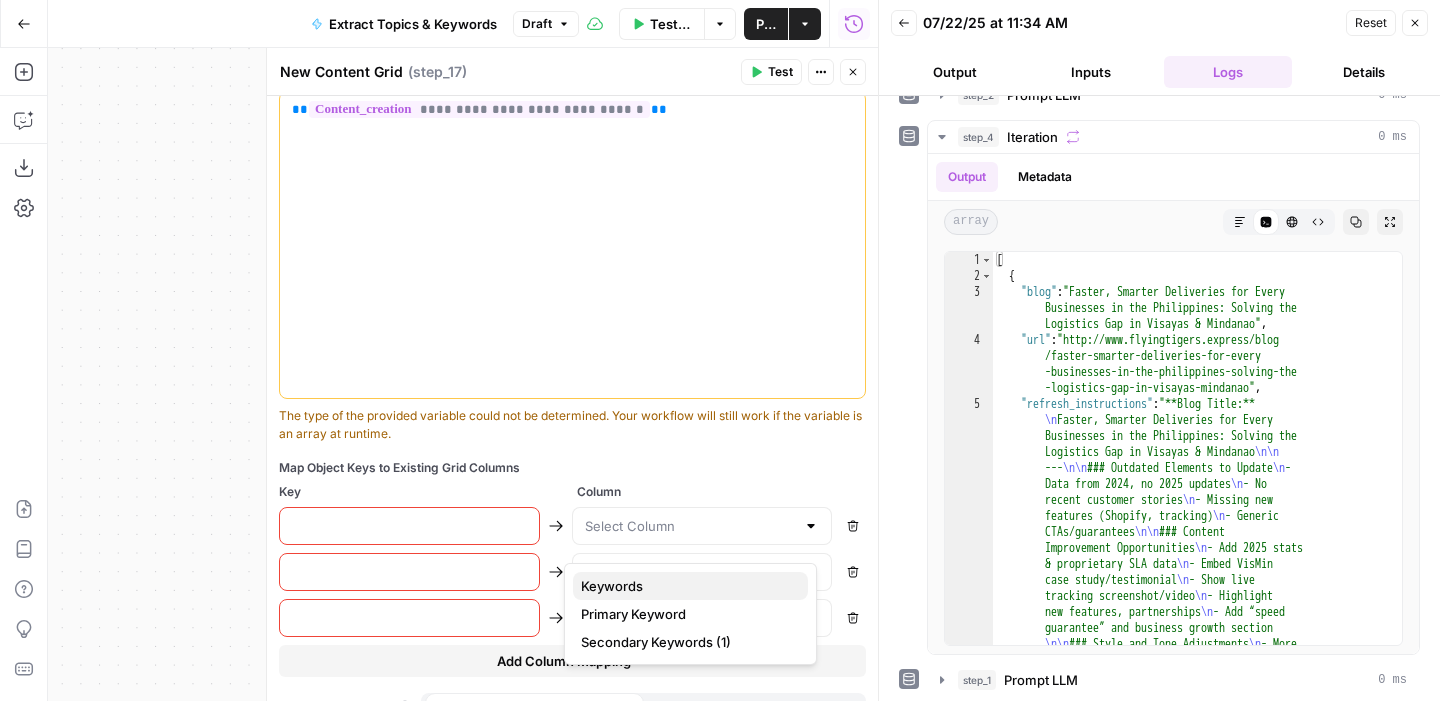 click on "Keywords" at bounding box center [686, 586] 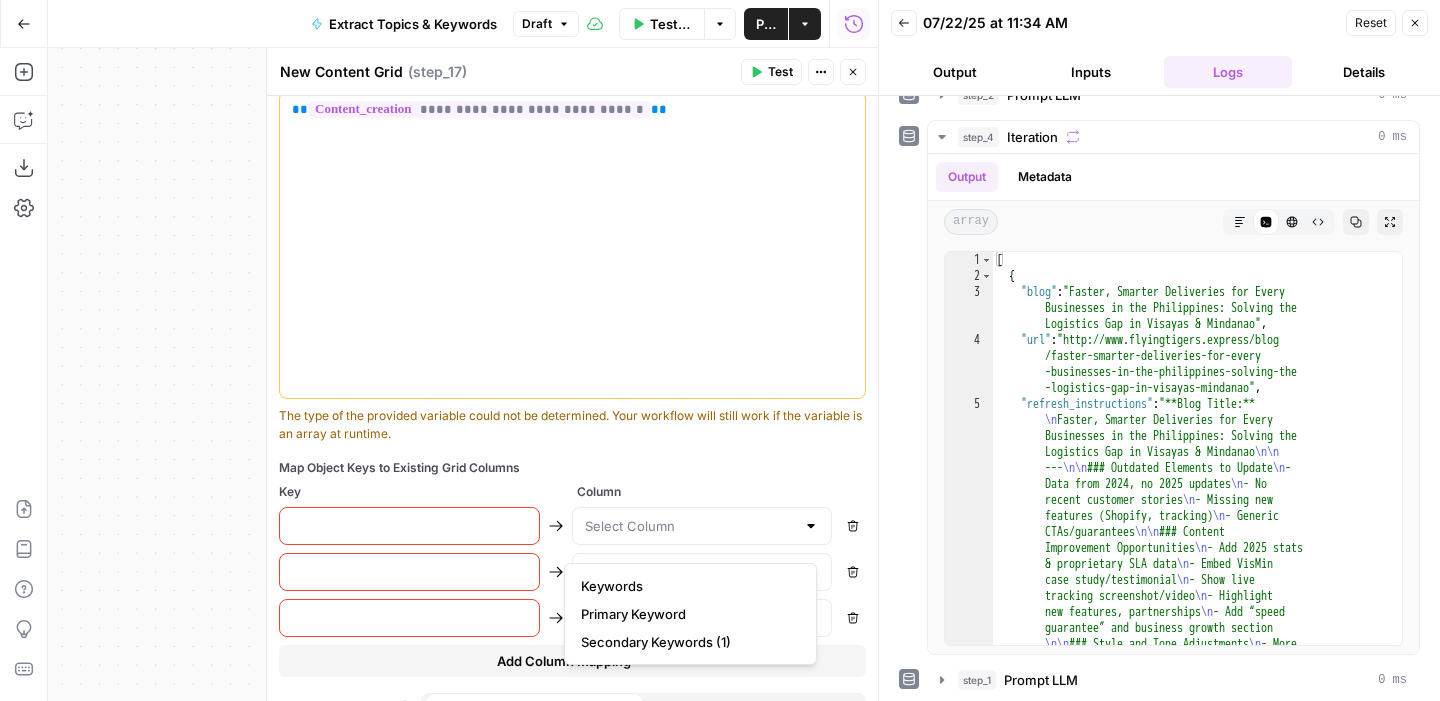 type on "Keywords" 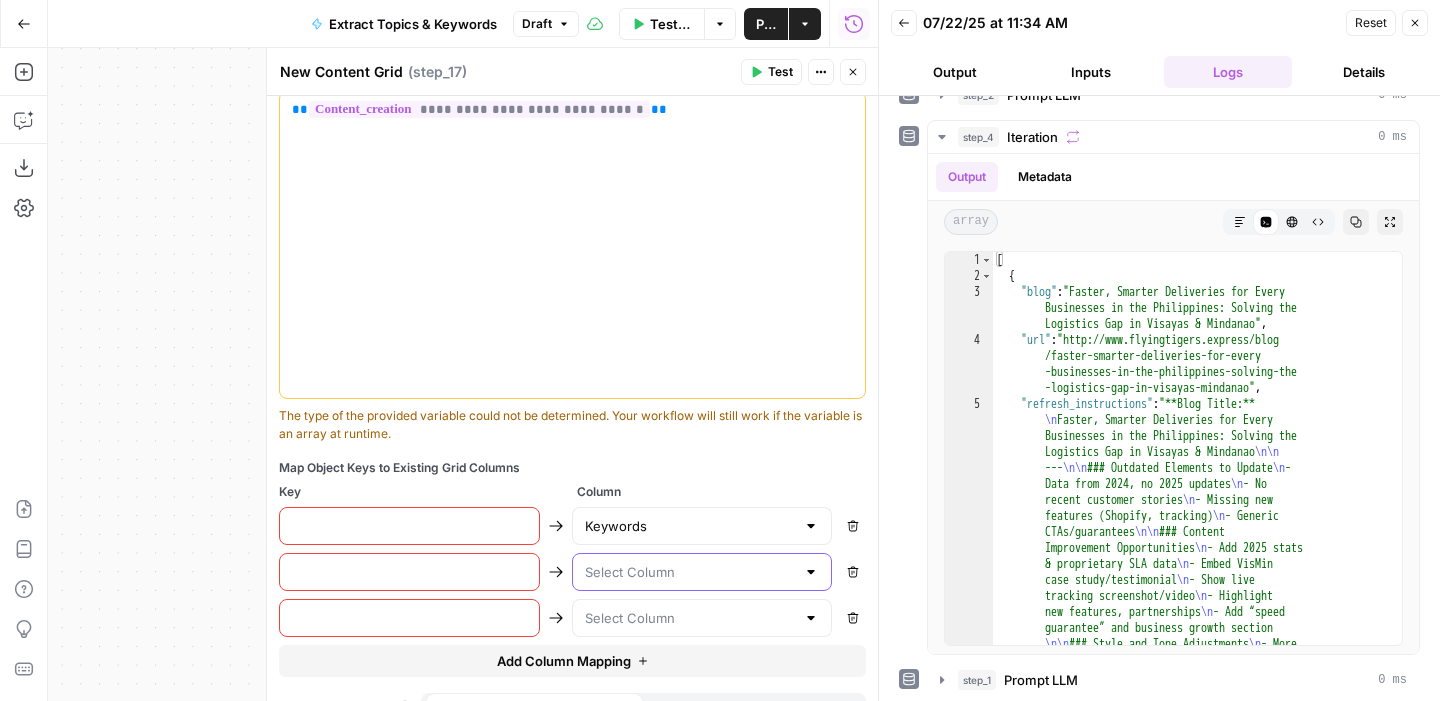 click at bounding box center (690, 572) 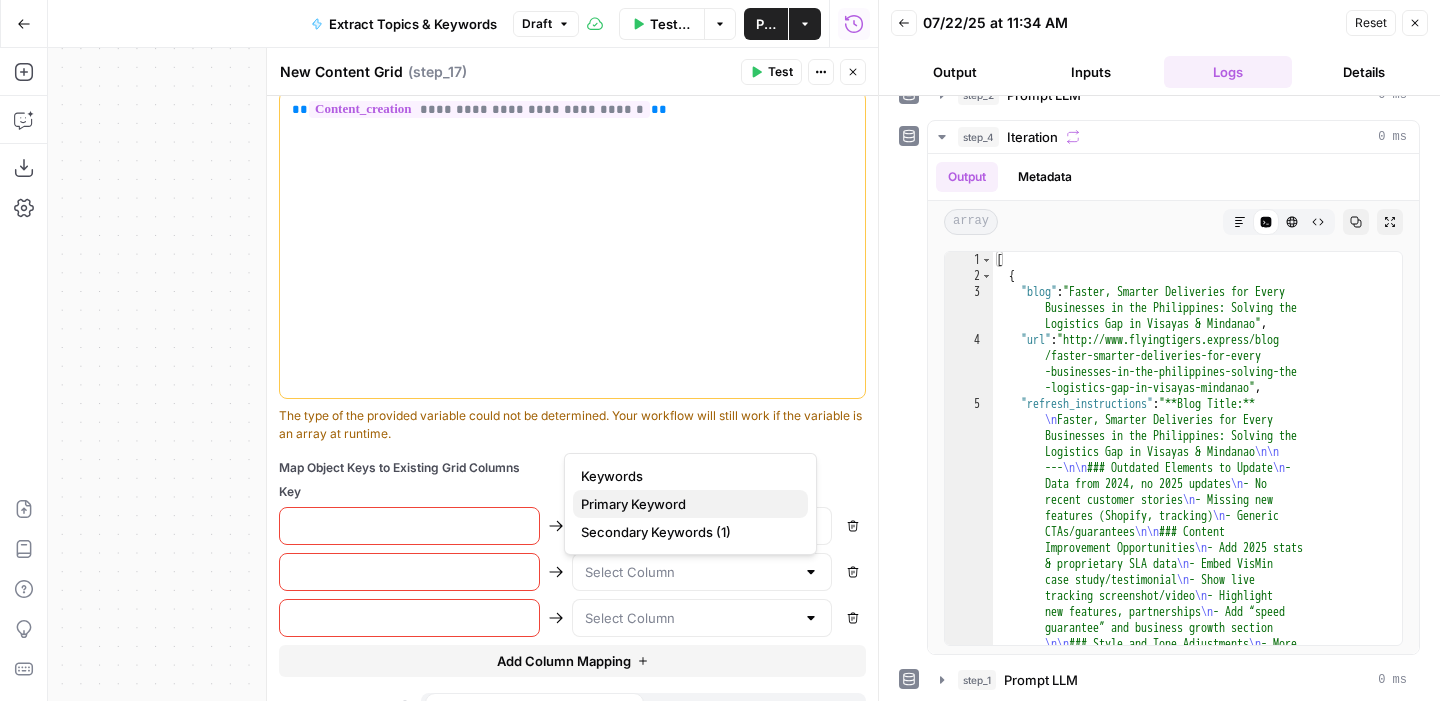 click on "Primary Keyword" at bounding box center (686, 504) 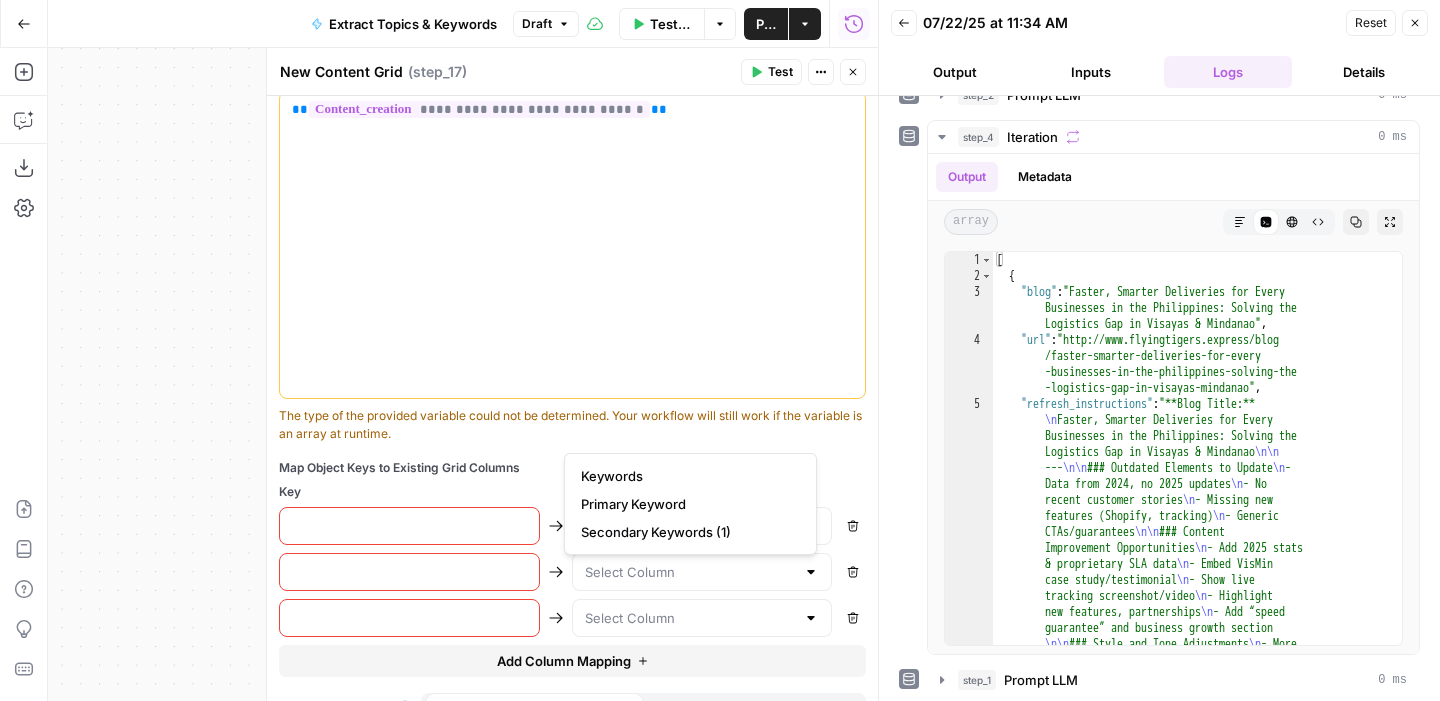 type on "Primary Keyword" 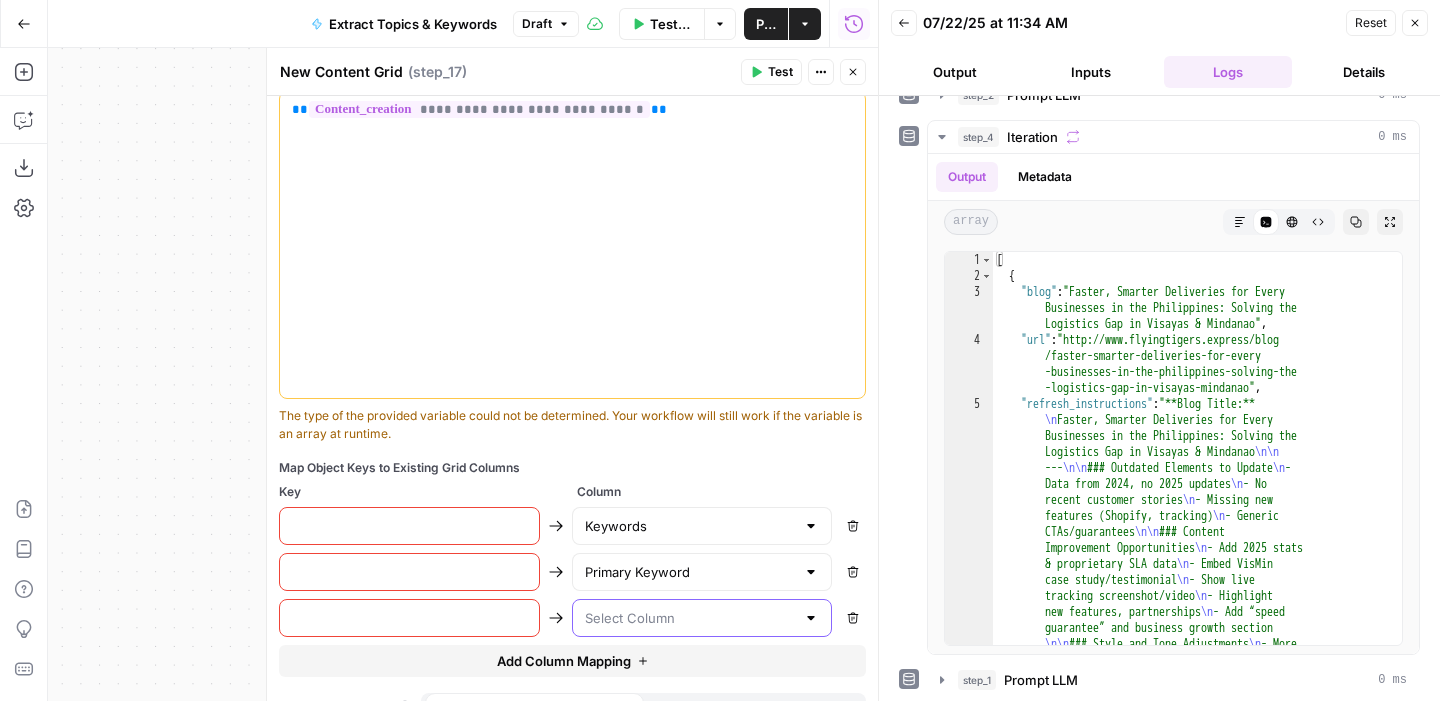 click at bounding box center [690, 618] 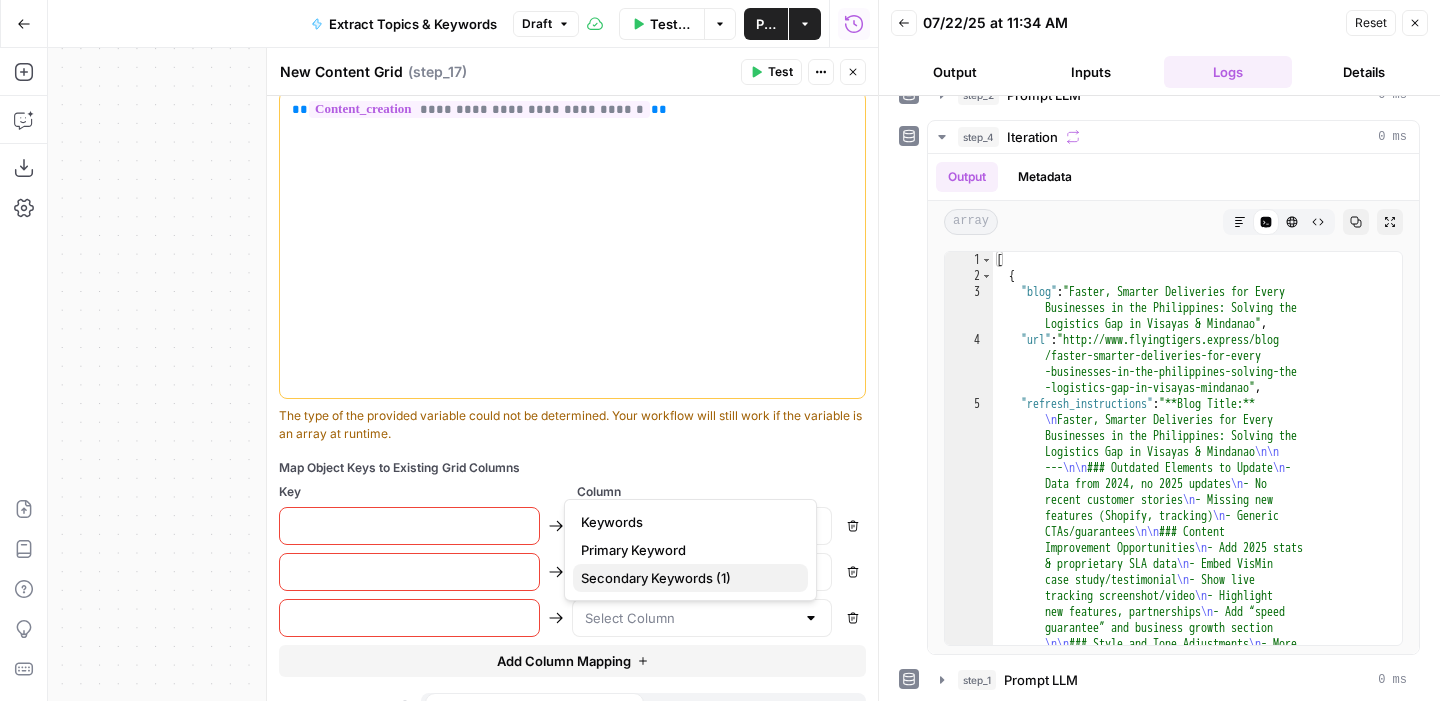click on "Secondary Keywords (1)" at bounding box center (686, 578) 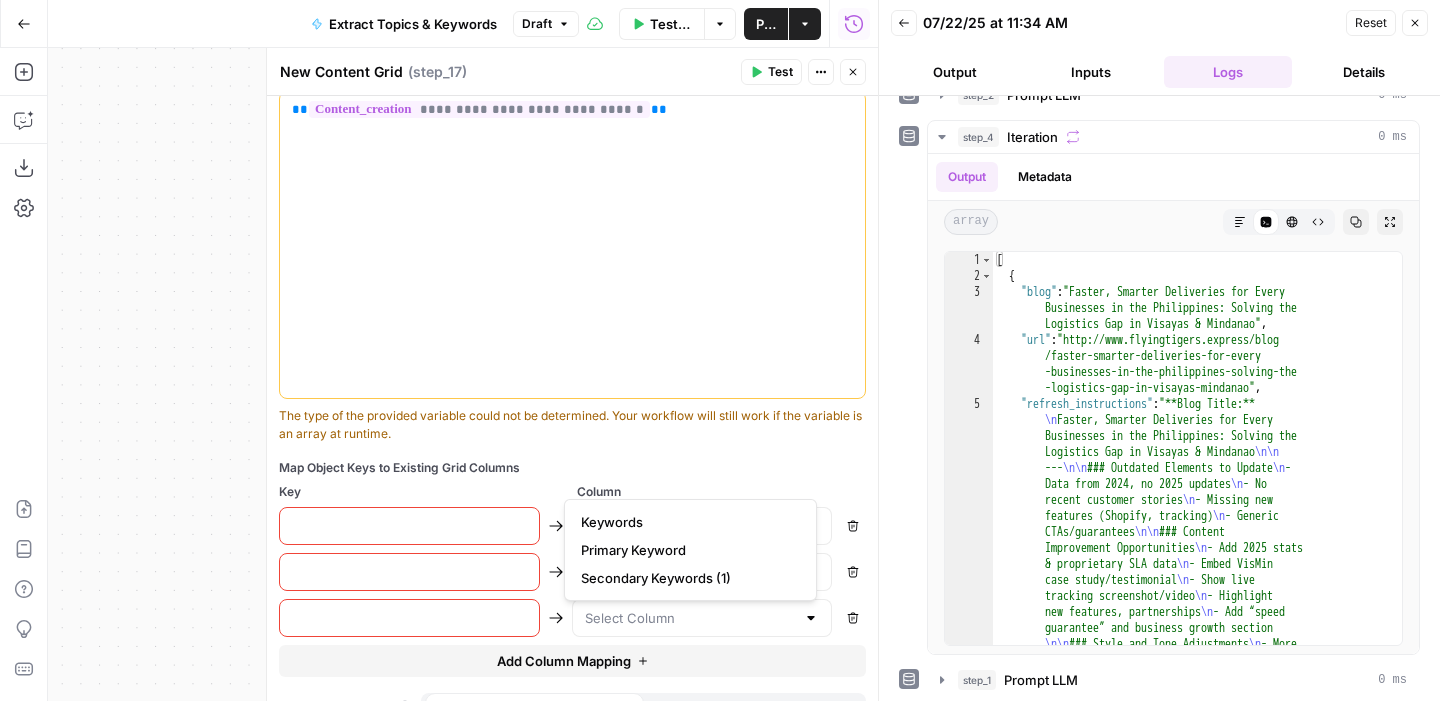 type on "Secondary Keywords (1)" 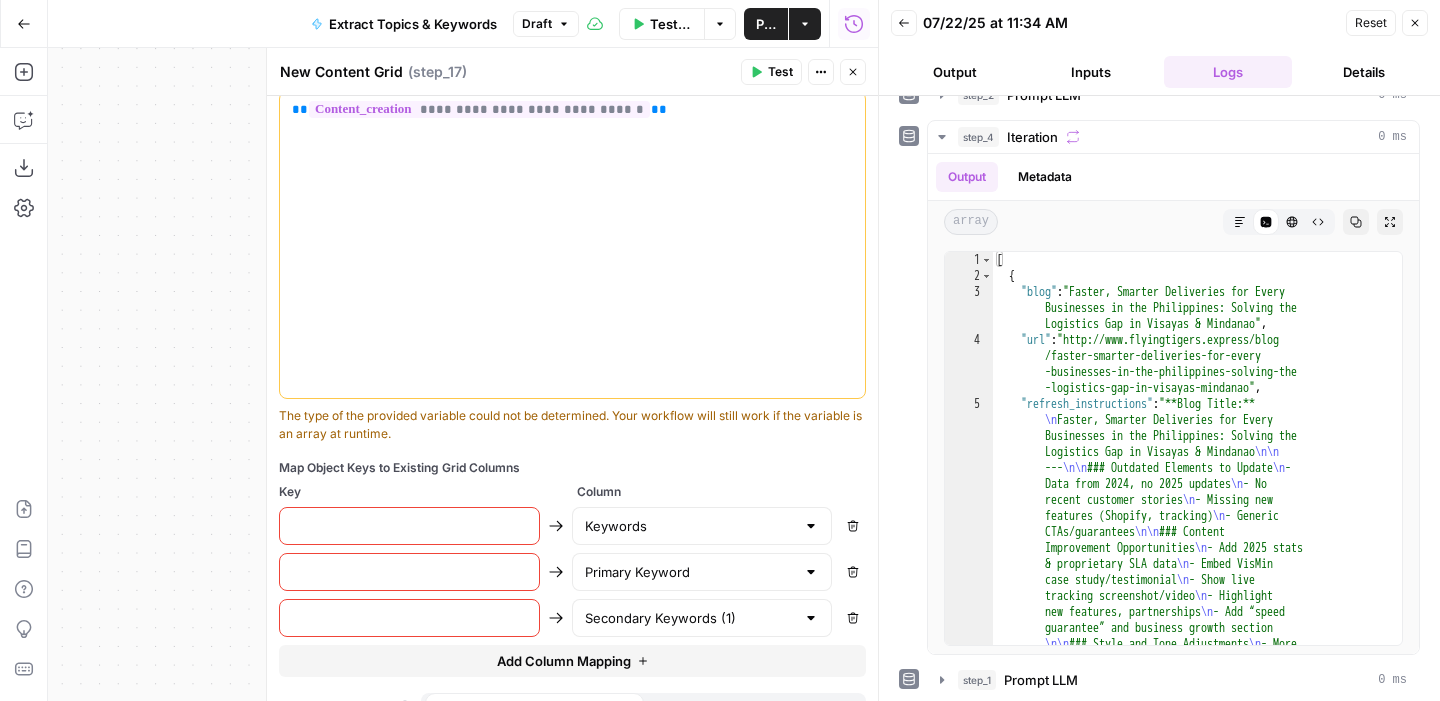 click on "Remove" at bounding box center [853, 526] 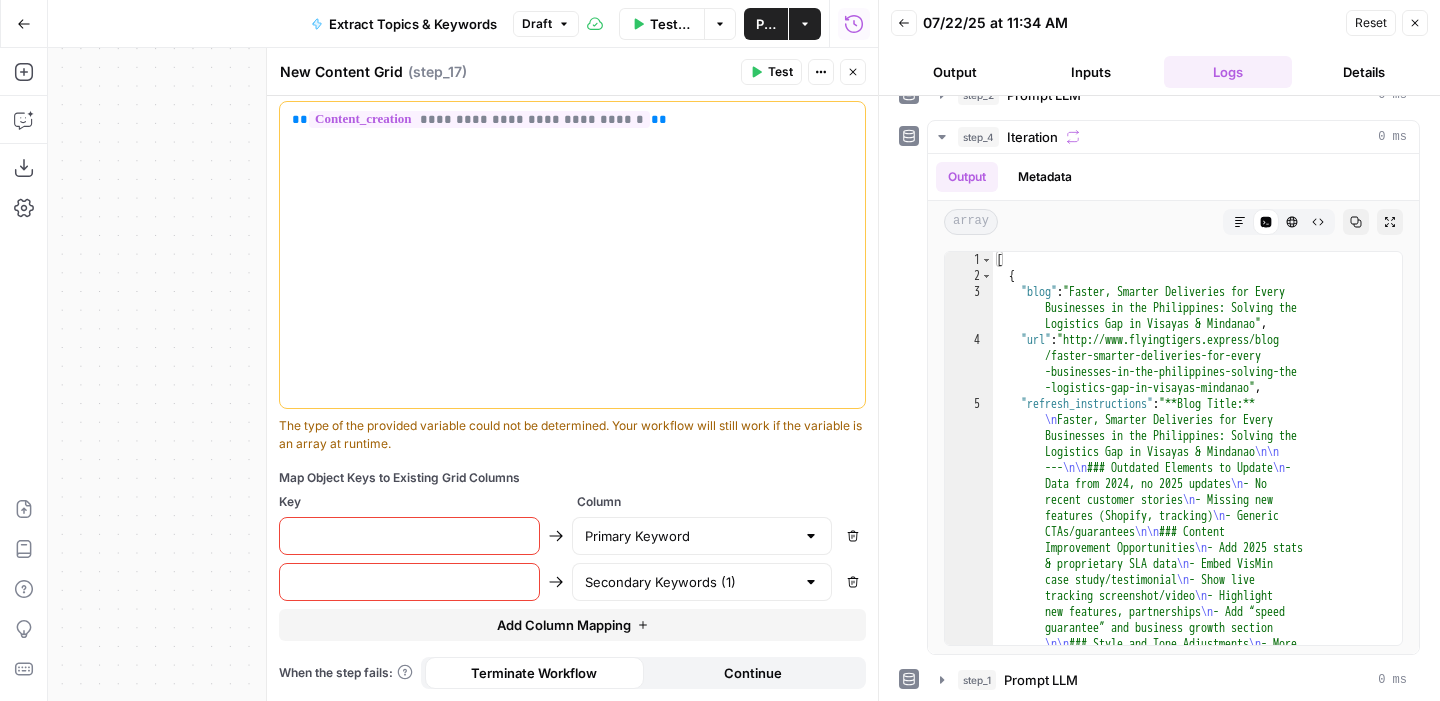 click on "Remove" at bounding box center (853, 536) 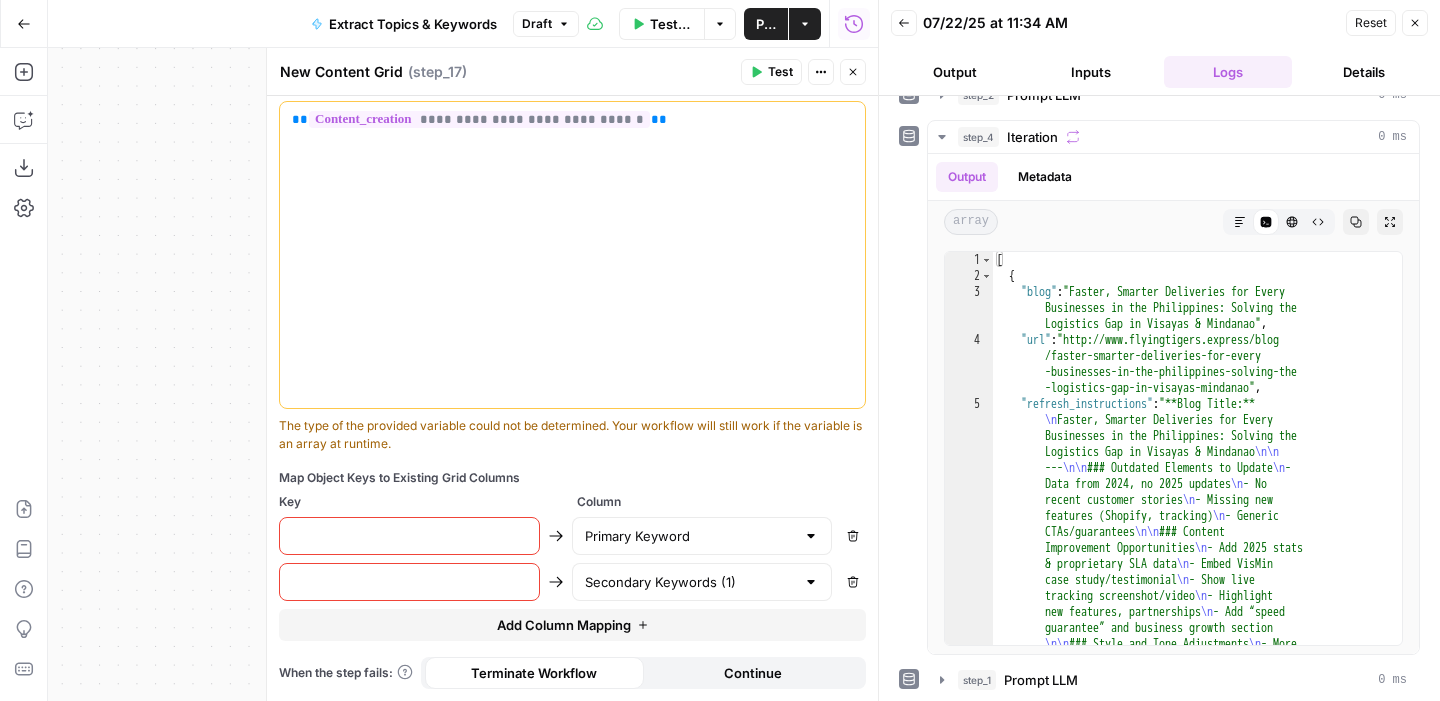 type on "Secondary Keywords (1)" 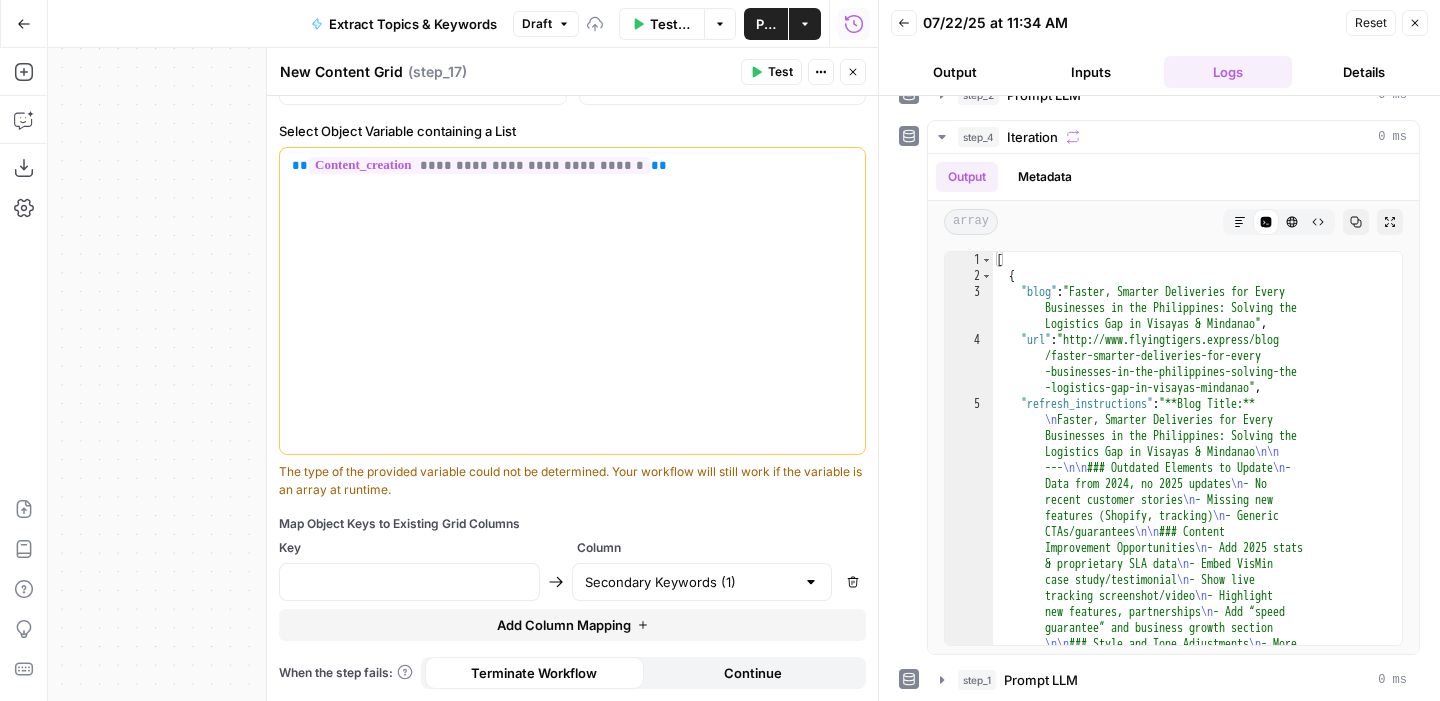 click 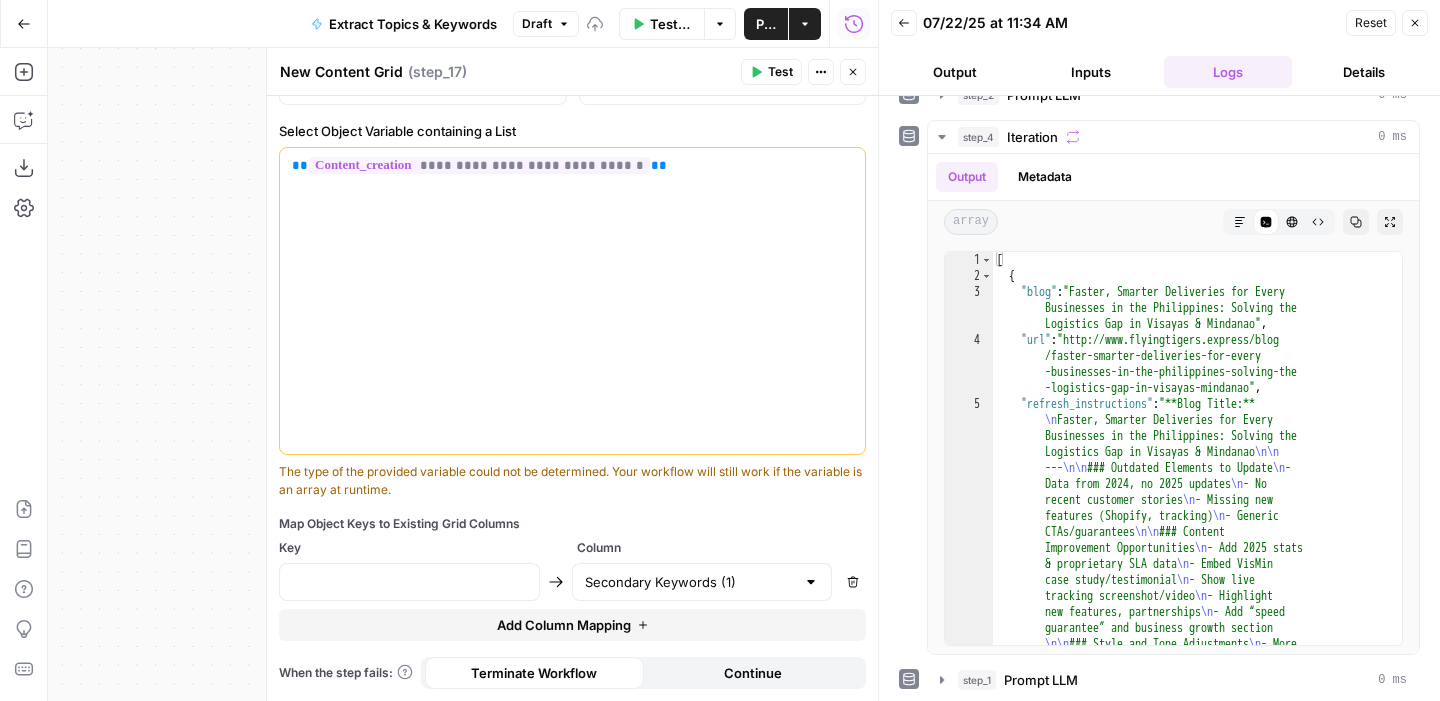 scroll, scrollTop: 423, scrollLeft: 0, axis: vertical 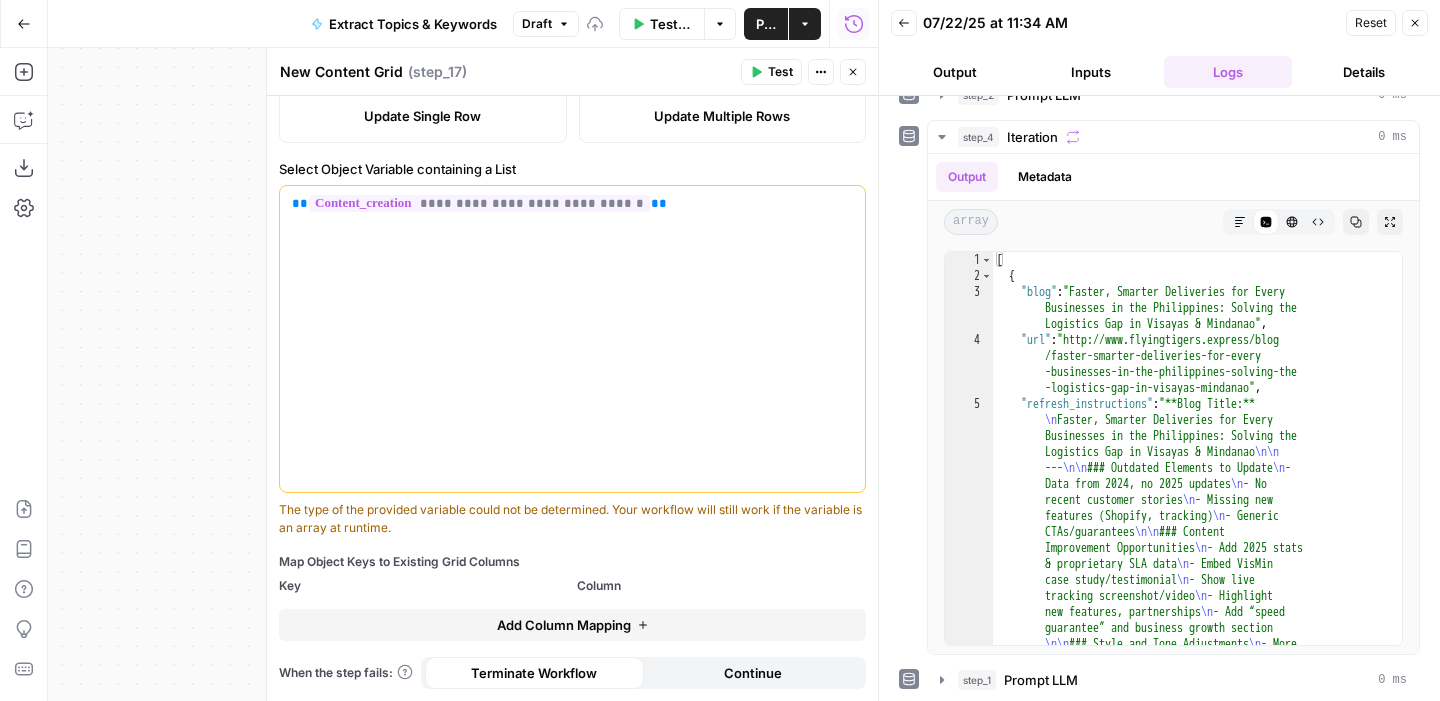 click on "Add Column Mapping" at bounding box center [572, 625] 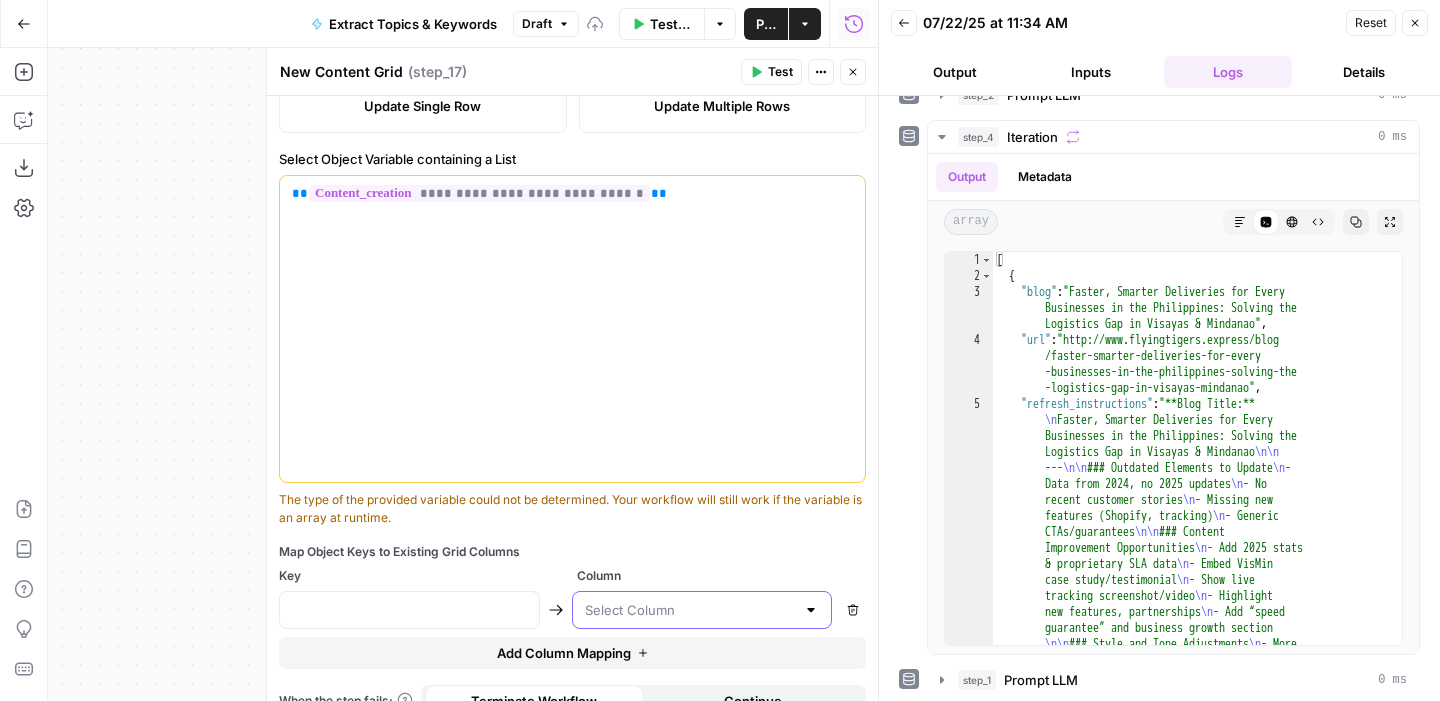 click at bounding box center (690, 610) 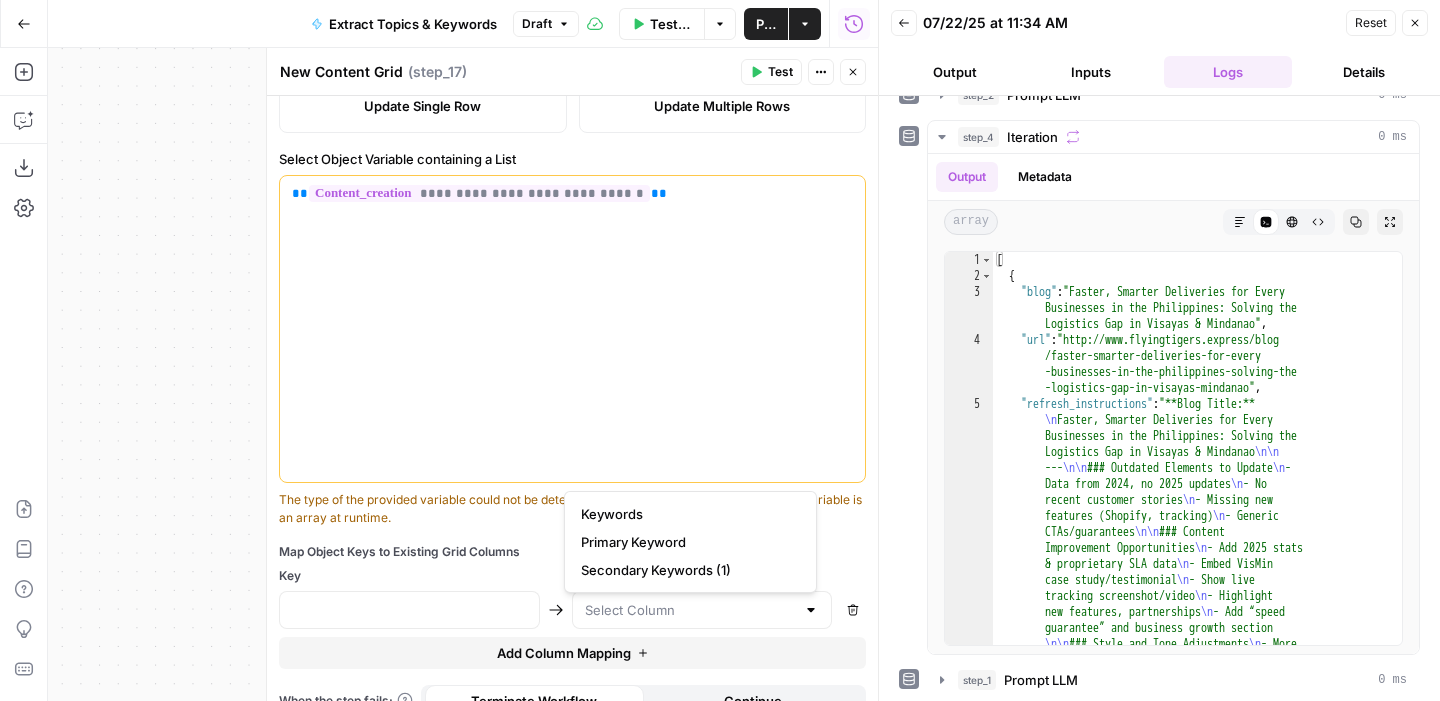click on "Map Object Keys to Existing Grid Columns" at bounding box center (572, 552) 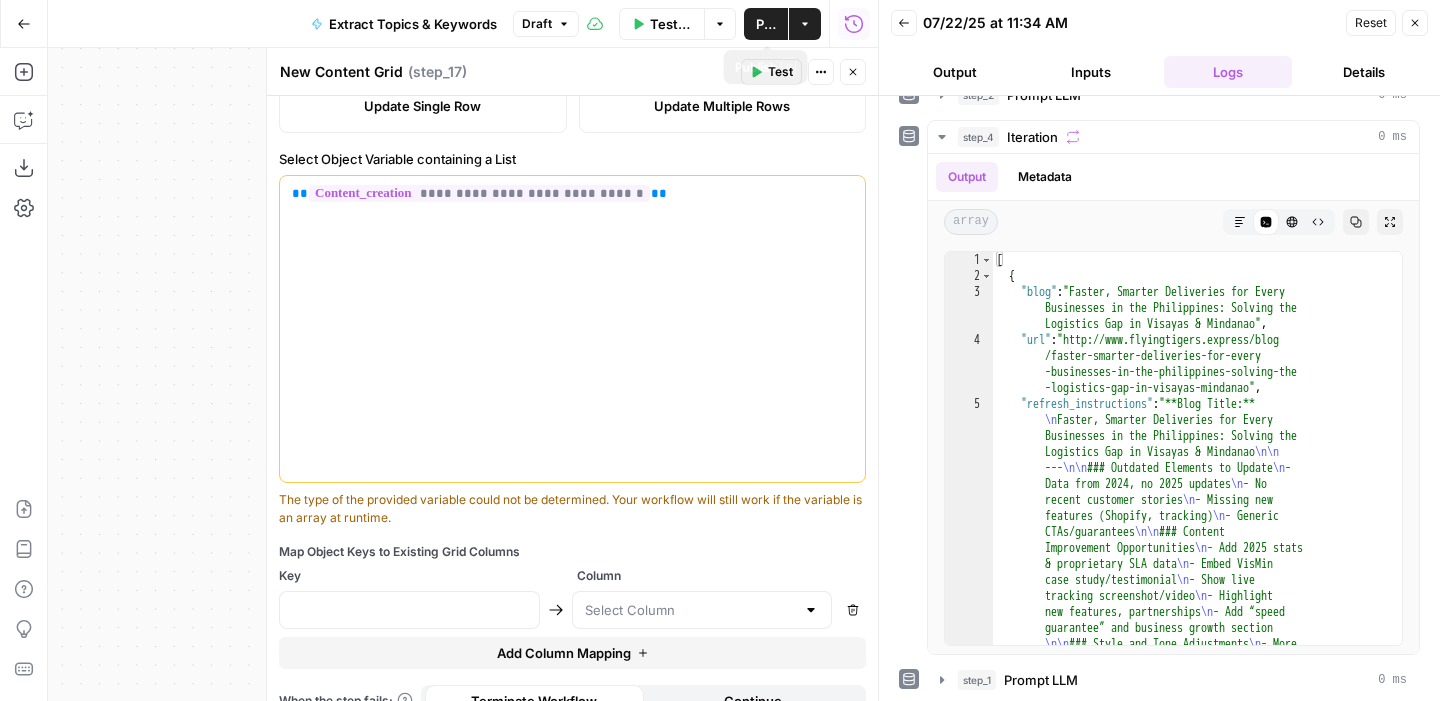 click on "Publish" at bounding box center [766, 24] 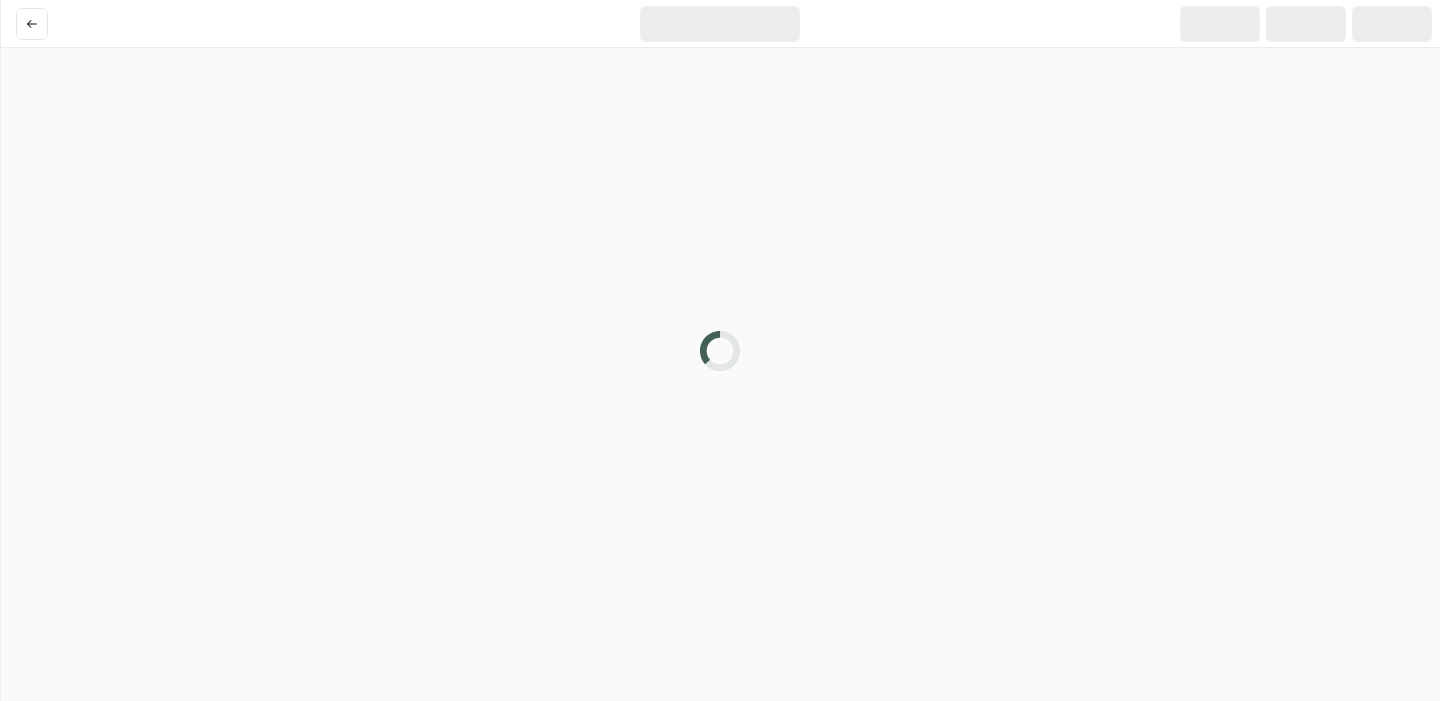 scroll, scrollTop: 0, scrollLeft: 0, axis: both 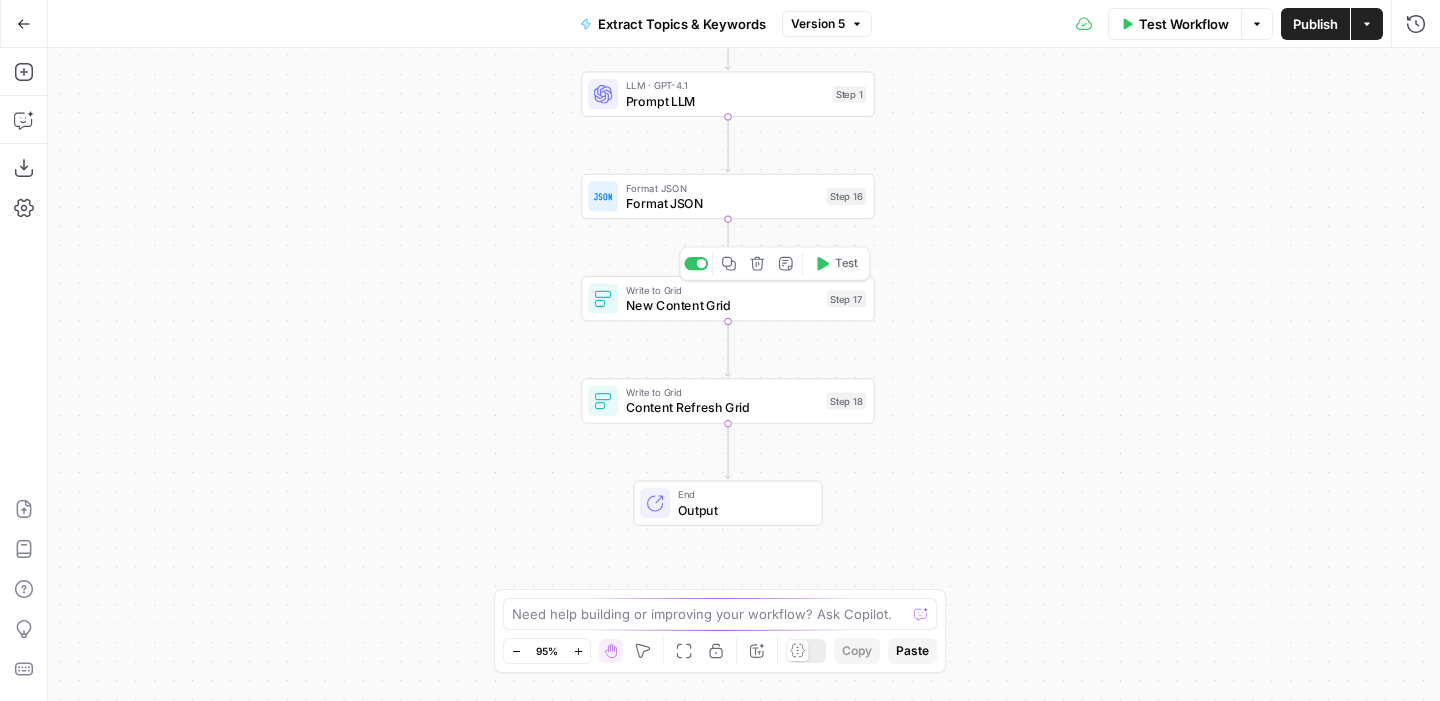 click on "New Content Grid" at bounding box center (722, 305) 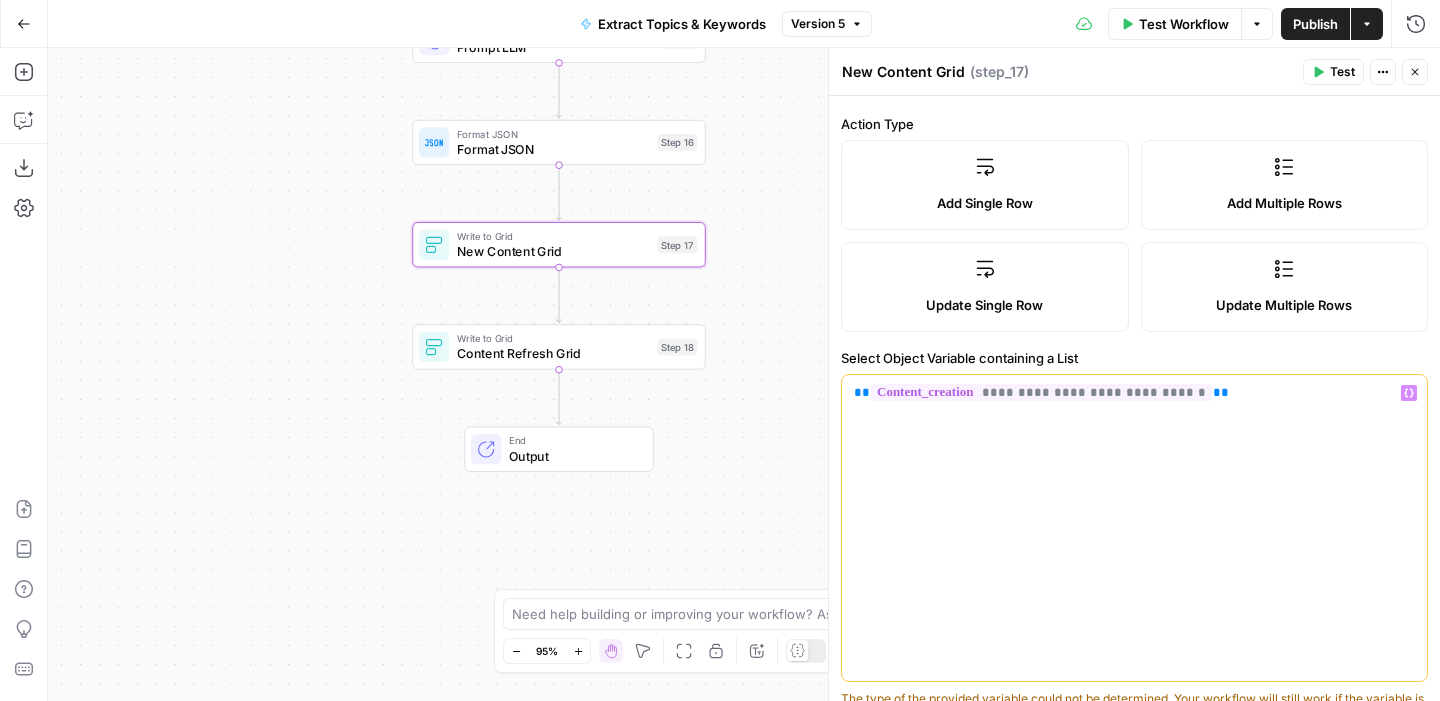 scroll, scrollTop: 513, scrollLeft: 0, axis: vertical 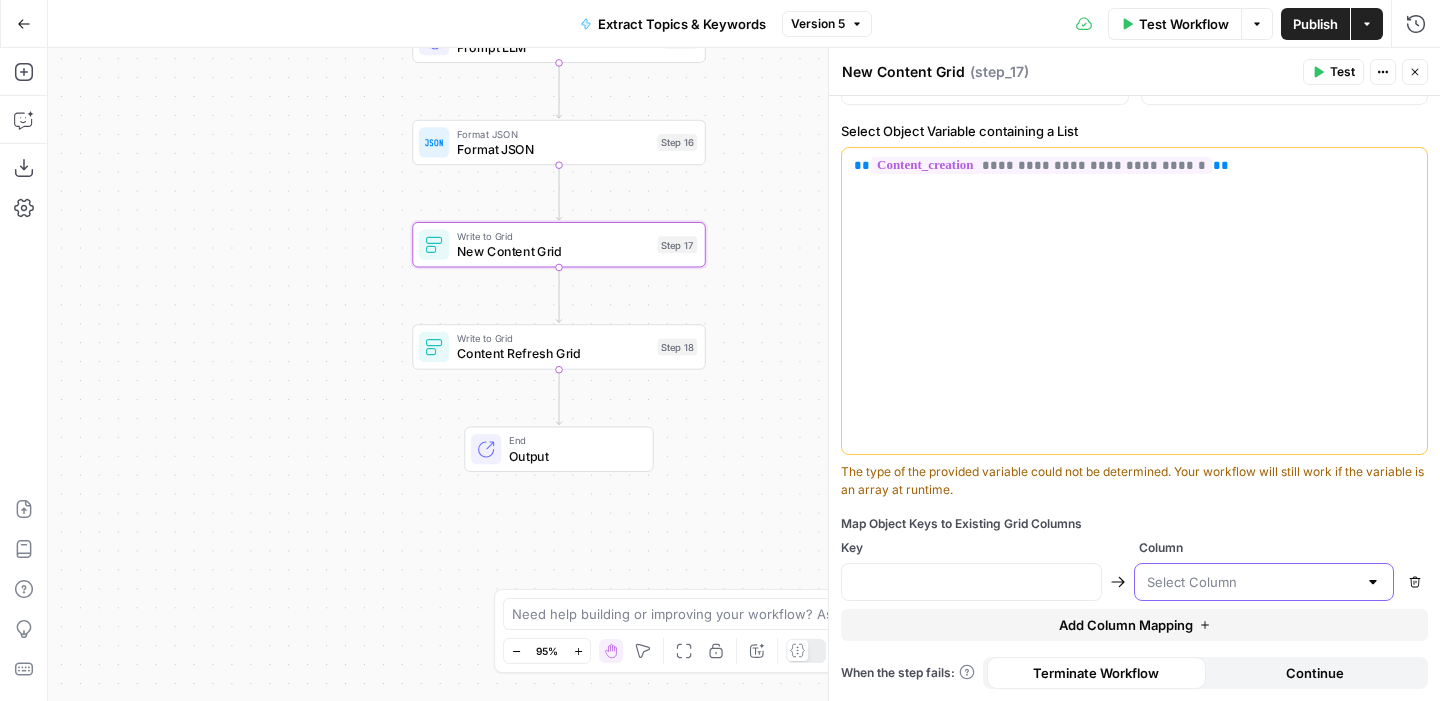 click at bounding box center [1252, 582] 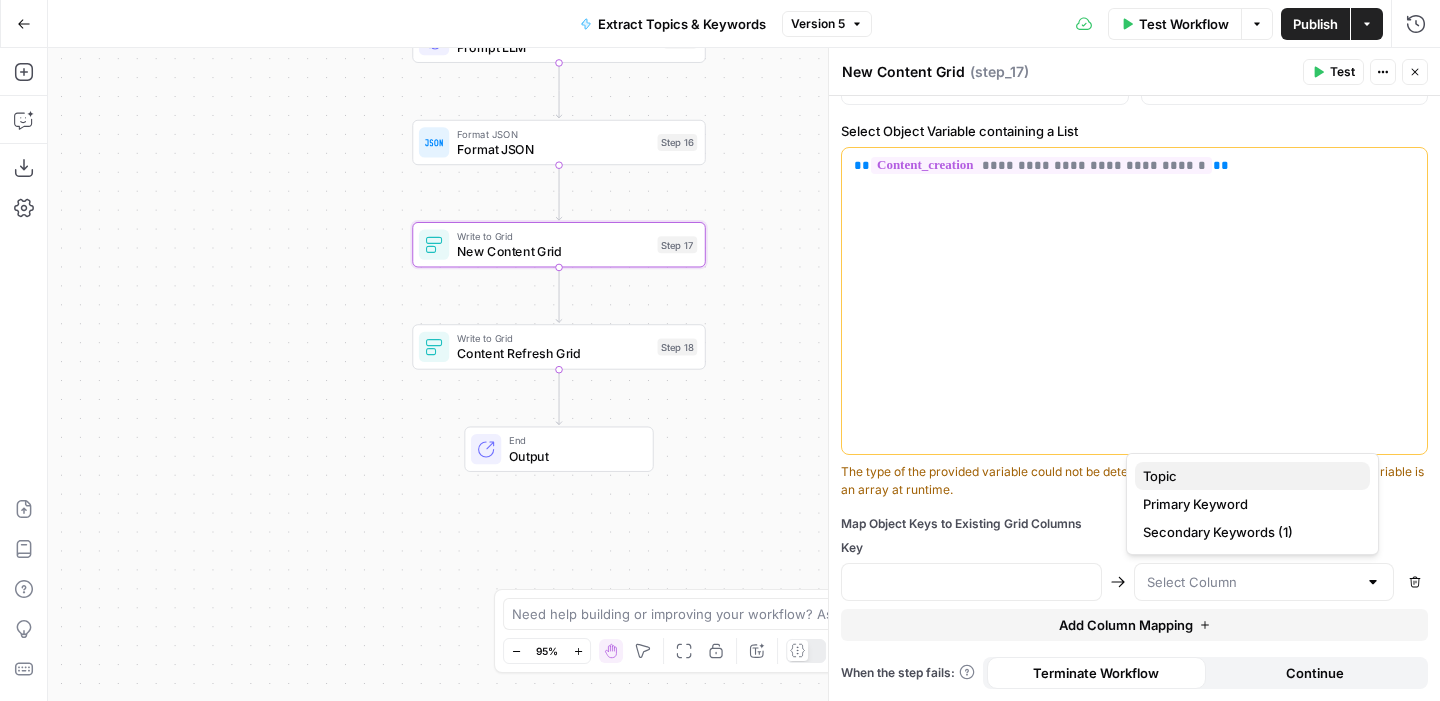 click on "Topic" at bounding box center (1248, 476) 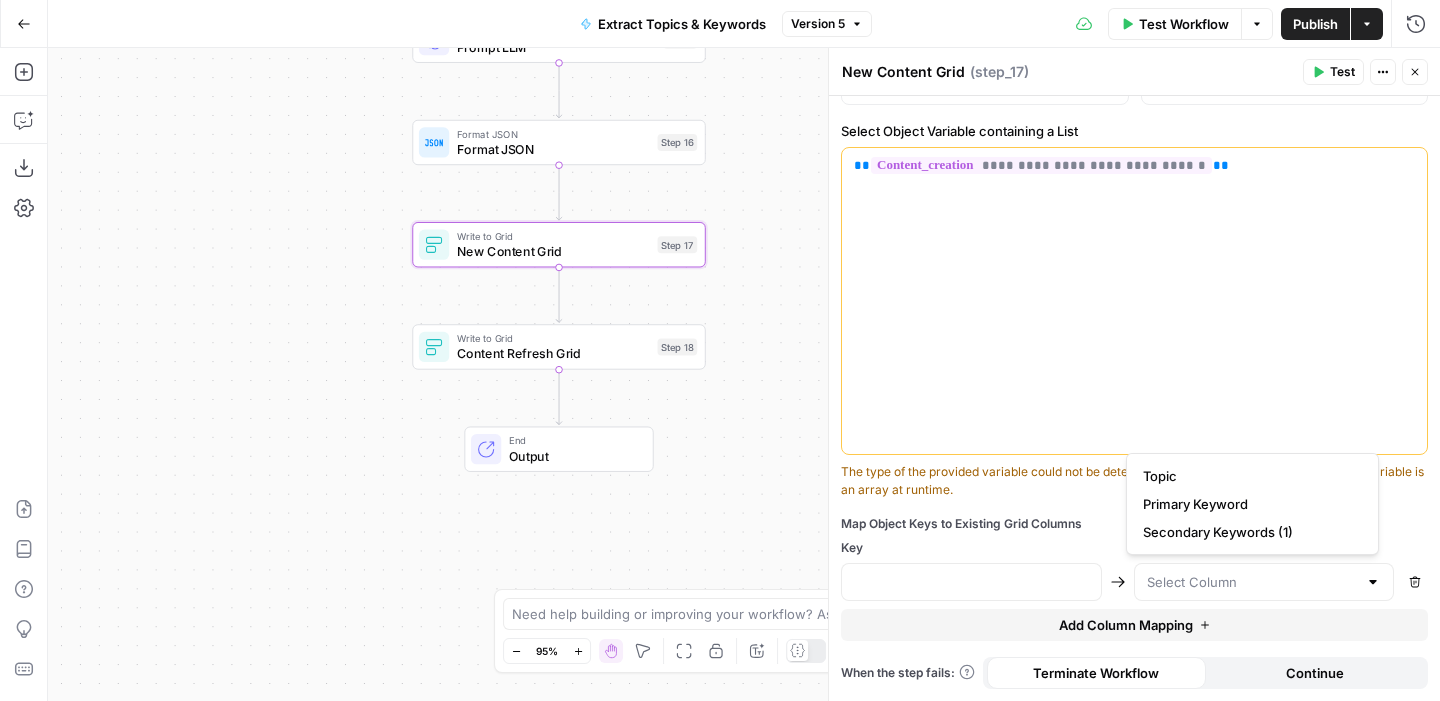 type on "Topic" 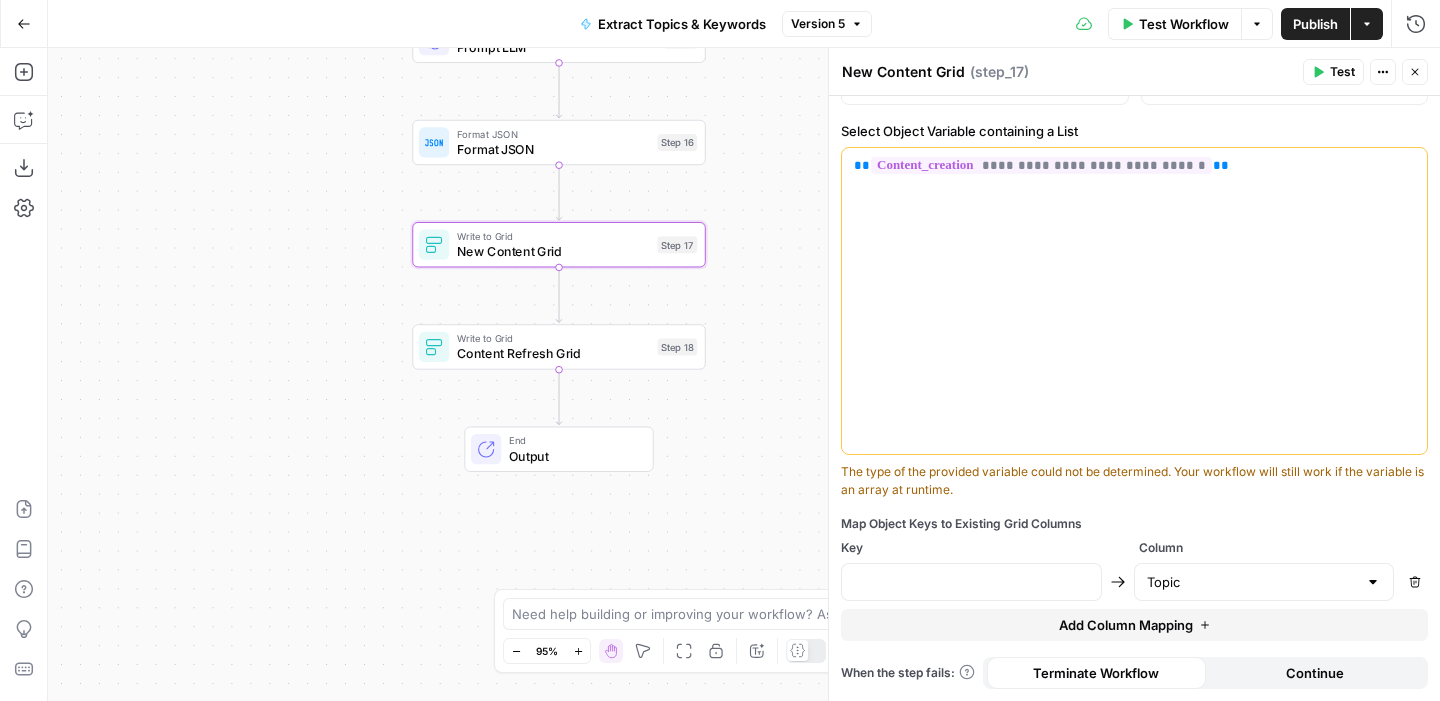 click on "Add Column Mapping" at bounding box center (1126, 625) 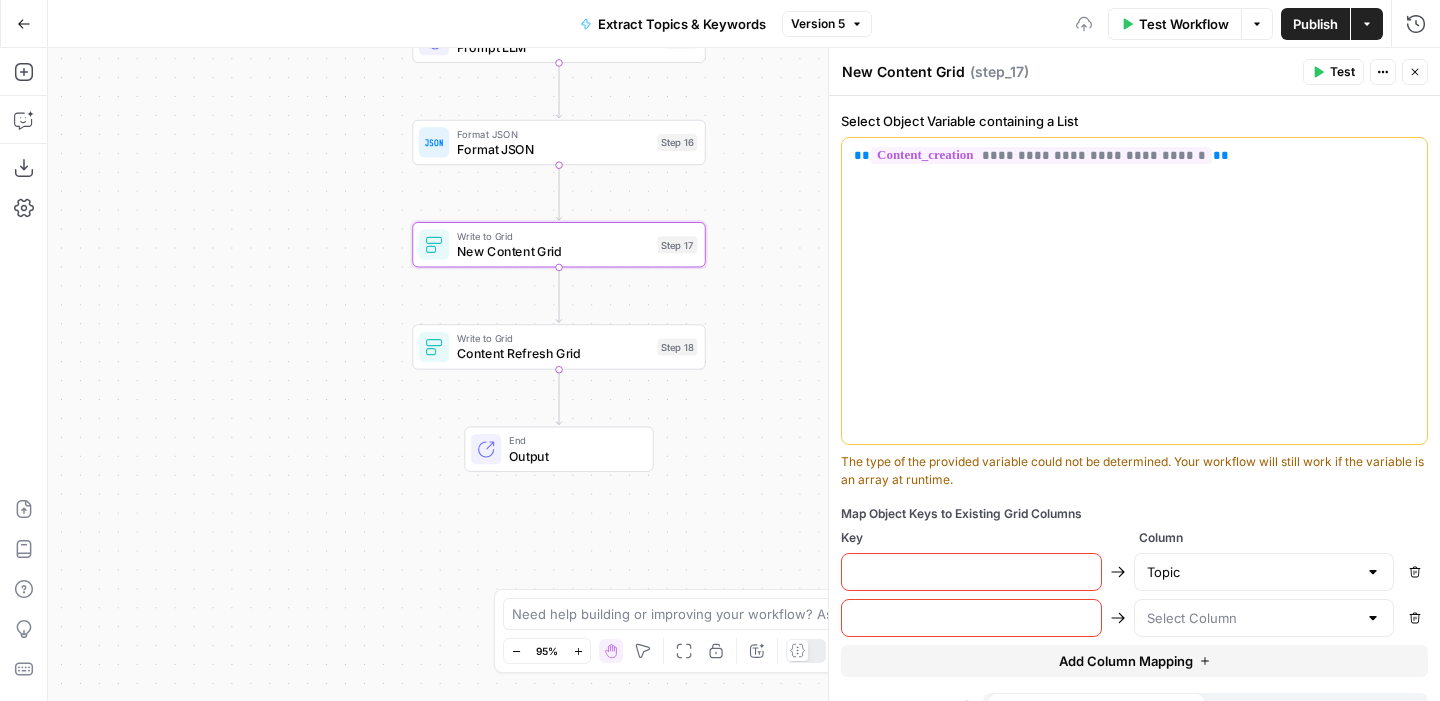 click on "Add Column Mapping" at bounding box center [1126, 661] 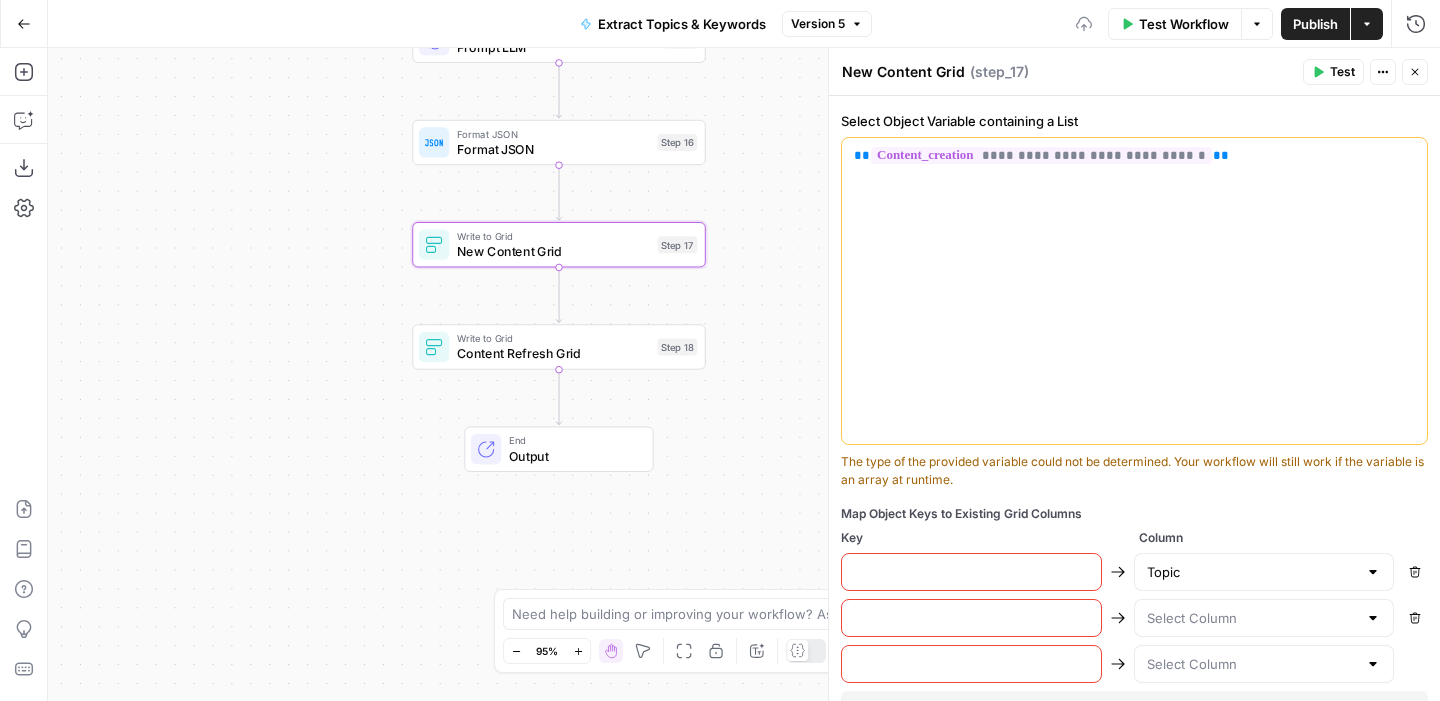 scroll, scrollTop: 605, scrollLeft: 0, axis: vertical 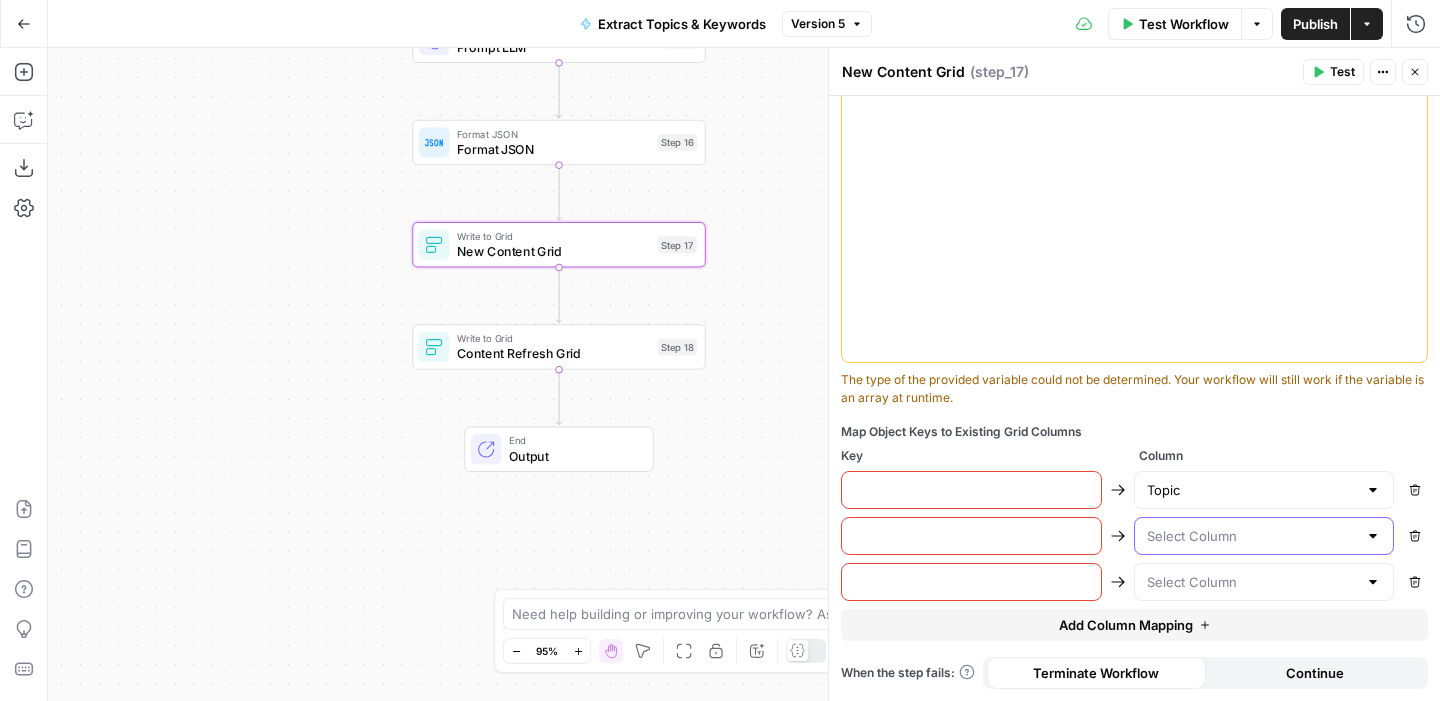 click at bounding box center (1252, 536) 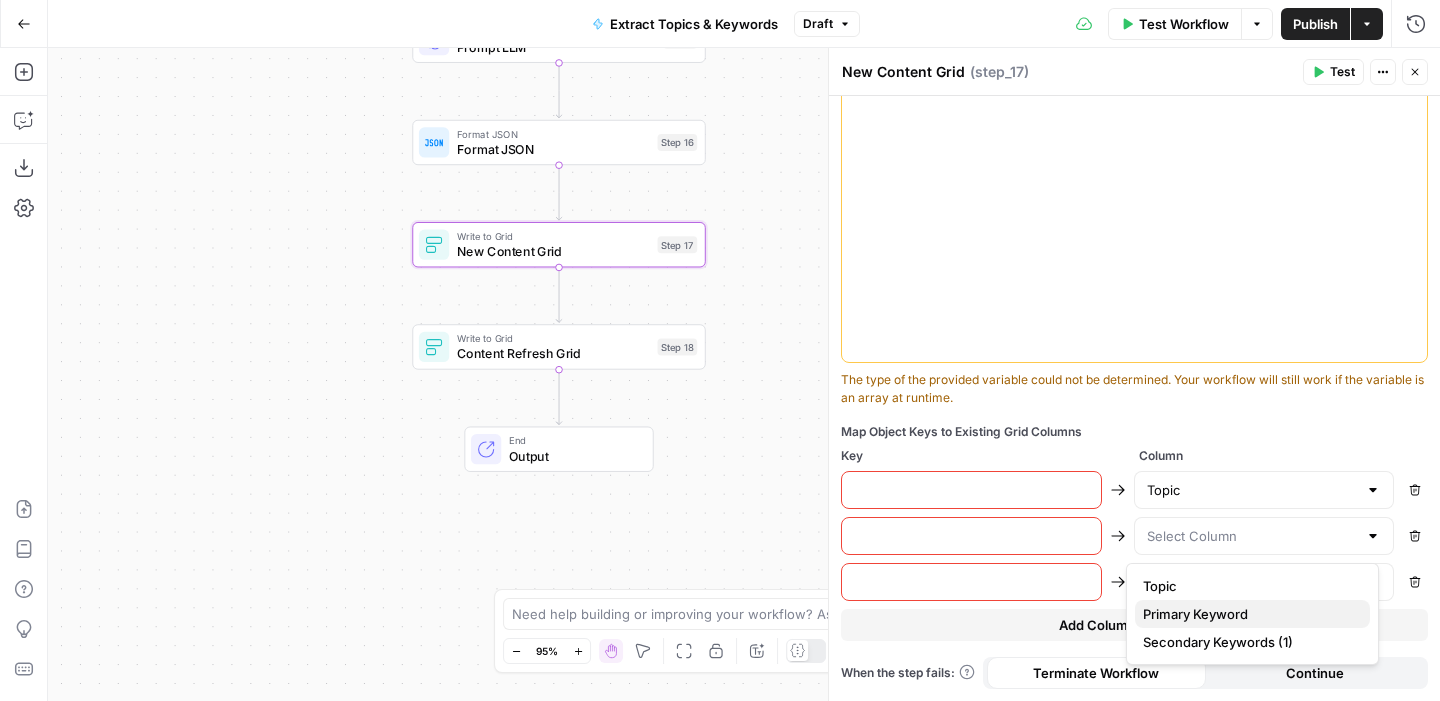 click on "Primary Keyword" at bounding box center [1248, 614] 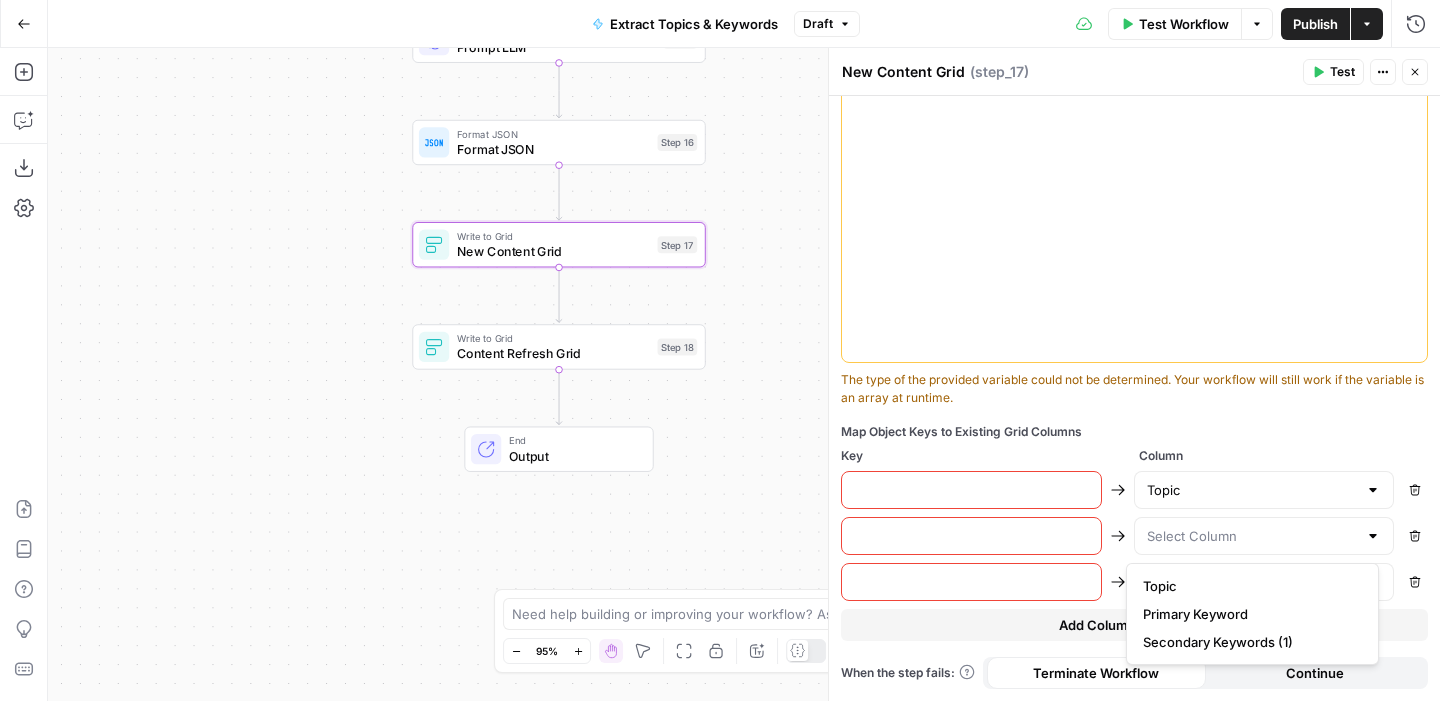type on "Primary Keyword" 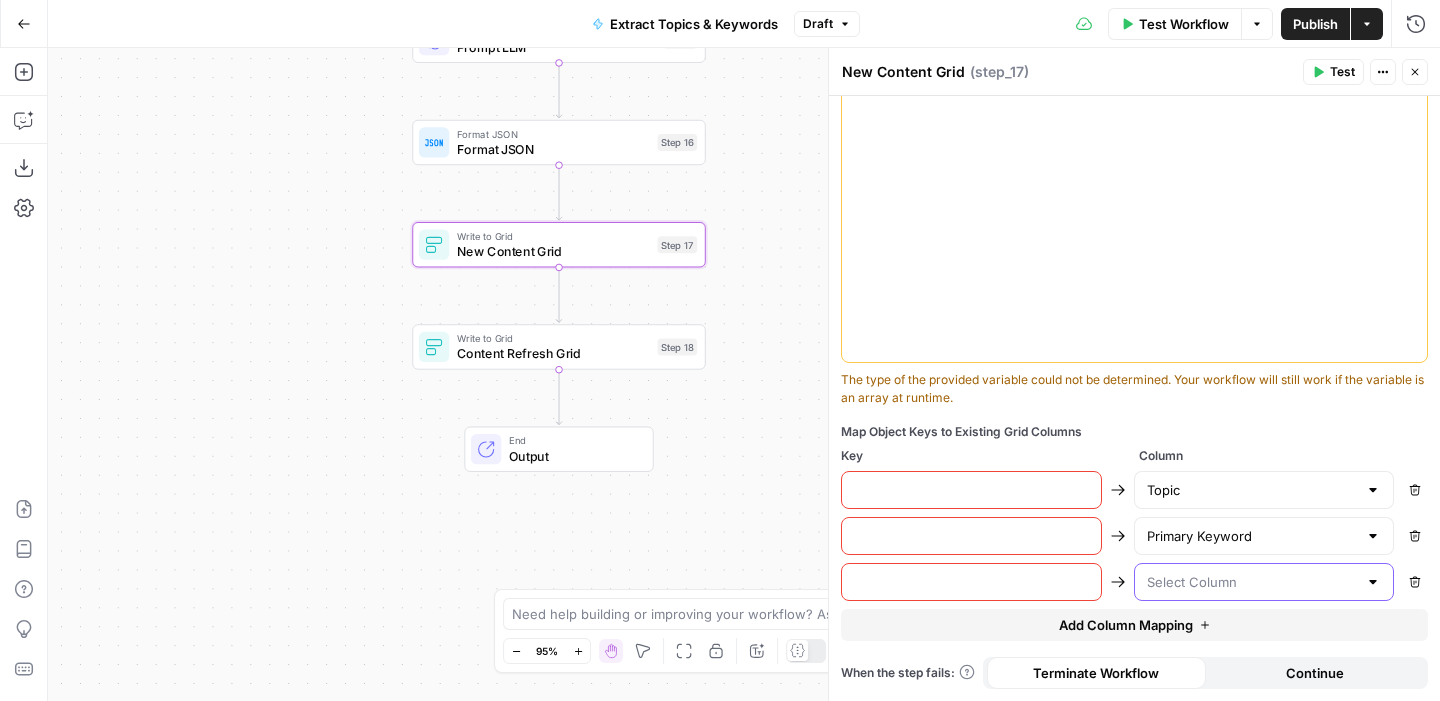 click at bounding box center (1252, 582) 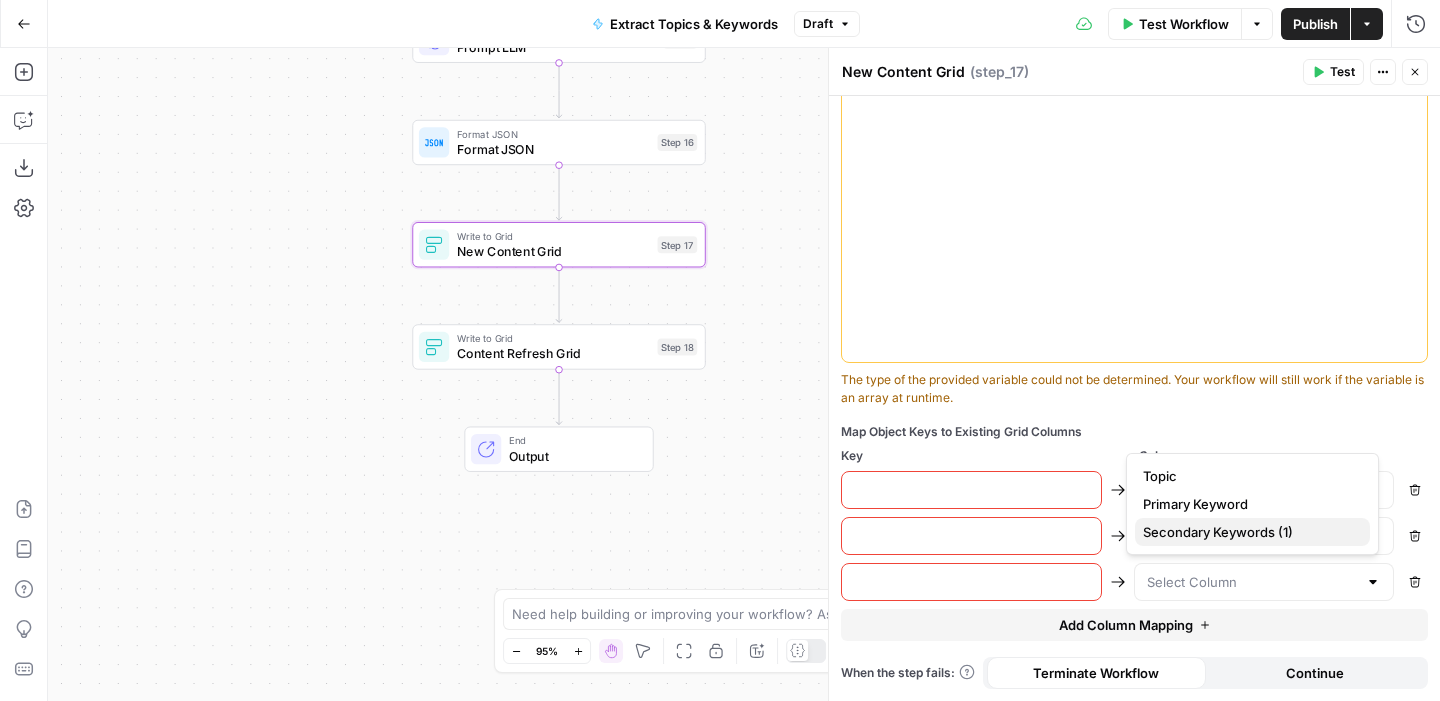 click on "Secondary Keywords (1)" at bounding box center (1252, 532) 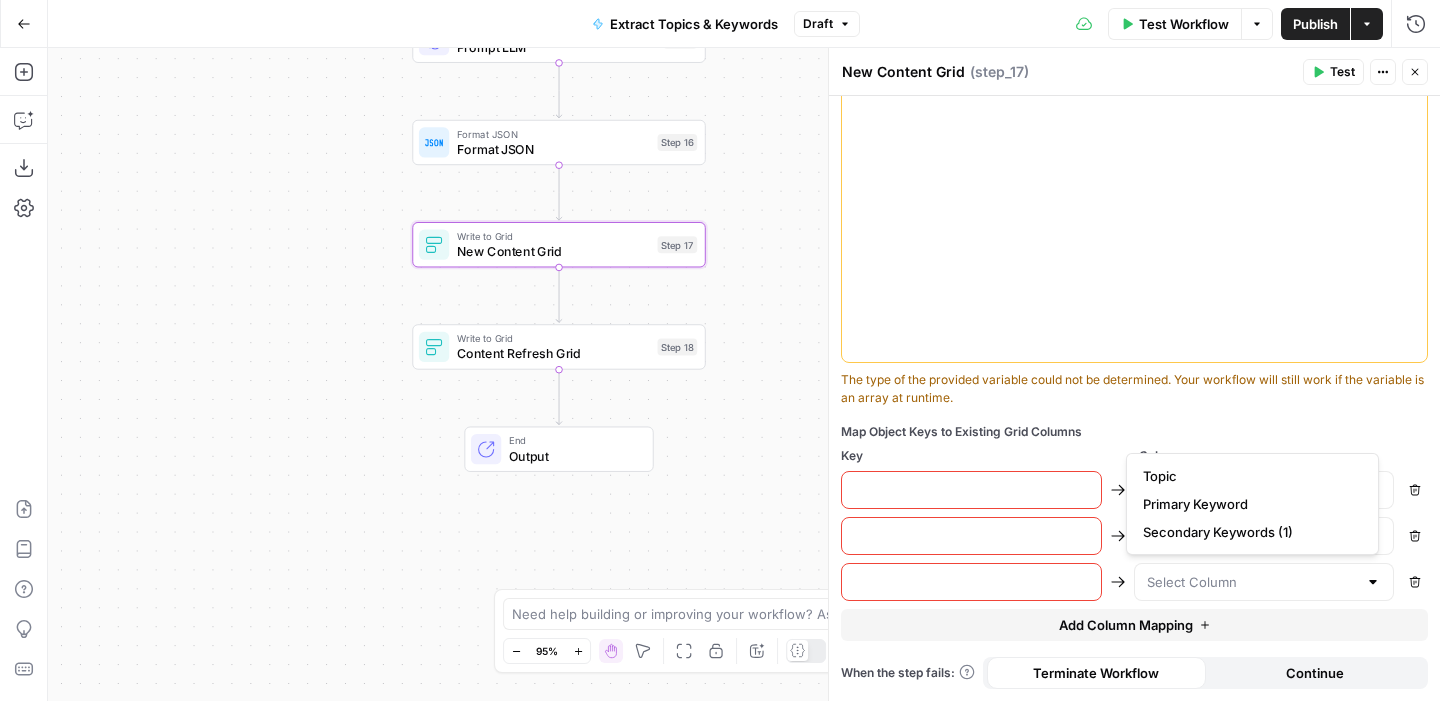 type on "Secondary Keywords (1)" 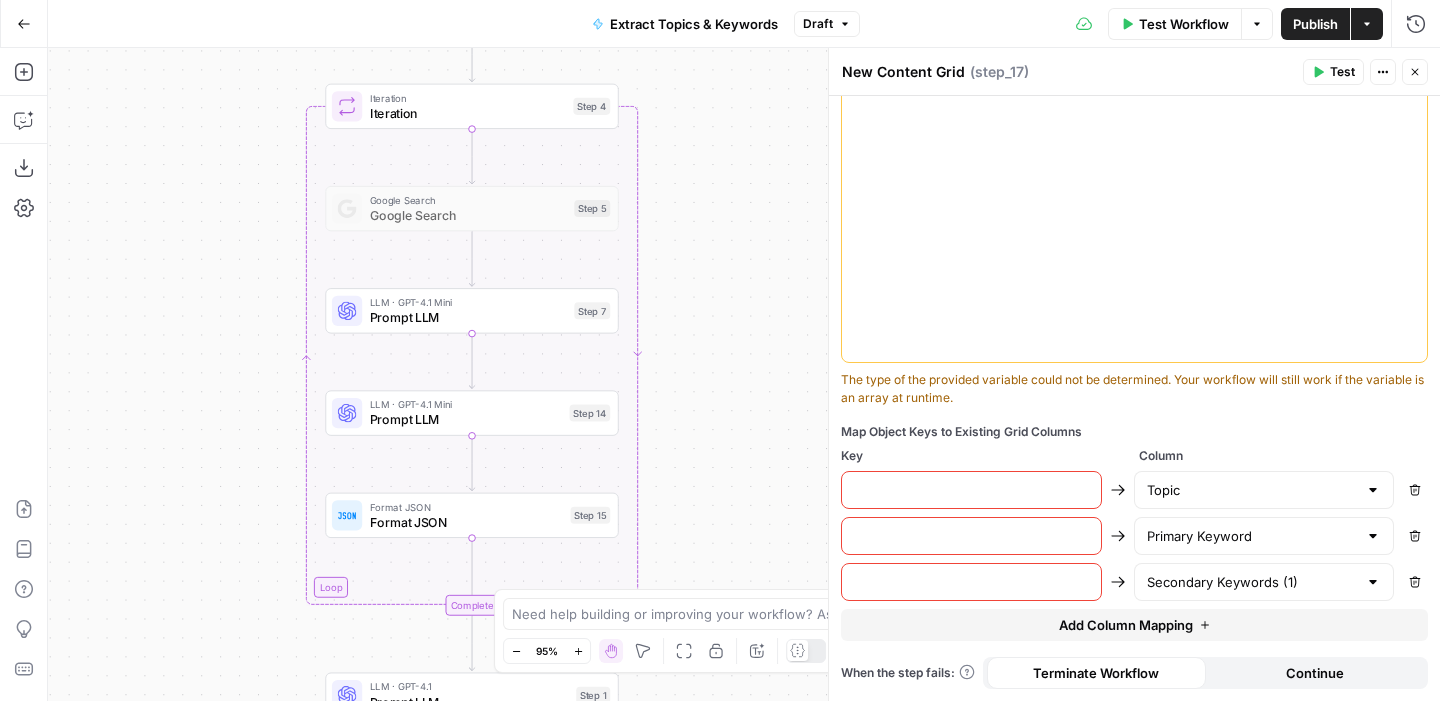 click at bounding box center [971, 490] 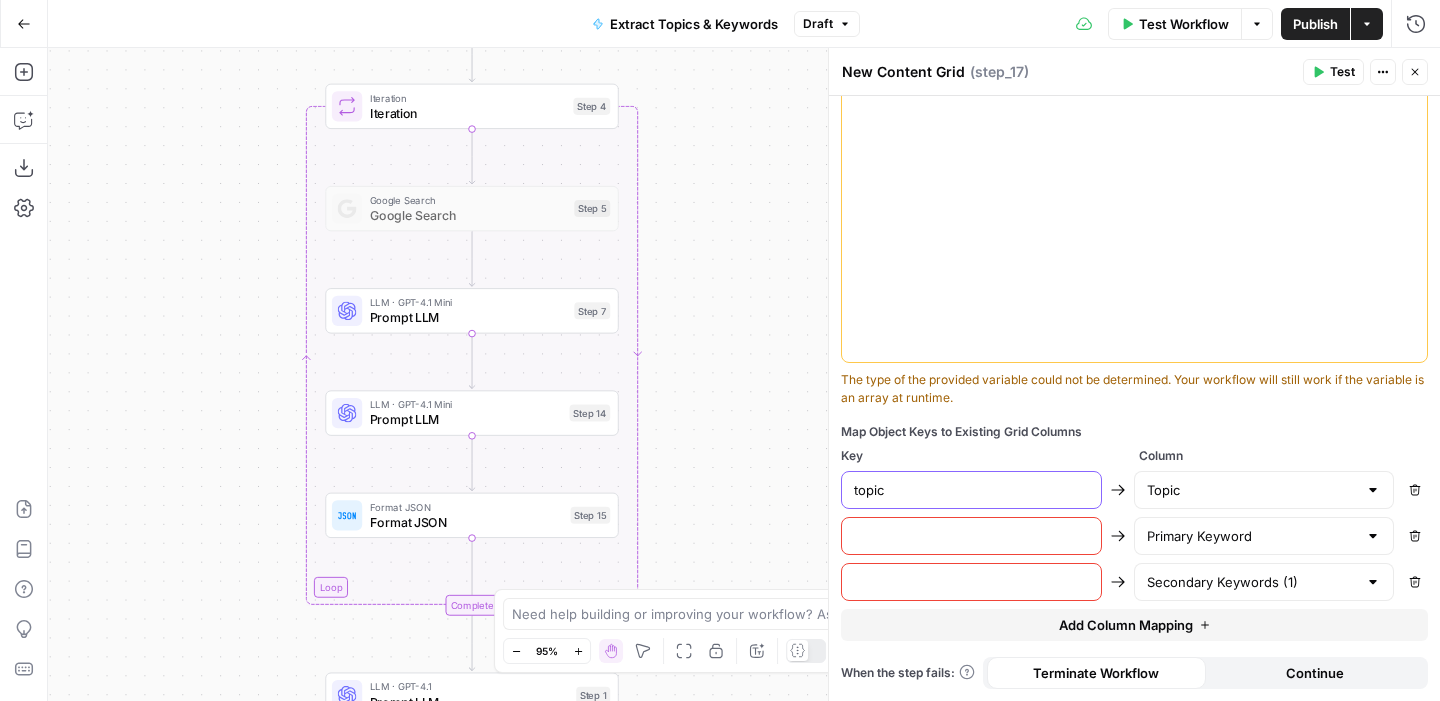 type on "topic" 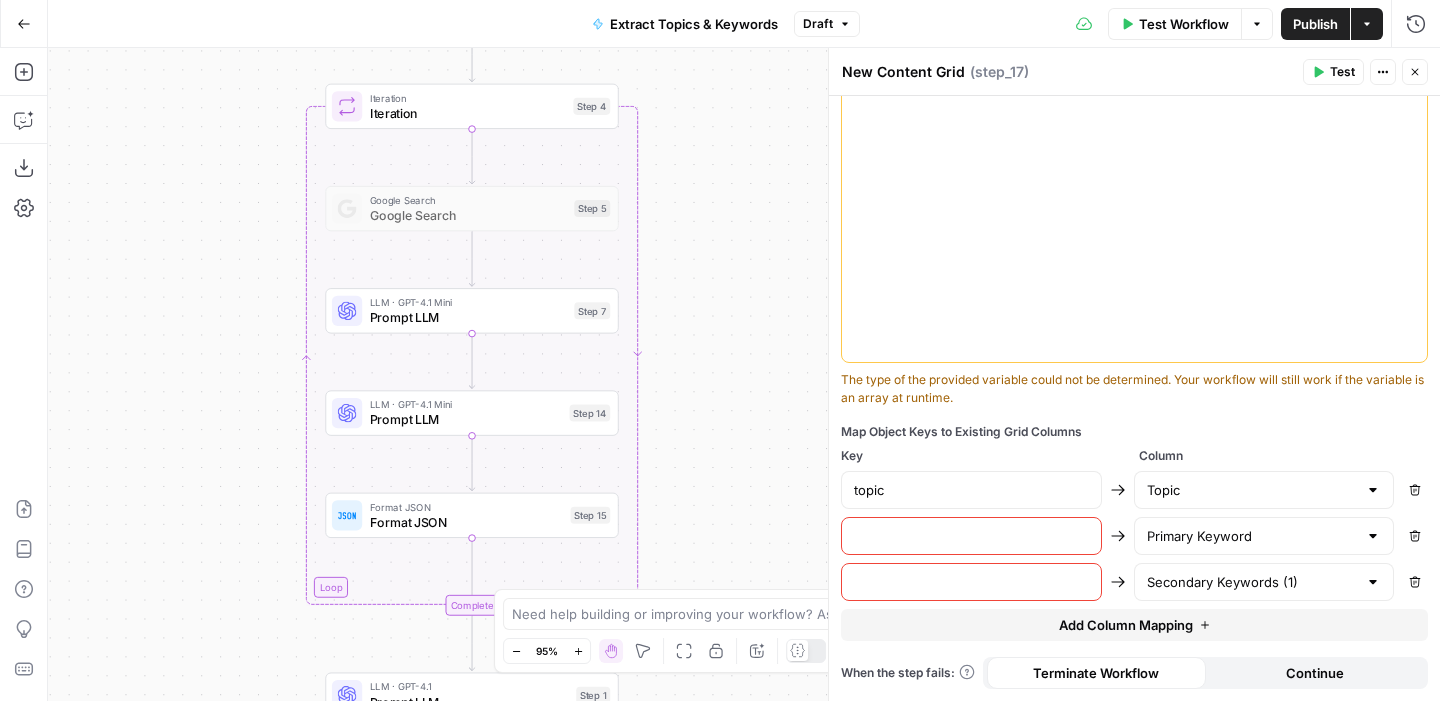 click at bounding box center [971, 536] 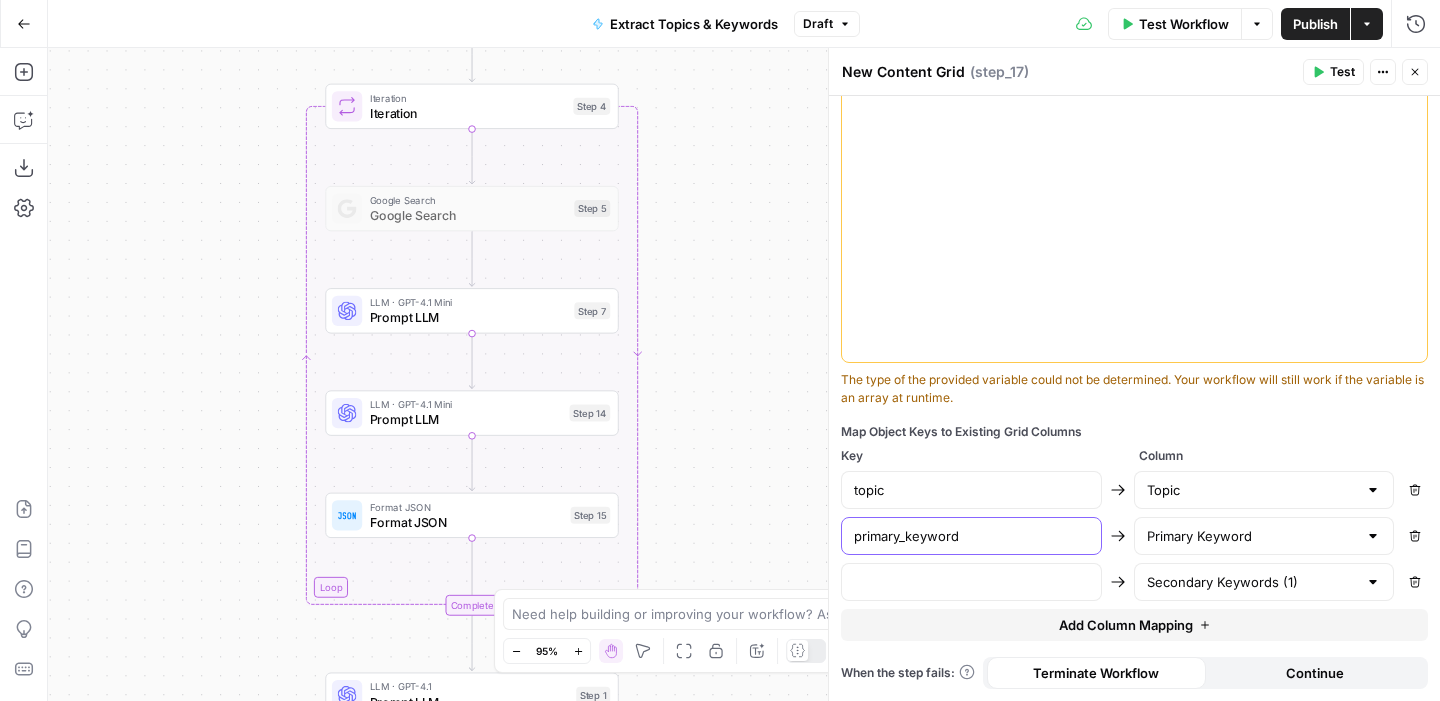 type on "primary_keyword" 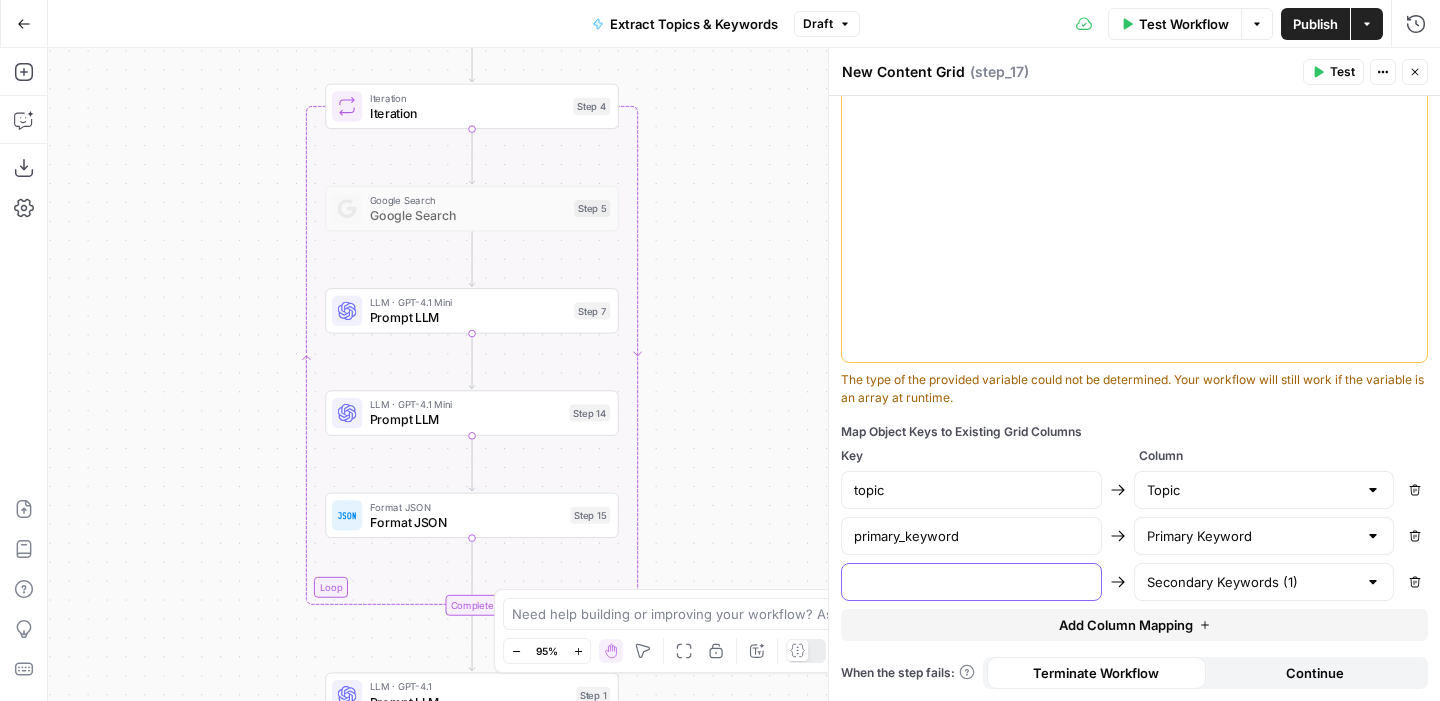 click at bounding box center (971, 582) 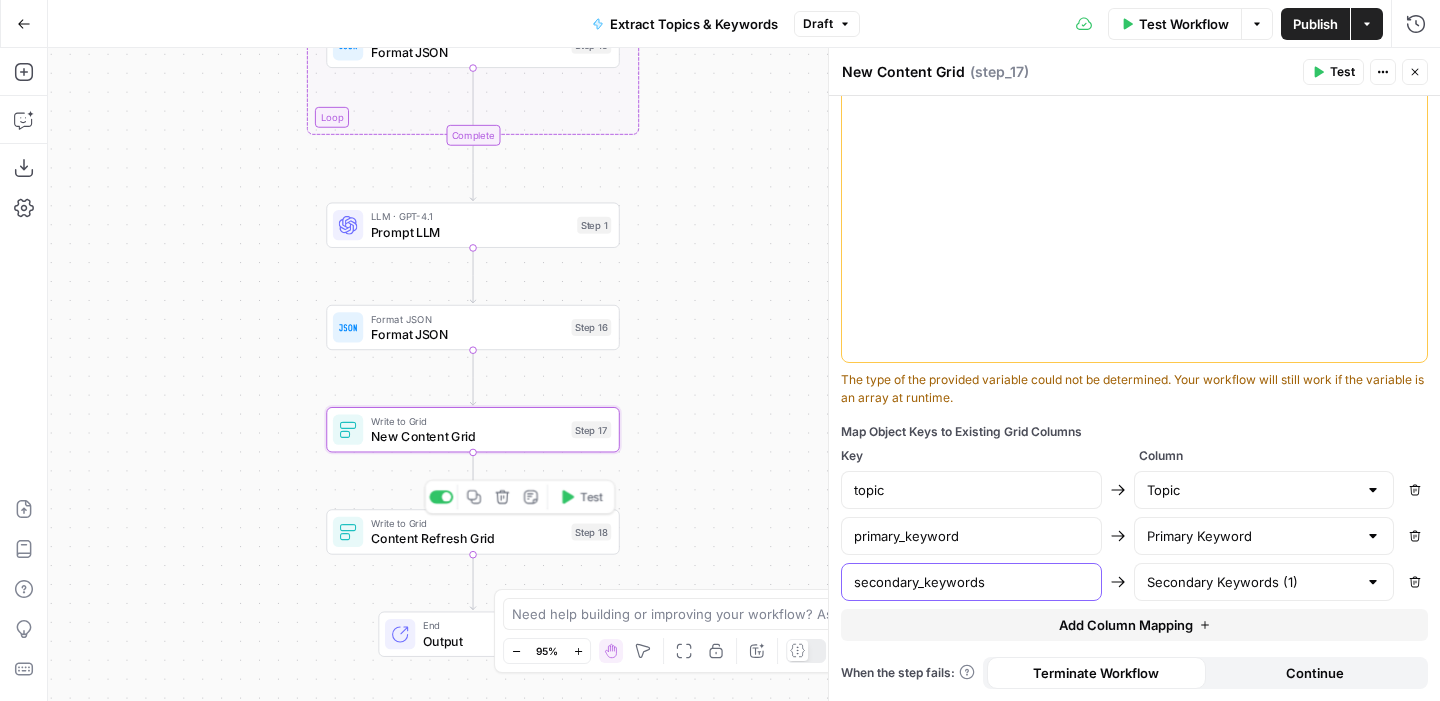 type on "secondary_keywords" 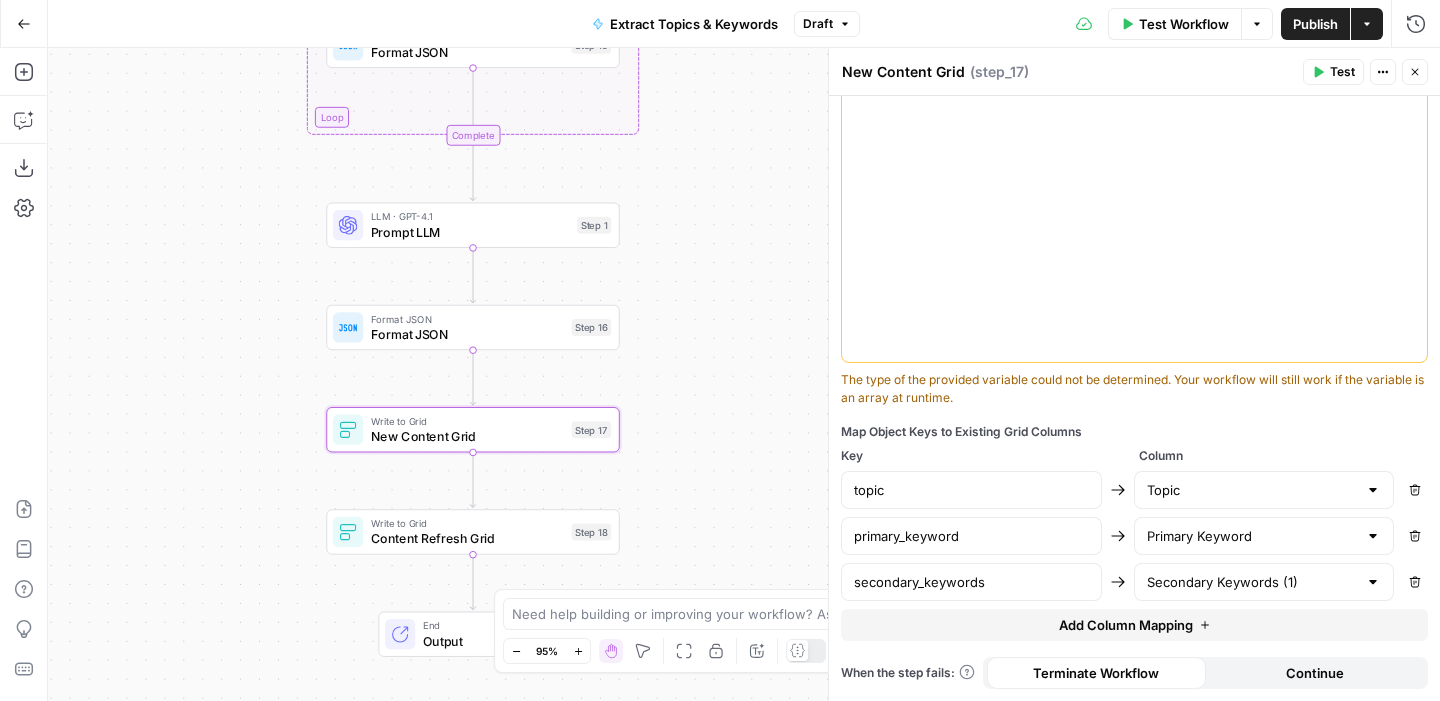 click on "Content Refresh Grid" at bounding box center [467, 538] 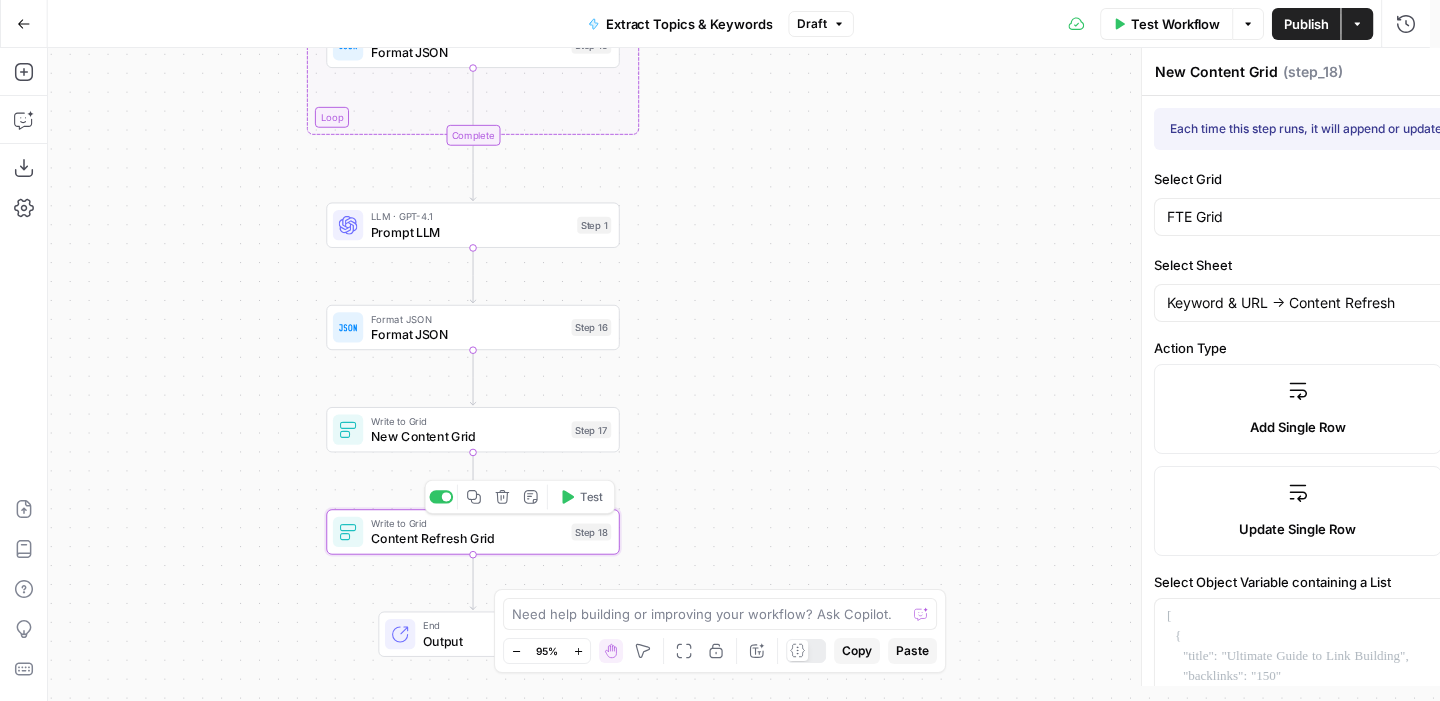 type on "Content Refresh Grid" 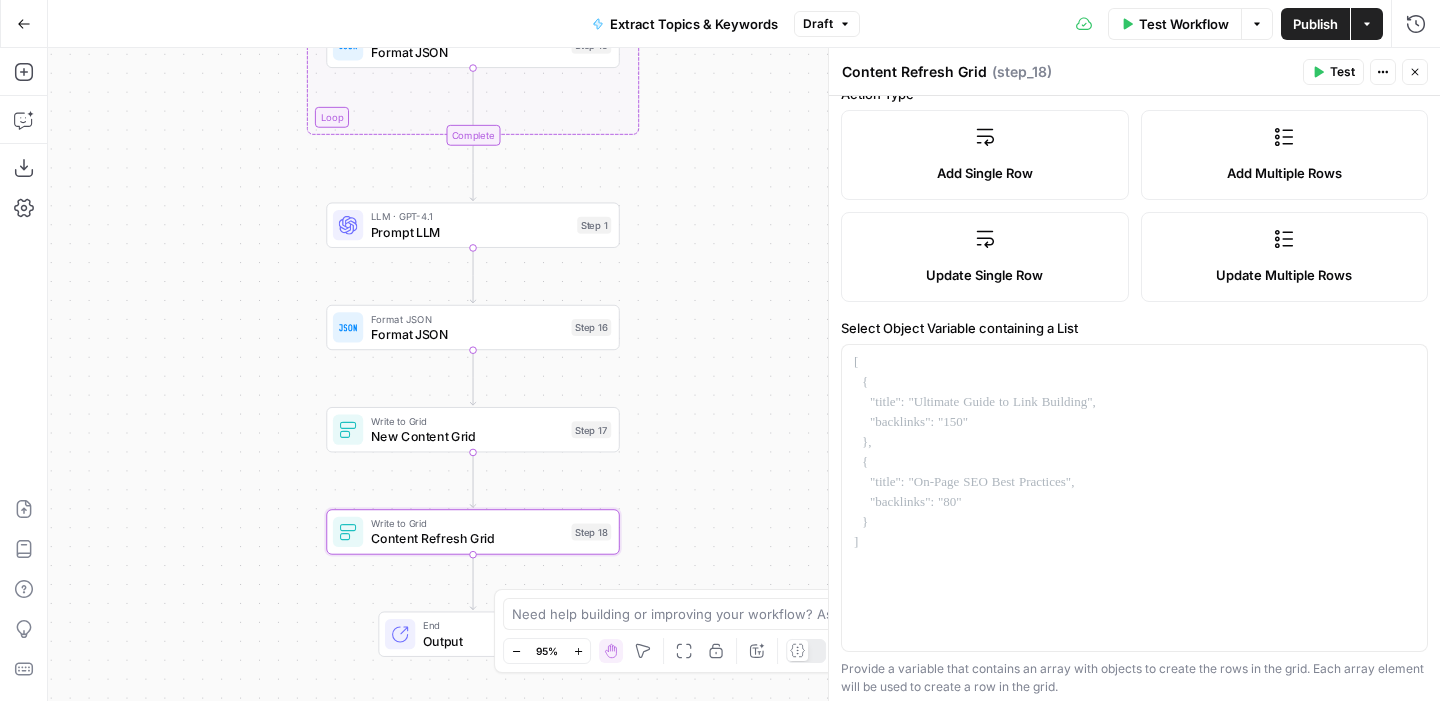scroll, scrollTop: 407, scrollLeft: 0, axis: vertical 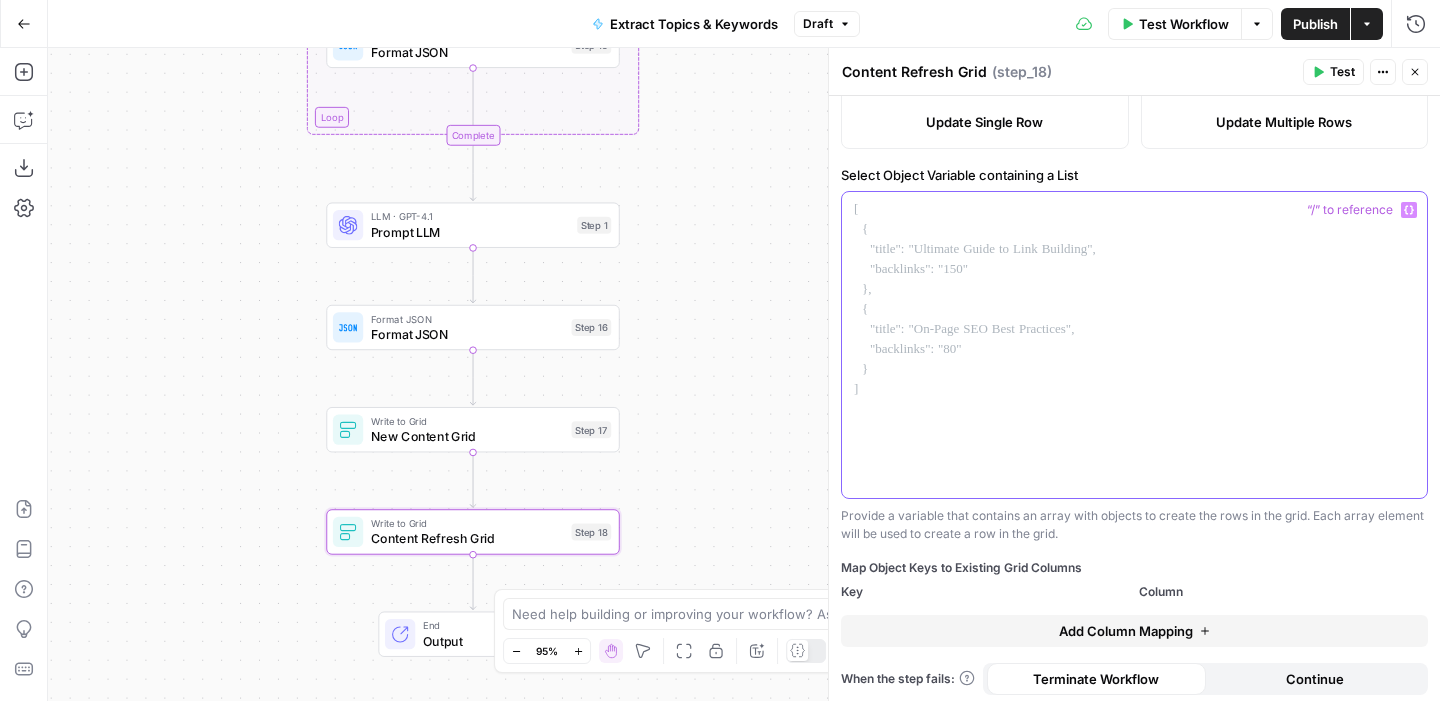 click at bounding box center (1134, 345) 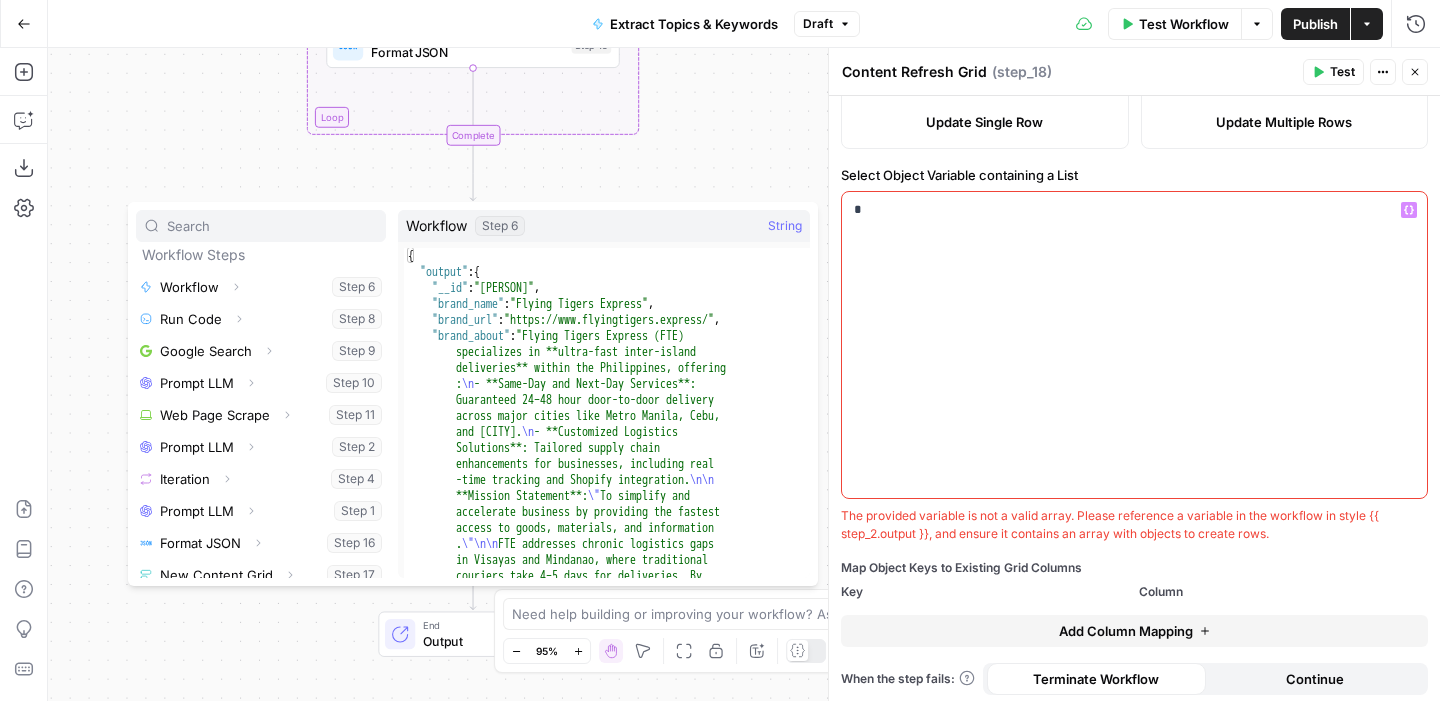 scroll, scrollTop: 214, scrollLeft: 0, axis: vertical 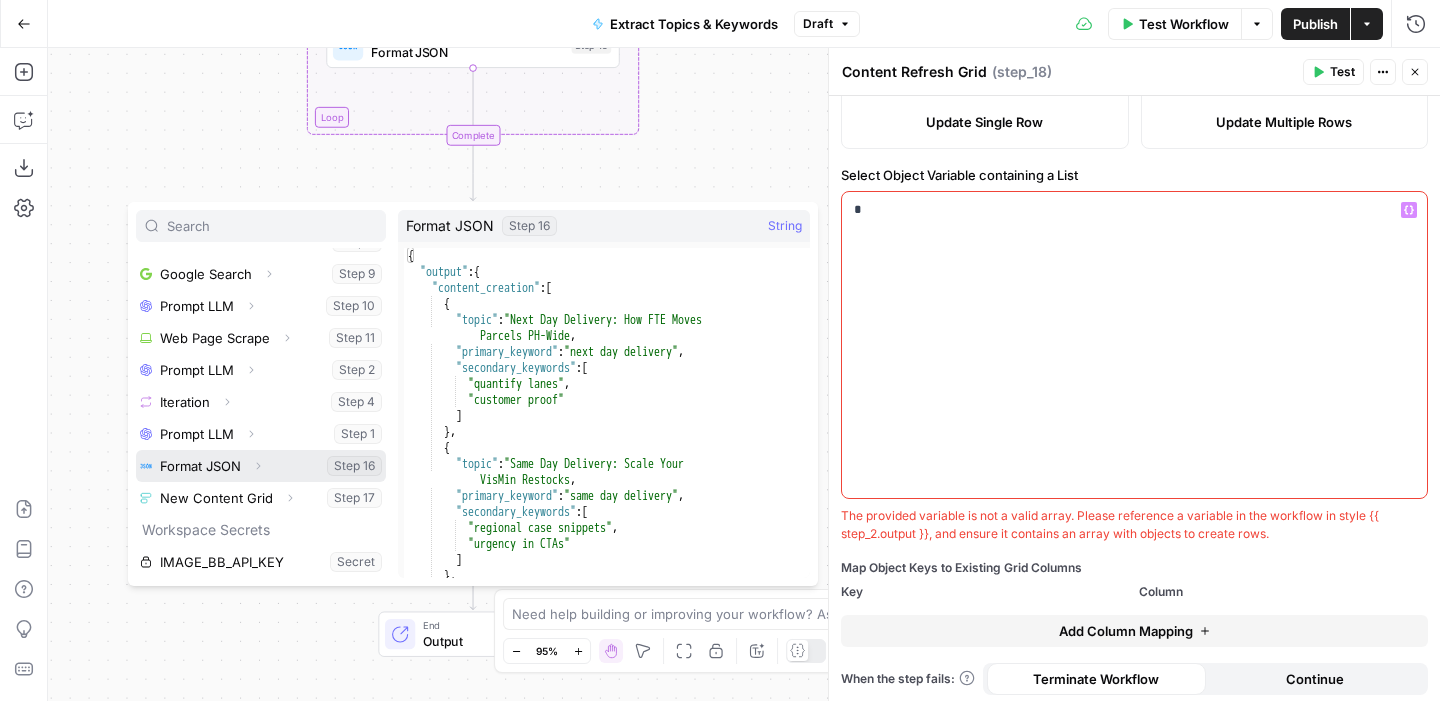 click 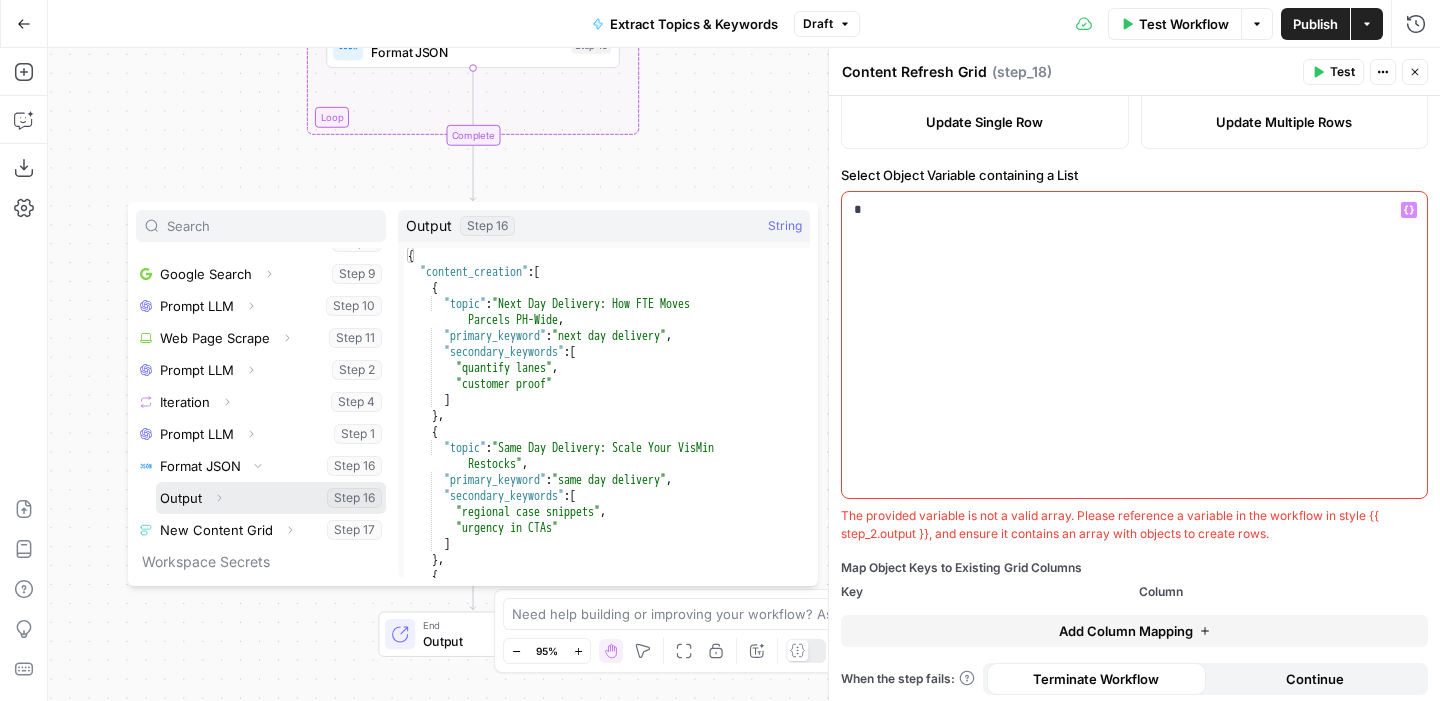 click on "Expand" at bounding box center [219, 498] 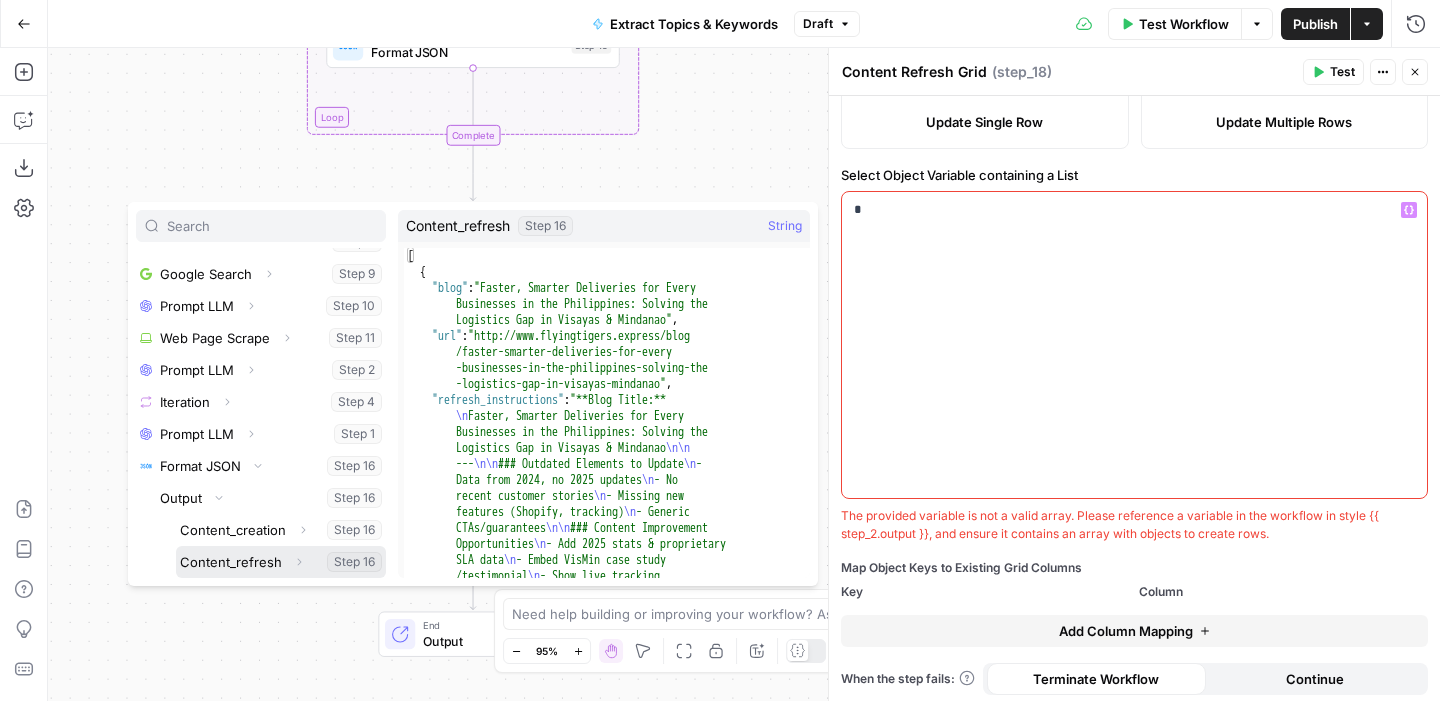 click at bounding box center [281, 562] 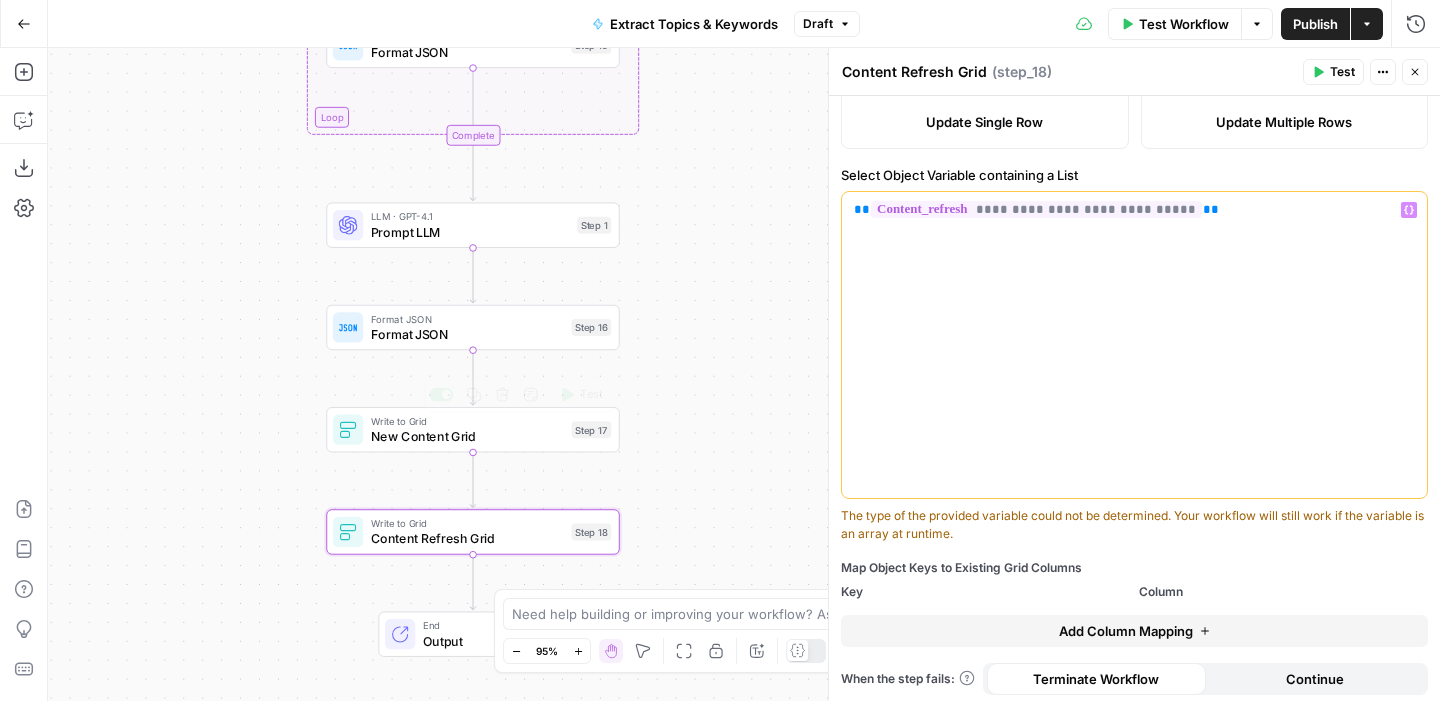 scroll, scrollTop: 423, scrollLeft: 0, axis: vertical 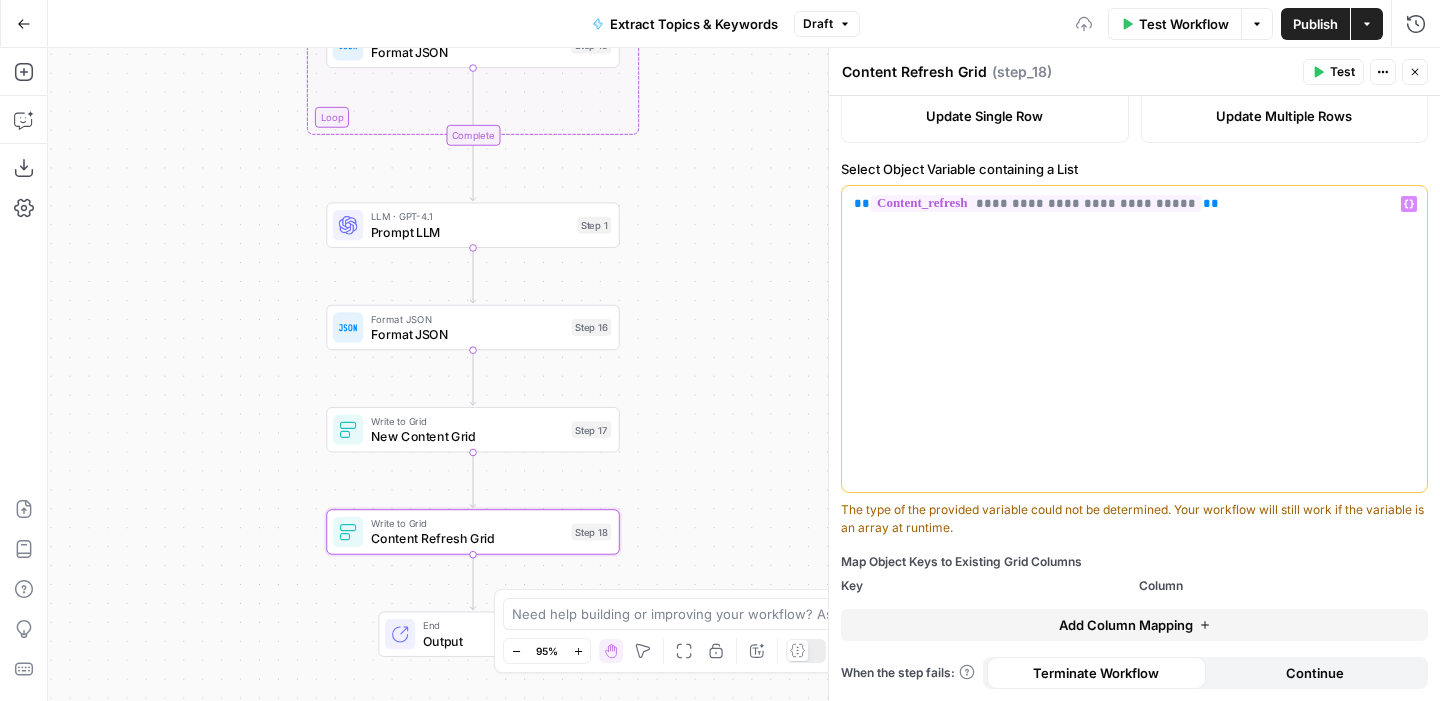 click on "Add Column Mapping" at bounding box center (1134, 625) 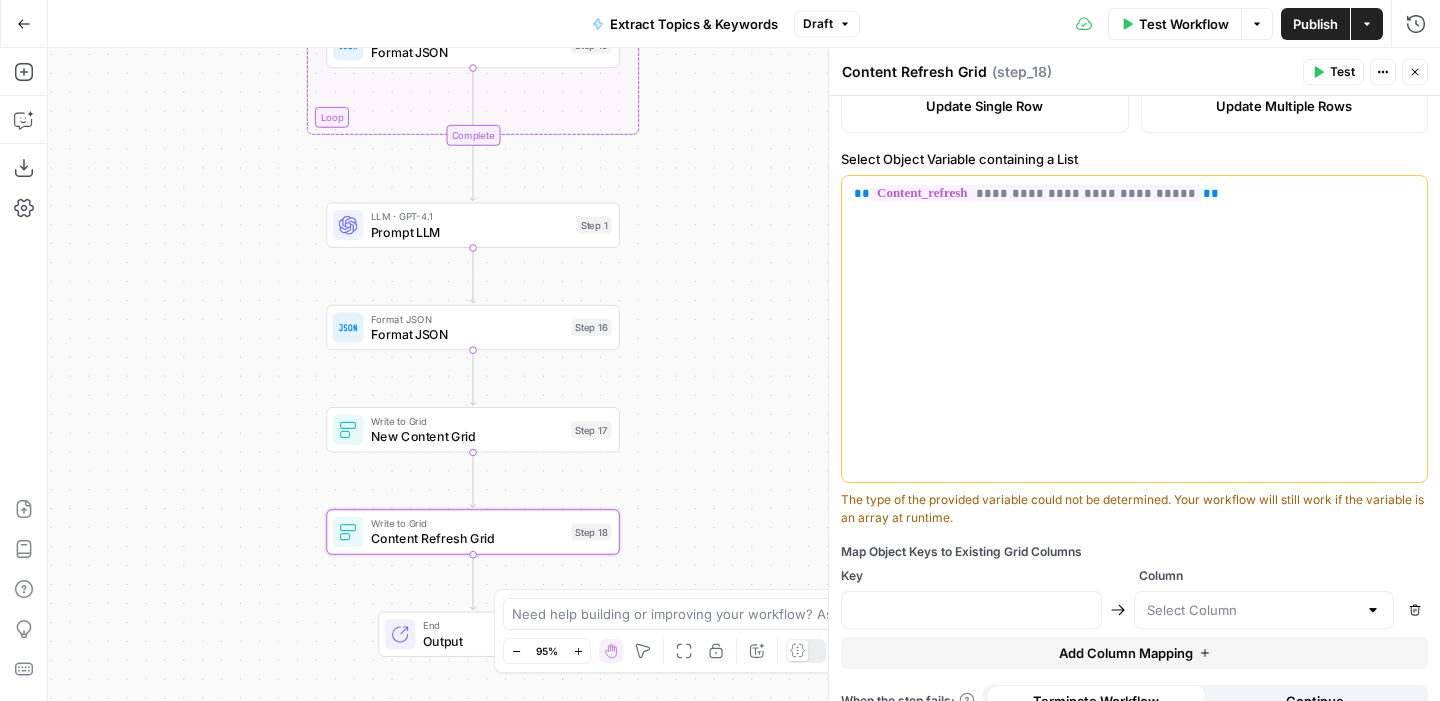 click on "Add Column Mapping" at bounding box center (1134, 653) 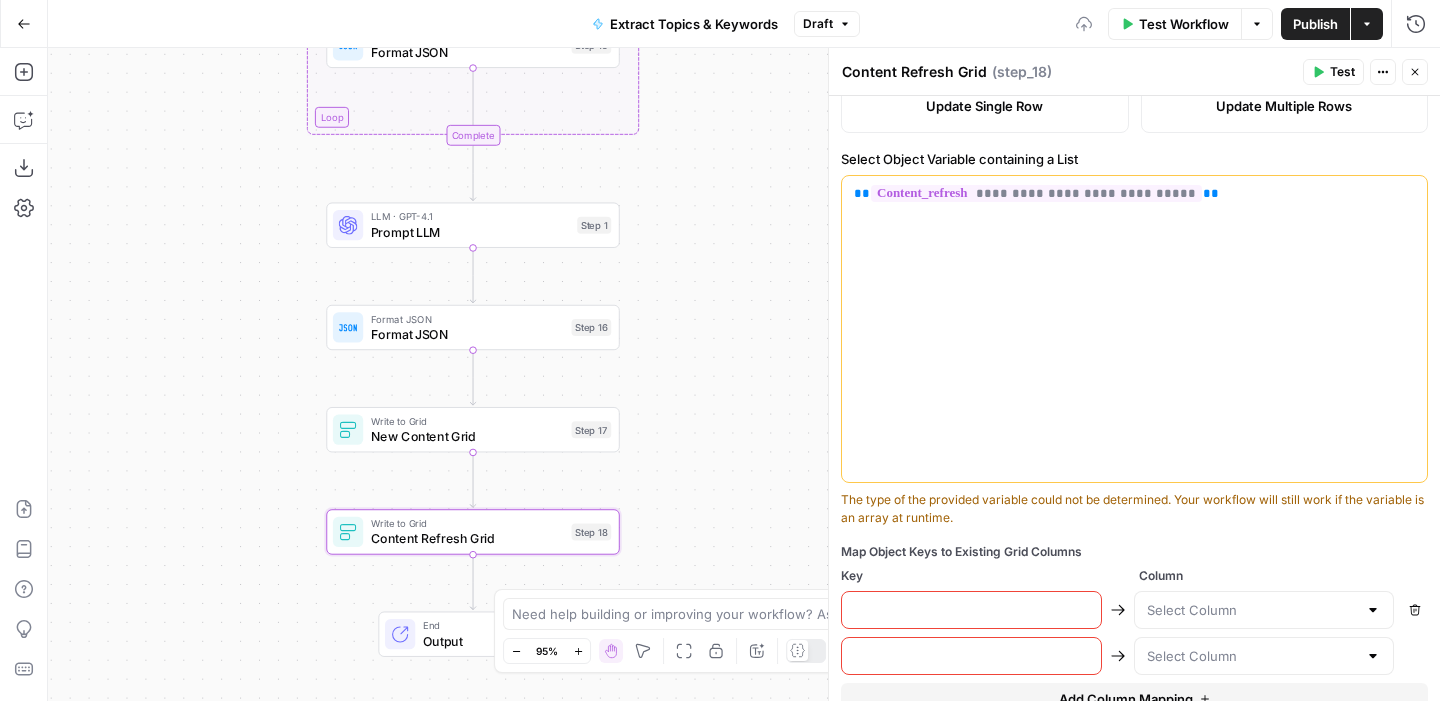 scroll, scrollTop: 507, scrollLeft: 0, axis: vertical 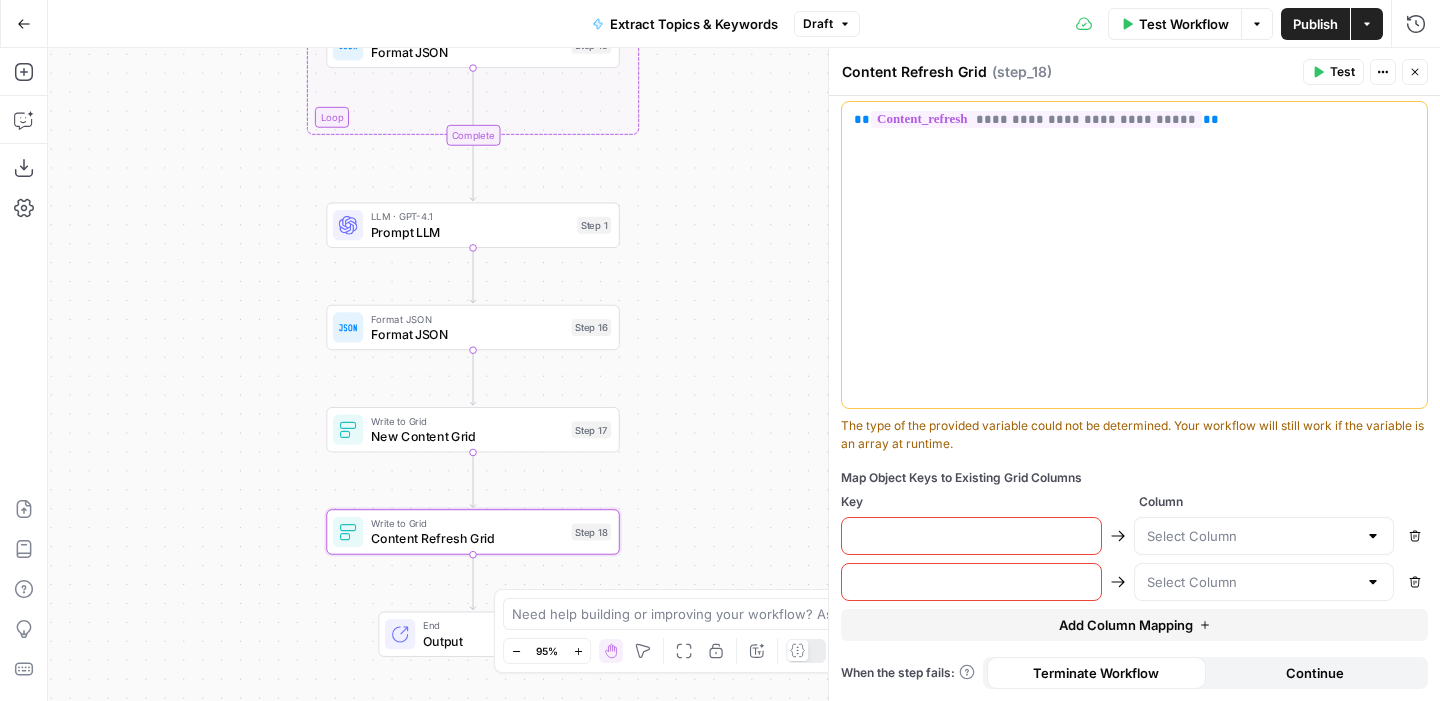 click on "Add Column Mapping" at bounding box center [1126, 625] 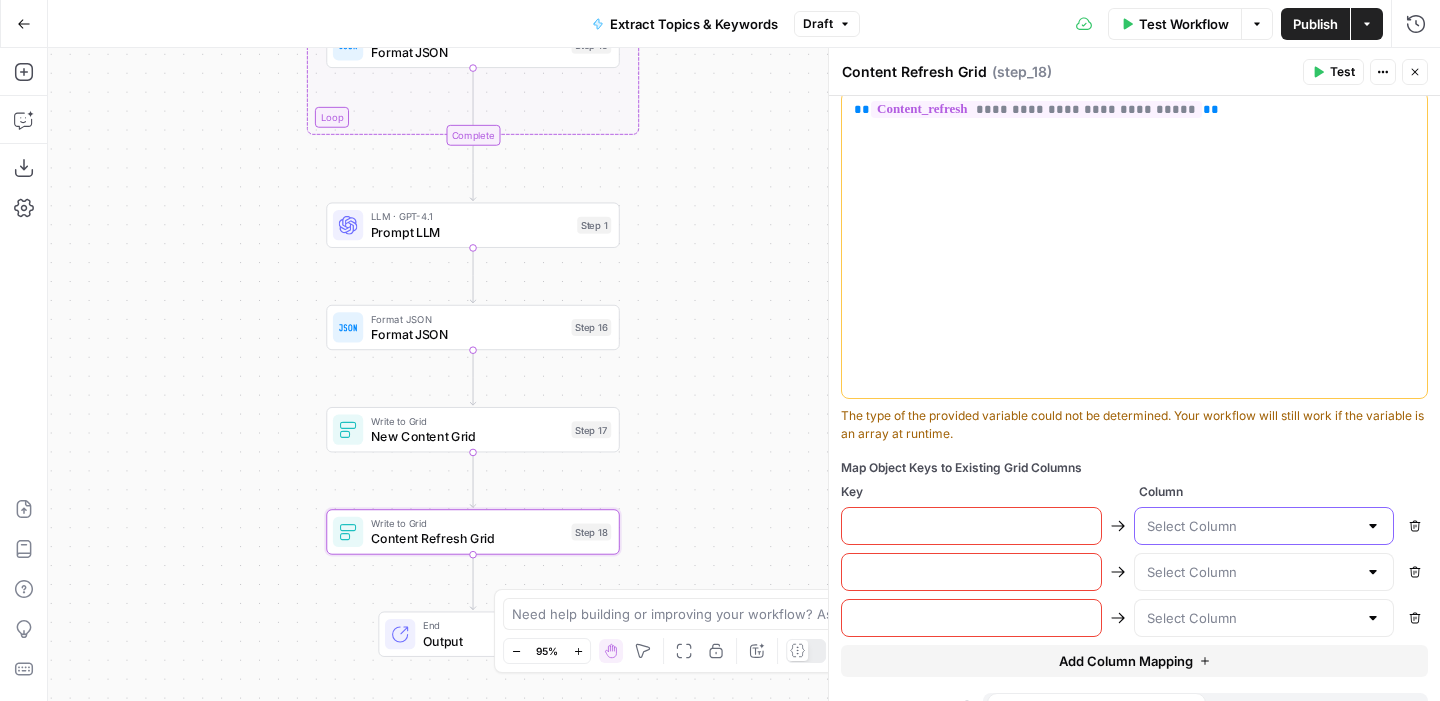 click at bounding box center [1252, 526] 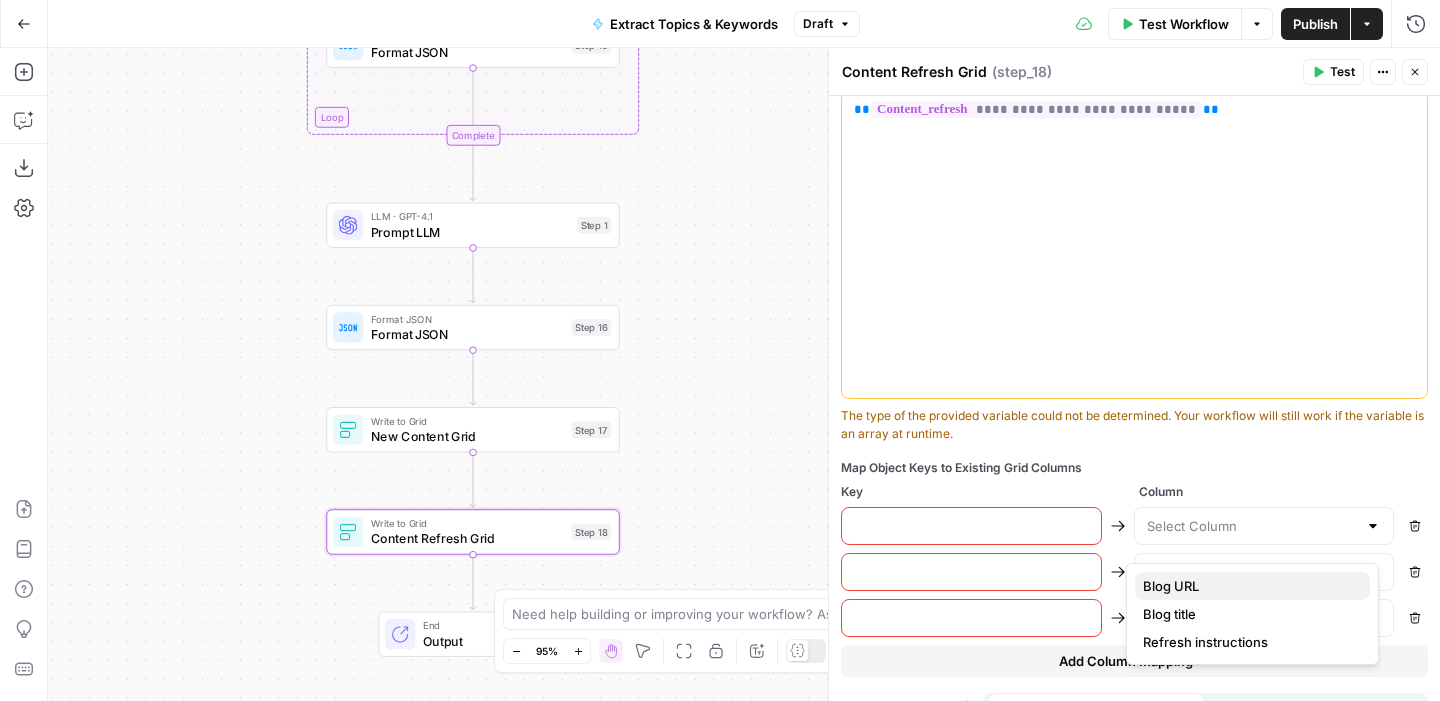 click on "Blog URL" at bounding box center [1248, 586] 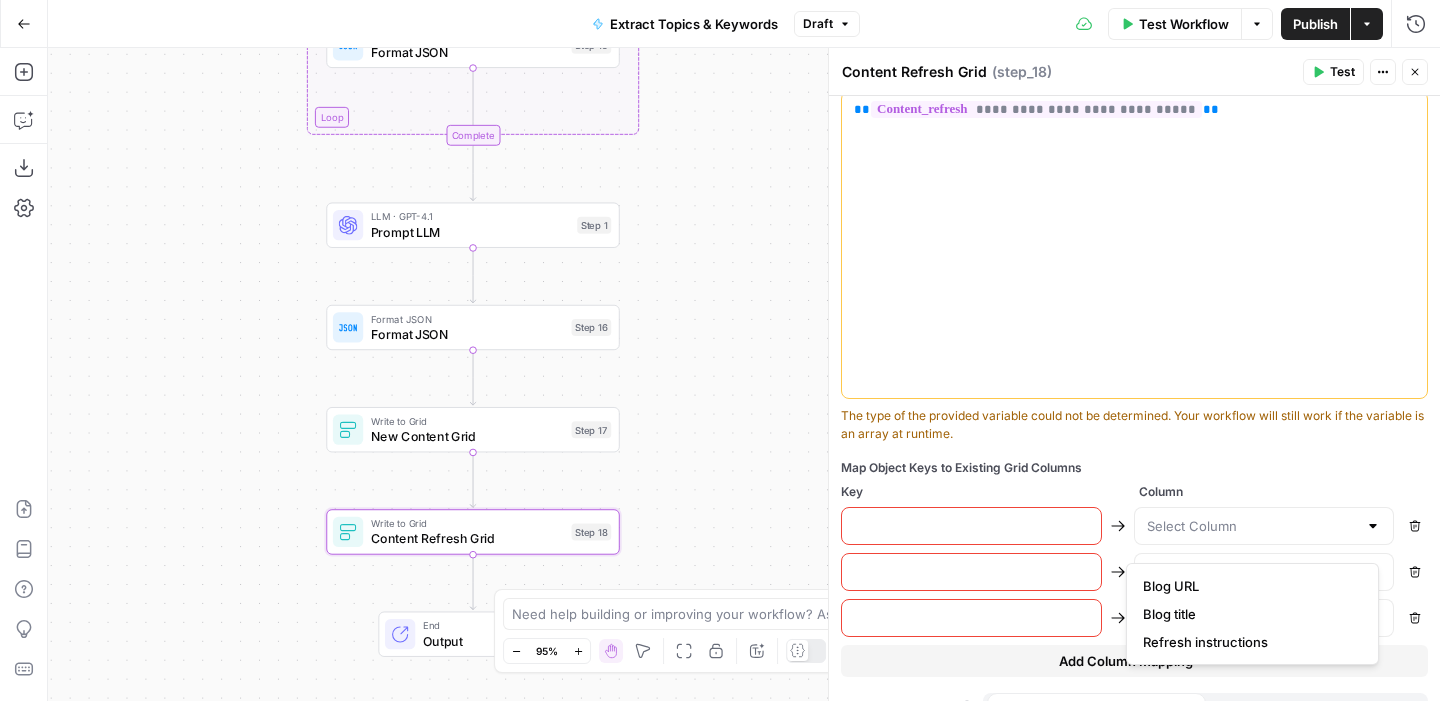 type on "Blog URL" 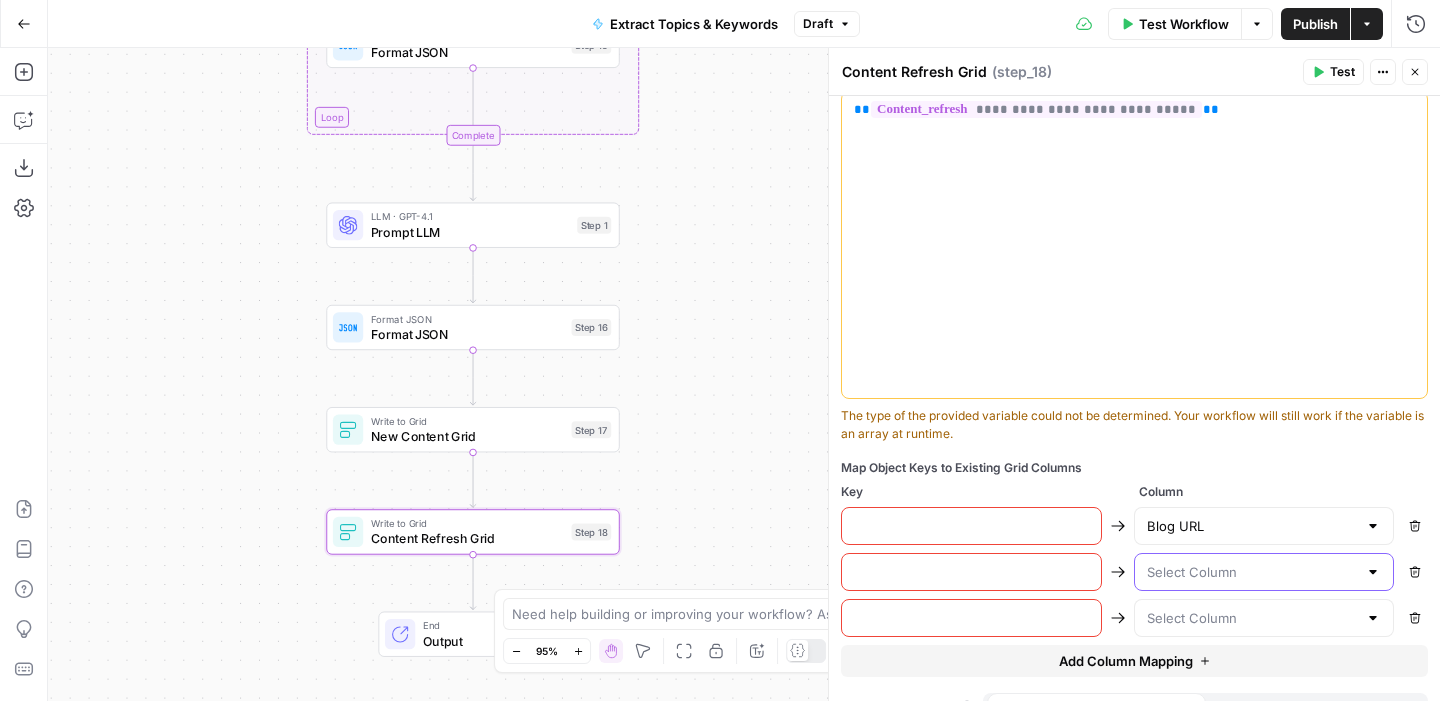 click at bounding box center (1252, 572) 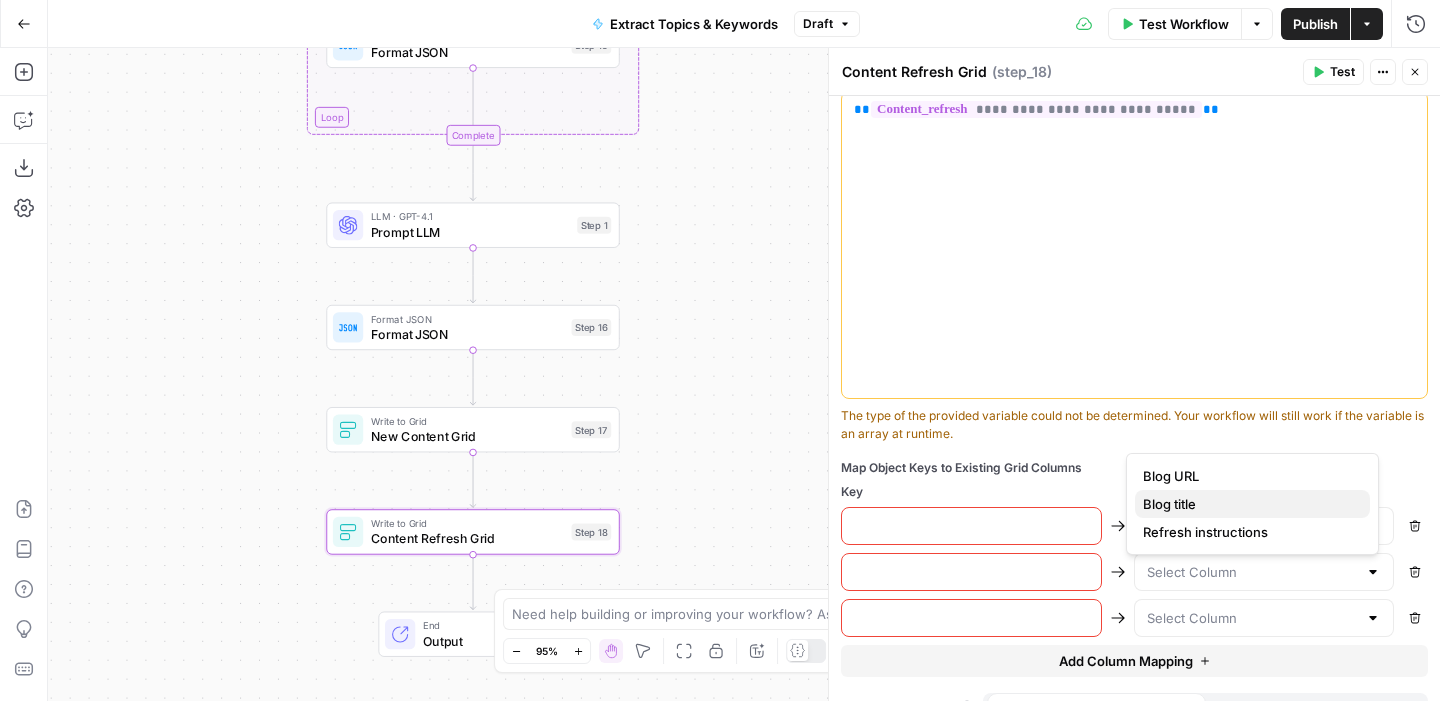 click on "Blog title" at bounding box center [1248, 504] 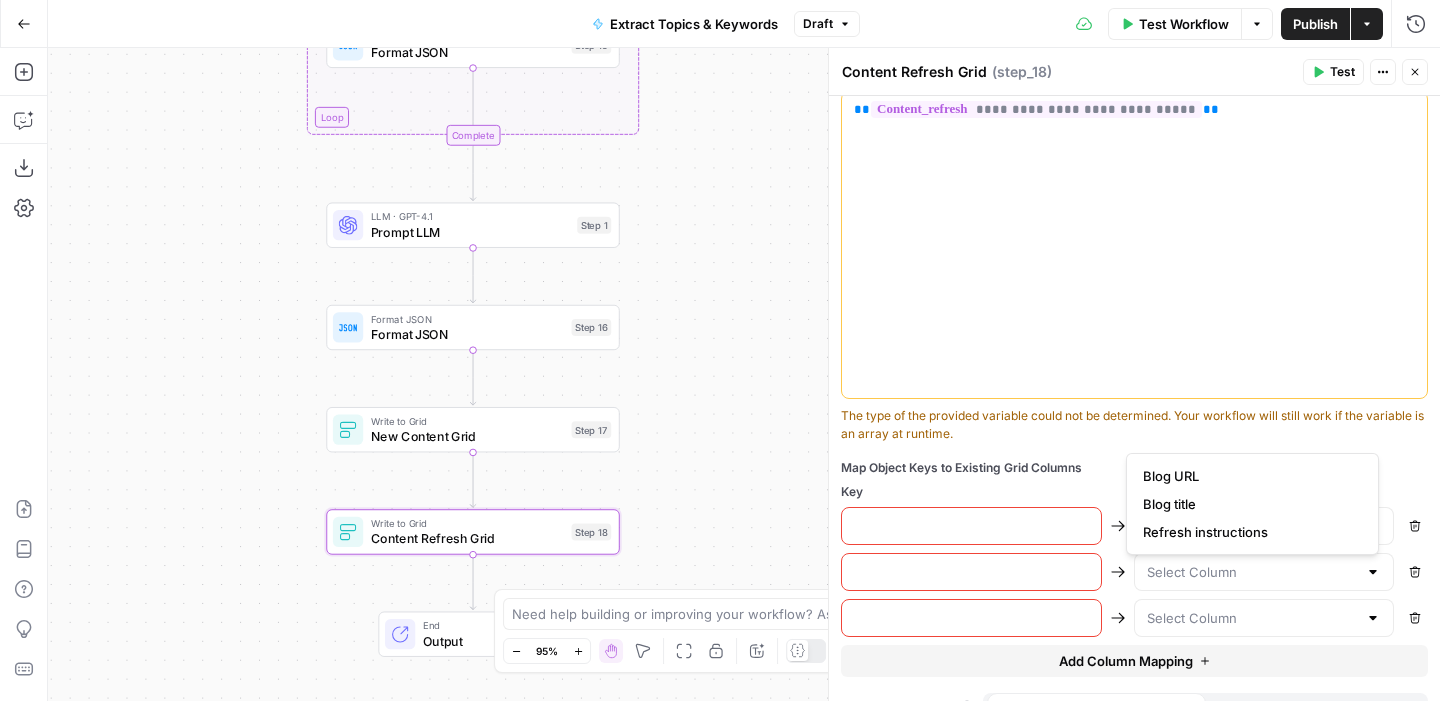 type on "Blog title" 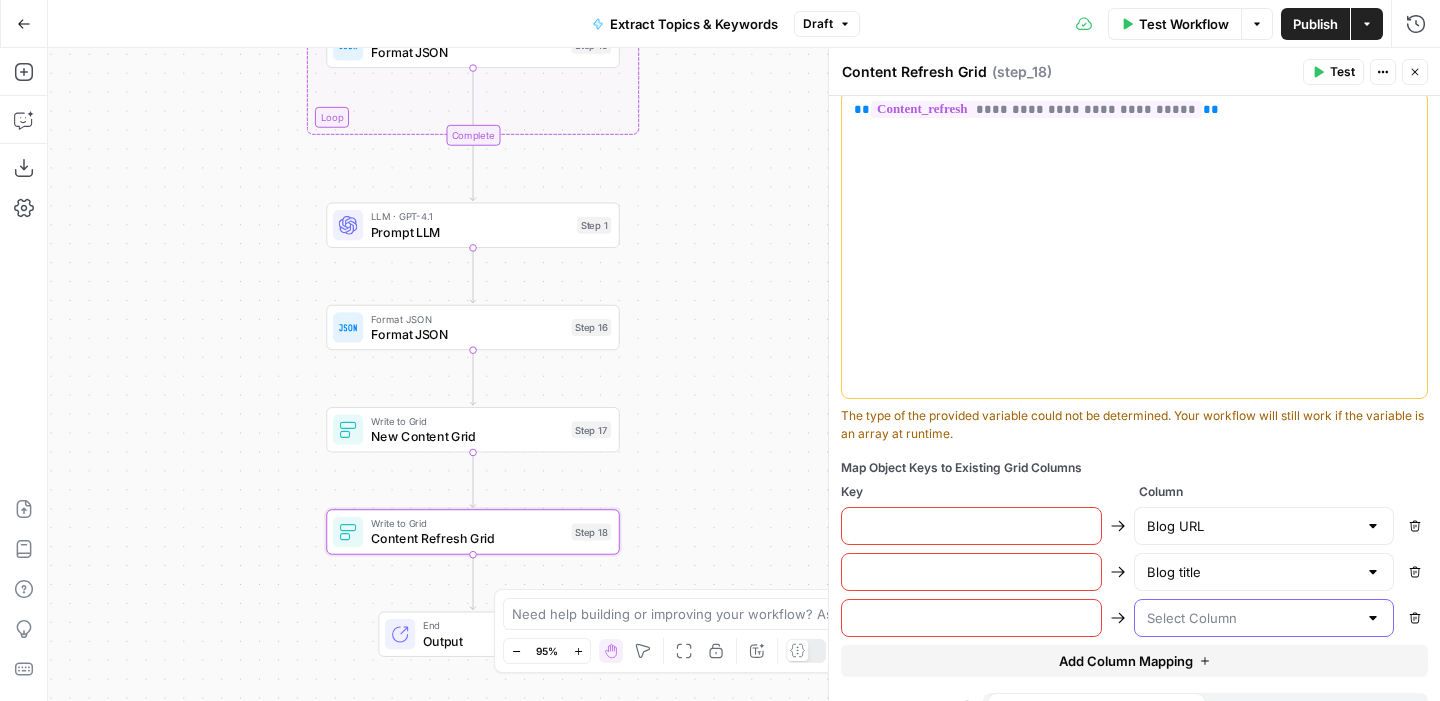 click at bounding box center (1252, 618) 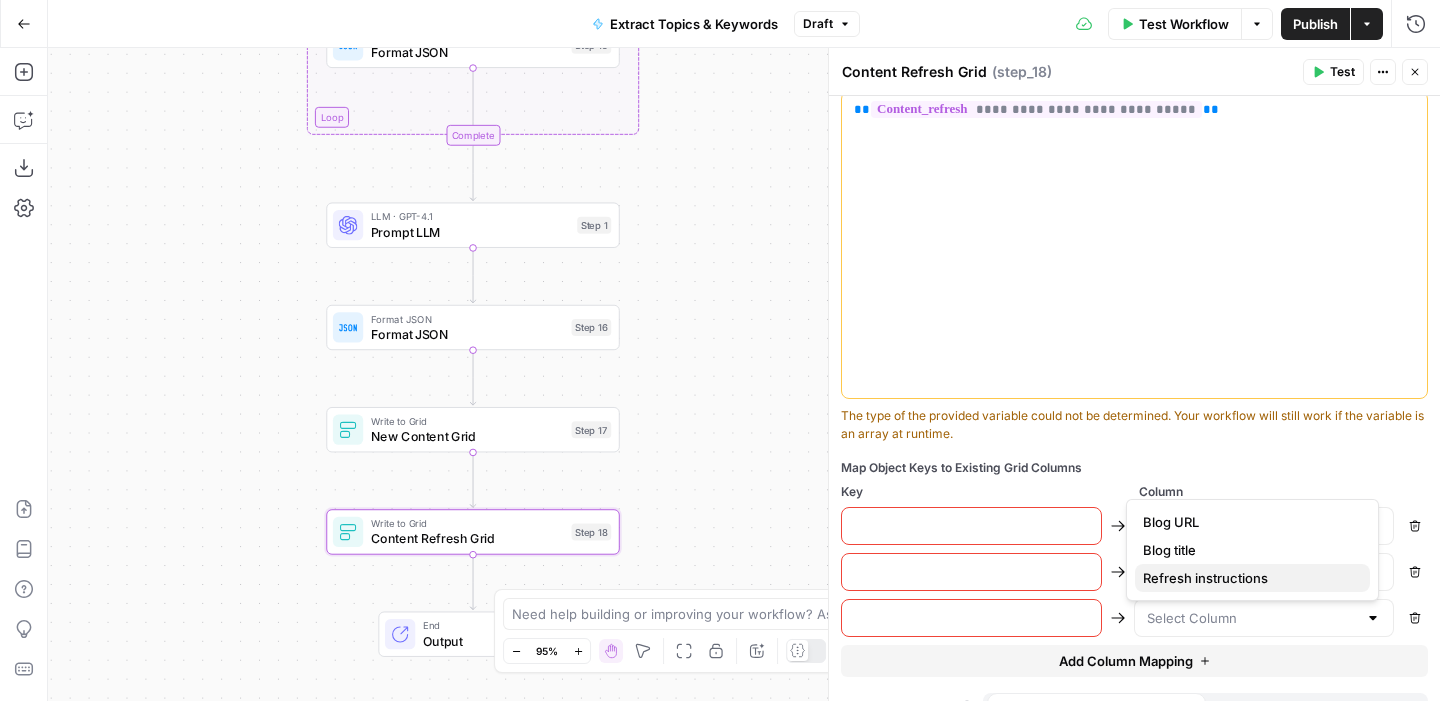 click on "Refresh instructions" at bounding box center [1248, 578] 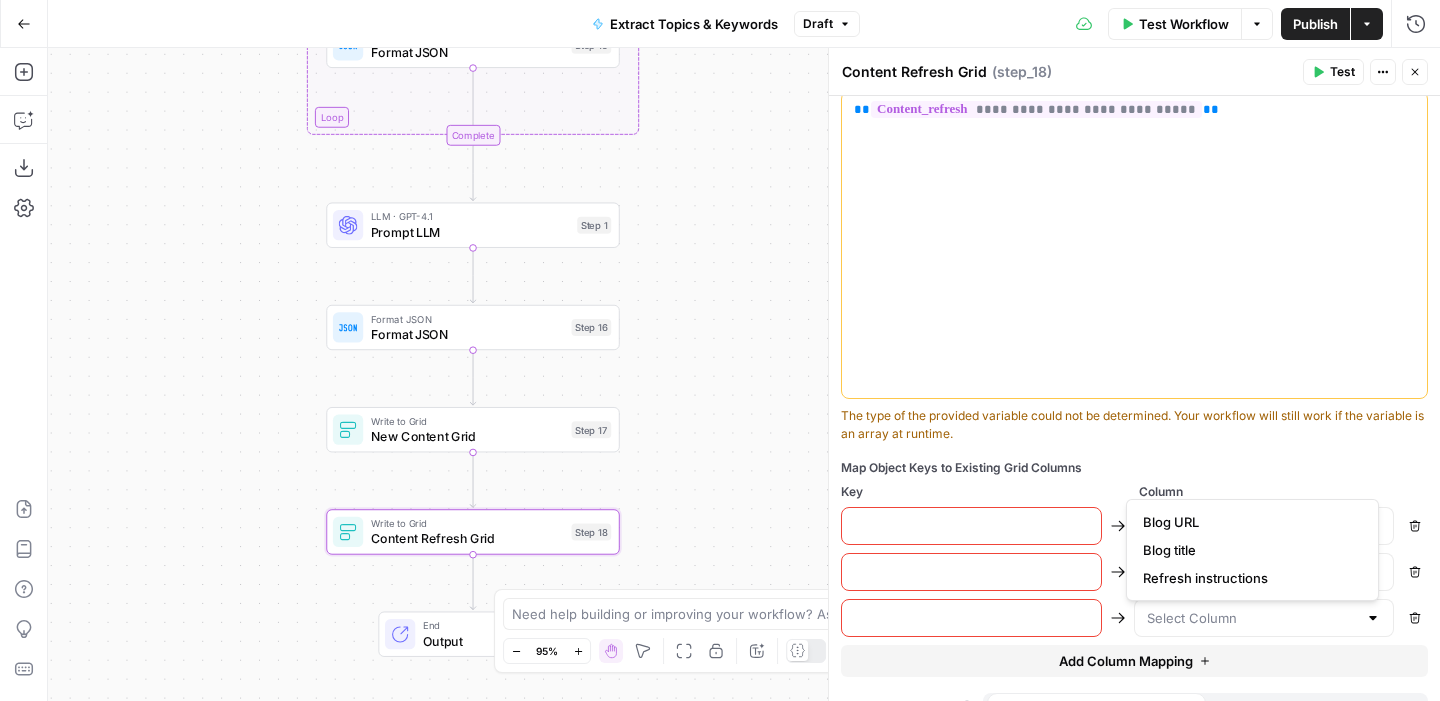 type on "Refresh instructions" 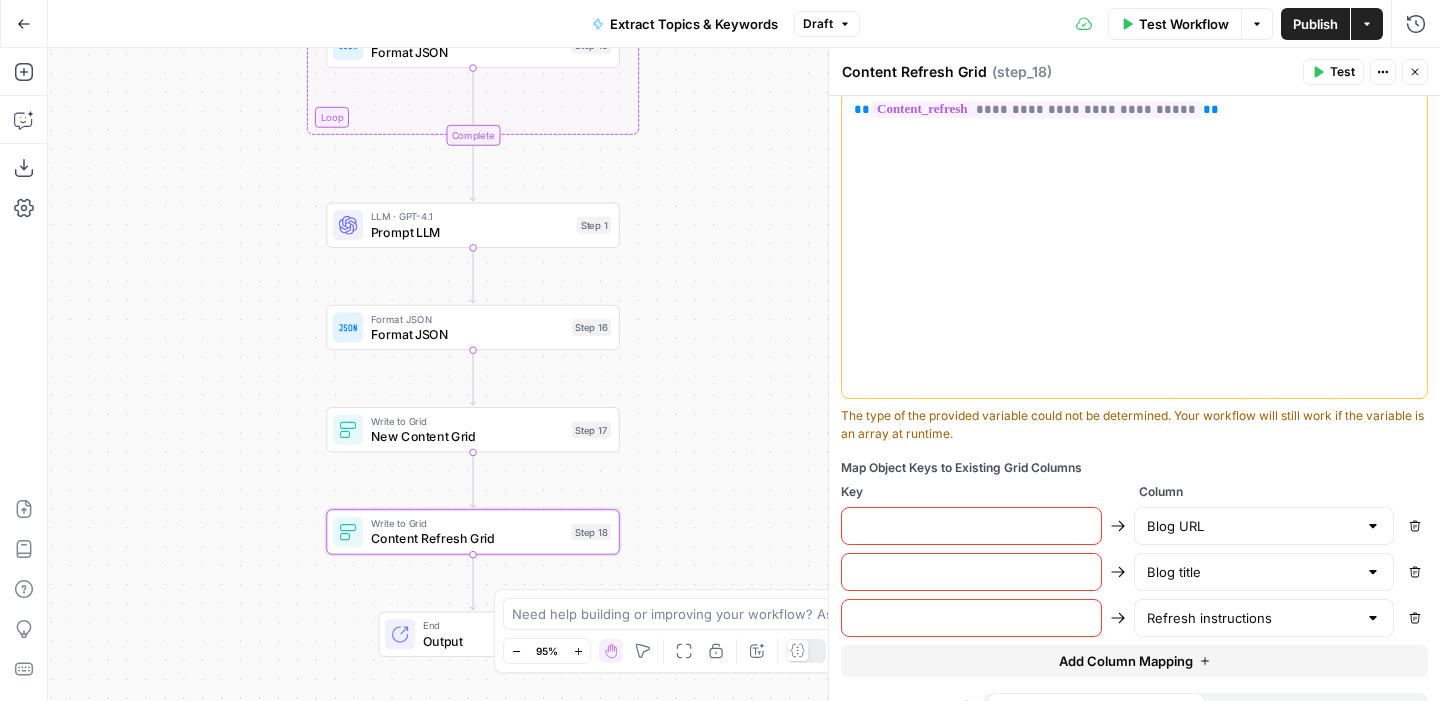 click at bounding box center [971, 526] 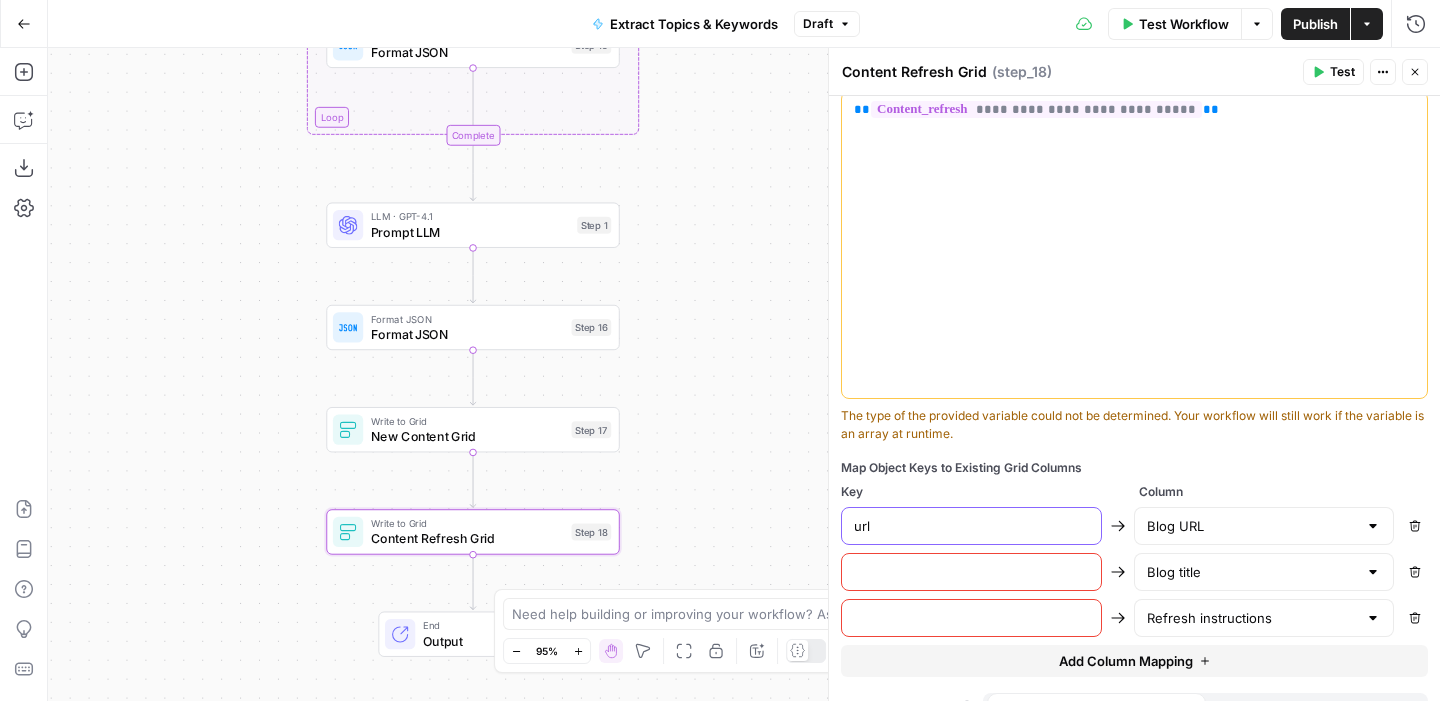 type on "url" 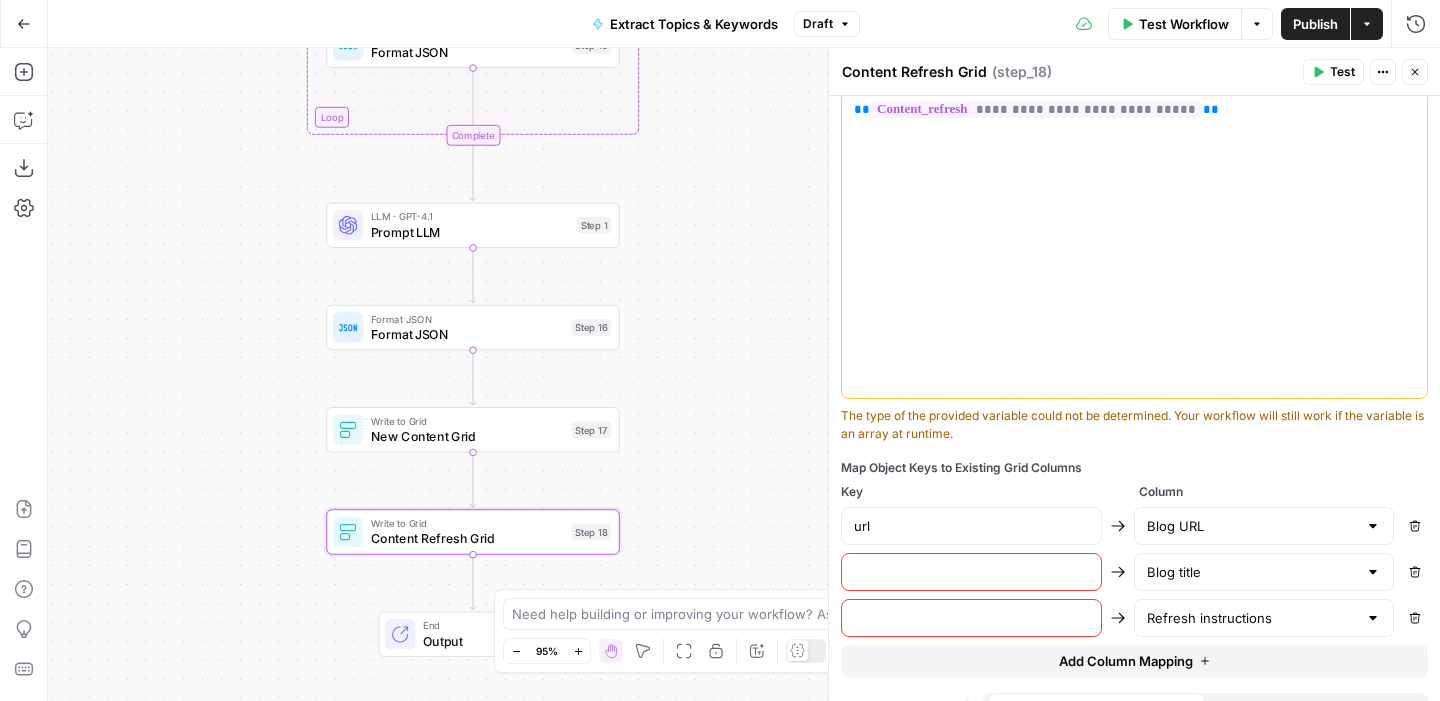 click at bounding box center [971, 572] 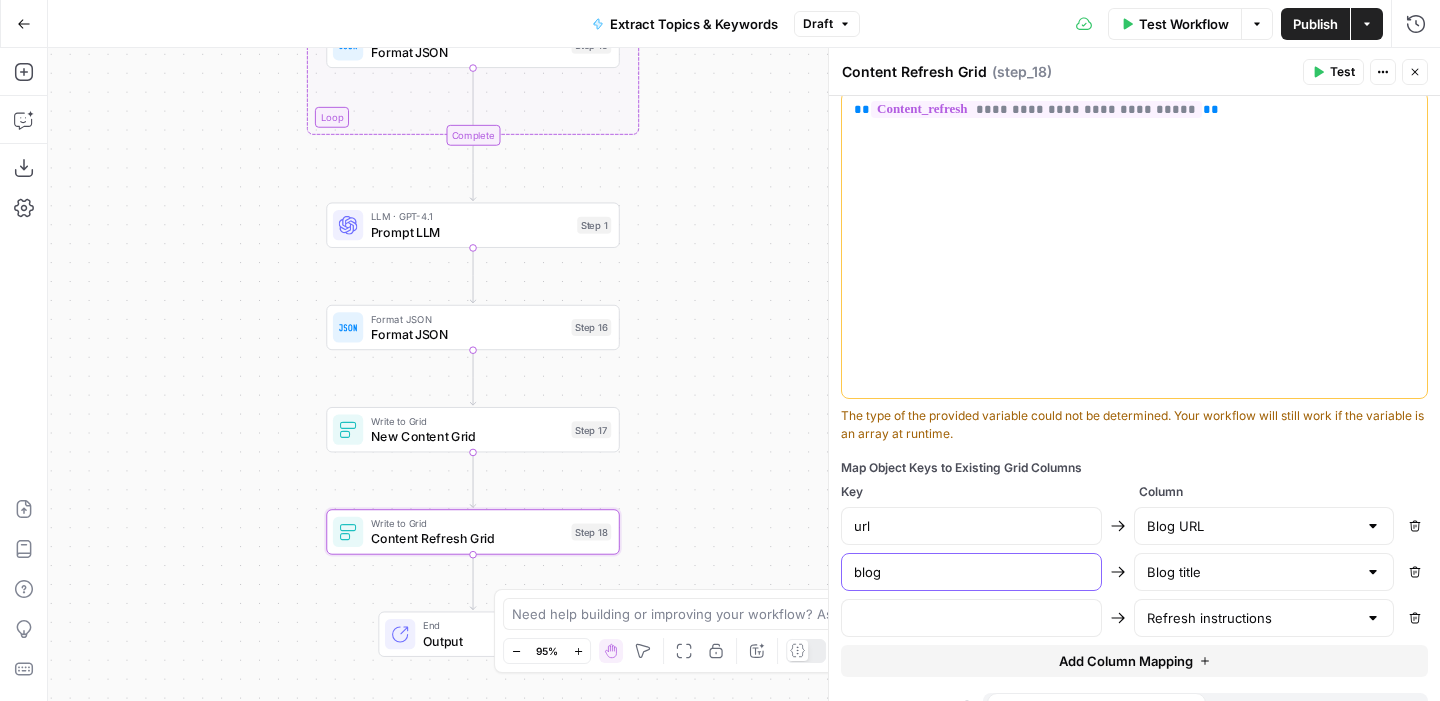 type on "blog" 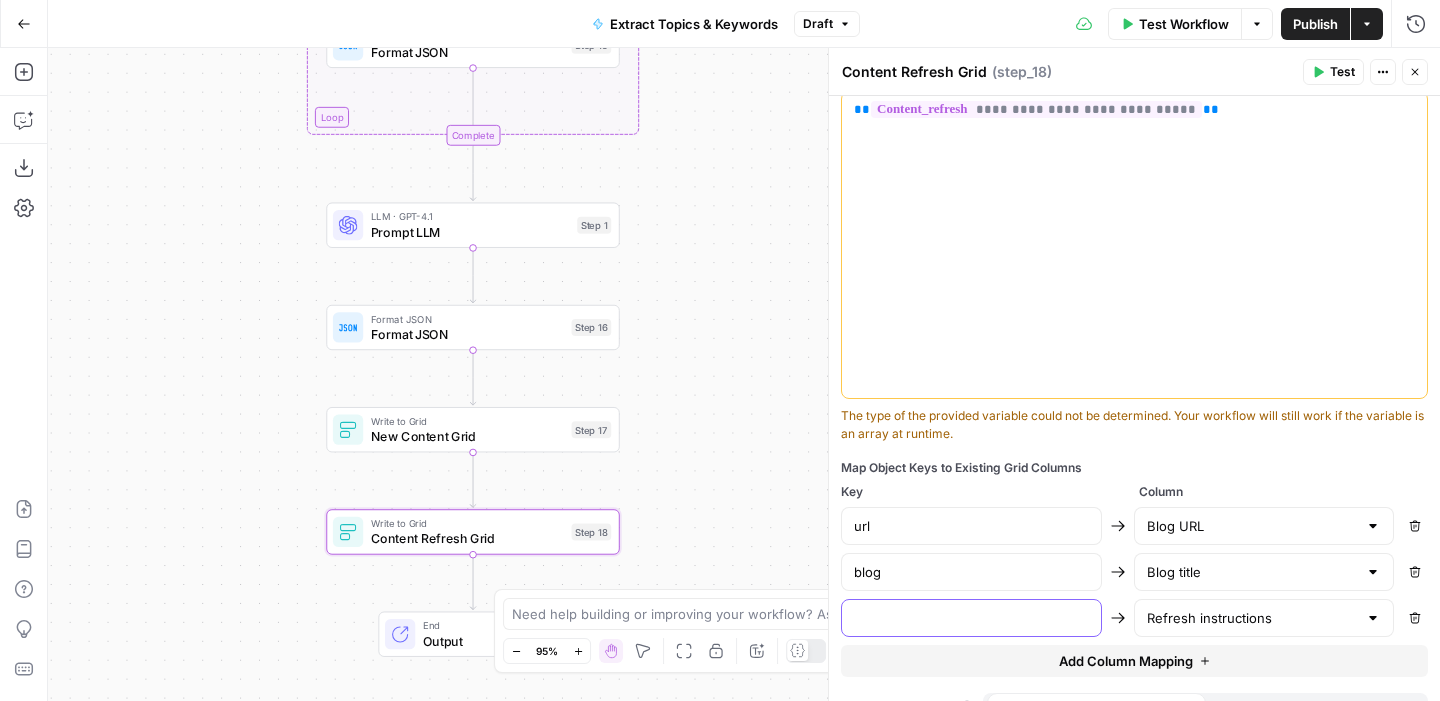 click at bounding box center [971, 618] 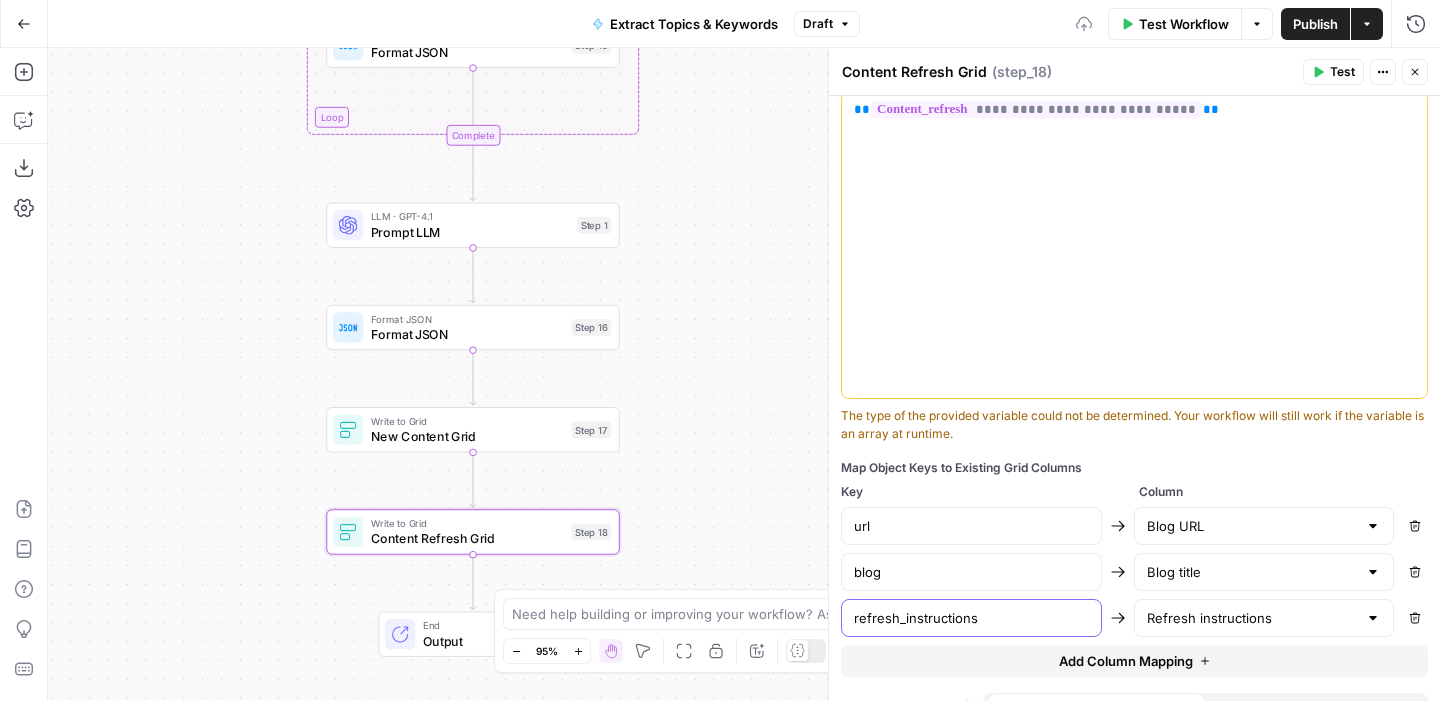 type on "refresh_instructions" 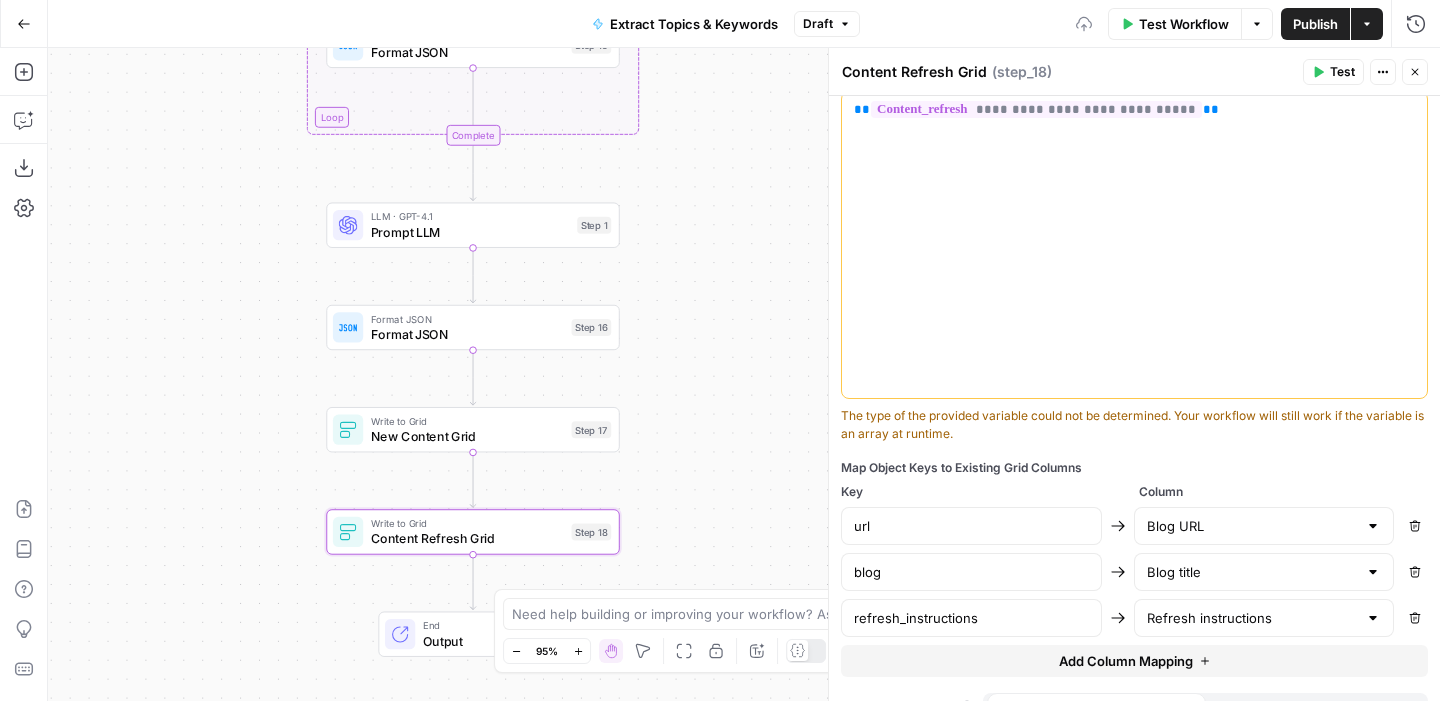 click on "Close" at bounding box center [1420, 72] 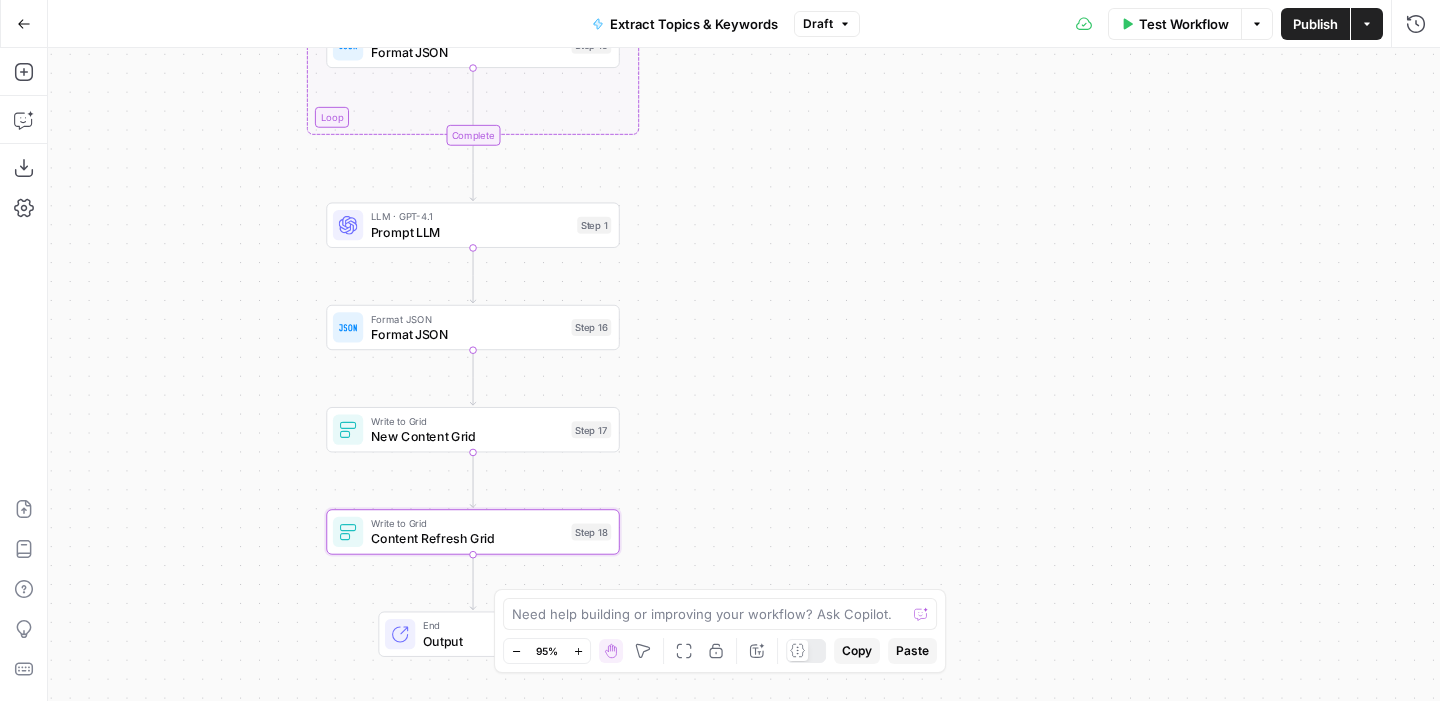 click on "Publish" at bounding box center [1315, 24] 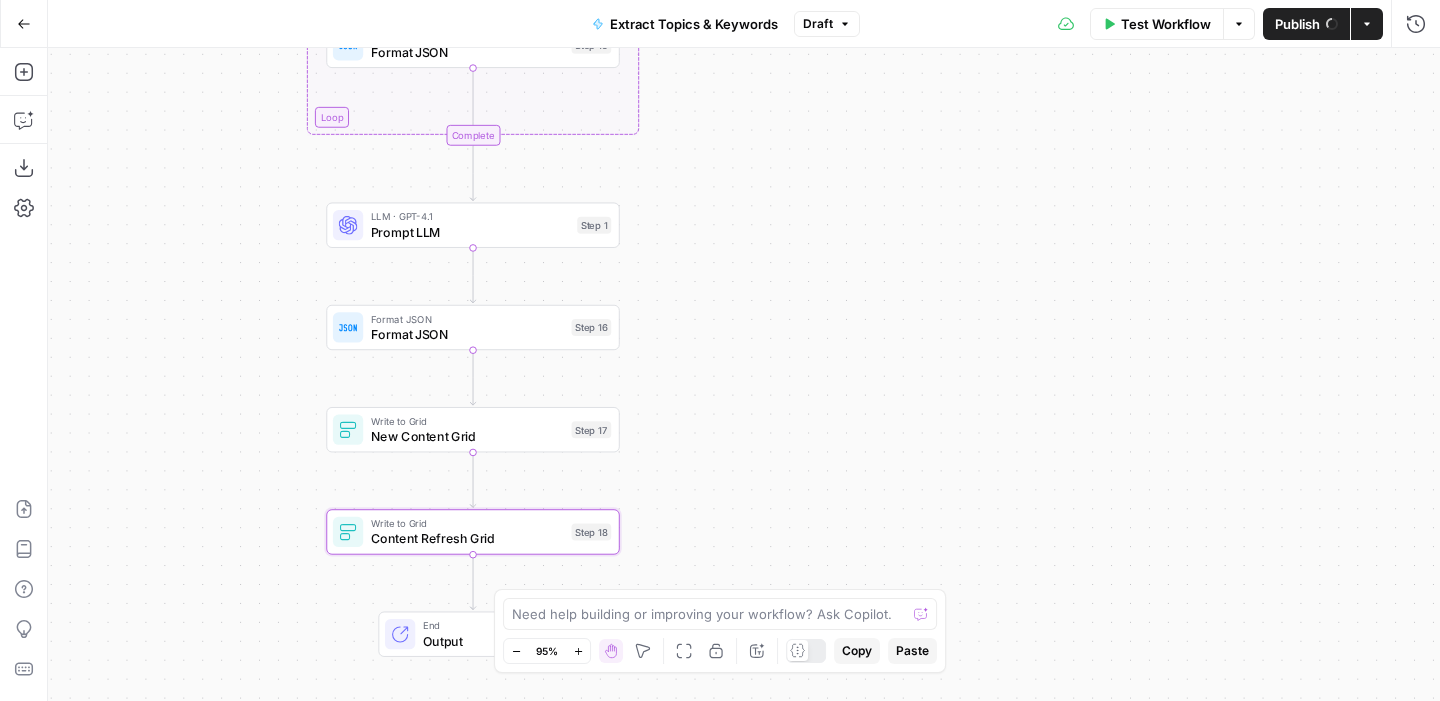click on "Test Workflow" at bounding box center (1166, 24) 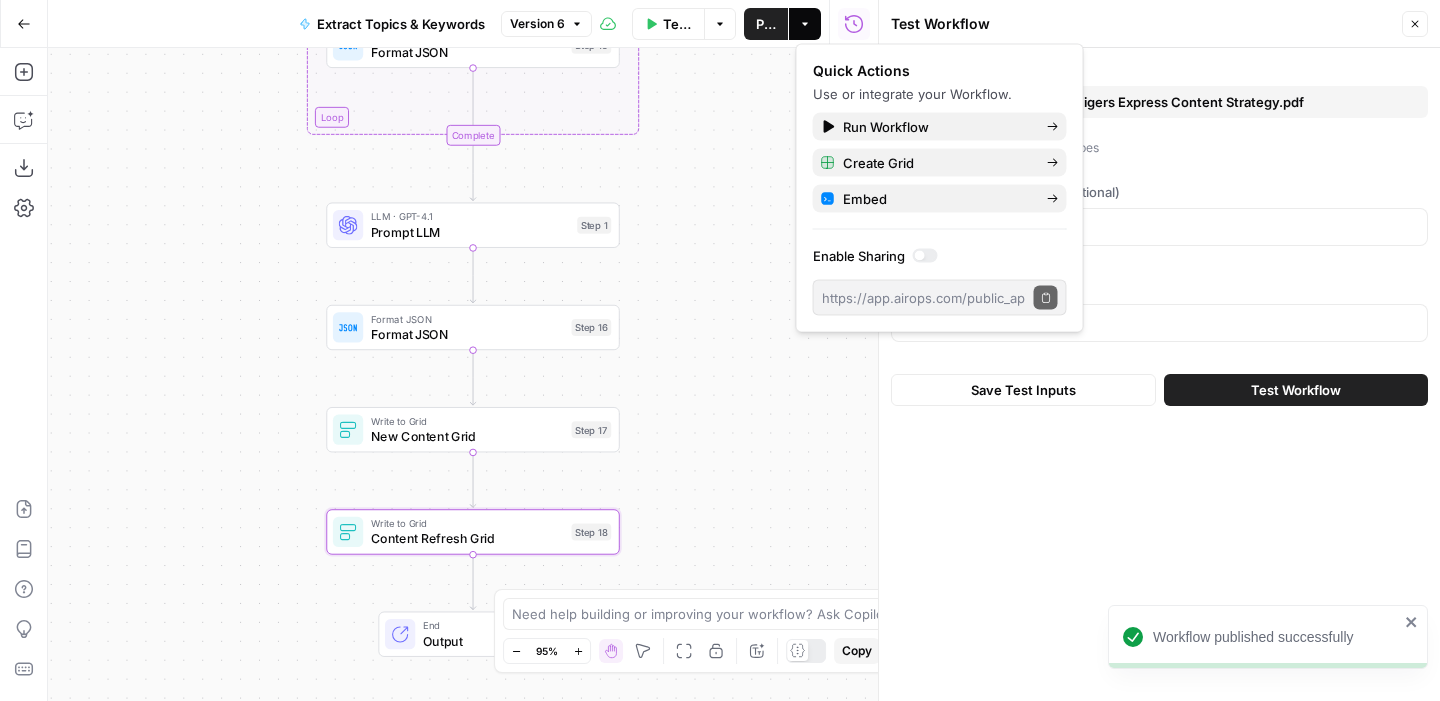 click on "Test Workflow" at bounding box center (1296, 390) 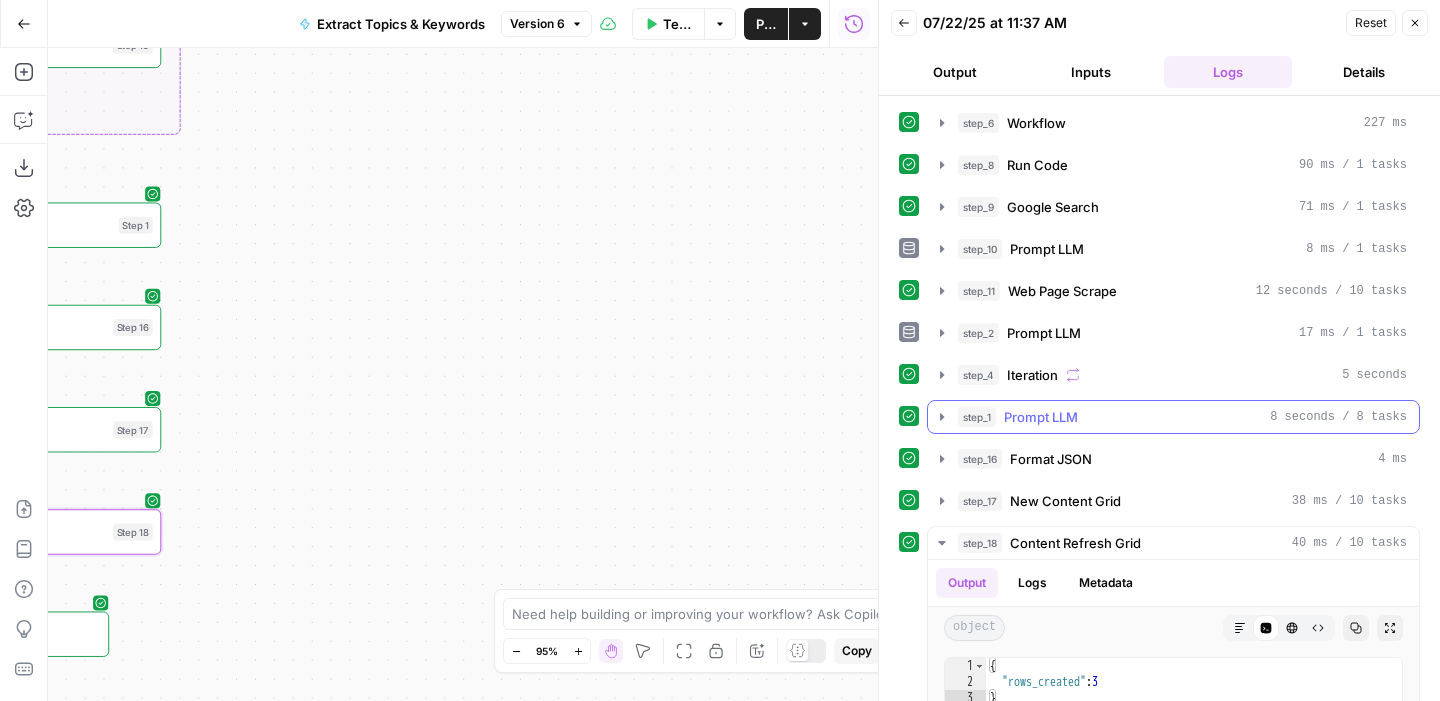 scroll, scrollTop: 370, scrollLeft: 0, axis: vertical 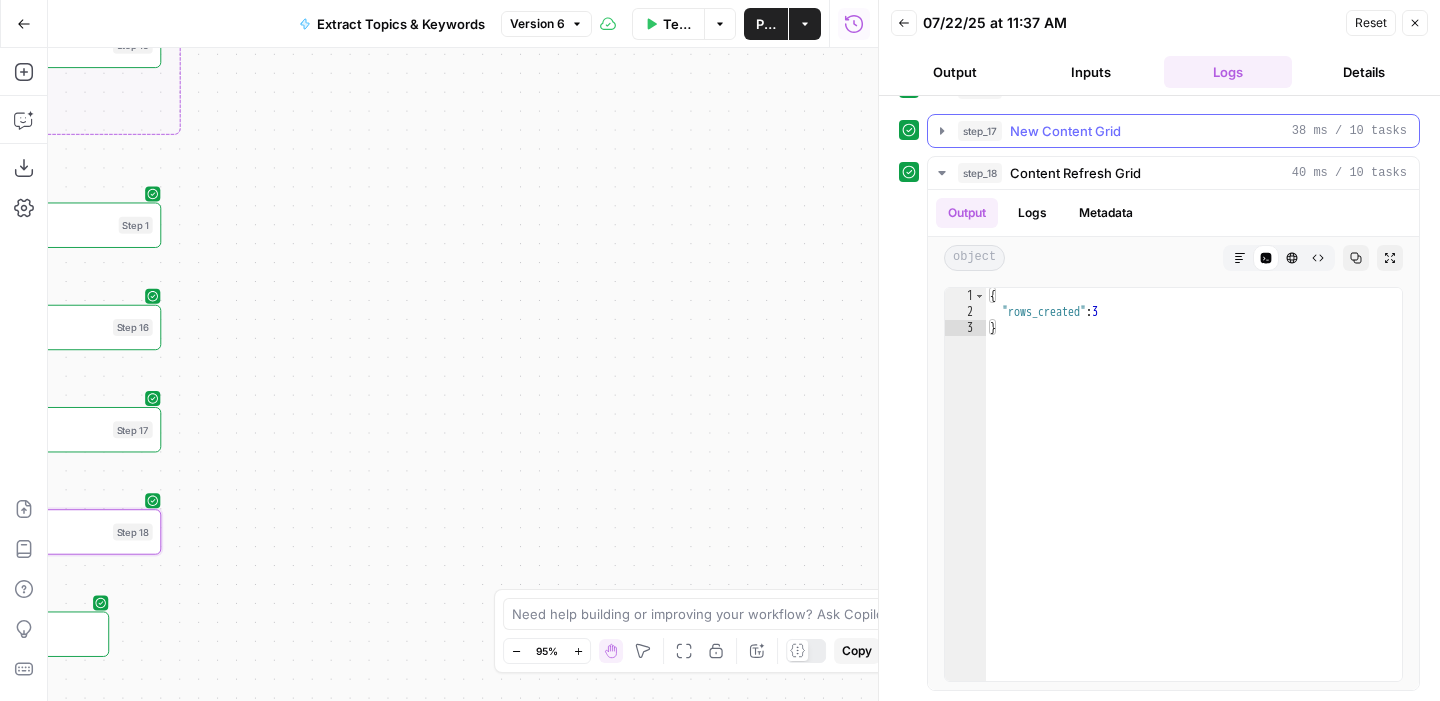 click on "New Content Grid" at bounding box center (1065, 131) 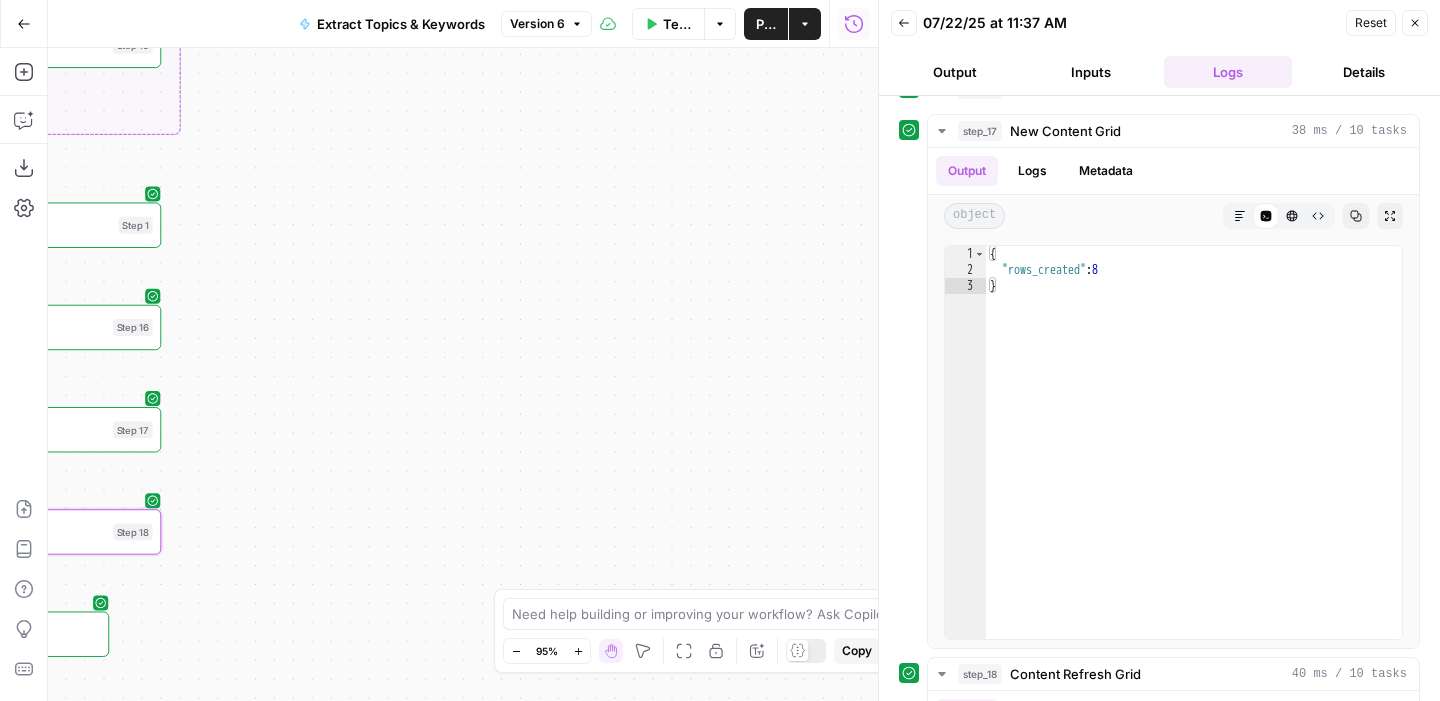 click on "Test Workflow" at bounding box center (669, 24) 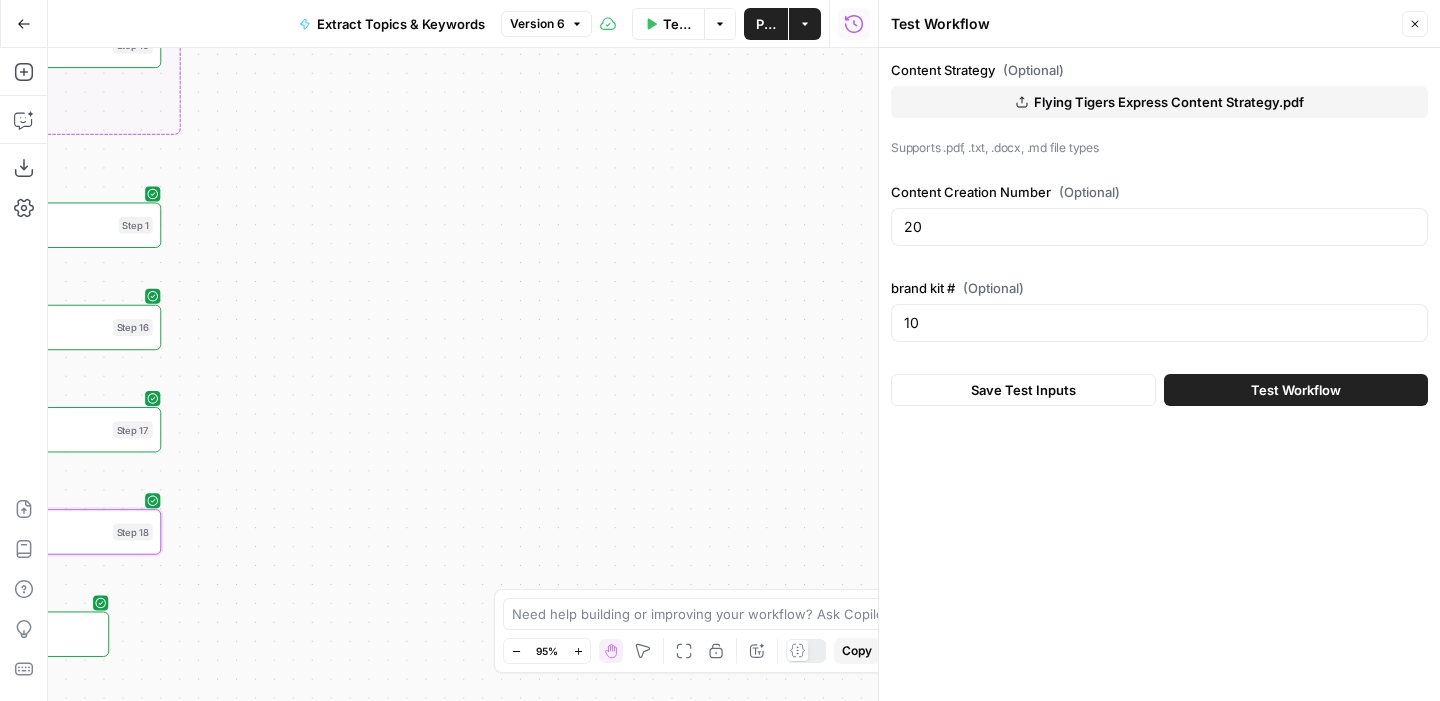 click on "Flying Tigers Express Content Strategy.pdf" at bounding box center [1169, 102] 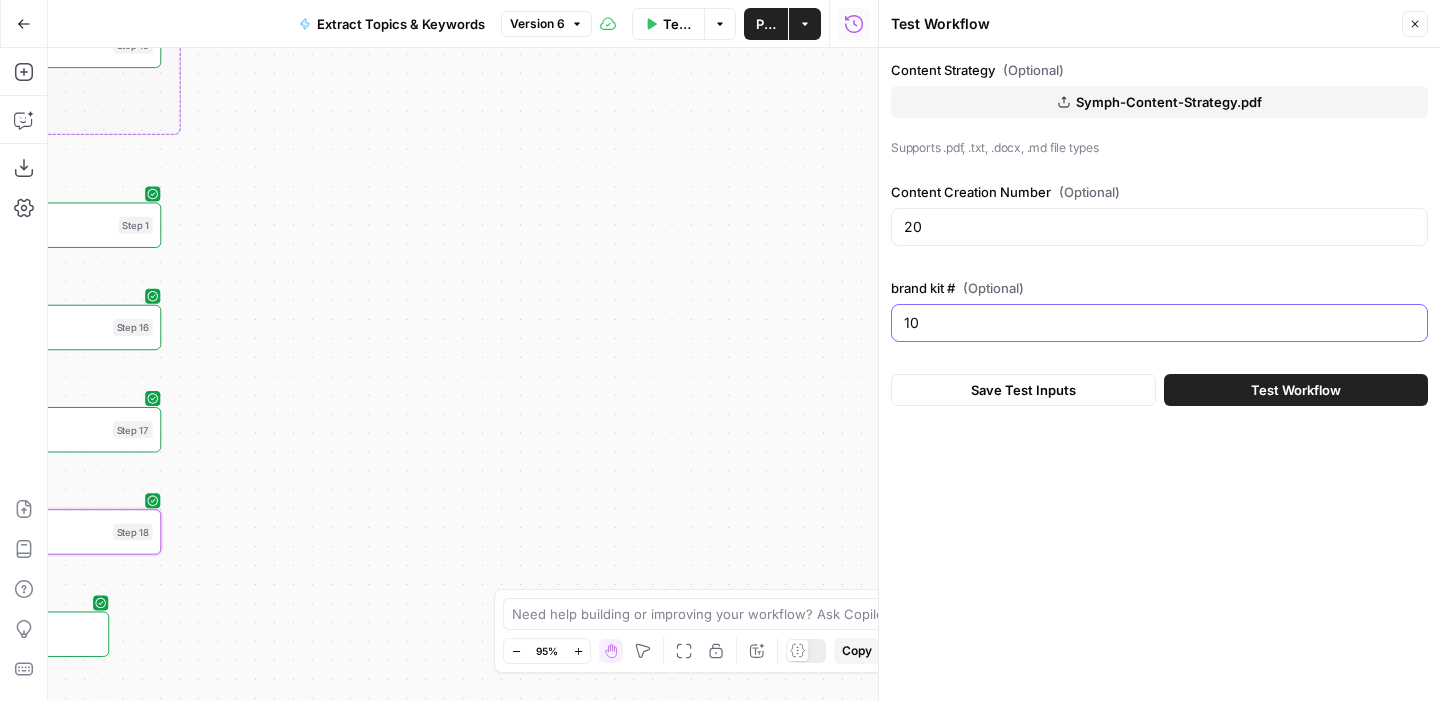 click on "10" at bounding box center (1159, 323) 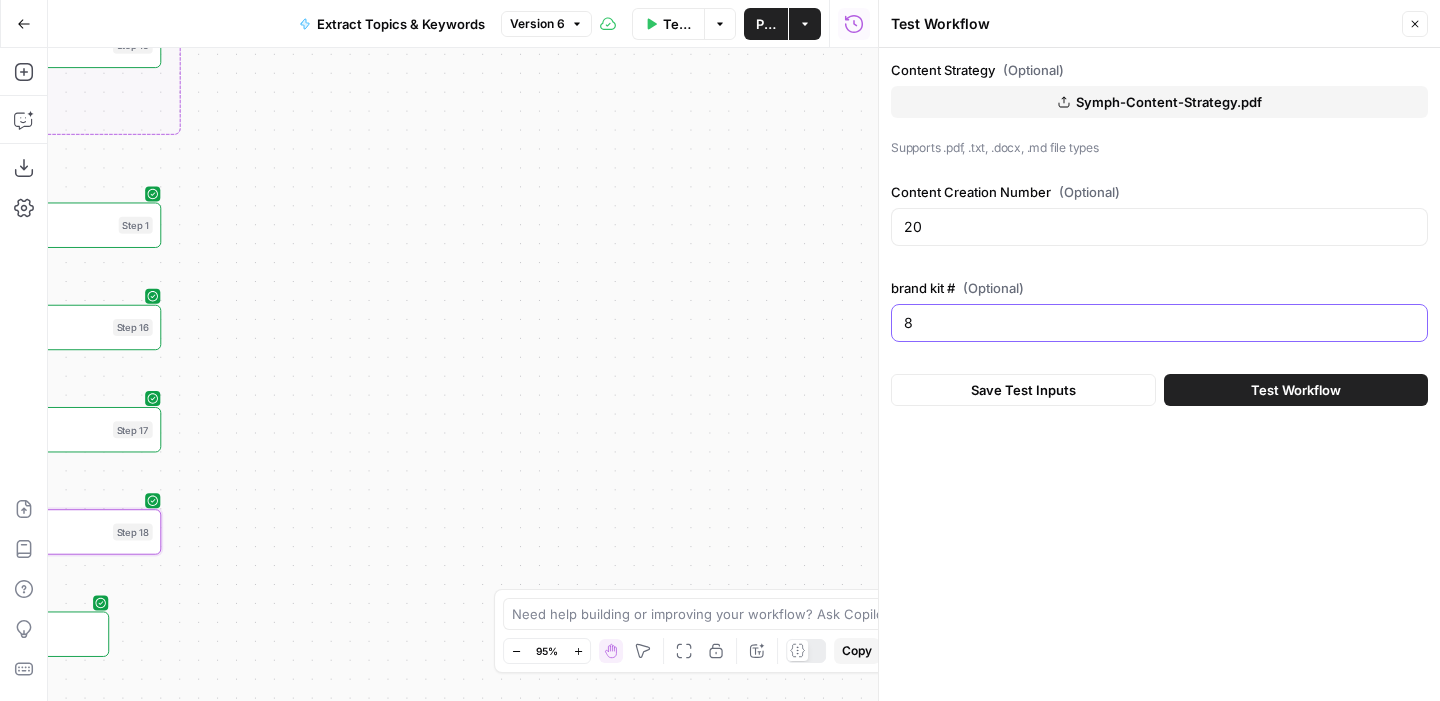 type on "8" 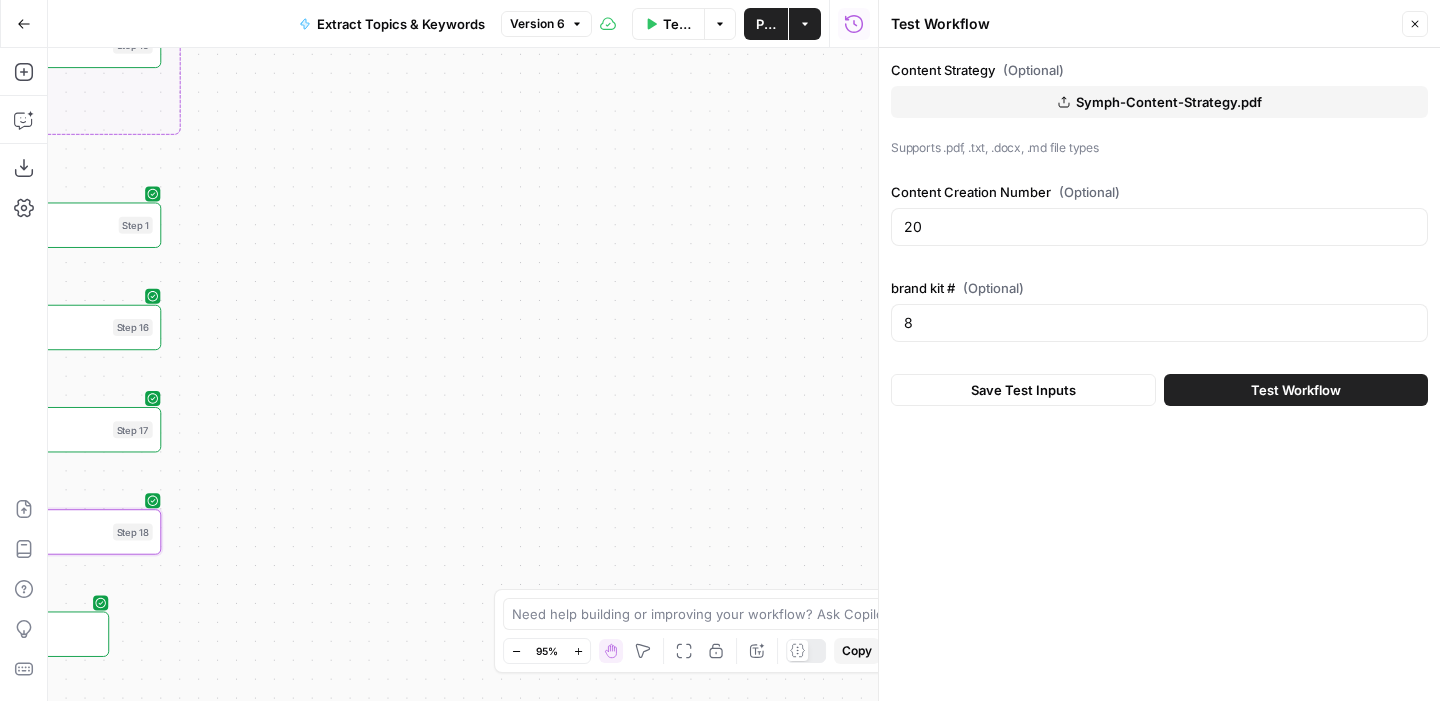 click on "Test Workflow" at bounding box center [1296, 390] 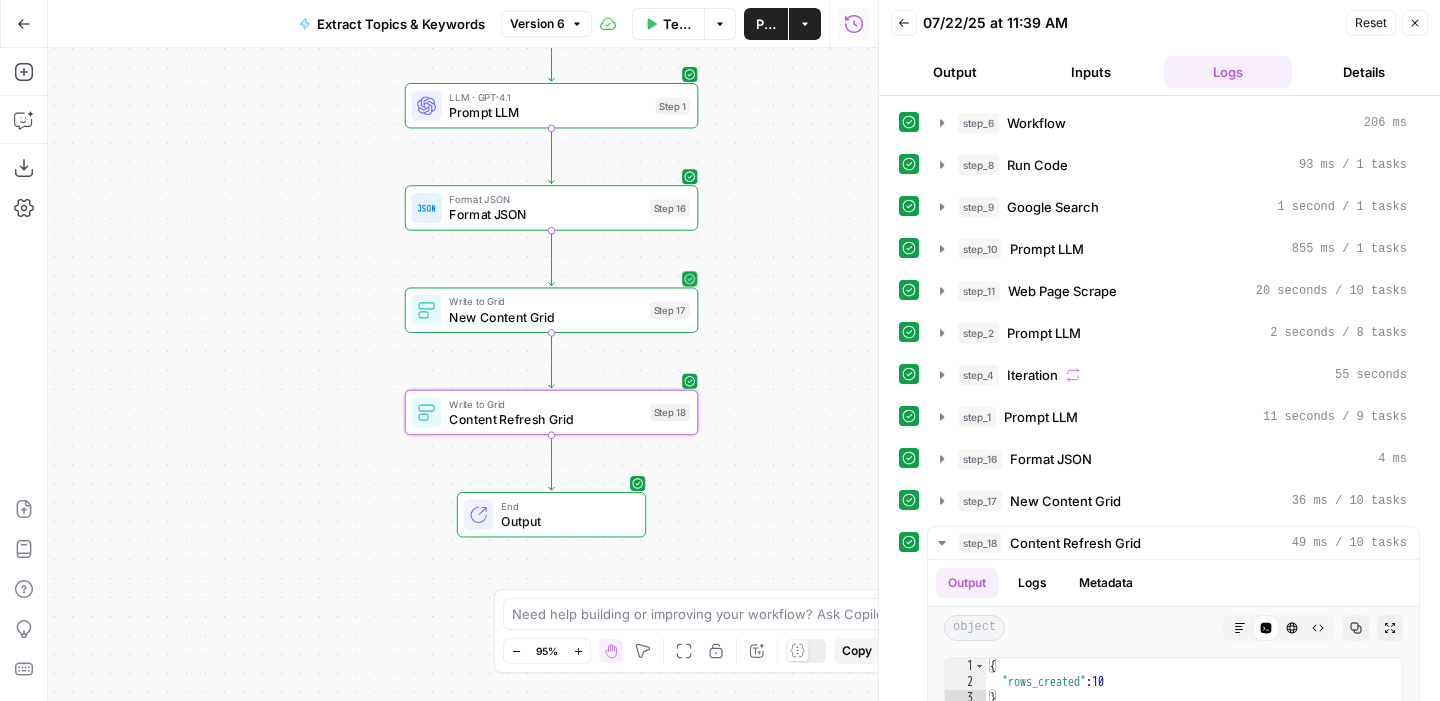 click on "New Content Grid" at bounding box center (545, 316) 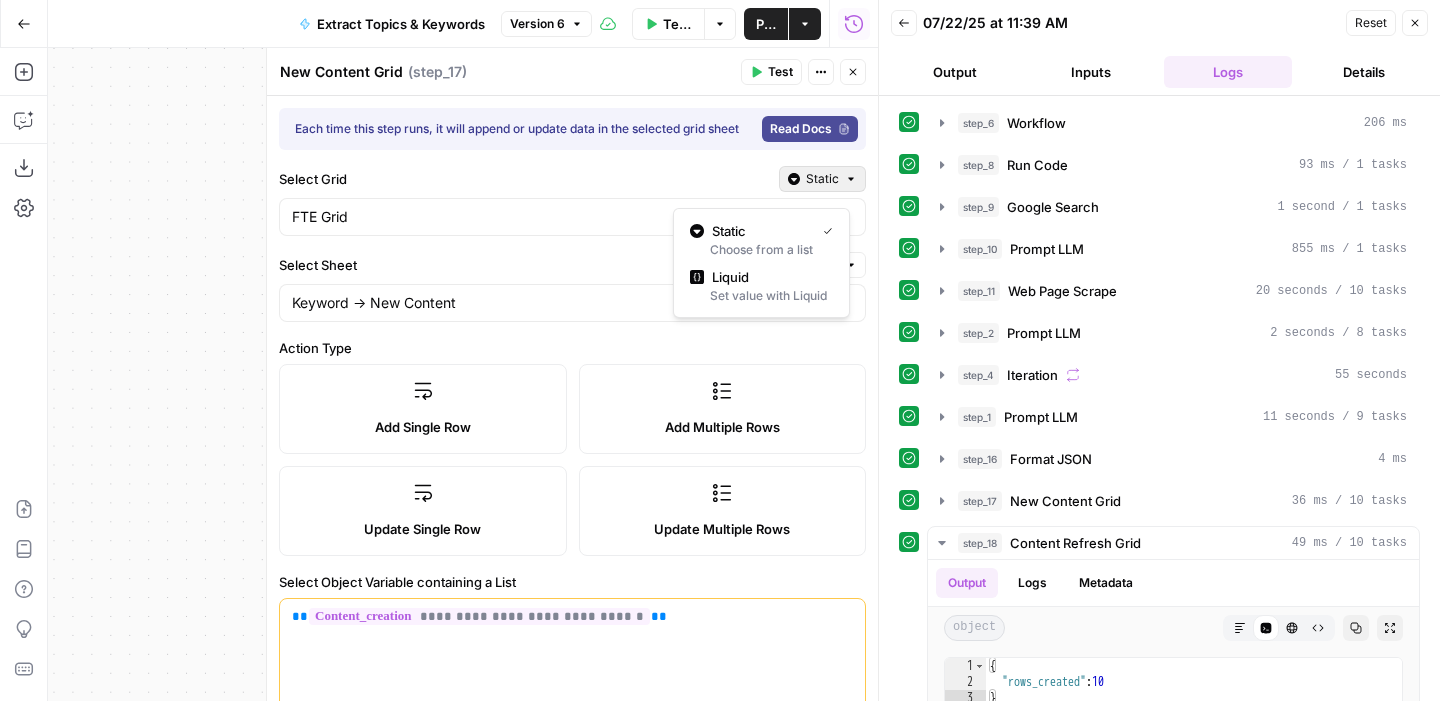 click on "Static" at bounding box center [822, 179] 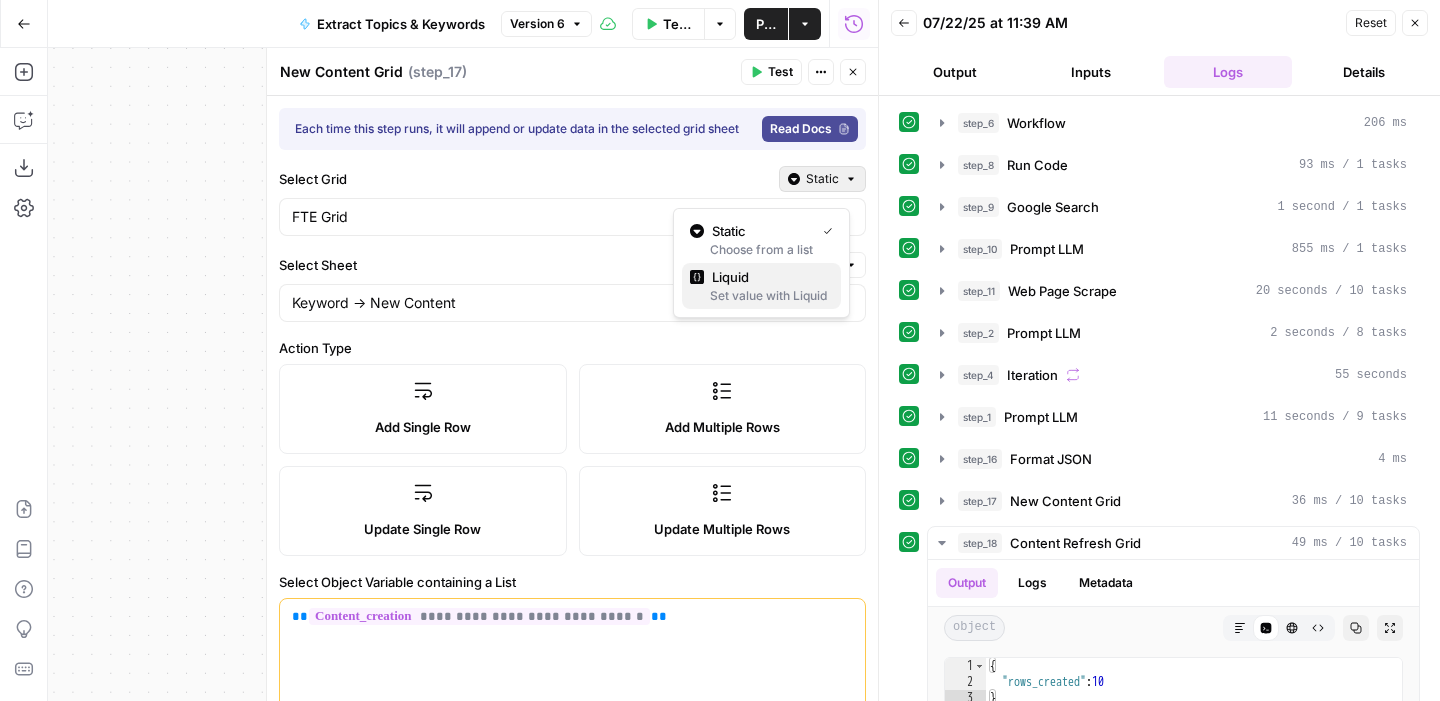 click on "Liquid" at bounding box center (768, 277) 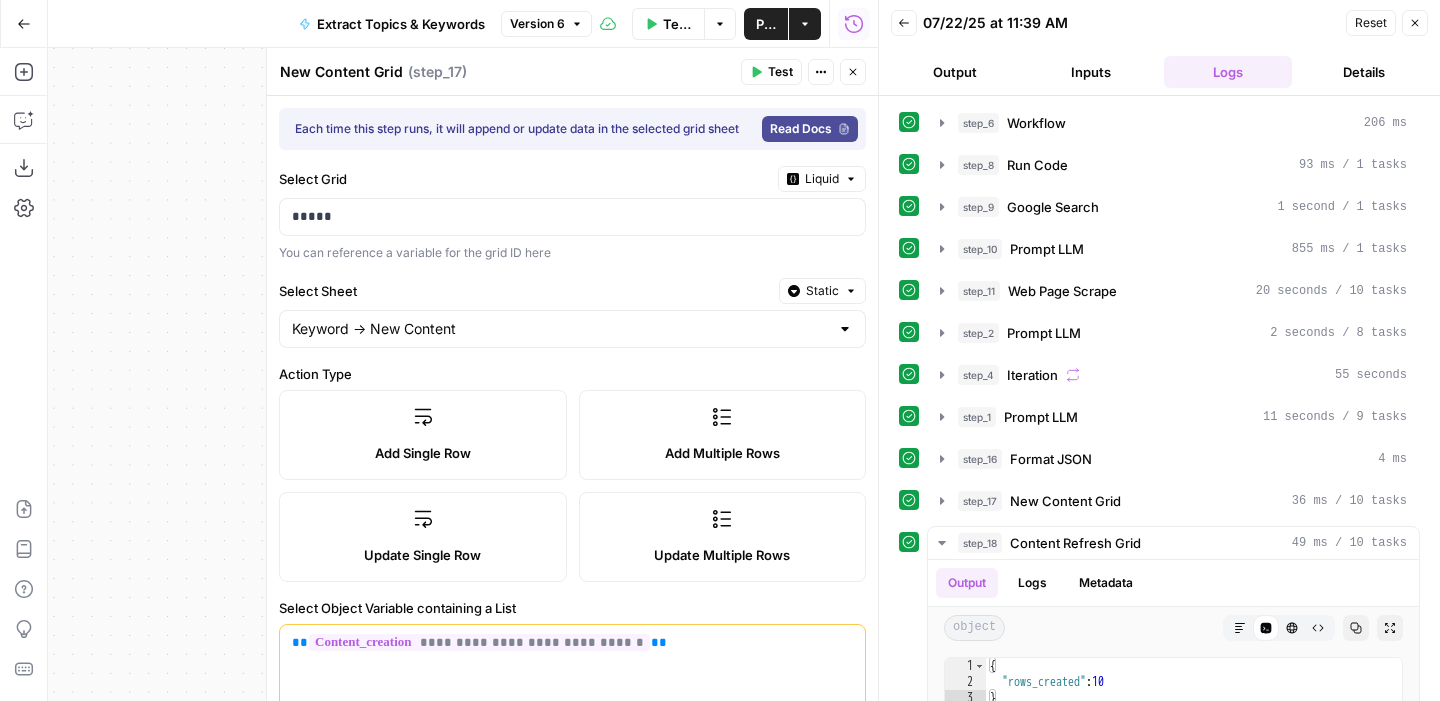 click on "Static" at bounding box center (822, 291) 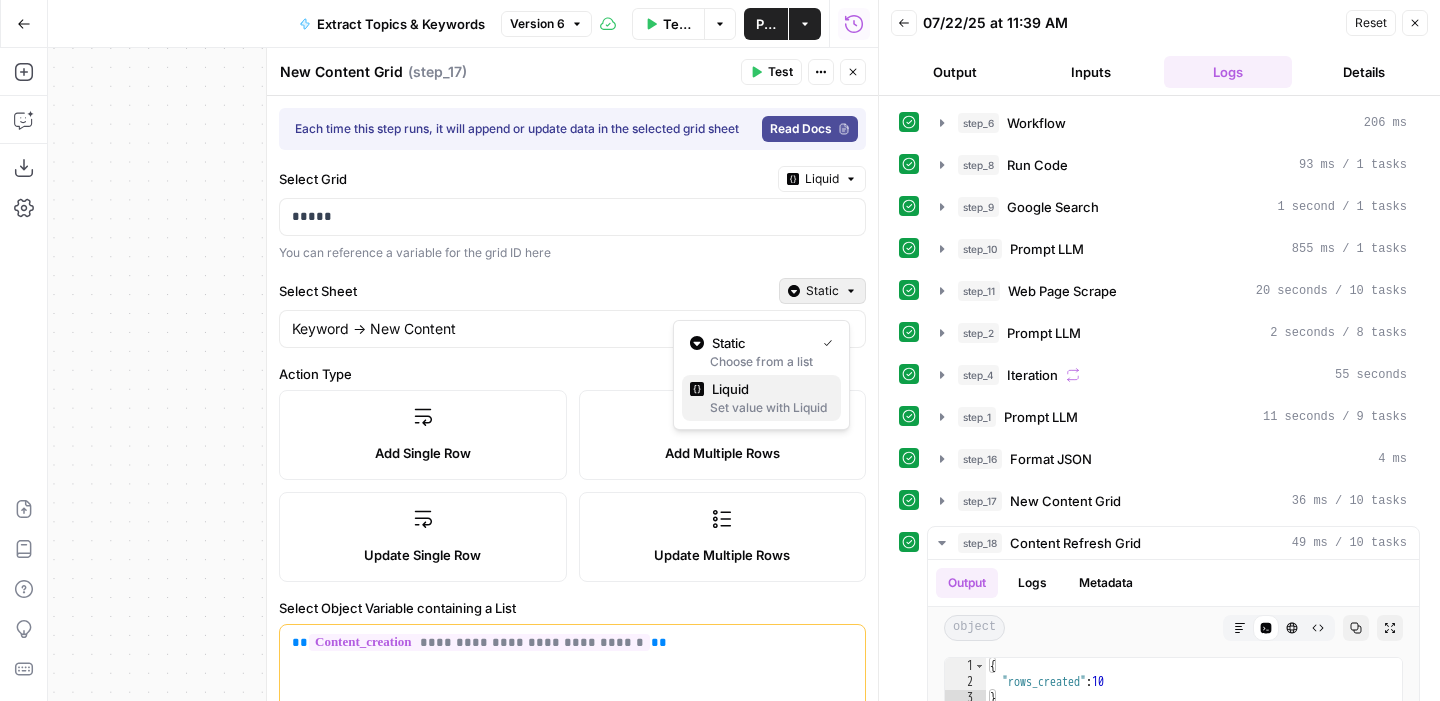 click on "Liquid" at bounding box center [768, 389] 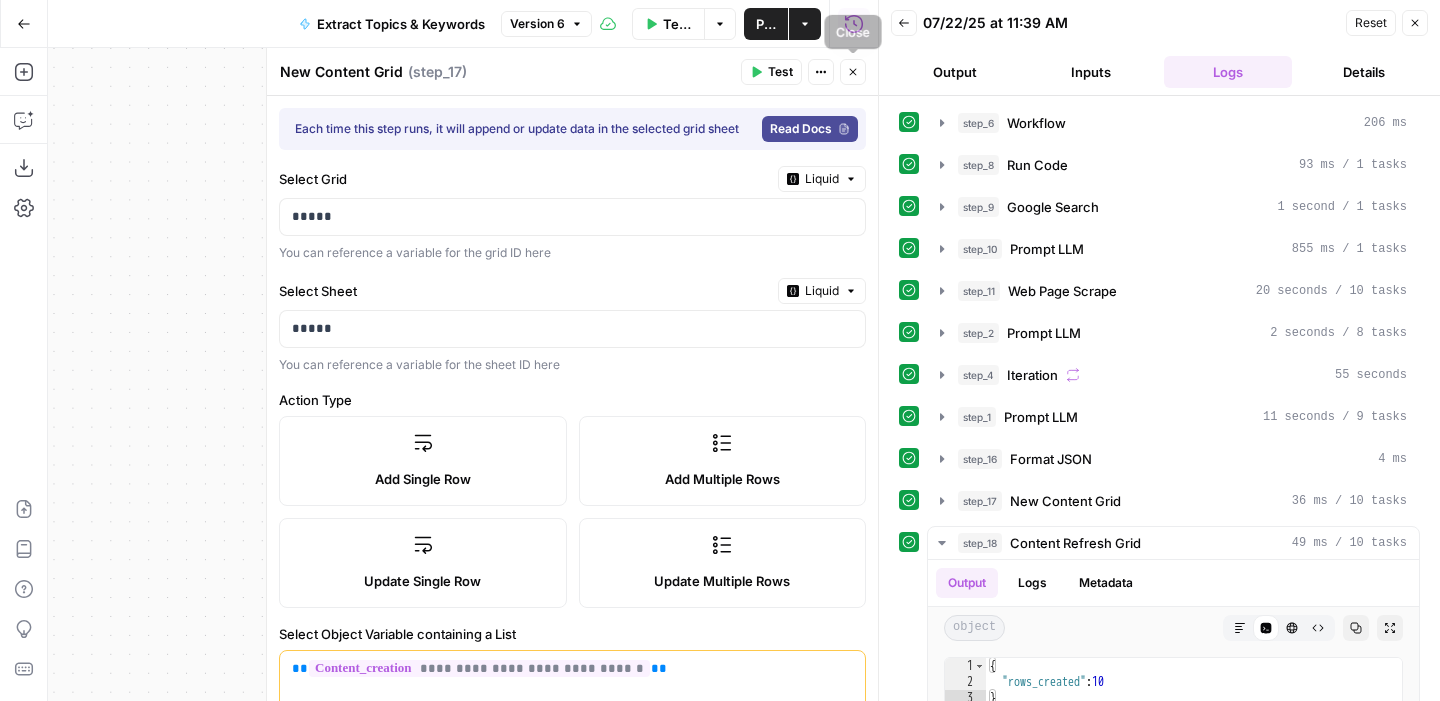 click 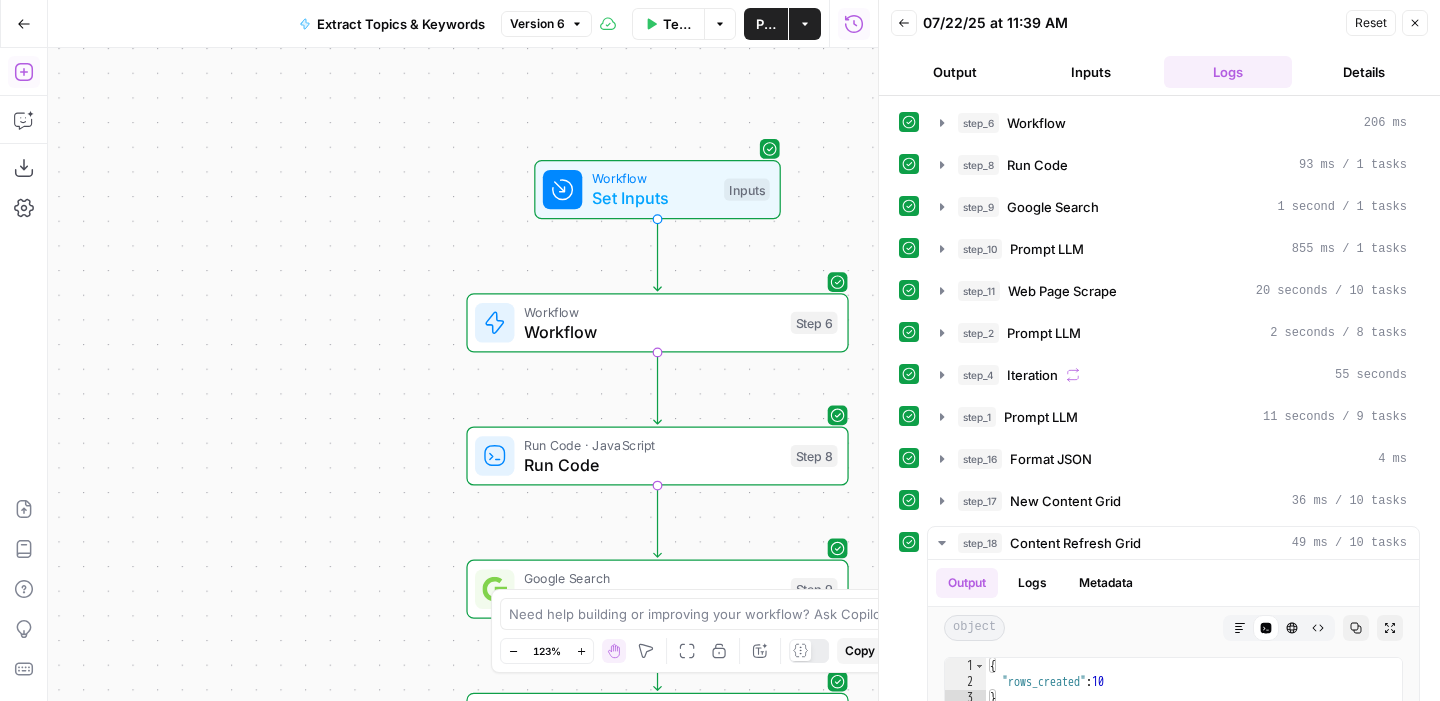 click 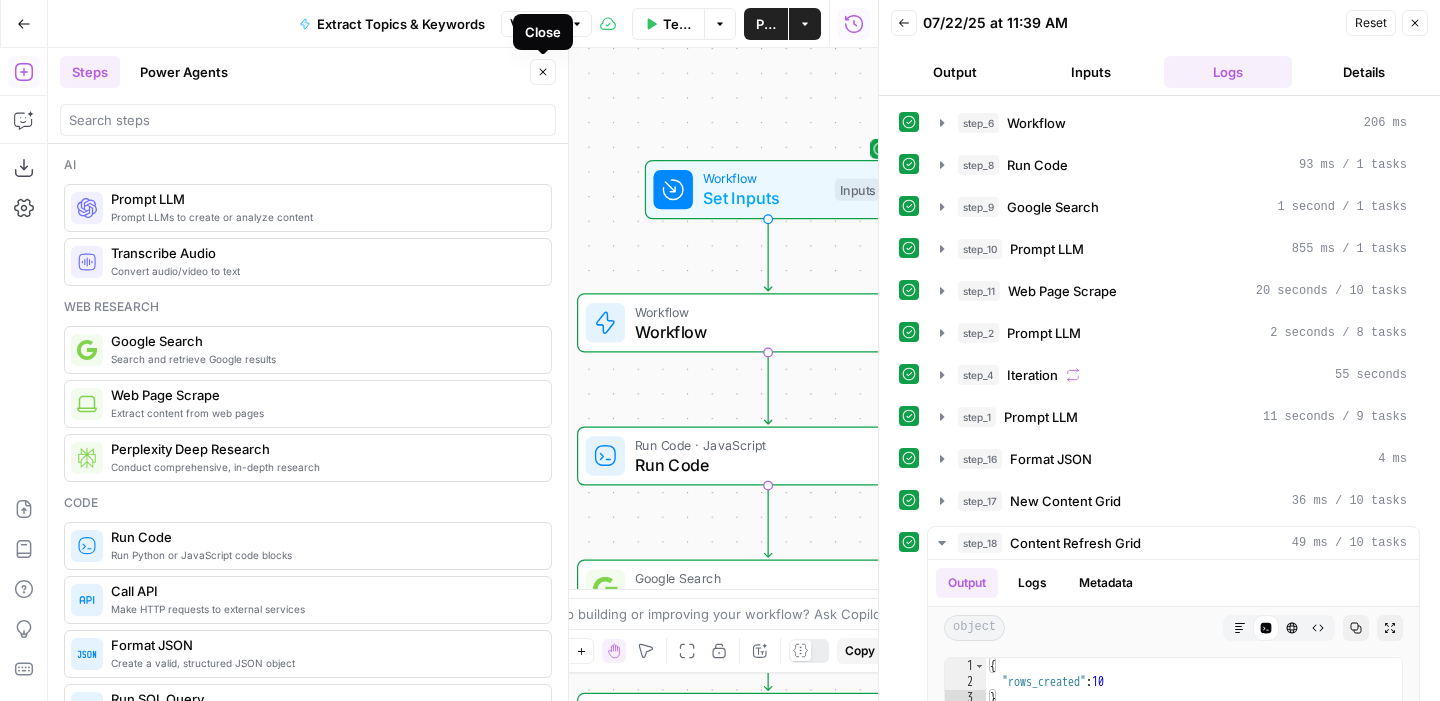 click on "Set Inputs" at bounding box center [764, 198] 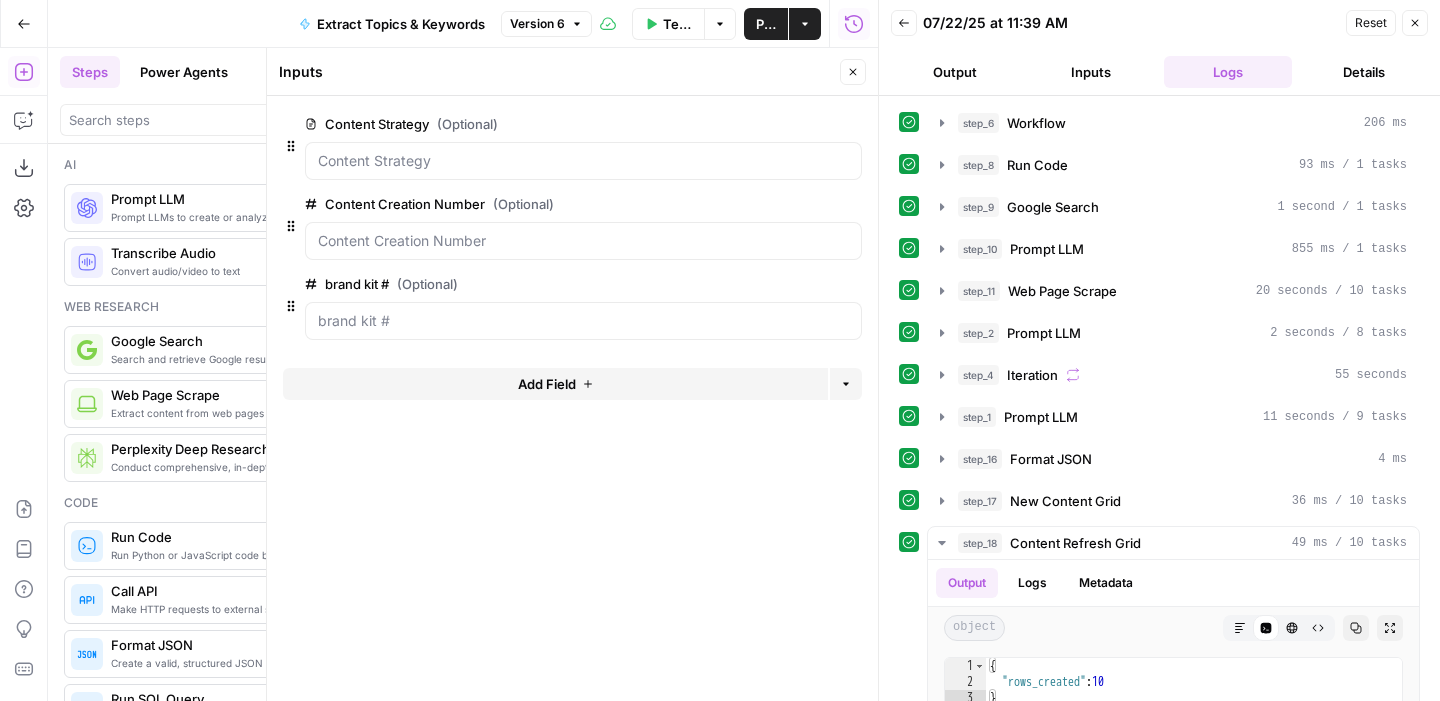 click on "Add Field" at bounding box center [547, 384] 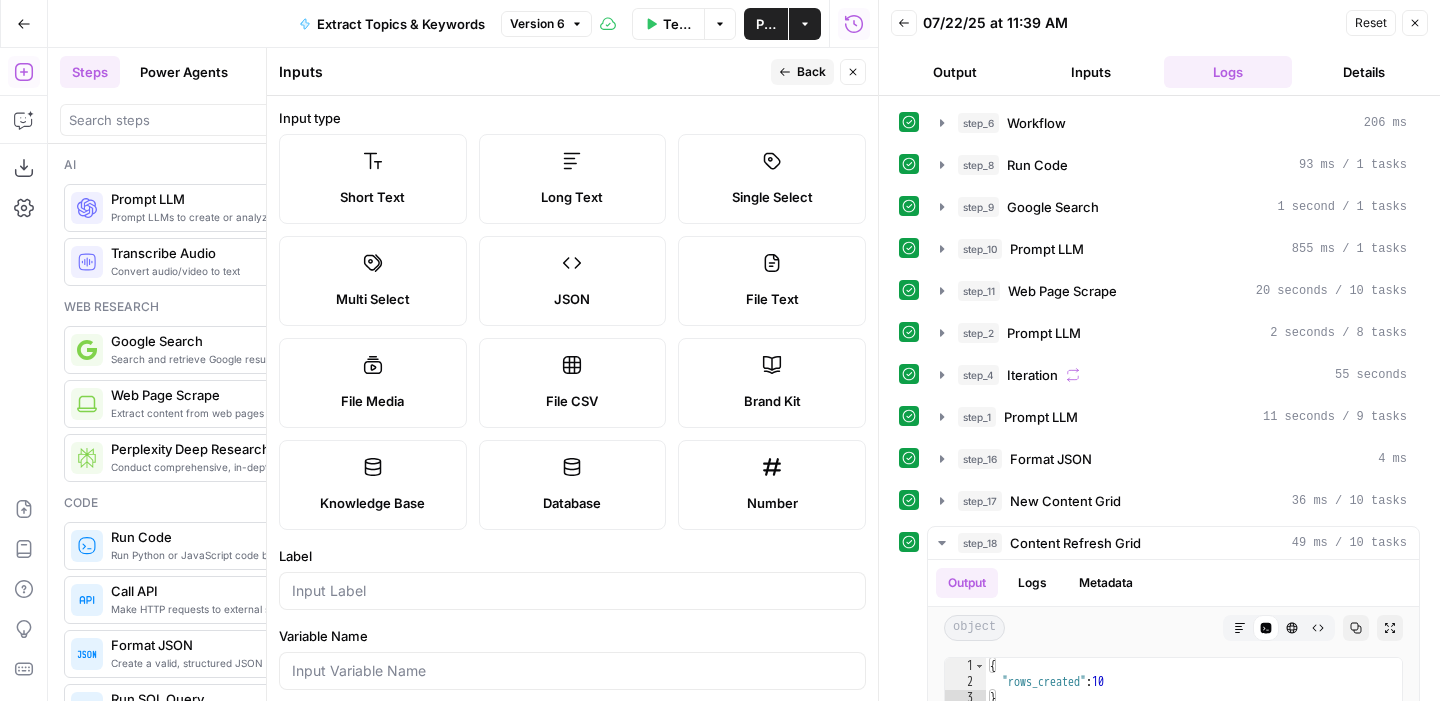 click on "Close" at bounding box center [853, 72] 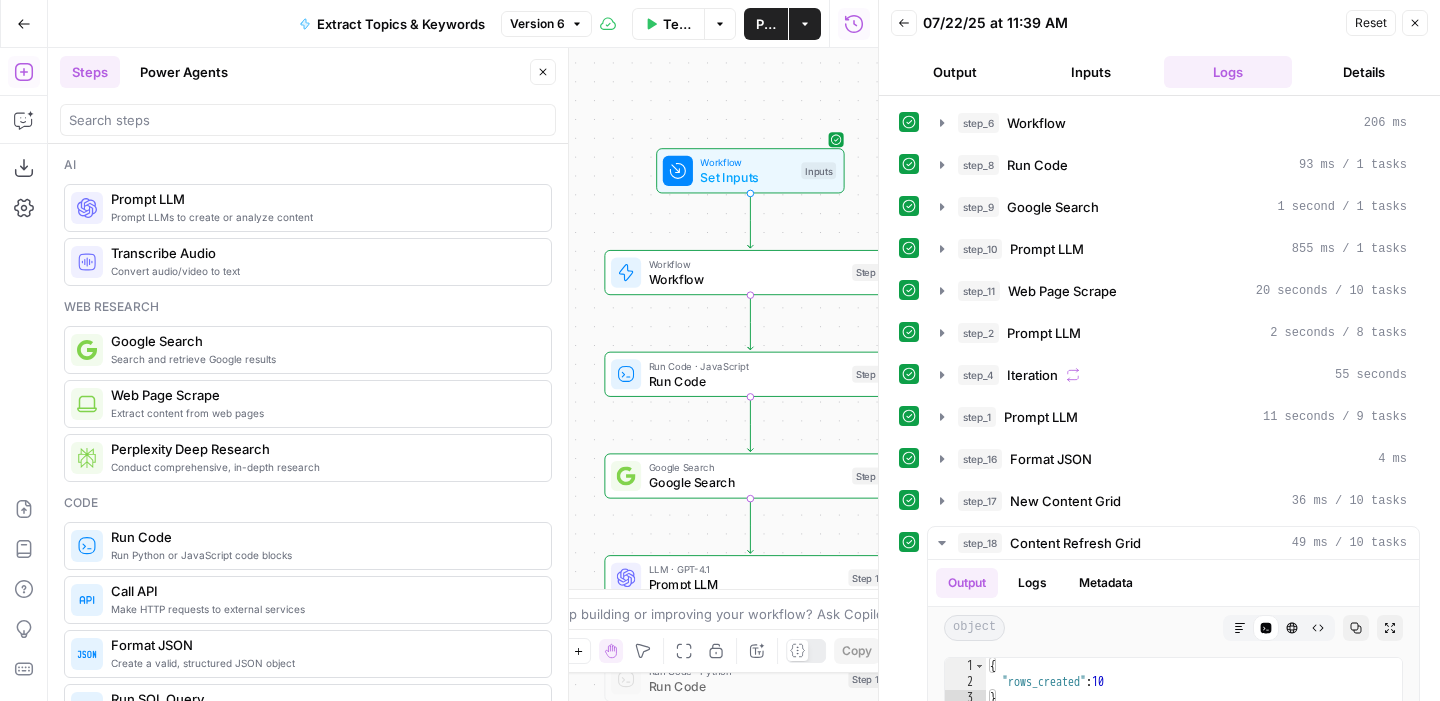 click 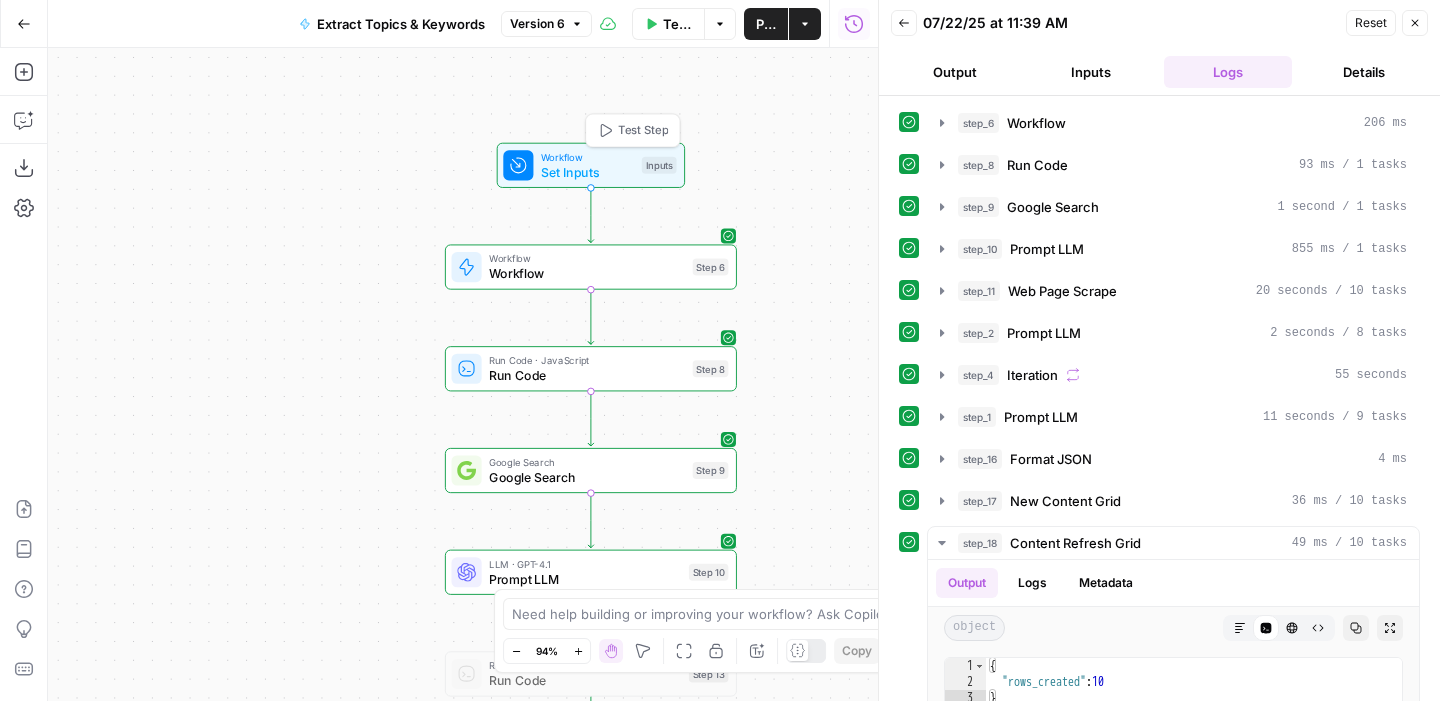 click on "Workflow" at bounding box center (587, 156) 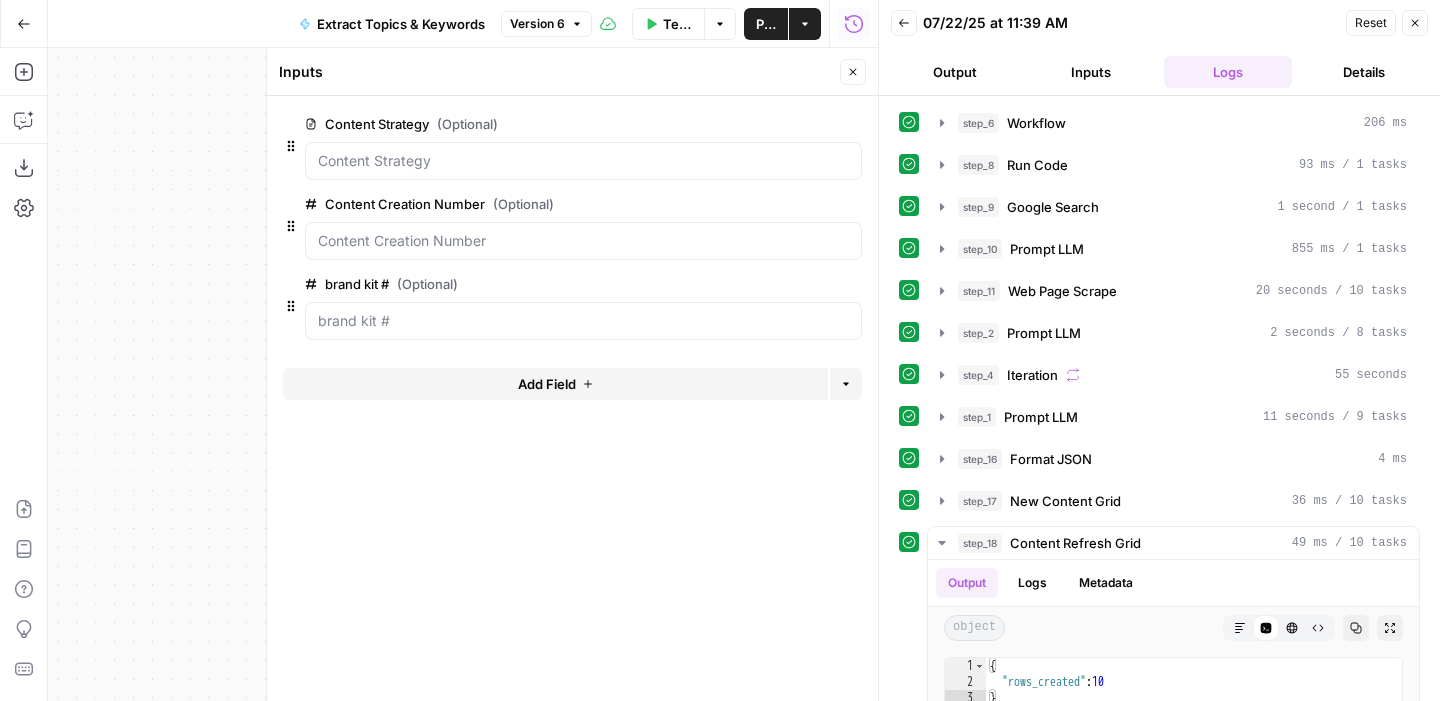 click on "Add Field" at bounding box center [555, 384] 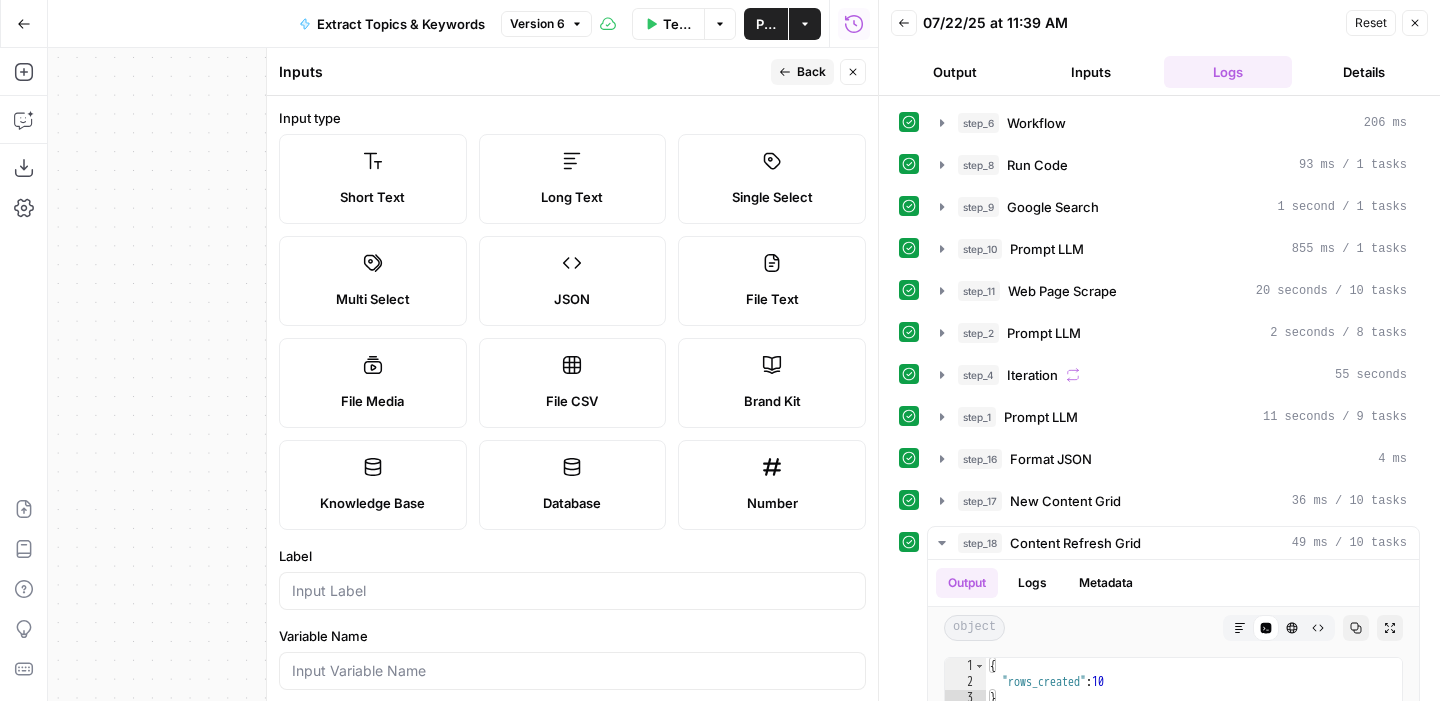 click at bounding box center [572, 591] 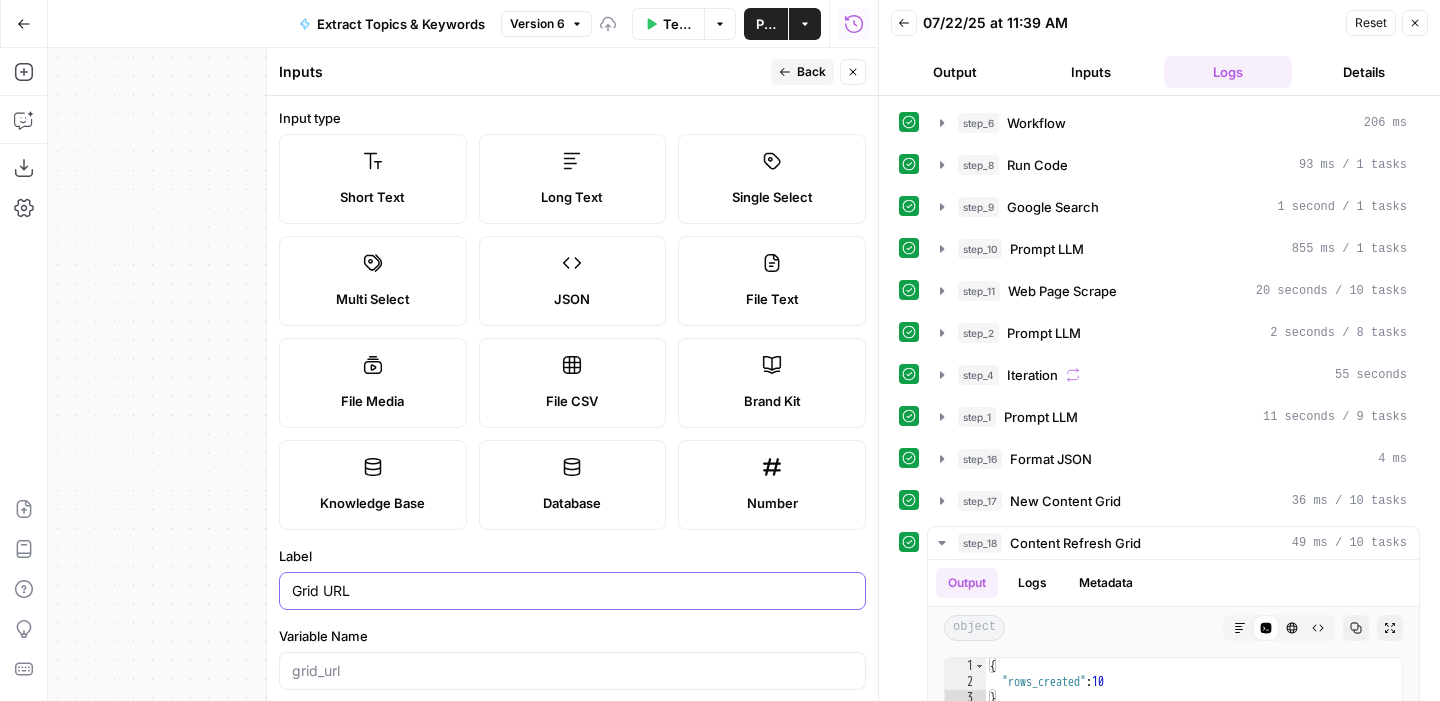 type on "Grid URL" 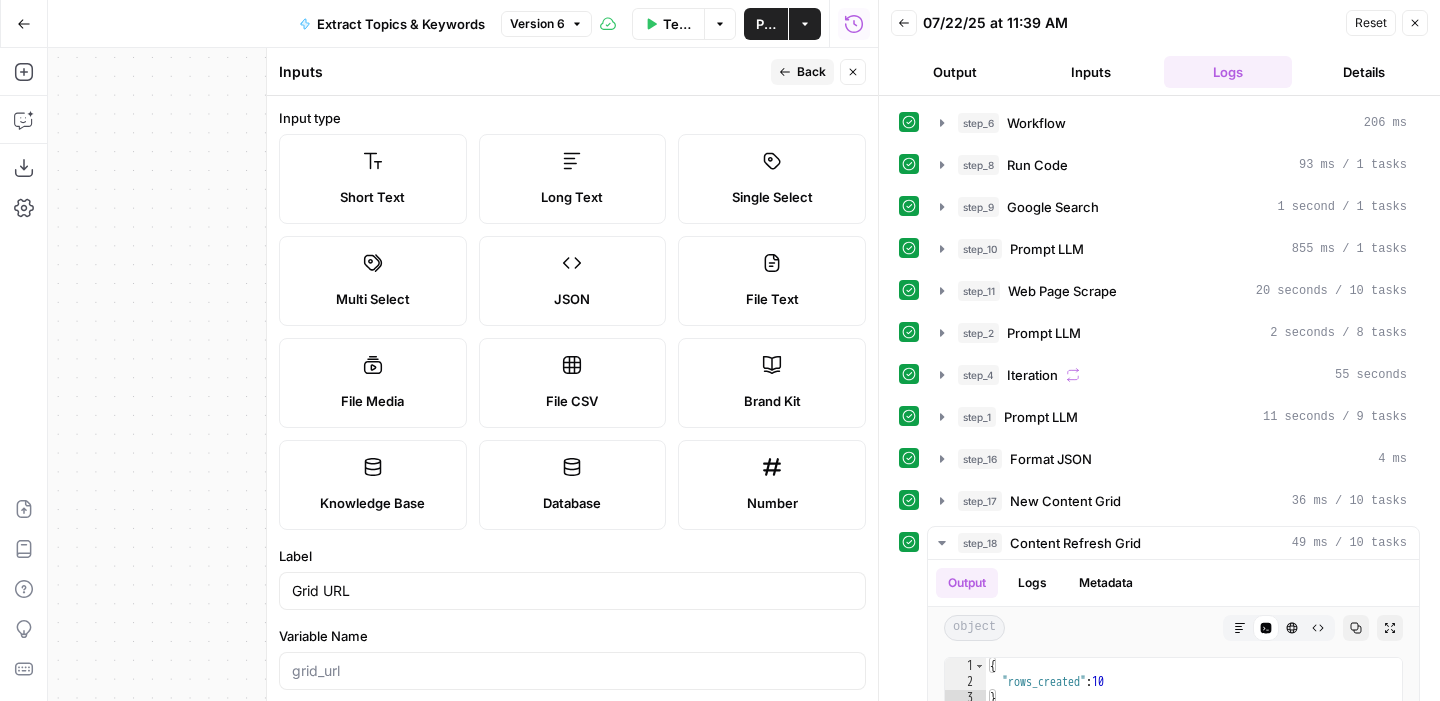 click 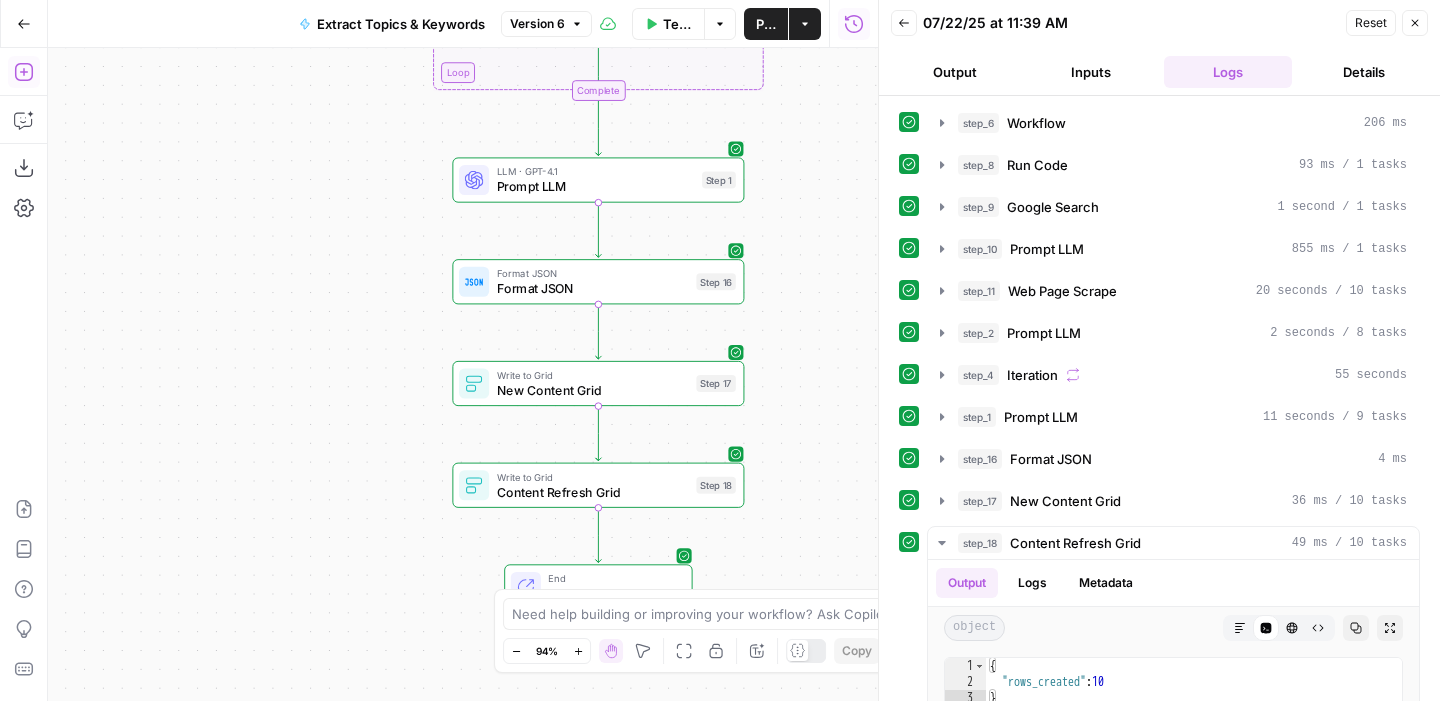 click 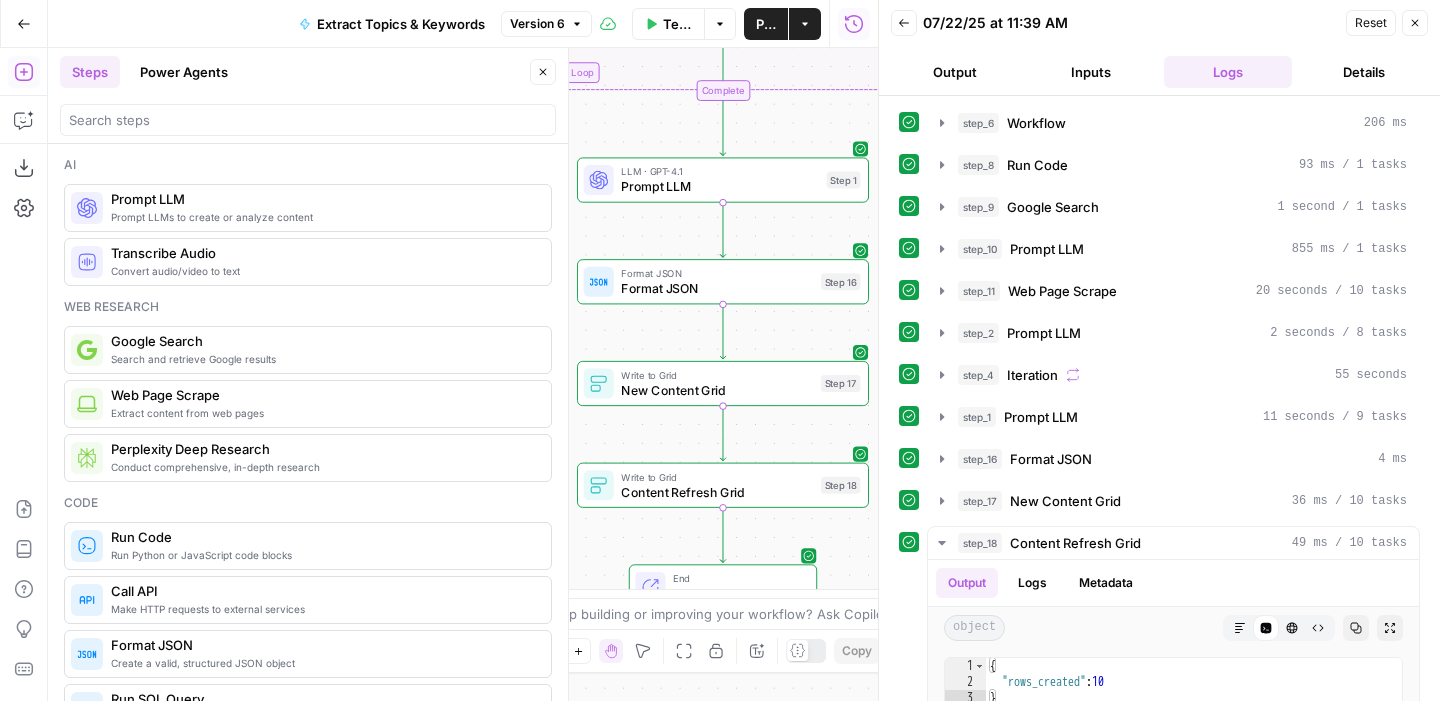 click on "Close" at bounding box center (1415, 23) 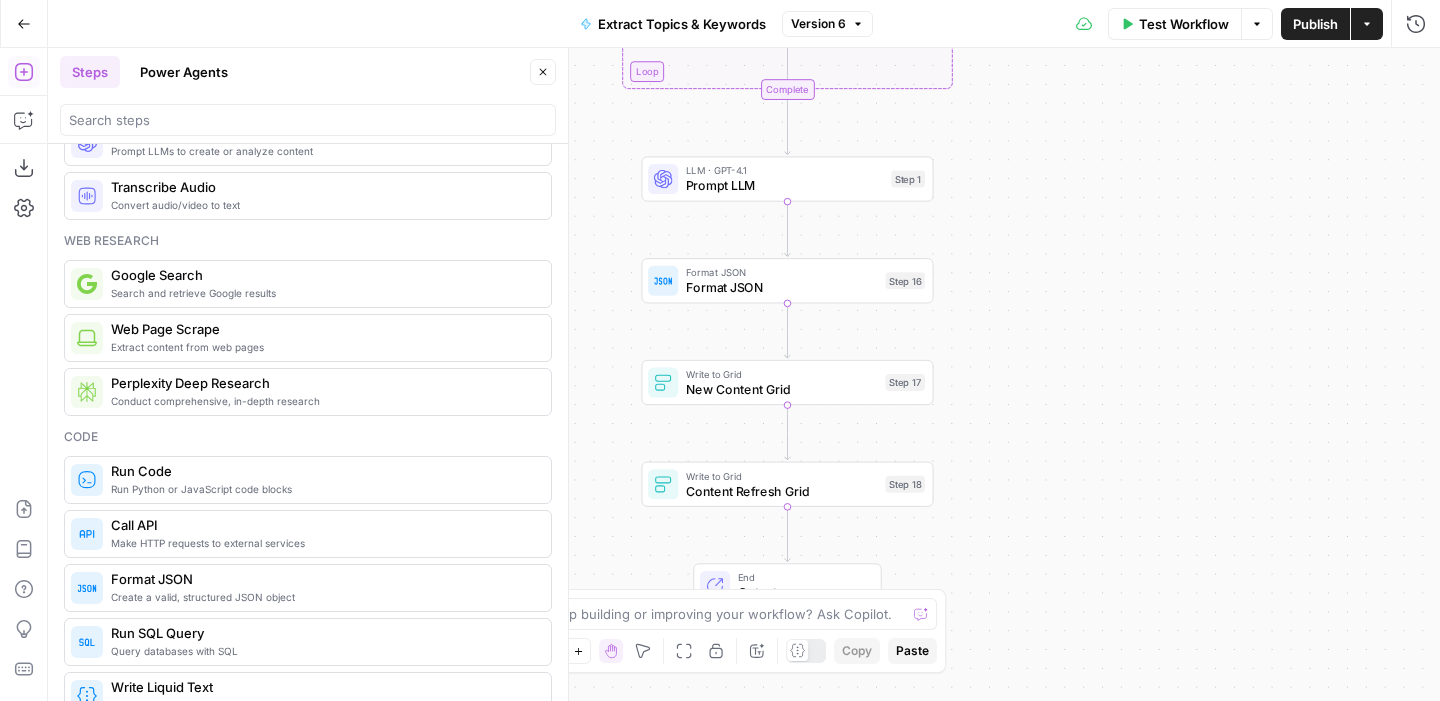 scroll, scrollTop: 86, scrollLeft: 0, axis: vertical 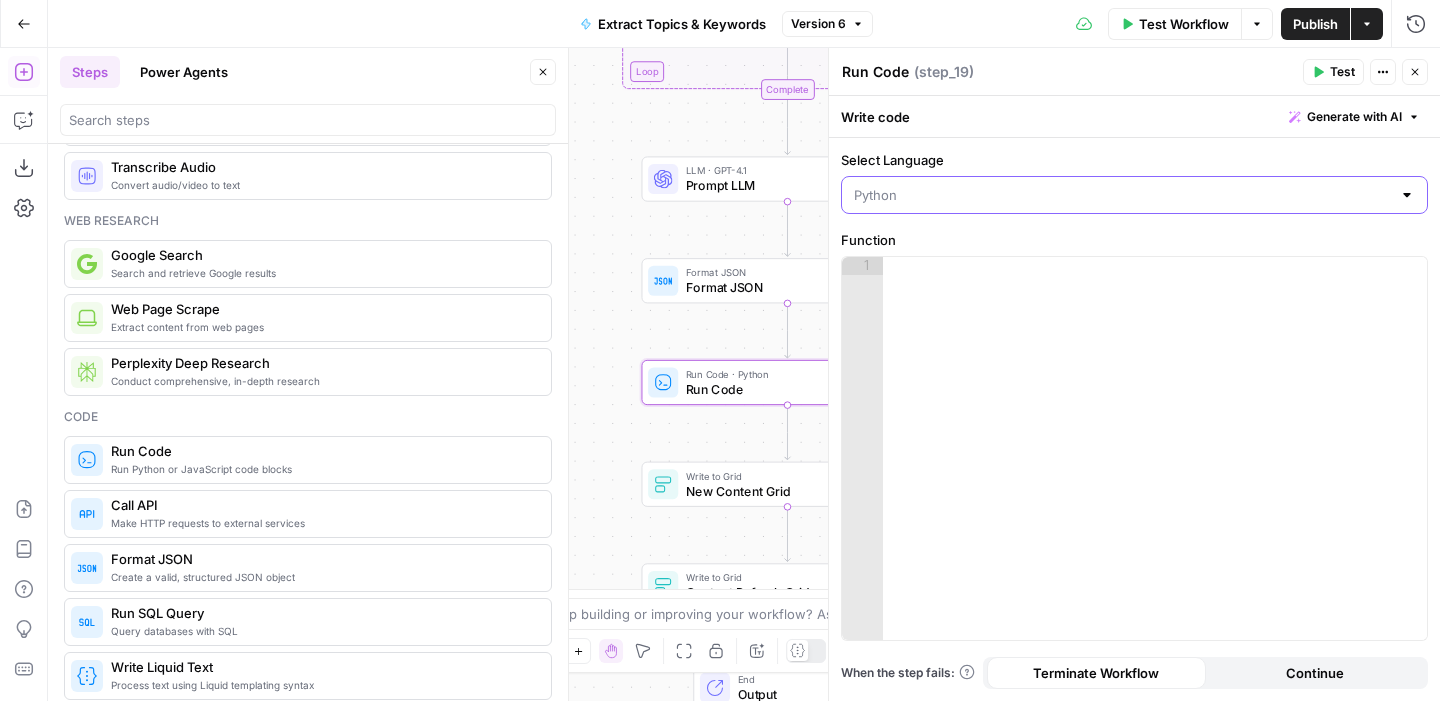 click on "Select Language" at bounding box center (1122, 195) 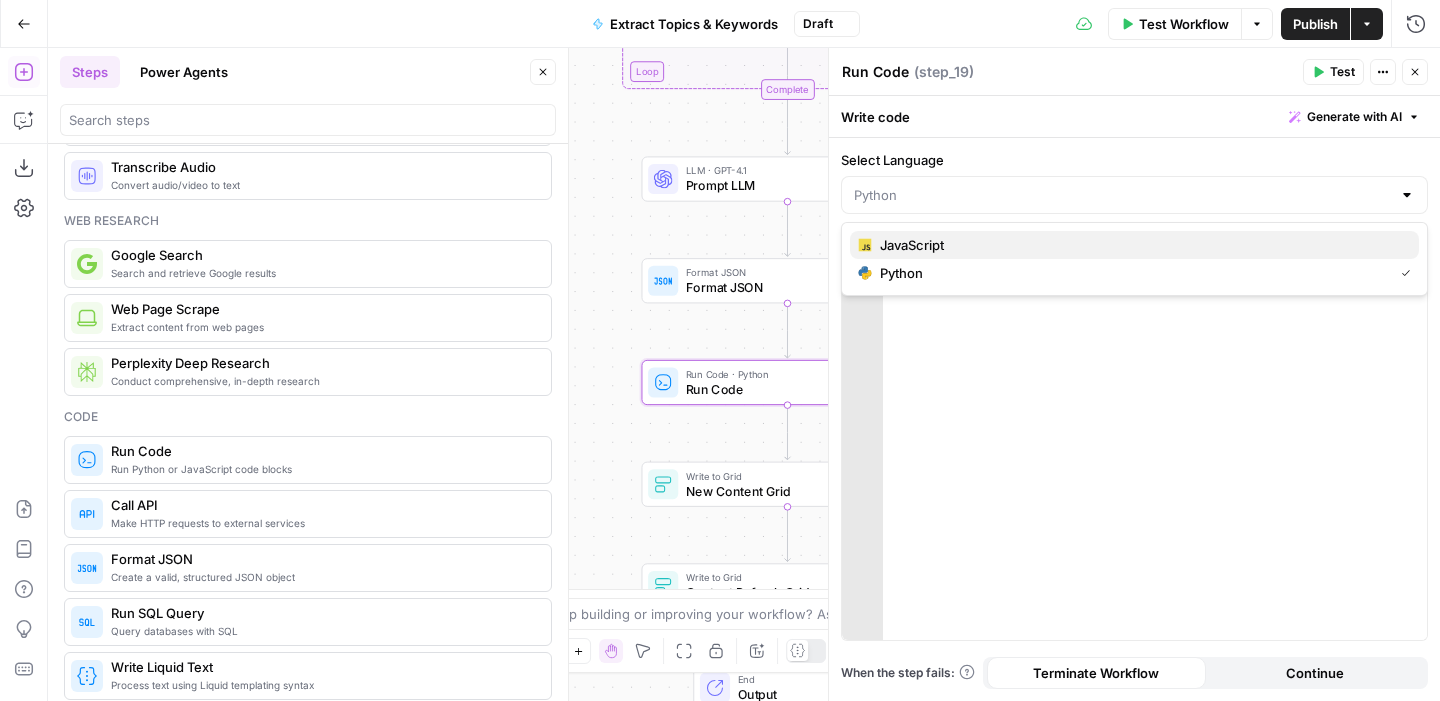 click on "JavaScript" at bounding box center (1141, 245) 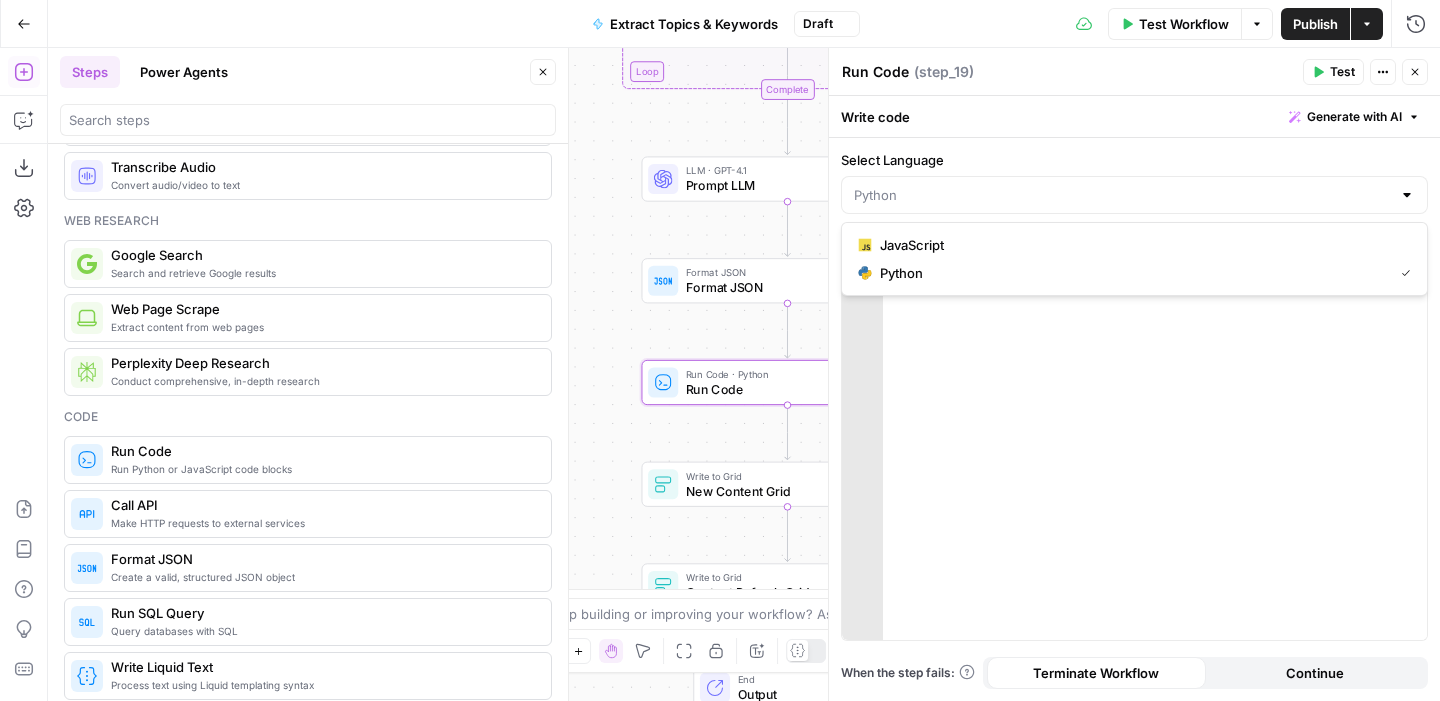 type on "JavaScript" 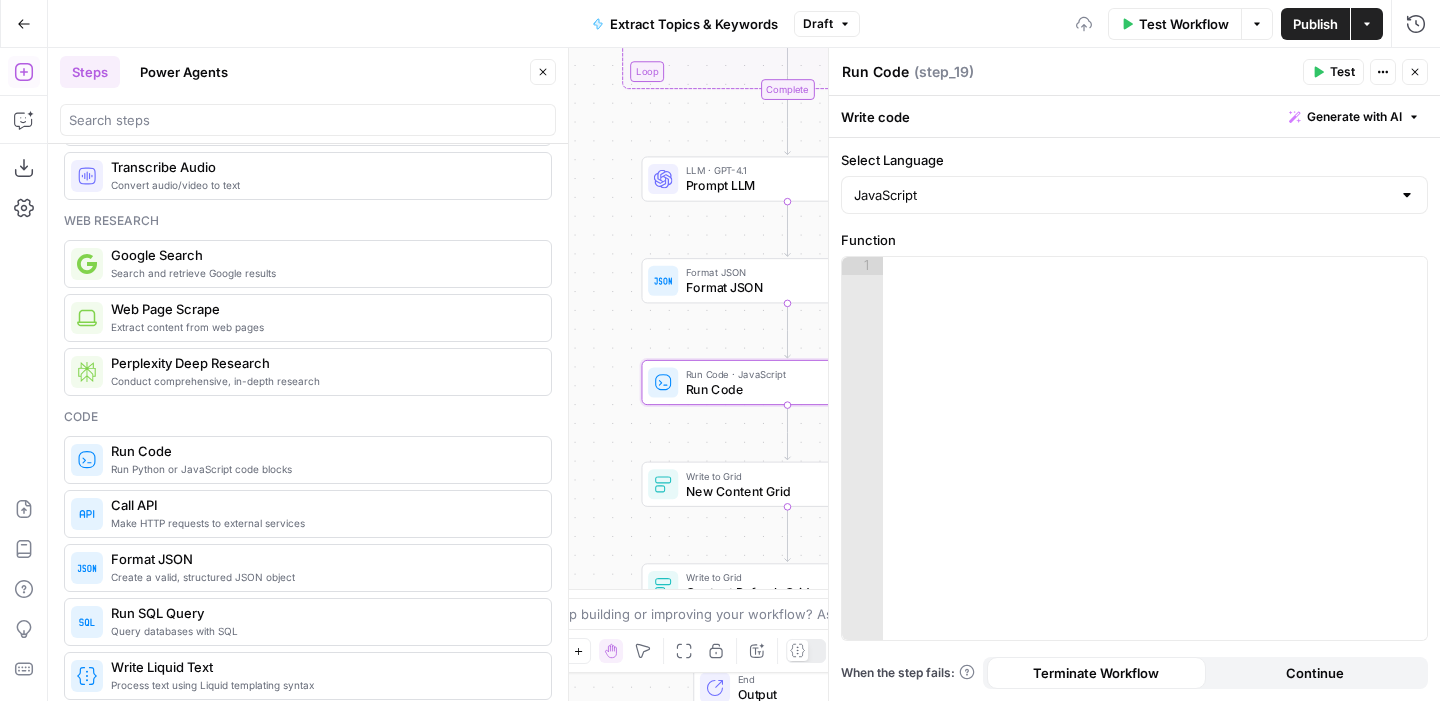 click 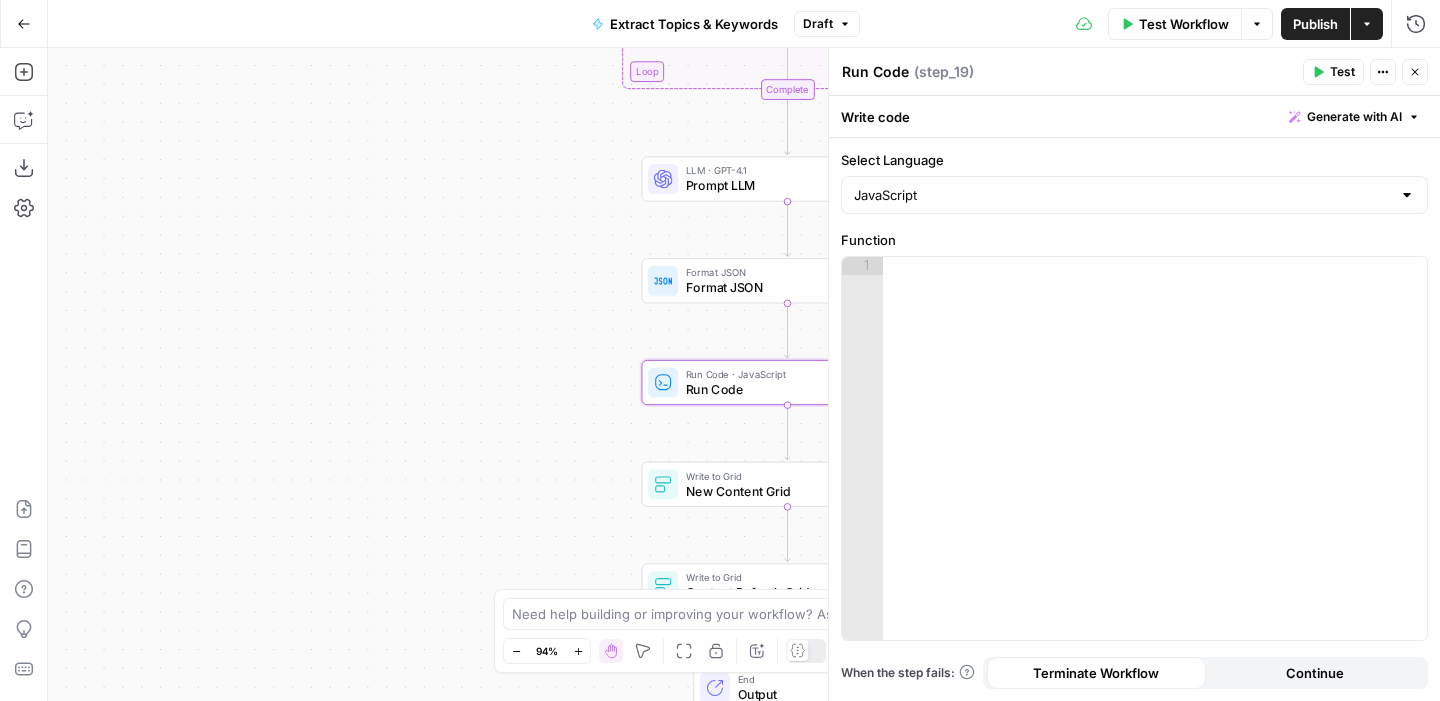 click on "Generate with AI" at bounding box center [1354, 117] 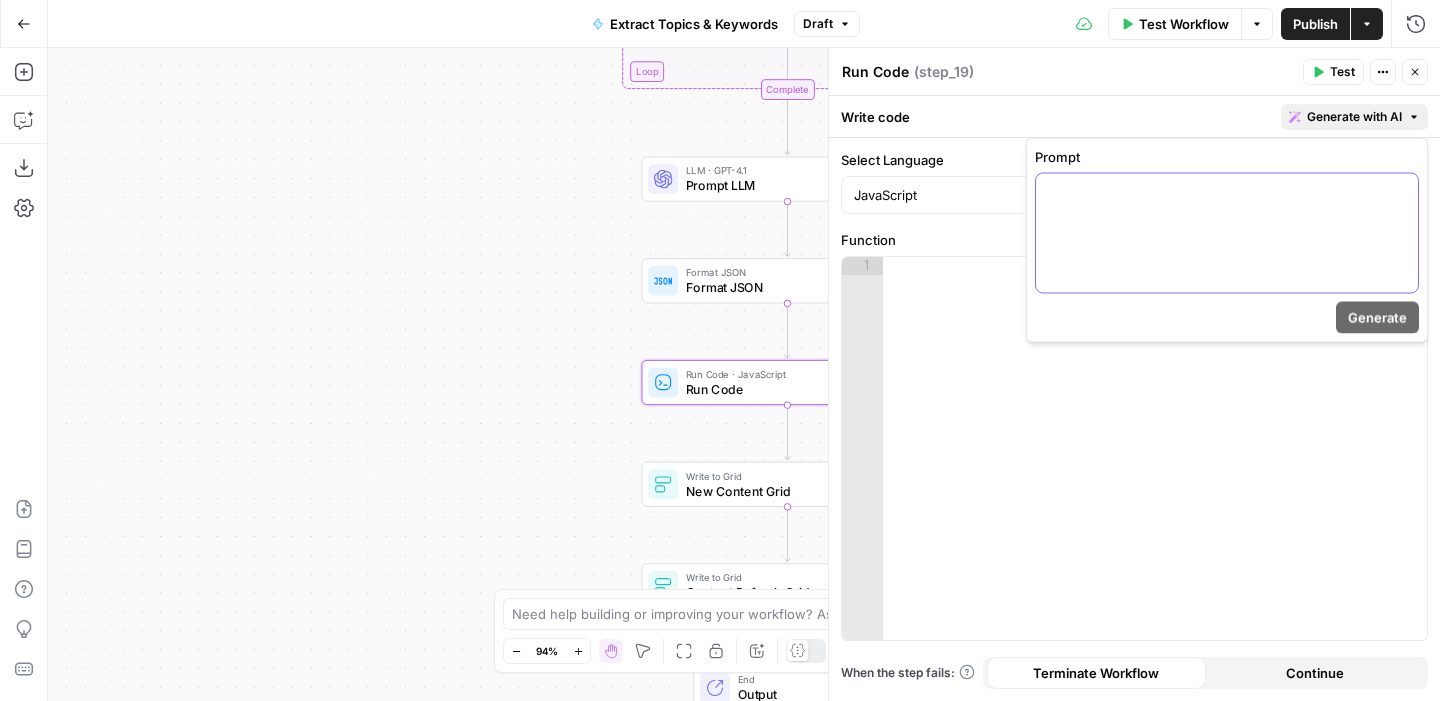 click at bounding box center (1227, 233) 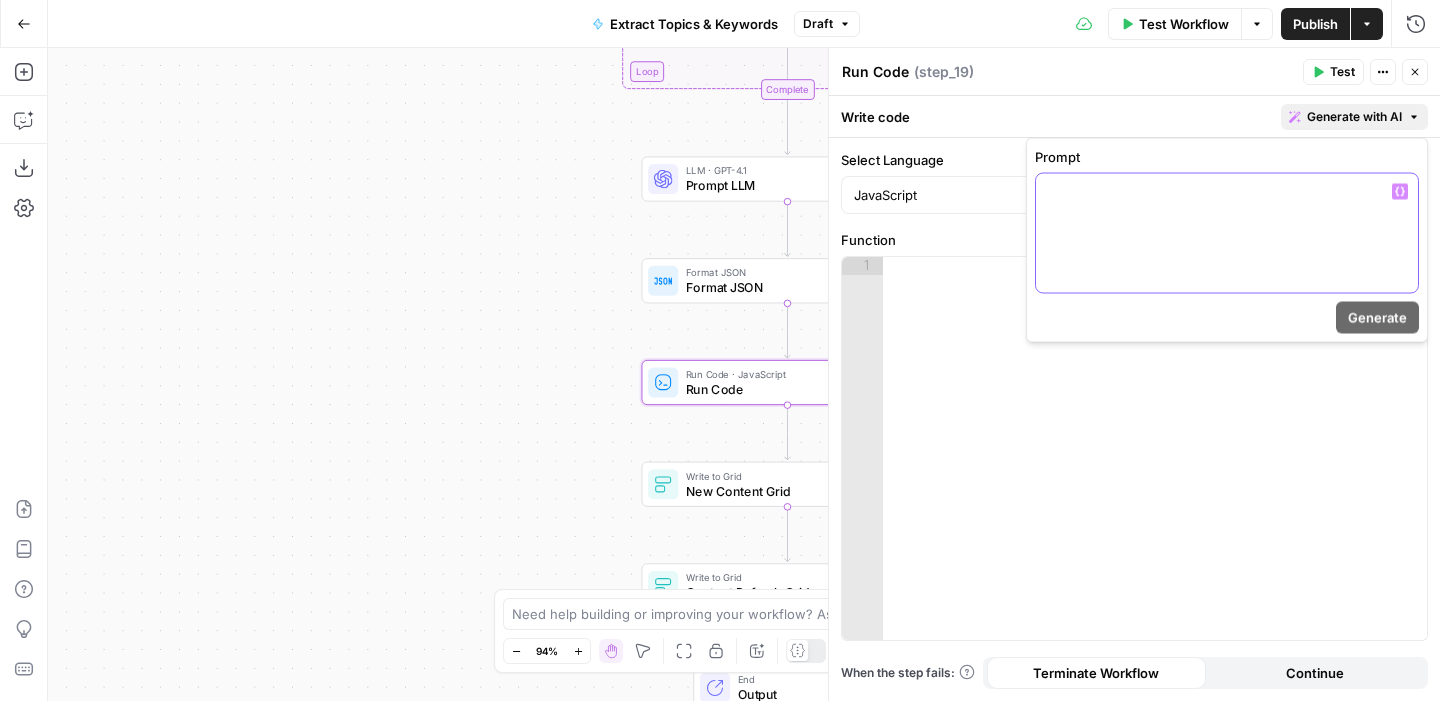 type 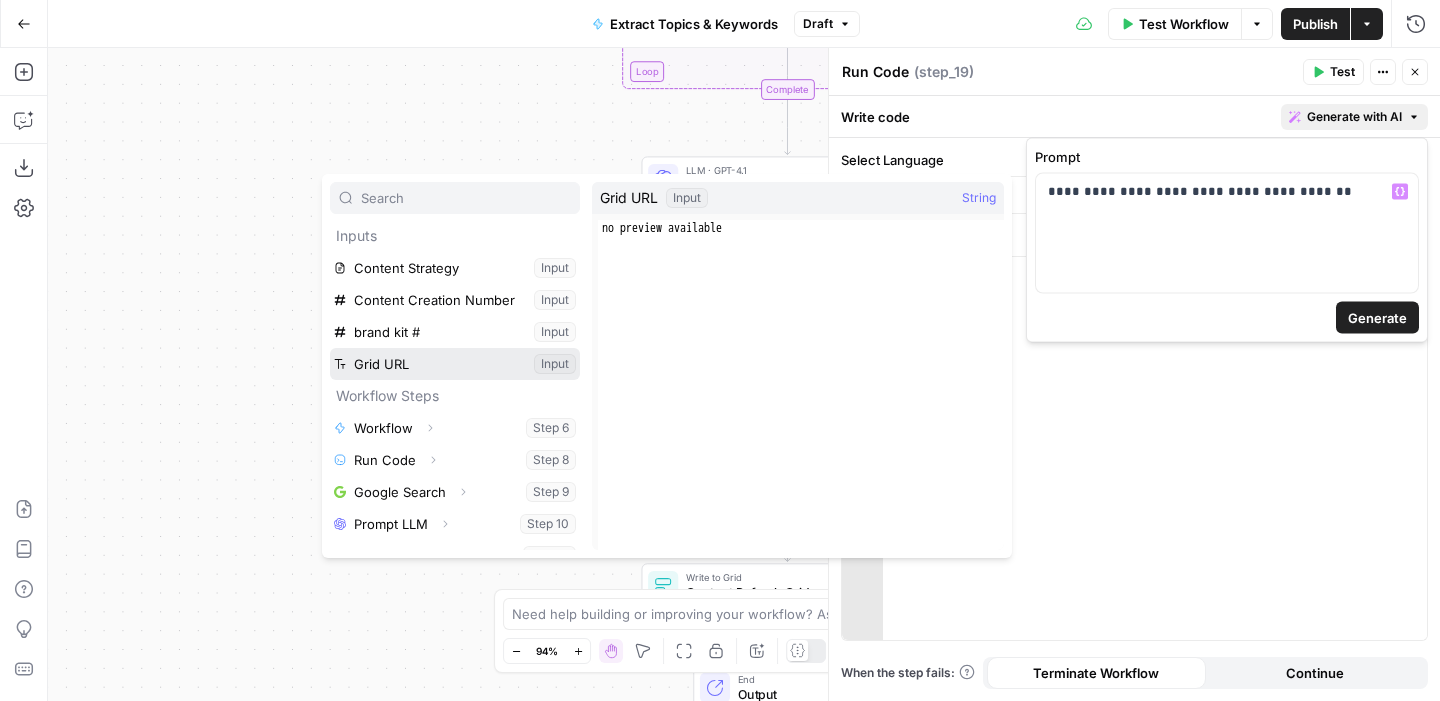 click at bounding box center (455, 364) 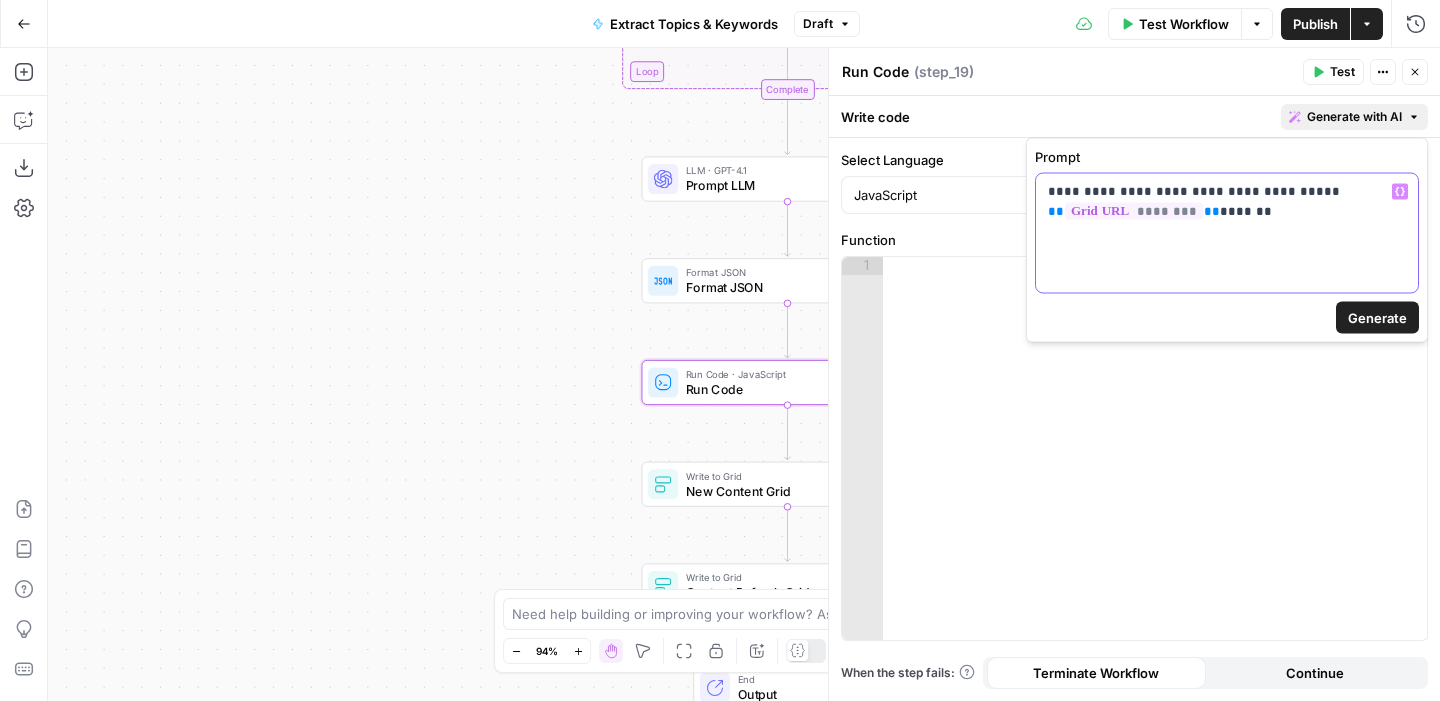 click on "**********" at bounding box center (1227, 202) 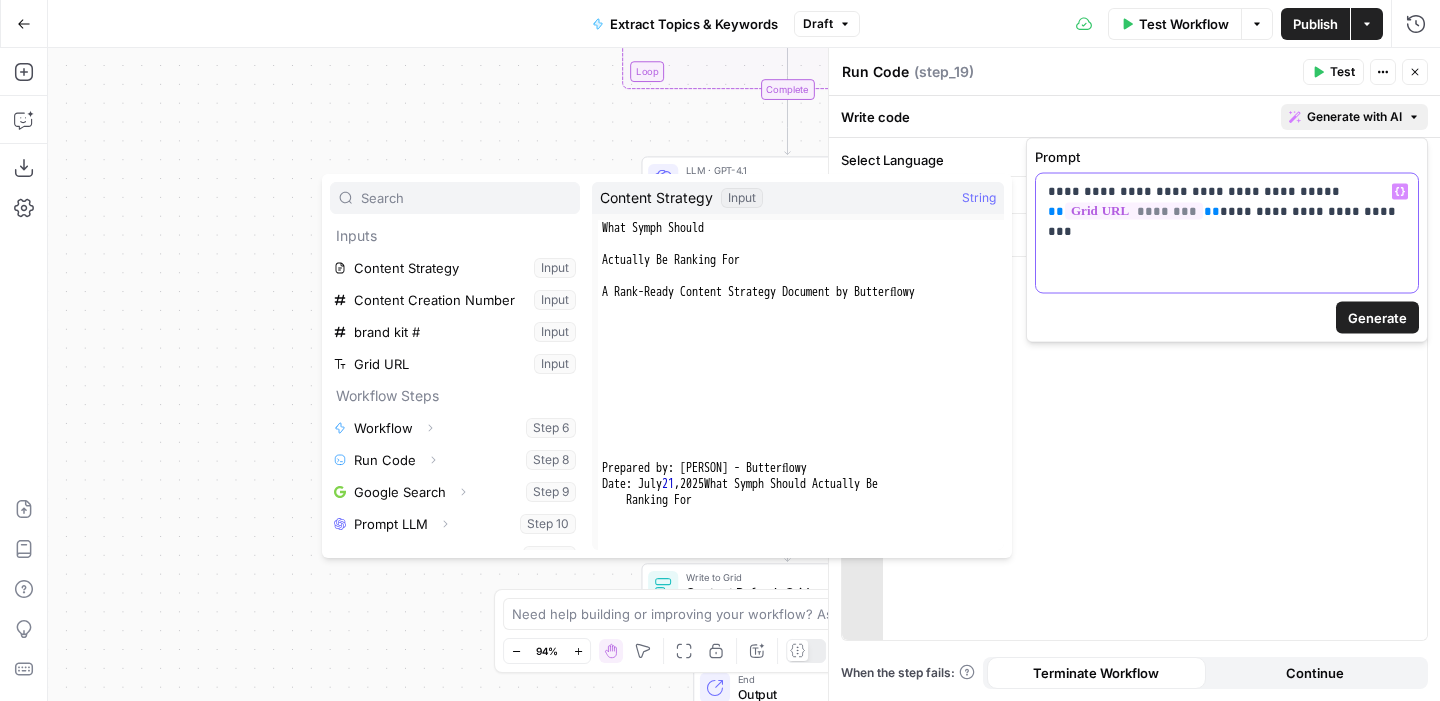 click on "**********" at bounding box center [1227, 202] 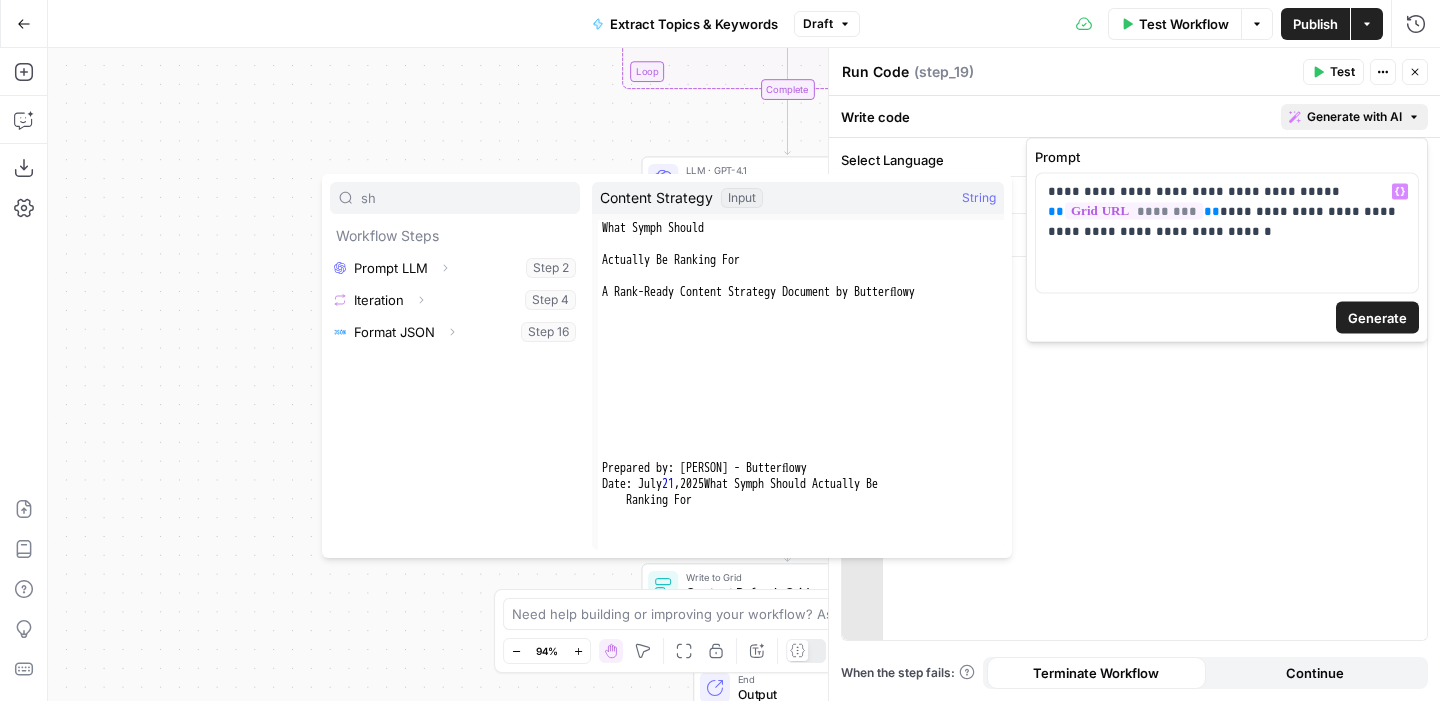 type on "sh" 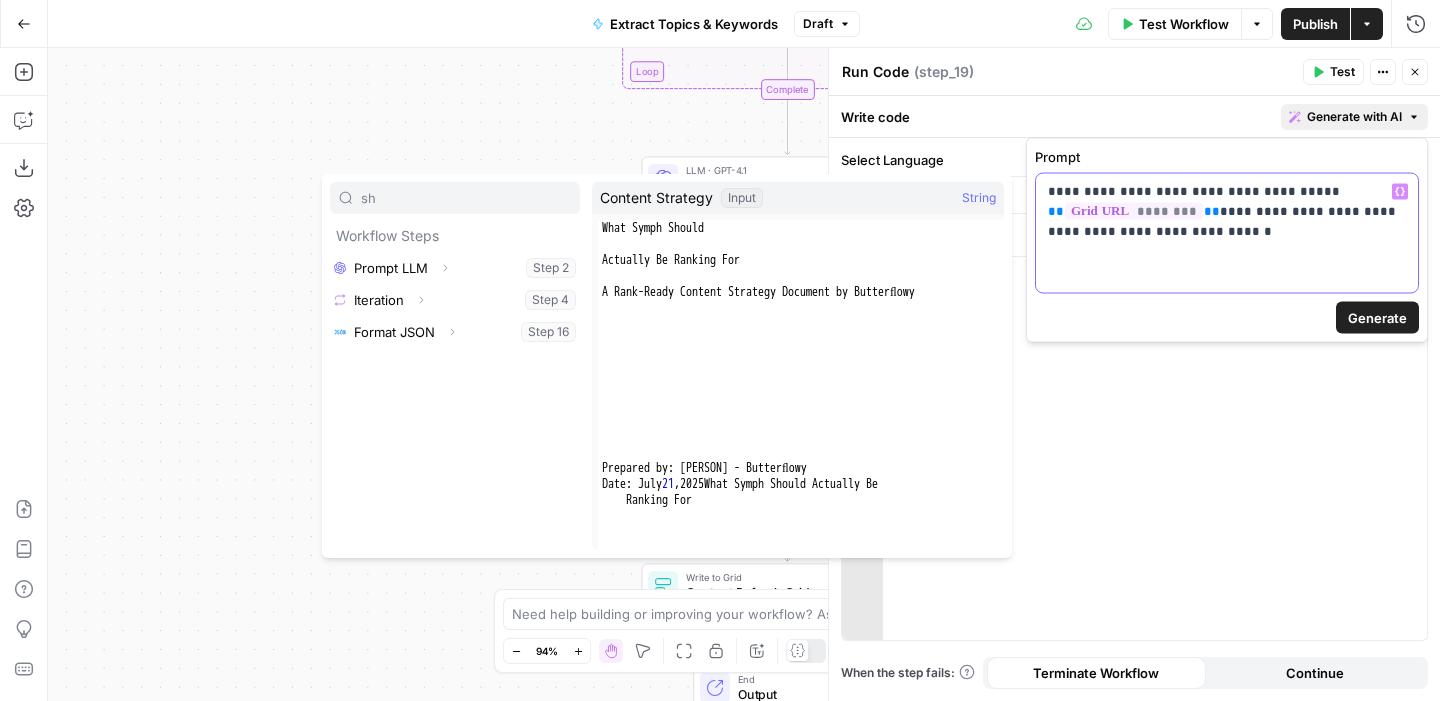 click on "**********" at bounding box center (1227, 212) 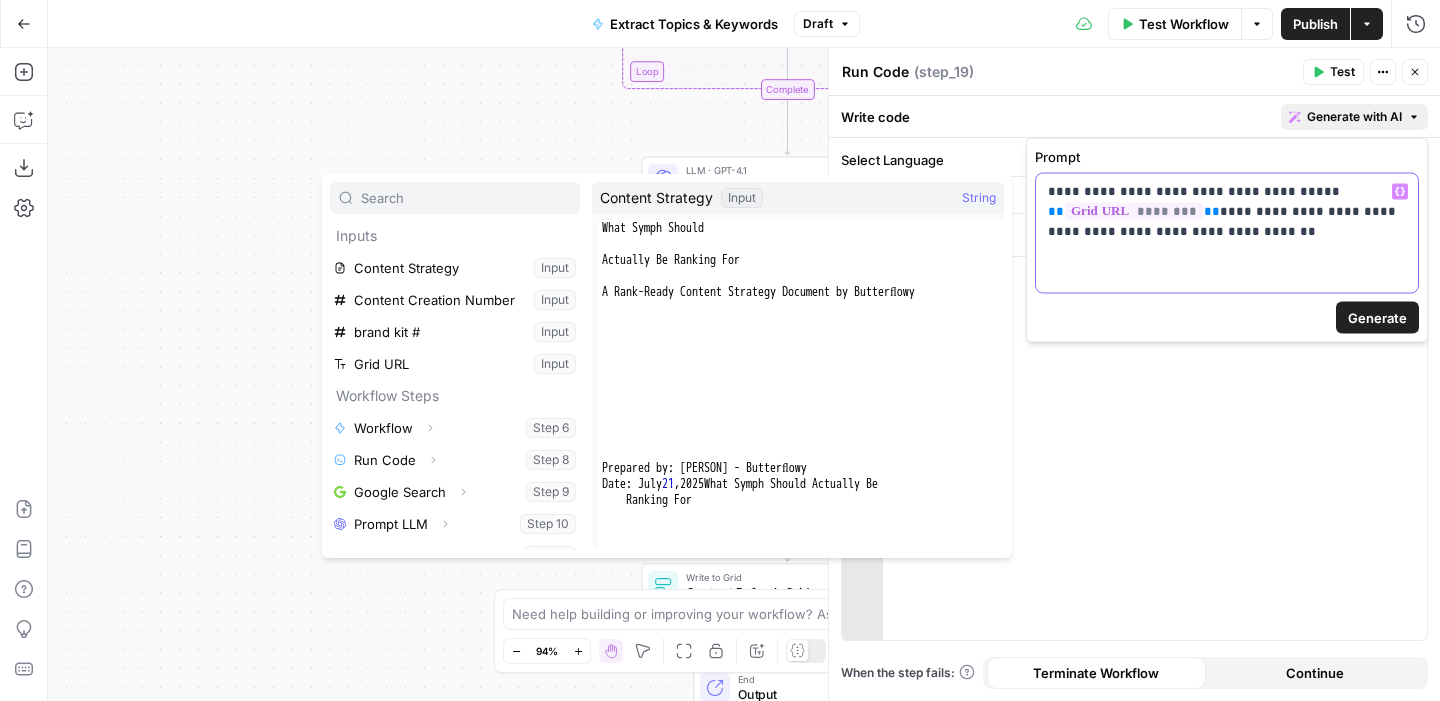 click on "**********" at bounding box center (1227, 212) 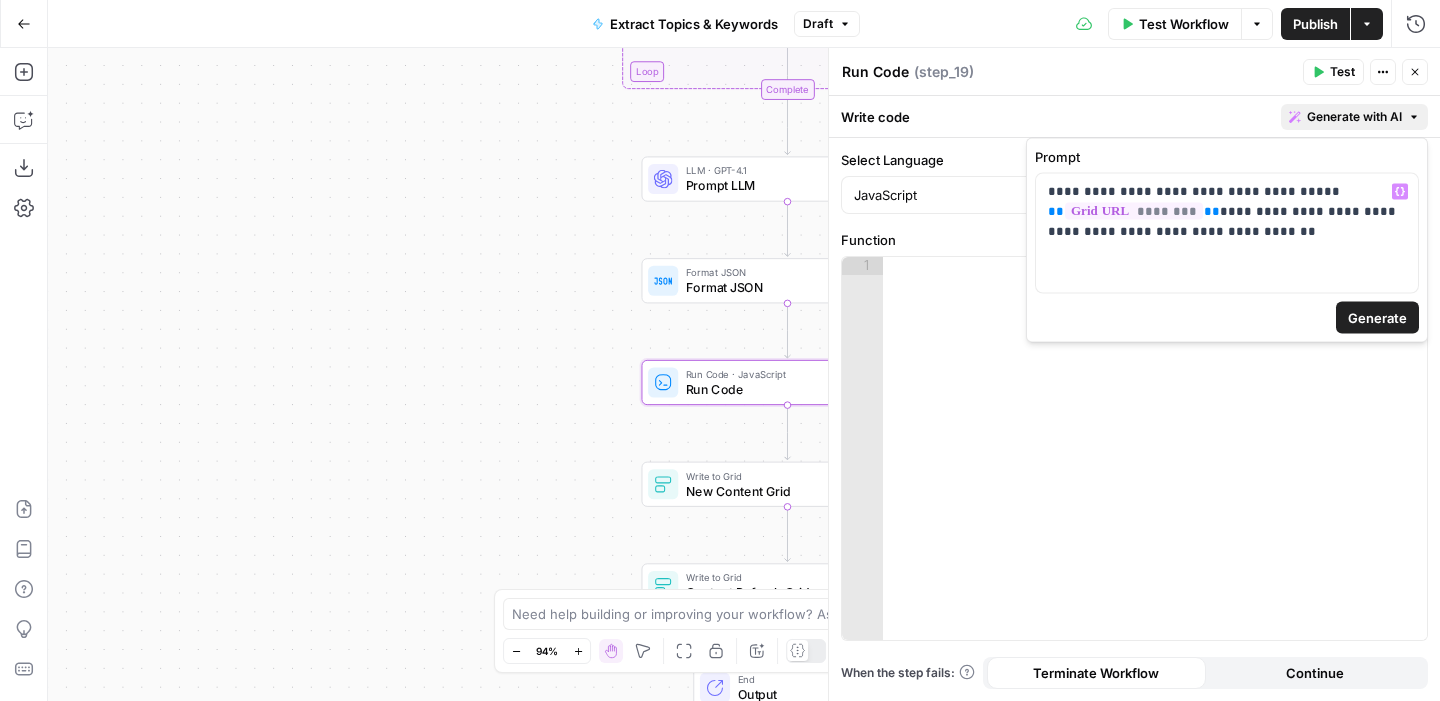 click on "Generate" at bounding box center (1377, 318) 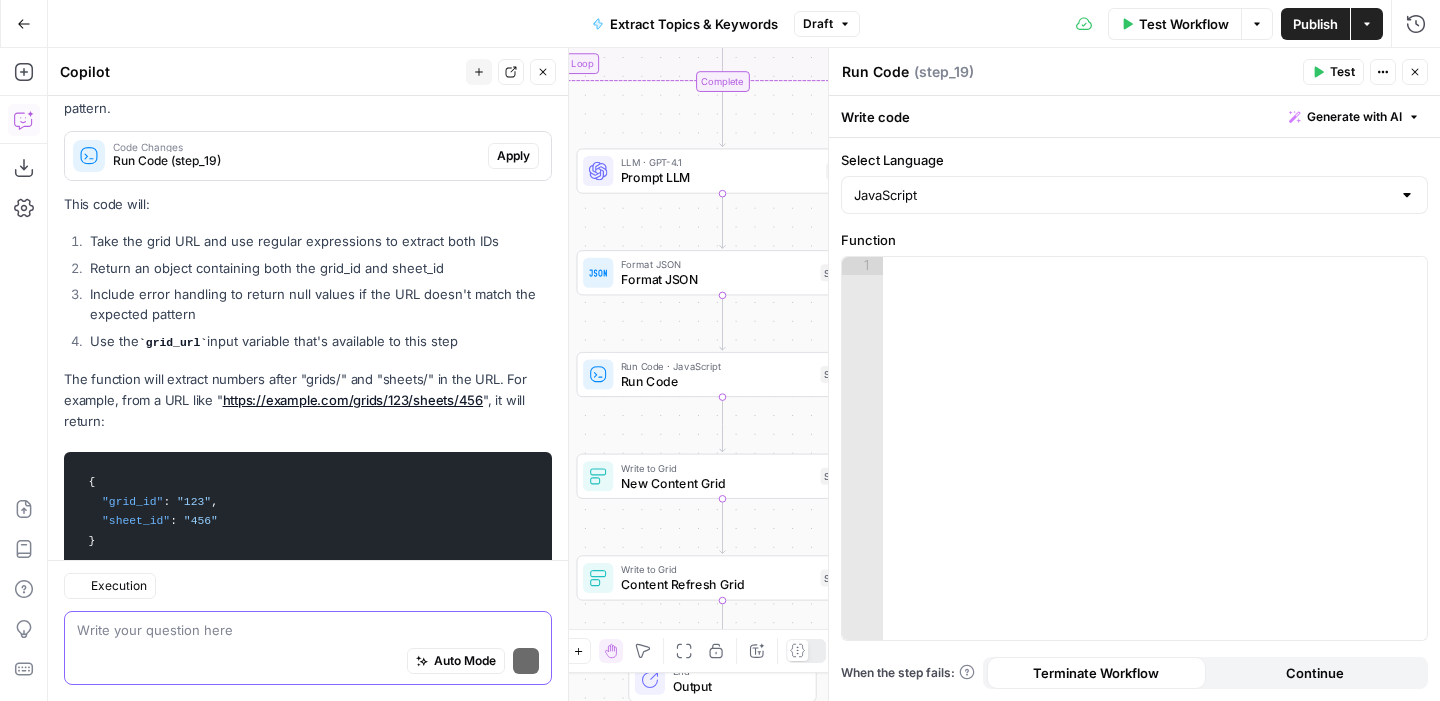 scroll, scrollTop: 347, scrollLeft: 0, axis: vertical 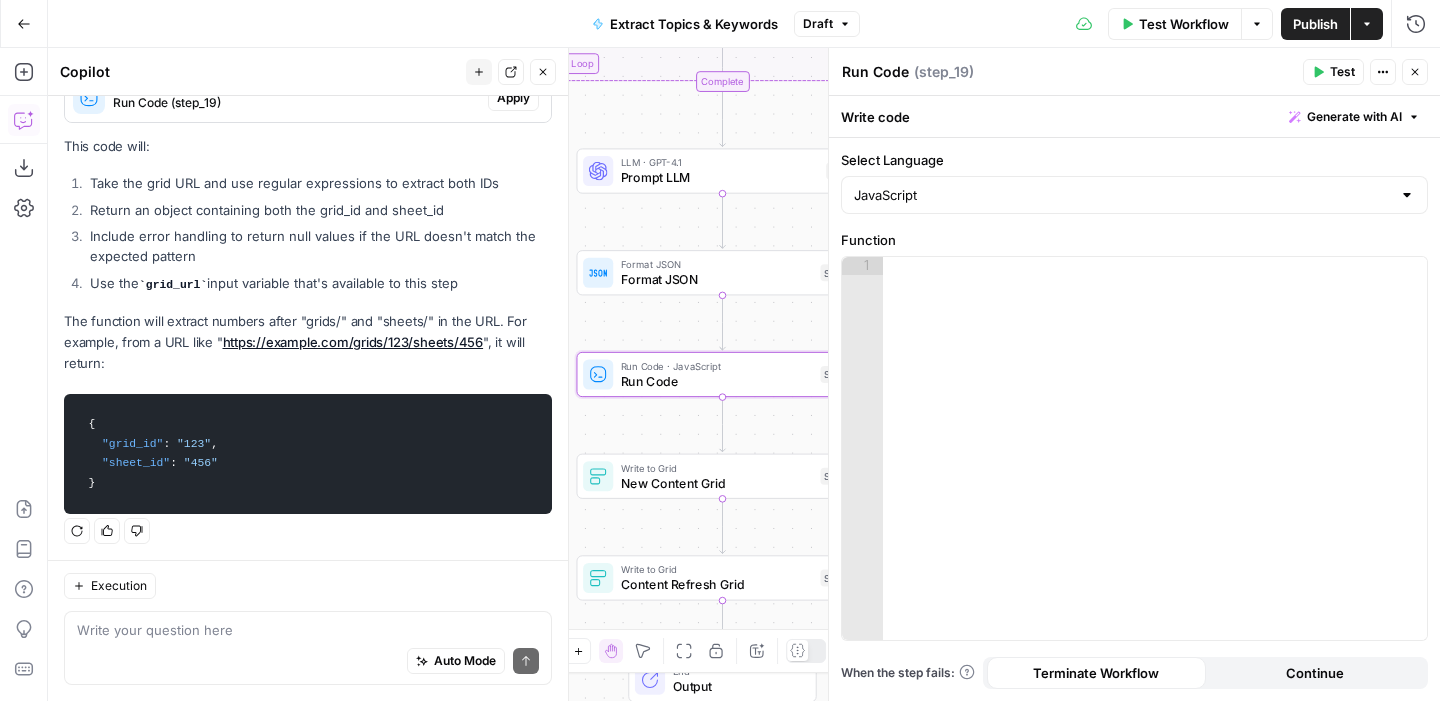 click on "Apply" at bounding box center [513, 98] 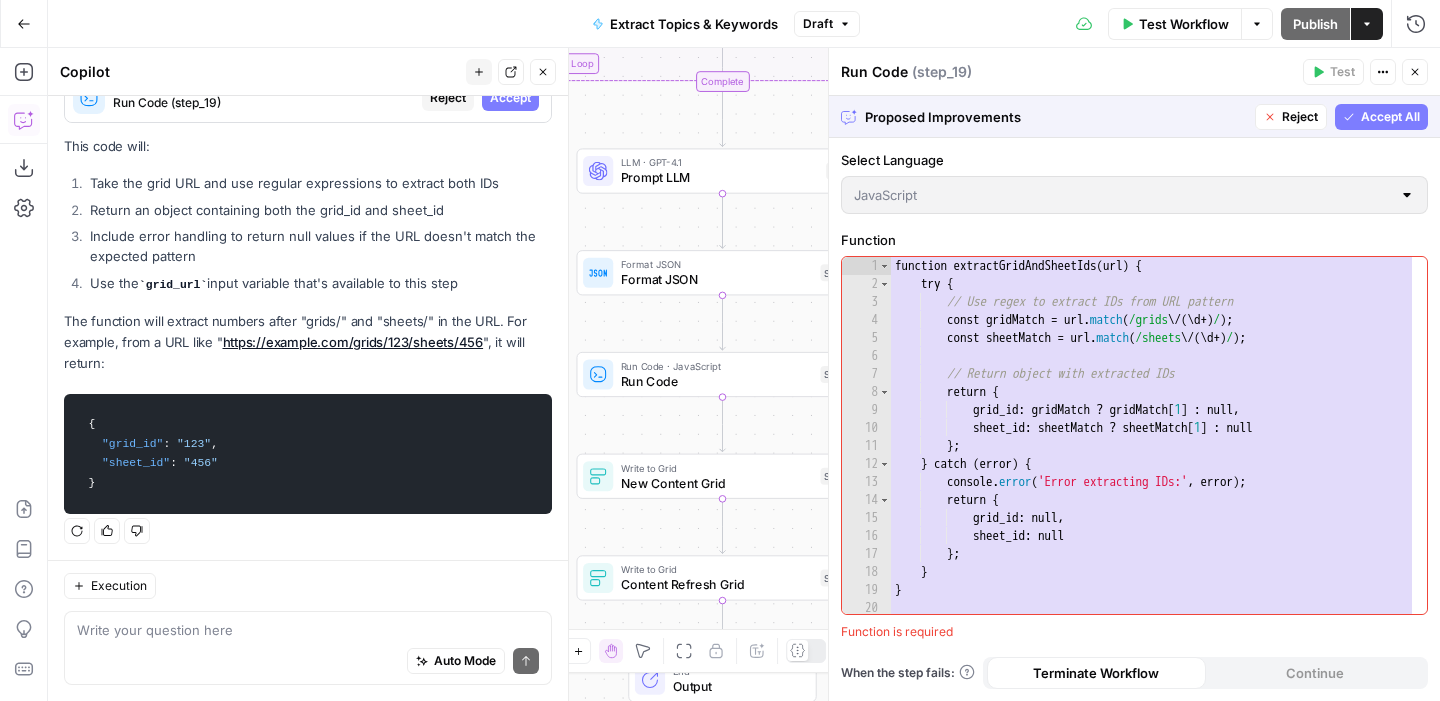 click 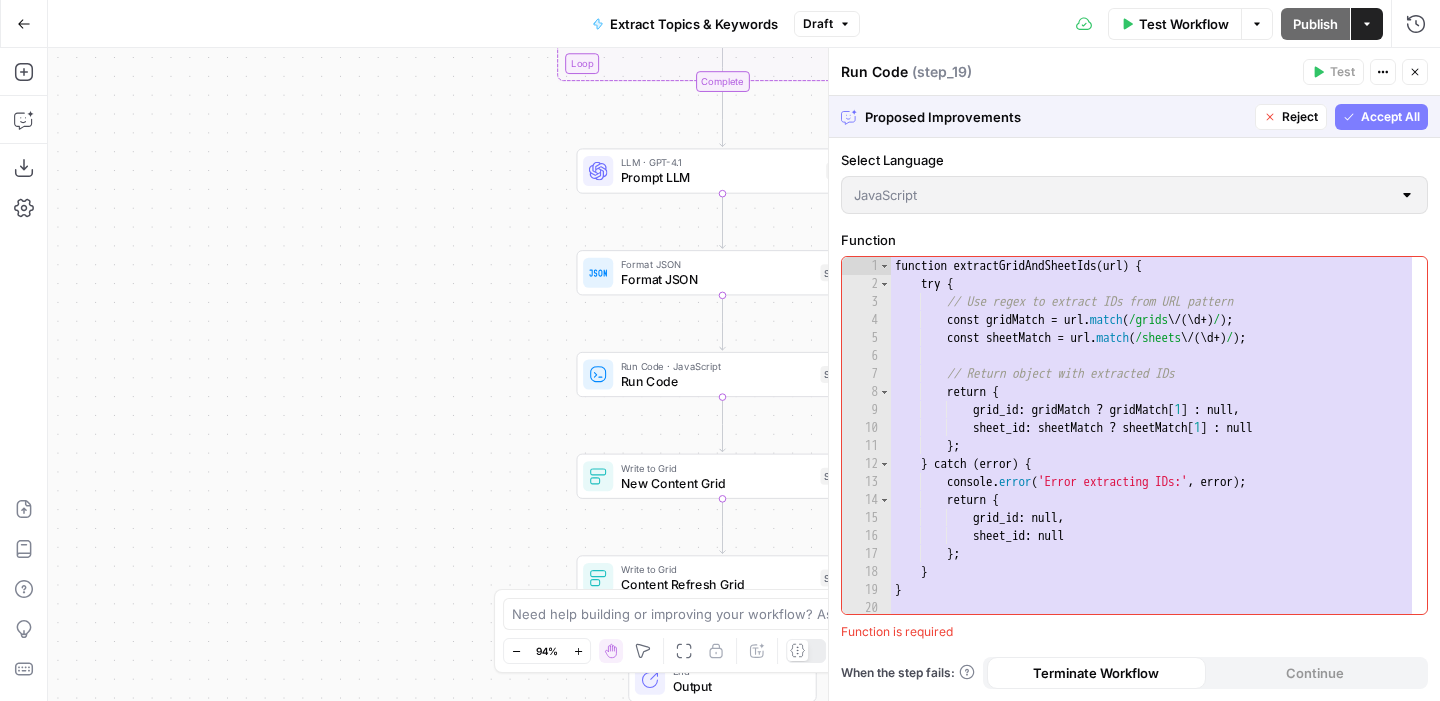 click on "Accept All" at bounding box center (1390, 117) 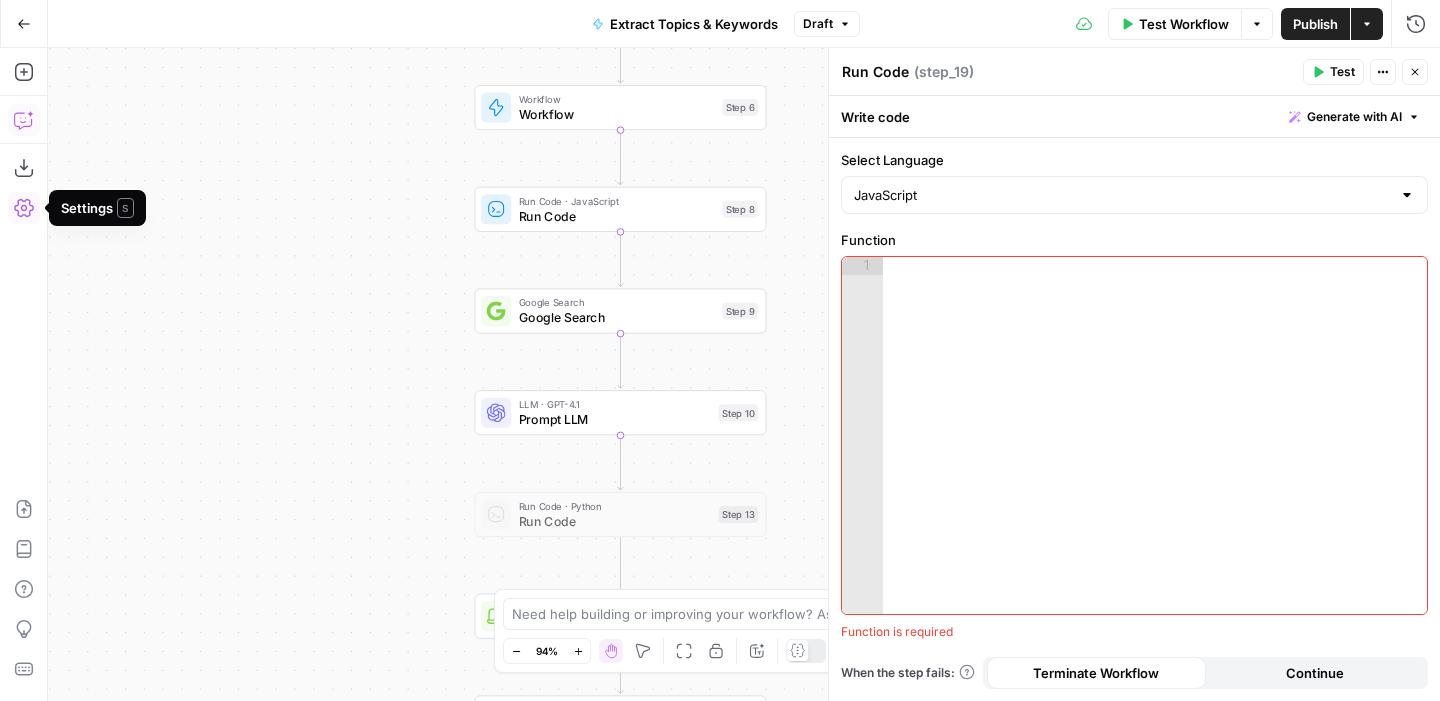 click on "Copilot" at bounding box center [24, 120] 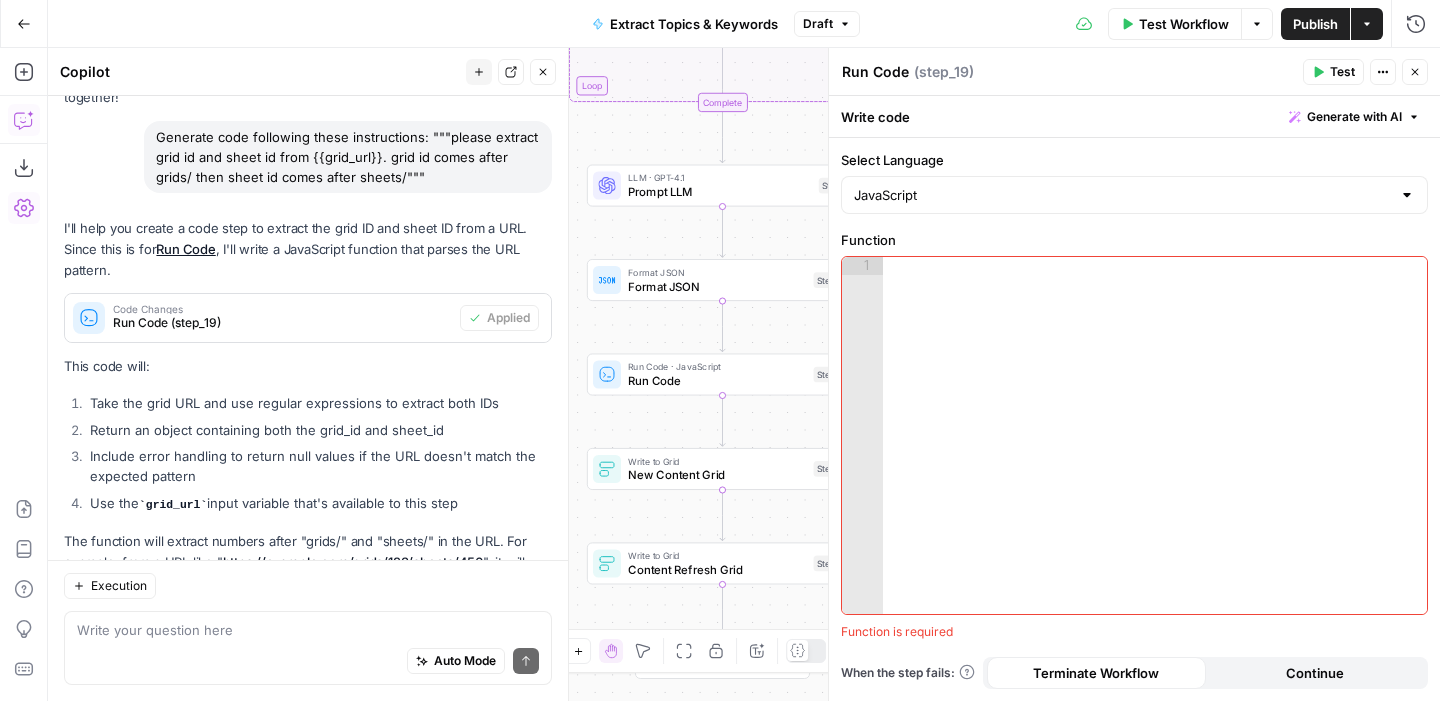 scroll, scrollTop: 0, scrollLeft: 0, axis: both 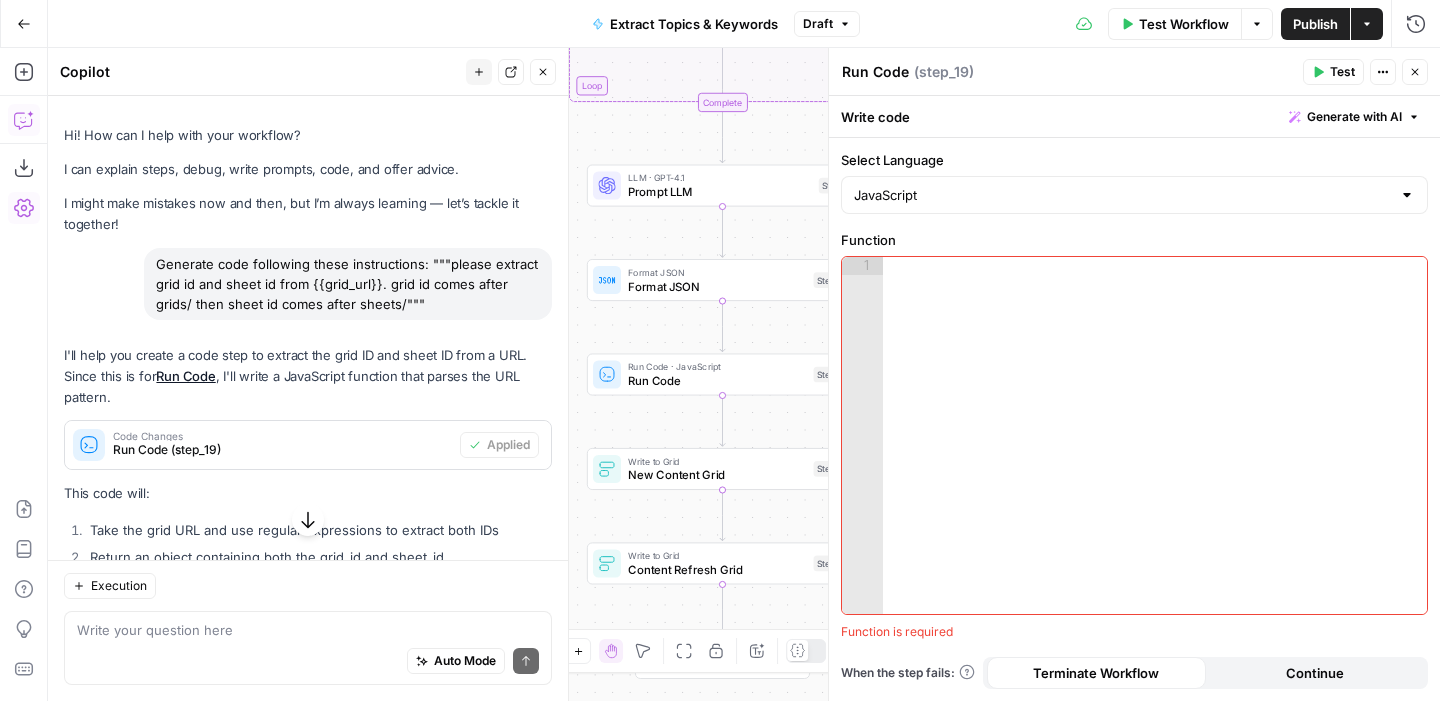 click on "Close" at bounding box center [1415, 72] 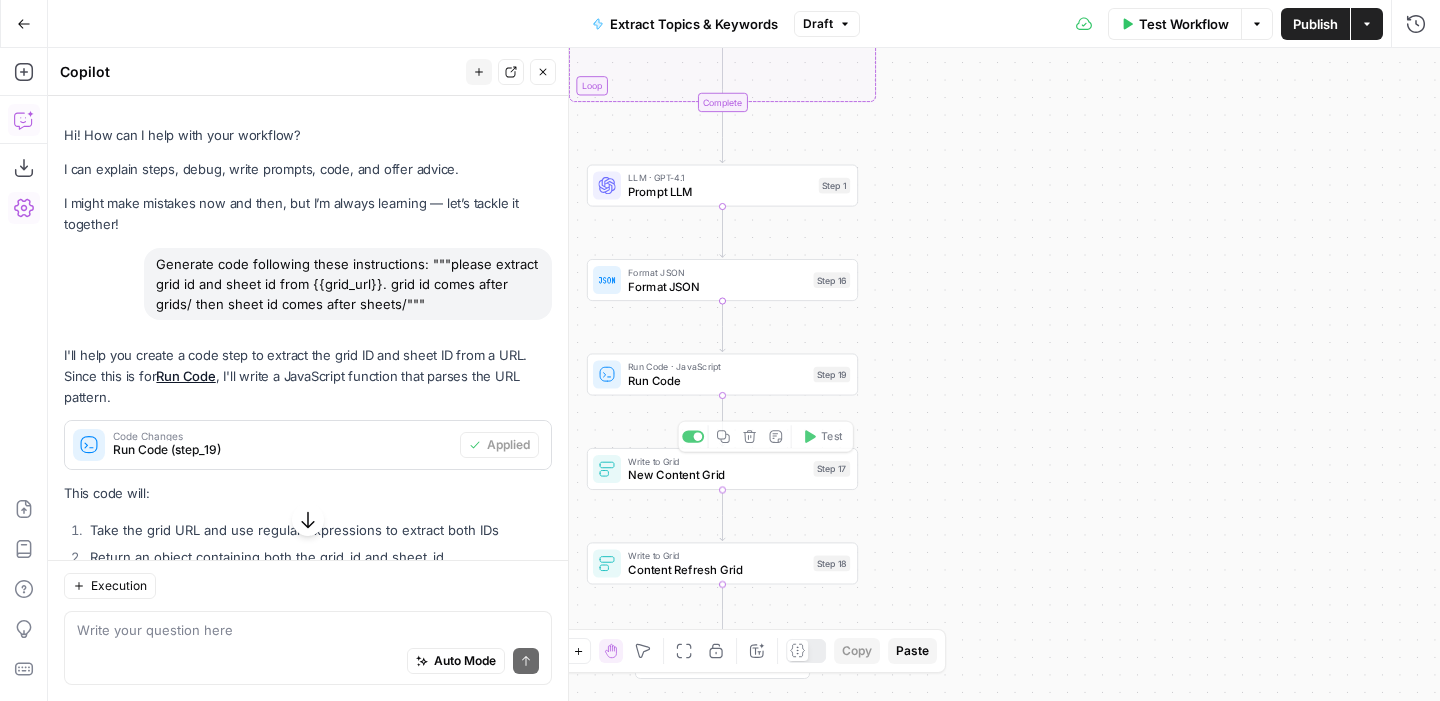 click on "Run Code" at bounding box center (717, 380) 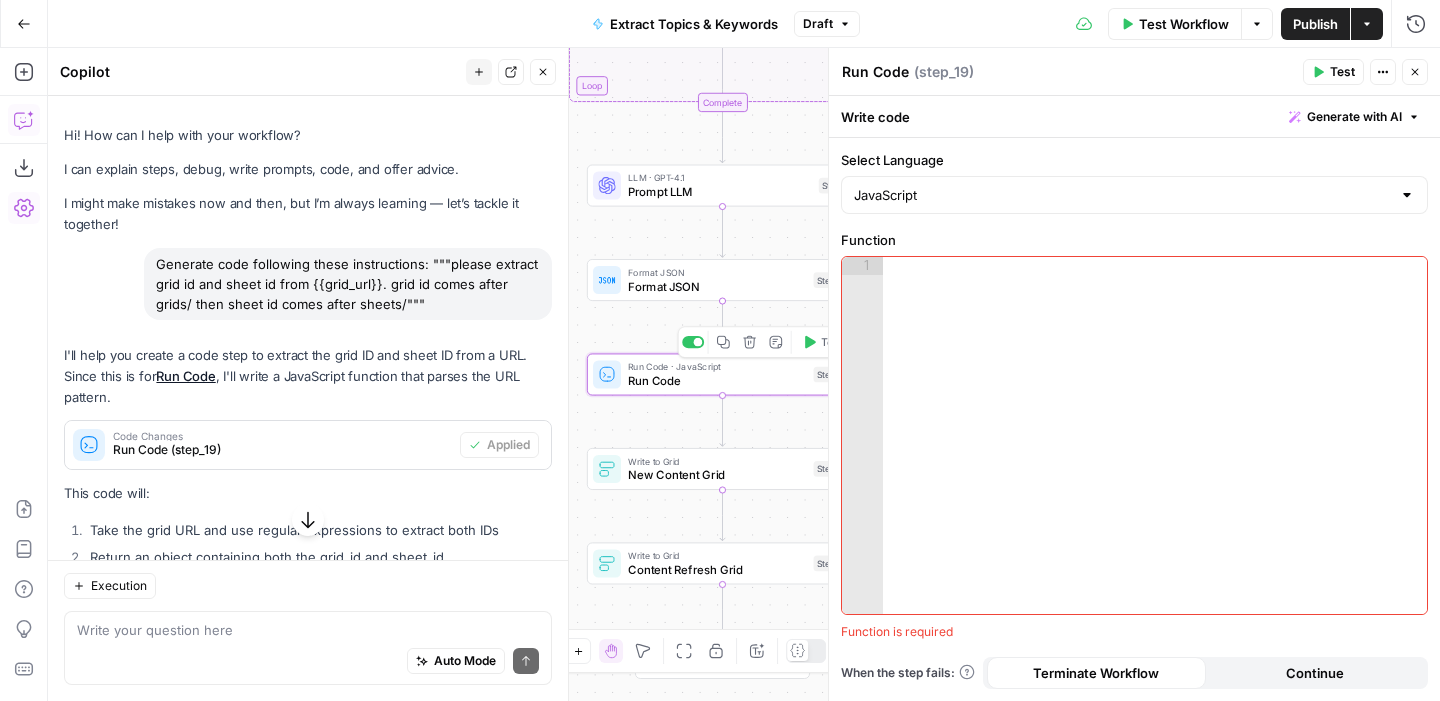 type 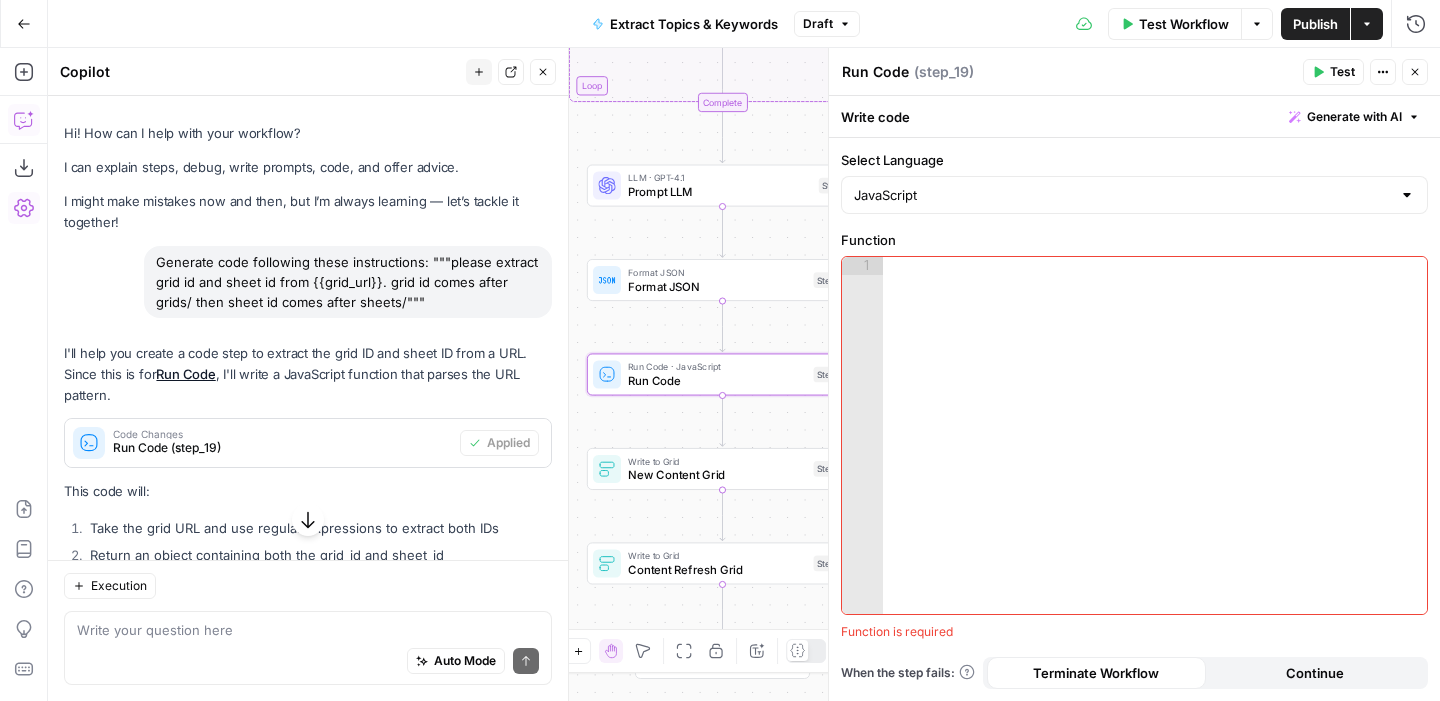 scroll, scrollTop: 0, scrollLeft: 0, axis: both 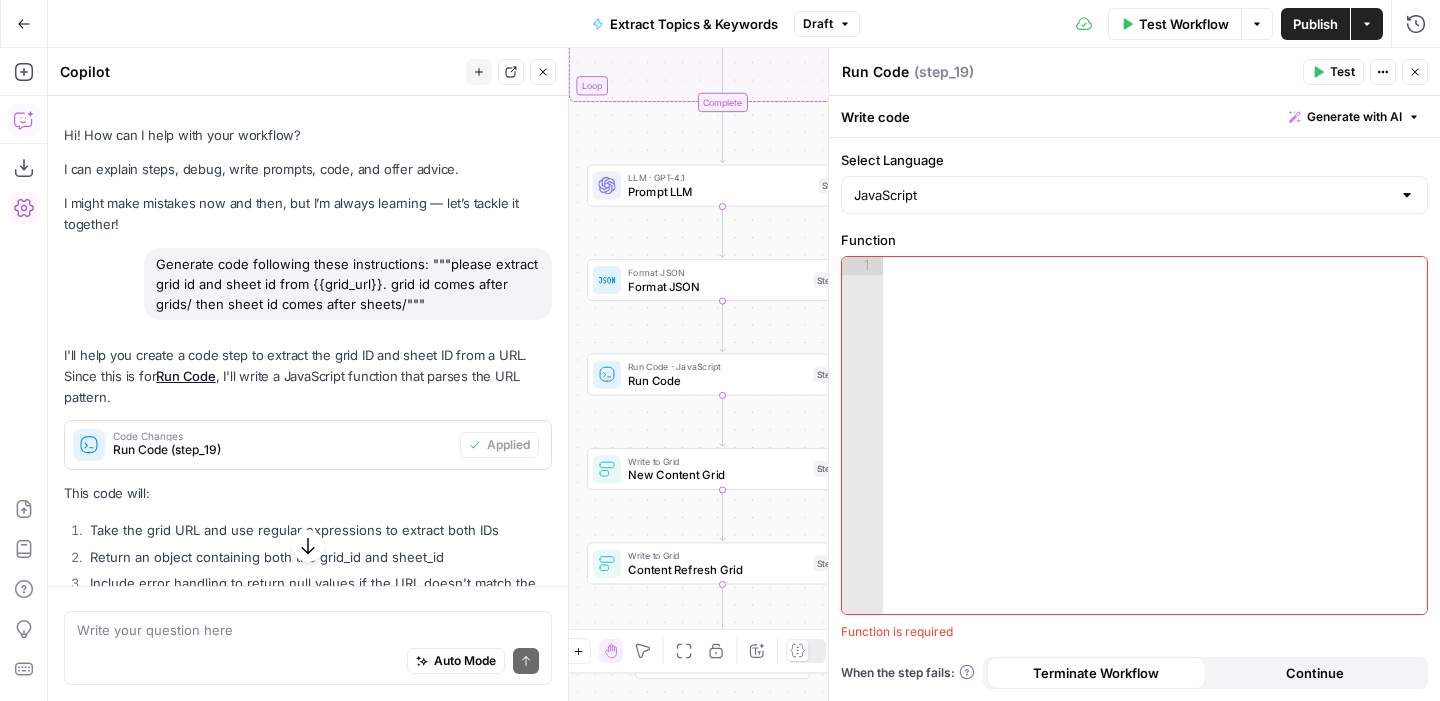 click 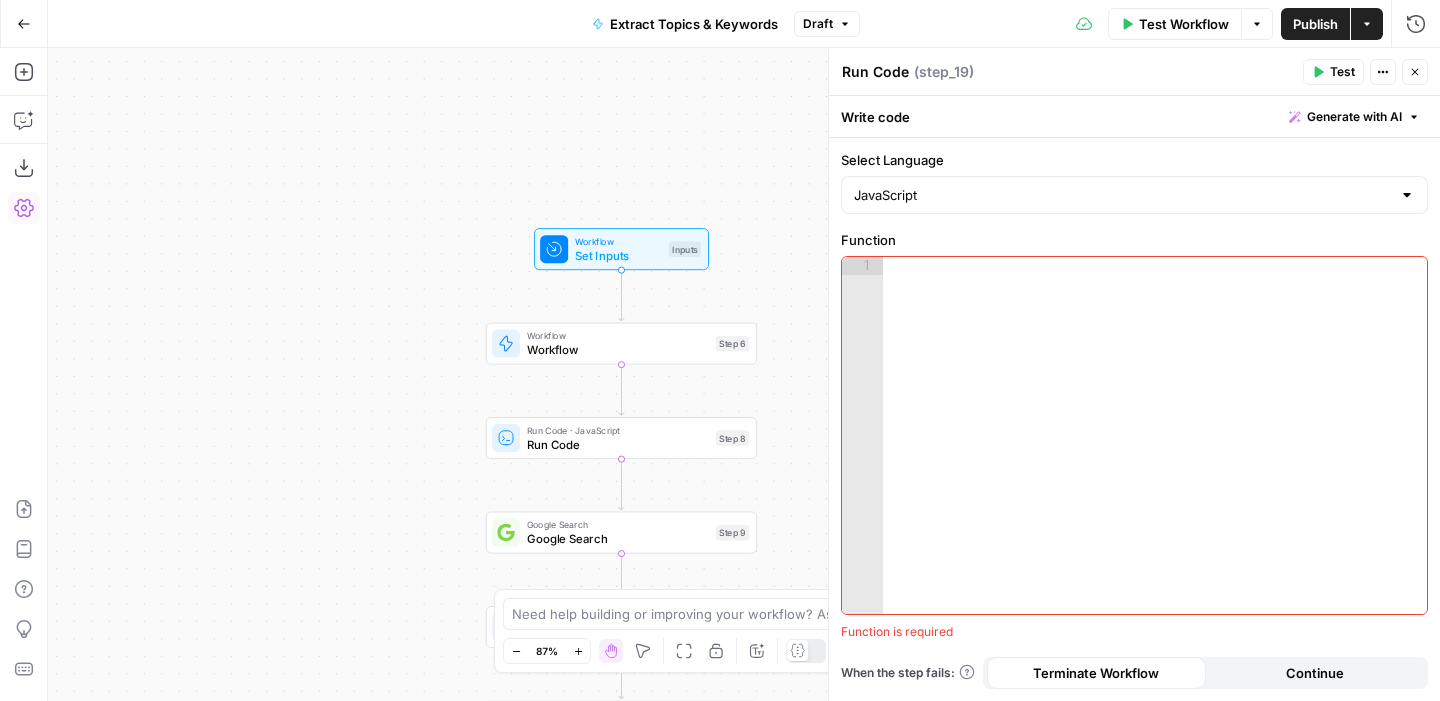 click on "Set Inputs" at bounding box center [618, 255] 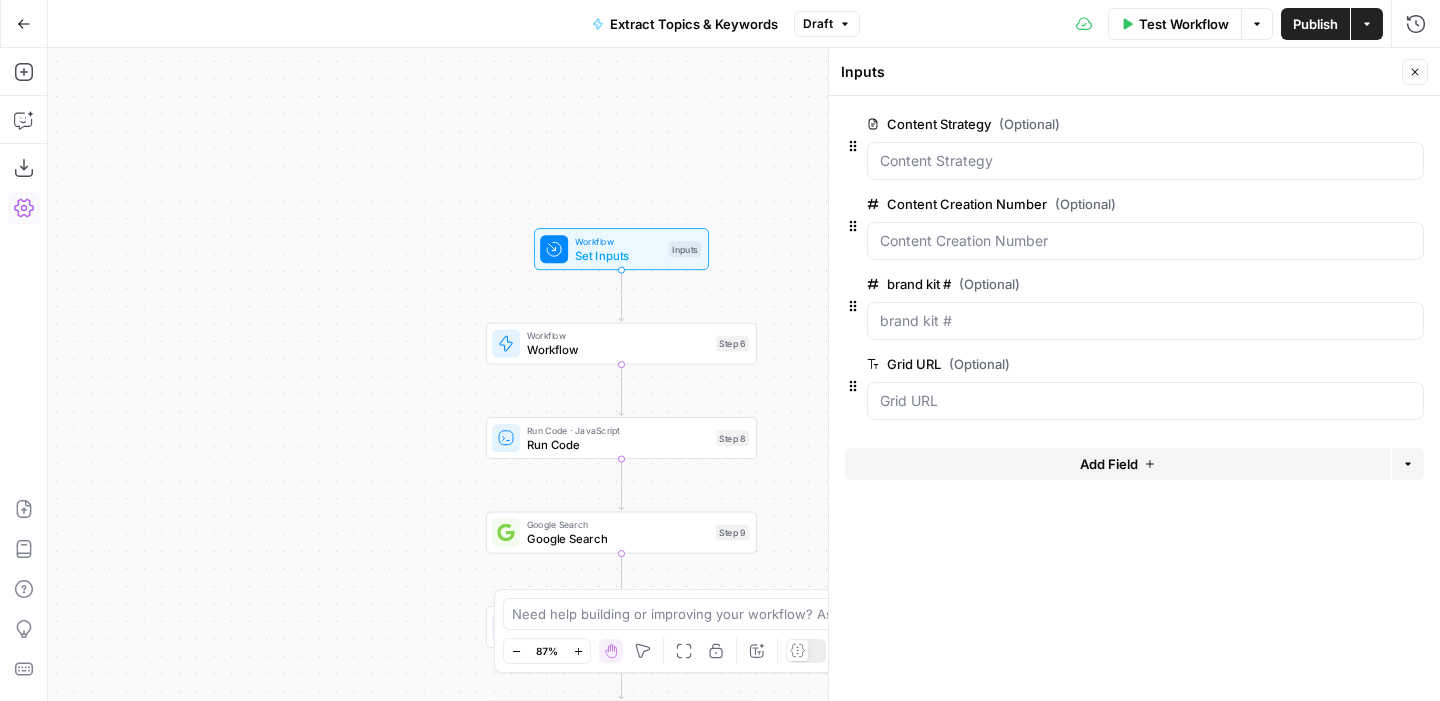 click on "edit field" at bounding box center (1349, 364) 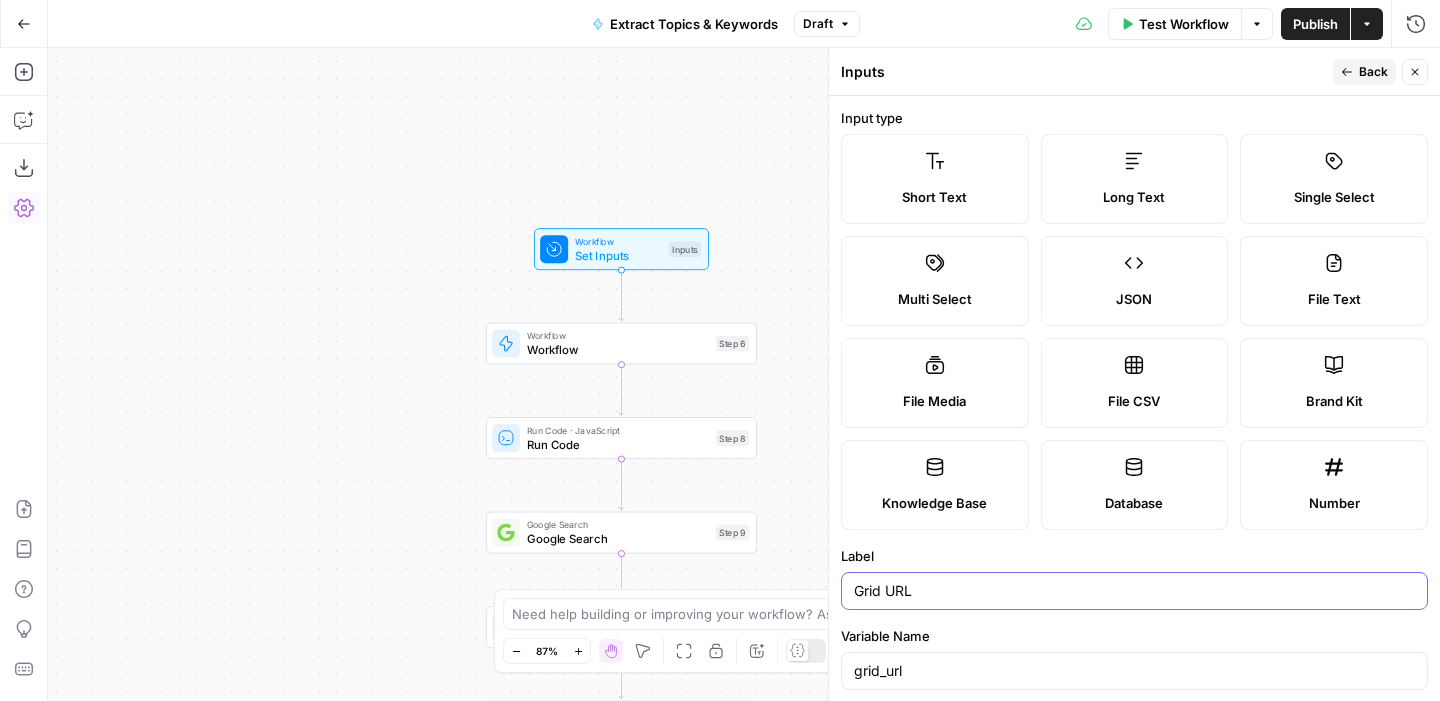 click on "Grid URL" at bounding box center (1134, 591) 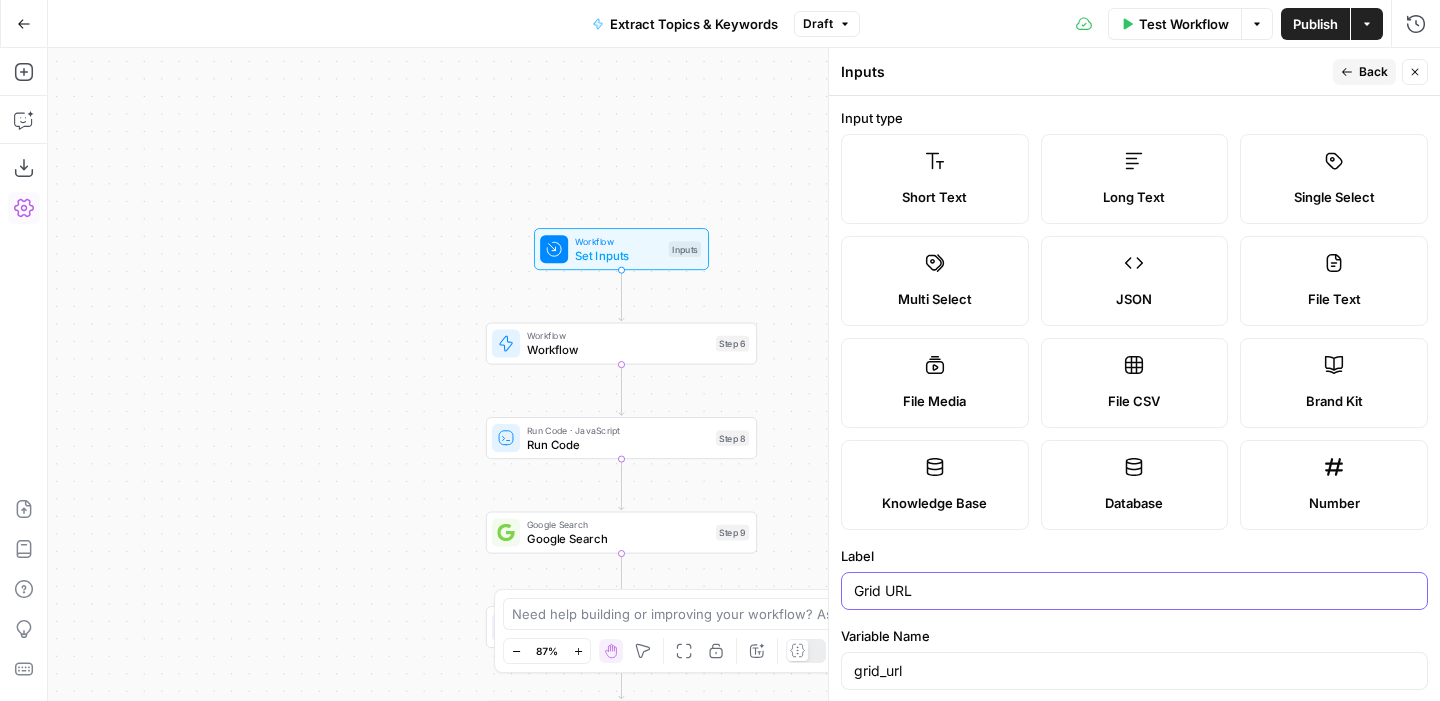 click on "Grid URL" at bounding box center [1134, 591] 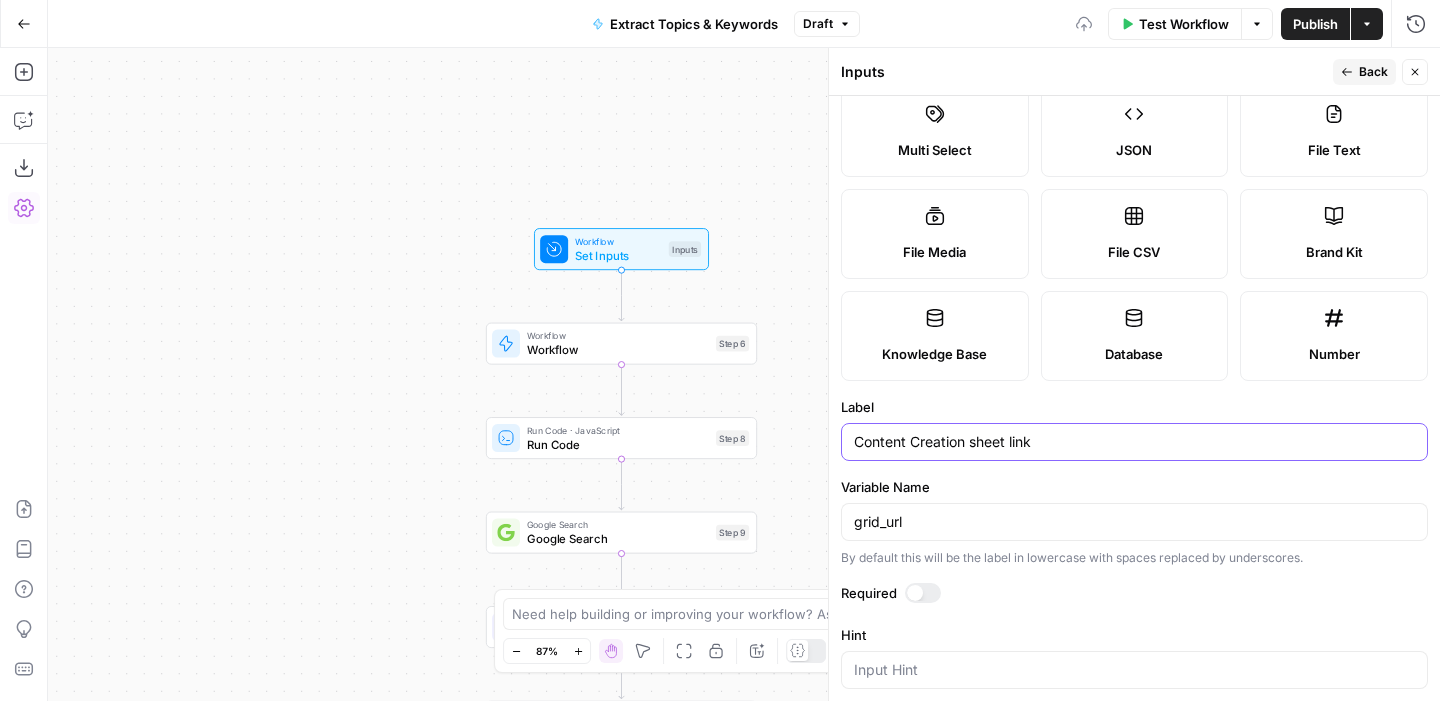 scroll, scrollTop: 338, scrollLeft: 0, axis: vertical 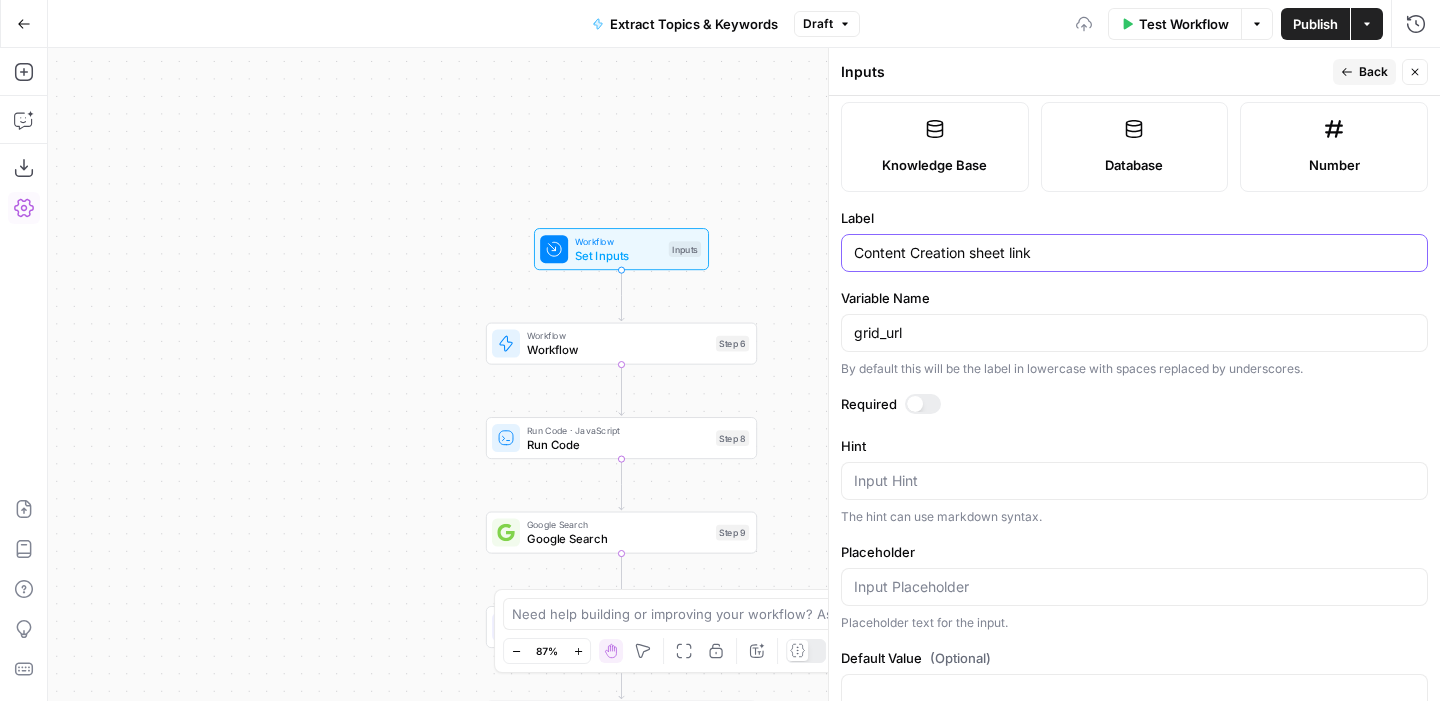 type on "Content Creation sheet link" 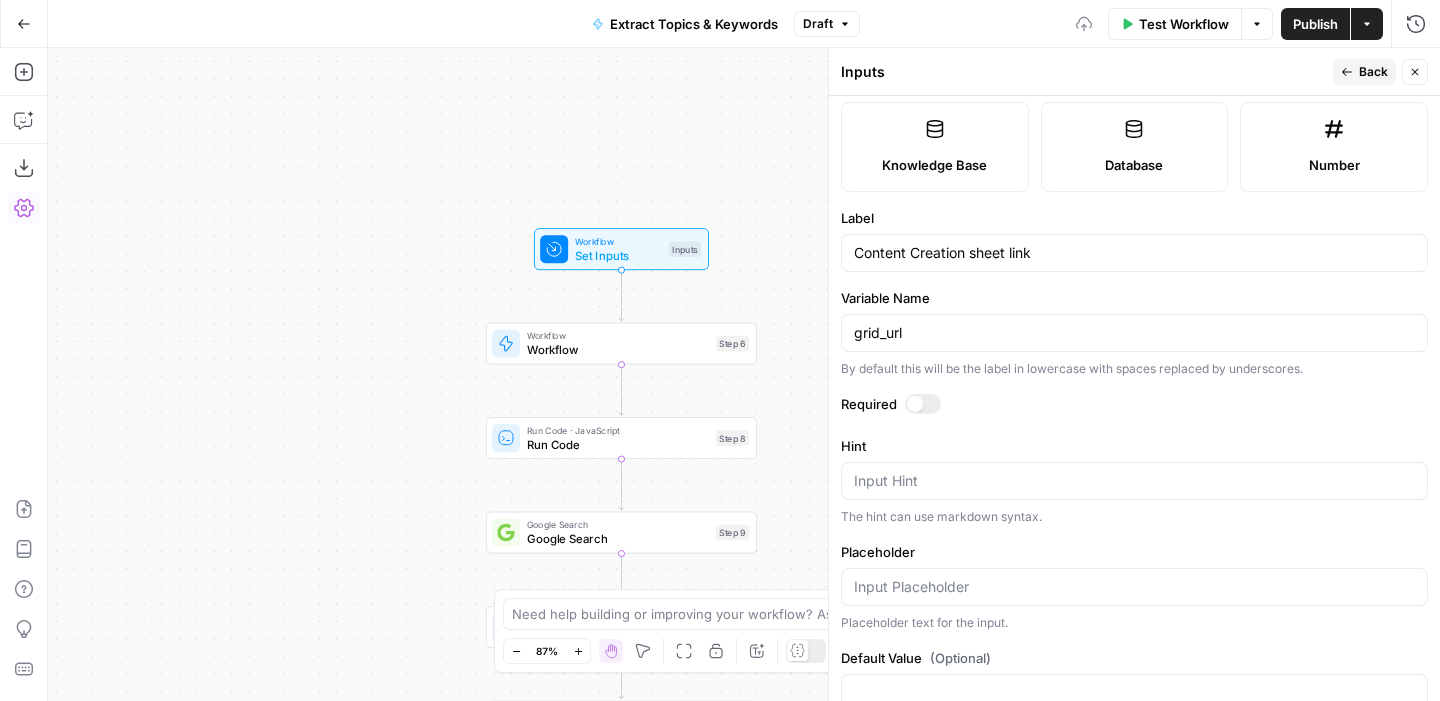 click on "grid_url" at bounding box center (1134, 333) 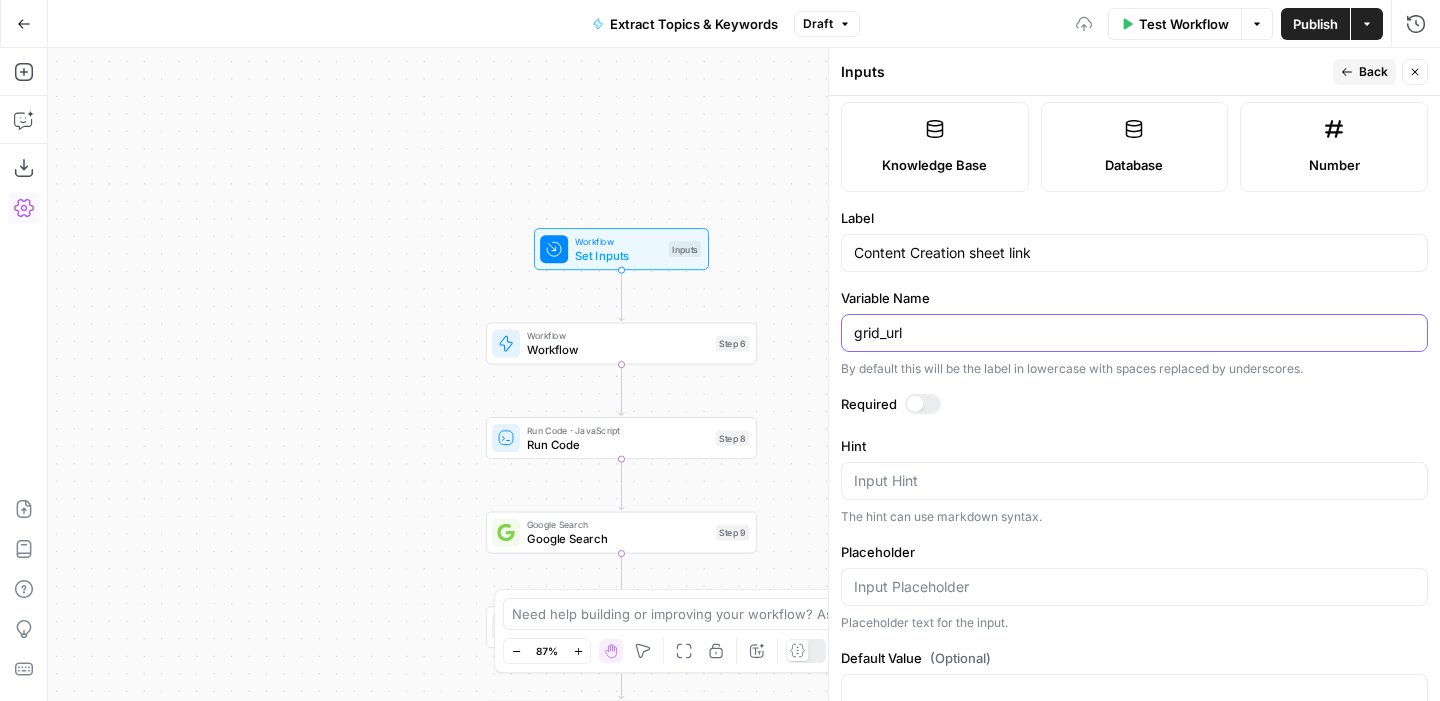 click on "grid_url" at bounding box center [1134, 333] 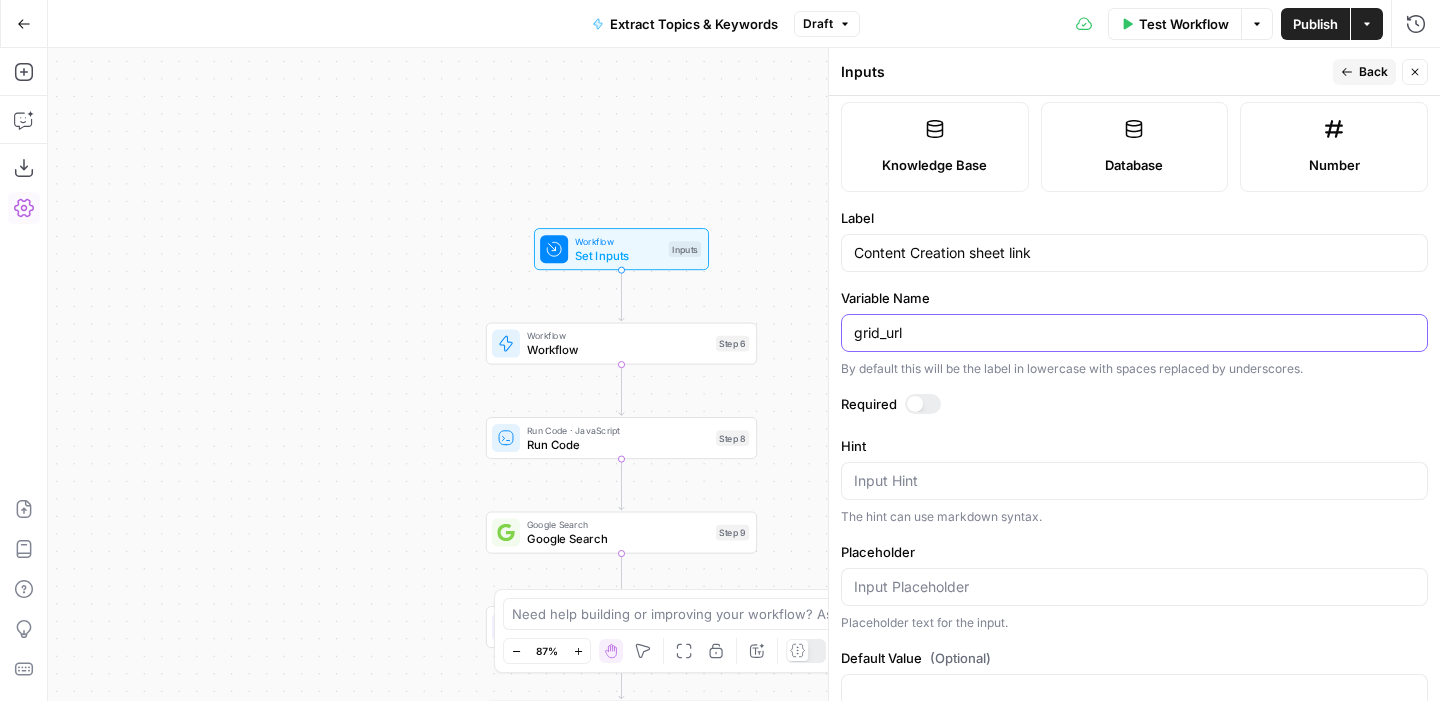 click on "grid_url" at bounding box center [1134, 333] 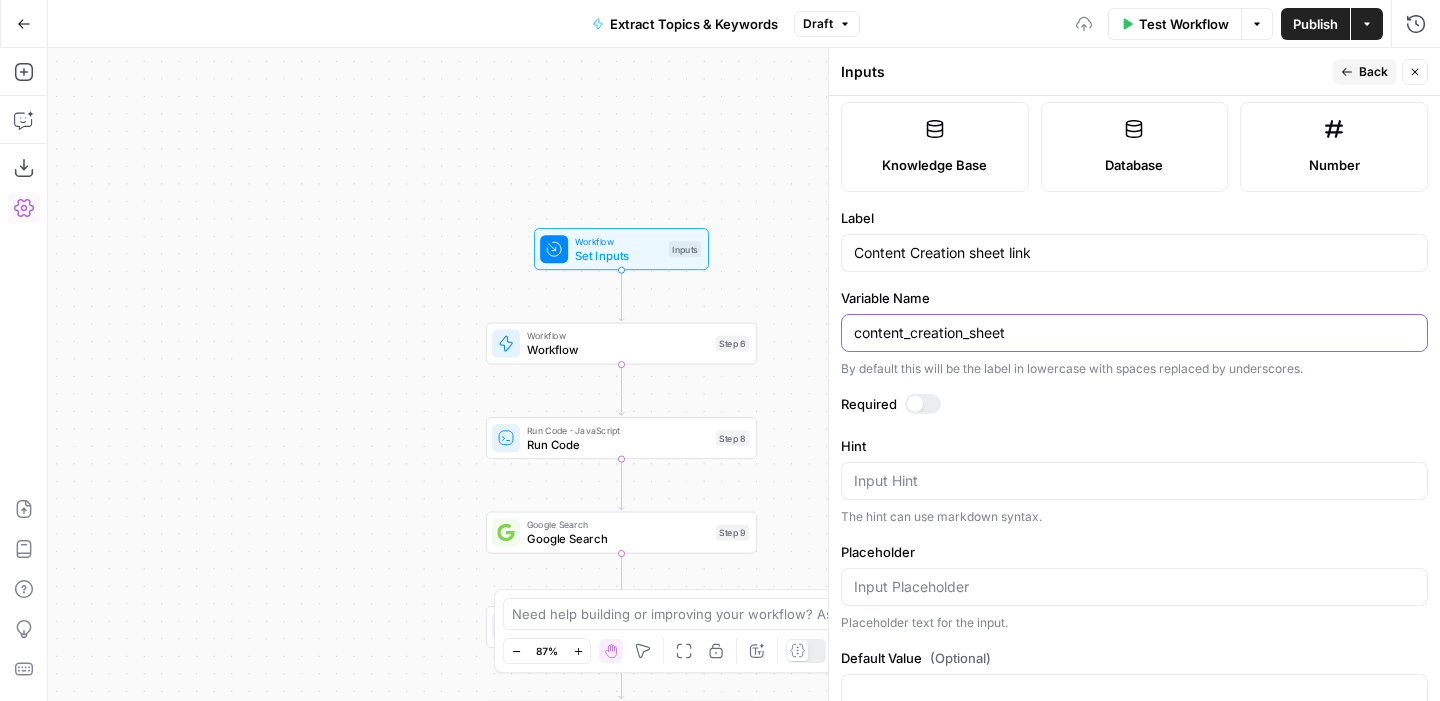 type on "content_creation_sheet" 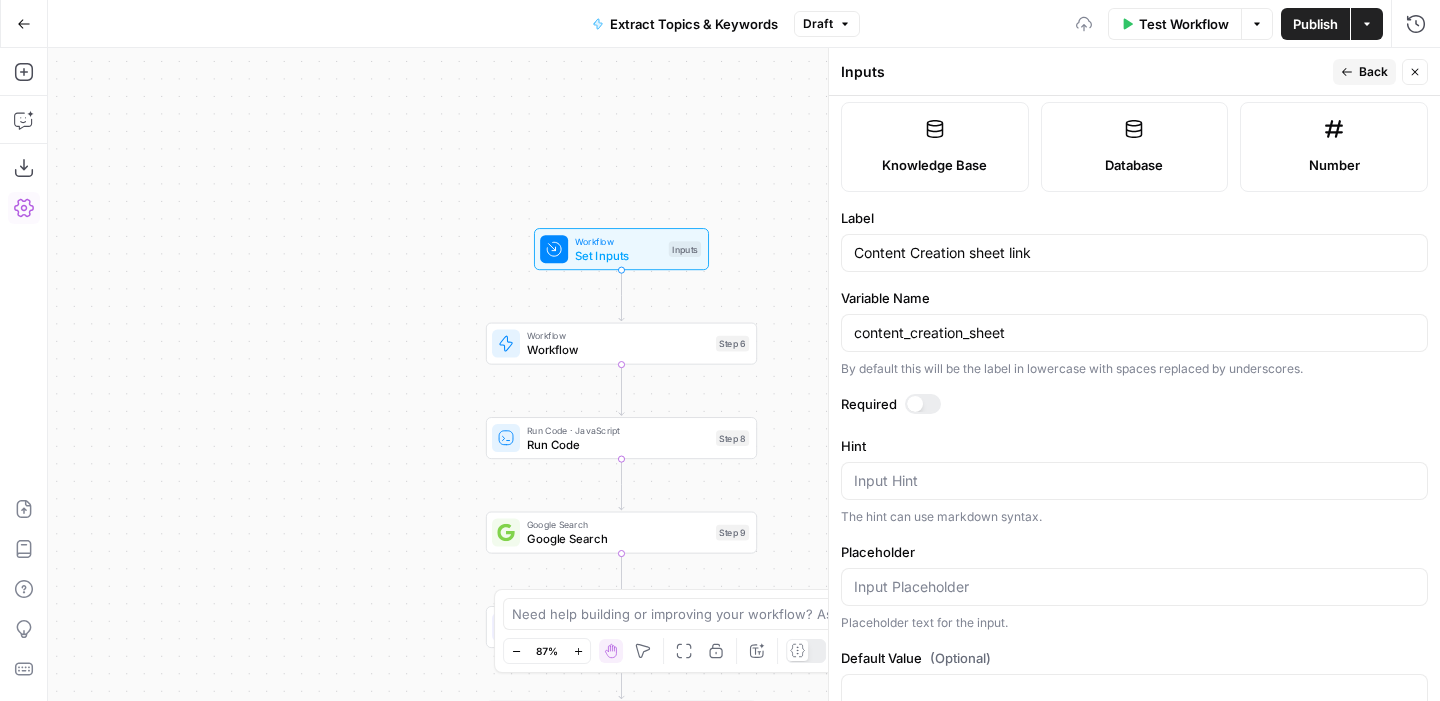 click on "Back" at bounding box center [1373, 72] 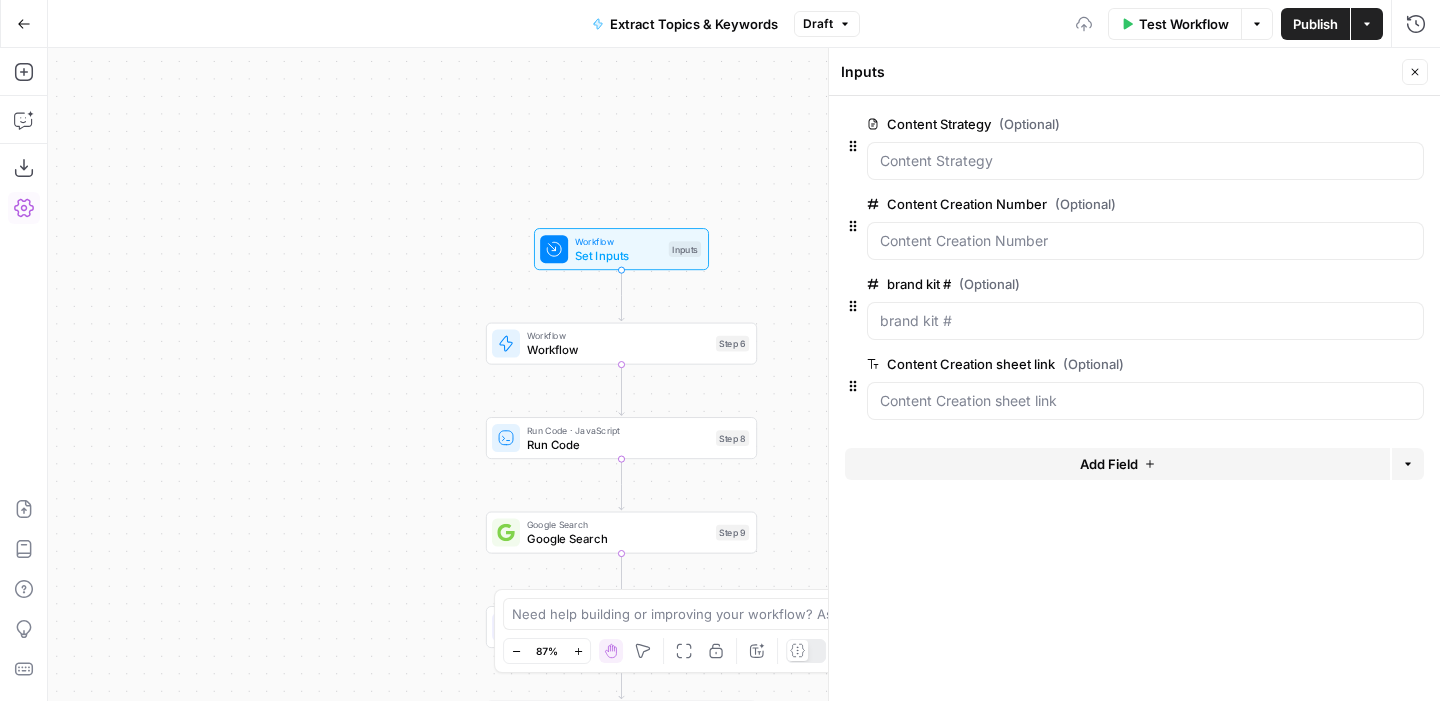 click on "Add Field" at bounding box center [1117, 464] 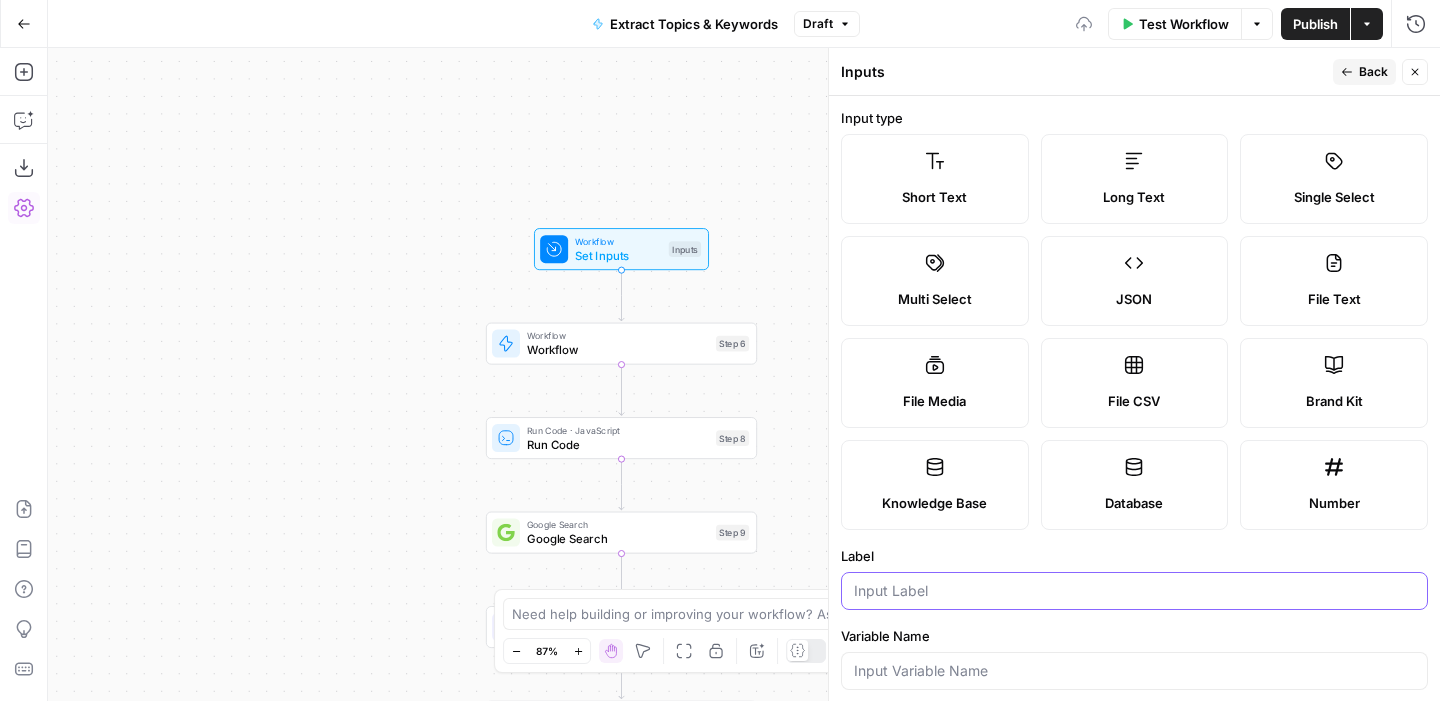 click on "Label" at bounding box center (1134, 591) 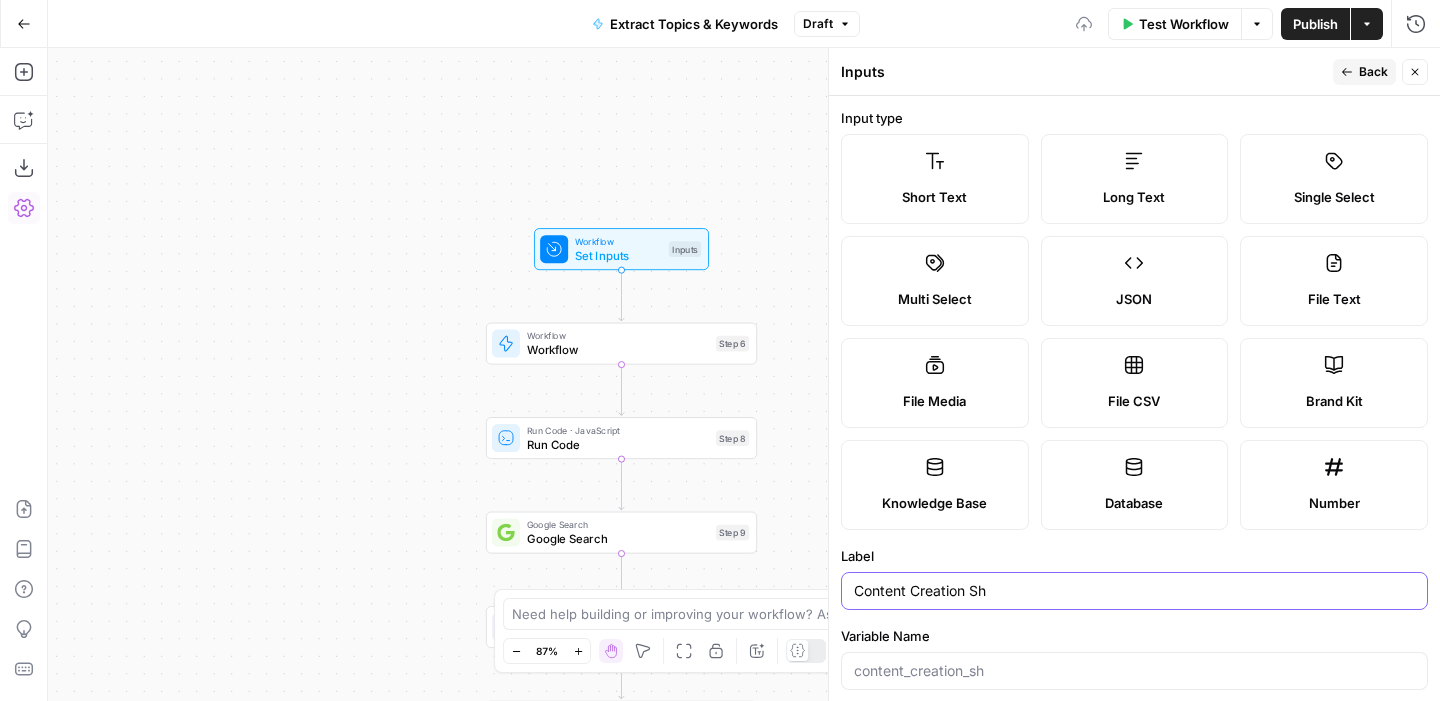 click on "Content Creation Sh" at bounding box center [1134, 591] 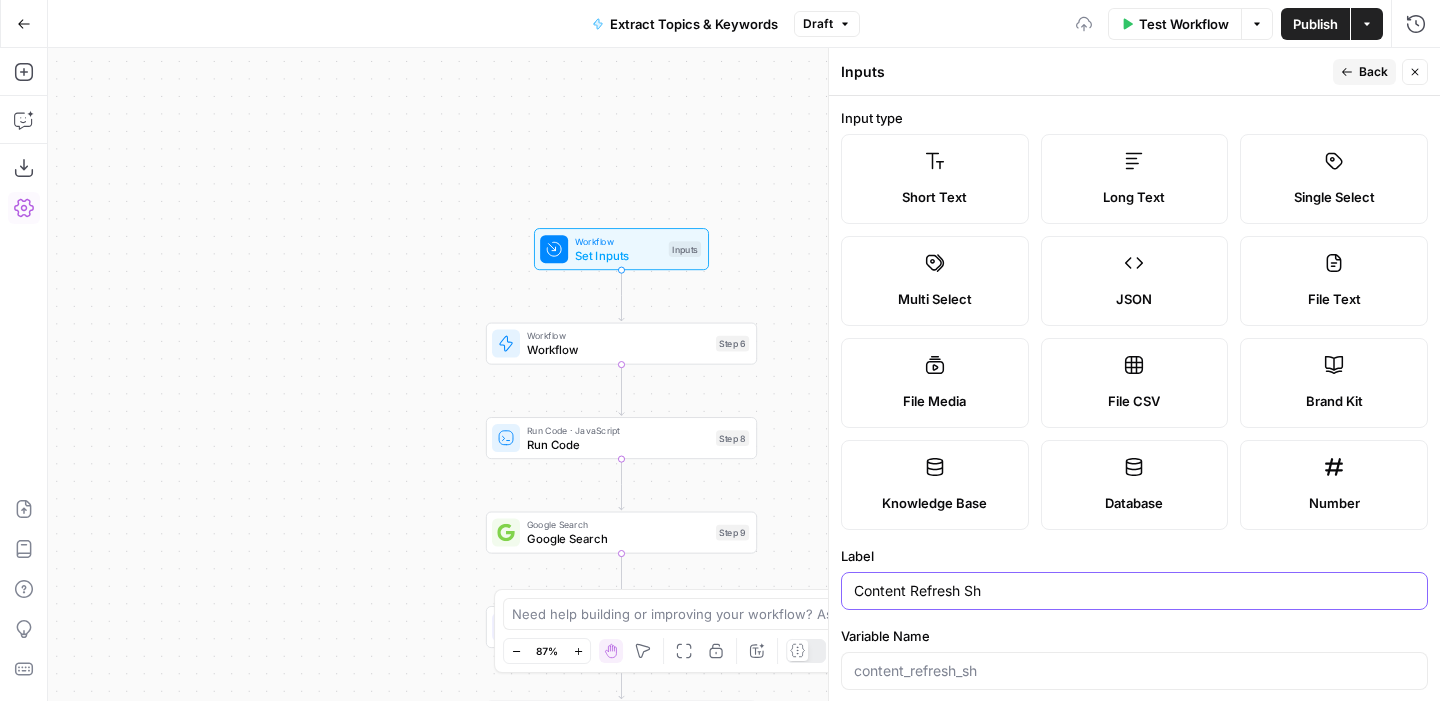 click on "Content Refresh Sh" at bounding box center (1134, 591) 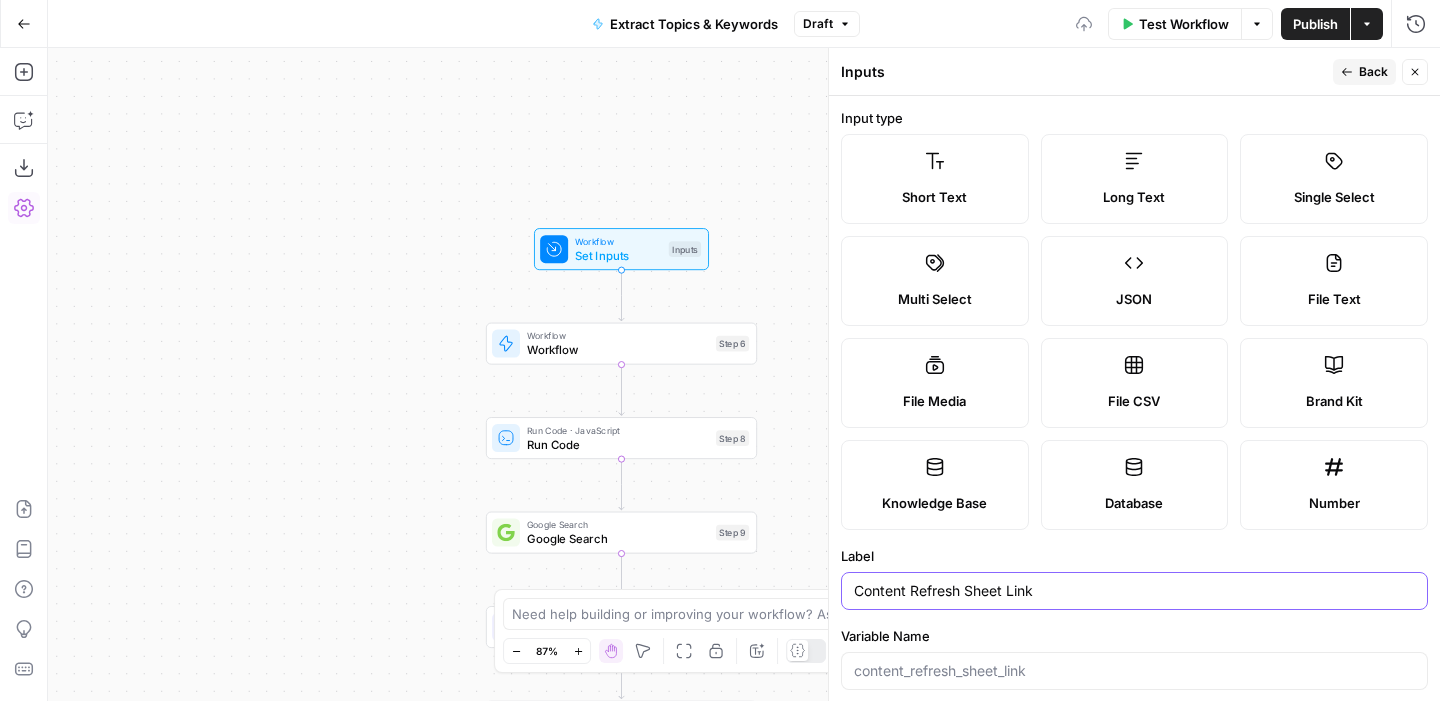 scroll, scrollTop: 224, scrollLeft: 0, axis: vertical 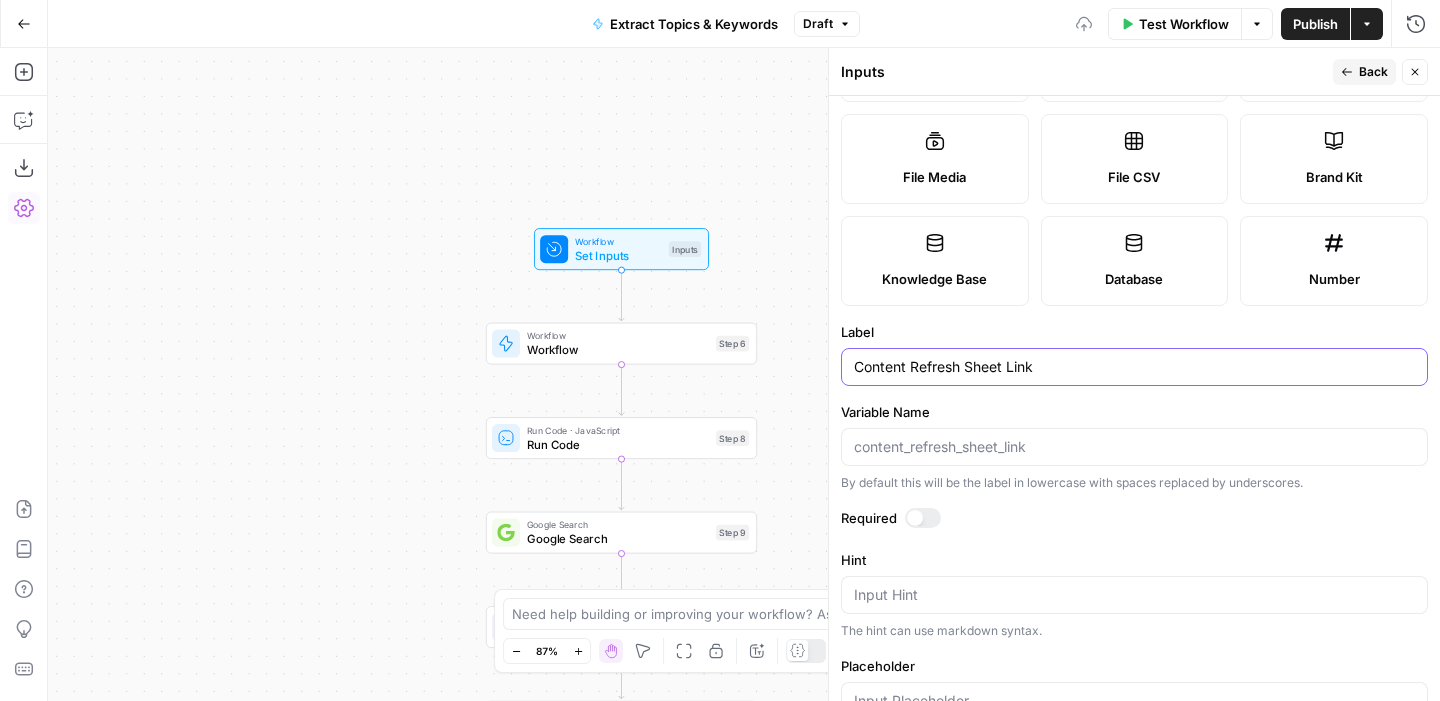 type on "Content Refresh Sheet Link" 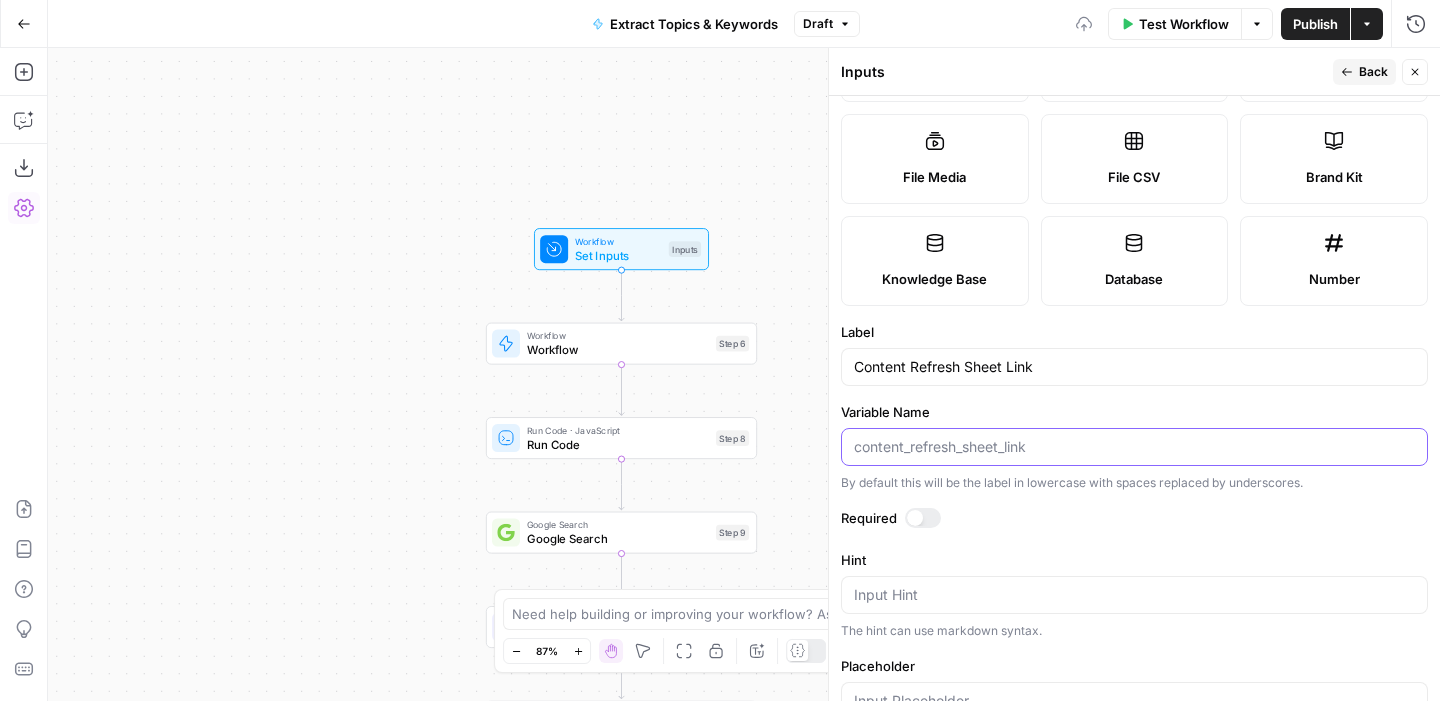 click on "Variable Name" at bounding box center (1134, 447) 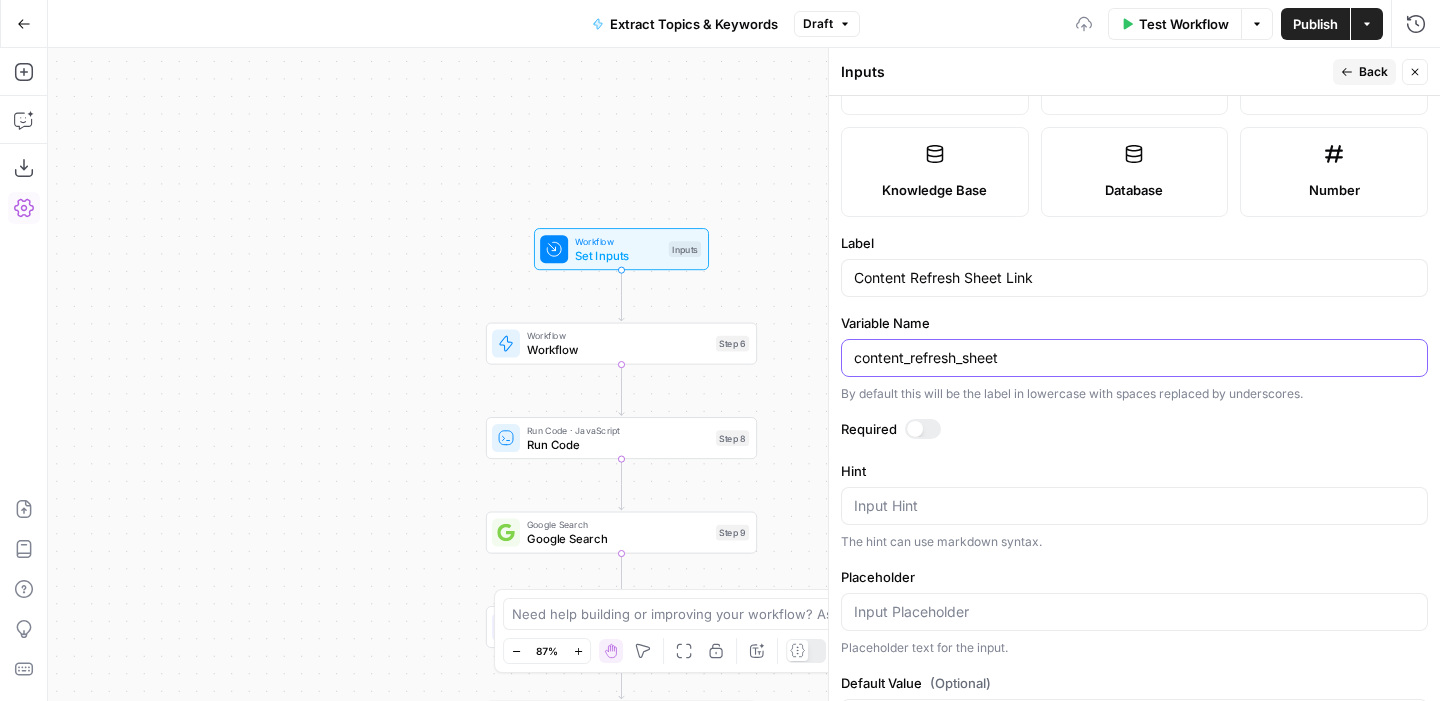 scroll, scrollTop: 400, scrollLeft: 0, axis: vertical 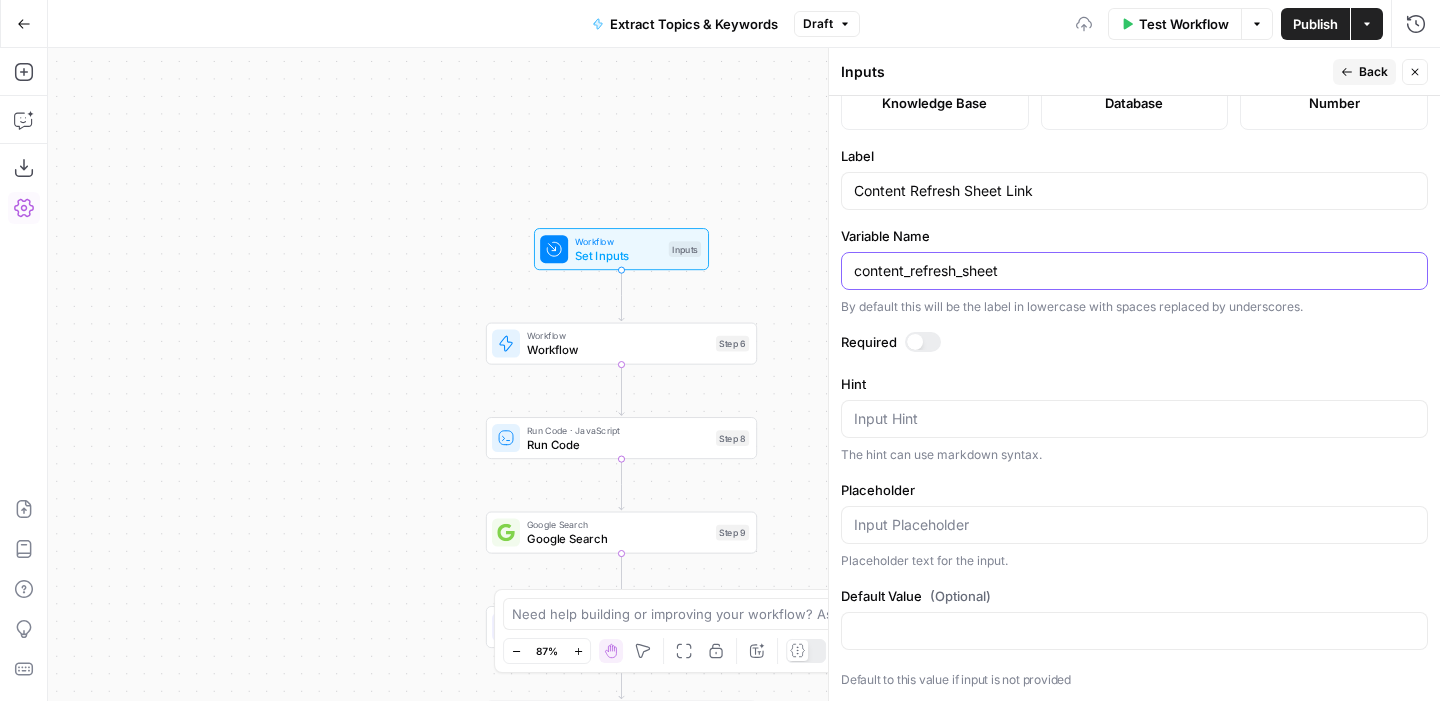 type on "content_refresh_sheet" 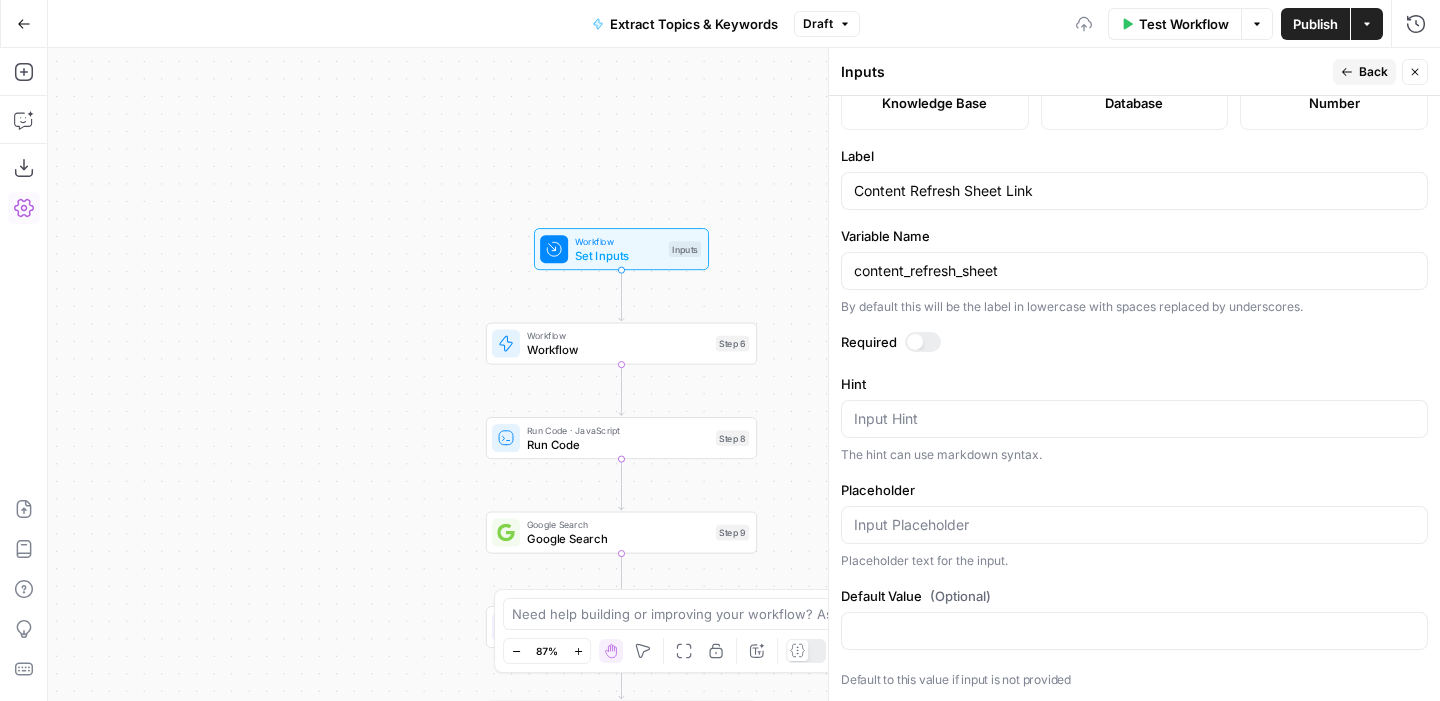 click on "Back" at bounding box center [1373, 72] 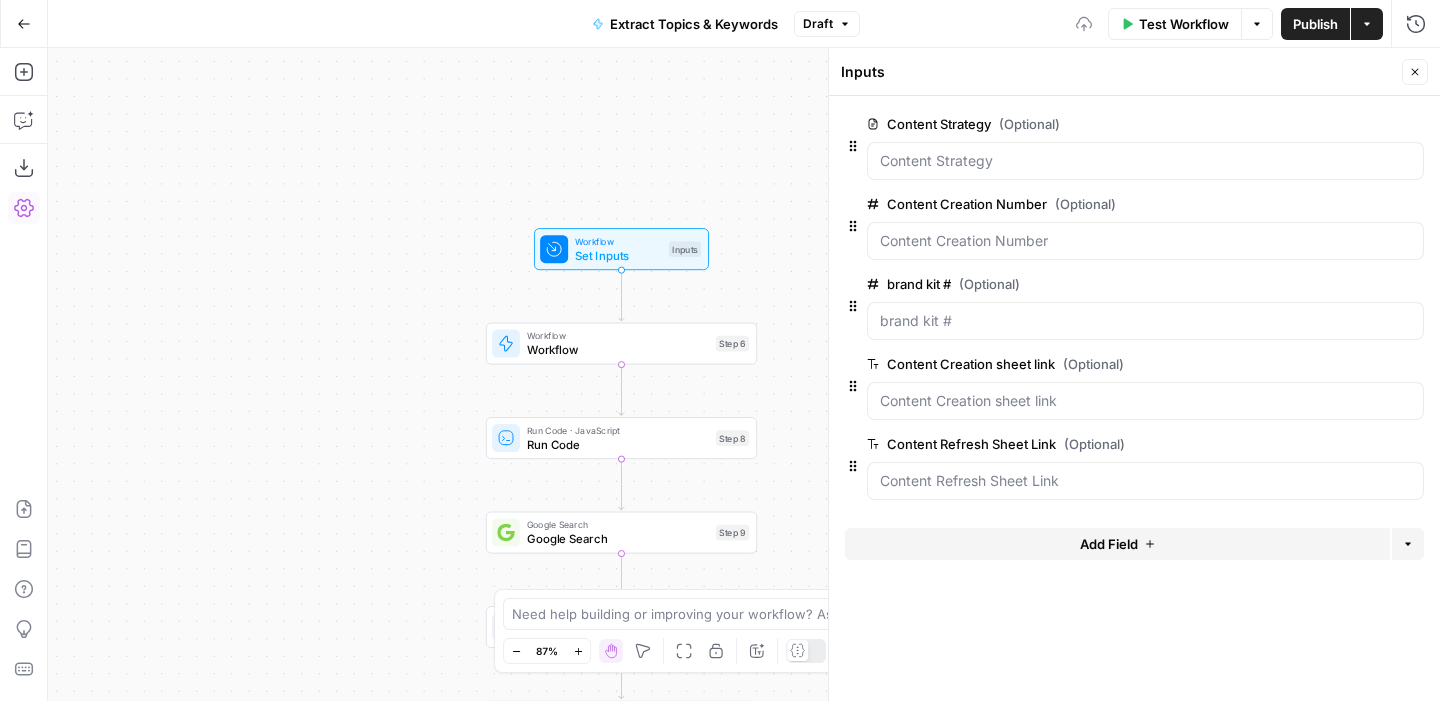 click 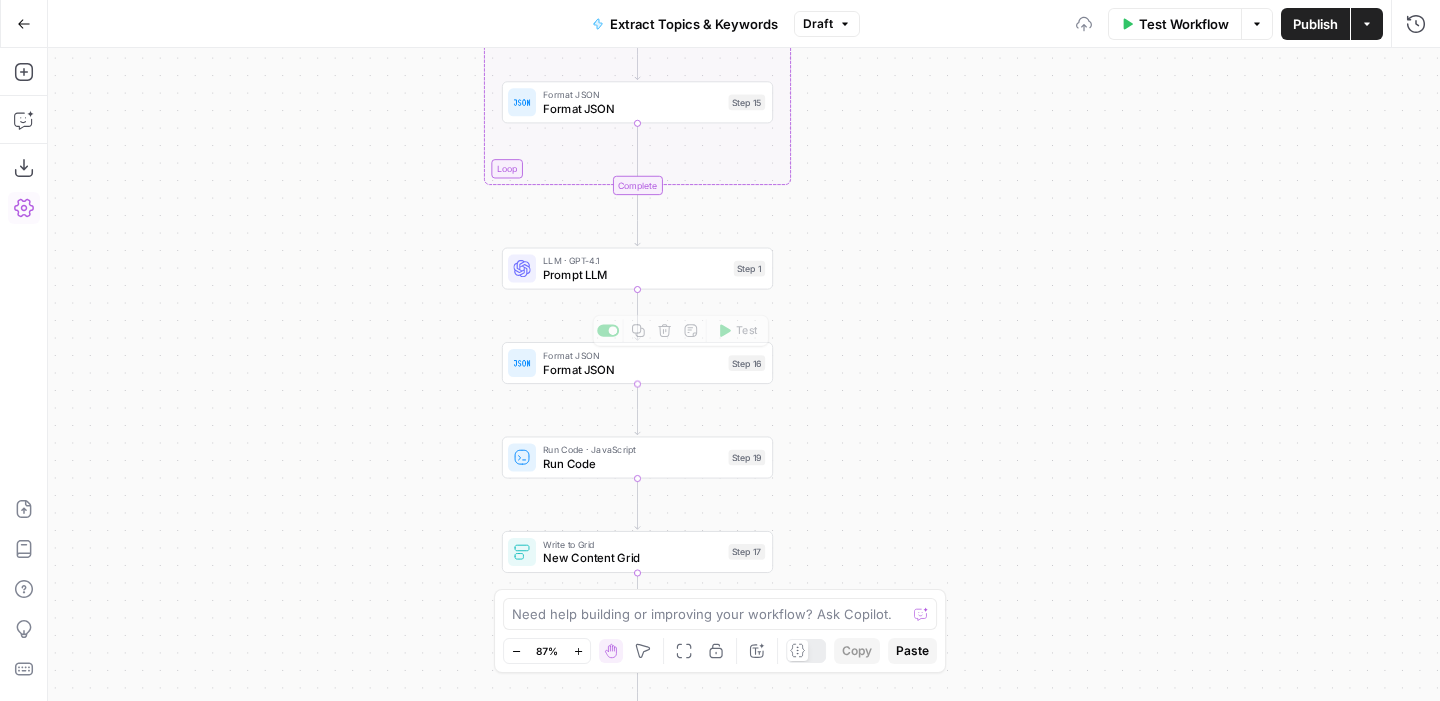 click on "Run Code" at bounding box center [632, 463] 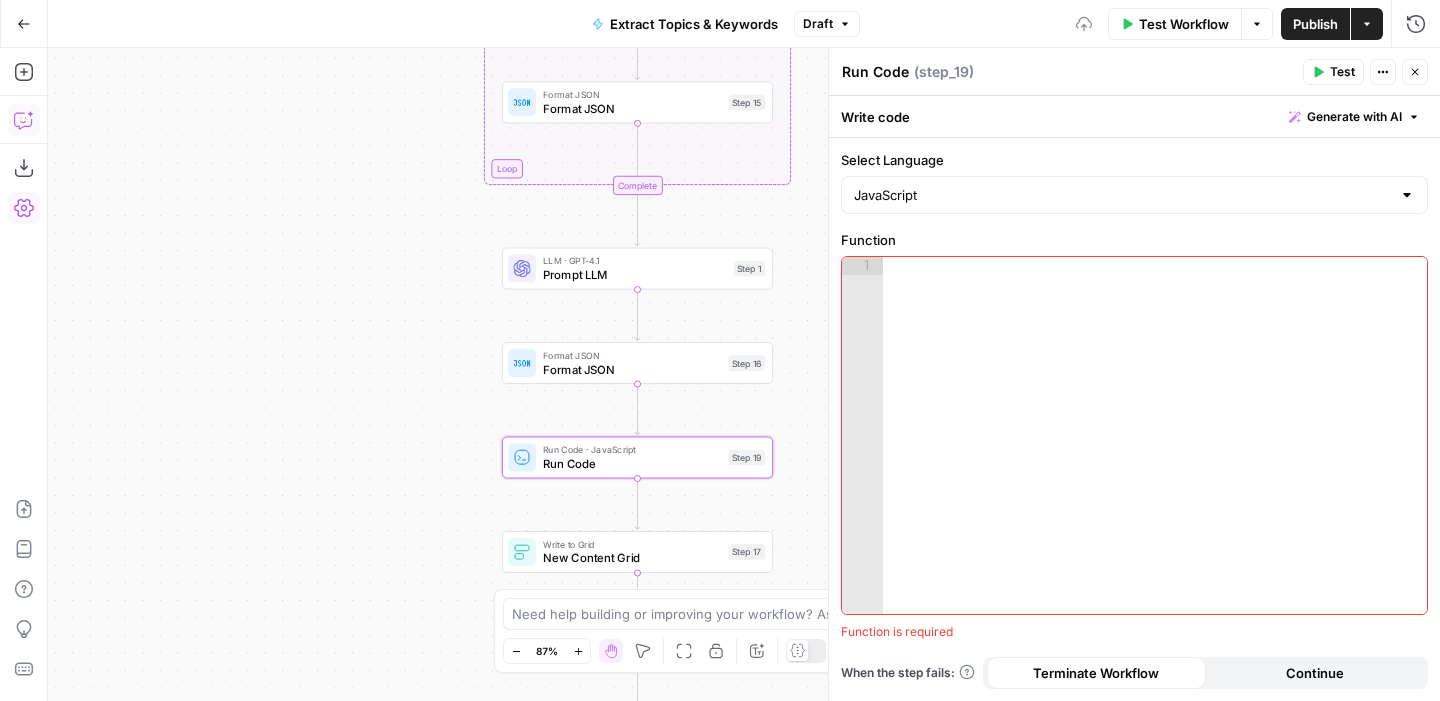 click 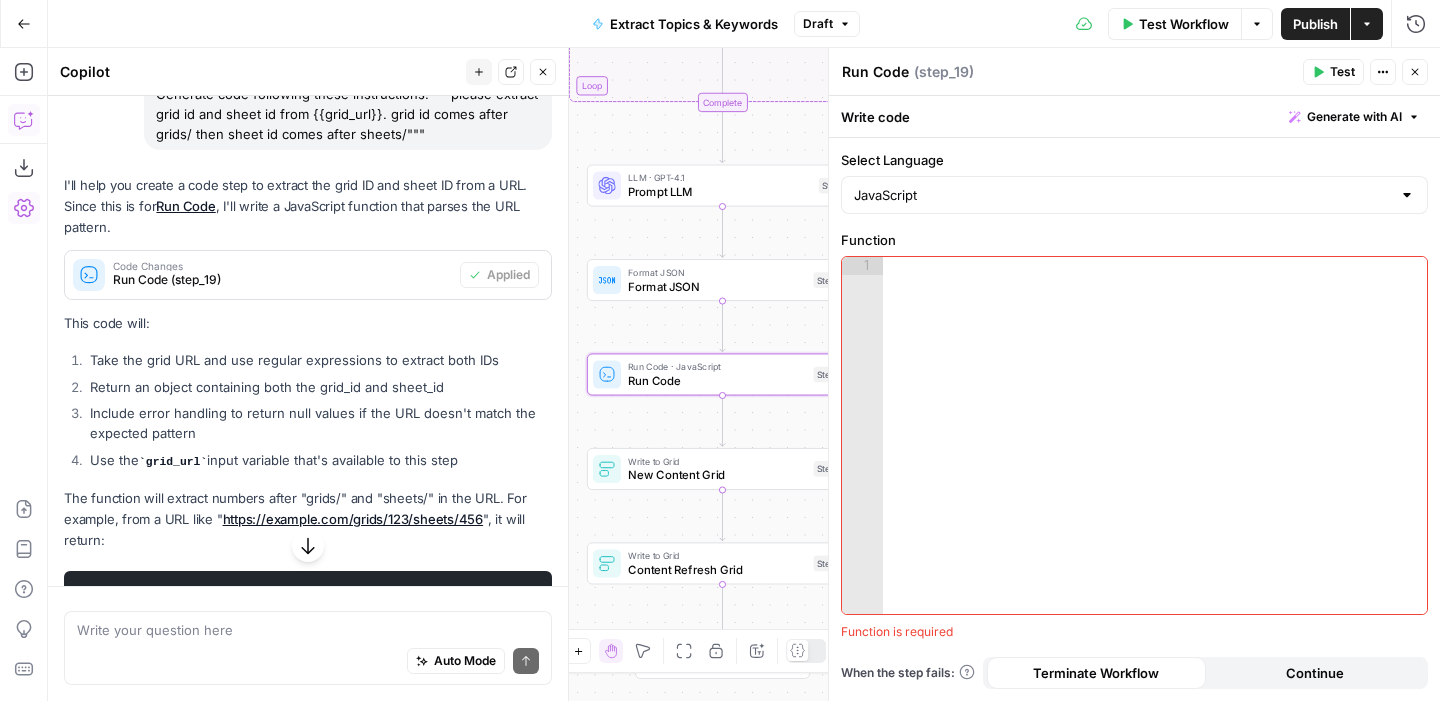 scroll, scrollTop: 185, scrollLeft: 0, axis: vertical 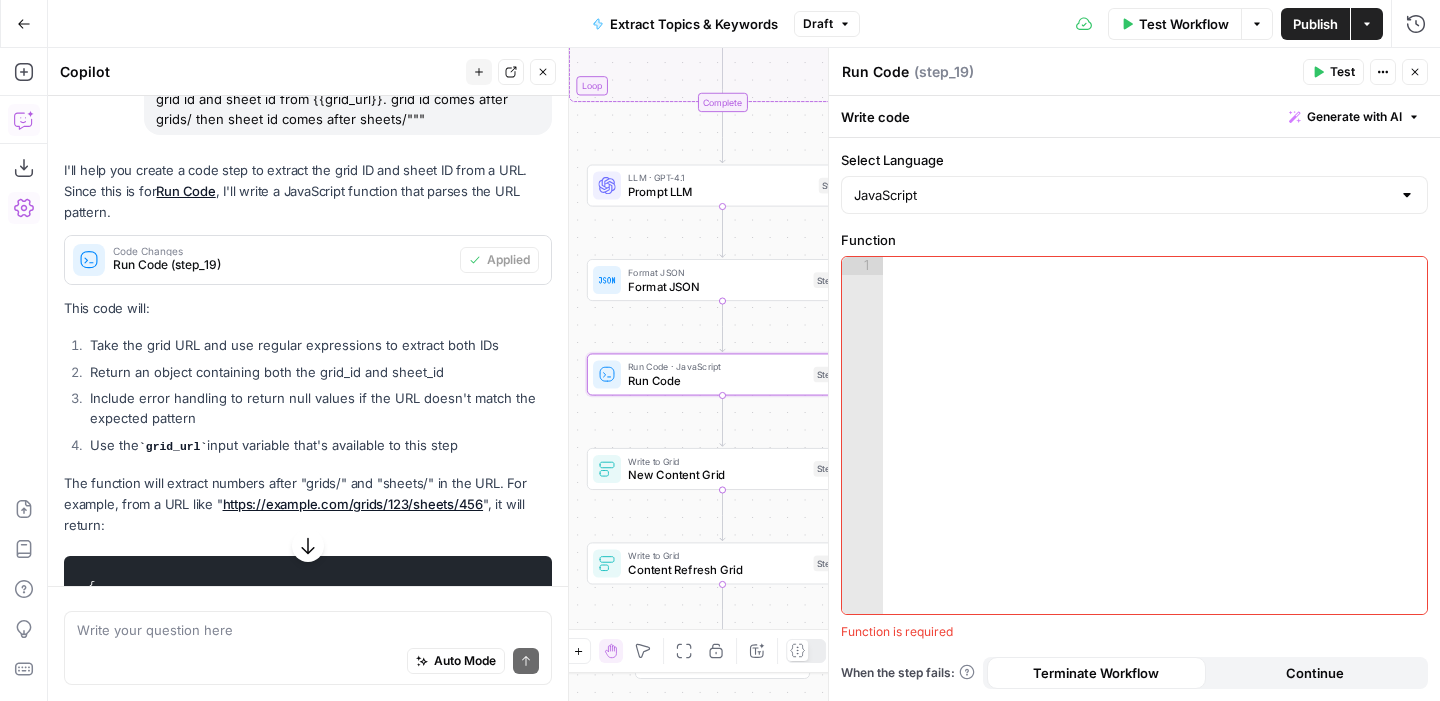 click on "Code Changes Run Code (step_19)" at bounding box center [262, 260] 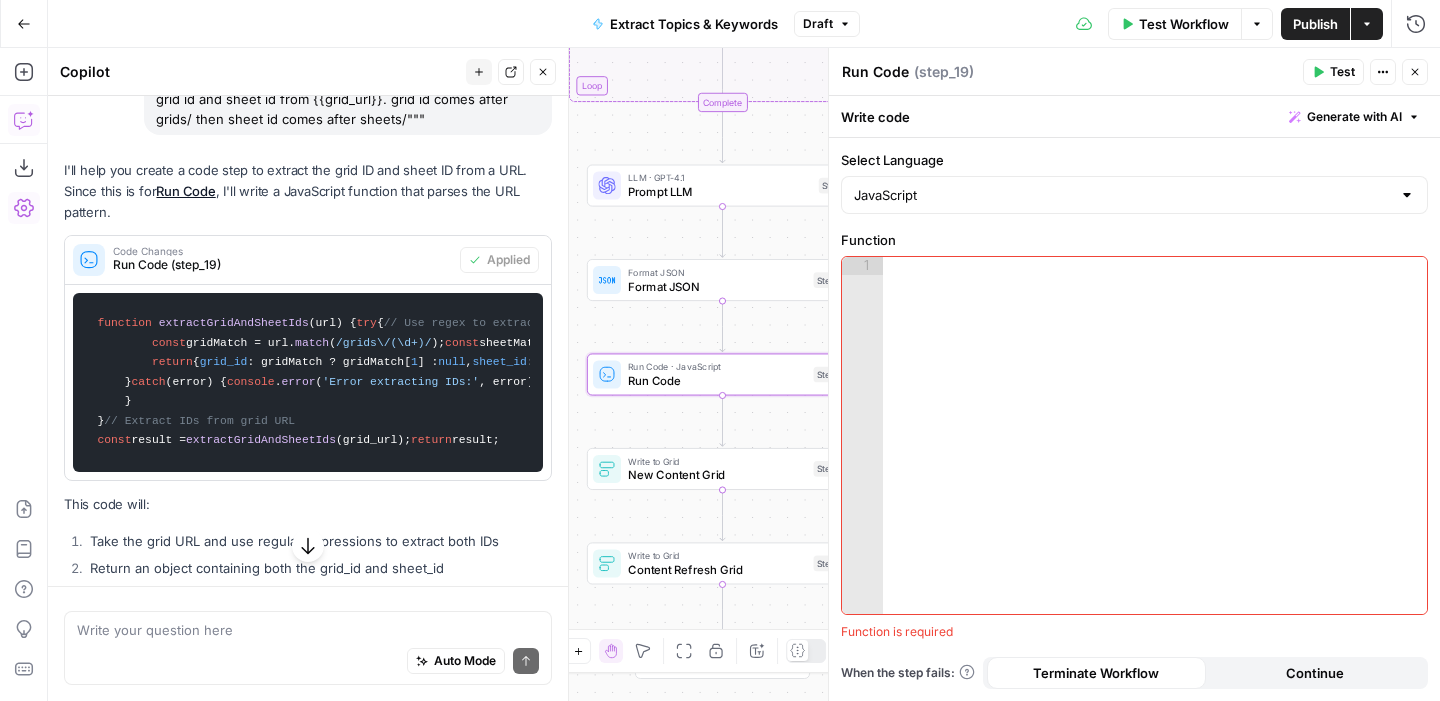 click on "// Use regex to extract IDs from URL pattern" at bounding box center [534, 323] 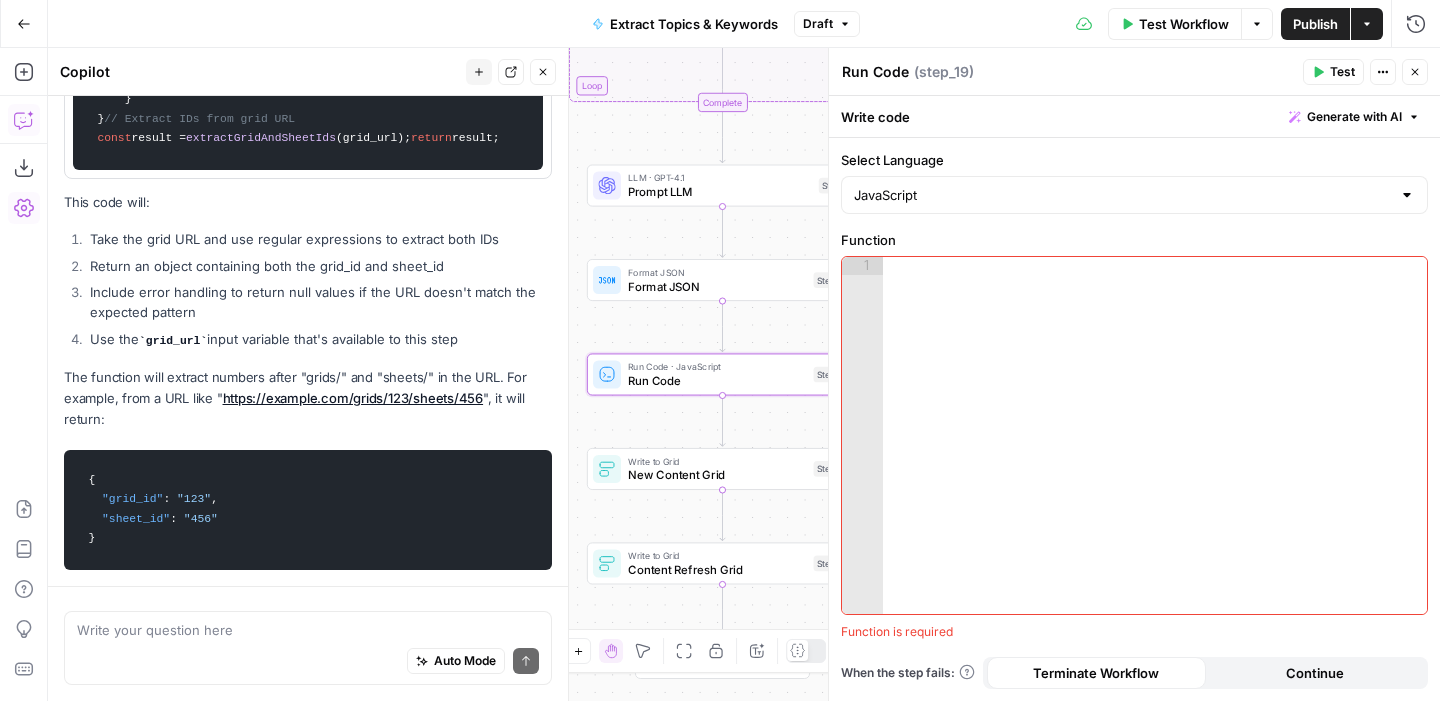 scroll, scrollTop: 759, scrollLeft: 0, axis: vertical 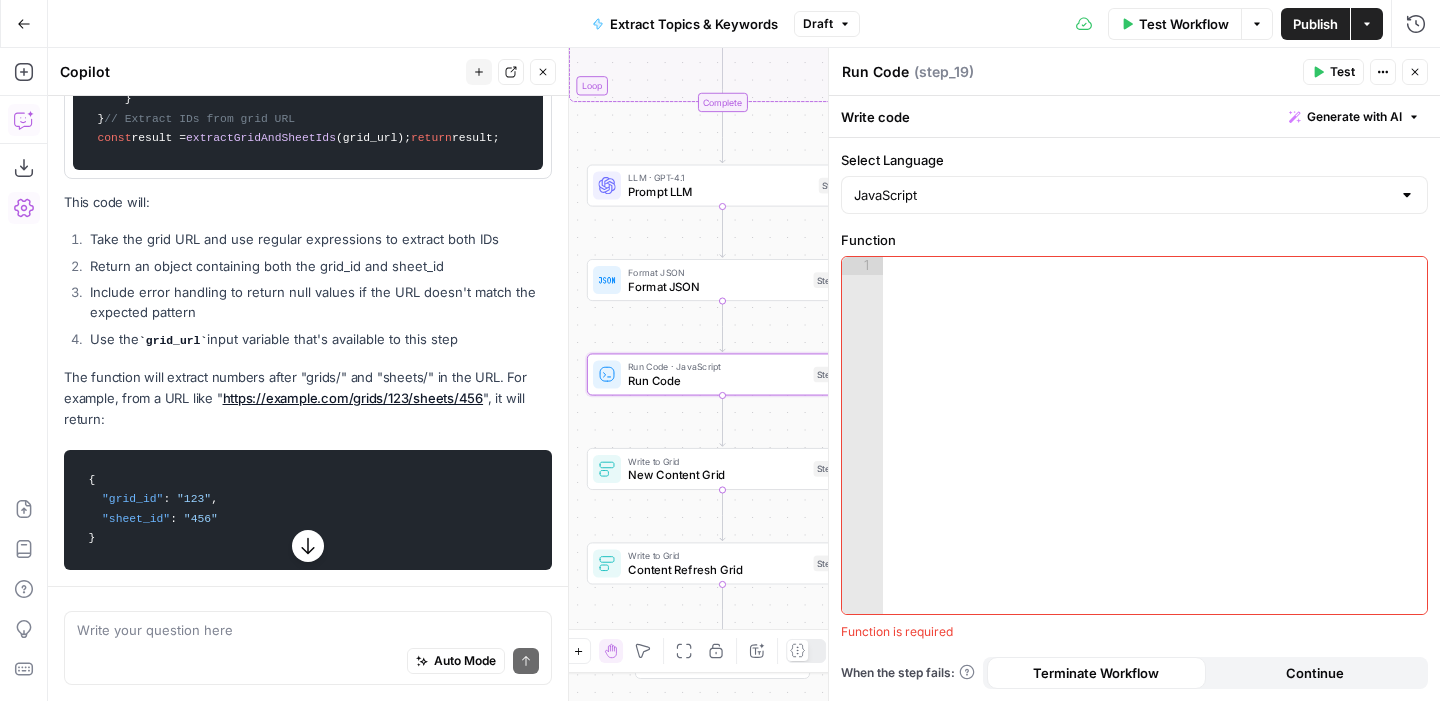 drag, startPoint x: 98, startPoint y: 323, endPoint x: 287, endPoint y: 178, distance: 238.21419 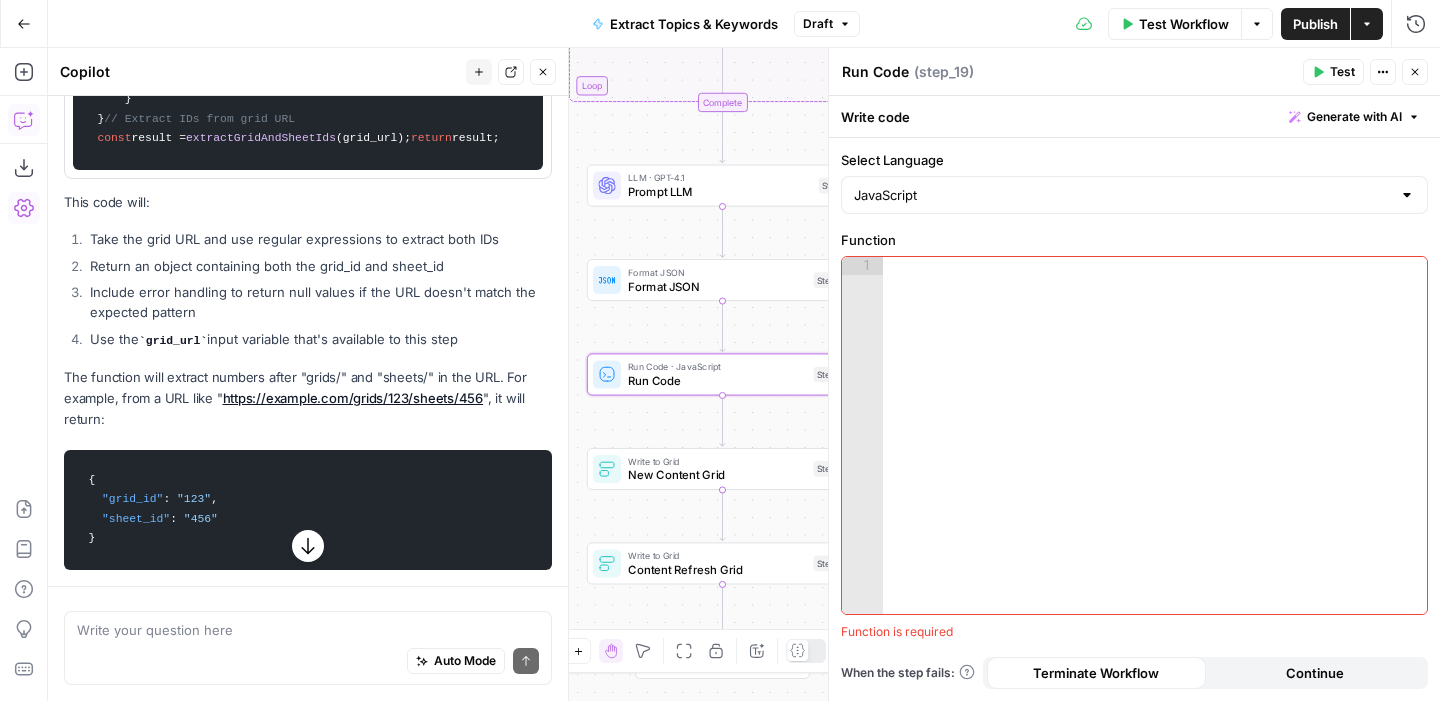 copy on "function   extractGridAndSheetIds ( url ) {
try  {
// Use regex to extract IDs from URL pattern
const  gridMatch = url. match ( /grids\/(\d+)/ );
const  sheetMatch = url. match ( /sheets\/(\d+)/ );
// Return object with extracted IDs
return  {
grid_id : gridMatch ? gridMatch[ 1 ] :  null ,
sheet_id : sheetMatch ? sheetMatch[ 1 ] :  null
};
}  catch  (error) {
console . error ( 'Error extracting IDs:' , error);
return  {
grid_id :  null ,
sheet_id :  null
};
}
}
// Extract IDs from grid URL
const  result =  extractGridAndSheetIds (grid_url);
return  result;" 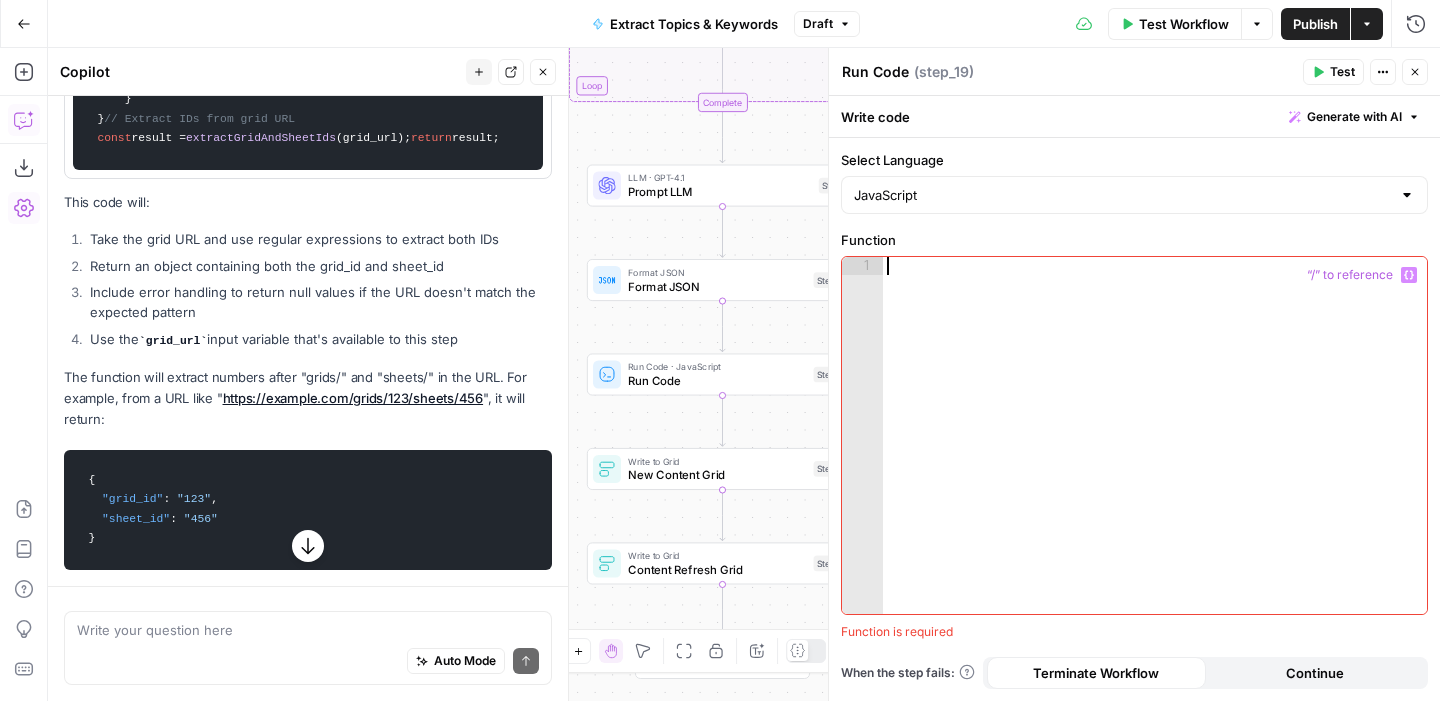 click at bounding box center [1155, 453] 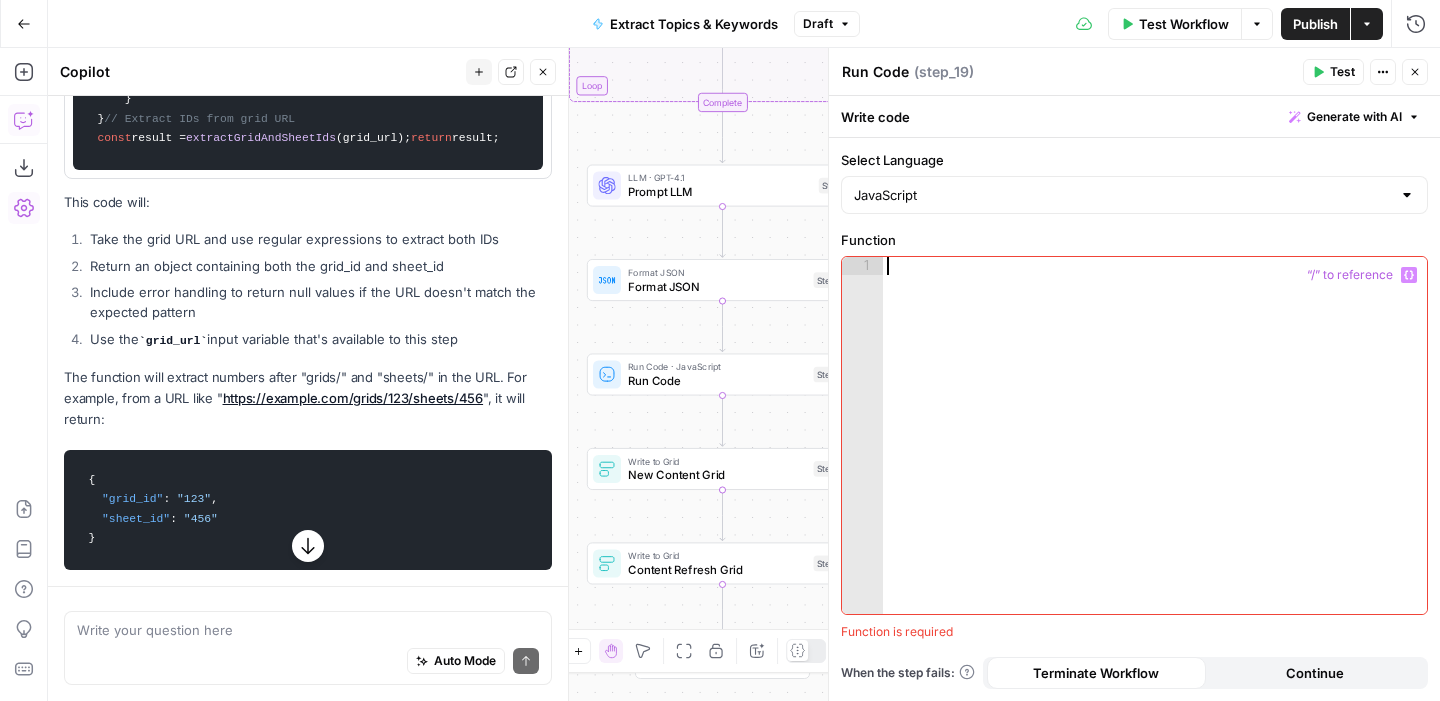 scroll, scrollTop: 31, scrollLeft: 0, axis: vertical 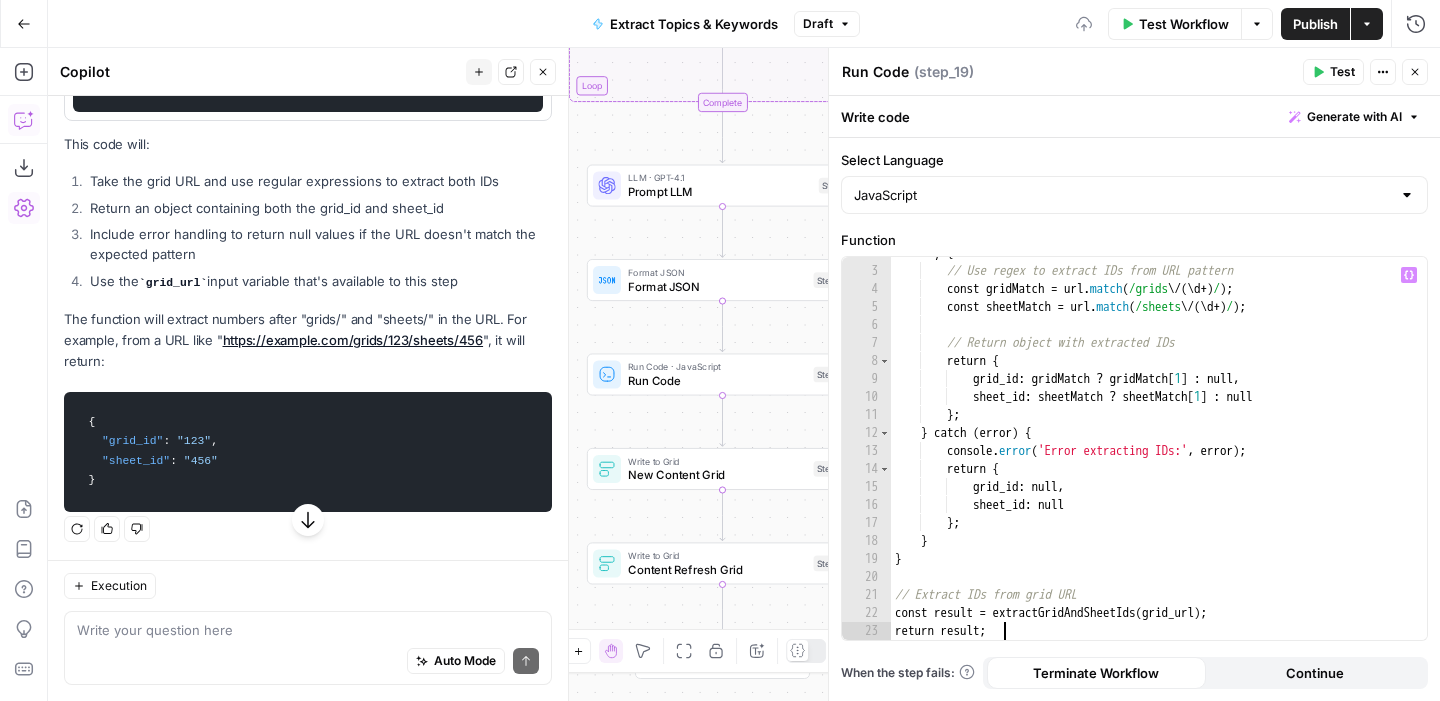click on "Copilot New chat Detach Close" at bounding box center (308, 72) 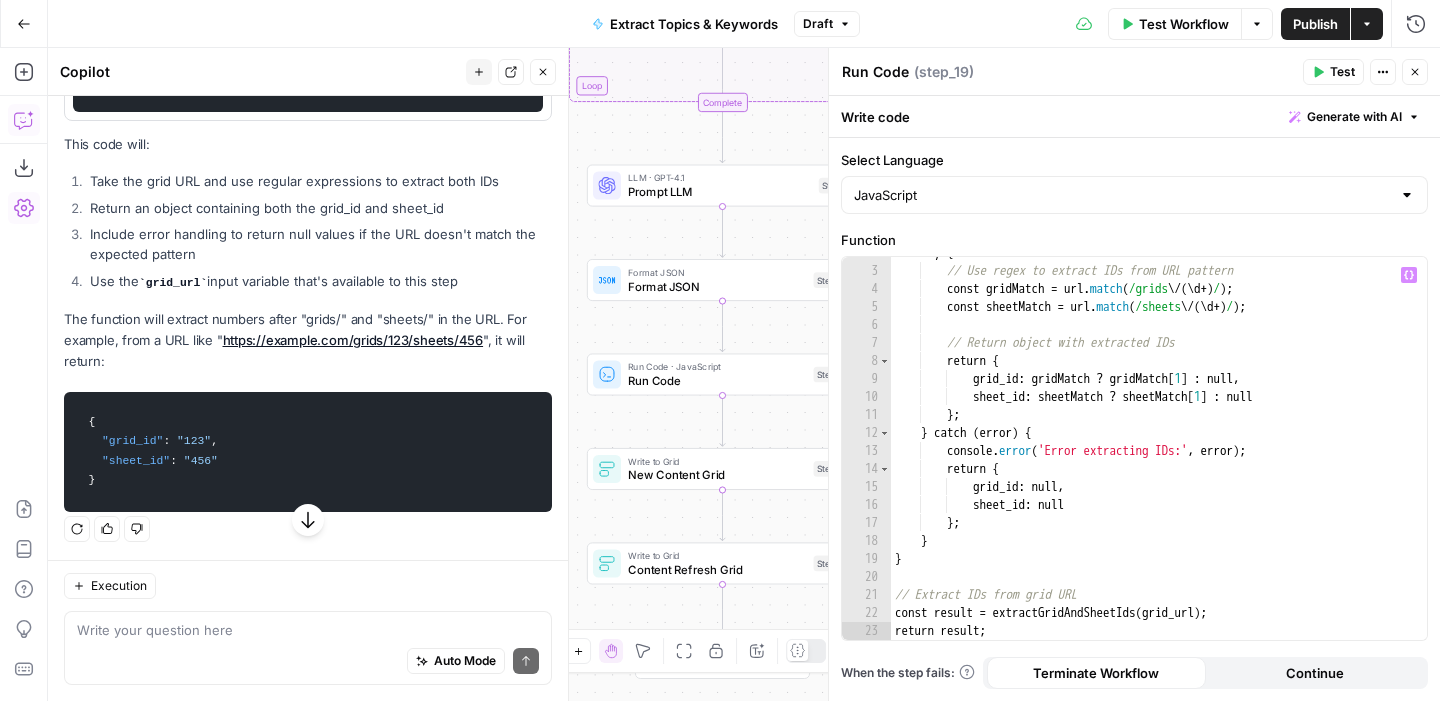 click on "try   {           // Use regex to extract IDs from URL pattern           const   gridMatch   =   url . match ( /grids \/ ( \d +) / ) ;           const   sheetMatch   =   url . match ( /sheets \/ ( \d +) / ) ;                     // Return object with extracted IDs           return   {                grid_id :   gridMatch   ?   gridMatch [ 1 ]   :   null ,                sheet_id :   sheetMatch   ?   sheetMatch [ 1 ]   :   null           } ;      }   catch   ( error )   {           console . error ( 'Error extracting IDs:' ,   error ) ;           return   {                grid_id :   null ,                sheet_id :   null           } ;      } } // Extract IDs from grid URL const   result   =   extractGridAndSheetIds ( grid_url ) ; return   result ;" at bounding box center [1151, 453] 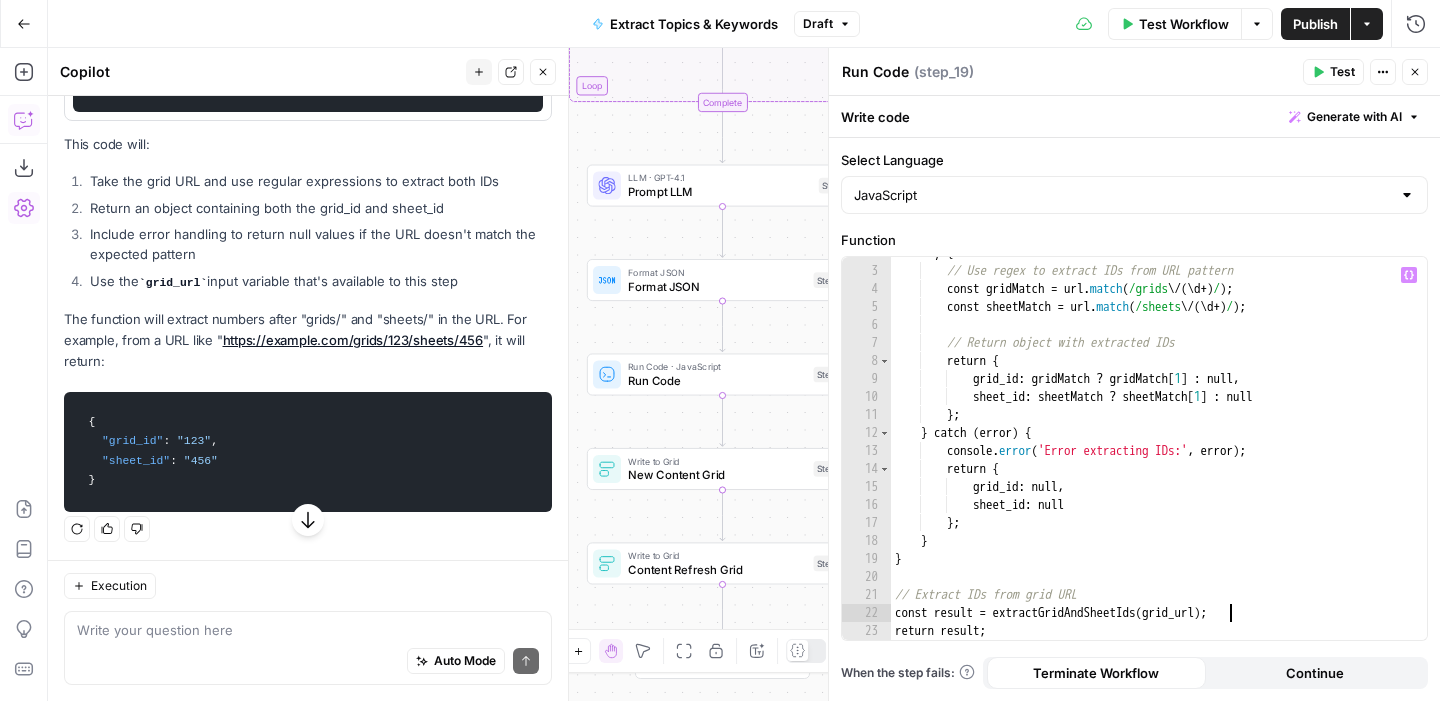 click on "try   {           // Use regex to extract IDs from URL pattern           const   gridMatch   =   url . match ( /grids \/ ( \d +) / ) ;           const   sheetMatch   =   url . match ( /sheets \/ ( \d +) / ) ;                     // Return object with extracted IDs           return   {                grid_id :   gridMatch   ?   gridMatch [ 1 ]   :   null ,                sheet_id :   sheetMatch   ?   sheetMatch [ 1 ]   :   null           } ;      }   catch   ( error )   {           console . error ( 'Error extracting IDs:' ,   error ) ;           return   {                grid_id :   null ,                sheet_id :   null           } ;      } } // Extract IDs from grid URL const   result   =   extractGridAndSheetIds ( grid_url ) ; return   result ;" at bounding box center (1151, 453) 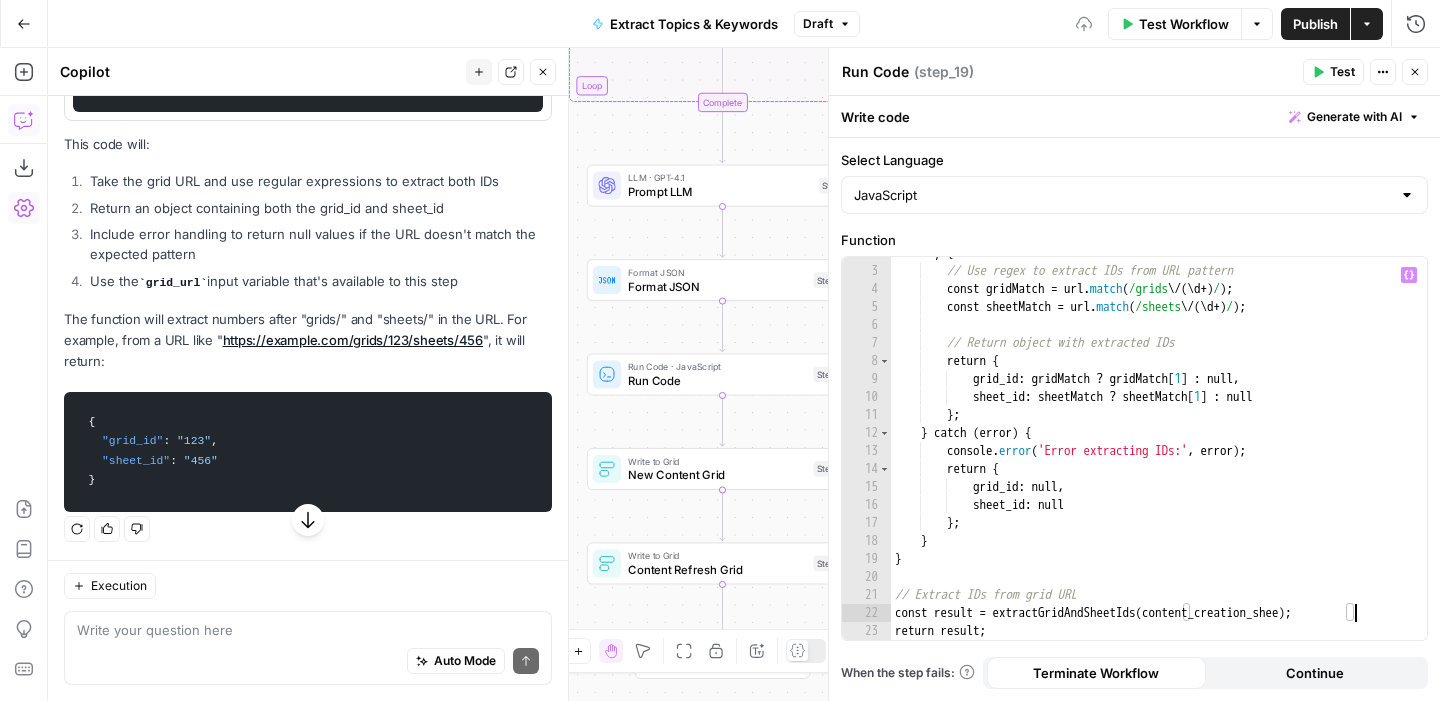 scroll, scrollTop: 0, scrollLeft: 35, axis: horizontal 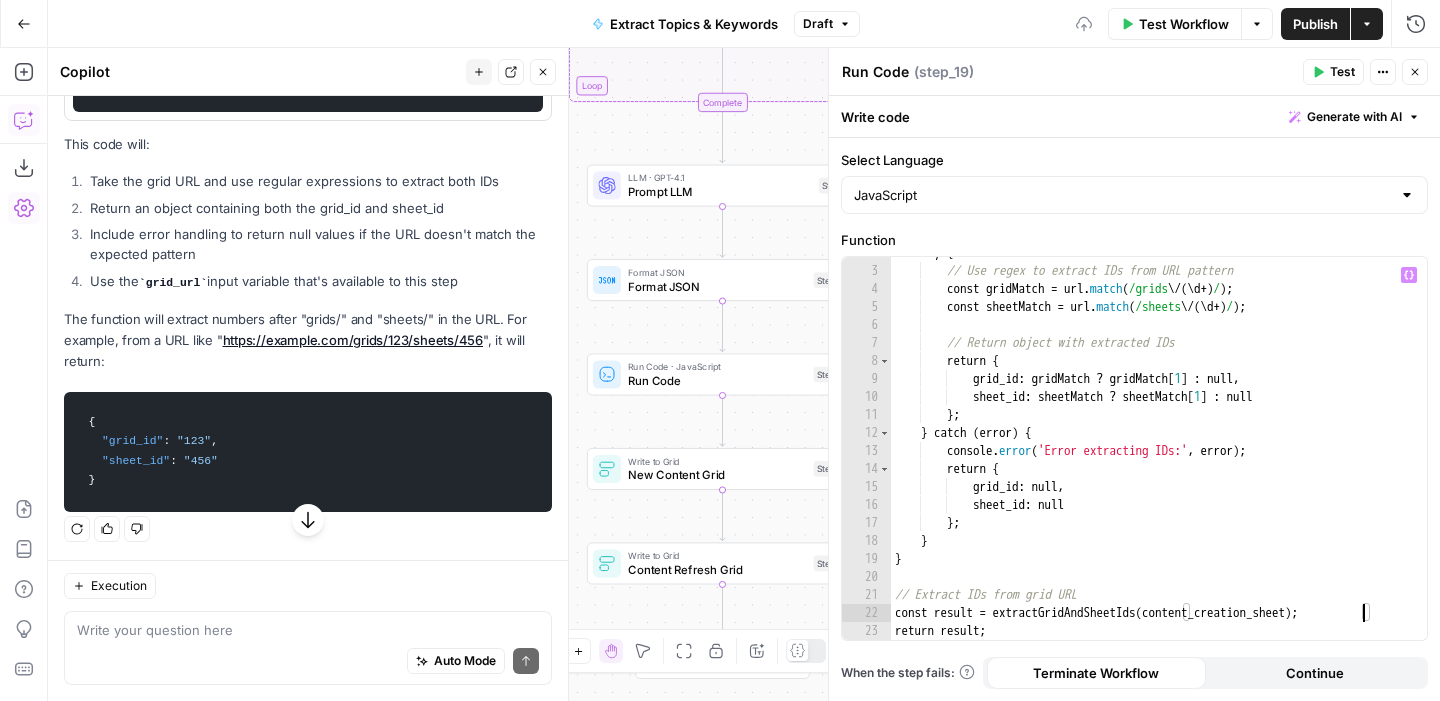 type on "**********" 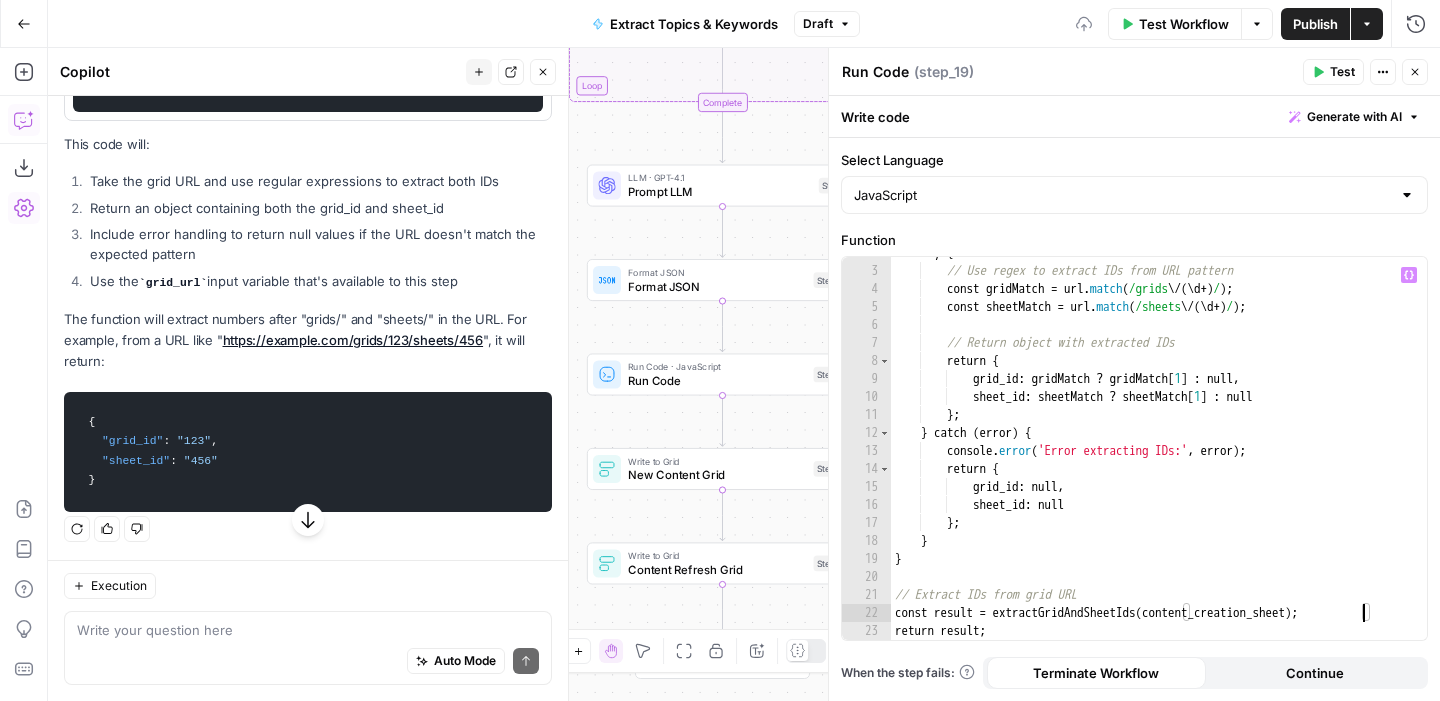 click on "Close" at bounding box center [543, 72] 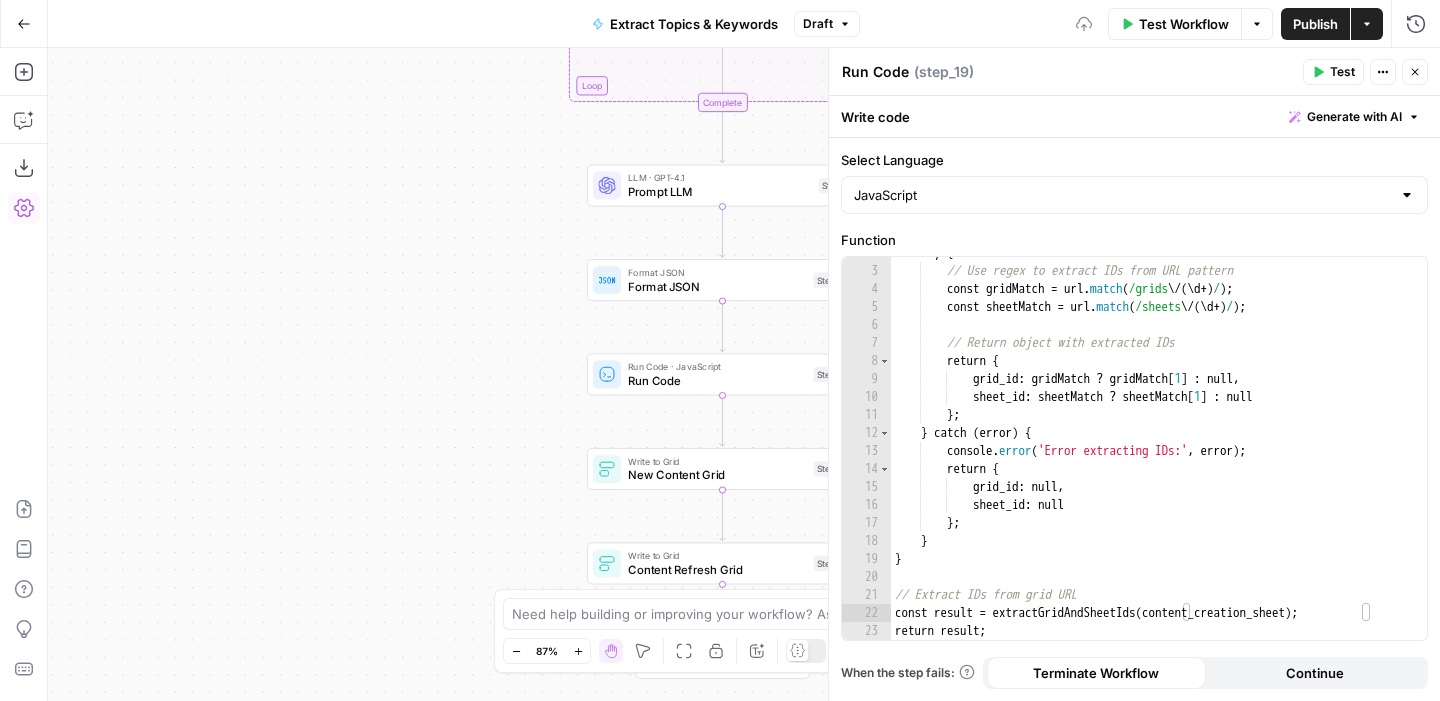 click 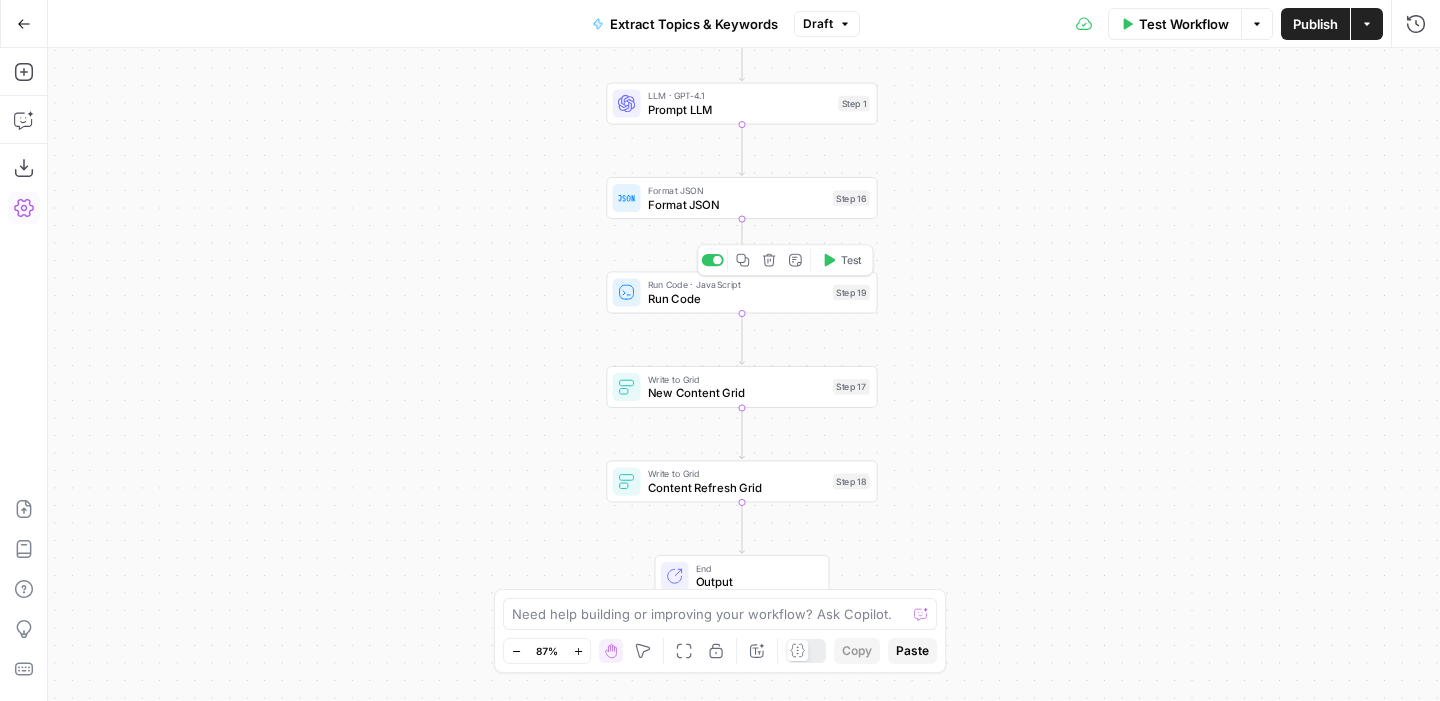 click 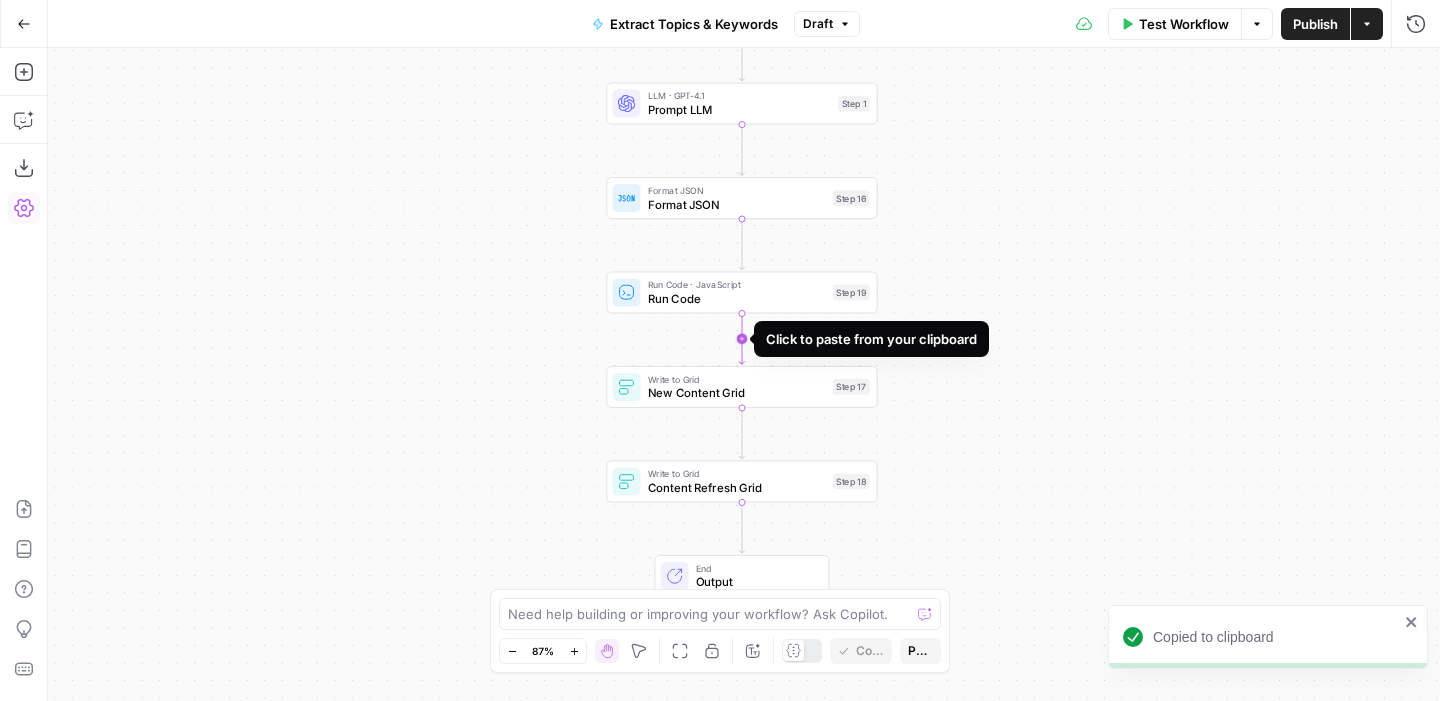 click 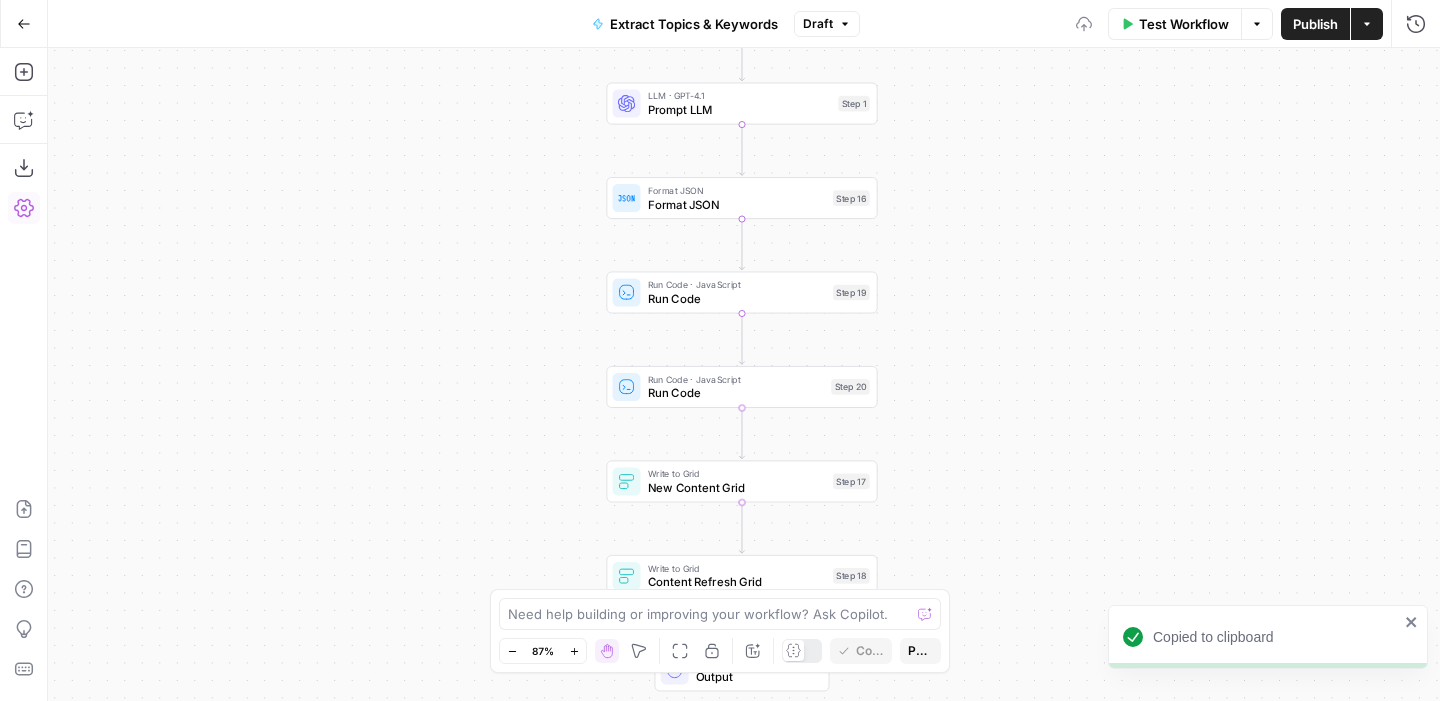 click on "Run Code" at bounding box center (736, 392) 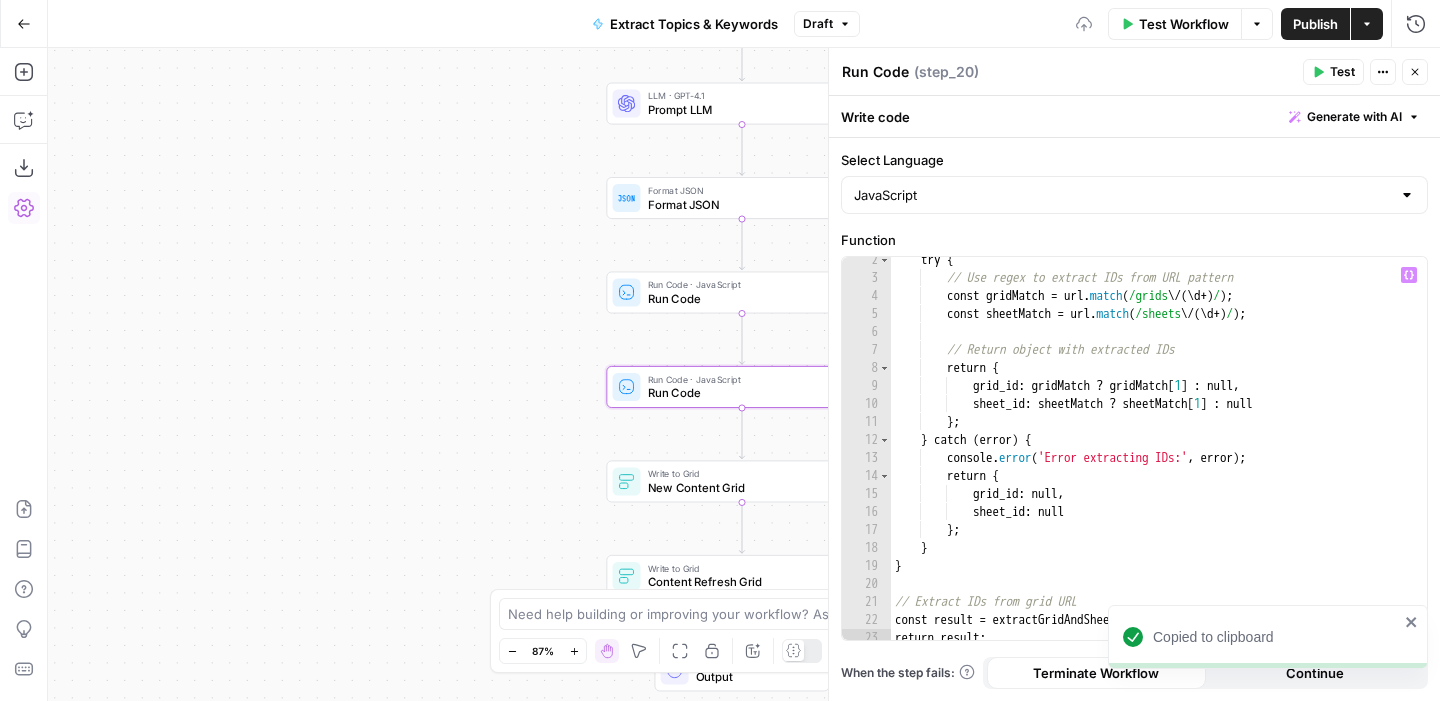 scroll, scrollTop: 31, scrollLeft: 0, axis: vertical 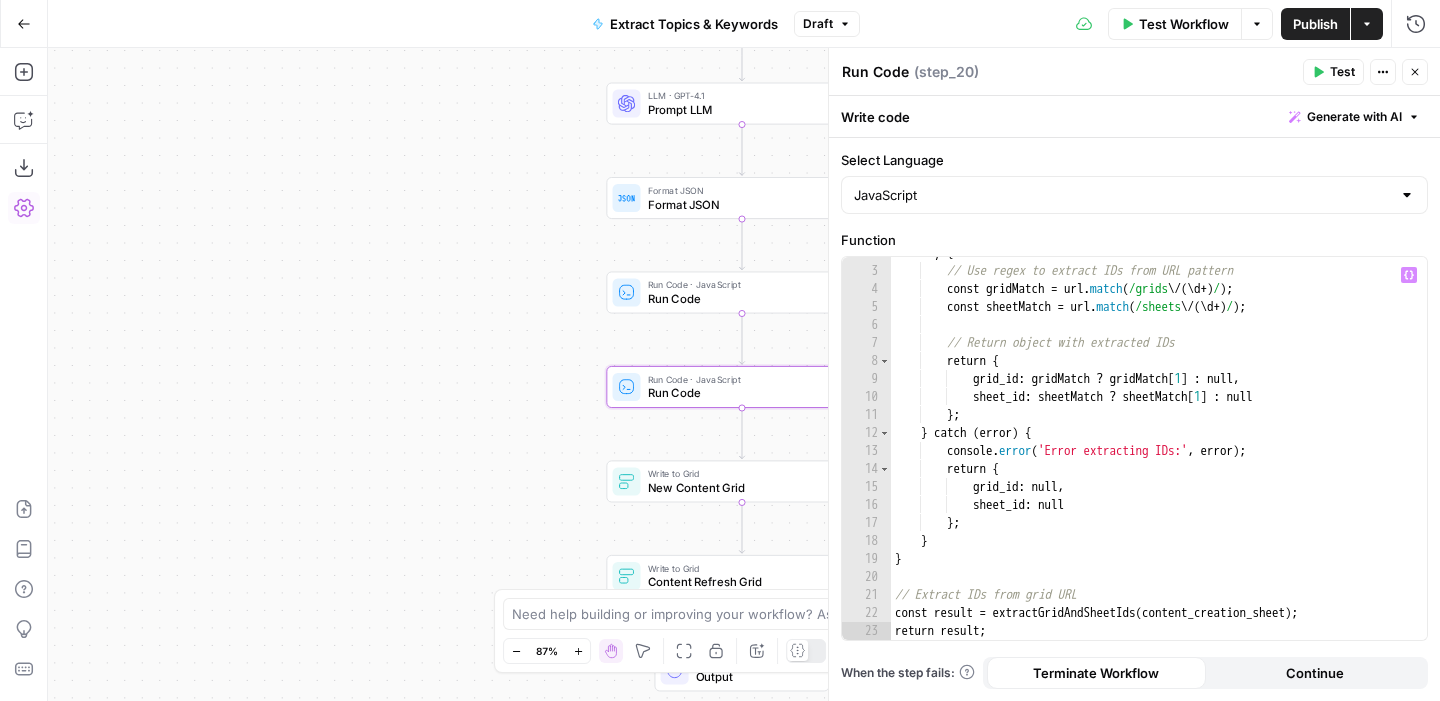 click on "try   {           // Use regex to extract IDs from URL pattern           const   gridMatch   =   url . match ( /grids \/ ( \d +) / ) ;           const   sheetMatch   =   url . match ( /sheets \/ ( \d +) / ) ;                     // Return object with extracted IDs           return   {                grid_id :   gridMatch   ?   gridMatch [ 1 ]   :   null ,                sheet_id :   sheetMatch   ?   sheetMatch [ 1 ]   :   null           } ;      }   catch   ( error )   {           console . error ( 'Error extracting IDs:' ,   error ) ;           return   {                grid_id :   null ,                sheet_id :   null           } ;      } } // Extract IDs from grid URL const   result   =   extractGridAndSheetIds ( content_creation_sheet ) ; return   result ;" at bounding box center [1151, 453] 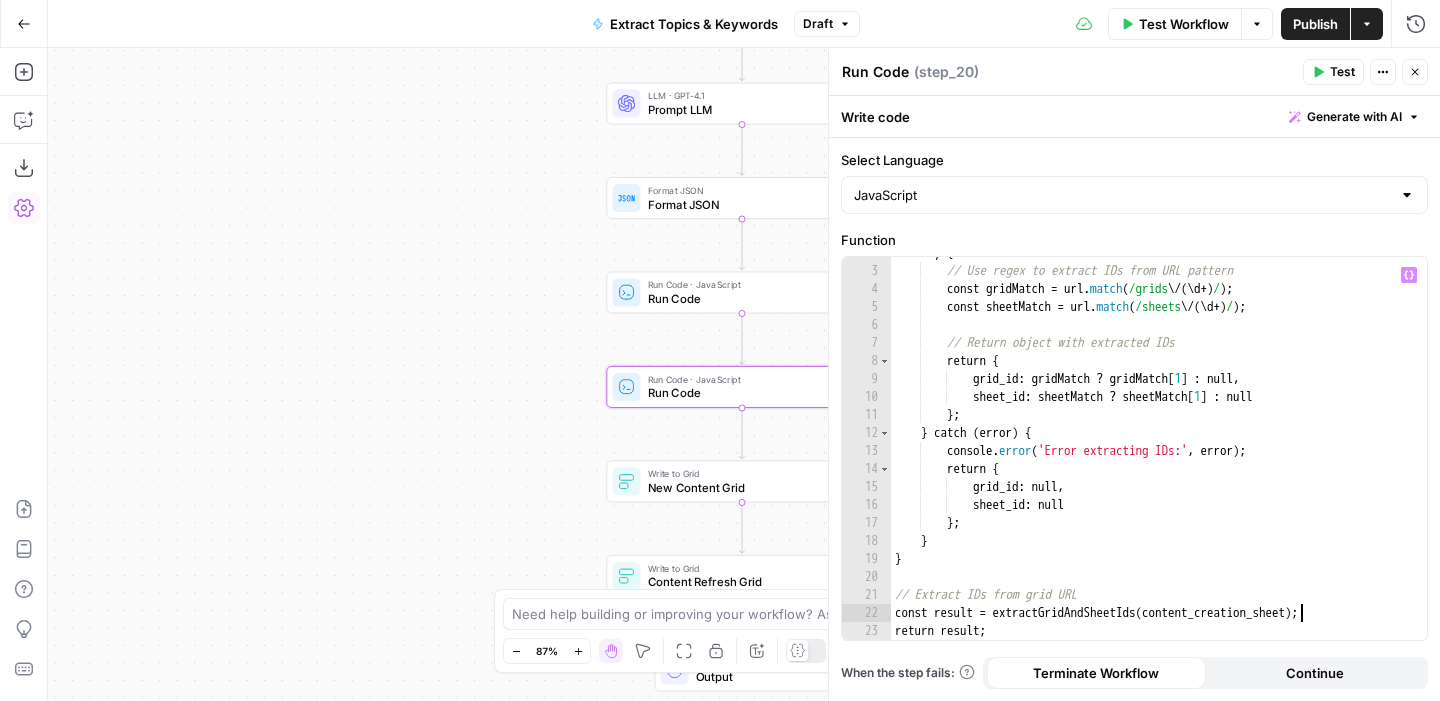 click on "try   {           // Use regex to extract IDs from URL pattern           const   gridMatch   =   url . match ( /grids \/ ( \d +) / ) ;           const   sheetMatch   =   url . match ( /sheets \/ ( \d +) / ) ;                     // Return object with extracted IDs           return   {                grid_id :   gridMatch   ?   gridMatch [ 1 ]   :   null ,                sheet_id :   sheetMatch   ?   sheetMatch [ 1 ]   :   null           } ;      }   catch   ( error )   {           console . error ( 'Error extracting IDs:' ,   error ) ;           return   {                grid_id :   null ,                sheet_id :   null           } ;      } } // Extract IDs from grid URL const   result   =   extractGridAndSheetIds ( content_creation_sheet ) ; return   result ;" at bounding box center [1151, 453] 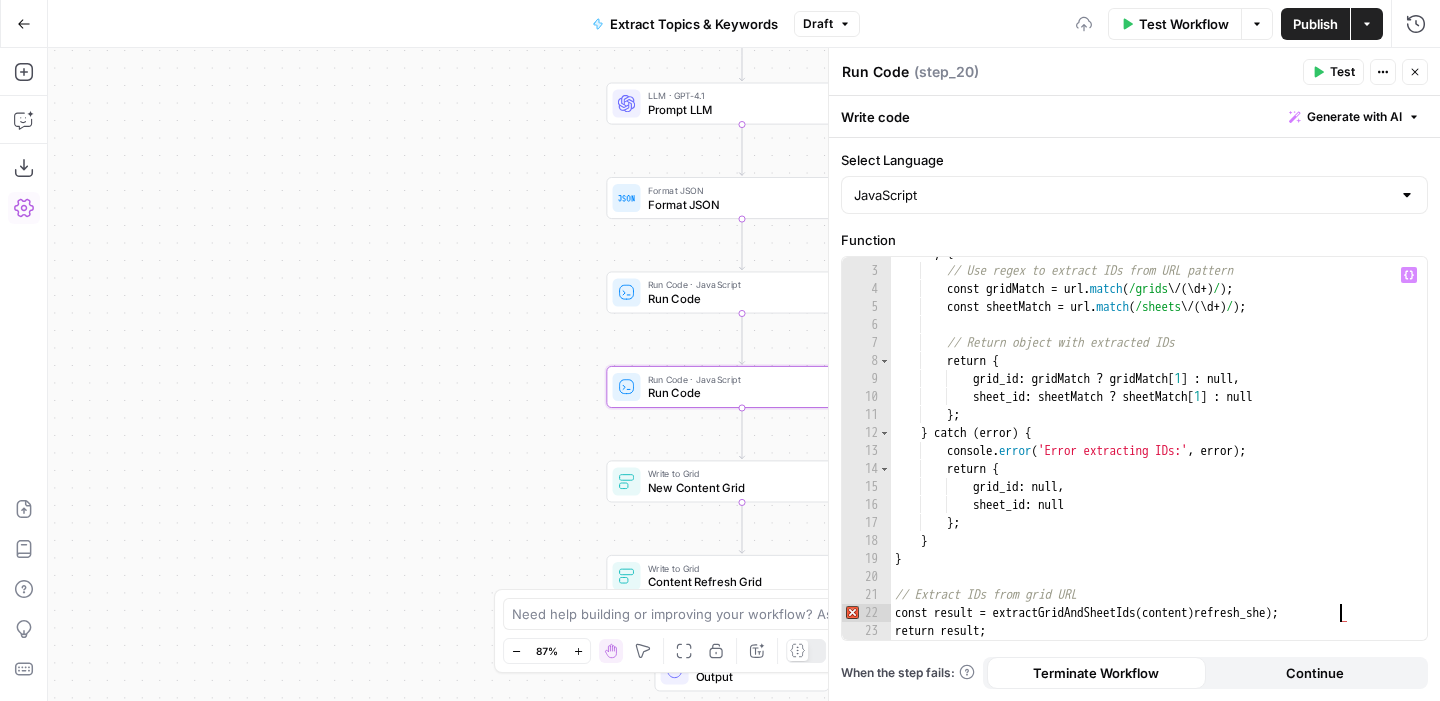 scroll, scrollTop: 0, scrollLeft: 35, axis: horizontal 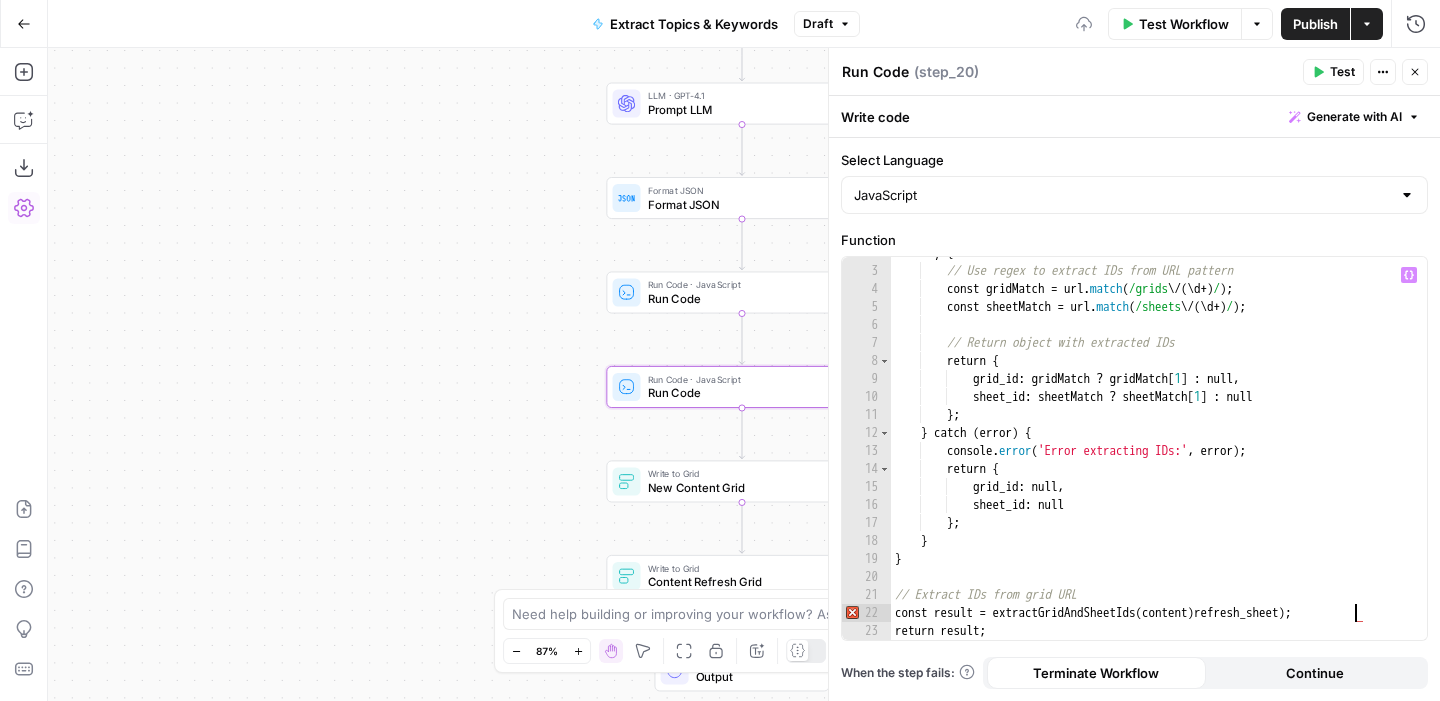 click on "try   {           // Use regex to extract IDs from URL pattern           const   gridMatch   =   url . match ( /grids \/ ( \d +) / ) ;           const   sheetMatch   =   url . match ( /sheets \/ ( \d +) / ) ;                     // Return object with extracted IDs           return   {                grid_id :   gridMatch   ?   gridMatch [ 1 ]   :   null ,                sheet_id :   sheetMatch   ?   sheetMatch [ 1 ]   :   null           } ;      }   catch   ( error )   {           console . error ( 'Error extracting IDs:' ,   error ) ;           return   {                grid_id :   null ,                sheet_id :   null           } ;      } } // Extract IDs from grid URL const   result   =   extractGridAndSheetIds ( content ) refresh_sheet ) ; return   result ;" at bounding box center (1151, 453) 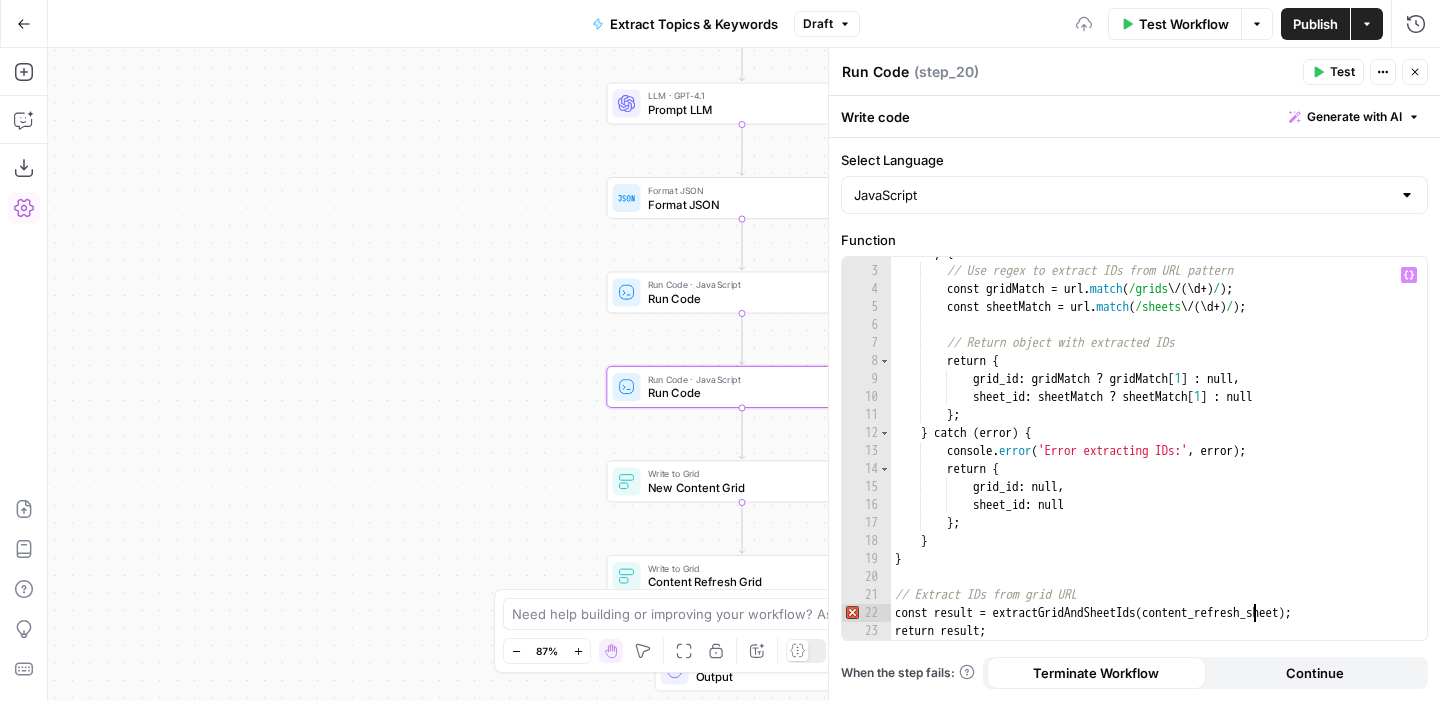 scroll, scrollTop: 0, scrollLeft: 28, axis: horizontal 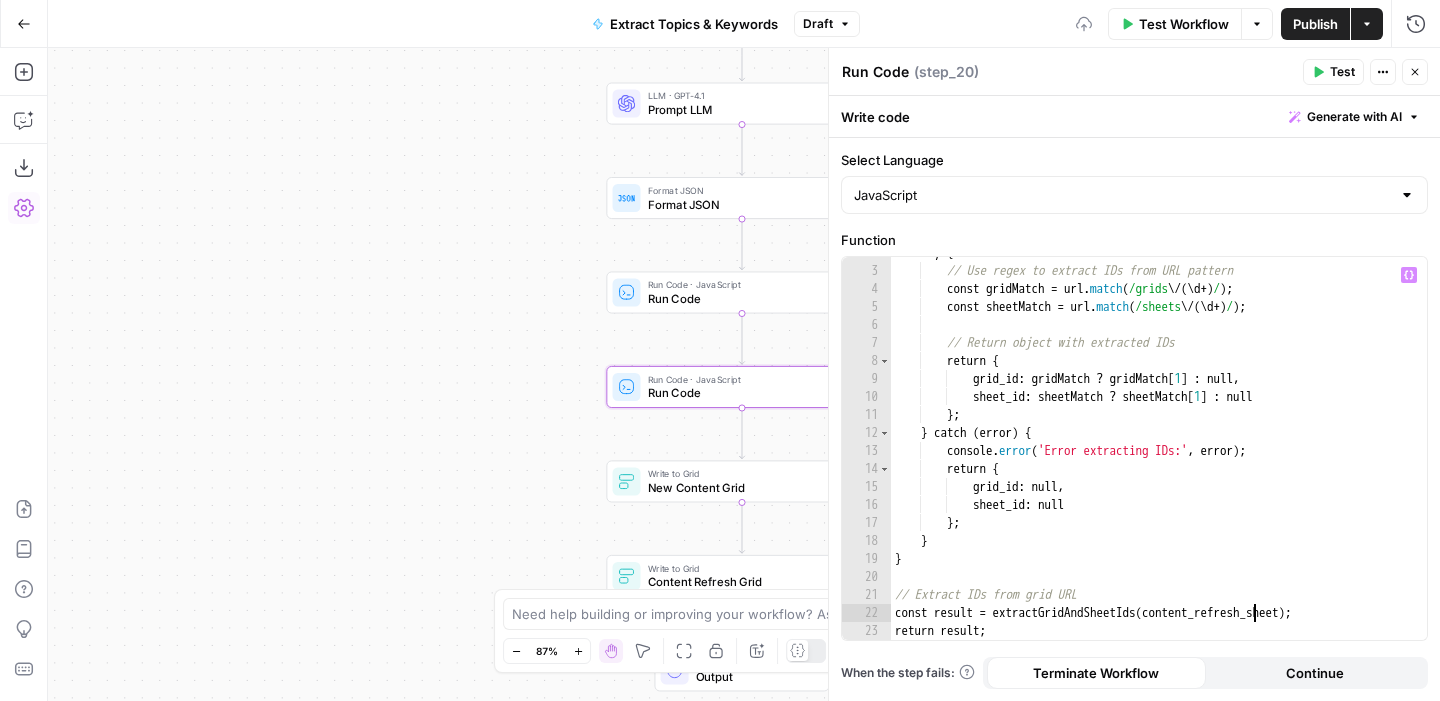 type on "**********" 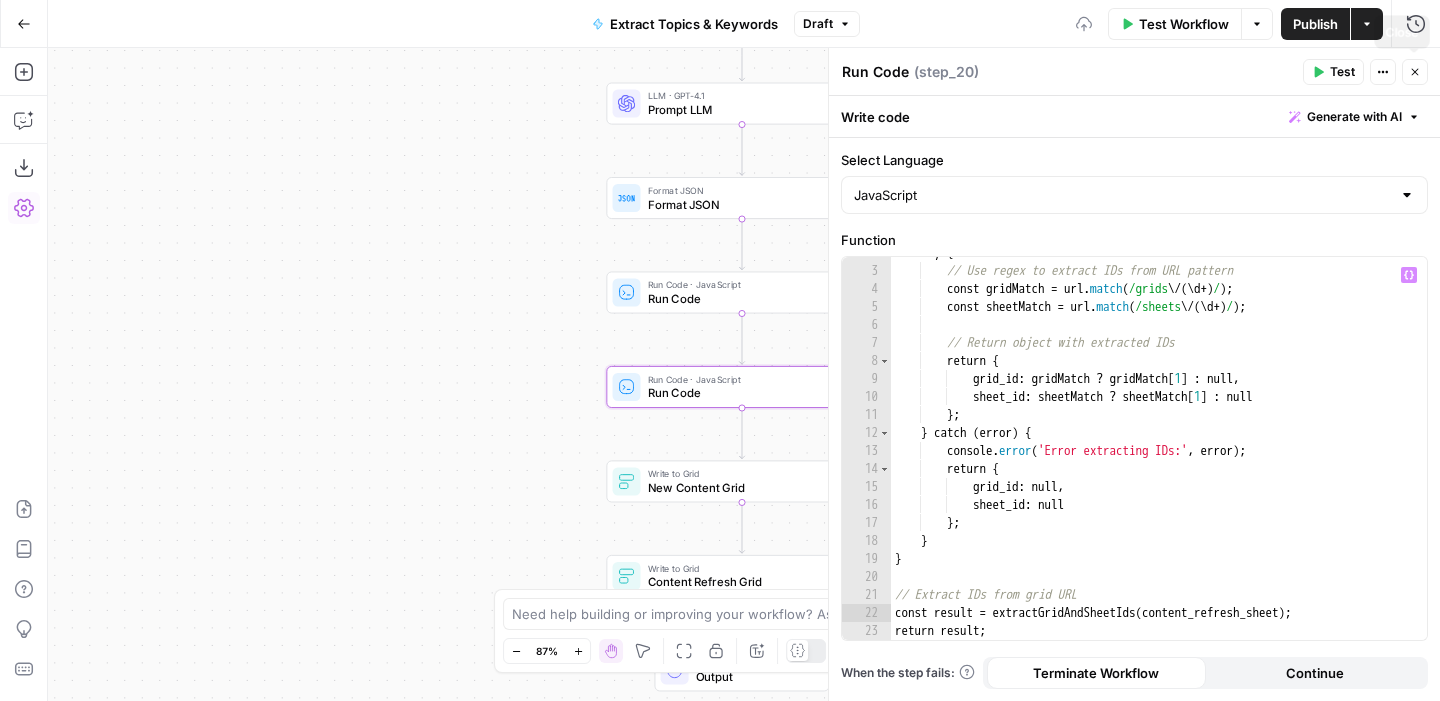 click 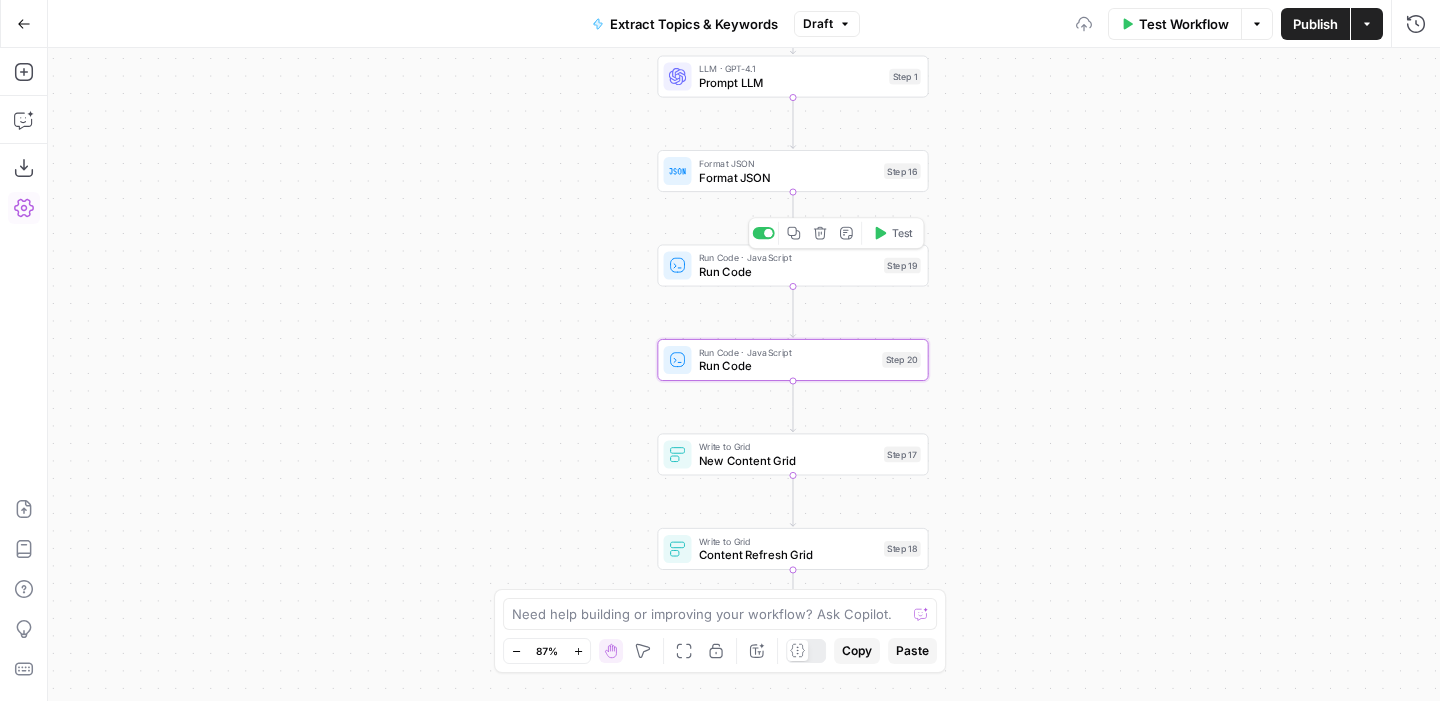 click on "Test" at bounding box center (893, 233) 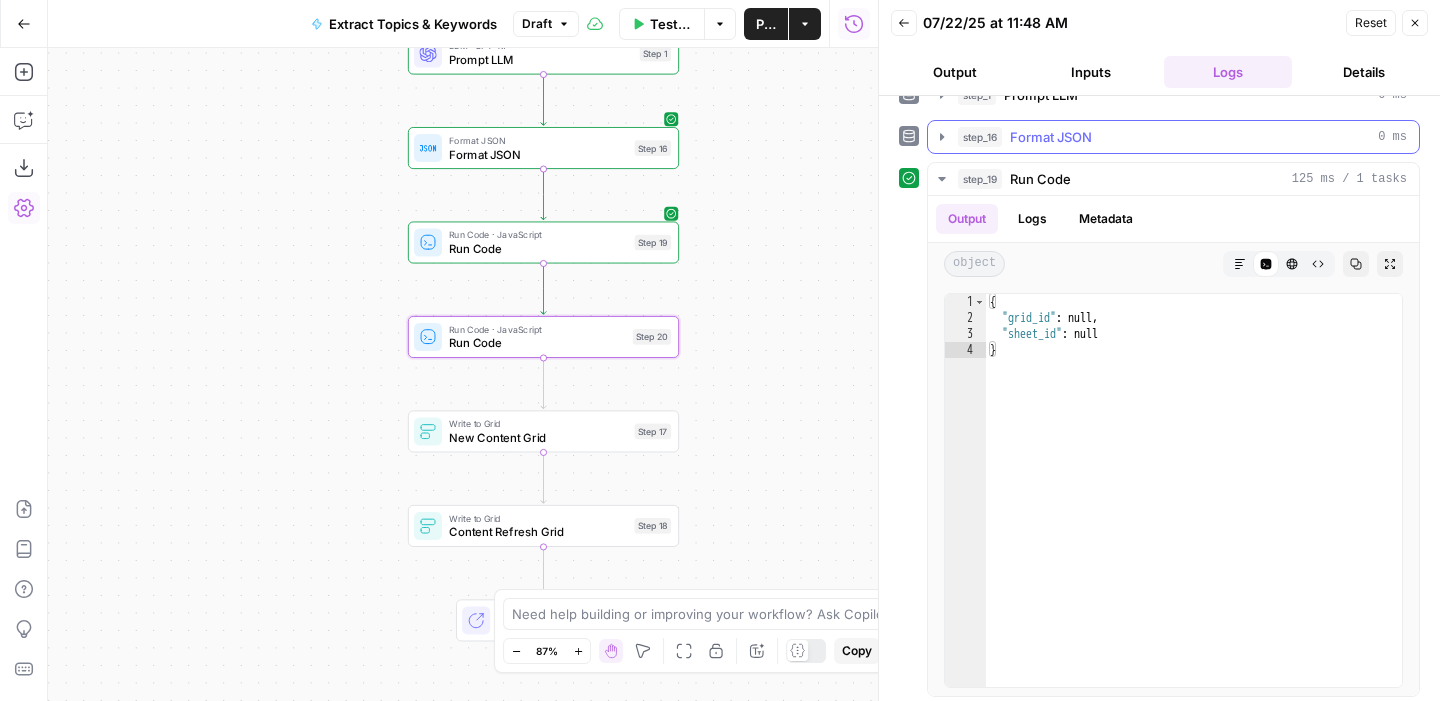 scroll, scrollTop: 328, scrollLeft: 0, axis: vertical 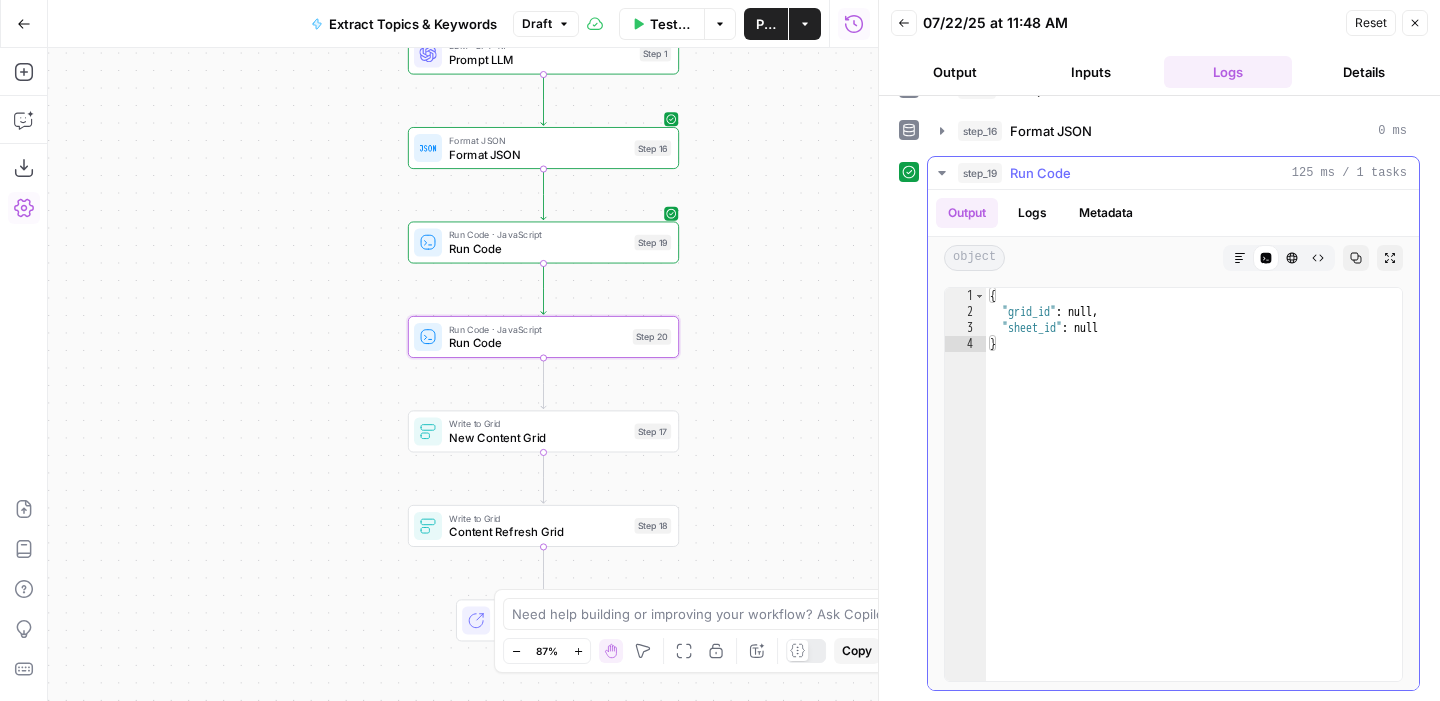 click on "Logs" at bounding box center [1032, 213] 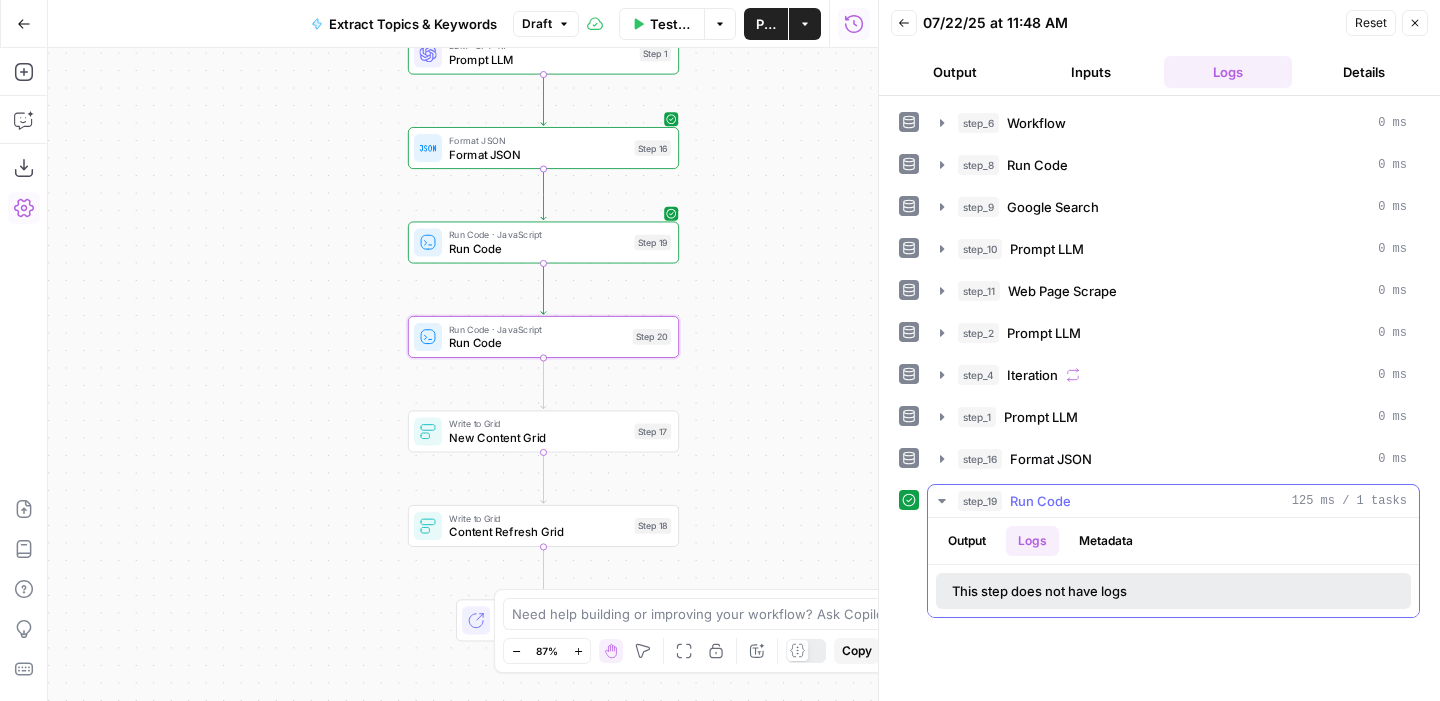 click on "Output" at bounding box center (967, 541) 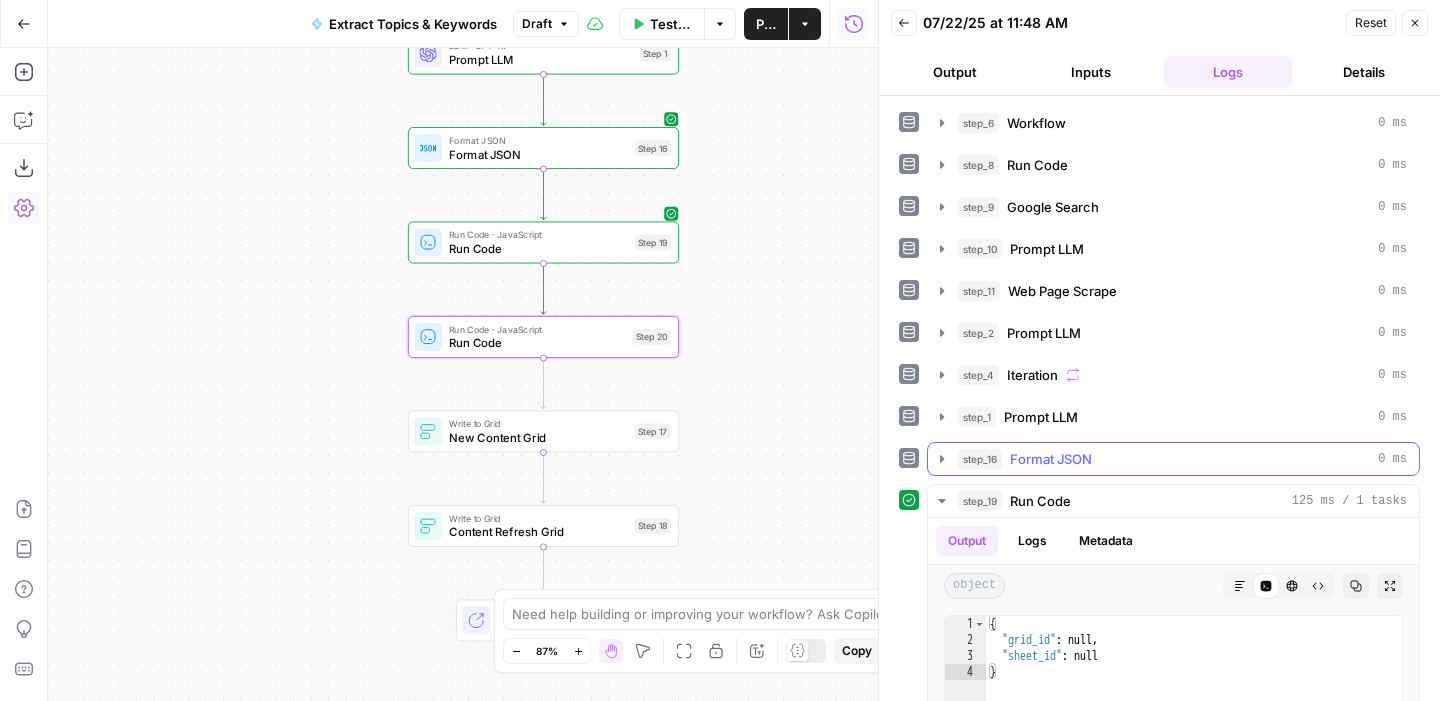 scroll, scrollTop: 126, scrollLeft: 0, axis: vertical 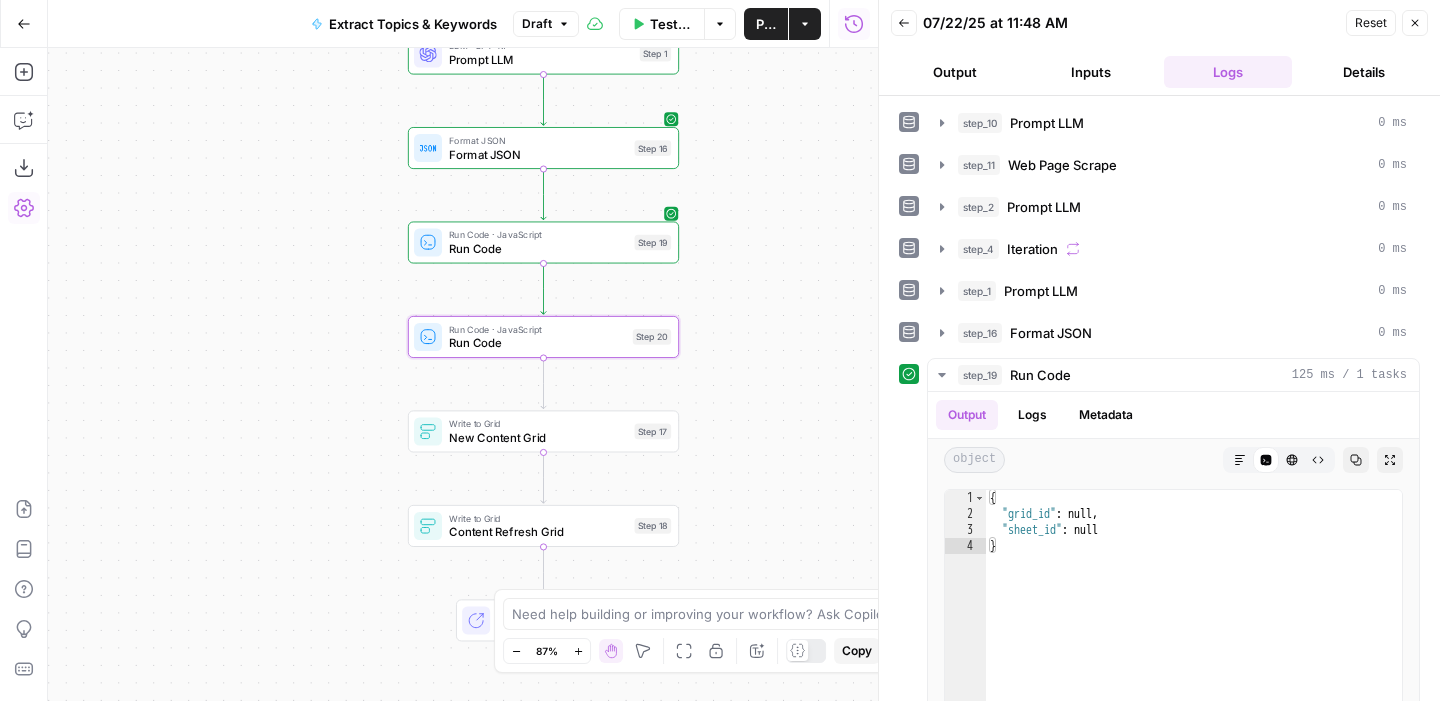 click on "Inputs" at bounding box center (1091, 72) 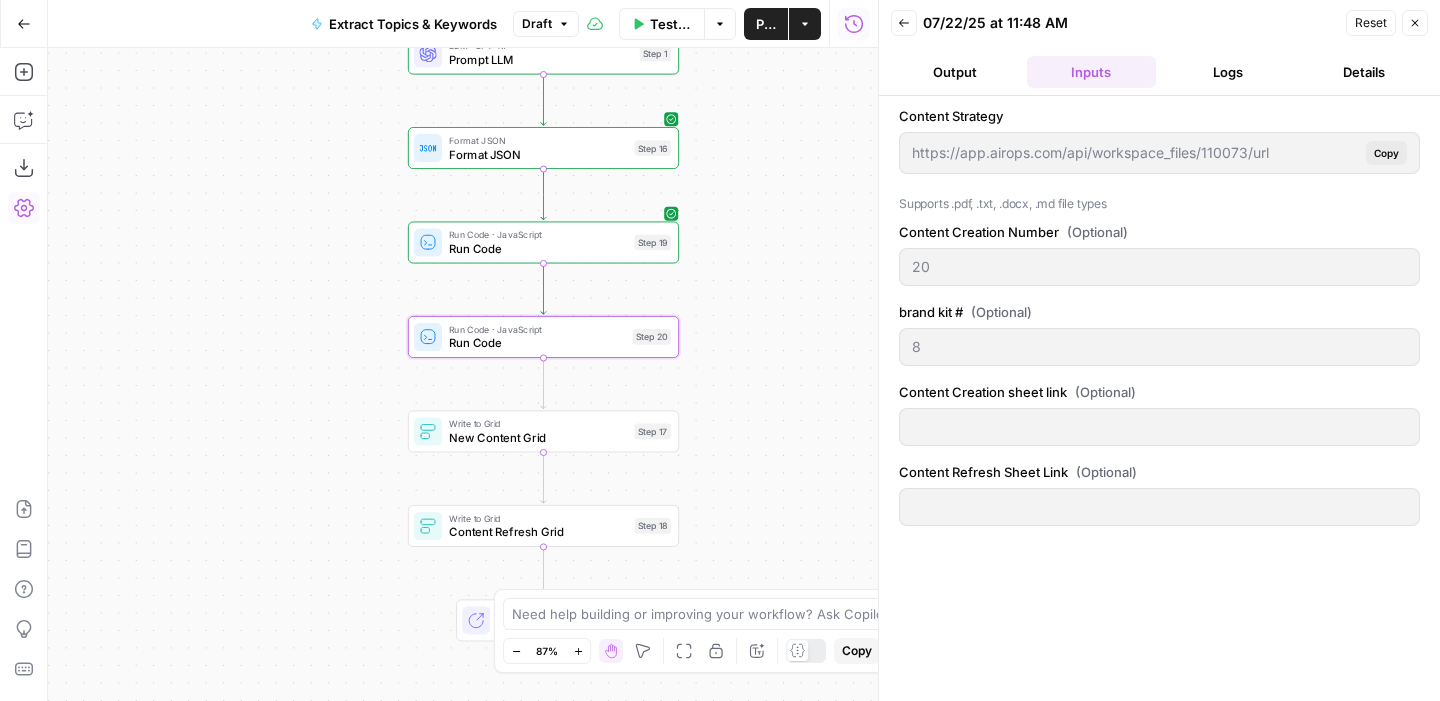 click on "Logs" at bounding box center [1228, 72] 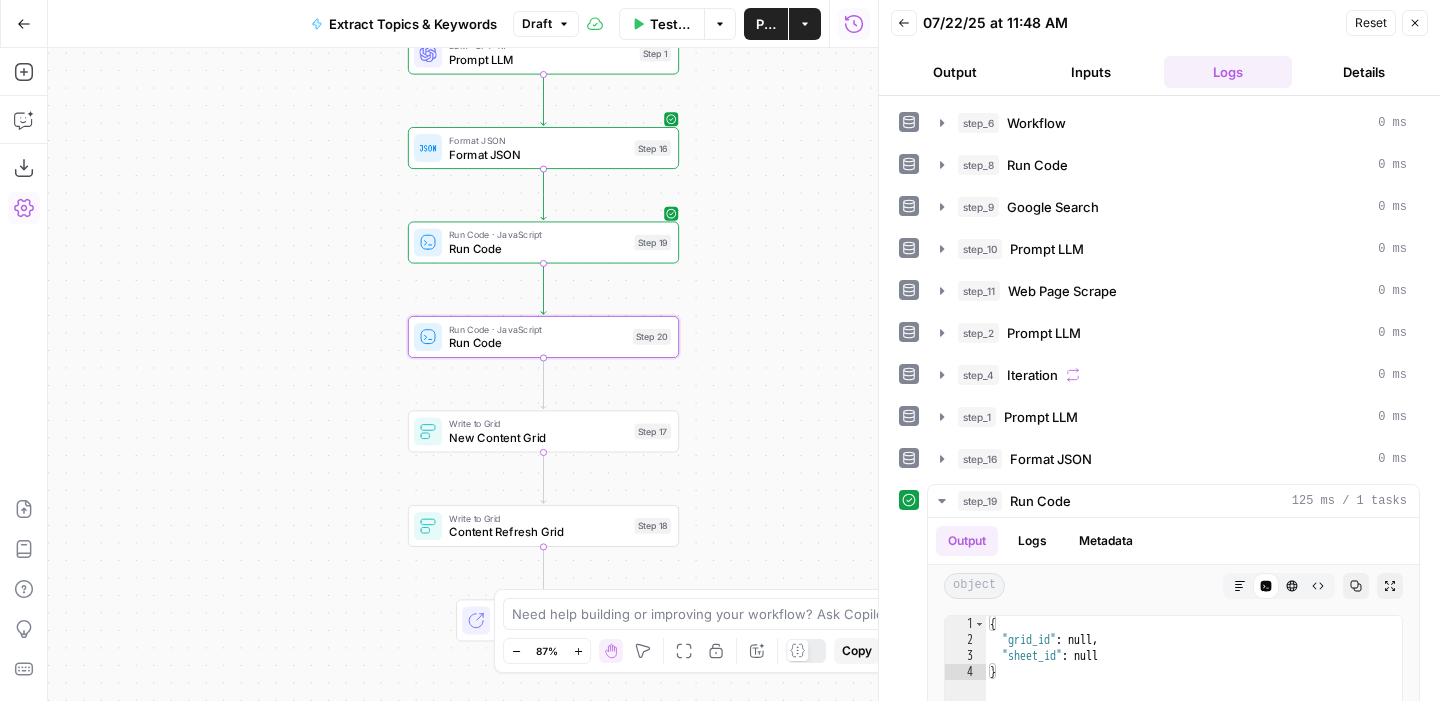 click 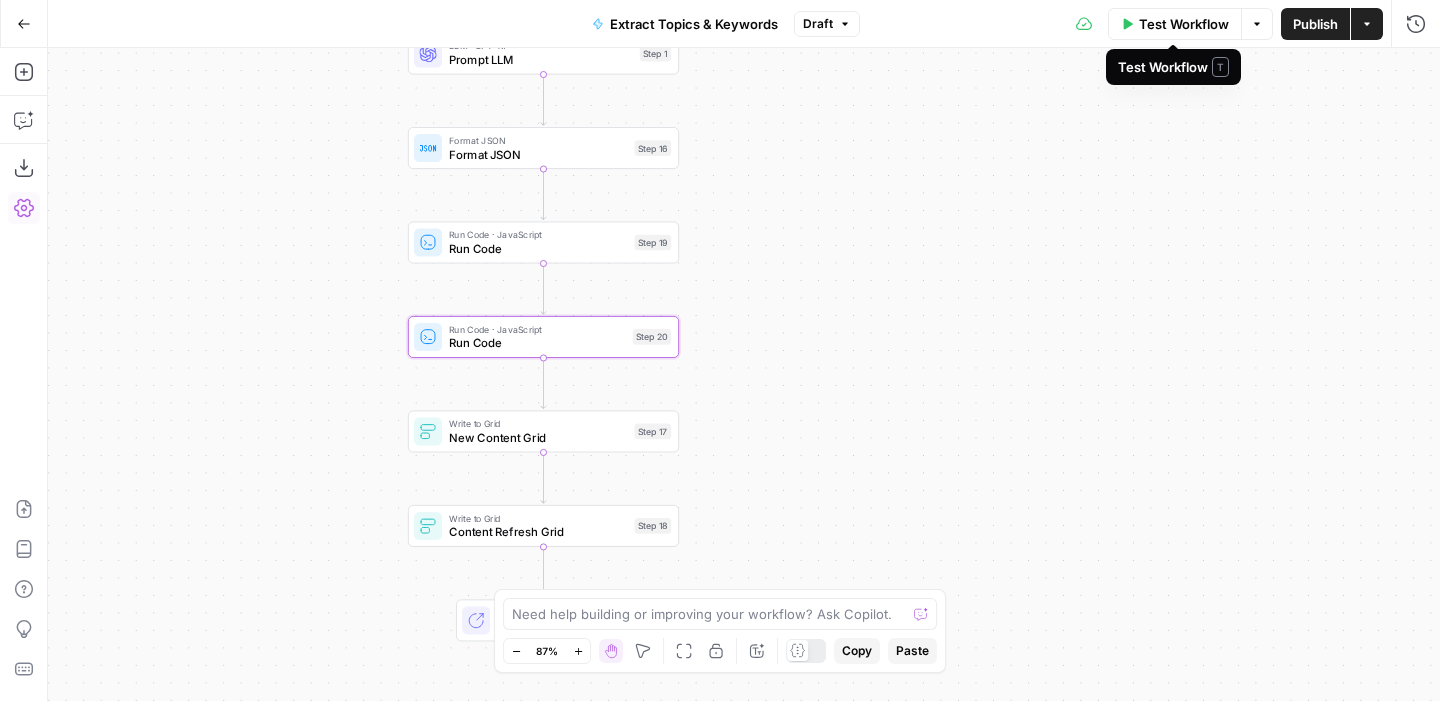 click on "Test Workflow" at bounding box center [1175, 24] 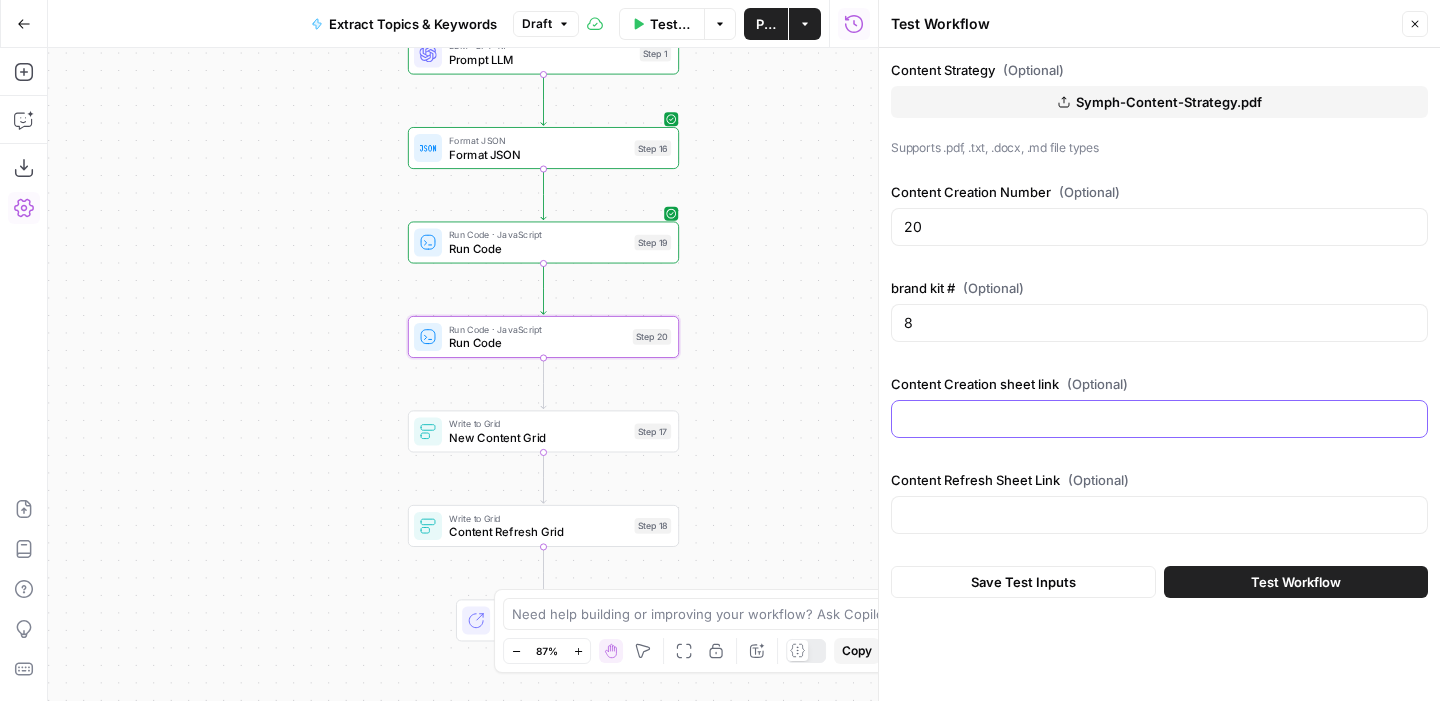 click on "Content Creation sheet link   (Optional)" at bounding box center [1159, 419] 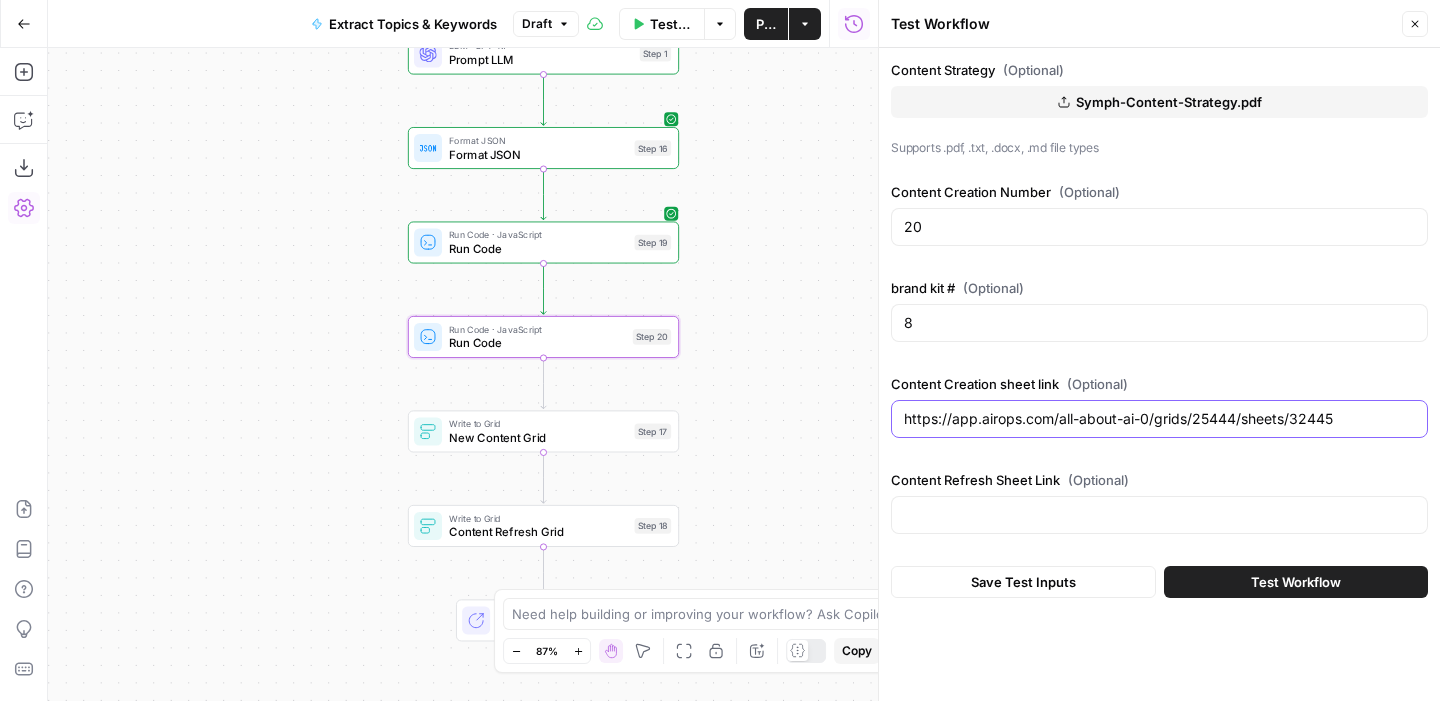 type on "https://app.airops.com/all-about-ai-0/grids/25444/sheets/32445" 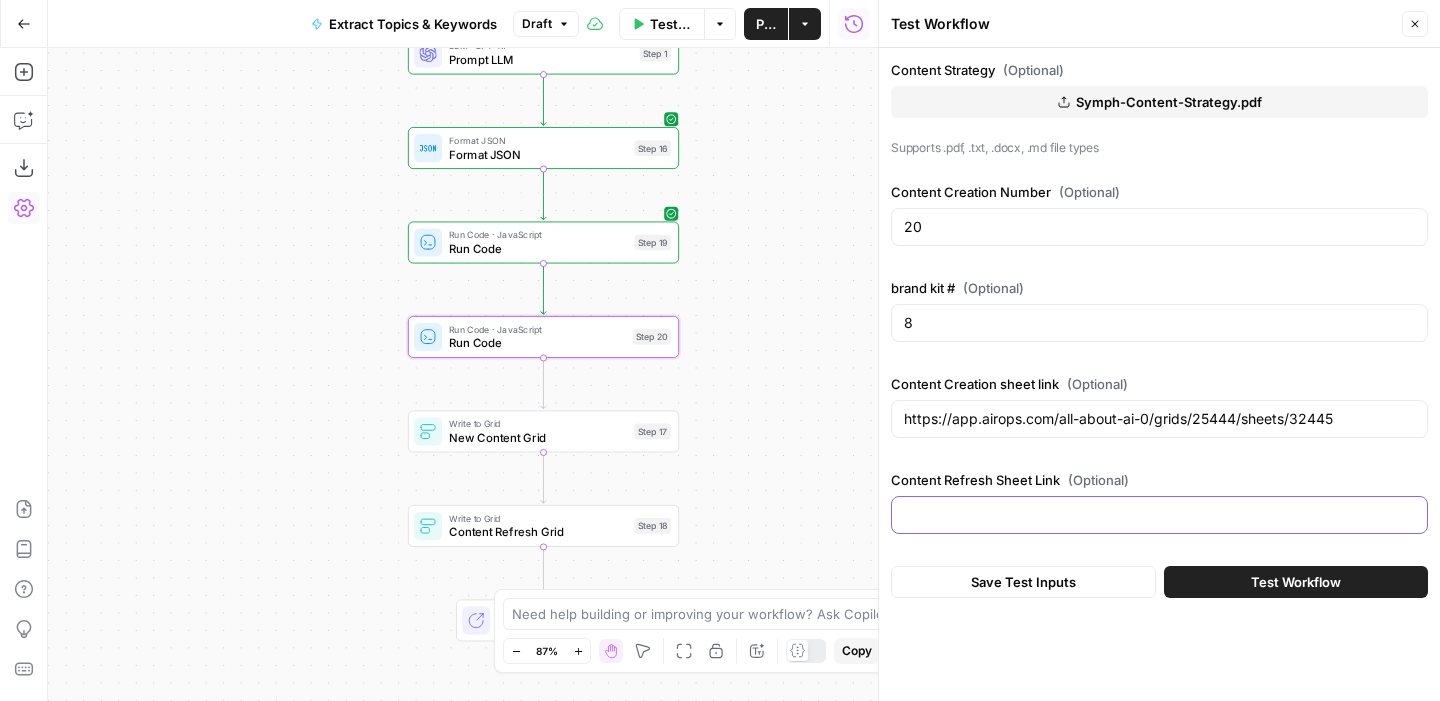 click on "Content Refresh Sheet Link   (Optional)" at bounding box center (1159, 515) 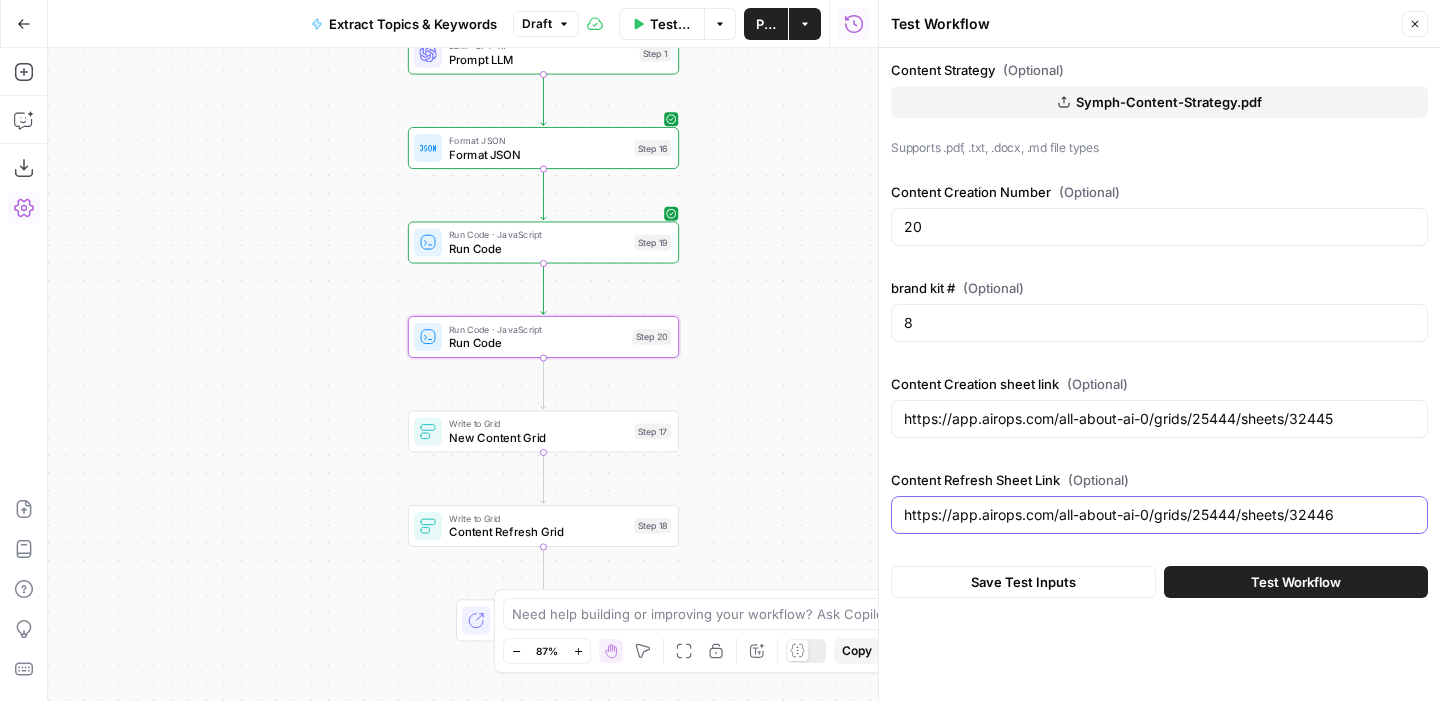 type on "https://app.airops.com/all-about-ai-0/grids/25444/sheets/32446" 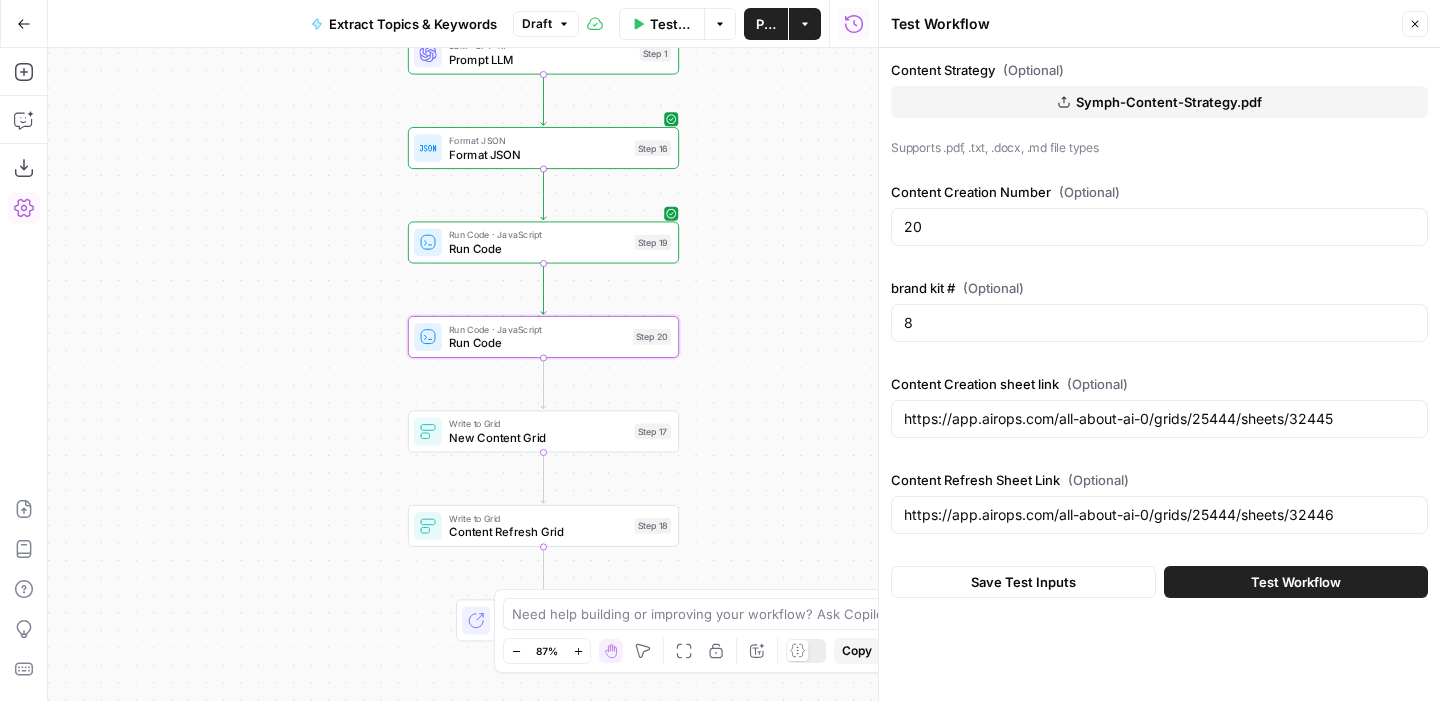 click on "Test Workflow" at bounding box center [1296, 582] 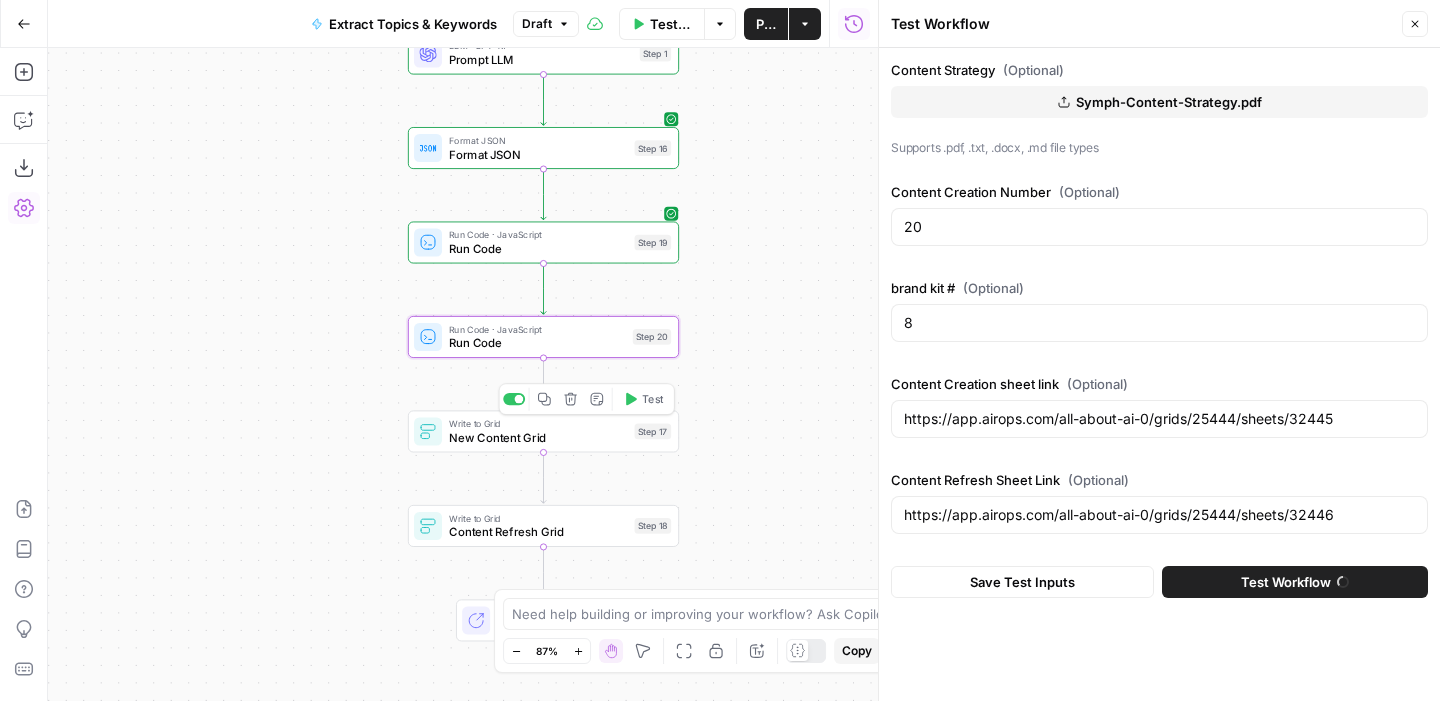click on "New Content Grid" at bounding box center [538, 437] 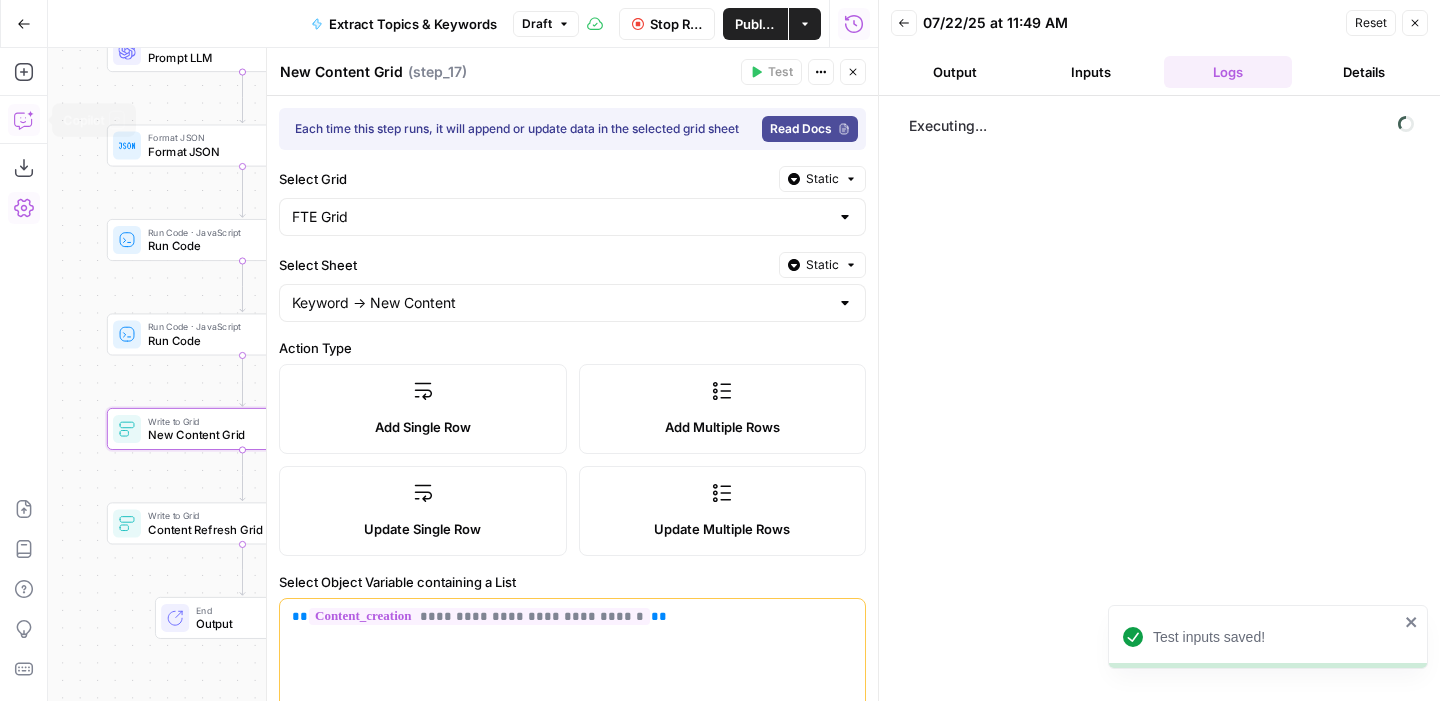 click 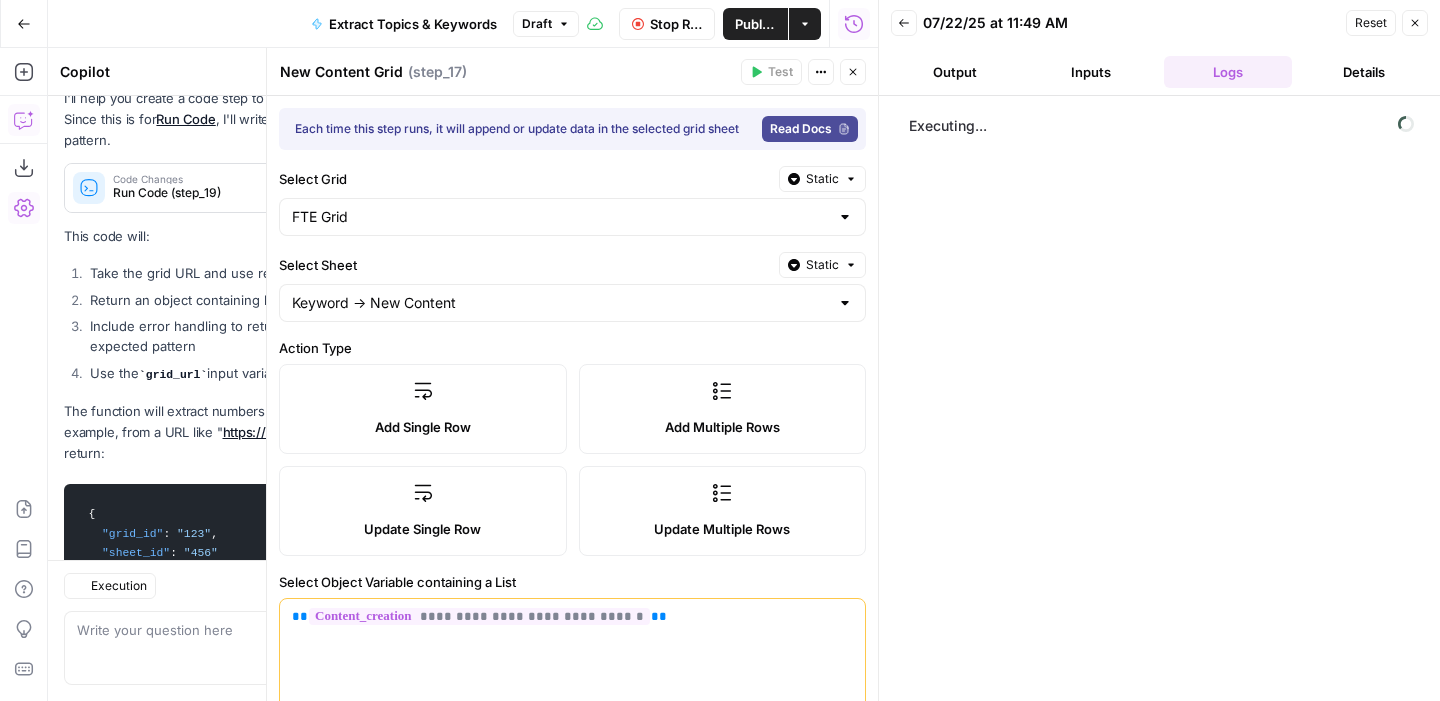 scroll, scrollTop: 379, scrollLeft: 0, axis: vertical 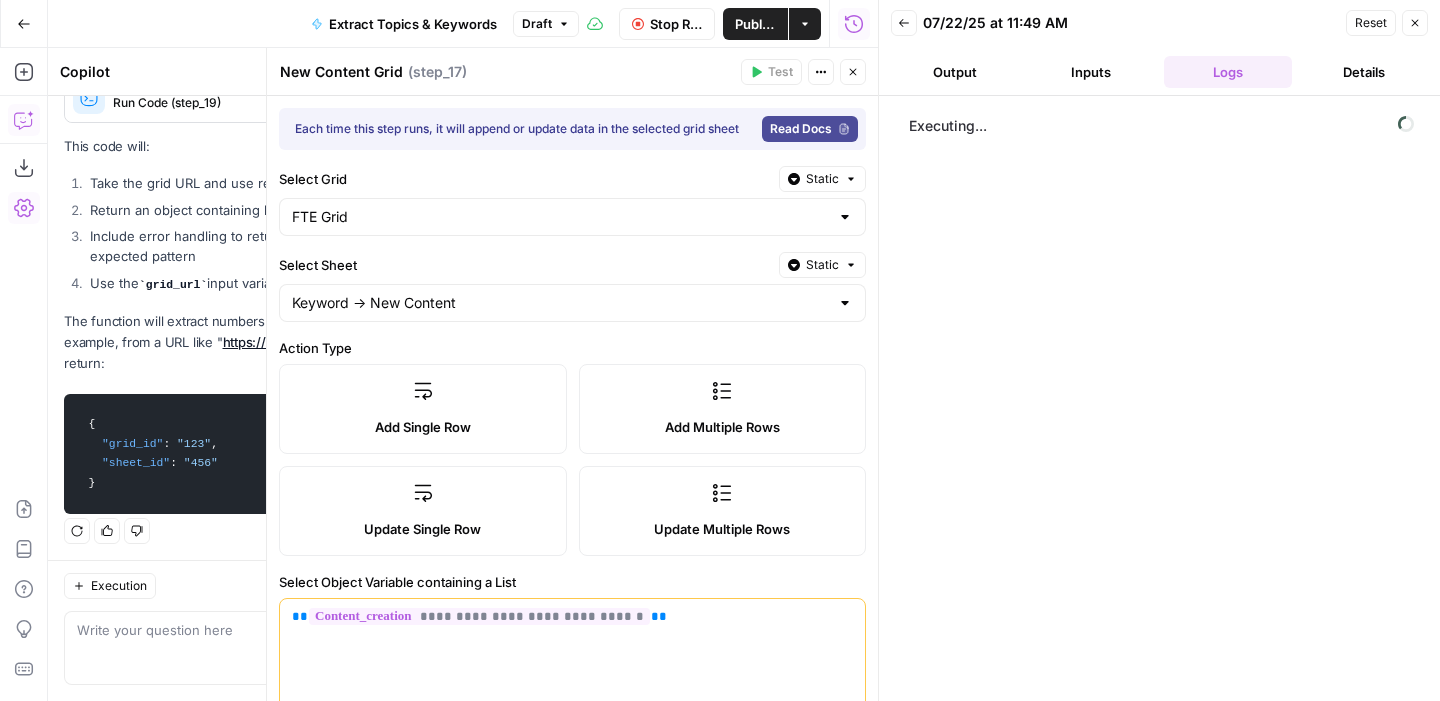 click on "Close" at bounding box center [543, 72] 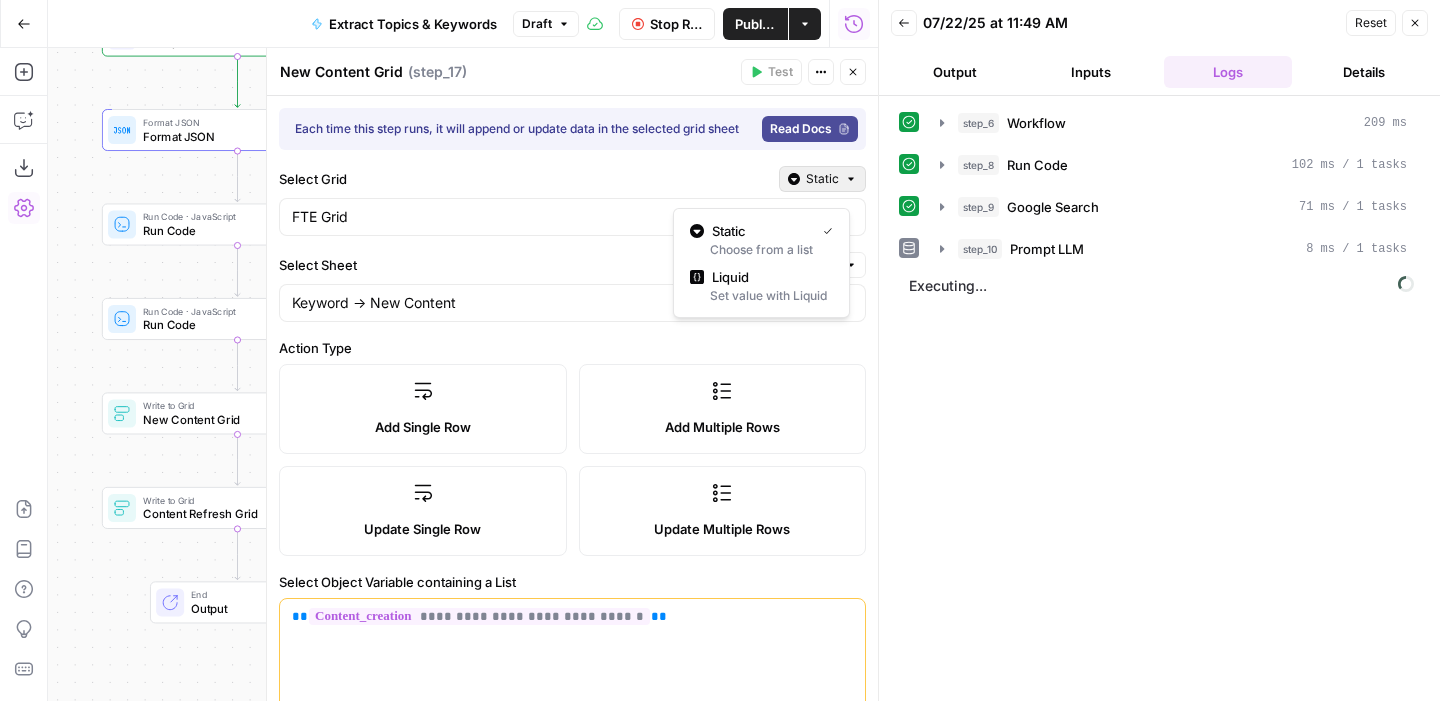 click on "Static" at bounding box center [822, 179] 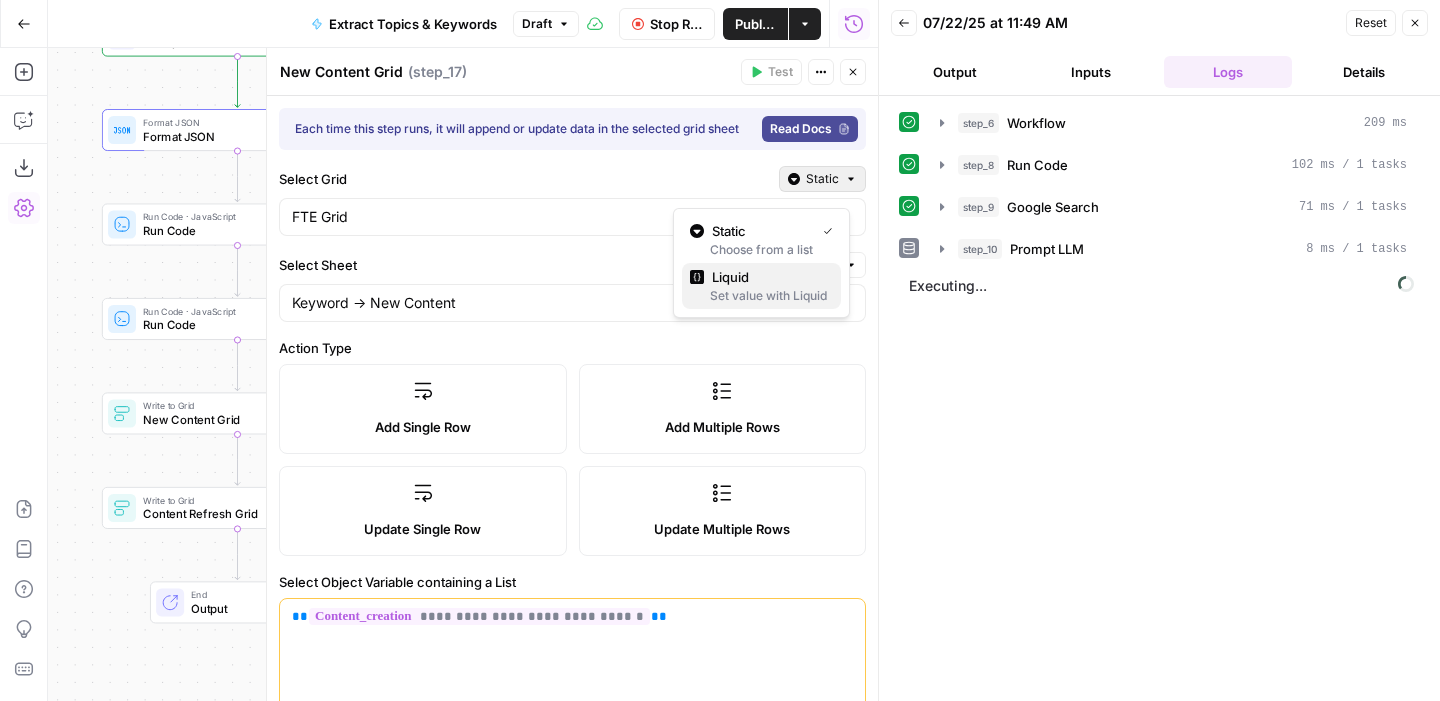 click on "Liquid" at bounding box center [768, 277] 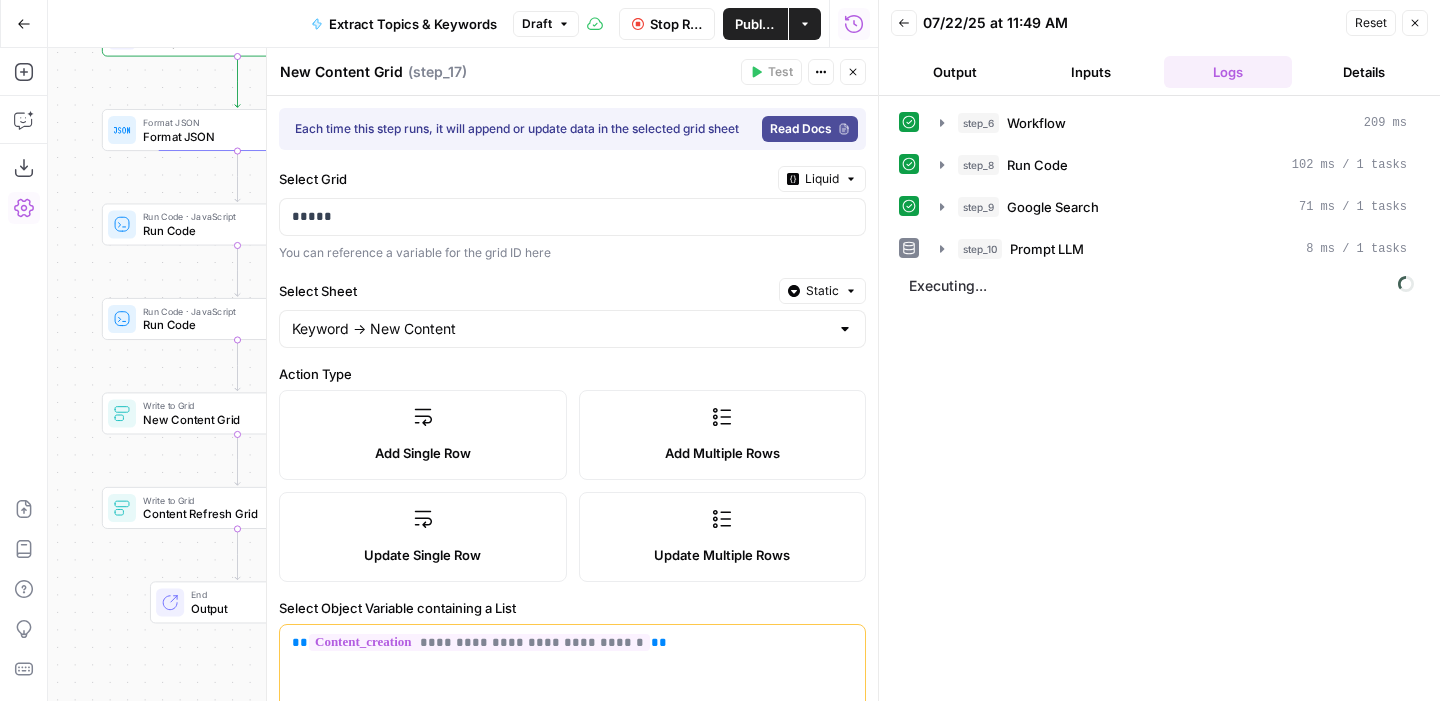 click on "Static" at bounding box center [822, 291] 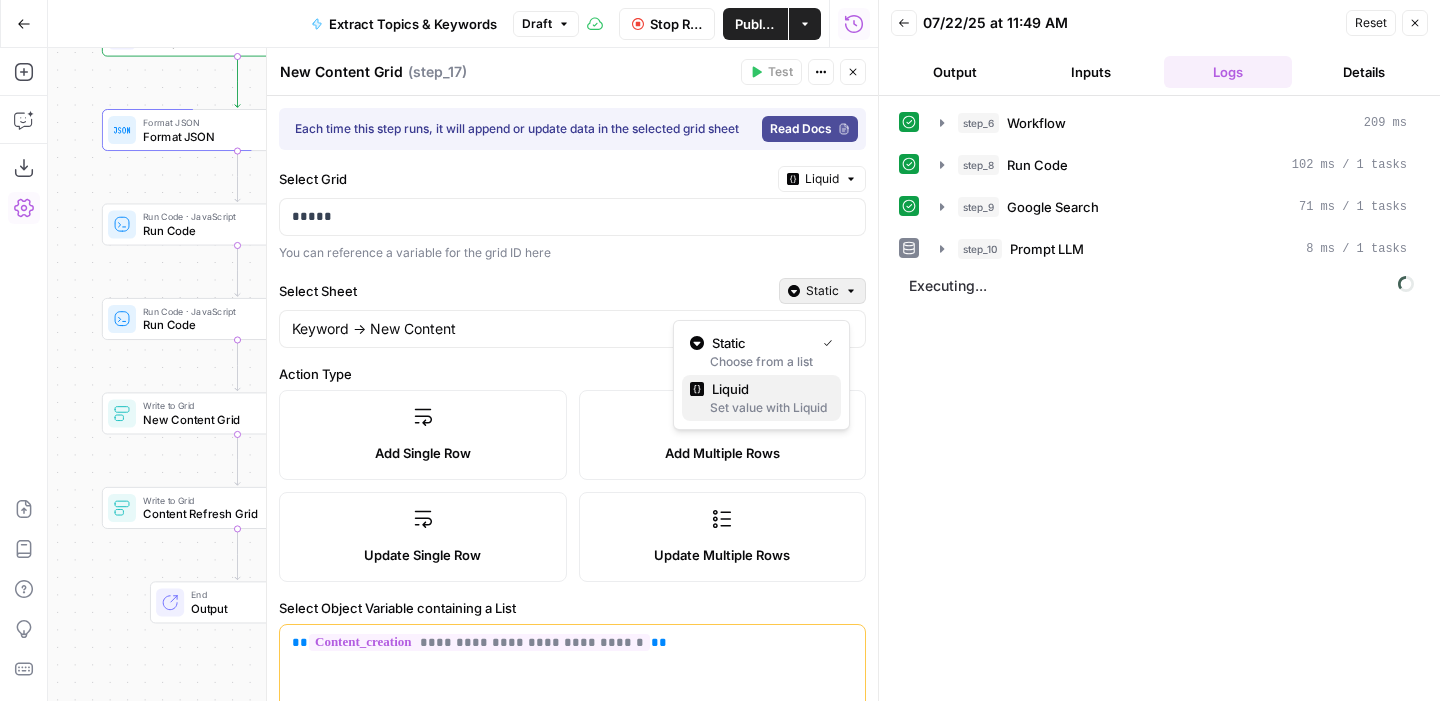 click on "Liquid" at bounding box center [768, 389] 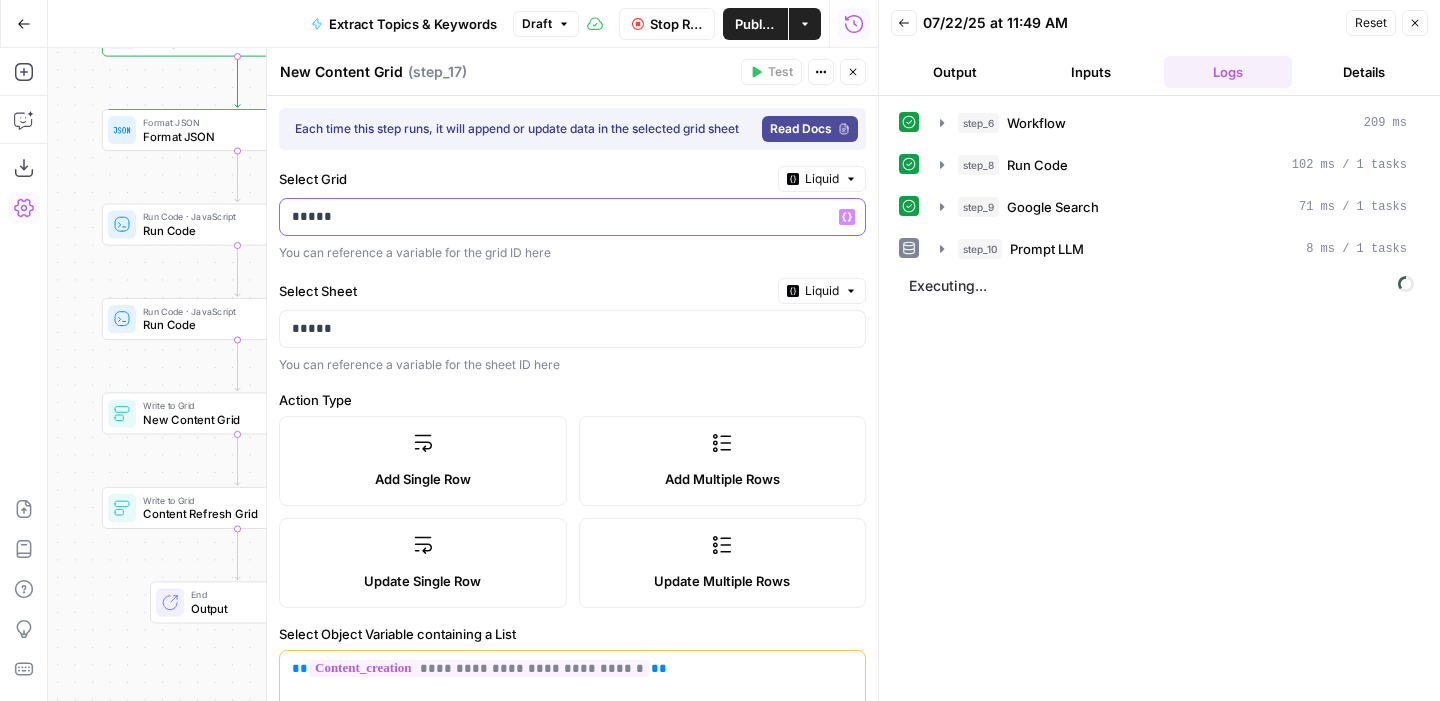 click on "*****" at bounding box center (565, 217) 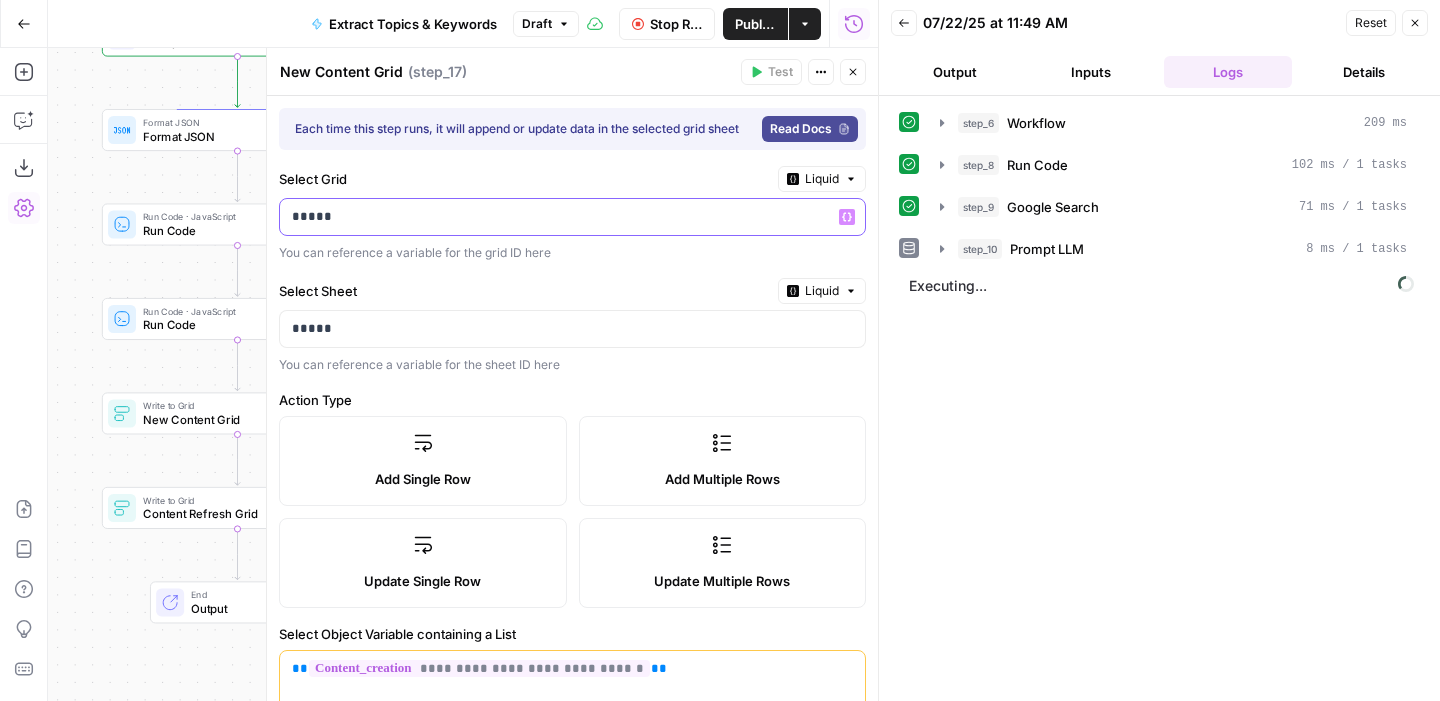 click on "*****" at bounding box center (549, 217) 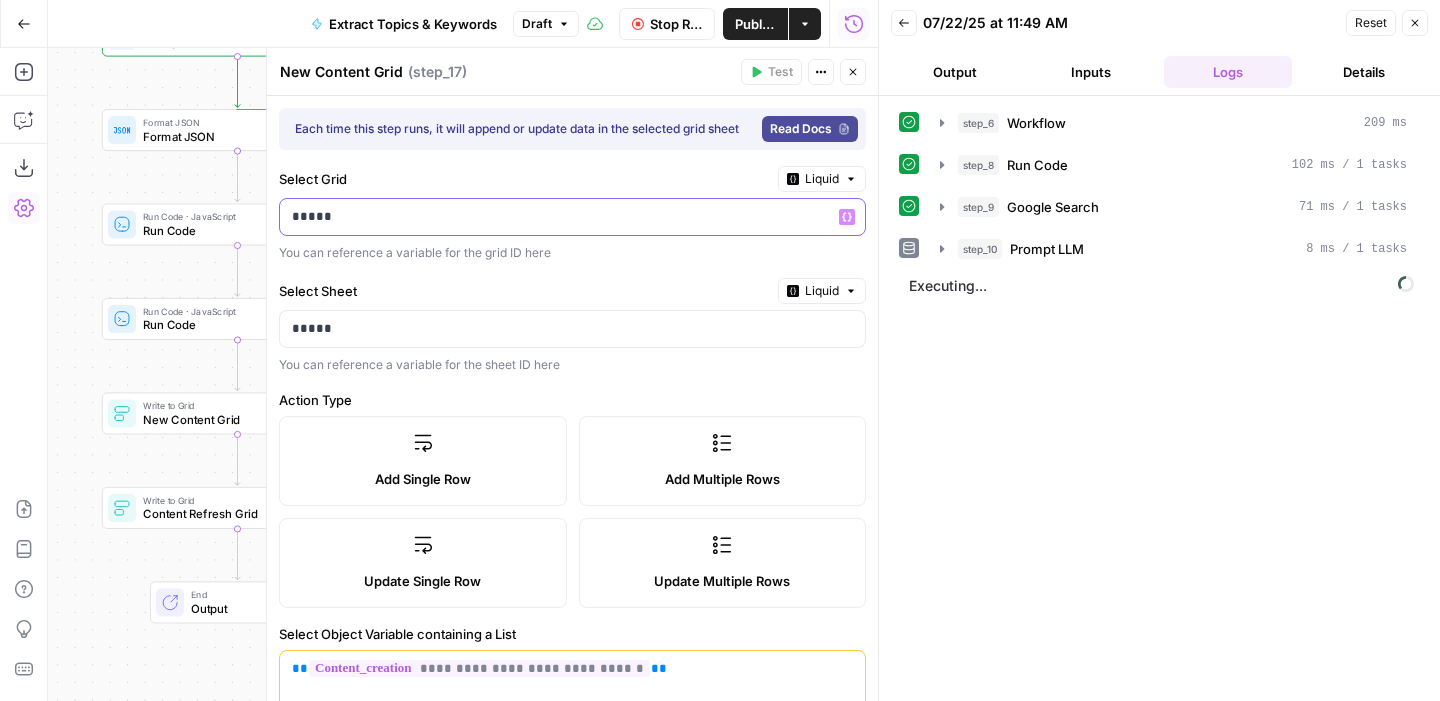 click on "*****" at bounding box center [549, 217] 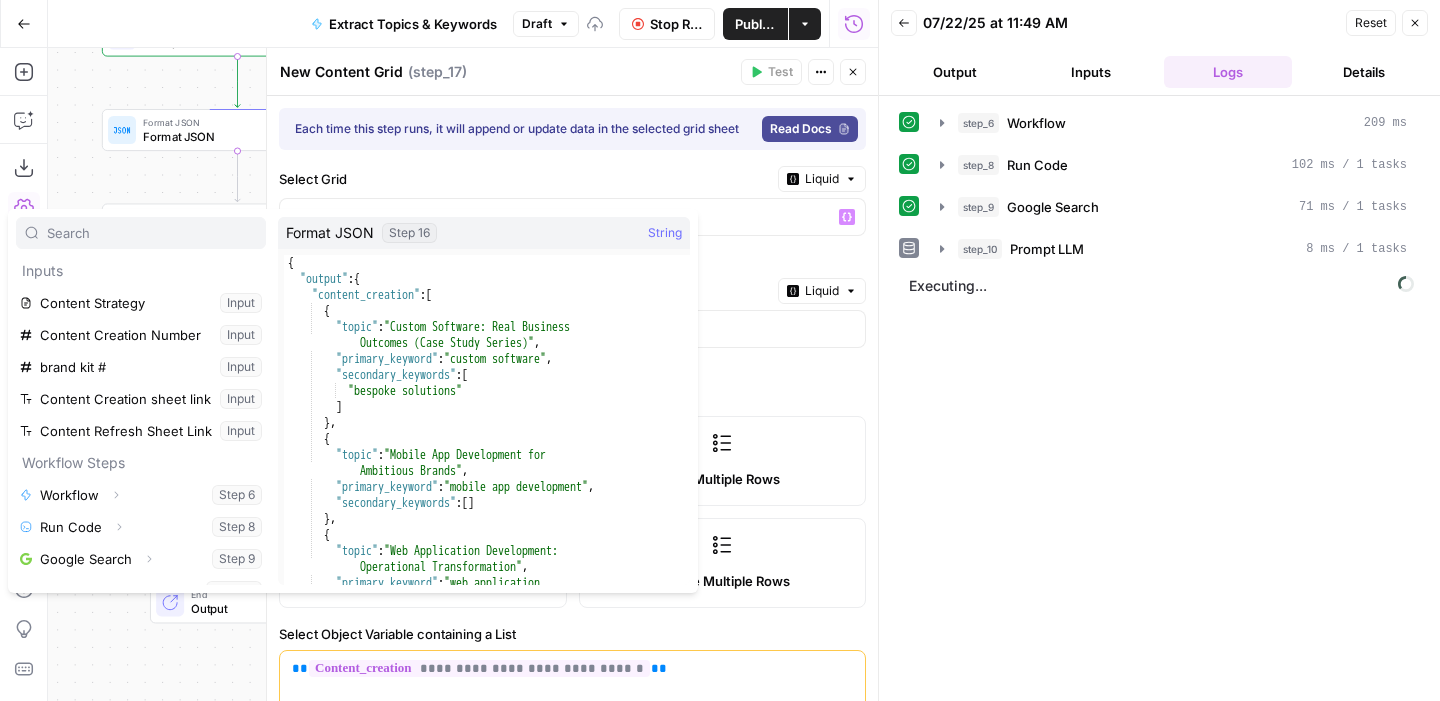 scroll, scrollTop: 310, scrollLeft: 0, axis: vertical 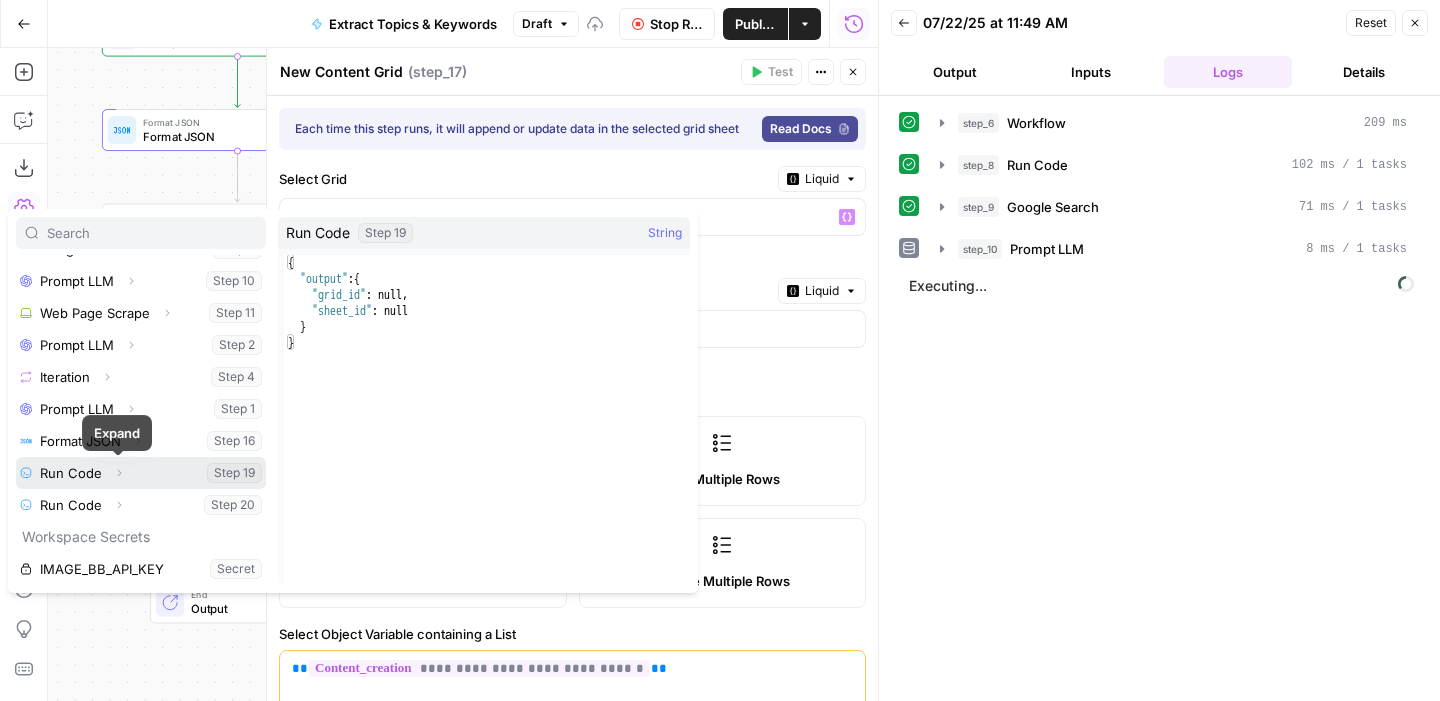 click 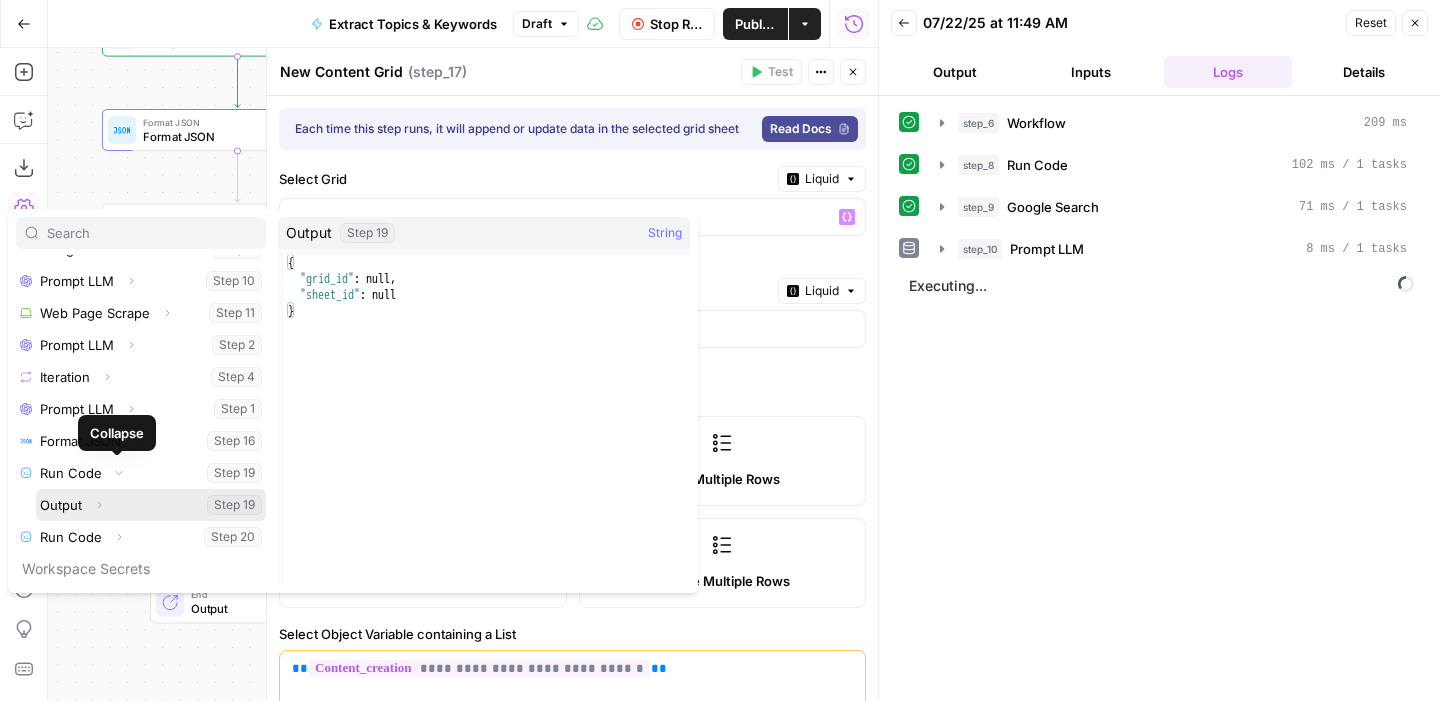 click 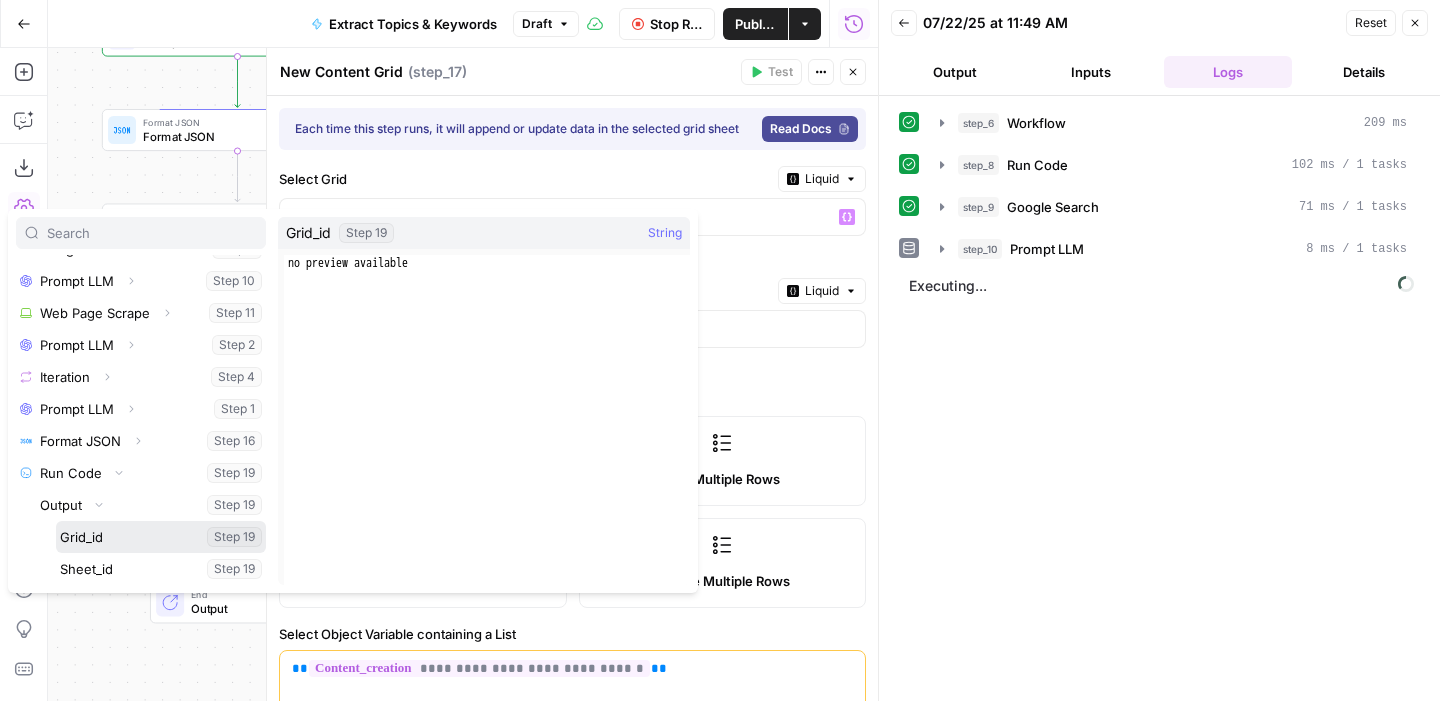 click at bounding box center [161, 537] 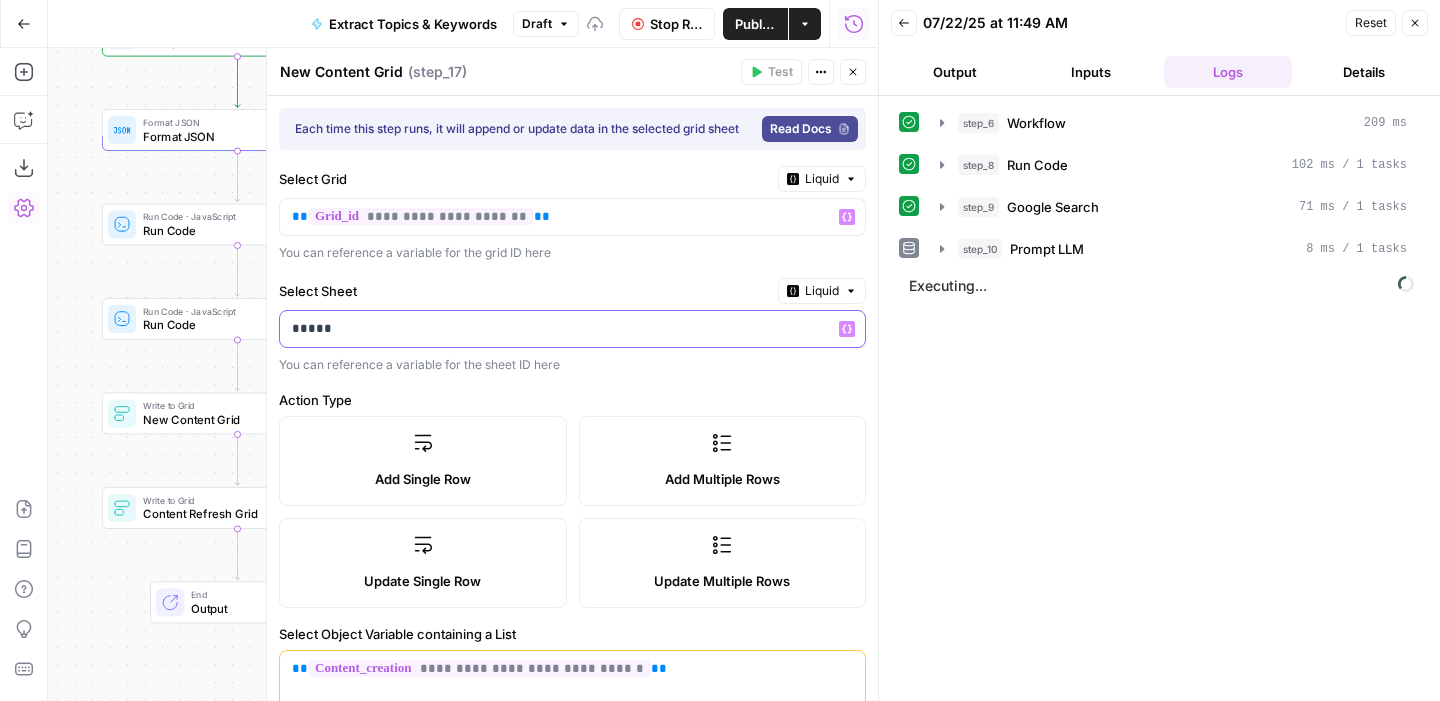 click on "*****" at bounding box center (565, 329) 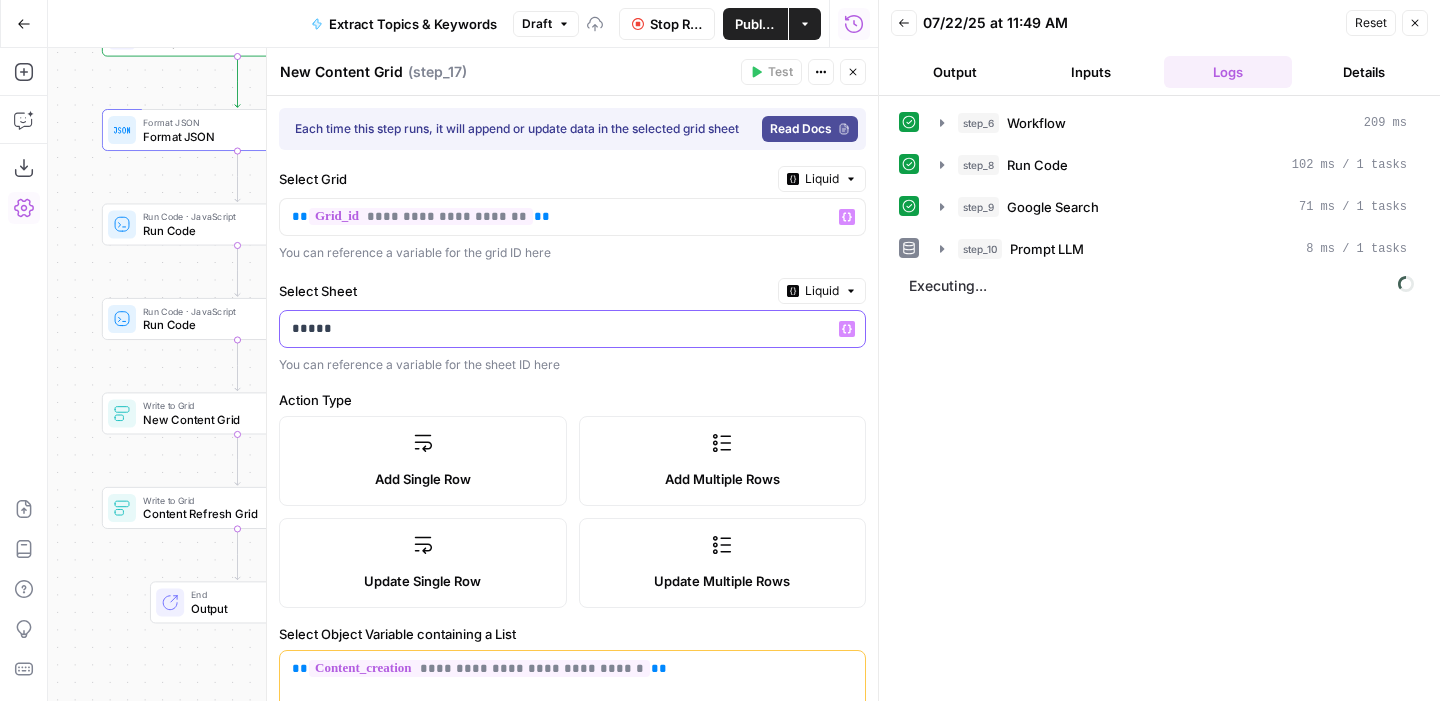 click on "*****" at bounding box center [549, 329] 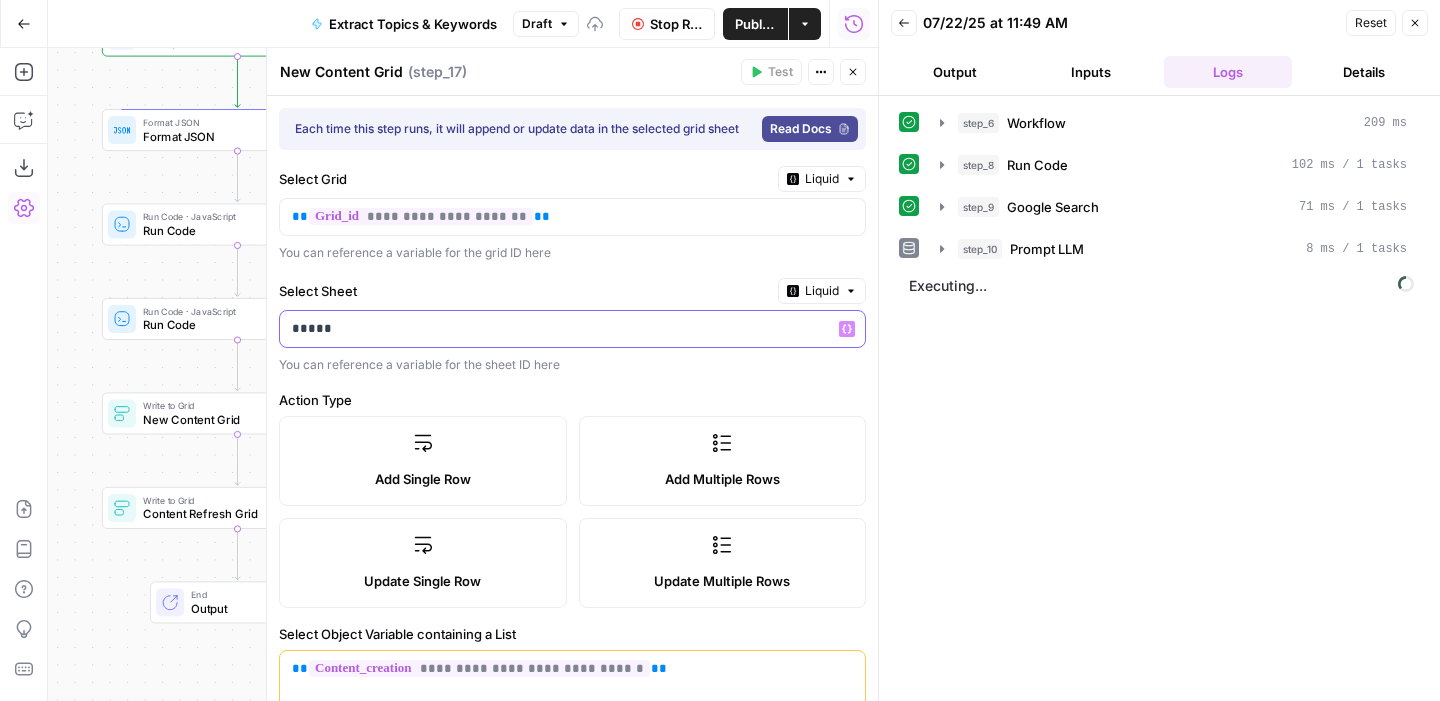 type 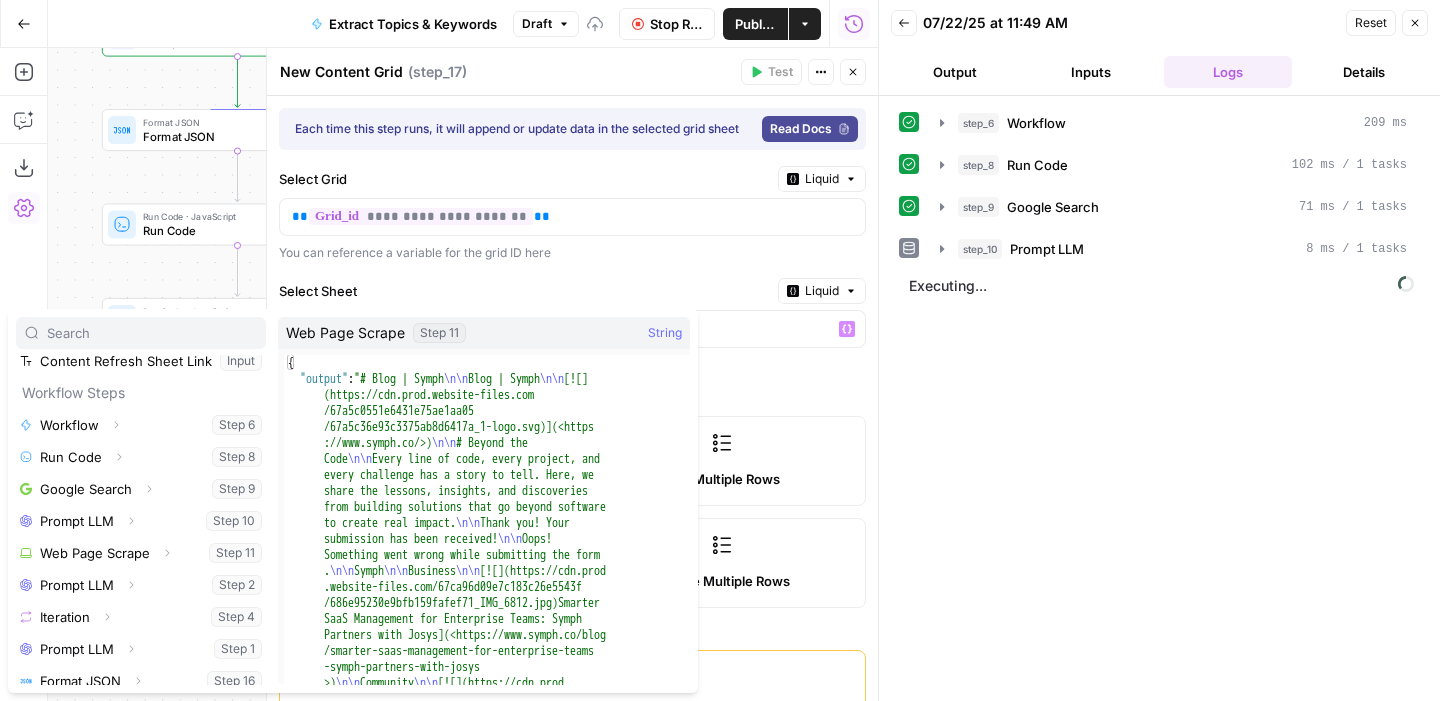 scroll, scrollTop: 310, scrollLeft: 0, axis: vertical 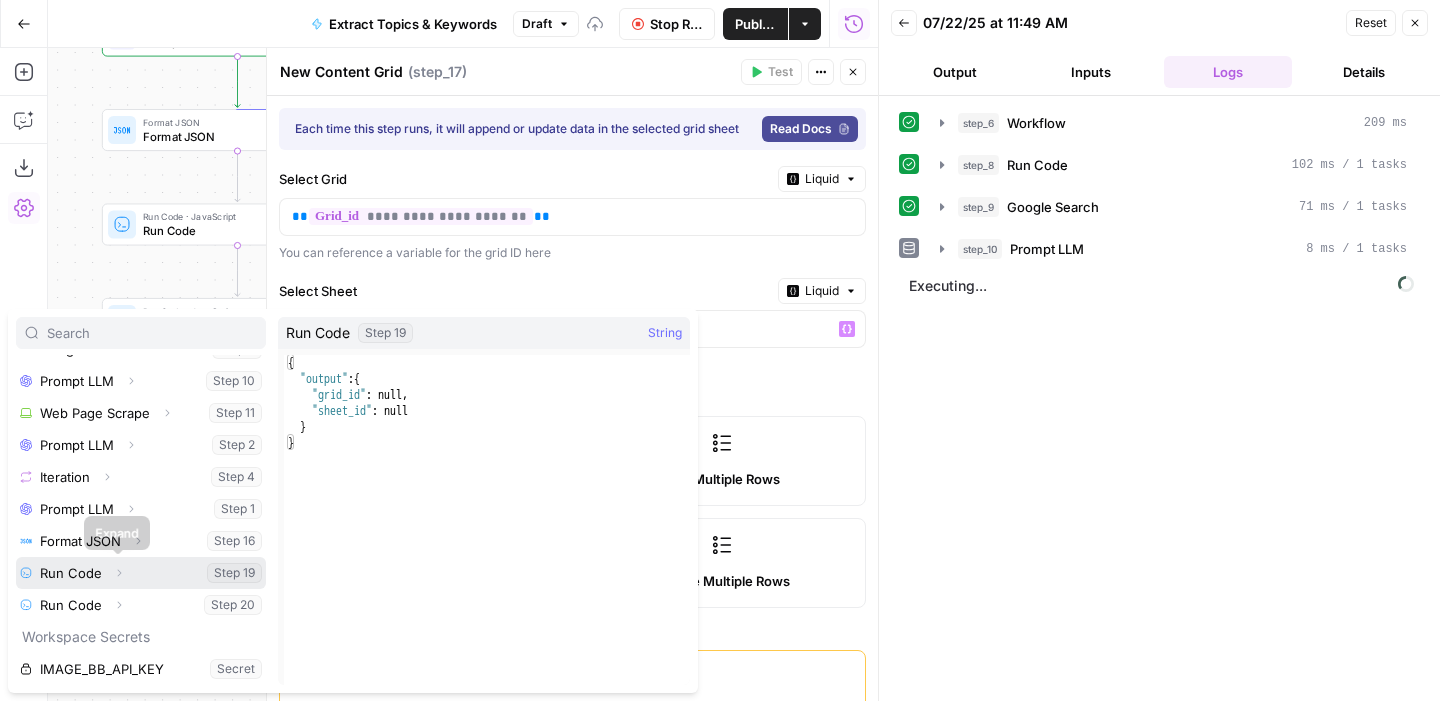 click on "Expand" at bounding box center (119, 573) 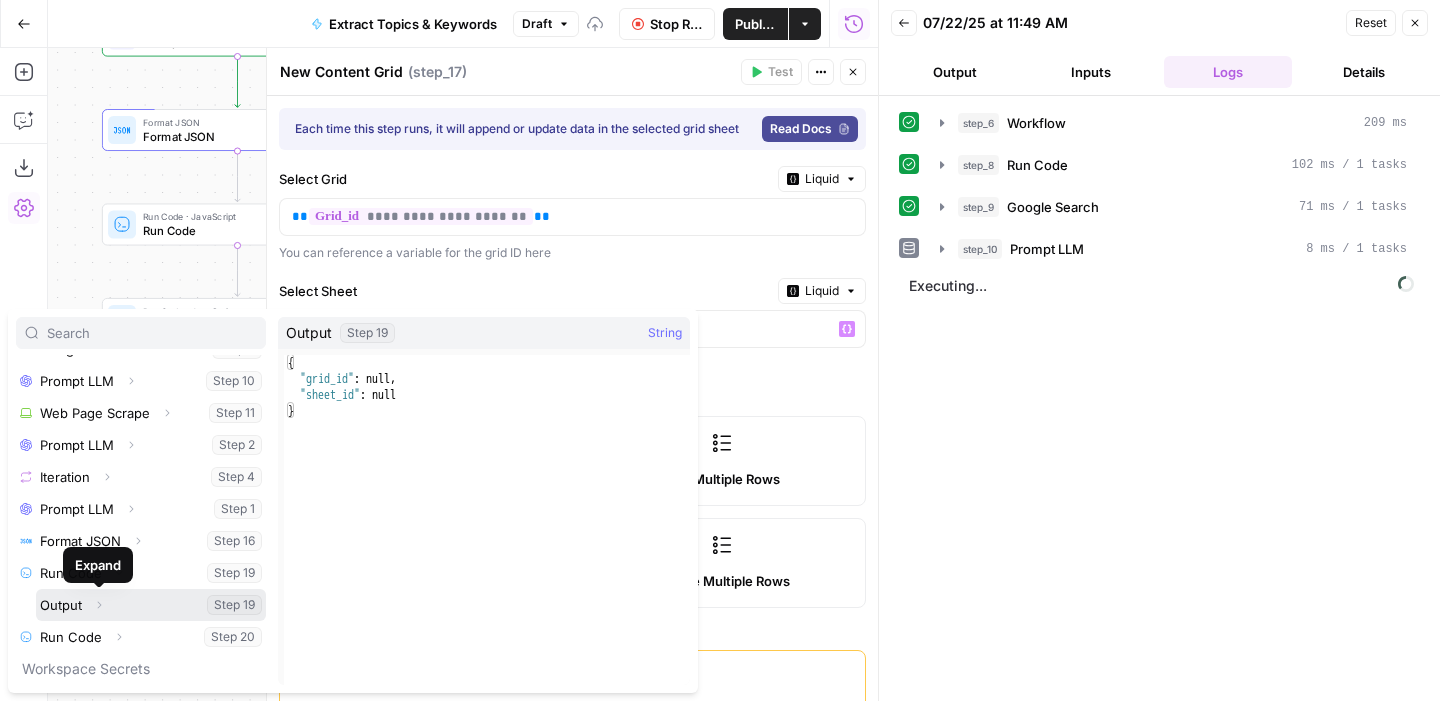 click on "Expand" at bounding box center [104, 605] 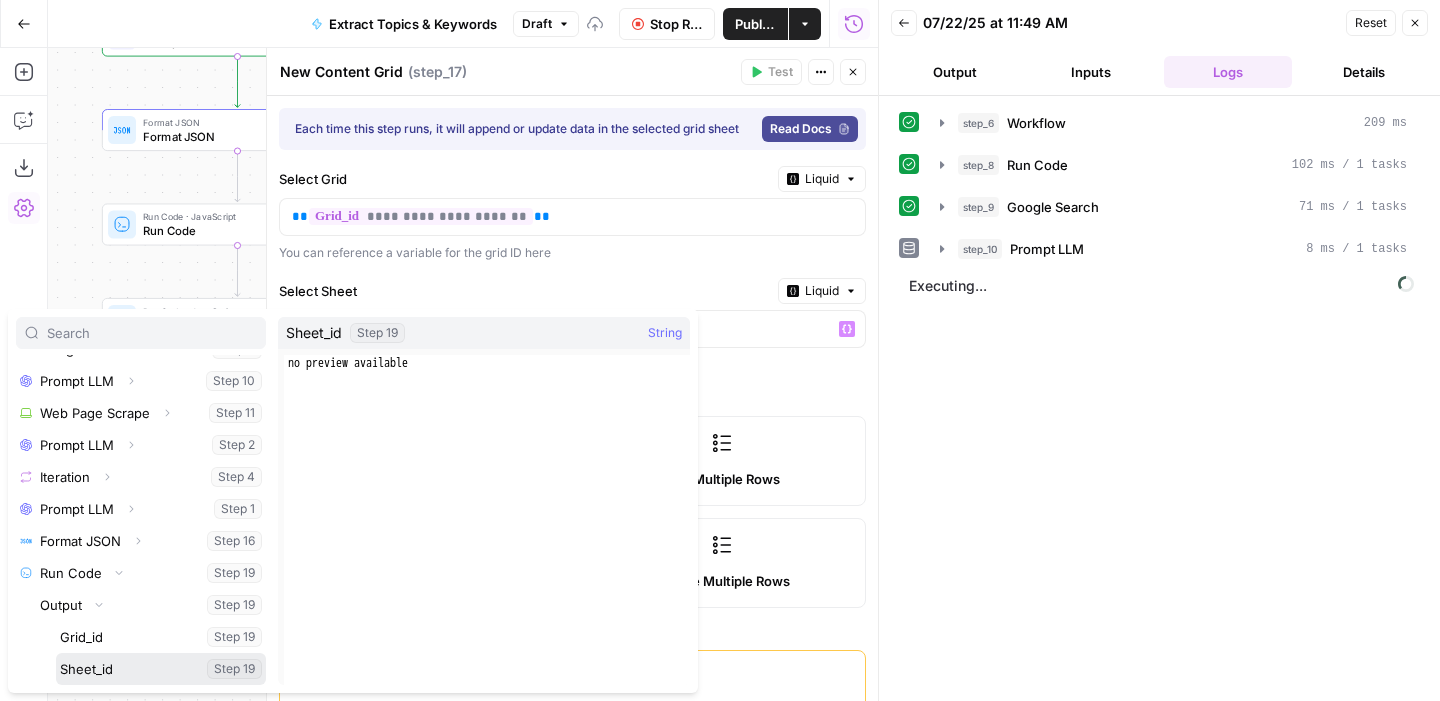 click at bounding box center [161, 669] 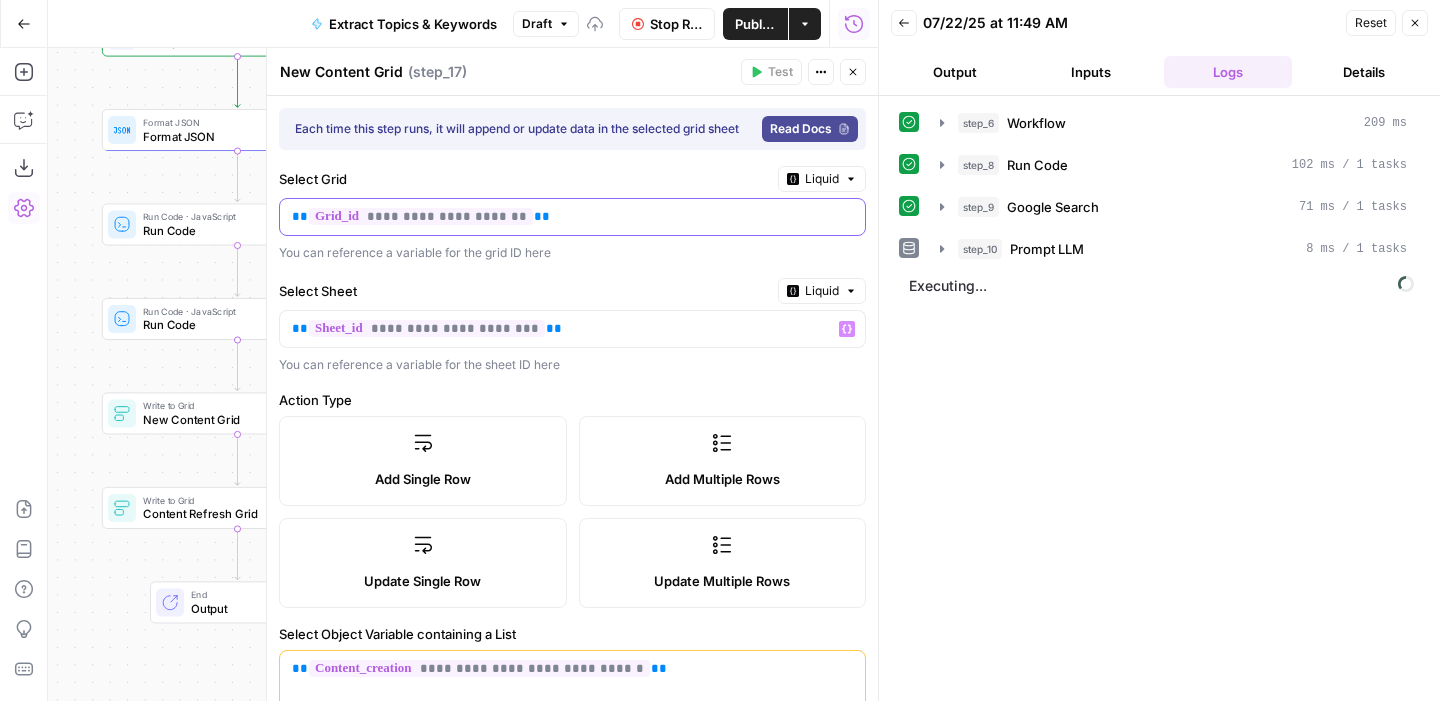 click on "**********" at bounding box center (565, 217) 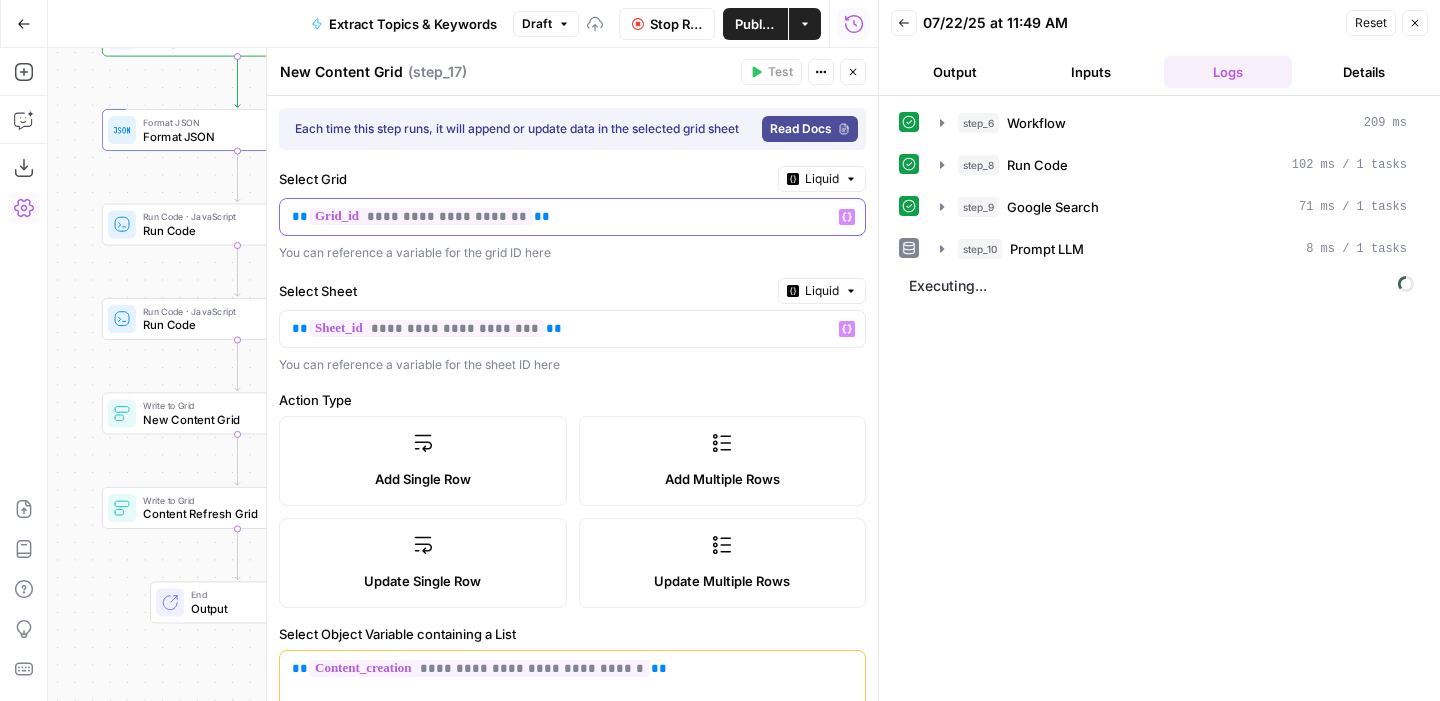 click on "**********" at bounding box center [565, 217] 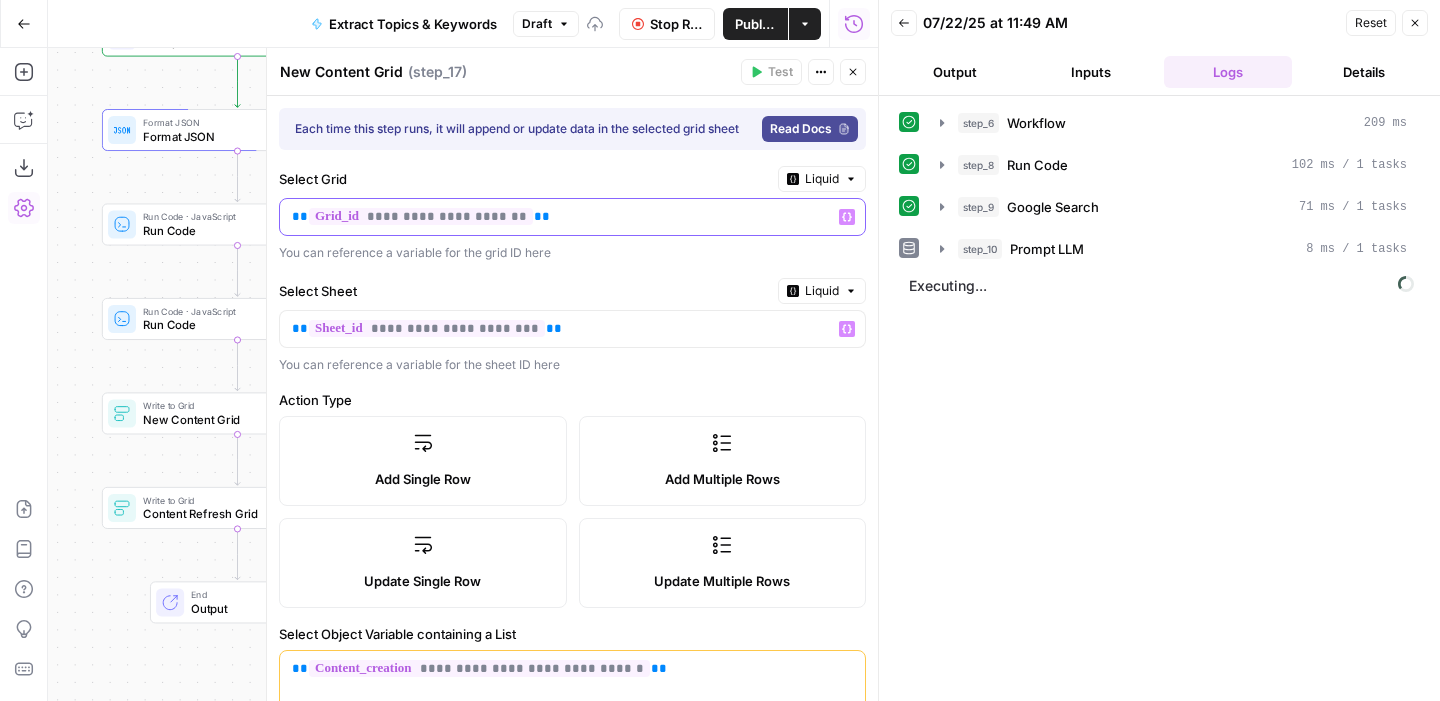 click on "**********" at bounding box center [549, 217] 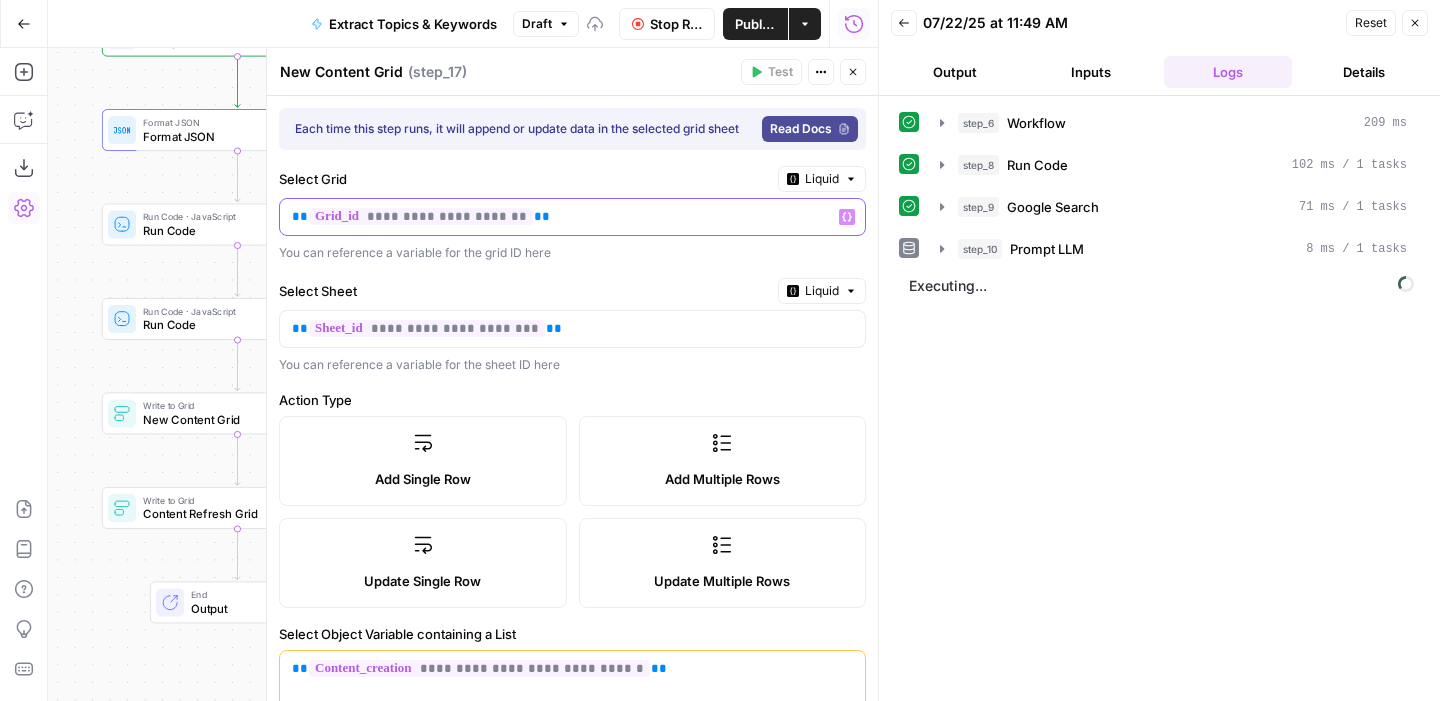 copy on "**********" 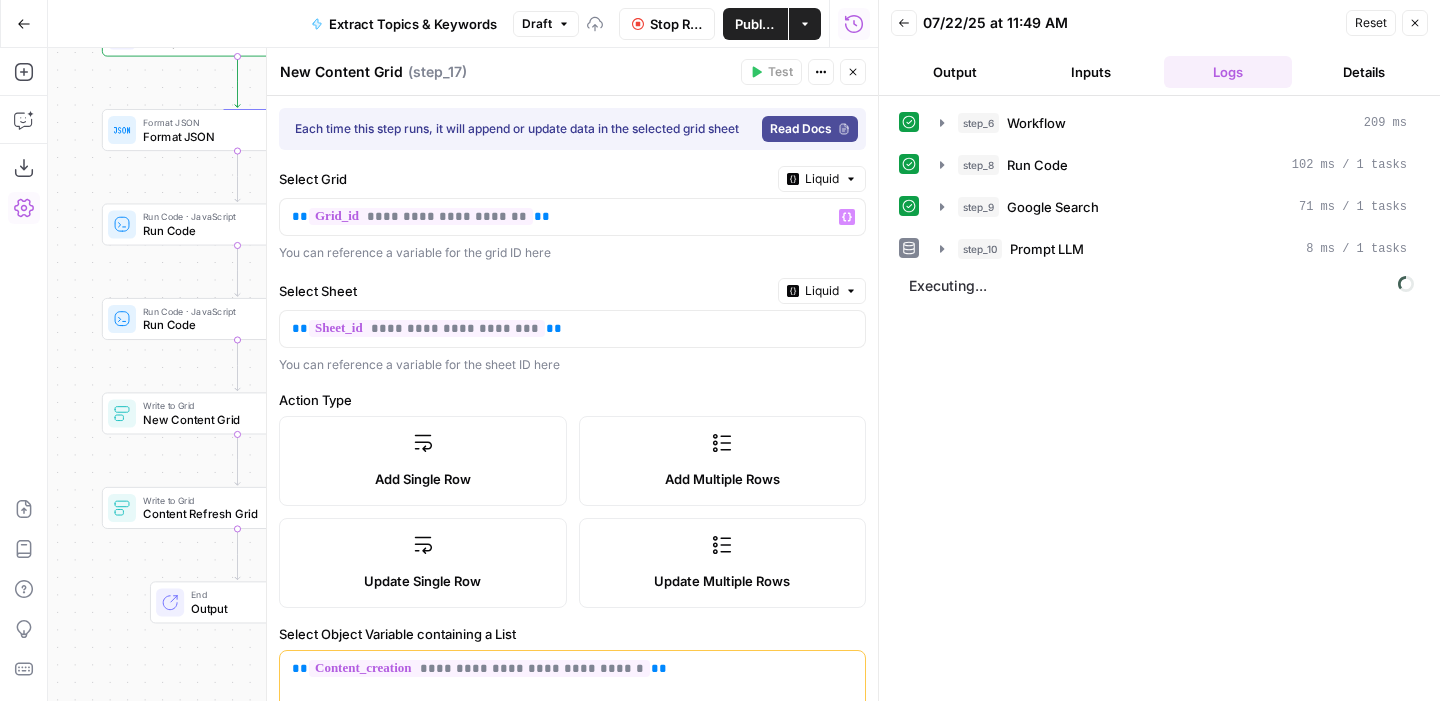 click 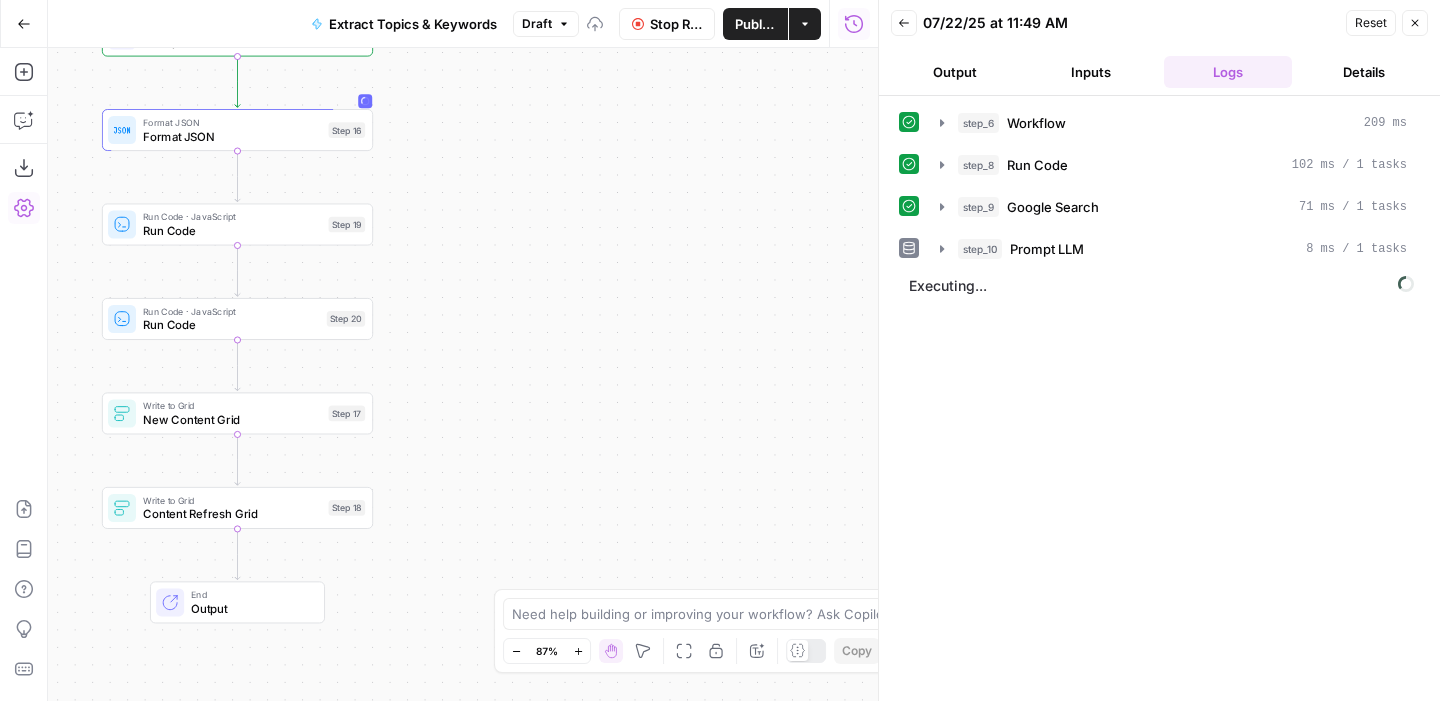 click on "Run Code" at bounding box center [231, 324] 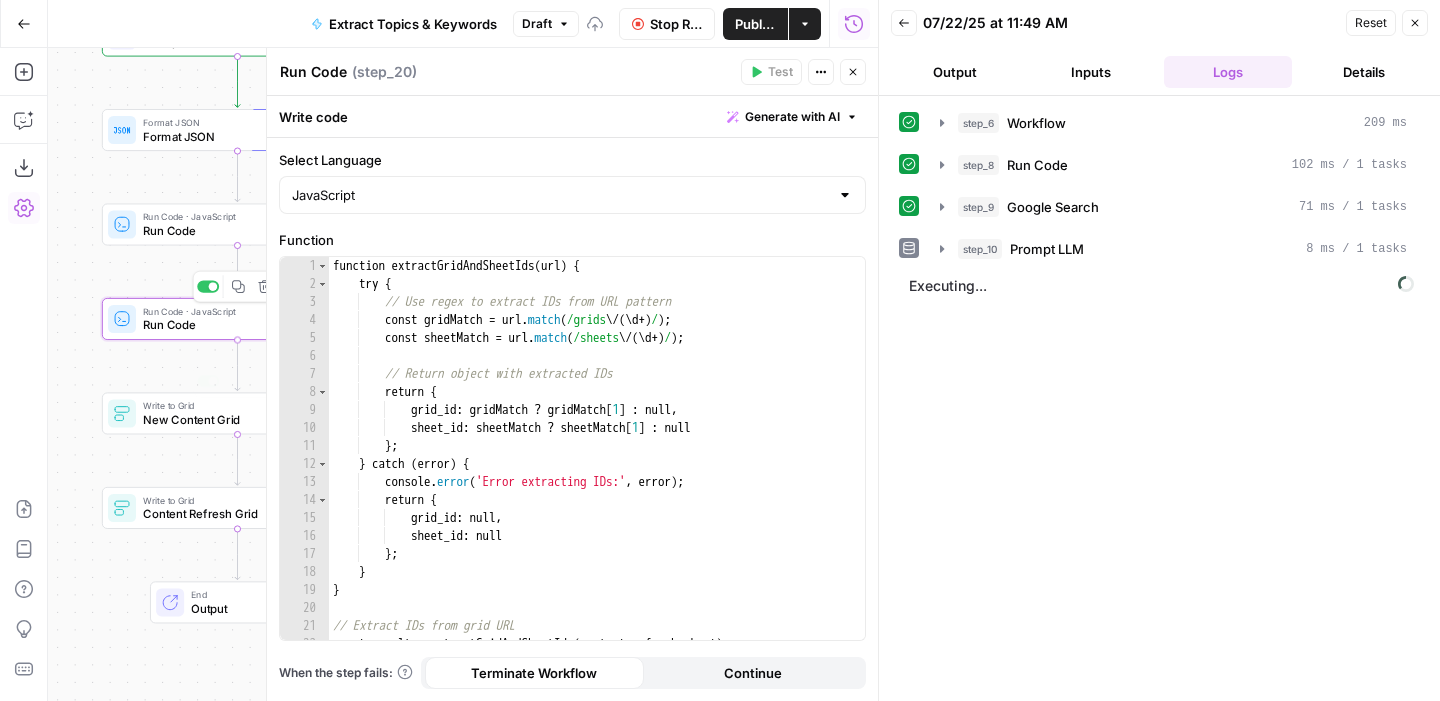 click on "Content Refresh Grid" at bounding box center [232, 513] 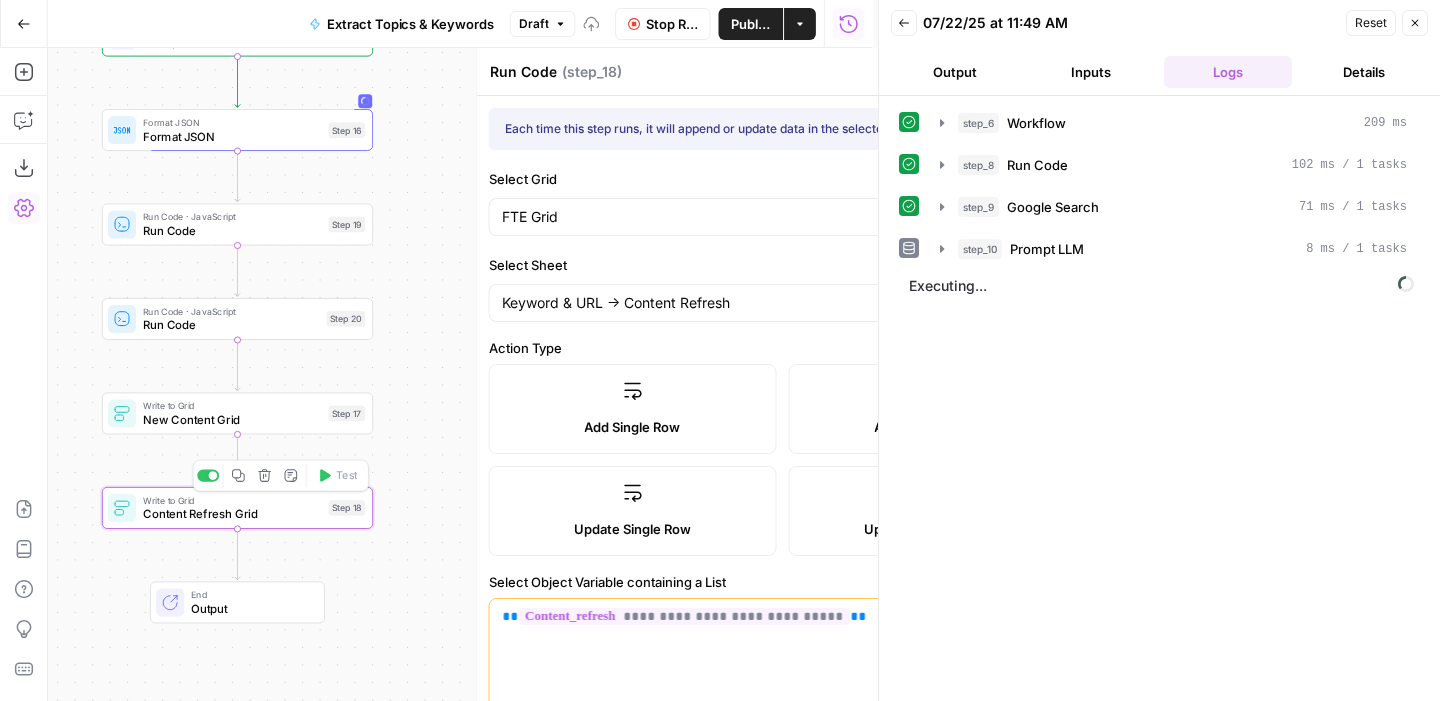 type on "Content Refresh Grid" 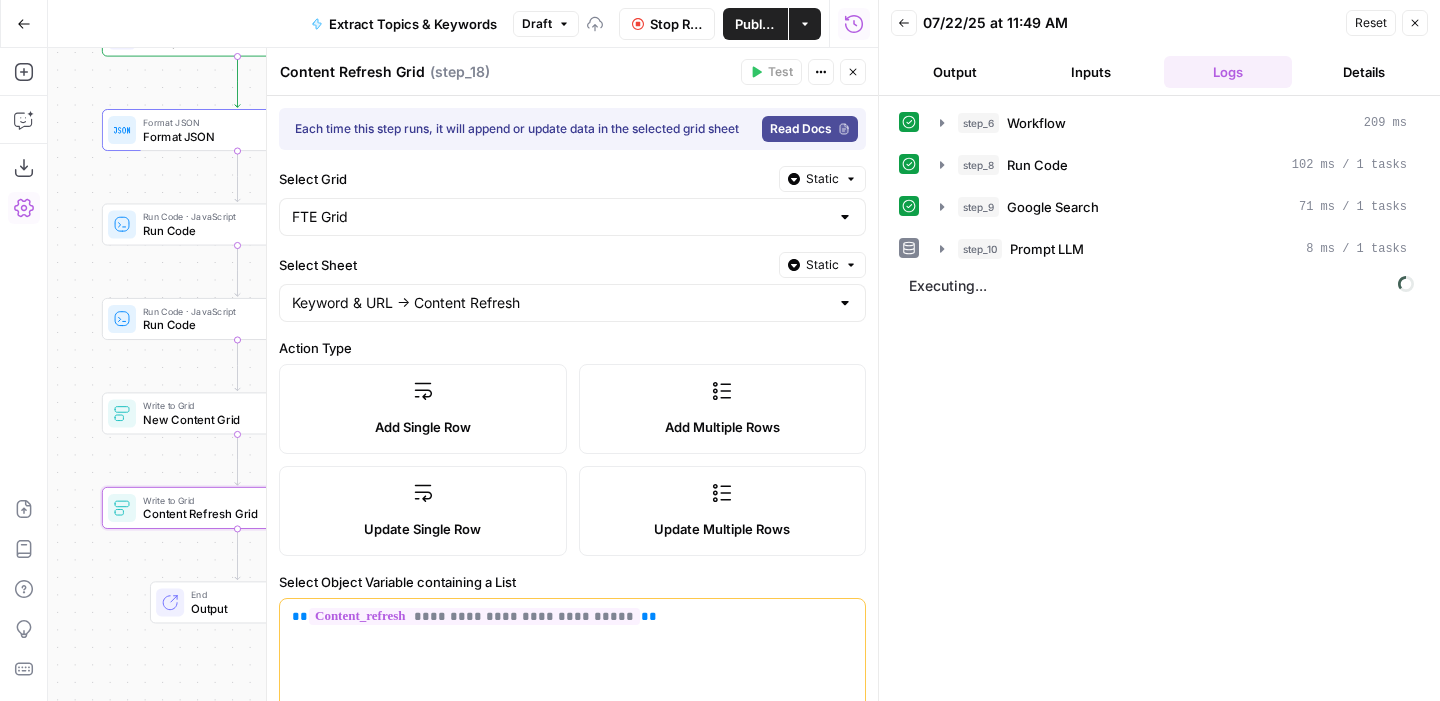 click on "Static" at bounding box center [822, 179] 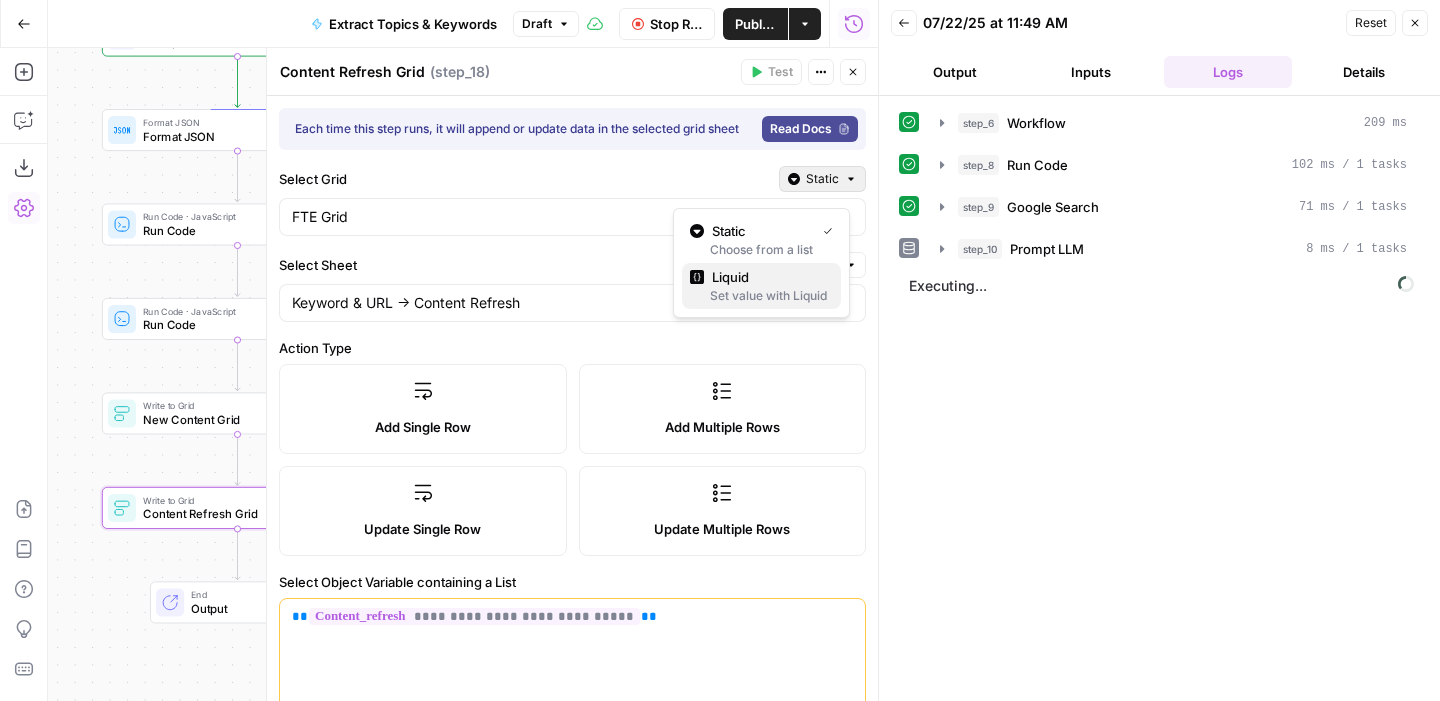 click on "Liquid" at bounding box center (768, 277) 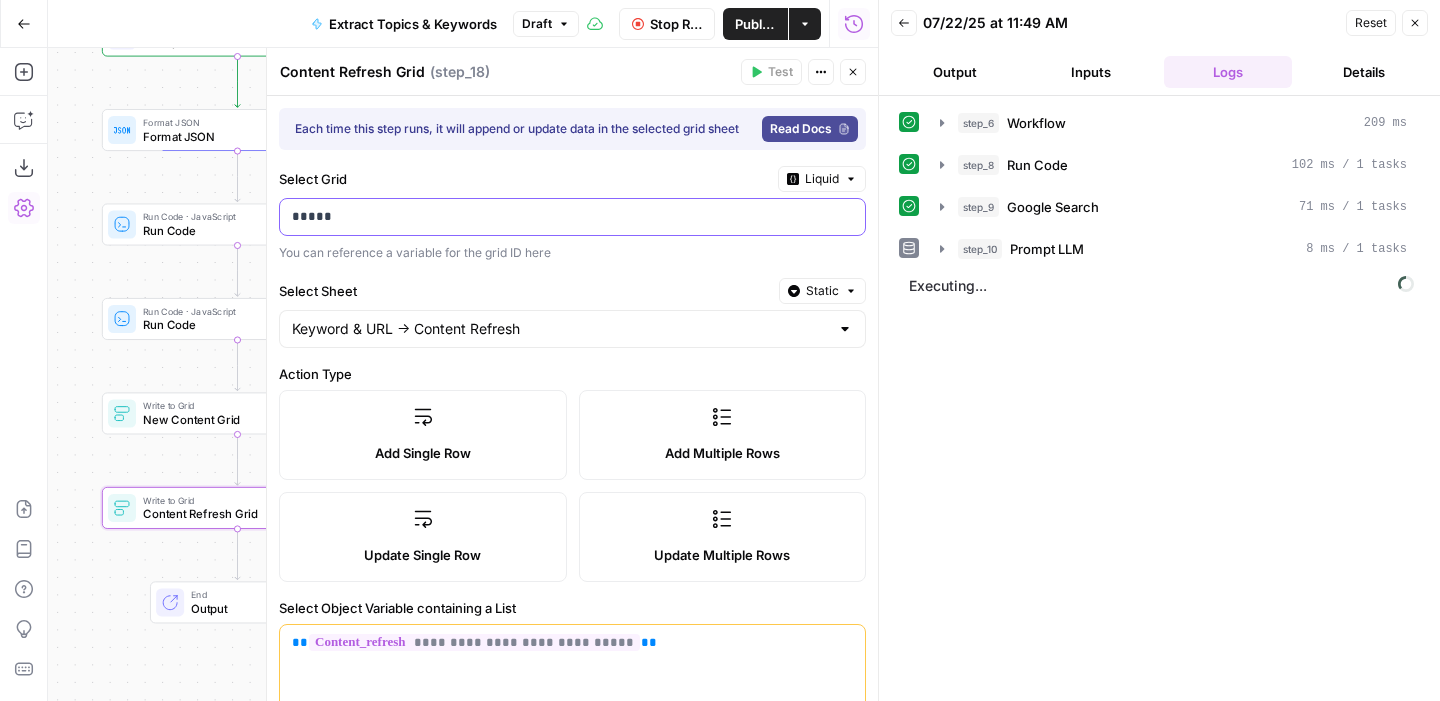 click on "*****" at bounding box center [556, 217] 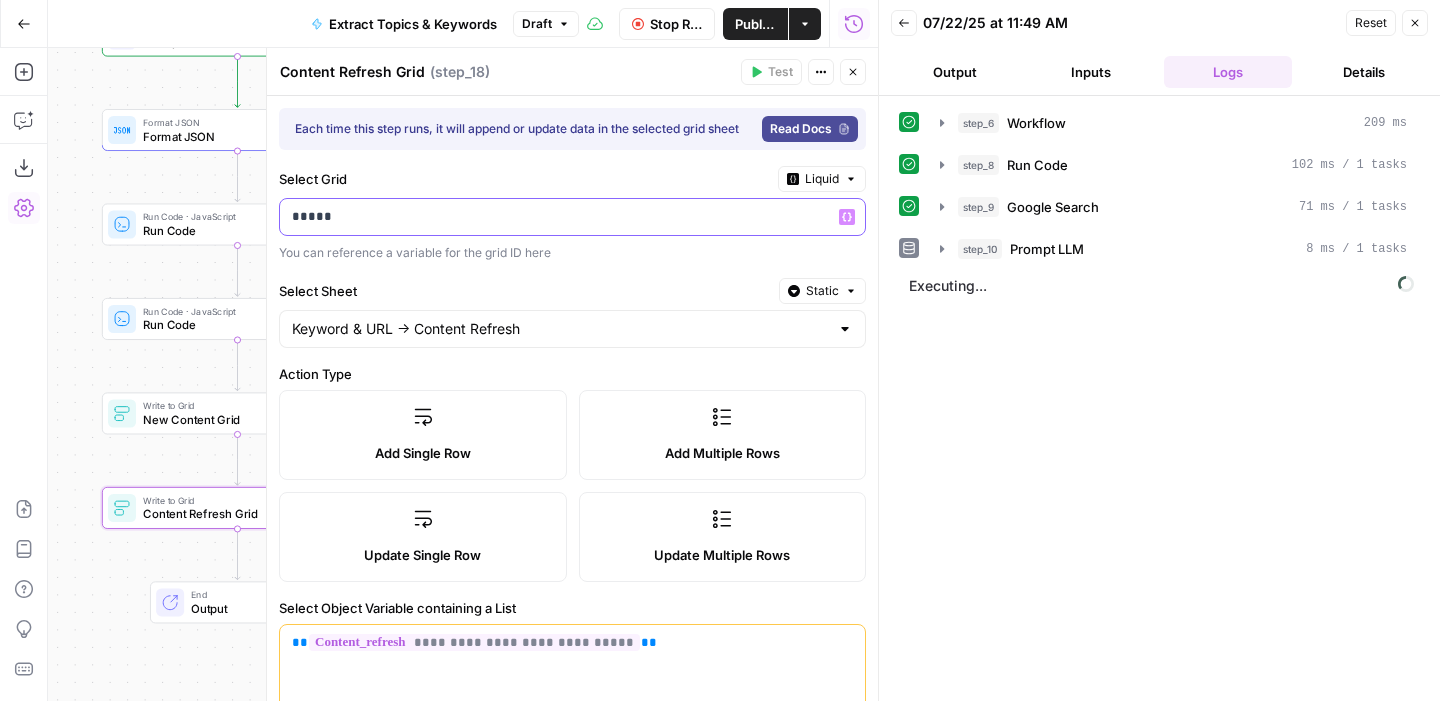 click on "*****" at bounding box center (556, 217) 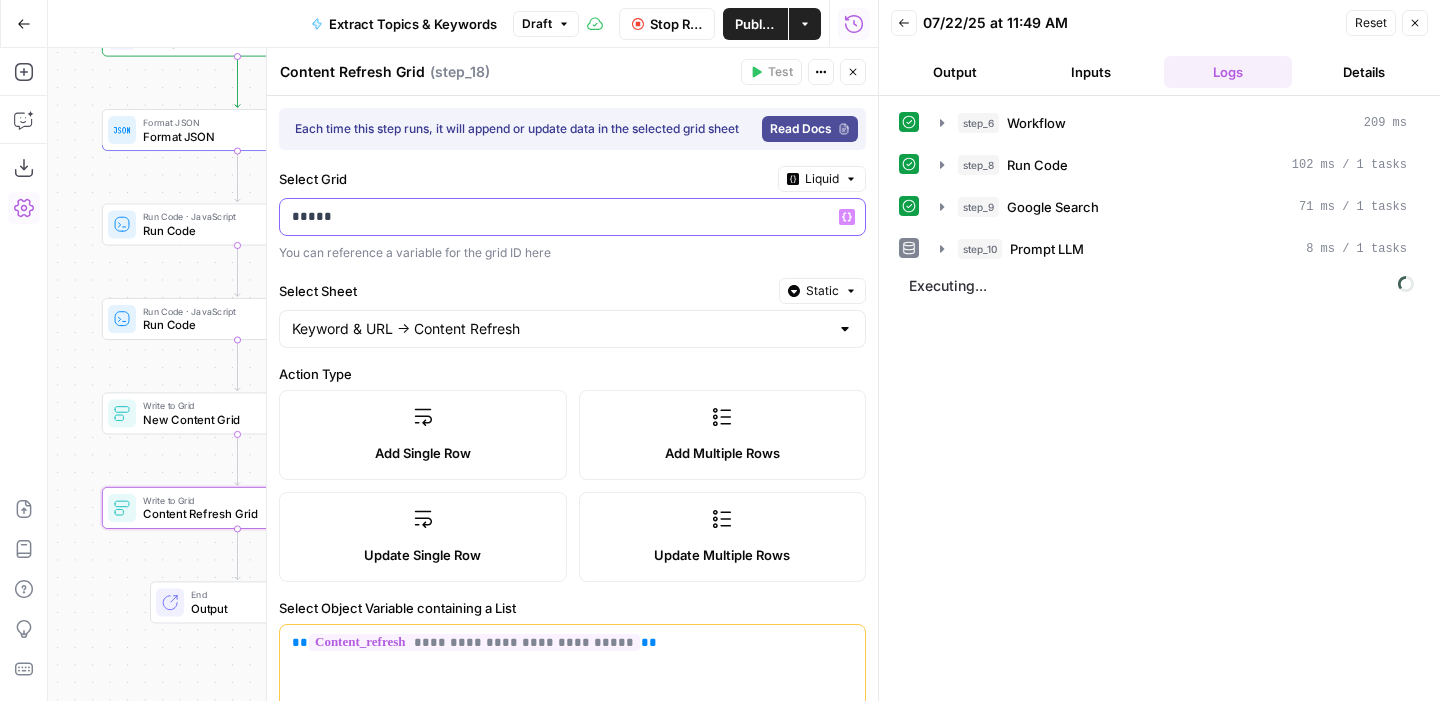 click on "*****" at bounding box center [556, 217] 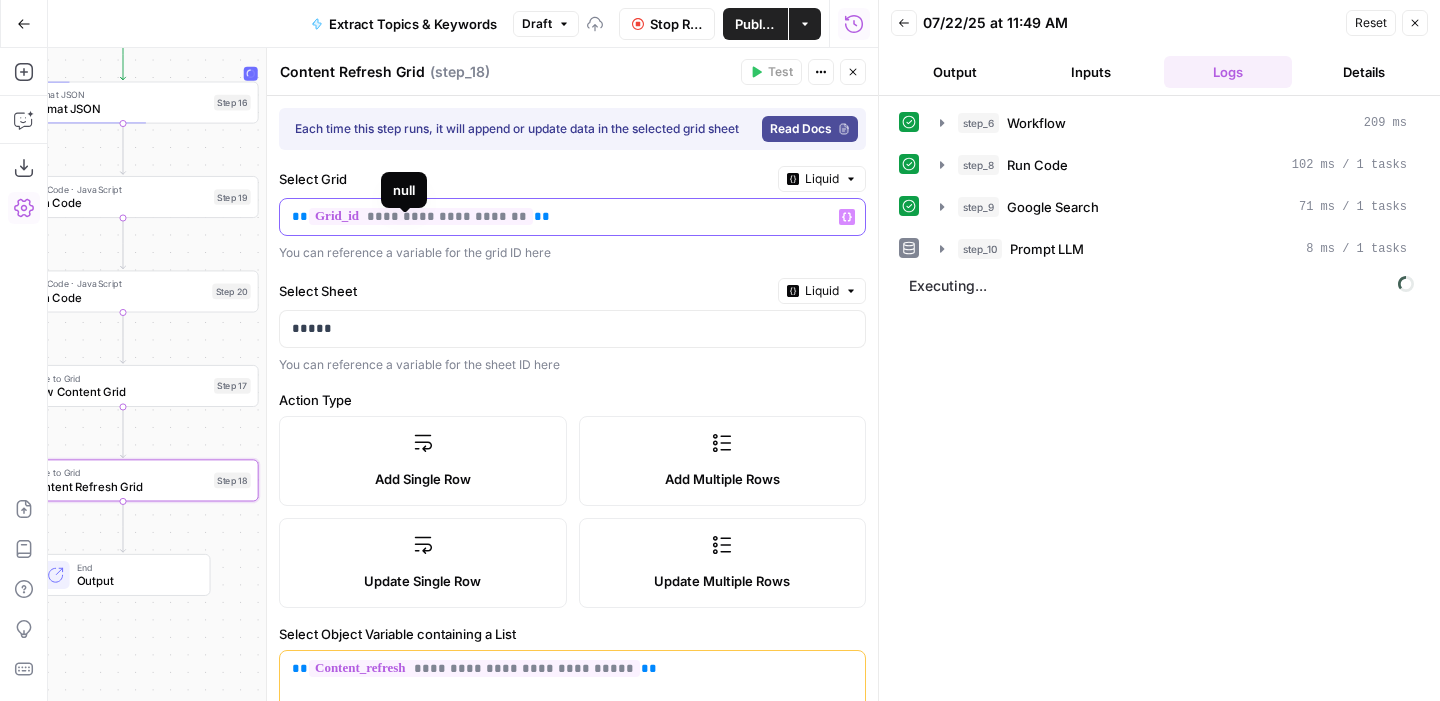 click on "**********" at bounding box center (421, 216) 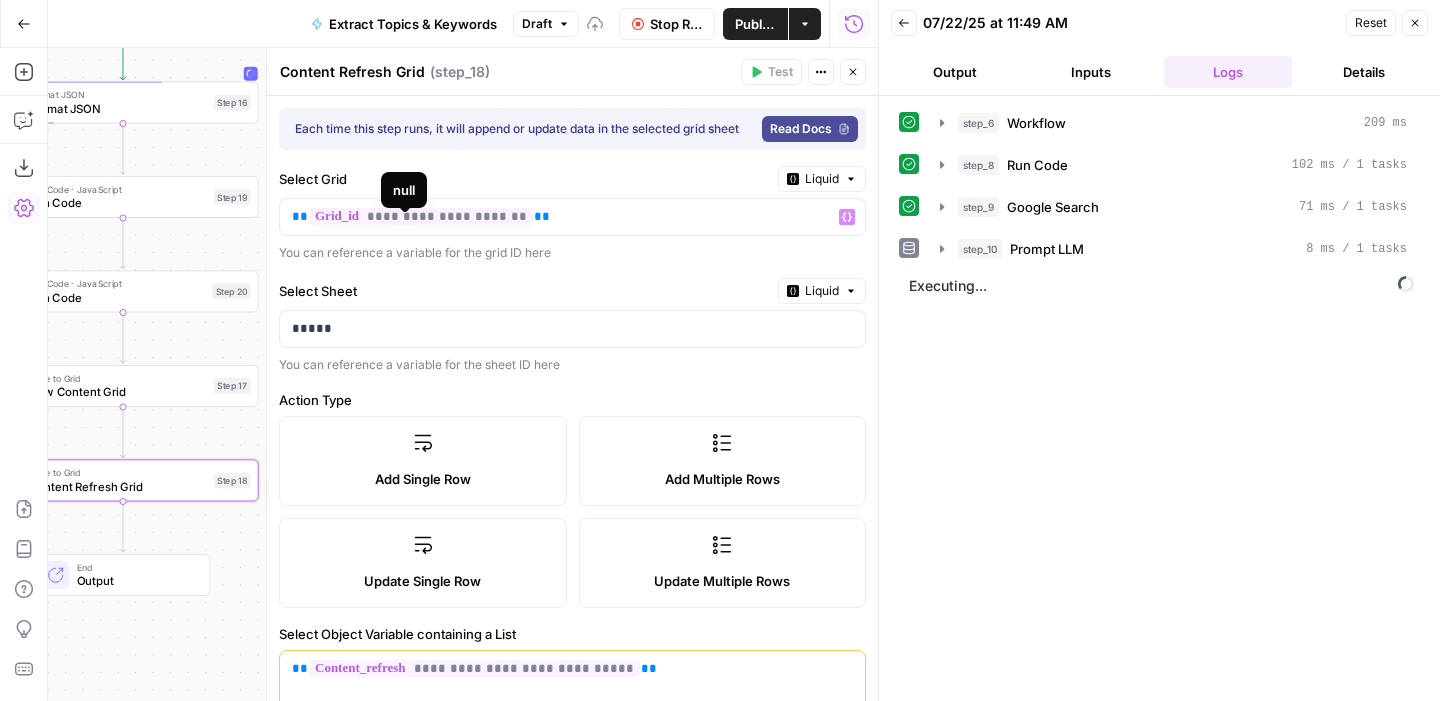 scroll, scrollTop: 427, scrollLeft: 0, axis: vertical 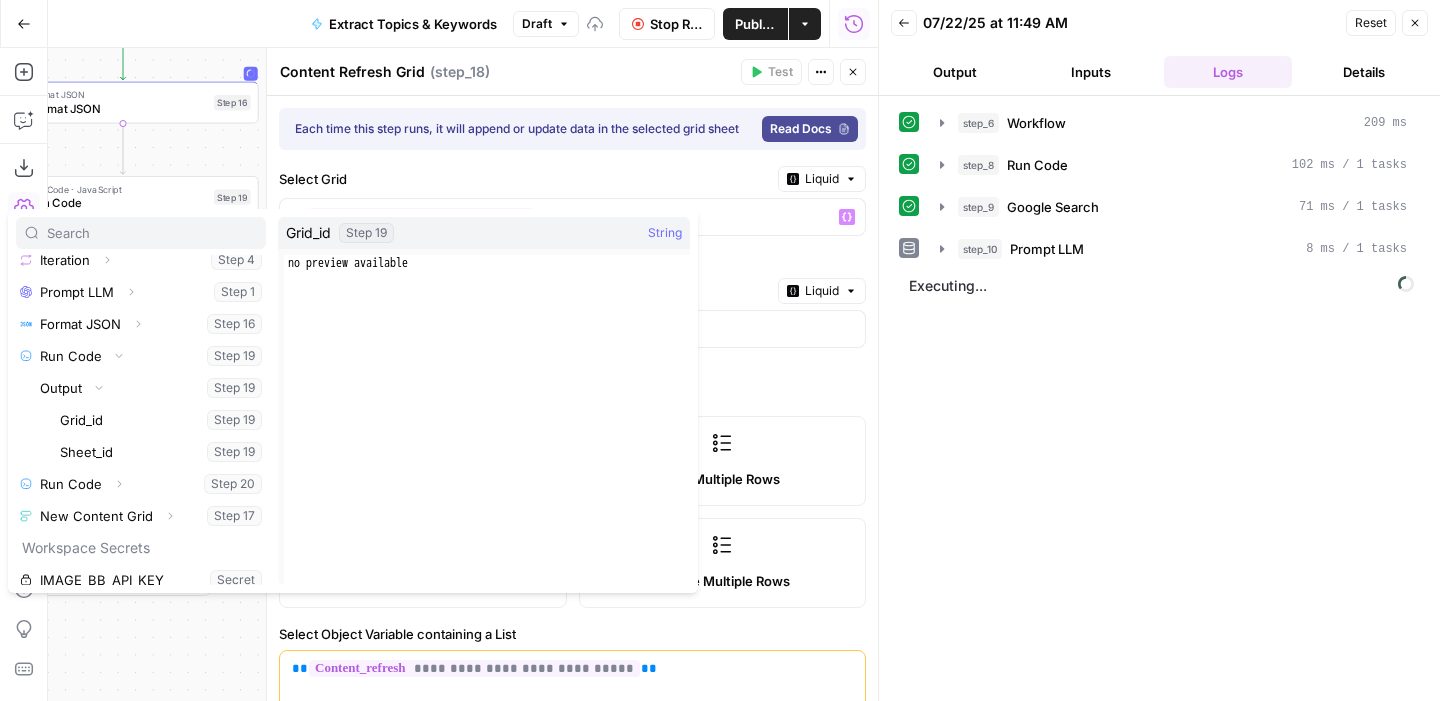 type 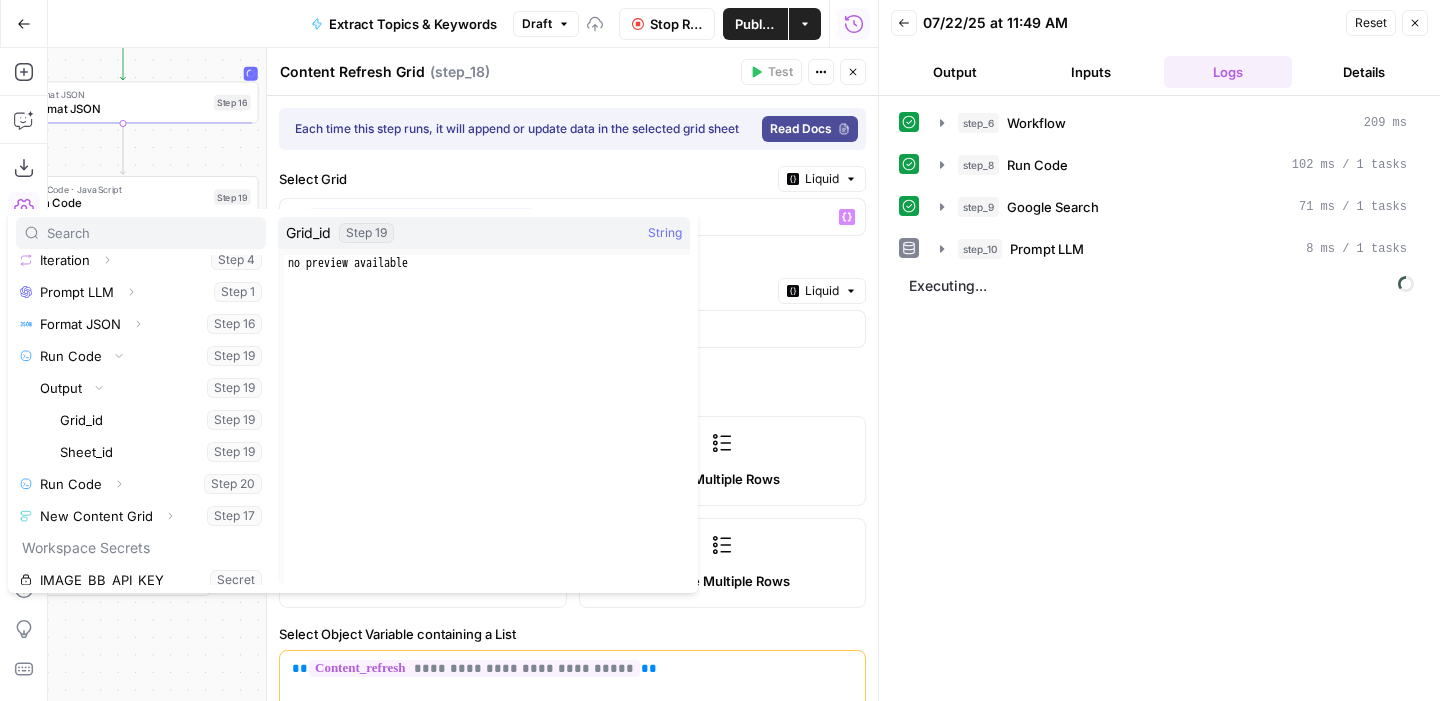 click on "Select Grid Liquid" at bounding box center (572, 179) 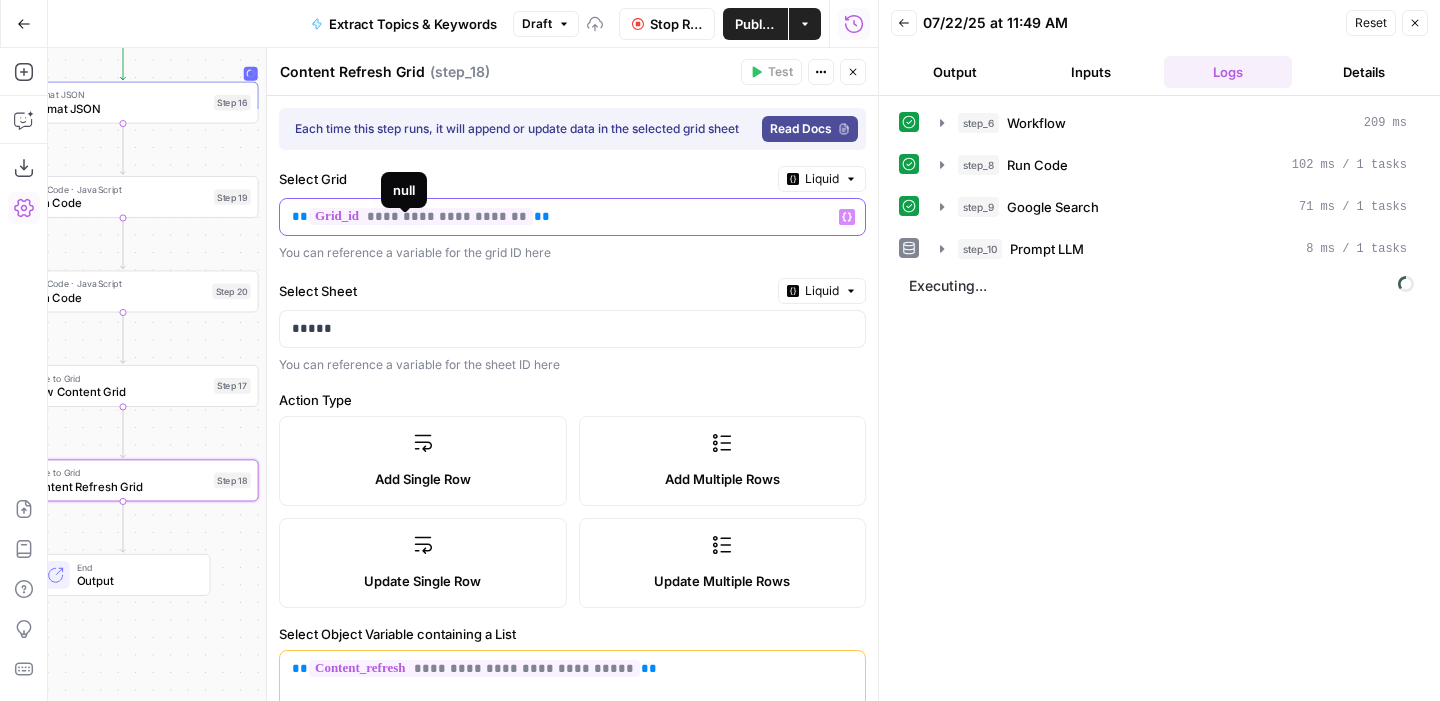 click on "**********" at bounding box center (421, 216) 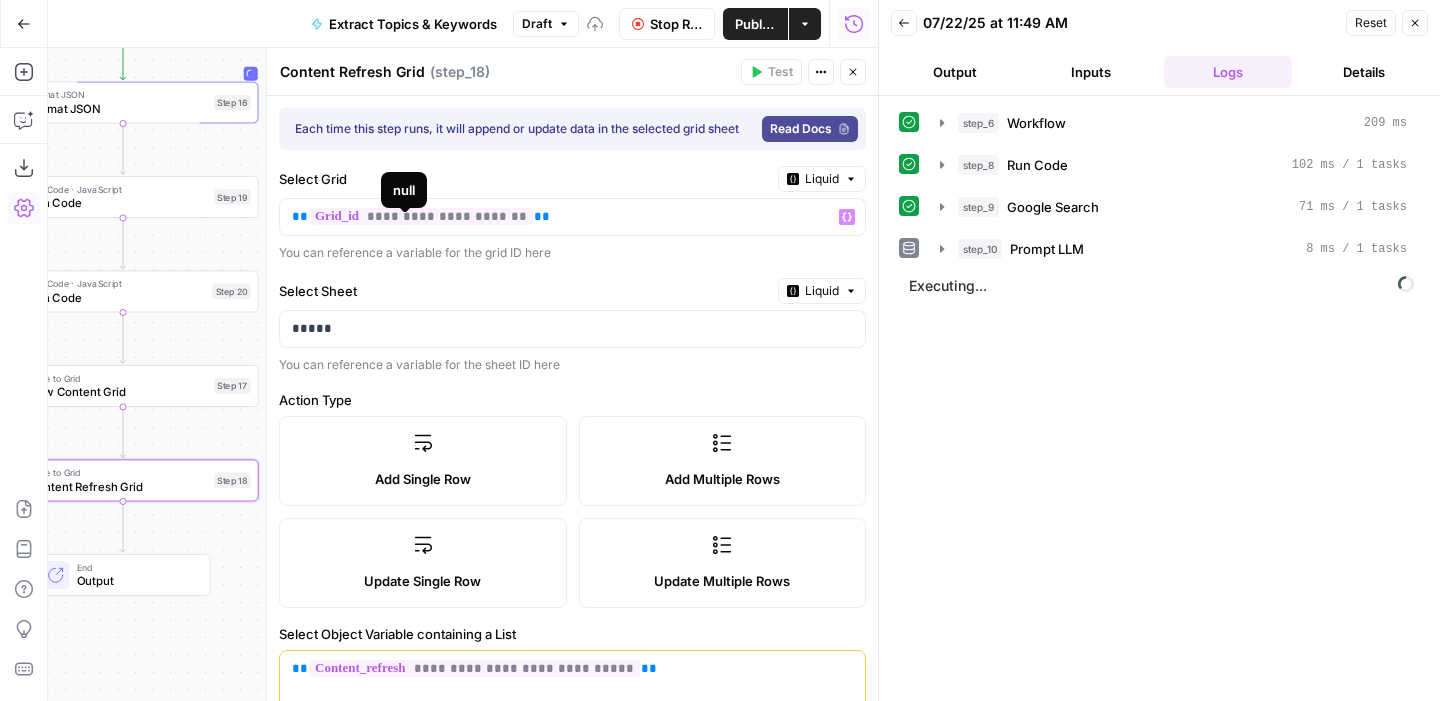 scroll, scrollTop: 427, scrollLeft: 0, axis: vertical 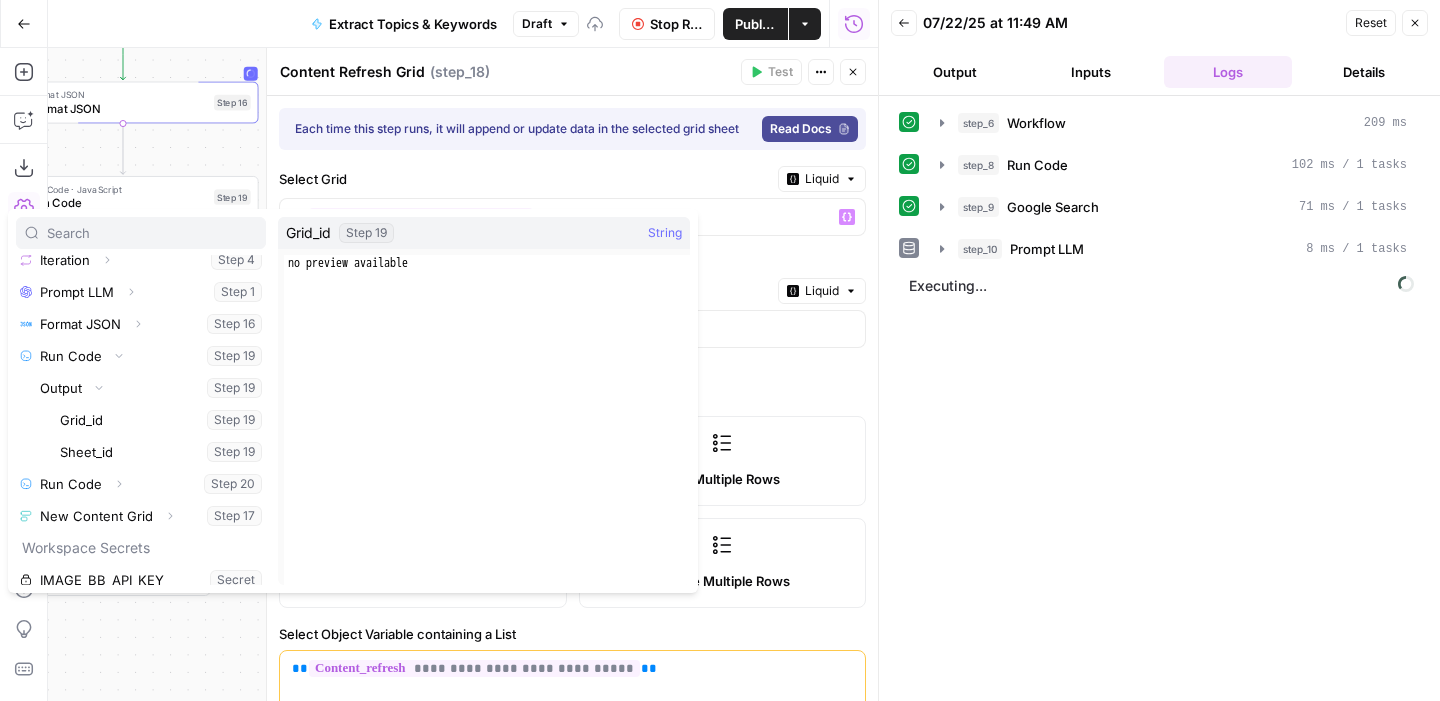 type 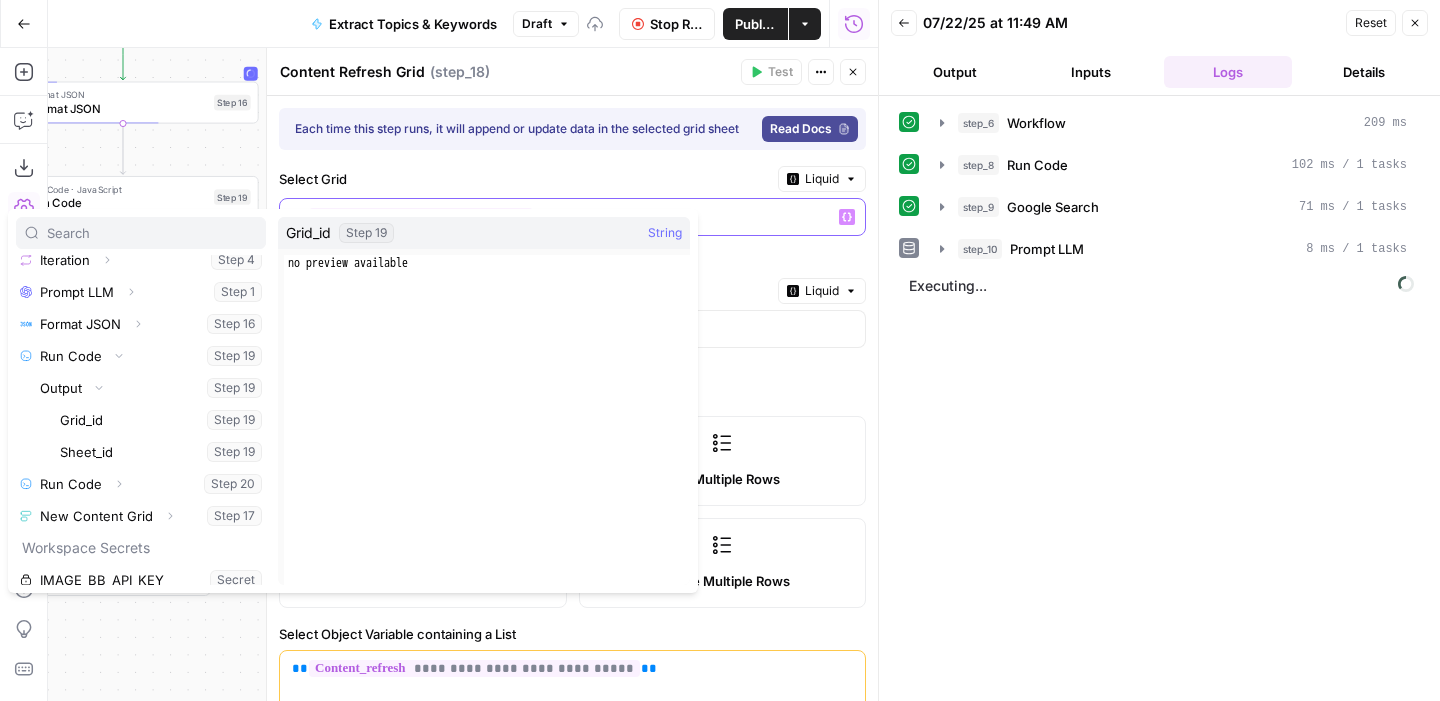 type 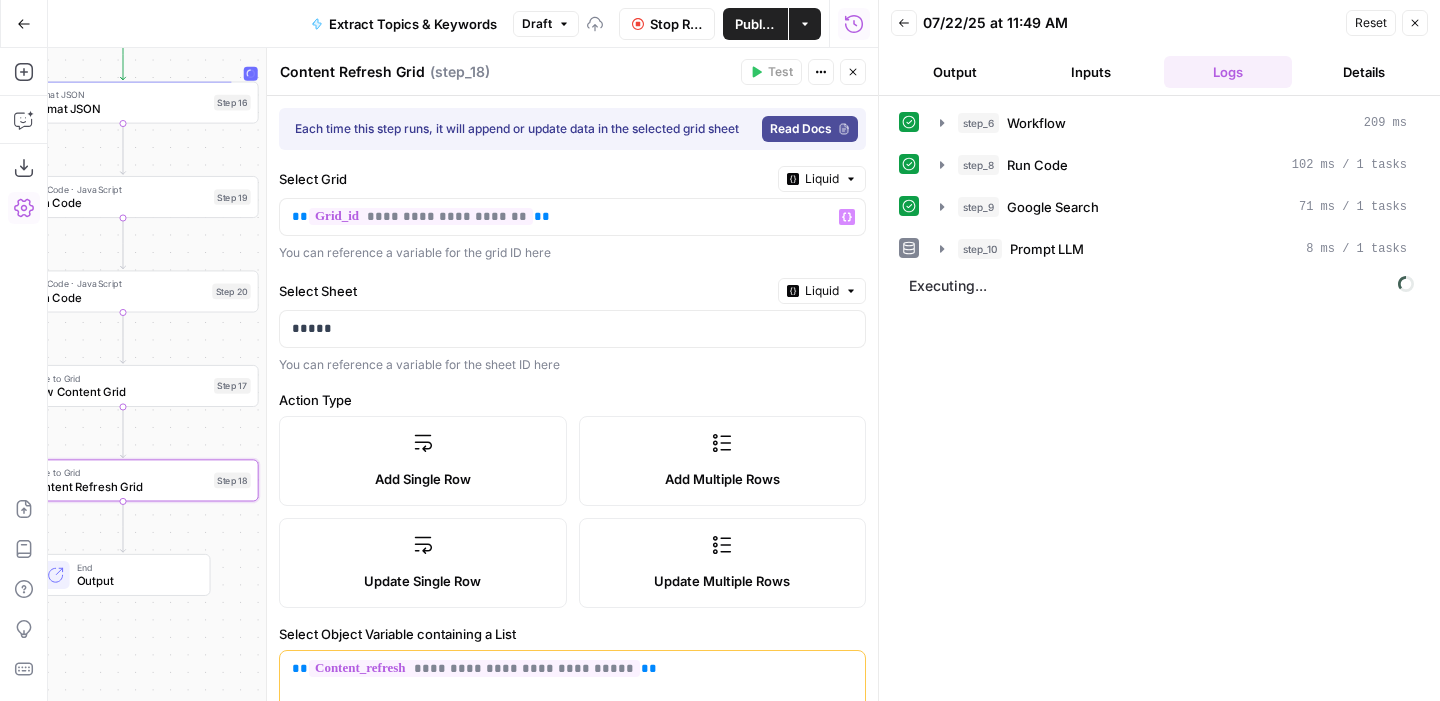 click on "Close" at bounding box center [853, 72] 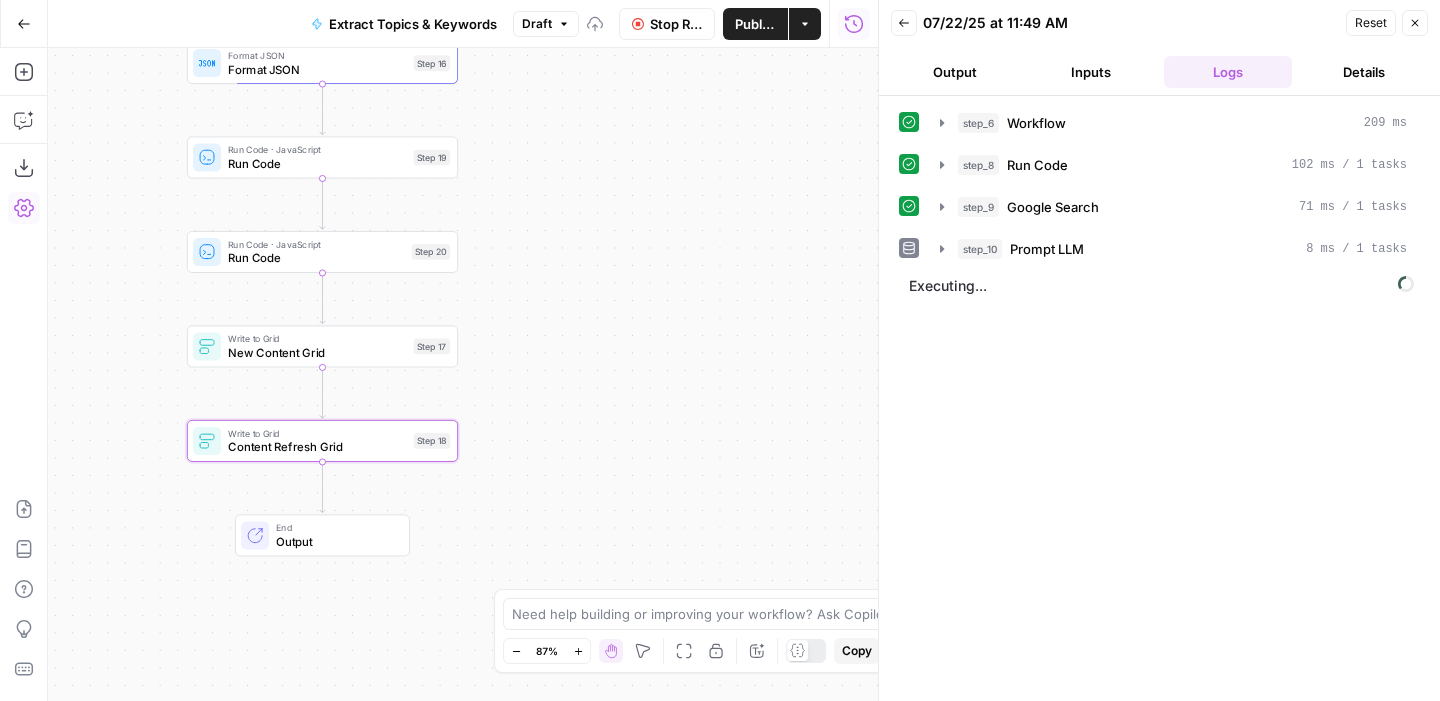 click on "New Content Grid" at bounding box center (317, 352) 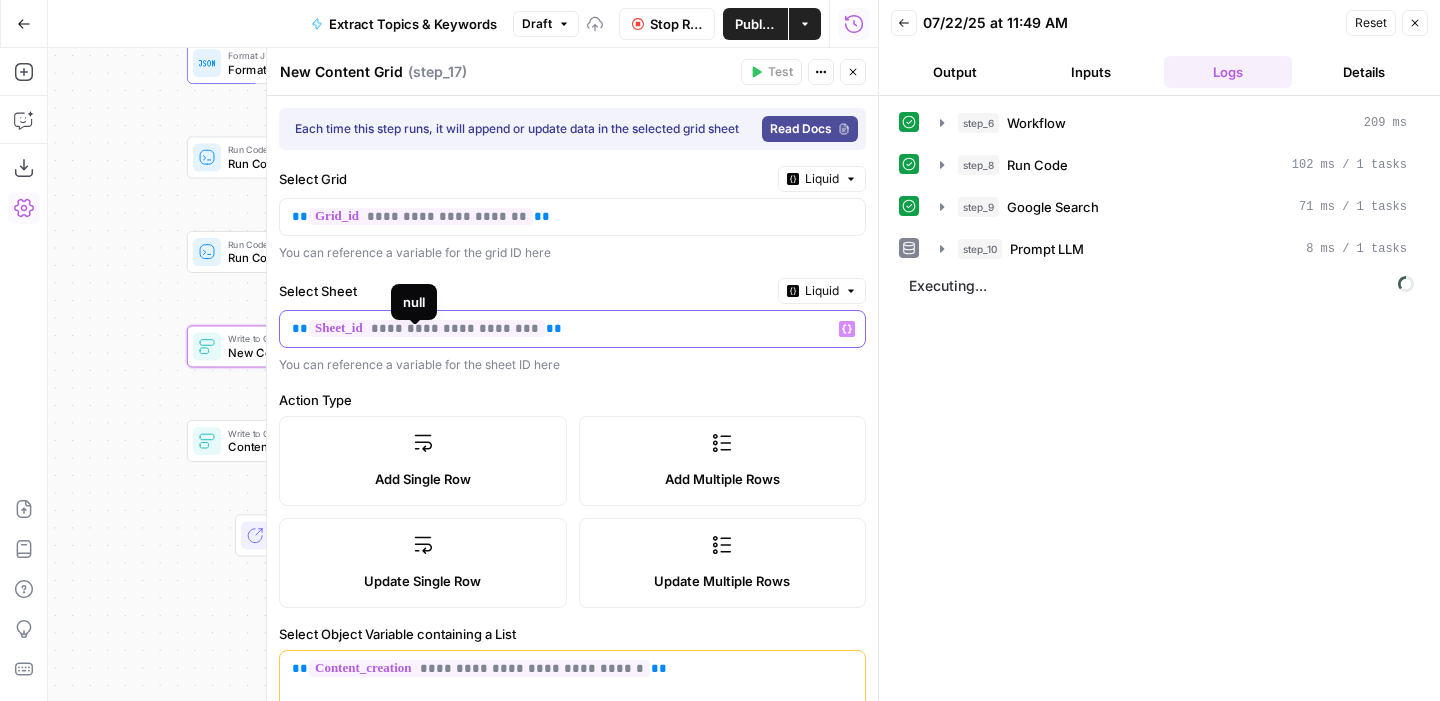 click on "**********" at bounding box center (427, 328) 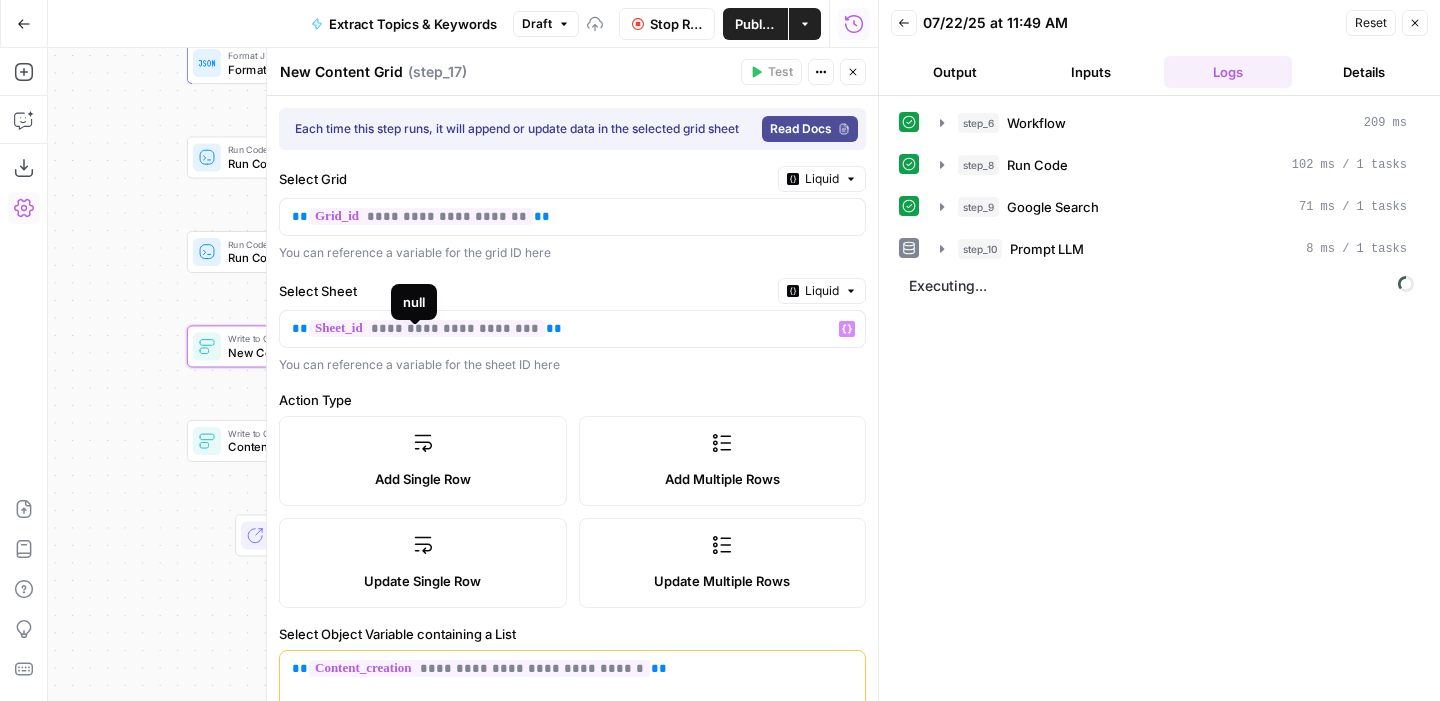 click on "Sheet_id Step 19 String" at bounding box center [484, 333] 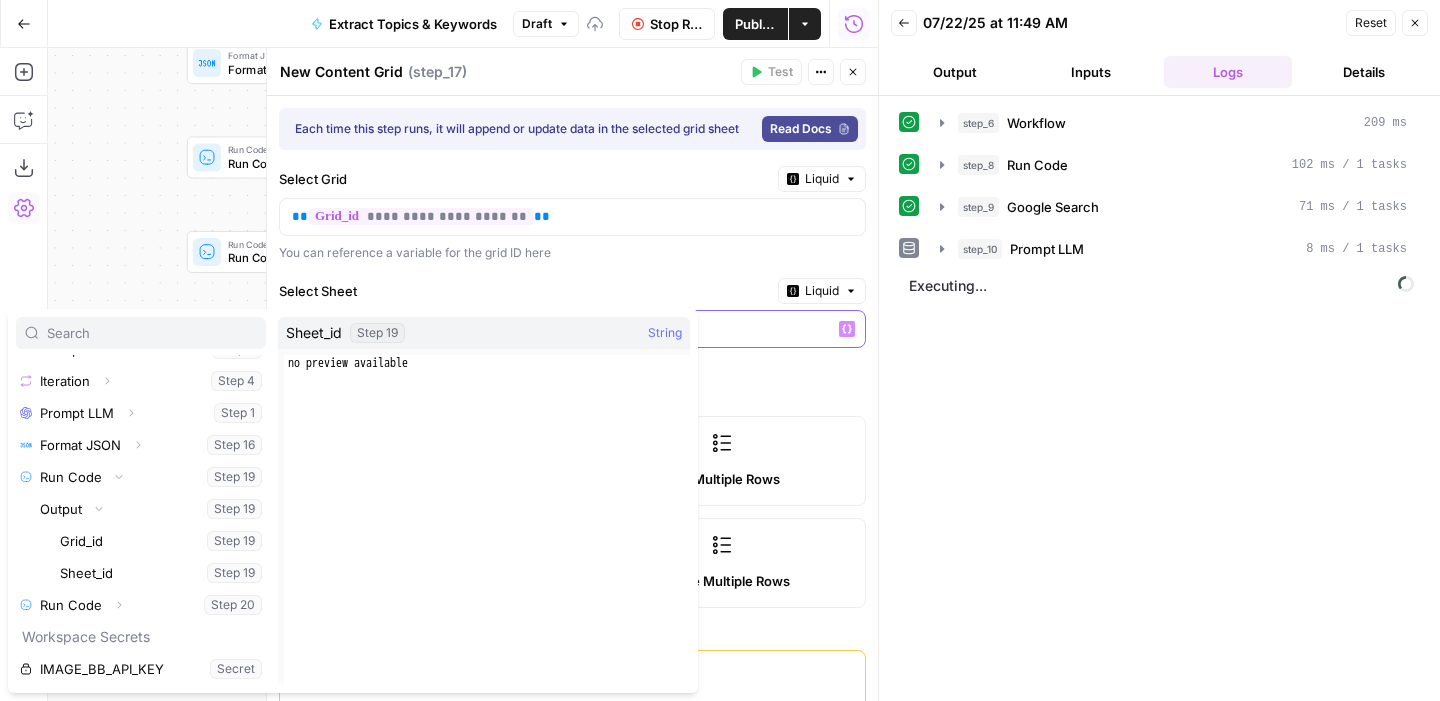 click on "**********" at bounding box center [556, 329] 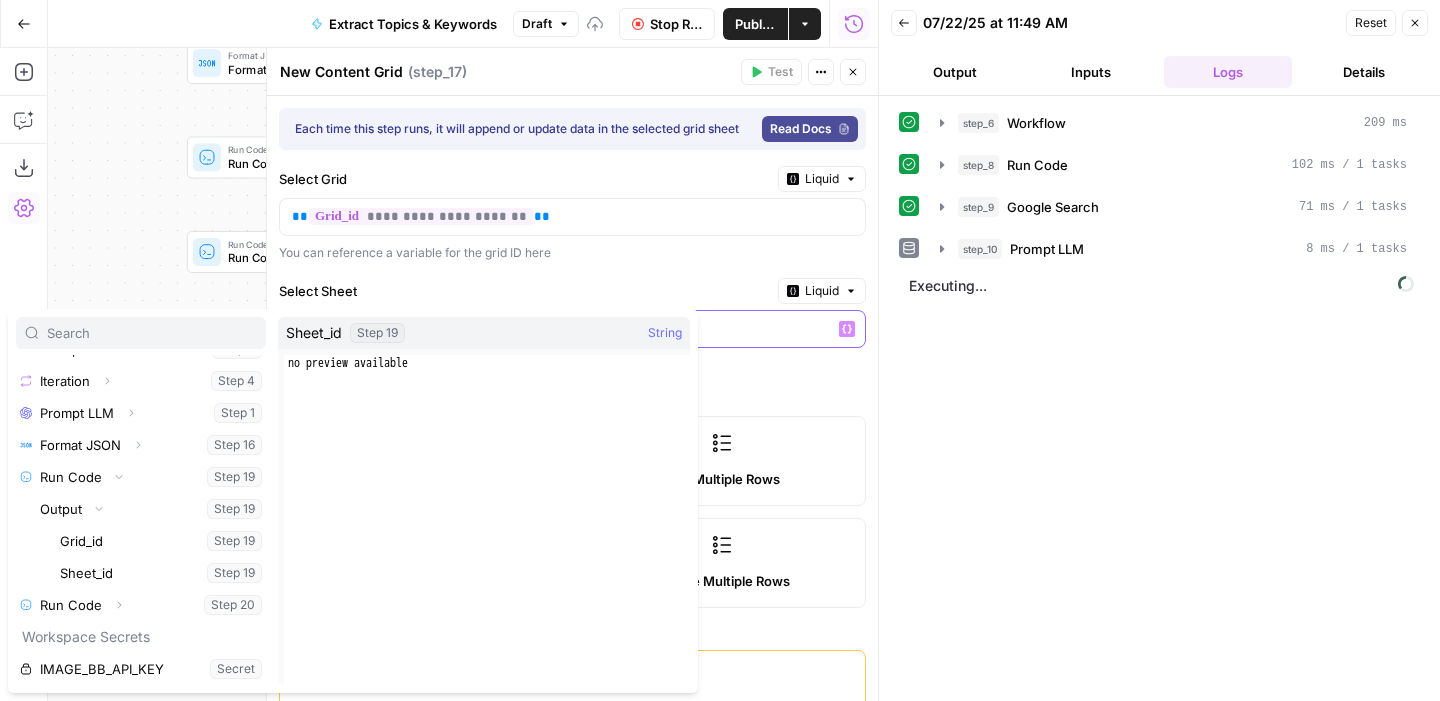 click on "**********" at bounding box center (556, 329) 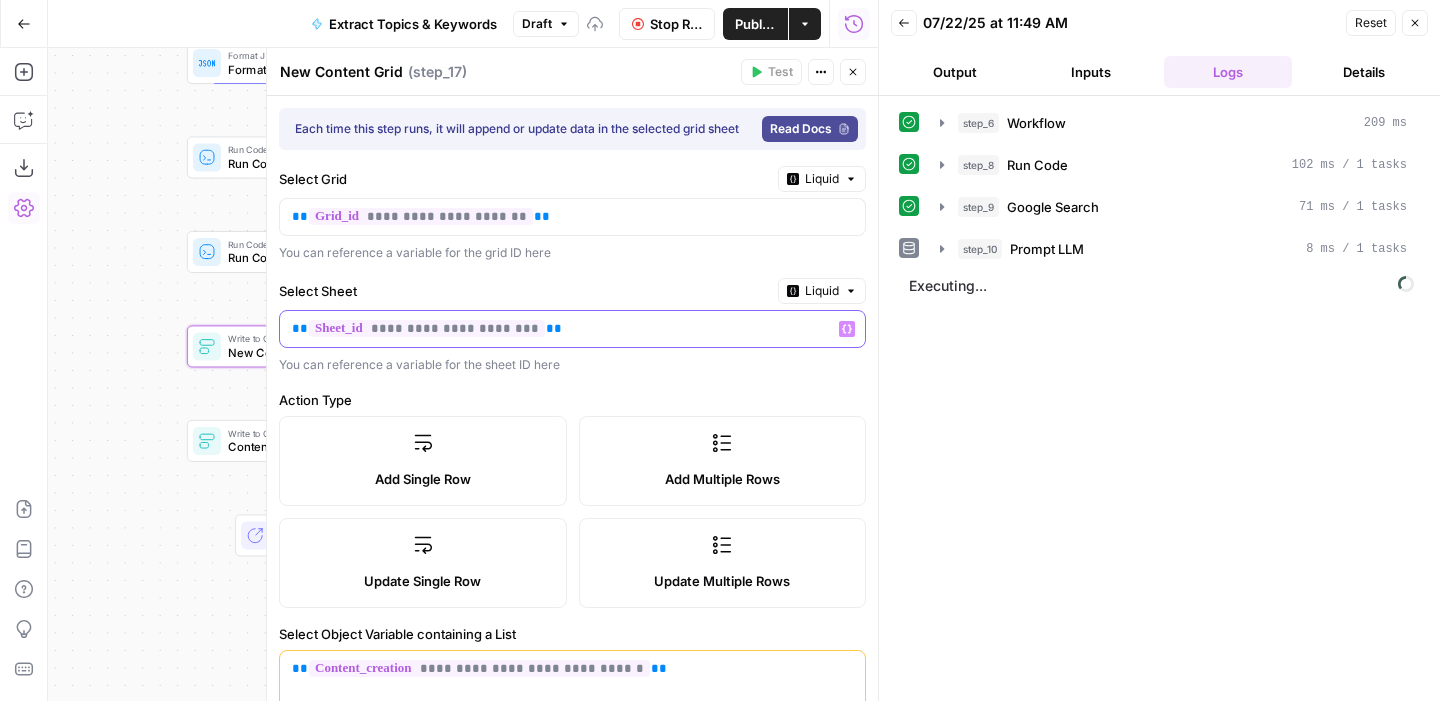 click on "**********" at bounding box center (556, 329) 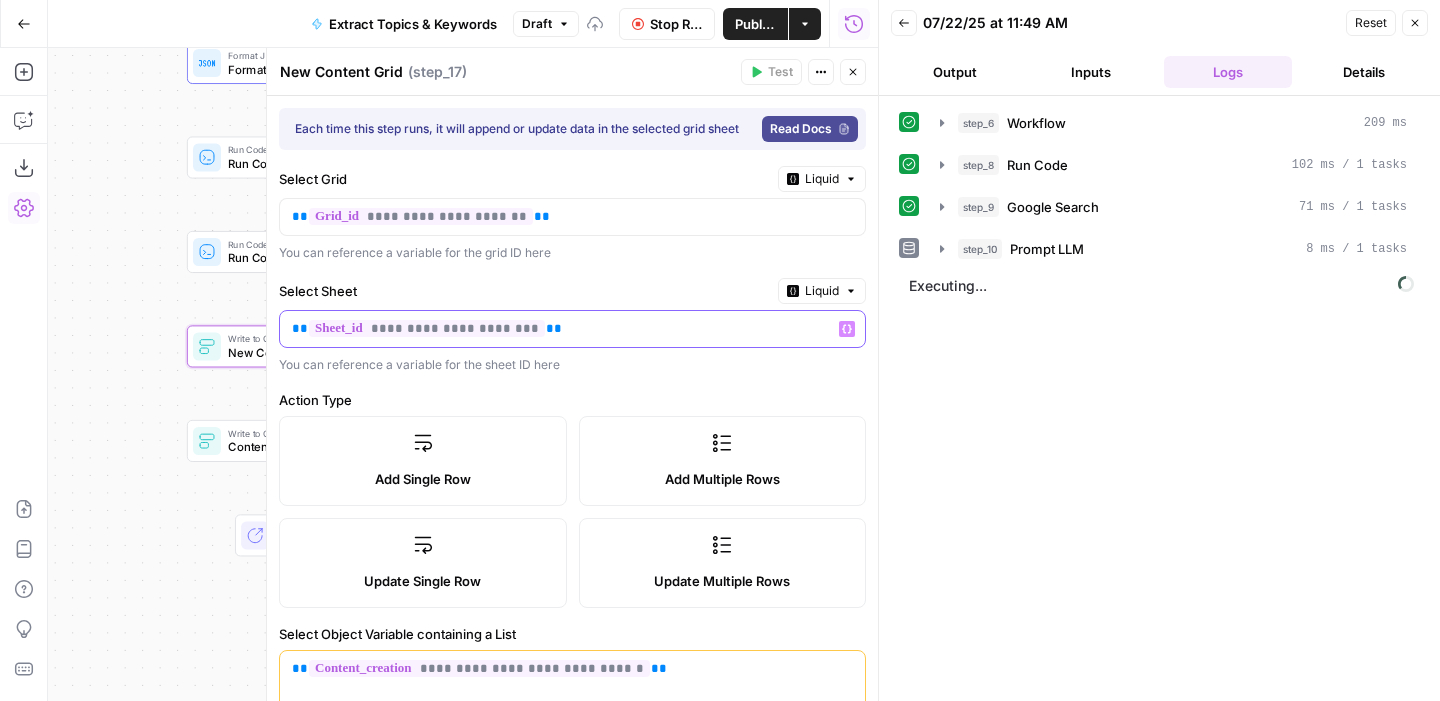copy on "**********" 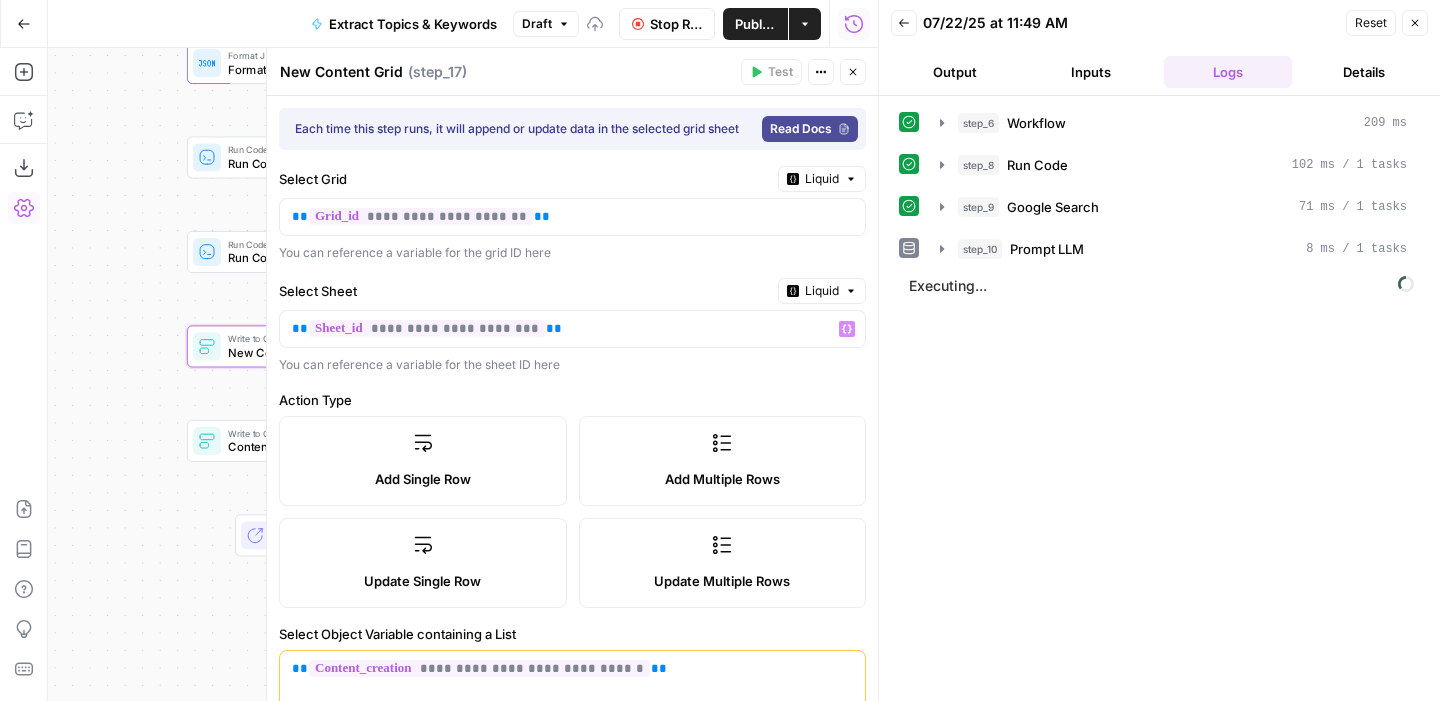 click on "Content Refresh Grid" at bounding box center [317, 446] 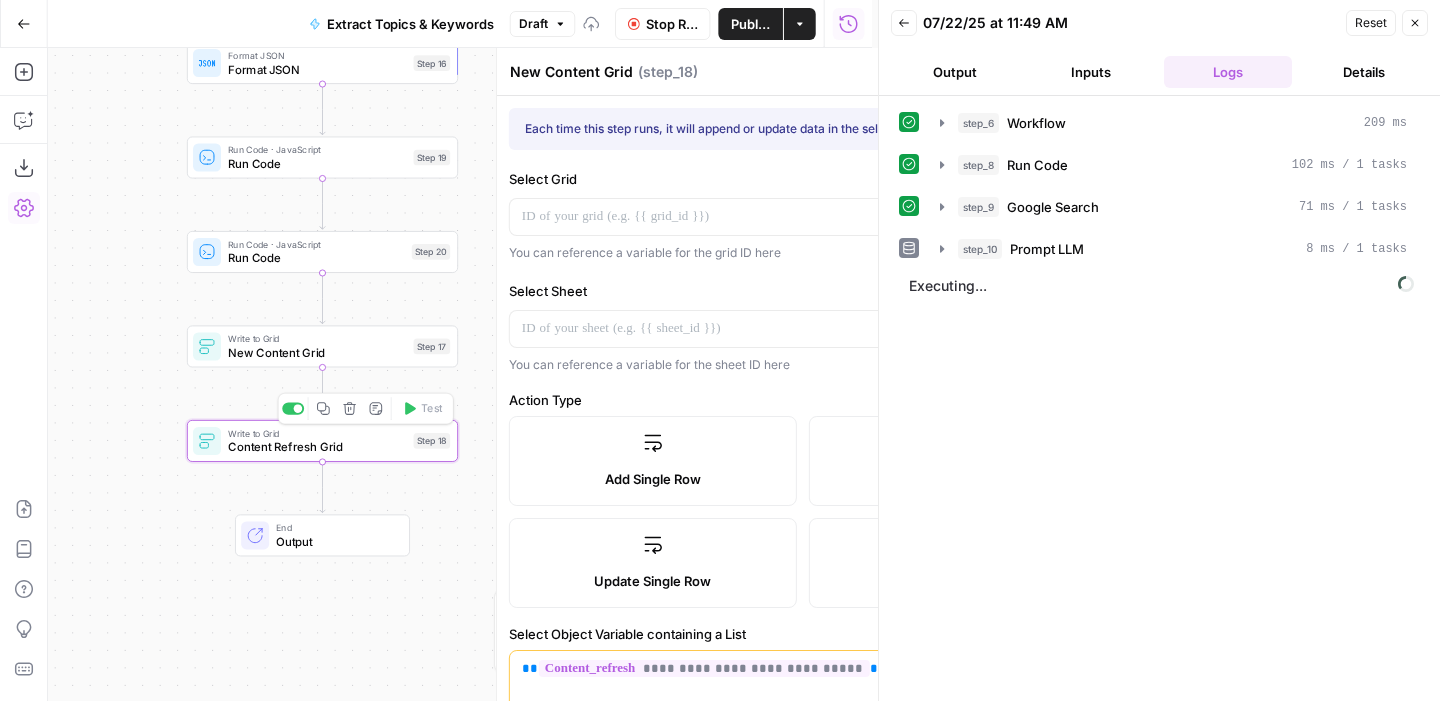 type on "Content Refresh Grid" 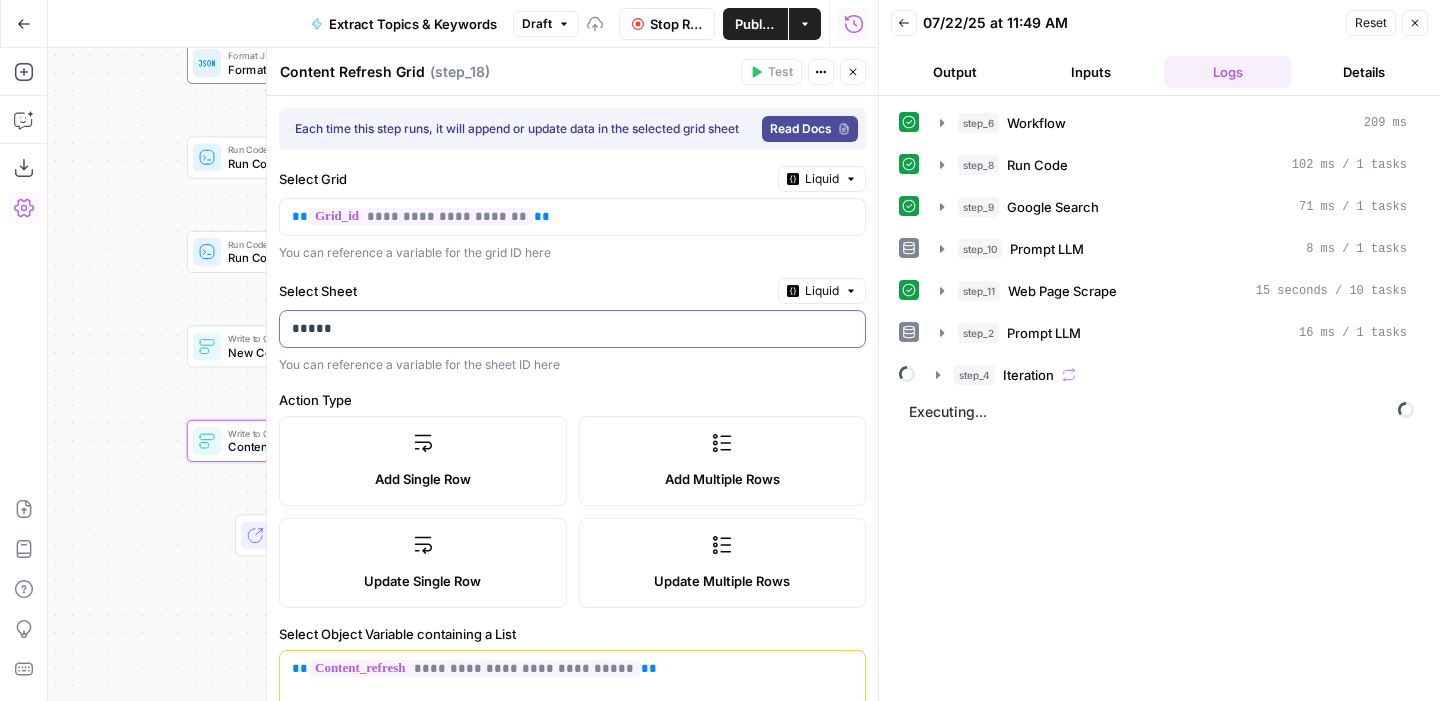 click on "*****" at bounding box center (565, 329) 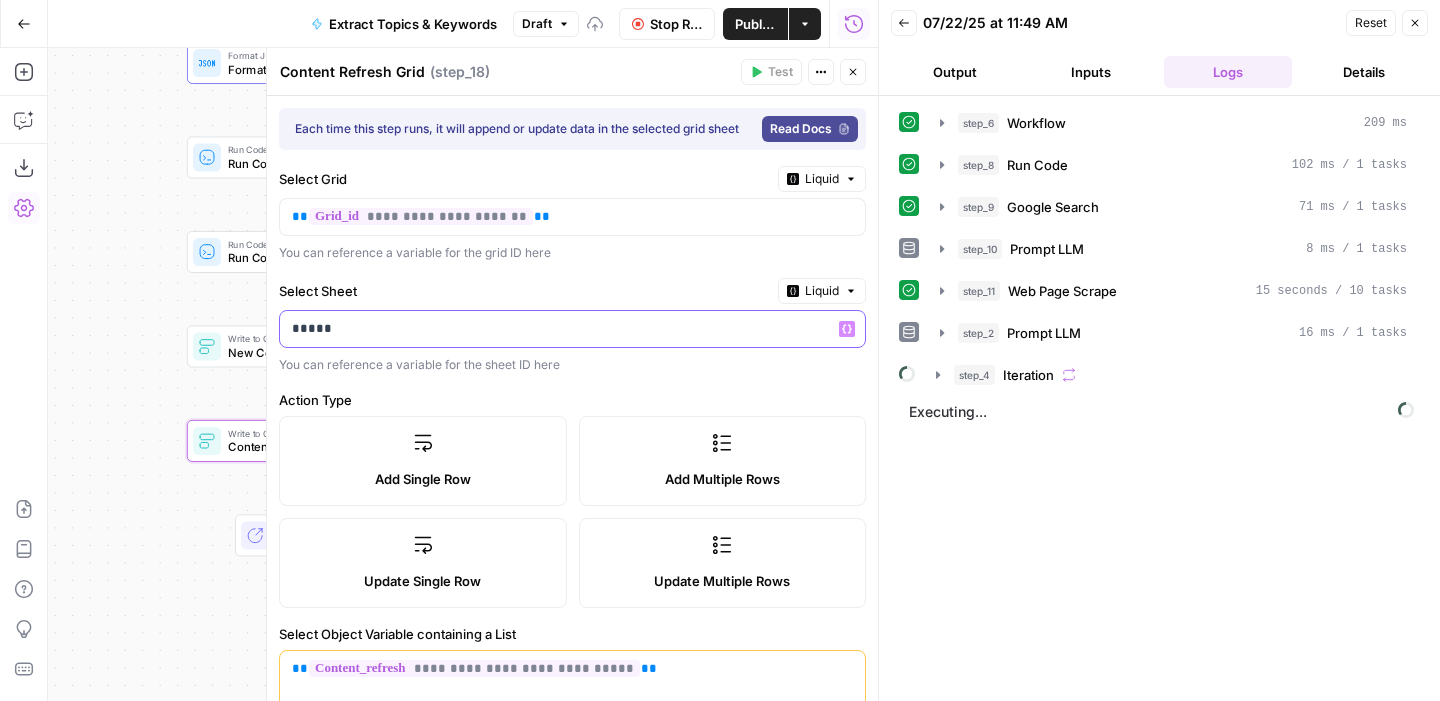 click on "*****" at bounding box center [549, 329] 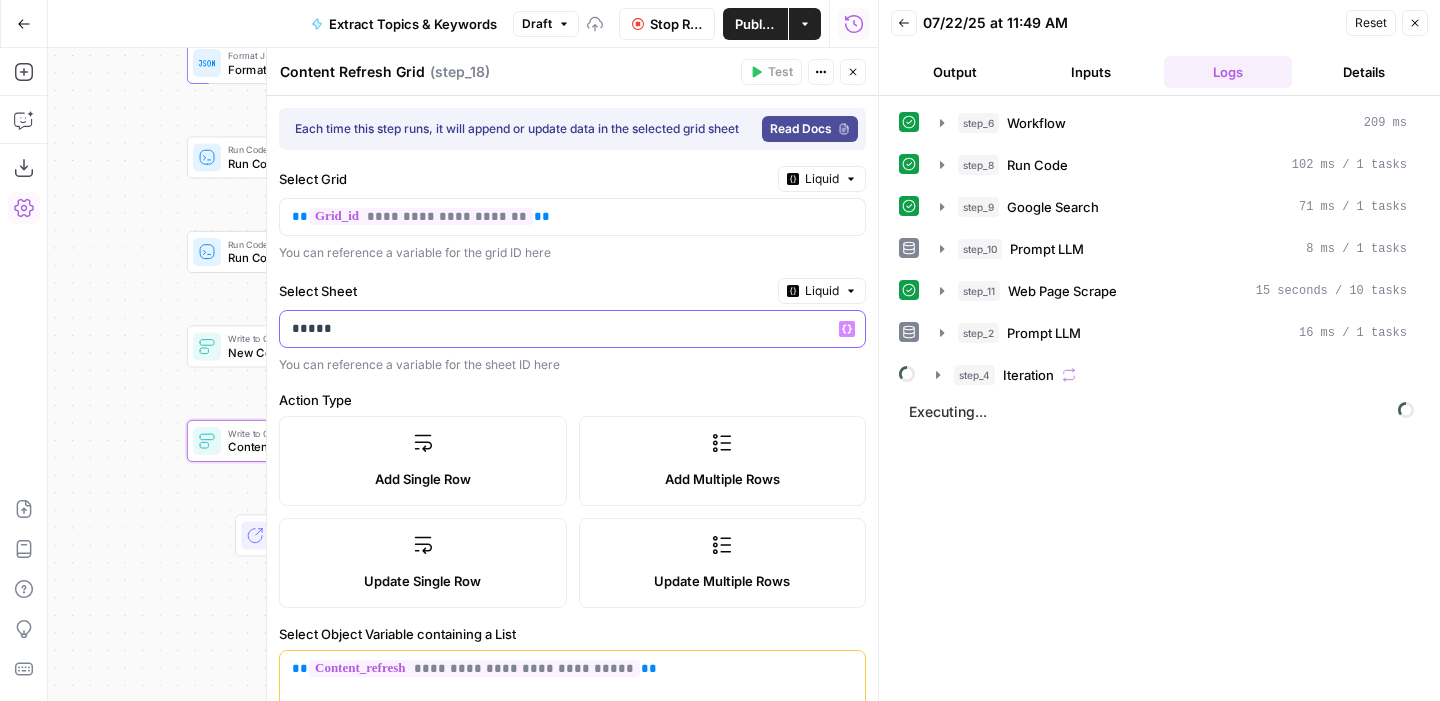 type 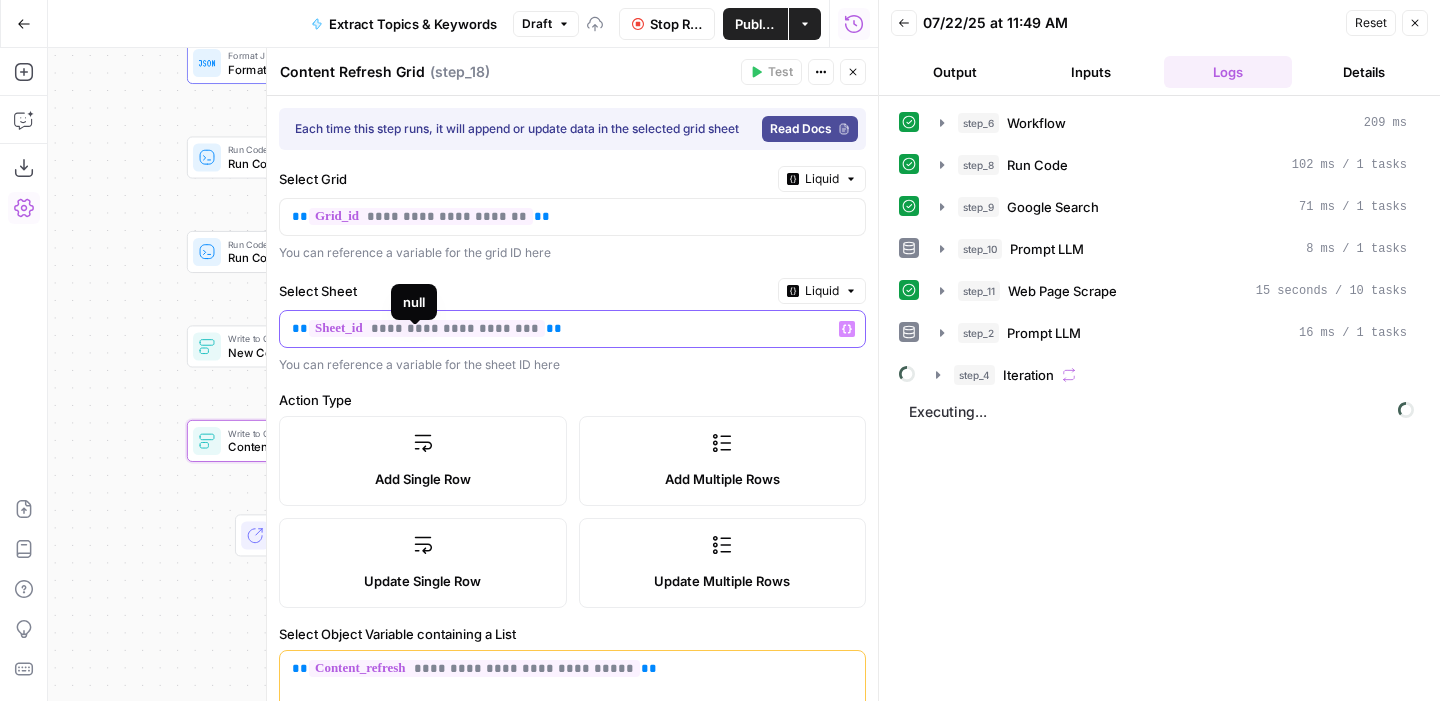 click on "**********" at bounding box center [427, 328] 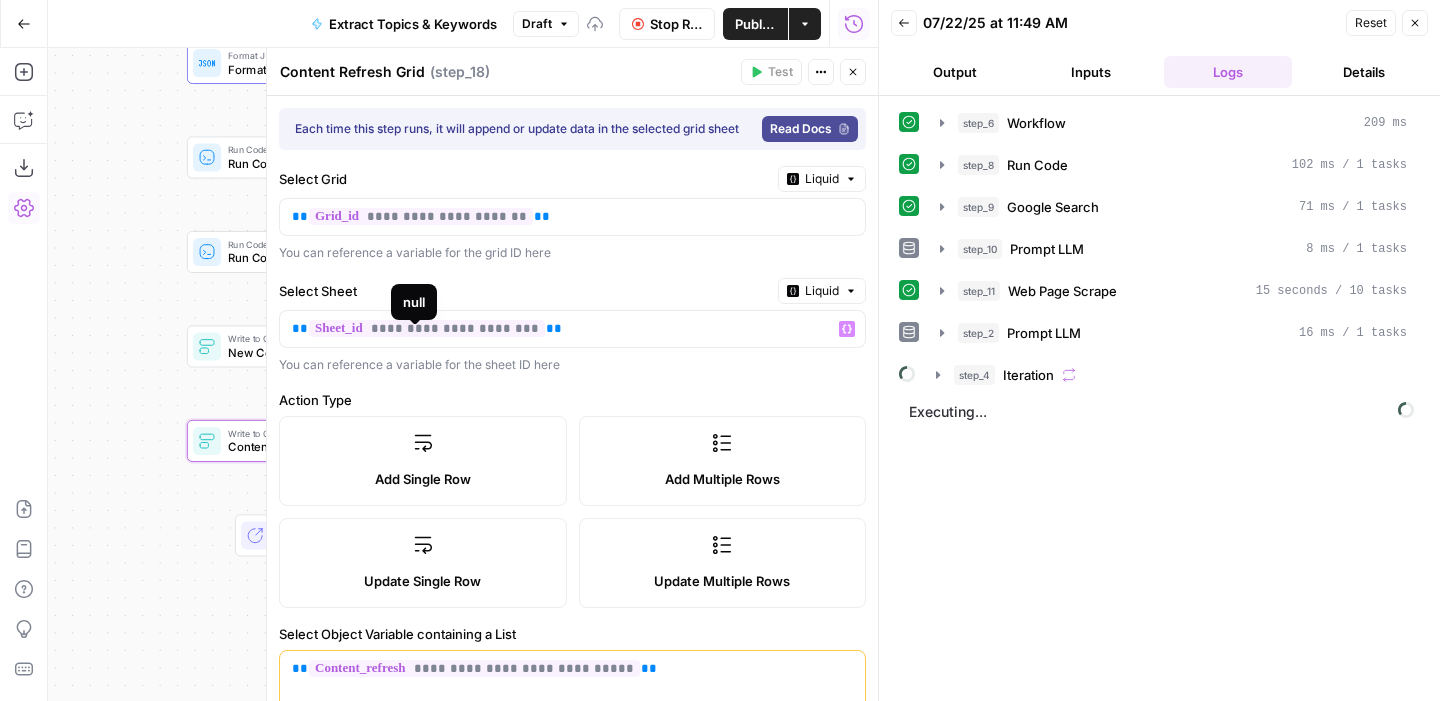 scroll, scrollTop: 438, scrollLeft: 0, axis: vertical 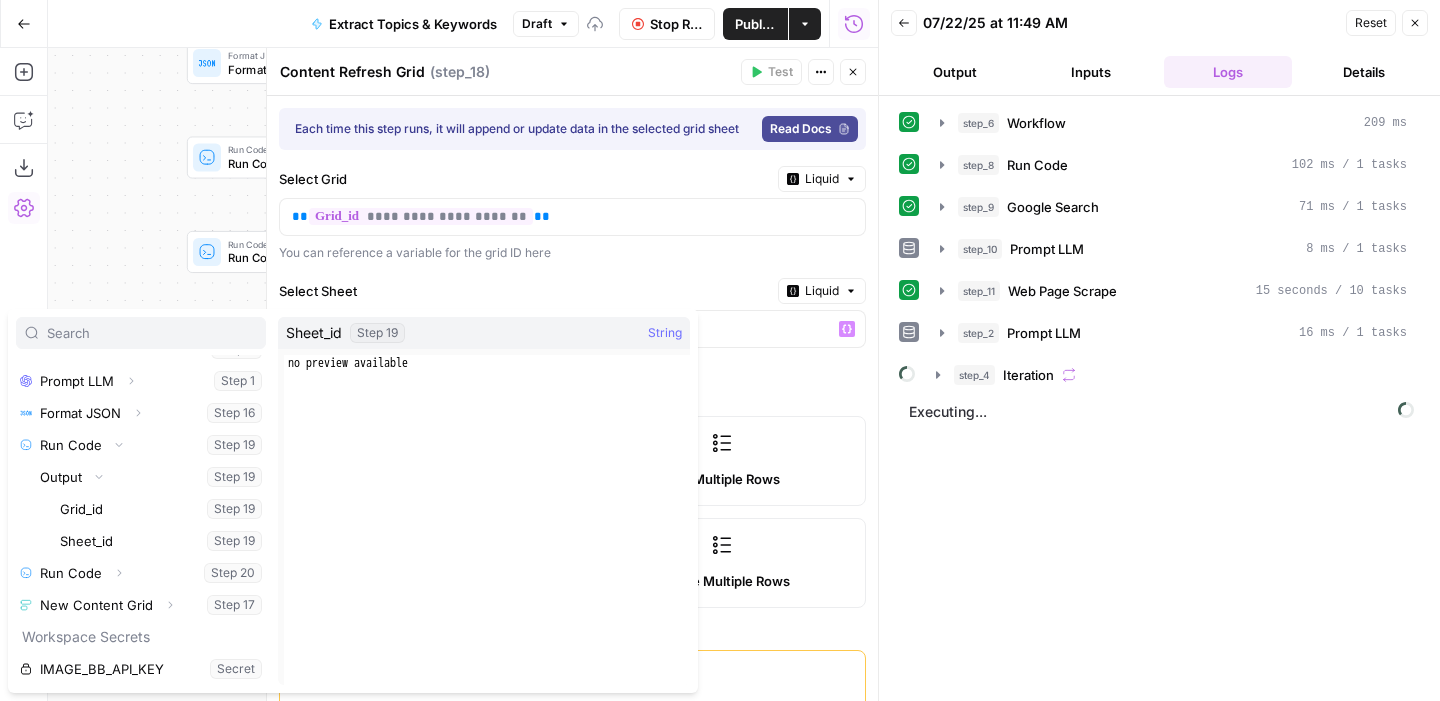 type 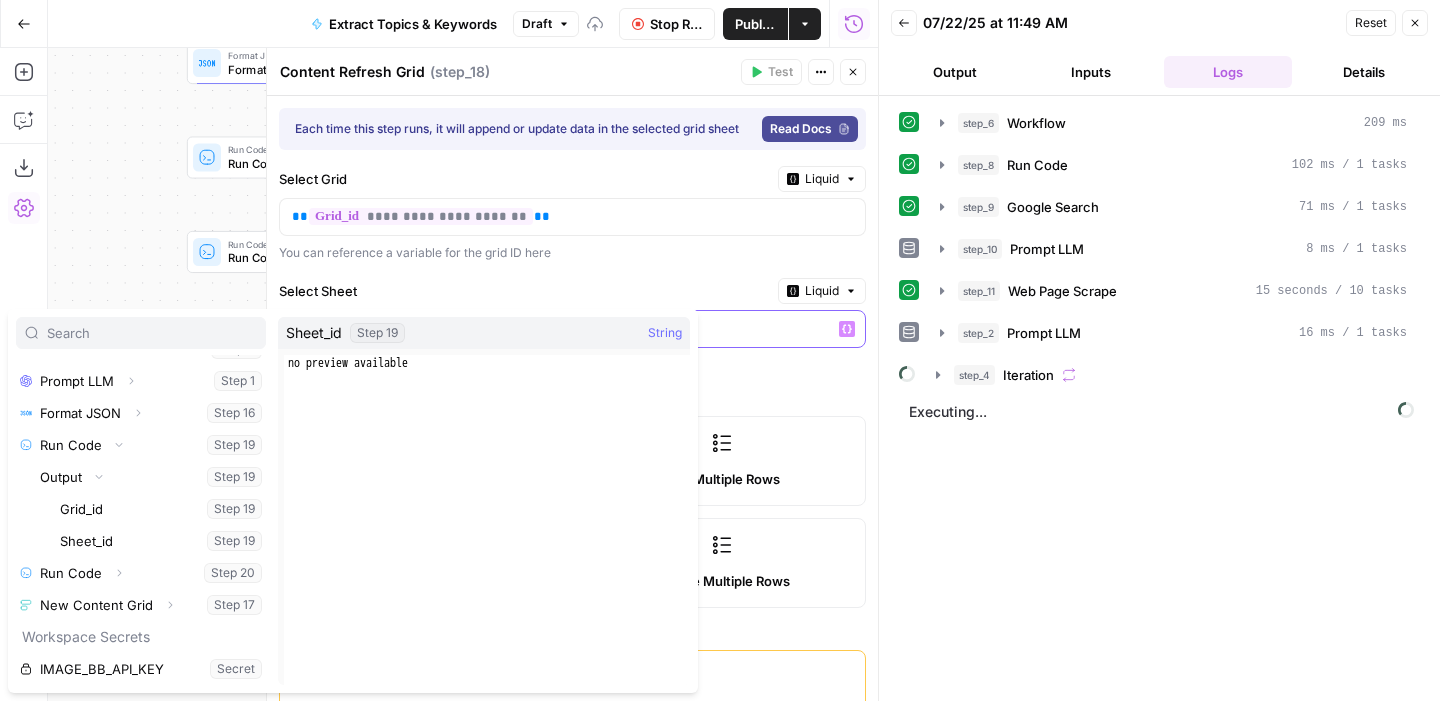 type 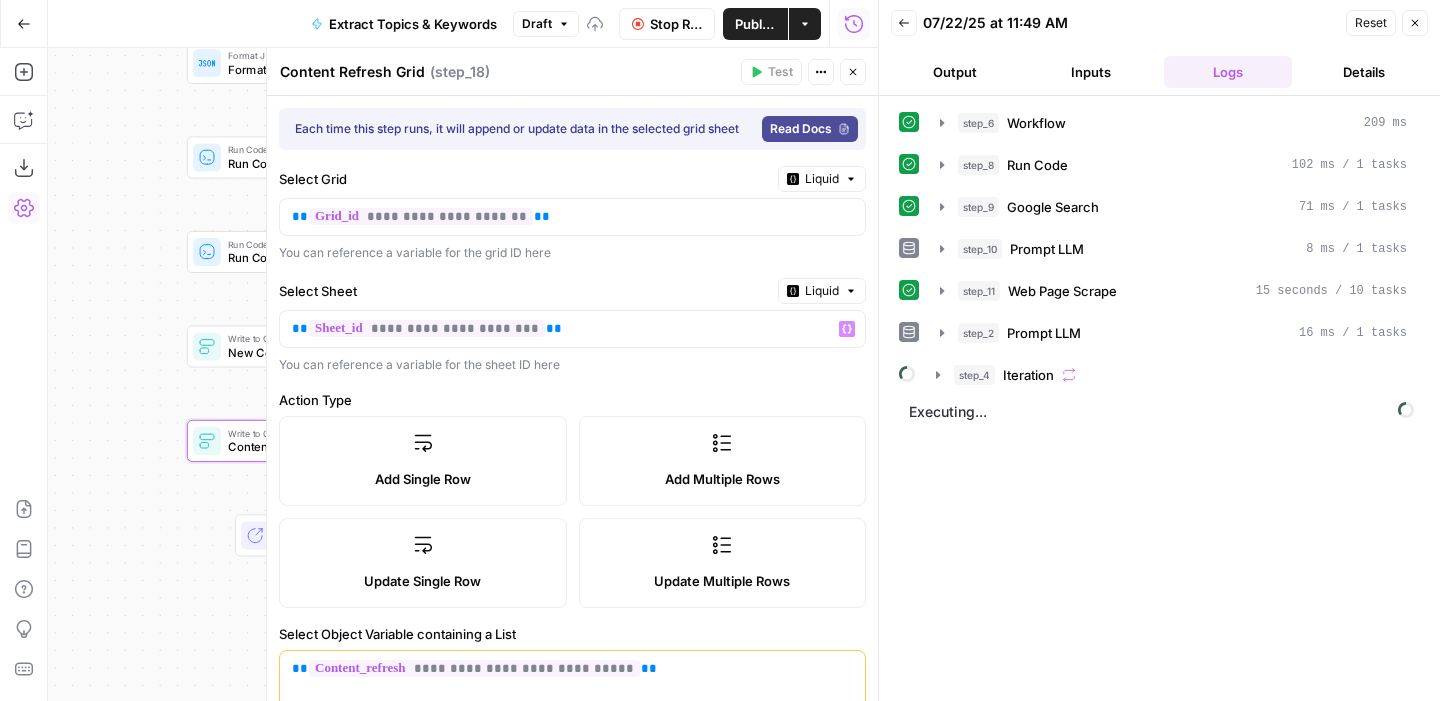 click 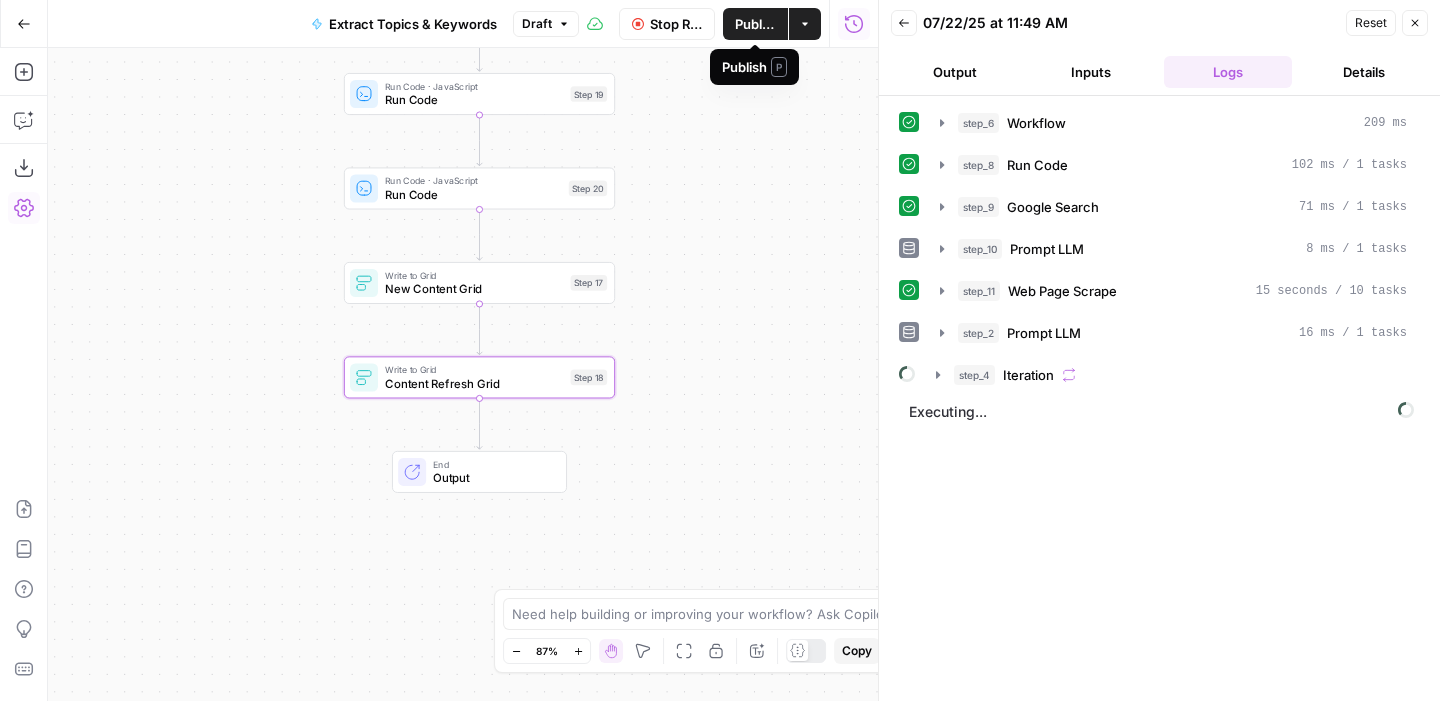 click on "Publish" at bounding box center [755, 24] 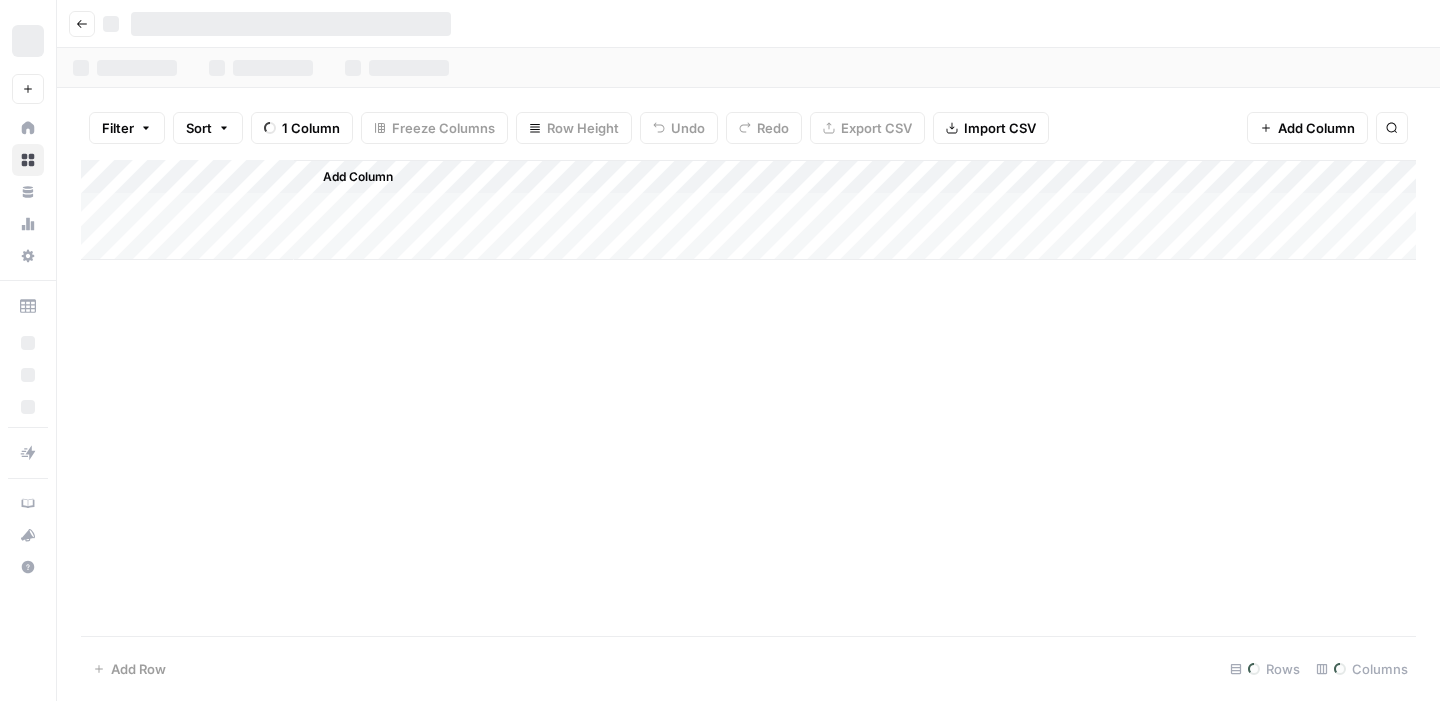 scroll, scrollTop: 0, scrollLeft: 0, axis: both 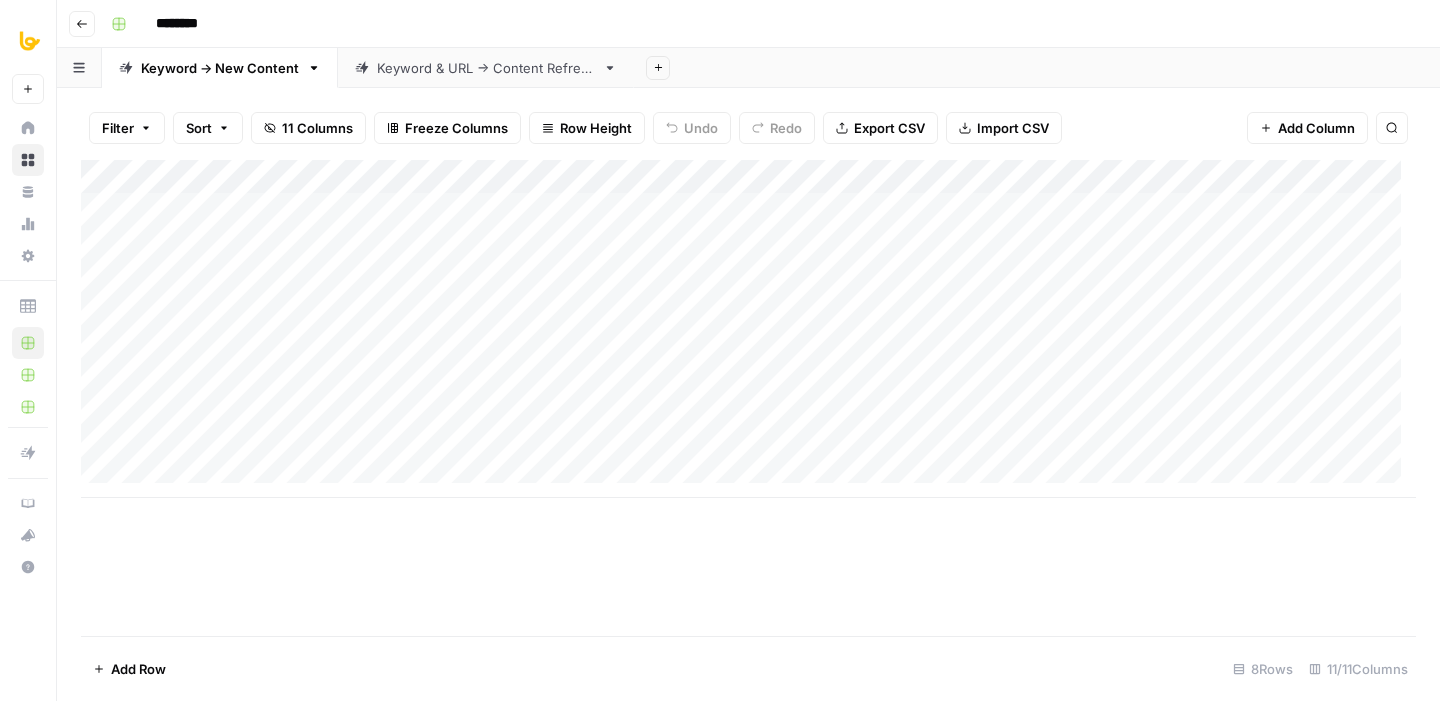 click on "Keyword & URL -> Content Refresh" at bounding box center (486, 68) 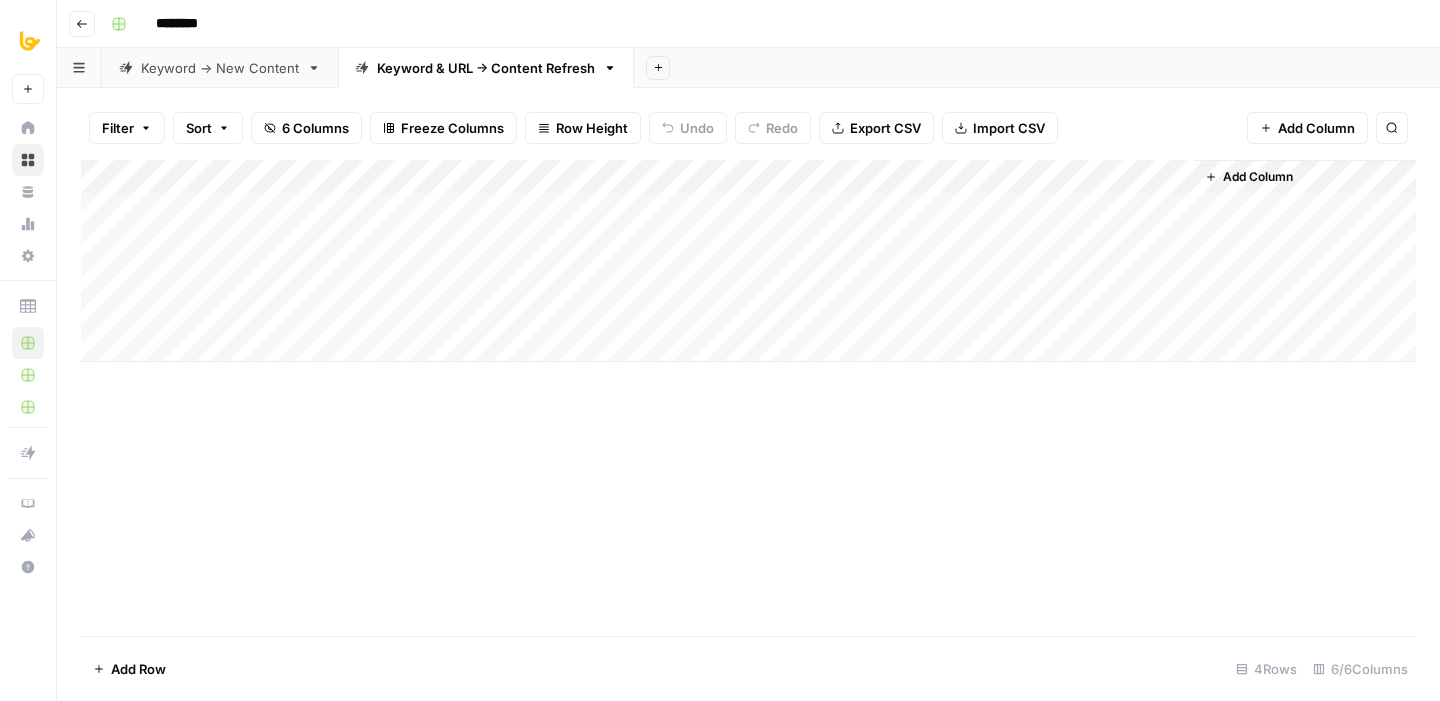 click on "Add Column" at bounding box center (748, 261) 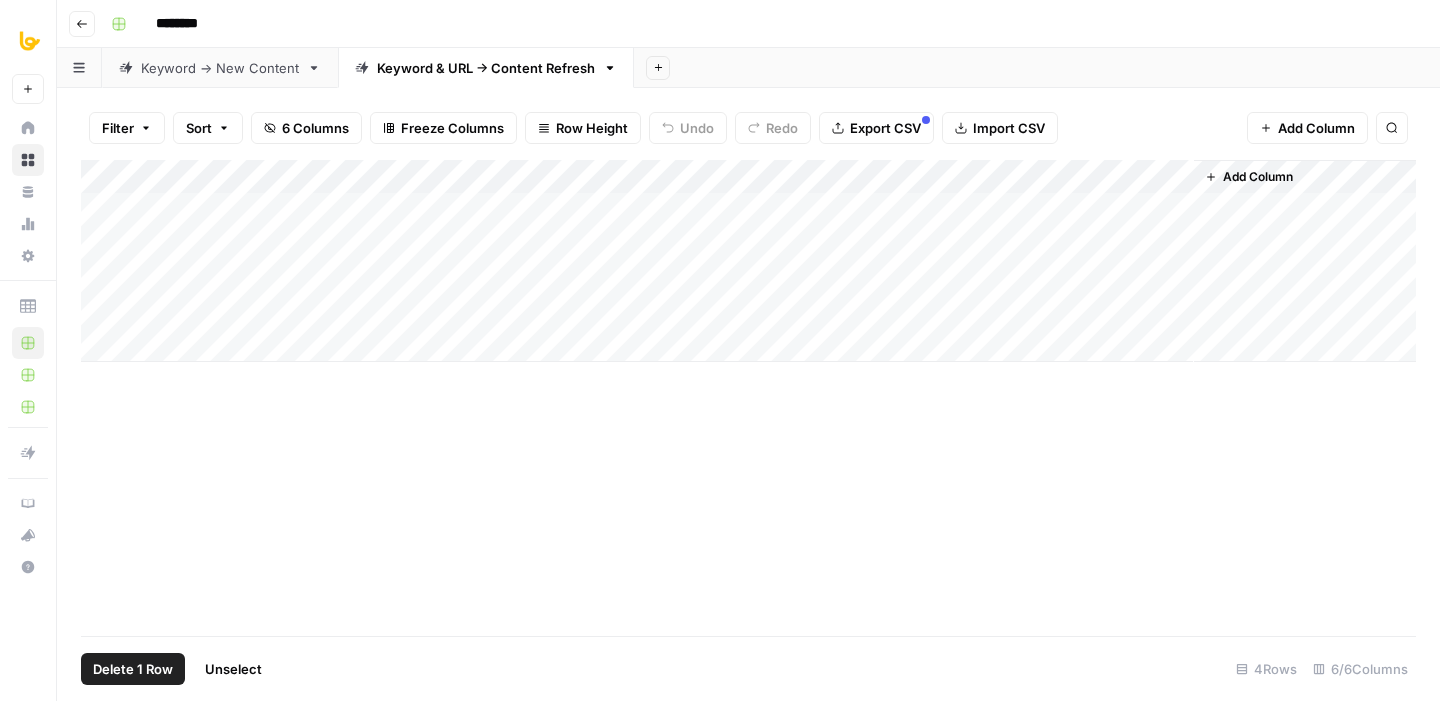 click on "Delete 1 Row" at bounding box center [133, 669] 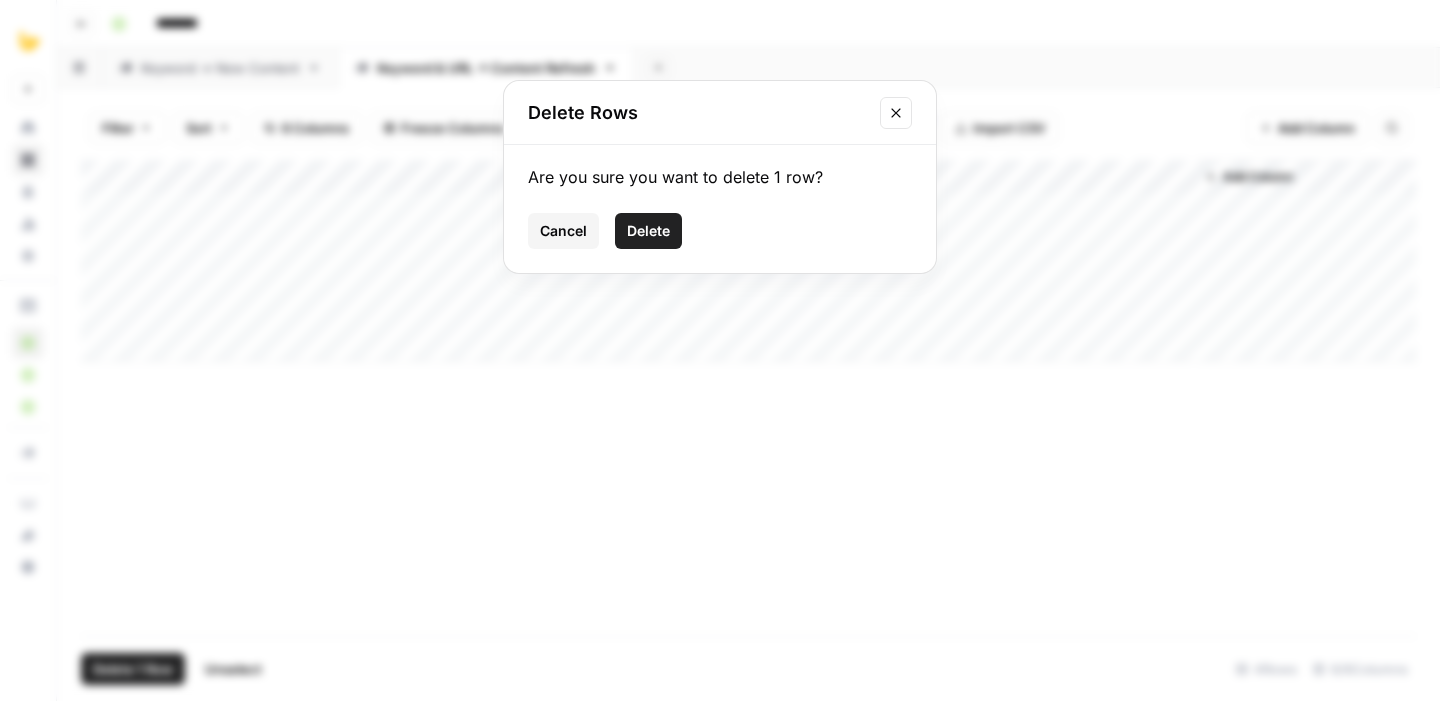 click on "Delete" at bounding box center [648, 231] 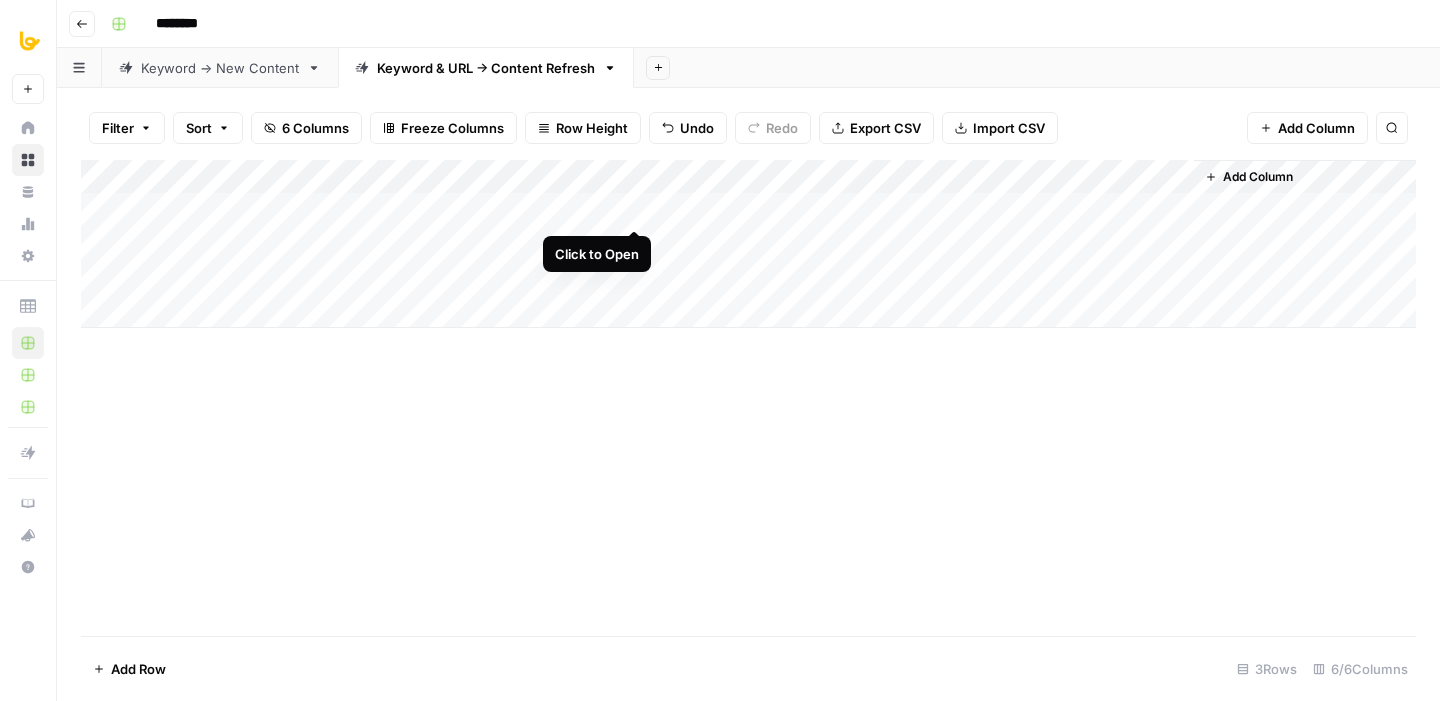 click on "Add Column" at bounding box center [748, 244] 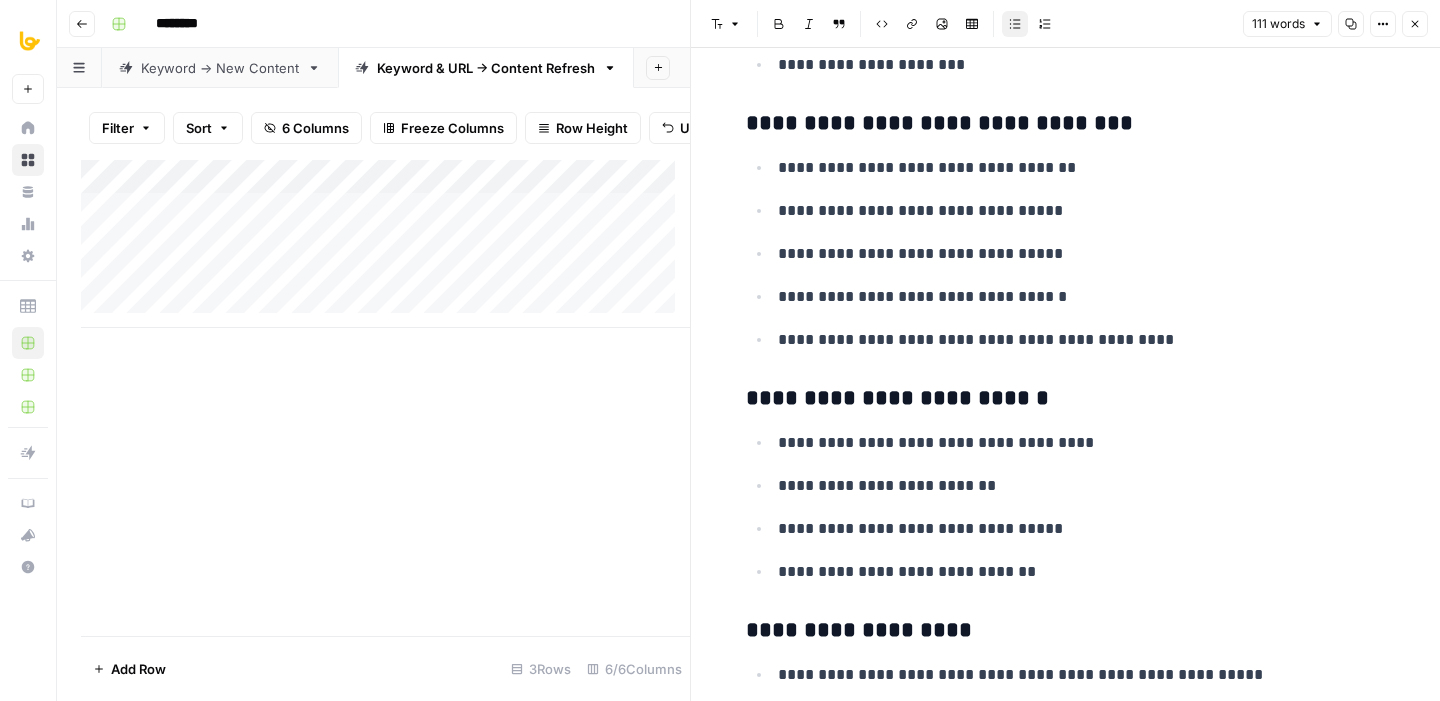scroll, scrollTop: 532, scrollLeft: 0, axis: vertical 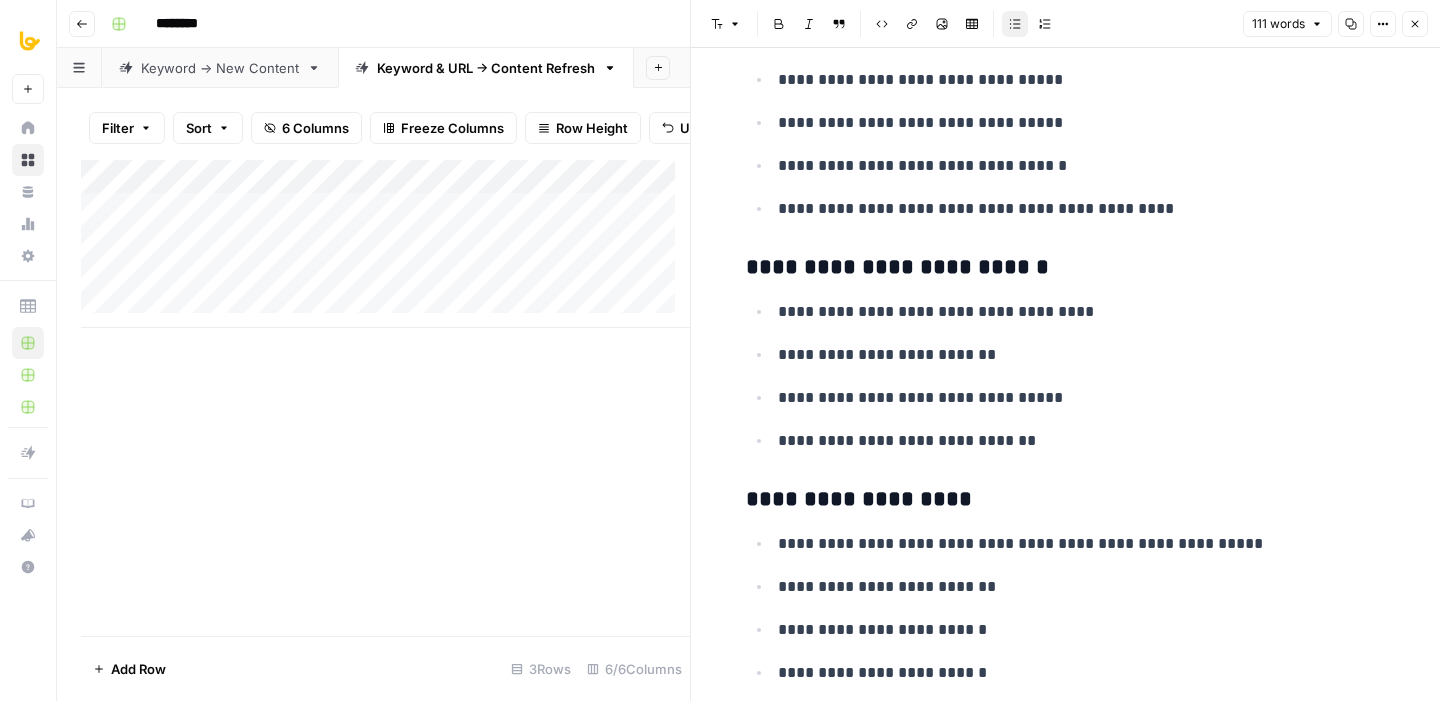 click 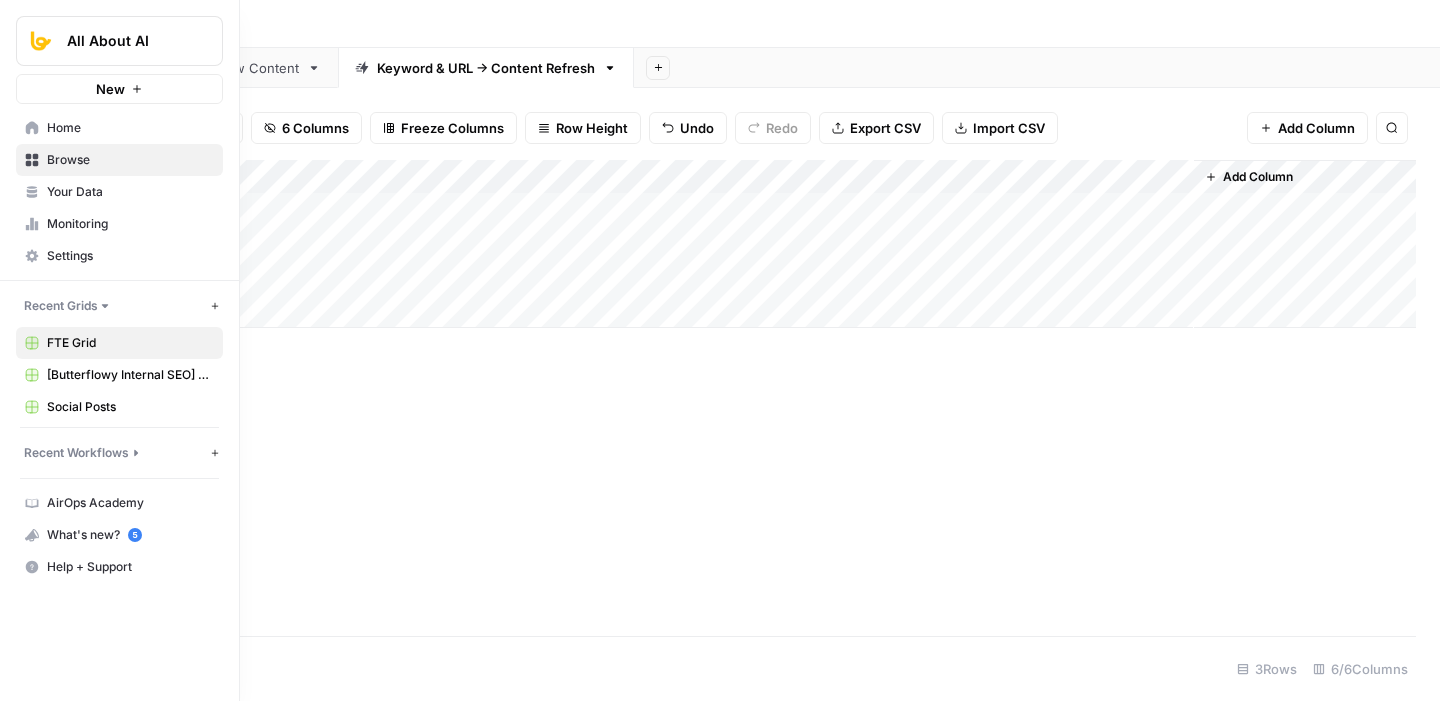 click on "Browse" at bounding box center [130, 160] 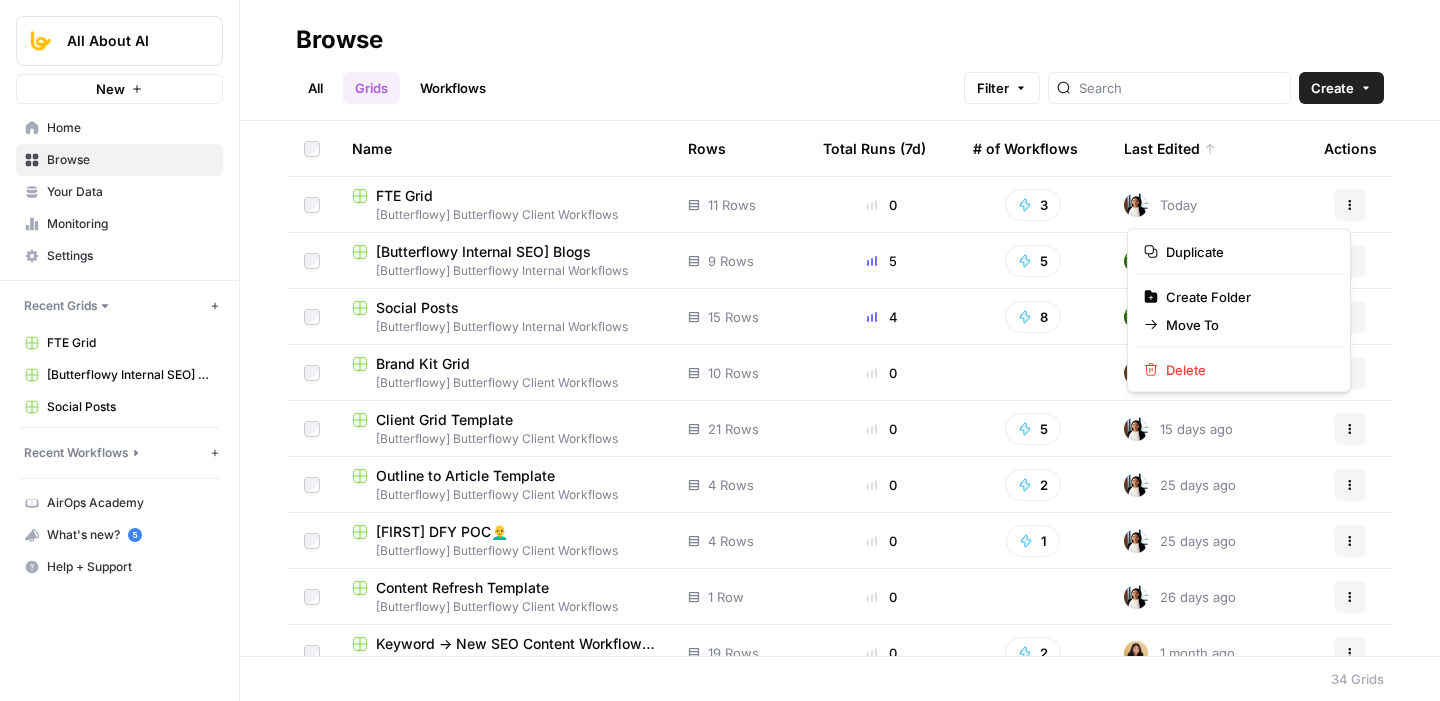 click 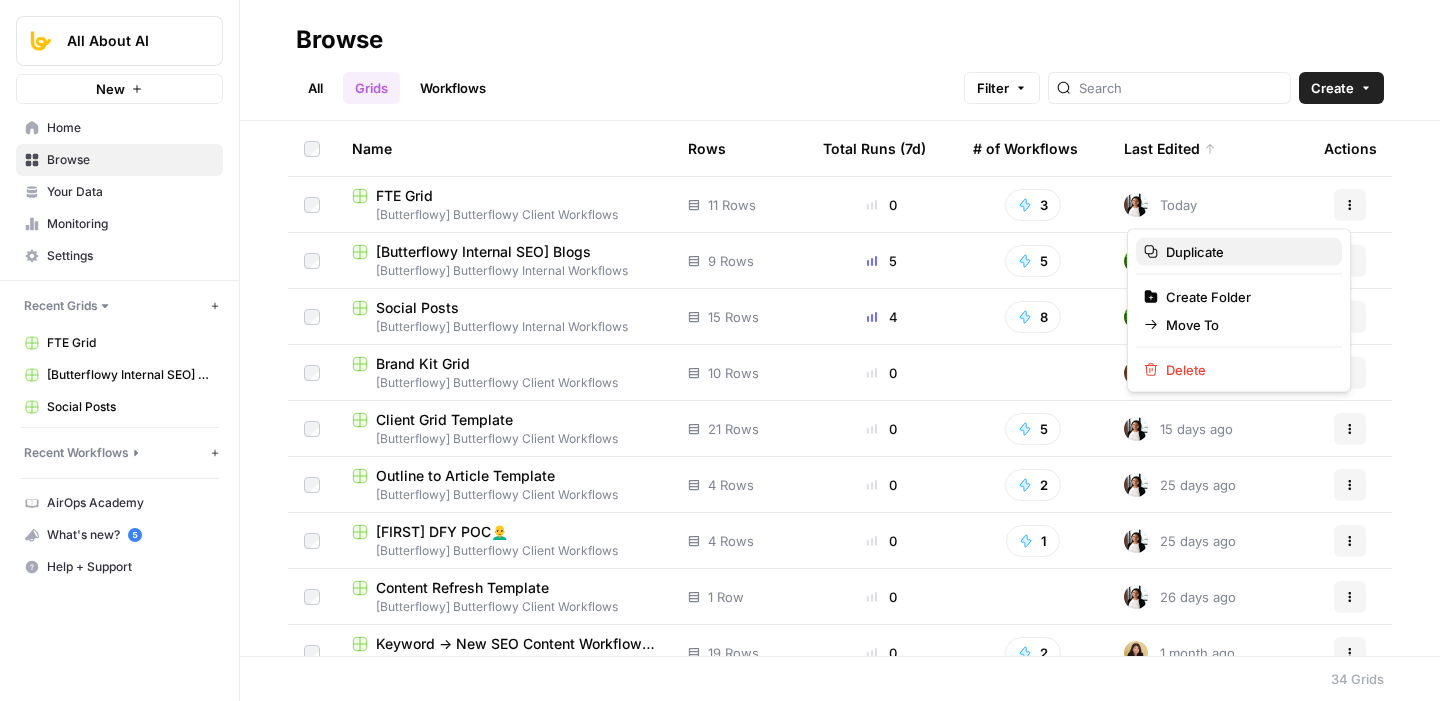 type 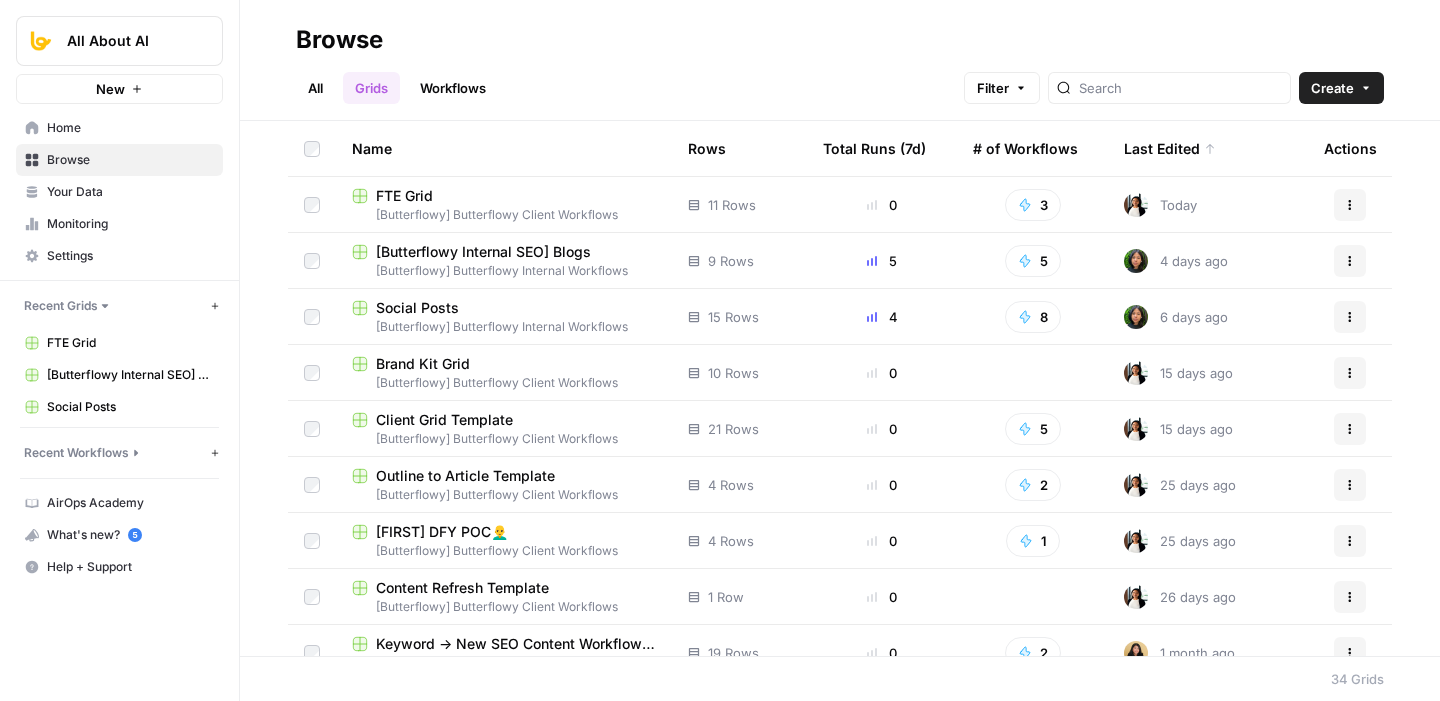 type 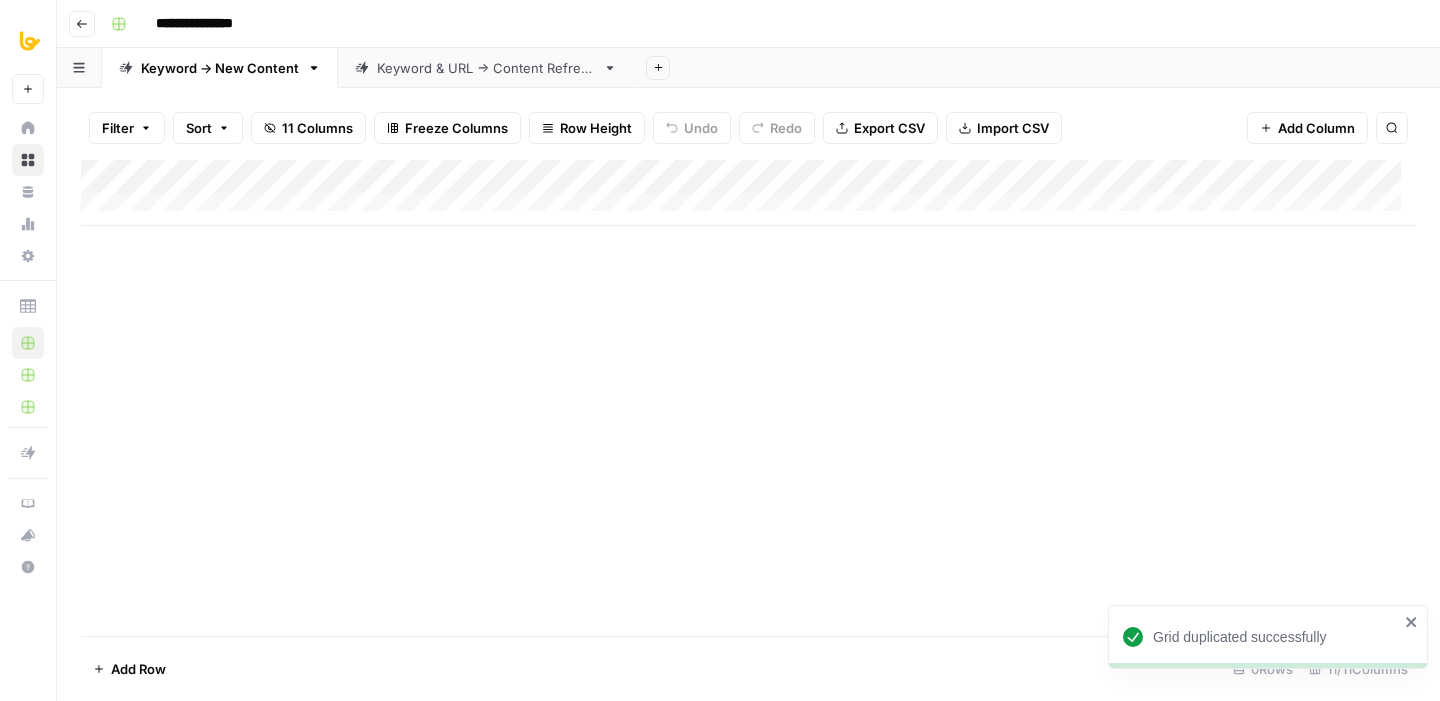 click on "**********" at bounding box center [210, 24] 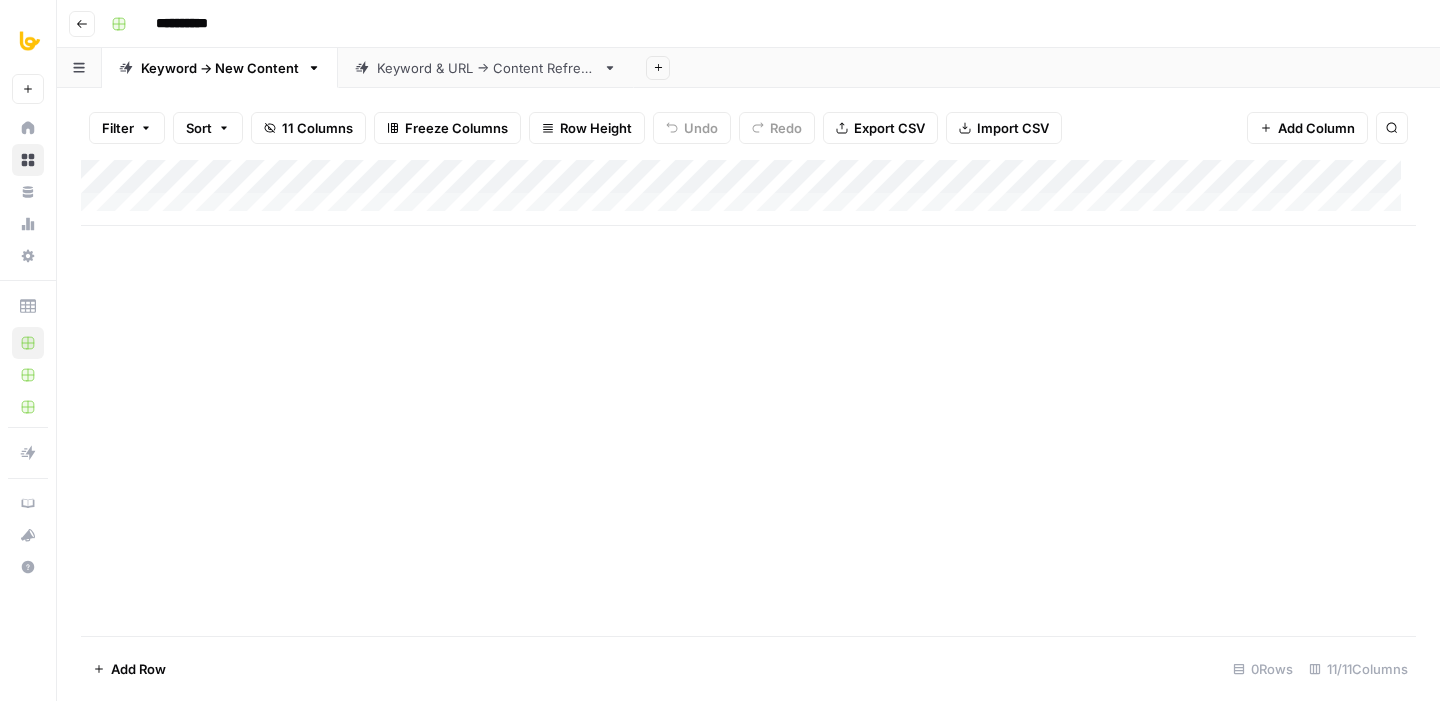 type on "**********" 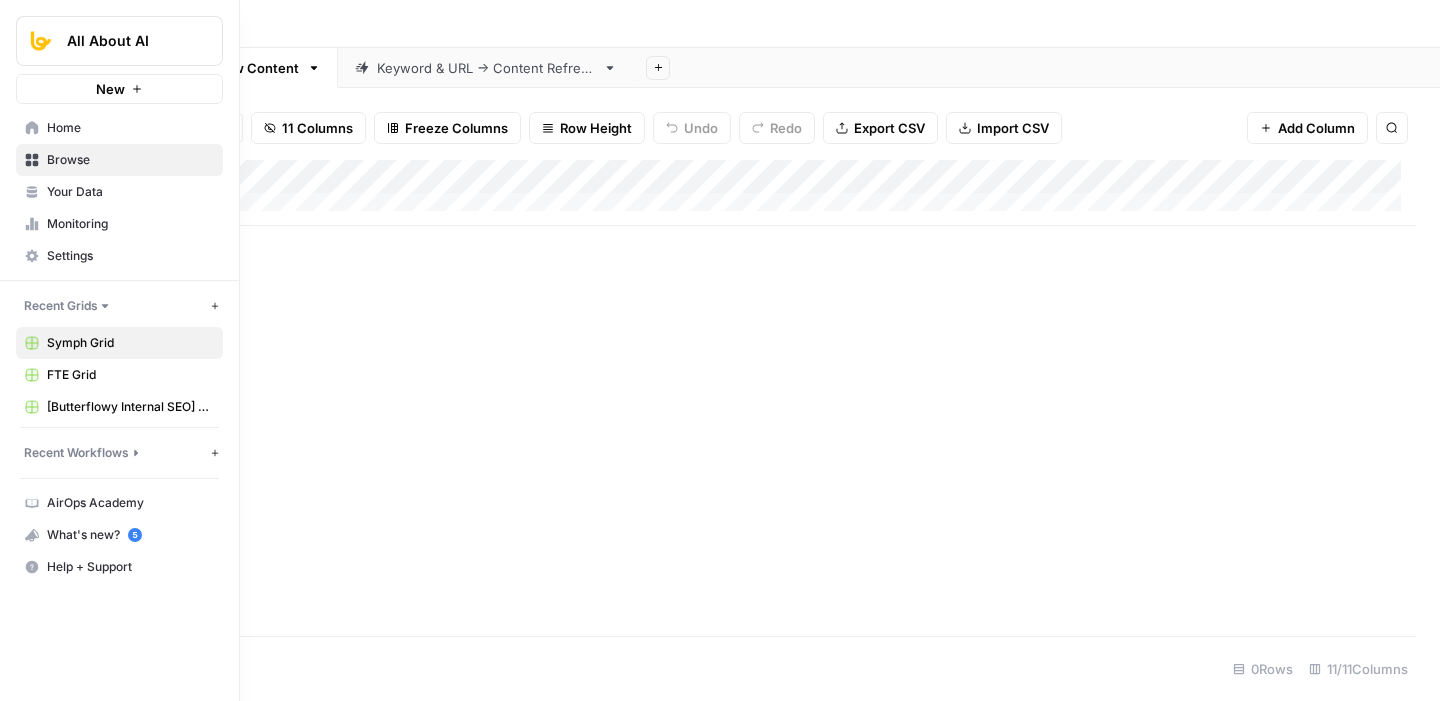 click on "Browse" at bounding box center (130, 160) 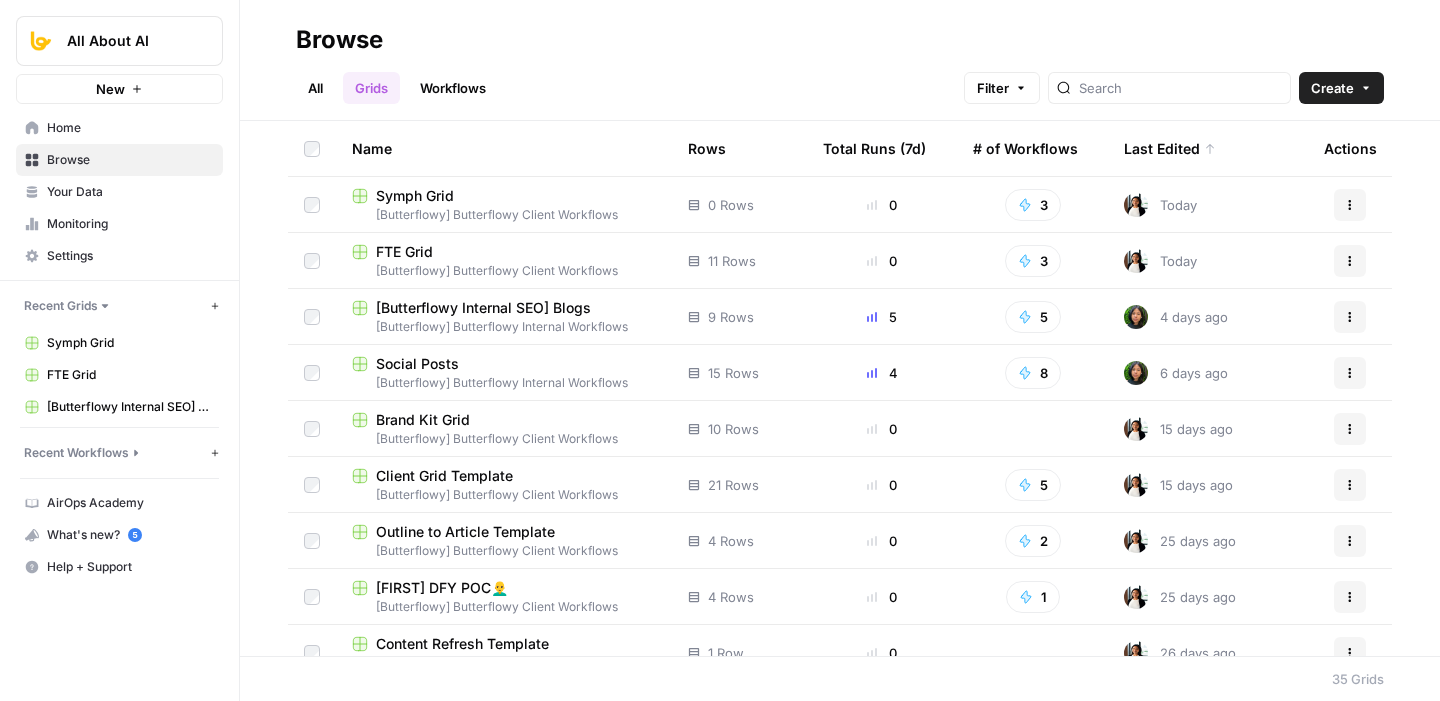click 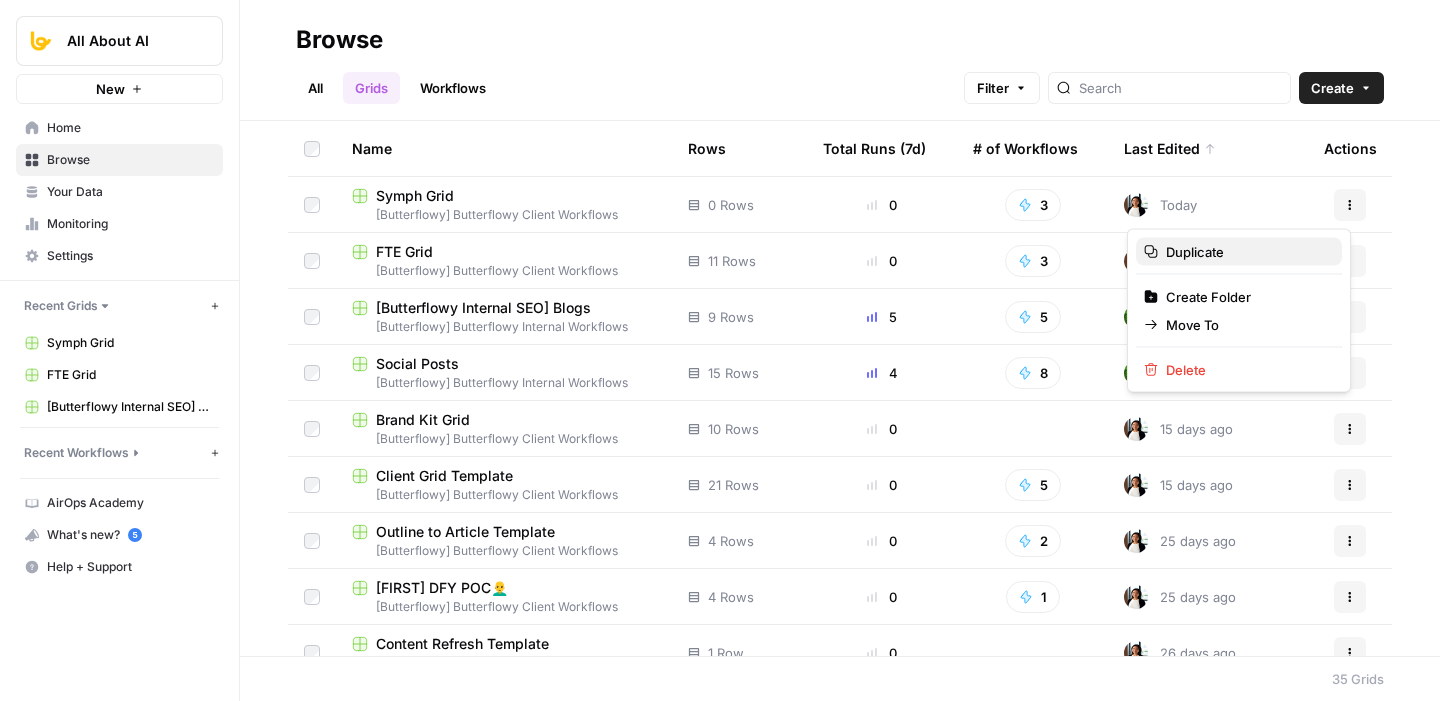 click on "Duplicate" at bounding box center (1246, 252) 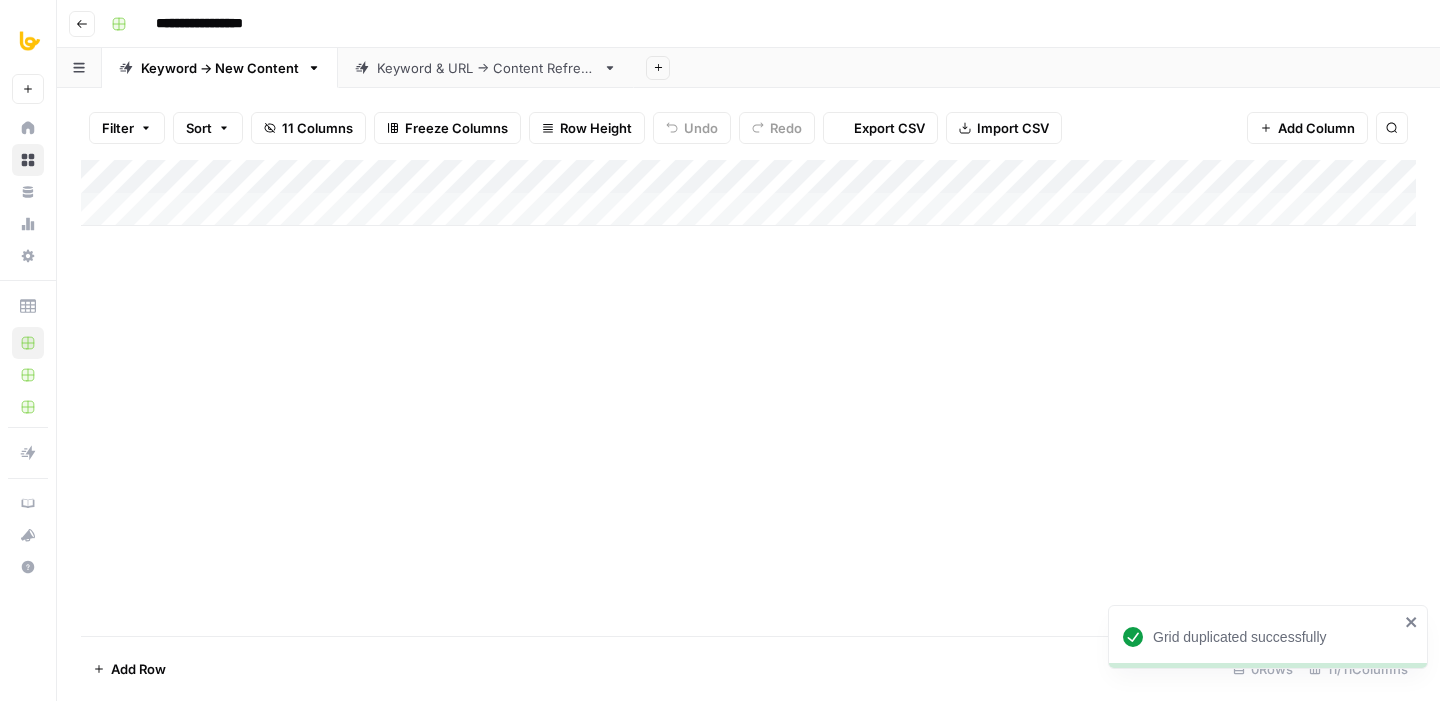 click on "**********" at bounding box center [220, 24] 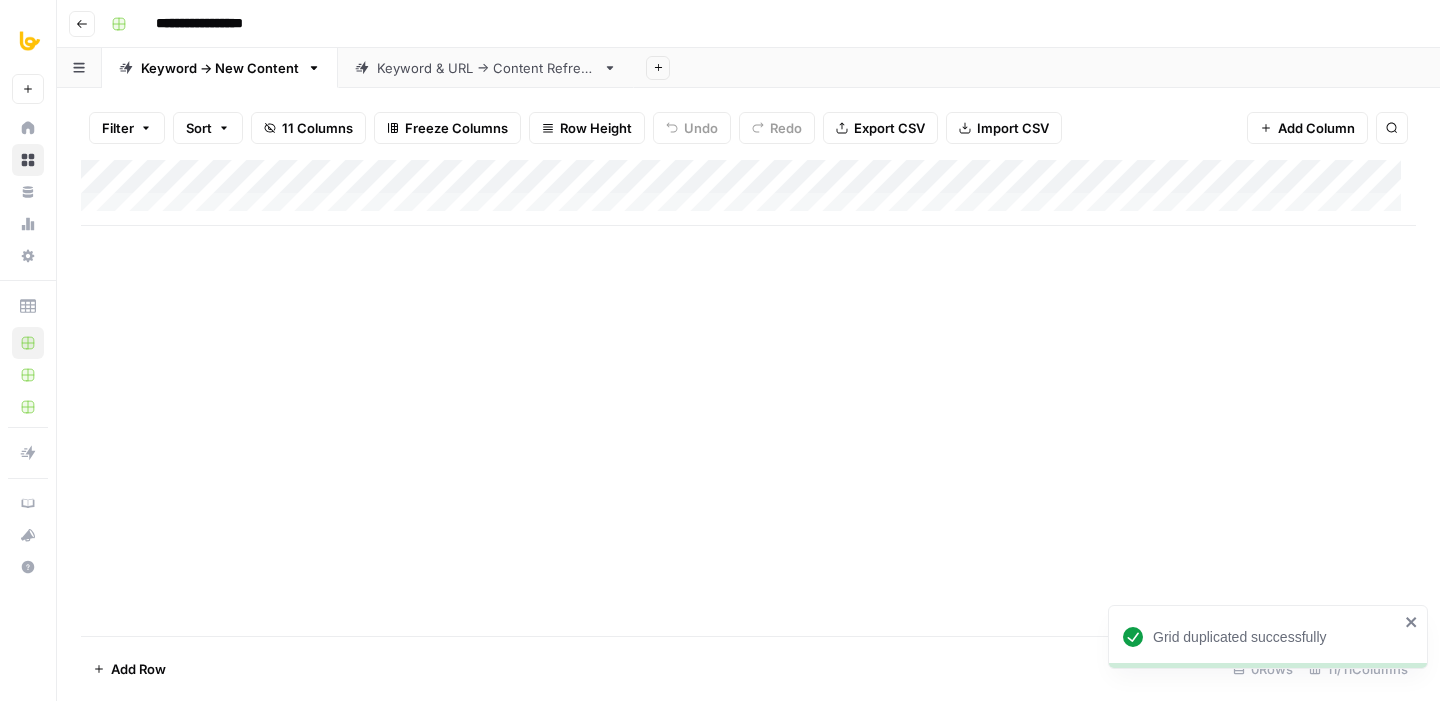 click on "**********" at bounding box center [220, 24] 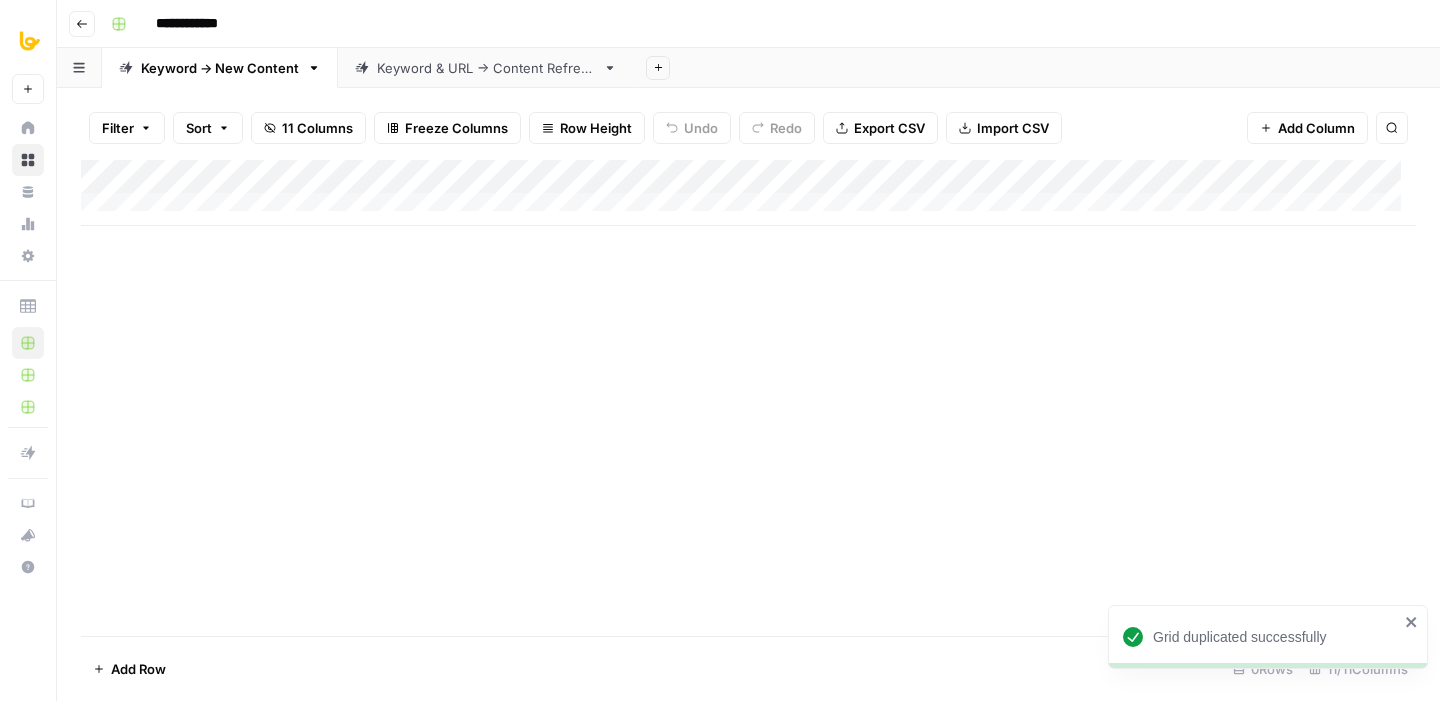 type on "**********" 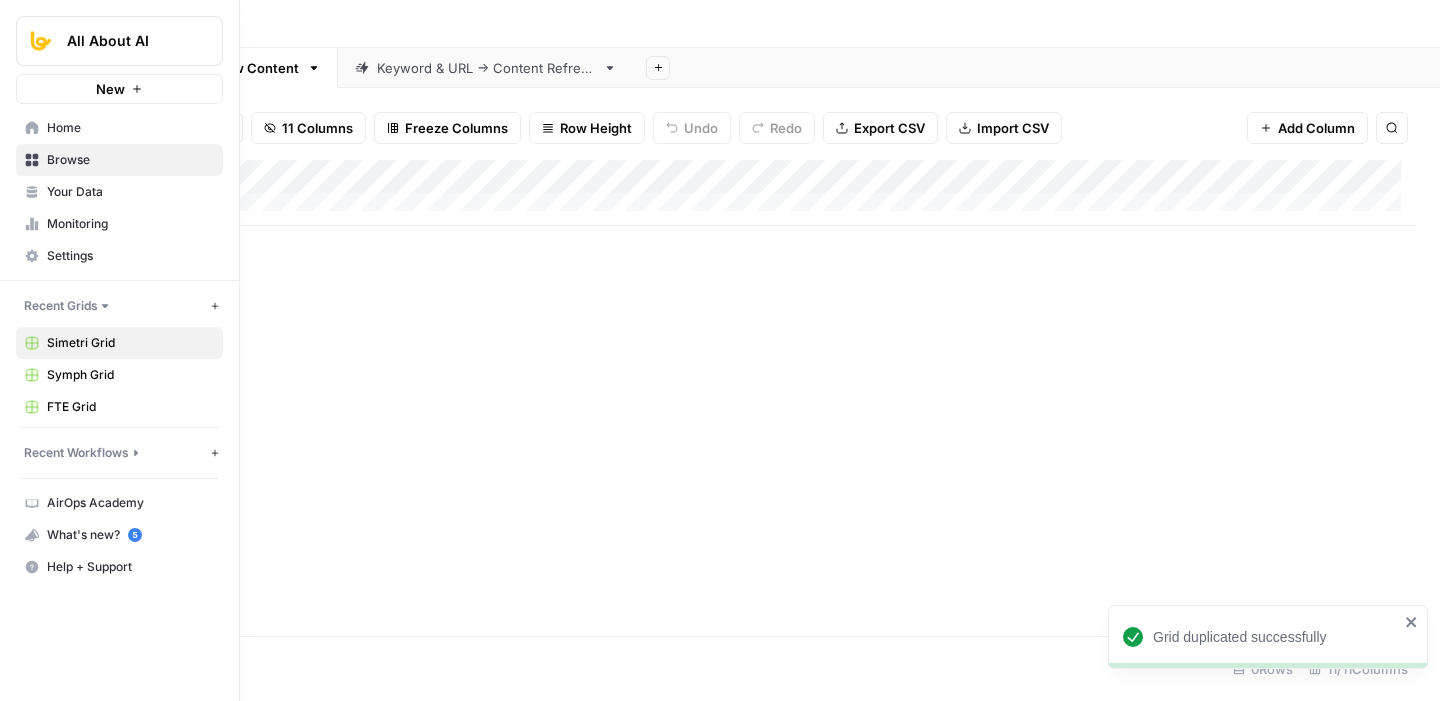 click on "Browse" at bounding box center (130, 160) 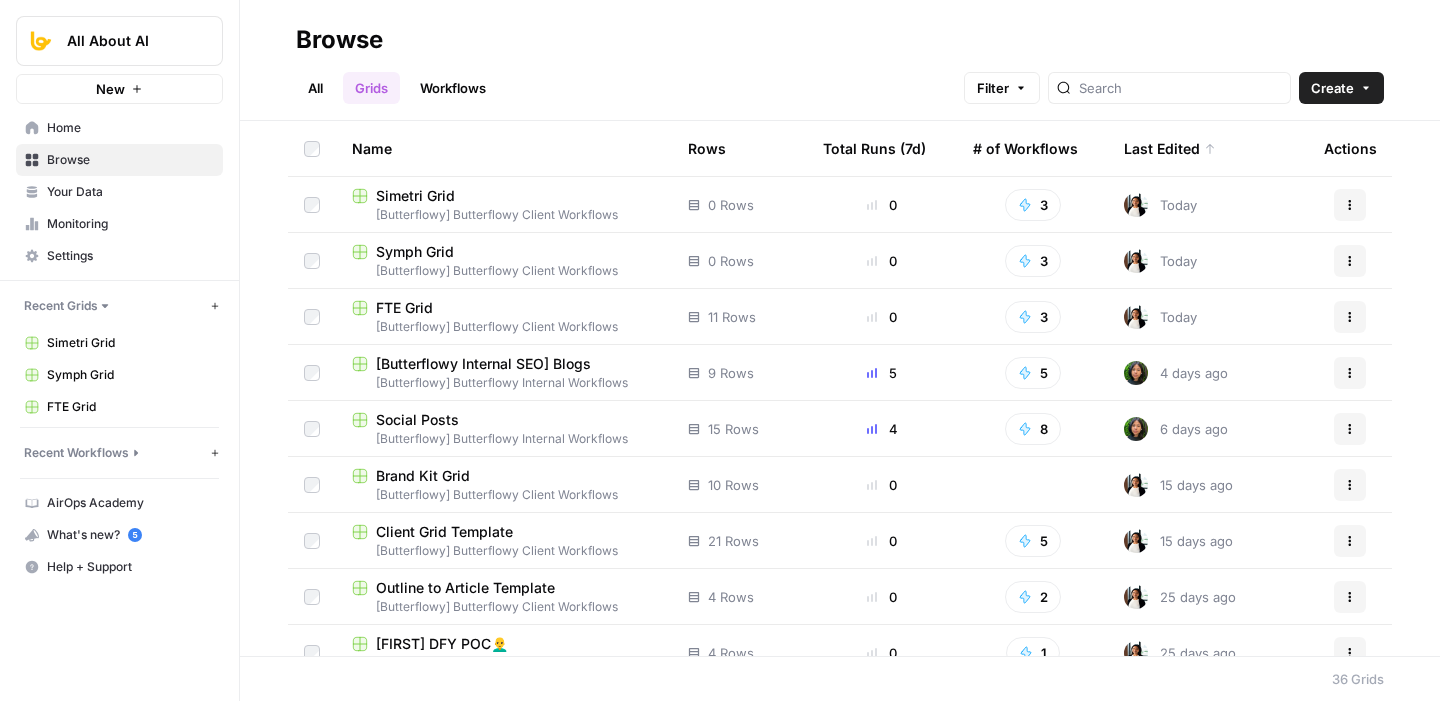click on "Symph Grid" at bounding box center (504, 252) 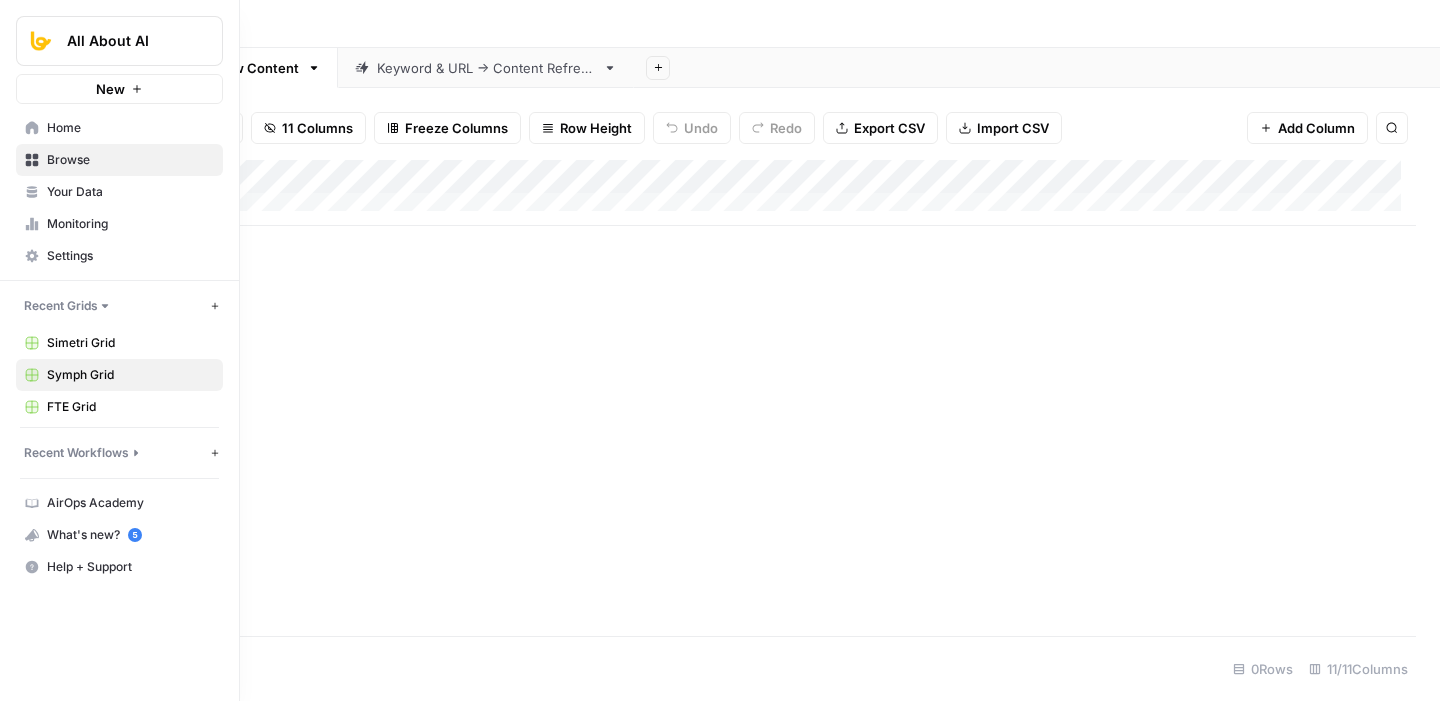 click on "Browse" at bounding box center (130, 160) 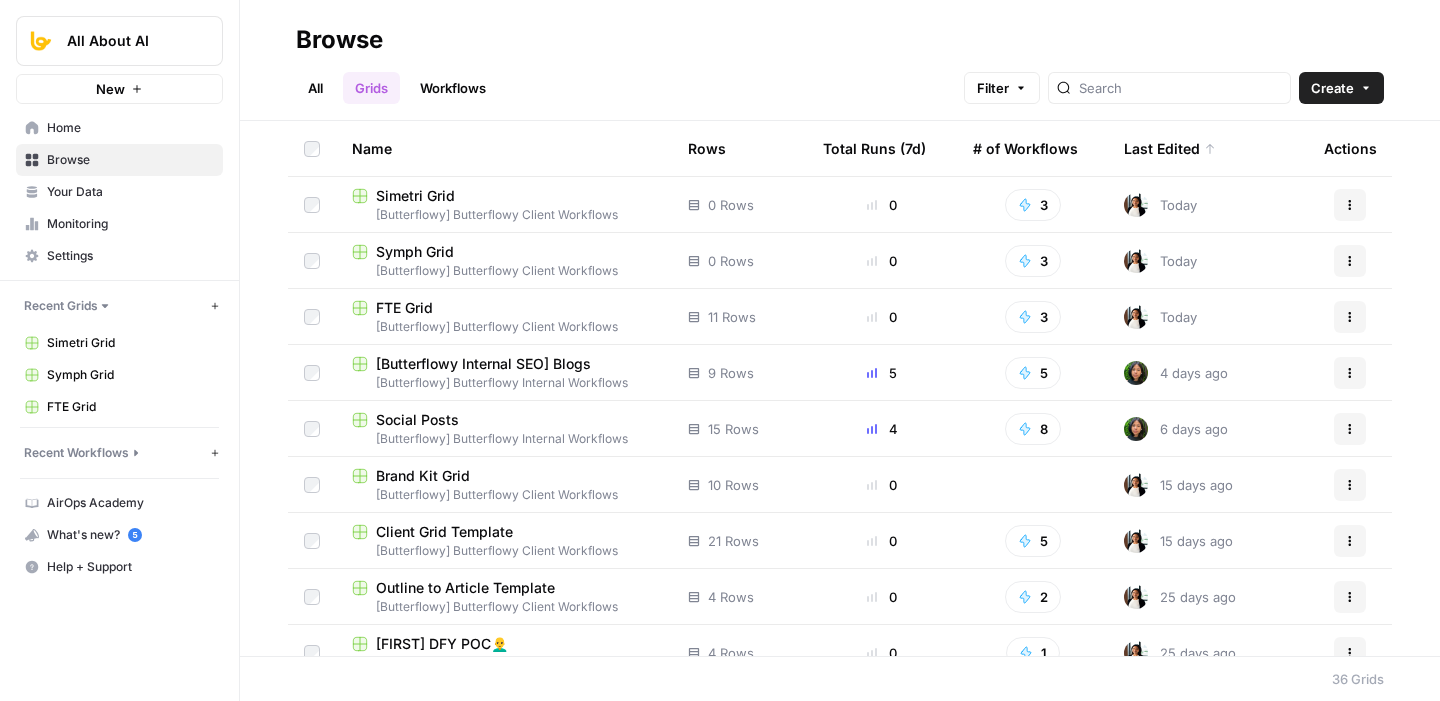 click on "Symph Grid" at bounding box center (415, 252) 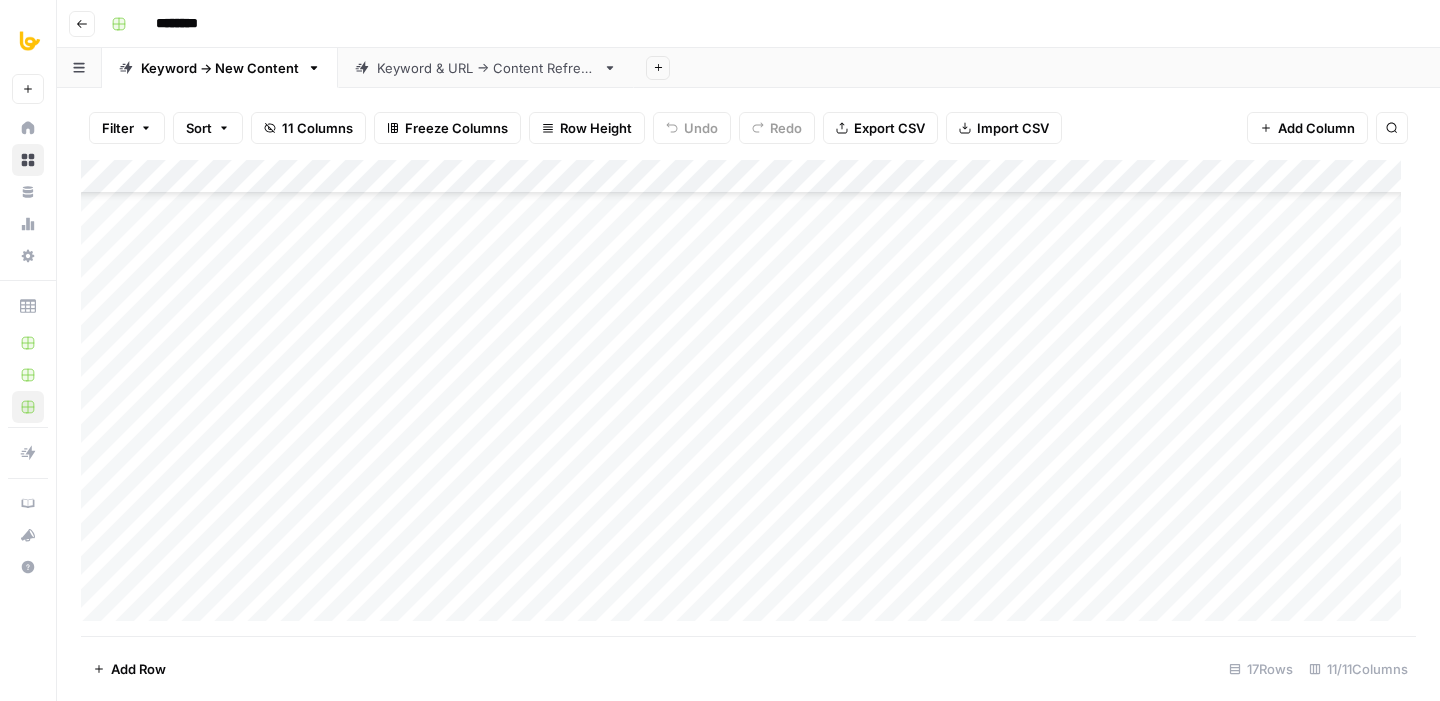 scroll, scrollTop: 125, scrollLeft: 0, axis: vertical 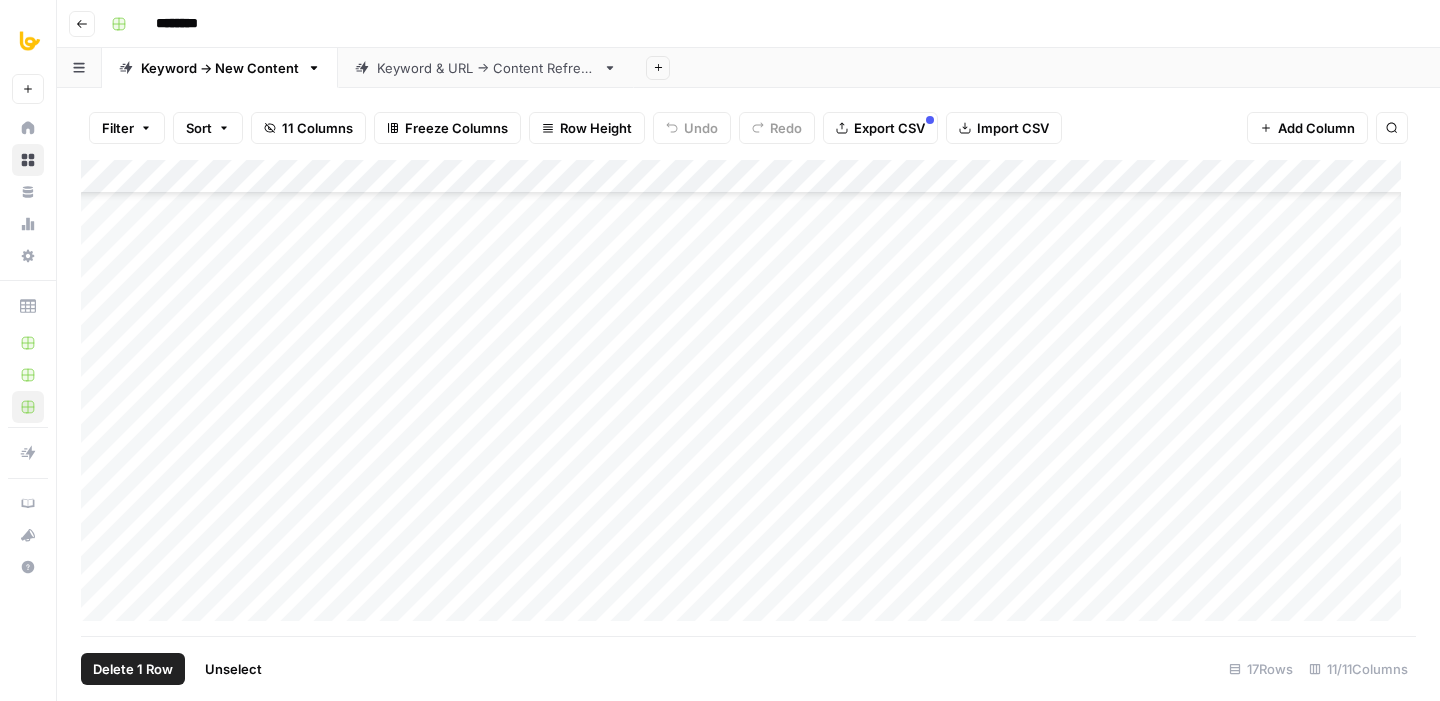 click on "Add Column" at bounding box center (748, 398) 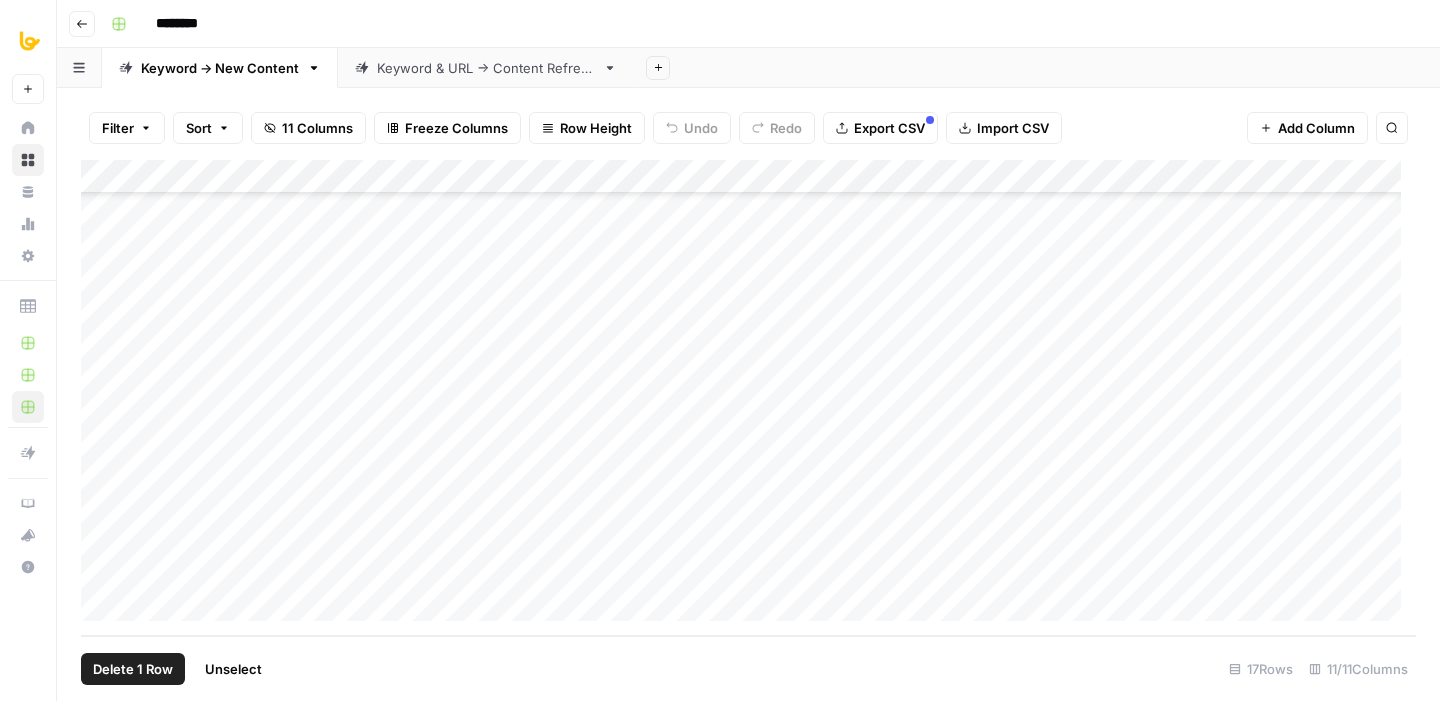 click on "Add Column" at bounding box center [748, 398] 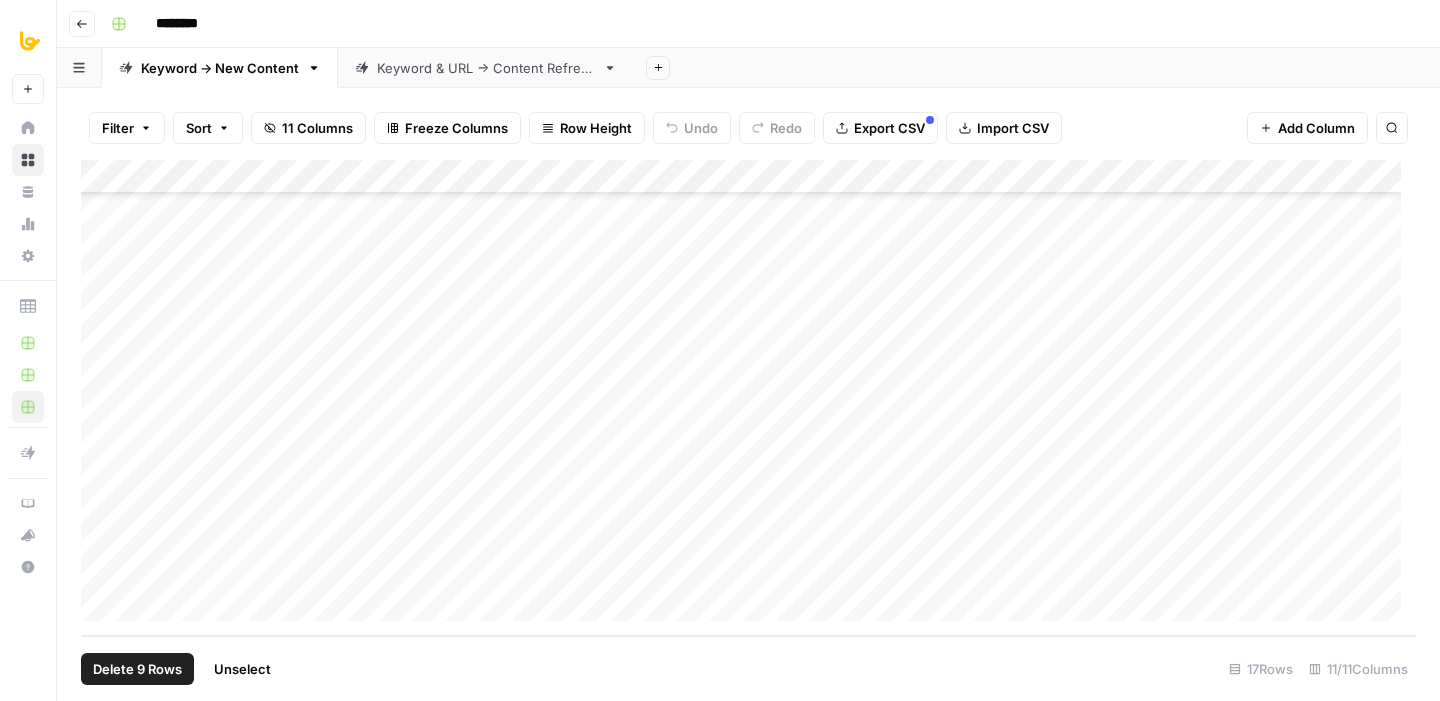 click on "Delete 9 Rows" at bounding box center (137, 669) 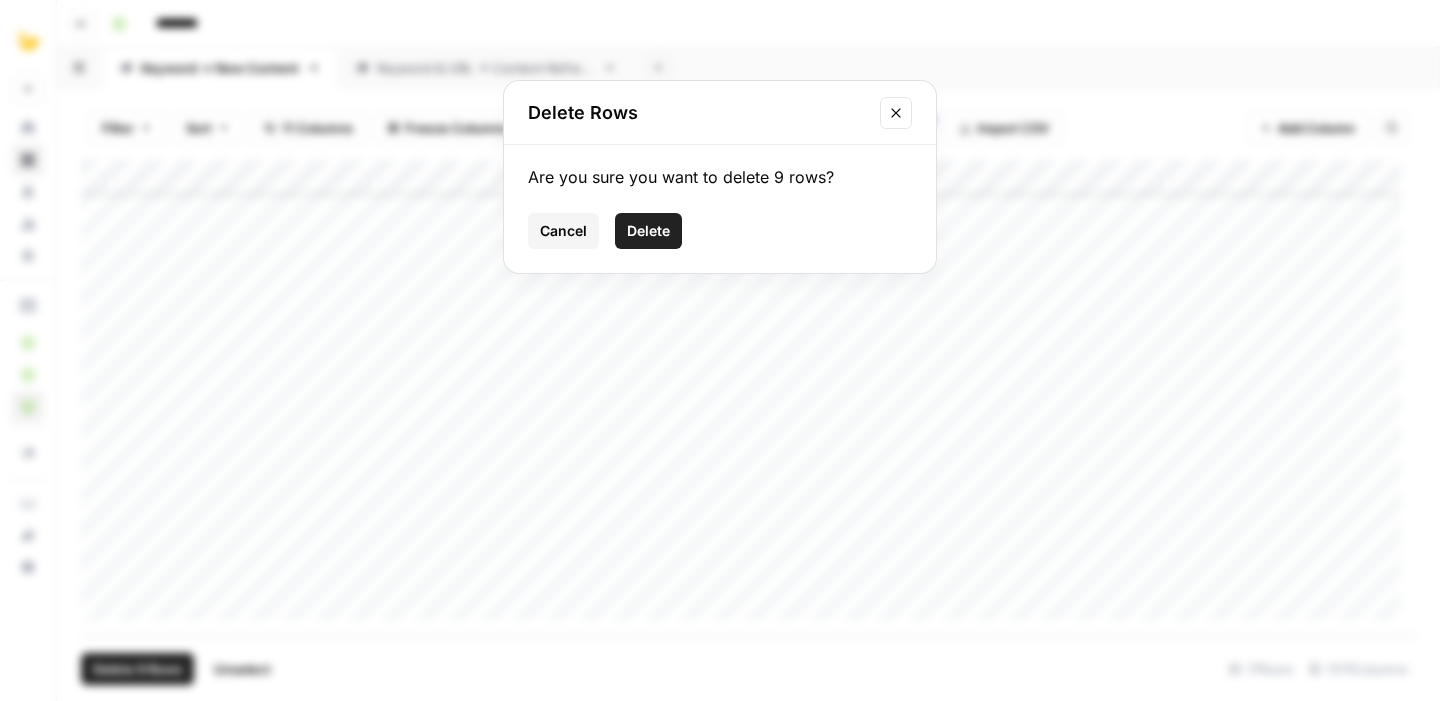 click on "Delete" at bounding box center (648, 231) 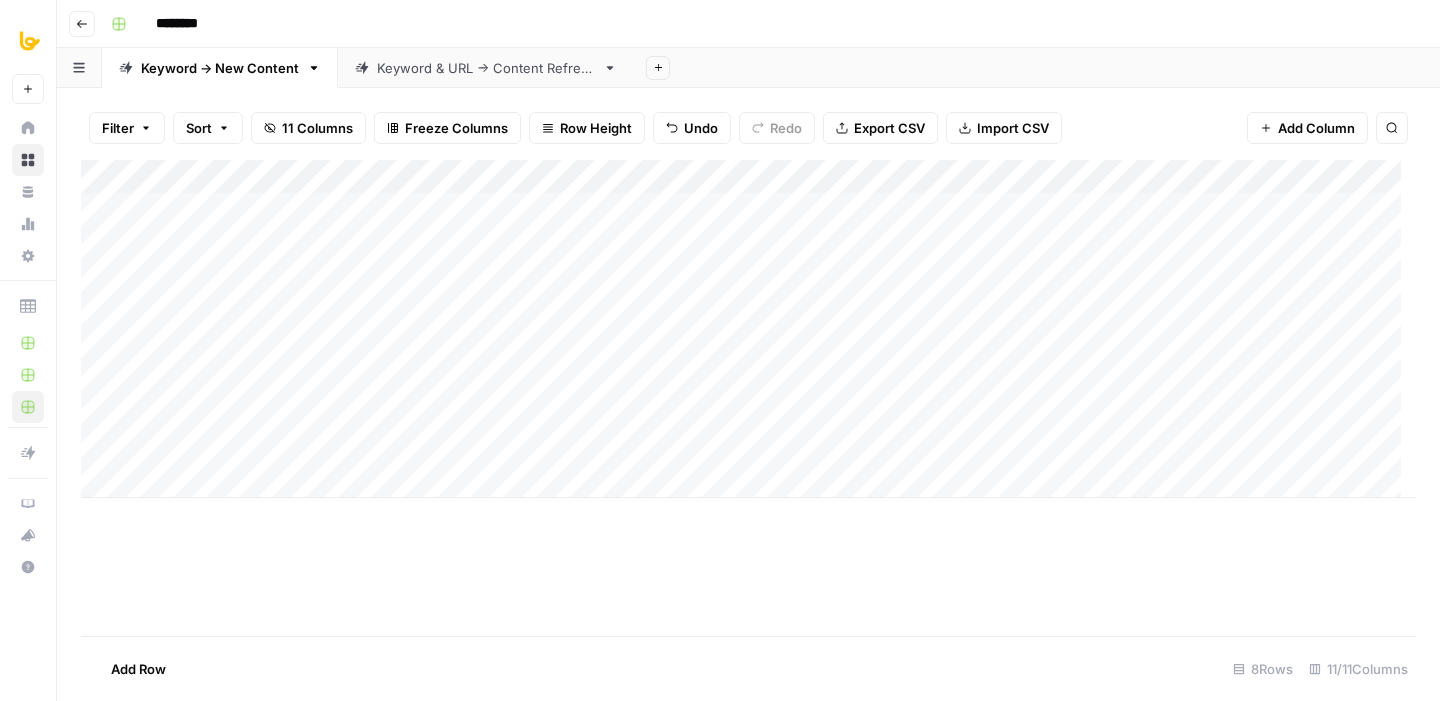 scroll, scrollTop: 0, scrollLeft: 0, axis: both 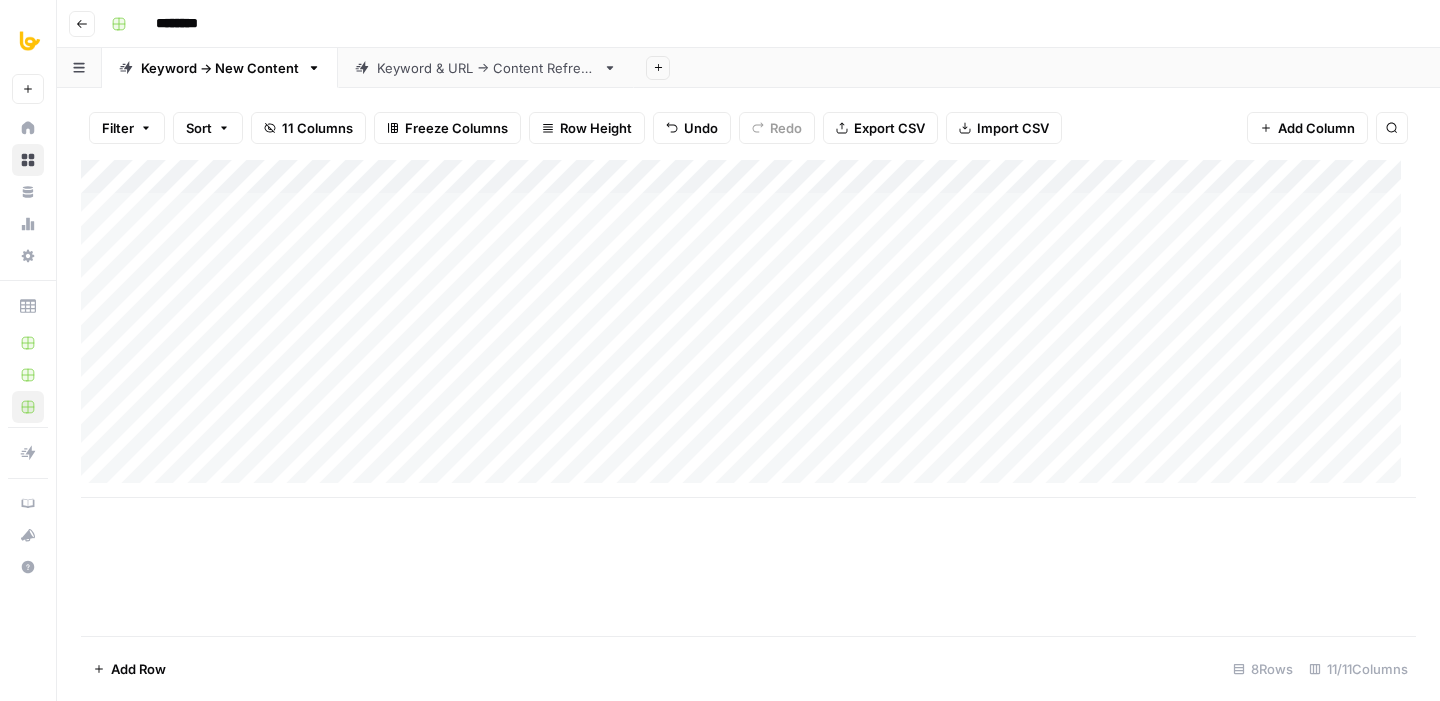 click on "Keyword & URL -> Content Refresh" at bounding box center [486, 68] 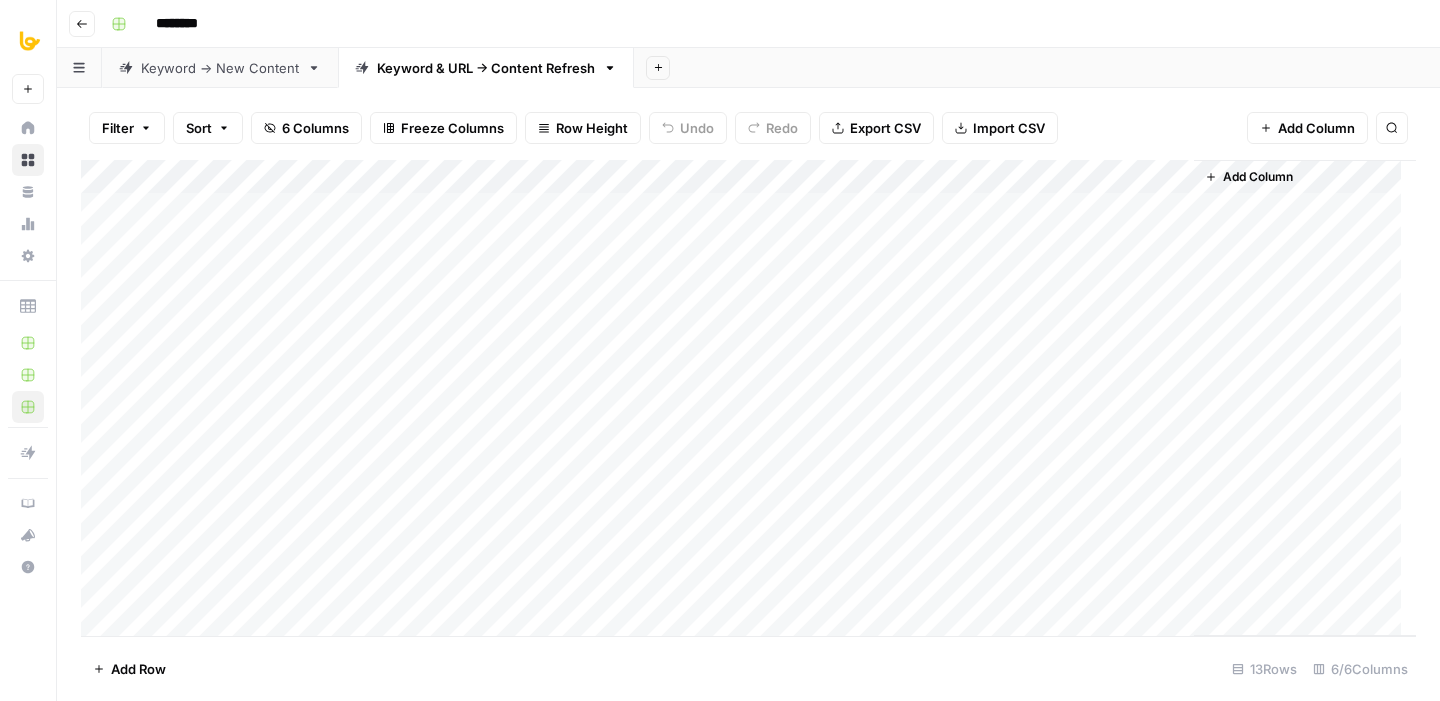 click on "Add Column" at bounding box center (748, 398) 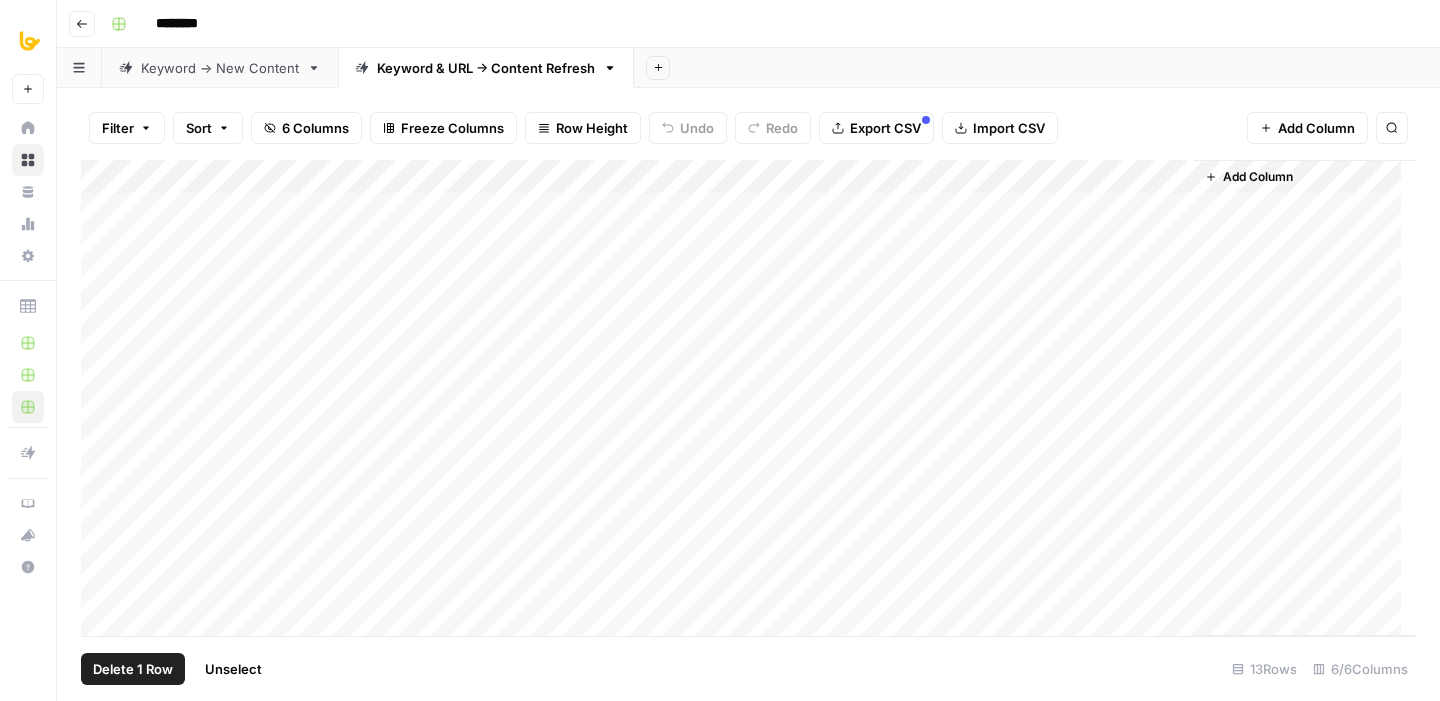 scroll, scrollTop: 32, scrollLeft: 0, axis: vertical 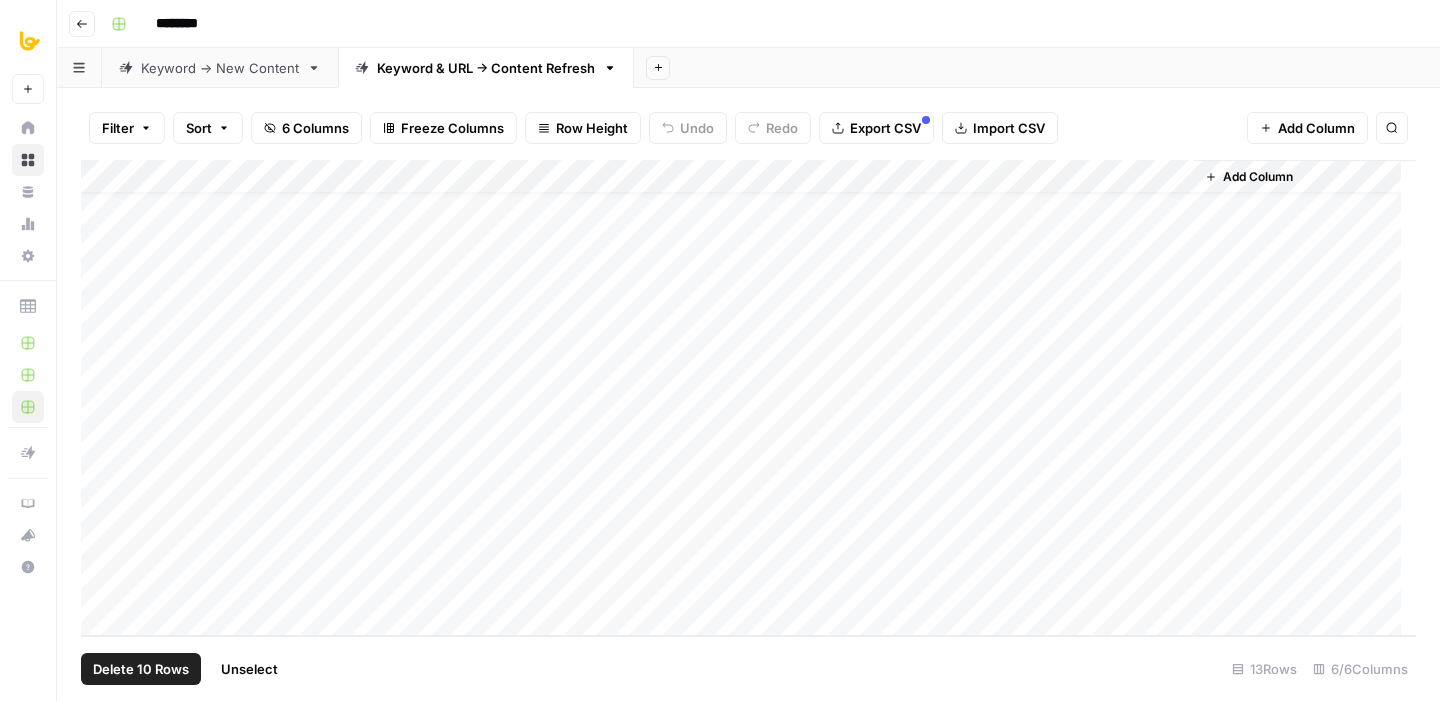 click on "Add Column" at bounding box center (748, 398) 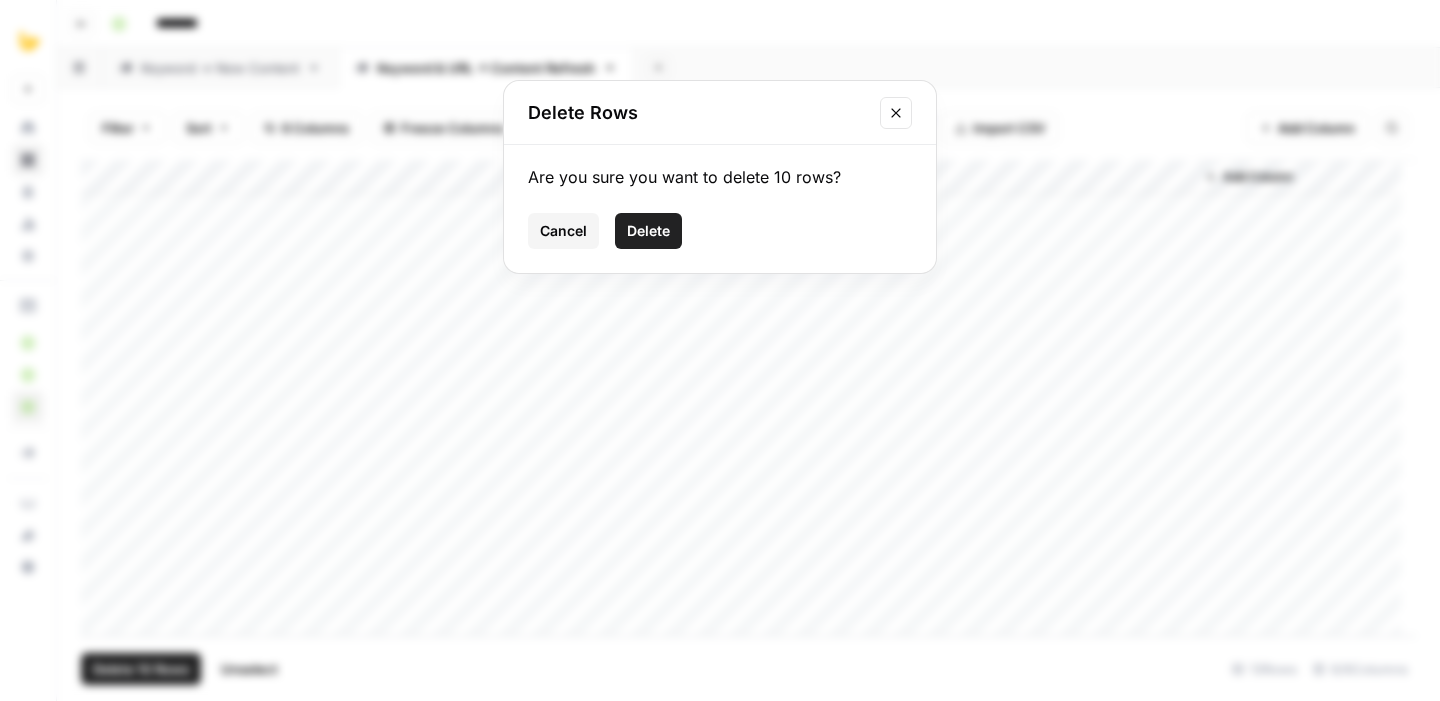 click on "Delete" at bounding box center [648, 231] 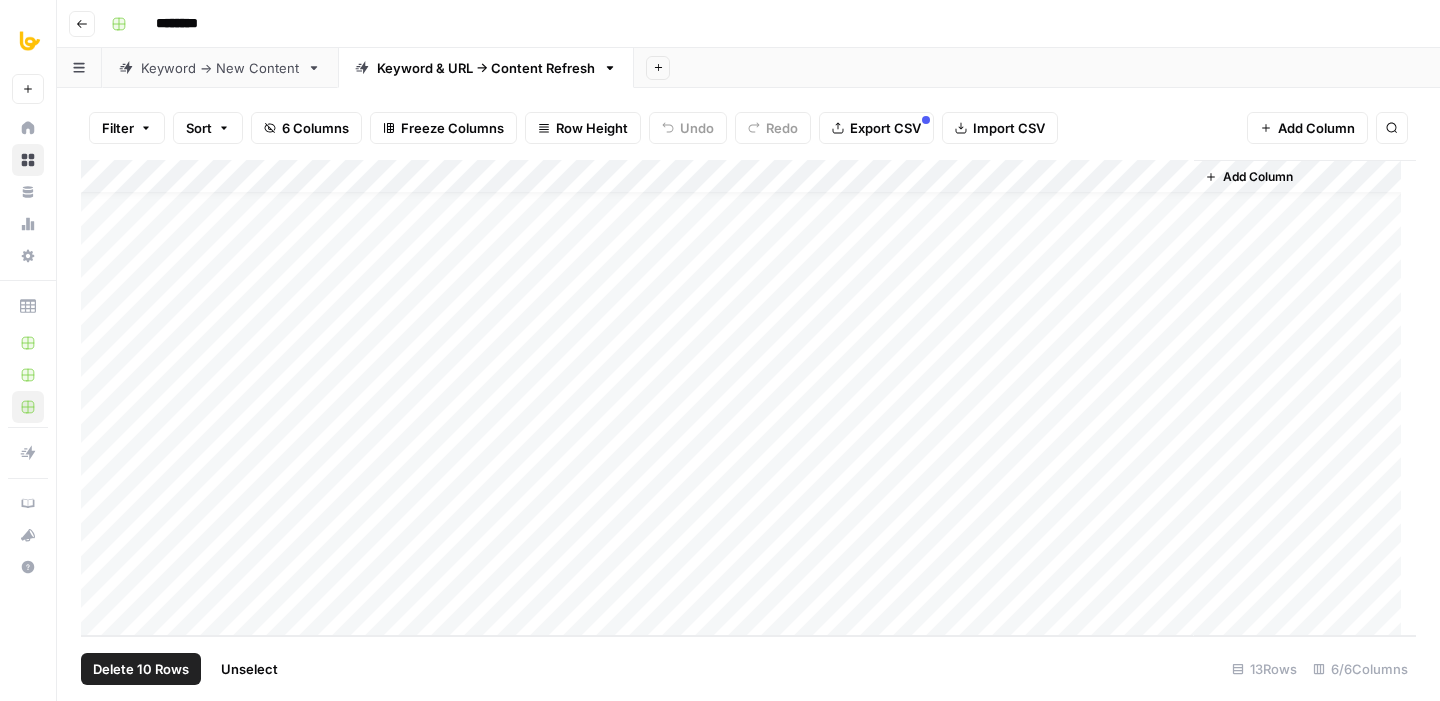 scroll, scrollTop: 0, scrollLeft: 0, axis: both 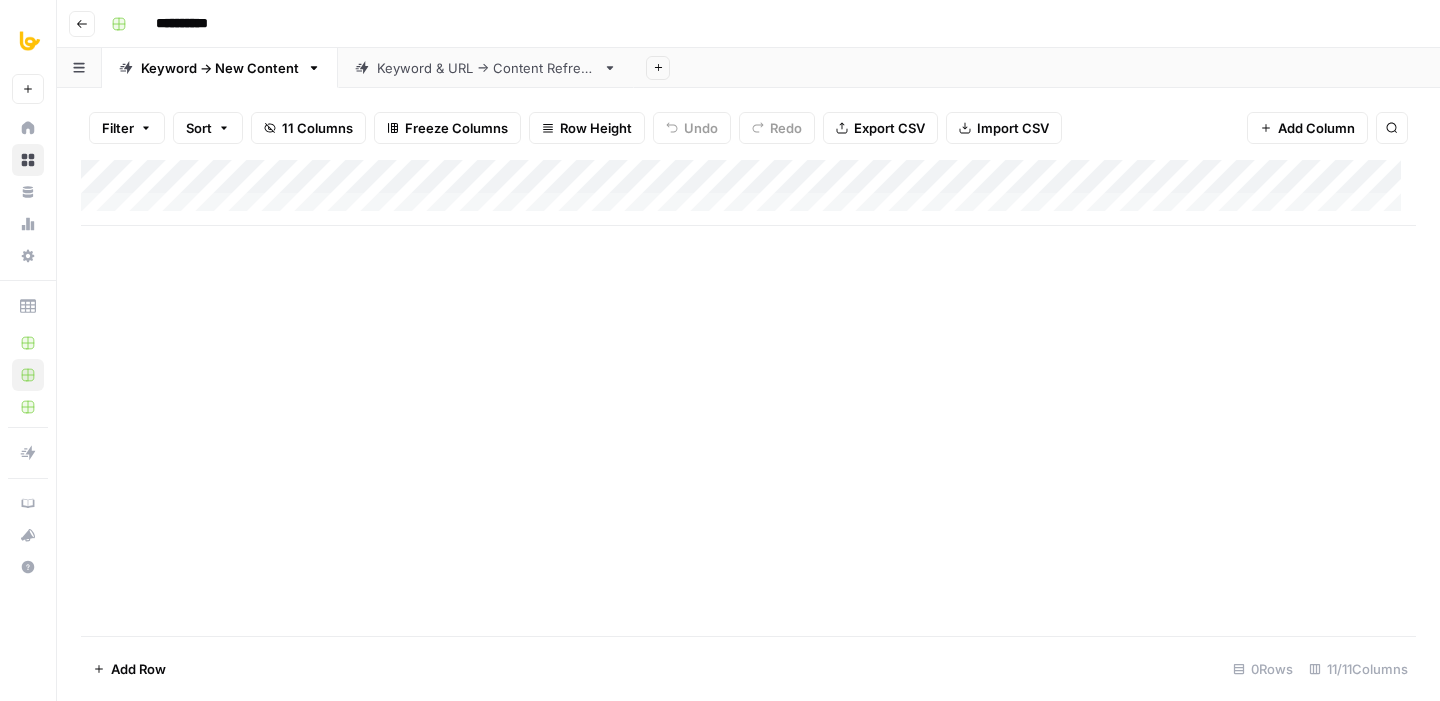click on "Keyword & URL -> Content Refresh" at bounding box center (486, 68) 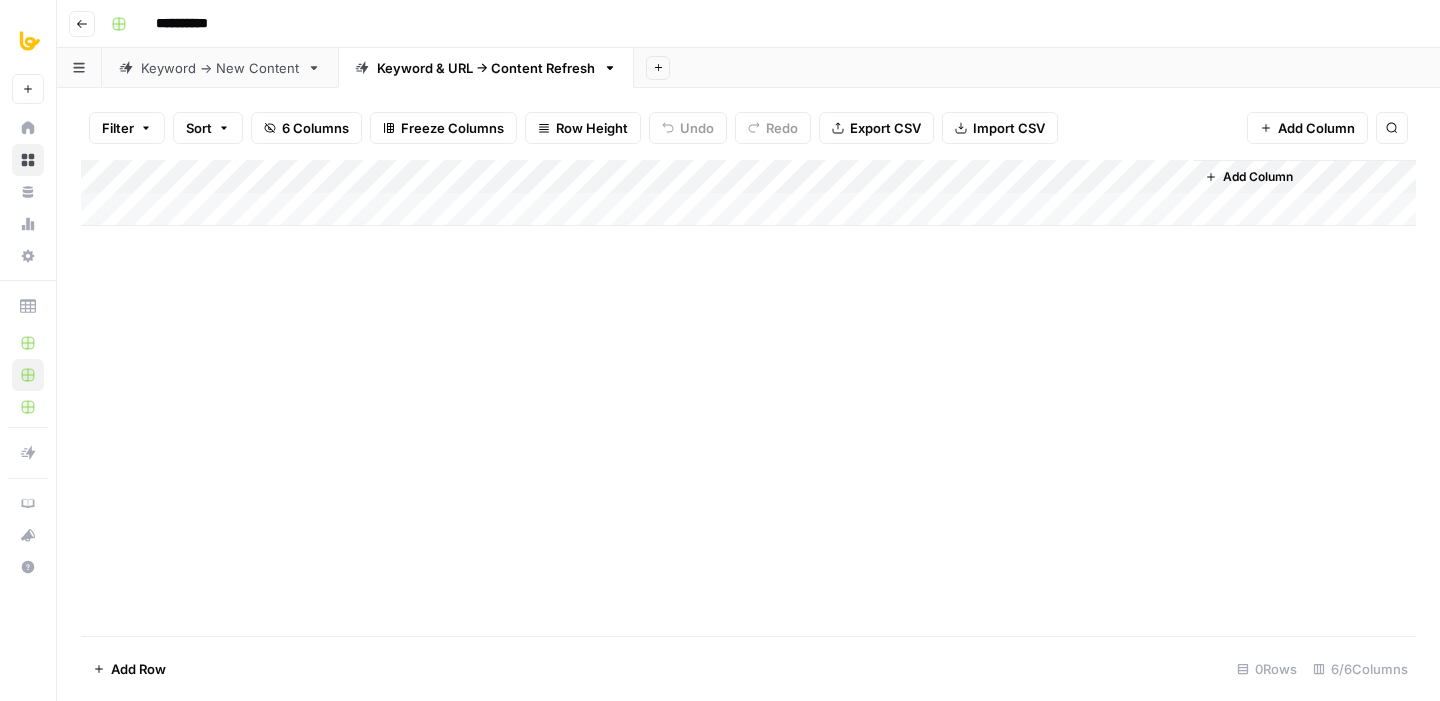 click on "Keyword -> New Content" at bounding box center (220, 68) 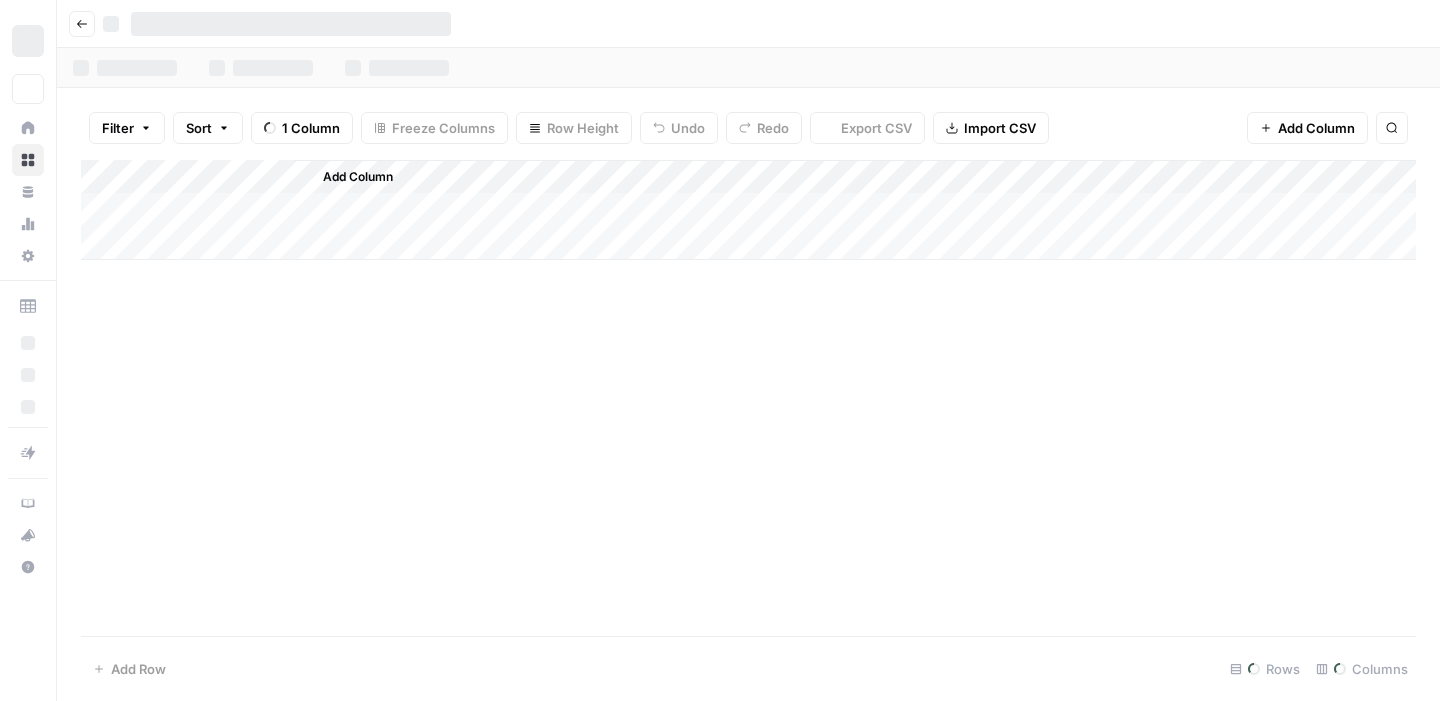 scroll, scrollTop: 0, scrollLeft: 0, axis: both 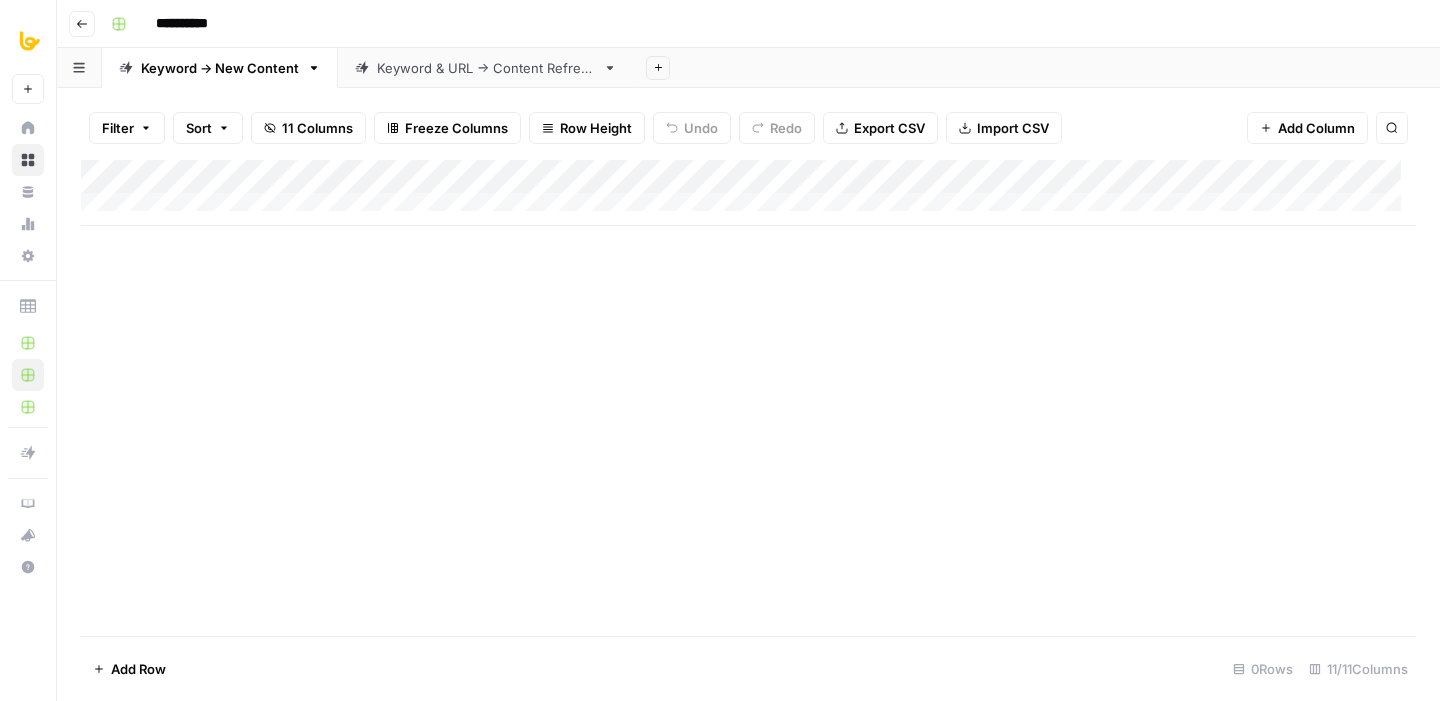 click on "Keyword & URL -> Content Refresh" at bounding box center (486, 68) 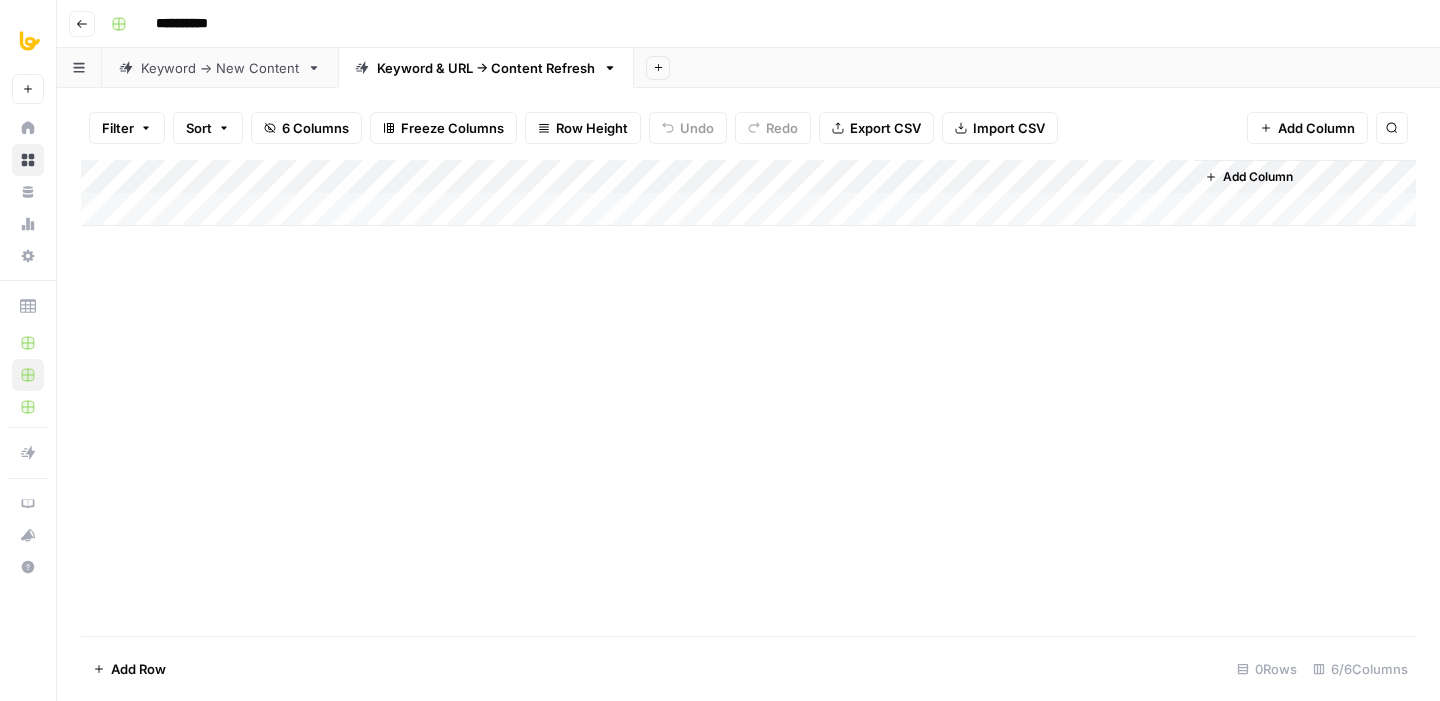 click on "Keyword -> New Content" at bounding box center (220, 68) 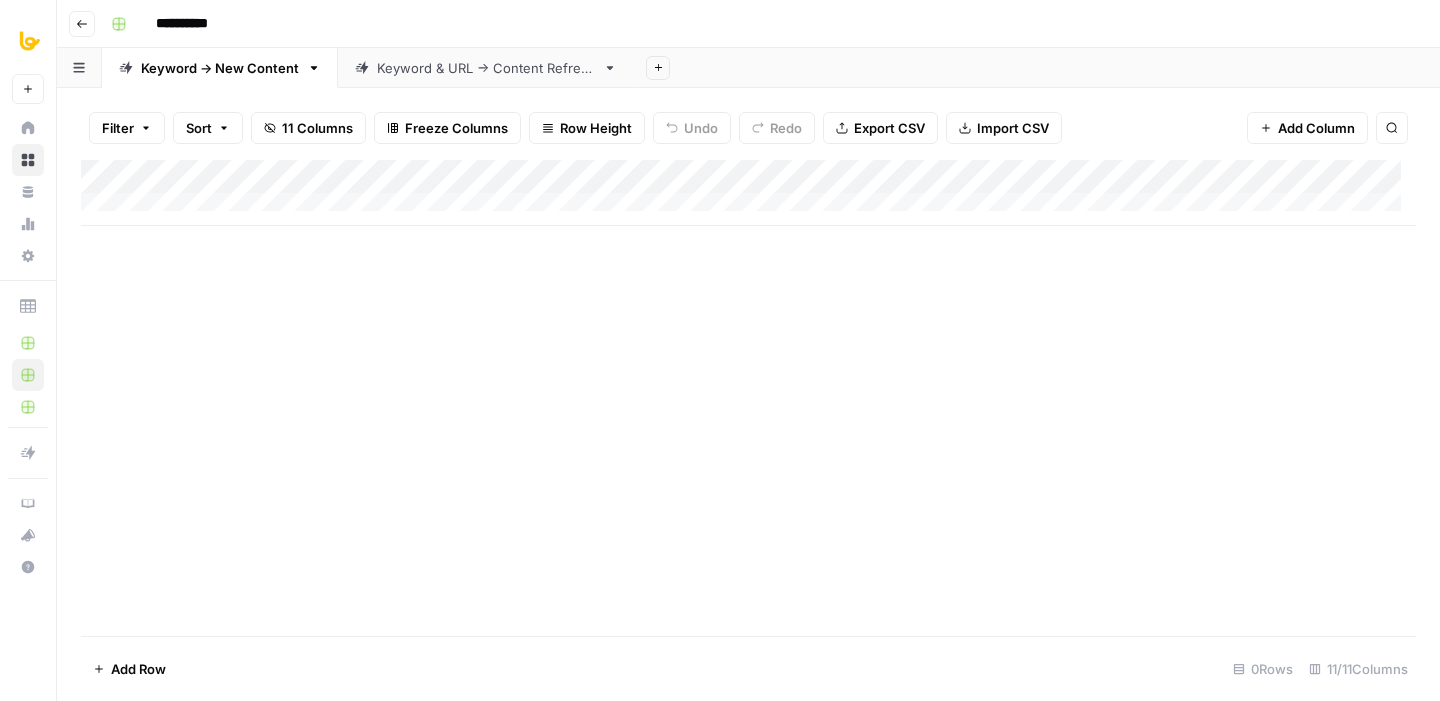click on "Keyword & URL -> Content Refresh" at bounding box center [486, 68] 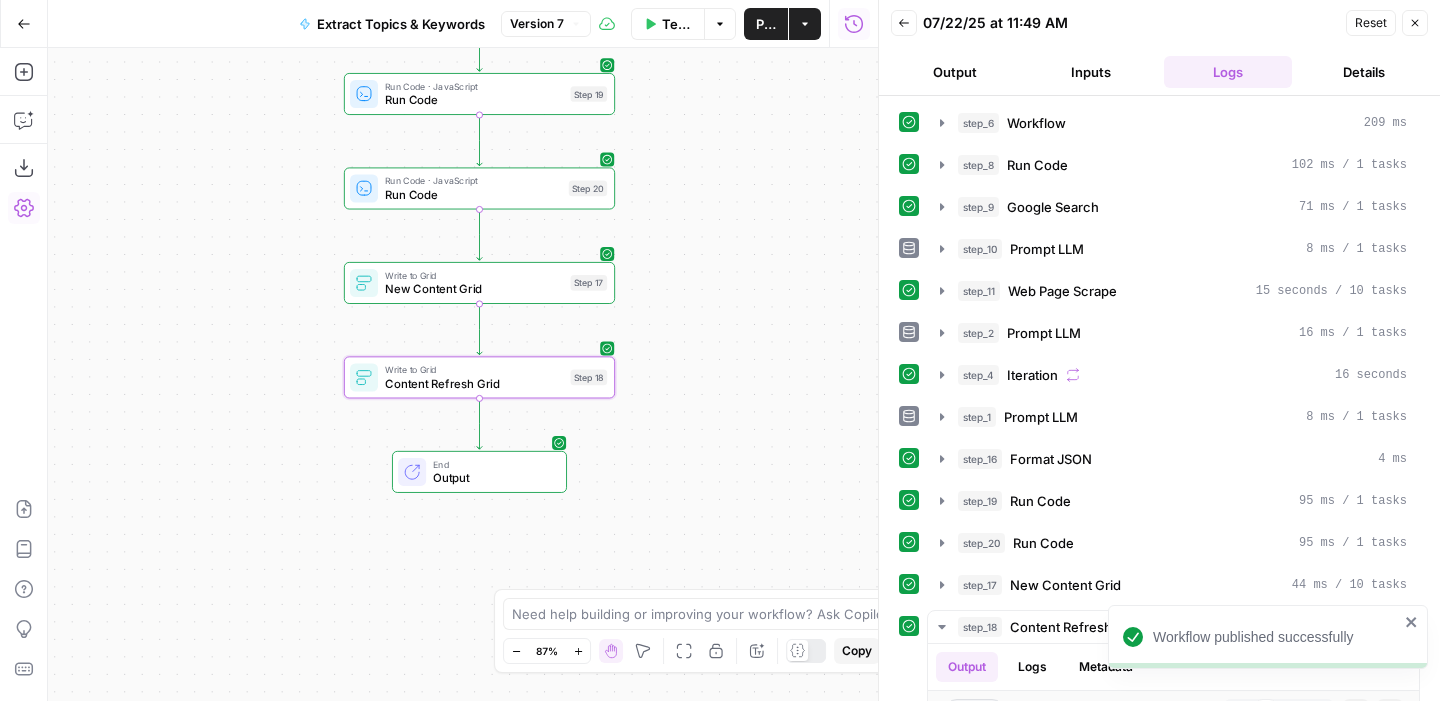 scroll, scrollTop: 0, scrollLeft: 0, axis: both 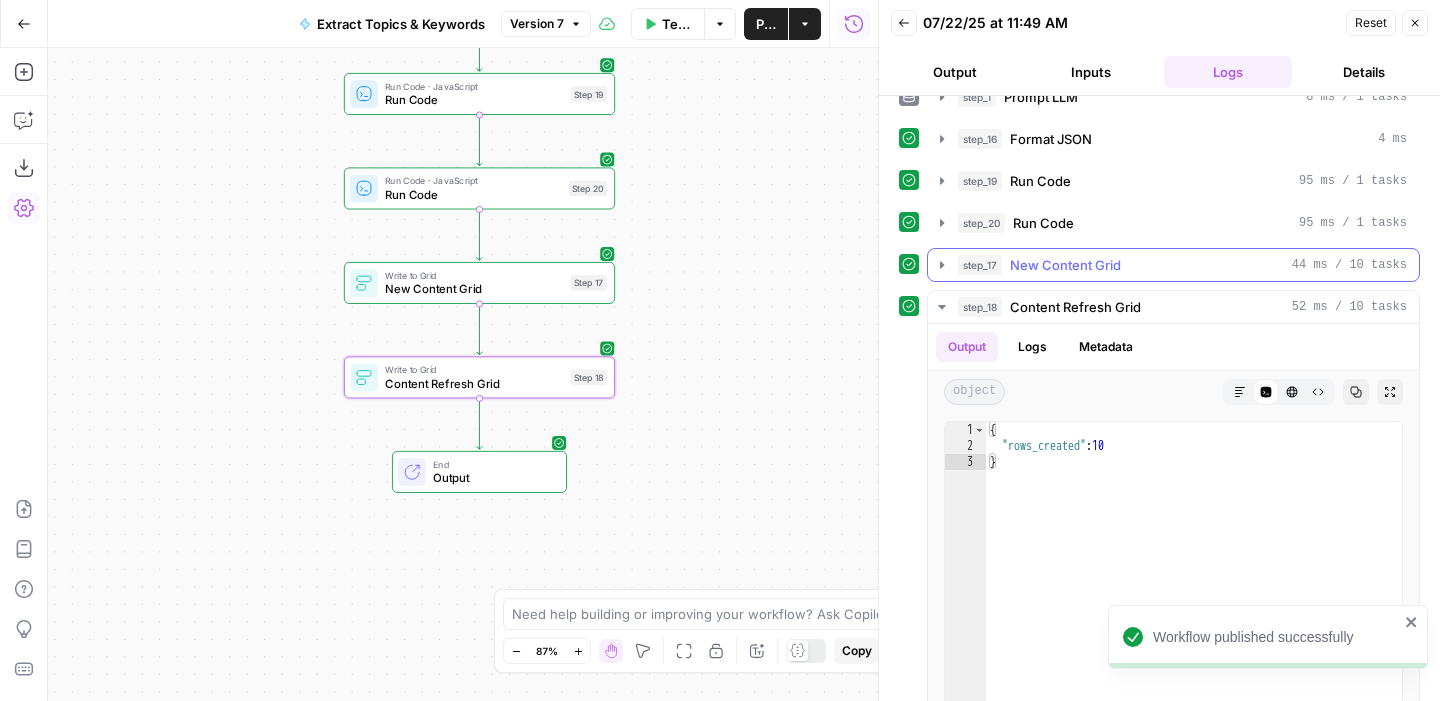 click on "step_17 New Content Grid 44 ms / 10 tasks" at bounding box center (1173, 265) 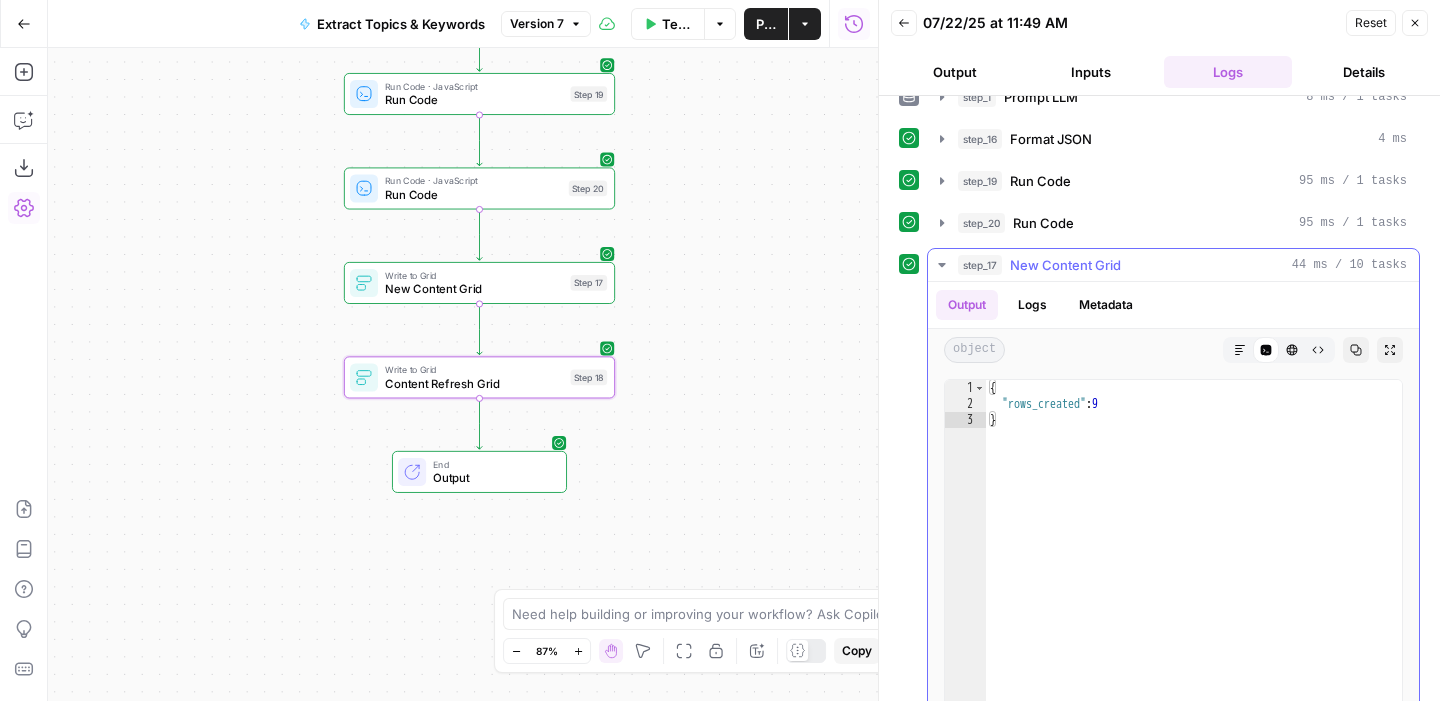 click on "Logs" at bounding box center (1032, 305) 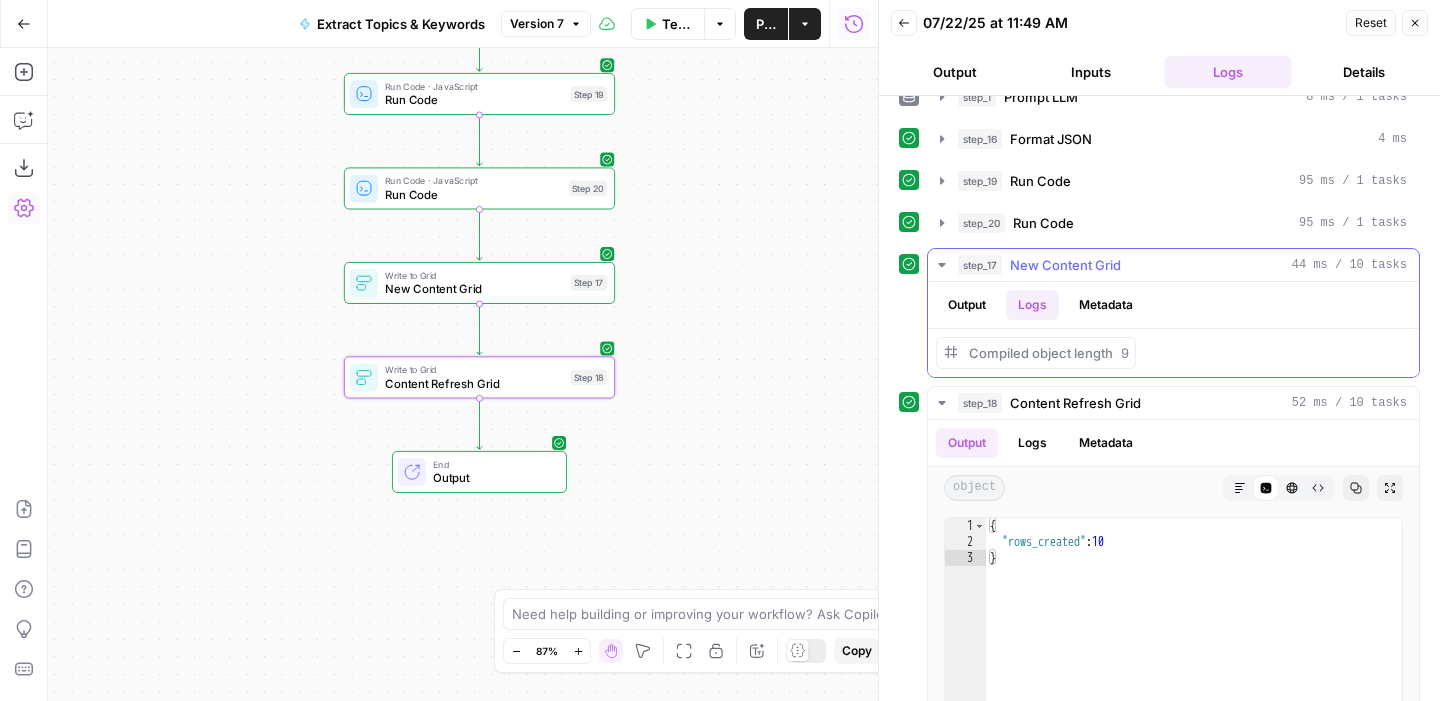 click on "Metadata" at bounding box center [1106, 305] 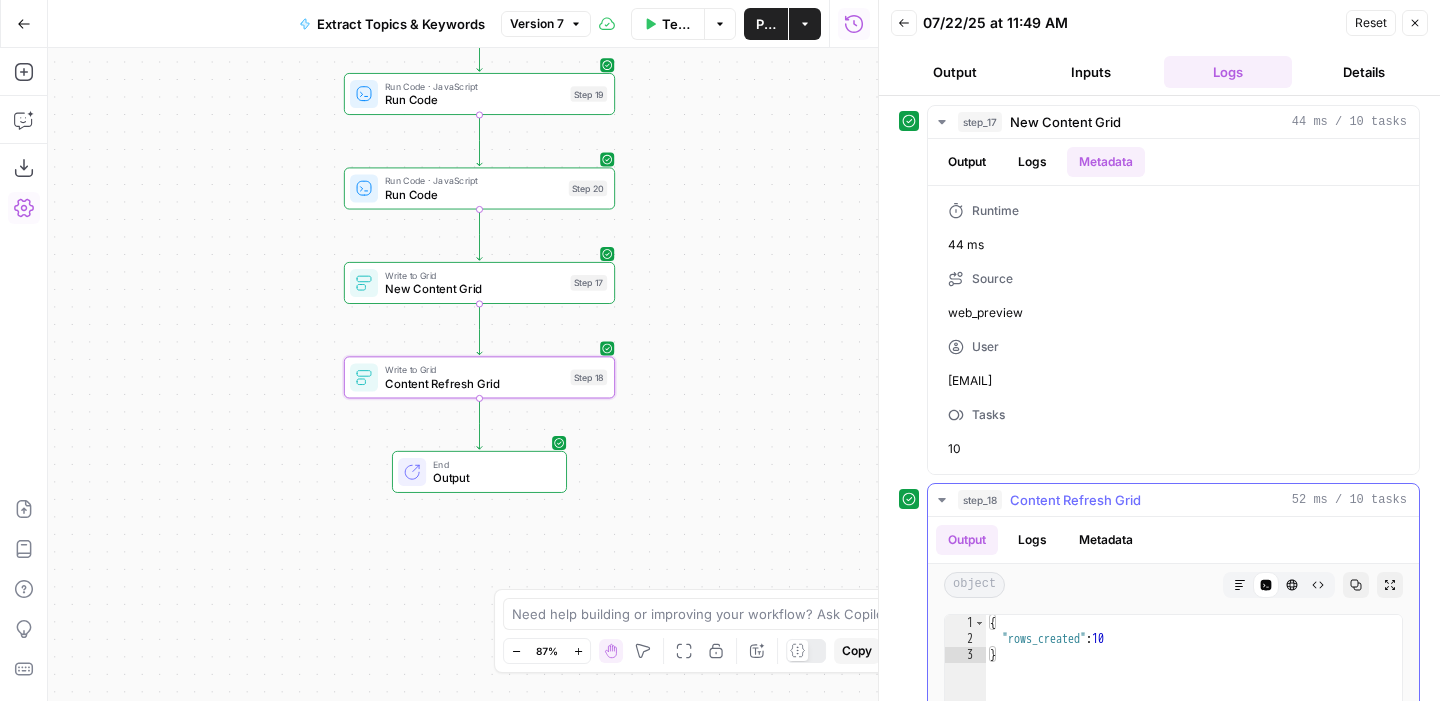 click on "Logs" at bounding box center [1032, 540] 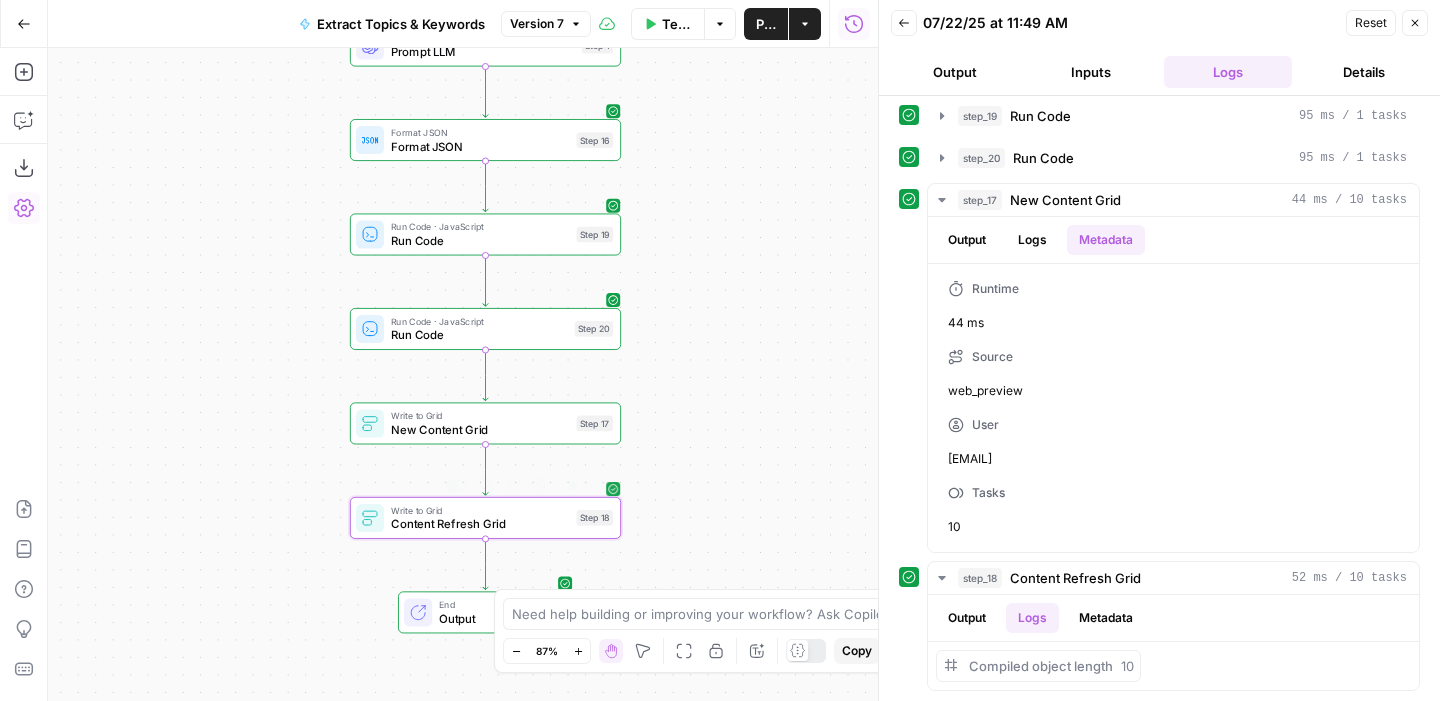click on "Write to Grid New Content Grid Step 17 Copy step Delete step Add Note Test" at bounding box center [485, 423] 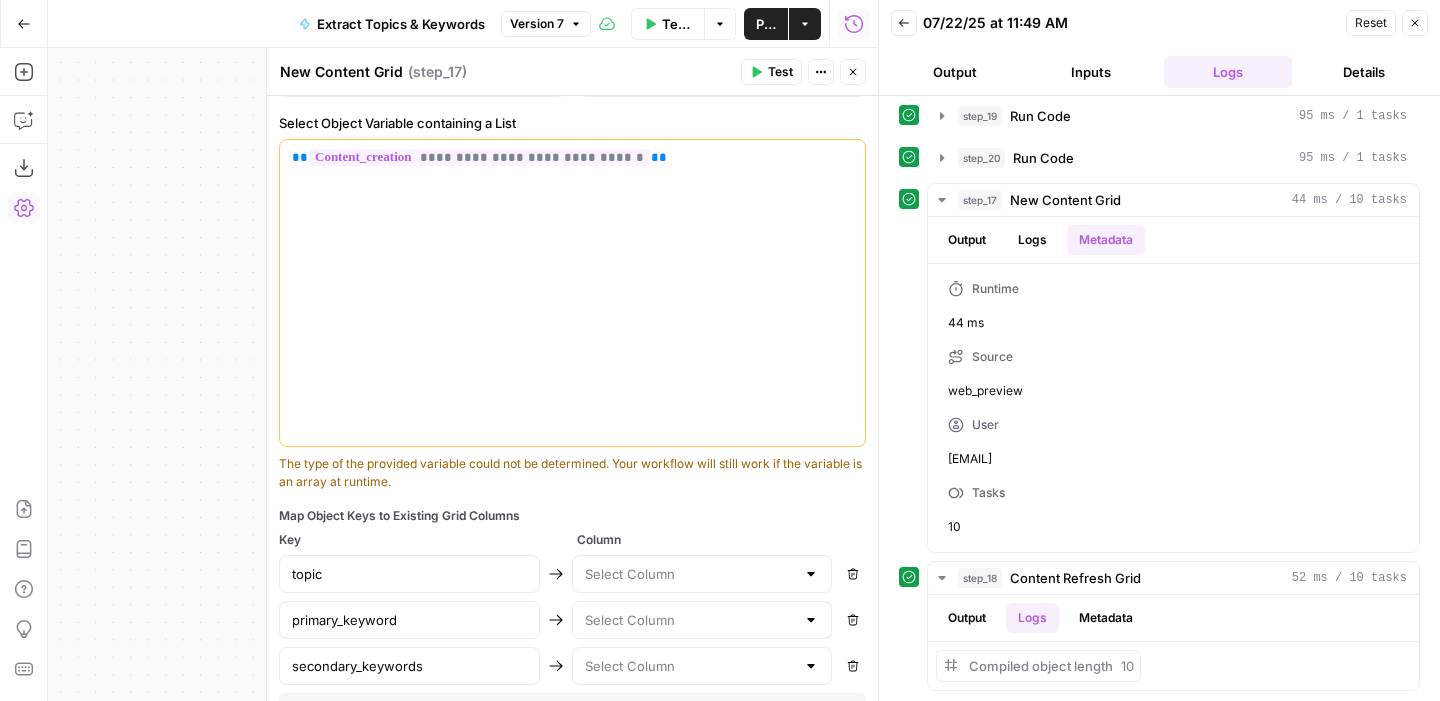 scroll, scrollTop: 605, scrollLeft: 0, axis: vertical 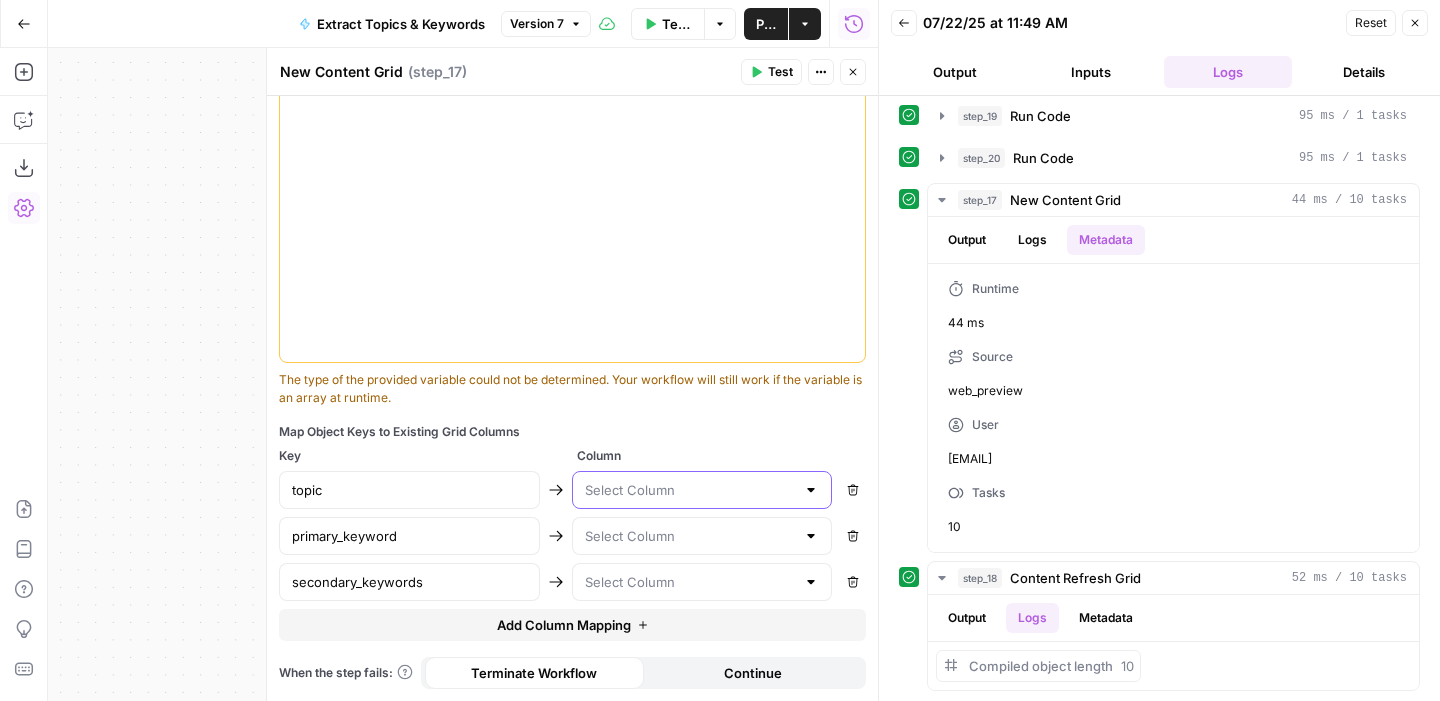 click at bounding box center (690, 490) 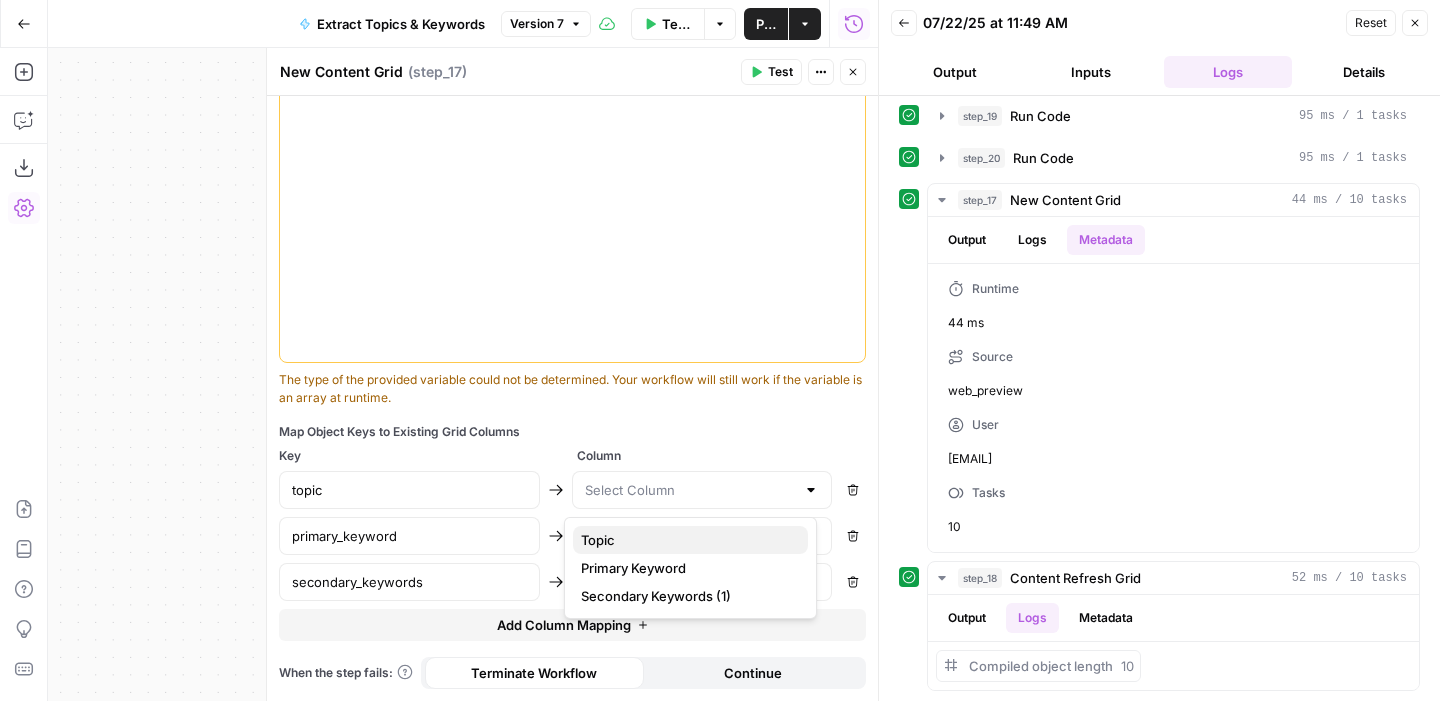 click on "Topic" at bounding box center (686, 540) 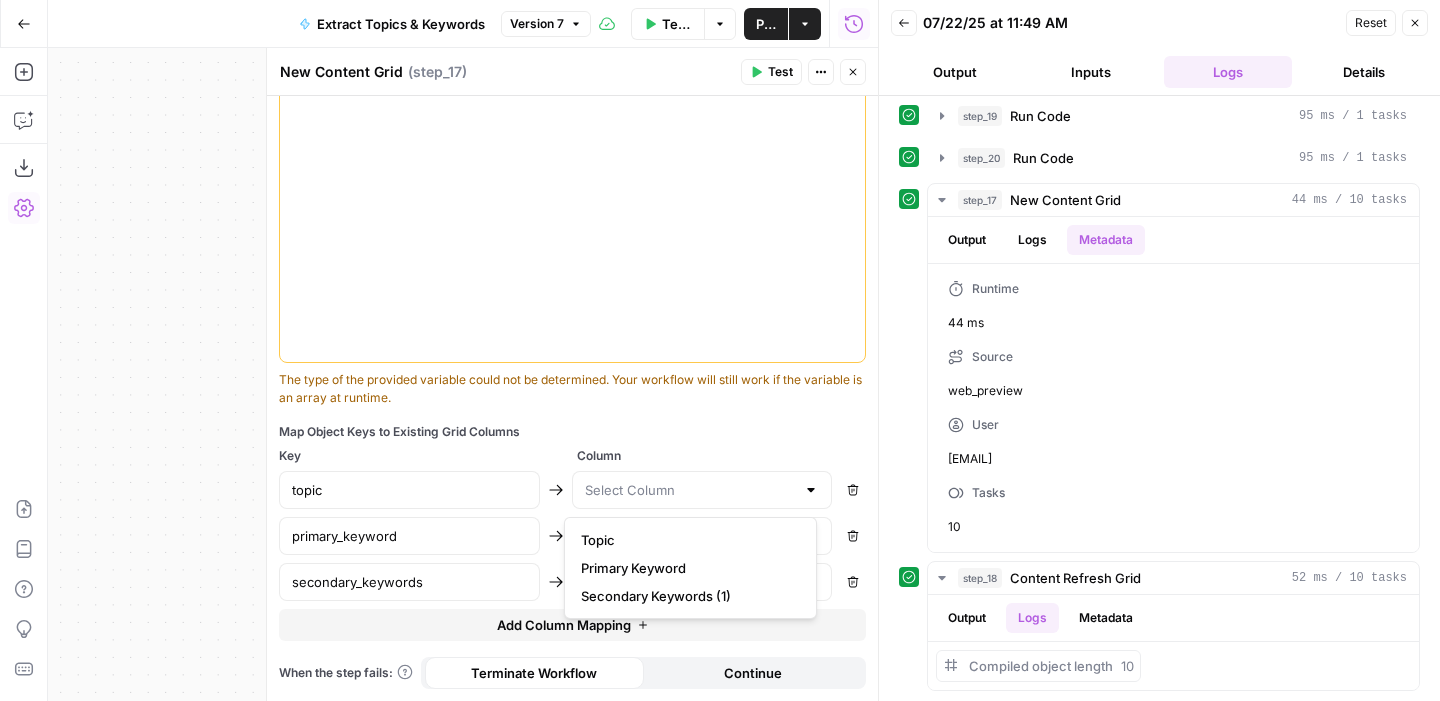 type on "Topic" 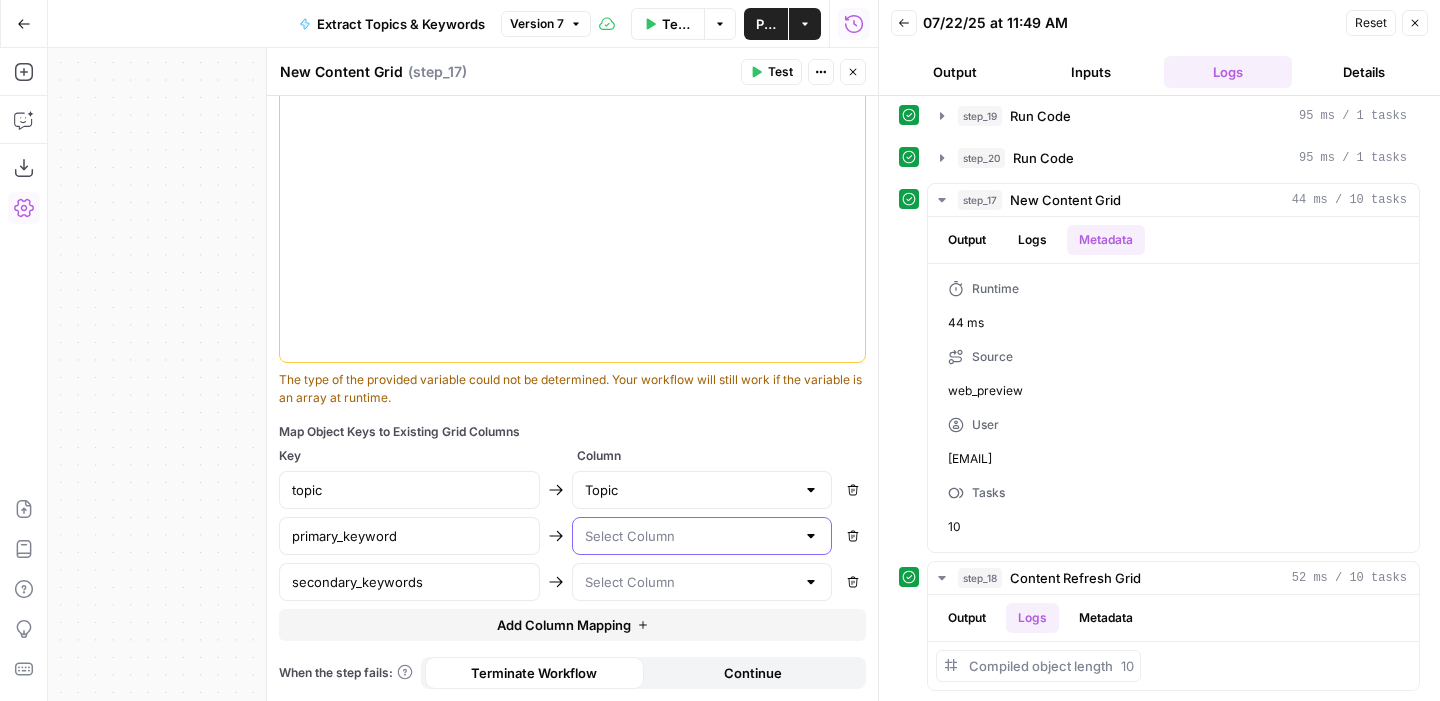 click at bounding box center (690, 536) 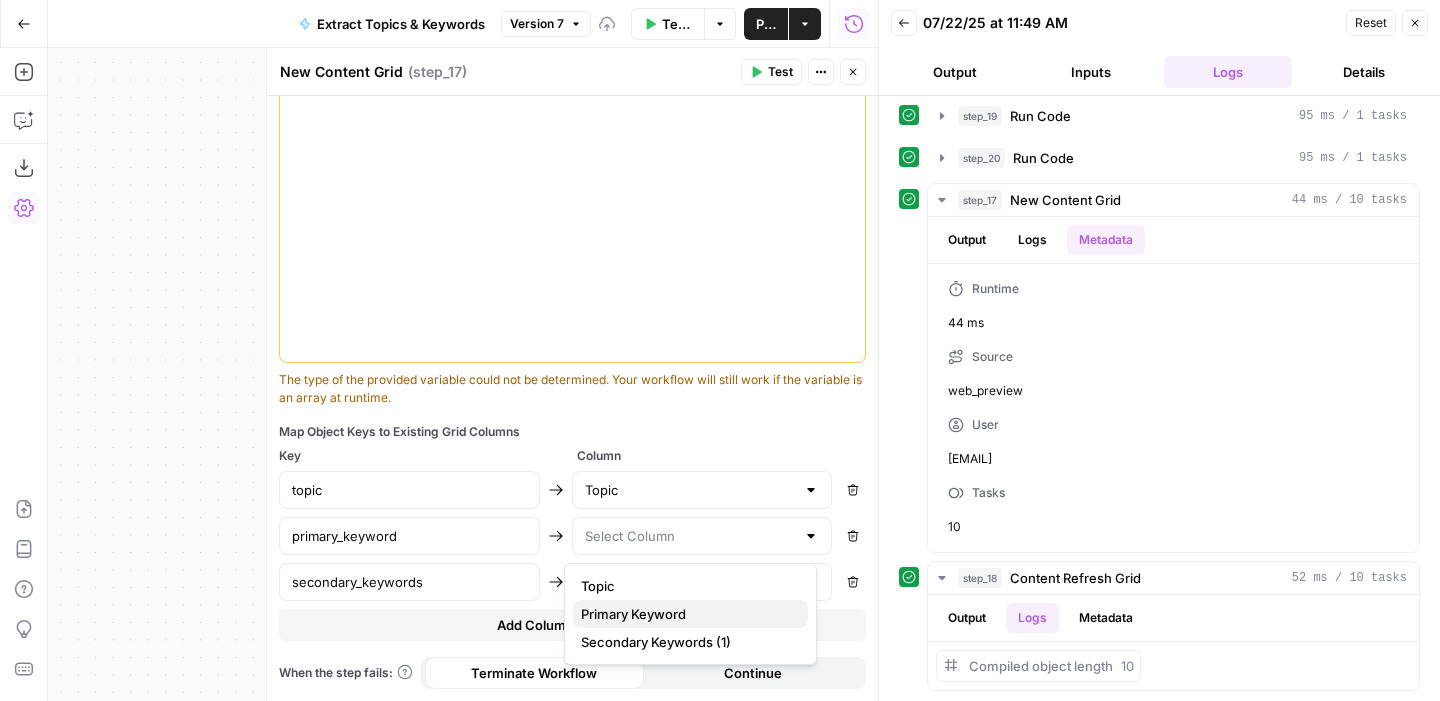 click on "Primary Keyword" at bounding box center [686, 614] 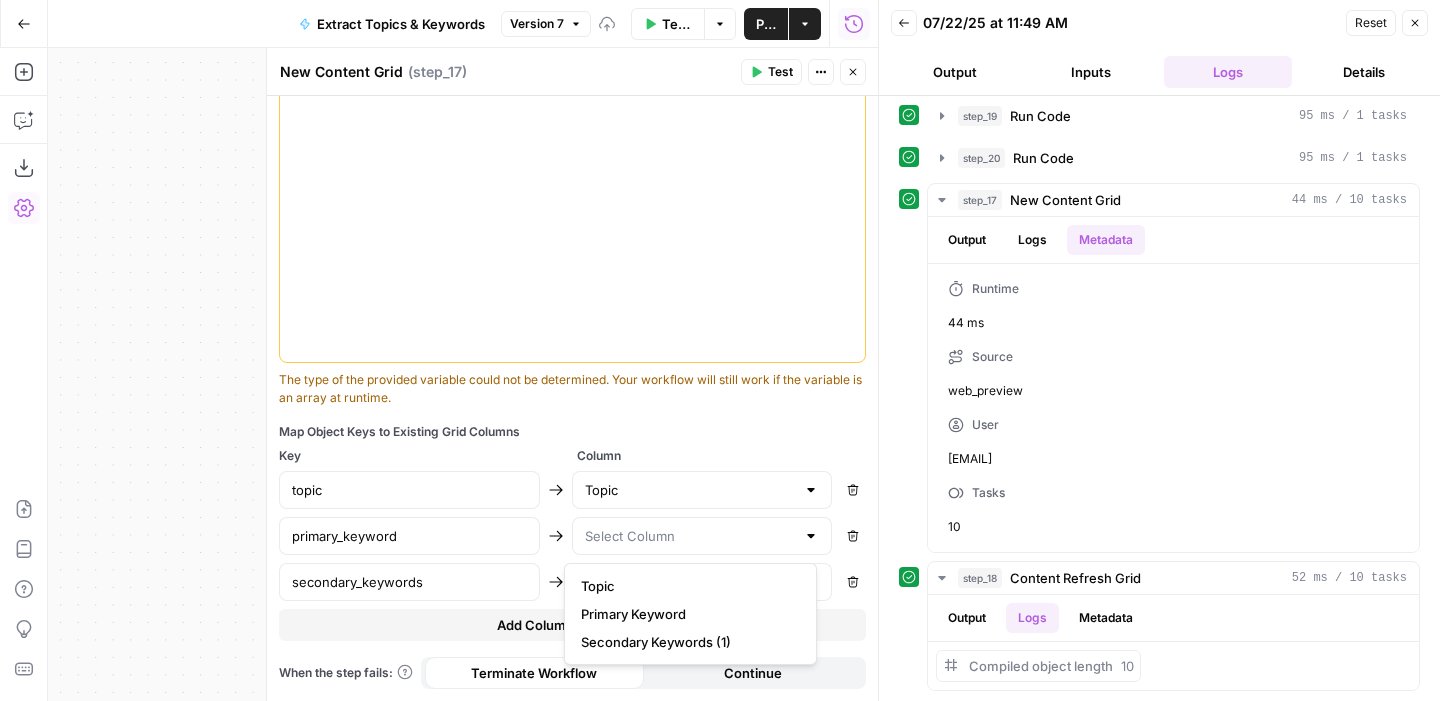 type on "Primary Keyword" 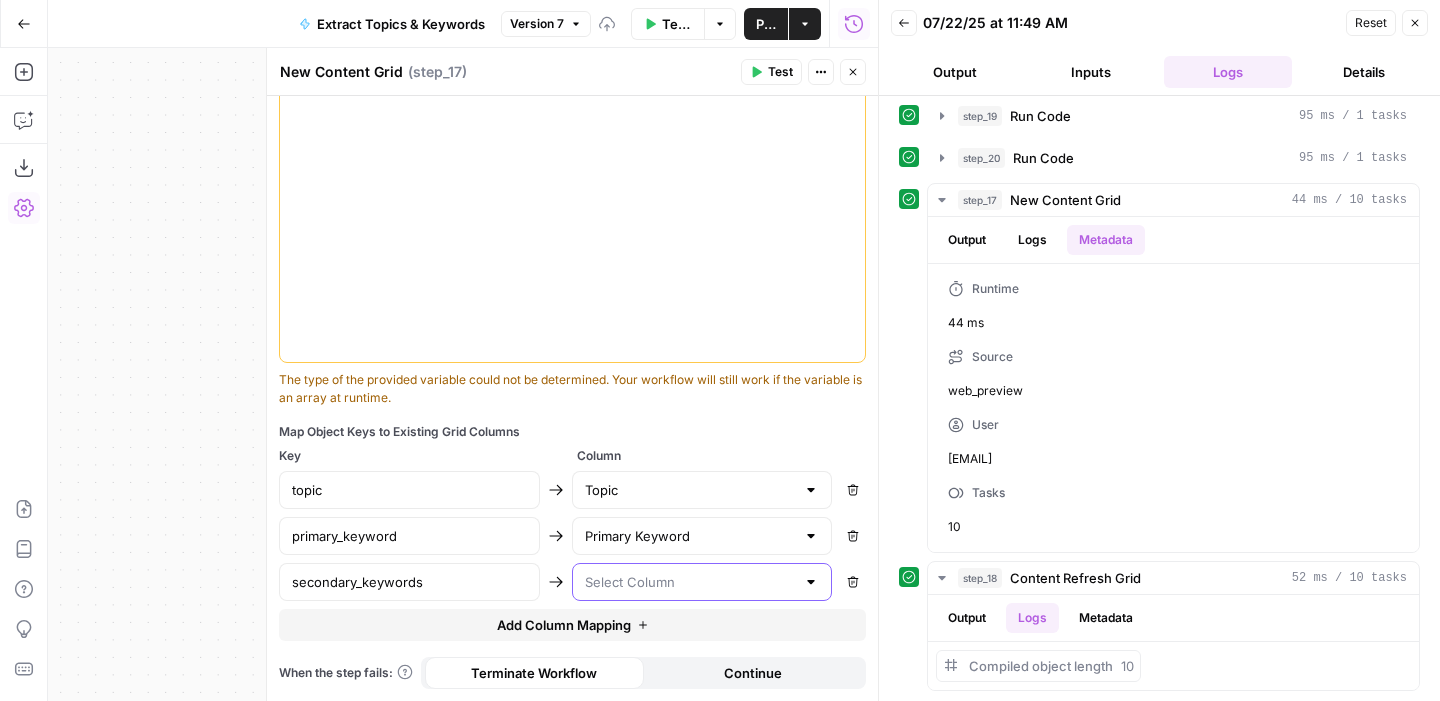 click at bounding box center (702, 582) 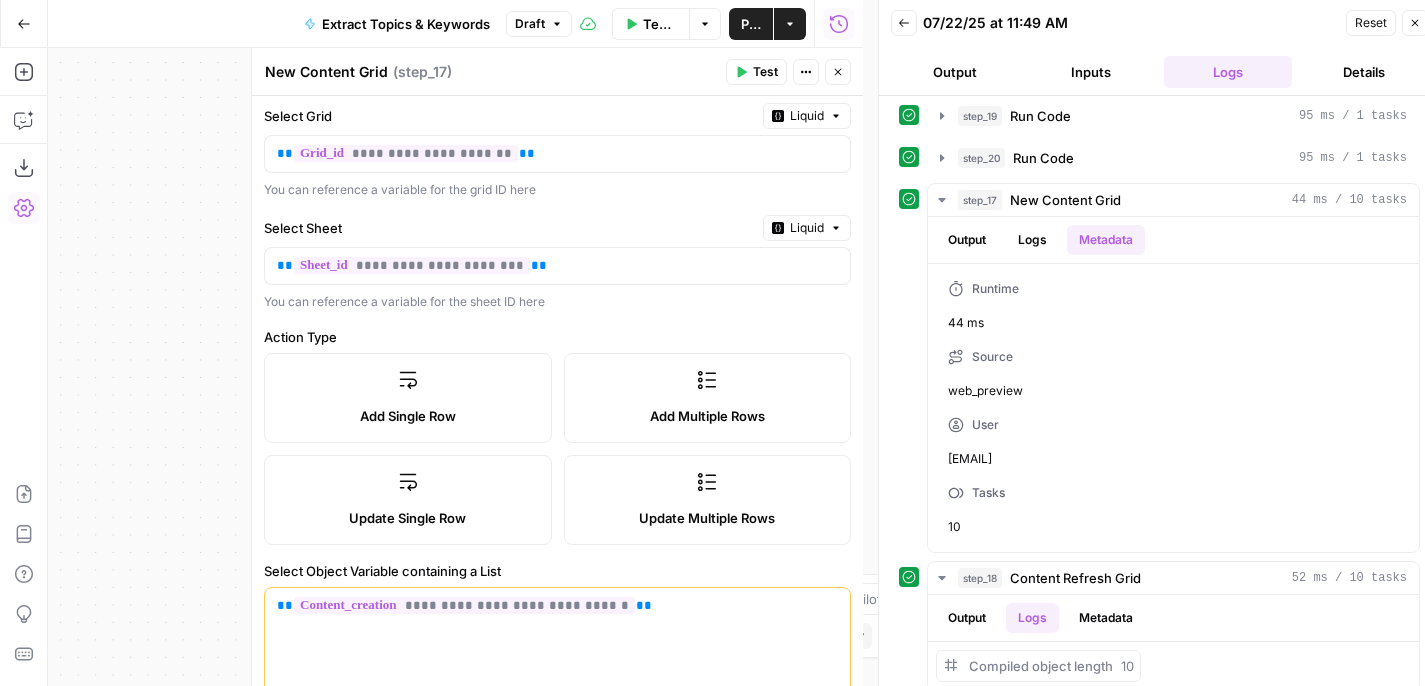 scroll, scrollTop: 0, scrollLeft: 0, axis: both 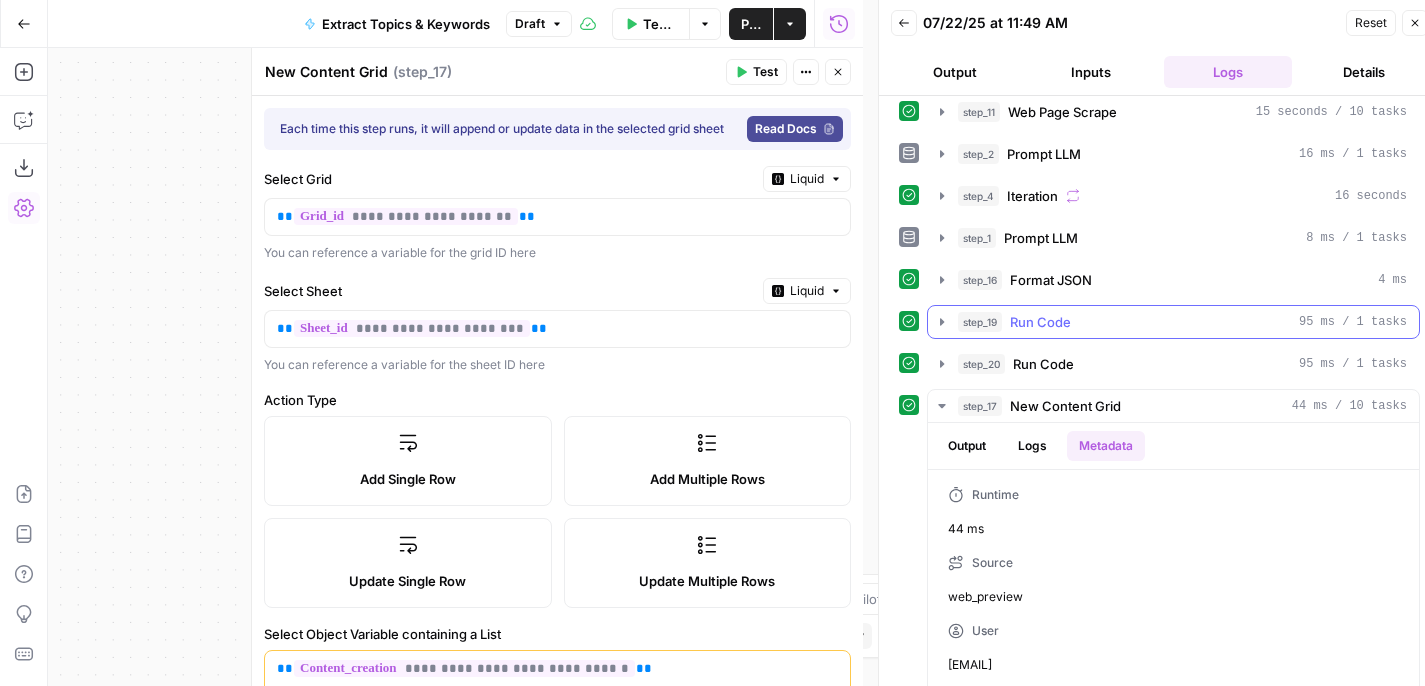 click on "Run Code" at bounding box center (1040, 322) 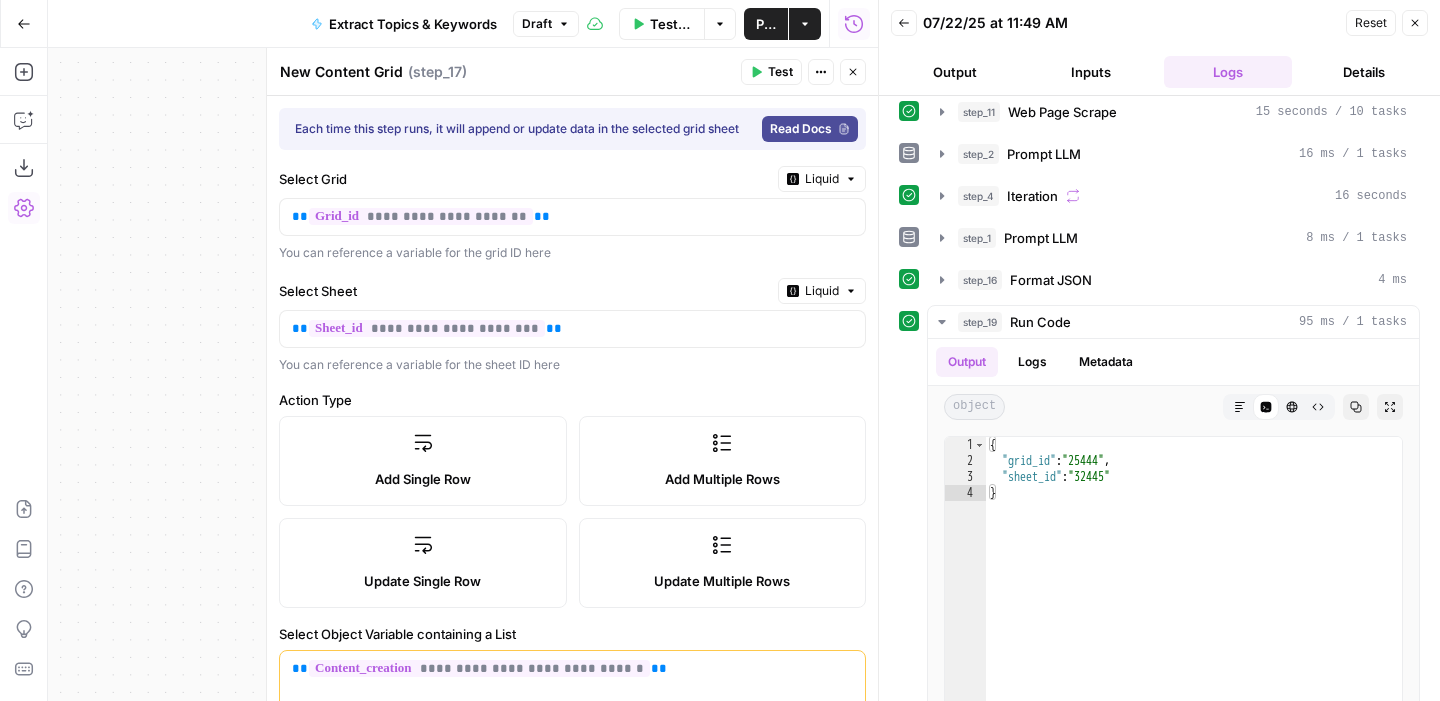 click on "New Content Grid New Content Grid  ( step_17 ) Test Actions Close" at bounding box center [572, 72] 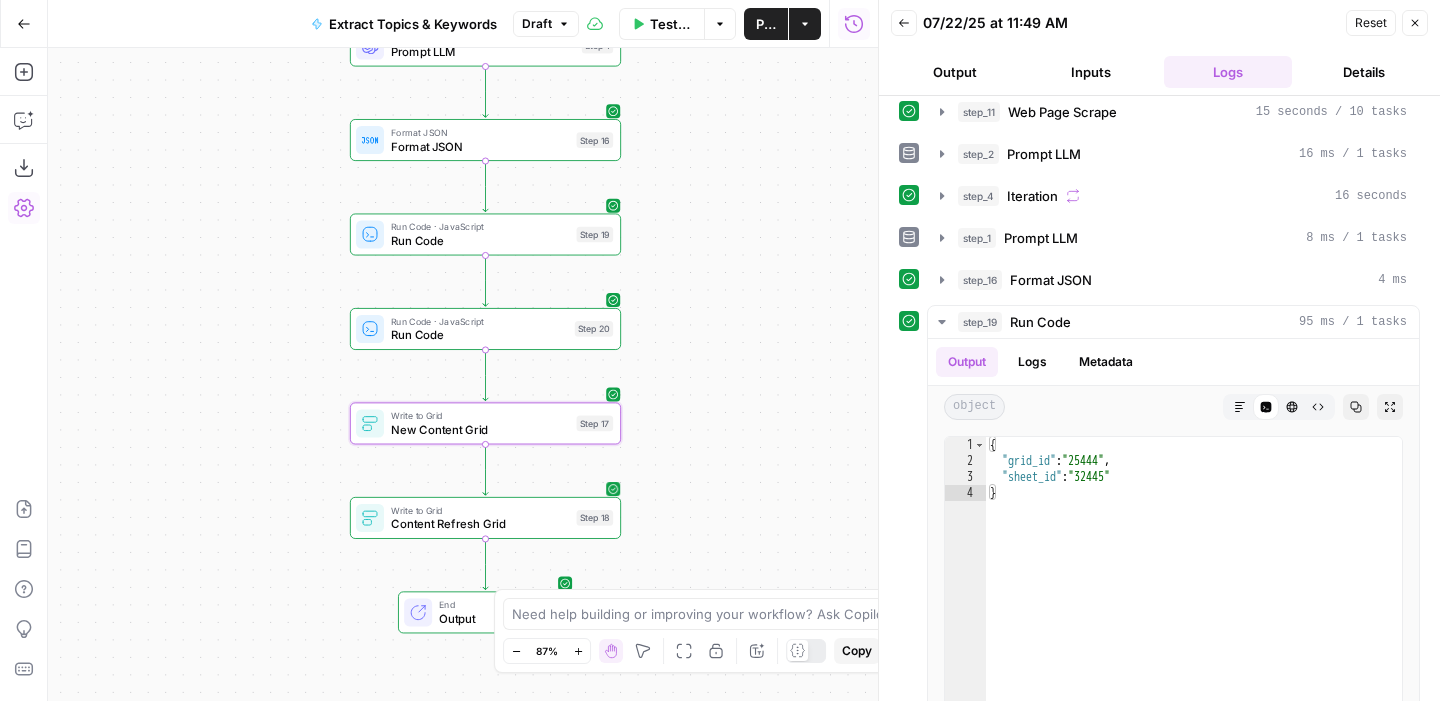 click on "Content Refresh Grid" at bounding box center [480, 523] 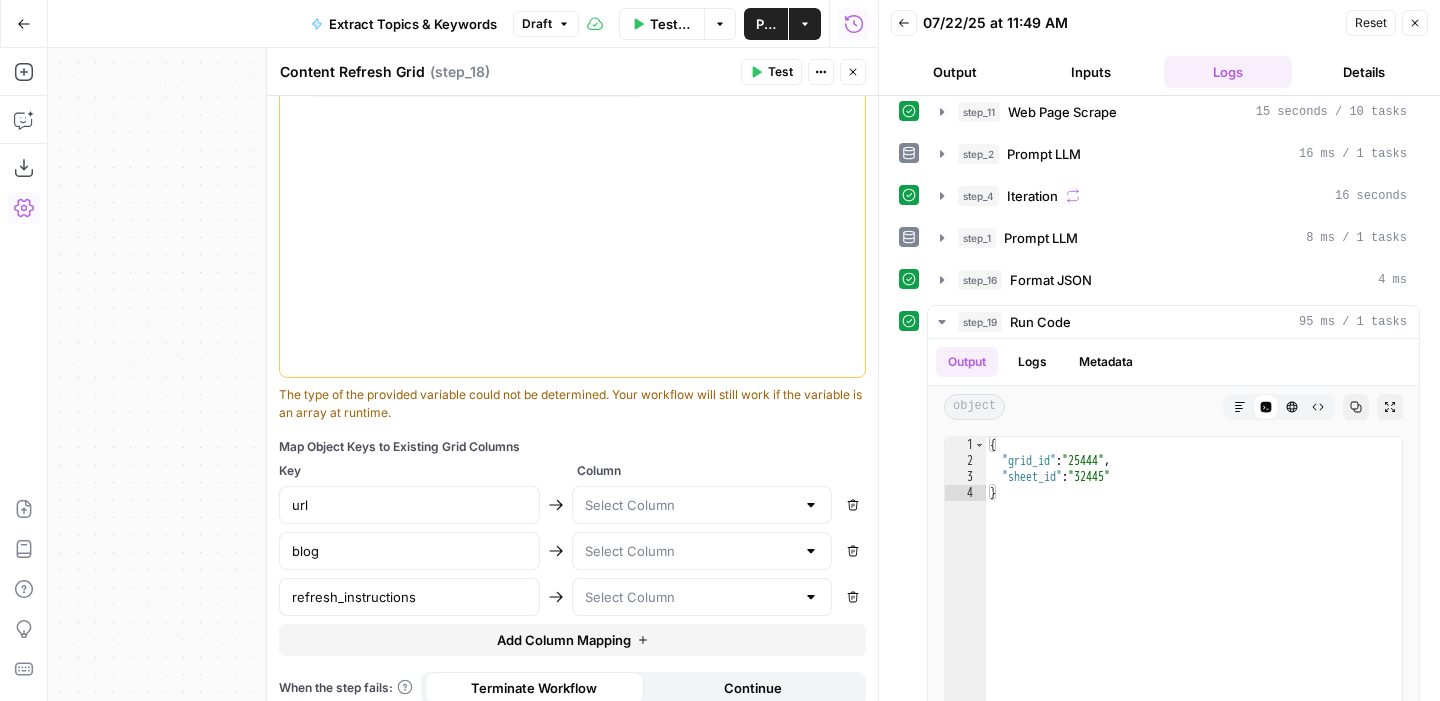 scroll, scrollTop: 605, scrollLeft: 0, axis: vertical 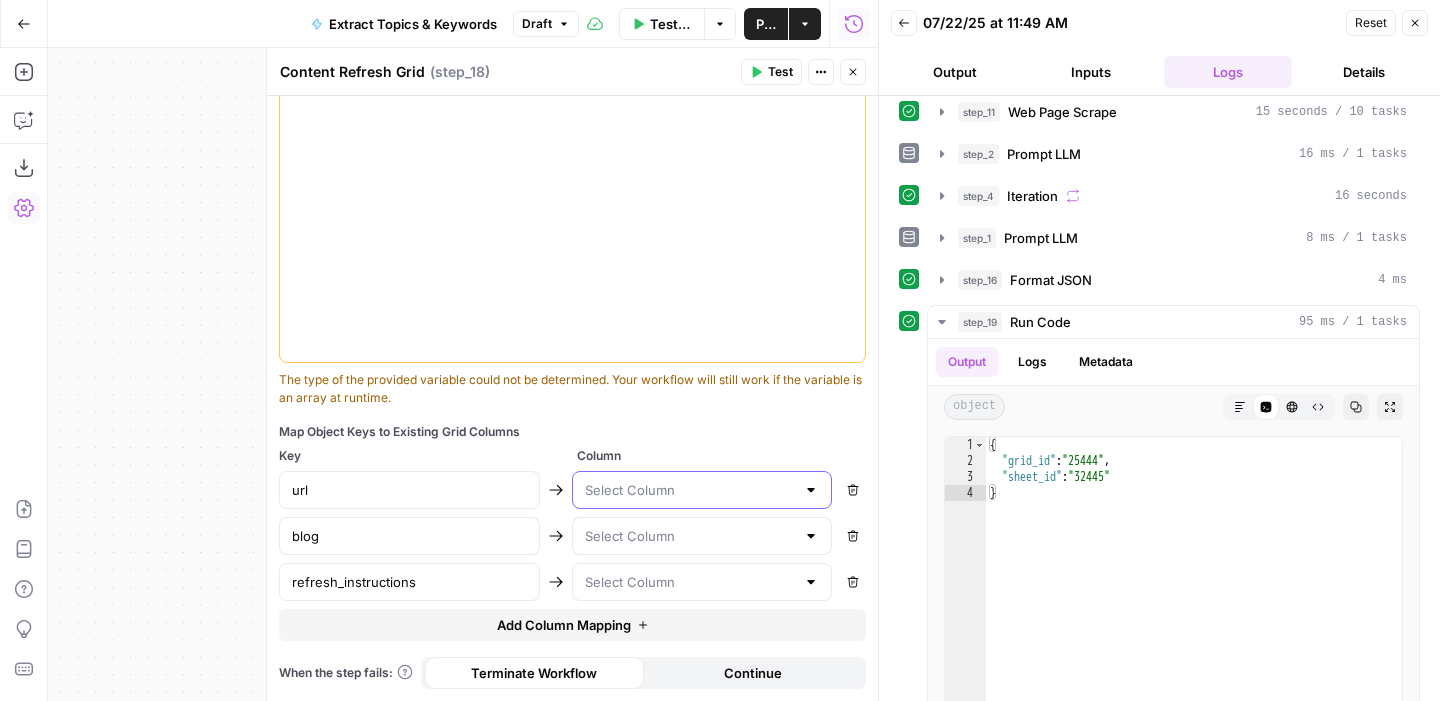 click at bounding box center (690, 490) 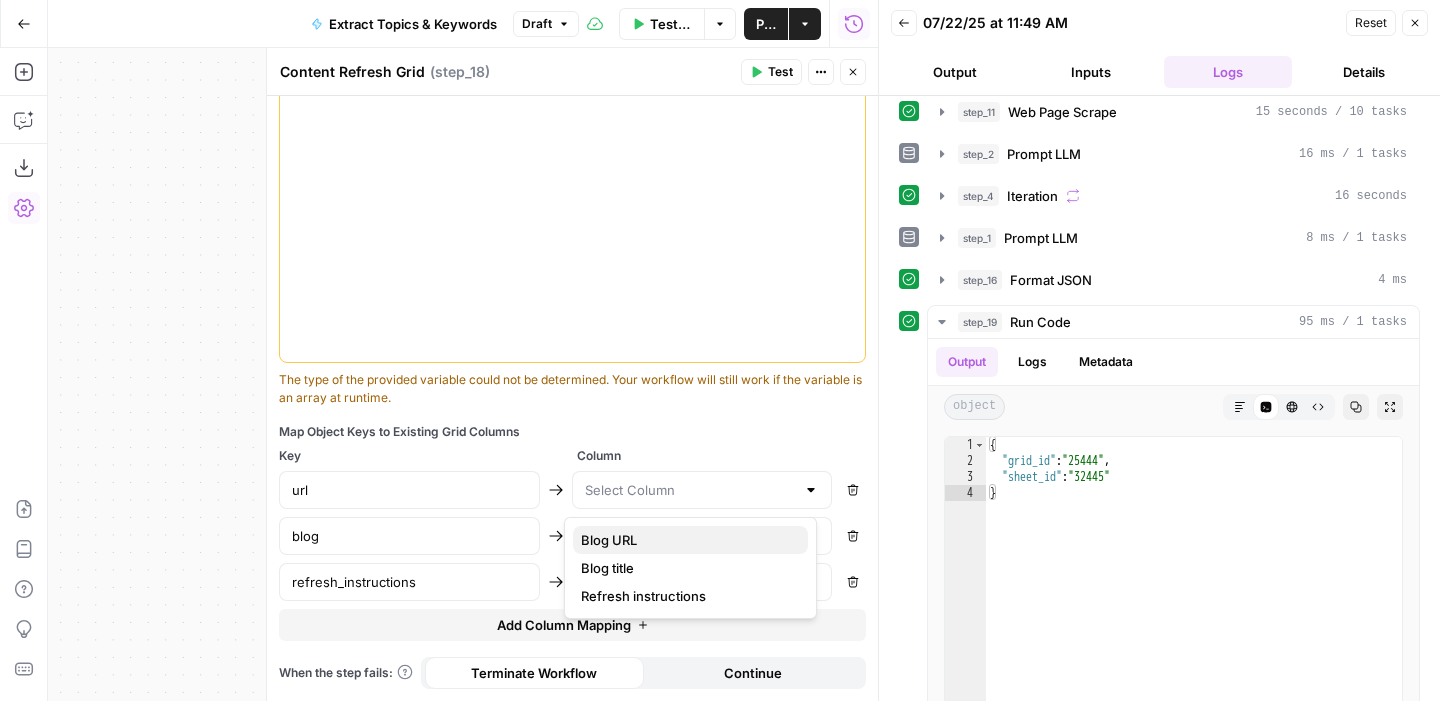 click on "Blog URL" at bounding box center (686, 540) 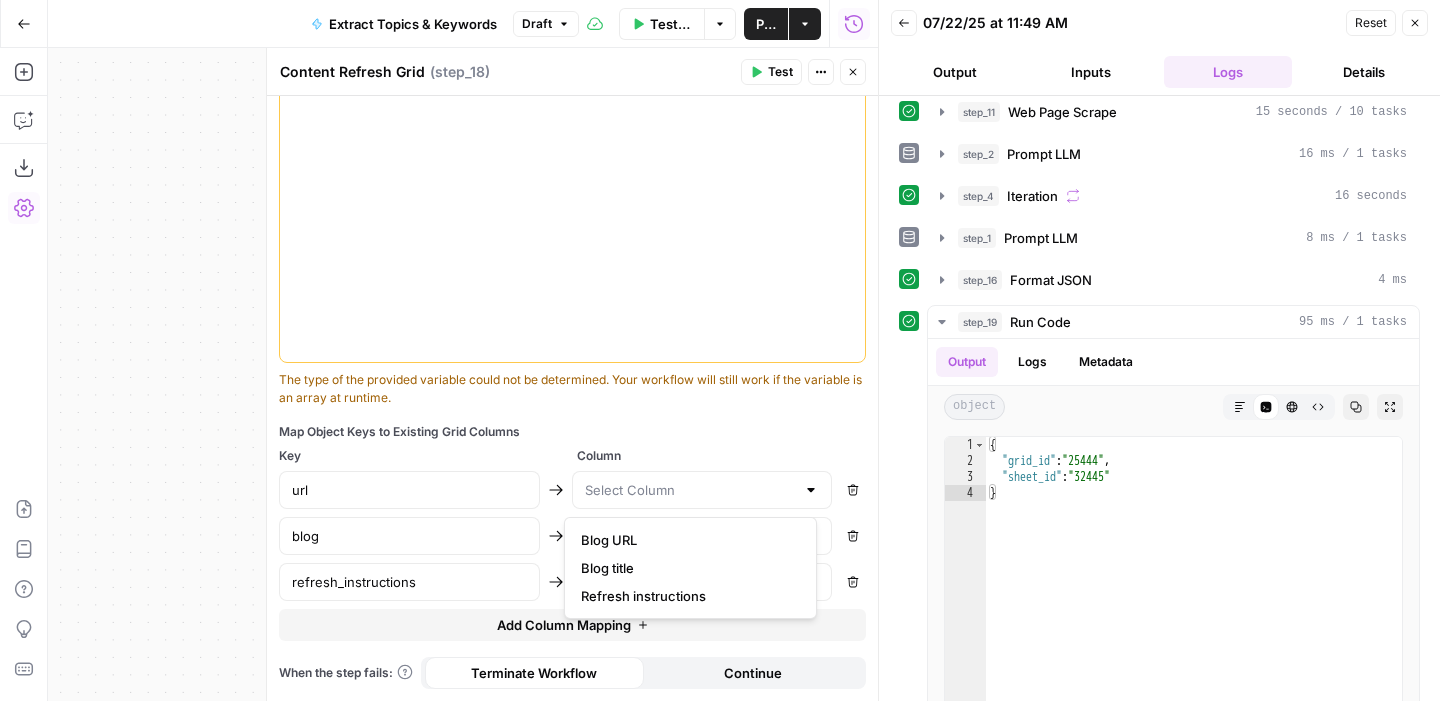 type on "Blog URL" 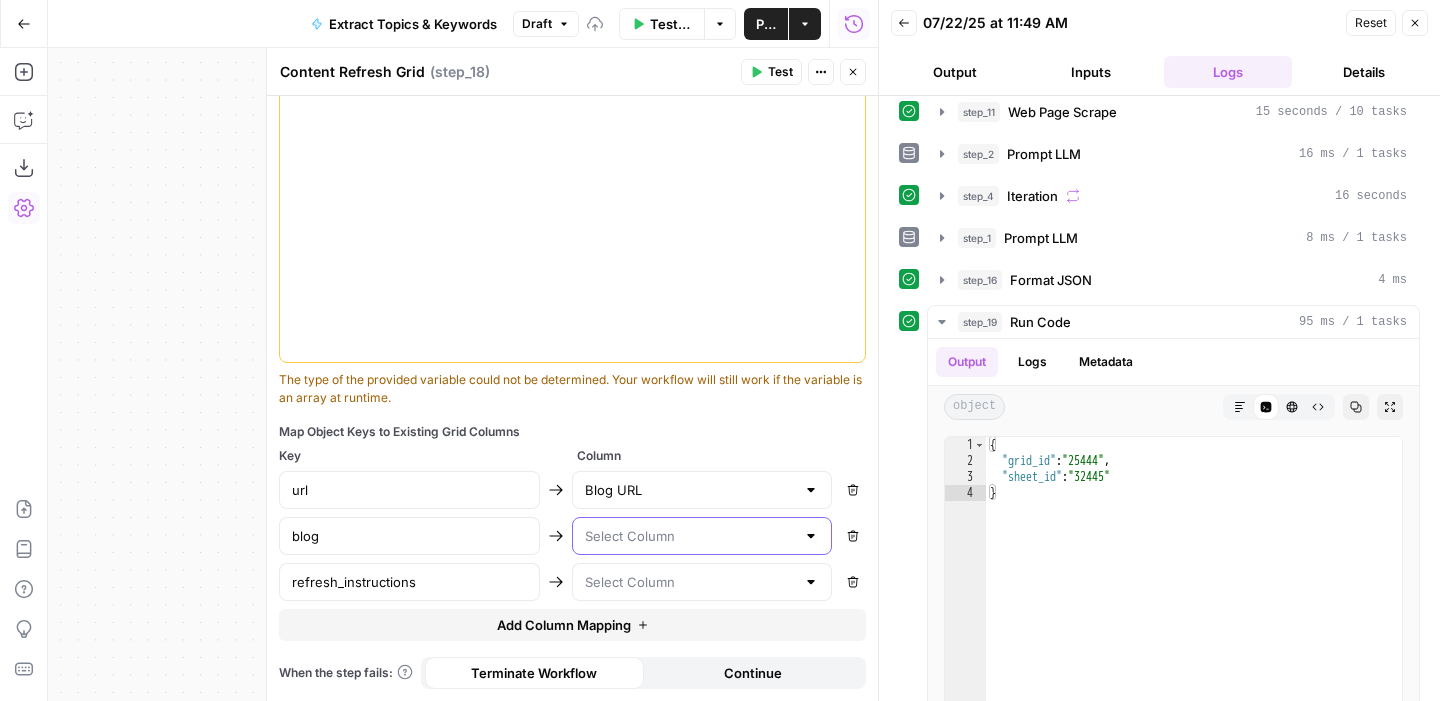 click at bounding box center (690, 536) 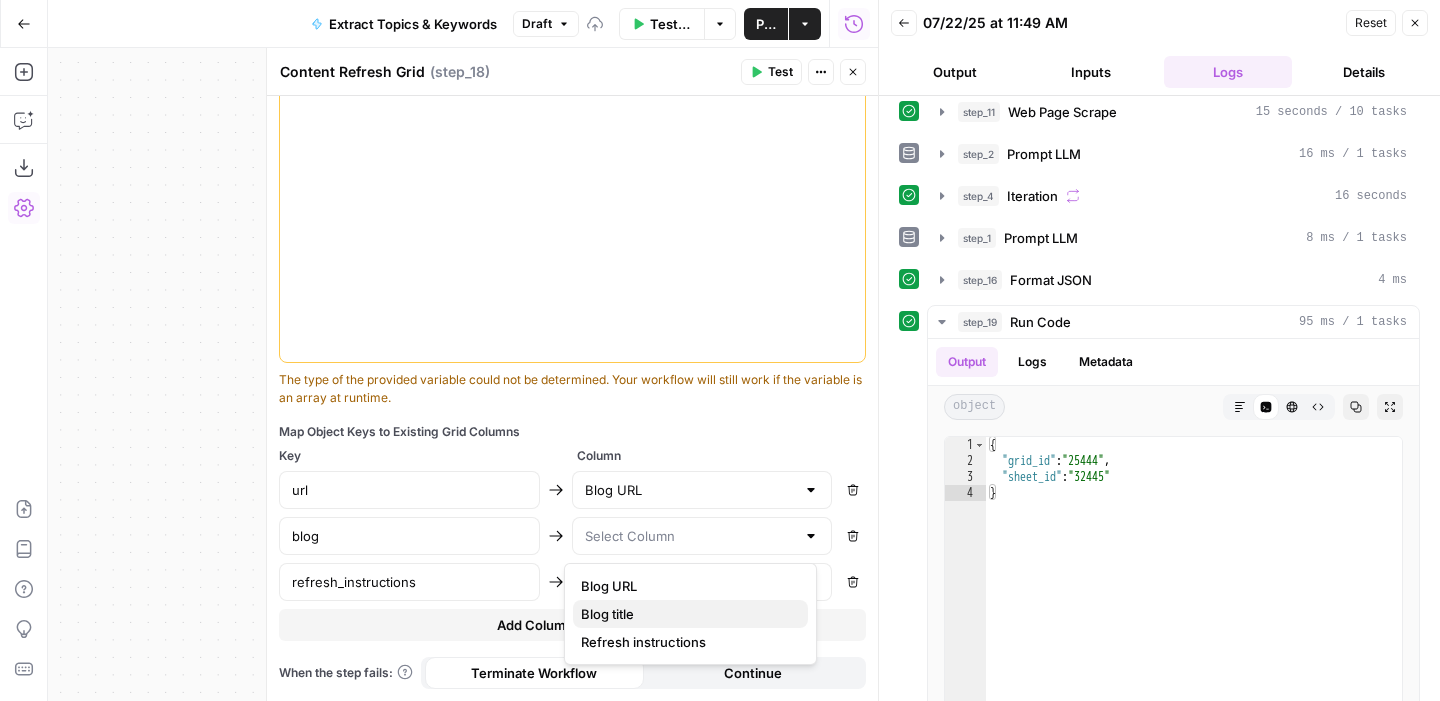 click on "Blog title" at bounding box center (686, 614) 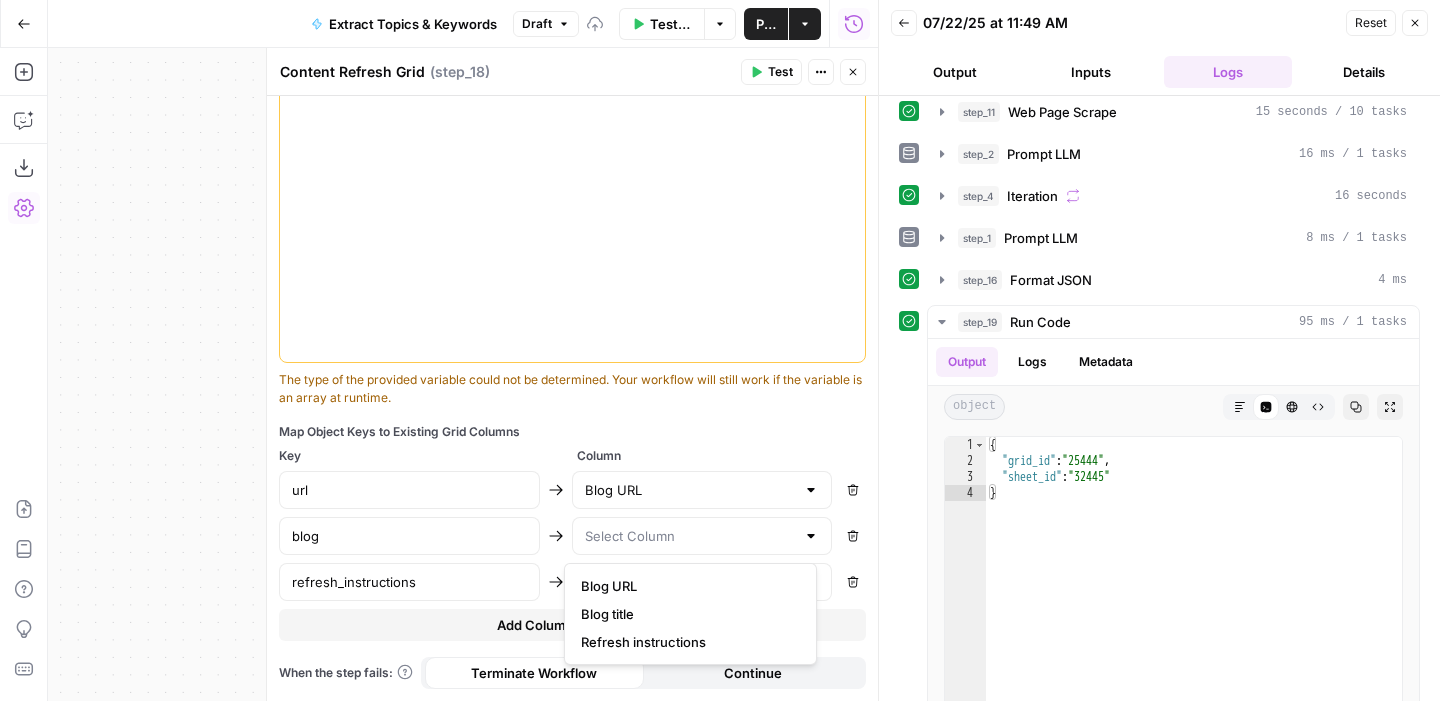 type on "Blog title" 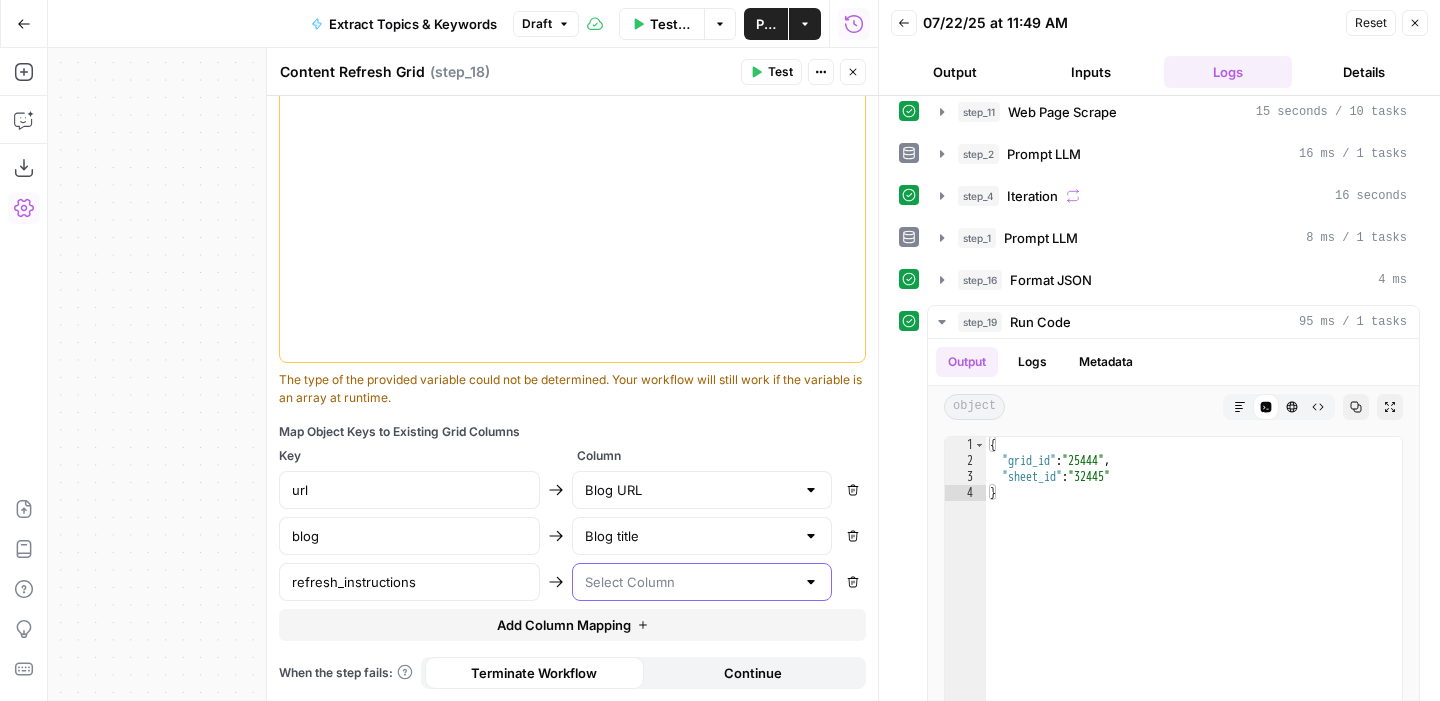 click at bounding box center [690, 582] 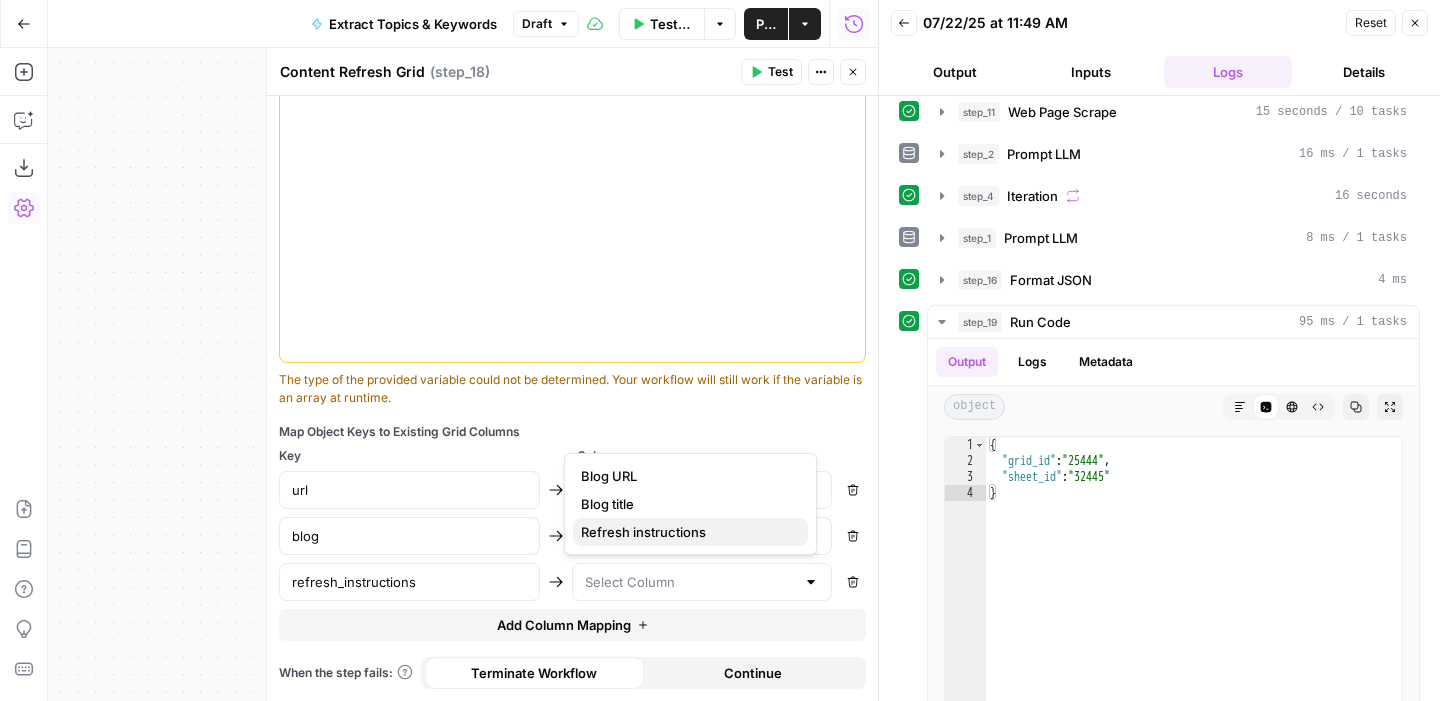 click on "Refresh instructions" at bounding box center (686, 532) 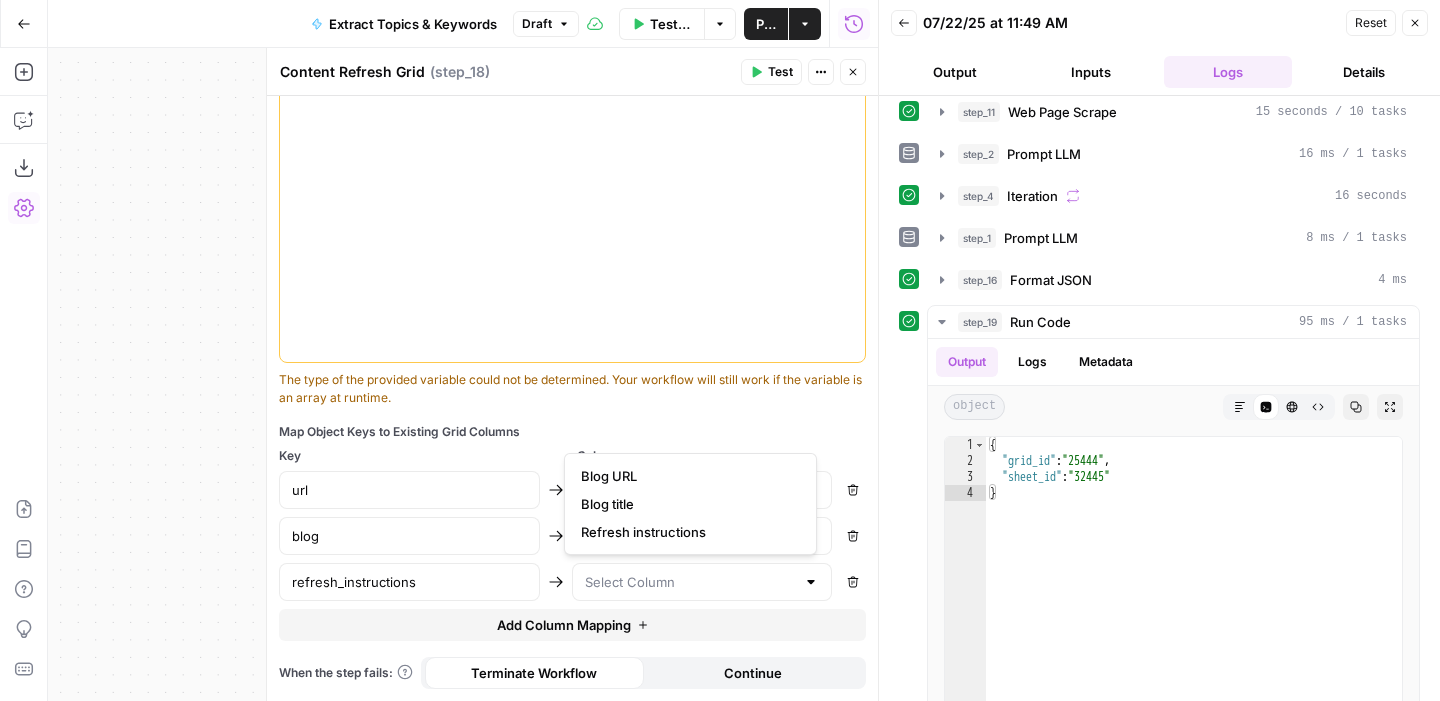 type on "Refresh instructions" 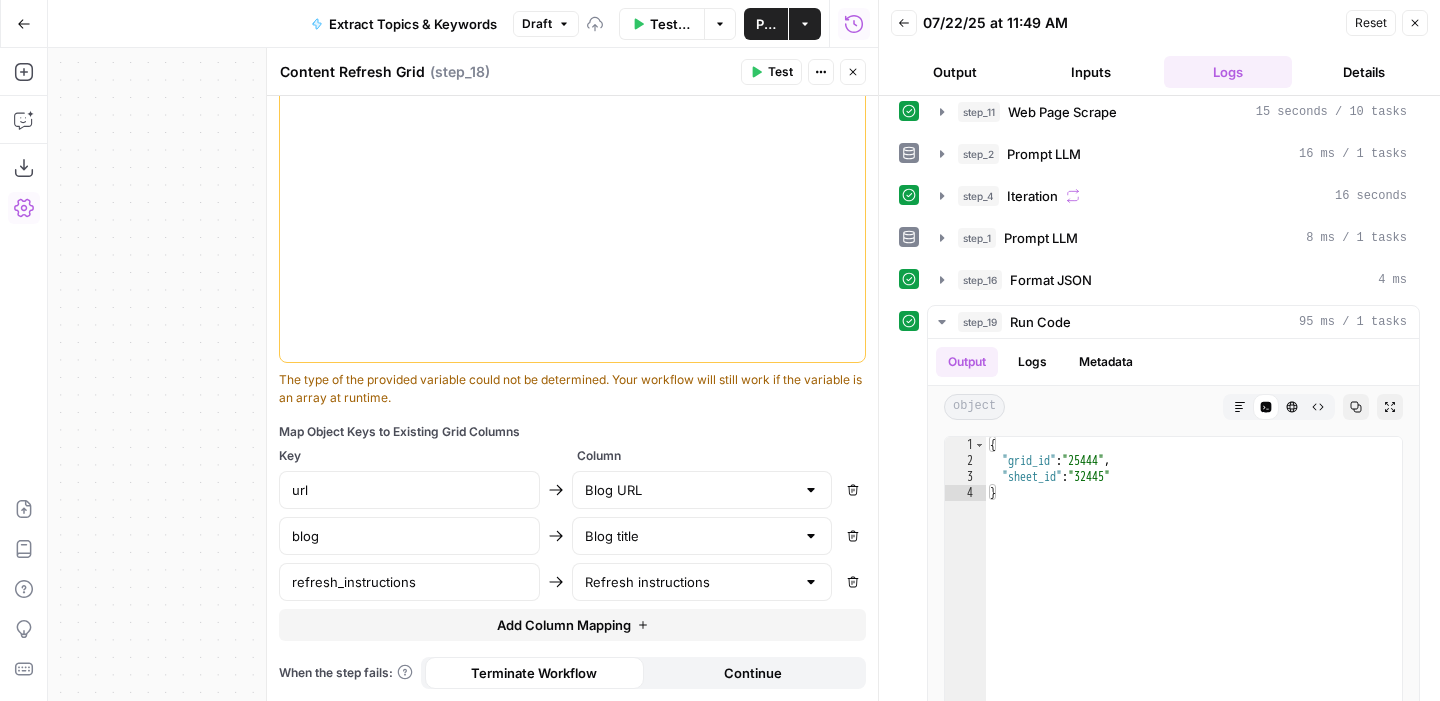 click on "Close" at bounding box center [853, 72] 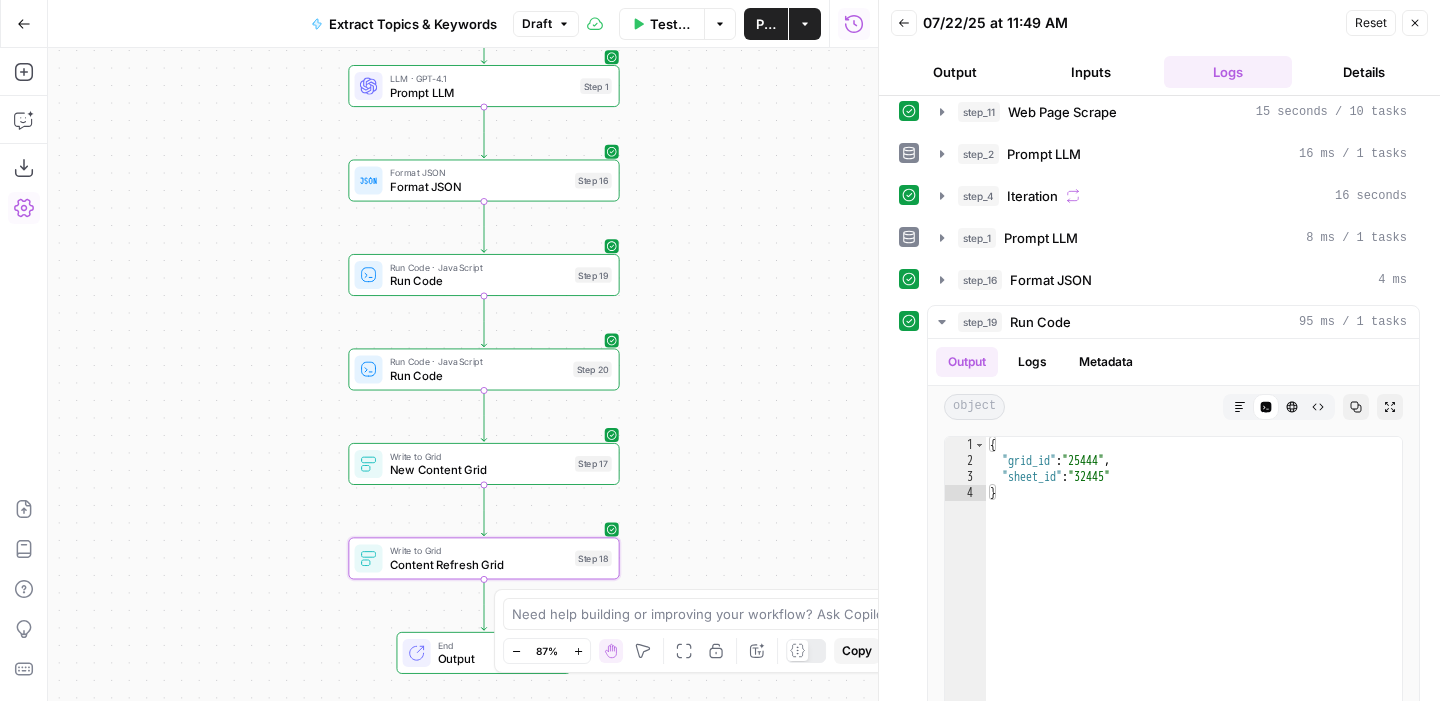 click on "Publish" at bounding box center (766, 24) 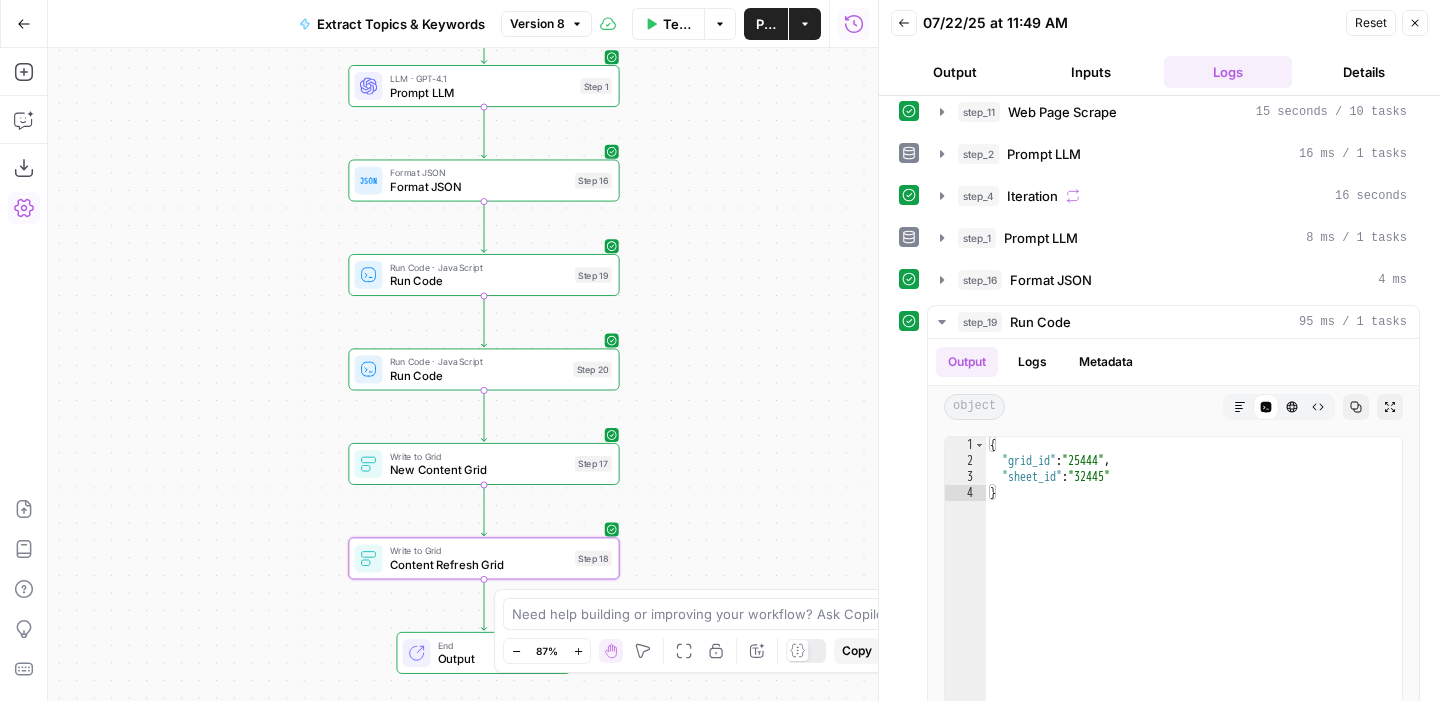 click 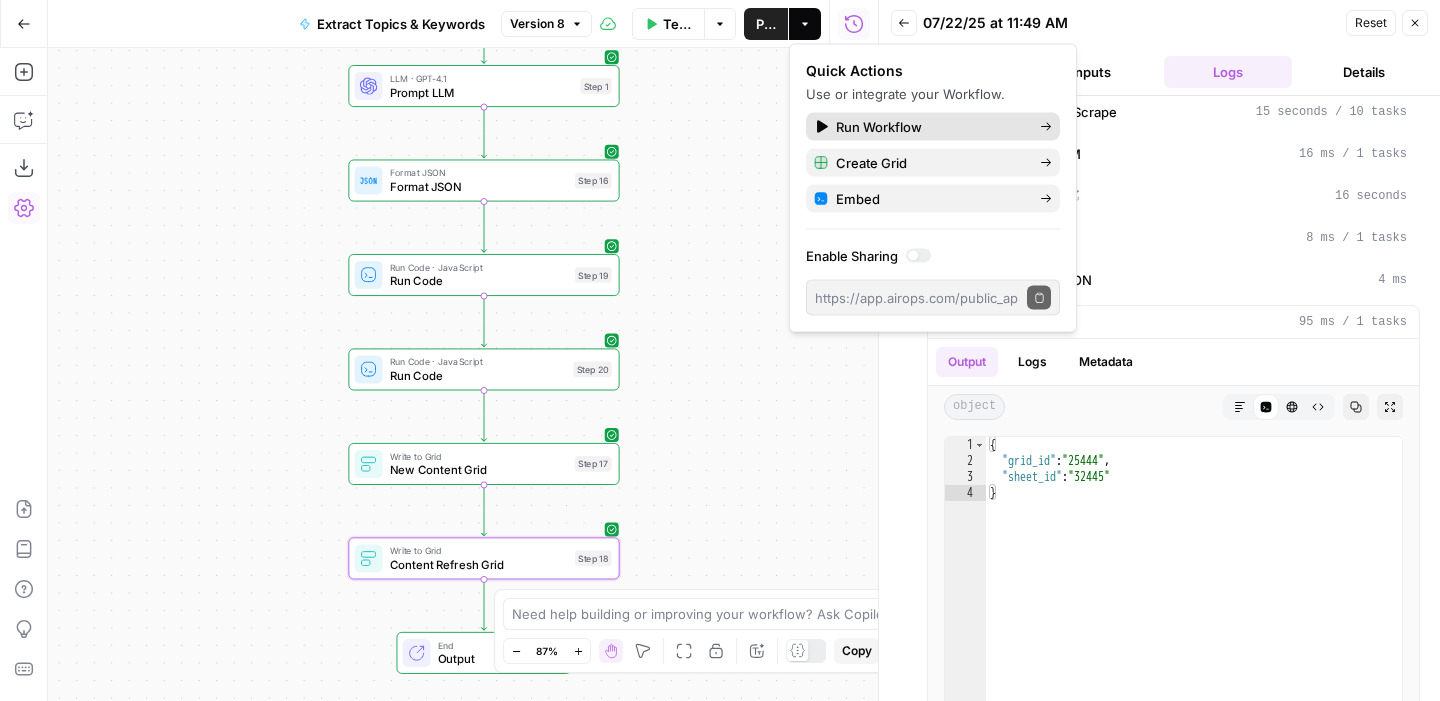 click on "Run Workflow" at bounding box center (930, 127) 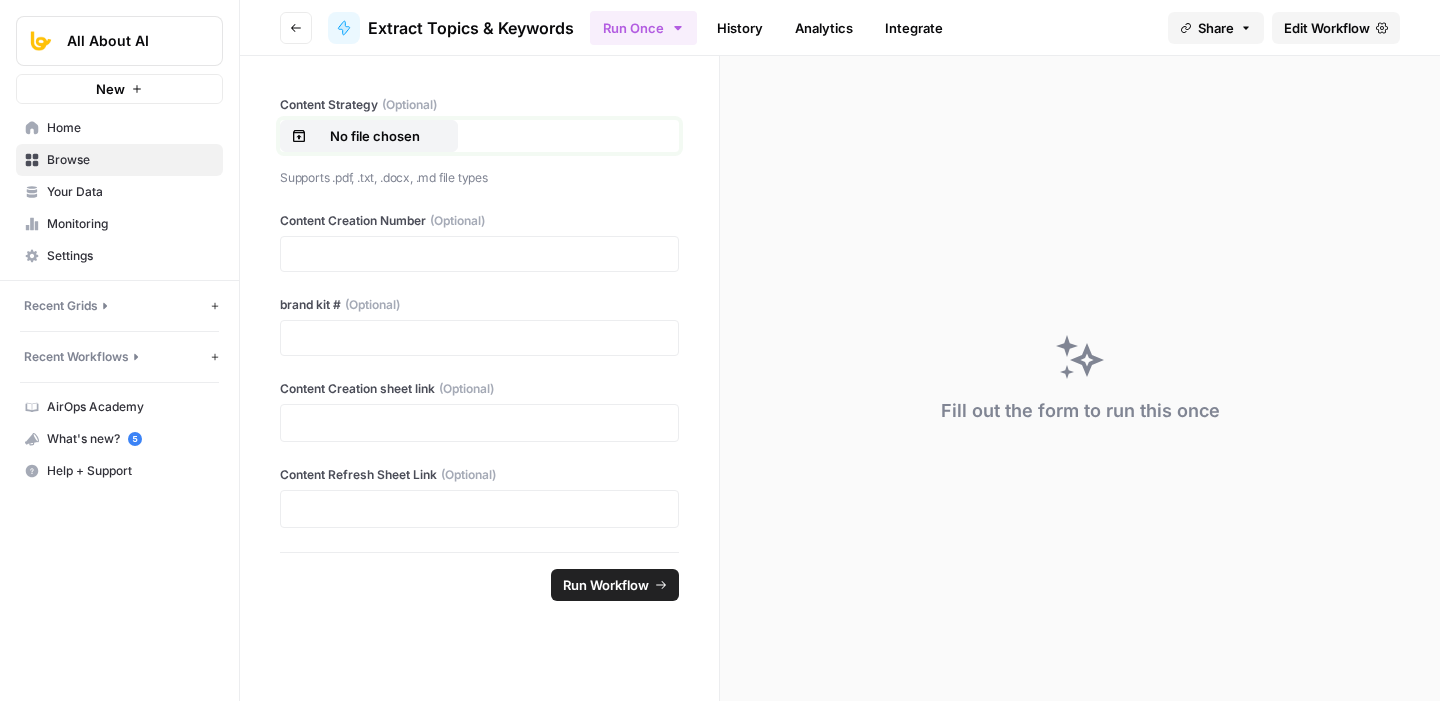 click on "No file chosen" at bounding box center [375, 136] 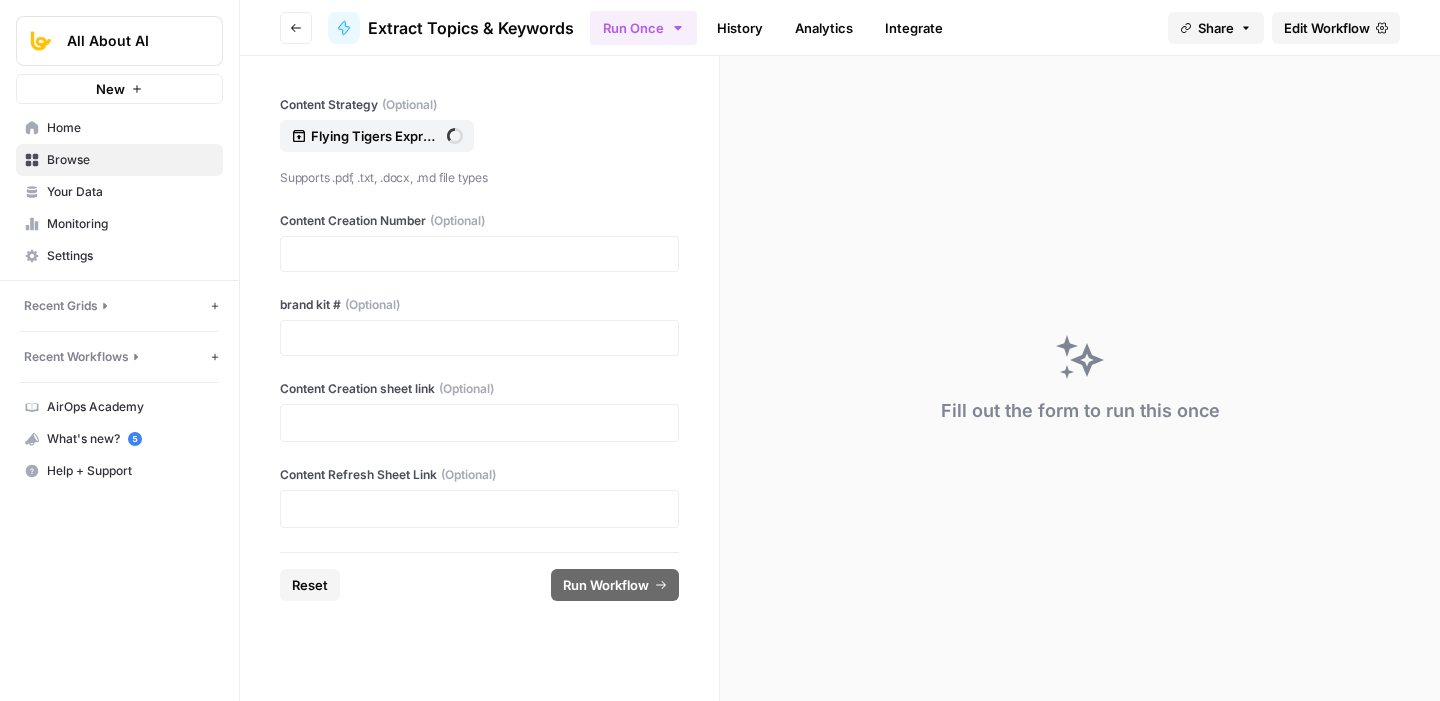 click at bounding box center (479, 254) 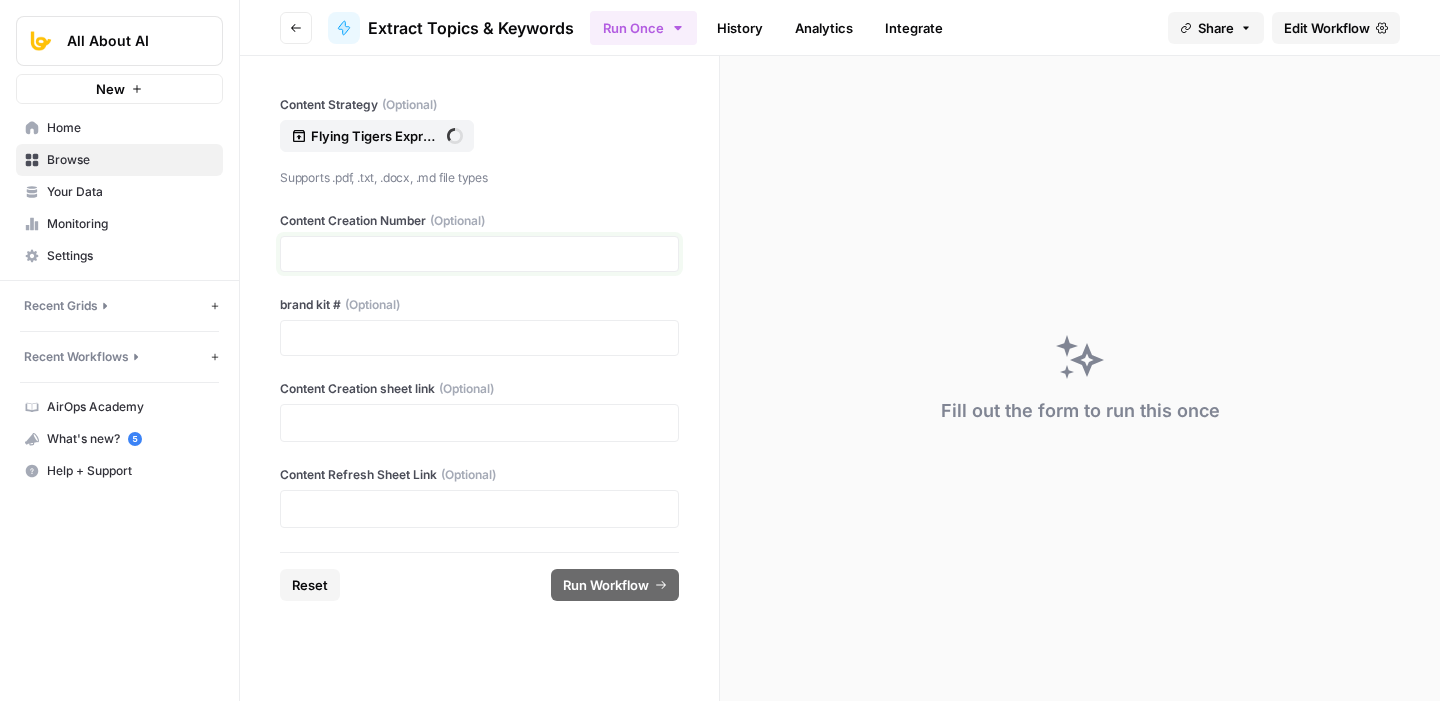 click on "Content Creation Number (Optional)" at bounding box center [479, 254] 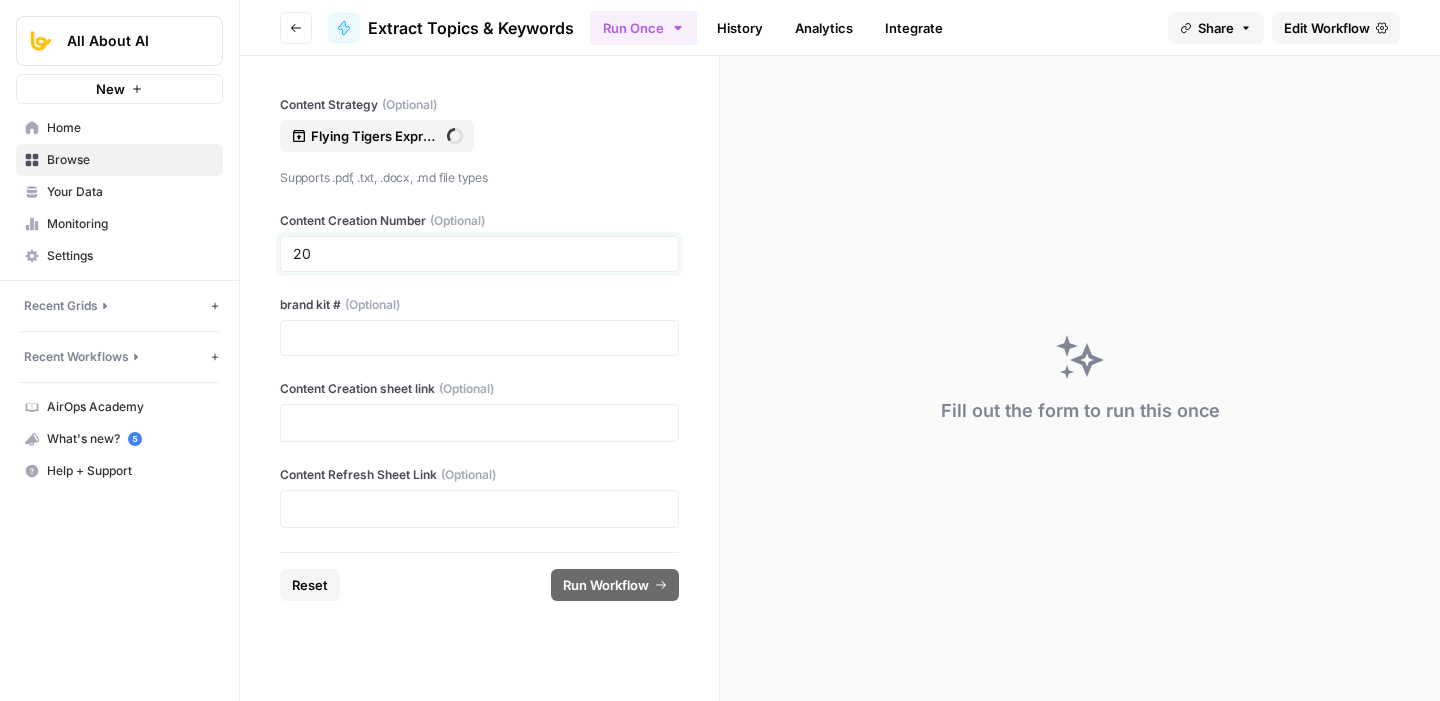 type on "20" 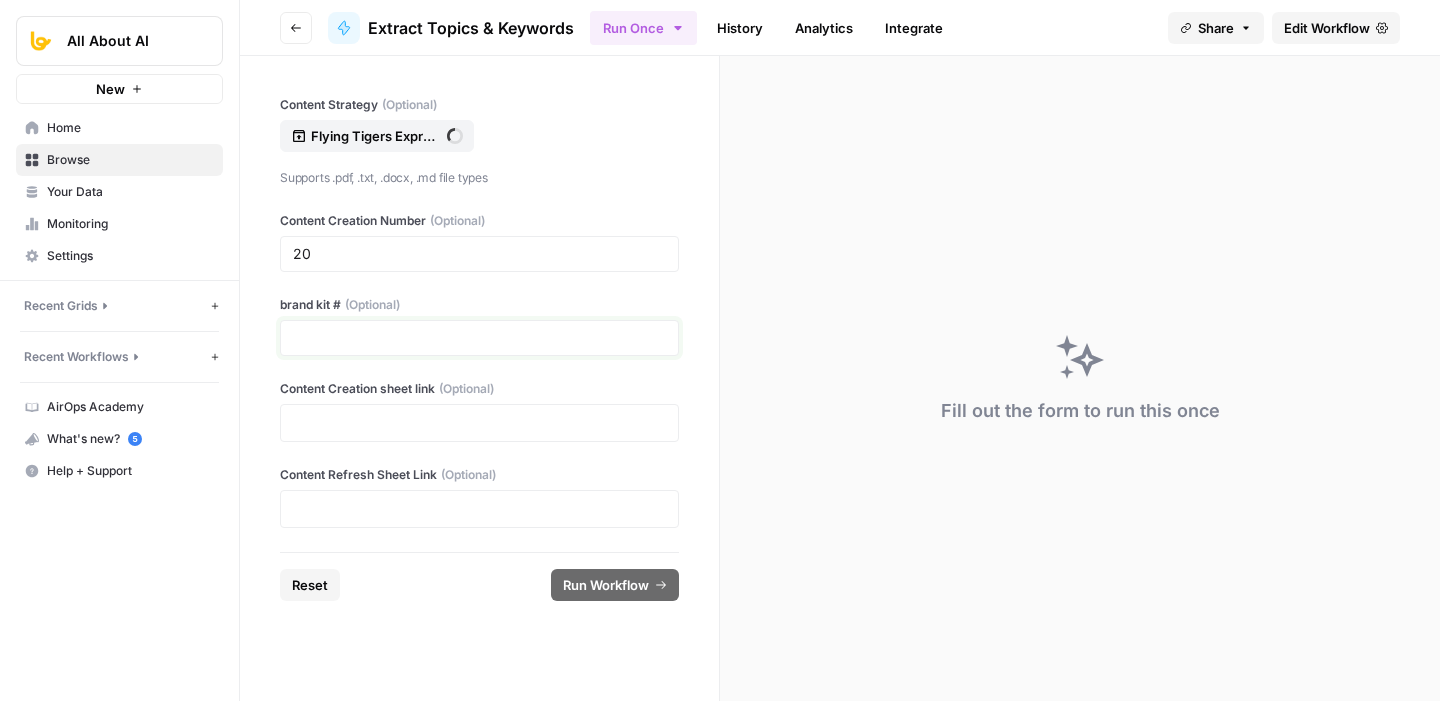 click on "brand kit # (Optional)" at bounding box center [479, 338] 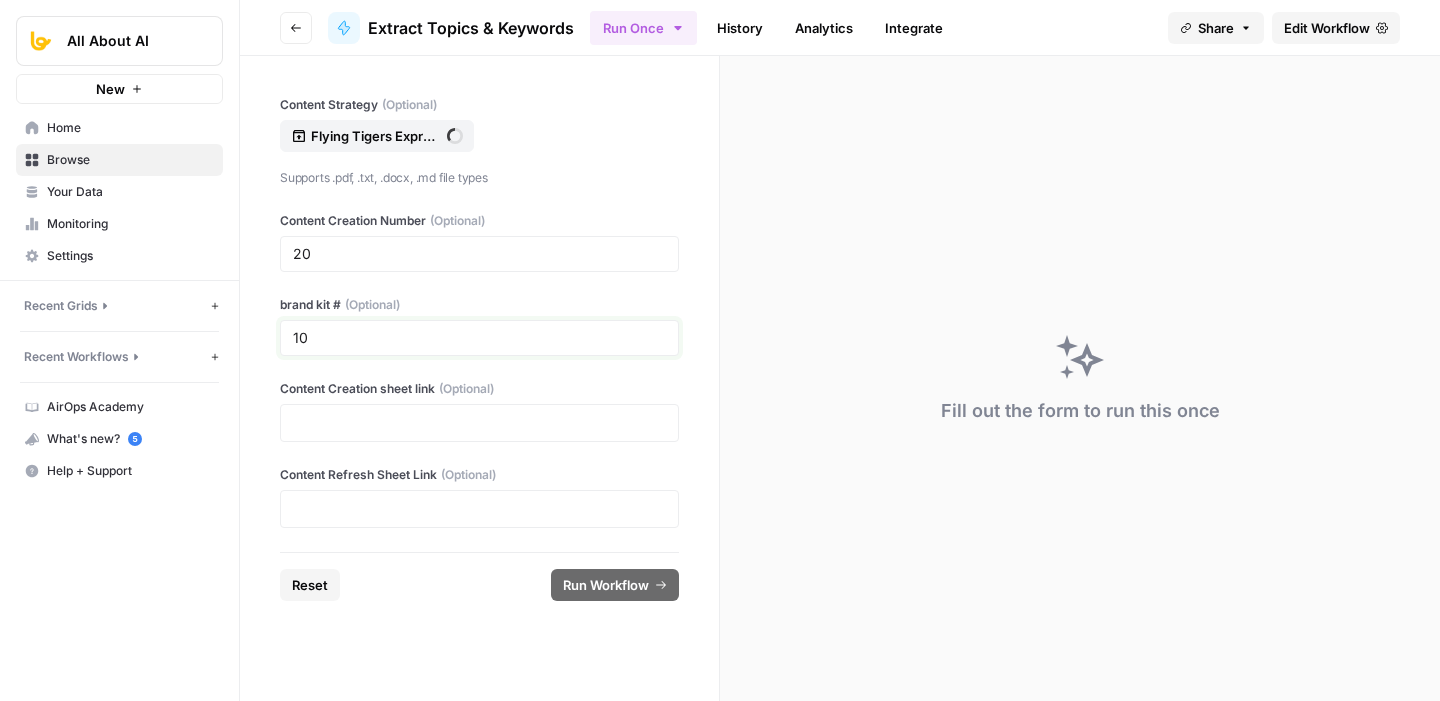 type on "10" 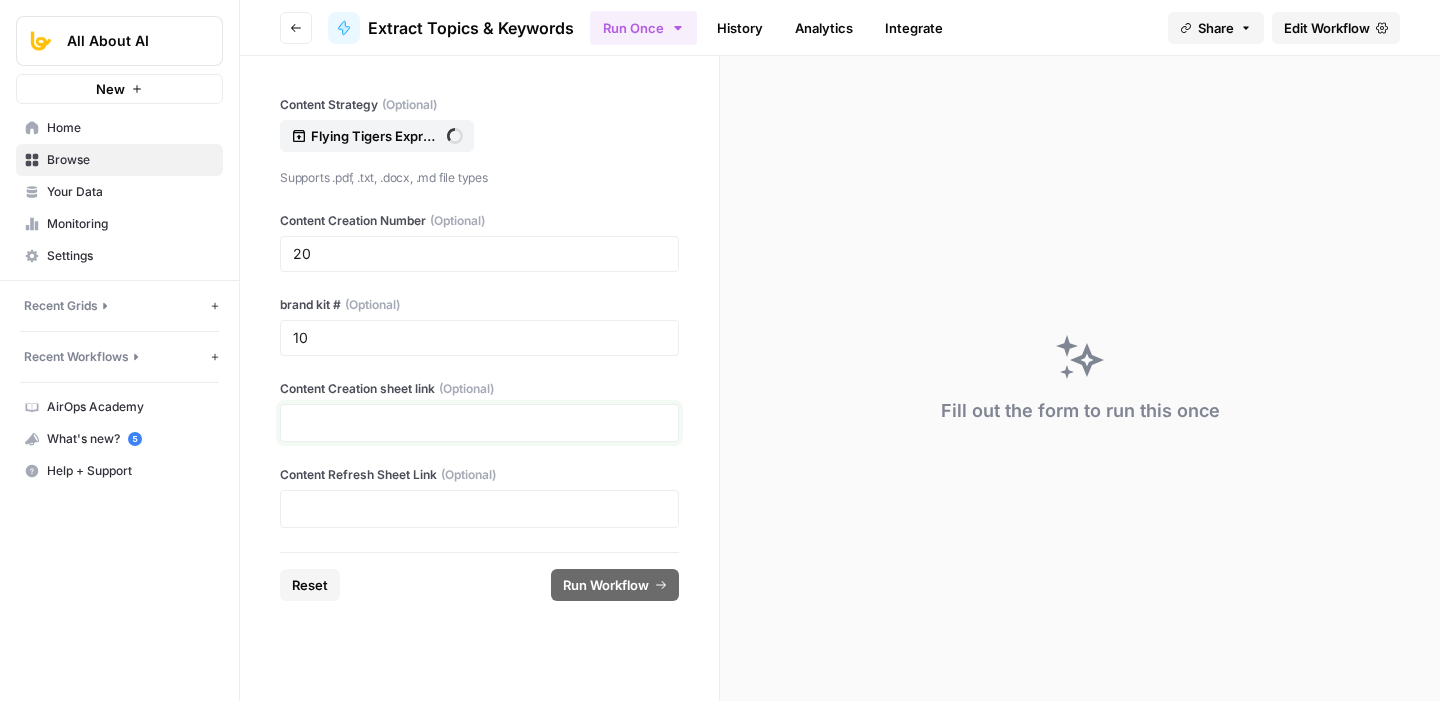 click at bounding box center [479, 423] 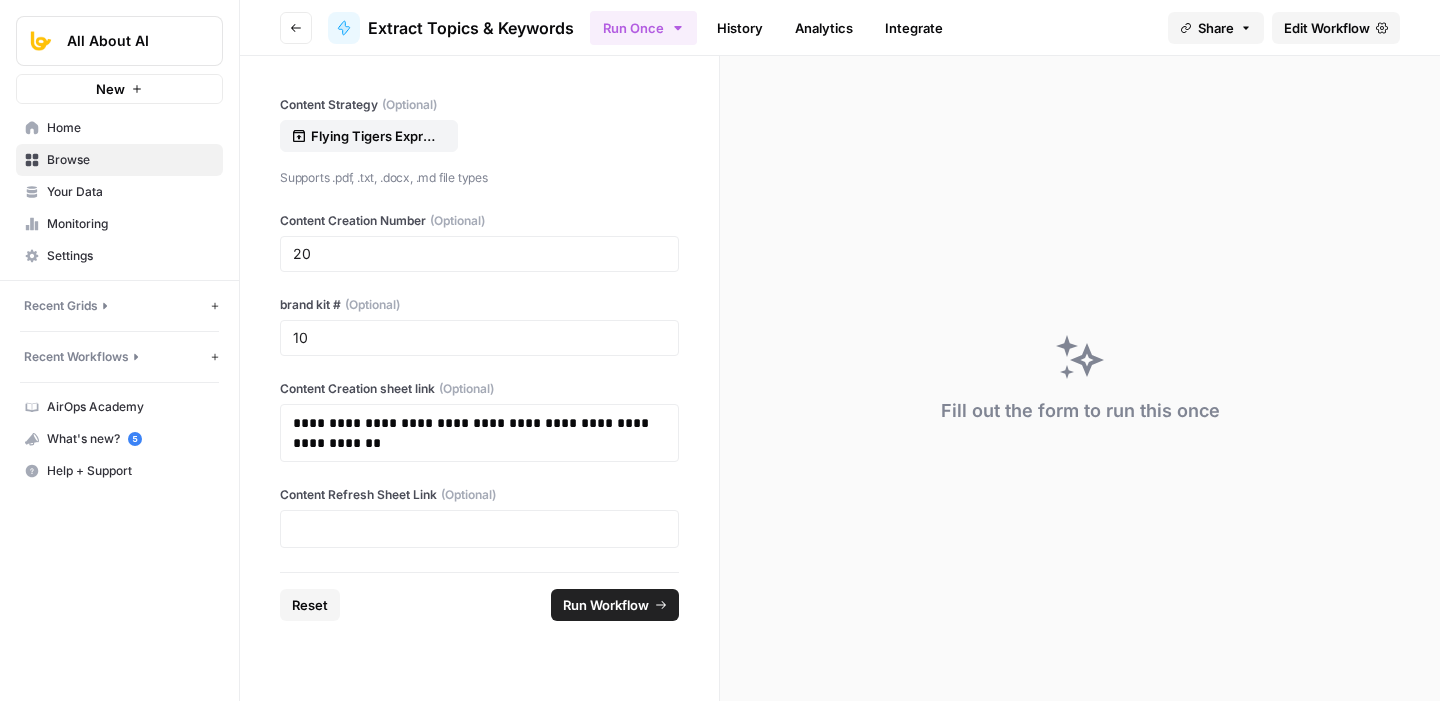 click on "Content Refresh Sheet Link (Optional)" at bounding box center [479, 517] 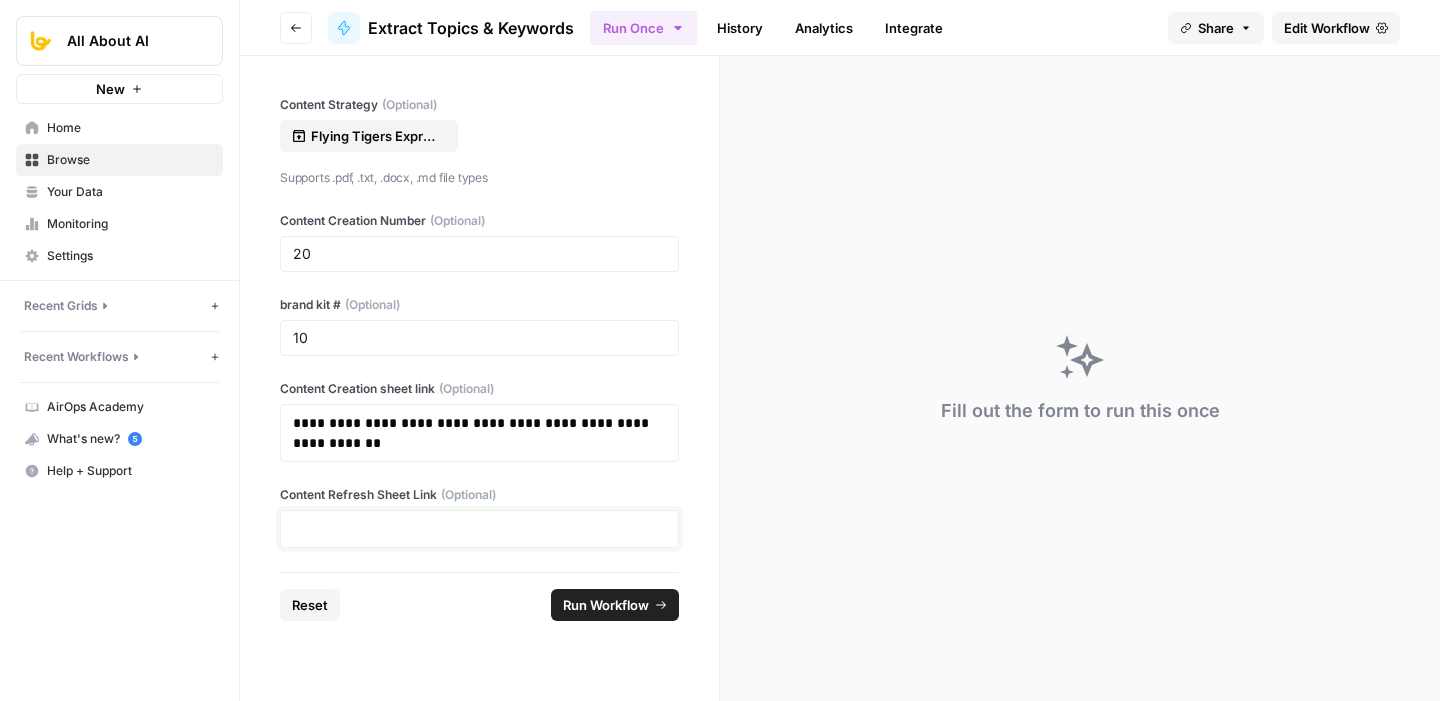 click at bounding box center (479, 529) 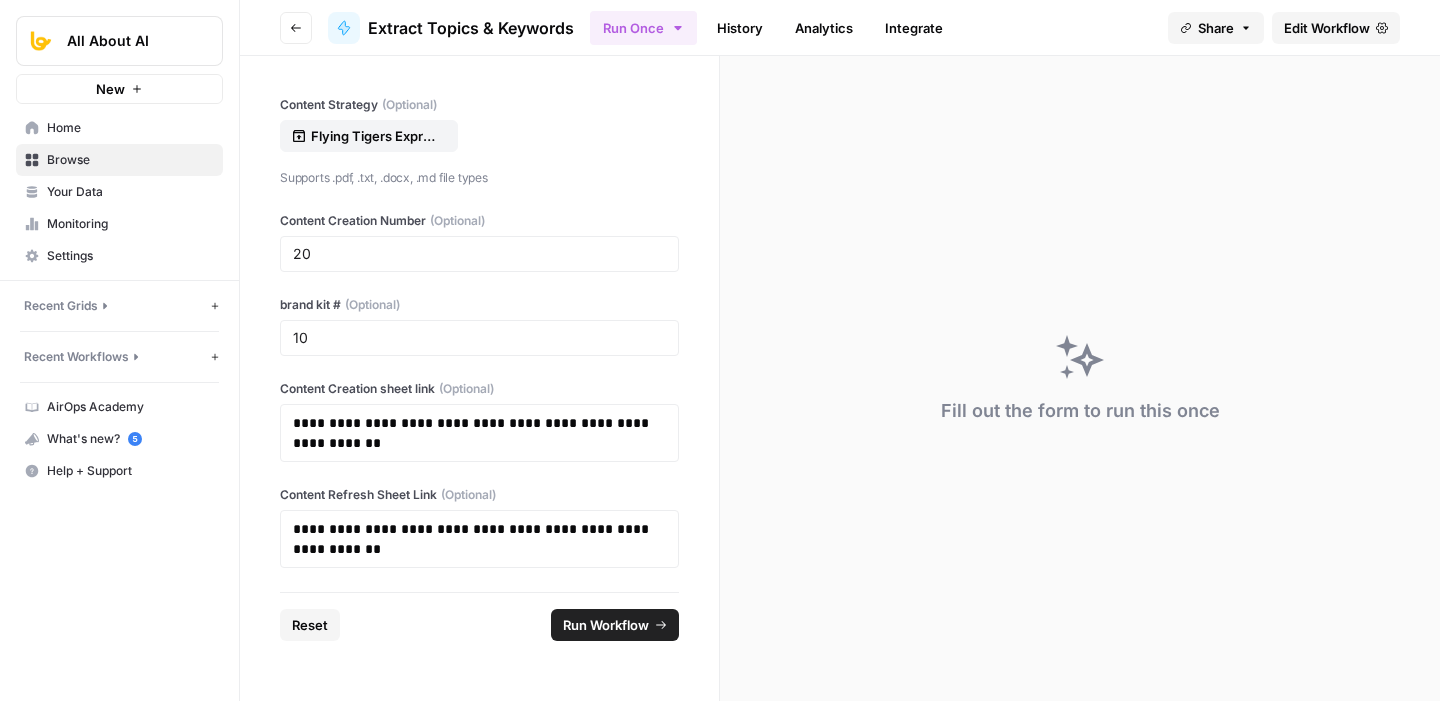 click on "Run Workflow" at bounding box center (606, 625) 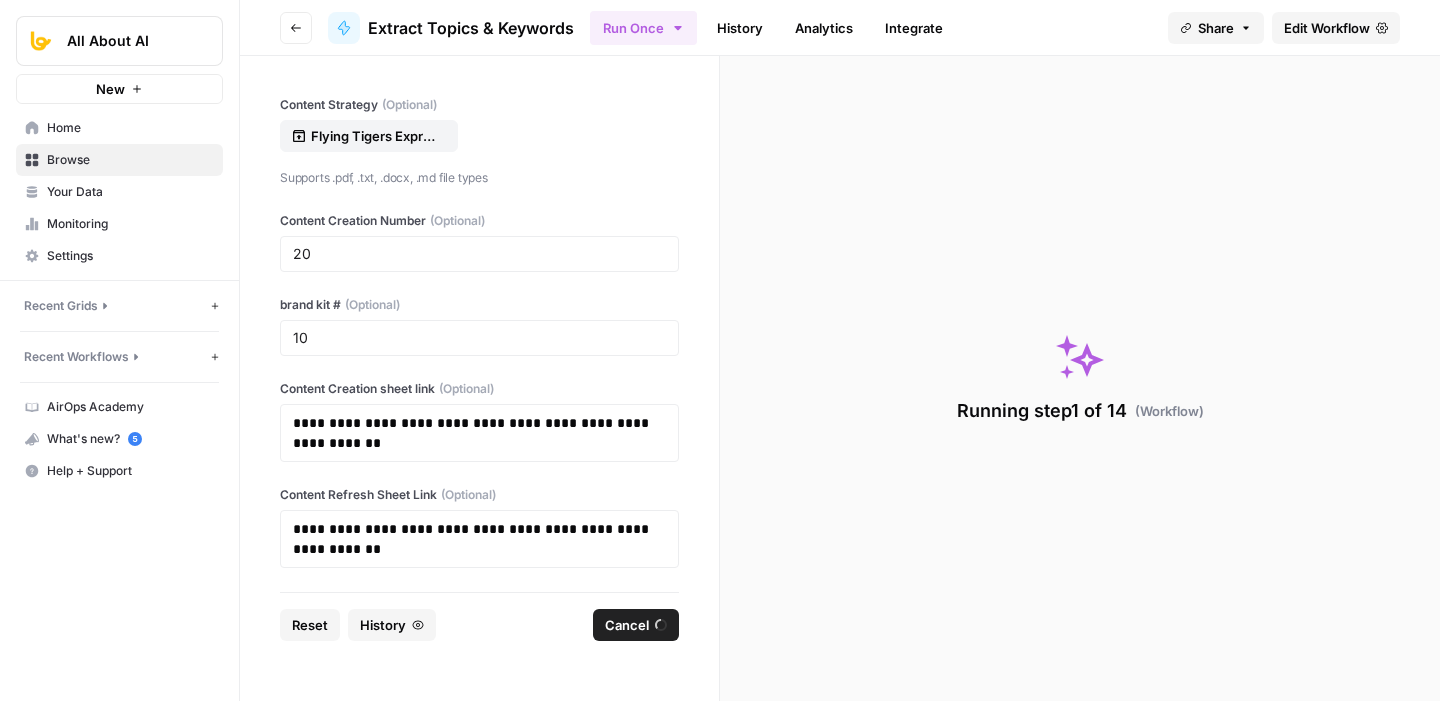 click on "Reset" at bounding box center [310, 625] 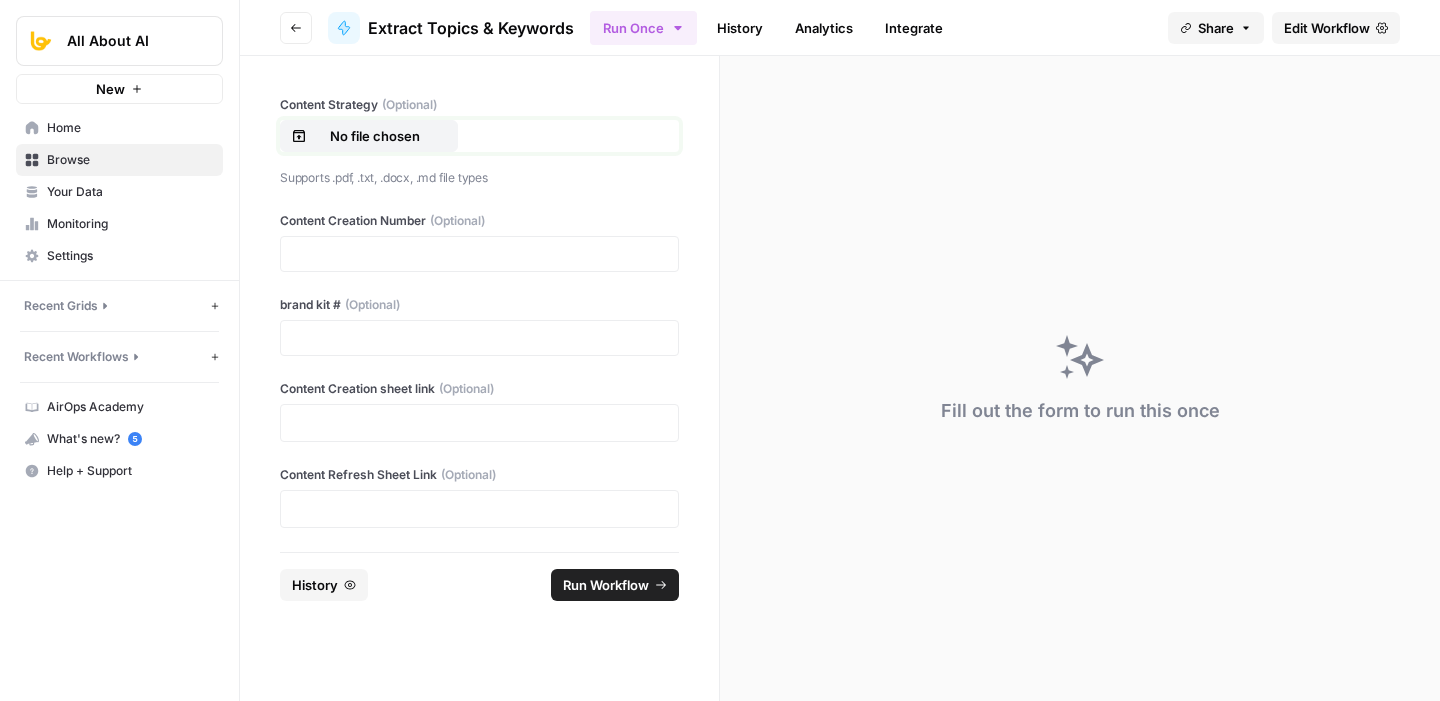 click on "No file chosen" at bounding box center (375, 136) 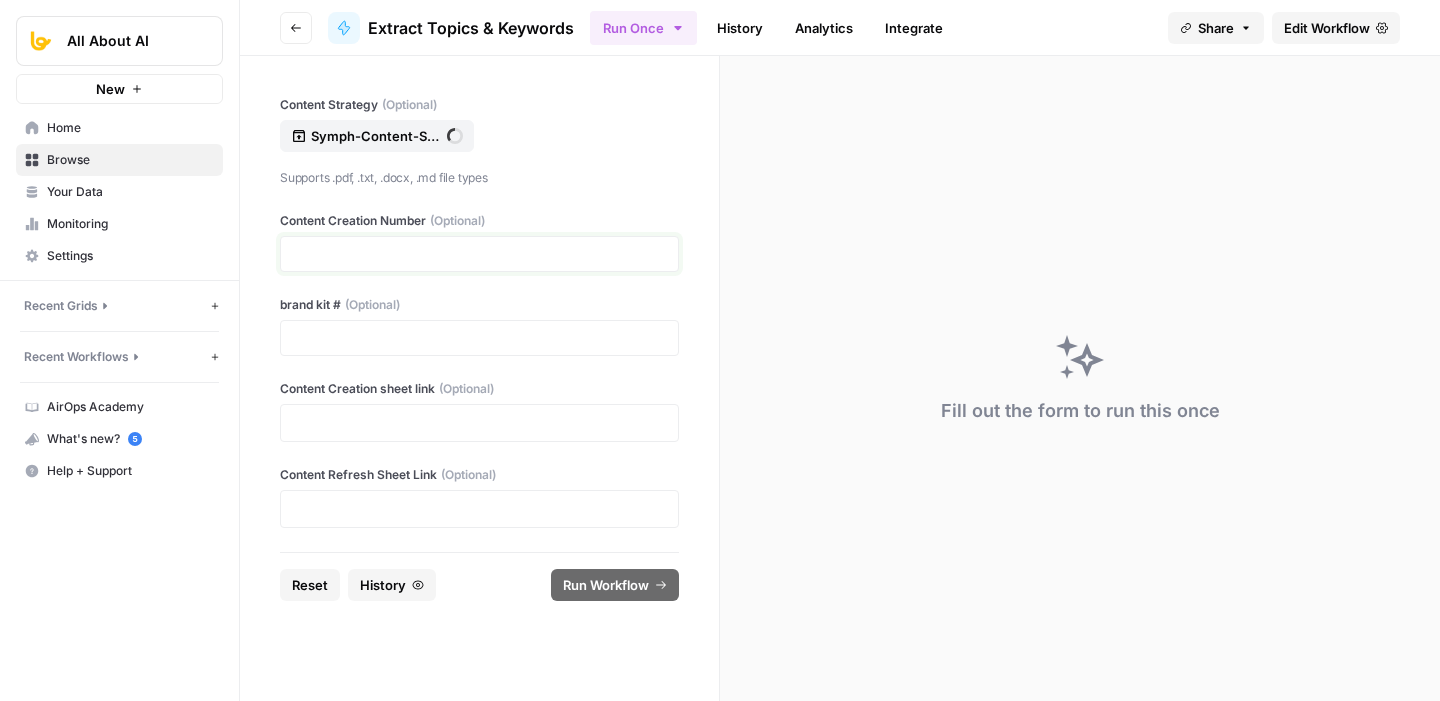 click on "Content Creation Number (Optional)" at bounding box center (479, 254) 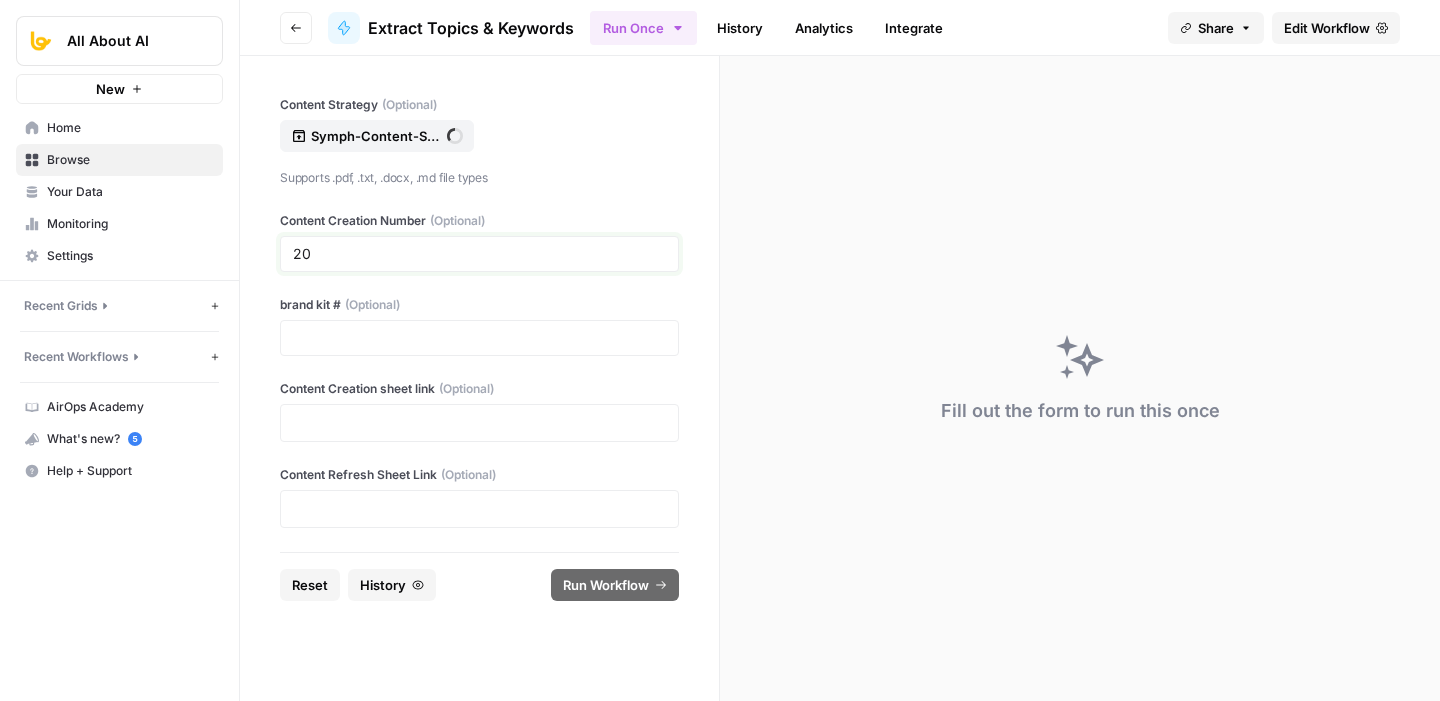 type on "20" 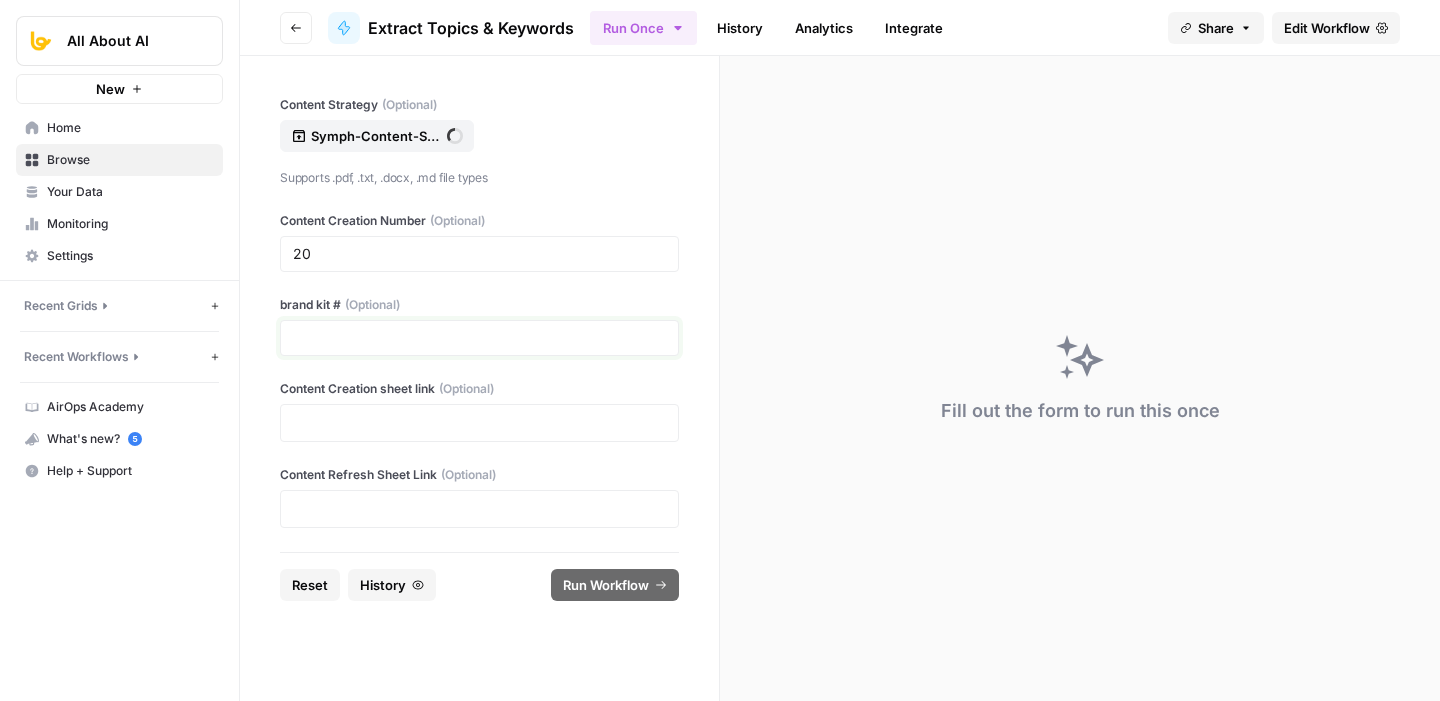 click on "brand kit # (Optional)" at bounding box center [479, 338] 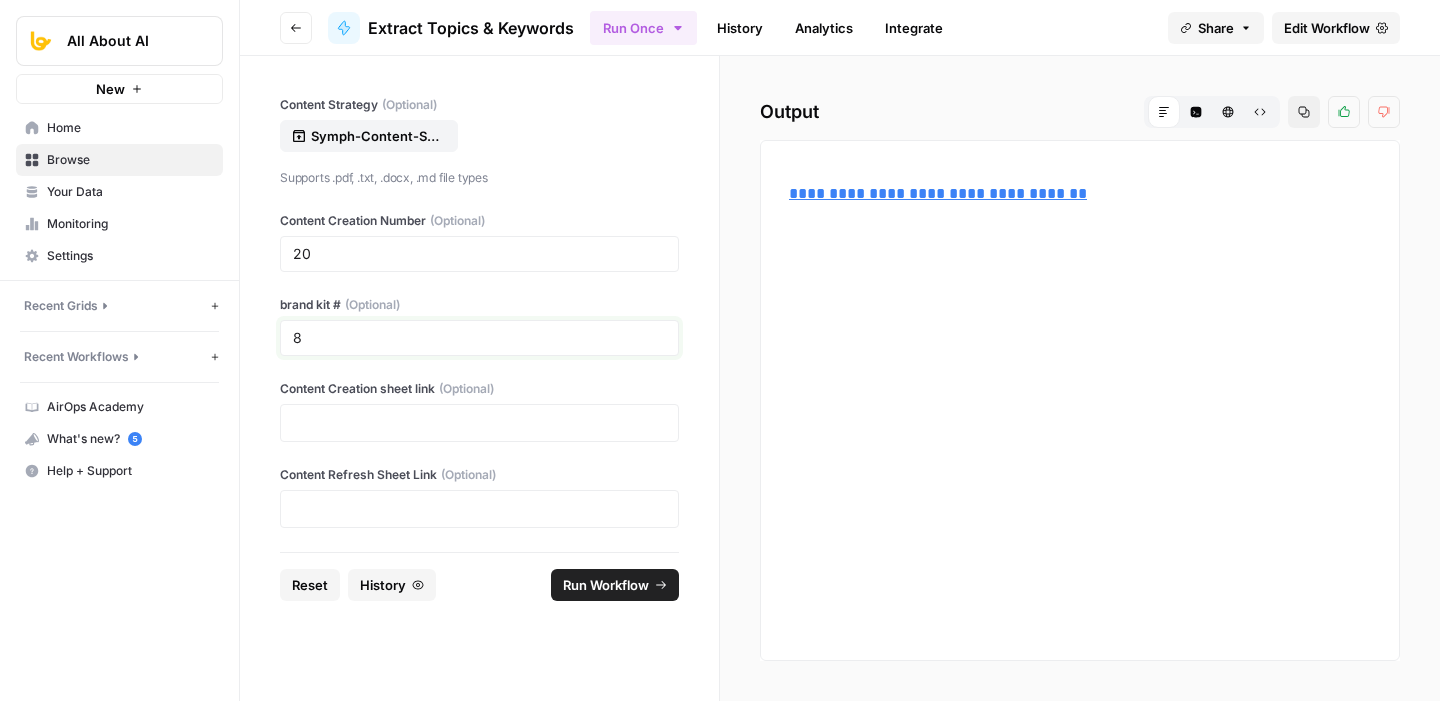 type on "8" 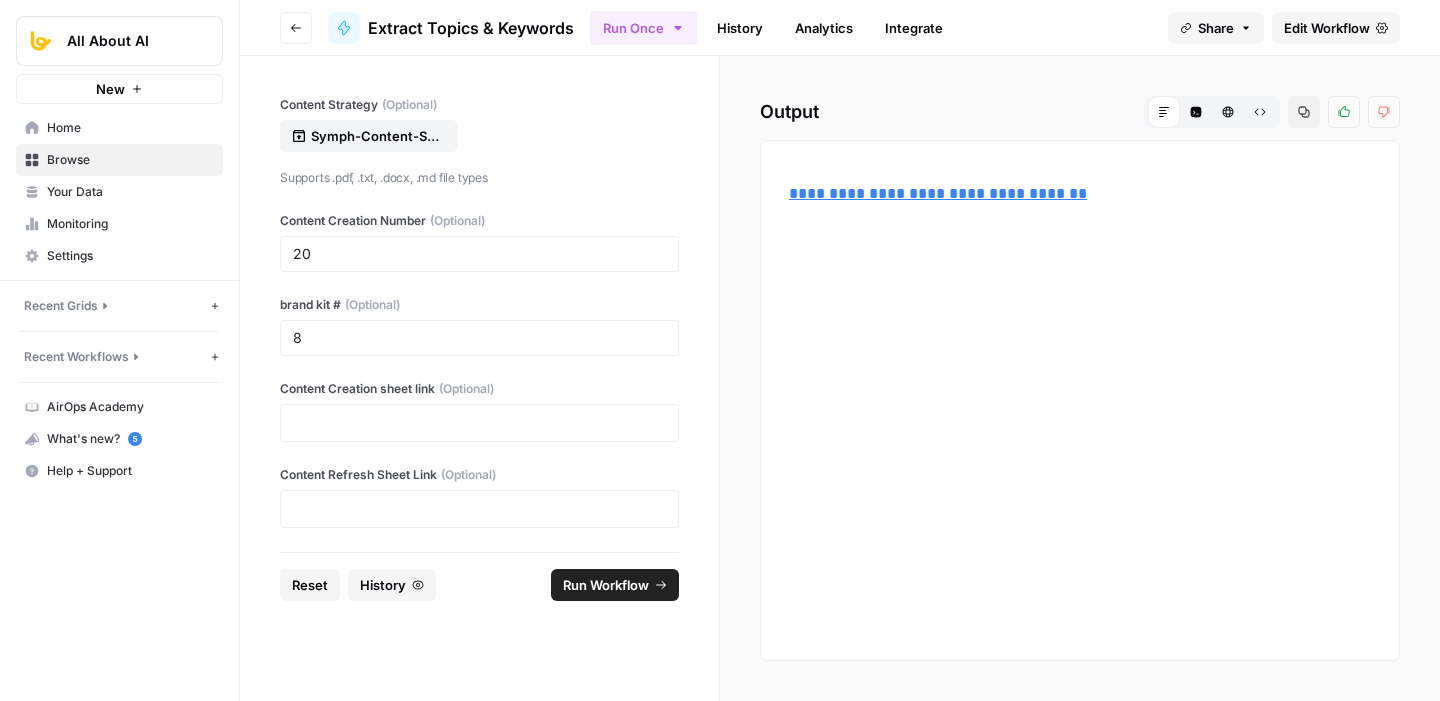 click at bounding box center [479, 423] 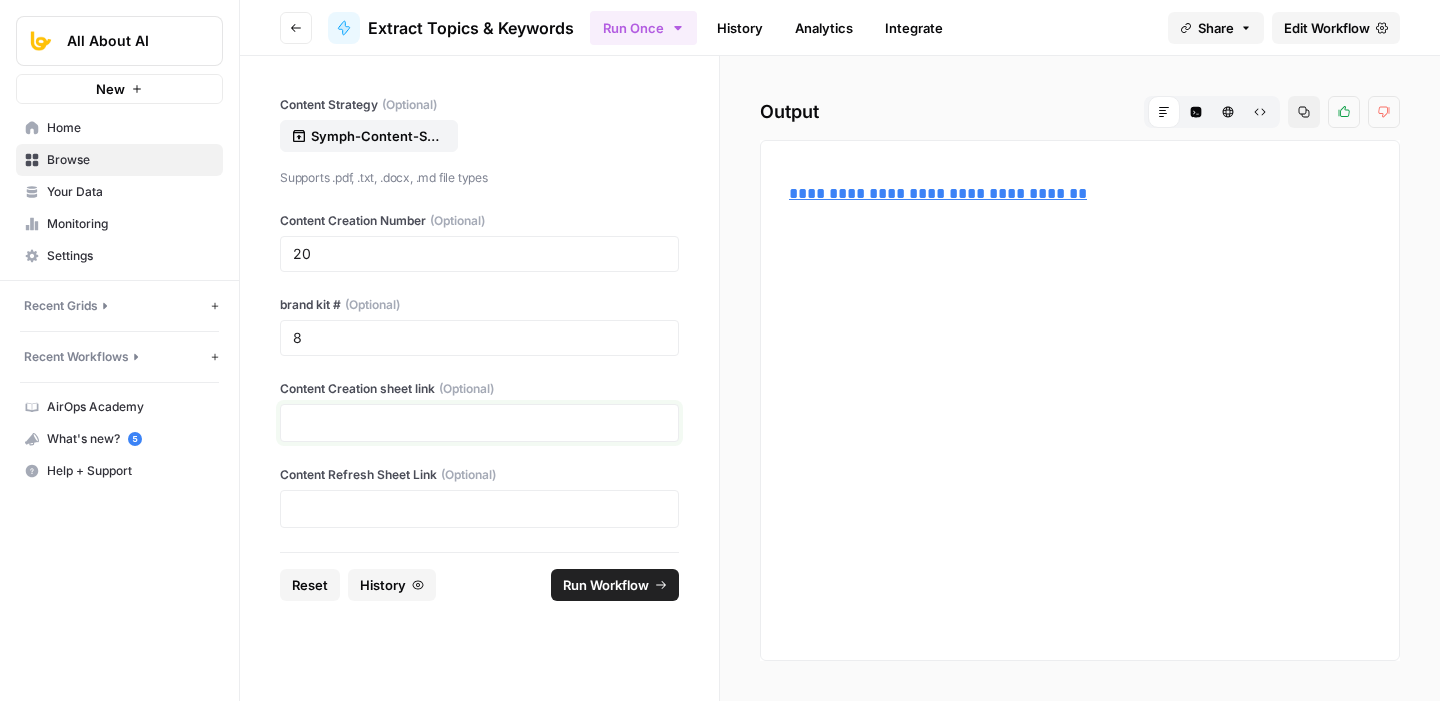 click at bounding box center (479, 423) 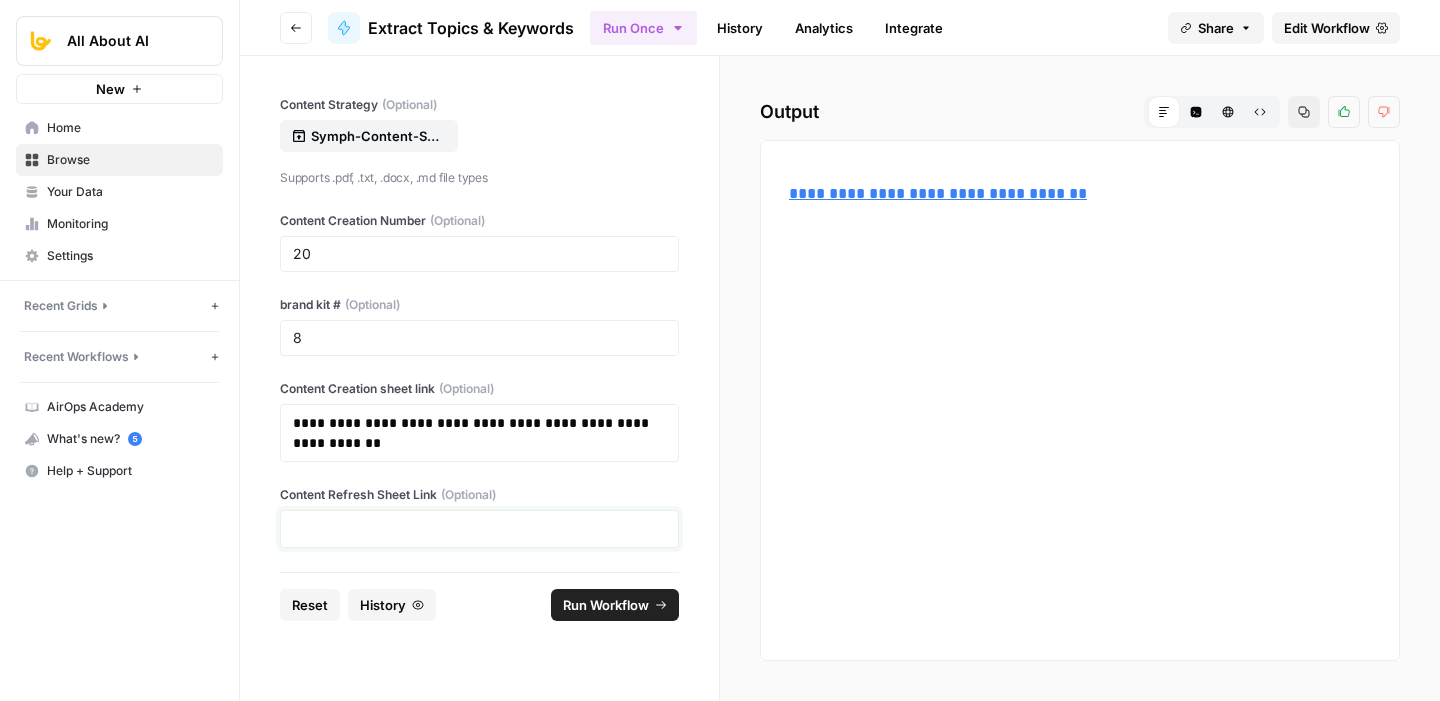click at bounding box center [479, 529] 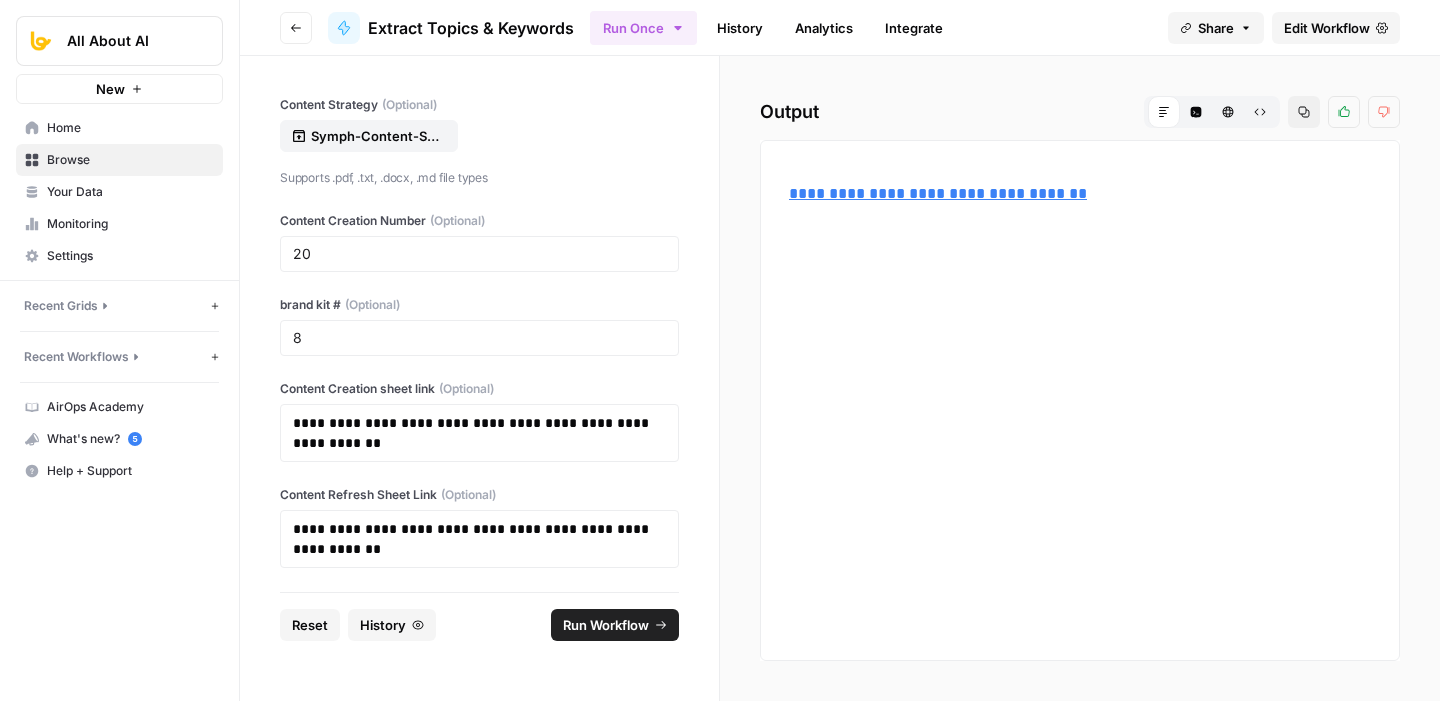 click on "Run Workflow" at bounding box center [606, 625] 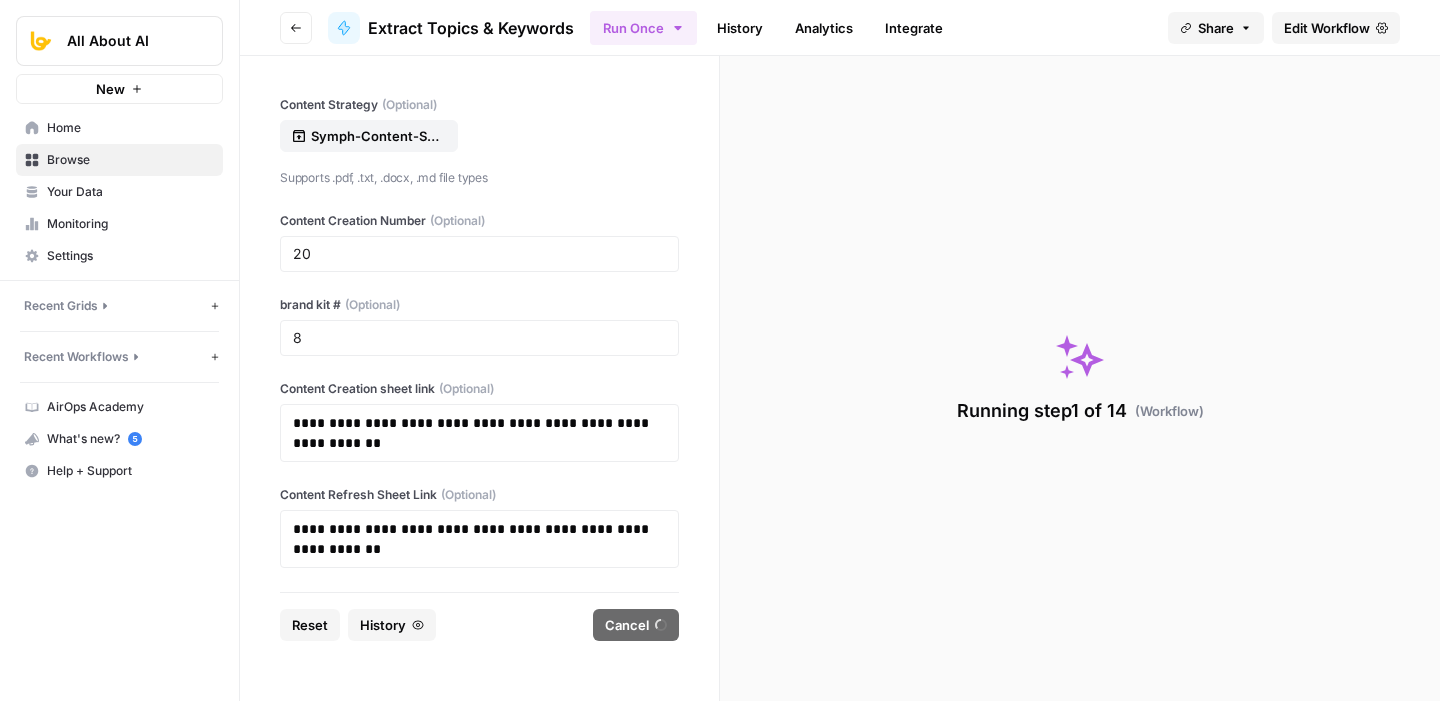 click on "History" at bounding box center [383, 625] 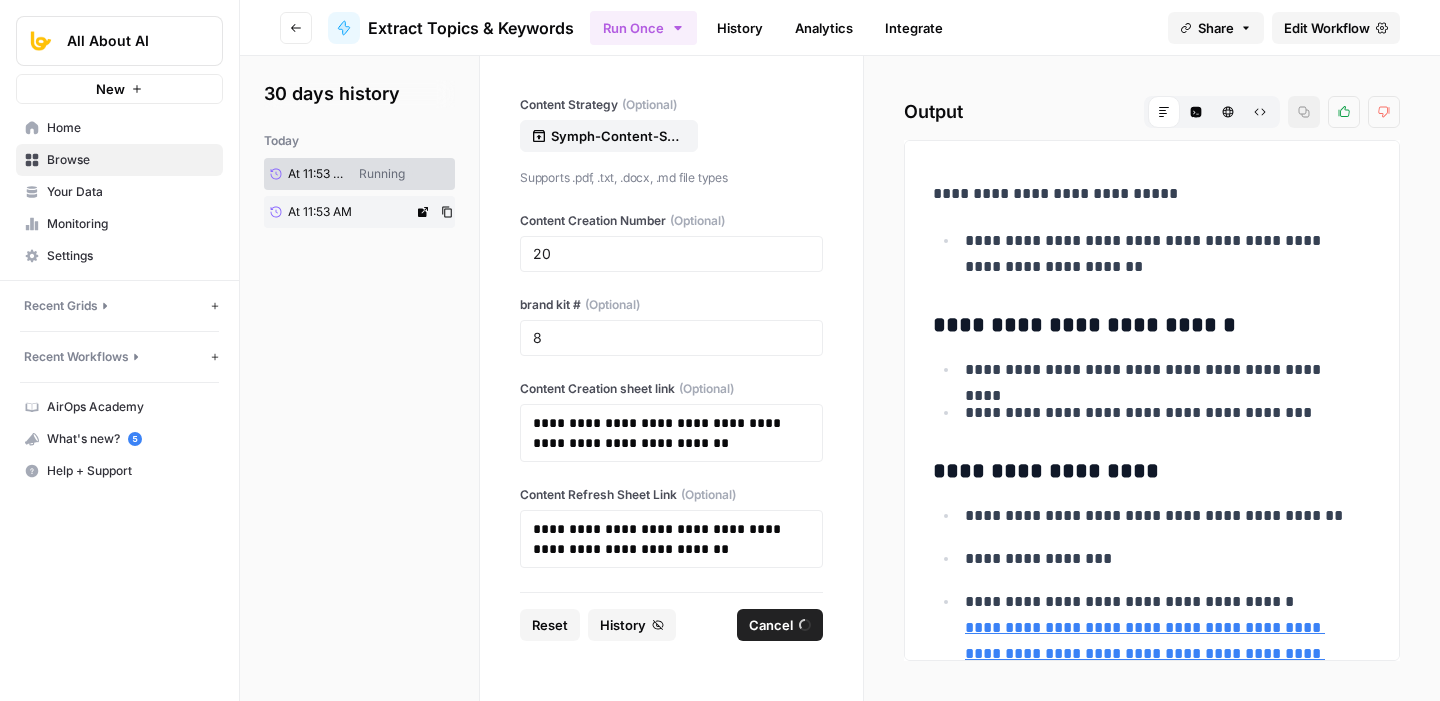 click on "At 11:53 AM" at bounding box center (320, 212) 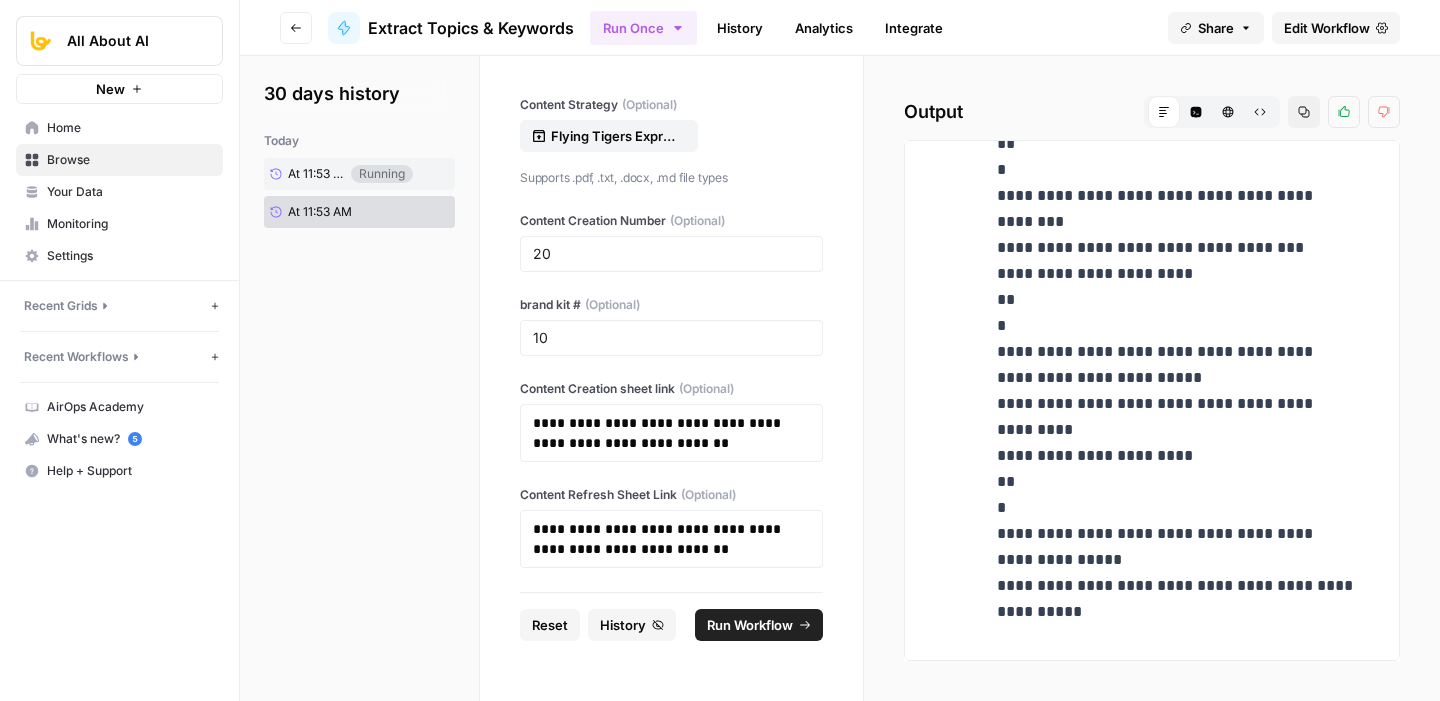 scroll, scrollTop: 10044, scrollLeft: 0, axis: vertical 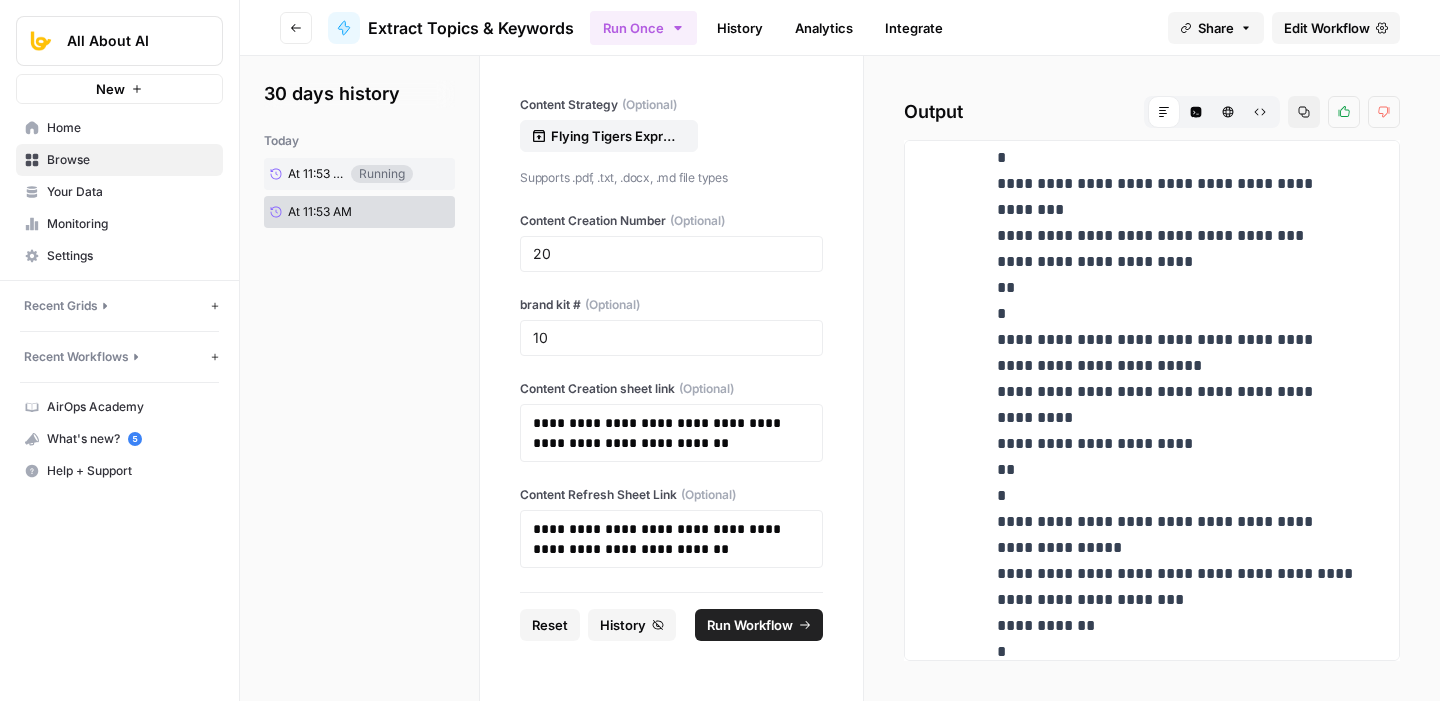 click on "History" at bounding box center (740, 28) 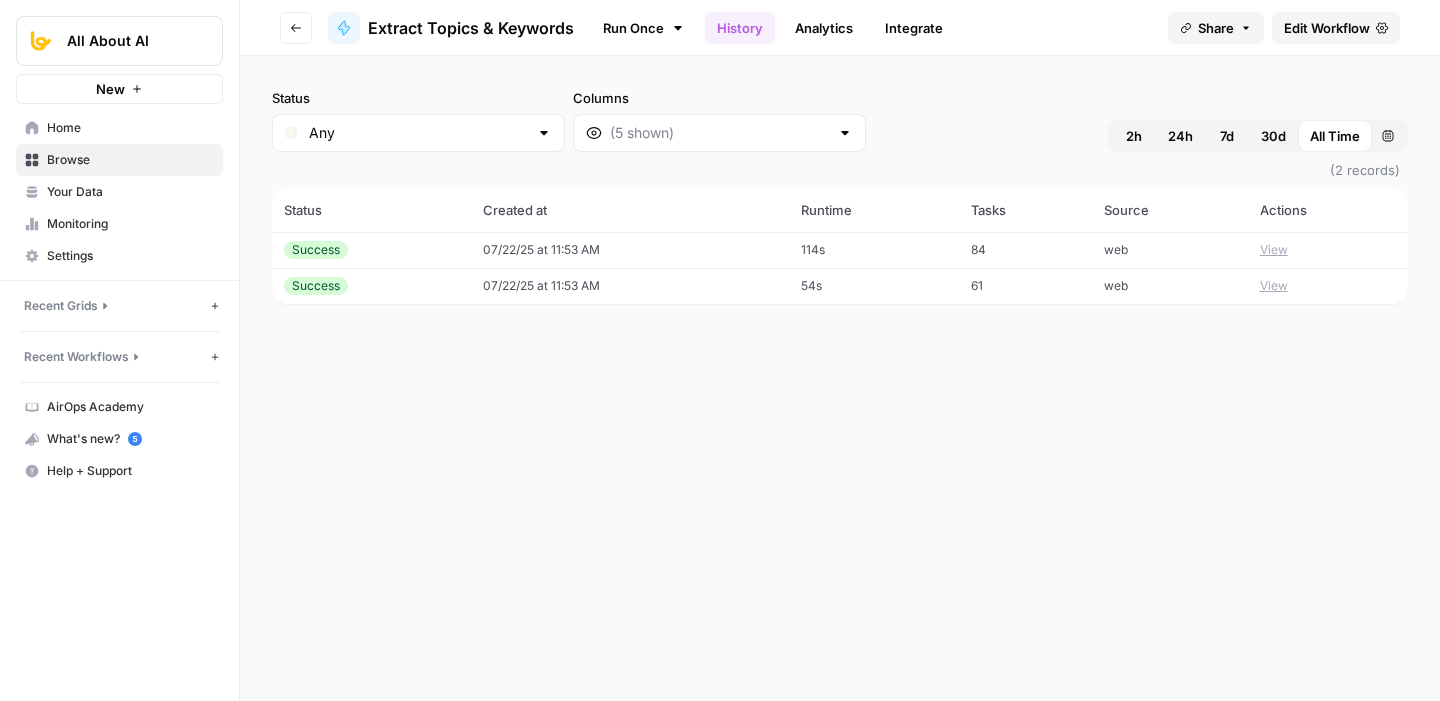 click on "View" at bounding box center (1274, 286) 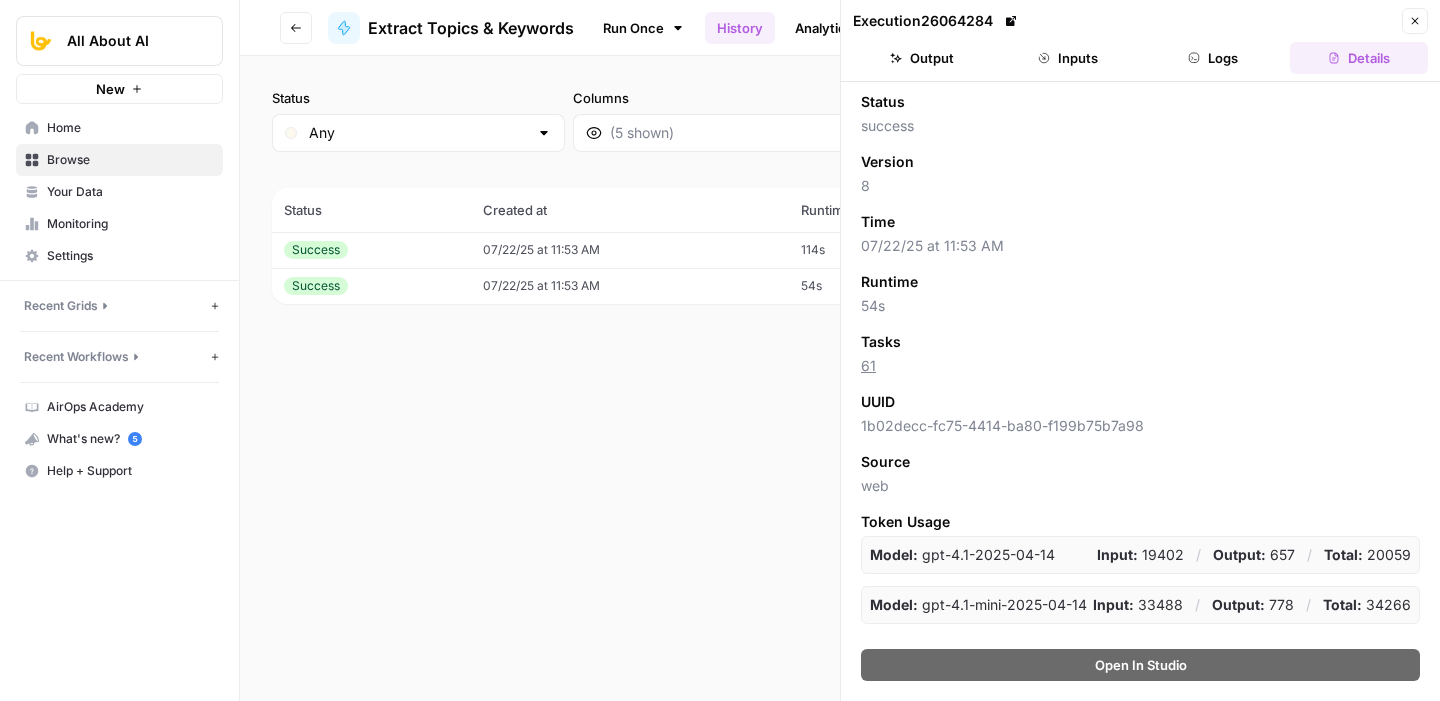 click on "Logs" at bounding box center (1214, 58) 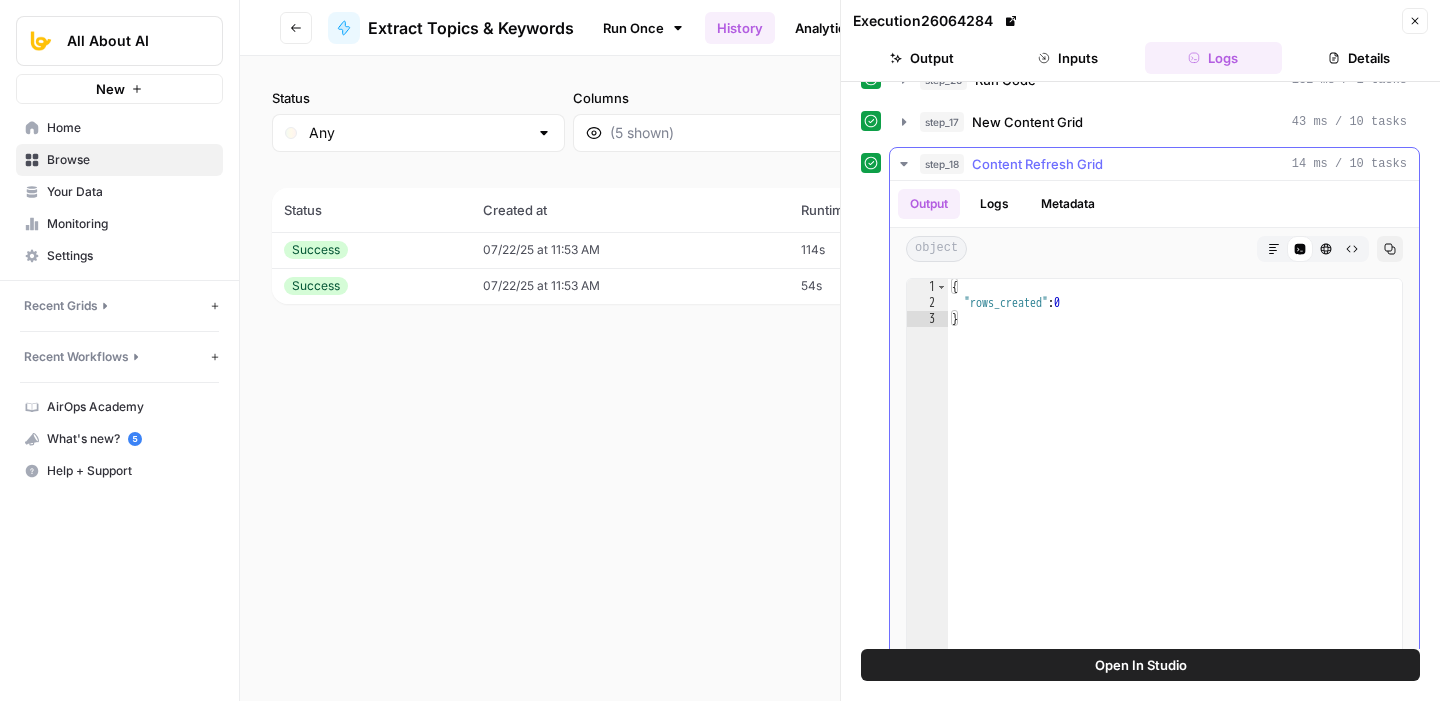 scroll, scrollTop: 410, scrollLeft: 0, axis: vertical 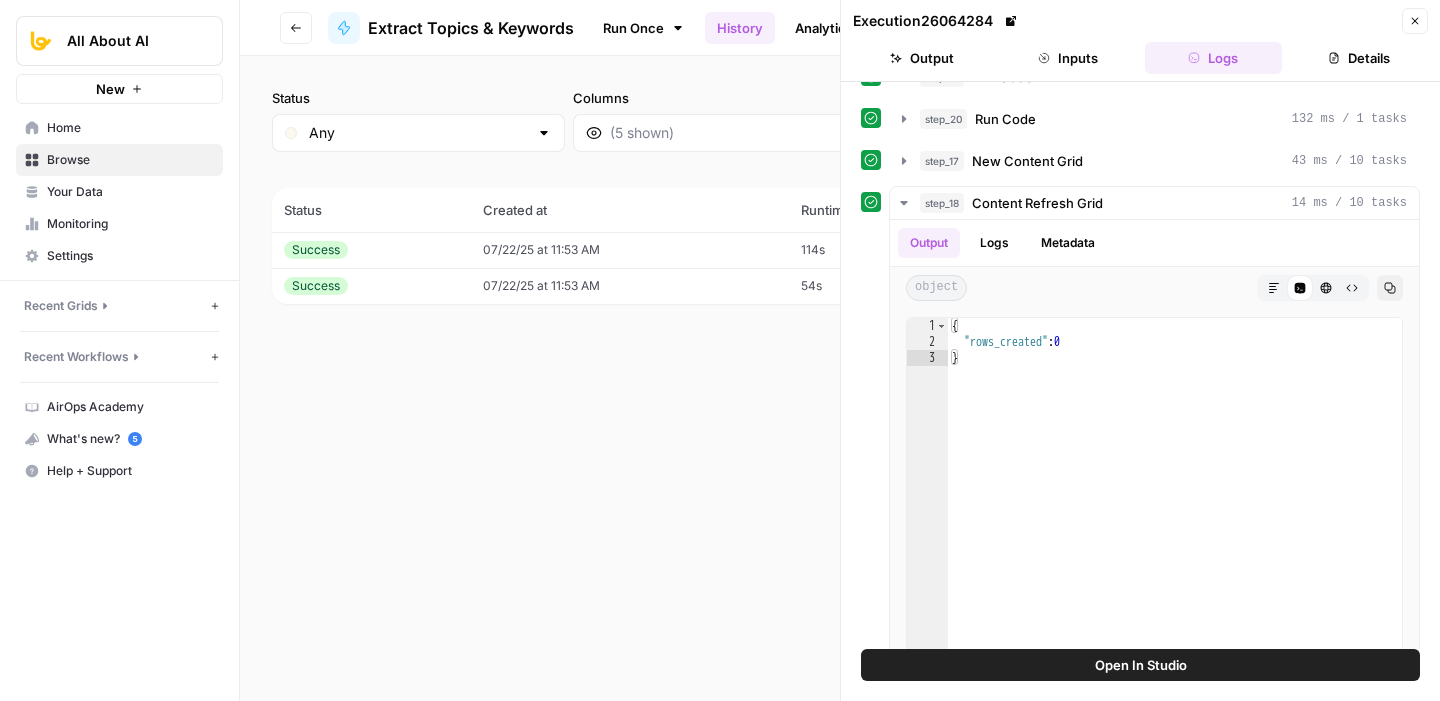 click on "New Content Grid" at bounding box center (1027, 161) 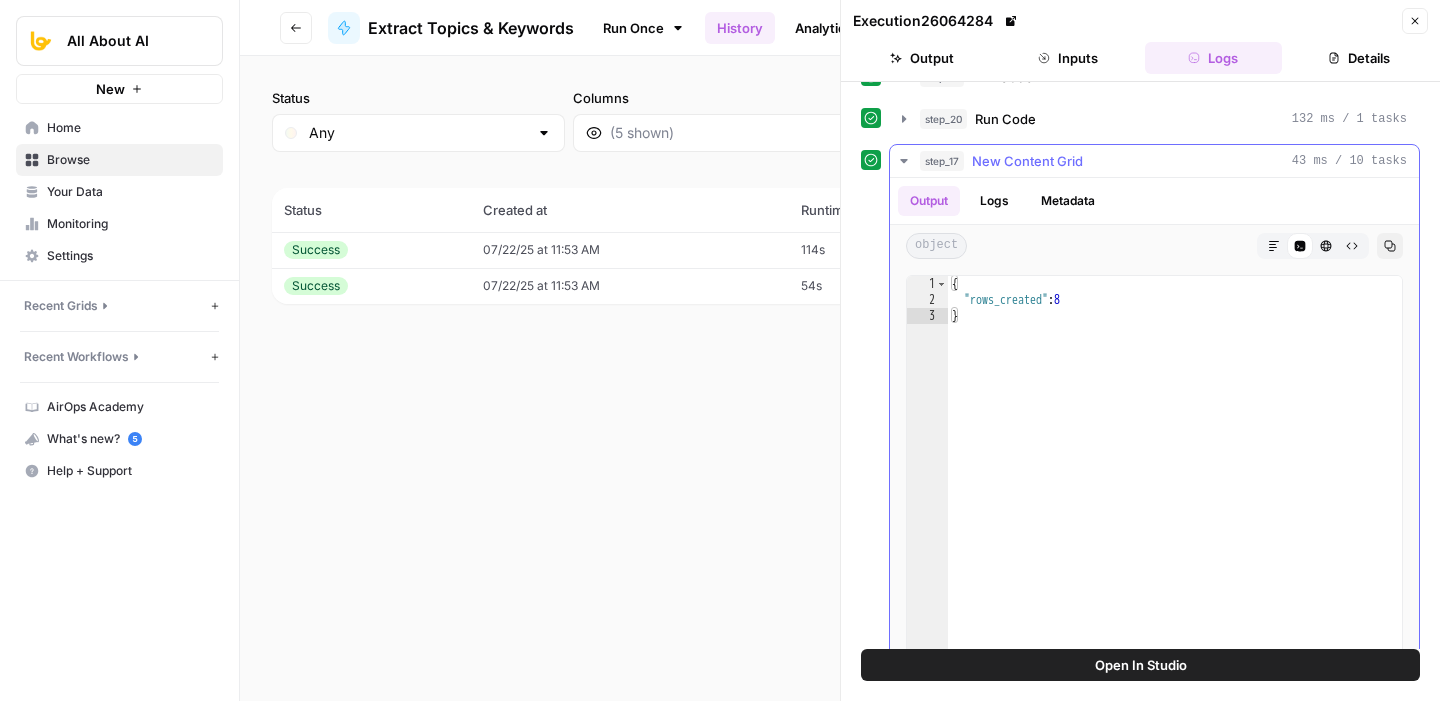 scroll, scrollTop: 353, scrollLeft: 0, axis: vertical 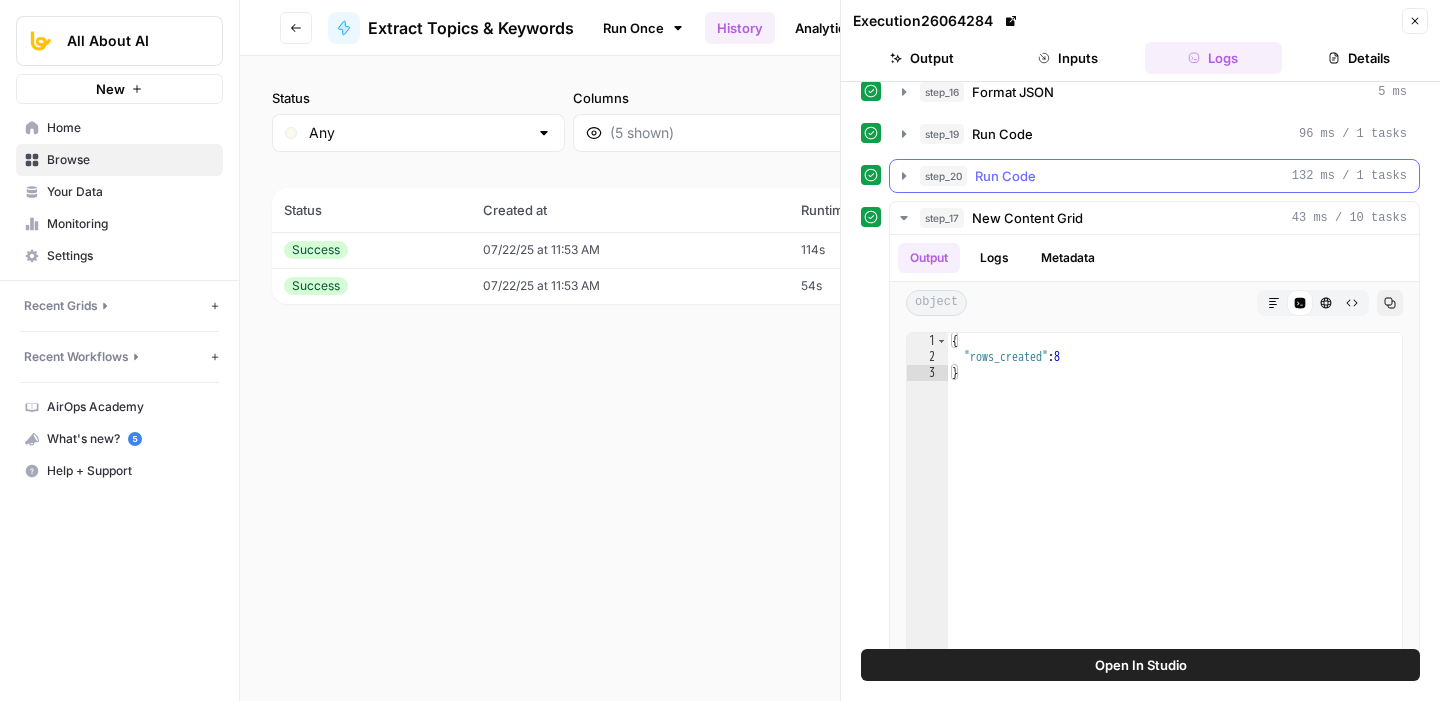 click on "step_20 Run Code 132 ms / 1 tasks" at bounding box center (1163, 176) 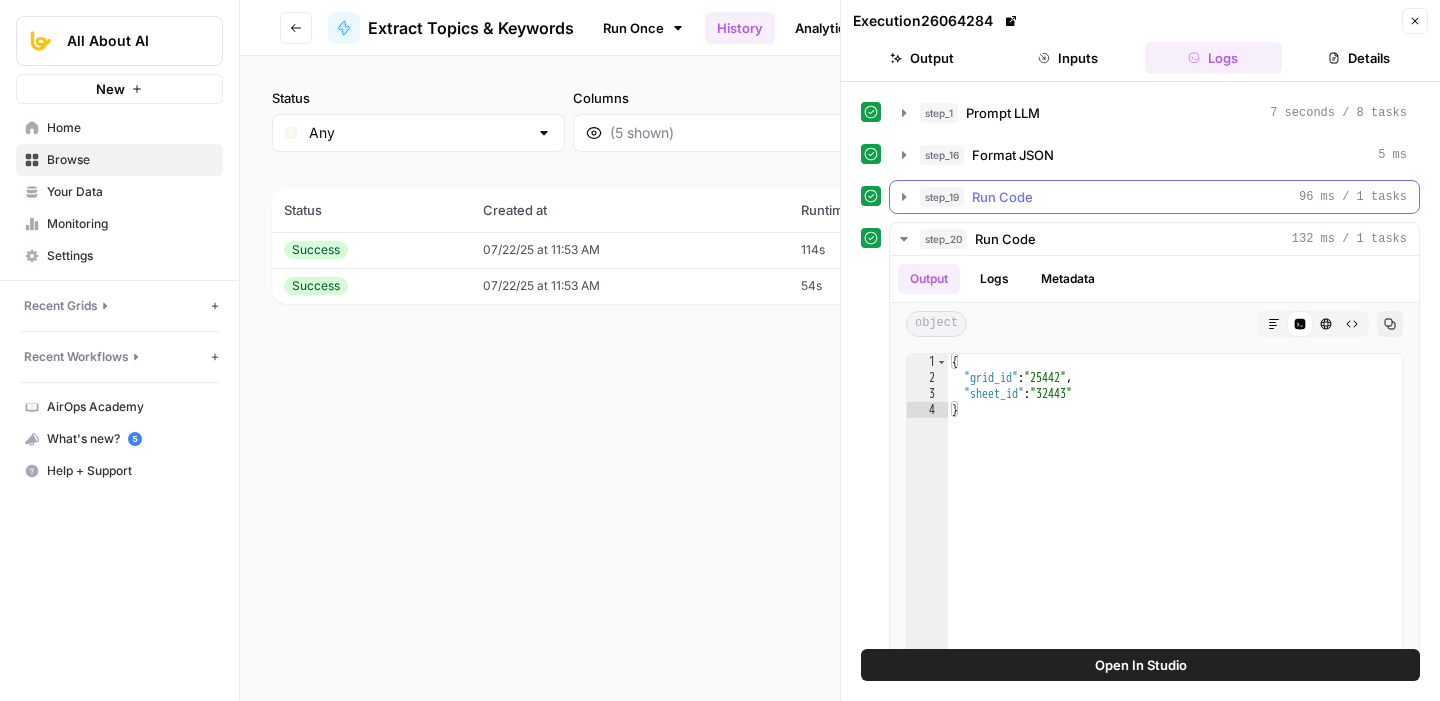 scroll, scrollTop: 242, scrollLeft: 0, axis: vertical 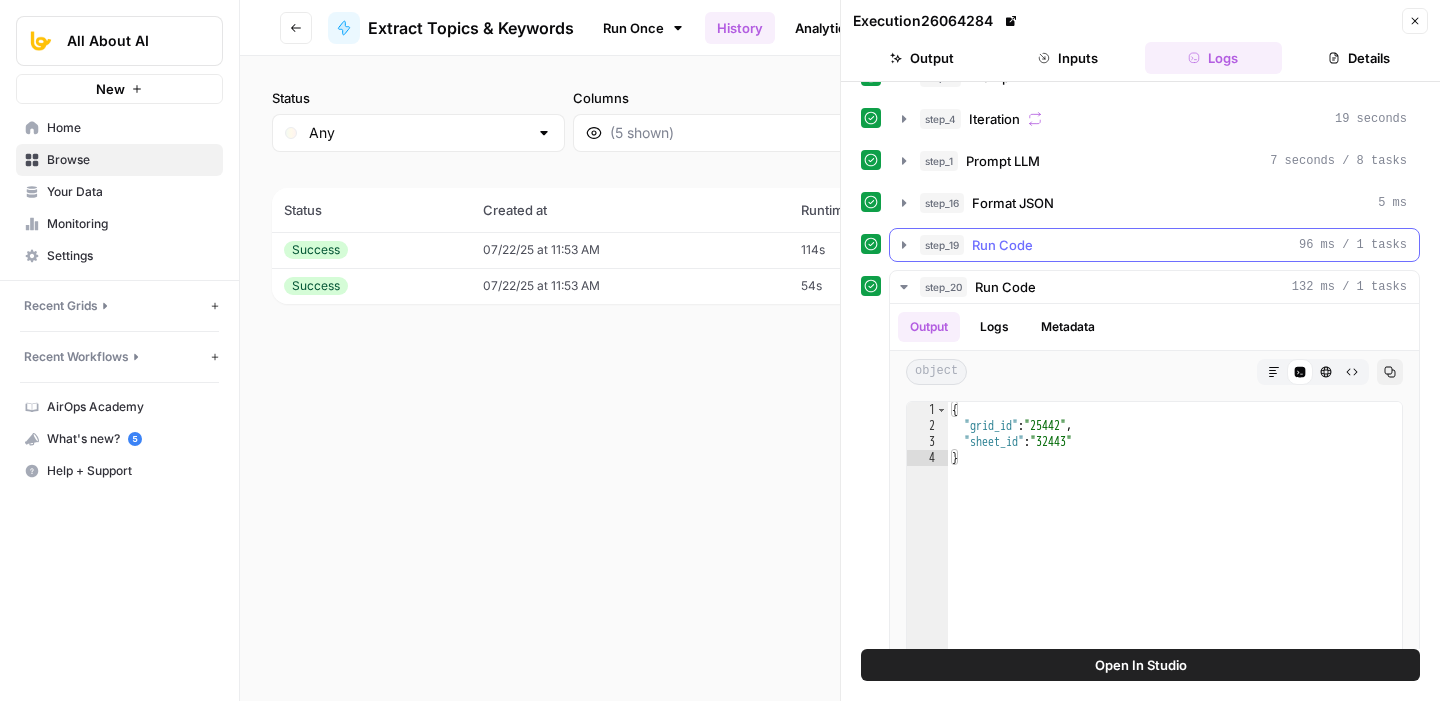 click on "step_19 Run Code 96 ms / 1 tasks" at bounding box center (1163, 245) 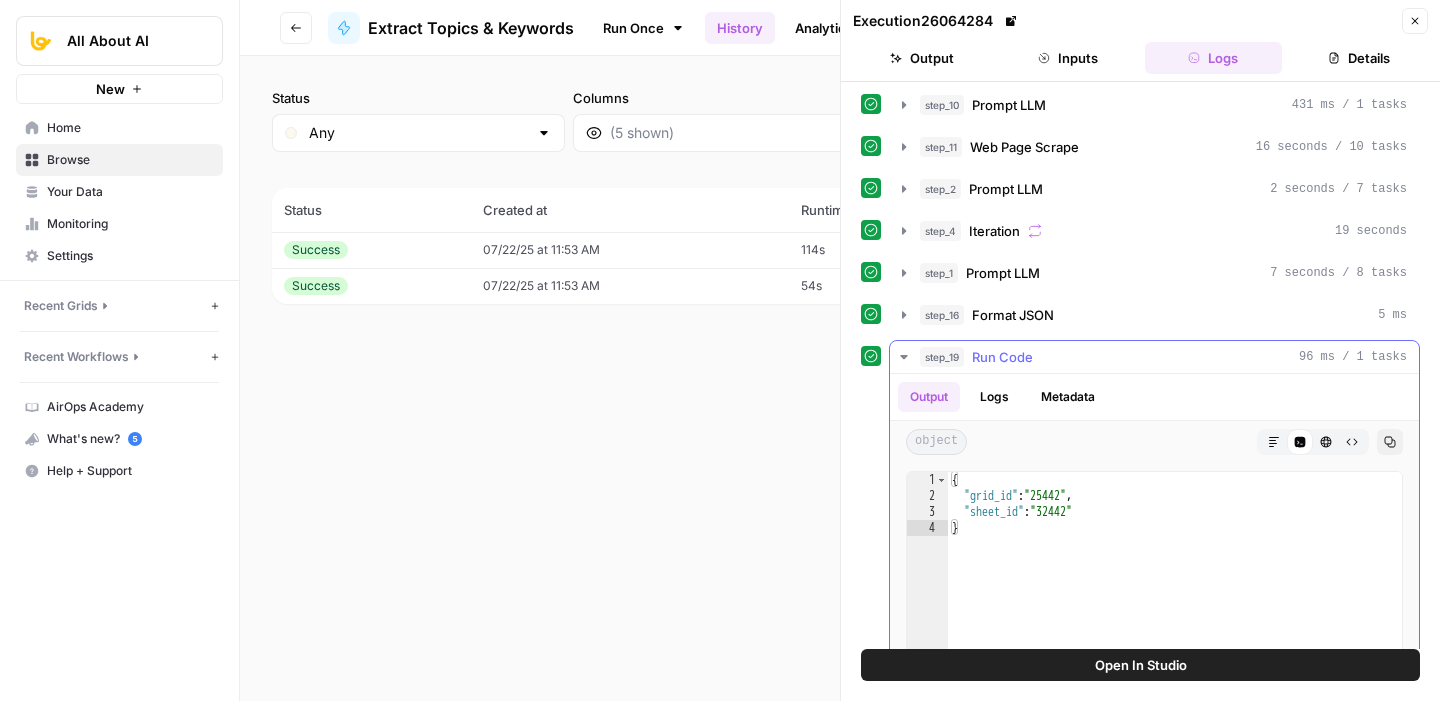 scroll, scrollTop: 0, scrollLeft: 0, axis: both 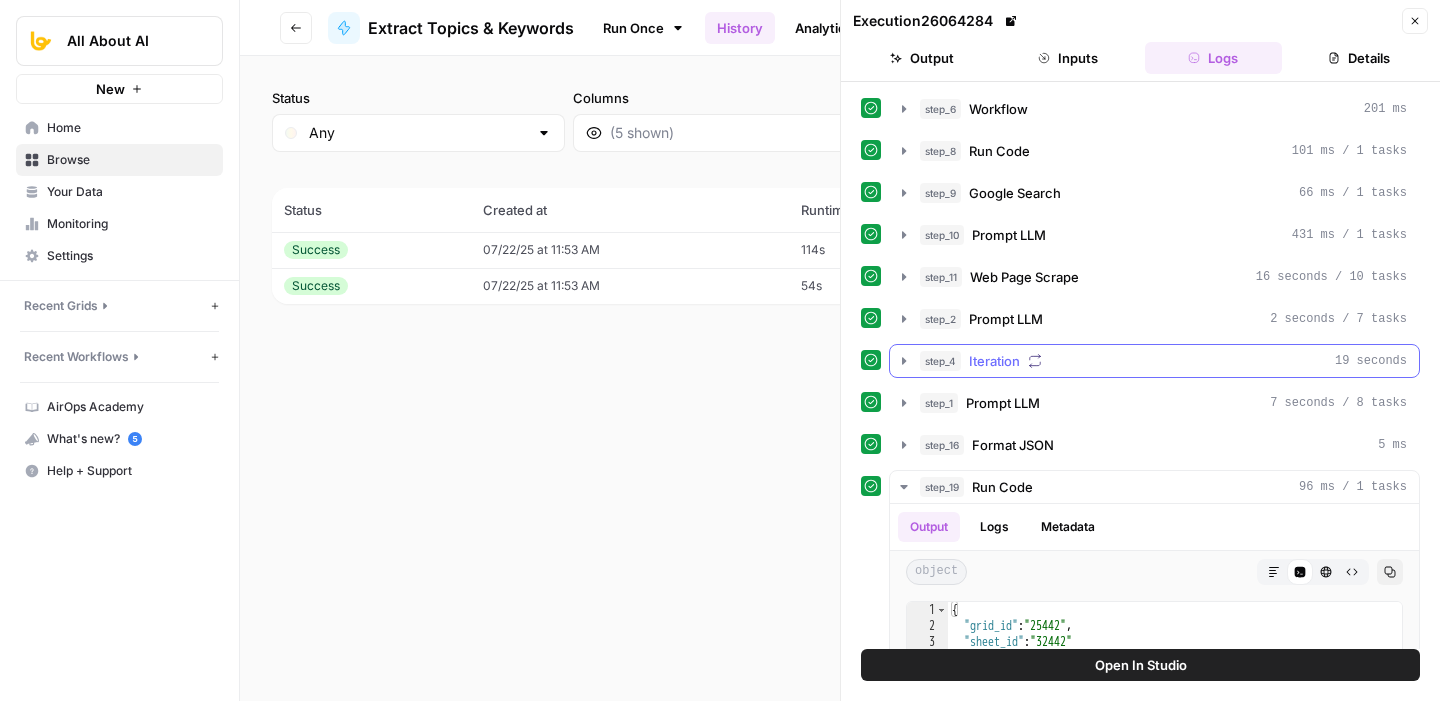 click on "step_4 Iteration 19 seconds" at bounding box center (1163, 361) 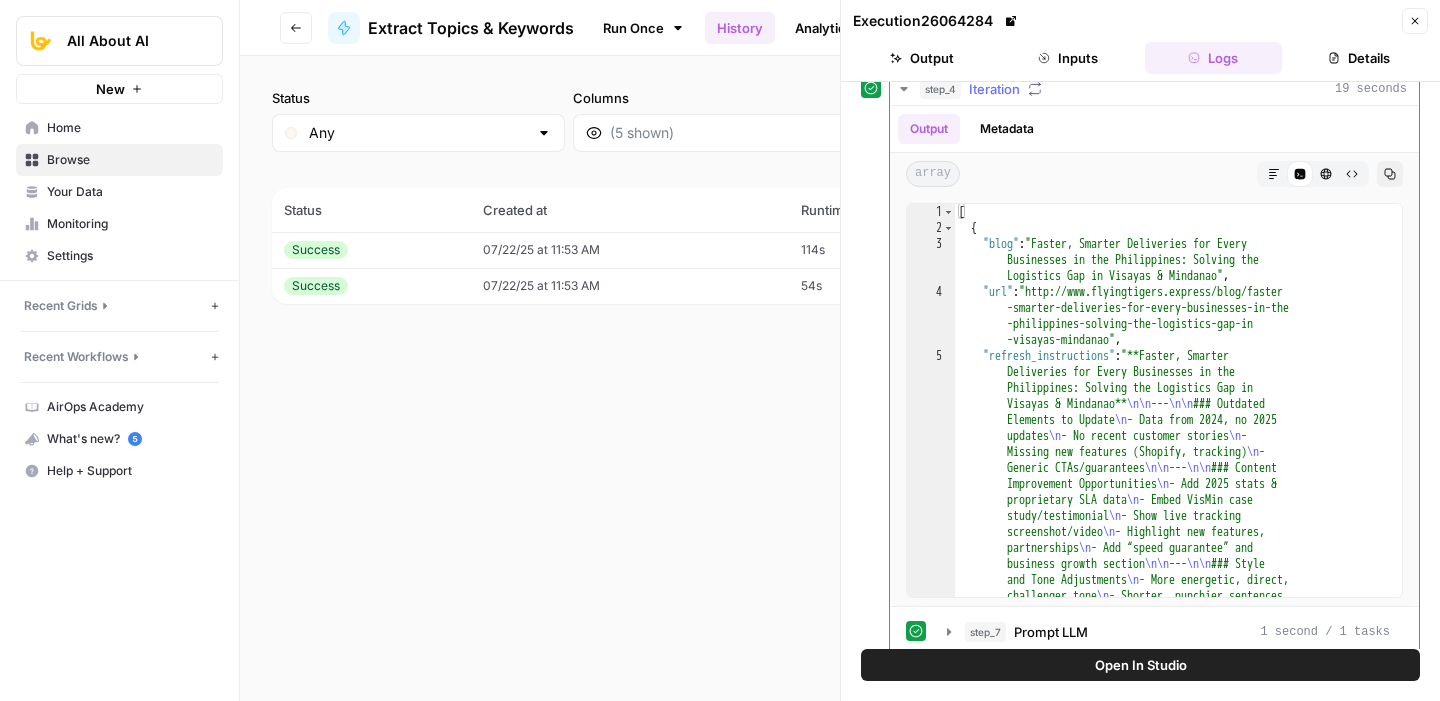 scroll, scrollTop: 220, scrollLeft: 0, axis: vertical 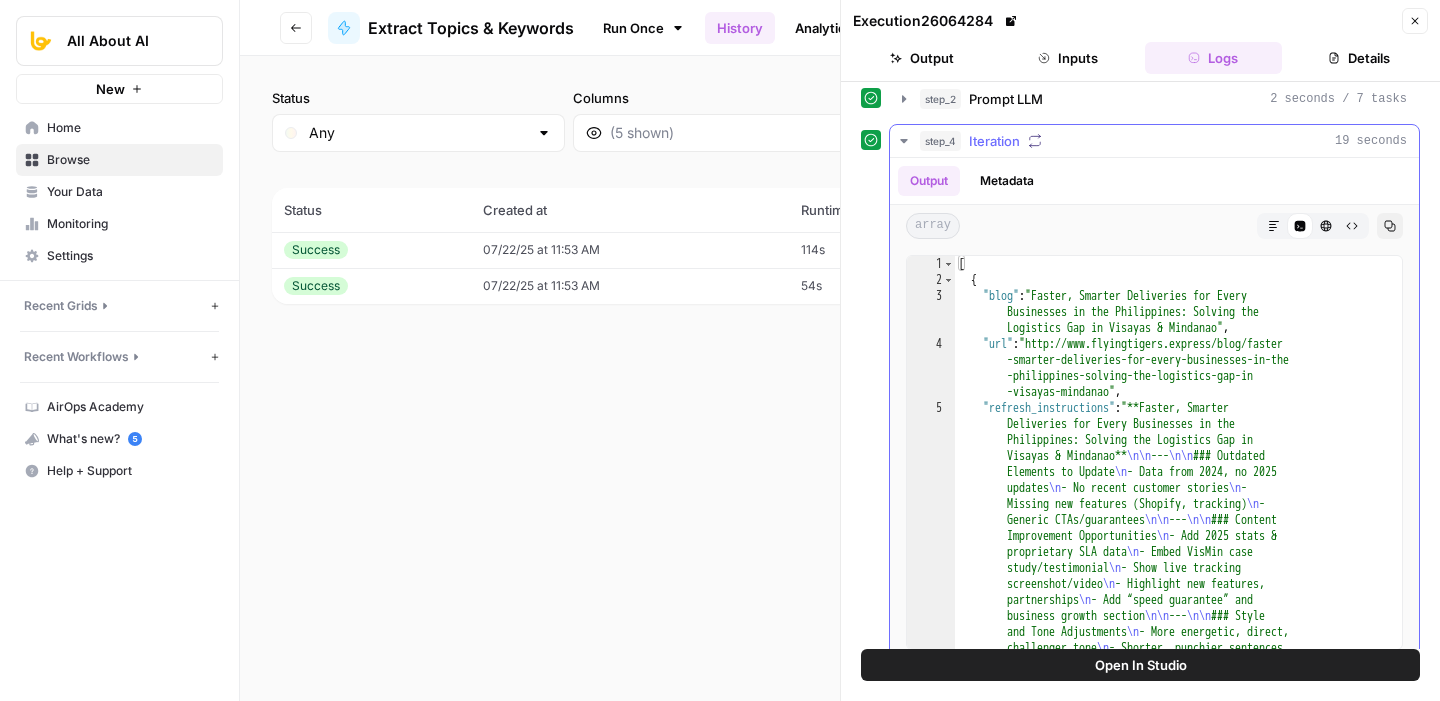 click on "step_4 Iteration 19 seconds" at bounding box center (1163, 141) 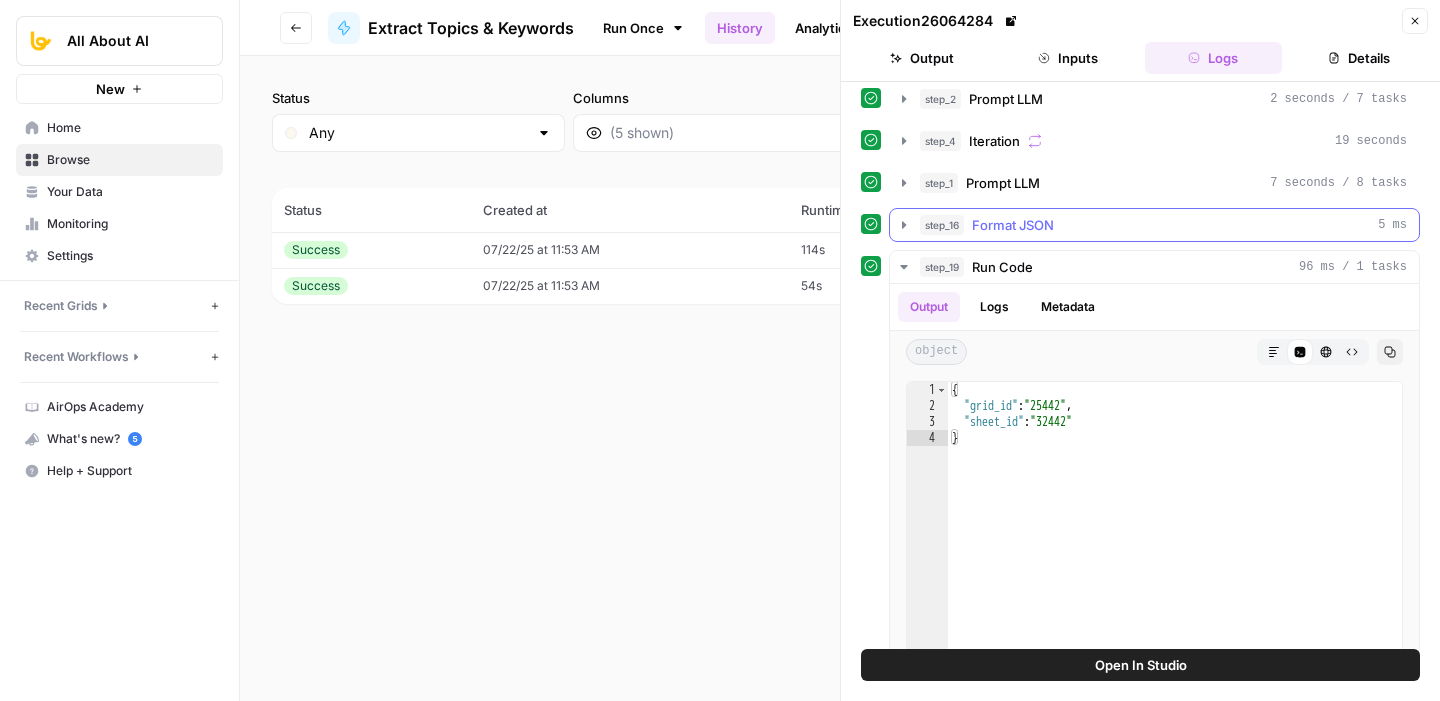 click on "step_16 Format JSON 5 ms" at bounding box center [1154, 225] 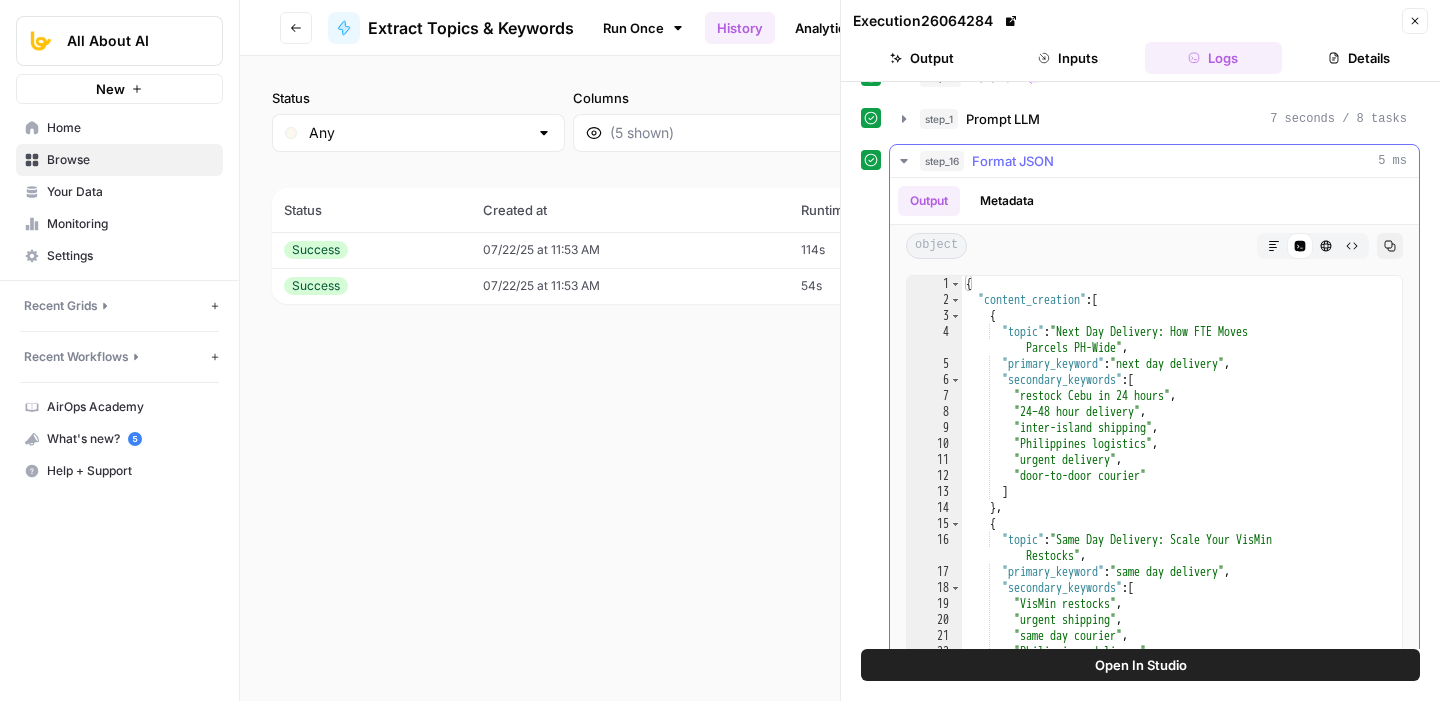 scroll, scrollTop: 329, scrollLeft: 0, axis: vertical 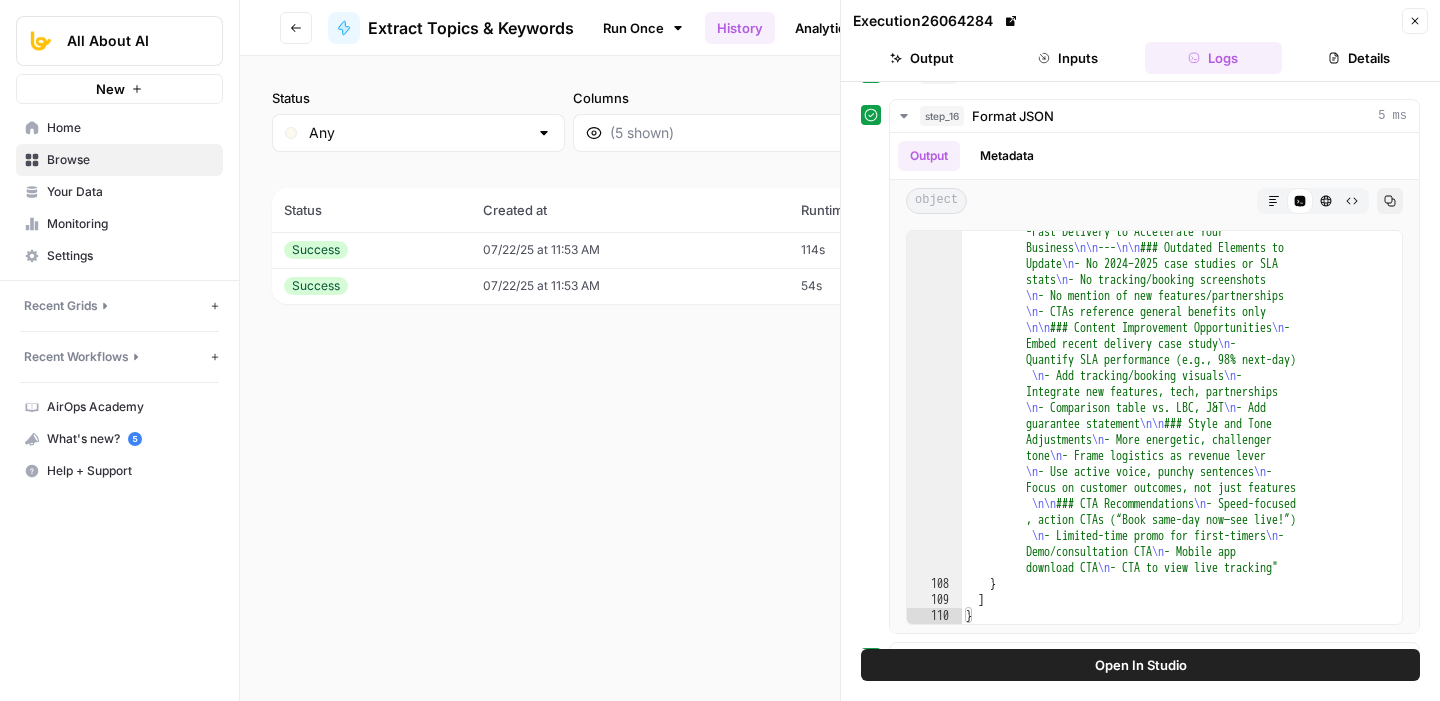 click on "Open In Studio" at bounding box center [1140, 675] 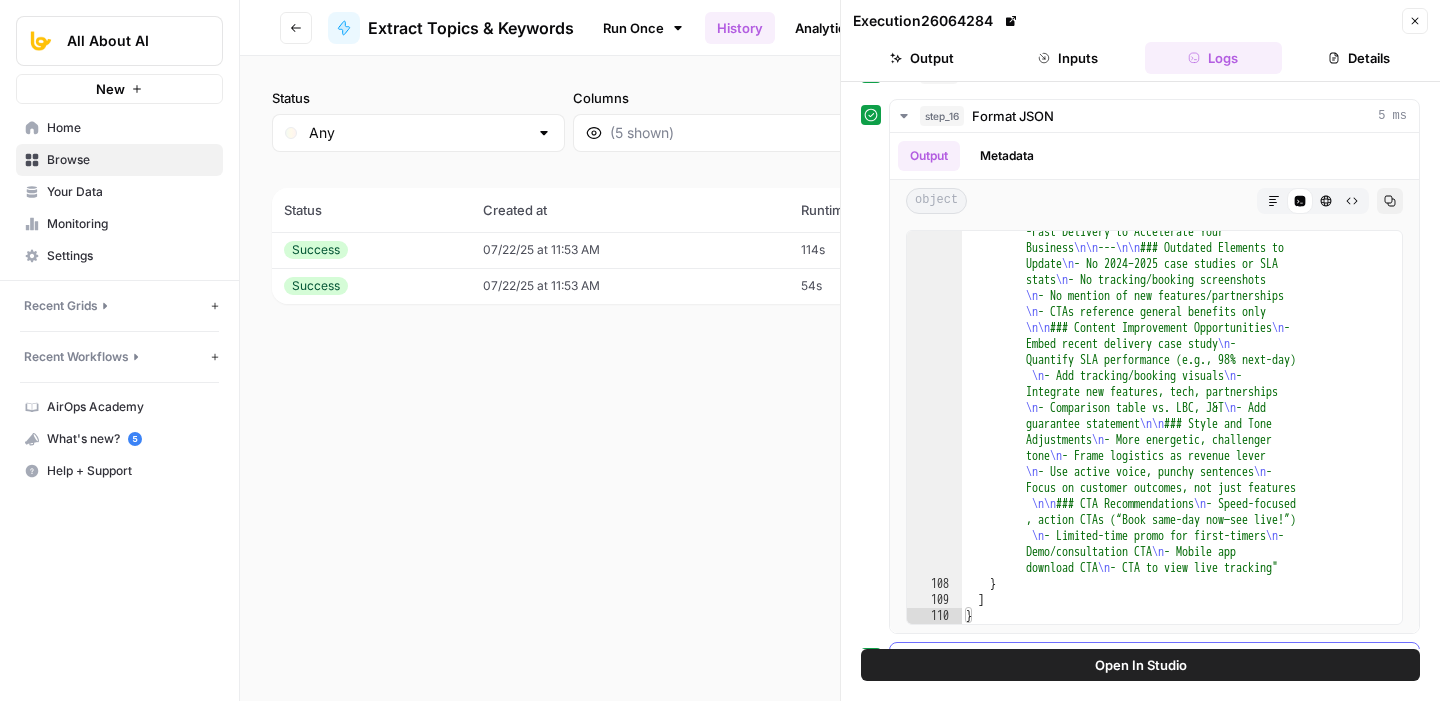 click on "step_19 Run Code 96 ms / 1 tasks" at bounding box center [1154, 659] 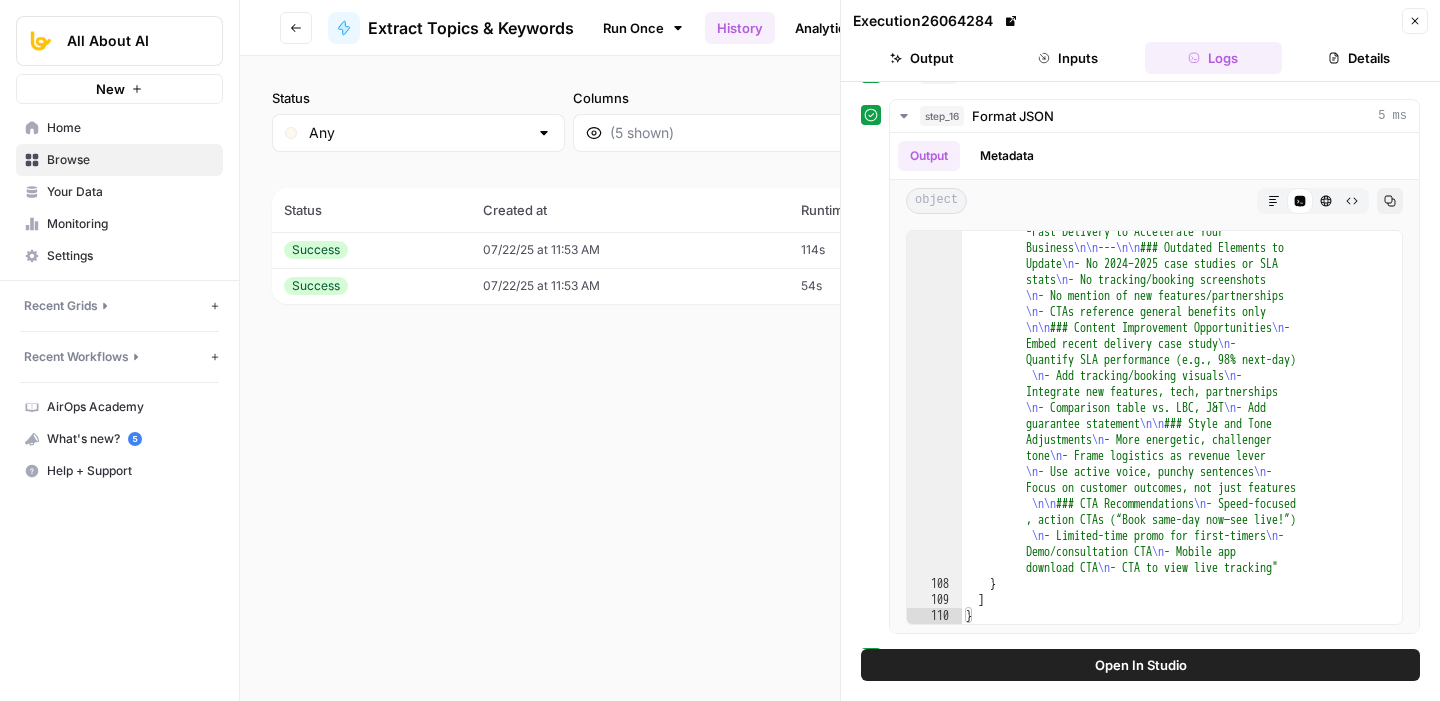 click on "Open In Studio" at bounding box center [1141, 665] 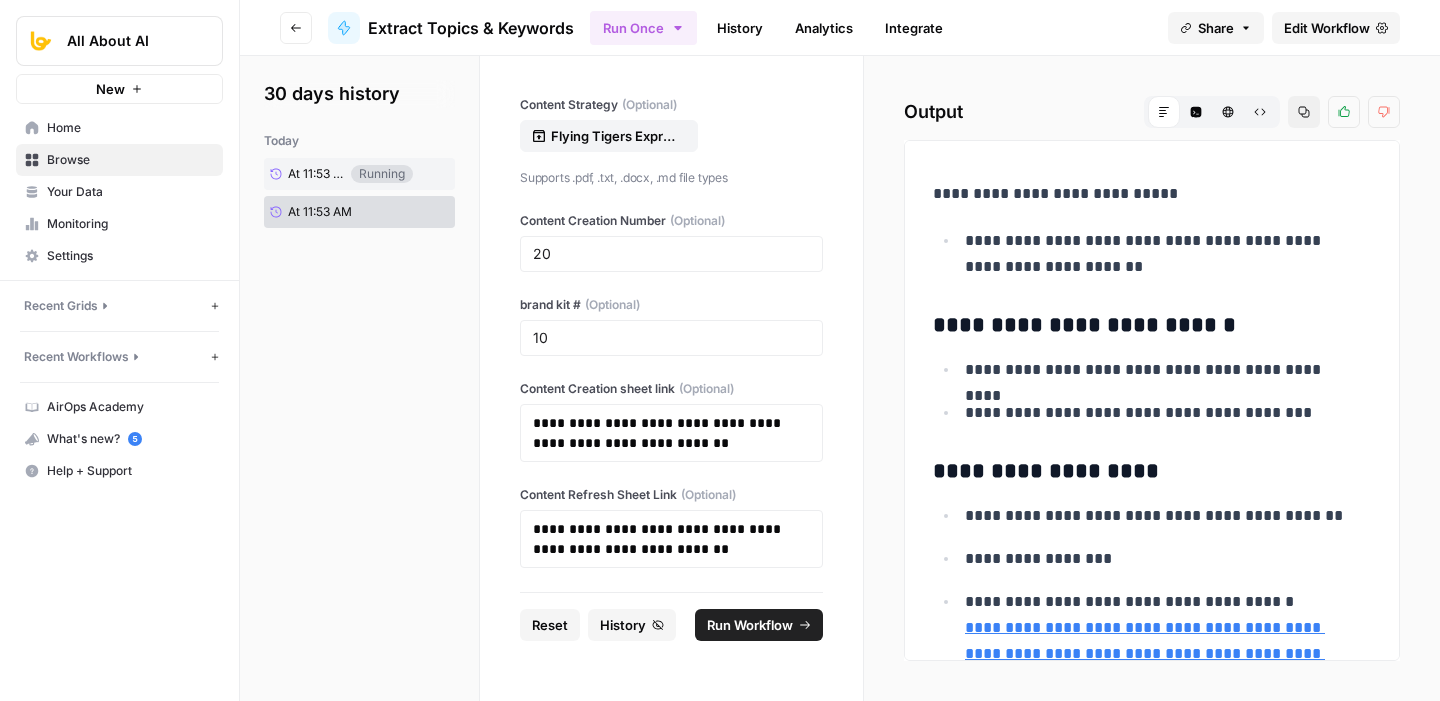 click on "Run Workflow" at bounding box center (750, 625) 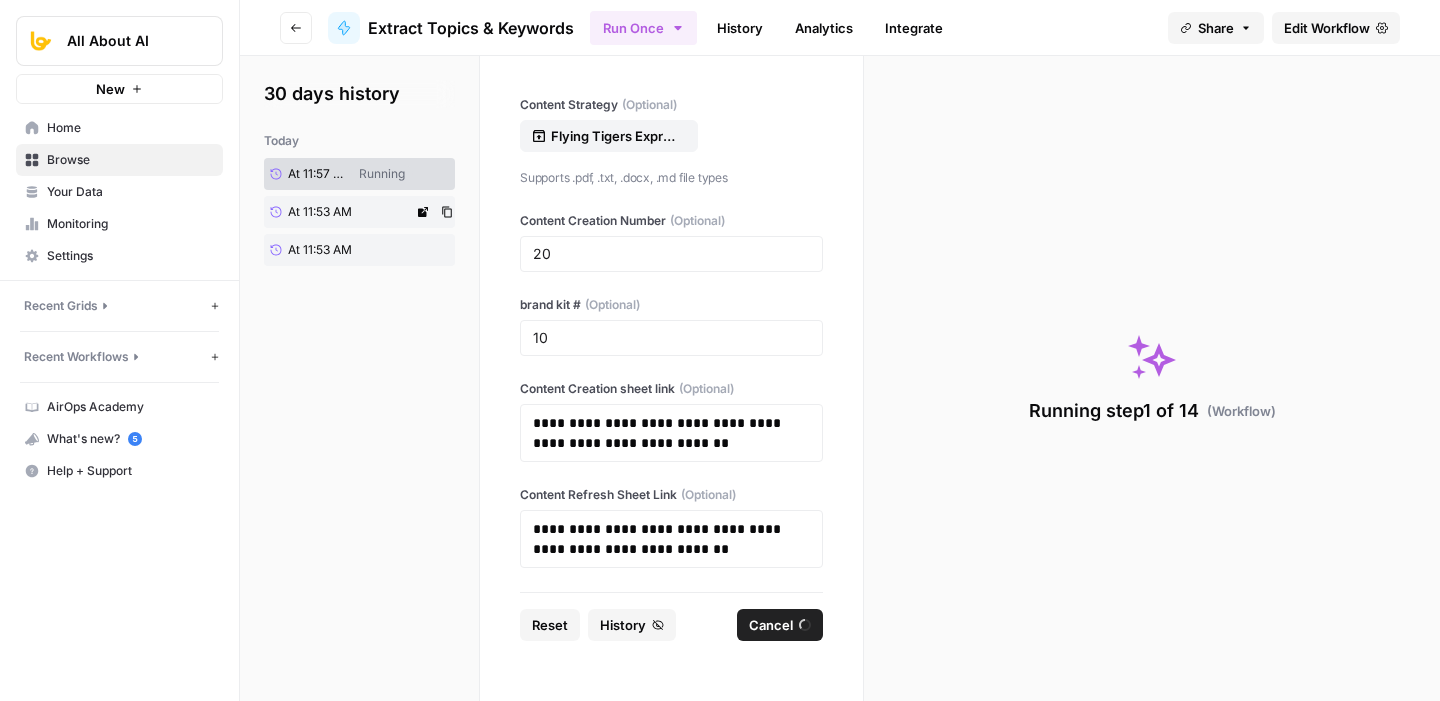 click on "At 11:53 AM" at bounding box center (338, 212) 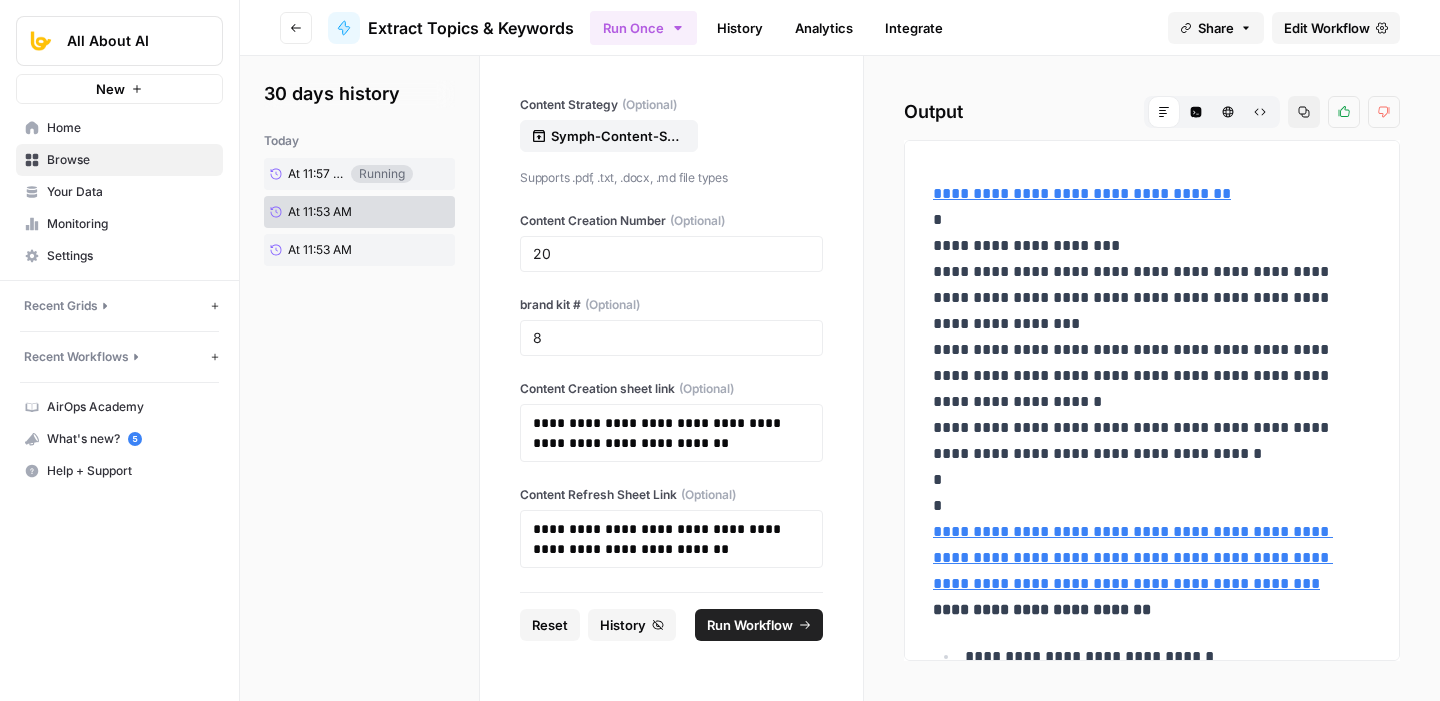 click on "Edit Workflow" at bounding box center [1327, 28] 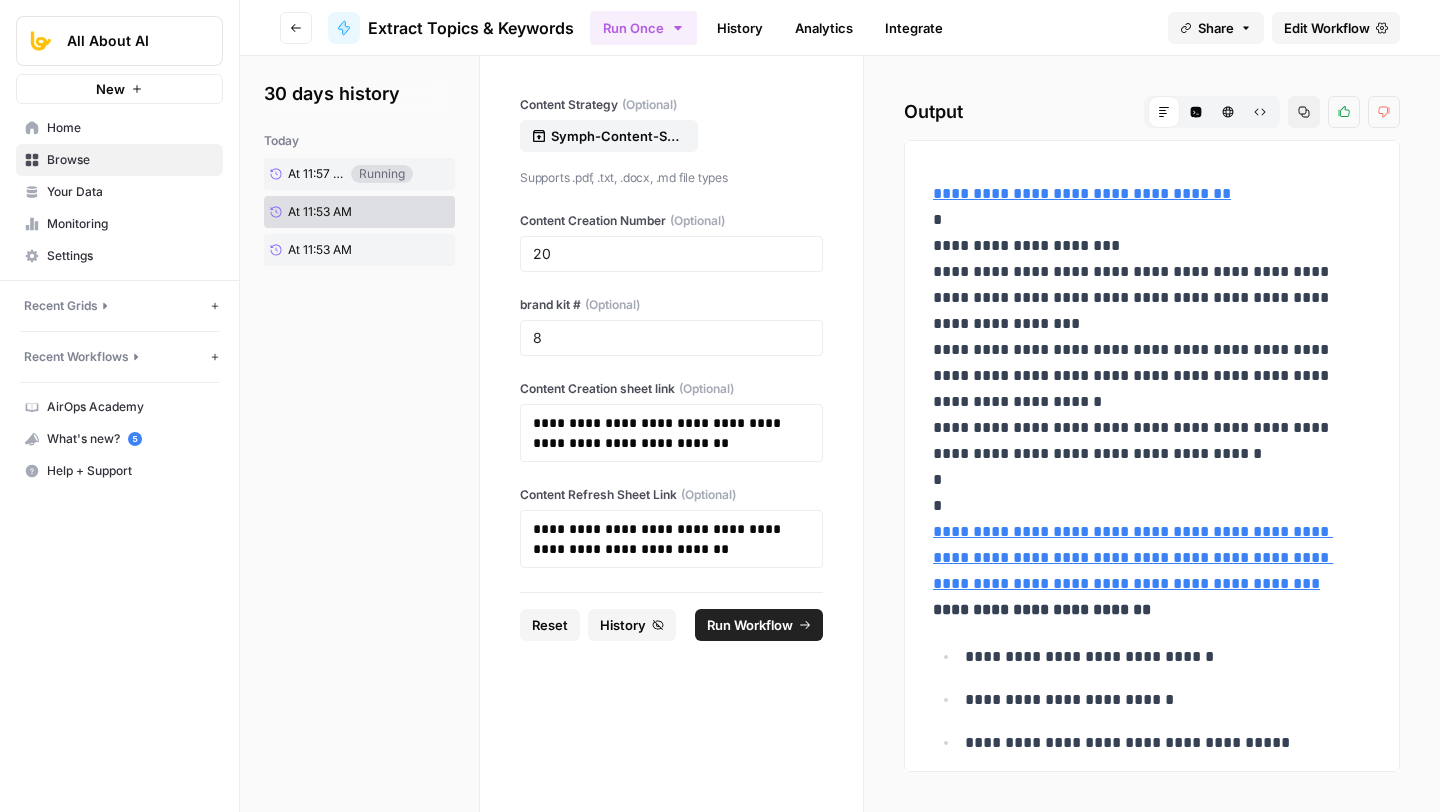 click on "Run Once" at bounding box center (643, 28) 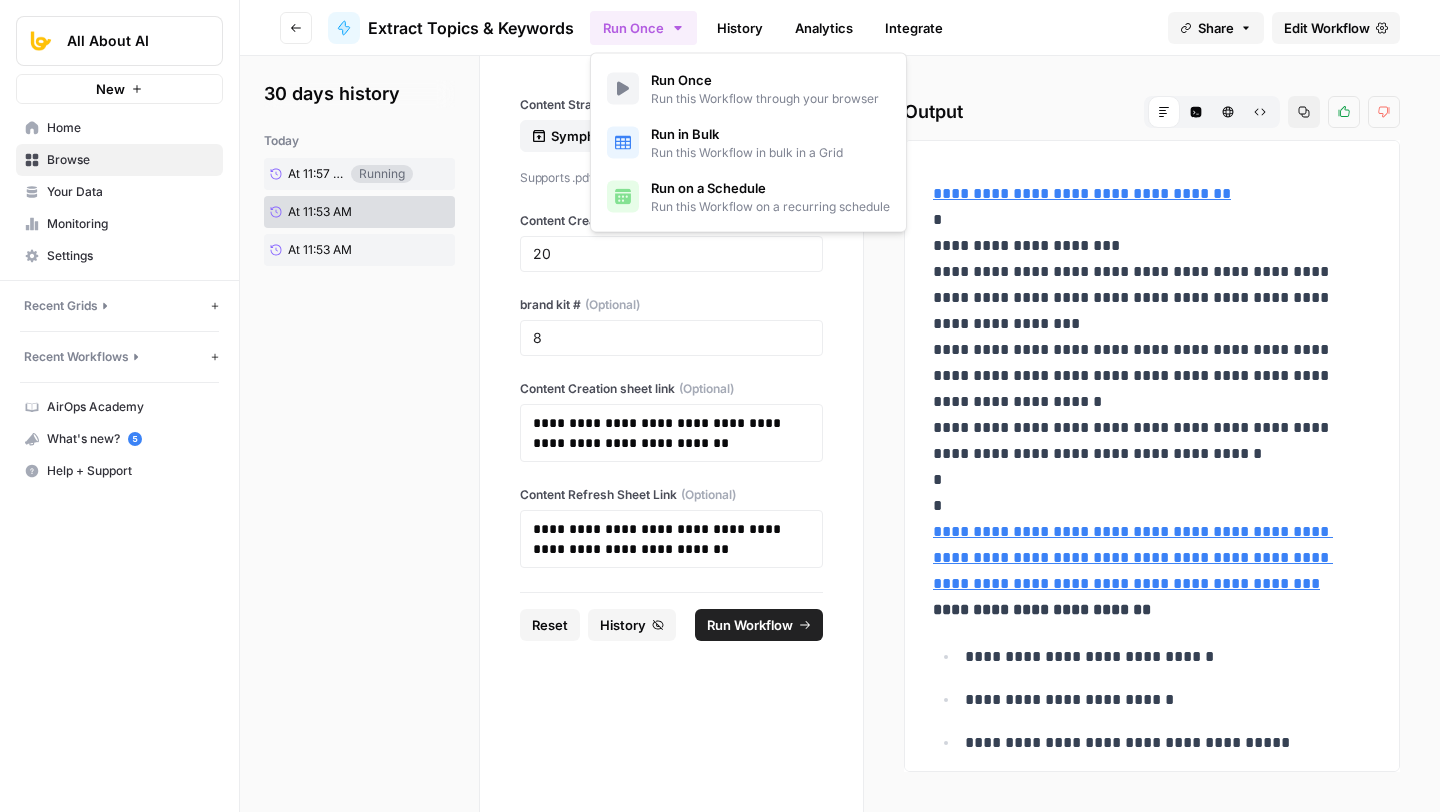 click on "Run Once Run this Workflow through your browser" at bounding box center [748, 89] 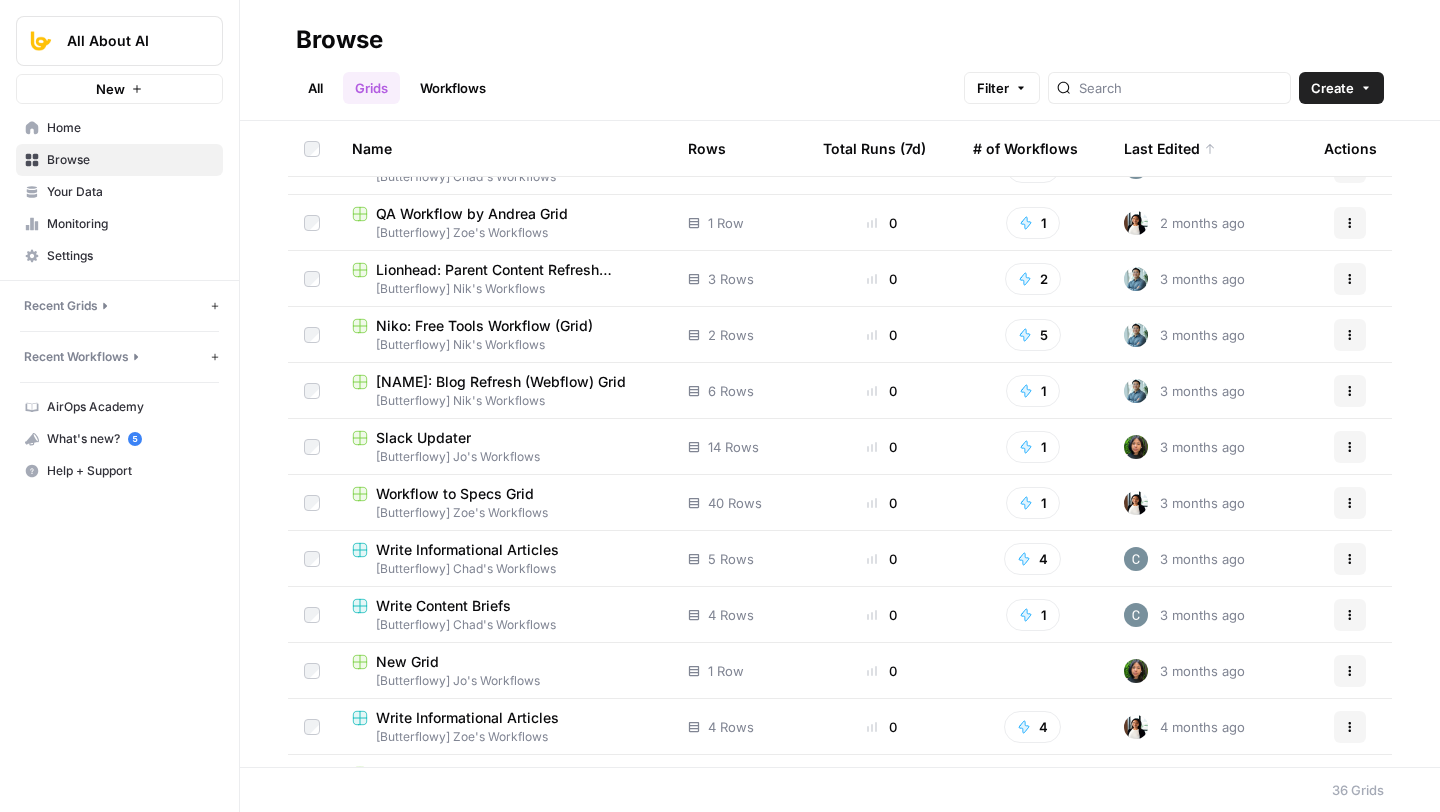 scroll, scrollTop: 908, scrollLeft: 0, axis: vertical 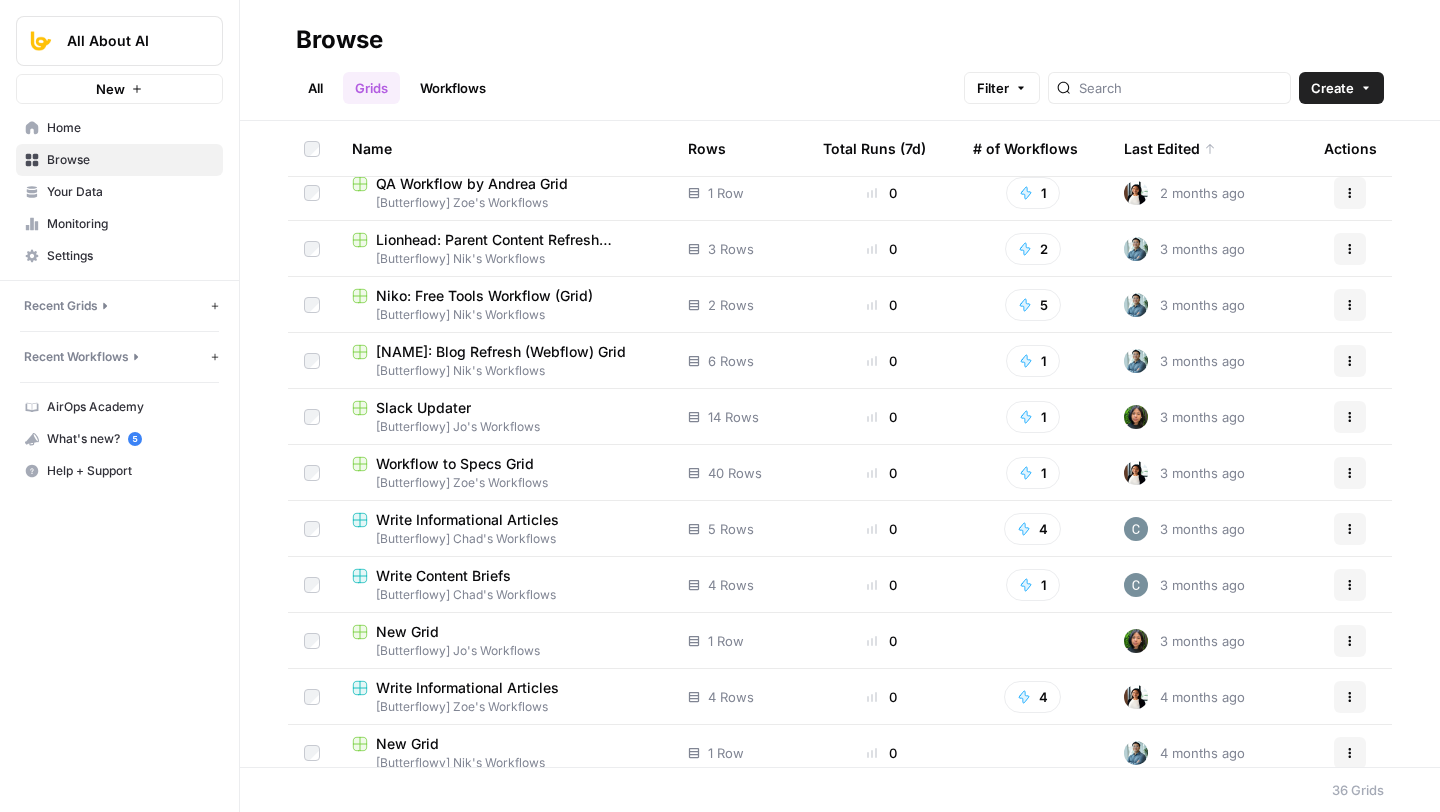 click on "Workflows" at bounding box center [453, 88] 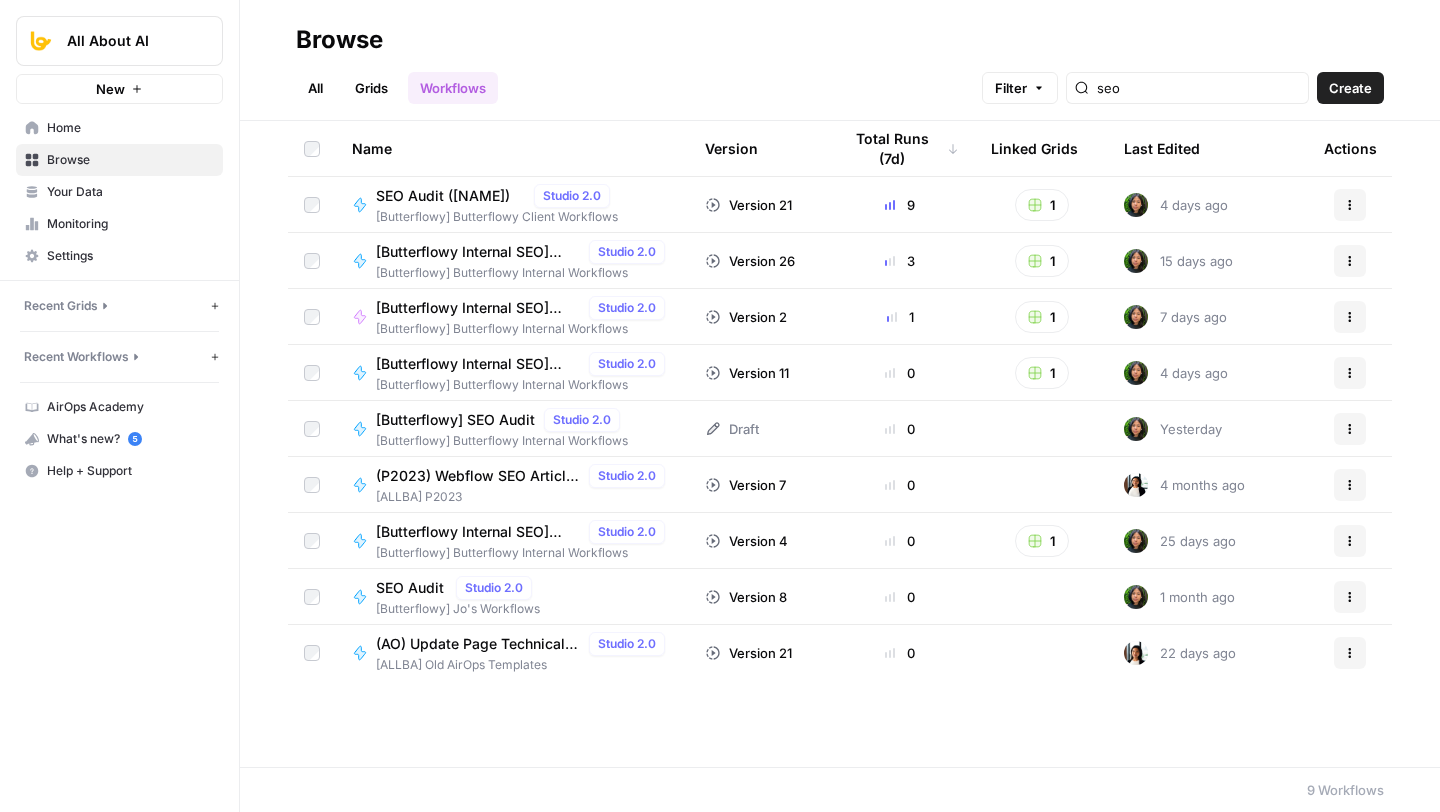 click on "Home" at bounding box center [119, 128] 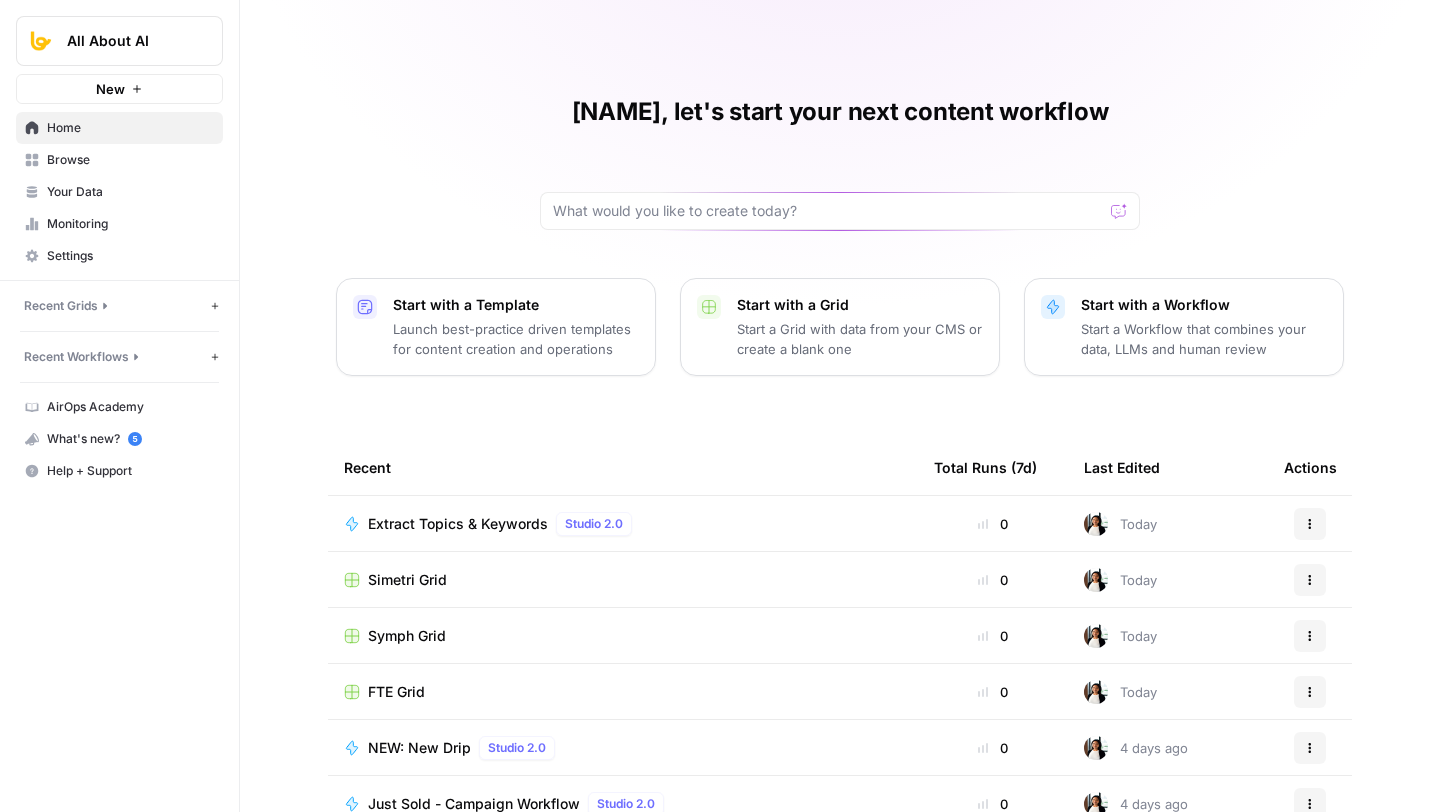 scroll, scrollTop: 108, scrollLeft: 0, axis: vertical 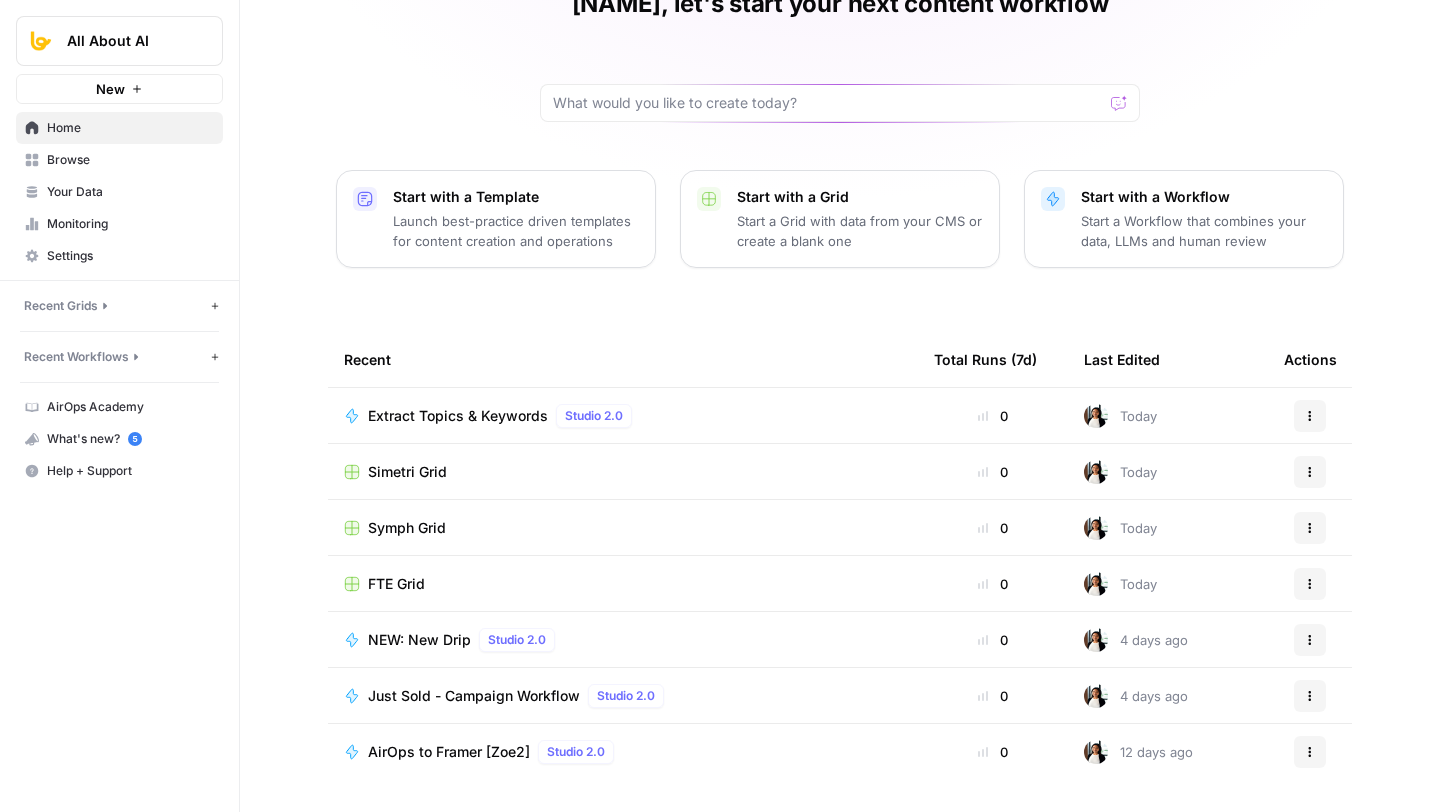 click on "Browse" at bounding box center [119, 160] 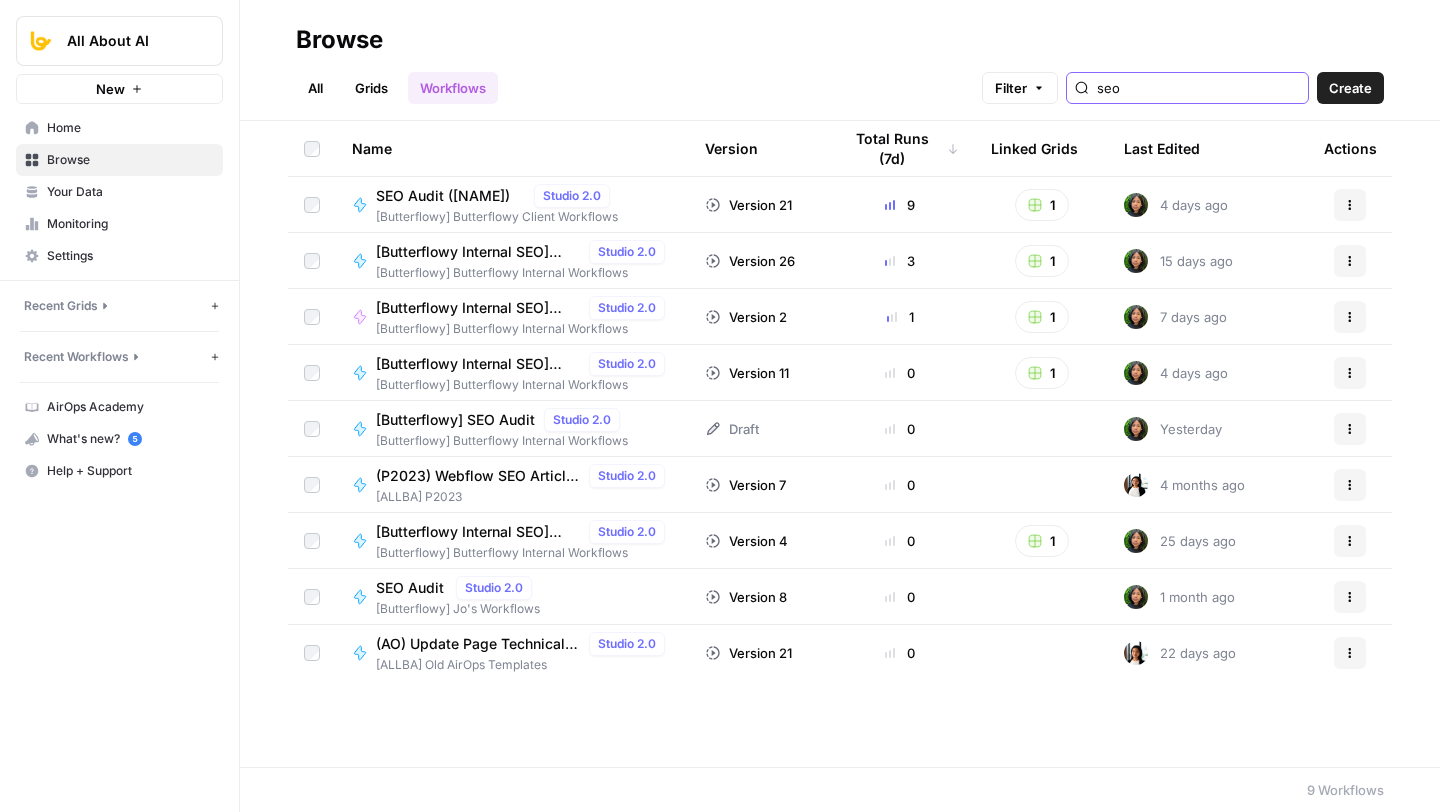 click on "seo" at bounding box center [1198, 88] 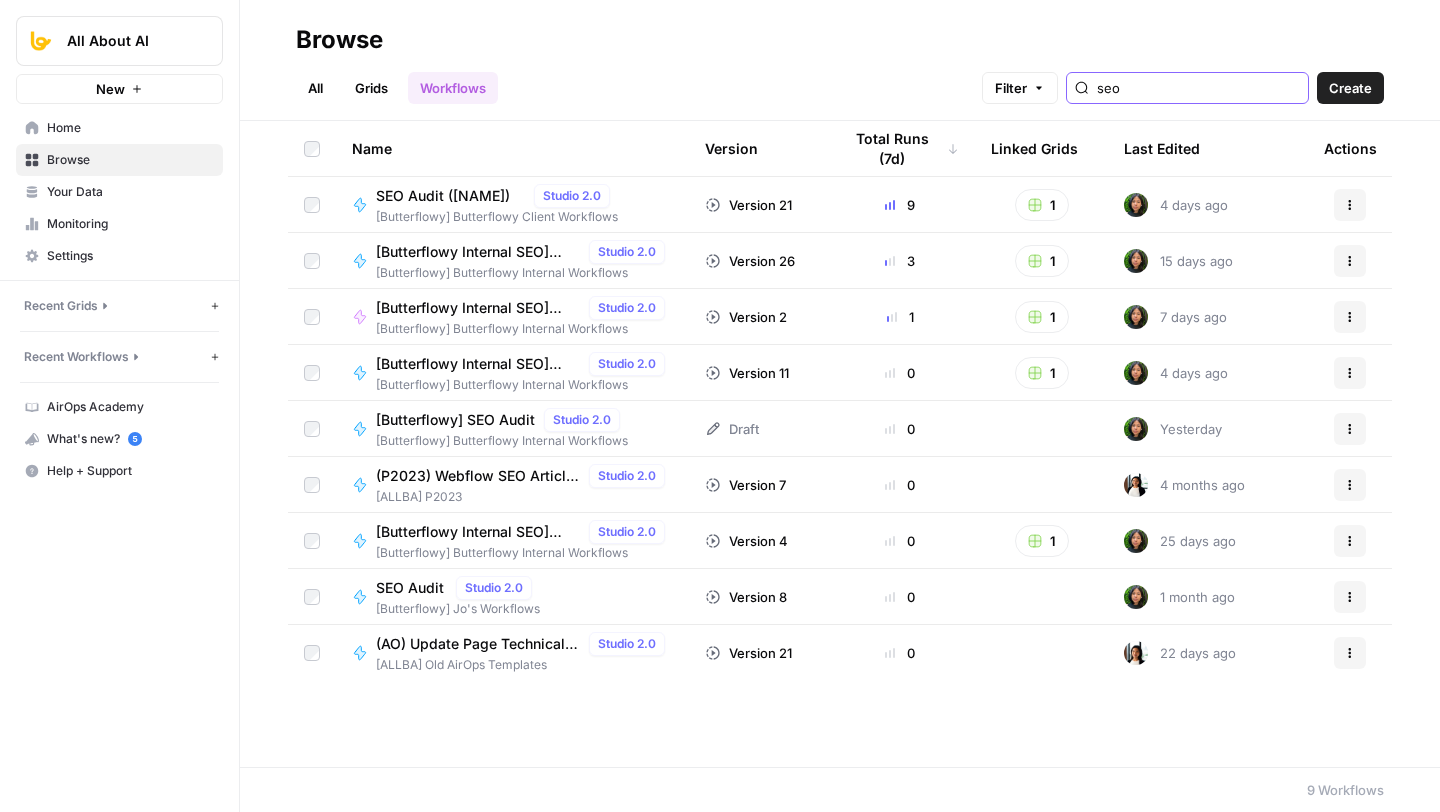 click on "seo" at bounding box center [1198, 88] 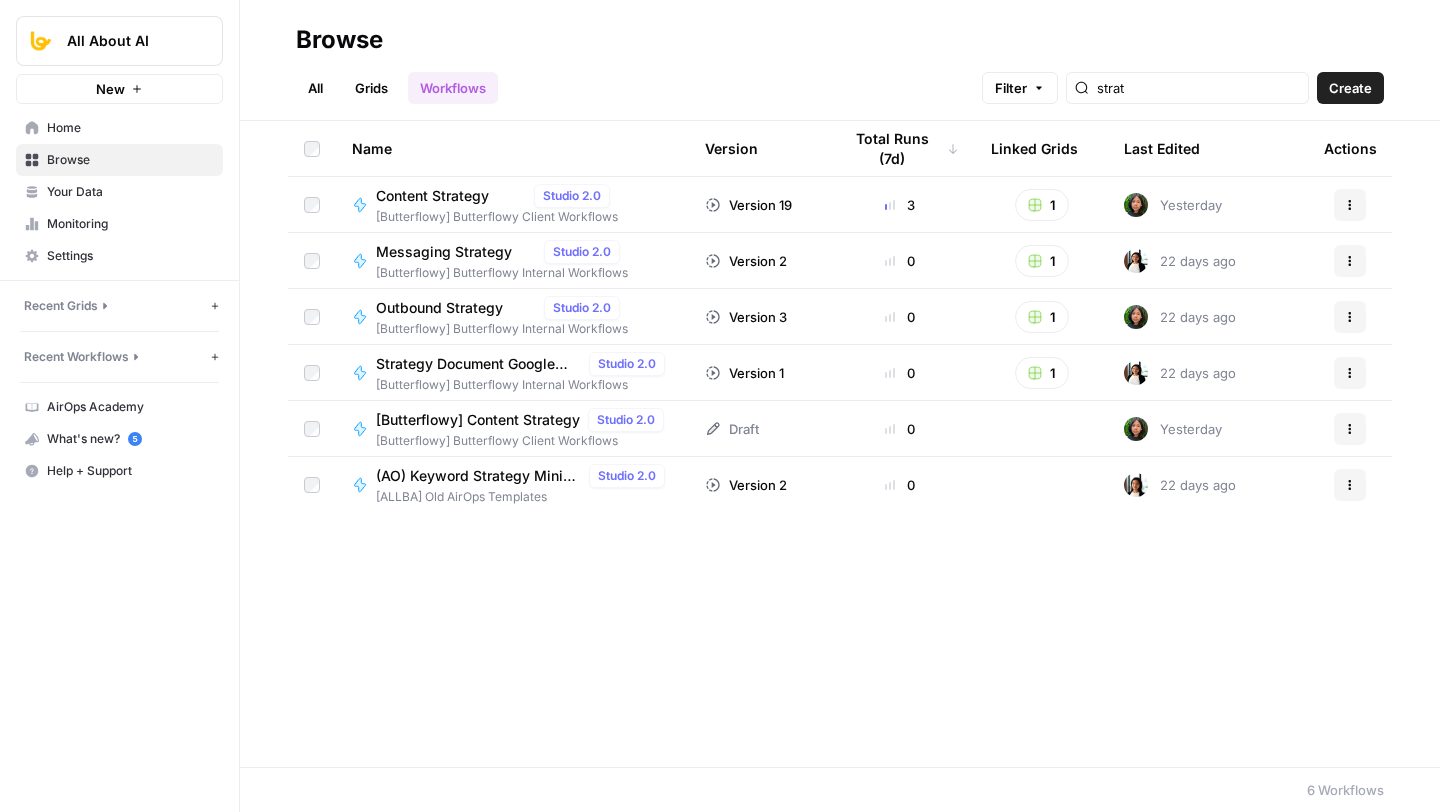 click on "Content Strategy" at bounding box center (451, 196) 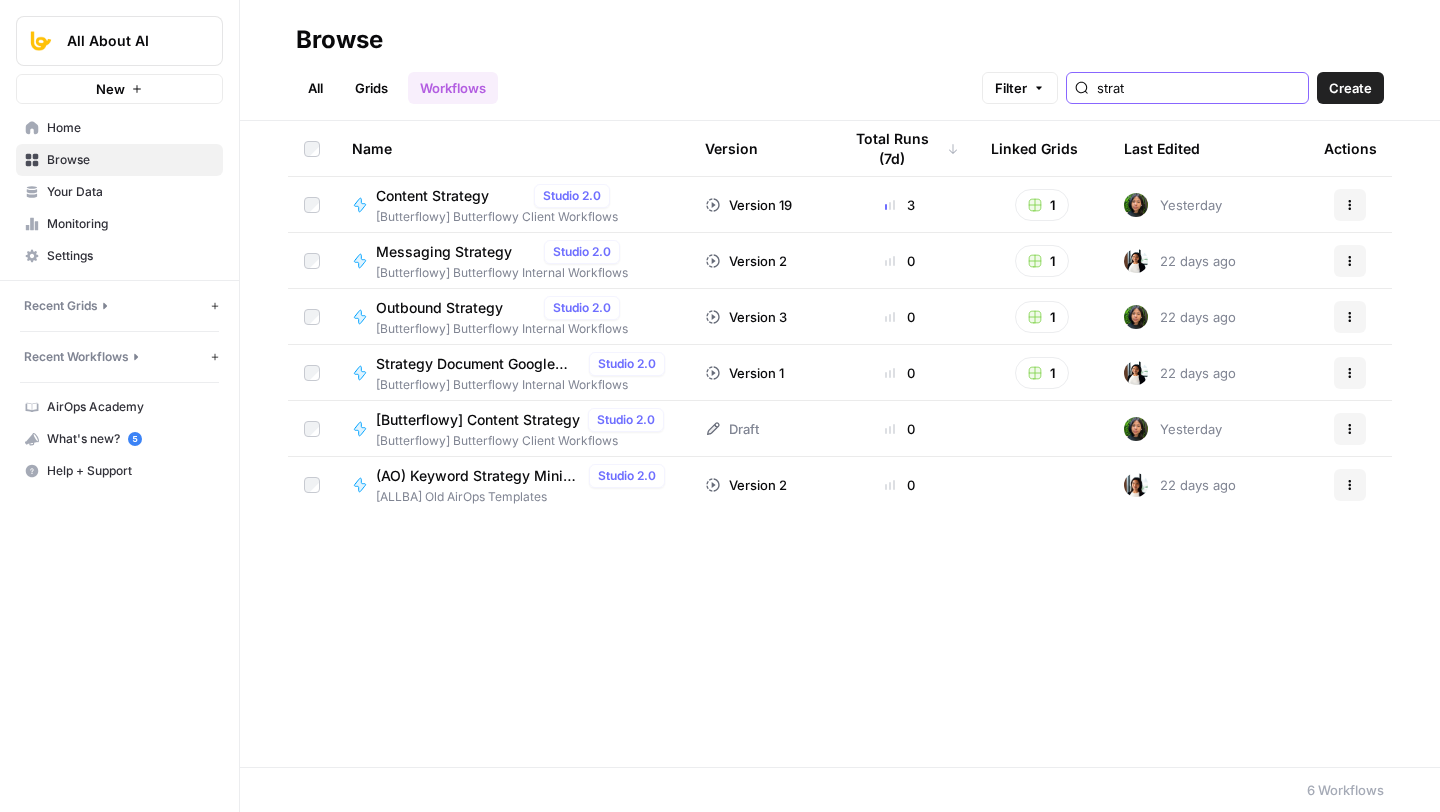 click on "strat" at bounding box center (1198, 88) 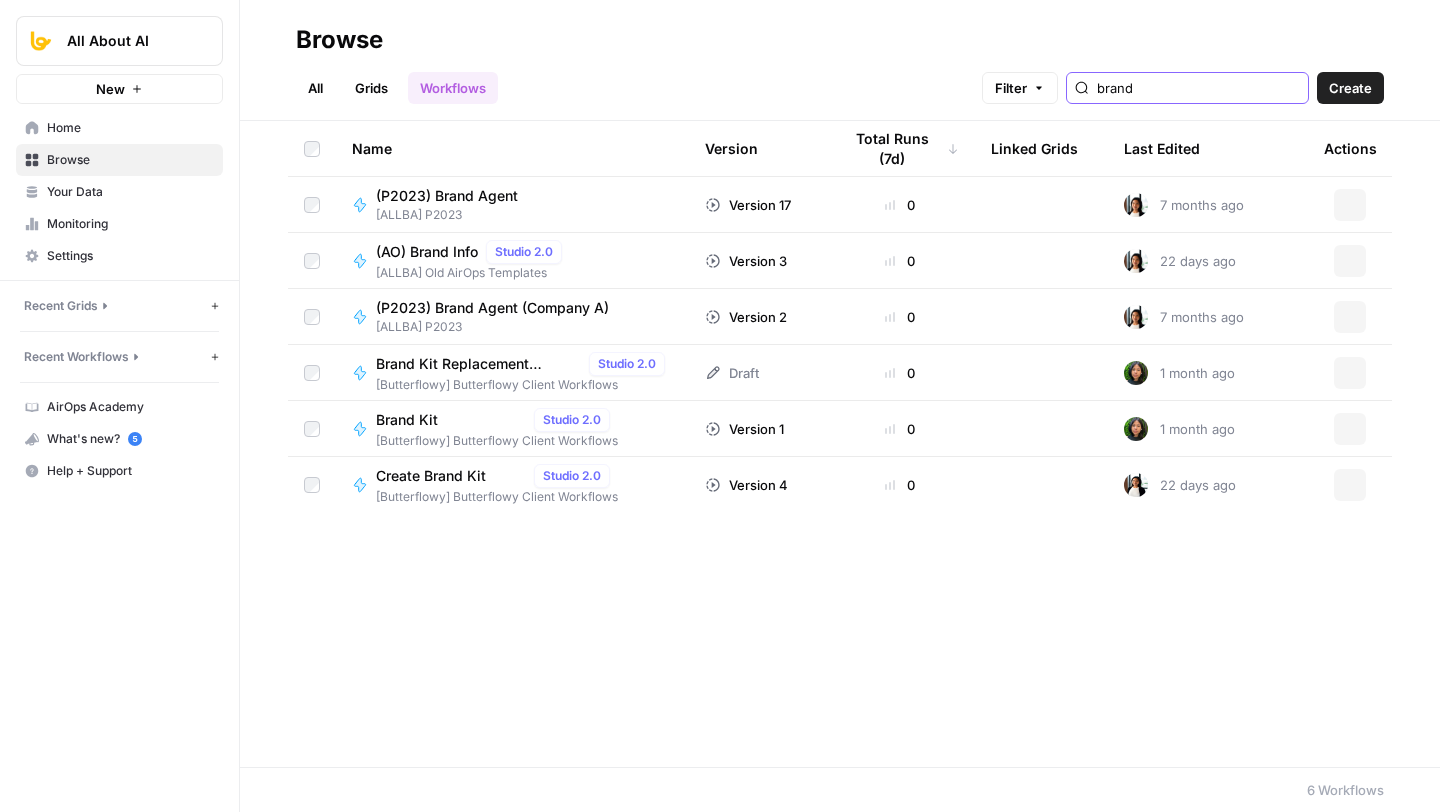 type on "brand" 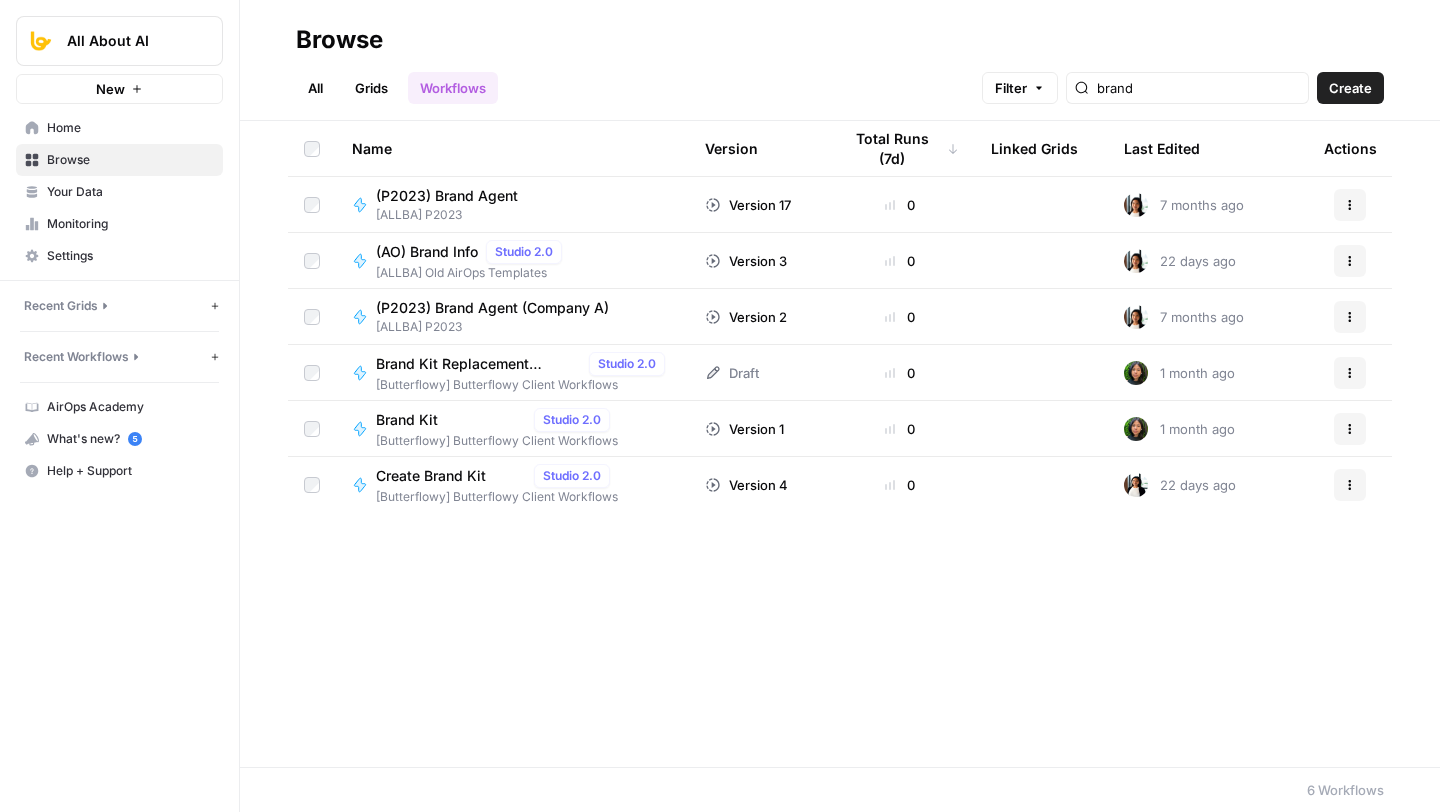 click on "Create Brand Kit" at bounding box center (451, 476) 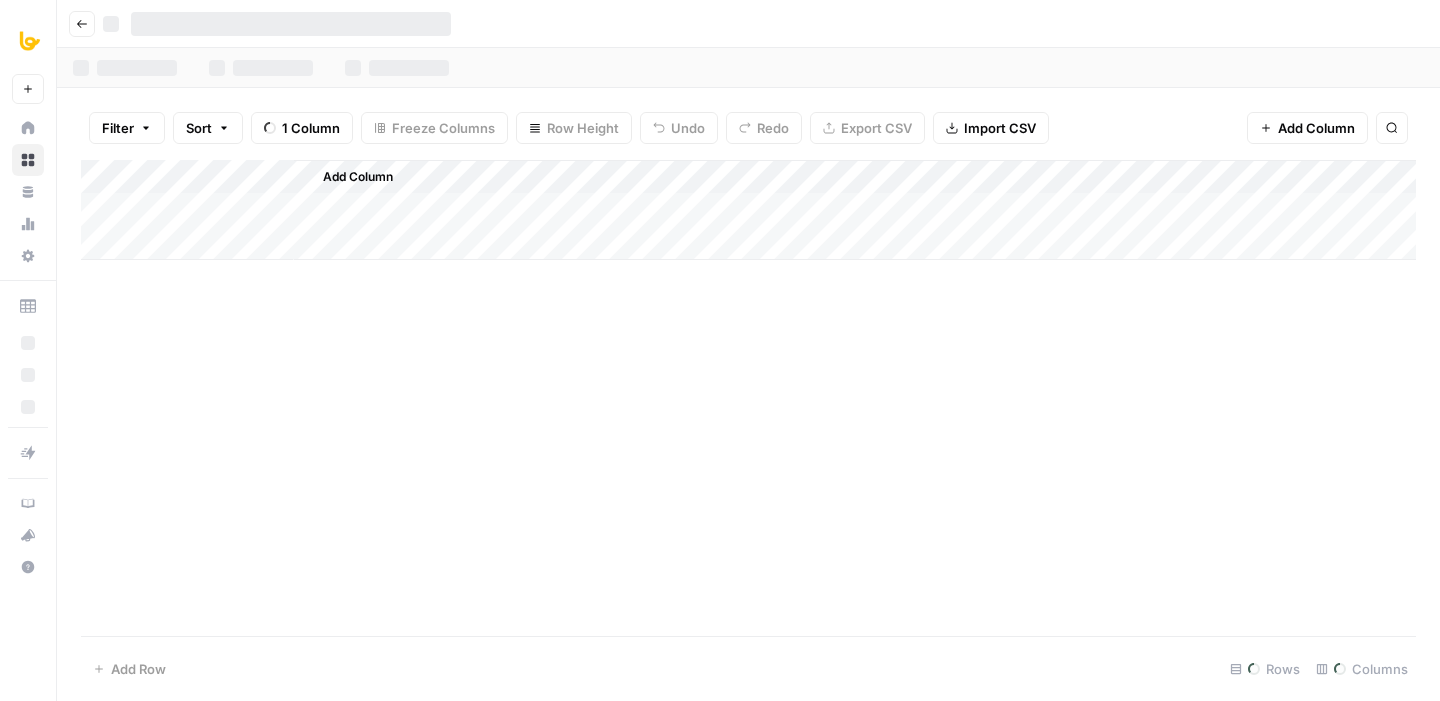 scroll, scrollTop: 0, scrollLeft: 0, axis: both 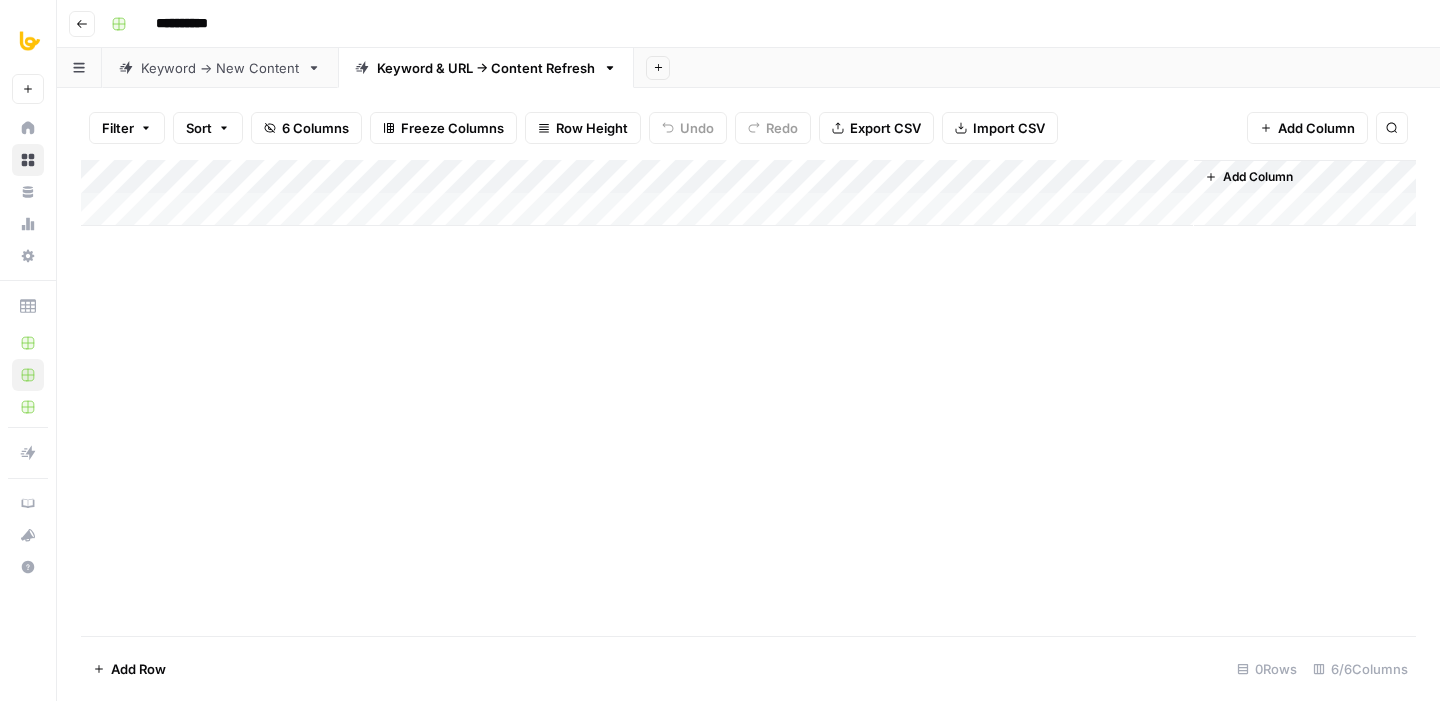click on "Keyword -> New Content" at bounding box center (220, 68) 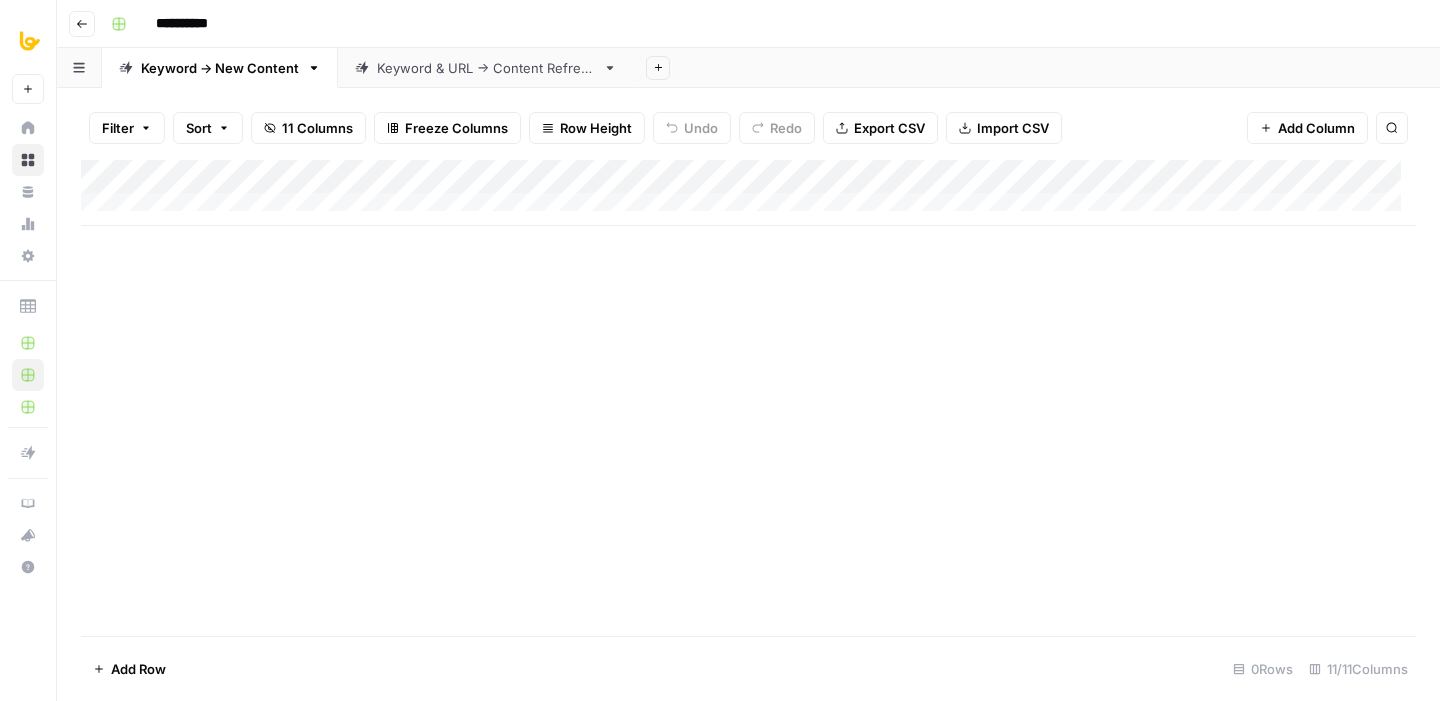 click on "Keyword & URL -> Content Refresh" at bounding box center (486, 68) 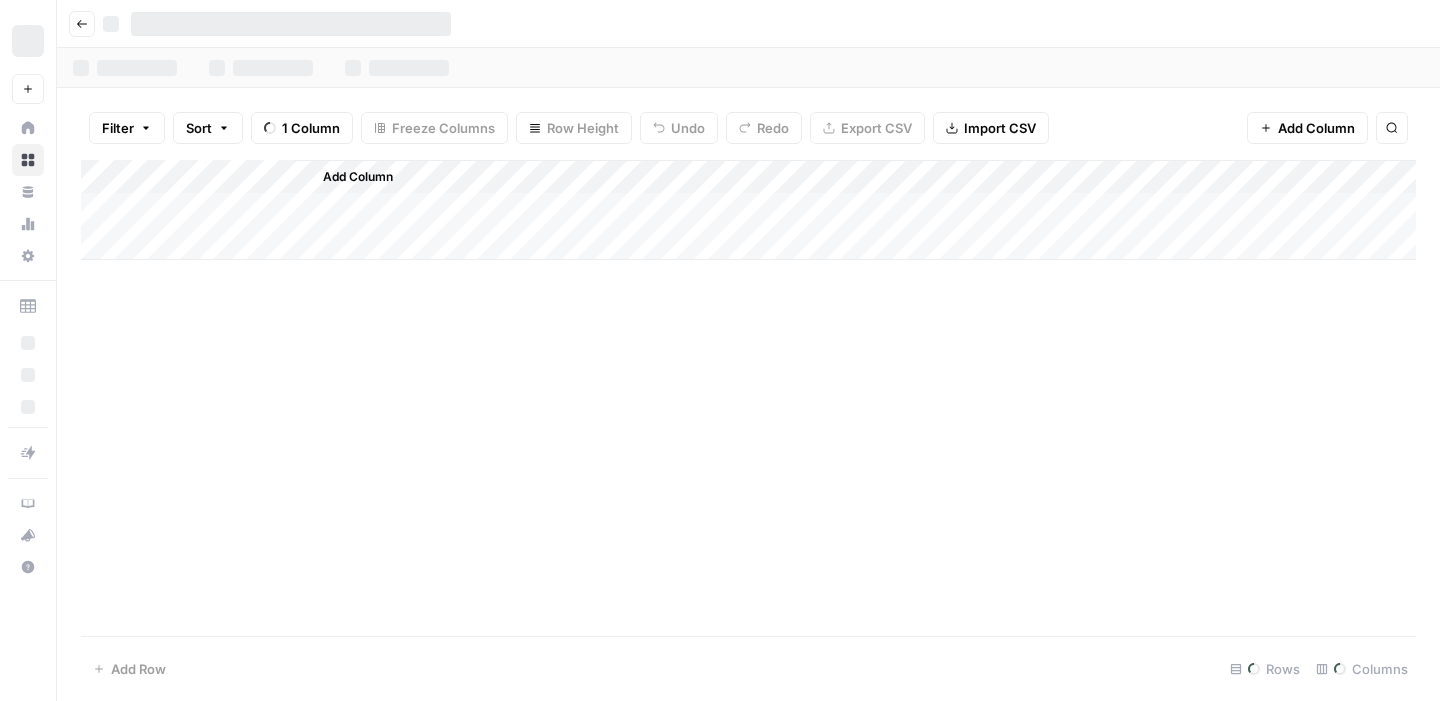 scroll, scrollTop: 0, scrollLeft: 0, axis: both 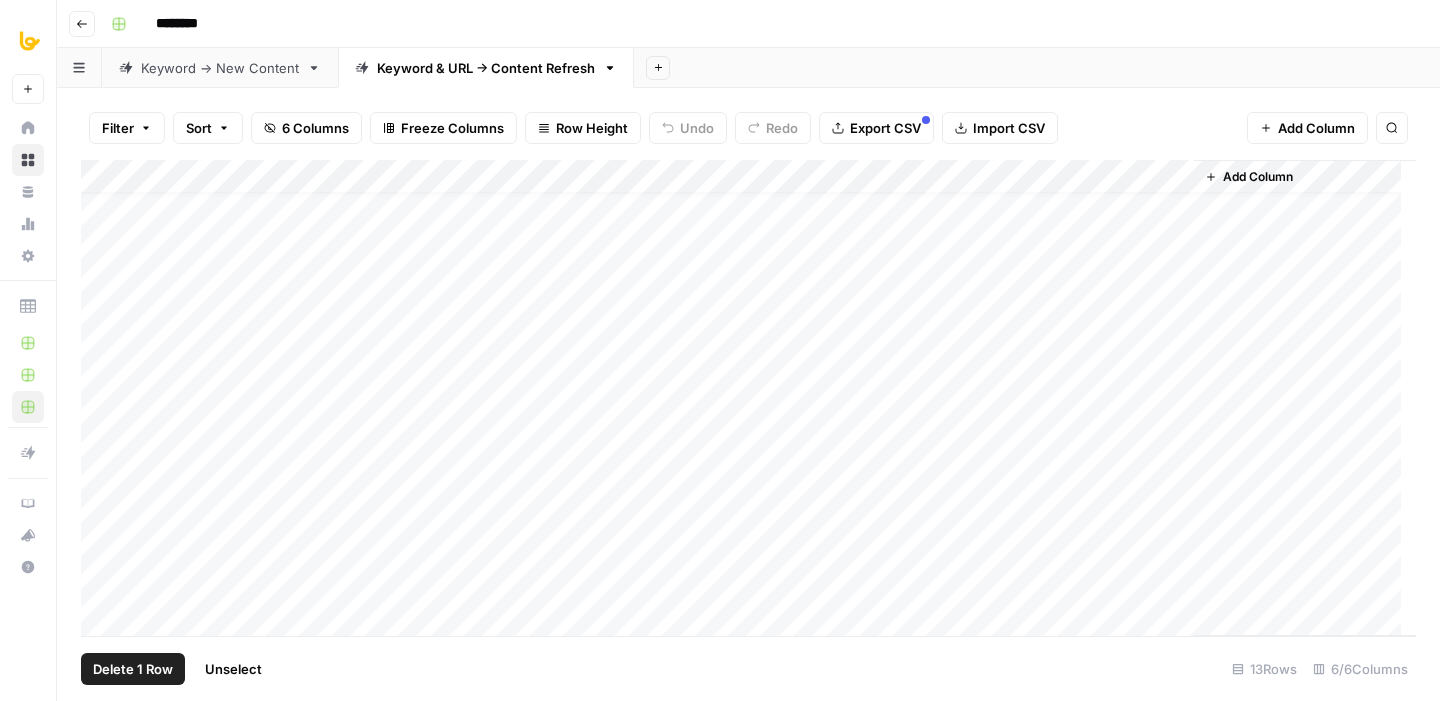 click on "Add Column" at bounding box center [748, 398] 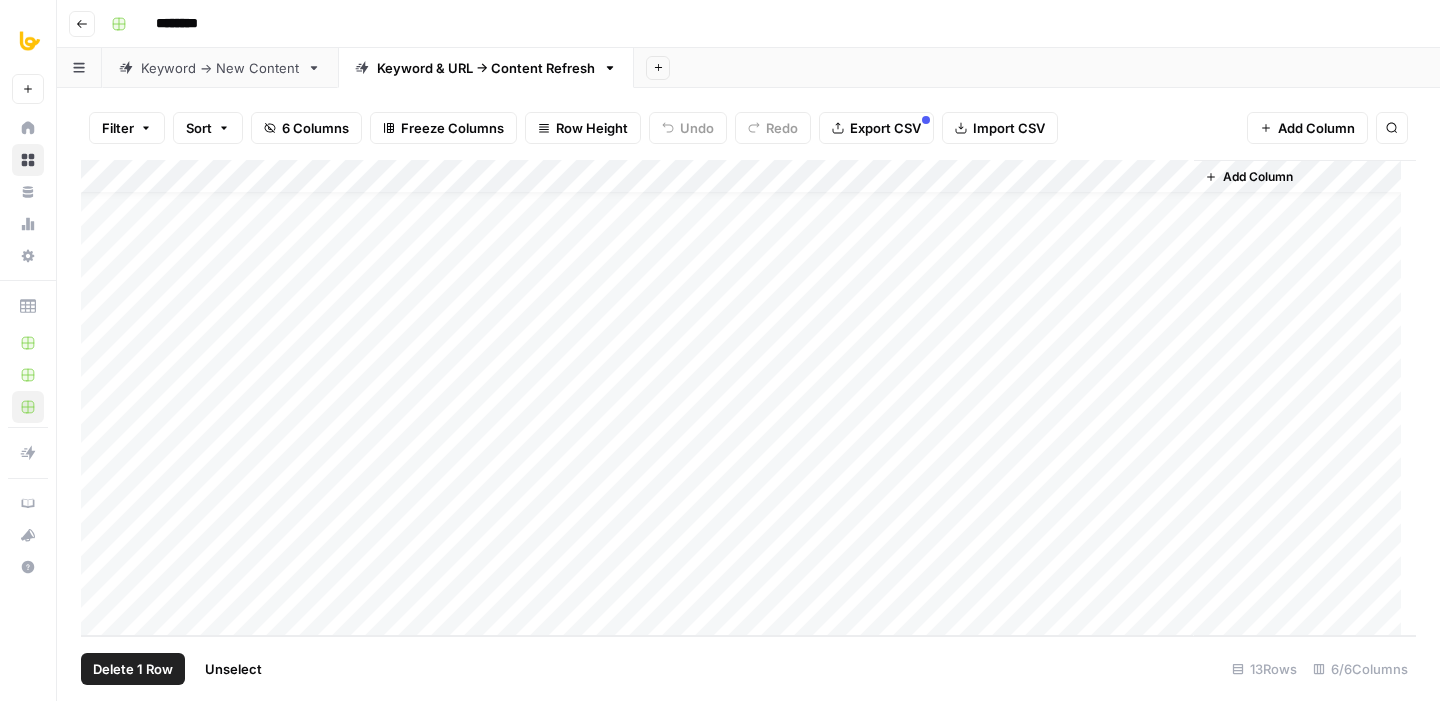 click on "Add Column" at bounding box center [748, 398] 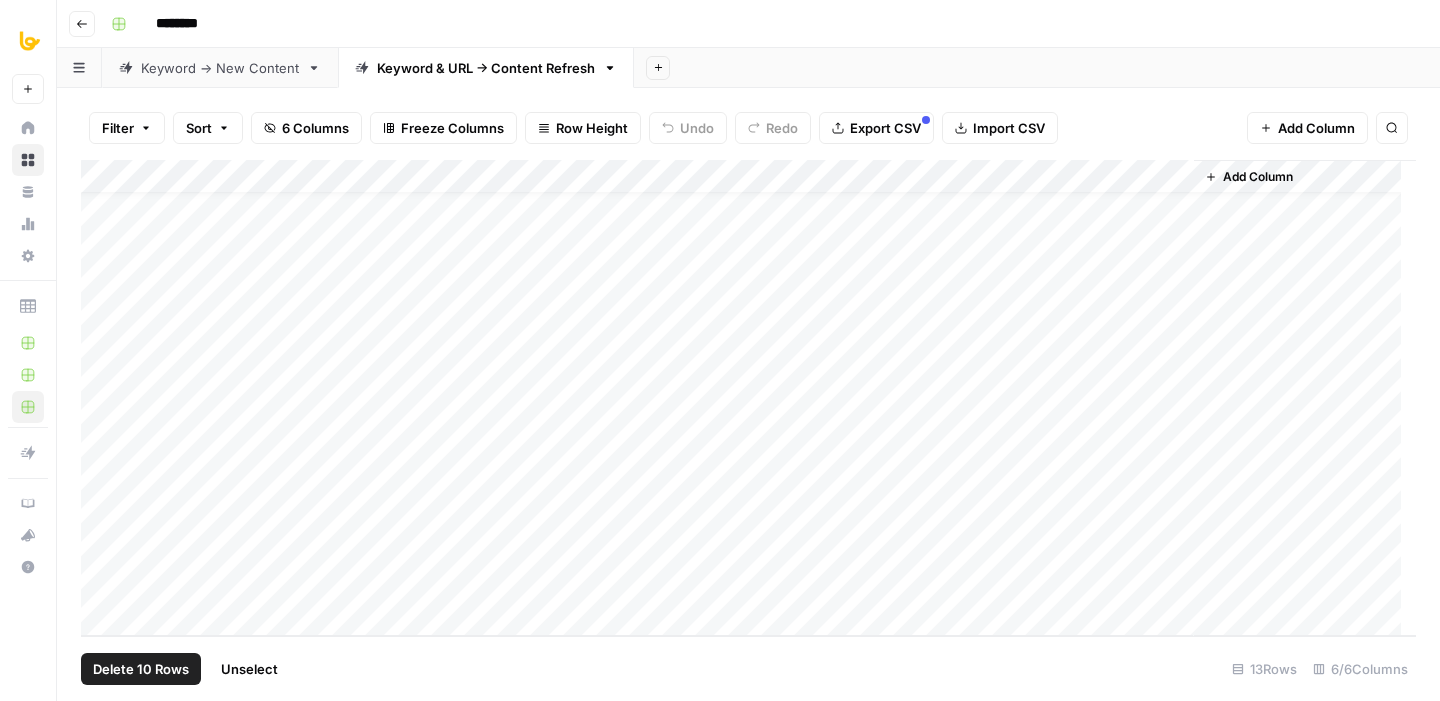 click on "Delete 10 Rows" at bounding box center (141, 669) 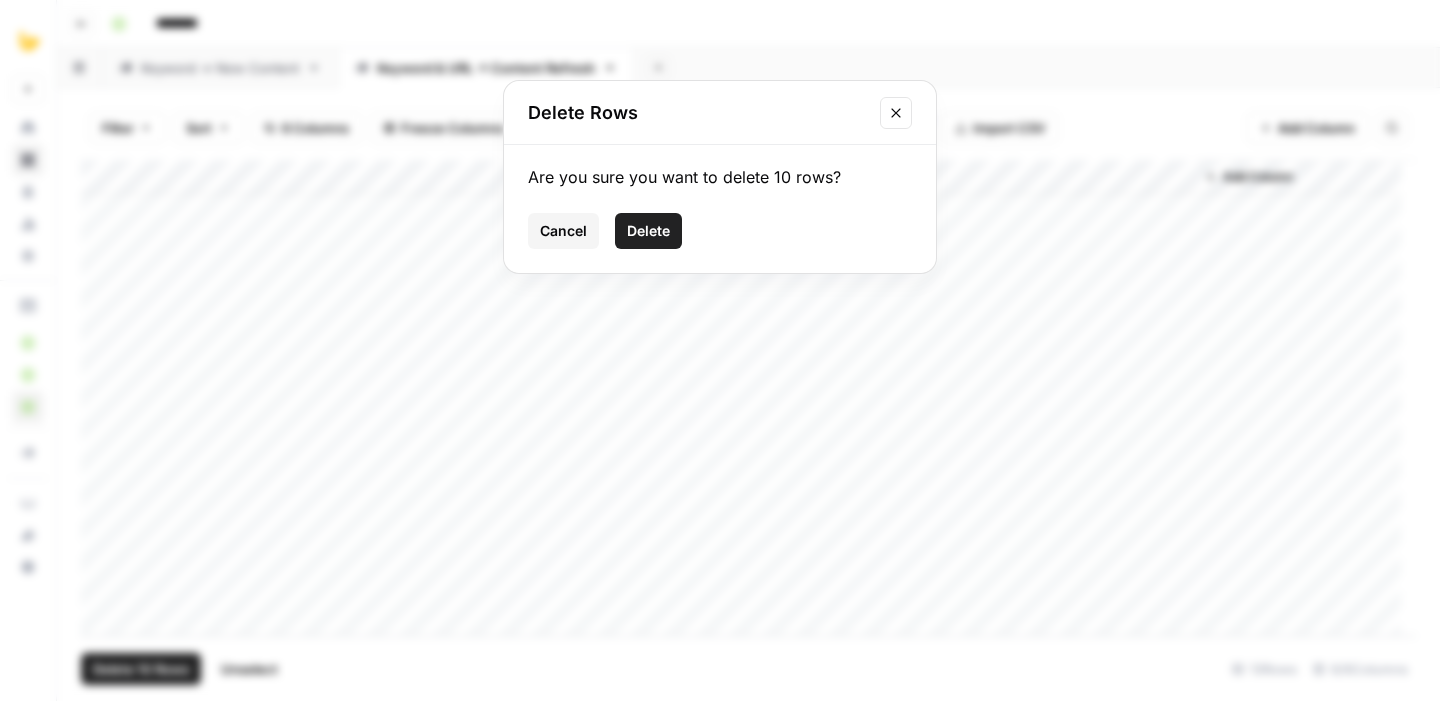 click on "Delete" at bounding box center [648, 231] 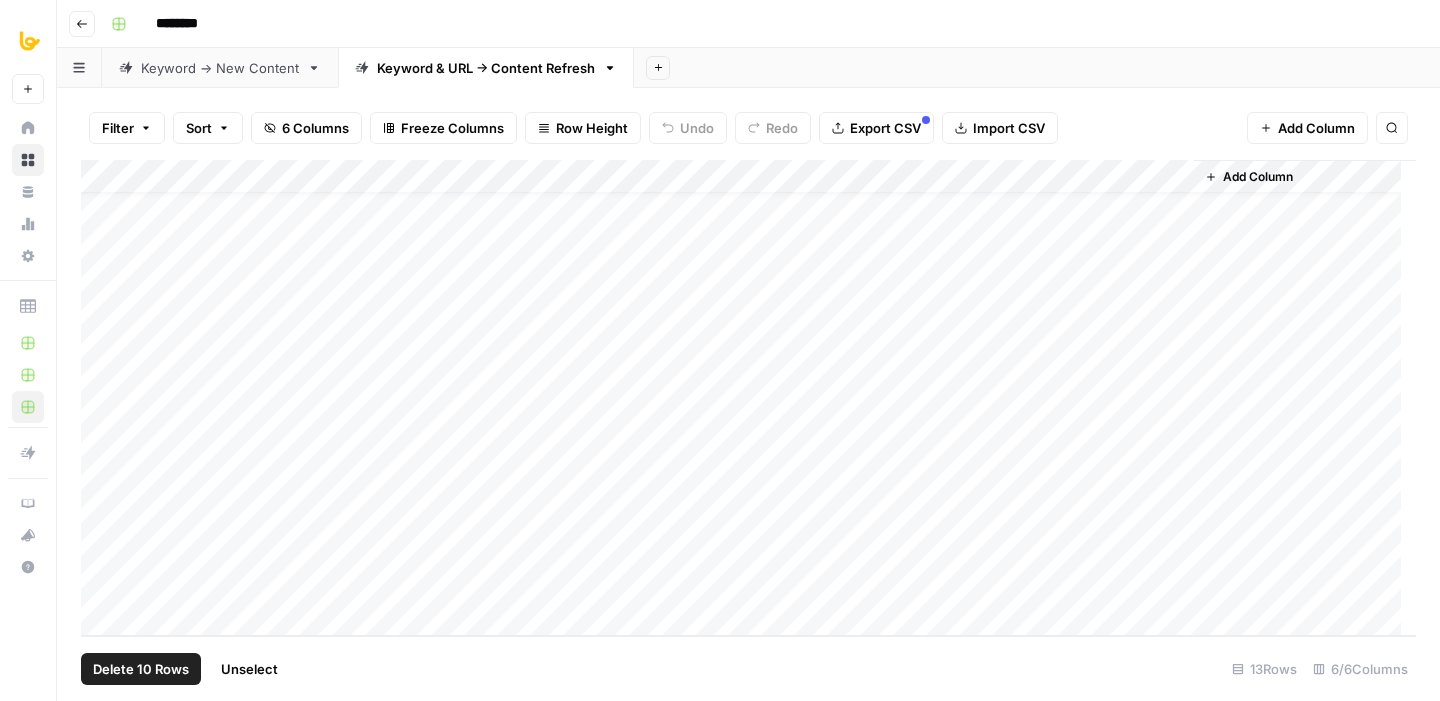 scroll, scrollTop: 0, scrollLeft: 0, axis: both 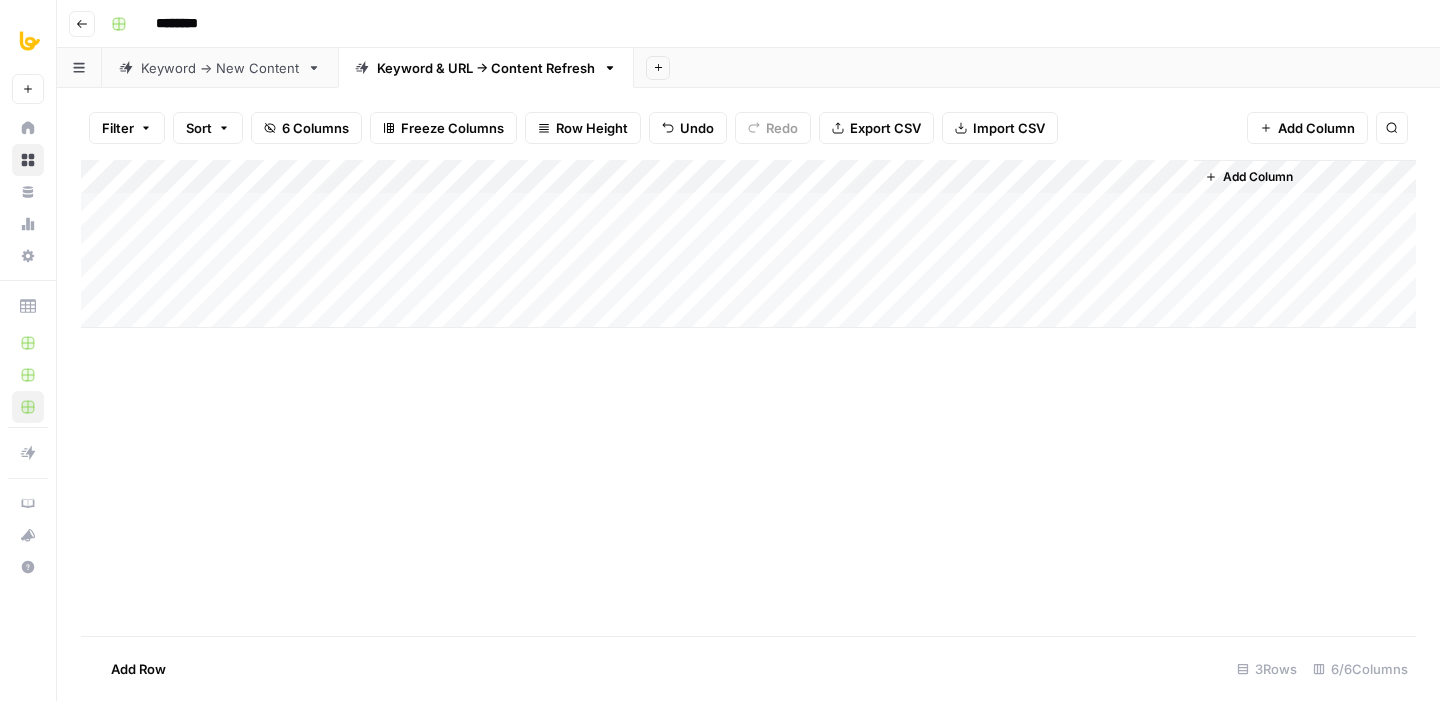 click on "Keyword -> New Content" at bounding box center (220, 68) 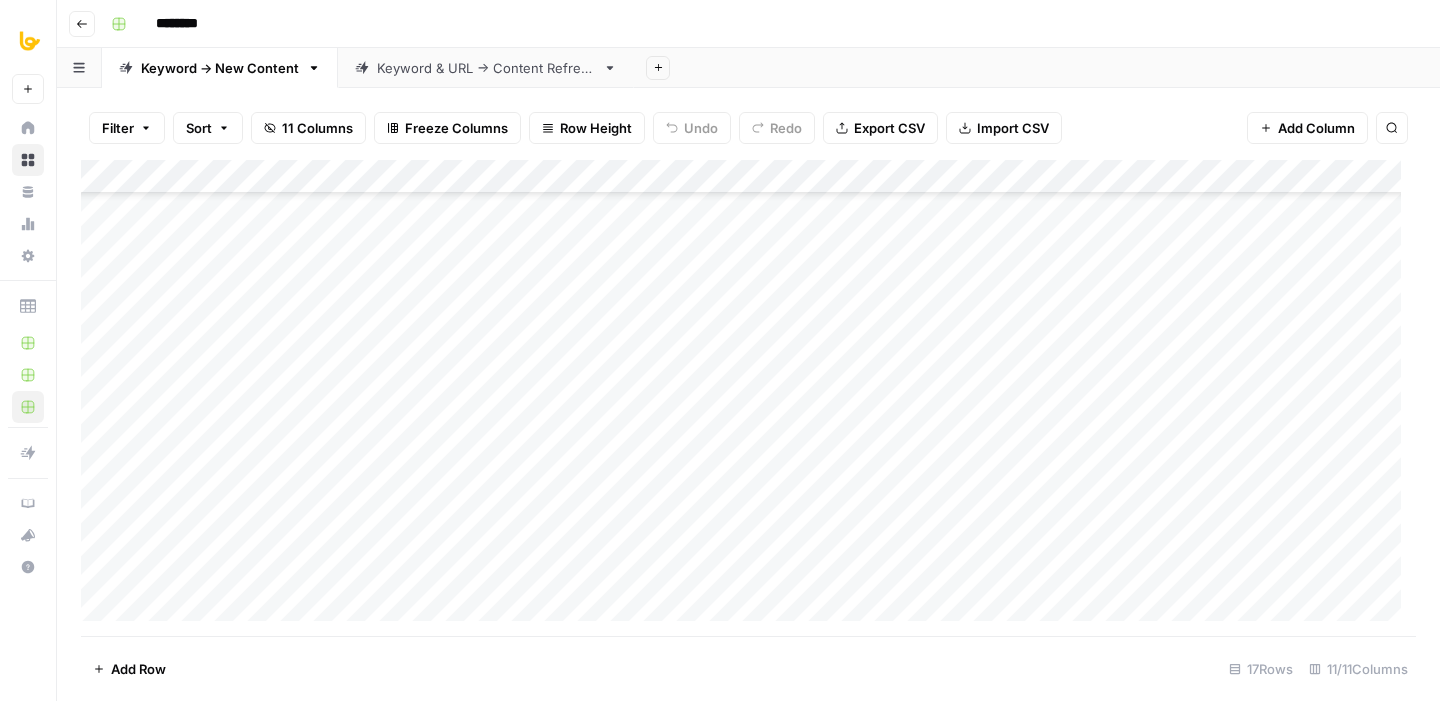 scroll, scrollTop: 183, scrollLeft: 0, axis: vertical 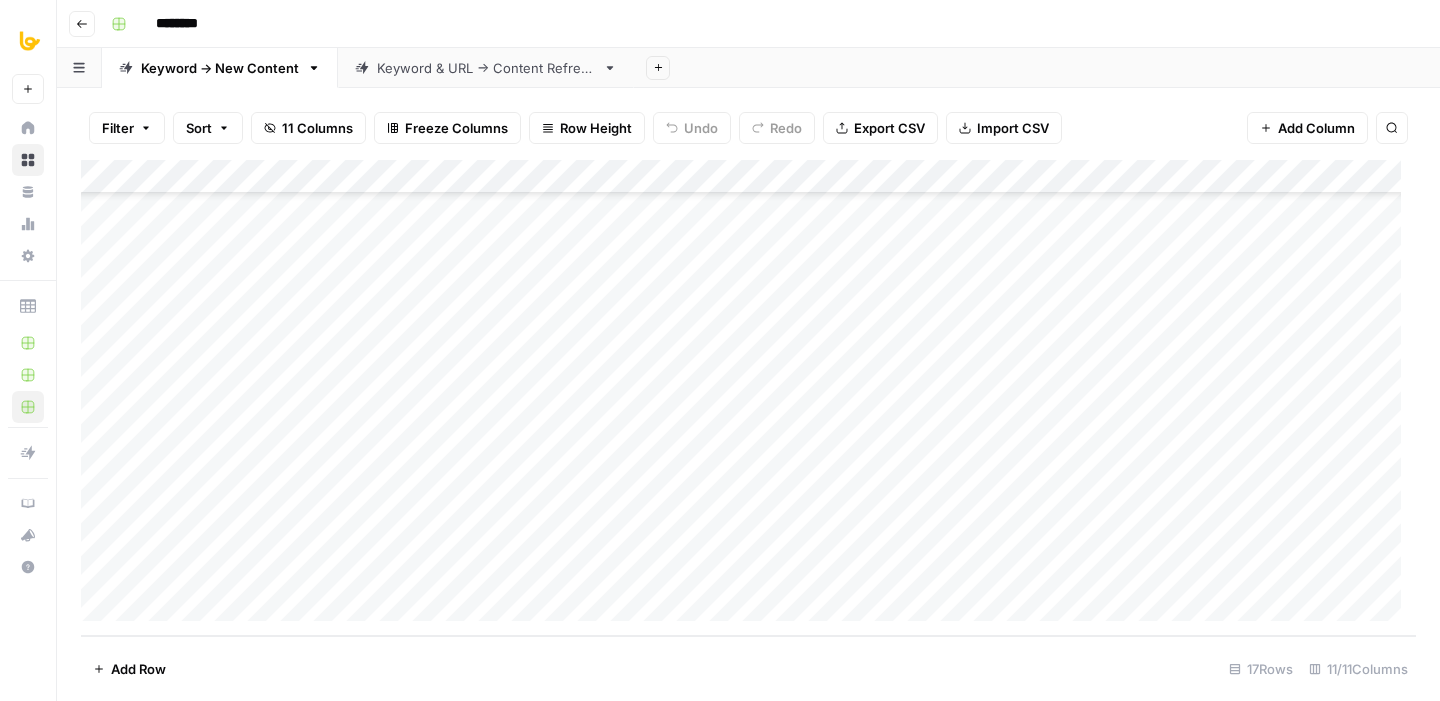 click on "Add Column" at bounding box center (748, 398) 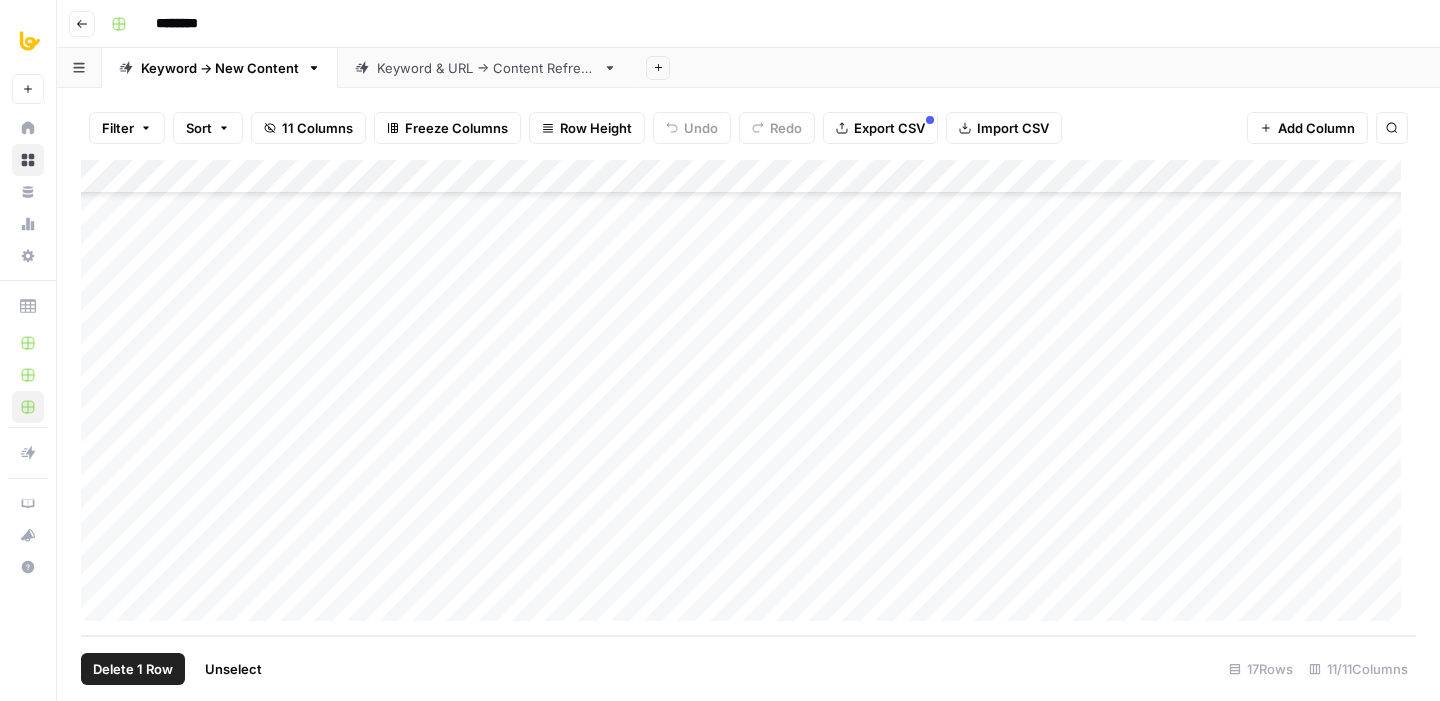click on "Add Column" at bounding box center [748, 398] 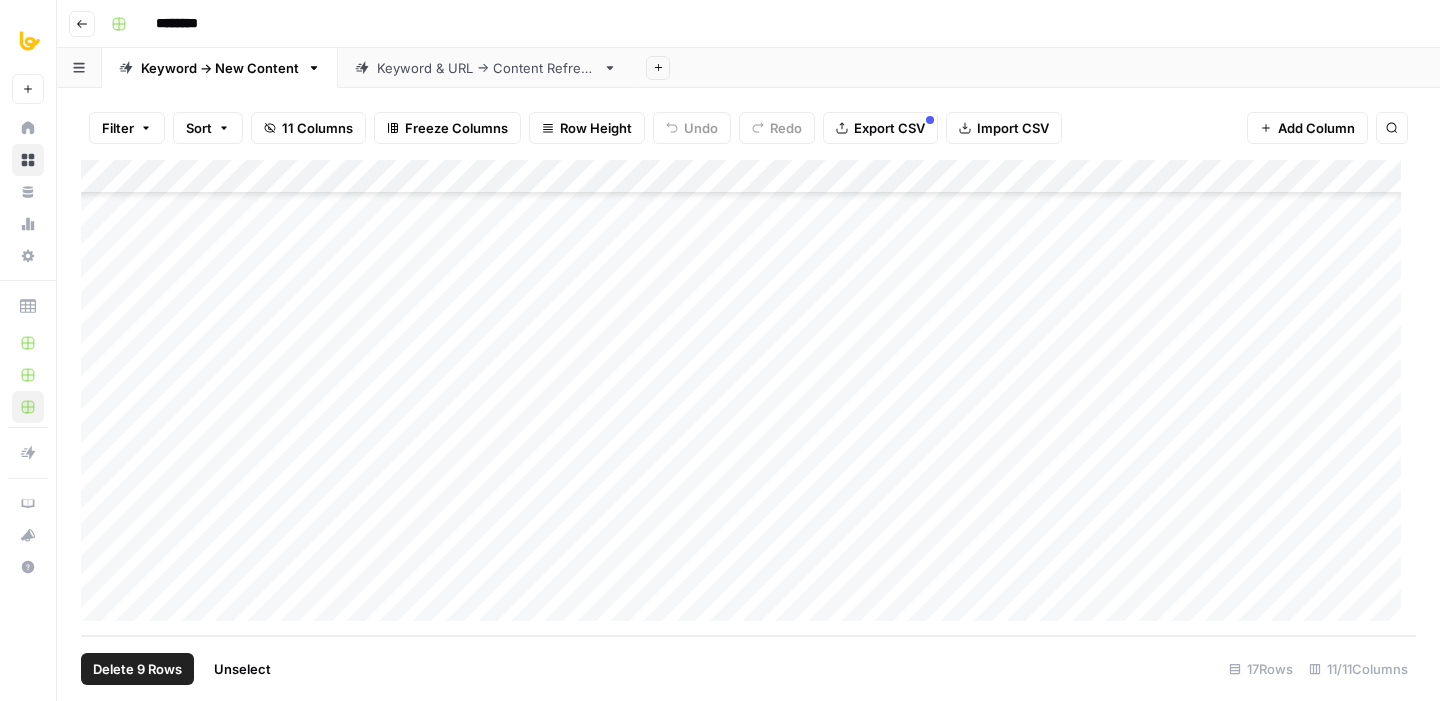 click on "Delete 9 Rows" at bounding box center [137, 669] 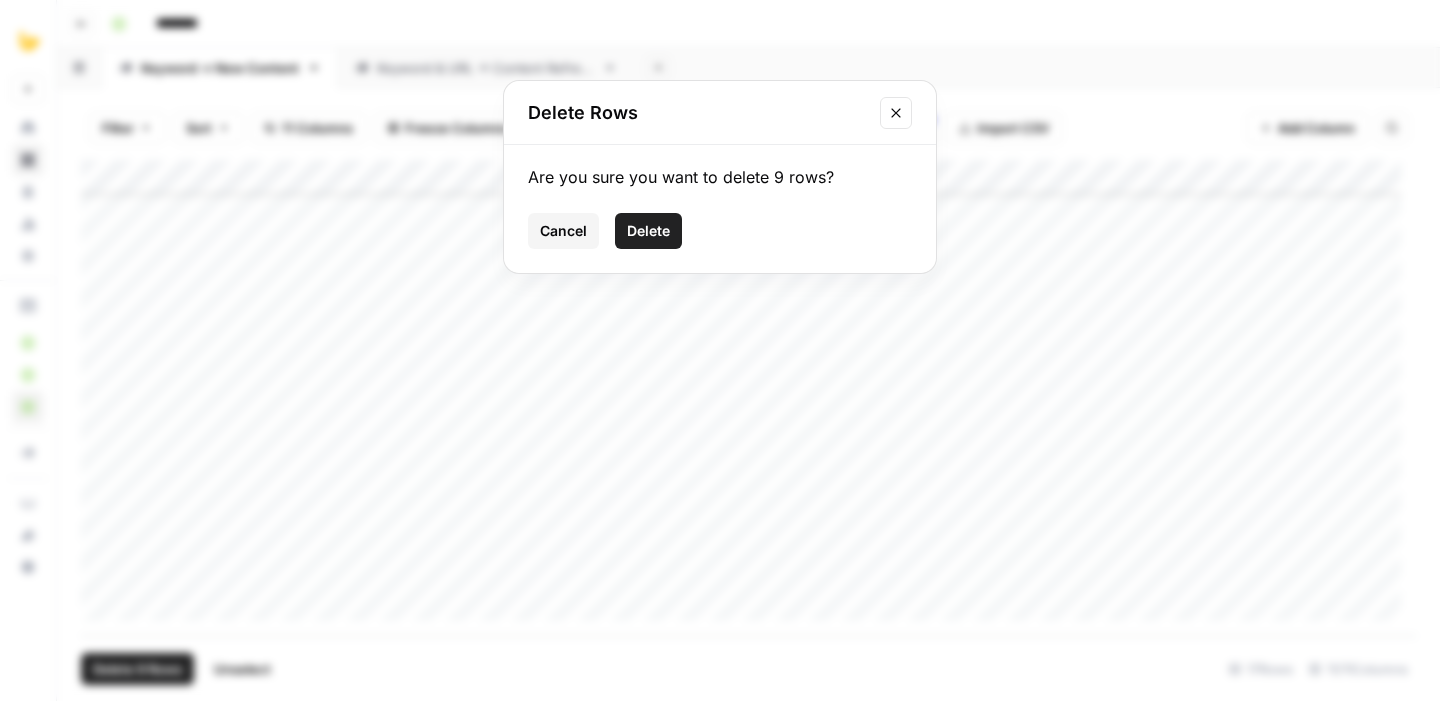 click on "Delete" at bounding box center (648, 231) 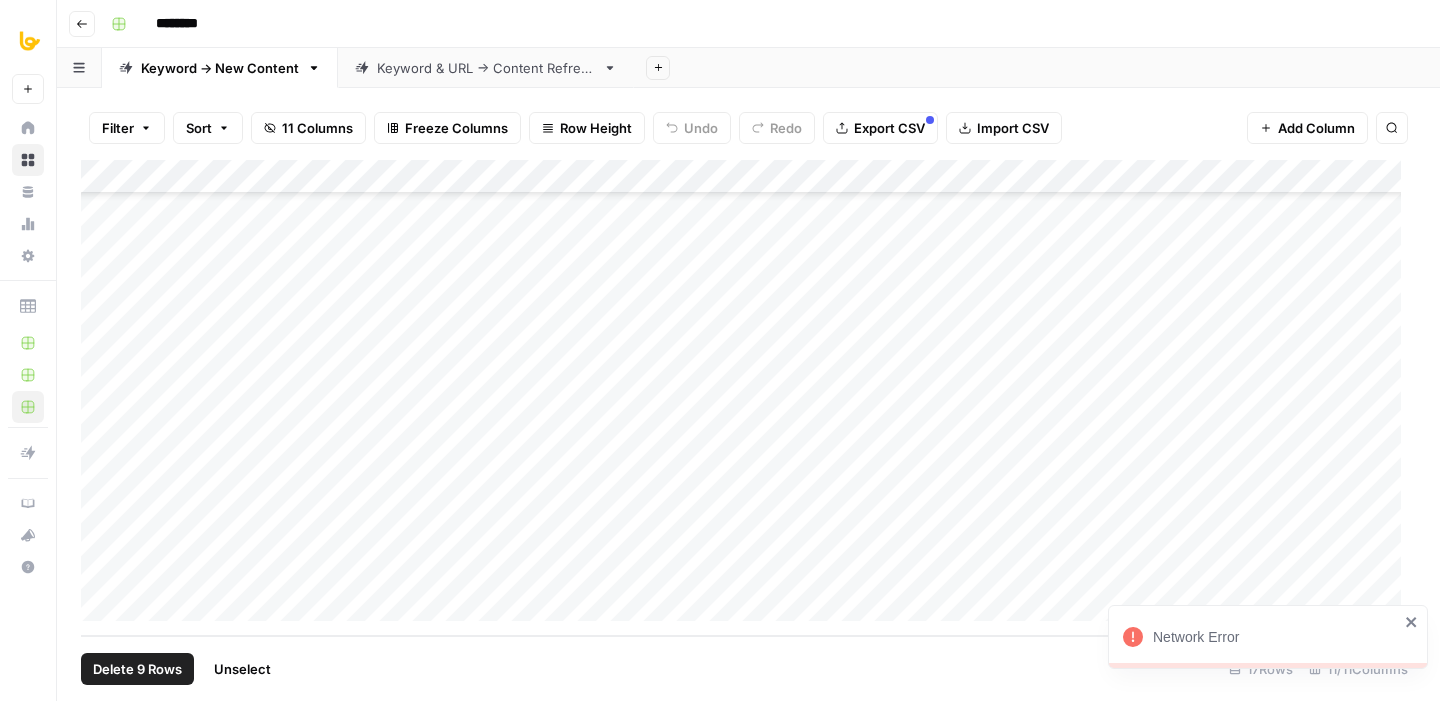 click on "Keyword & URL -> Content Refresh" at bounding box center (486, 68) 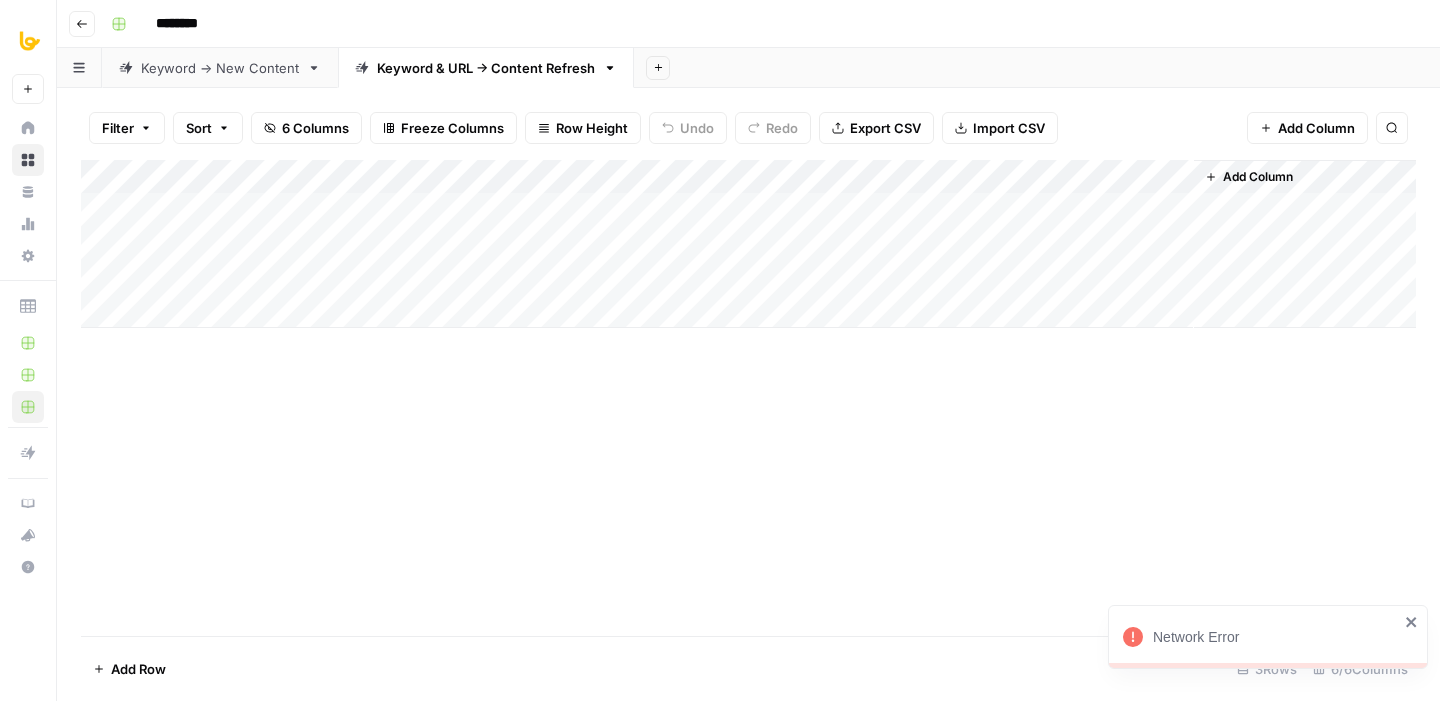 click on "Keyword -> New Content" at bounding box center (220, 68) 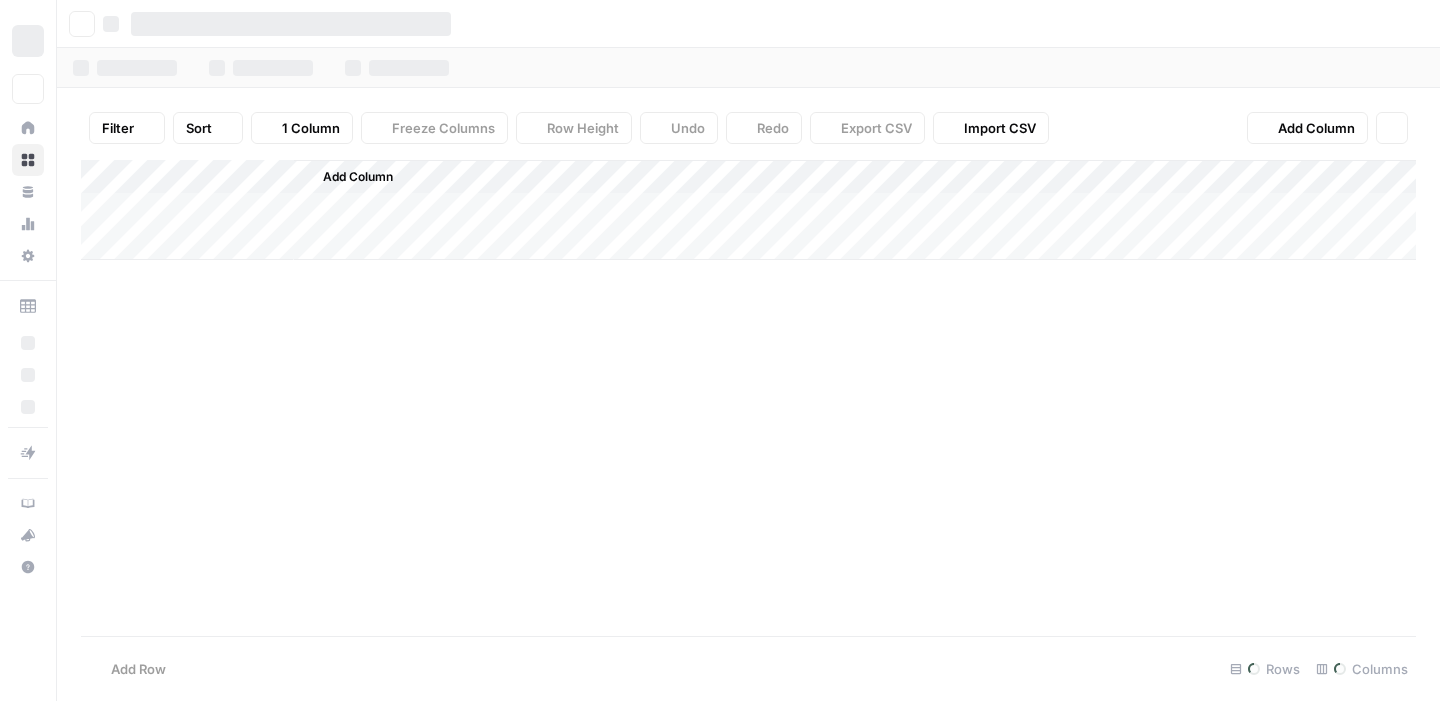 scroll, scrollTop: 0, scrollLeft: 0, axis: both 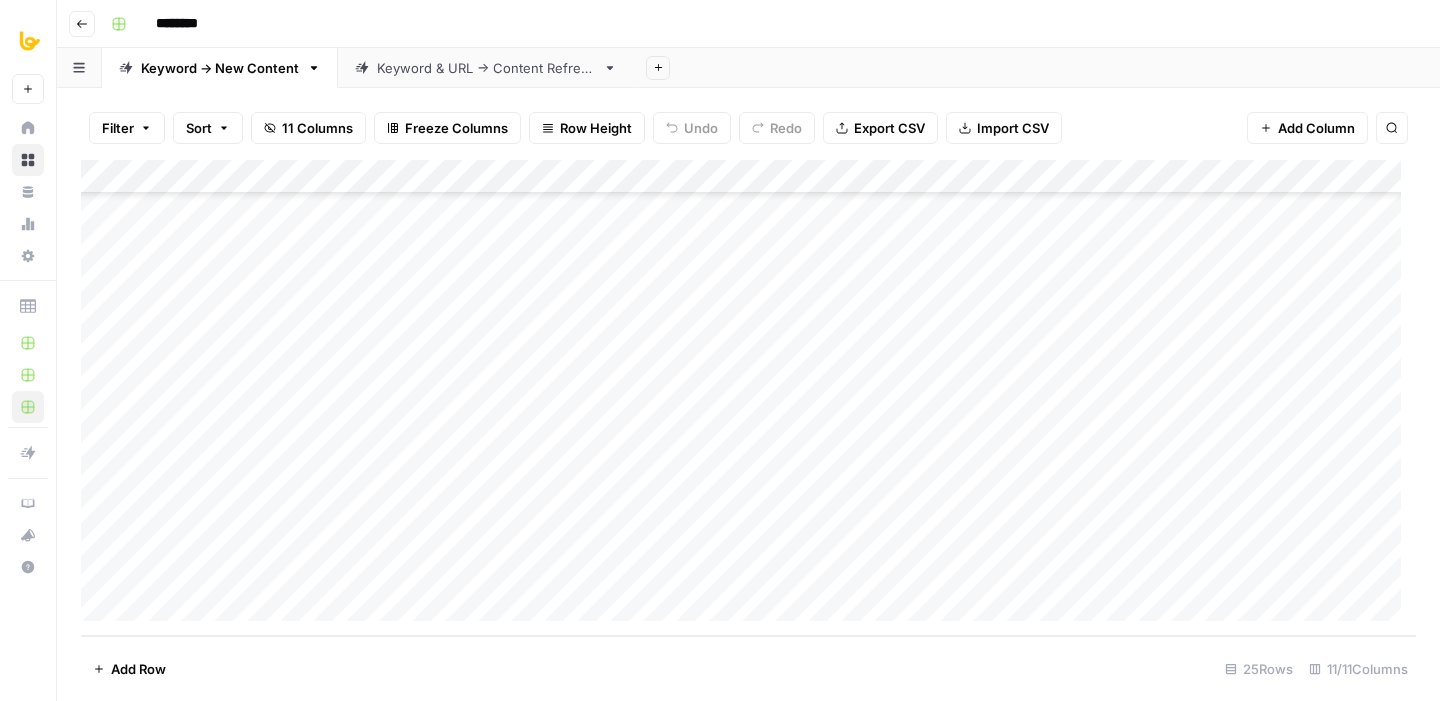 click on "Keyword & URL -> Content Refresh" at bounding box center [486, 68] 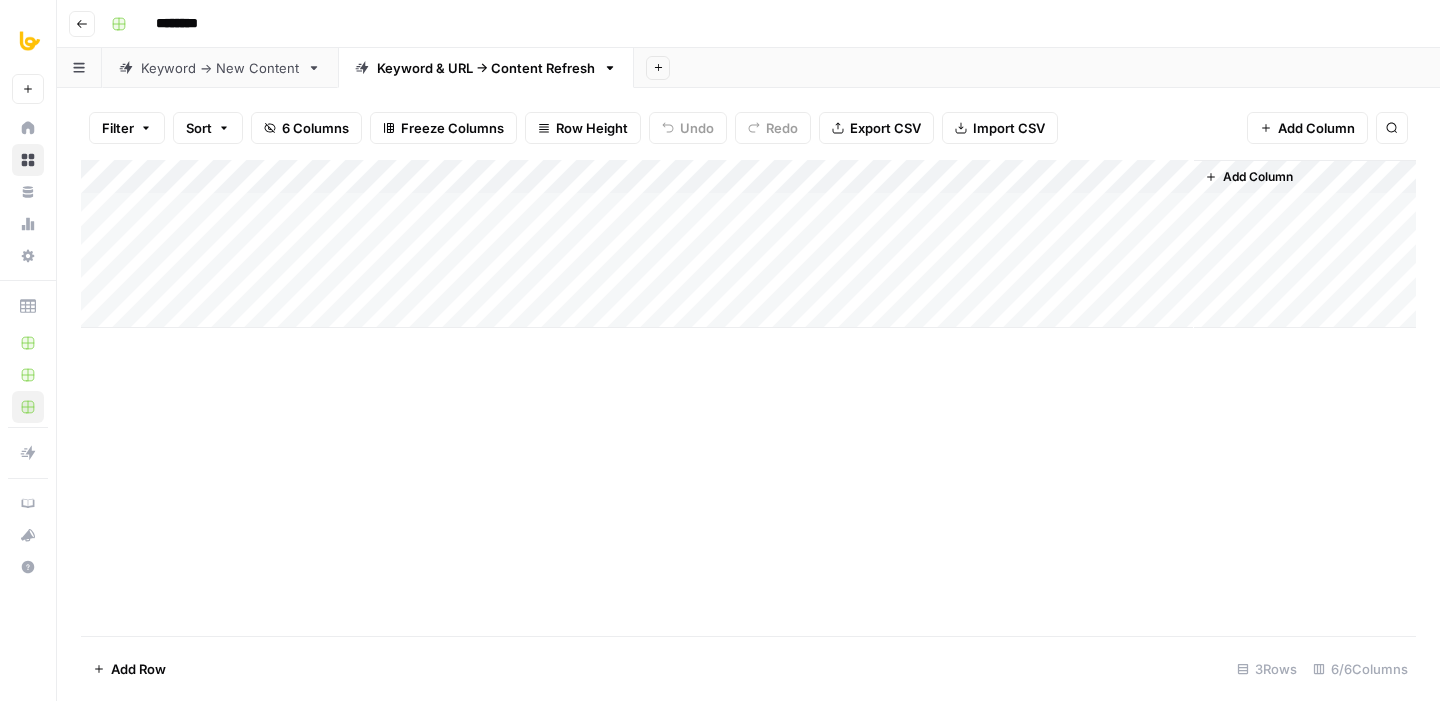 click on "Add Column" at bounding box center (748, 244) 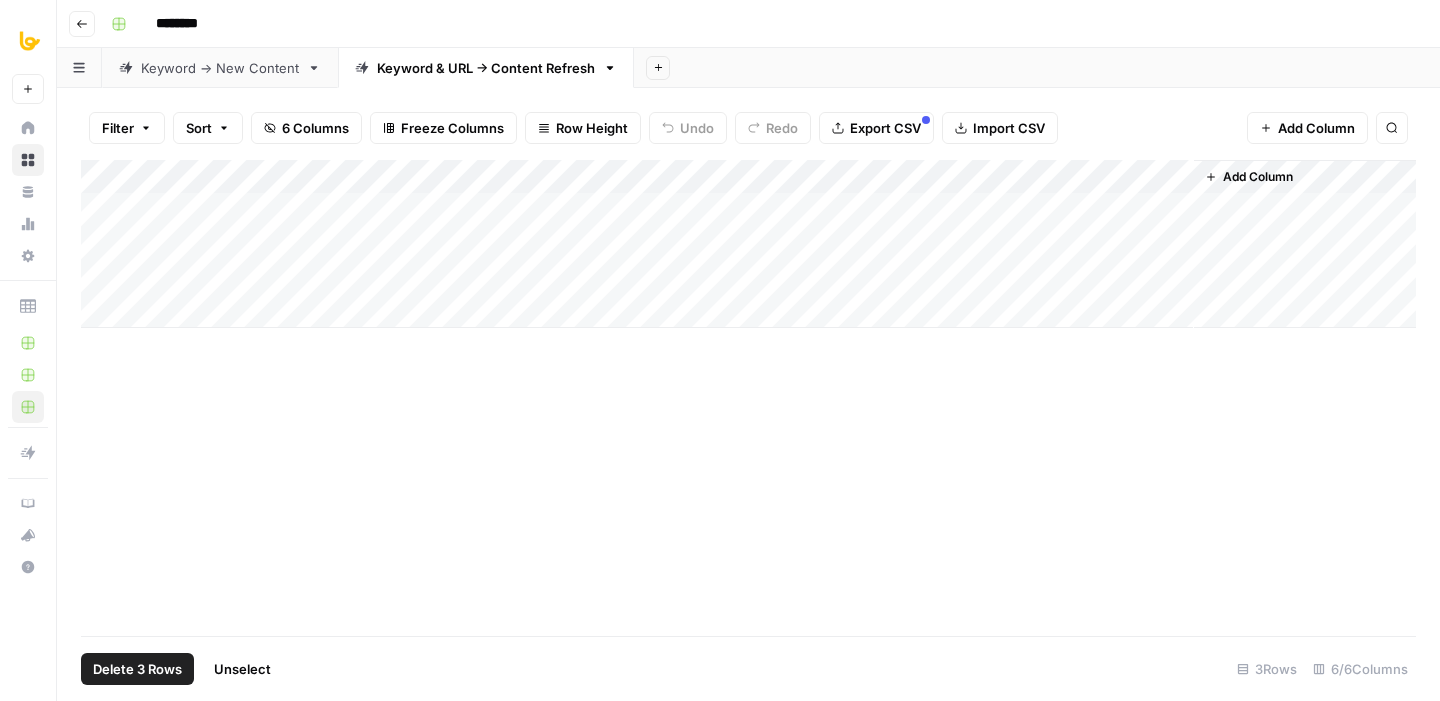 click on "Delete 3 Rows" at bounding box center (137, 669) 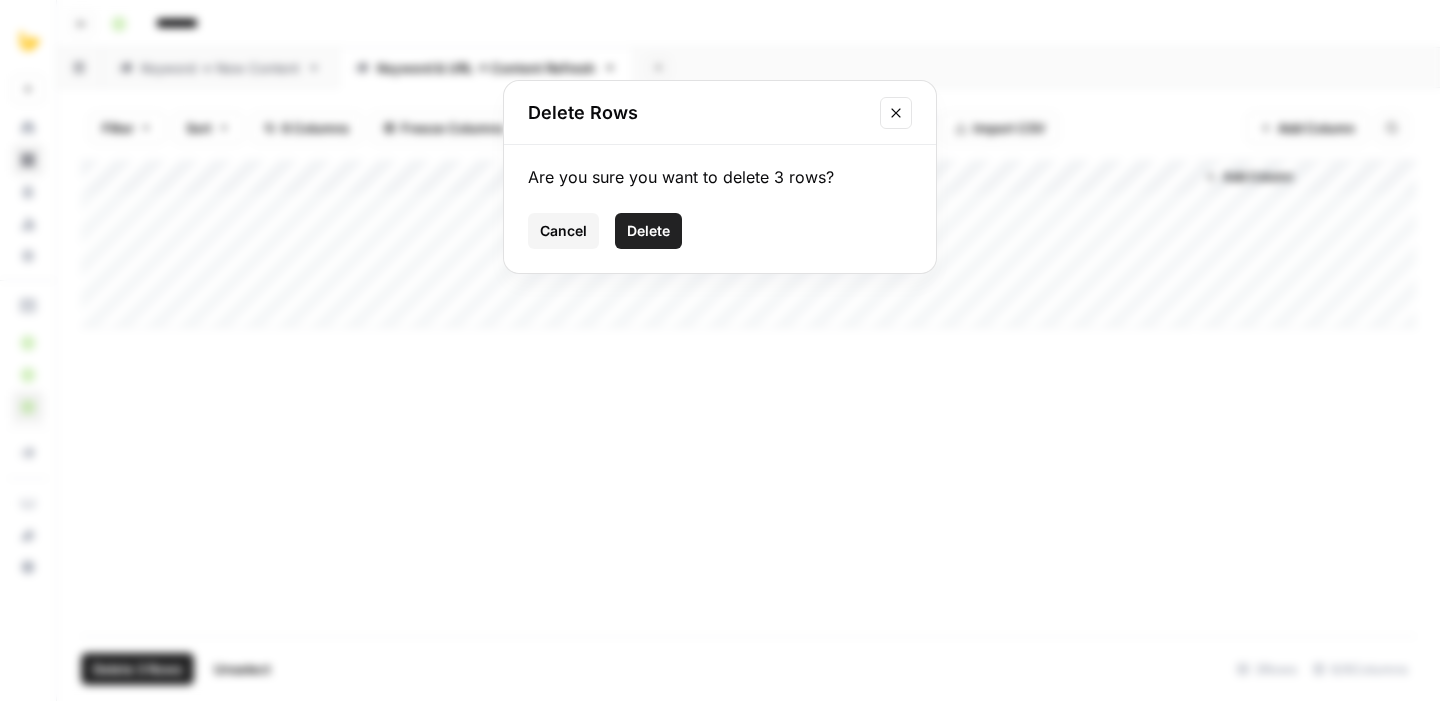 click on "Delete" at bounding box center (648, 231) 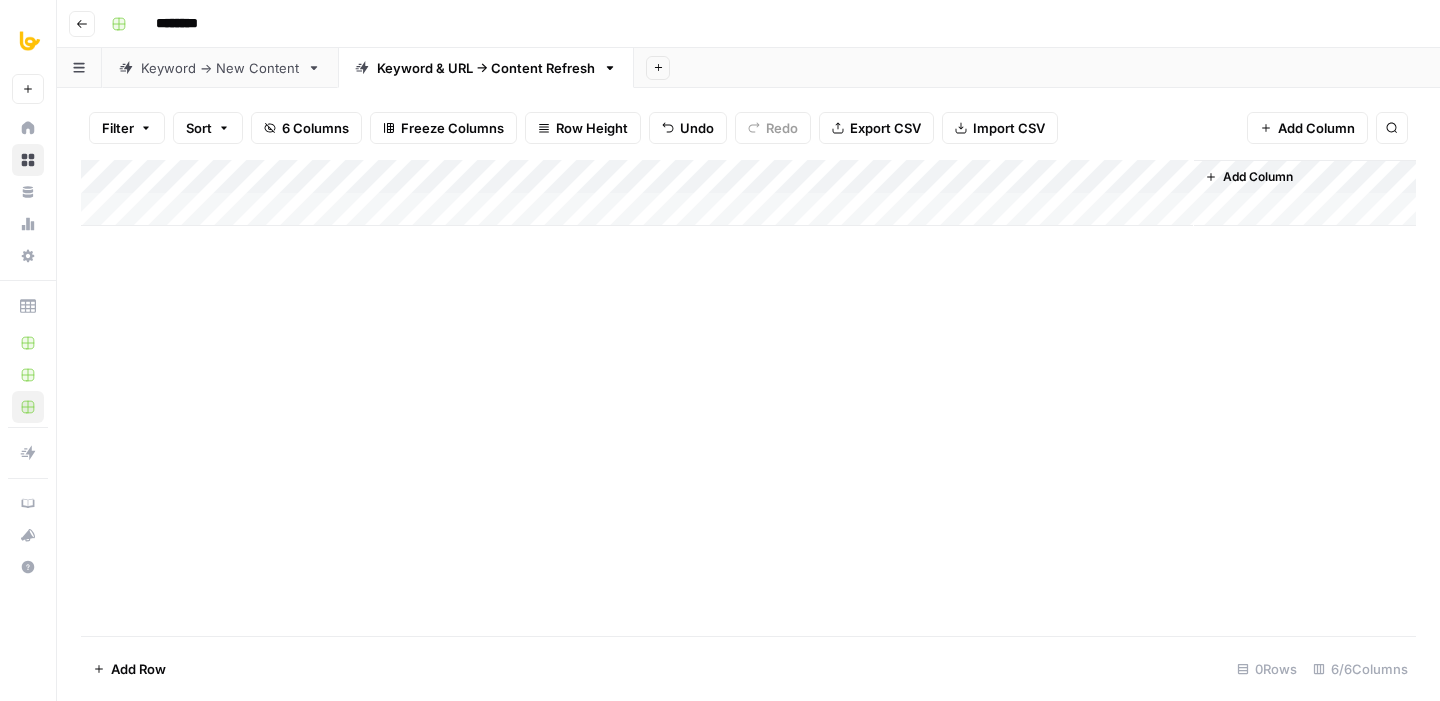 click on "Keyword -> New Content" at bounding box center [220, 68] 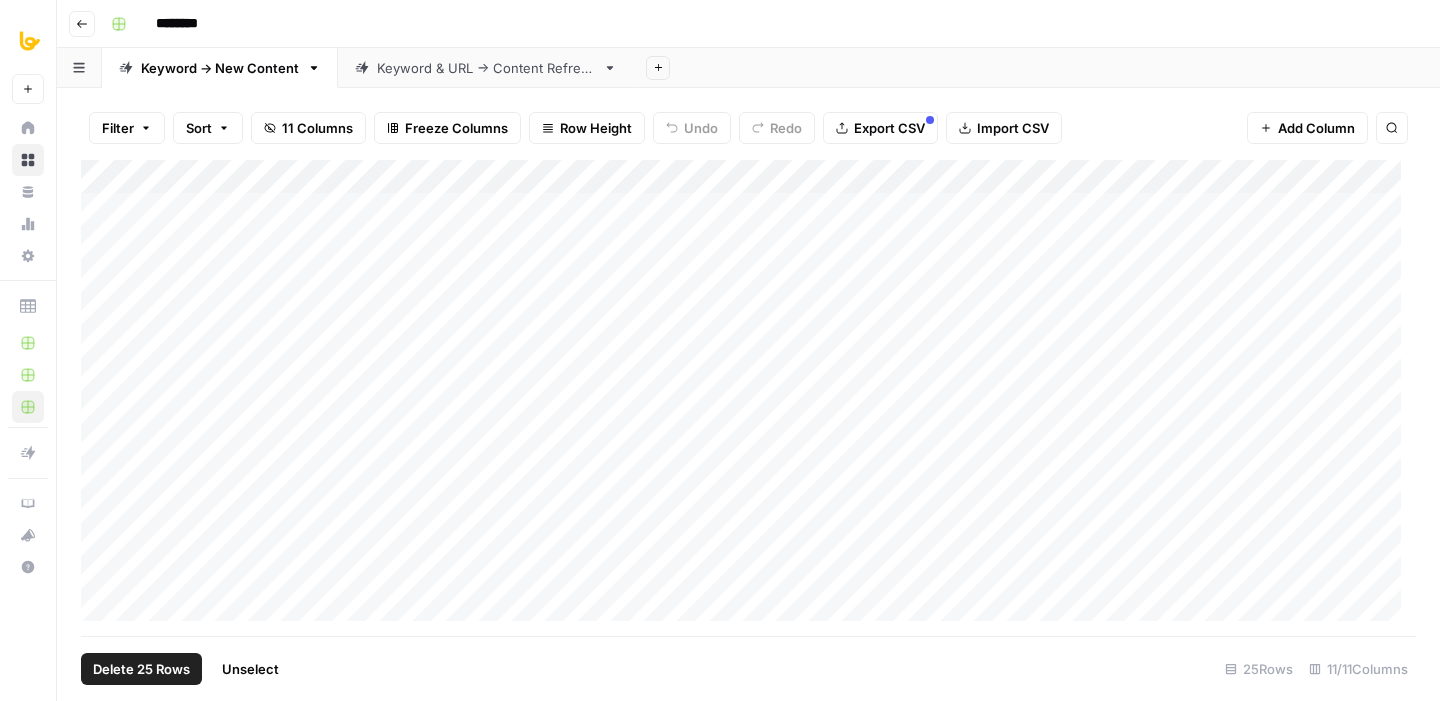 click on "Add Column" at bounding box center (748, 398) 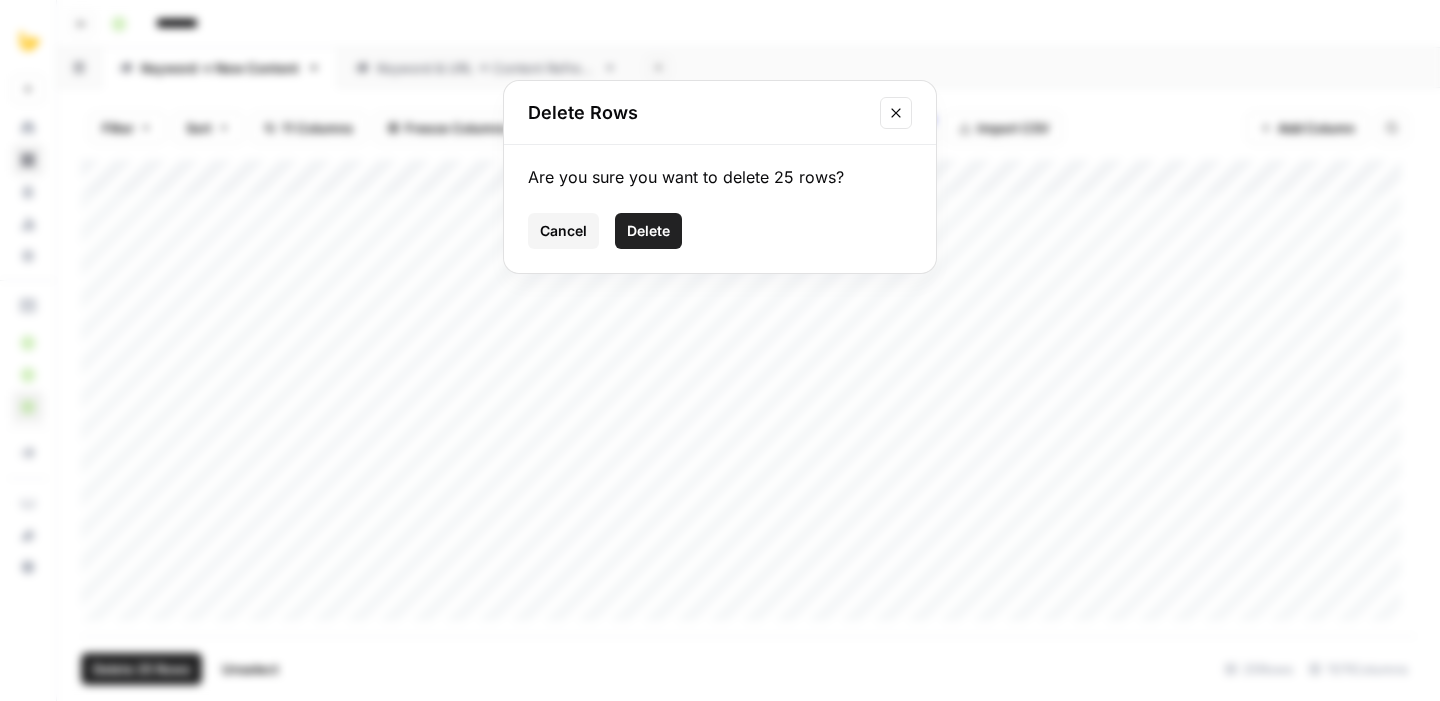 click on "Delete" at bounding box center (648, 231) 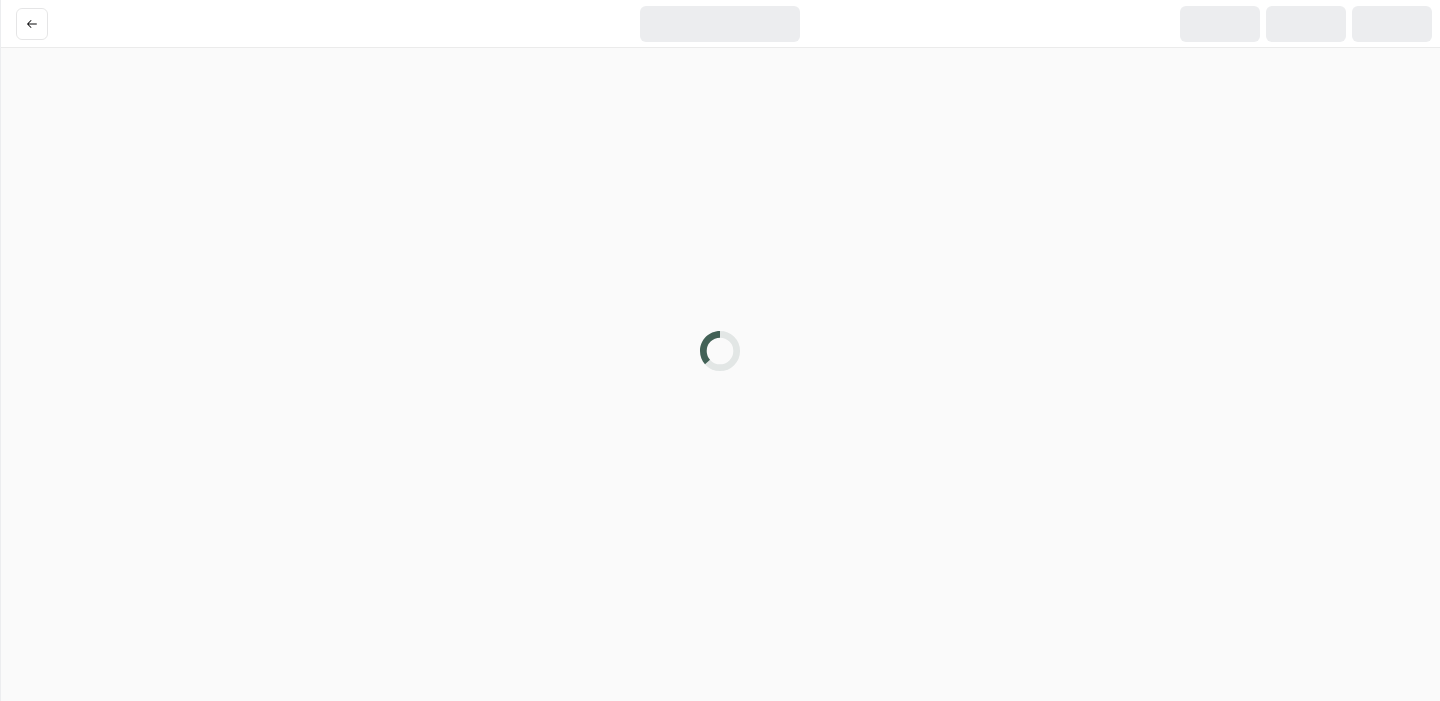 scroll, scrollTop: 0, scrollLeft: 0, axis: both 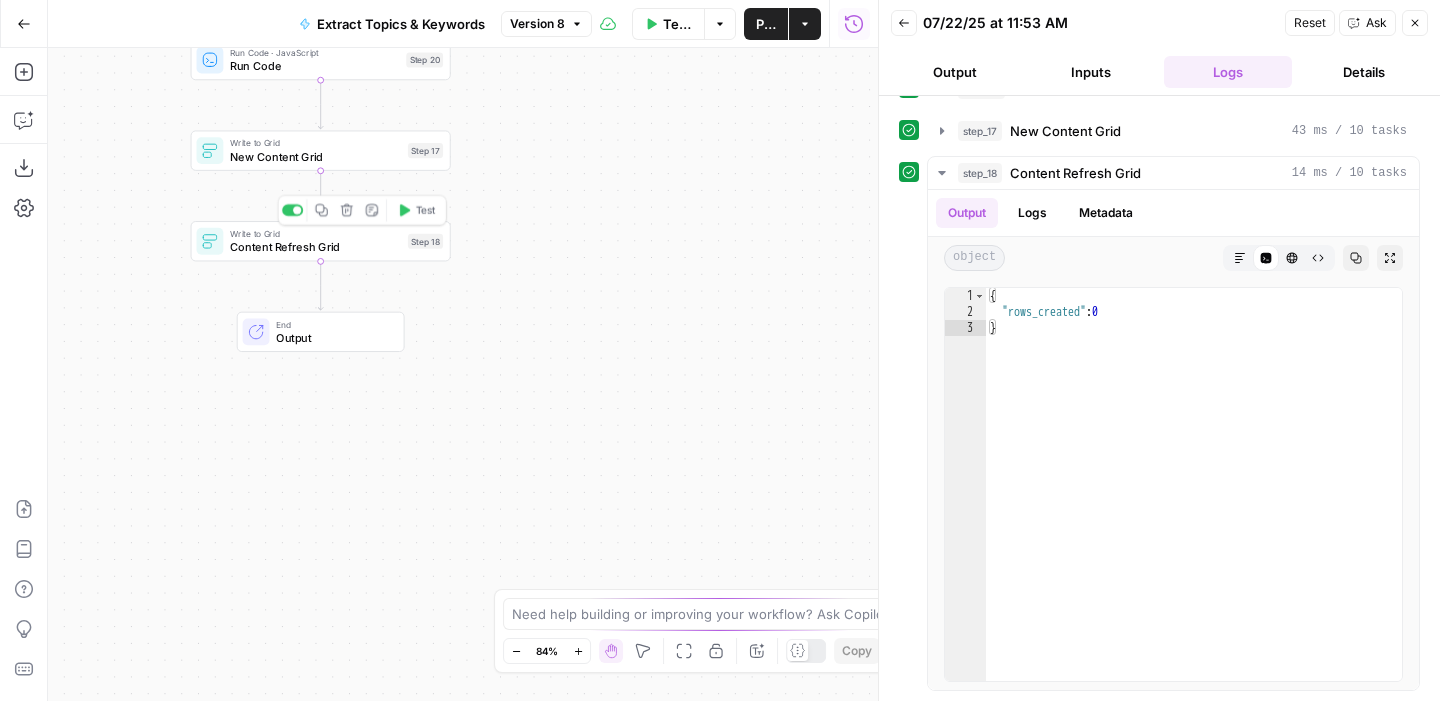 click on "Content Refresh Grid" at bounding box center (315, 247) 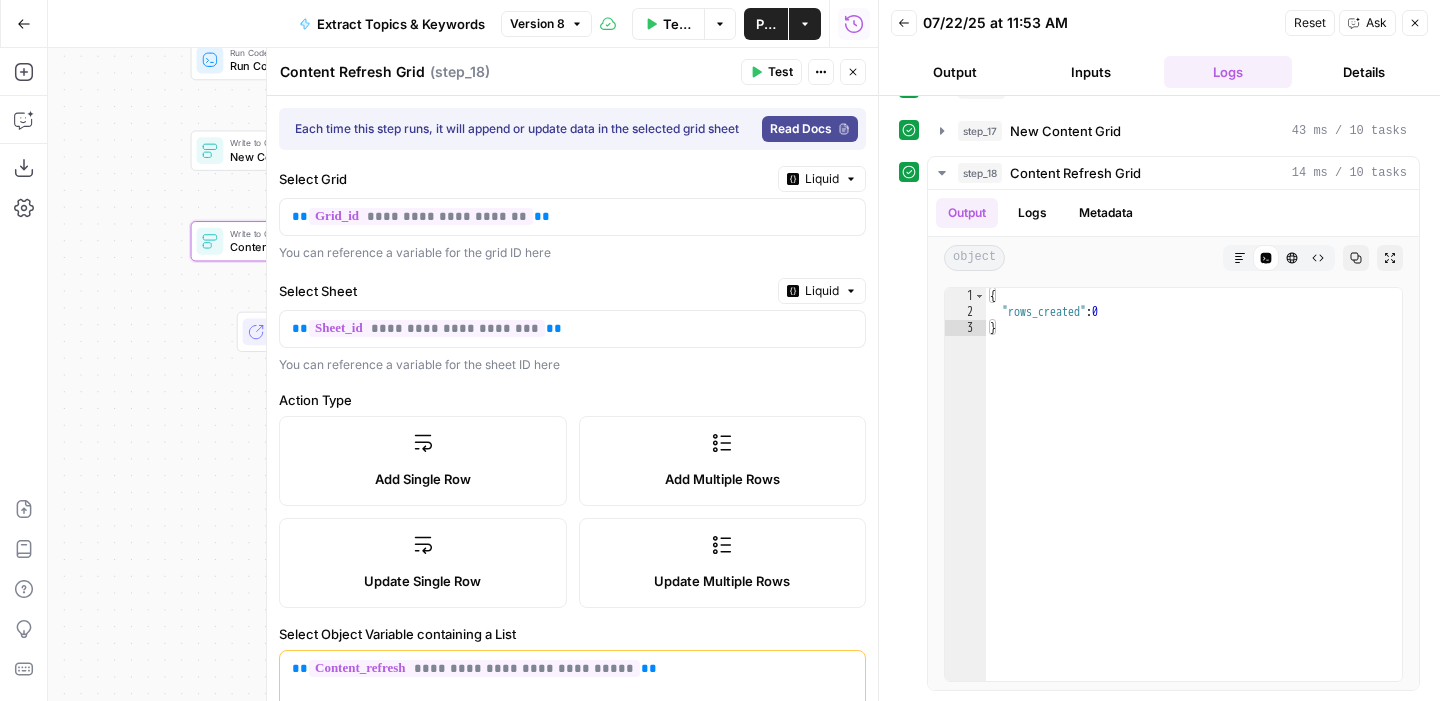 scroll, scrollTop: 605, scrollLeft: 0, axis: vertical 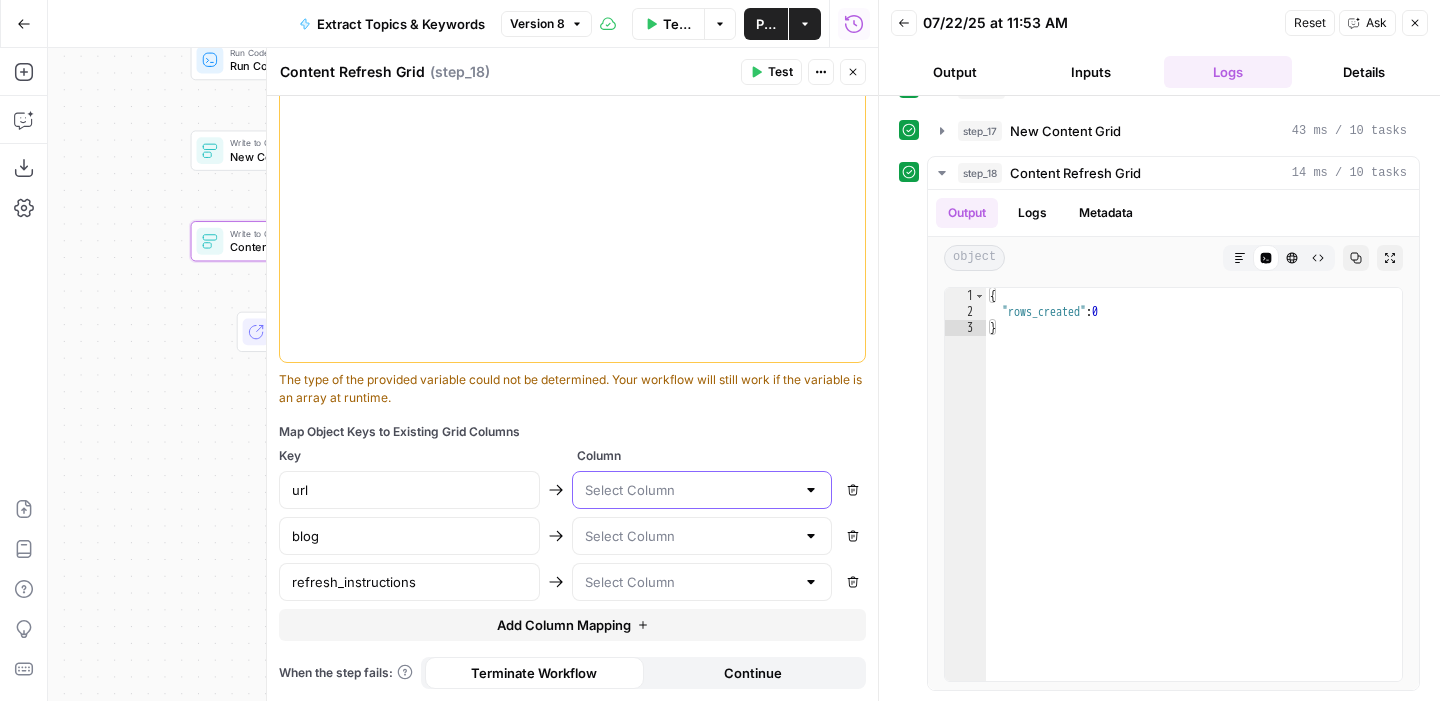 click at bounding box center (690, 490) 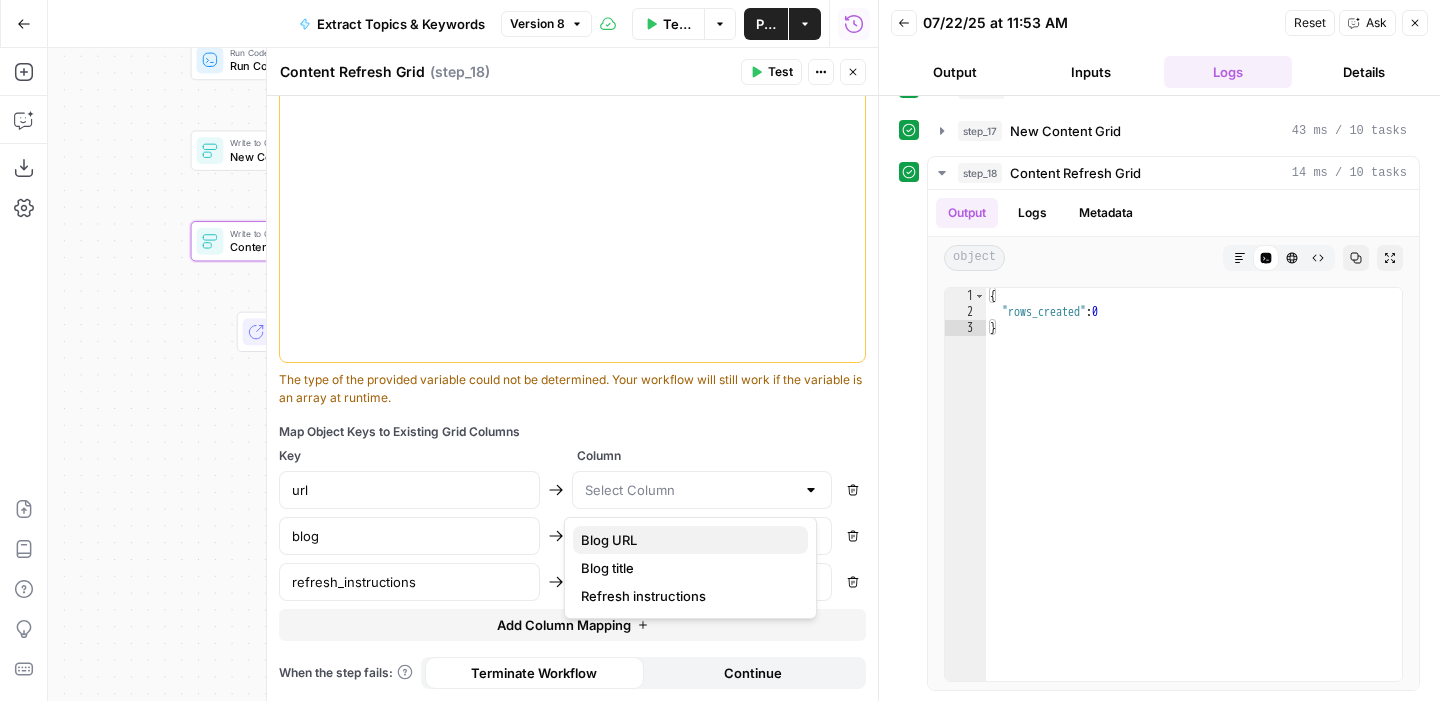 click on "Blog URL" at bounding box center [686, 540] 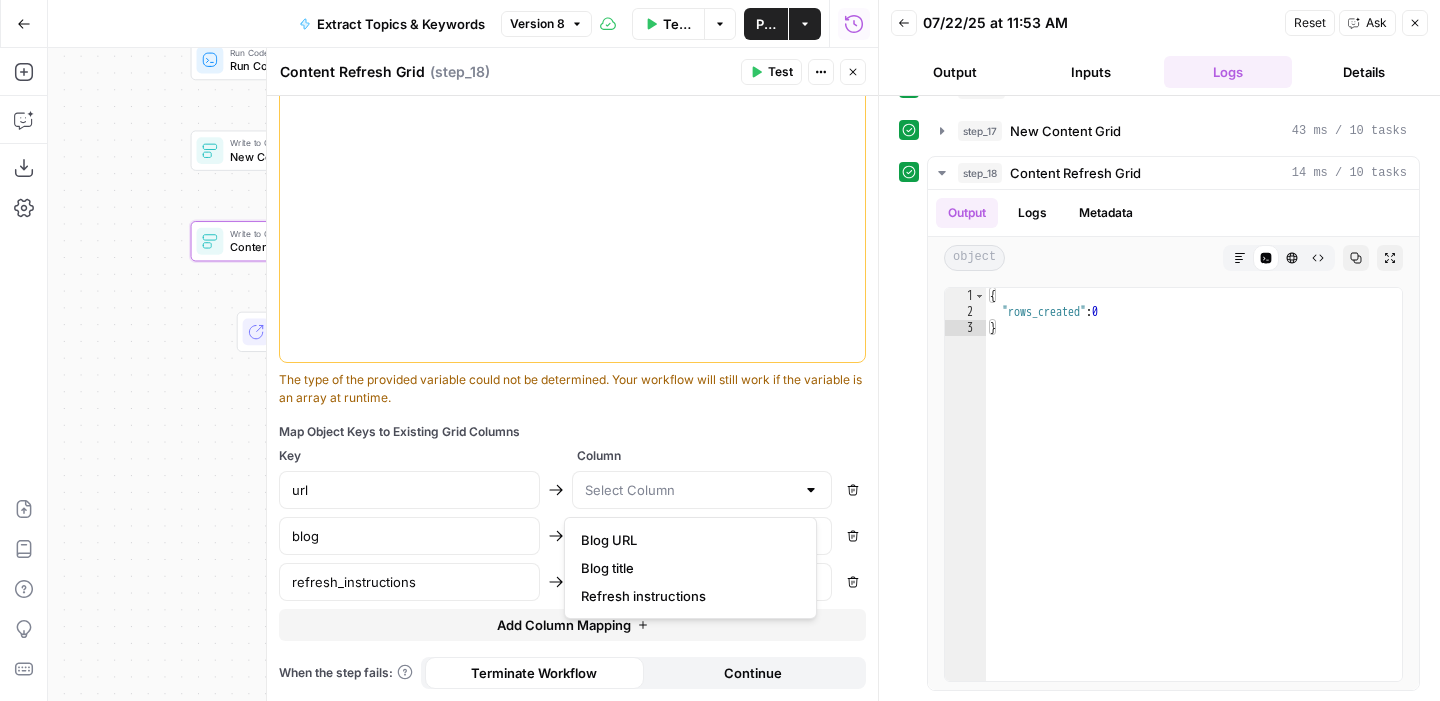 type on "Blog URL" 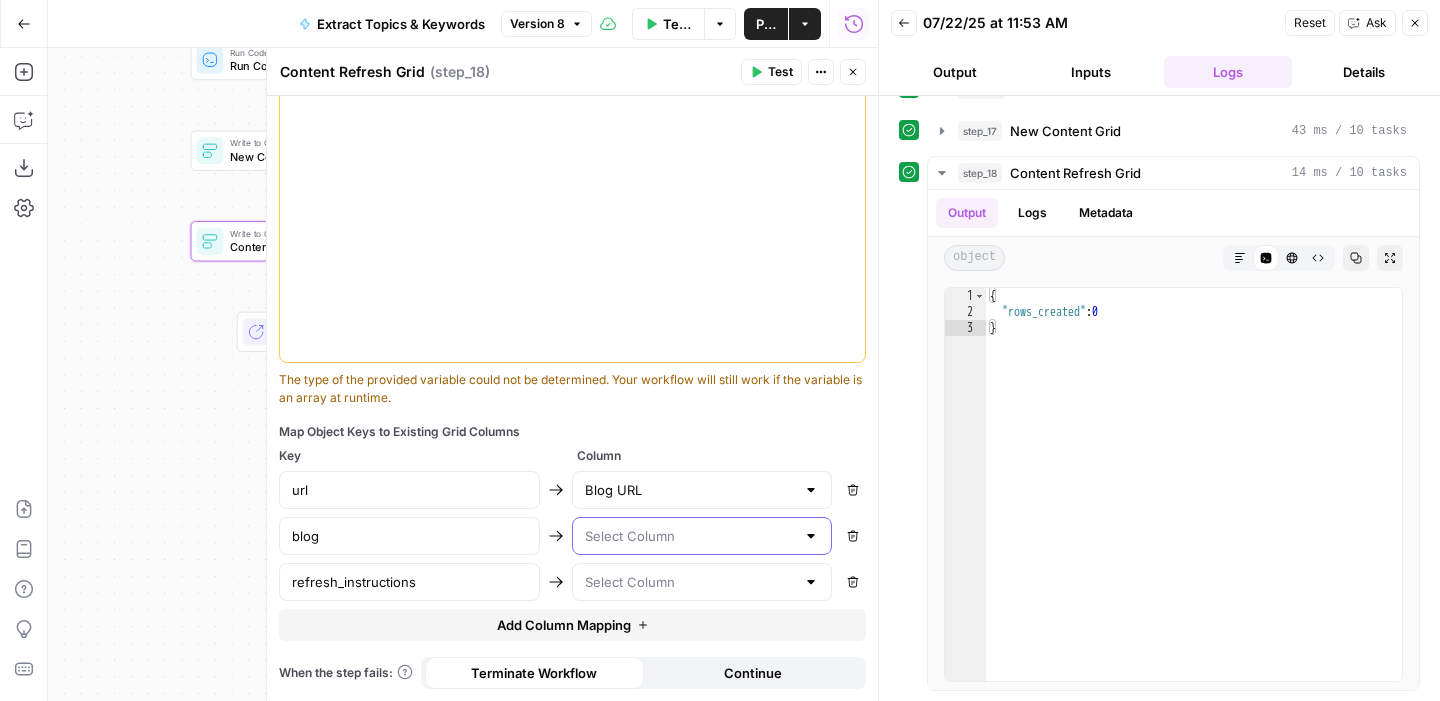 click at bounding box center (690, 536) 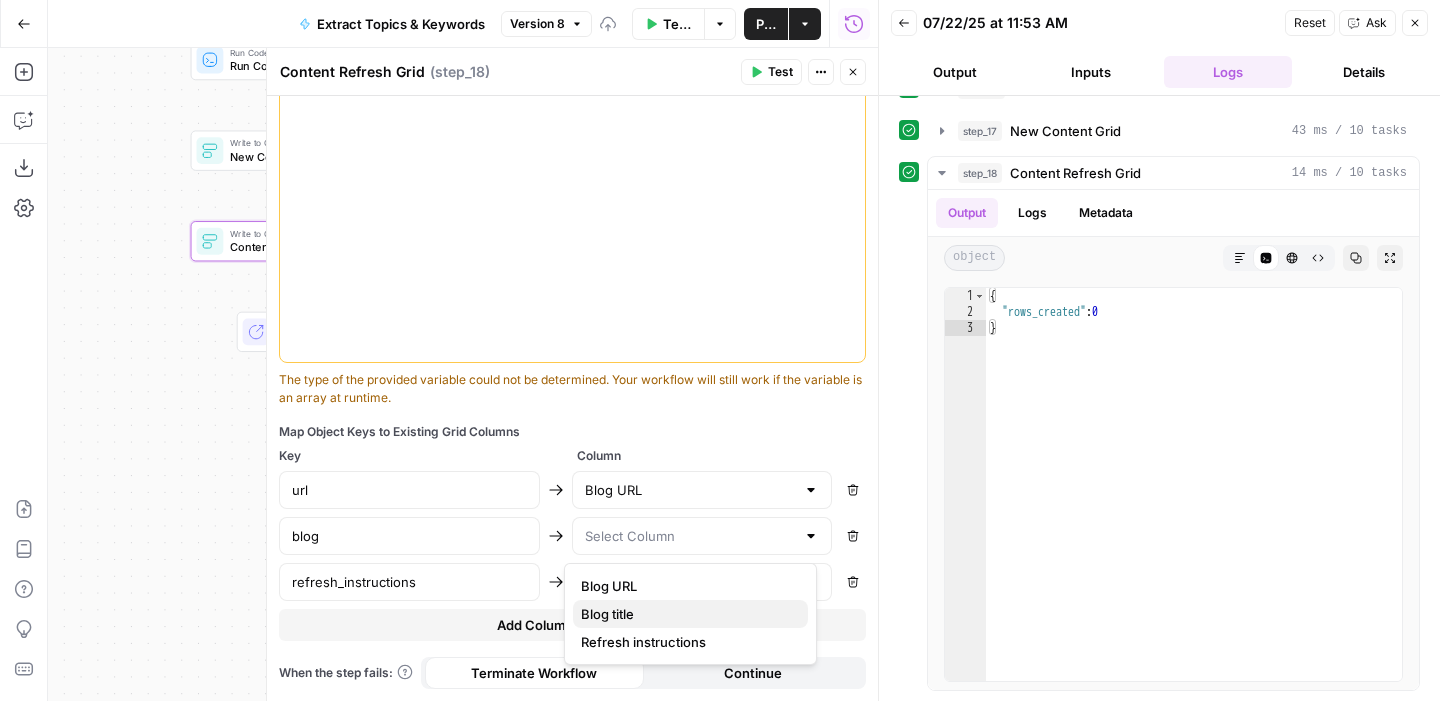 click on "Blog title" at bounding box center (686, 614) 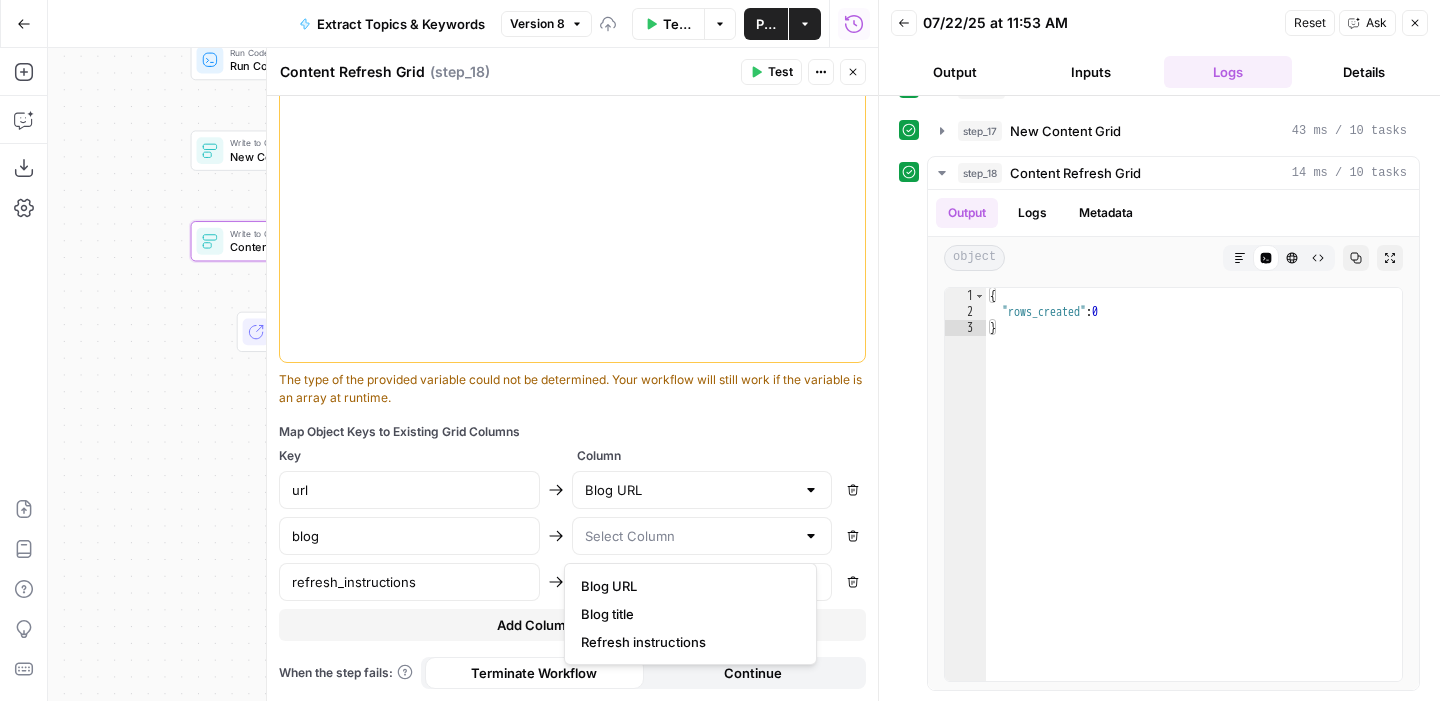 type on "Blog title" 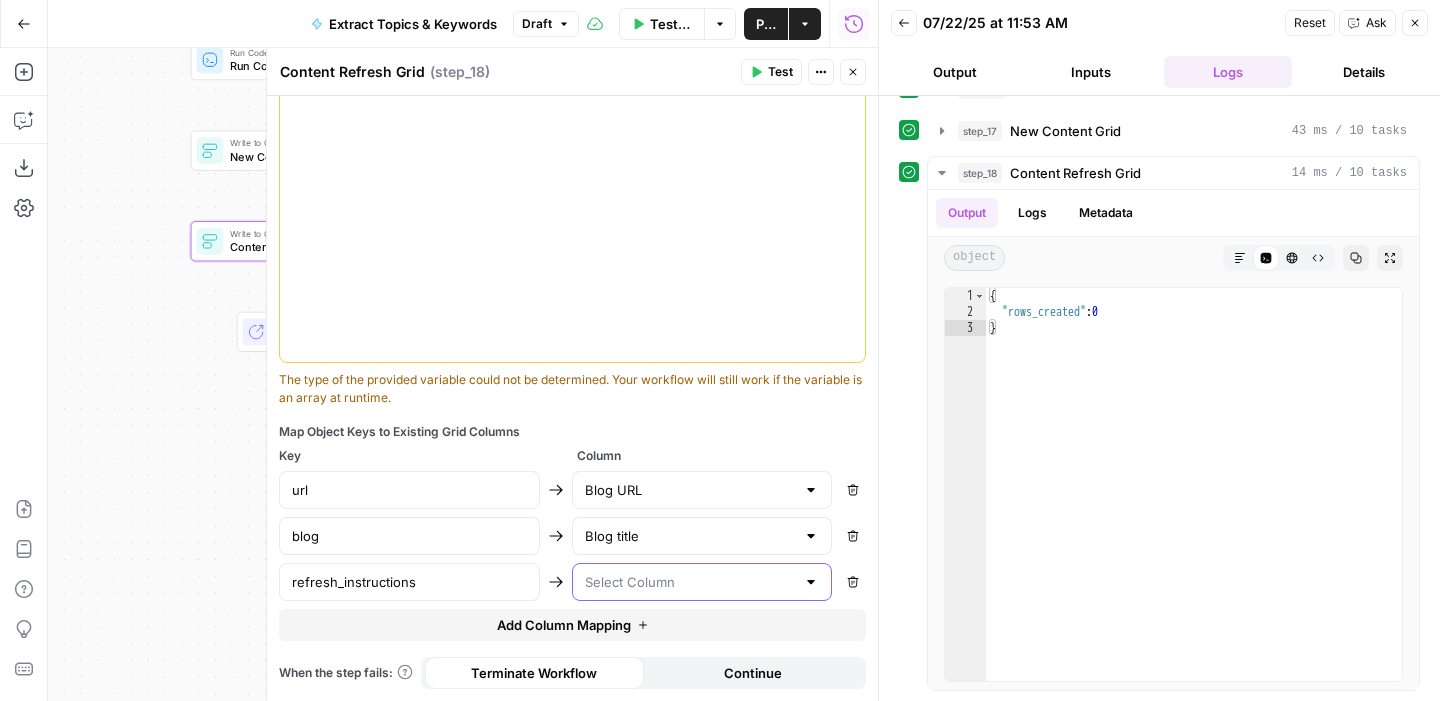 click at bounding box center (690, 582) 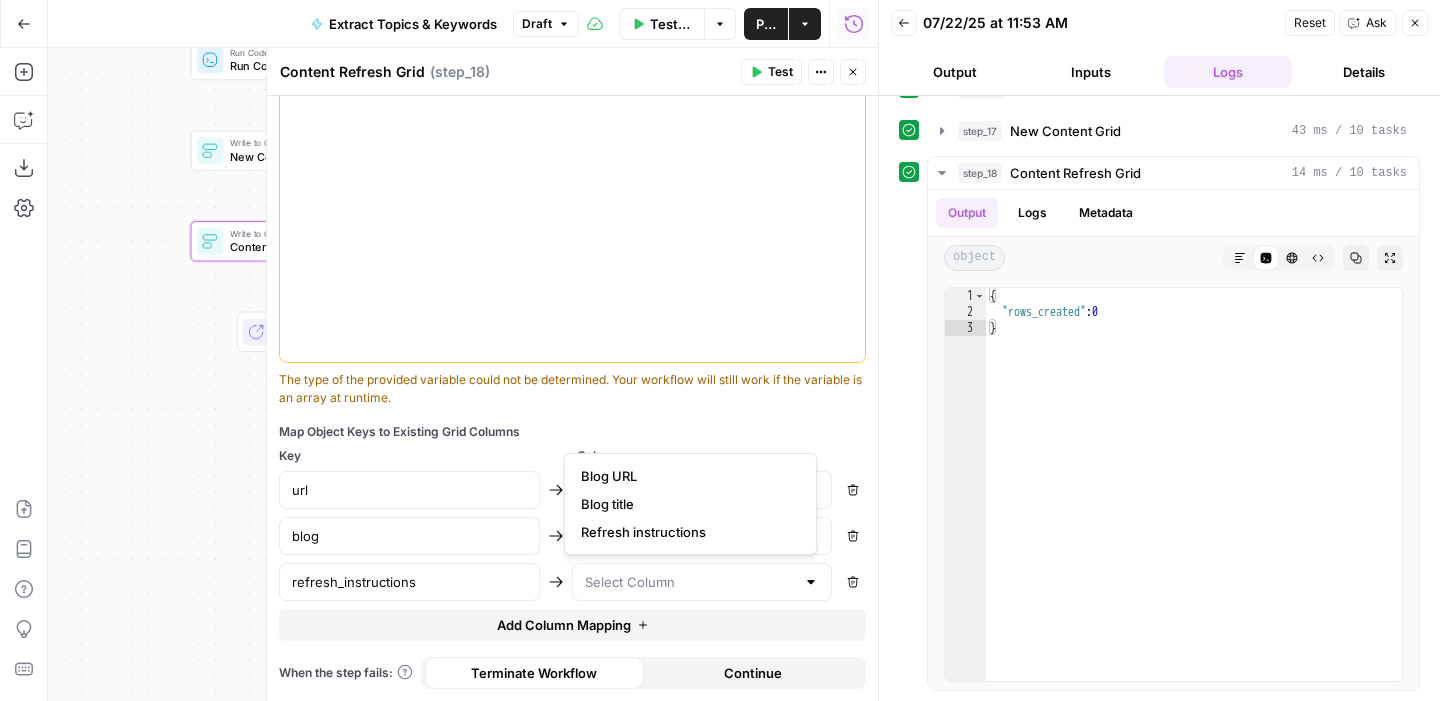 click on "Refresh instructions" at bounding box center (686, 532) 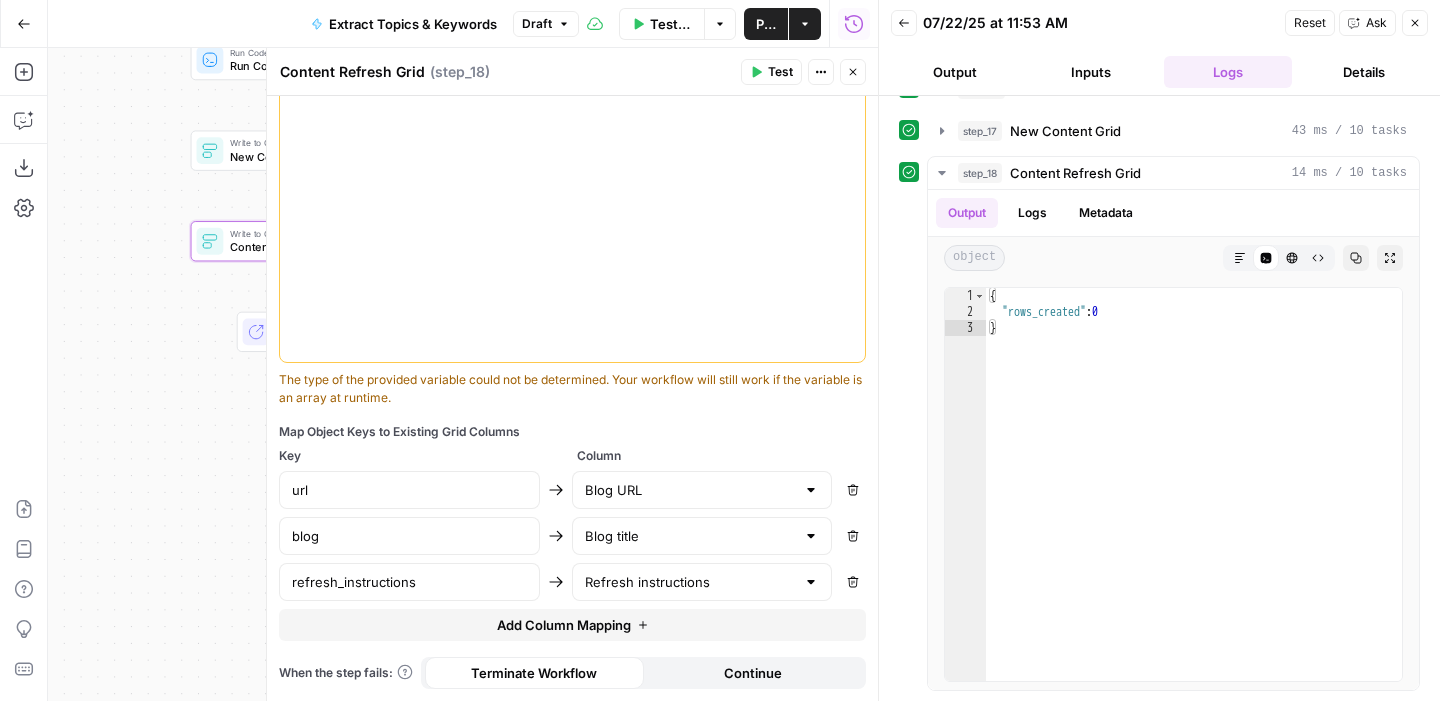 click on "Map Object Keys to Existing Grid Columns" at bounding box center (572, 432) 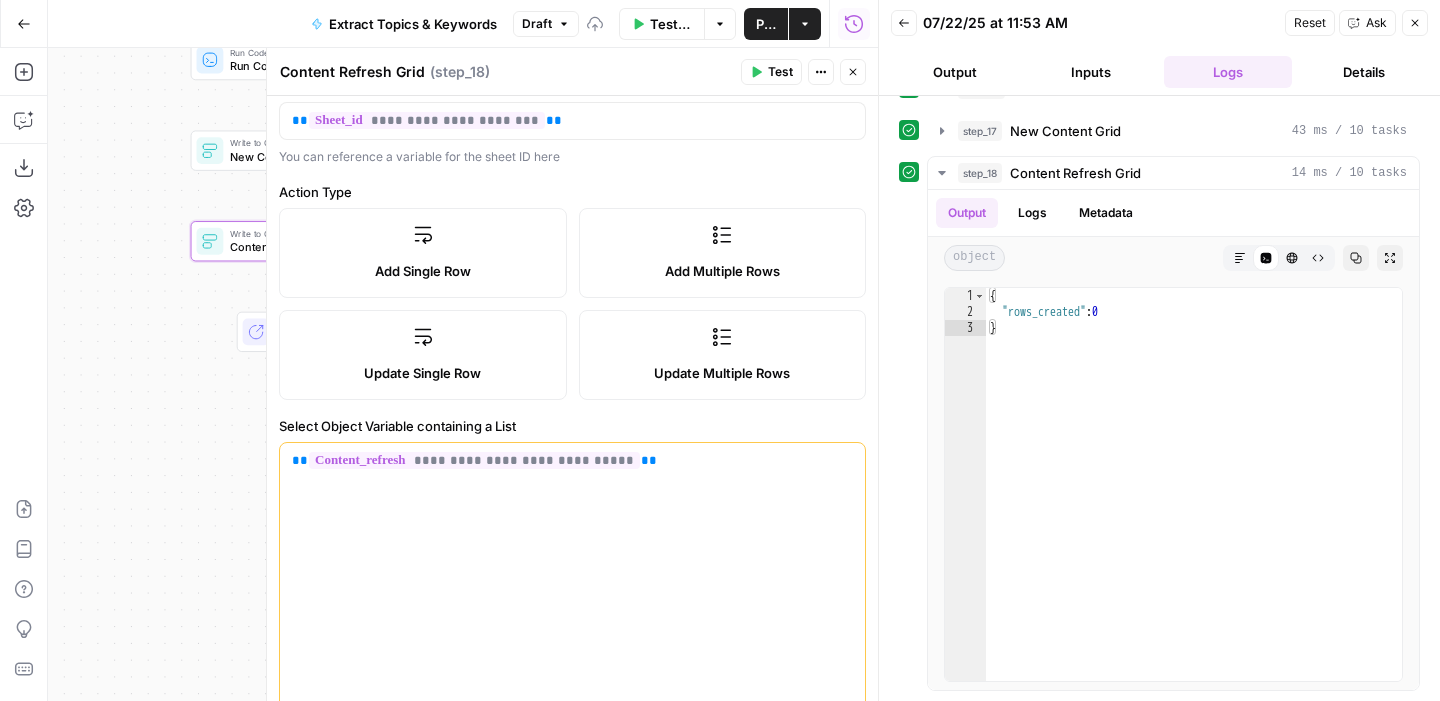 scroll, scrollTop: 0, scrollLeft: 0, axis: both 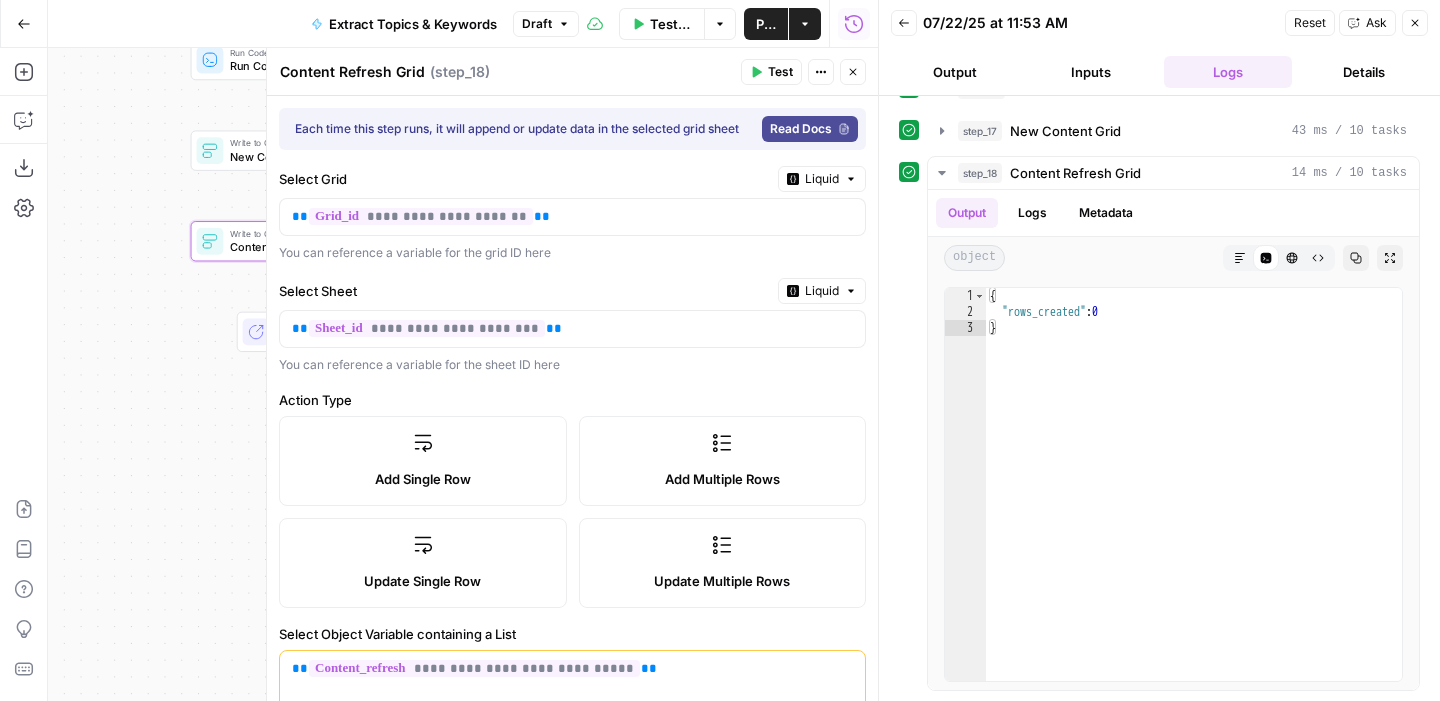 click on "Close" at bounding box center (853, 72) 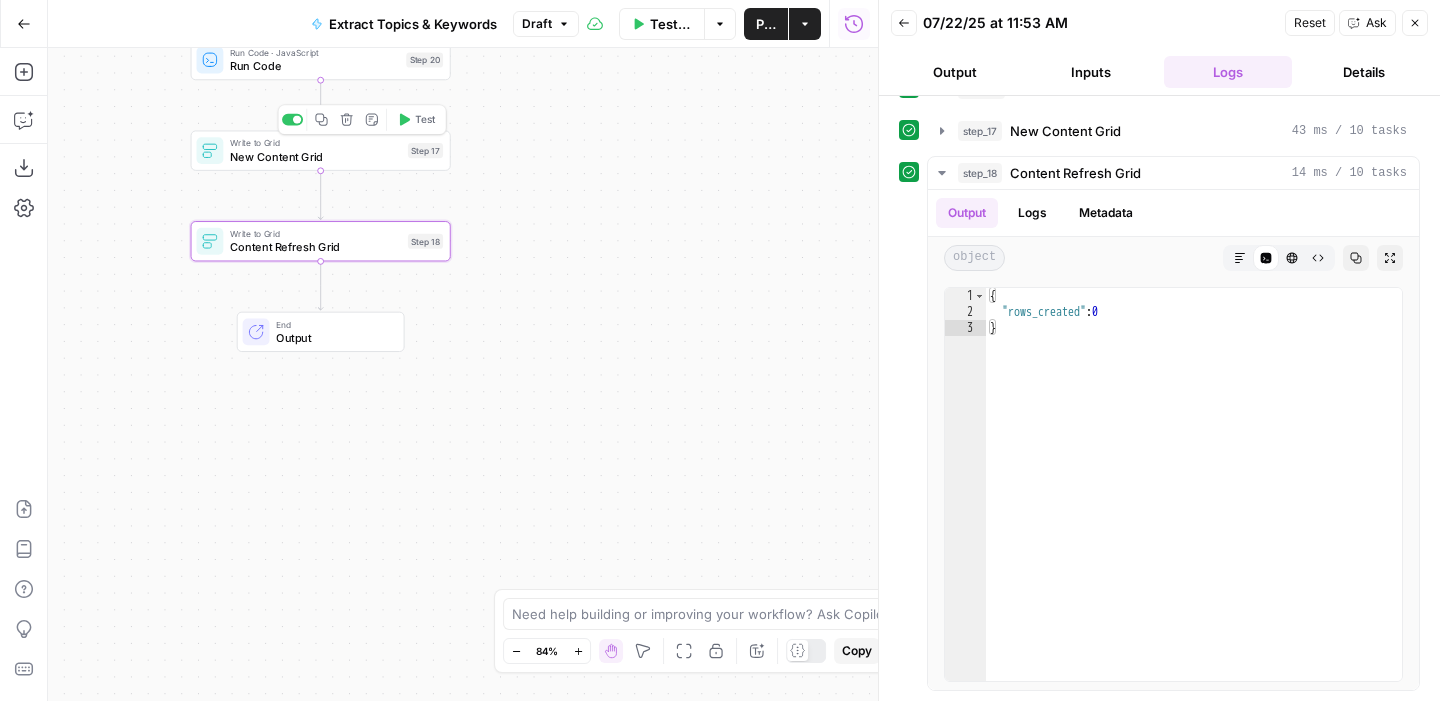 click on "New Content Grid" at bounding box center (315, 156) 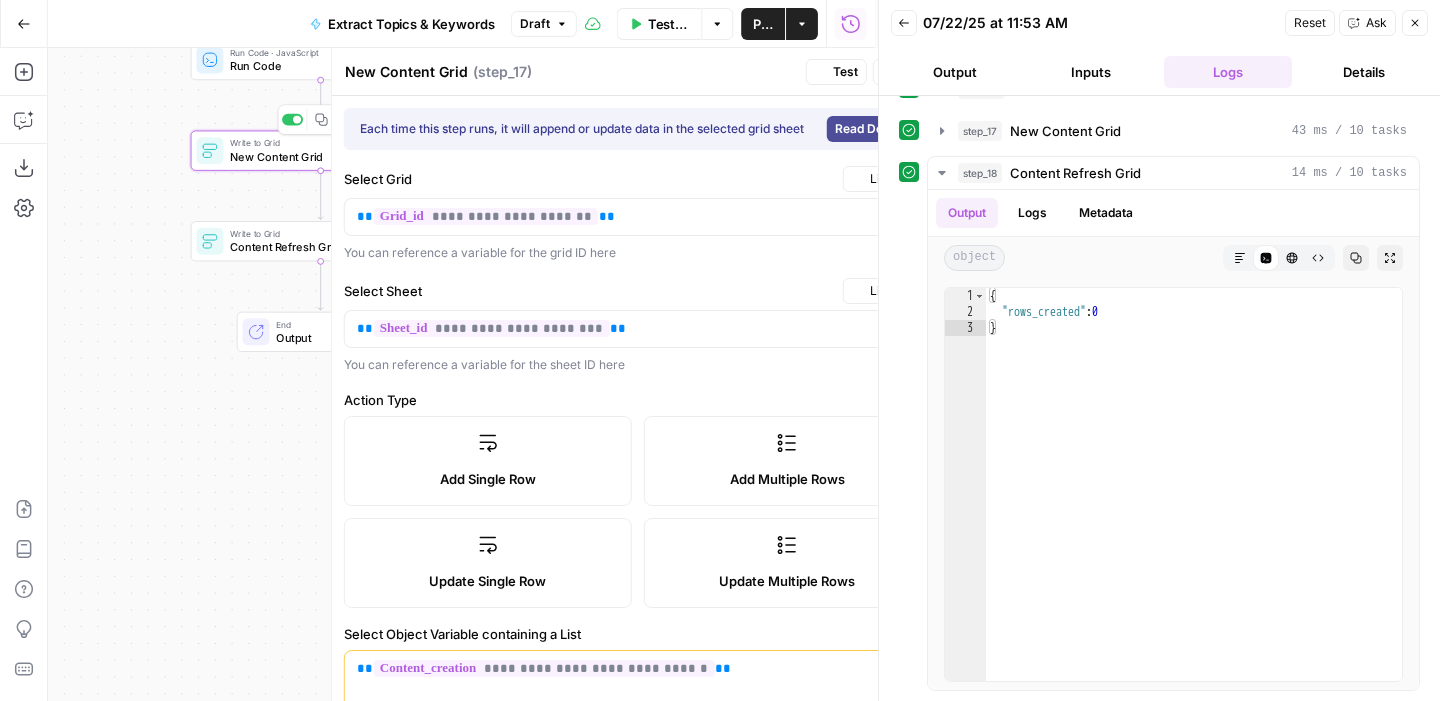 type on "Secondary Keywords (1)" 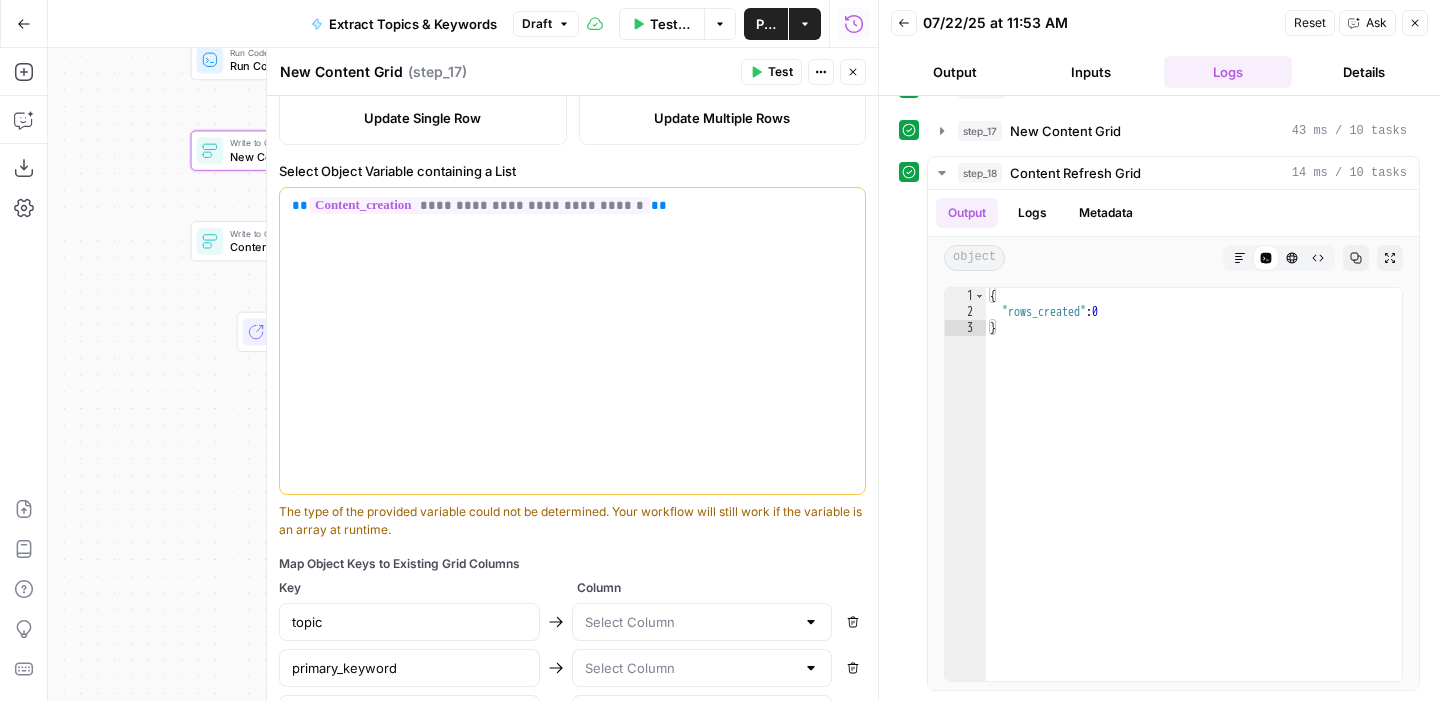 scroll, scrollTop: 605, scrollLeft: 0, axis: vertical 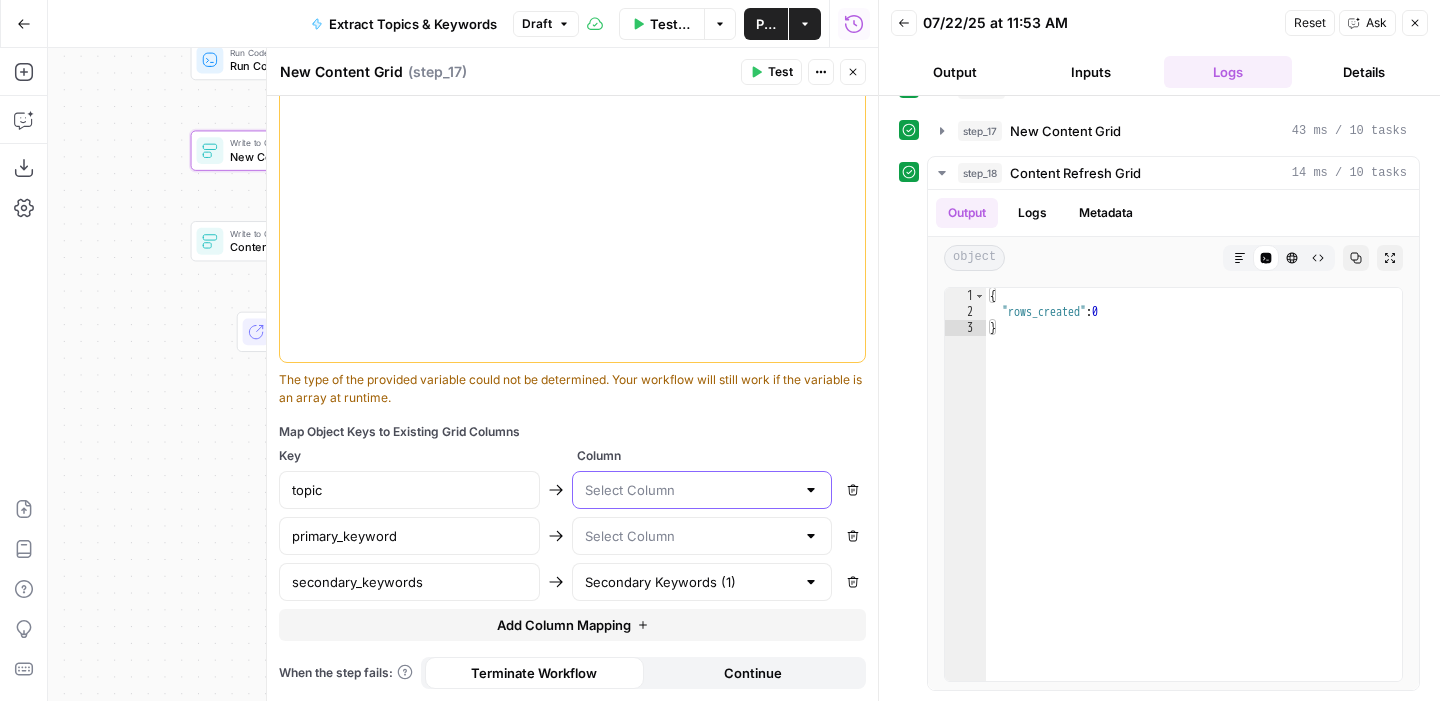 click at bounding box center (690, 490) 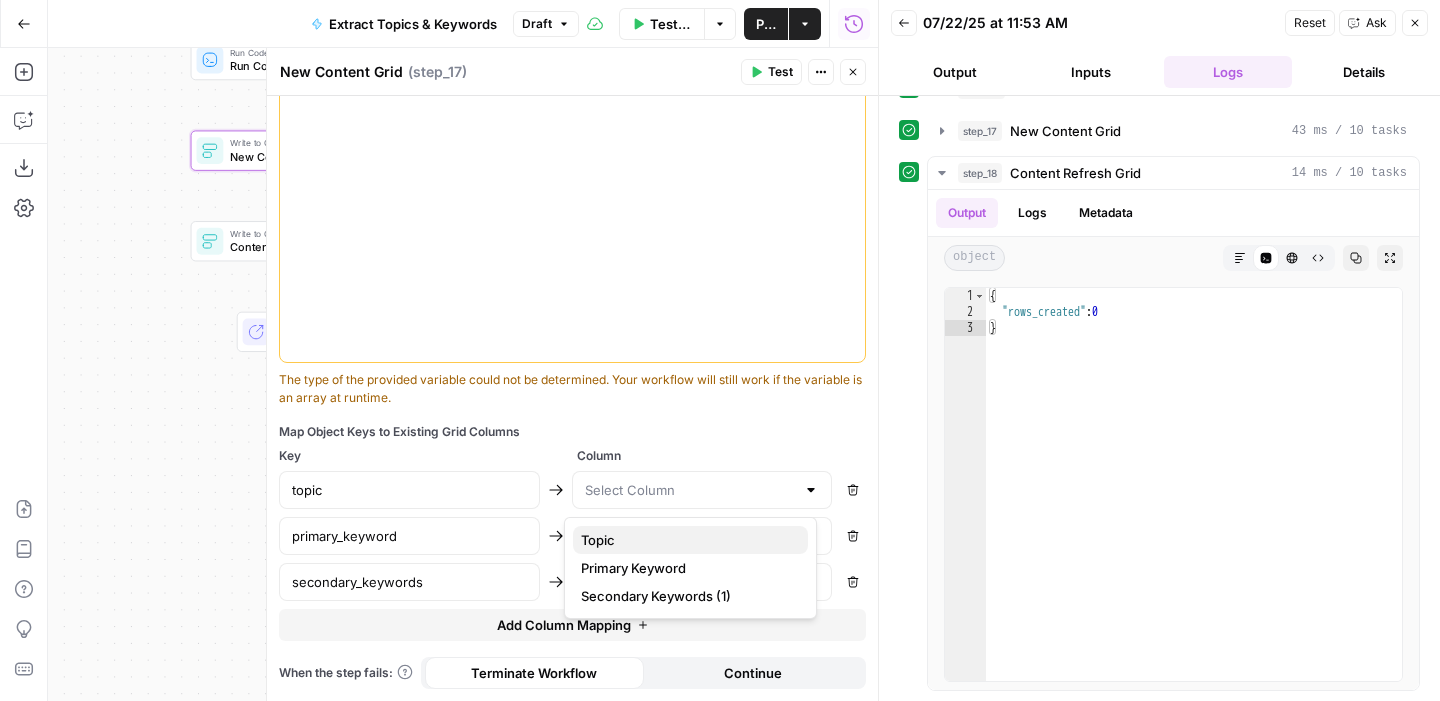 click on "Topic" at bounding box center [686, 540] 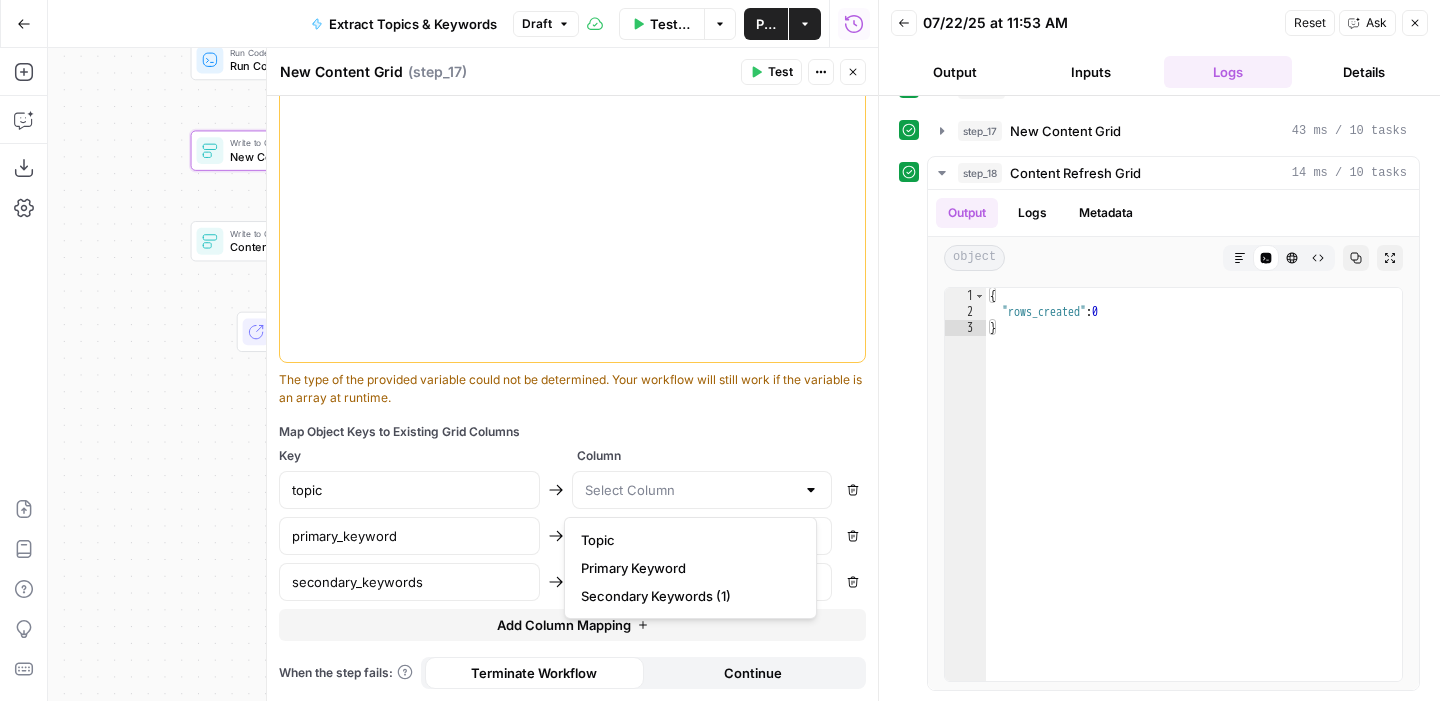 type on "Topic" 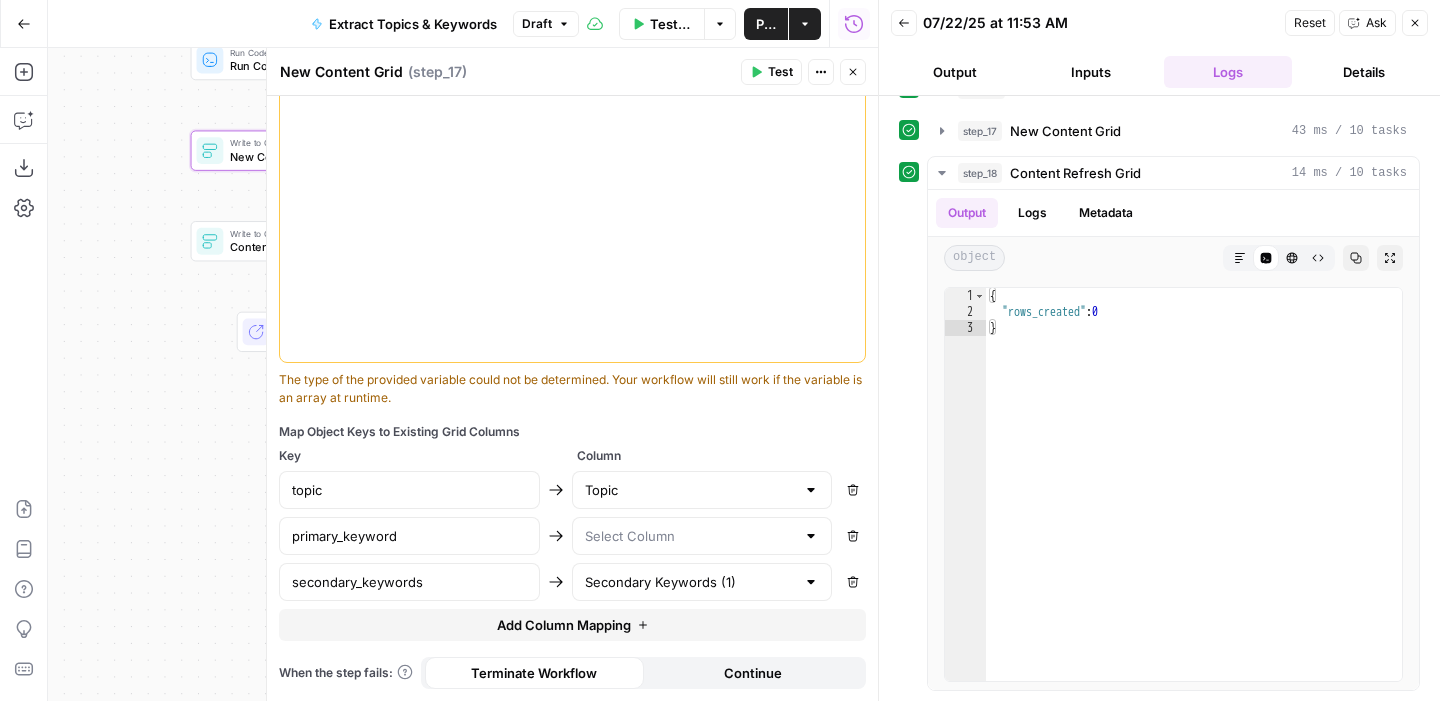 click at bounding box center (702, 536) 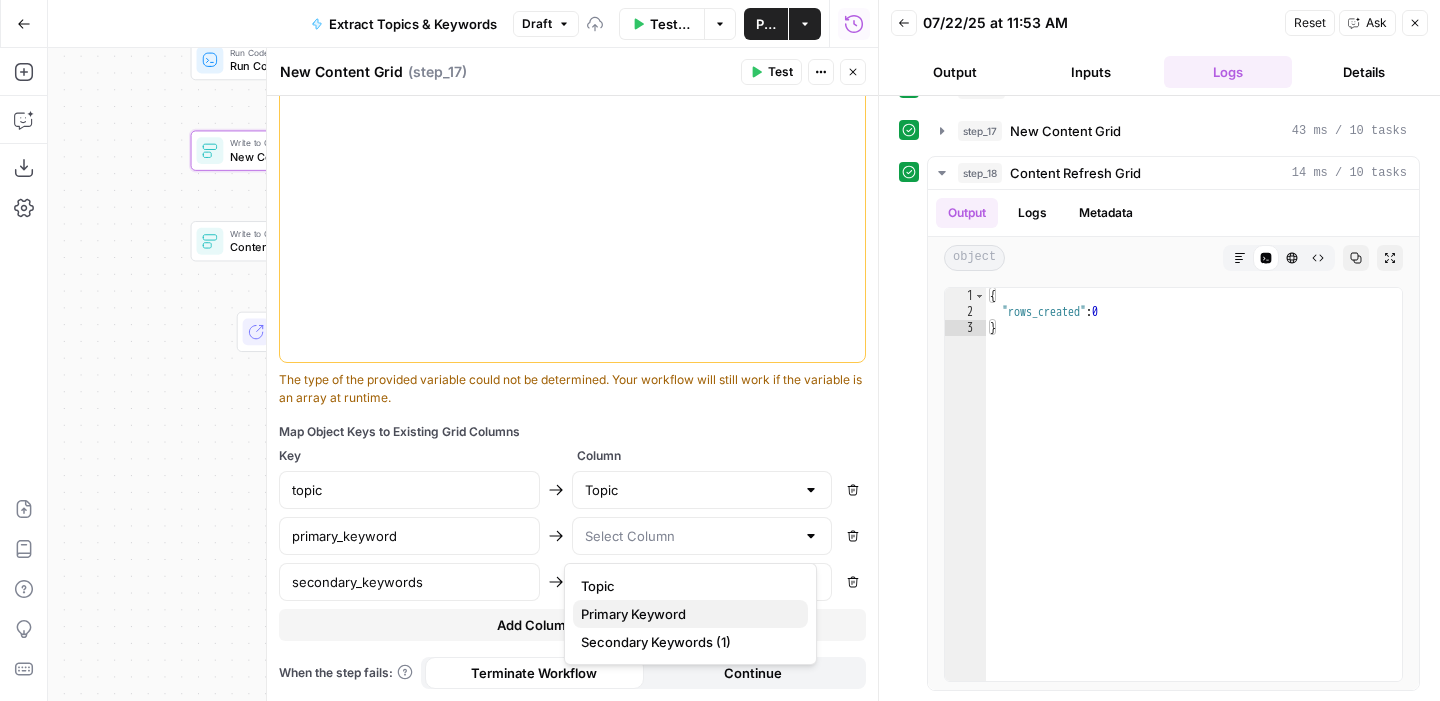 click on "Primary Keyword" at bounding box center (686, 614) 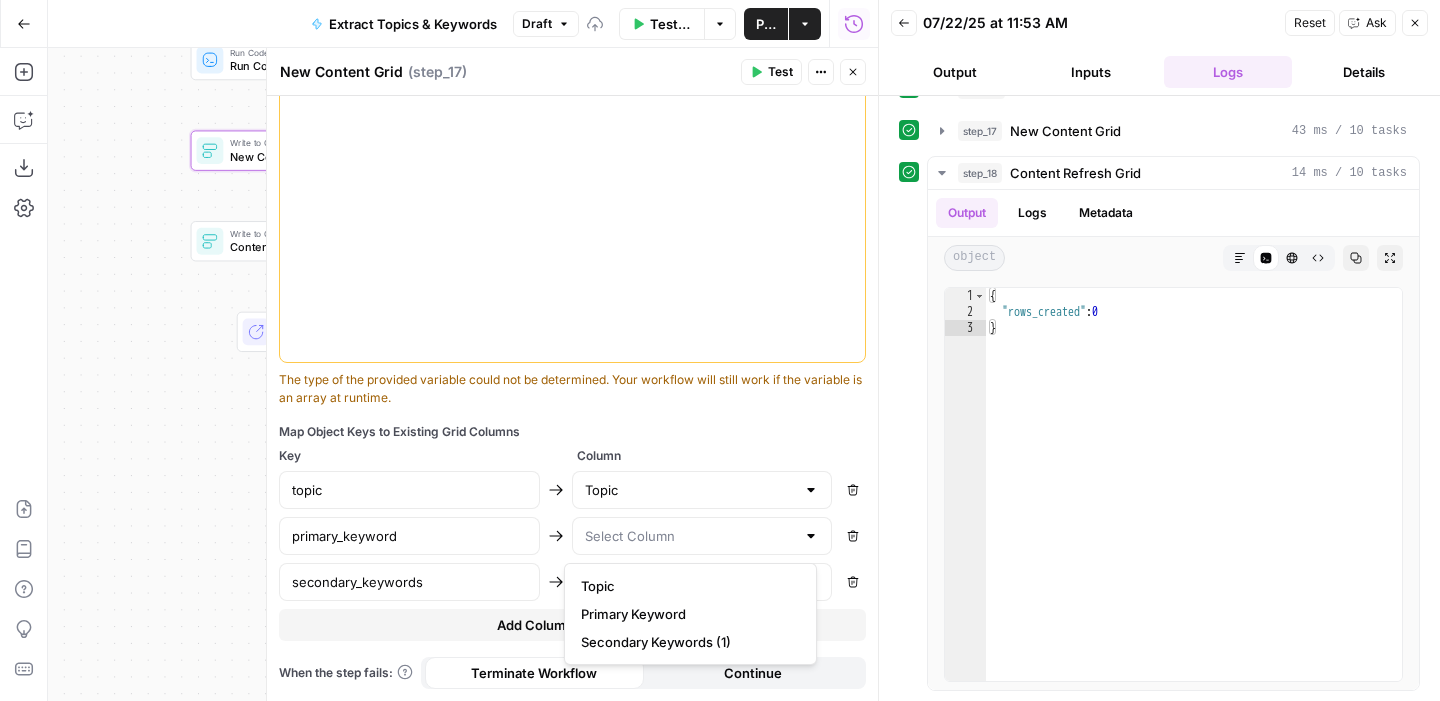 type on "Primary Keyword" 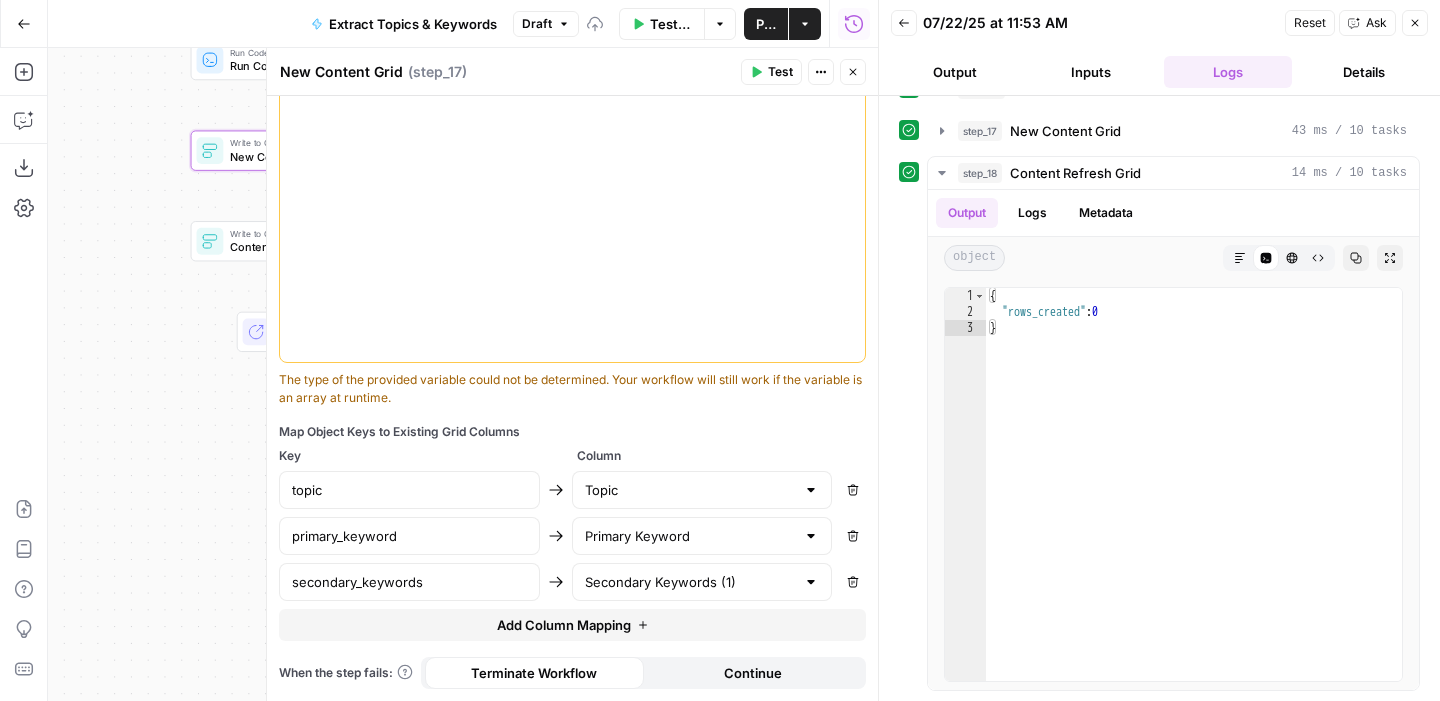 click on "**********" at bounding box center [572, 398] 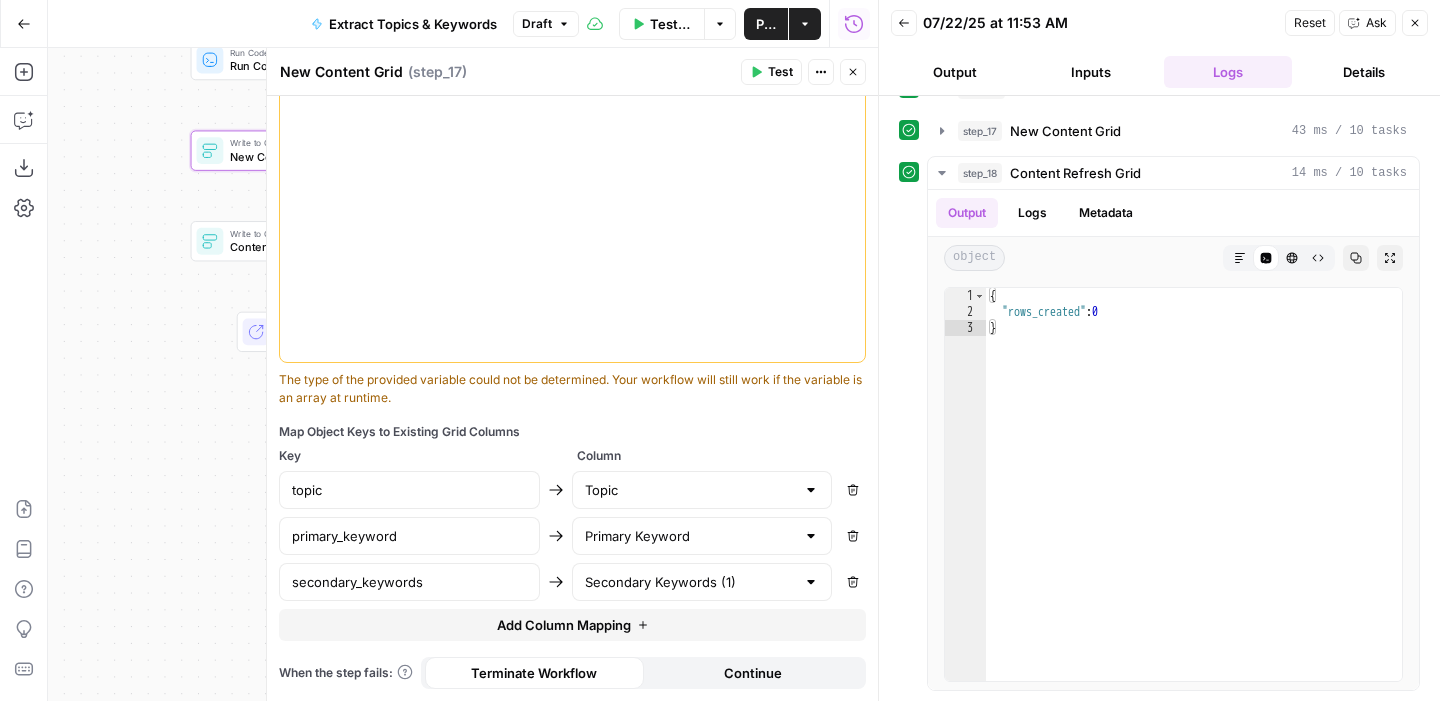 click on "Close" at bounding box center [853, 72] 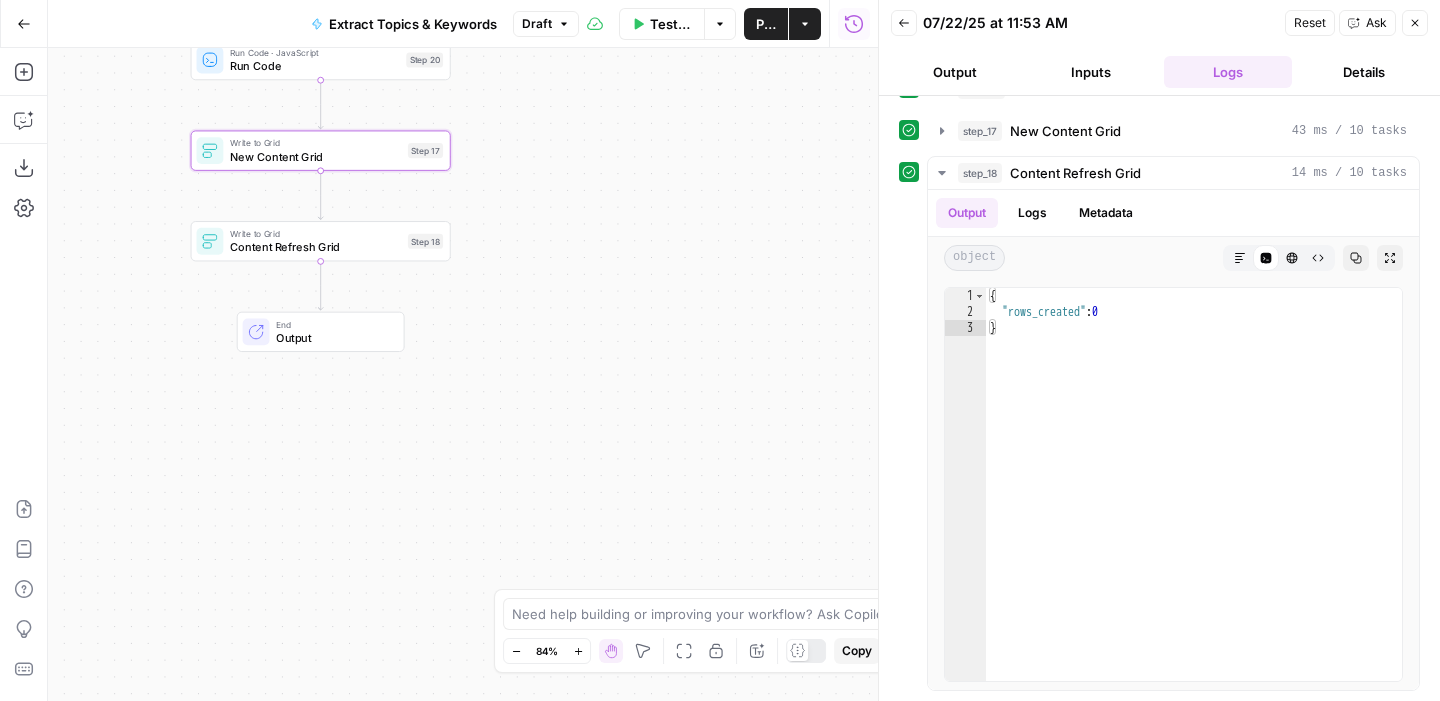 click on "Content Refresh Grid" at bounding box center [315, 247] 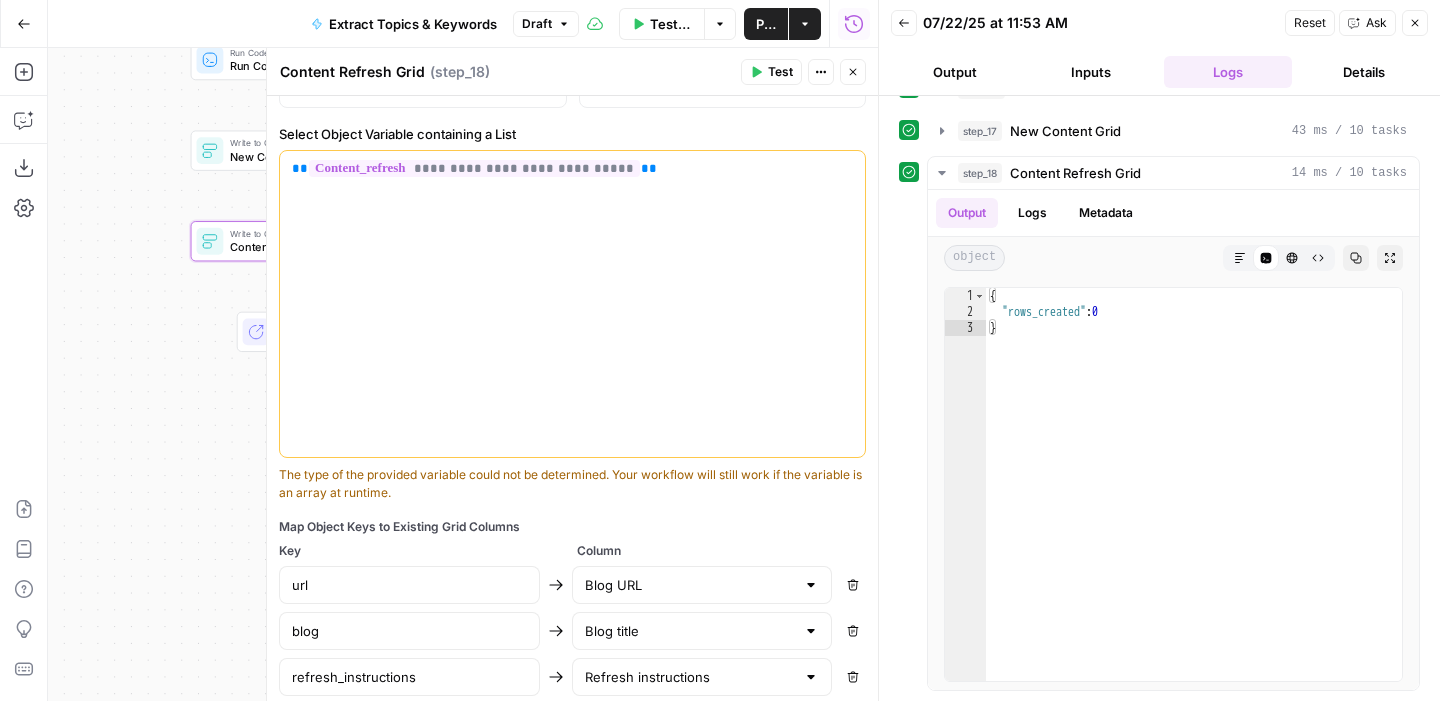 scroll, scrollTop: 605, scrollLeft: 0, axis: vertical 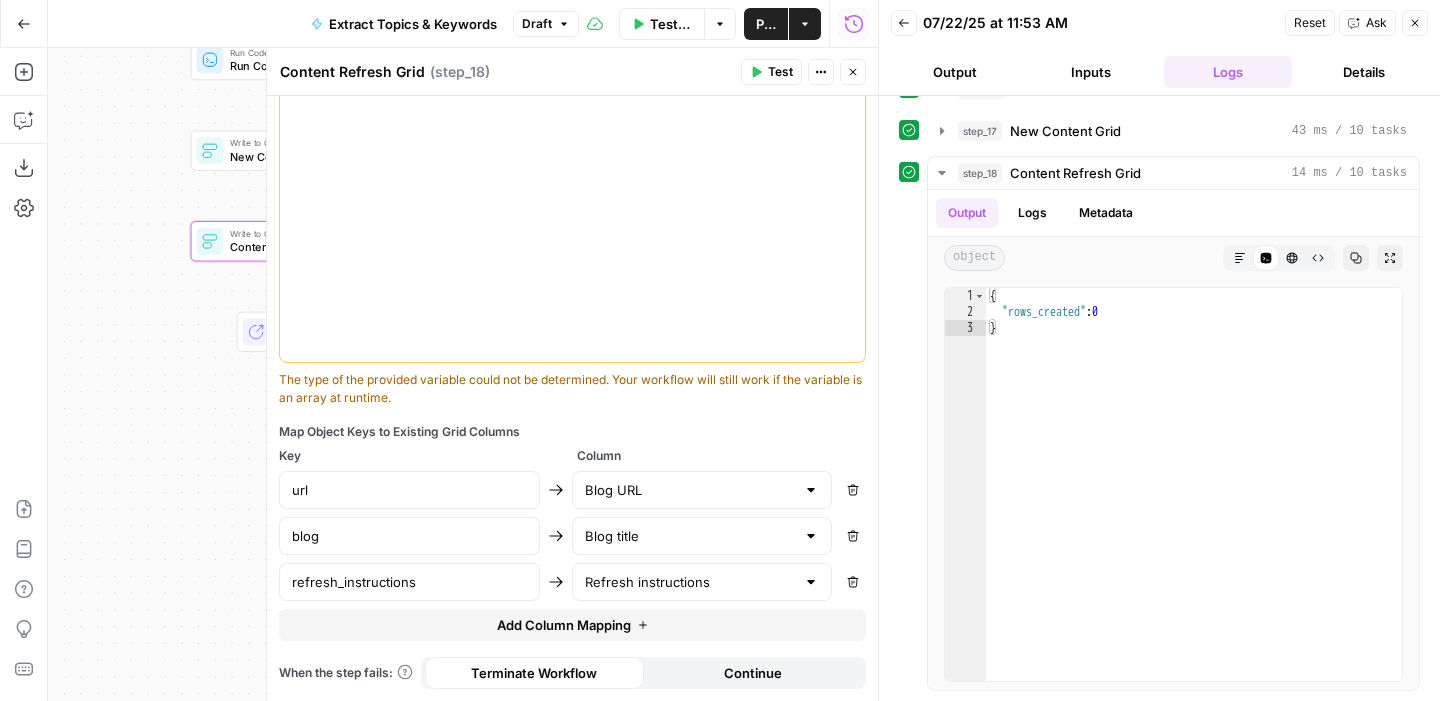 click on "Close" at bounding box center (853, 72) 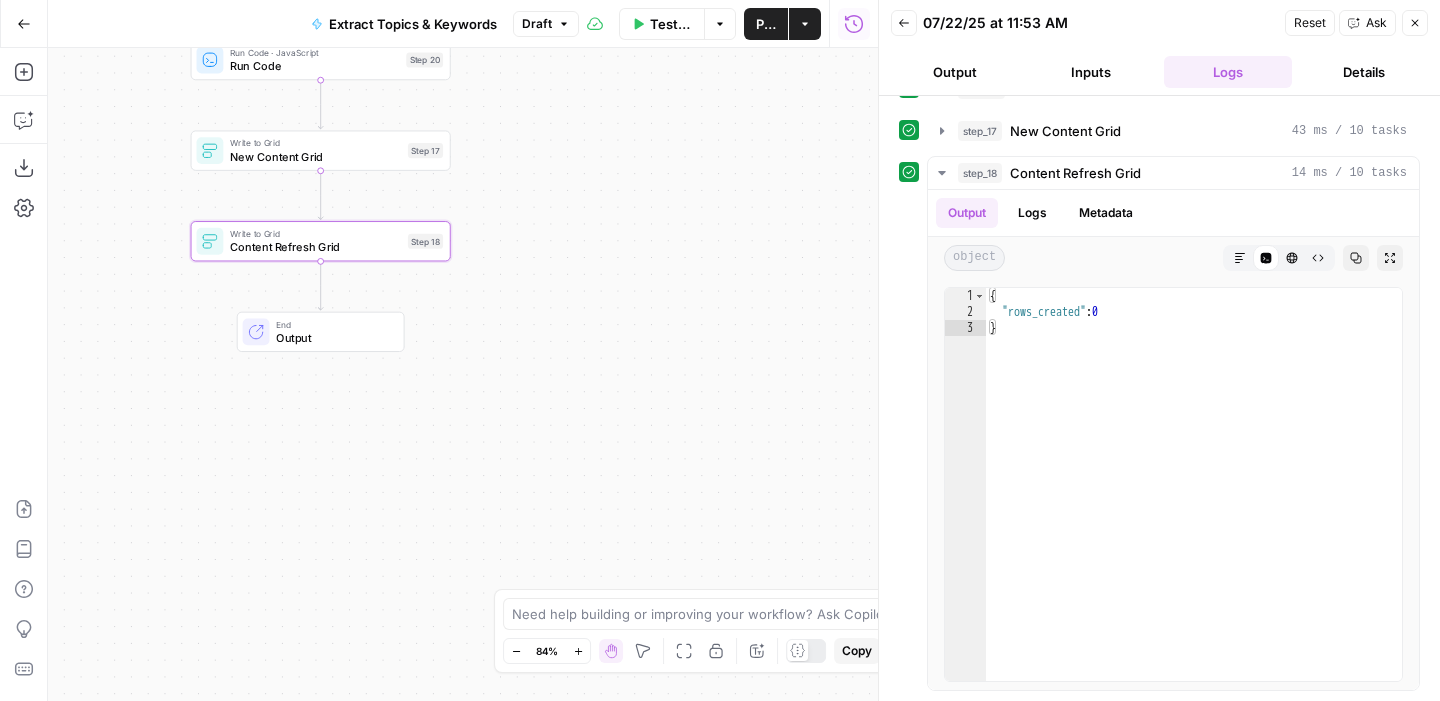 click on "Write to Grid" at bounding box center (315, 142) 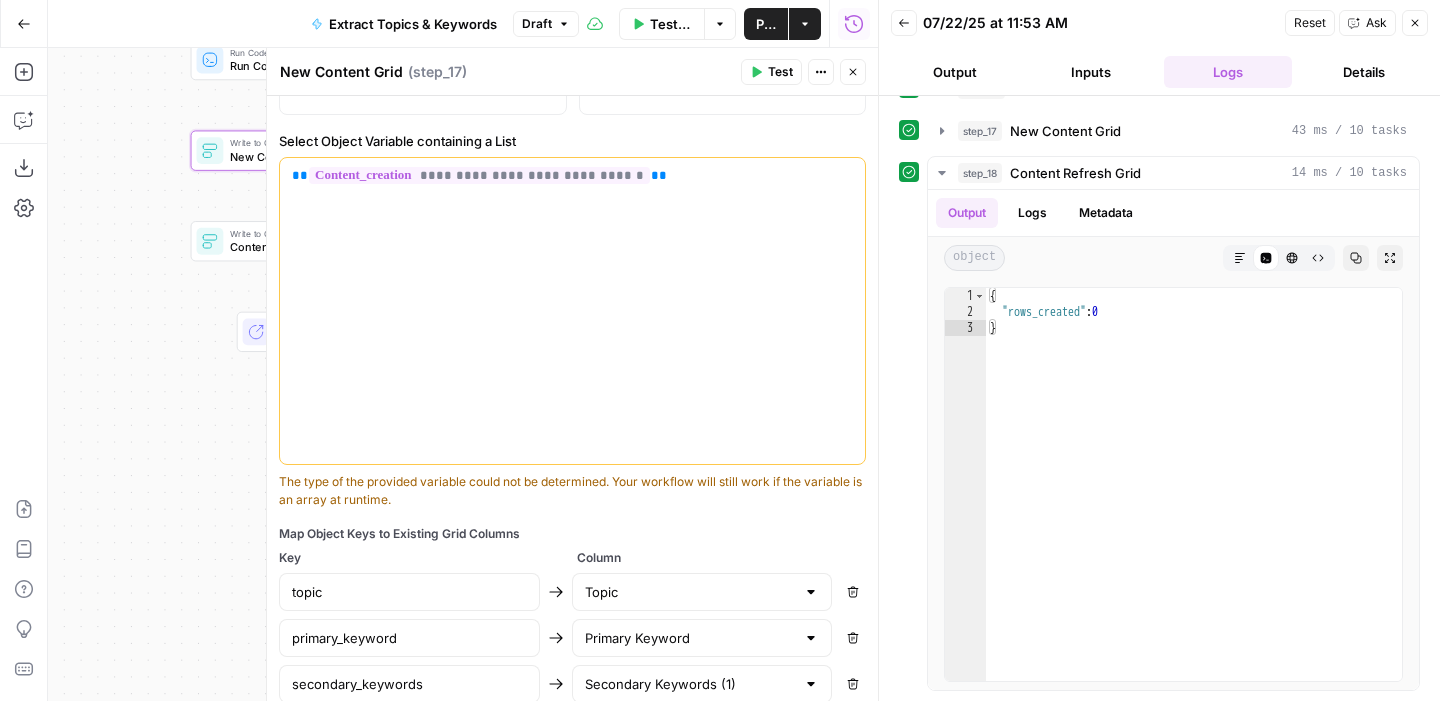 scroll, scrollTop: 605, scrollLeft: 0, axis: vertical 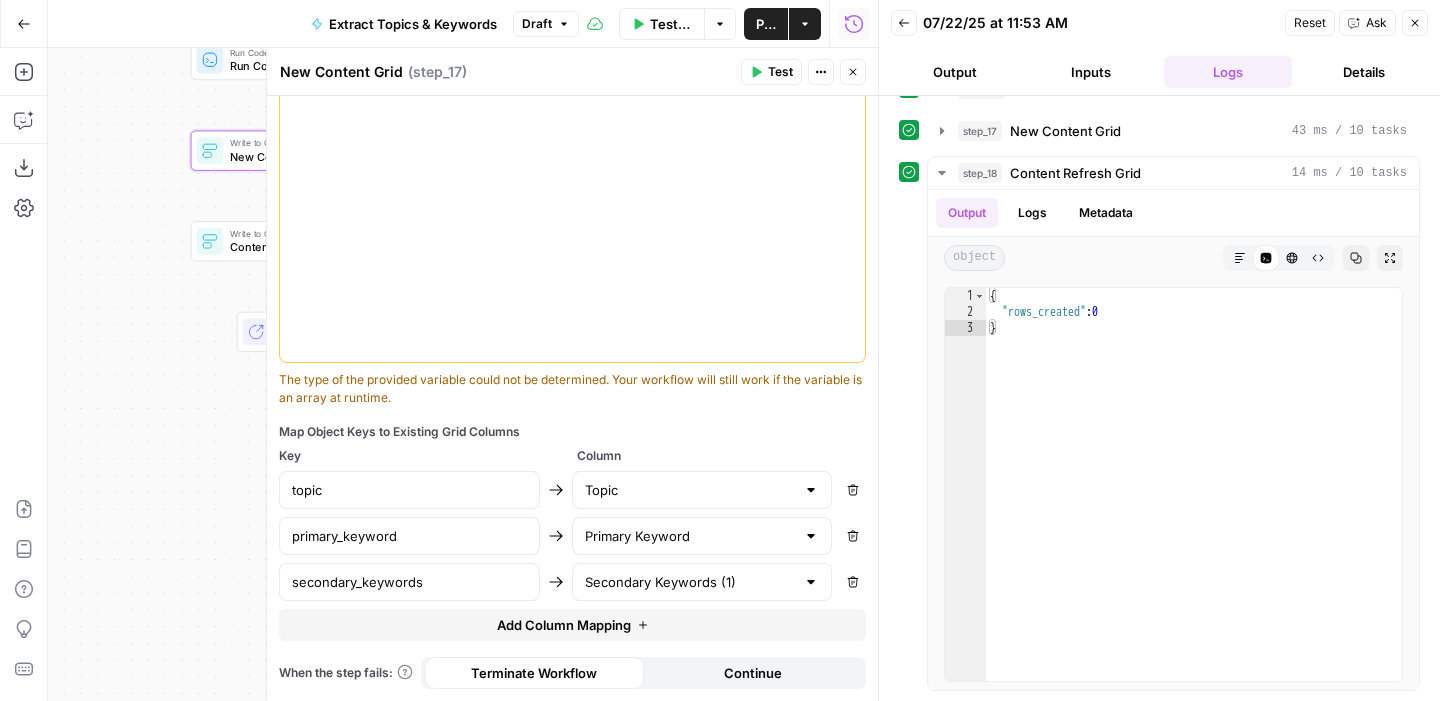 click 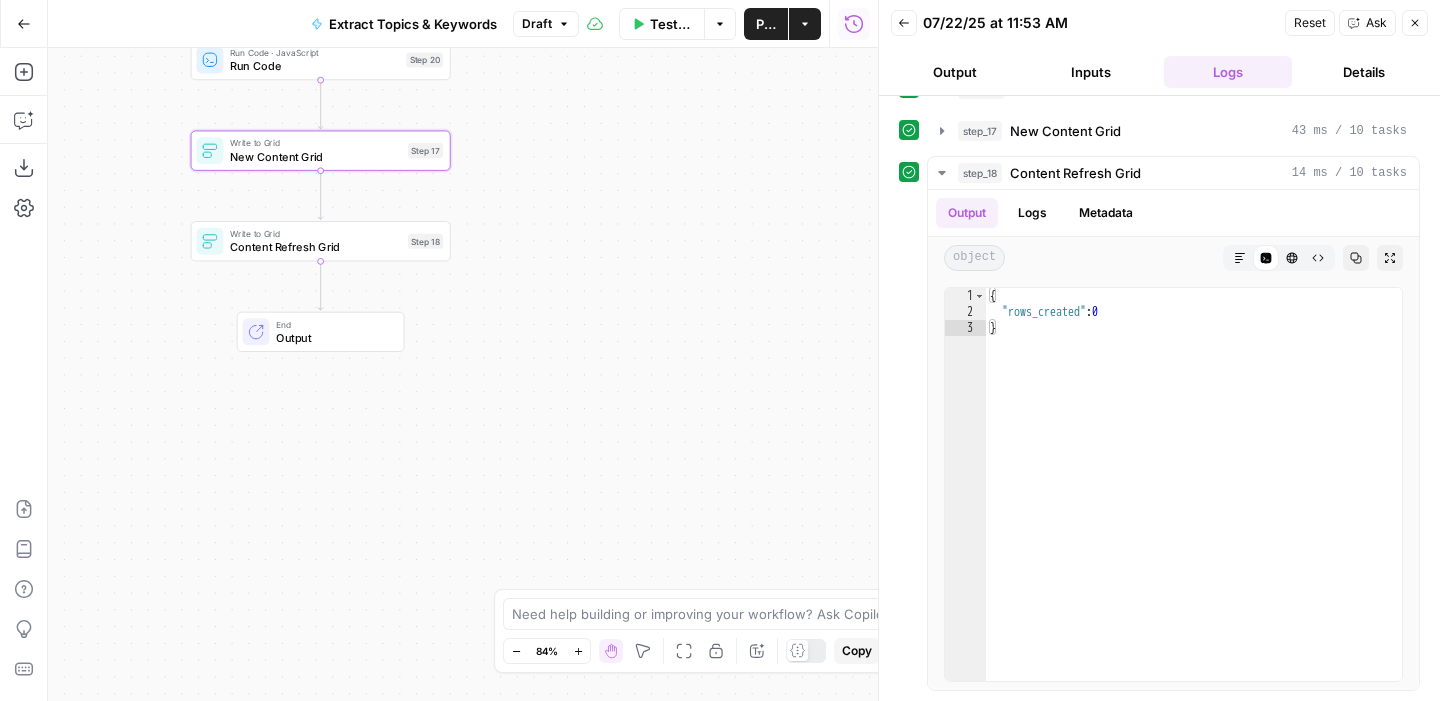 click on "Publish" at bounding box center [766, 24] 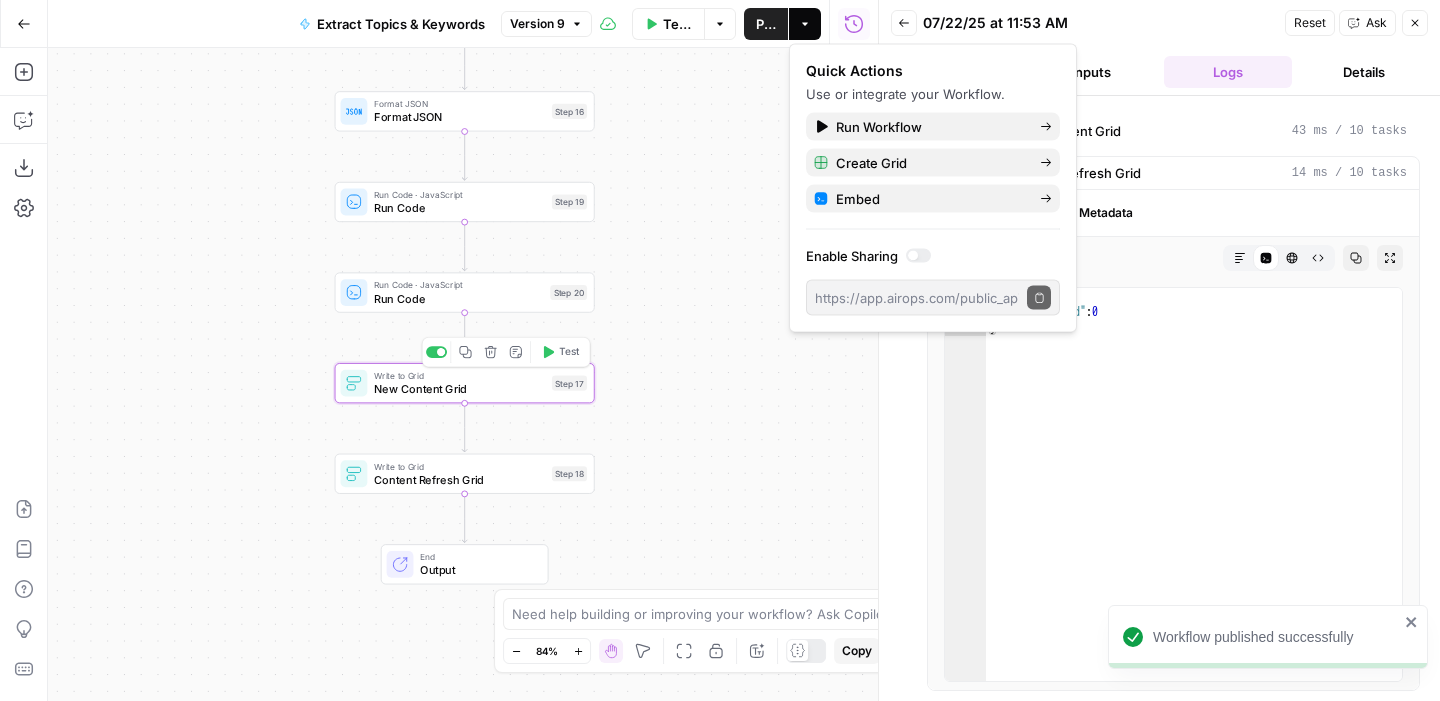 click on "New Content Grid" at bounding box center [459, 389] 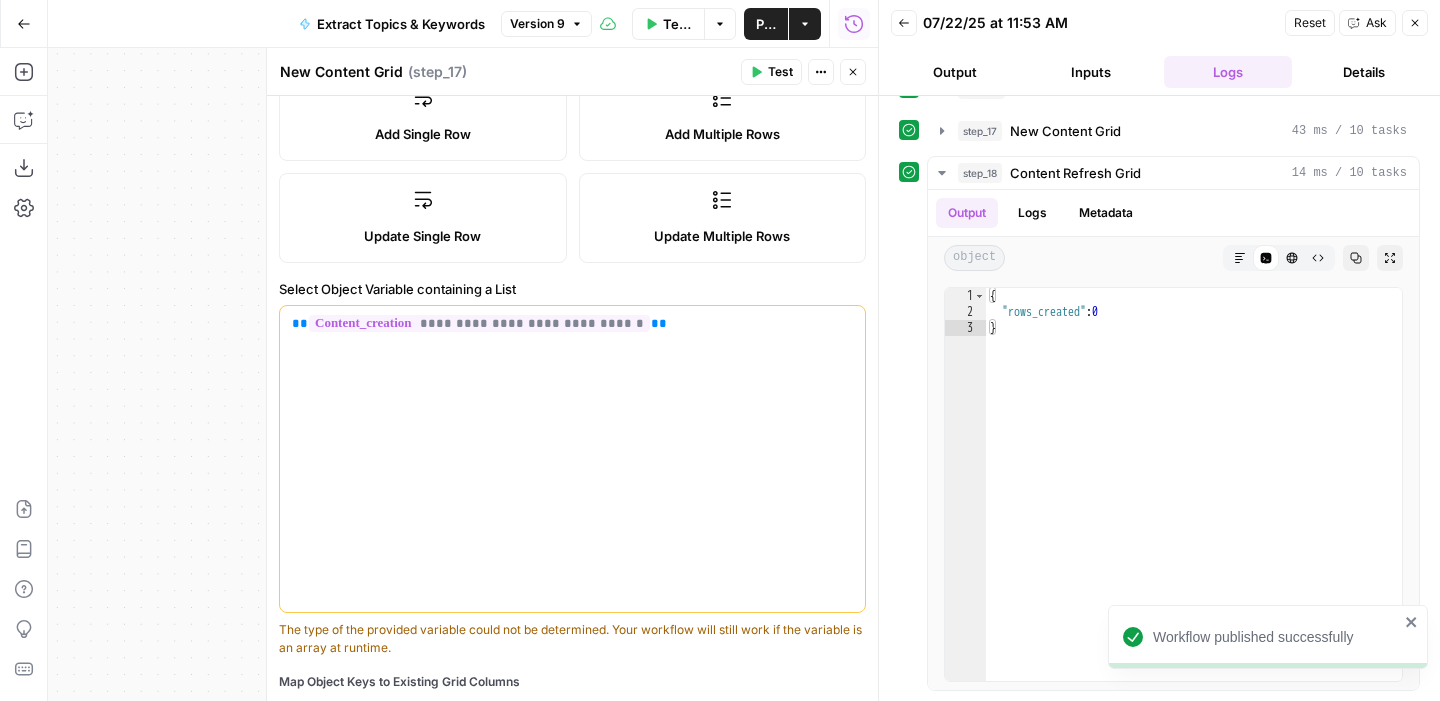 scroll, scrollTop: 605, scrollLeft: 0, axis: vertical 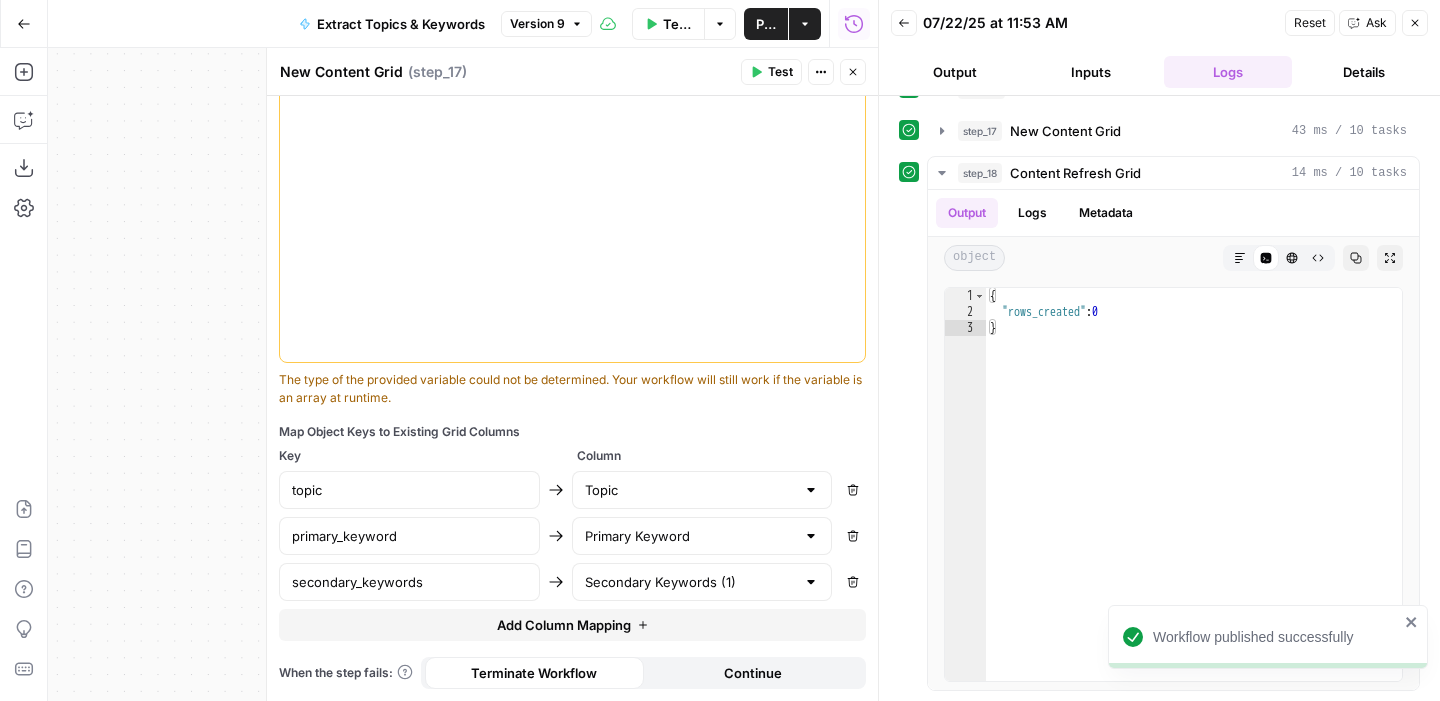 click on "Close" at bounding box center (853, 72) 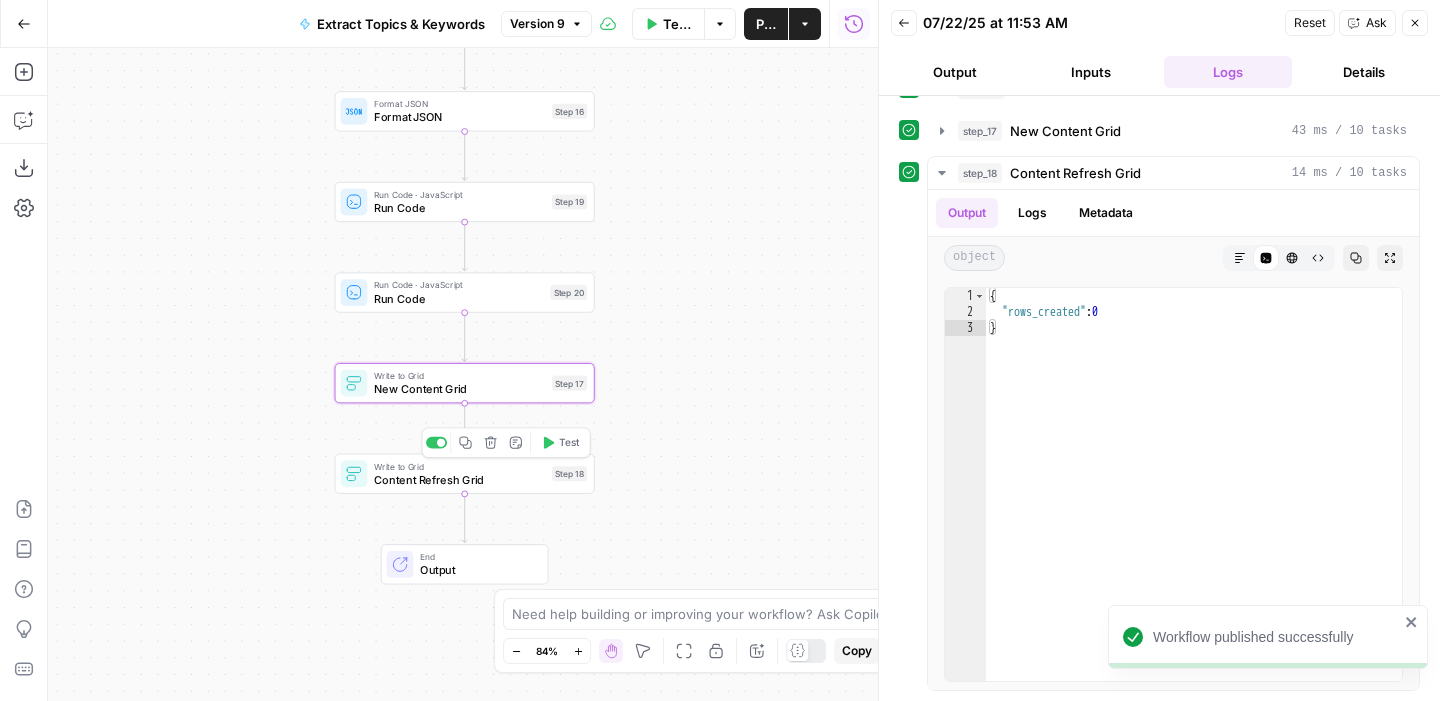 click on "Content Refresh Grid" at bounding box center [459, 479] 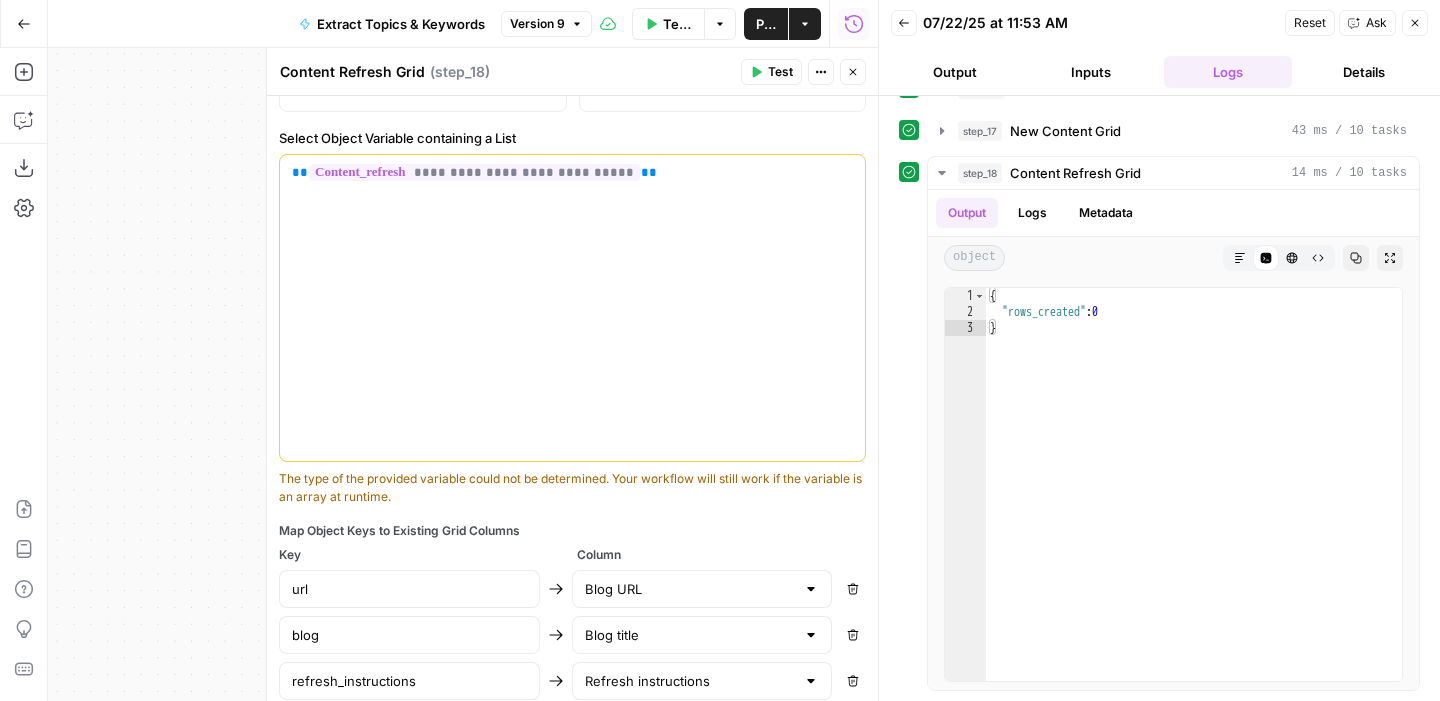 scroll, scrollTop: 605, scrollLeft: 0, axis: vertical 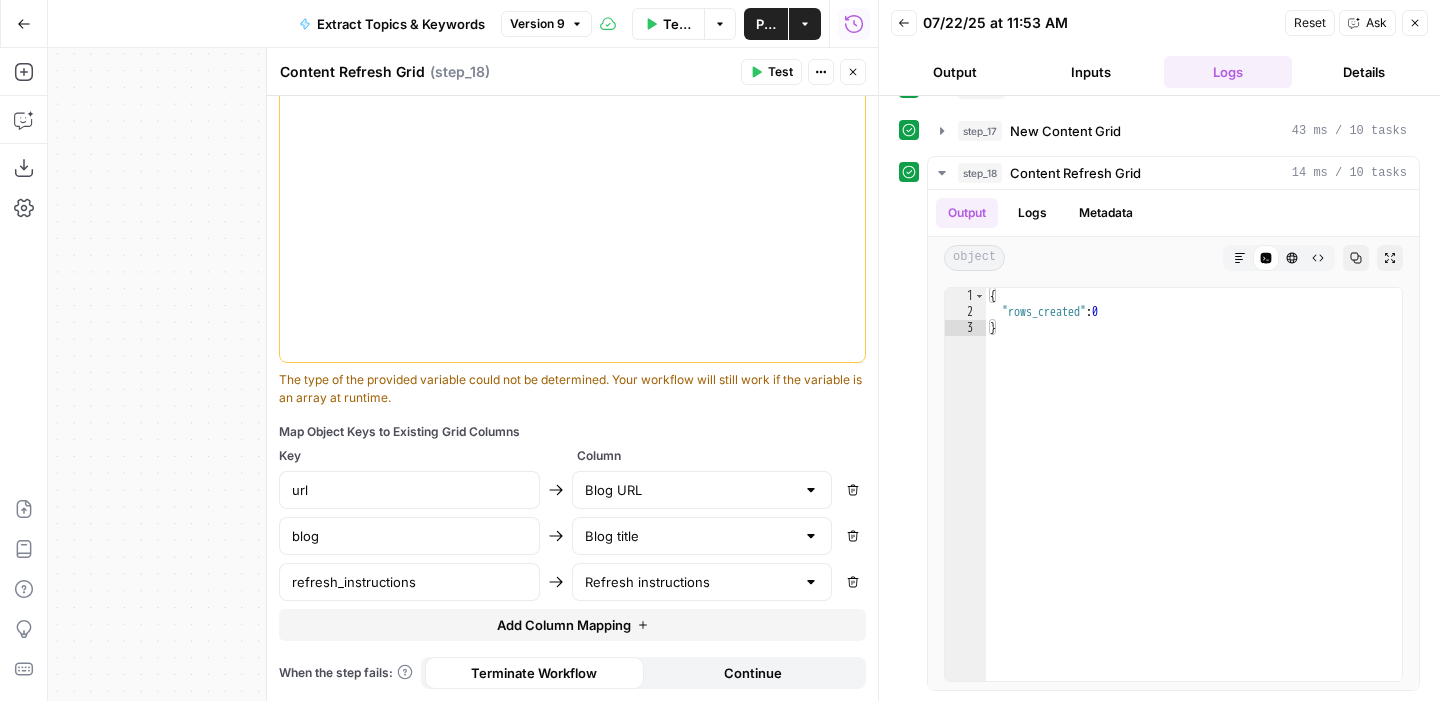 click 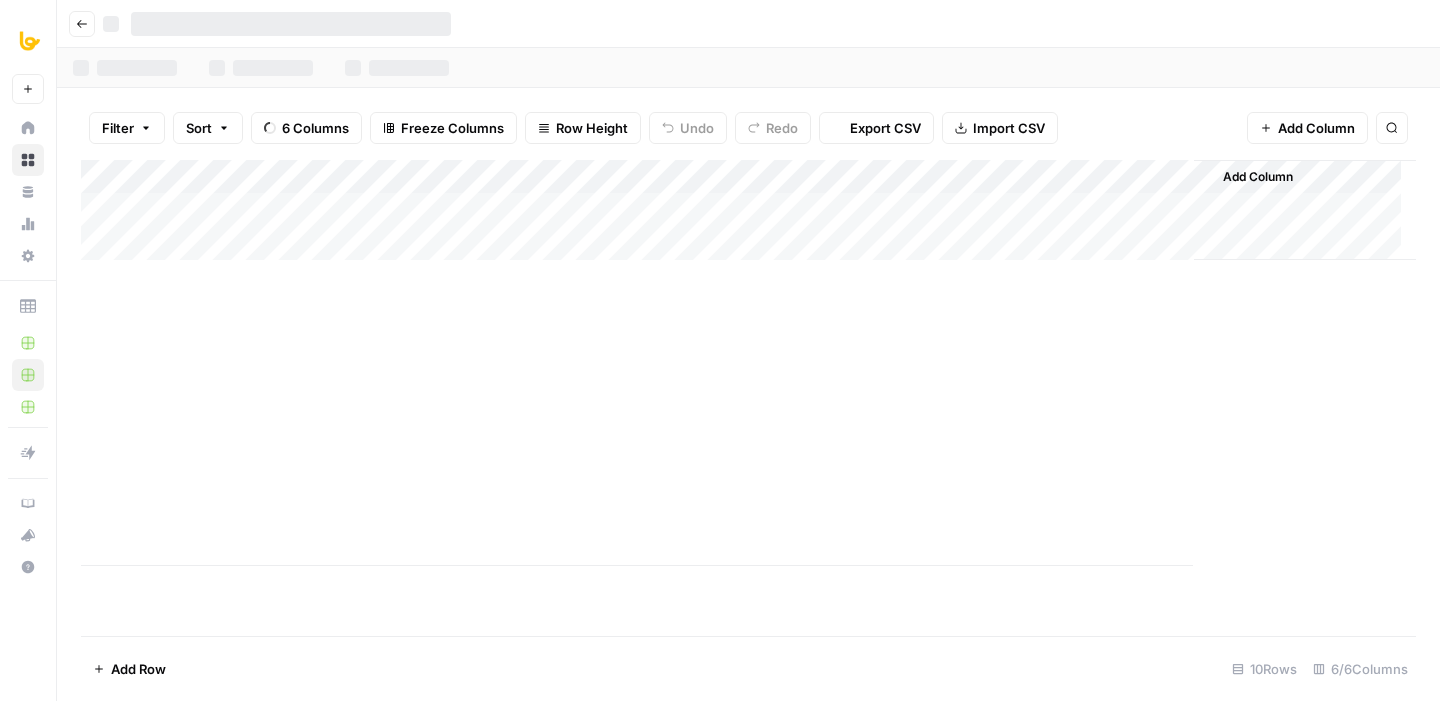 scroll, scrollTop: 0, scrollLeft: 0, axis: both 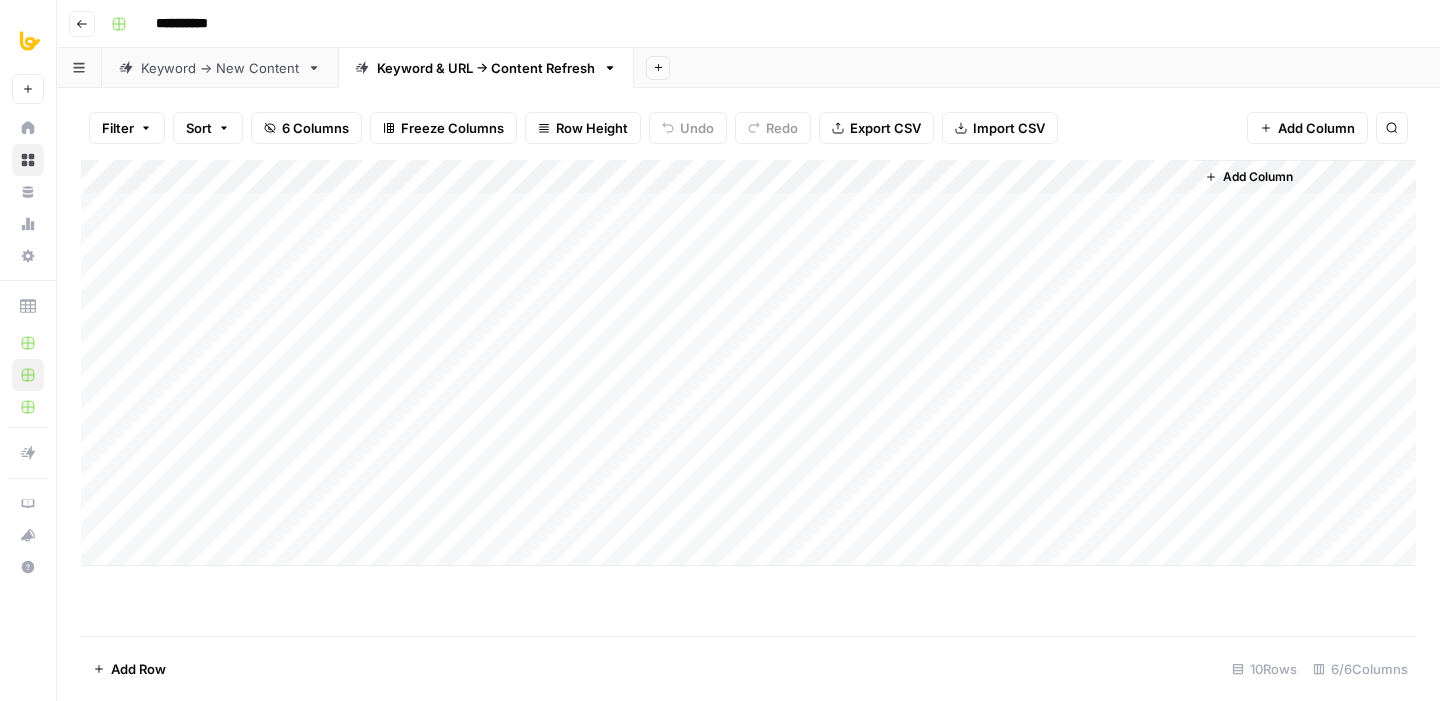 click on "Keyword -> New Content" at bounding box center [220, 68] 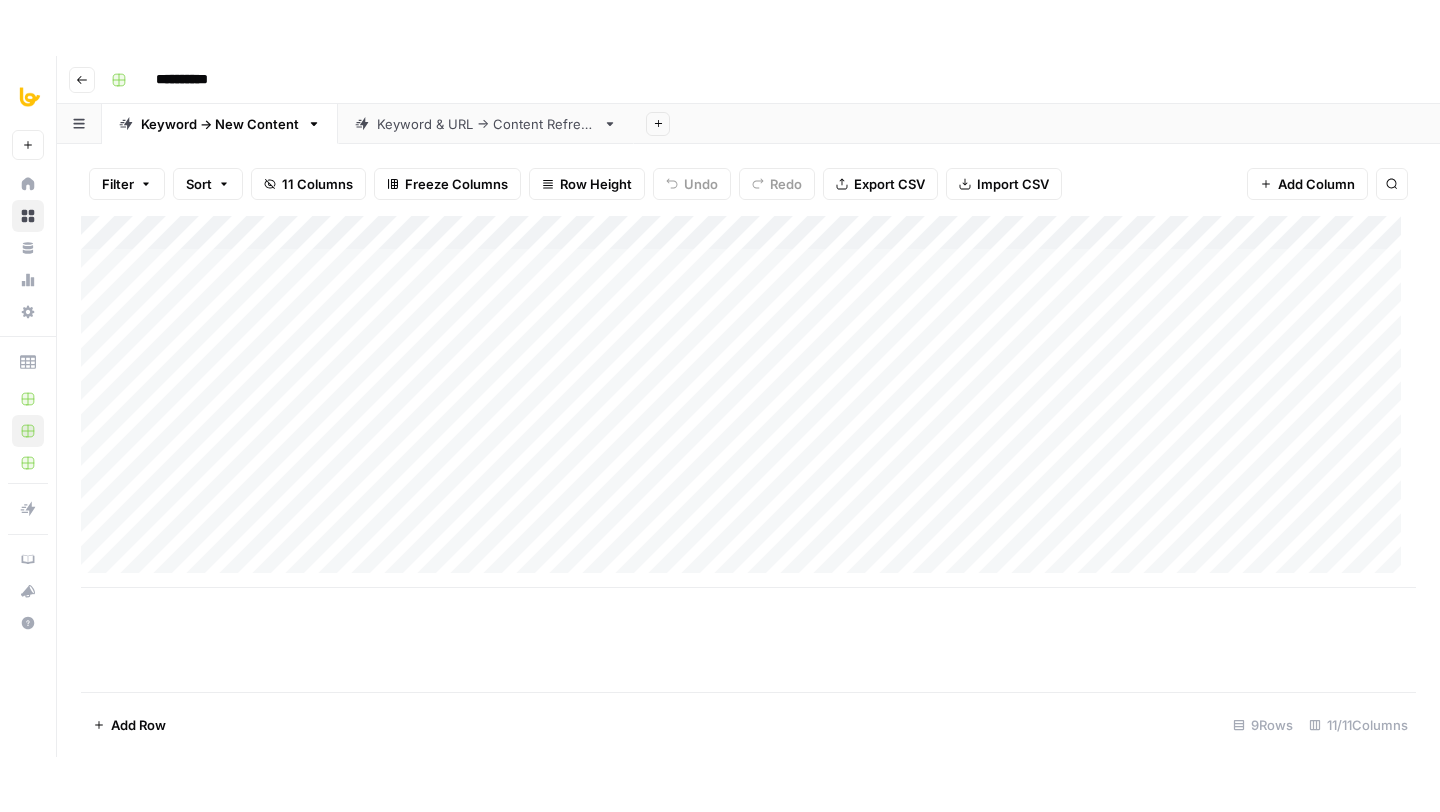 scroll, scrollTop: 0, scrollLeft: 0, axis: both 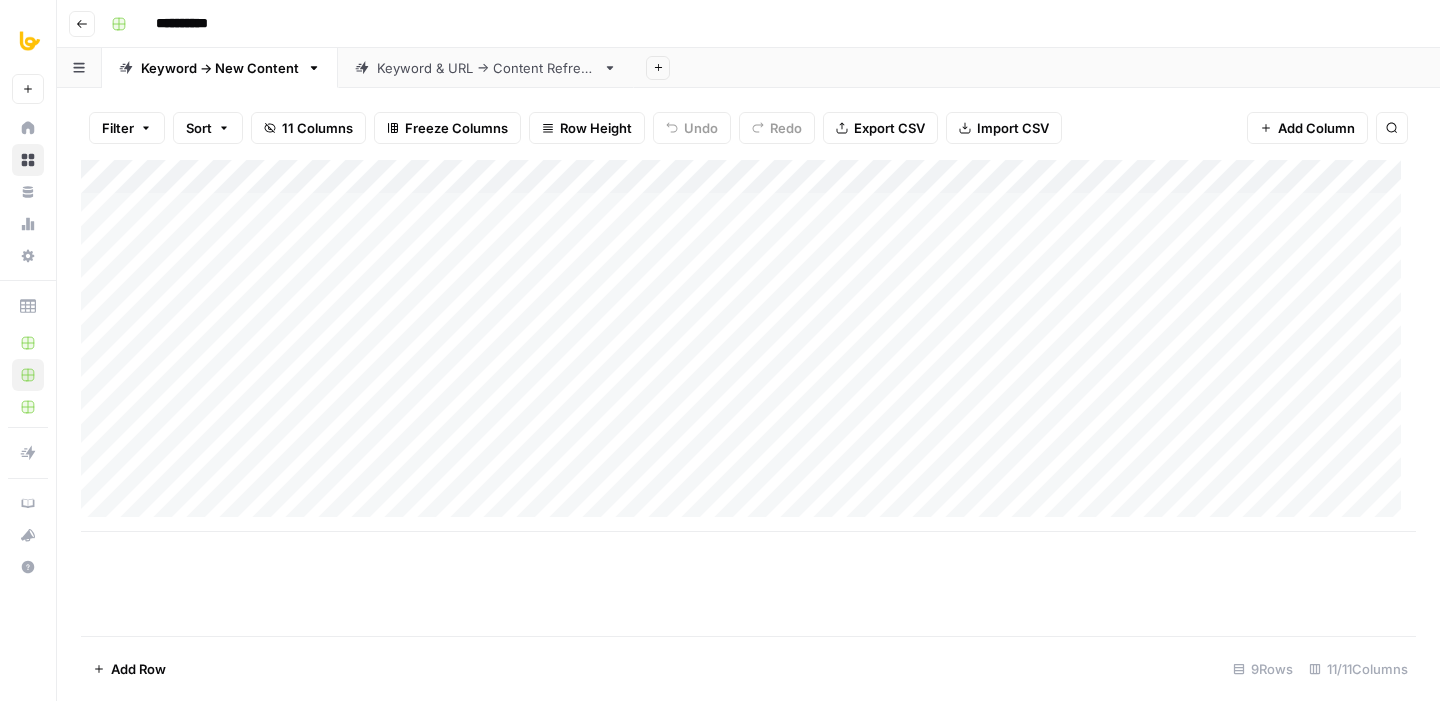 click on "Add Column" at bounding box center (748, 346) 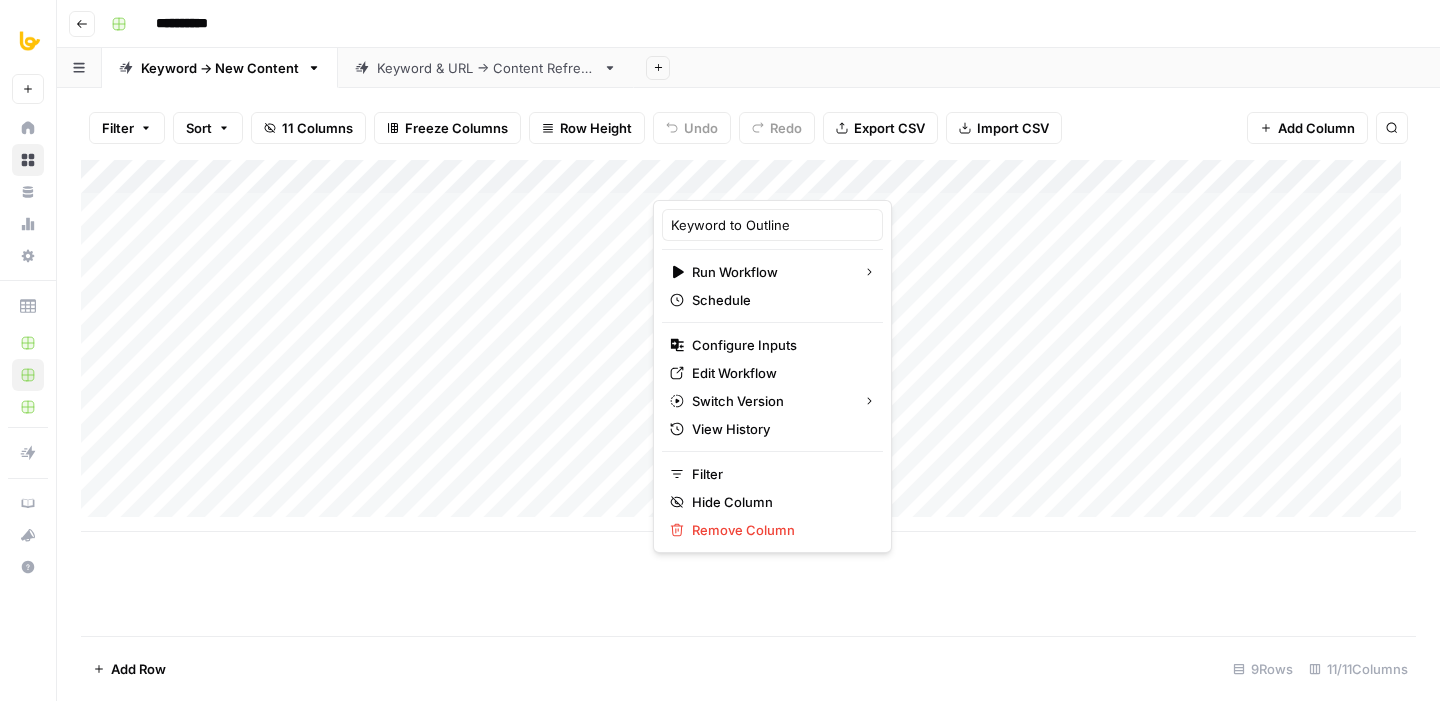 click on "Add Sheet" at bounding box center [1037, 68] 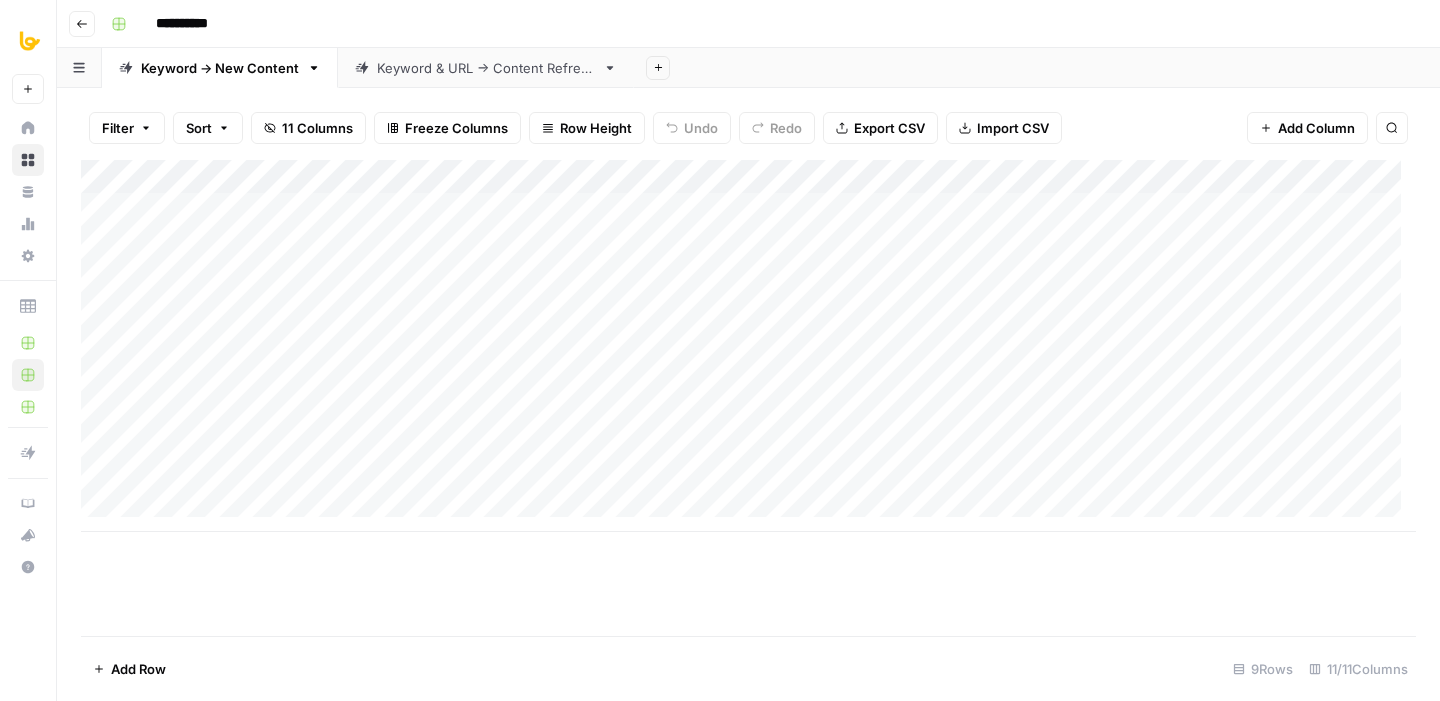 click on "Add Column" at bounding box center (748, 346) 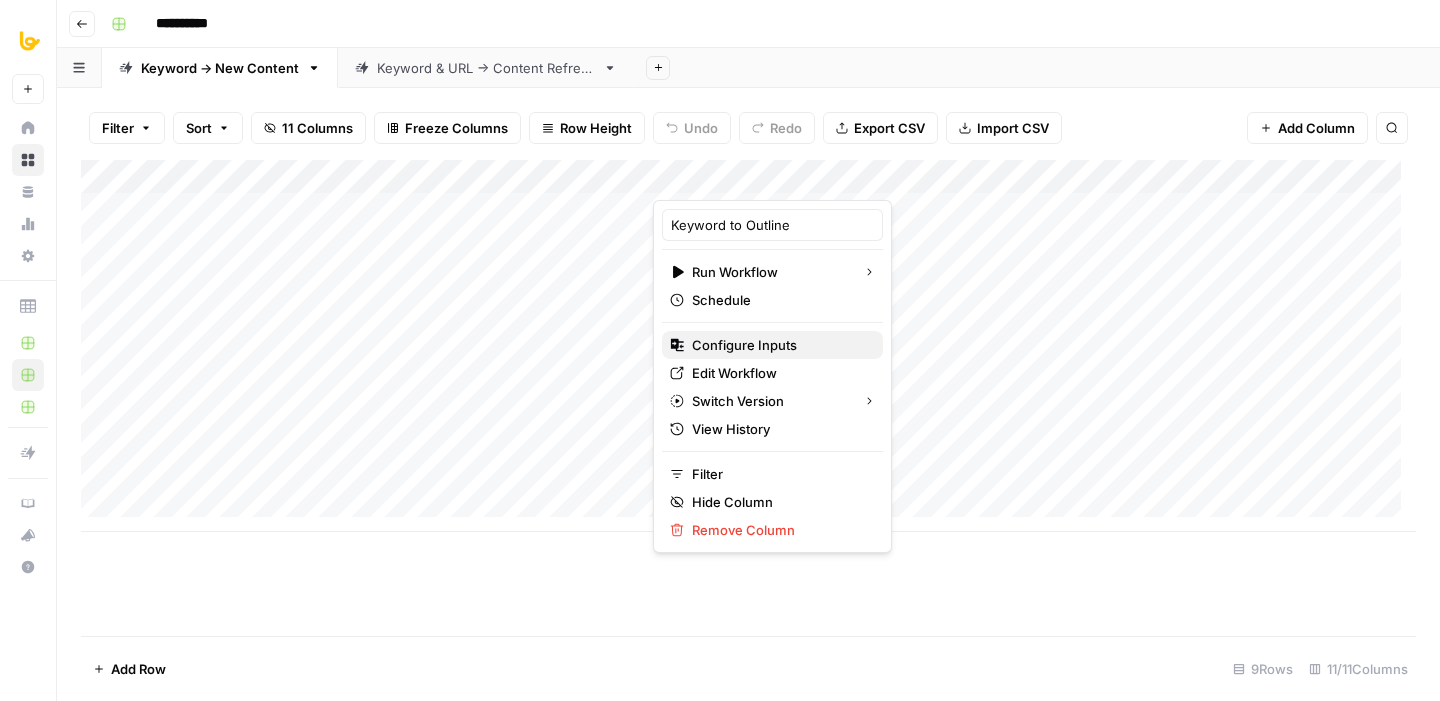 type 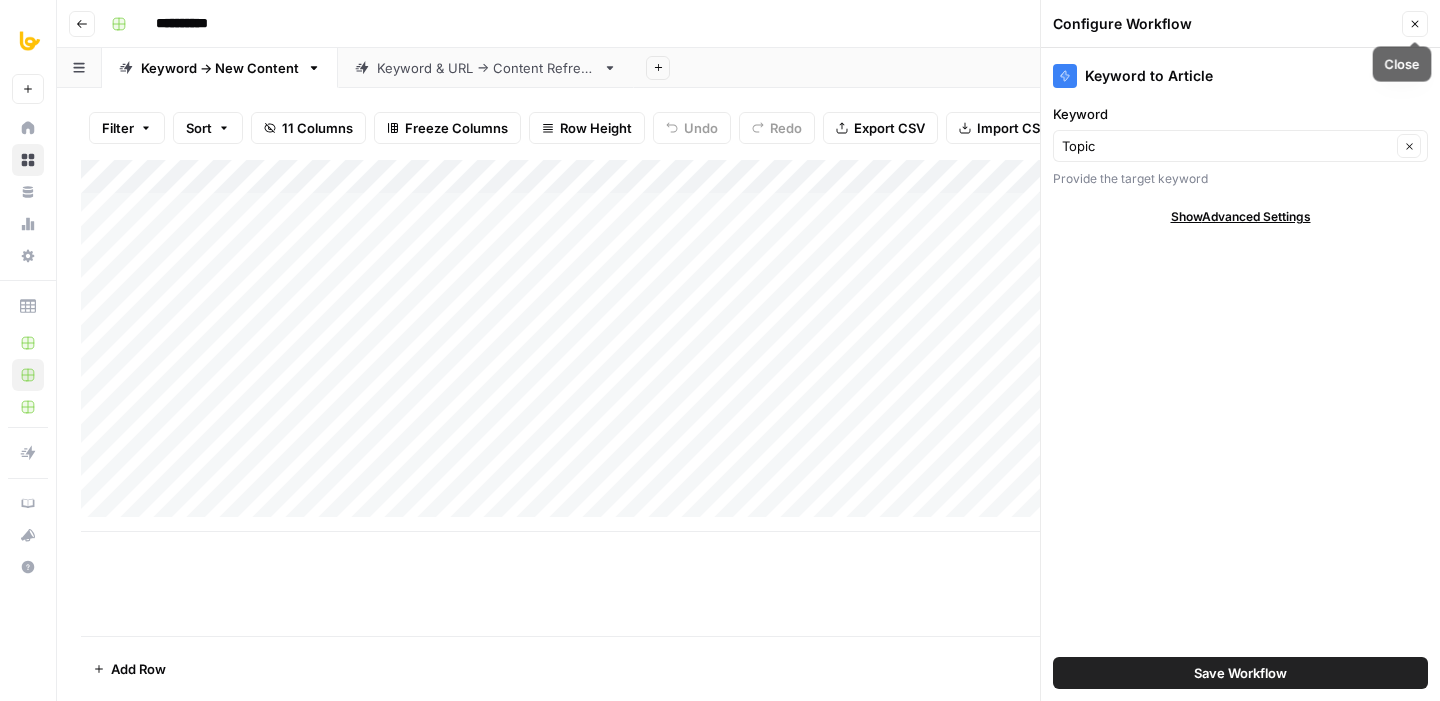 click 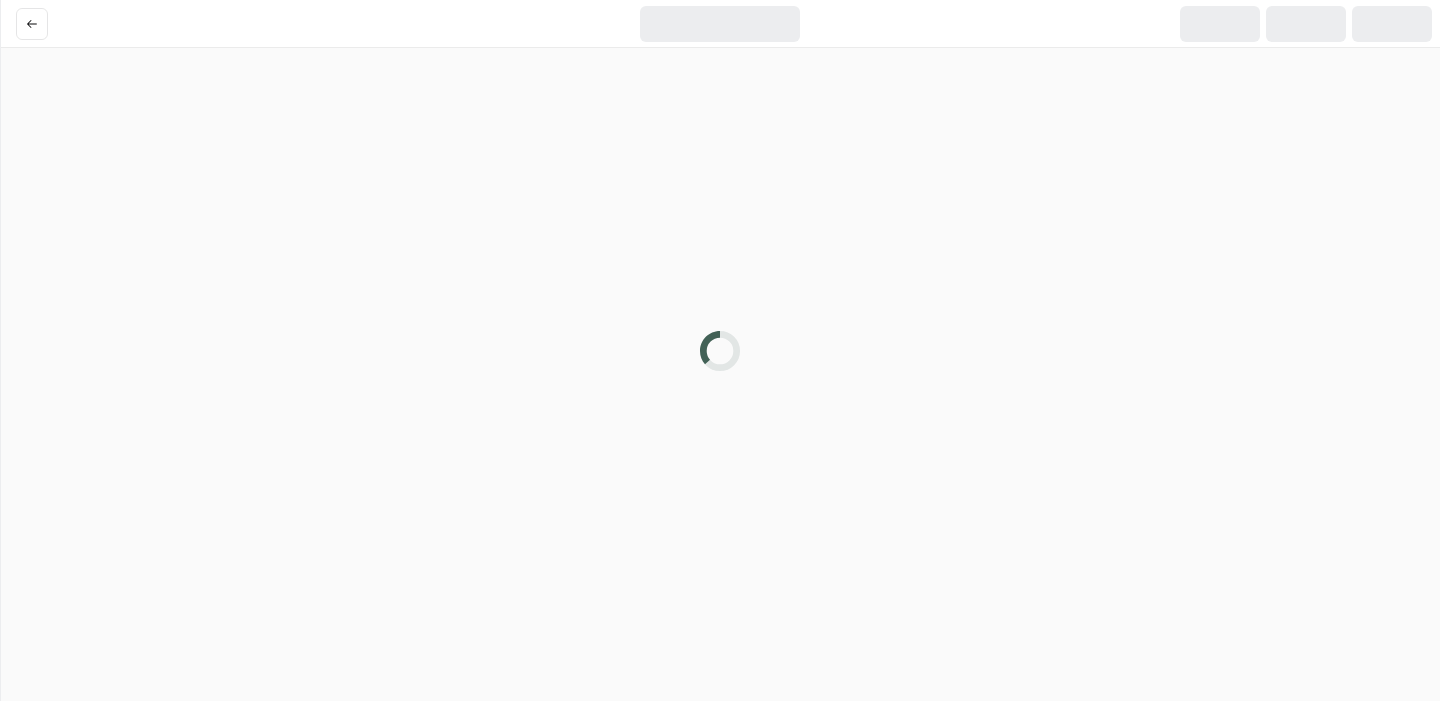 scroll, scrollTop: 0, scrollLeft: 0, axis: both 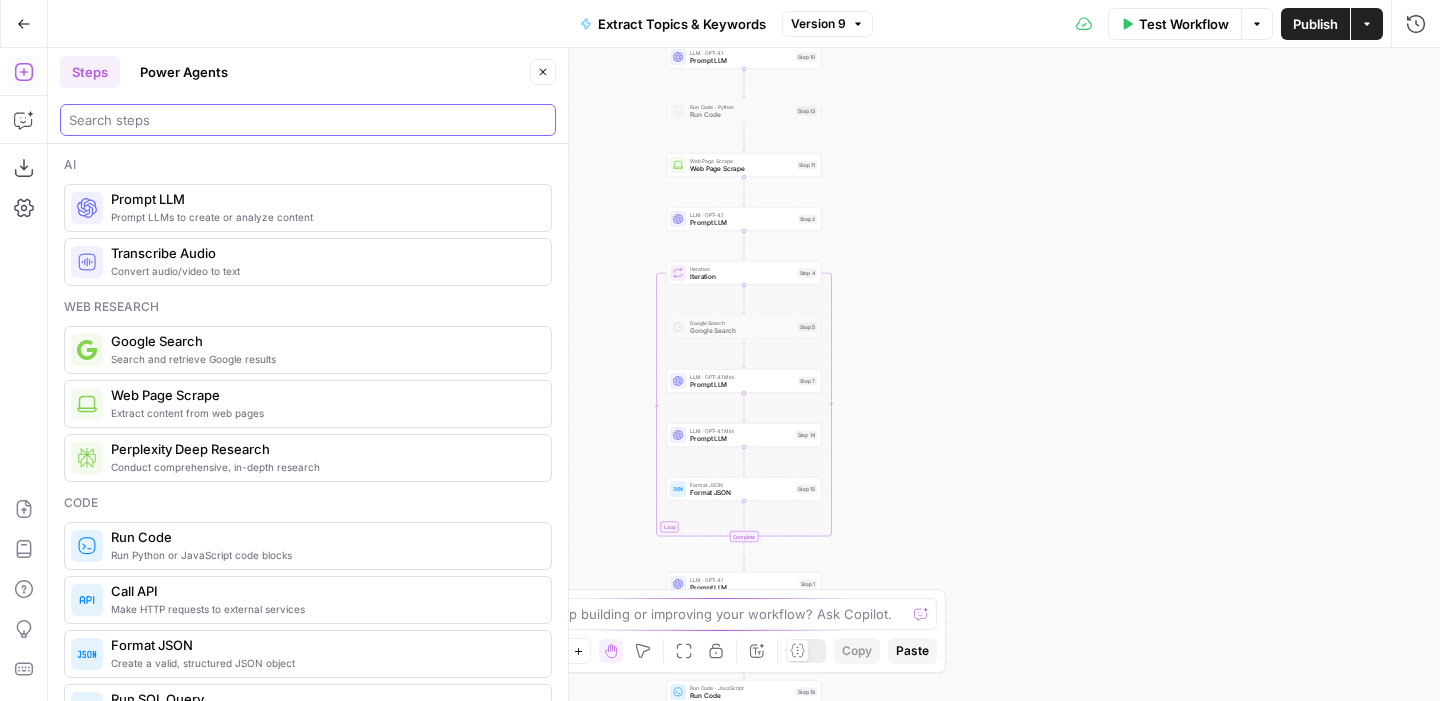 click at bounding box center (308, 120) 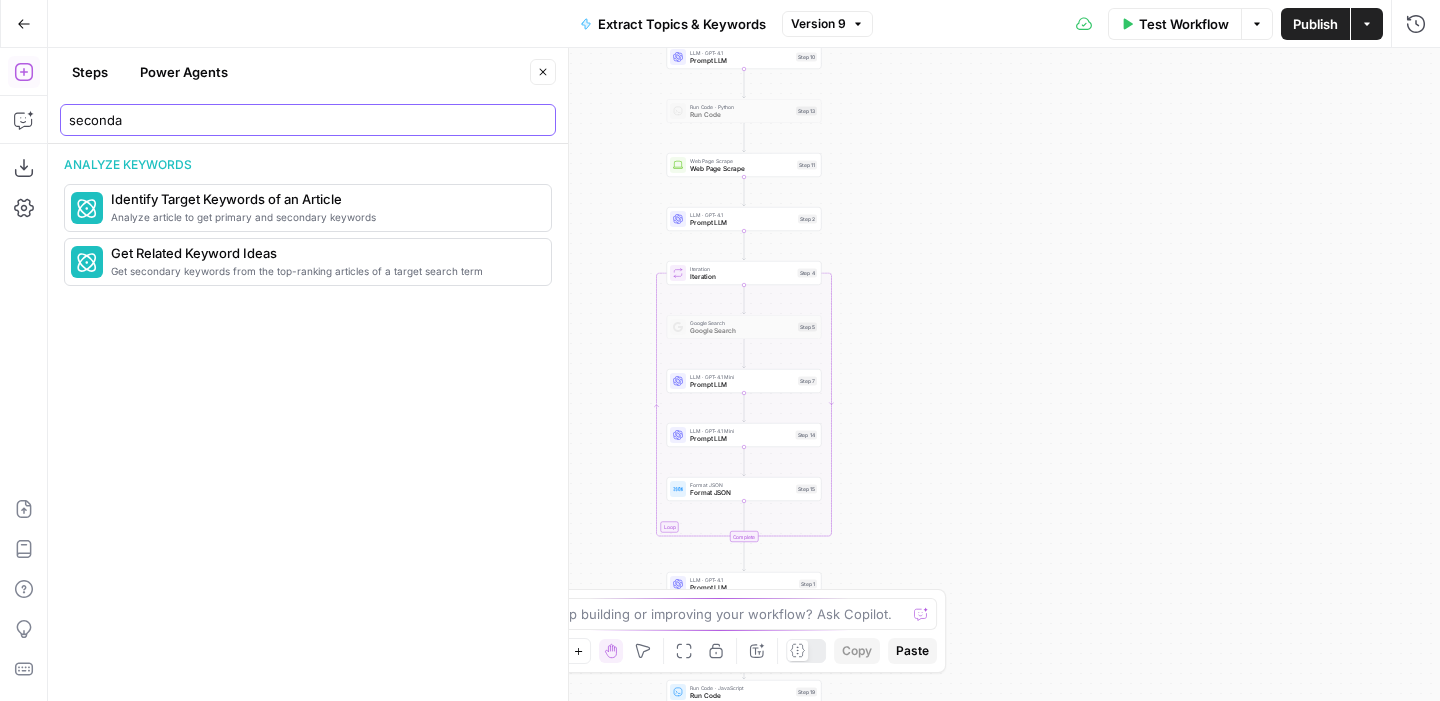 type on "seconda" 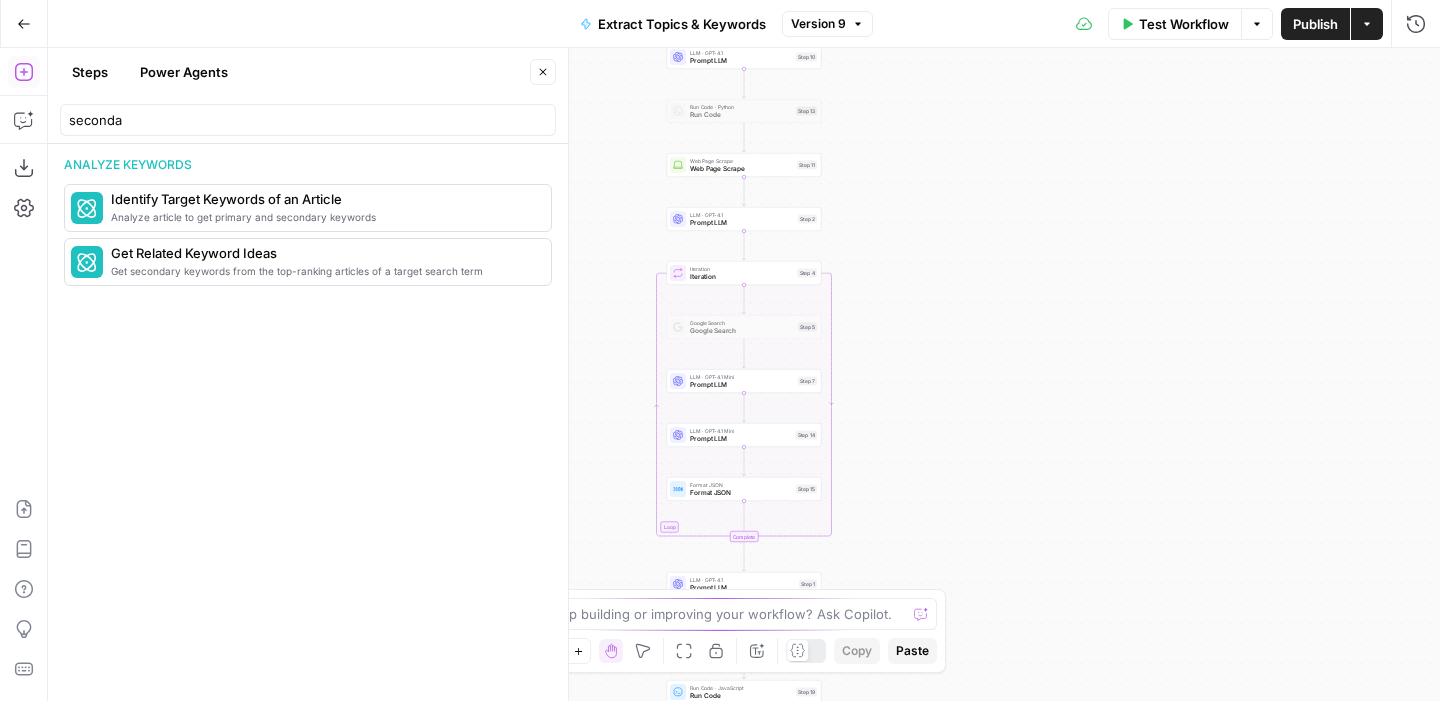 click on "Power Agents" at bounding box center (184, 72) 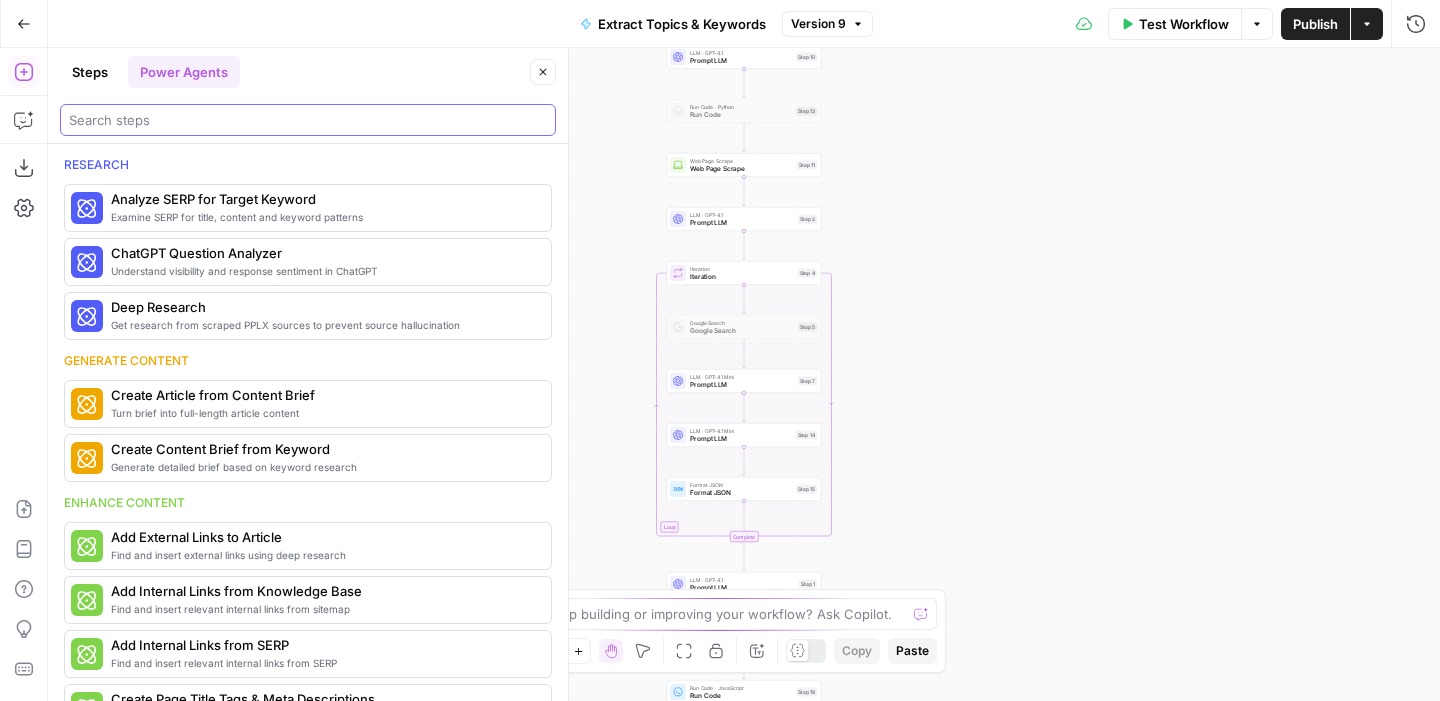 click at bounding box center [308, 120] 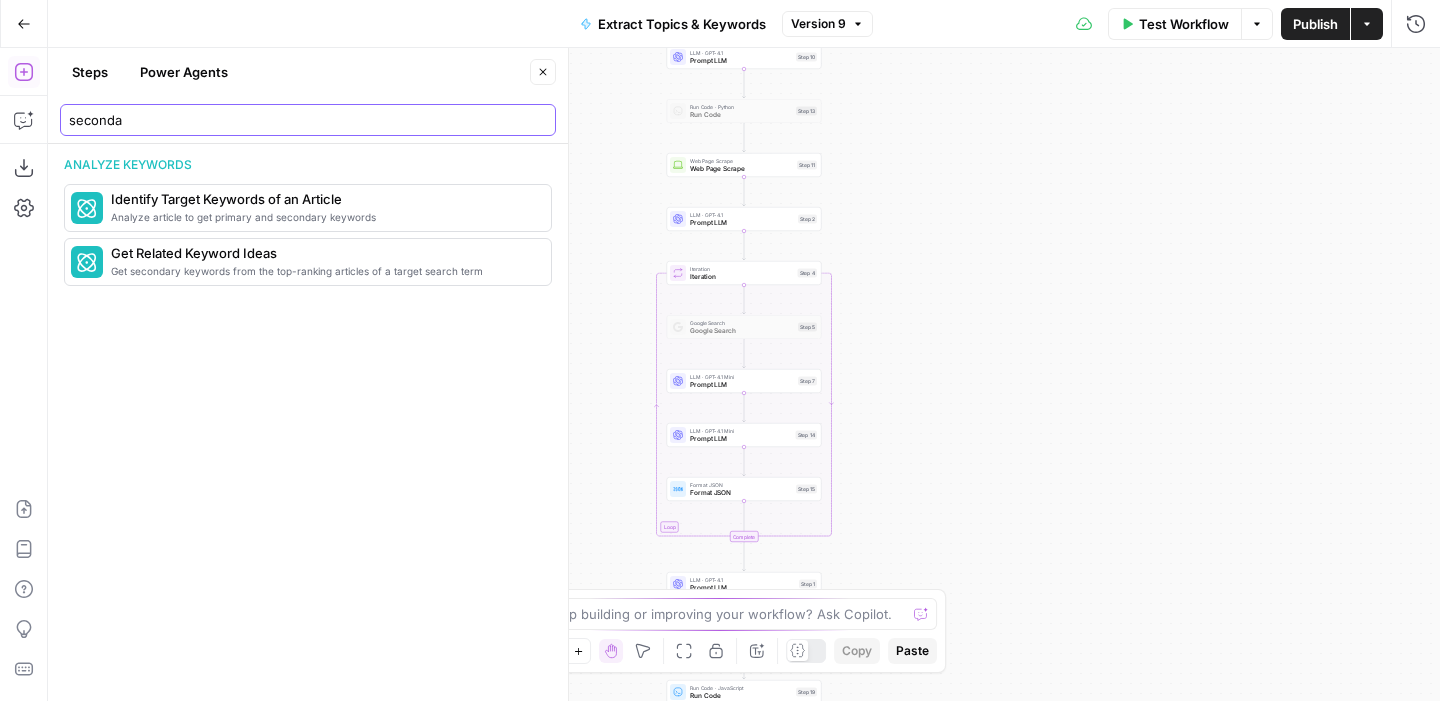 type on "seconda" 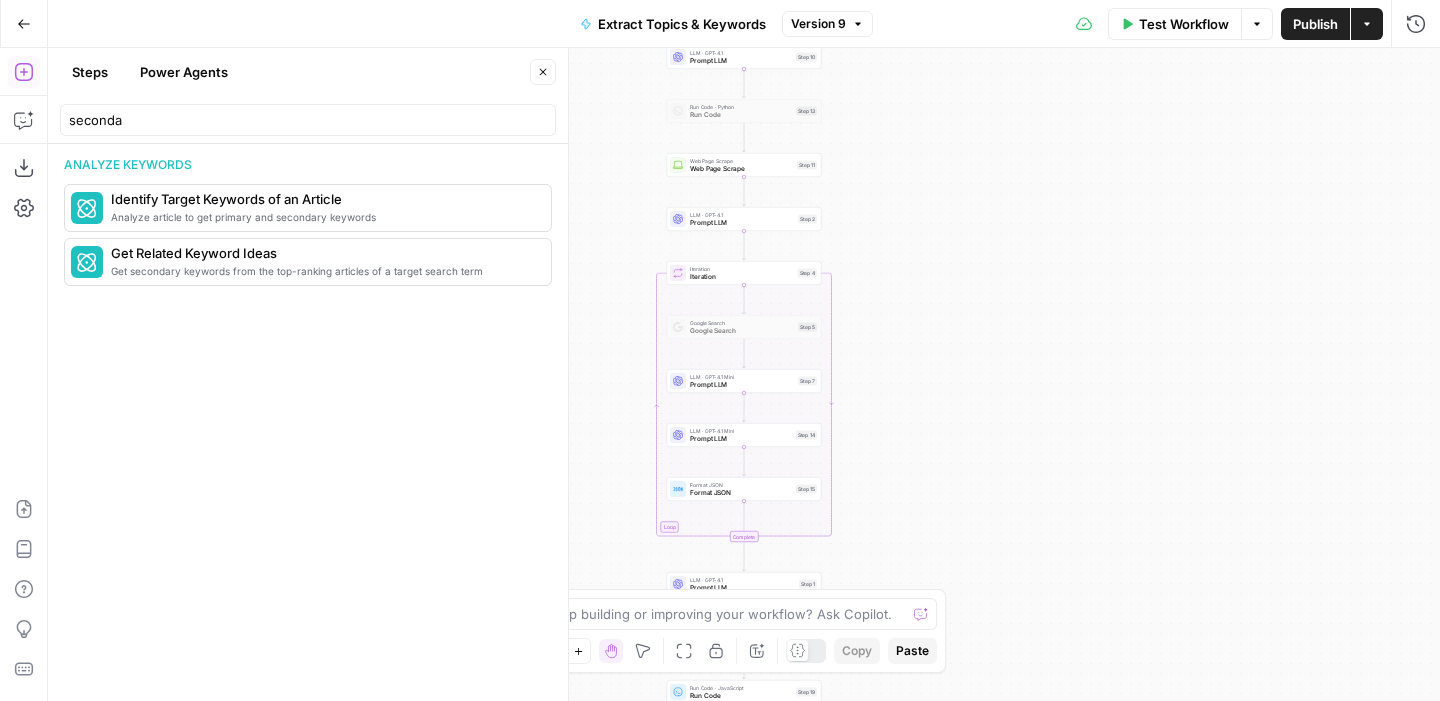 click on "Power Agents" at bounding box center (184, 72) 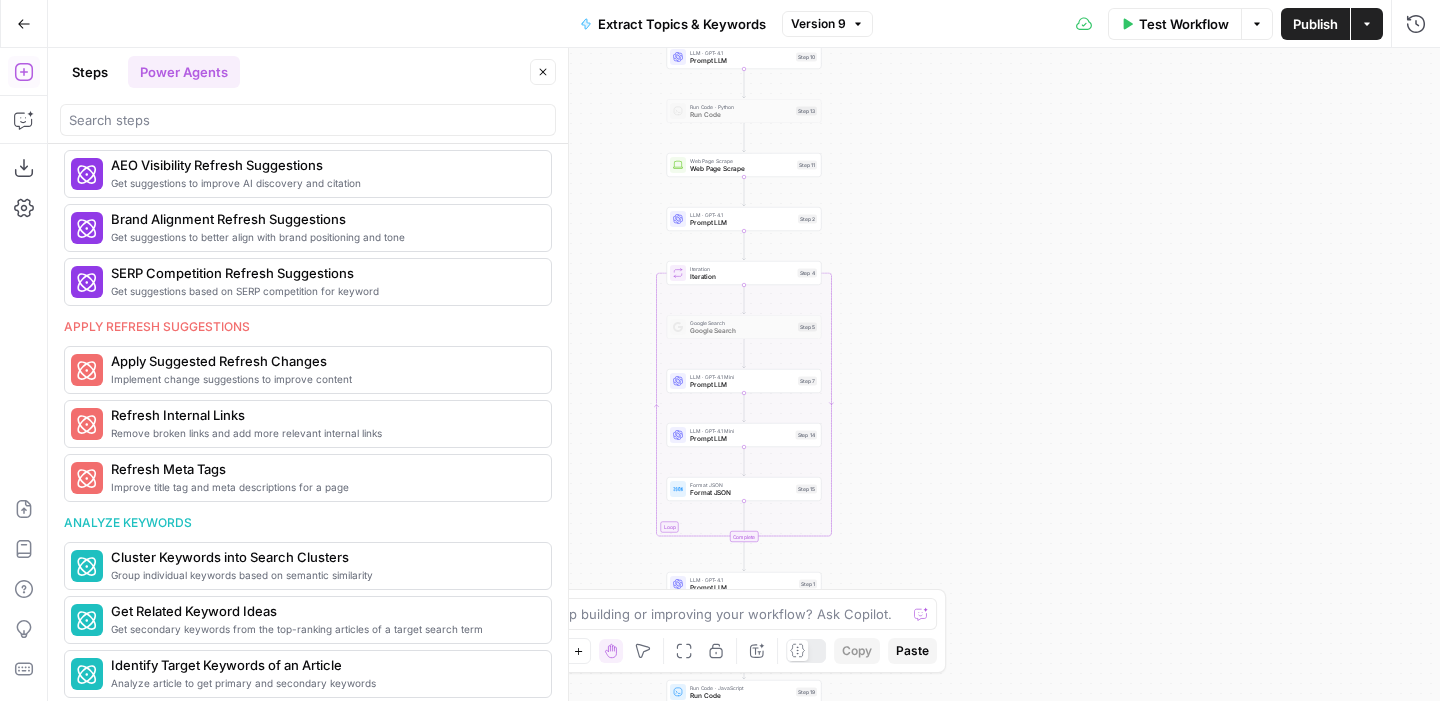 scroll, scrollTop: 881, scrollLeft: 0, axis: vertical 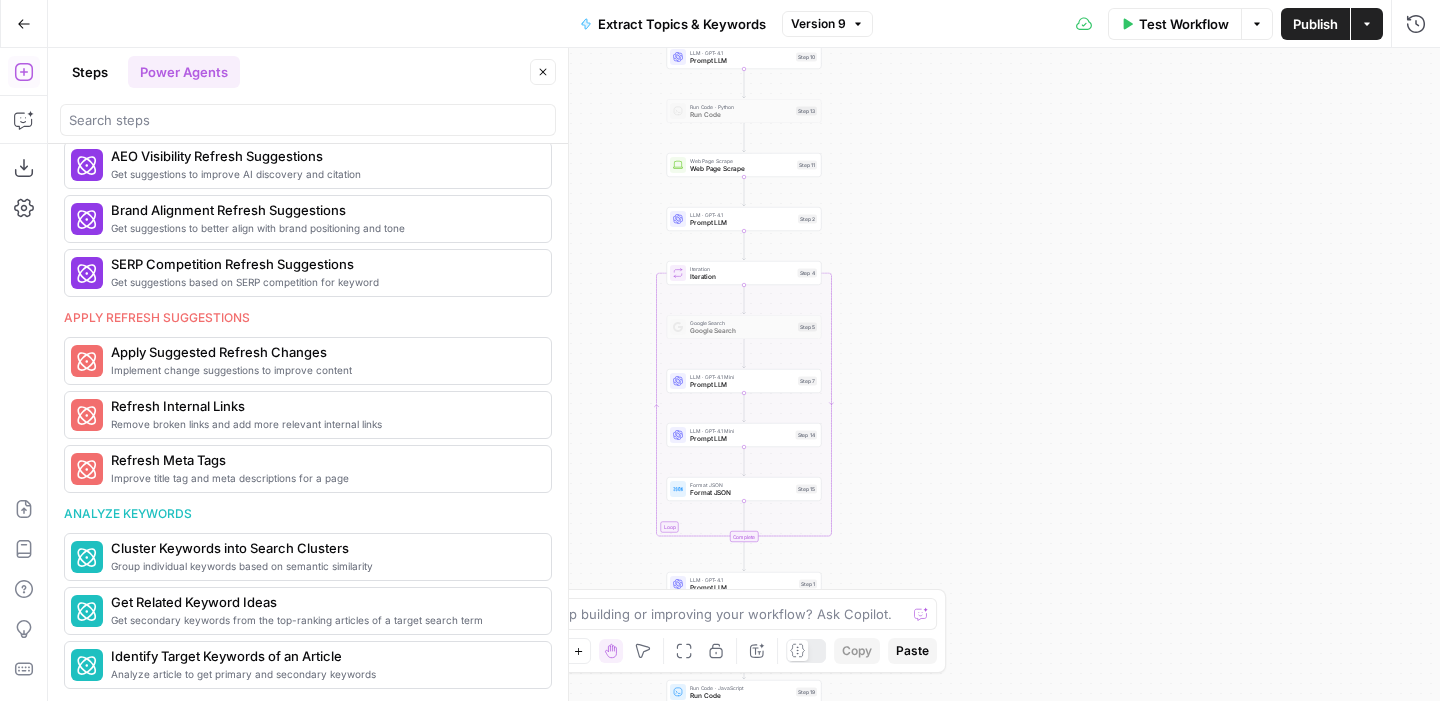 click on "Close" at bounding box center (543, 72) 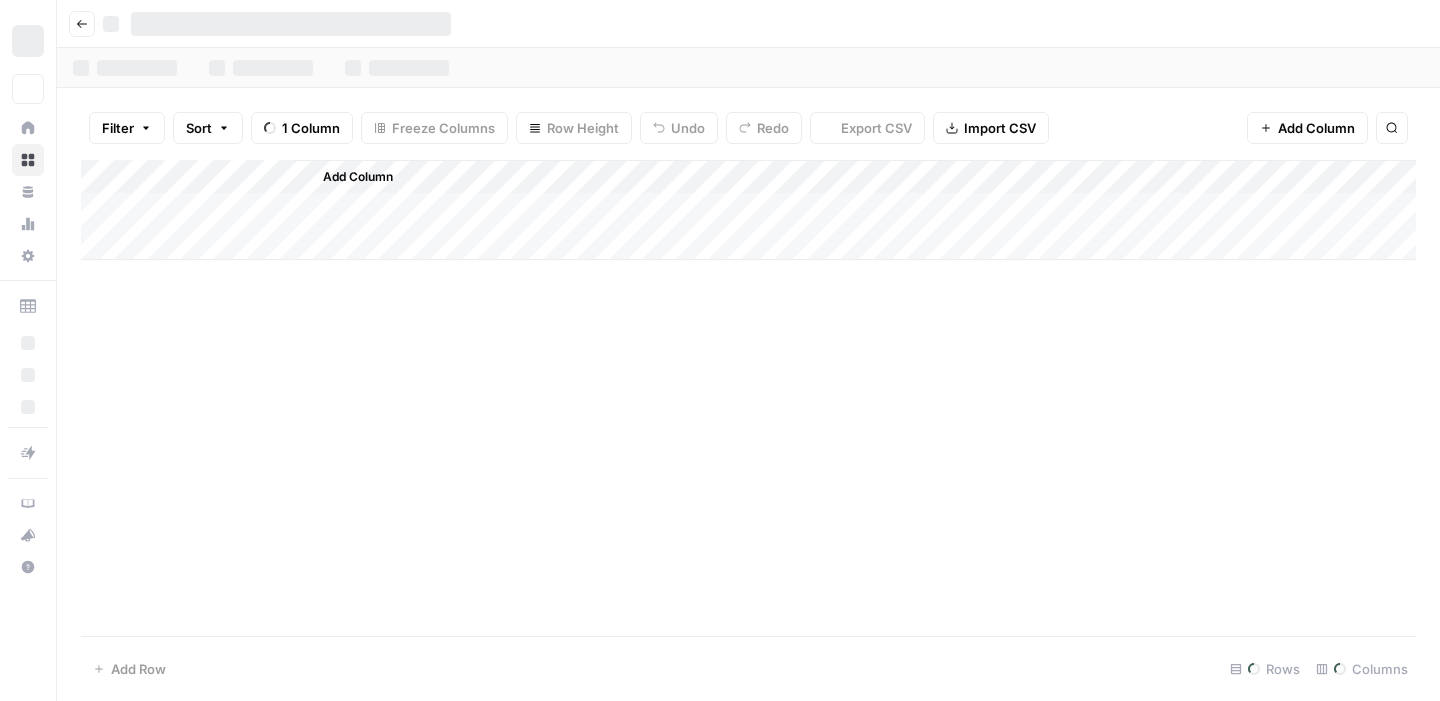 scroll, scrollTop: 0, scrollLeft: 0, axis: both 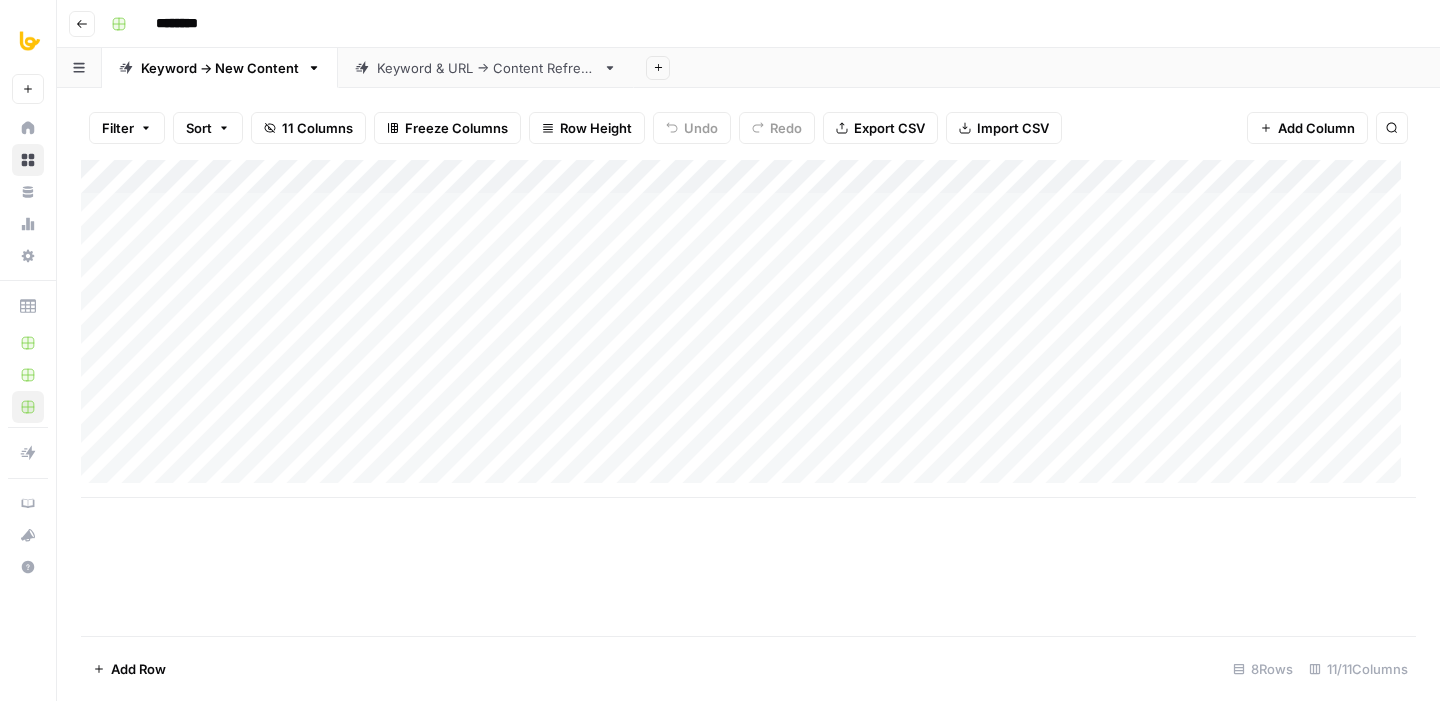click on "Keyword & URL -> Content Refresh" at bounding box center [486, 68] 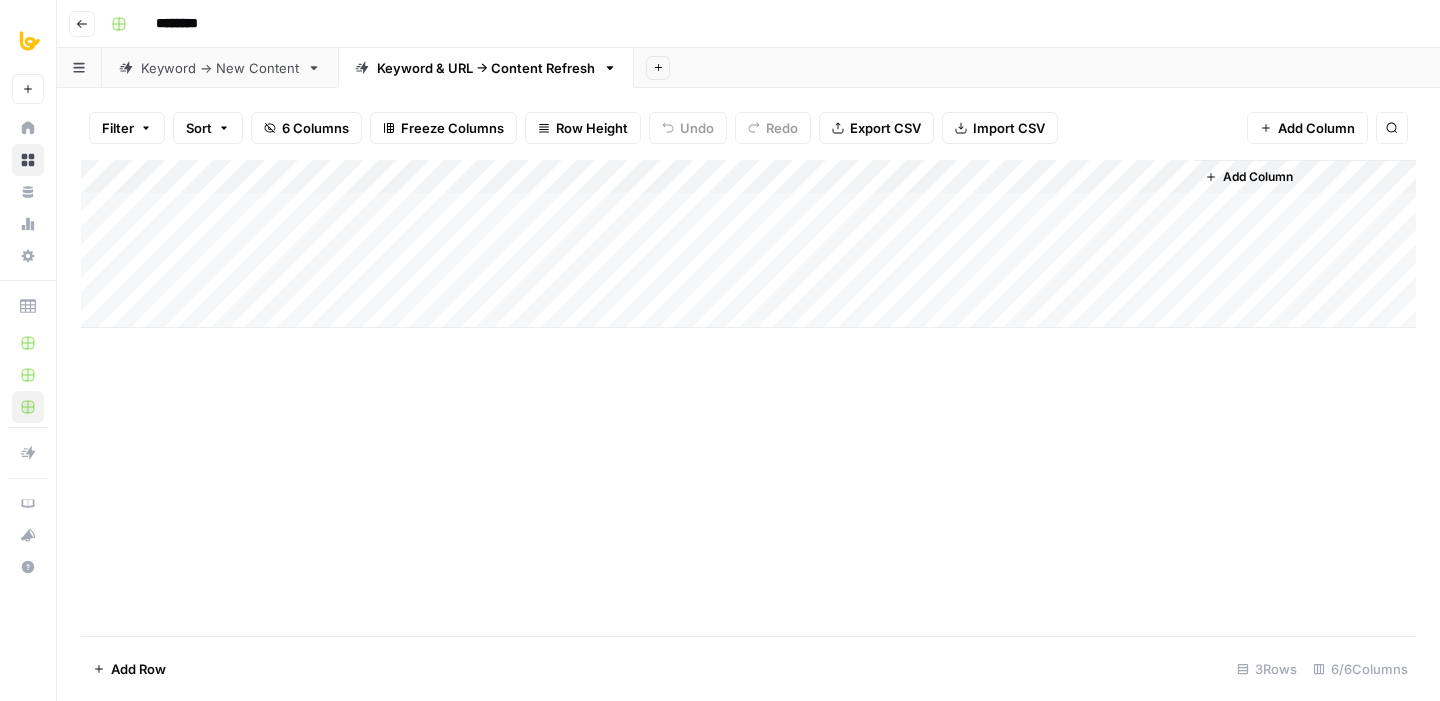 click on "Keyword -> New Content" at bounding box center (220, 68) 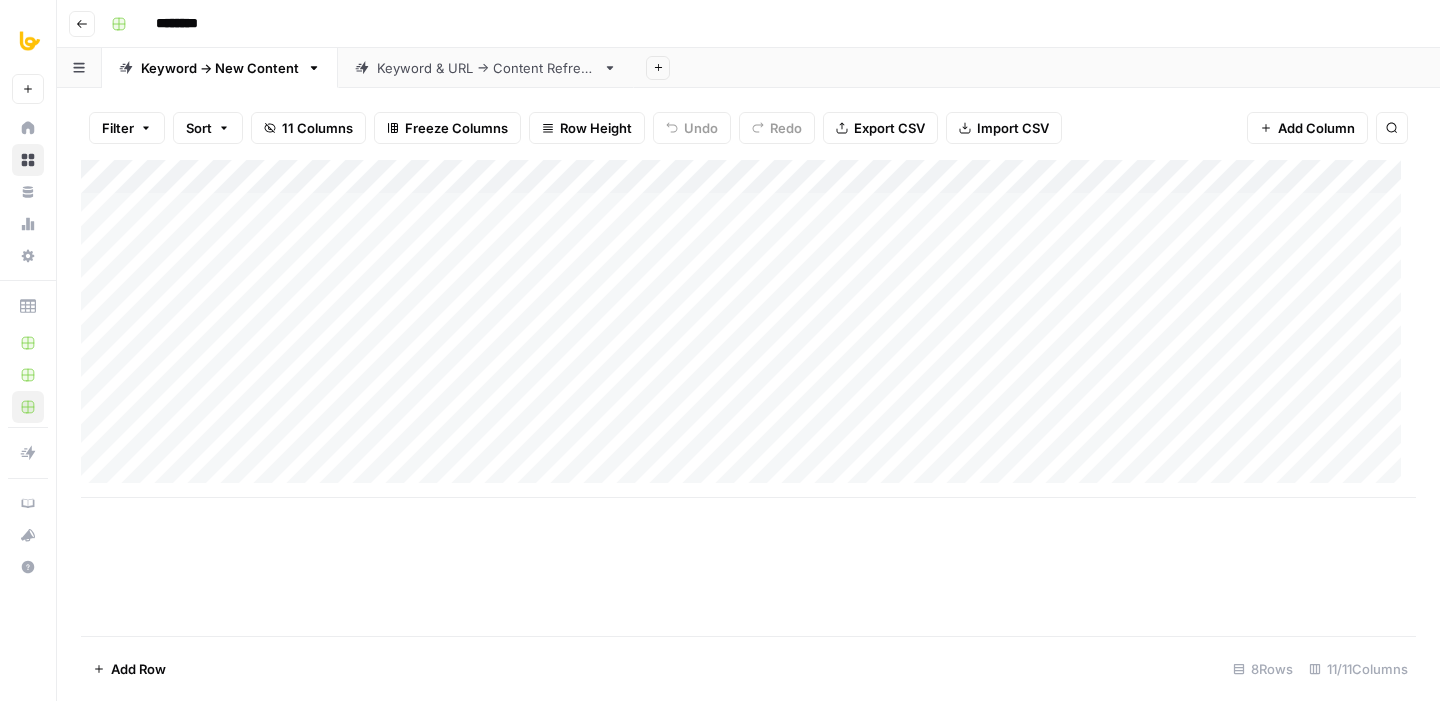 click on "Add Column" at bounding box center (748, 329) 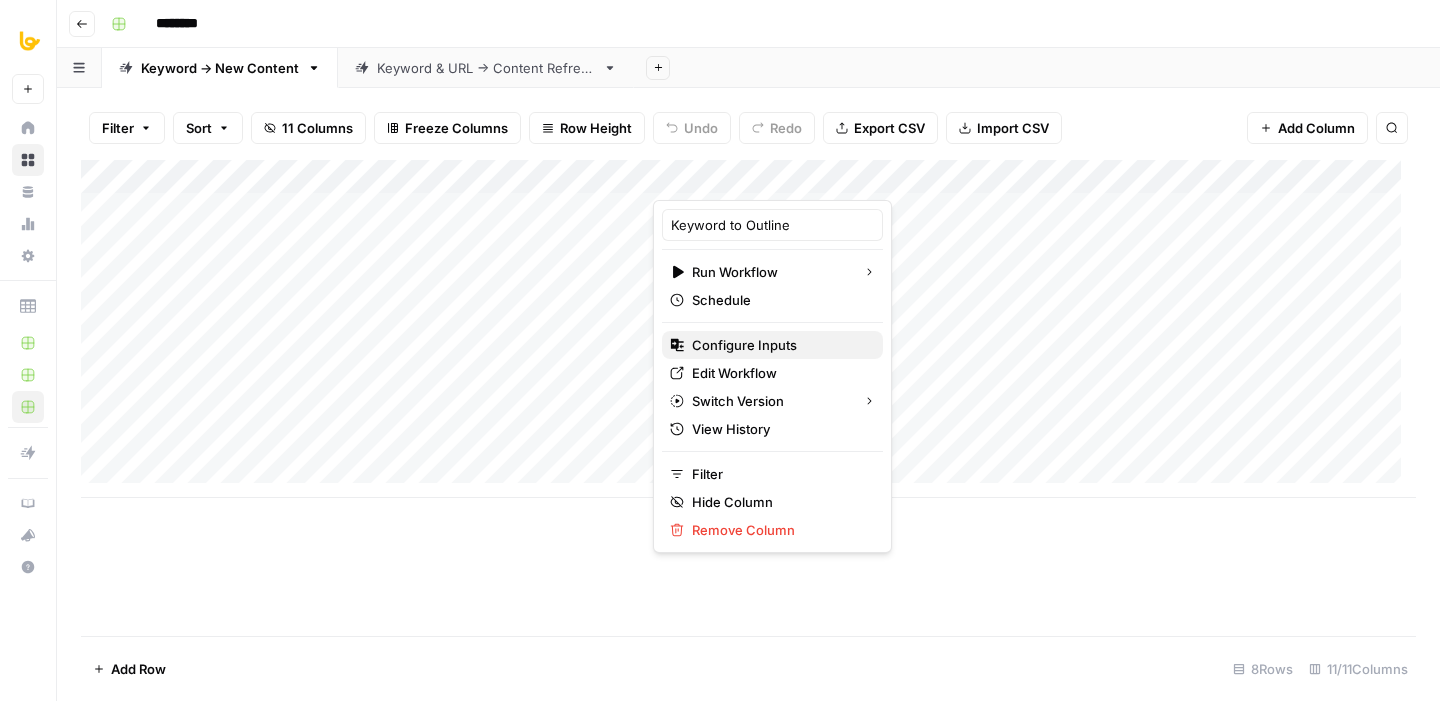 click on "Configure Inputs" at bounding box center [779, 345] 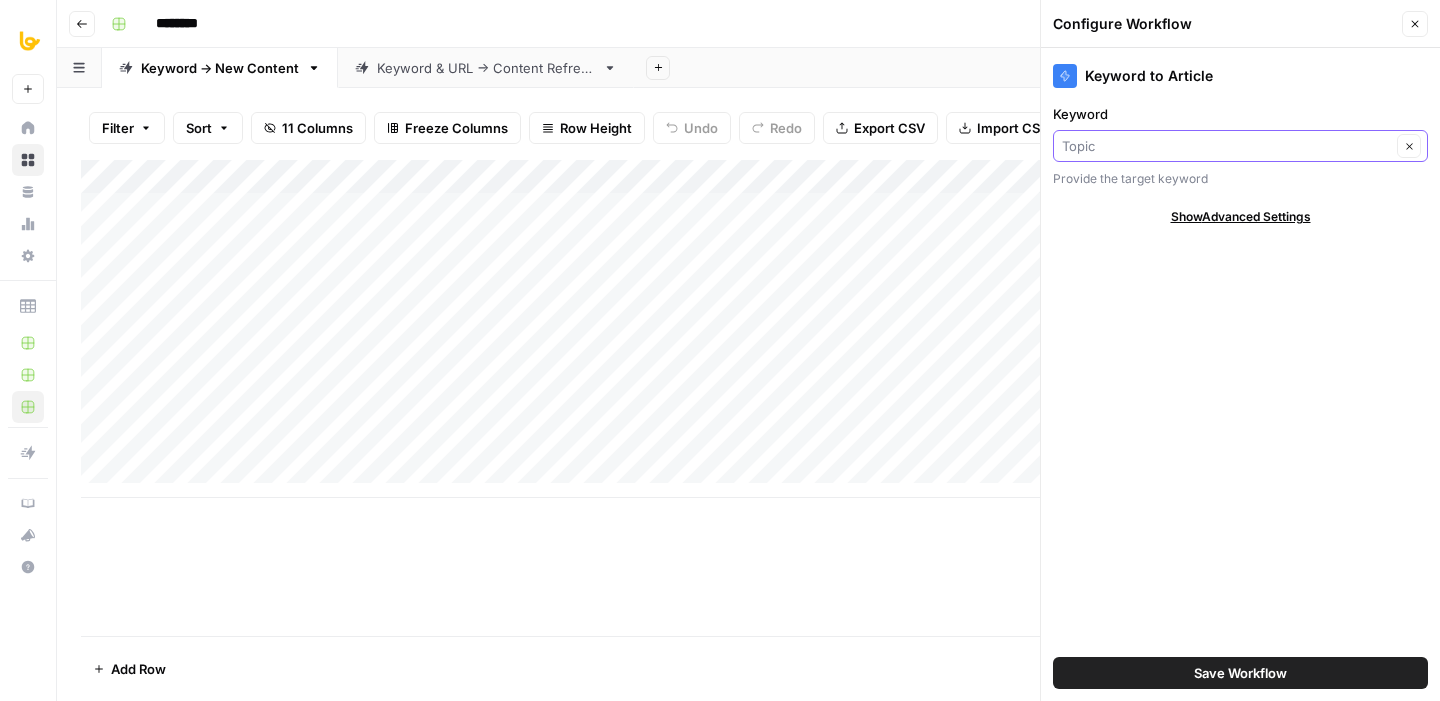 click on "Keyword" at bounding box center [1226, 146] 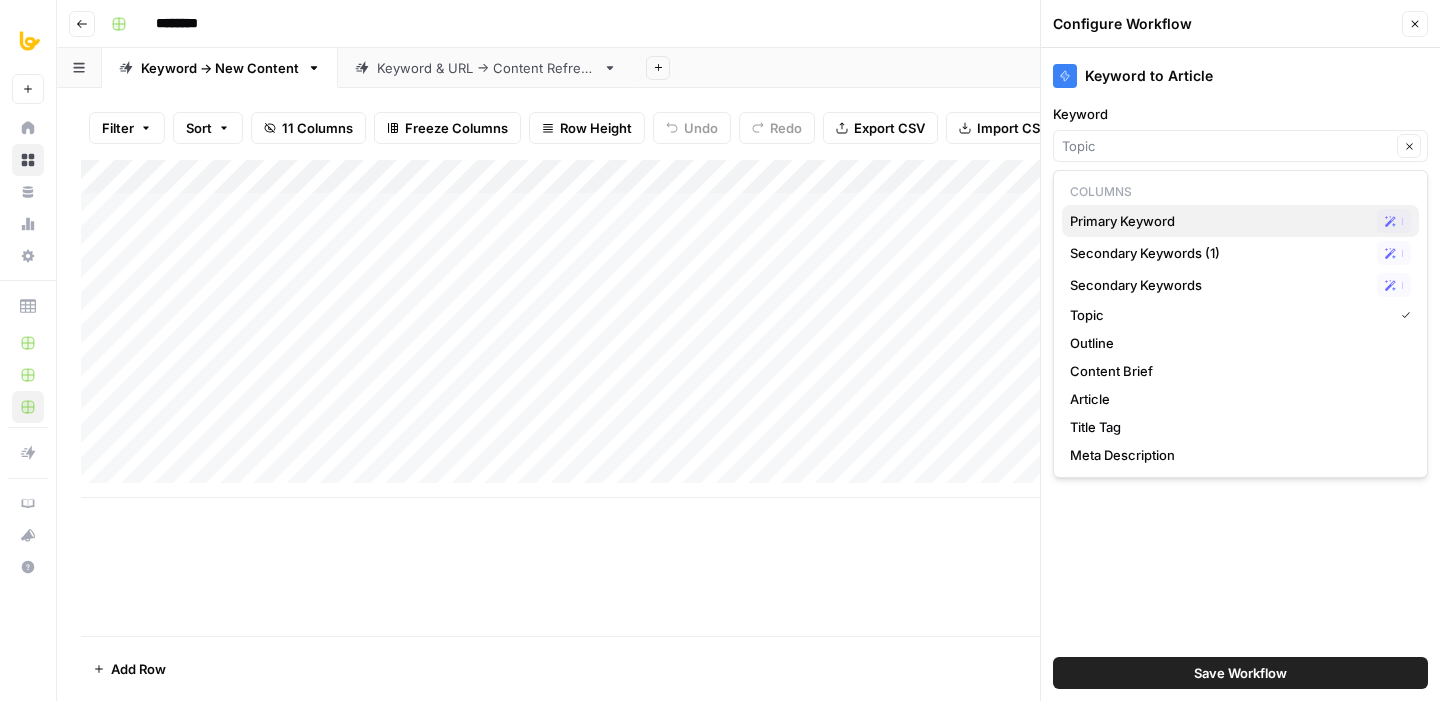 click on "Primary Keyword Possible Match" at bounding box center [1240, 221] 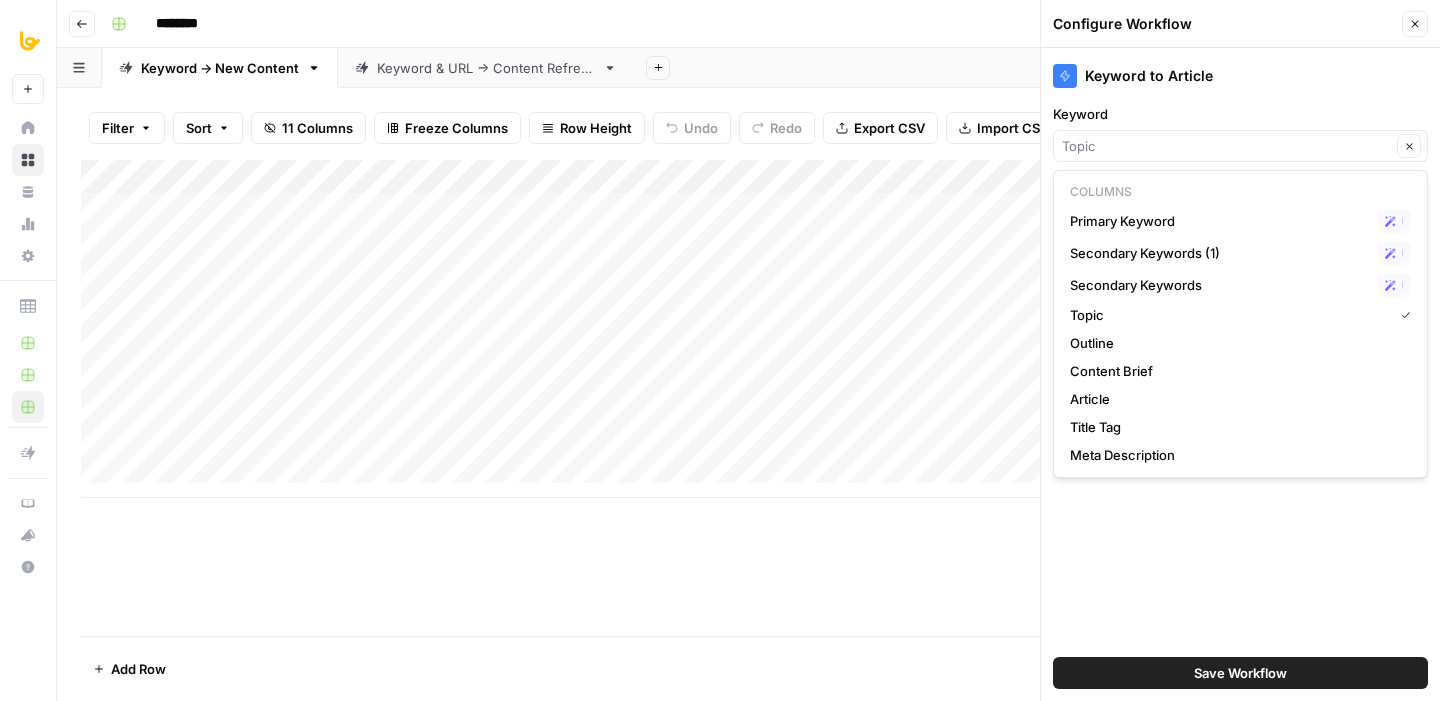 type on "Primary Keyword" 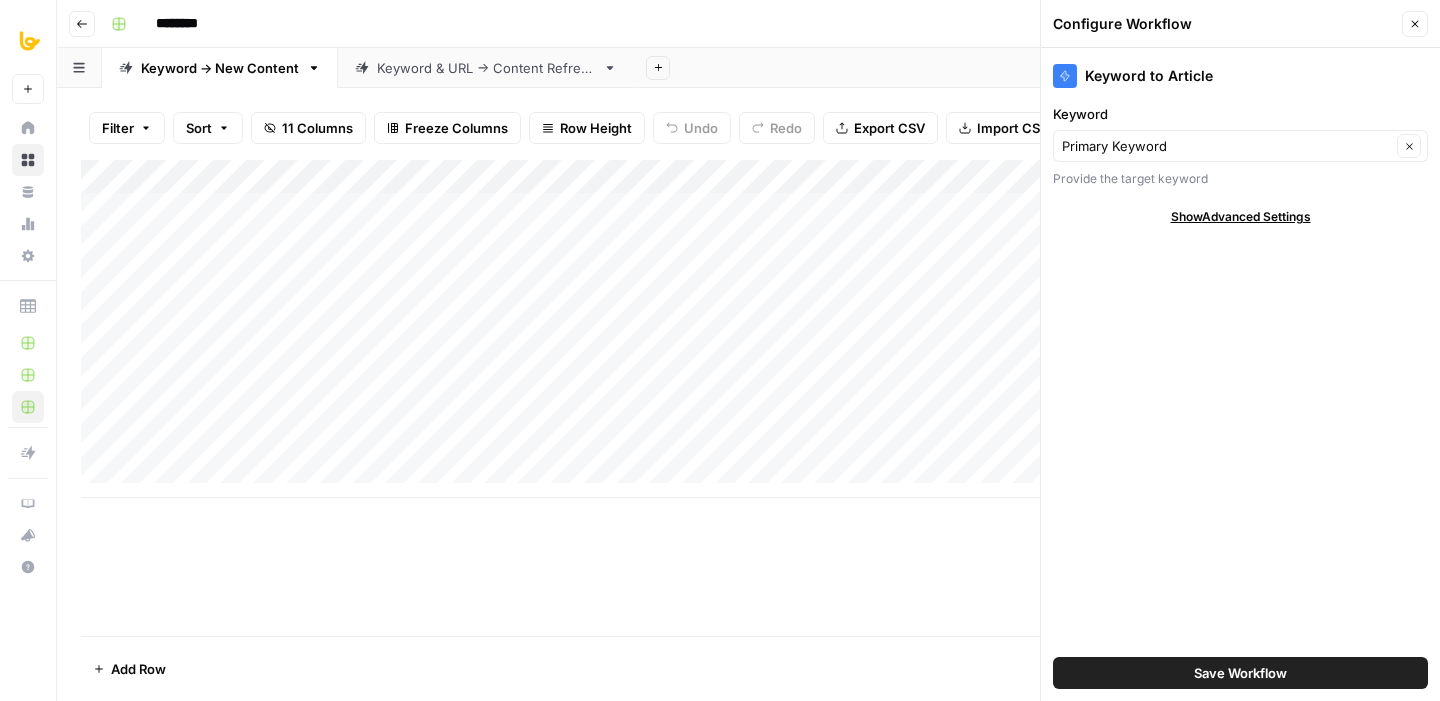 click on "Save Workflow" at bounding box center (1240, 673) 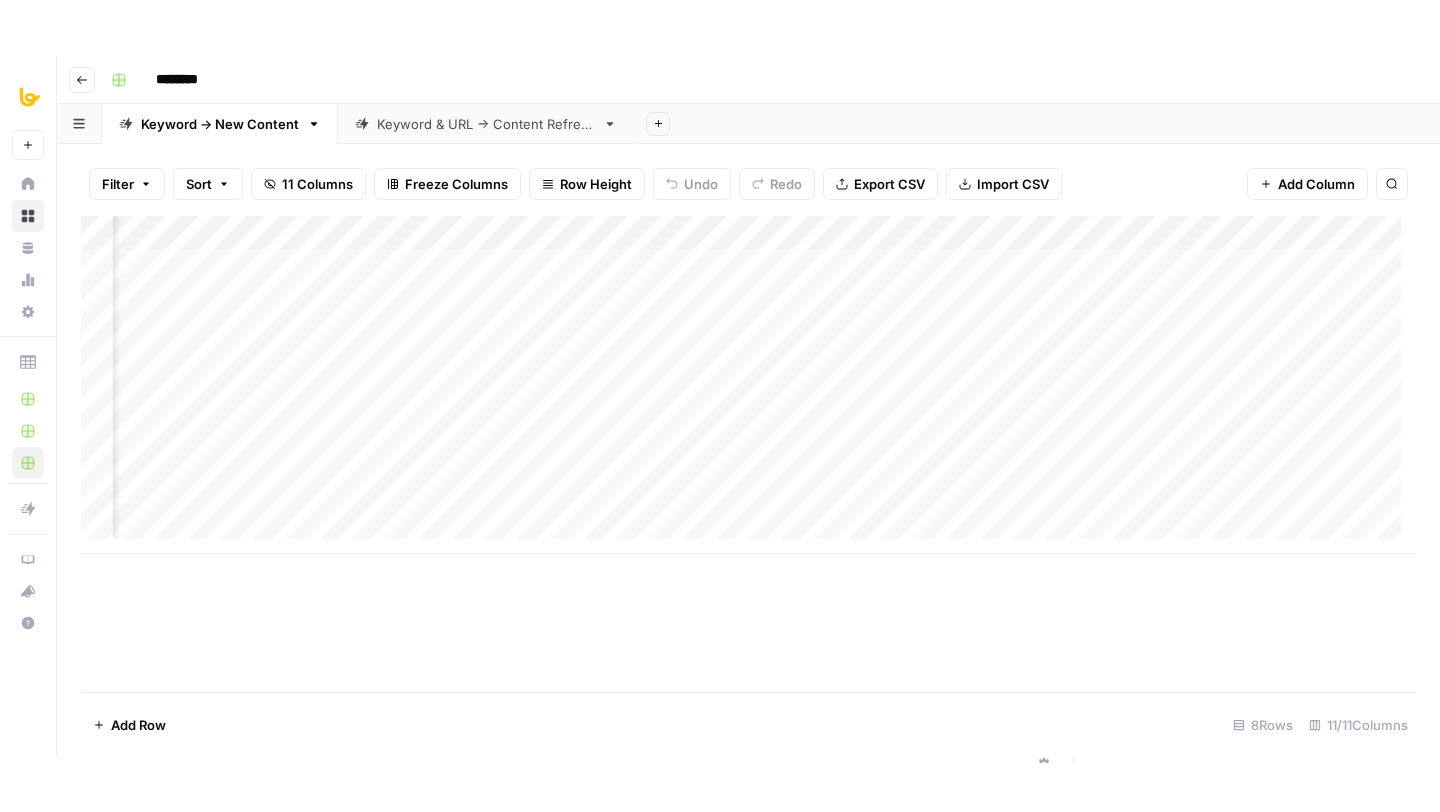 scroll, scrollTop: 0, scrollLeft: 447, axis: horizontal 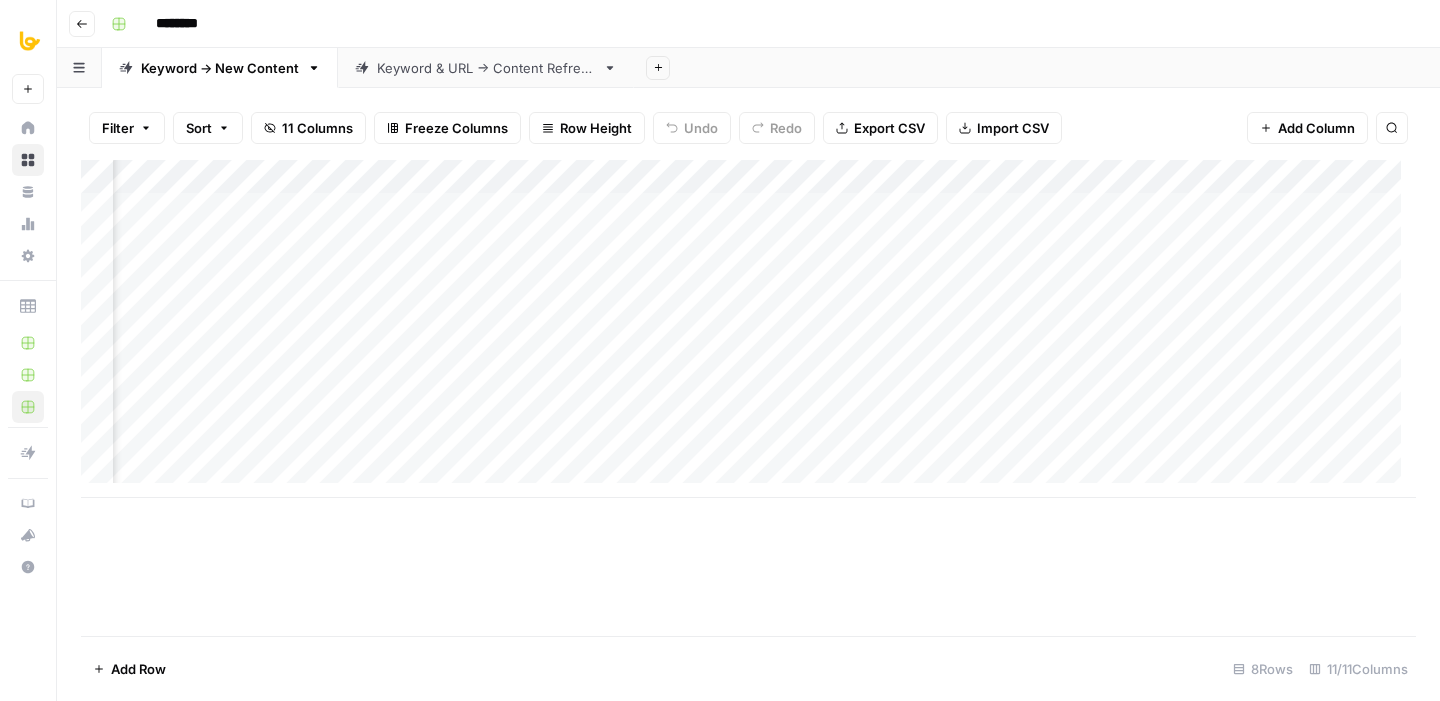 click on "Keyword & URL -> Content Refresh" at bounding box center [486, 68] 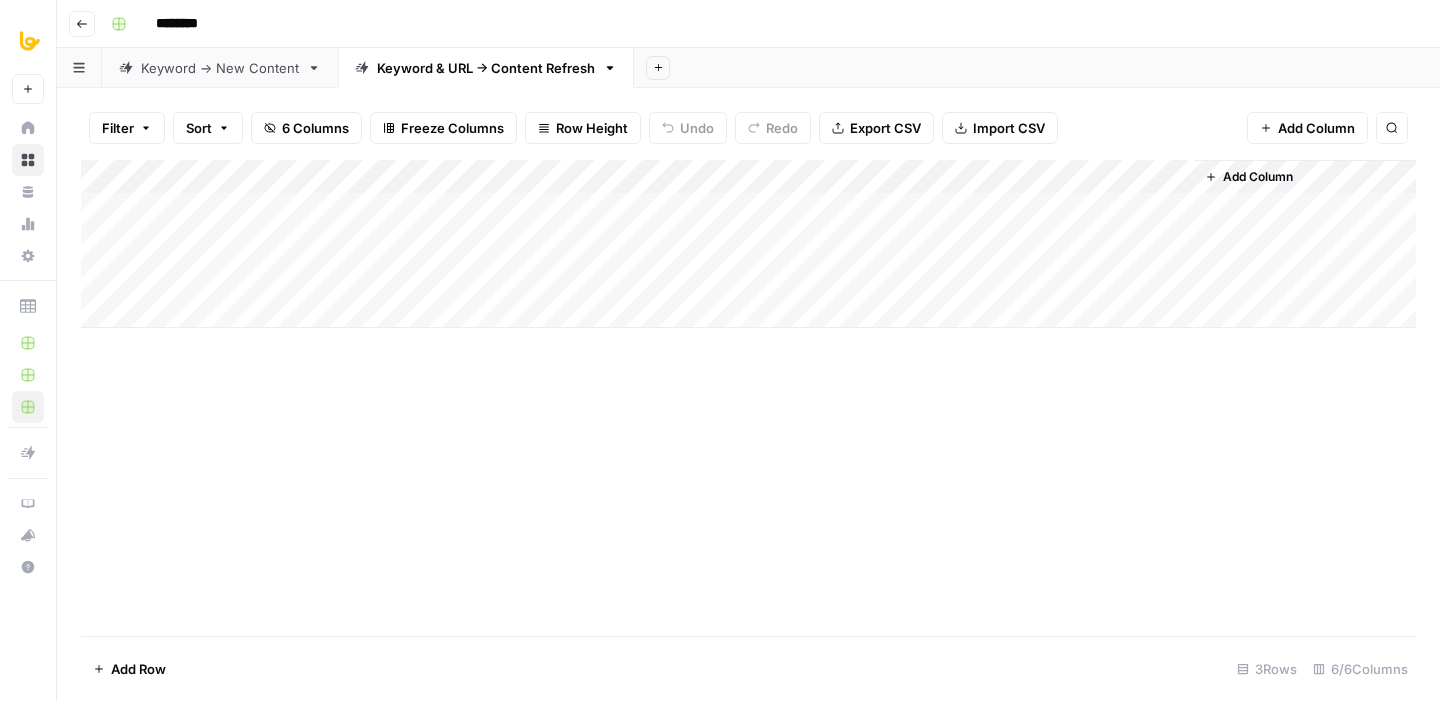 click on "Add Column" at bounding box center [748, 244] 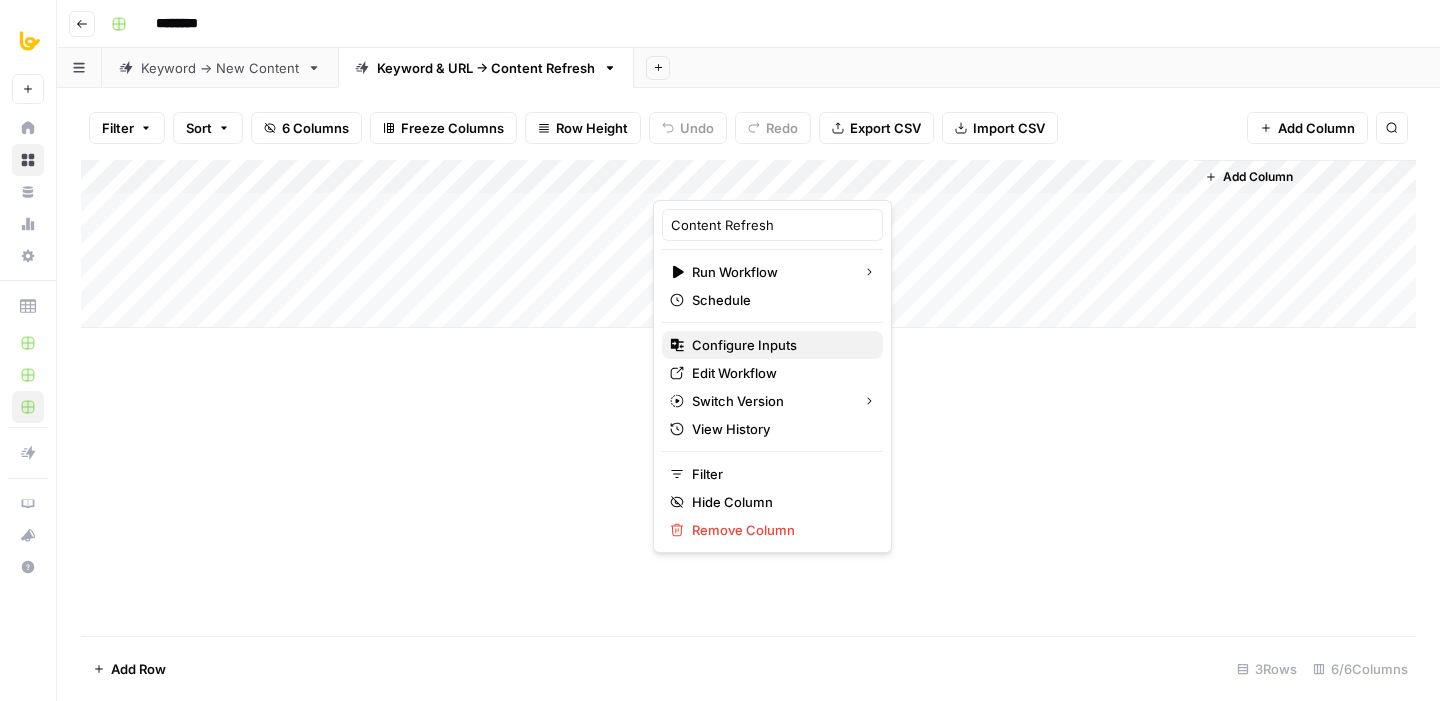 click on "Configure Inputs" at bounding box center [779, 345] 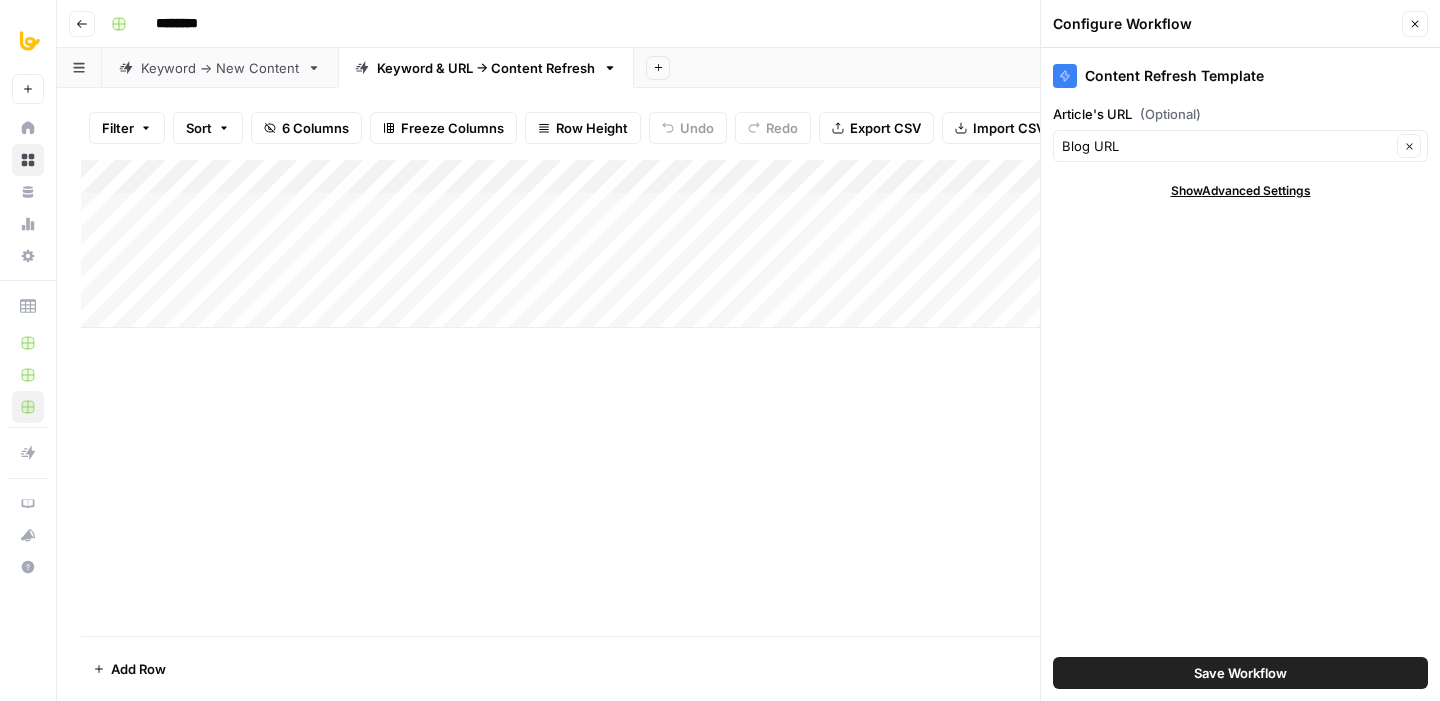 click 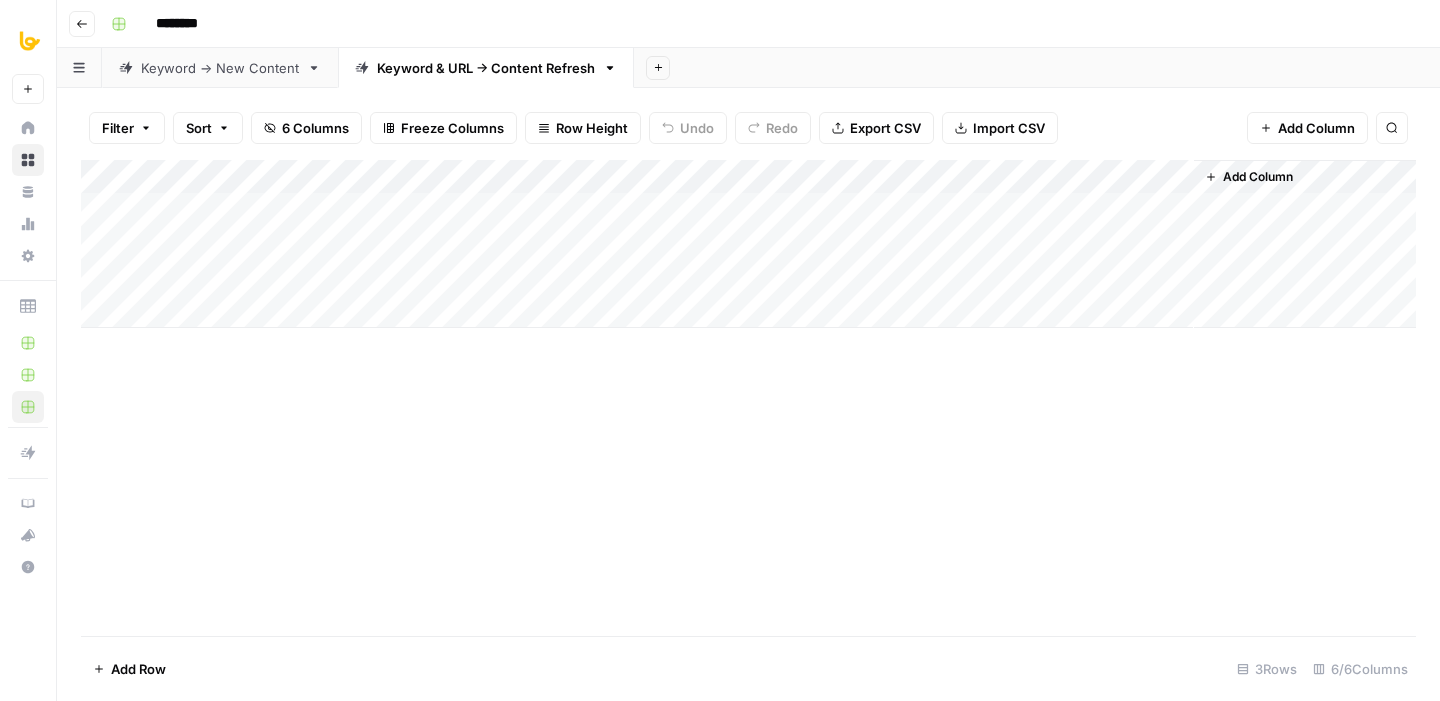 click on "Keyword -> New Content" at bounding box center (220, 68) 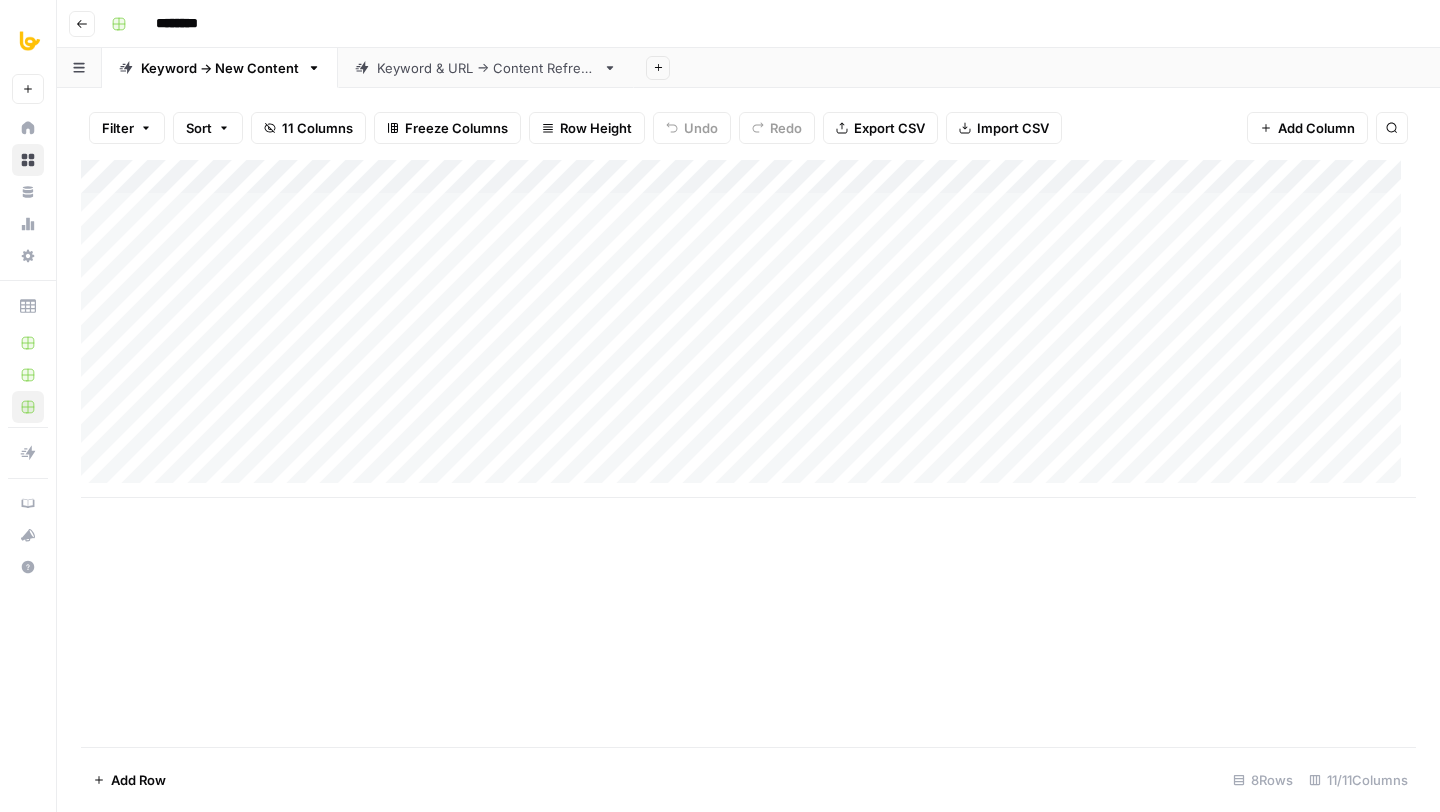 click on "********" at bounding box center [761, 24] 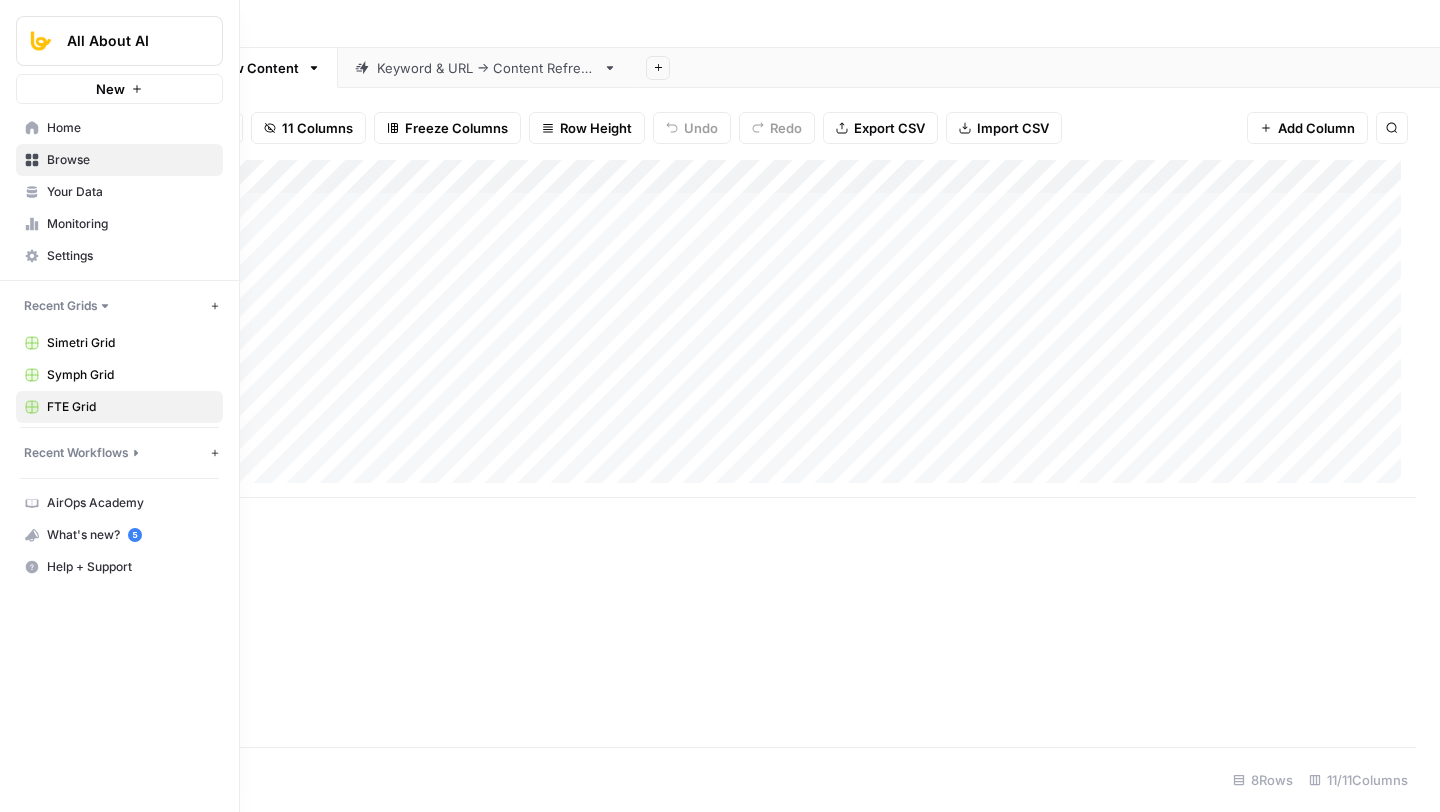 click 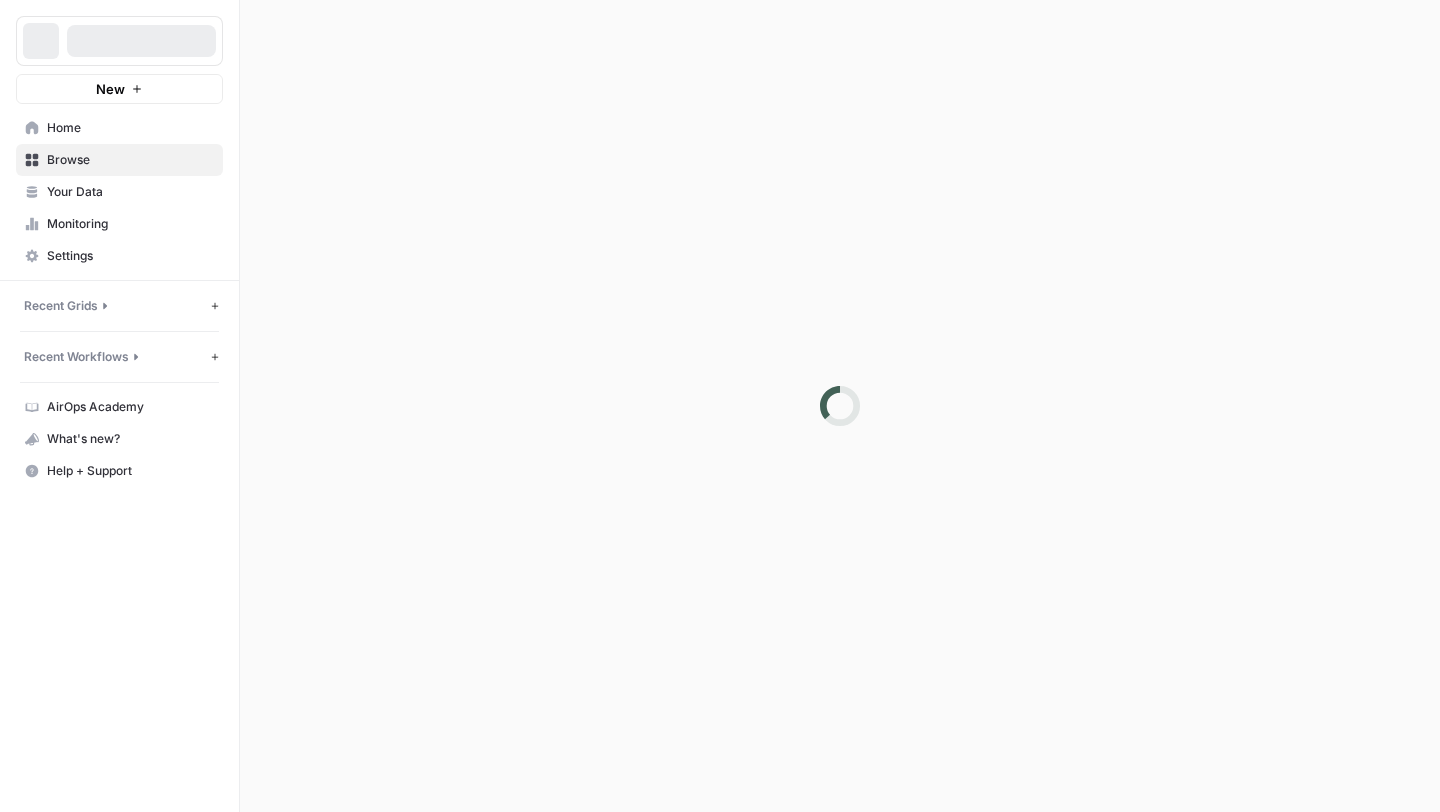 scroll, scrollTop: 0, scrollLeft: 0, axis: both 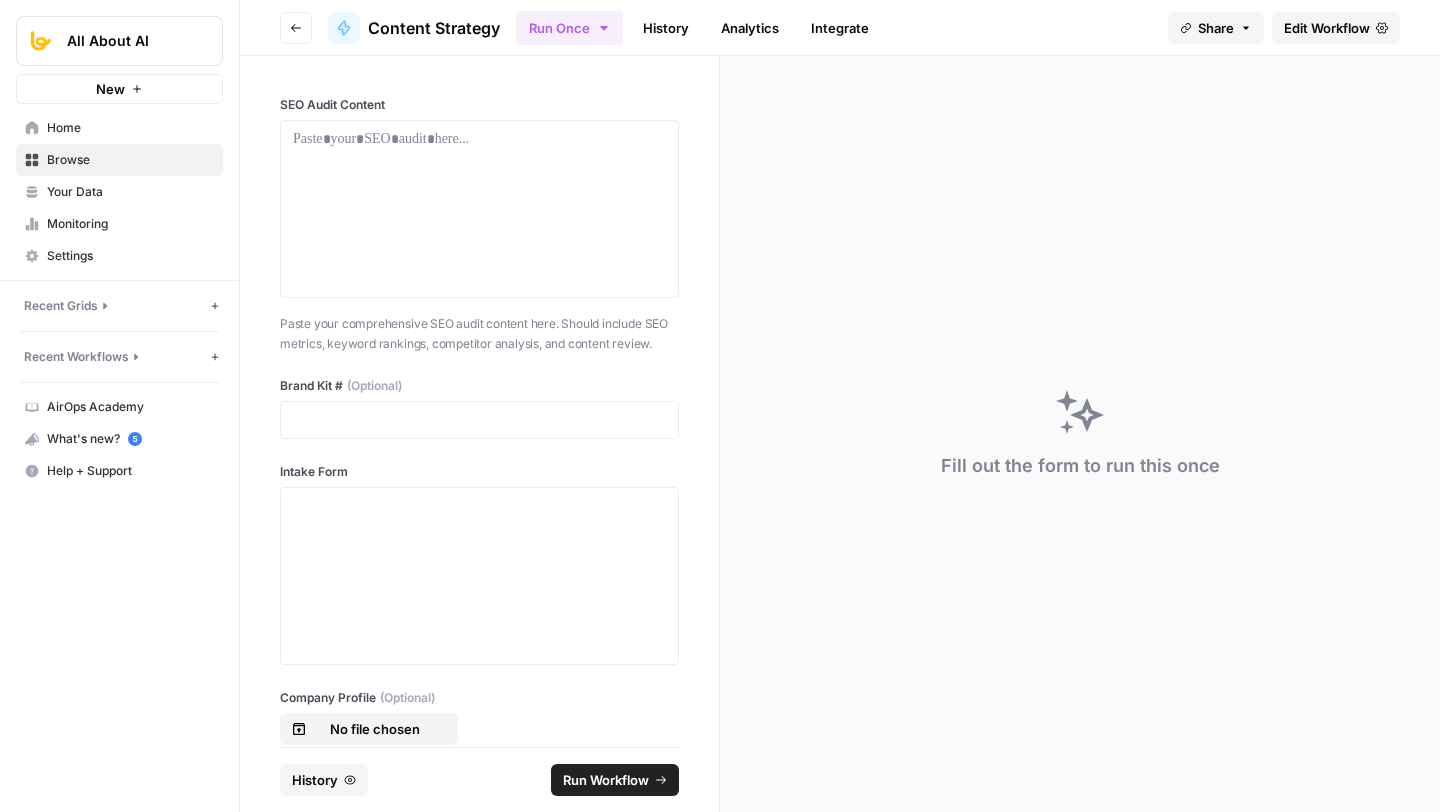 click on "Go back" at bounding box center (296, 28) 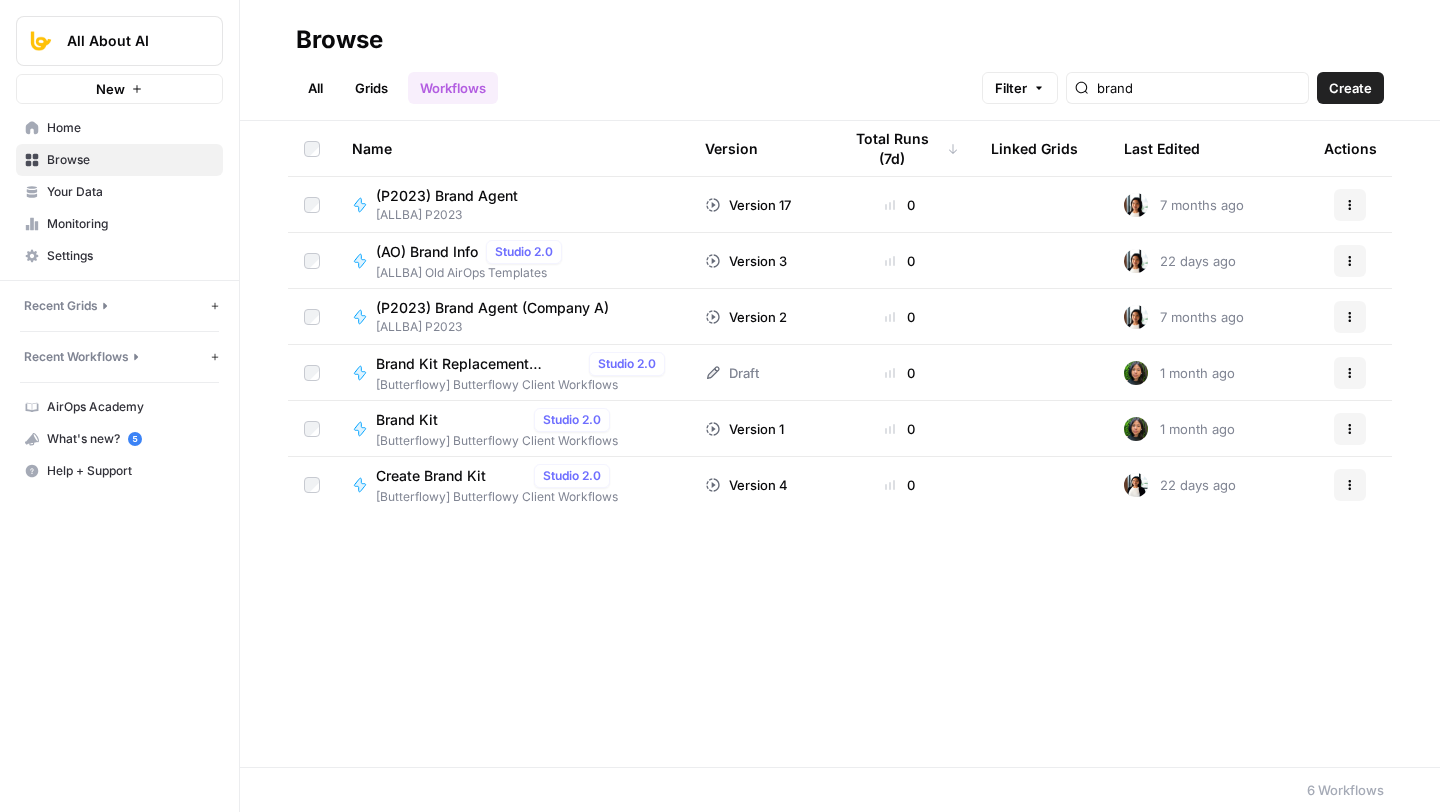 click on "brand" at bounding box center (1187, 88) 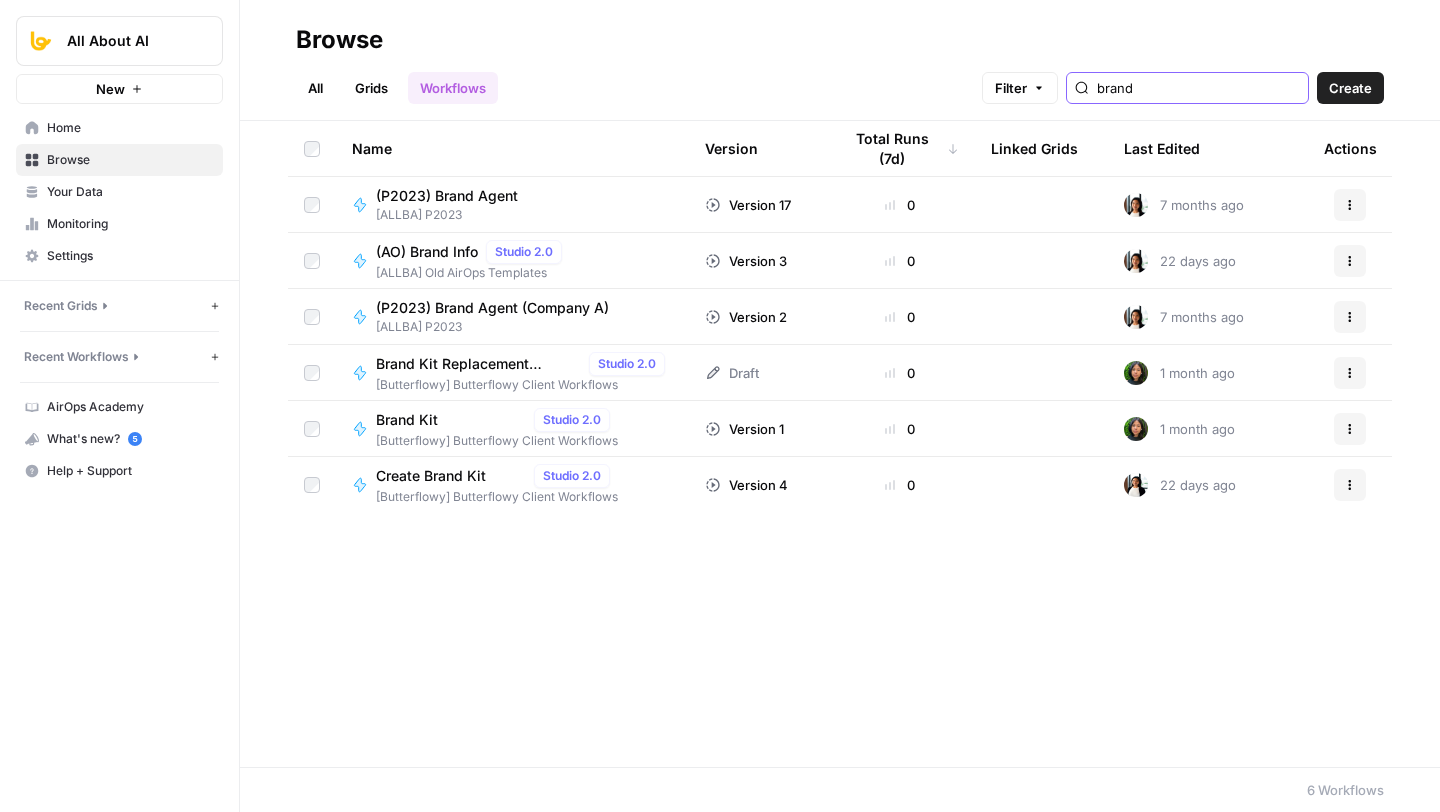 click on "brand" at bounding box center [1198, 88] 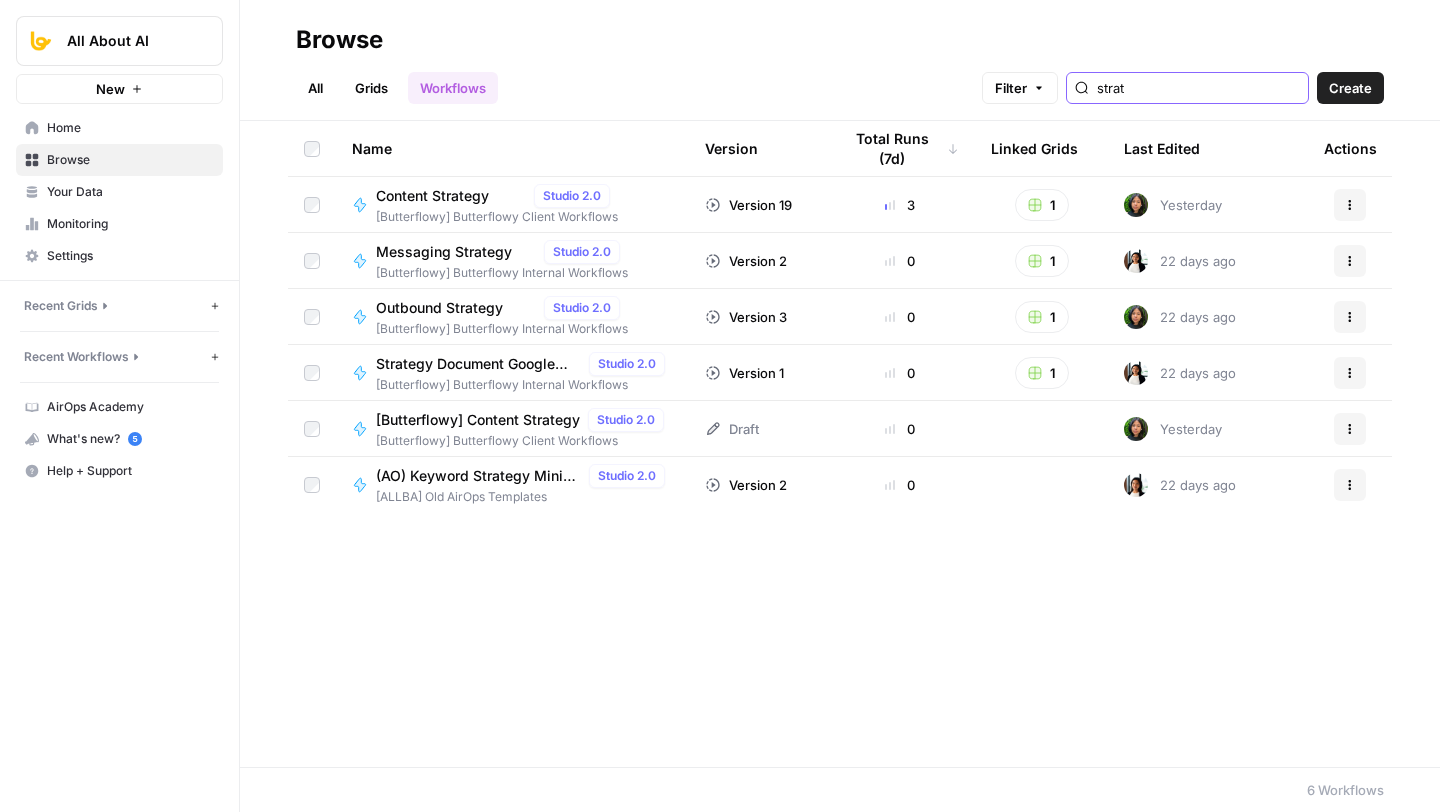type on "strat" 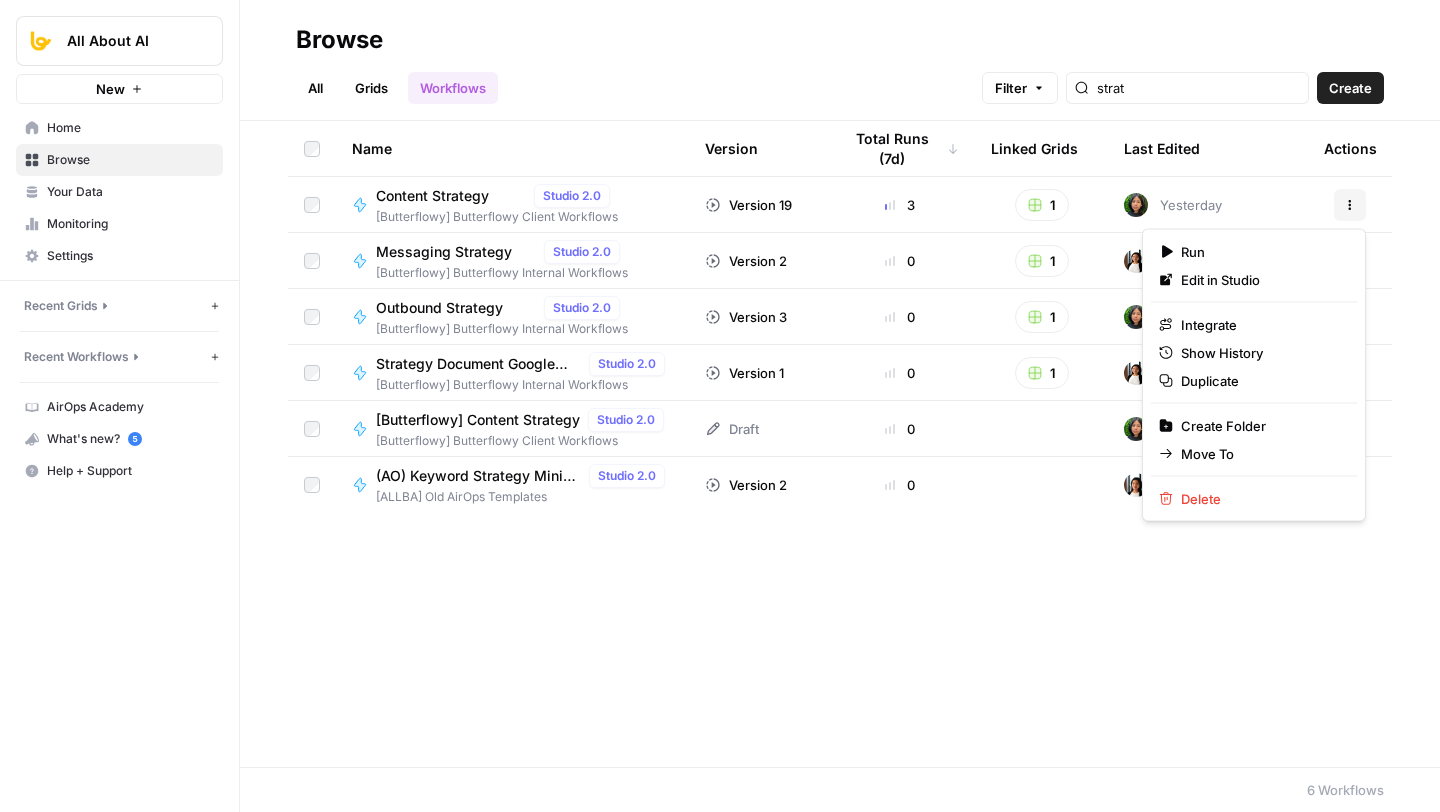 click 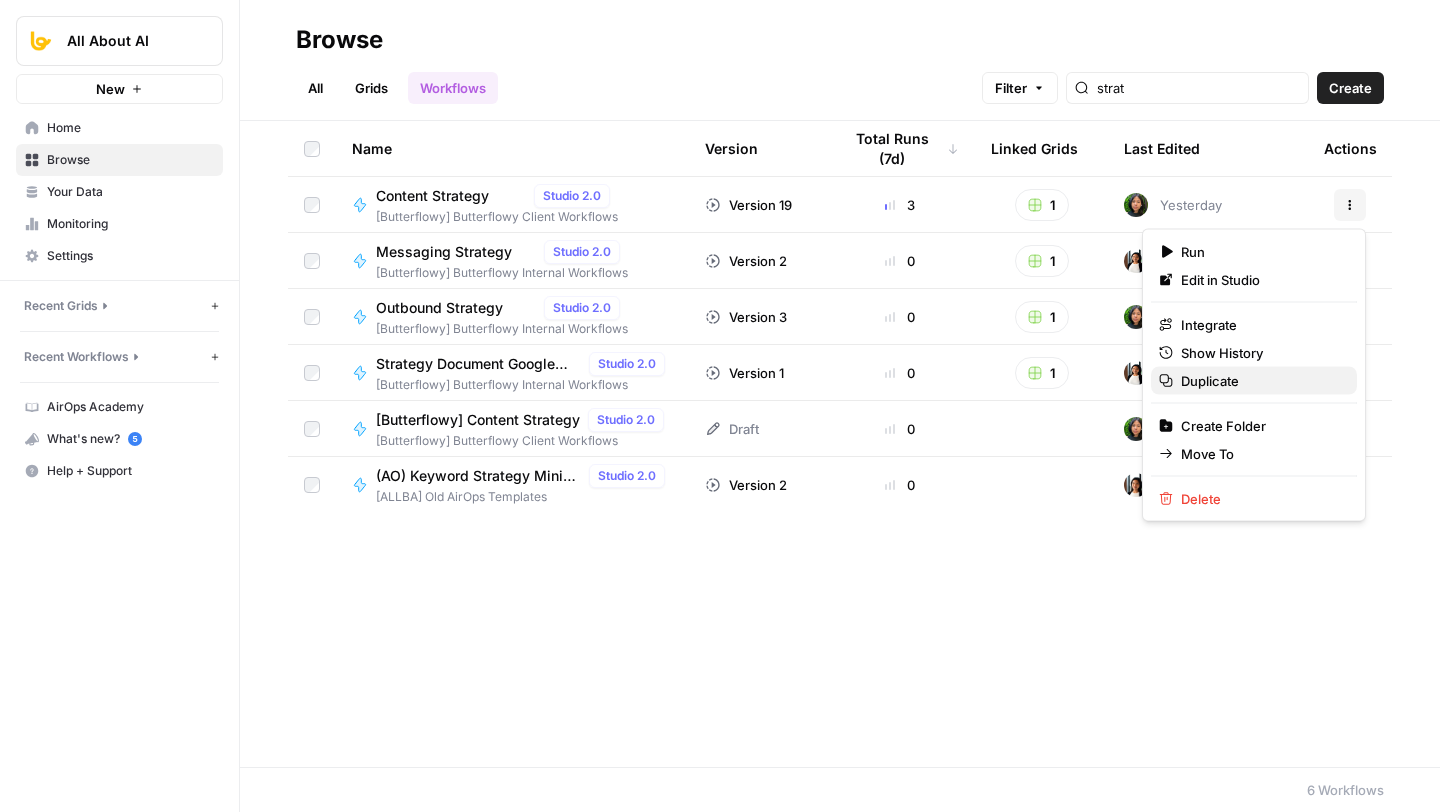 click on "Duplicate" at bounding box center (1261, 381) 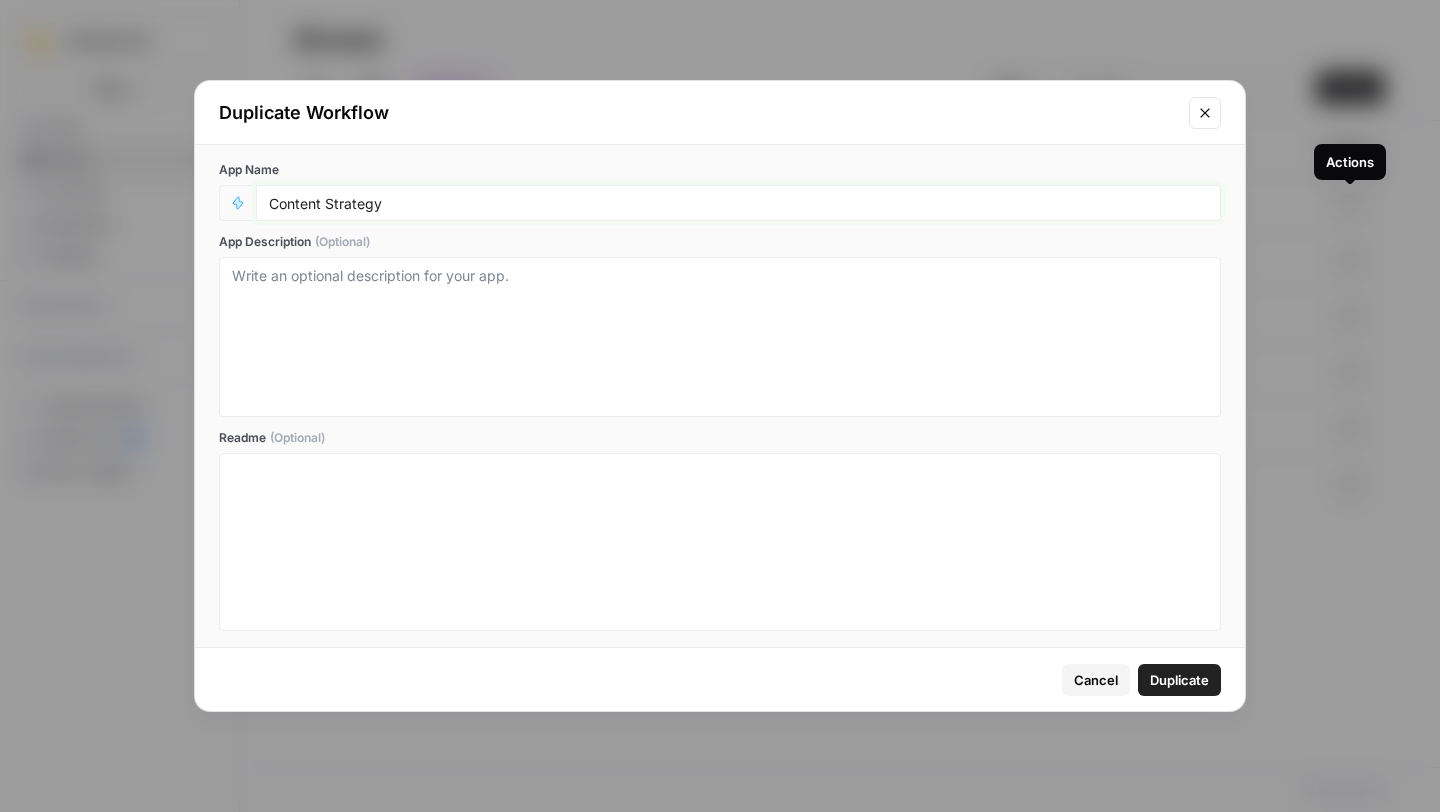 click on "Content Strategy" at bounding box center [738, 203] 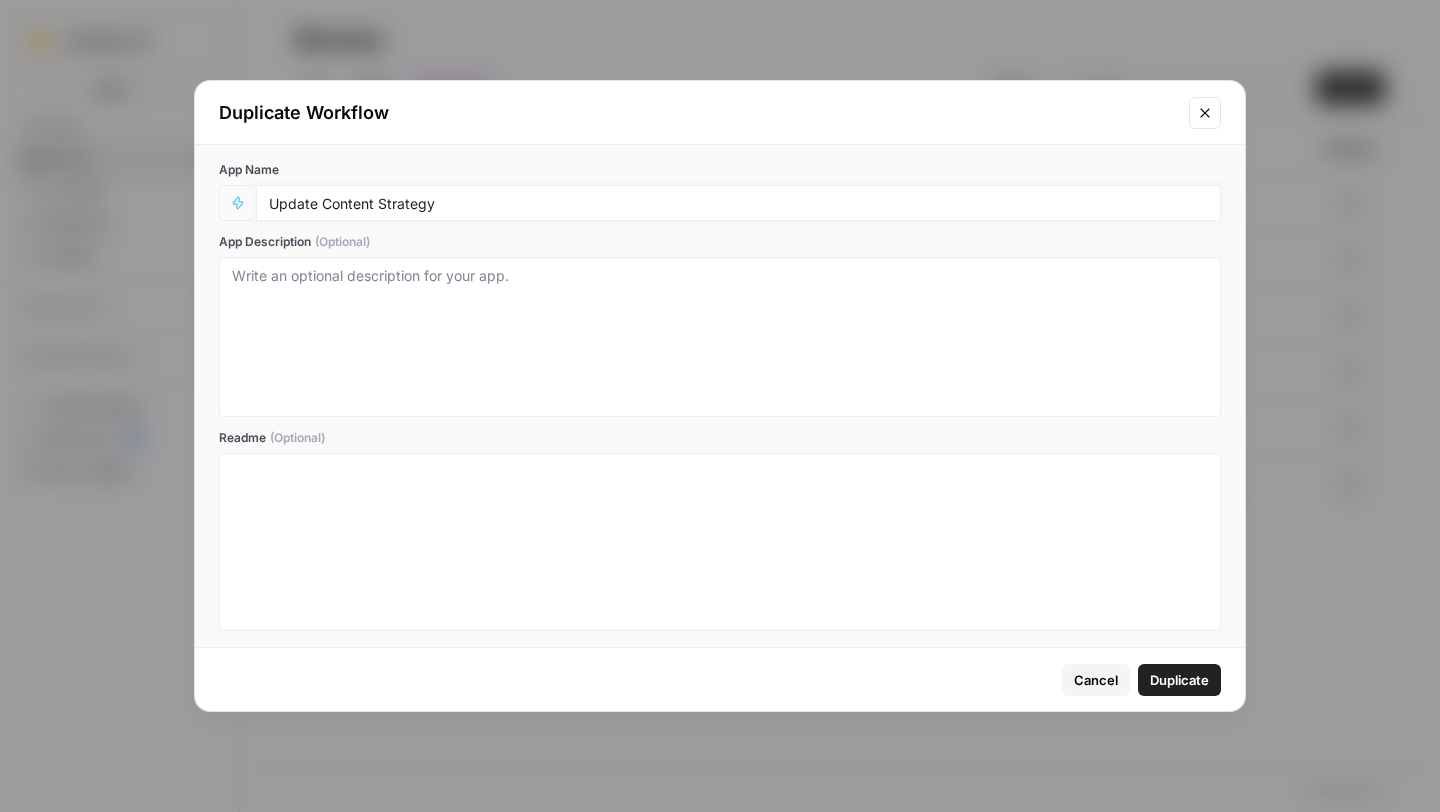 type on "Update Content Strategy" 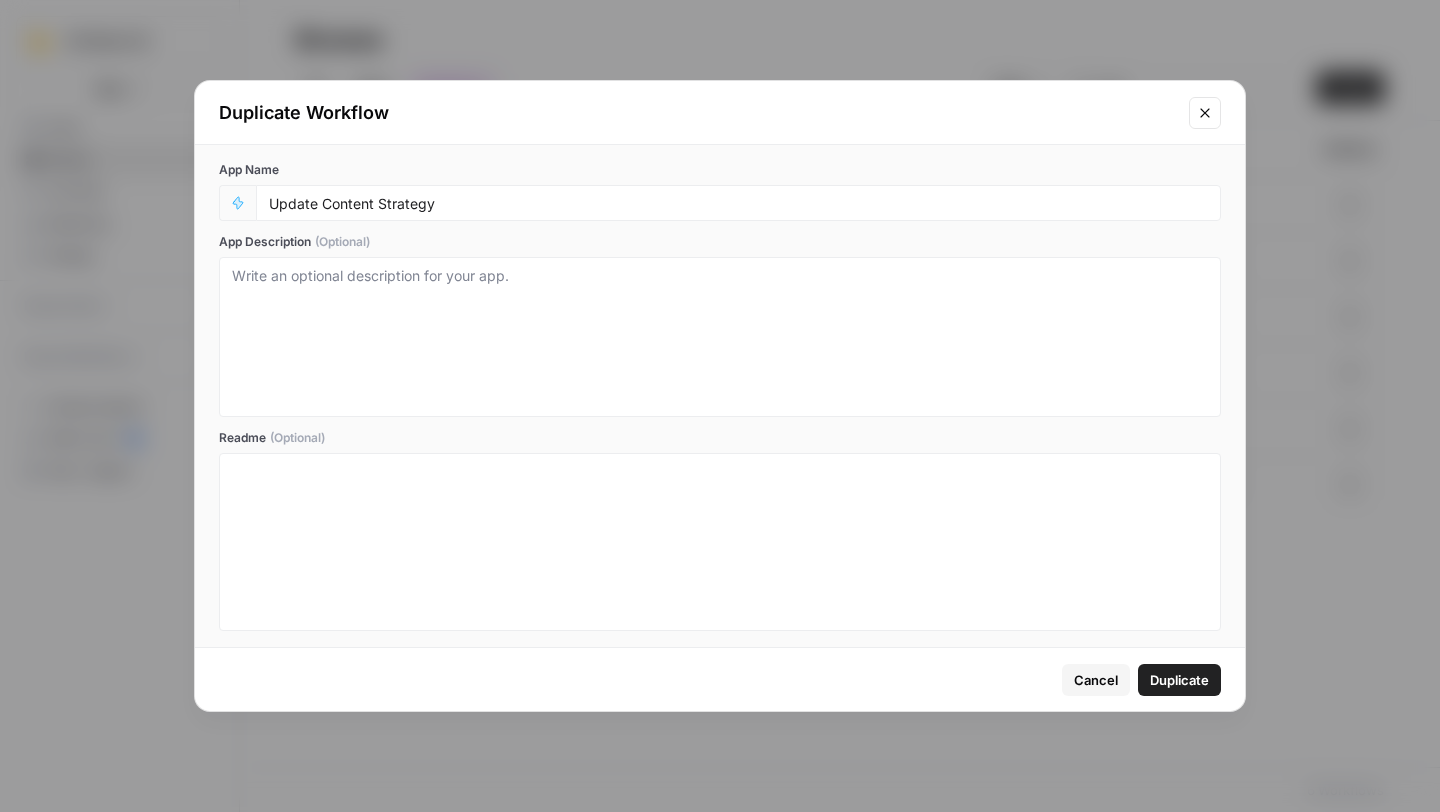 click on "Duplicate" at bounding box center (1179, 680) 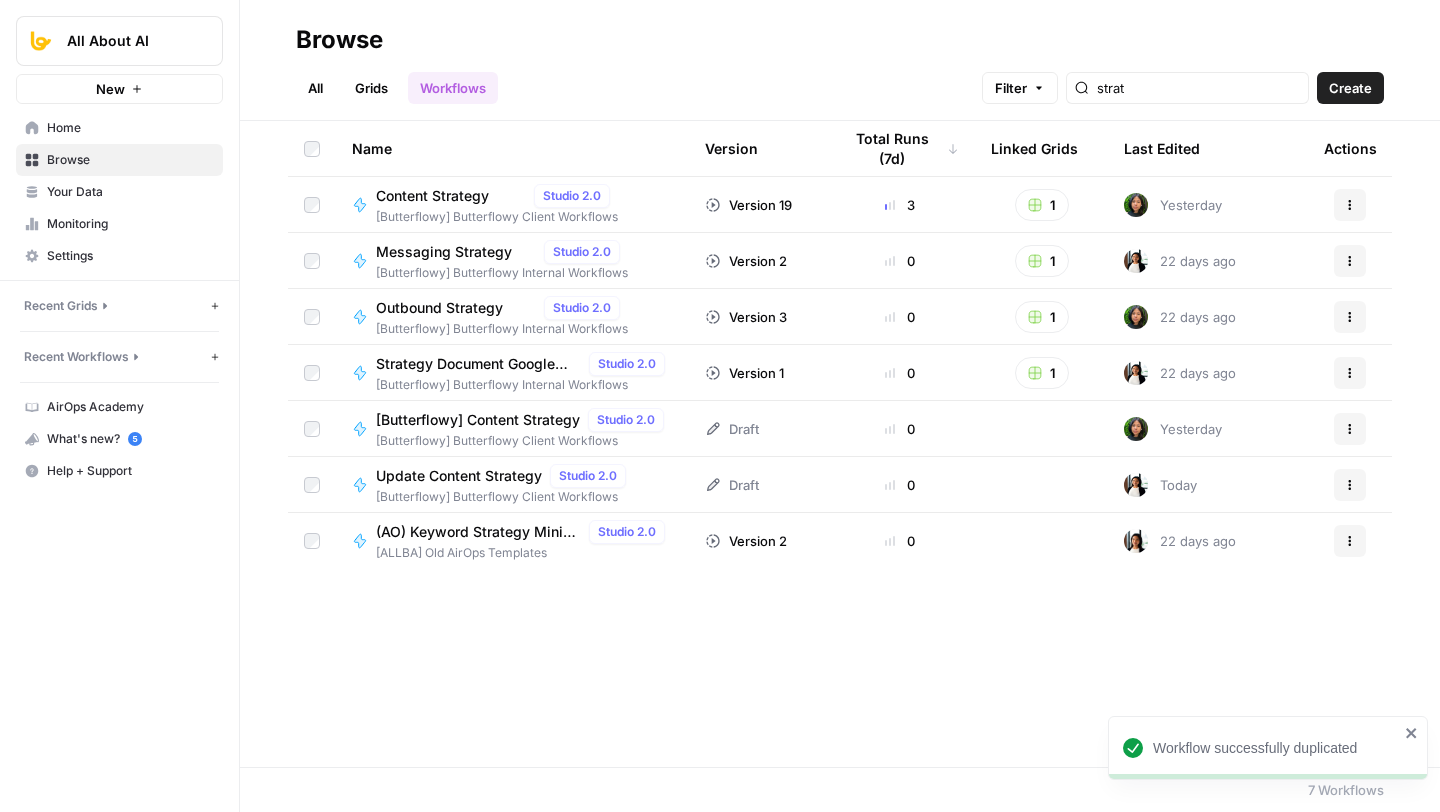 click on "Update Content Strategy" at bounding box center [459, 476] 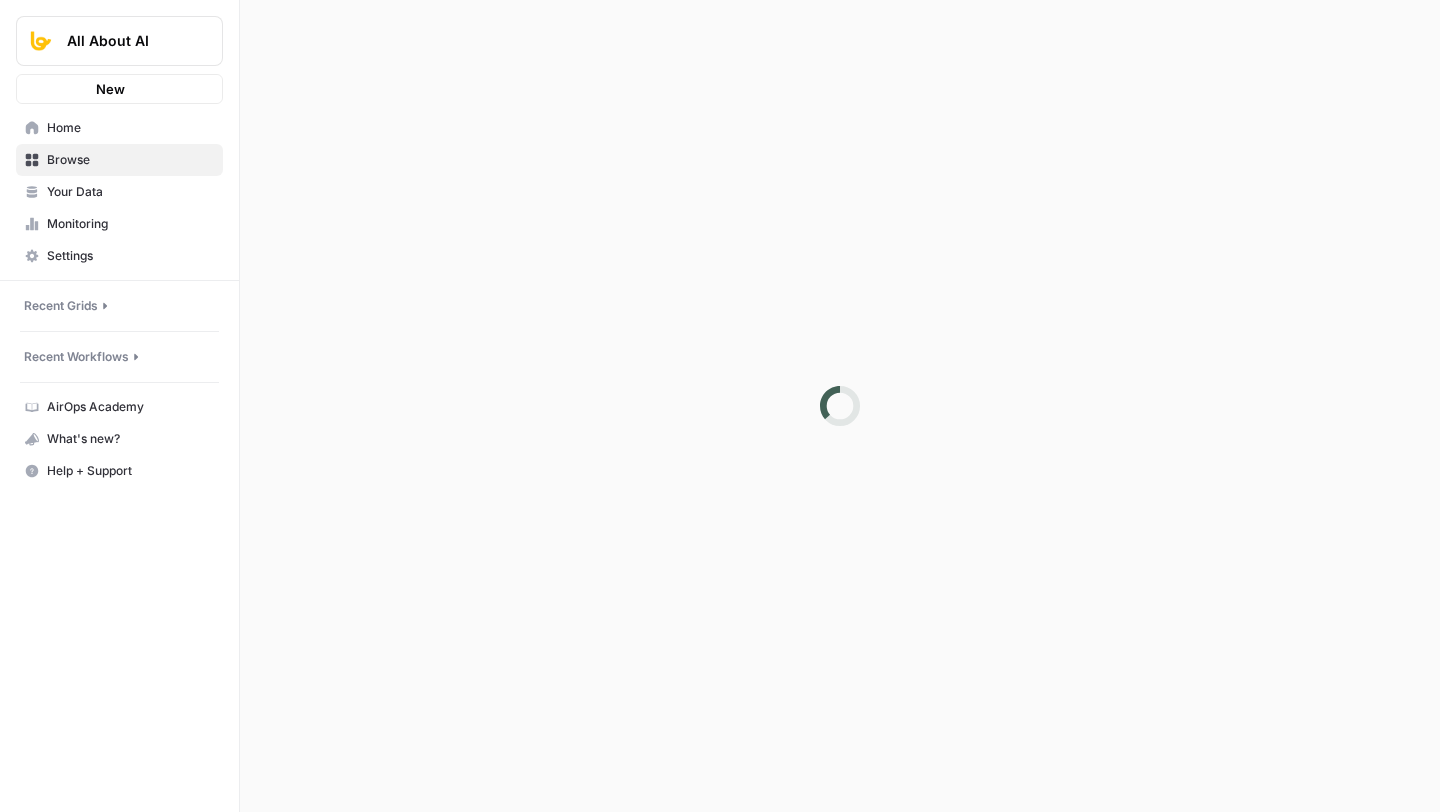 scroll, scrollTop: 0, scrollLeft: 0, axis: both 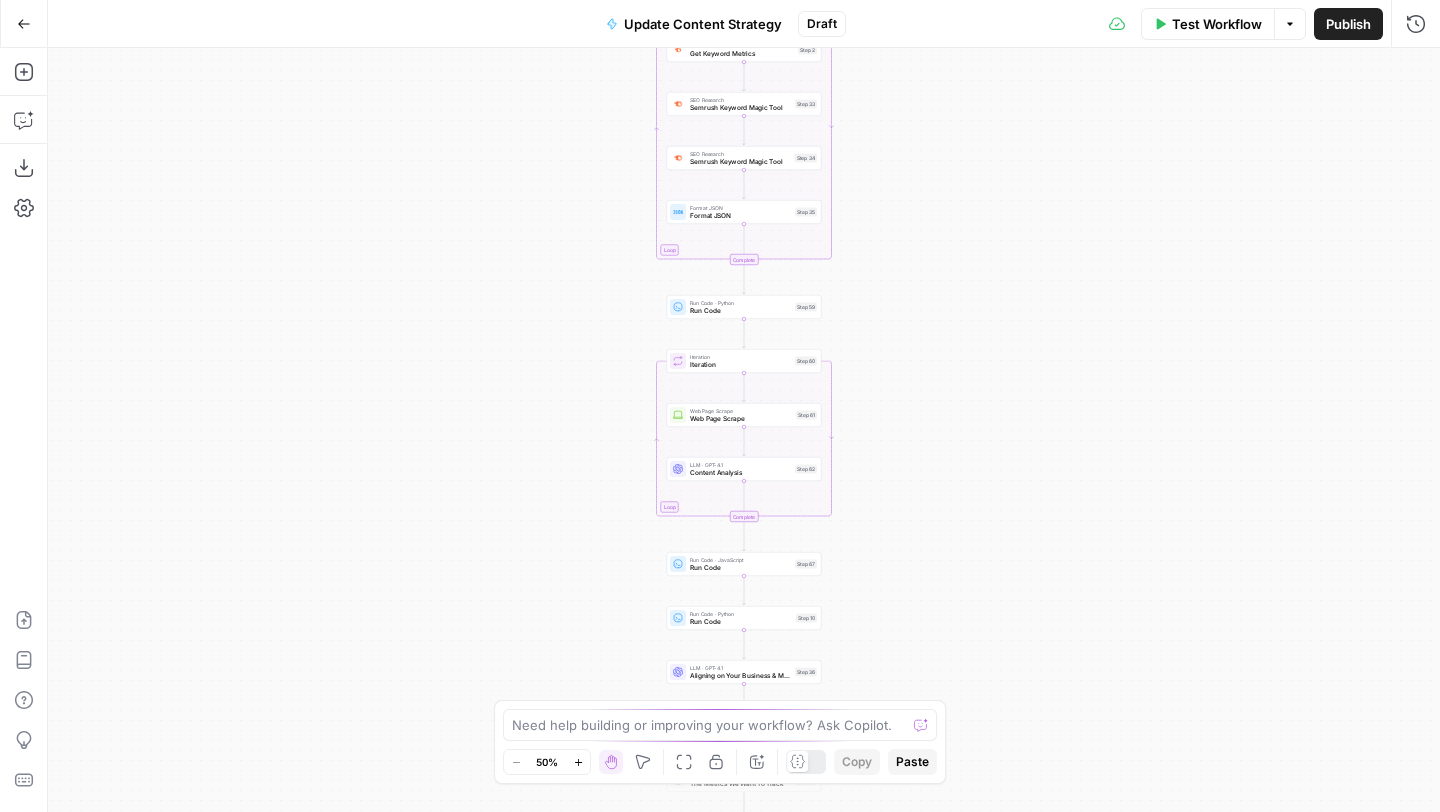 click on "Publish" at bounding box center (1348, 24) 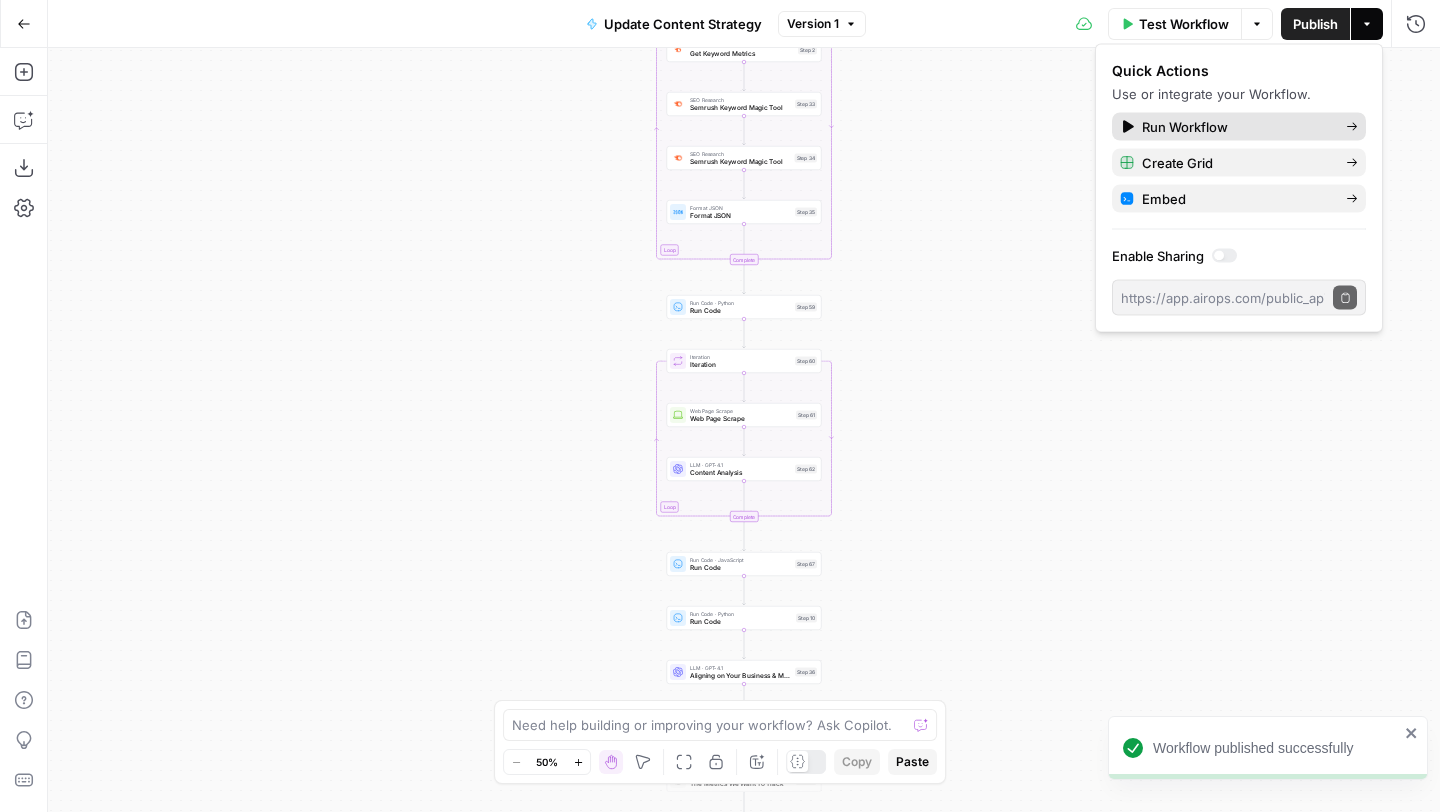 click on "Run Workflow" at bounding box center [1236, 127] 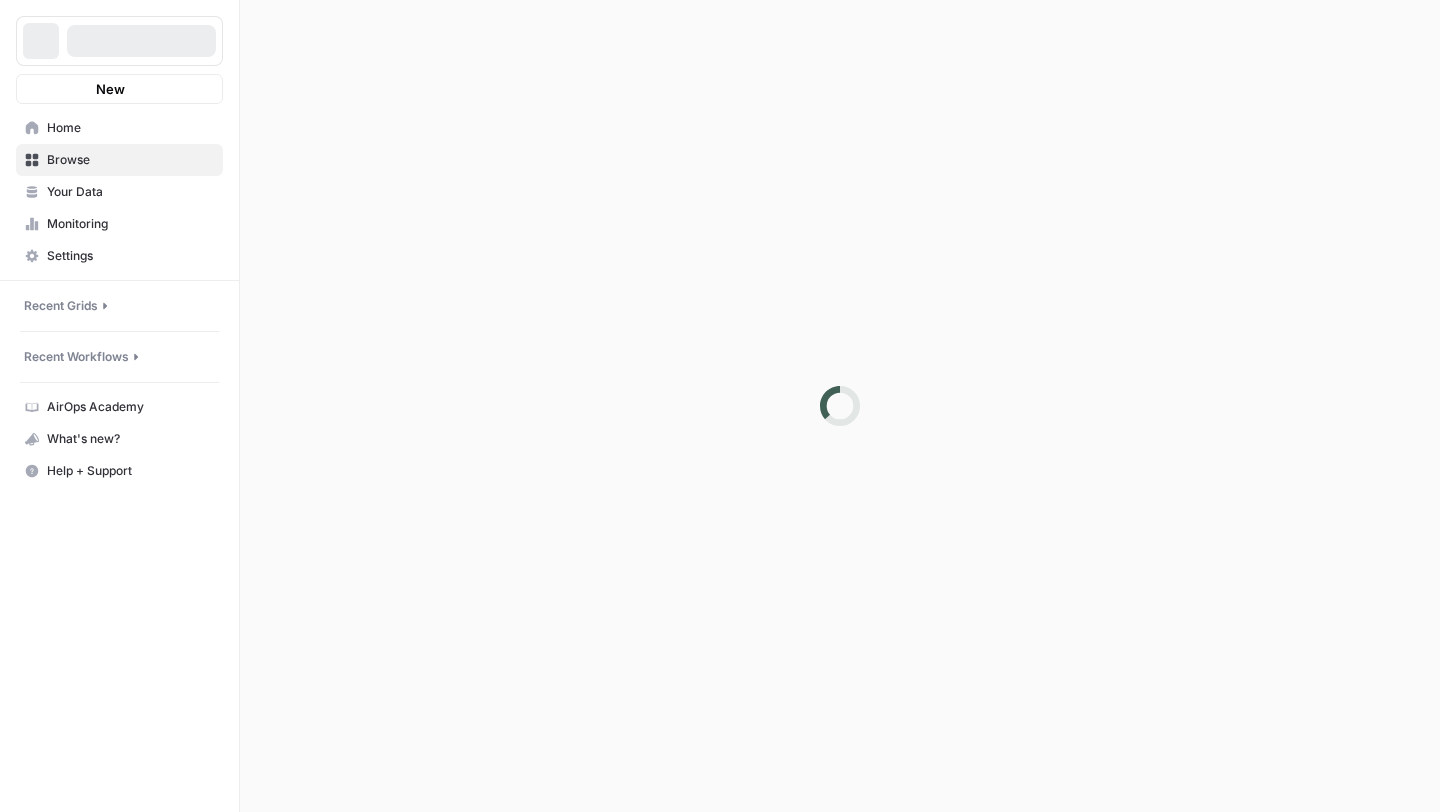 scroll, scrollTop: 0, scrollLeft: 0, axis: both 